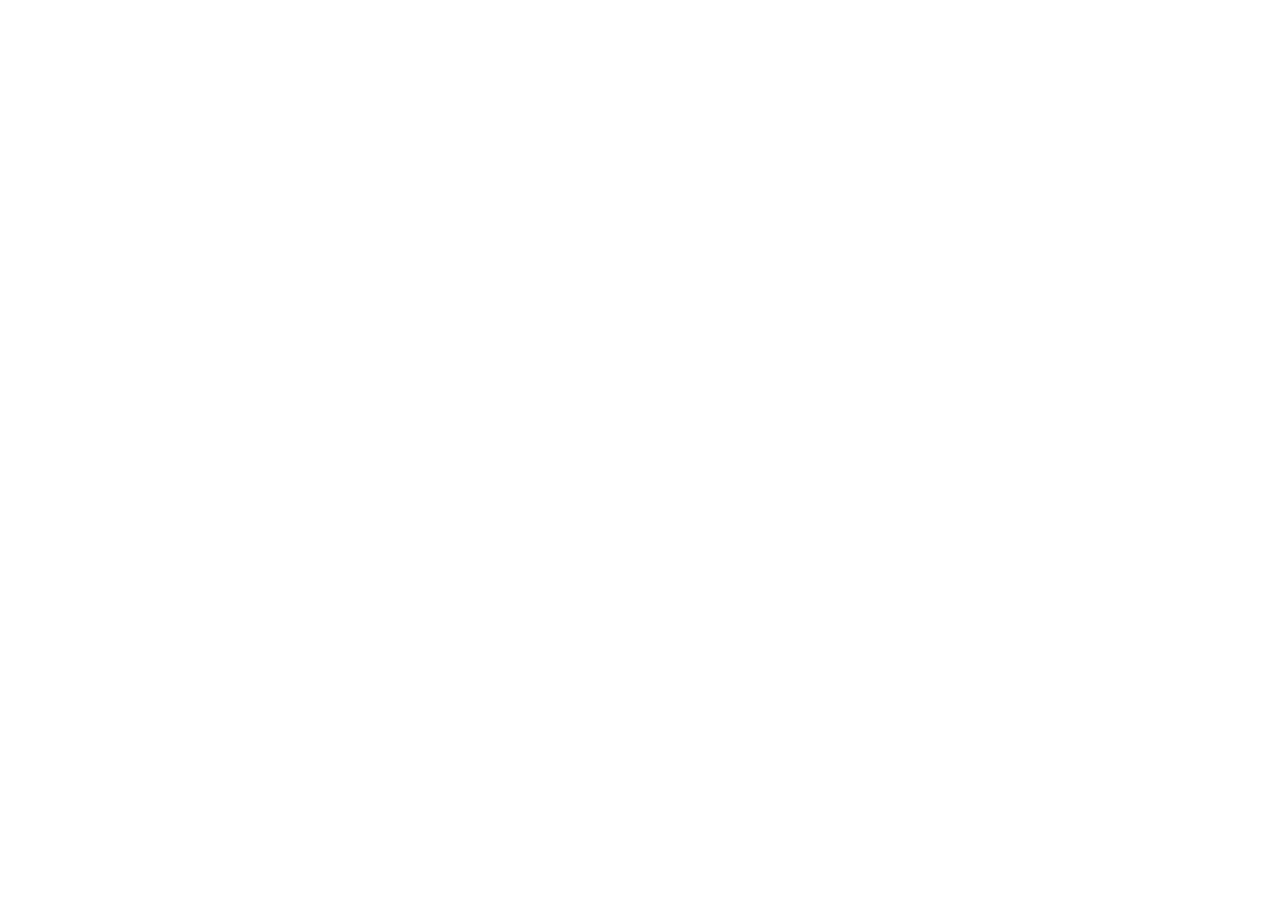 scroll, scrollTop: 0, scrollLeft: 0, axis: both 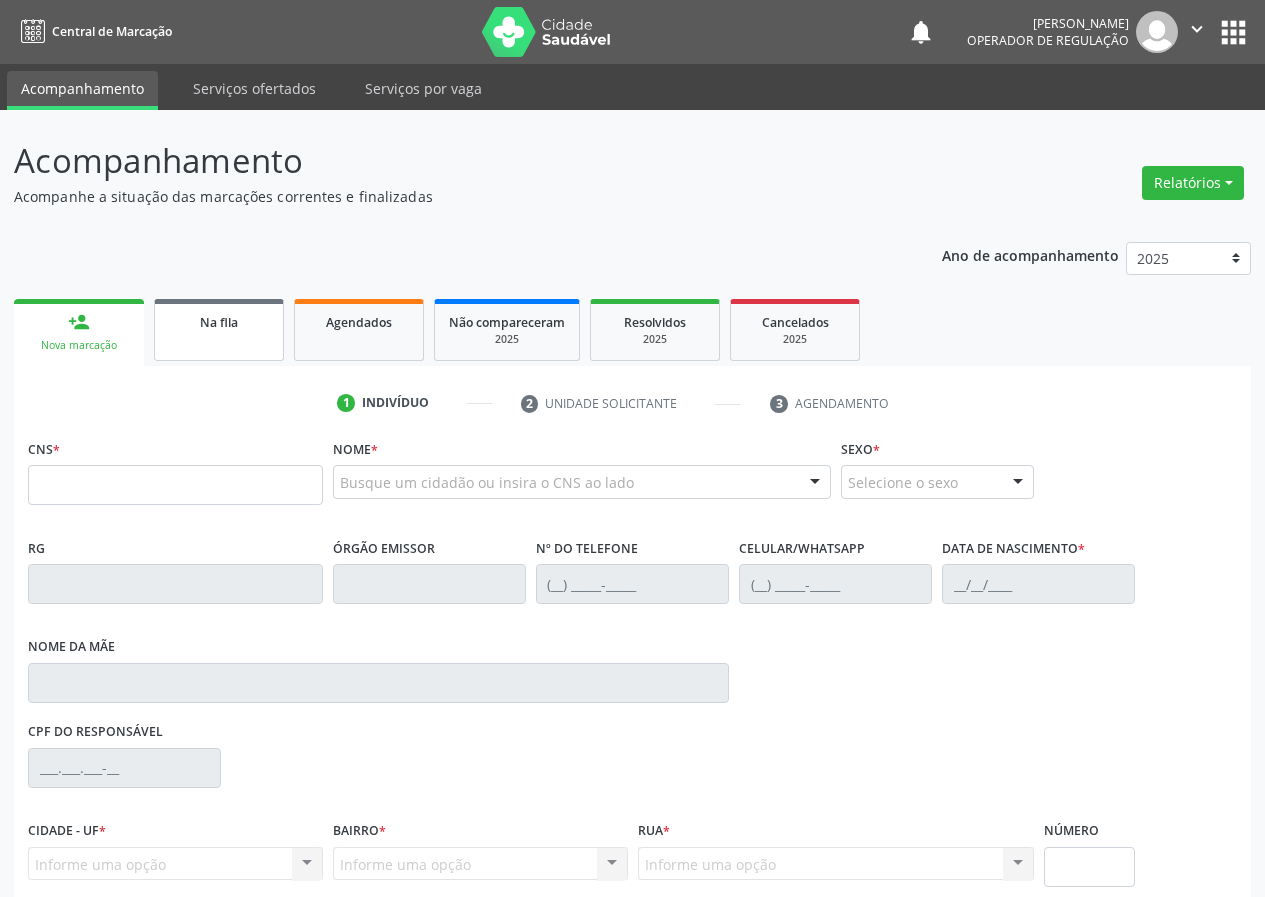 click on "Na fila" at bounding box center (219, 330) 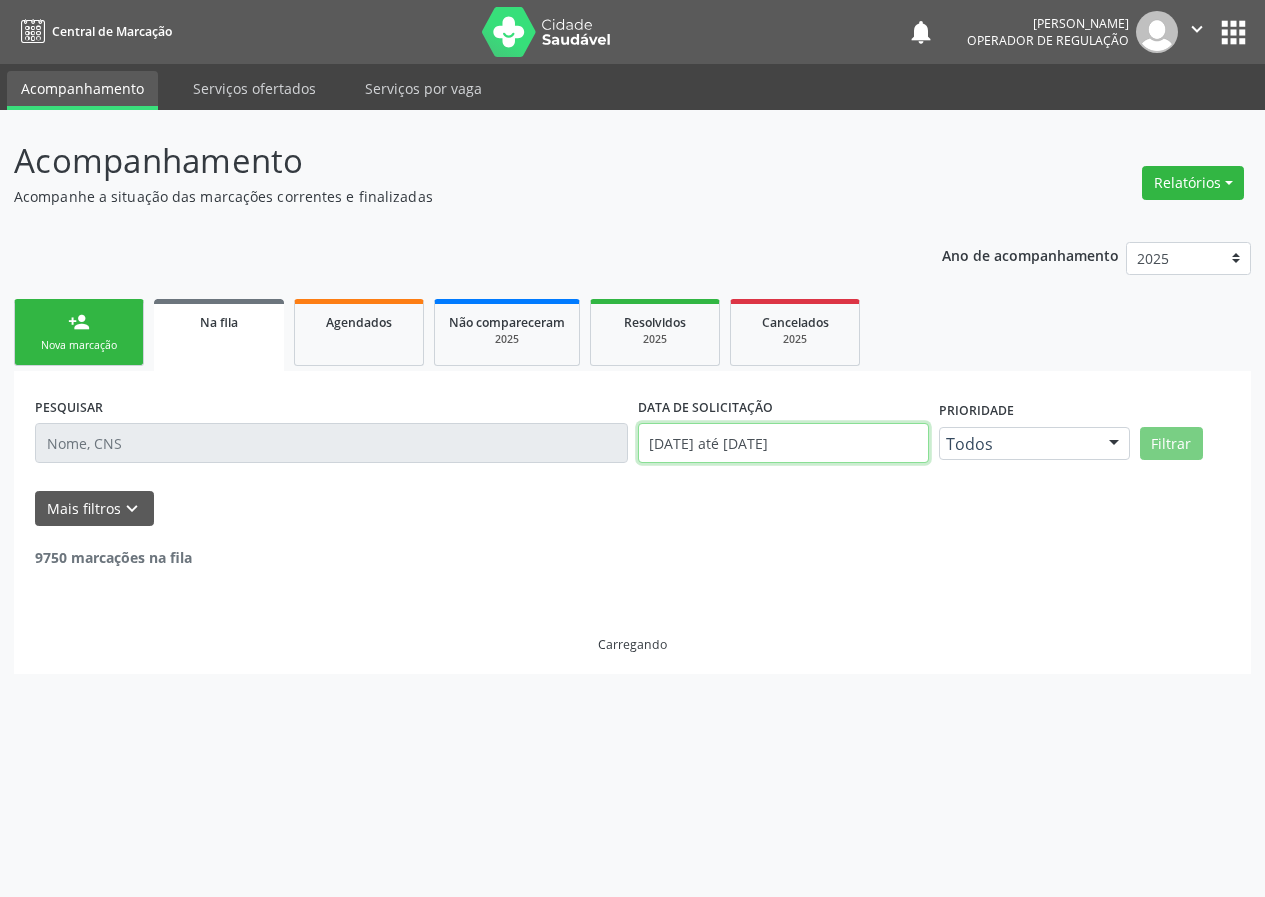 click on "[DATE] até [DATE]" at bounding box center [783, 443] 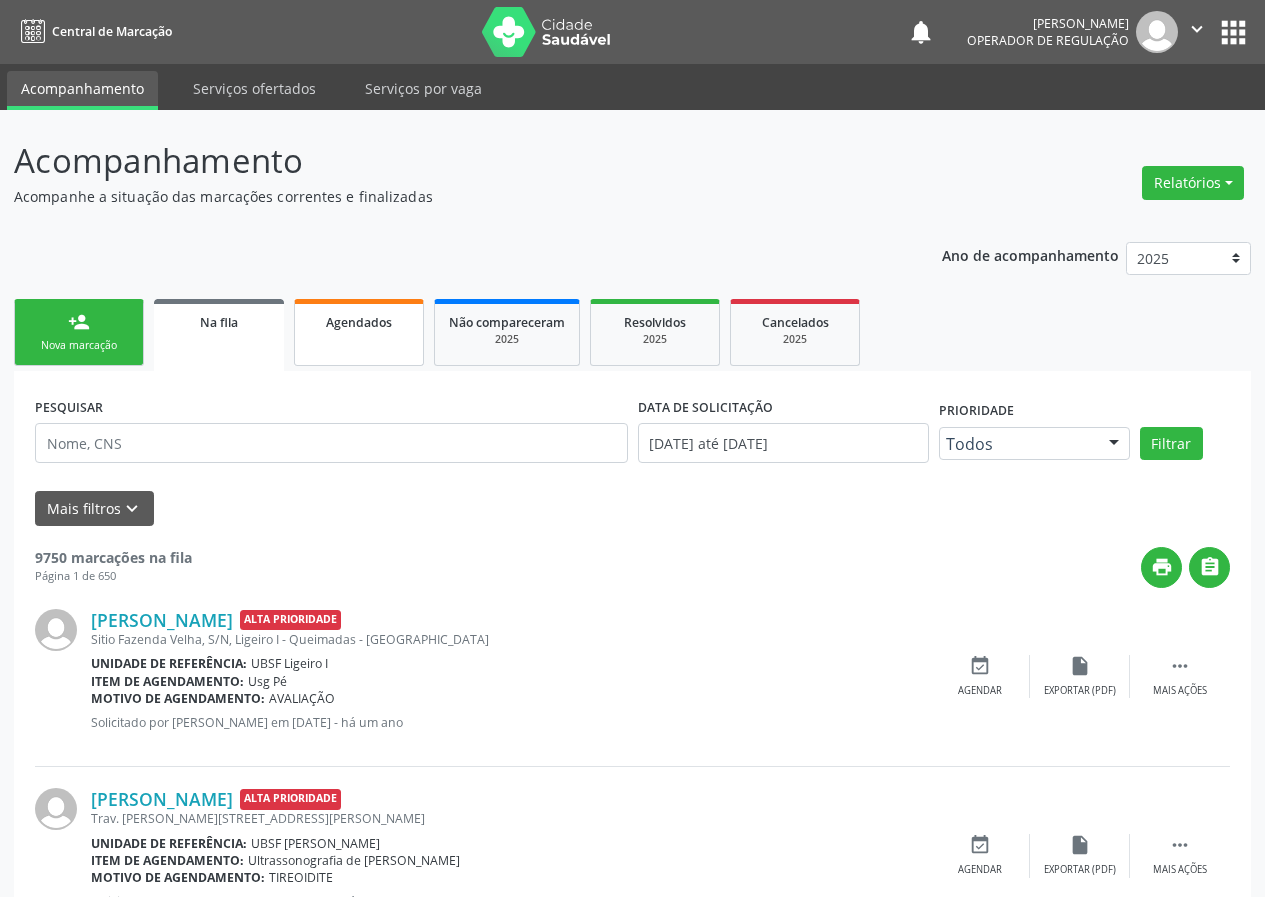 click on "Agendados" at bounding box center (359, 332) 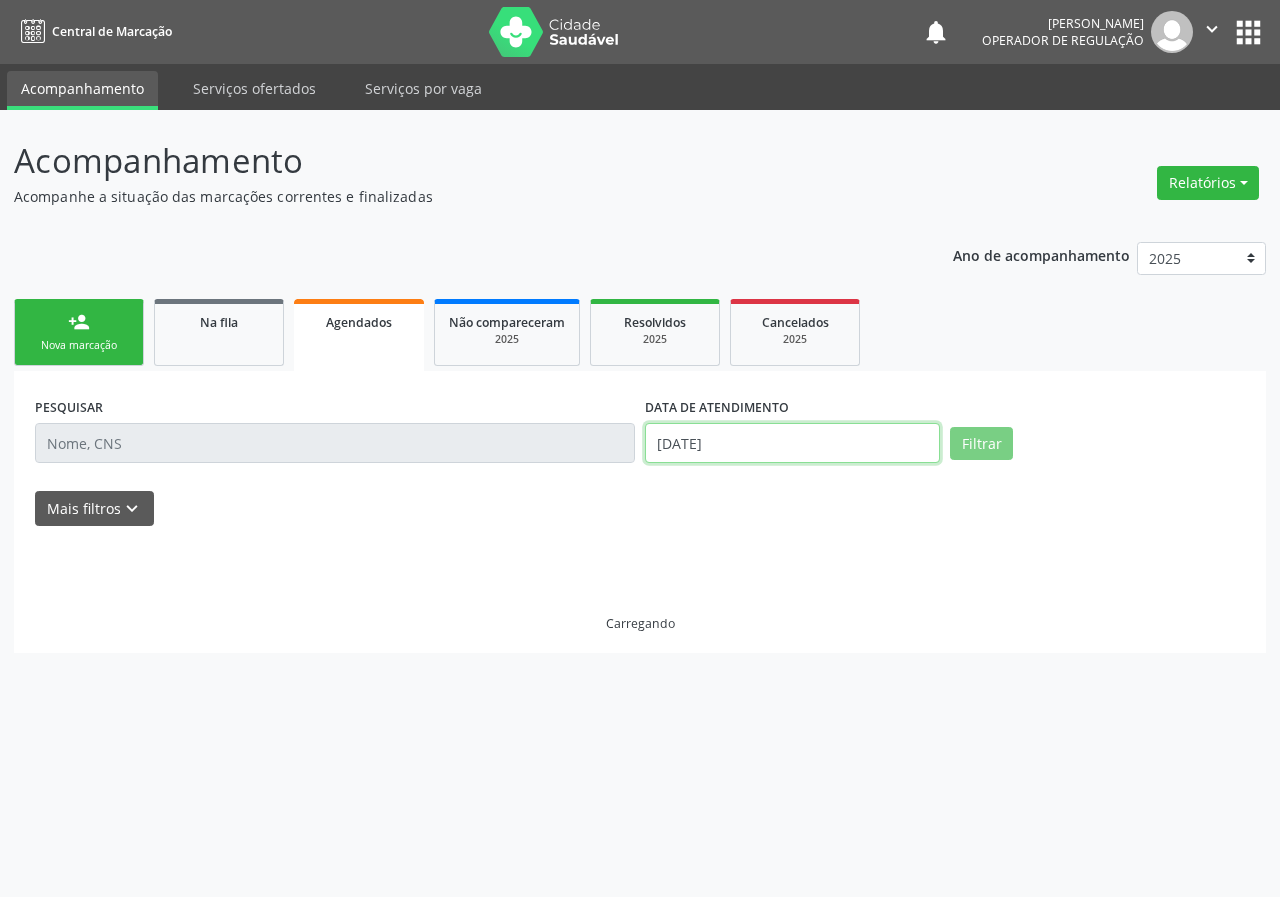 click on "[DATE]" at bounding box center [792, 443] 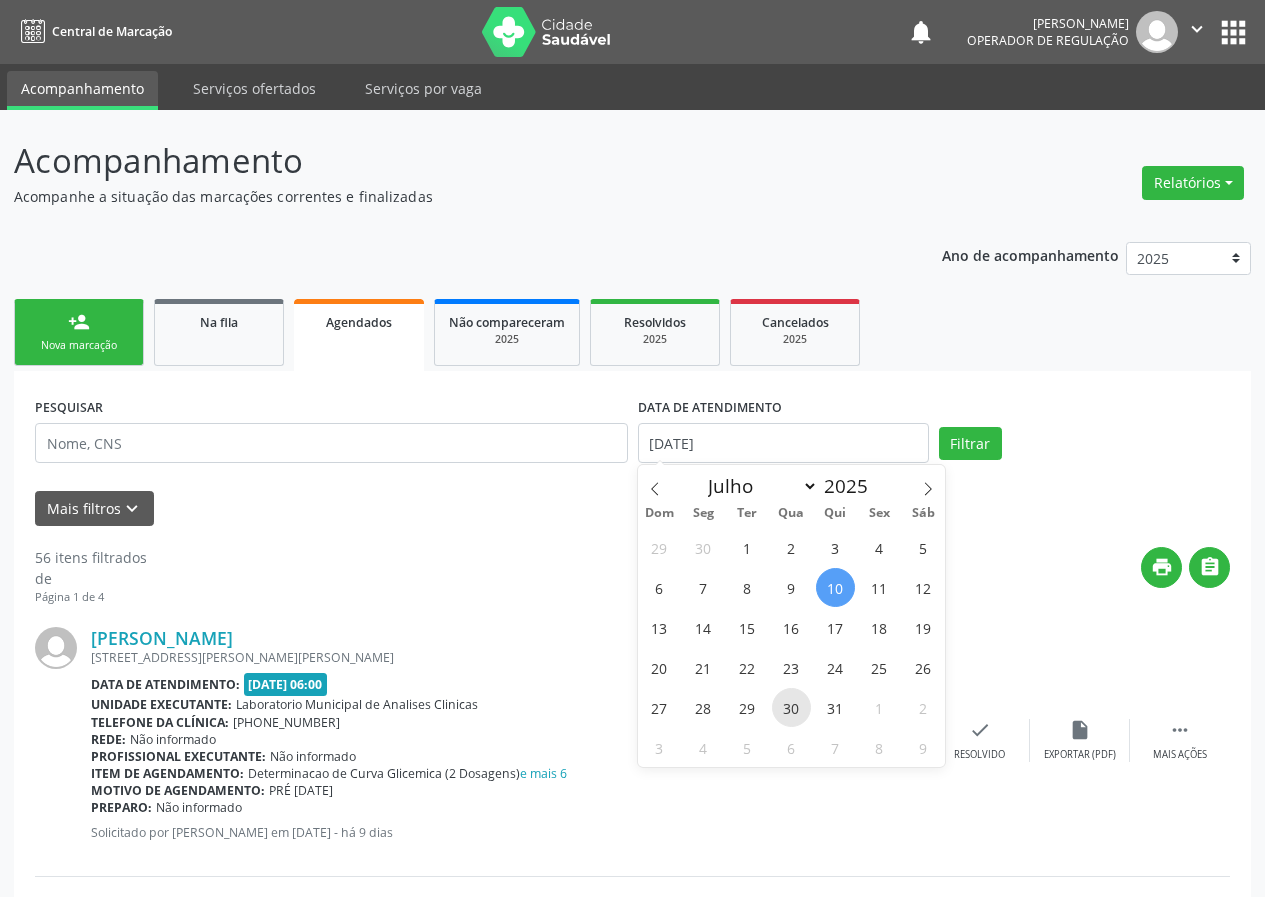 click on "30" at bounding box center (791, 707) 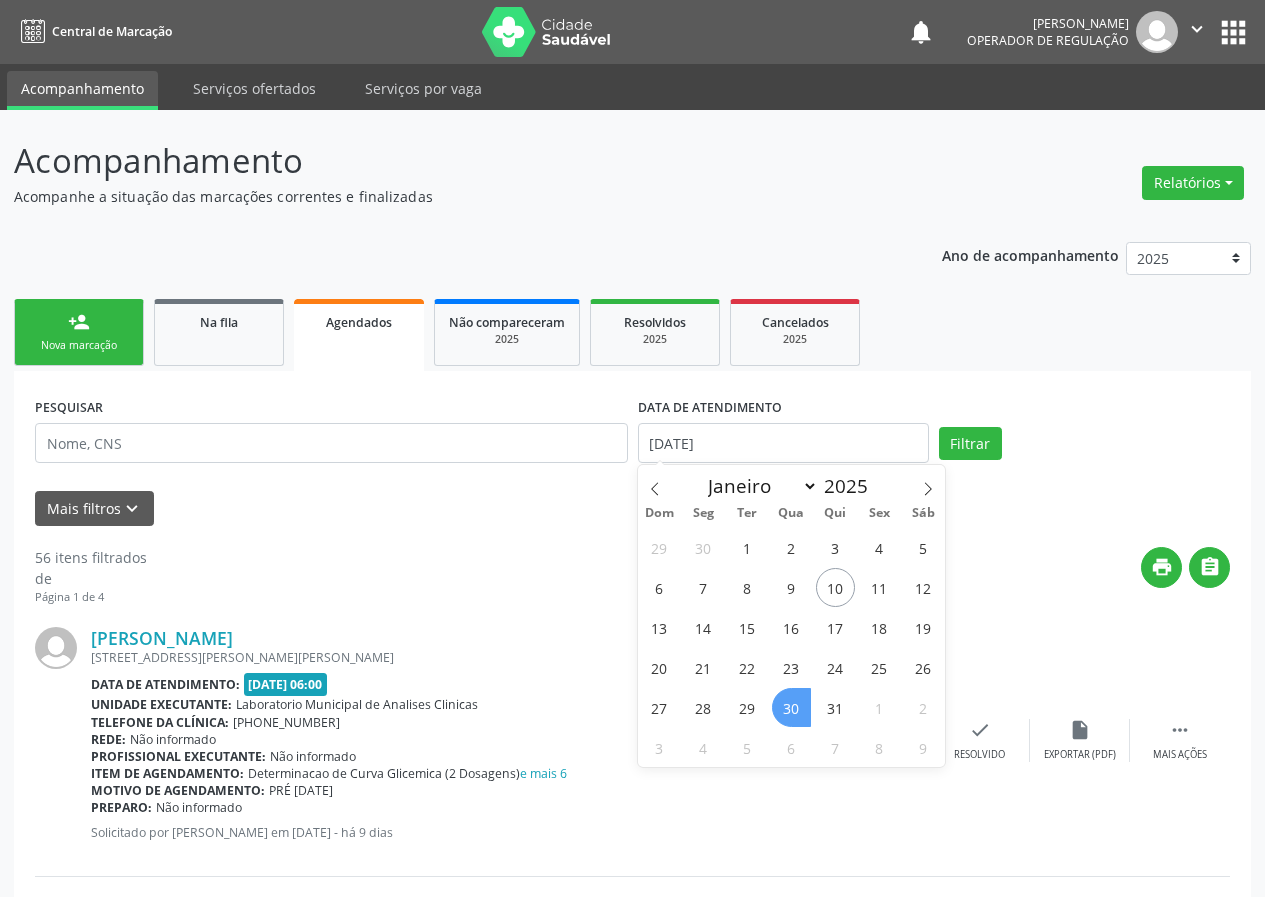 click on "30" at bounding box center (791, 707) 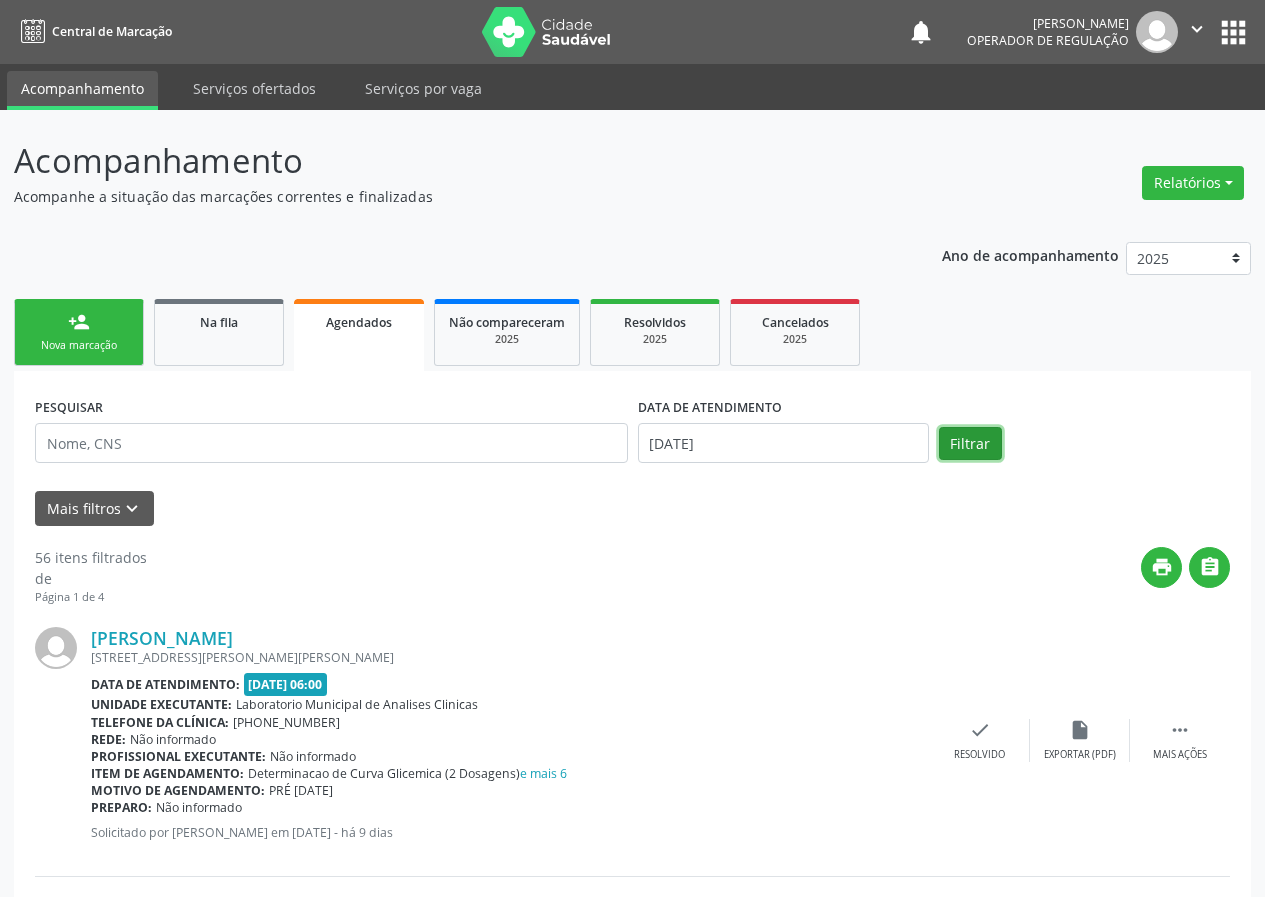 click on "Filtrar" at bounding box center [970, 444] 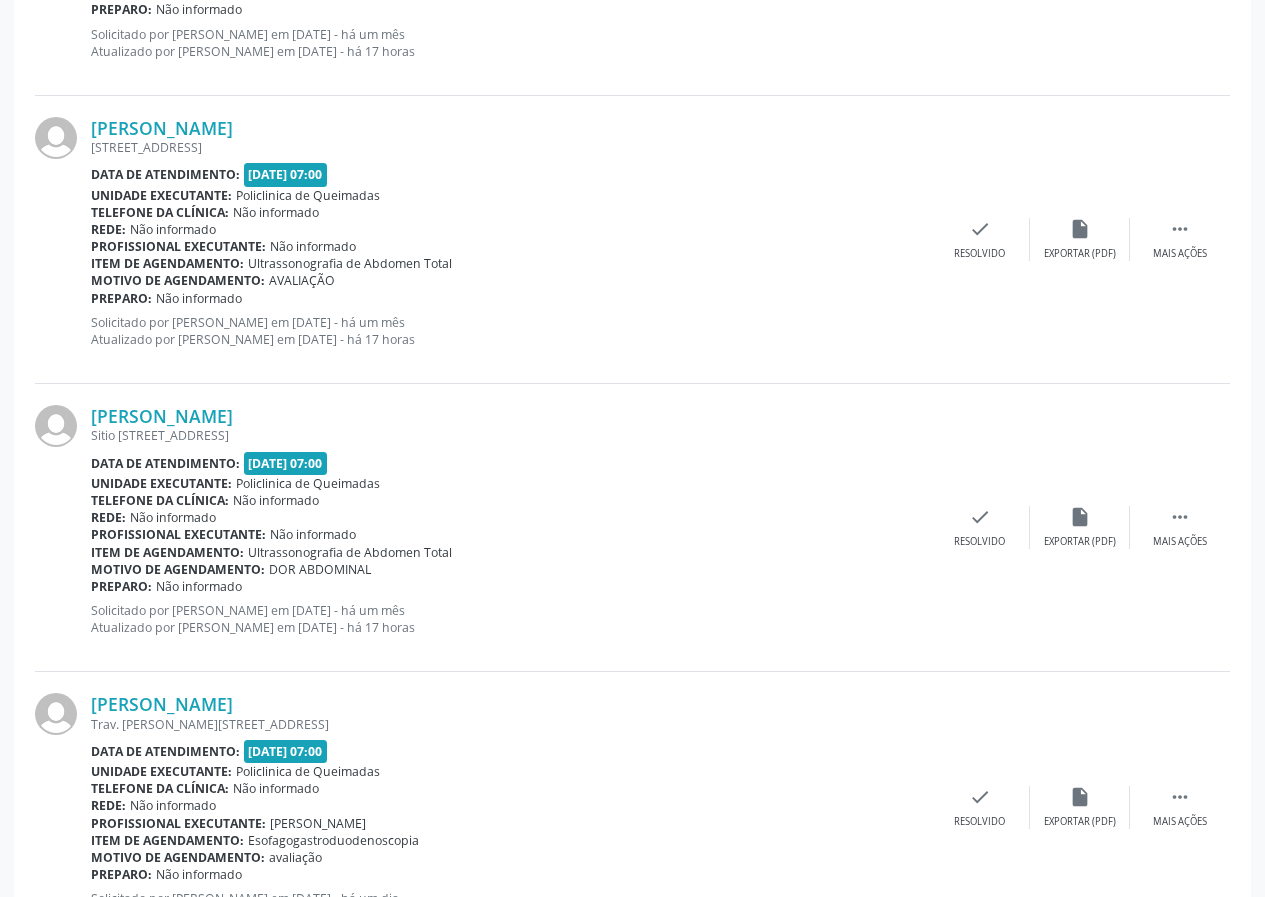 scroll, scrollTop: 800, scrollLeft: 0, axis: vertical 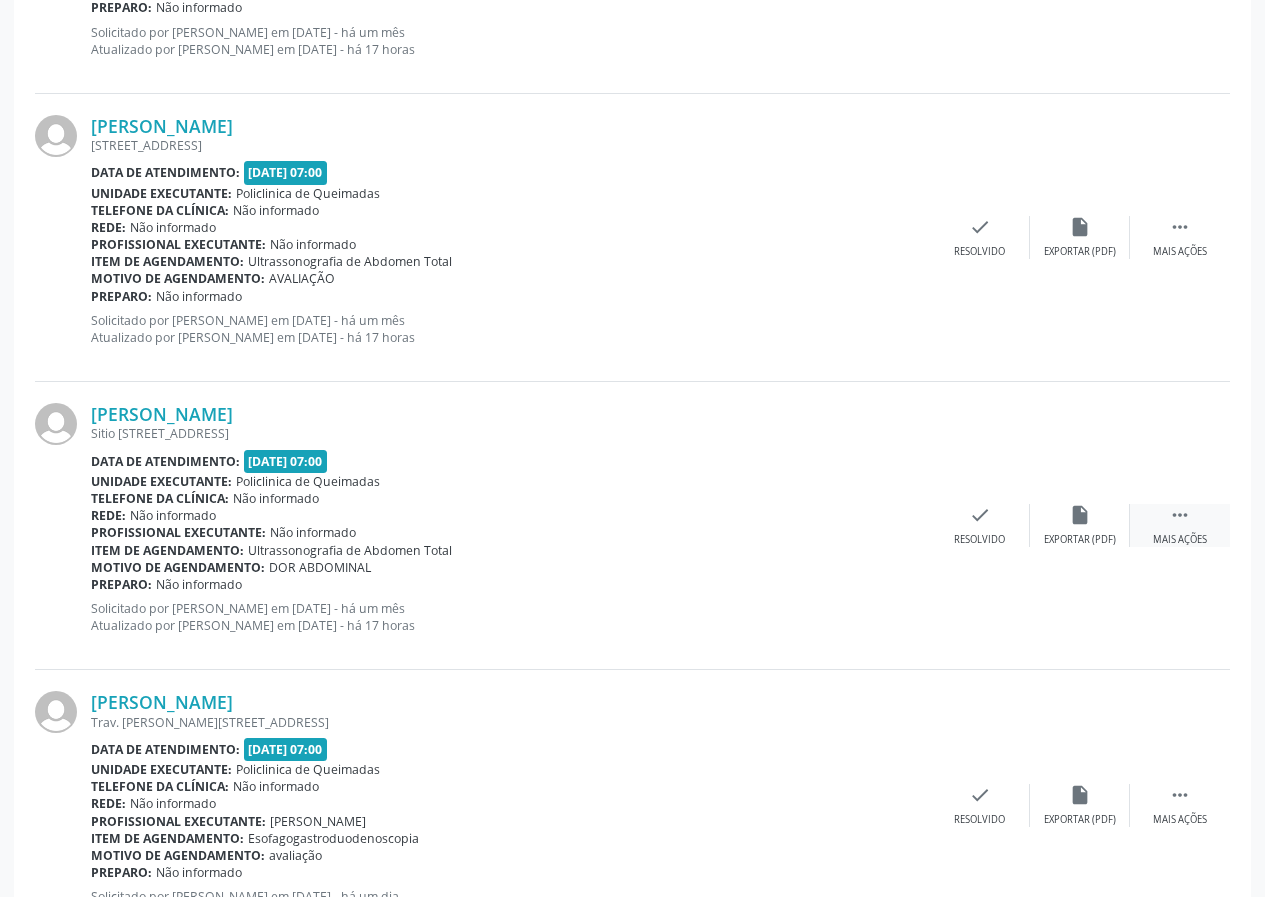click on "" at bounding box center (1180, 515) 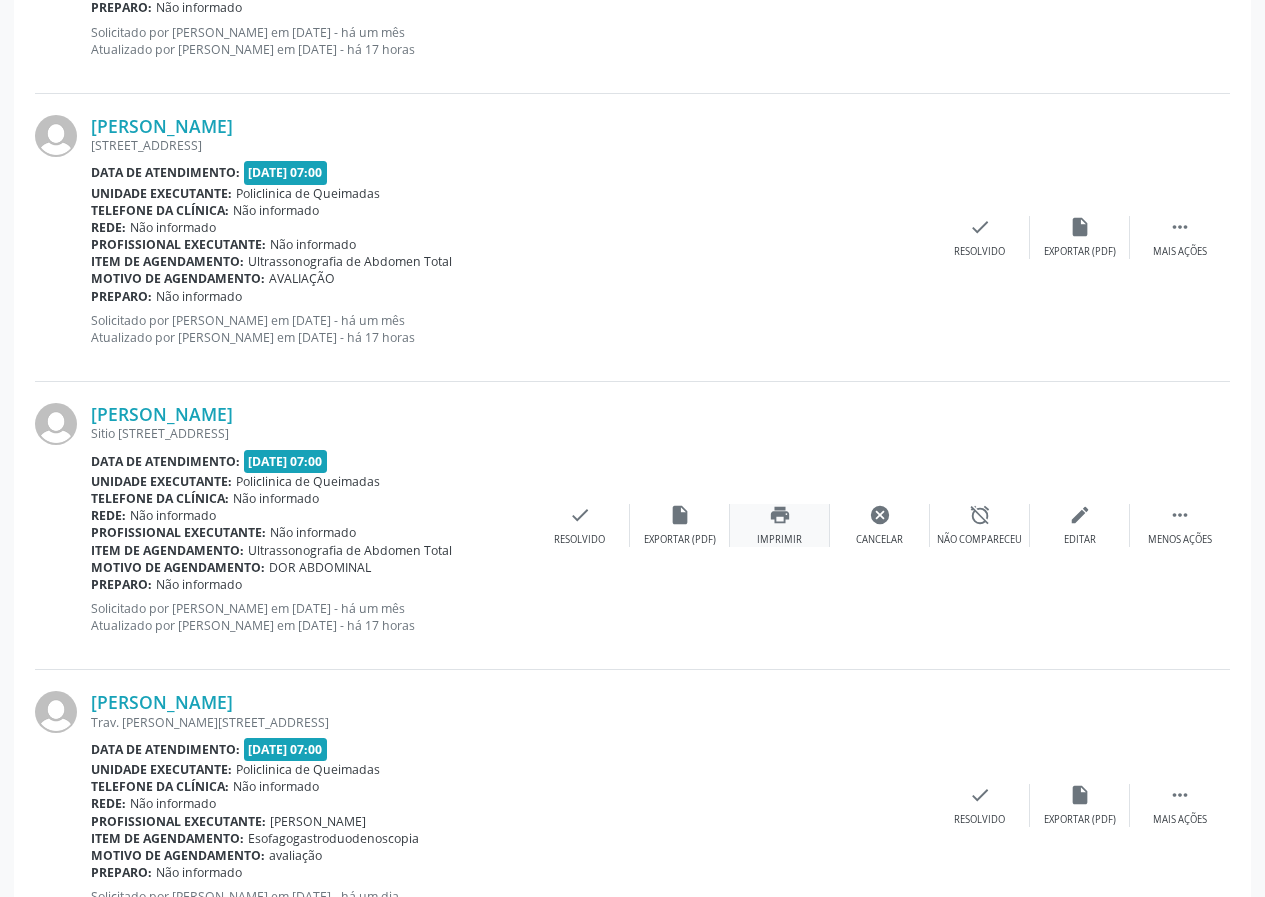 click on "print
Imprimir" at bounding box center [780, 525] 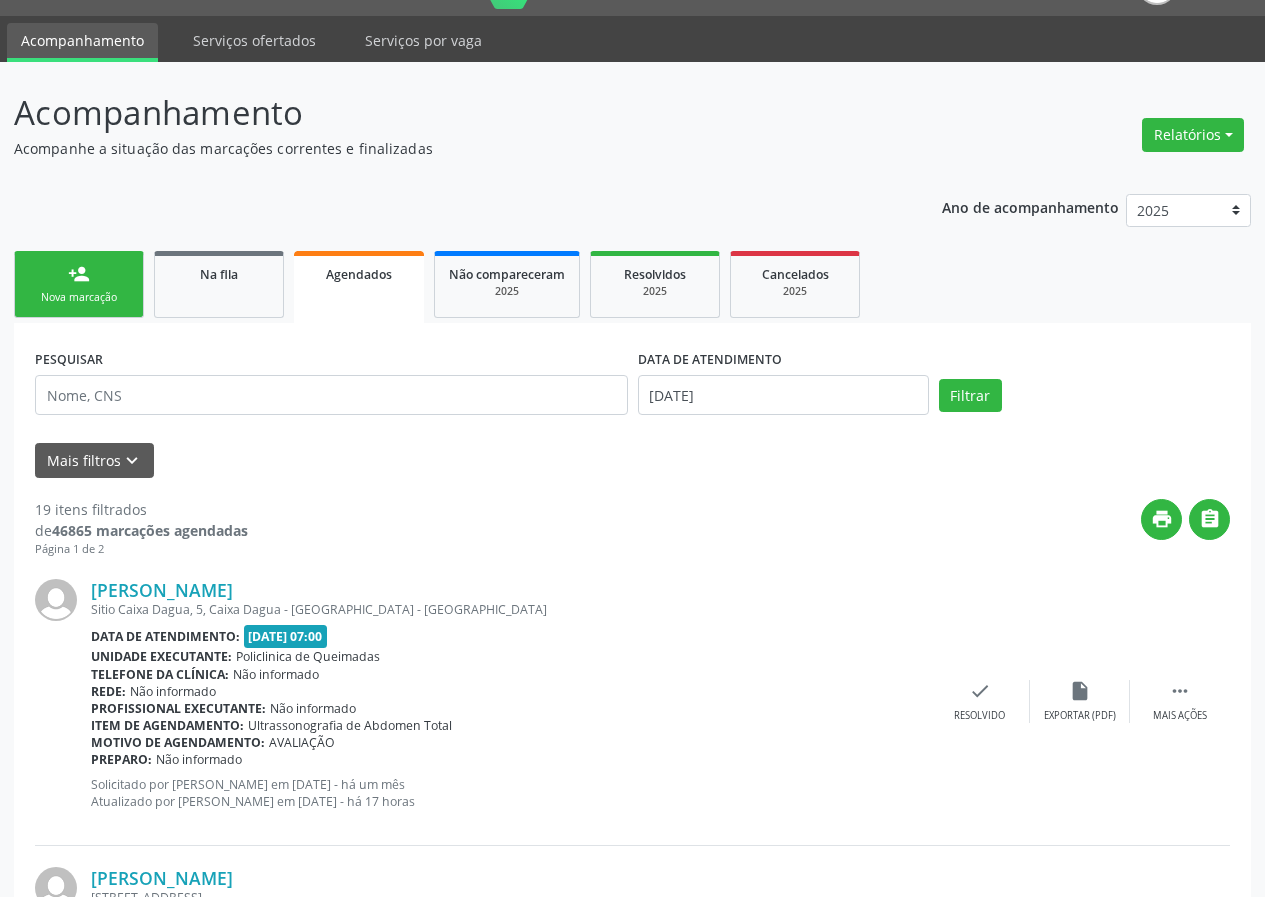 scroll, scrollTop: 0, scrollLeft: 0, axis: both 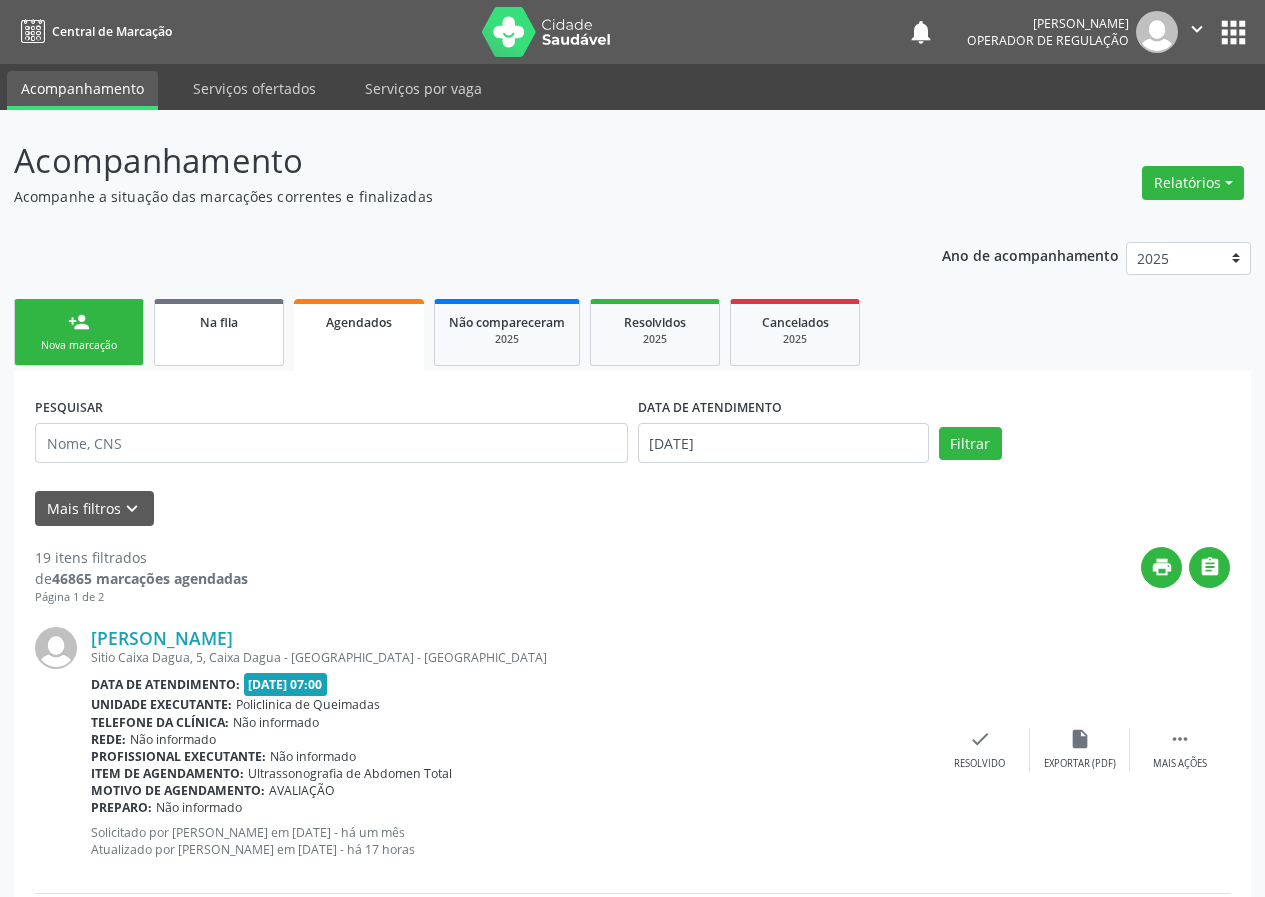 click on "Na fila" at bounding box center (219, 332) 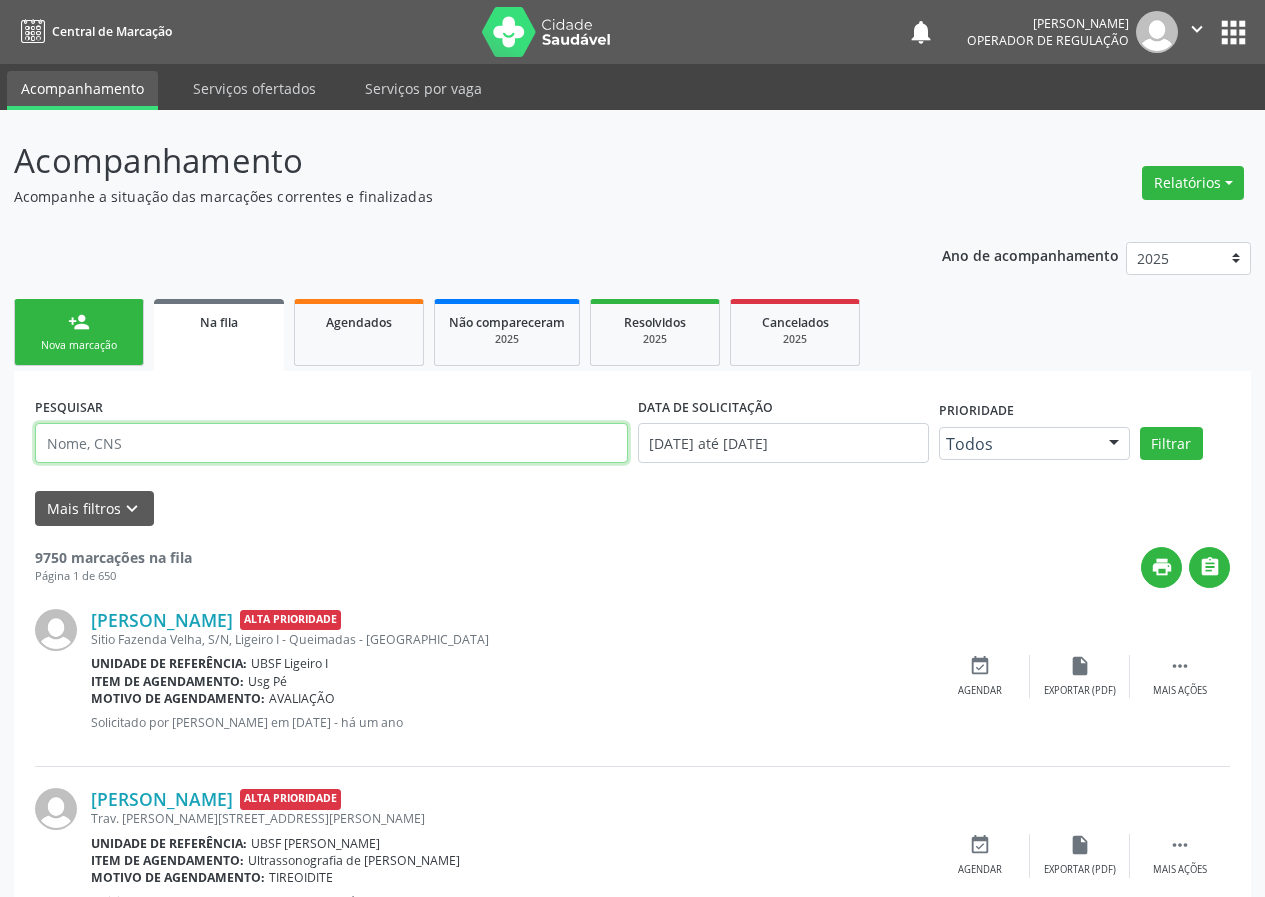 click at bounding box center (331, 443) 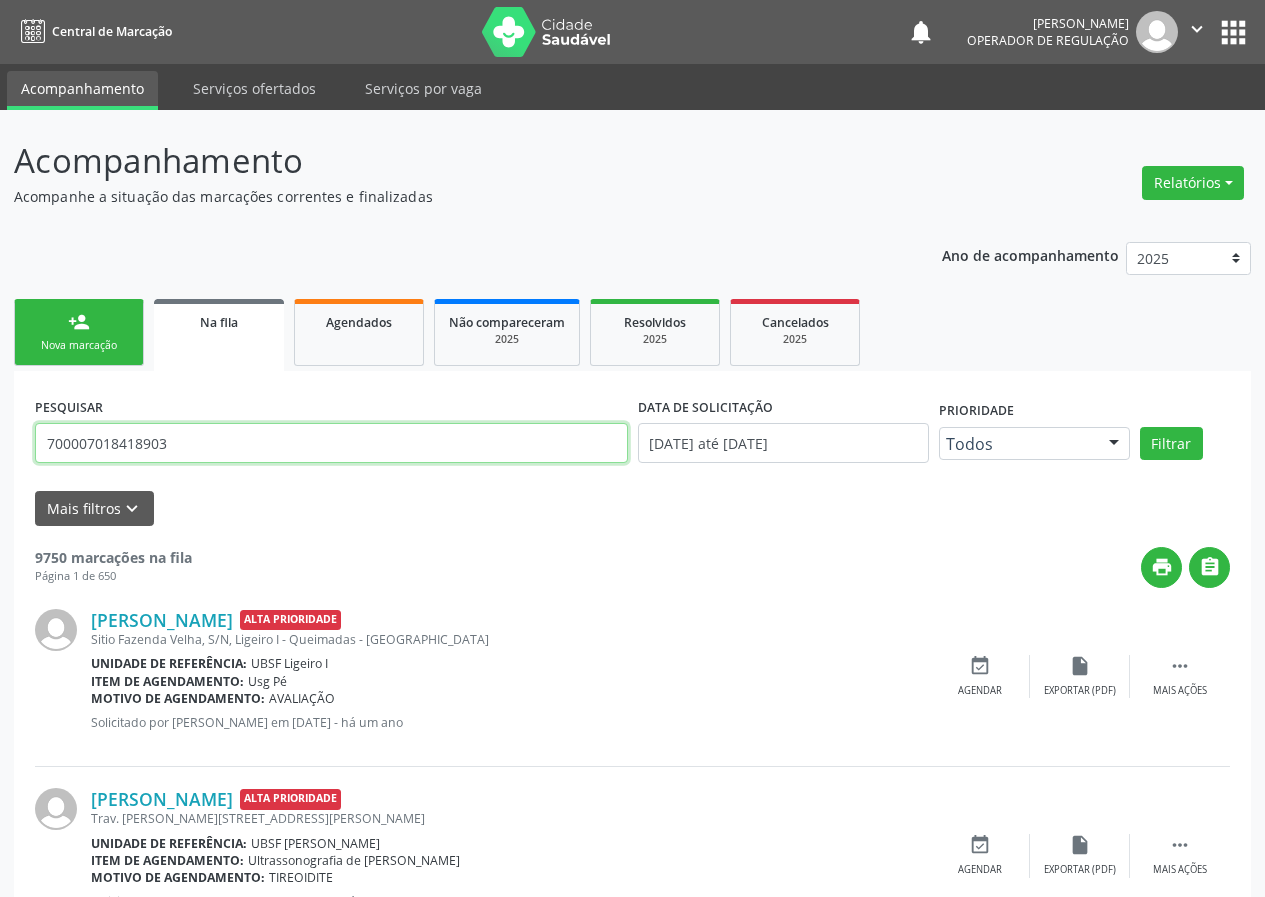 type on "700007018418903" 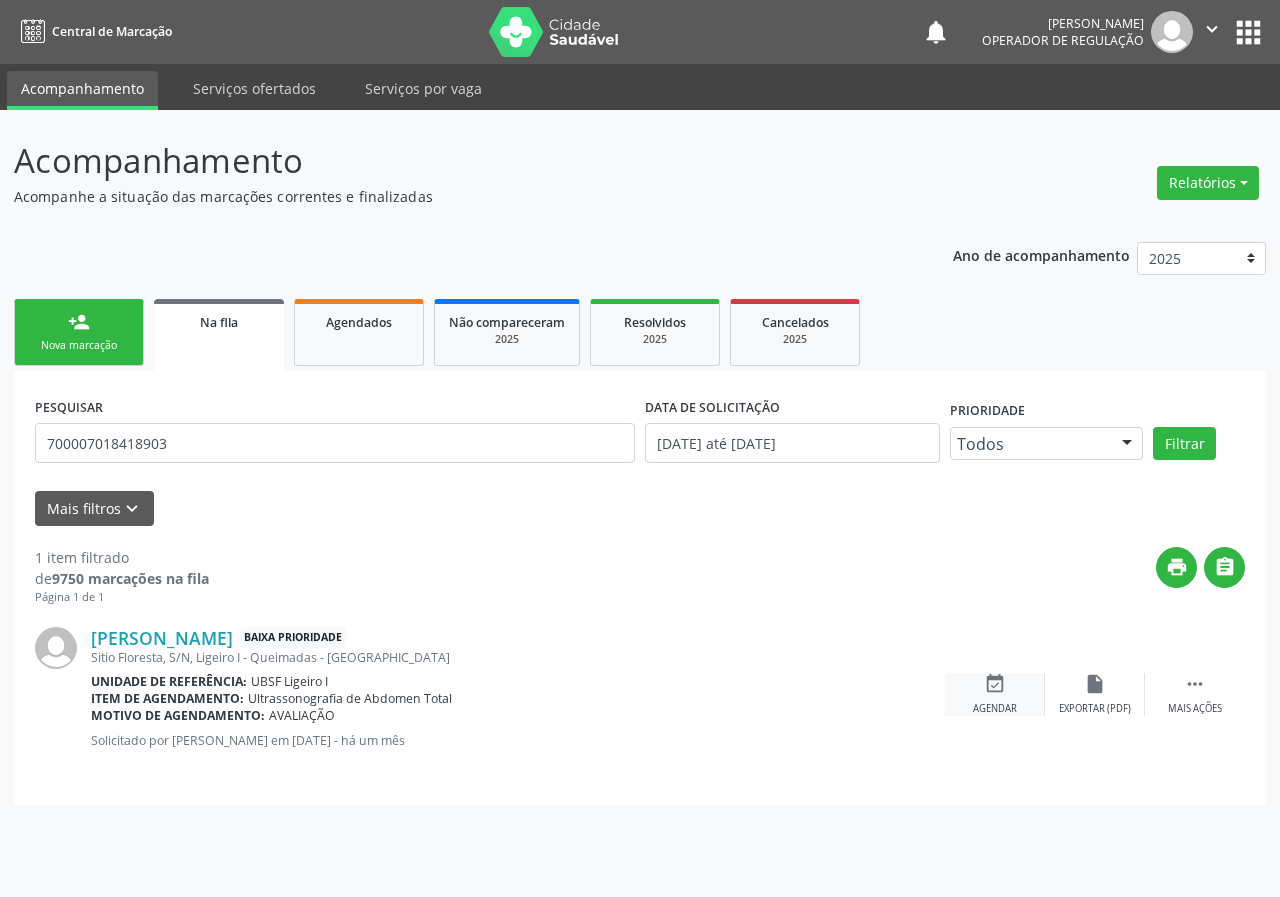 click on "event_available
Agendar" at bounding box center (995, 694) 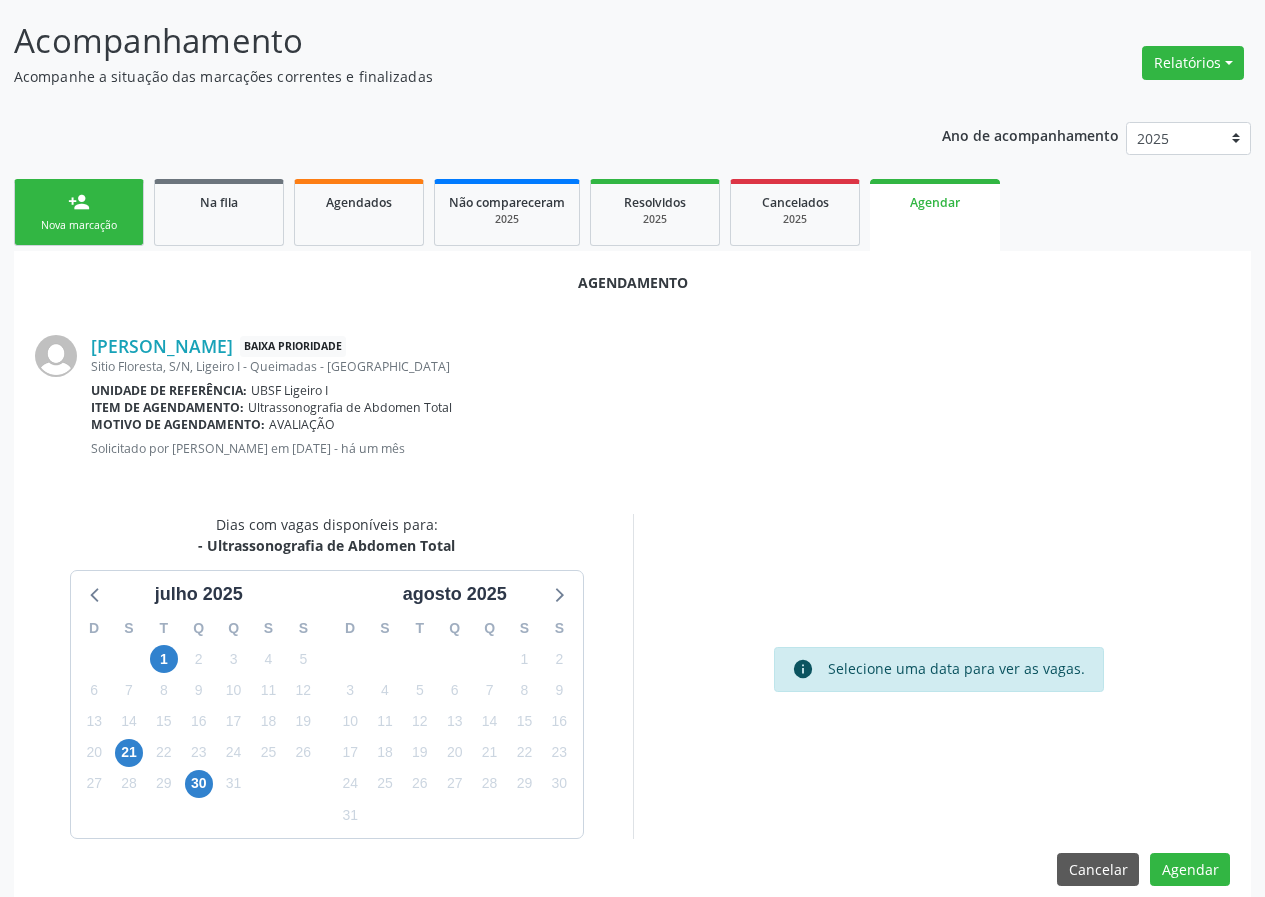 scroll, scrollTop: 144, scrollLeft: 0, axis: vertical 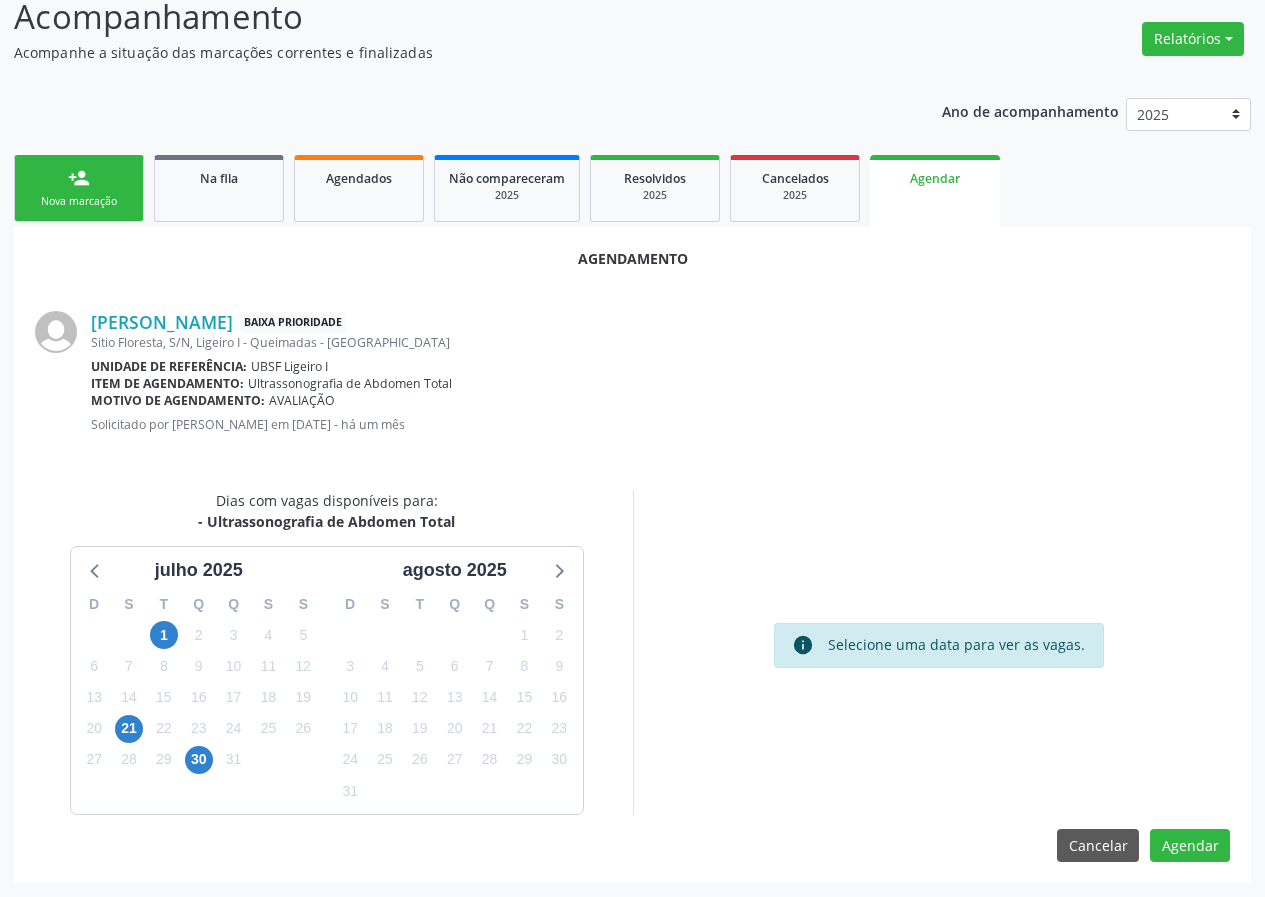 click on "30" at bounding box center [199, 759] 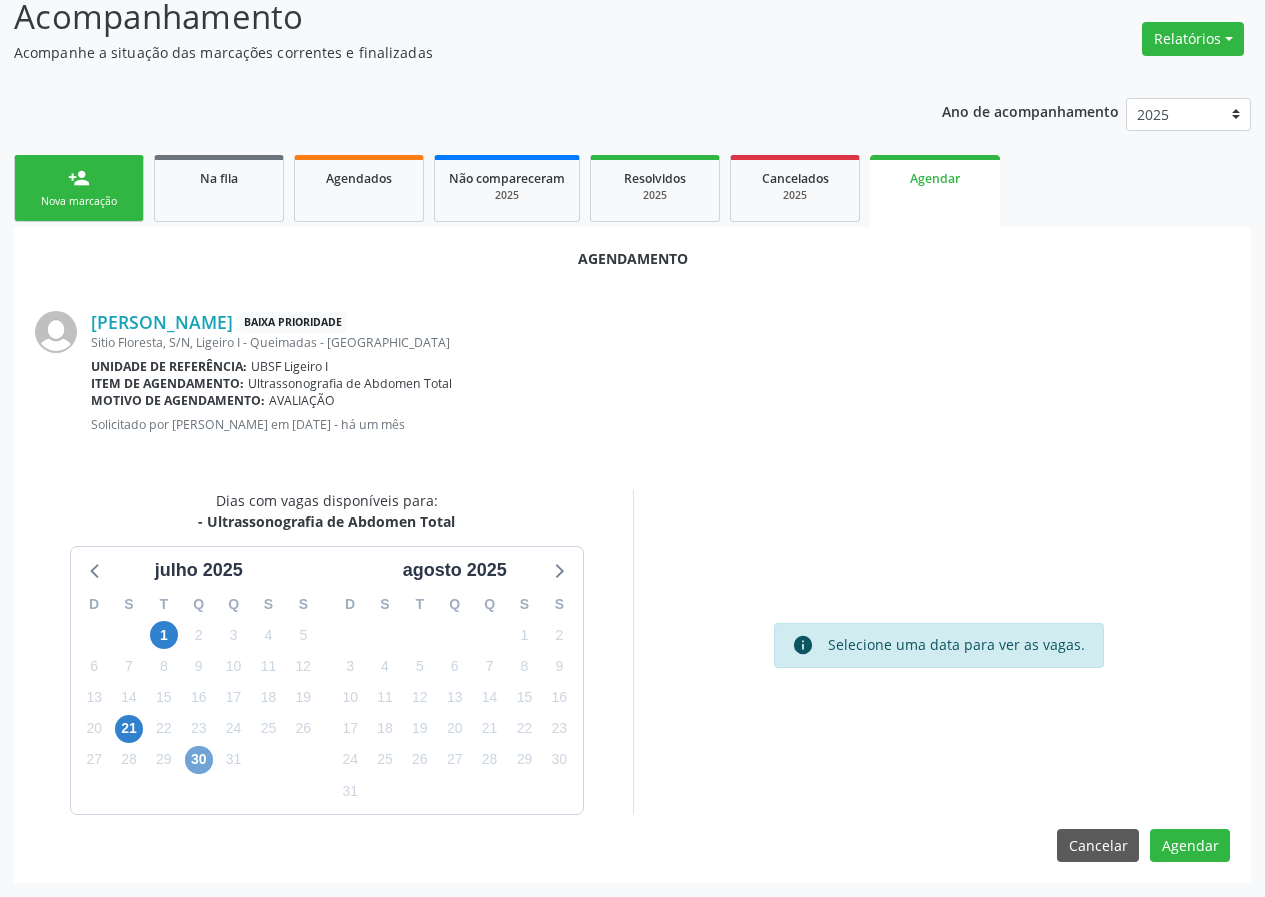 click on "30" at bounding box center (199, 760) 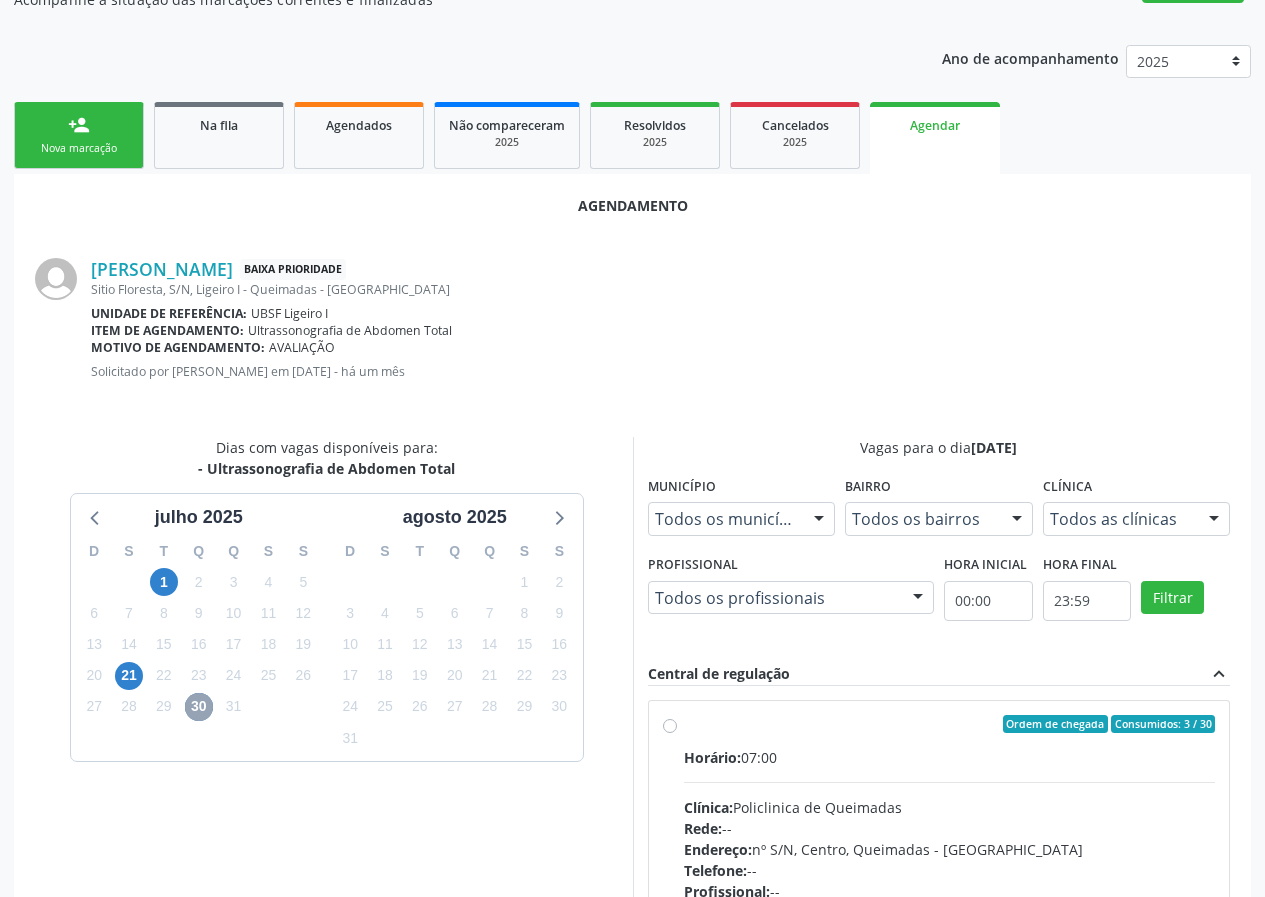 scroll, scrollTop: 244, scrollLeft: 0, axis: vertical 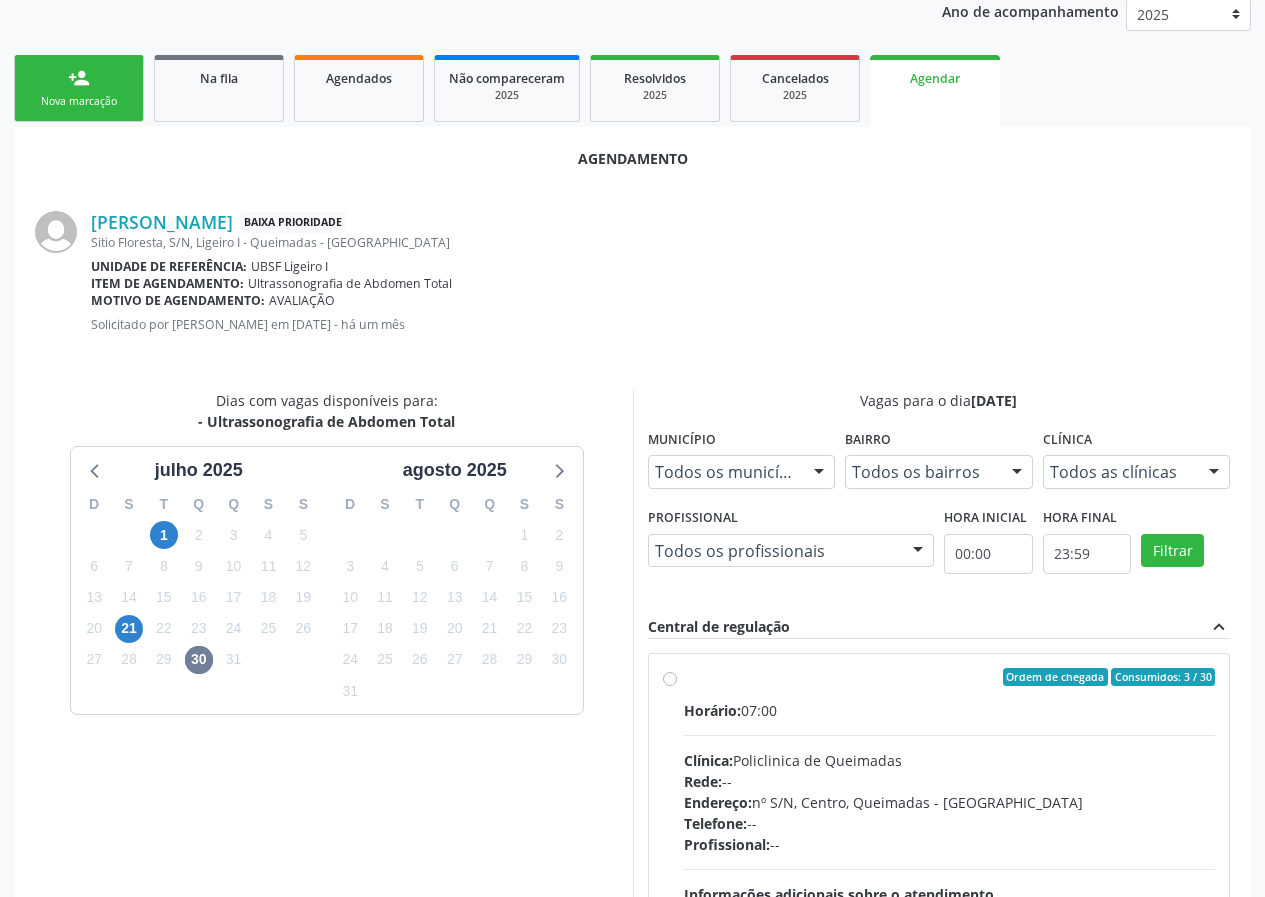 click on "6" at bounding box center [559, 691] 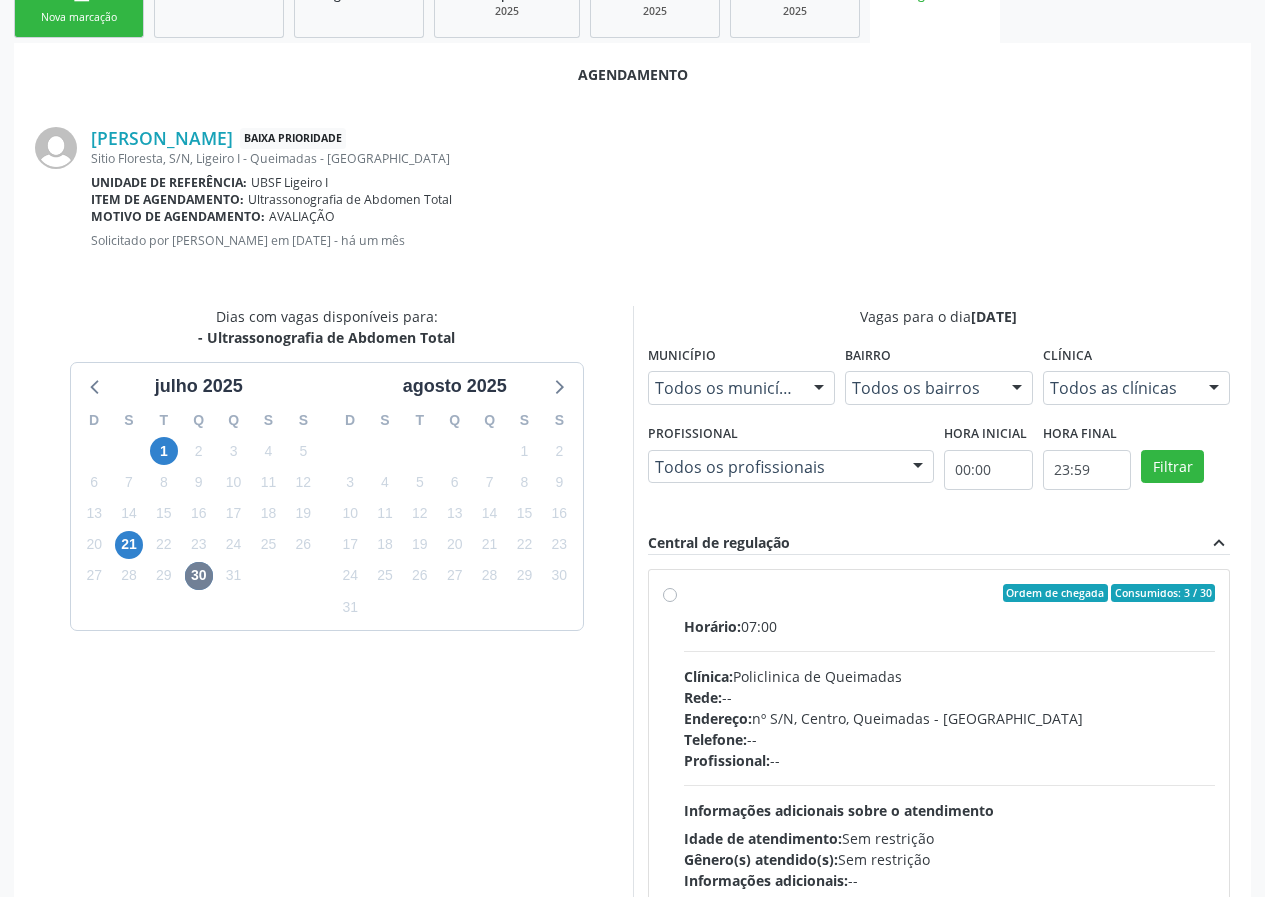 scroll, scrollTop: 444, scrollLeft: 0, axis: vertical 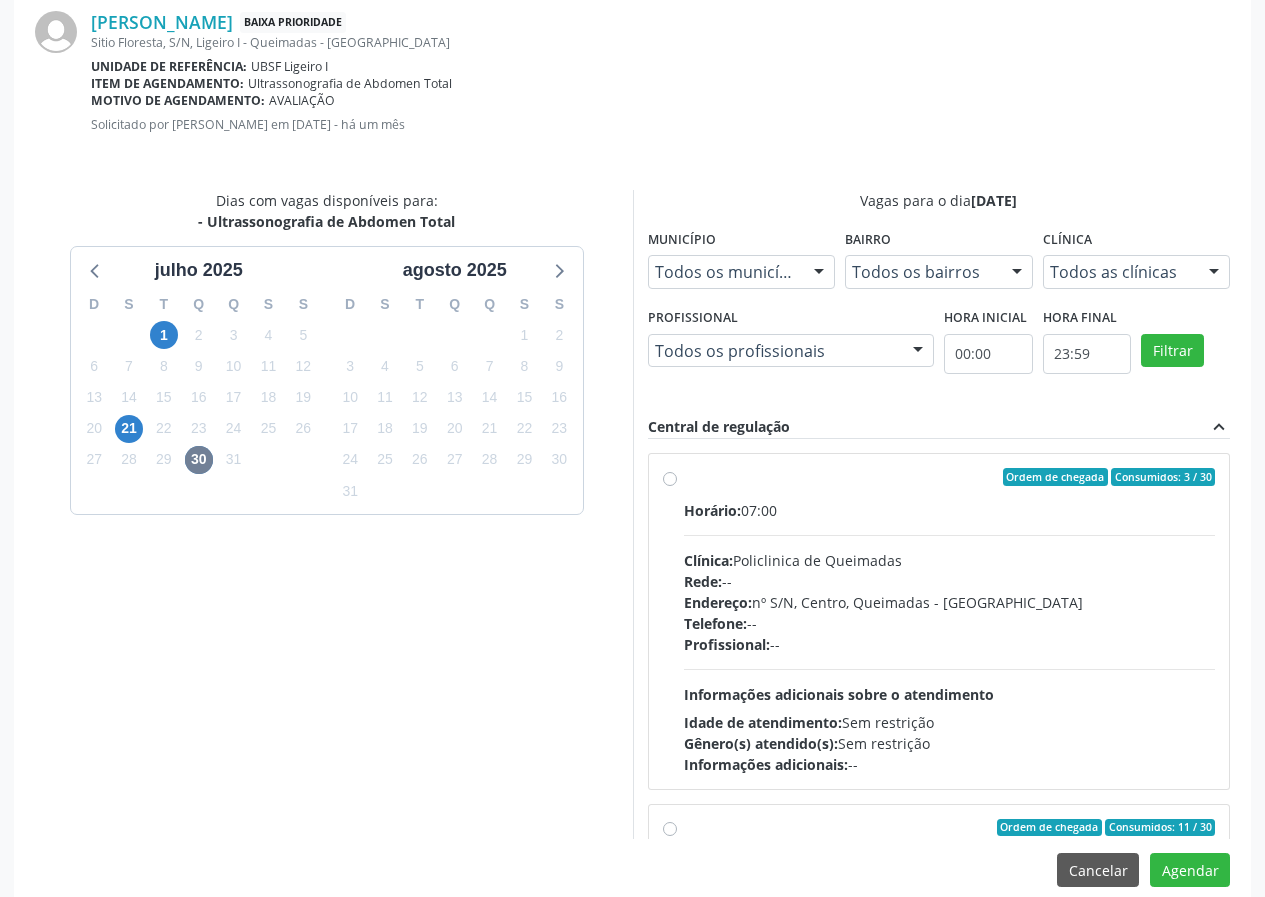 click on "Profissional:" at bounding box center [727, 644] 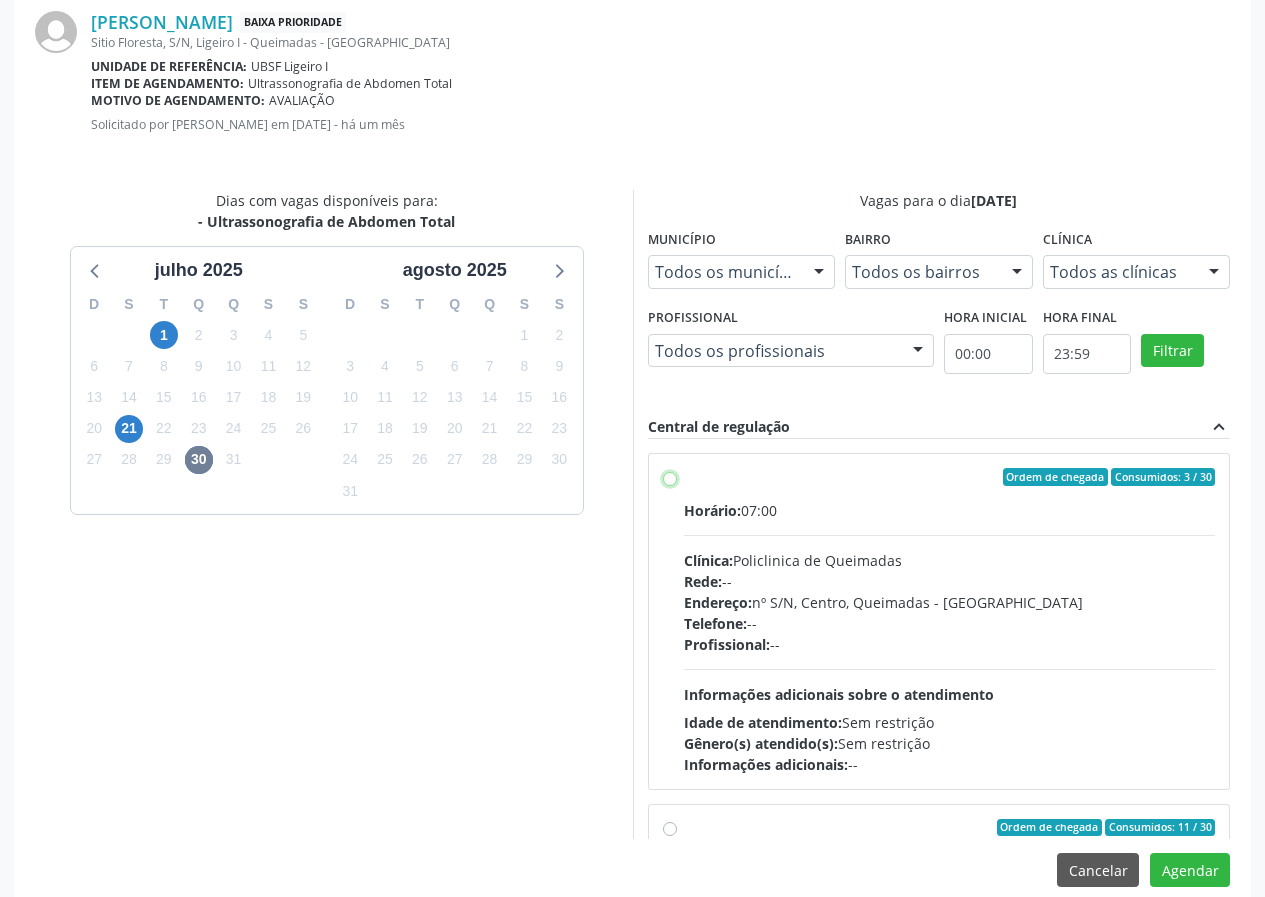 click on "Ordem de chegada
Consumidos: 3 / 30
Horário:   07:00
Clínica:  Policlinica de Queimadas
Rede:
--
Endereço:   nº S/N, Centro, Queimadas - PB
Telefone:   --
Profissional:
--
Informações adicionais sobre o atendimento
Idade de atendimento:
Sem restrição
Gênero(s) atendido(s):
Sem restrição
Informações adicionais:
--" at bounding box center [670, 477] 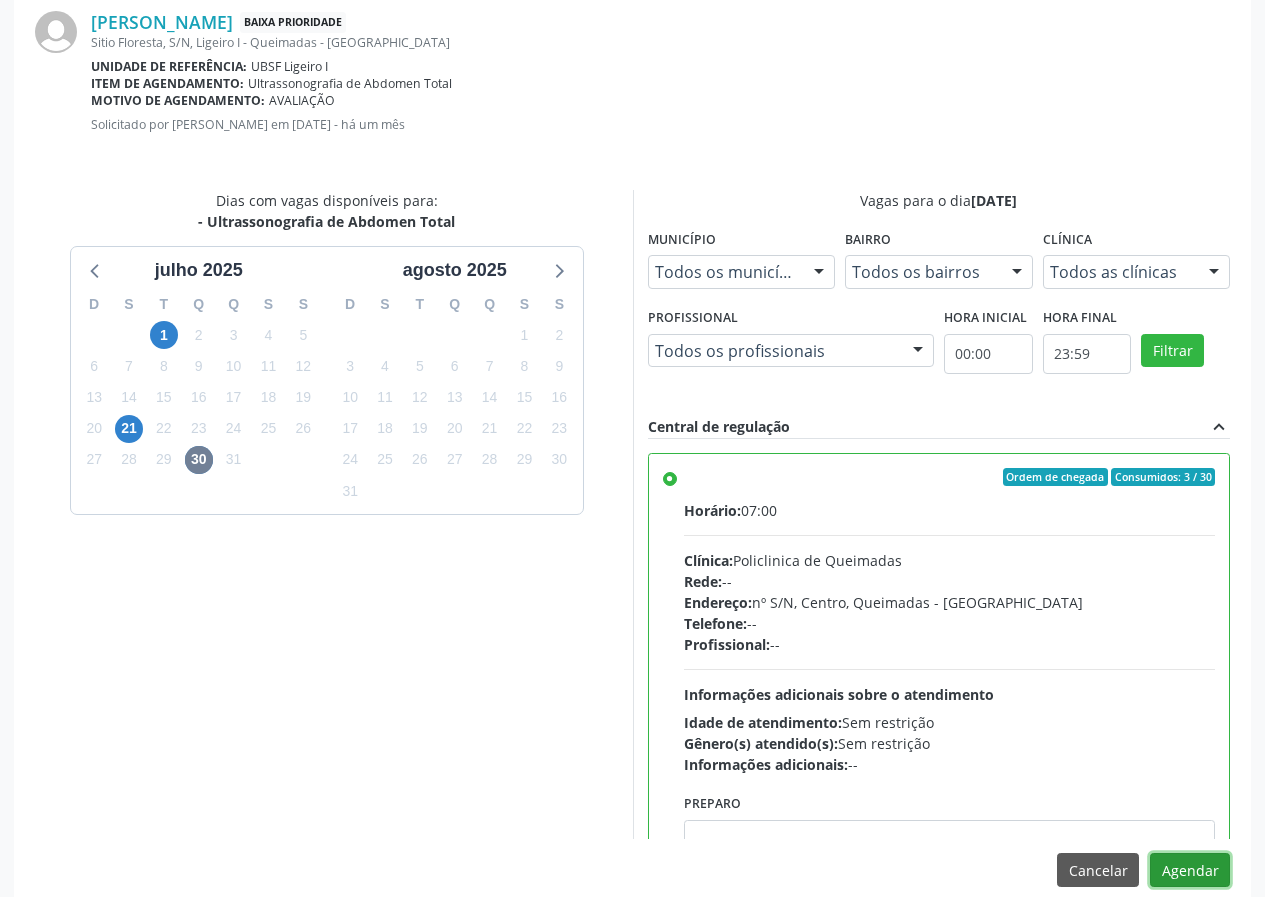 click on "Agendar" at bounding box center (1190, 870) 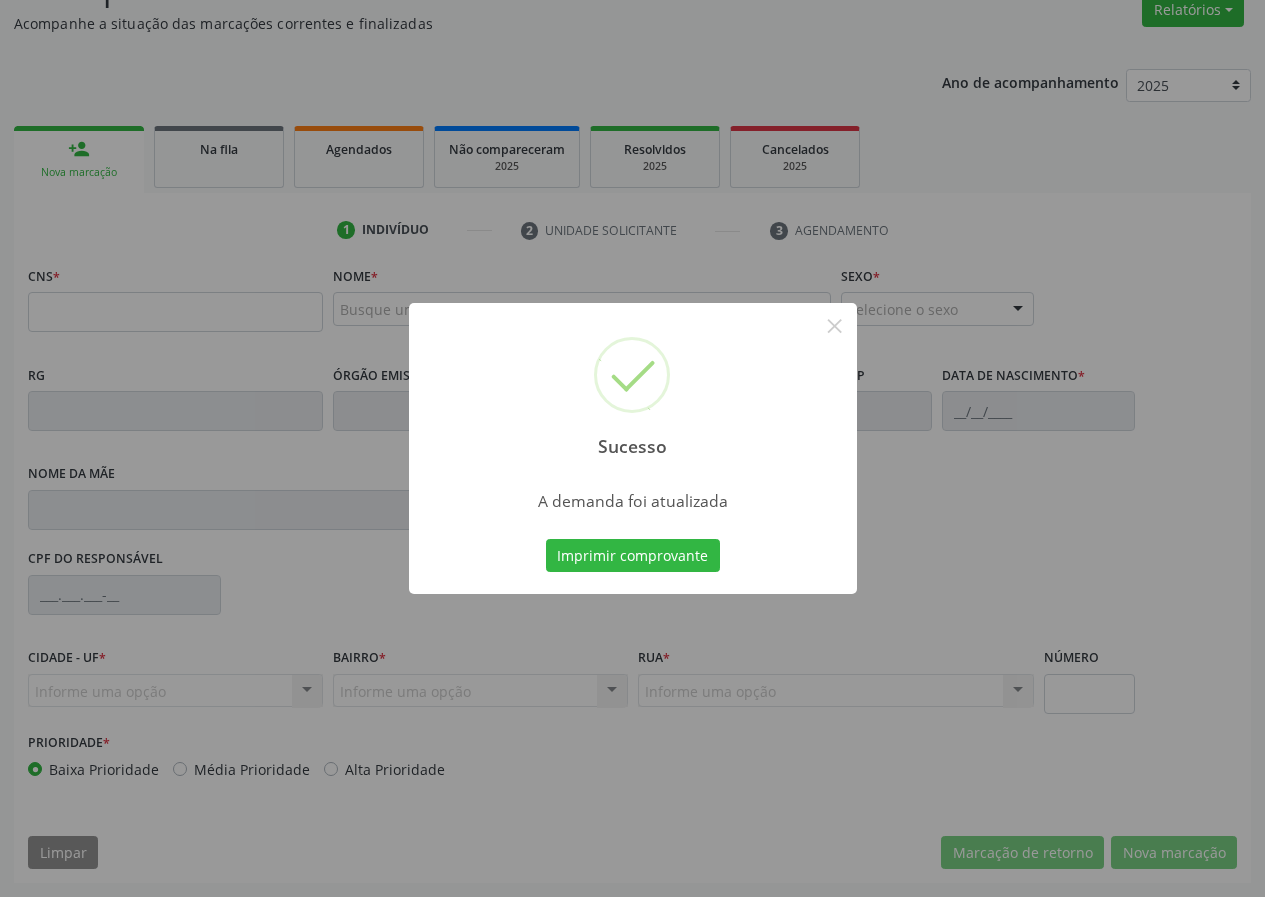 scroll, scrollTop: 173, scrollLeft: 0, axis: vertical 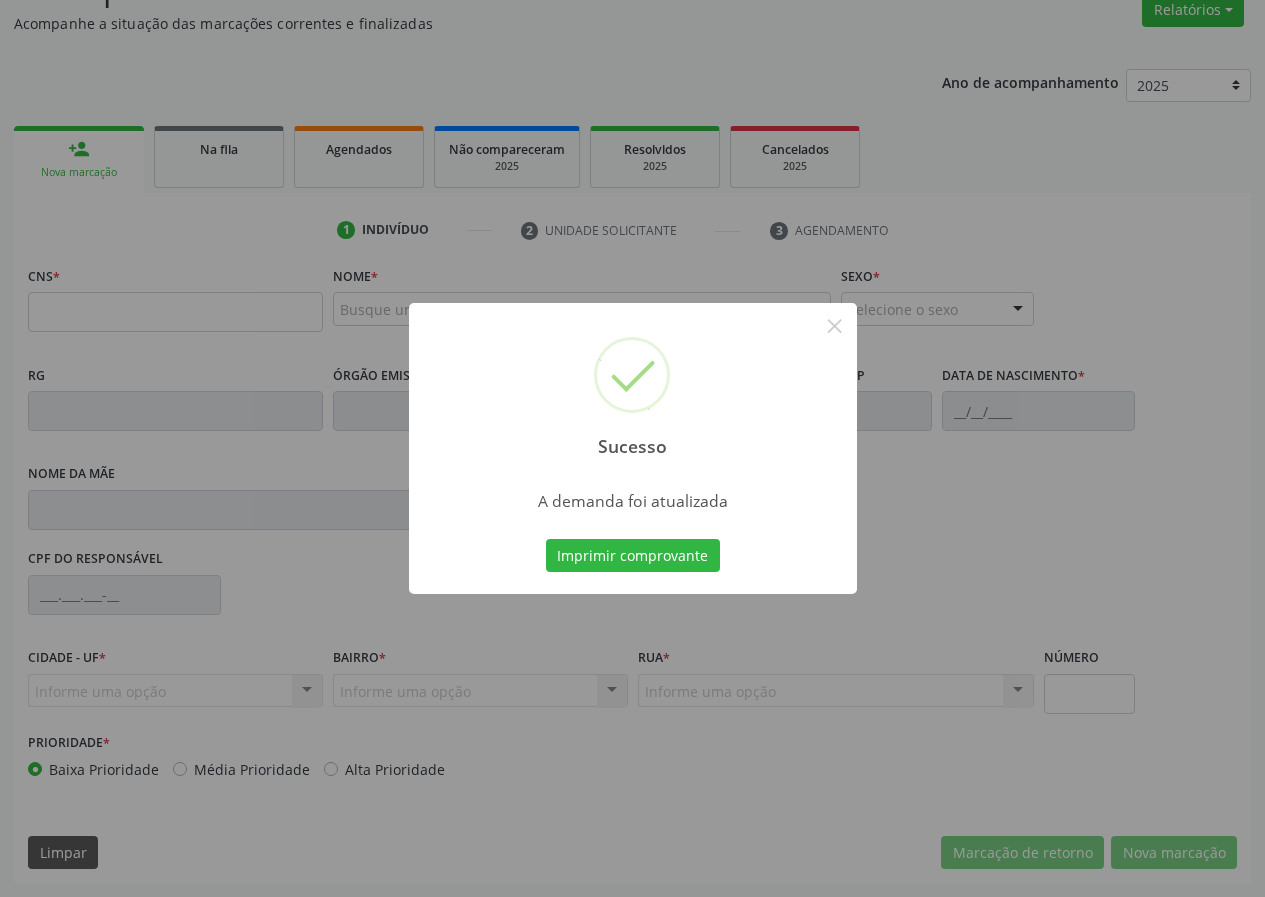 type 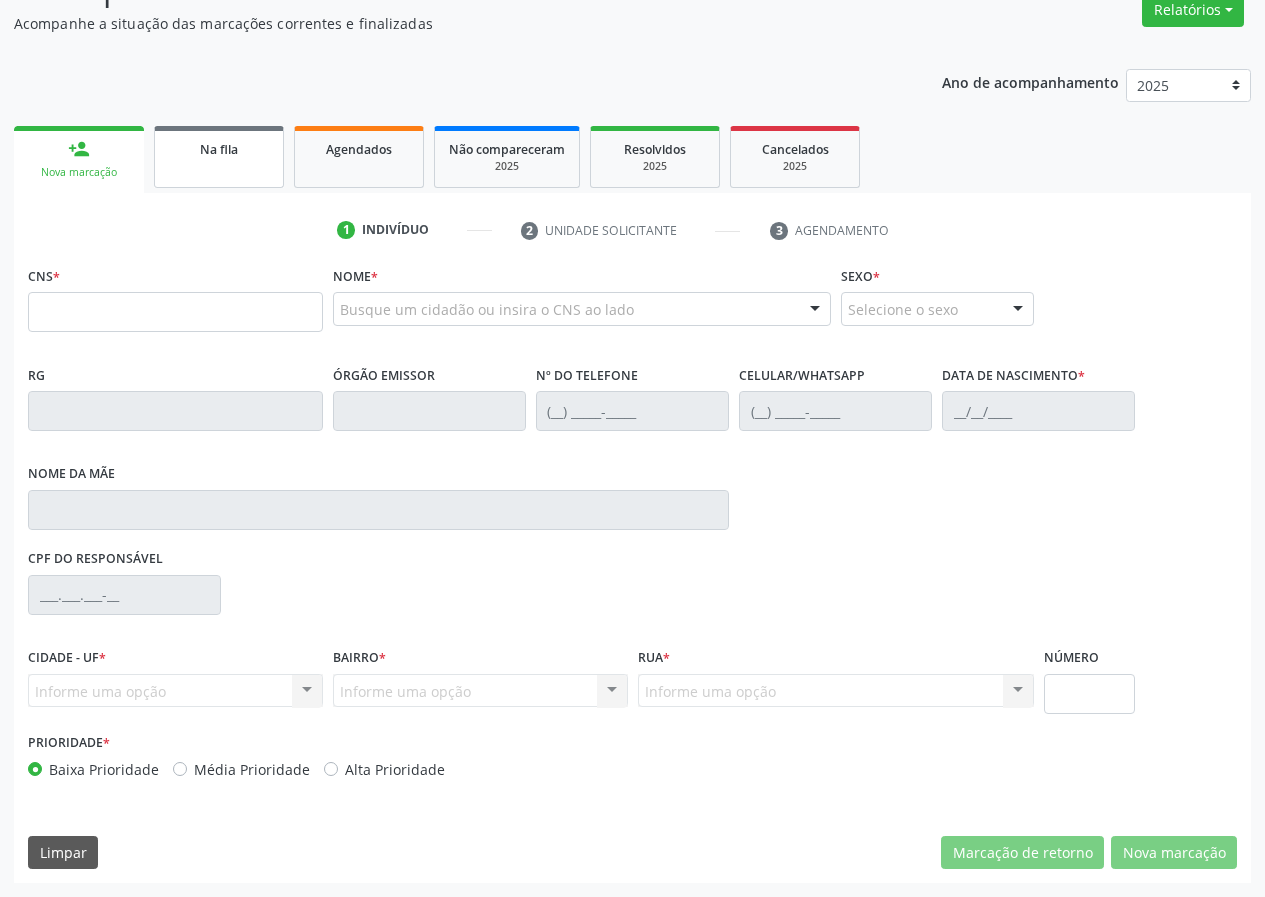 click on "Na fila" at bounding box center (219, 148) 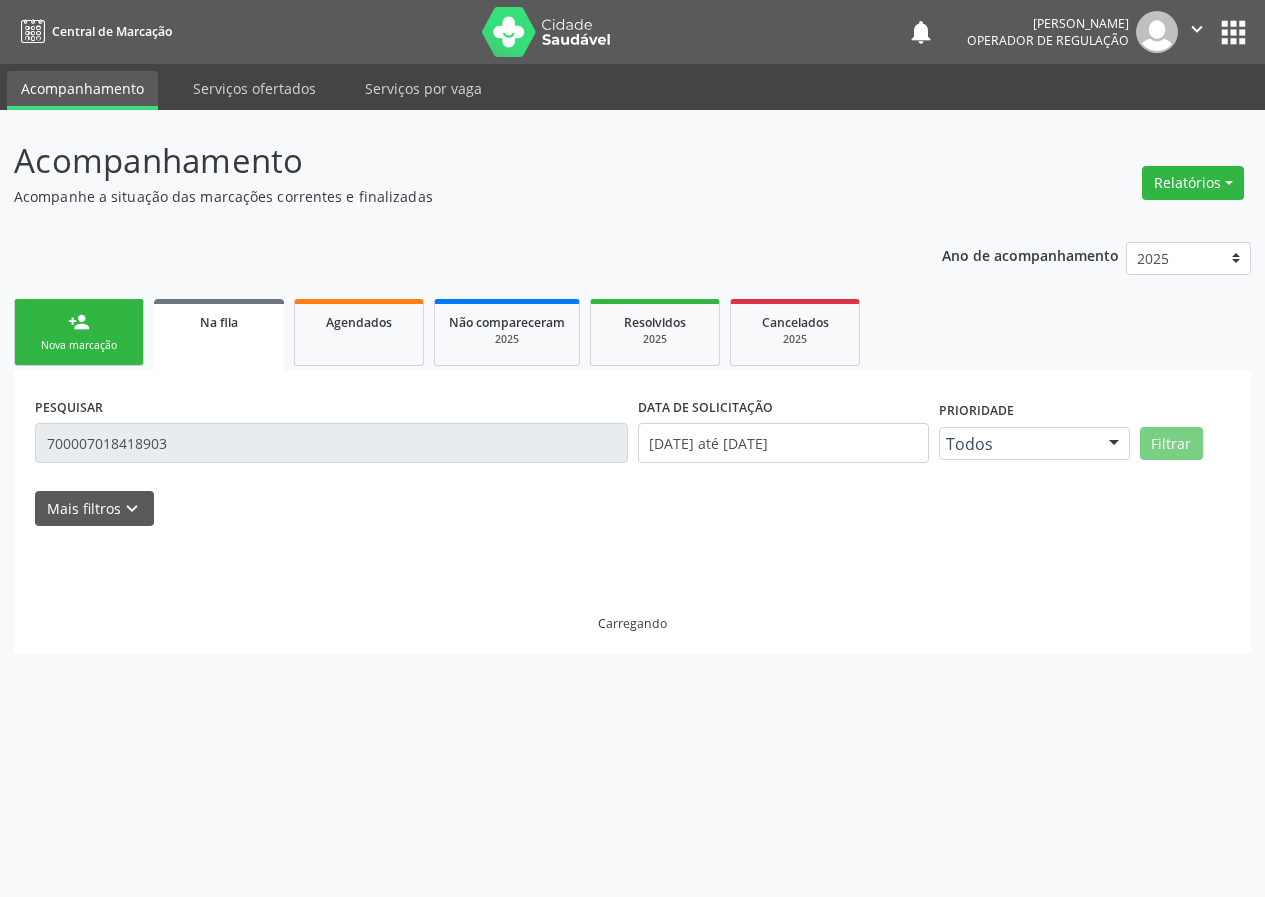 scroll, scrollTop: 0, scrollLeft: 0, axis: both 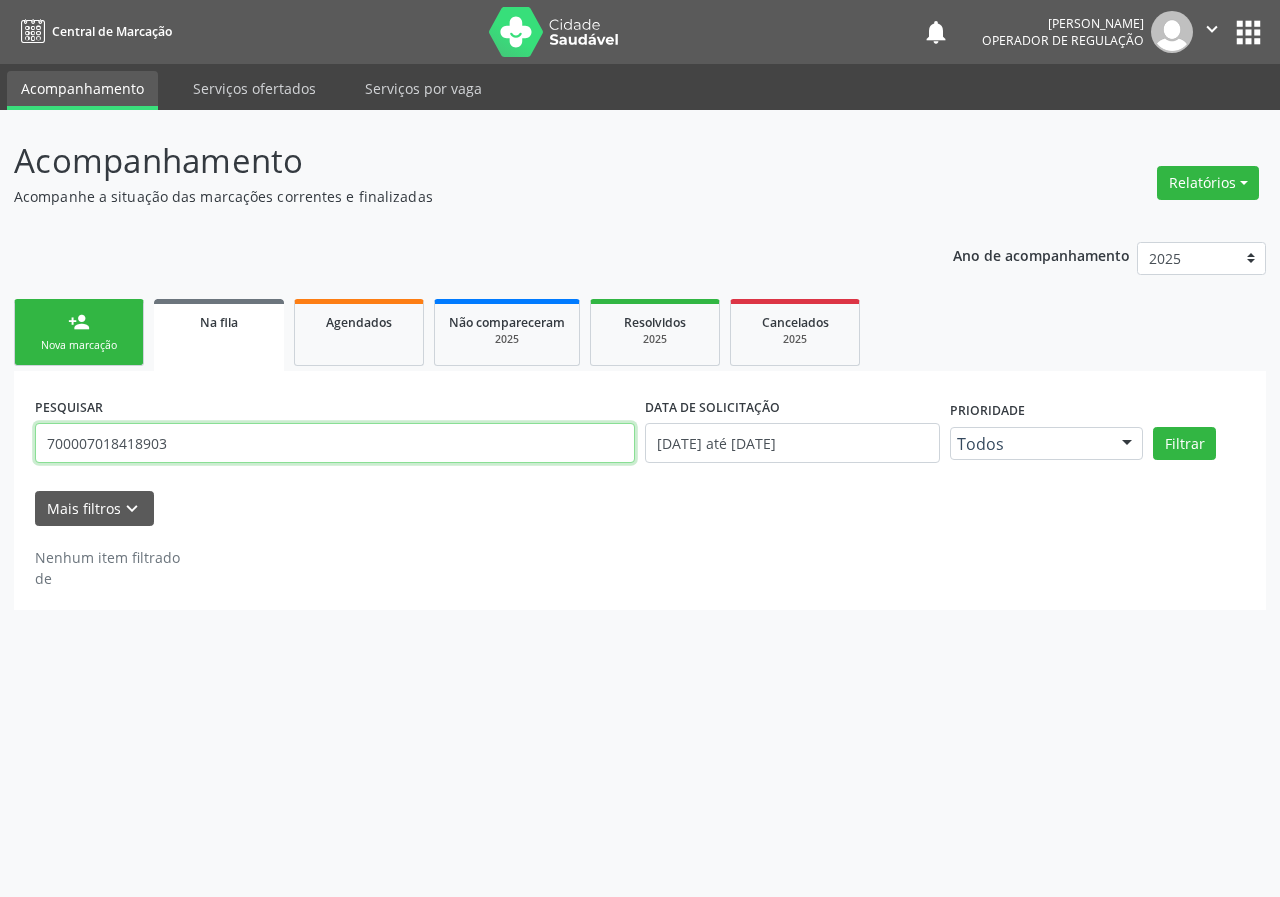click on "700007018418903" at bounding box center (335, 443) 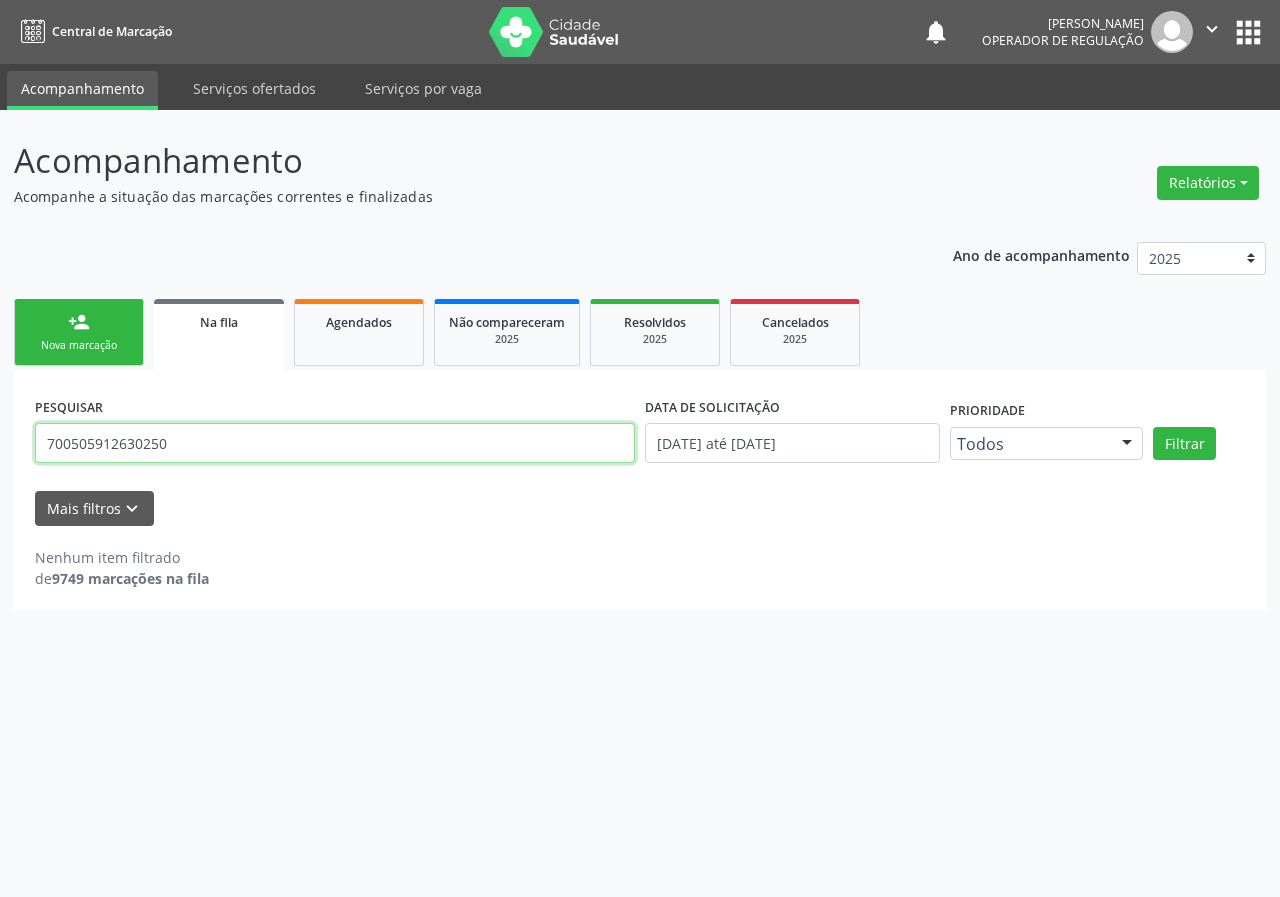 type on "700505912630250" 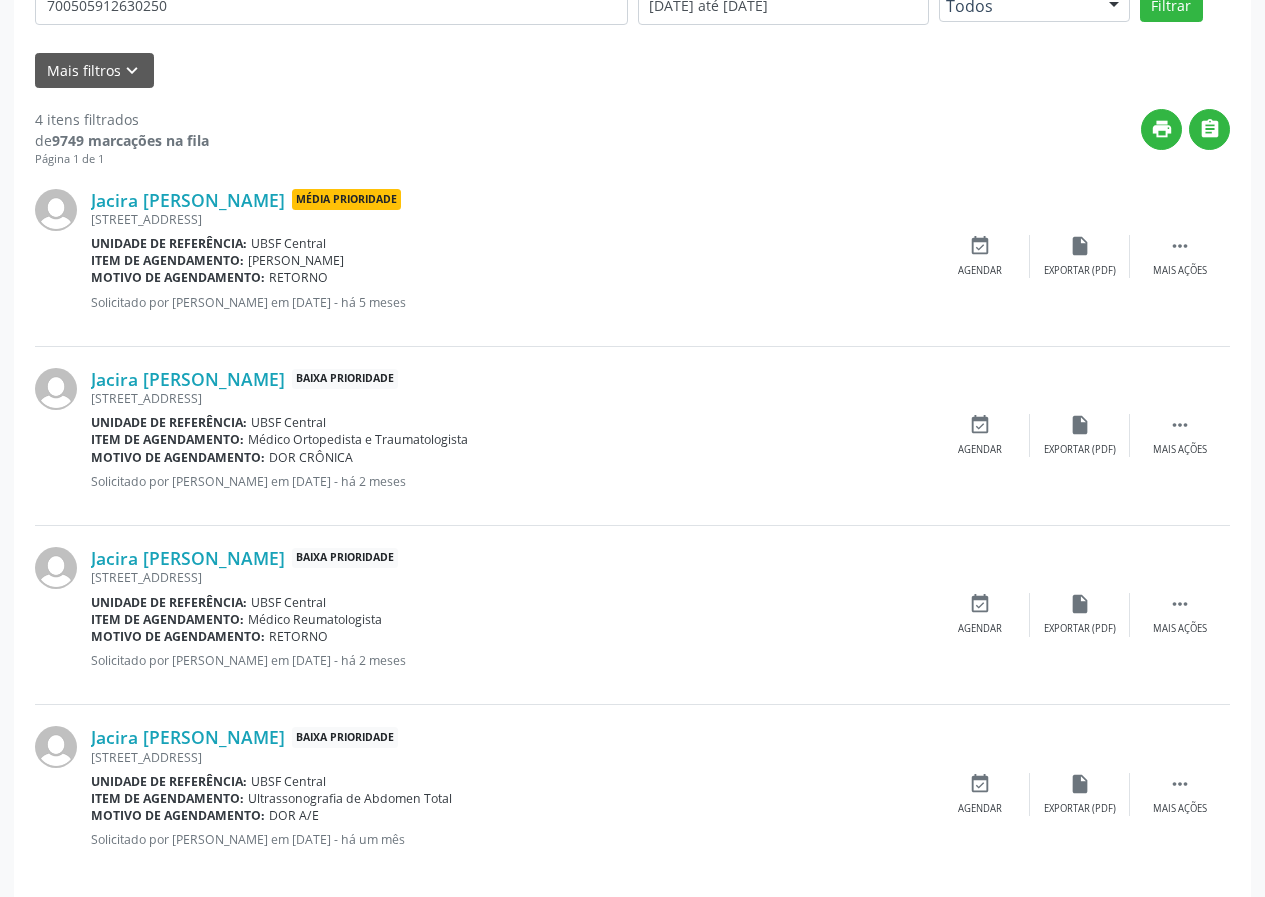 scroll, scrollTop: 459, scrollLeft: 0, axis: vertical 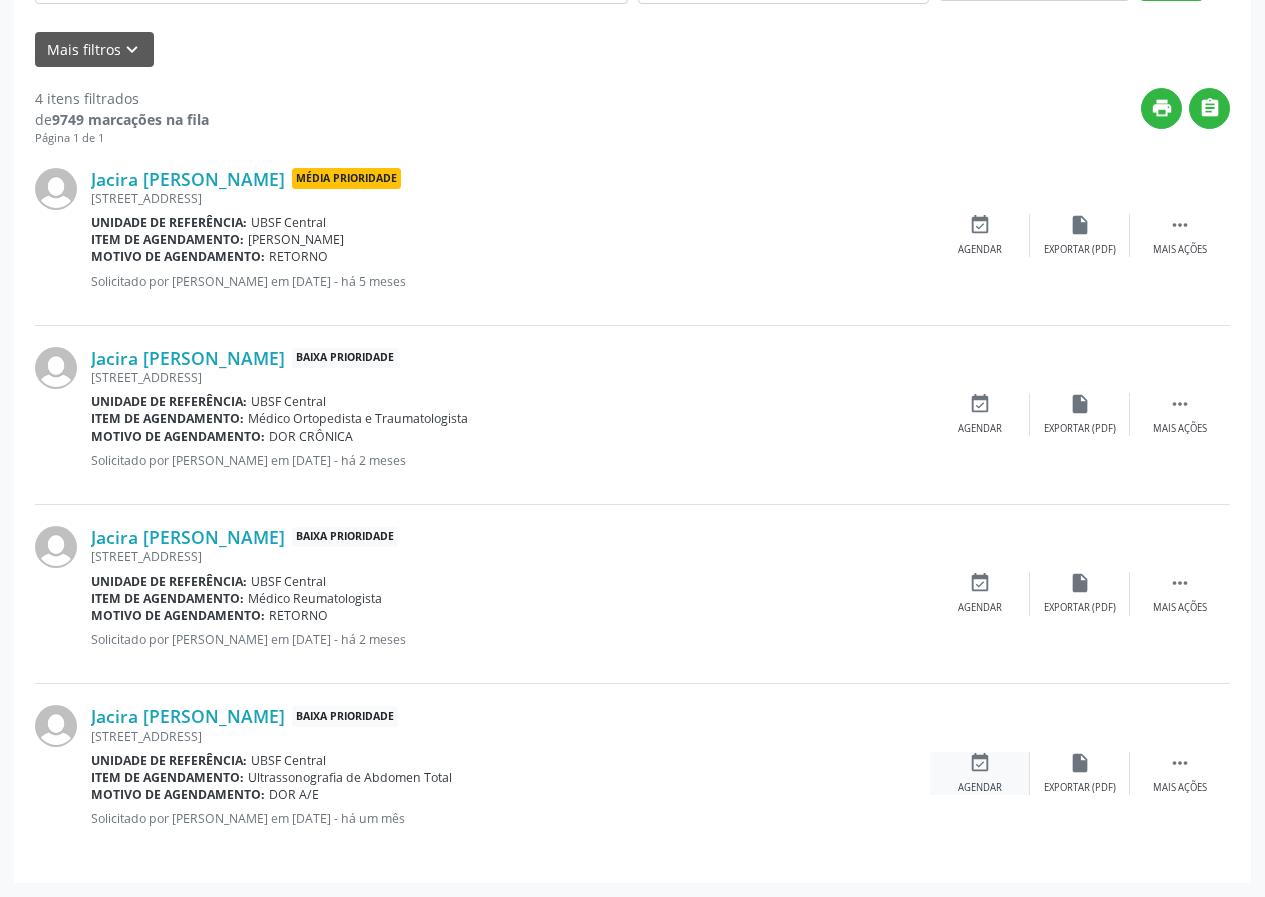 click on "event_available
Agendar" at bounding box center [980, 773] 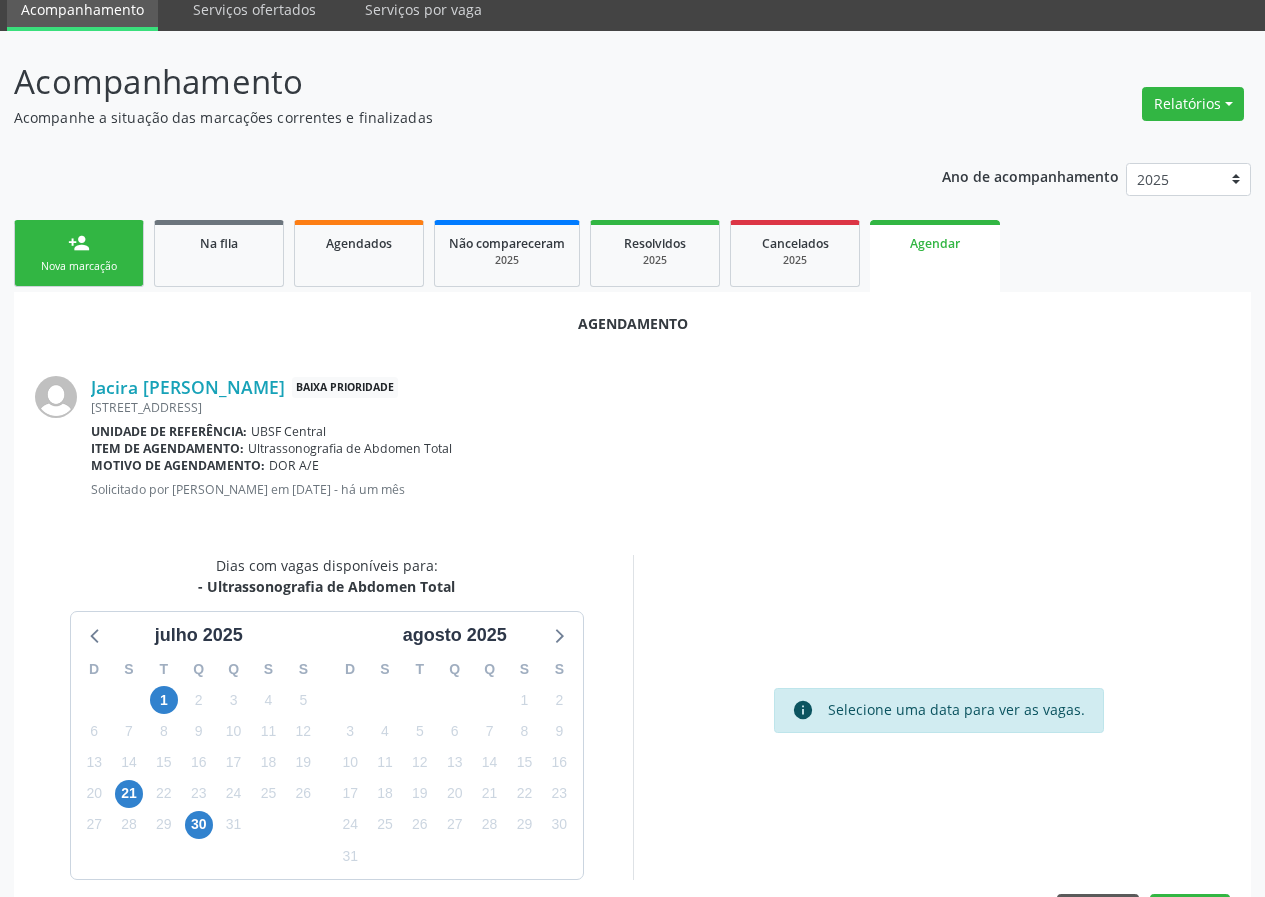 scroll, scrollTop: 144, scrollLeft: 0, axis: vertical 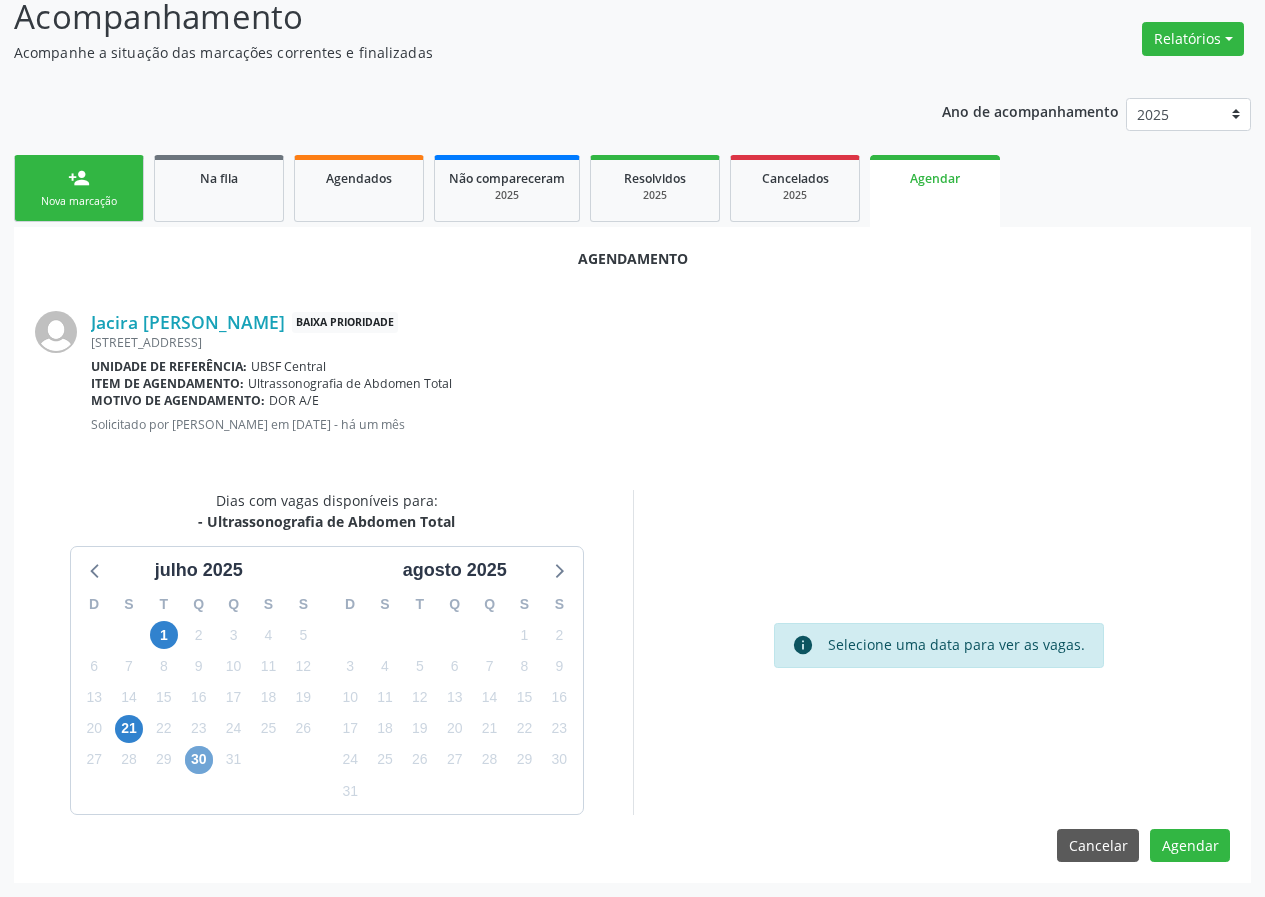 click on "30" at bounding box center [199, 760] 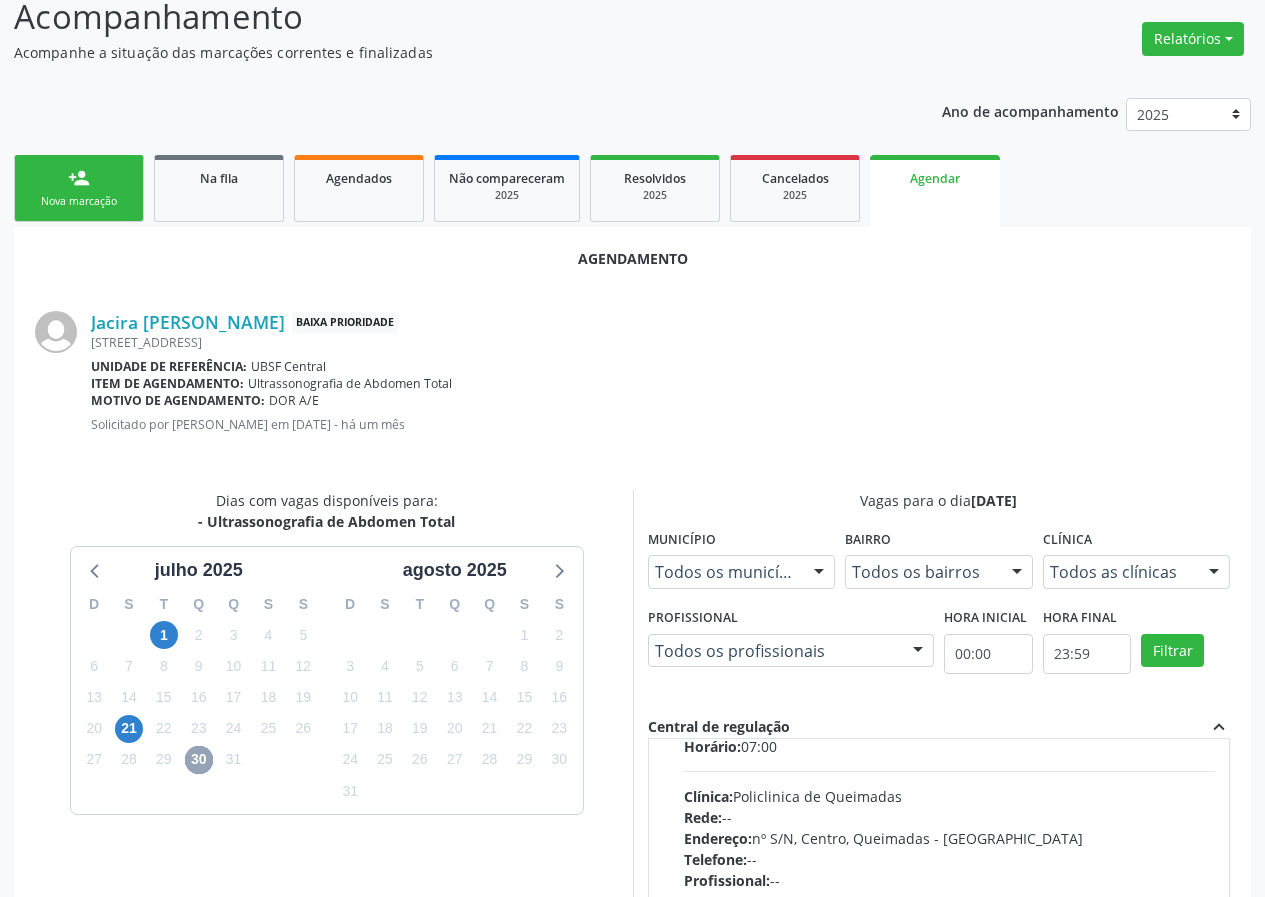 scroll, scrollTop: 200, scrollLeft: 0, axis: vertical 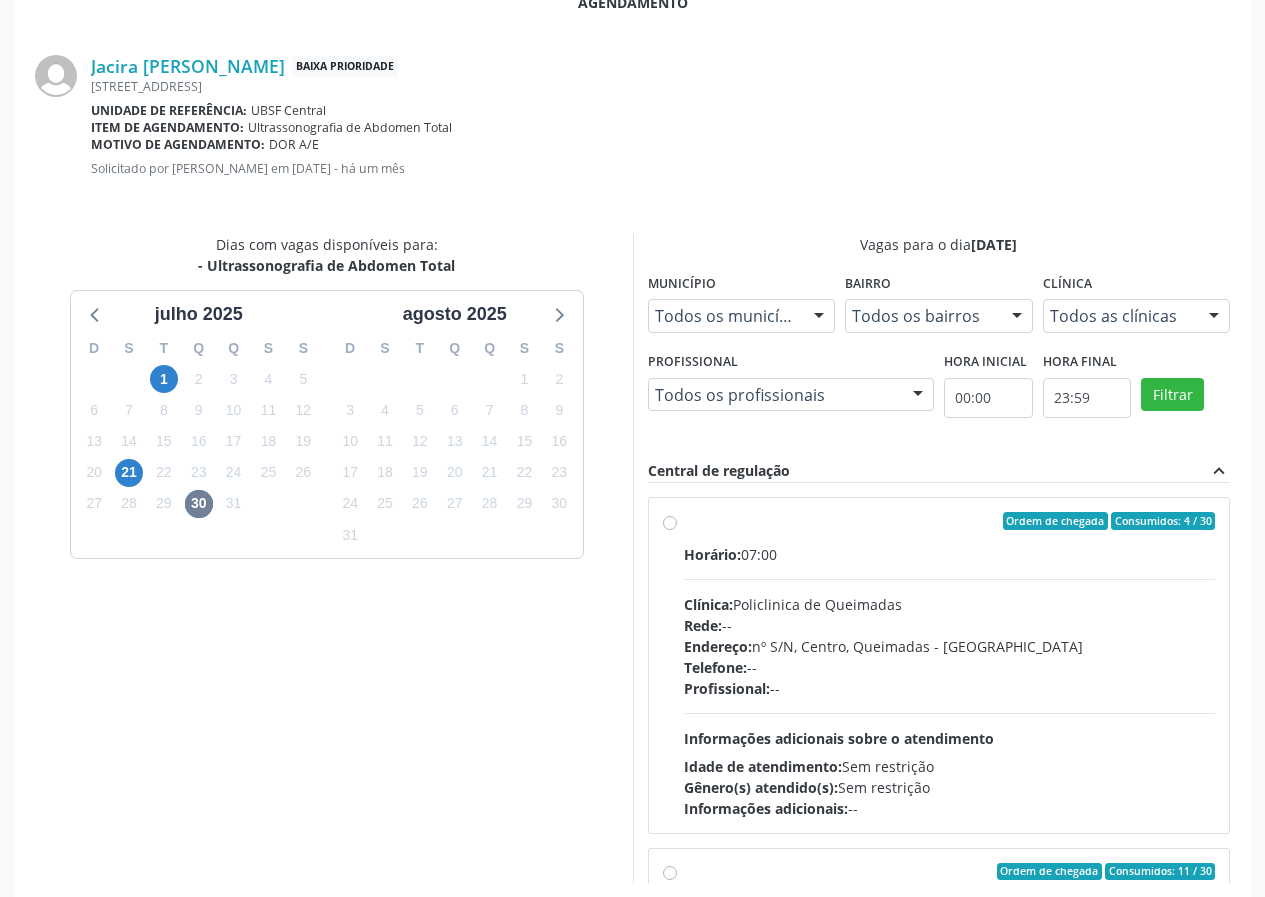 click on "Endereço:" at bounding box center (718, 646) 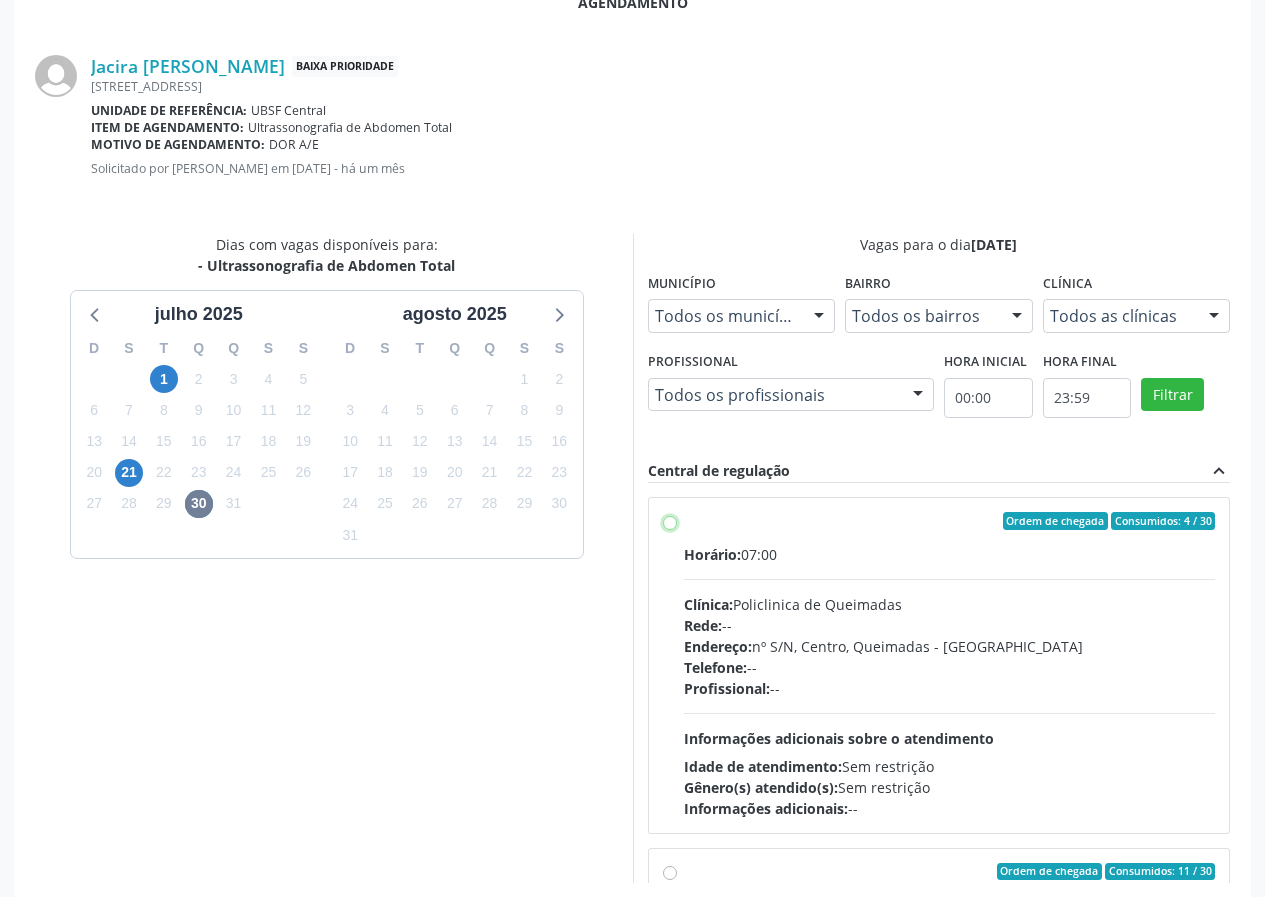 radio on "true" 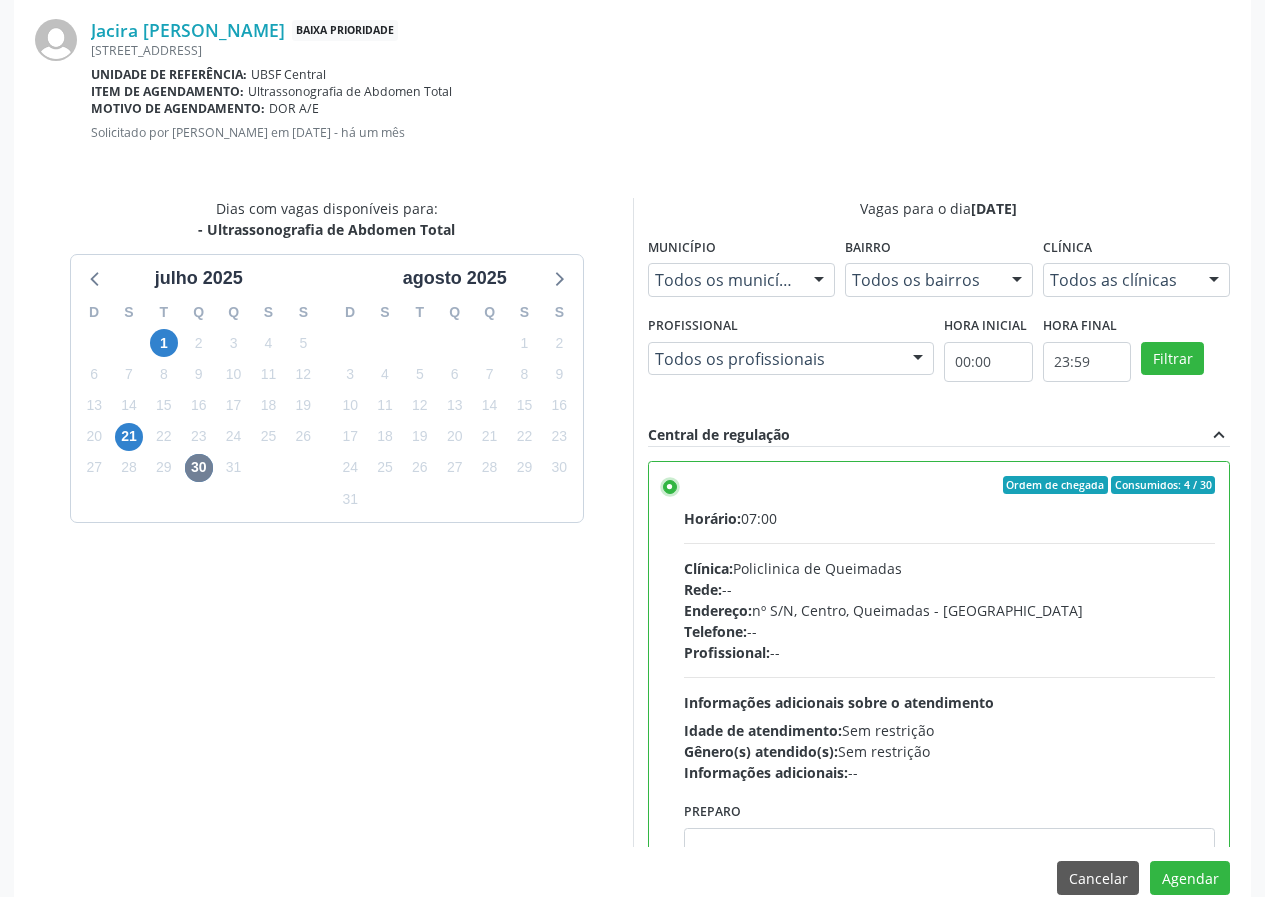 scroll, scrollTop: 469, scrollLeft: 0, axis: vertical 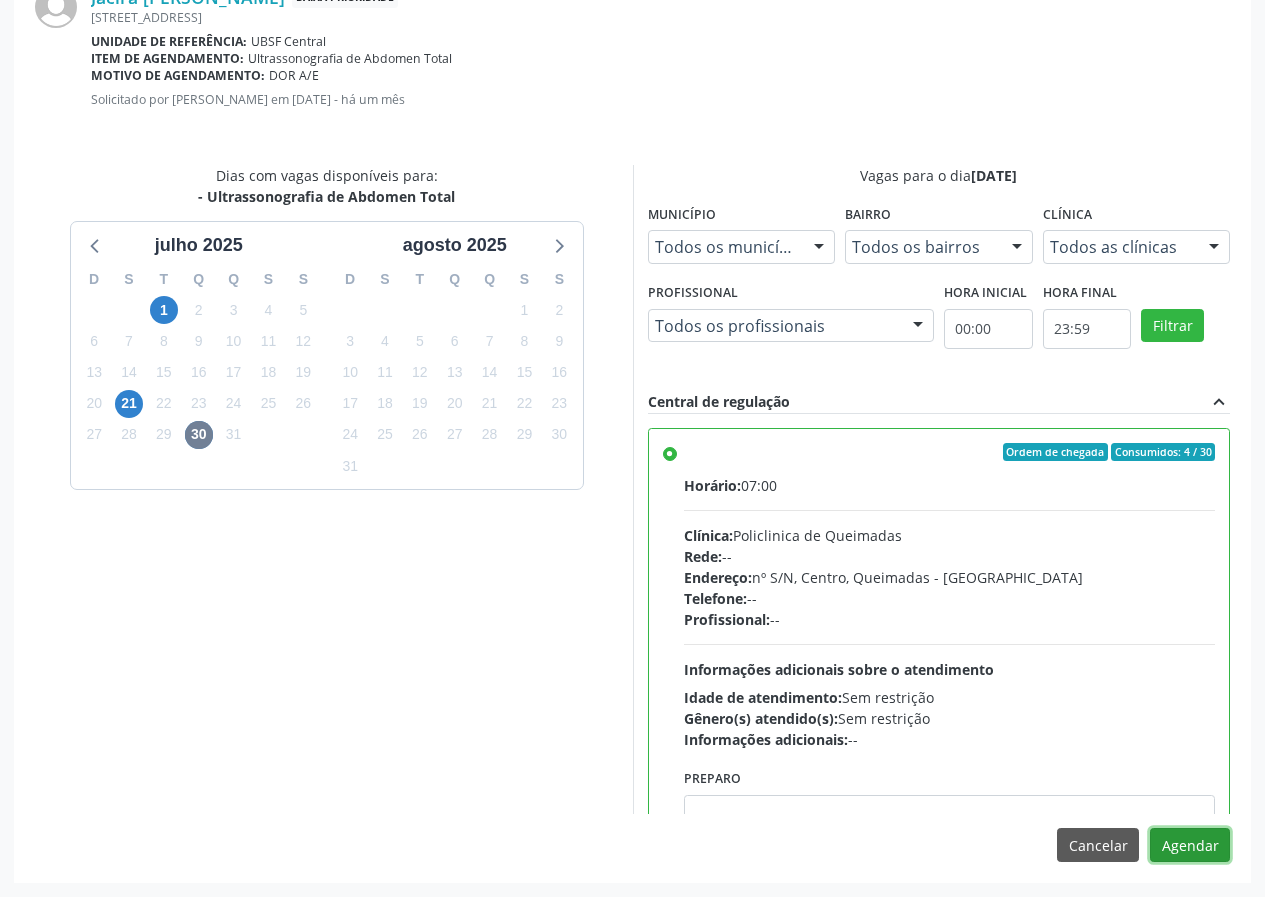 click on "Agendar" at bounding box center (1190, 845) 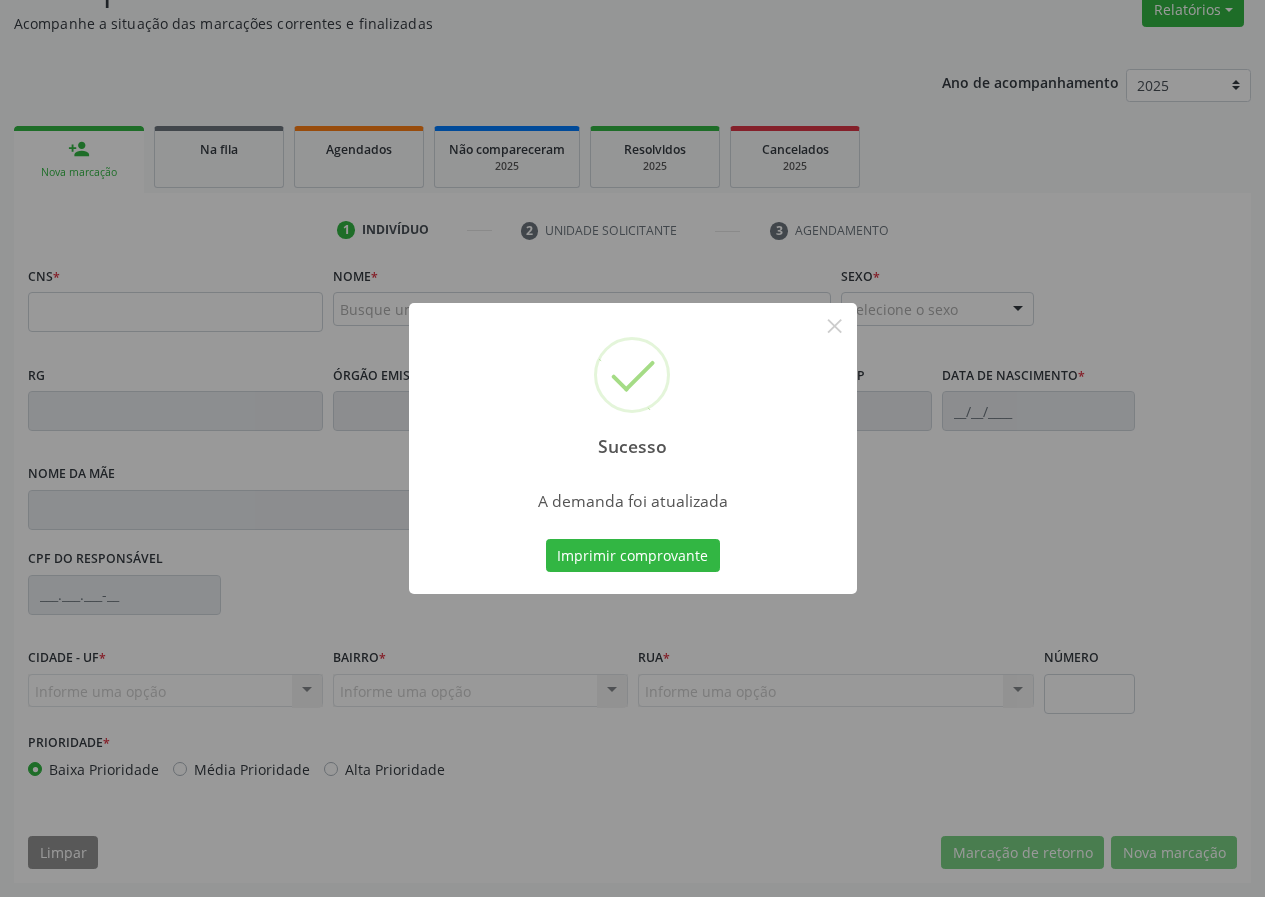 scroll, scrollTop: 173, scrollLeft: 0, axis: vertical 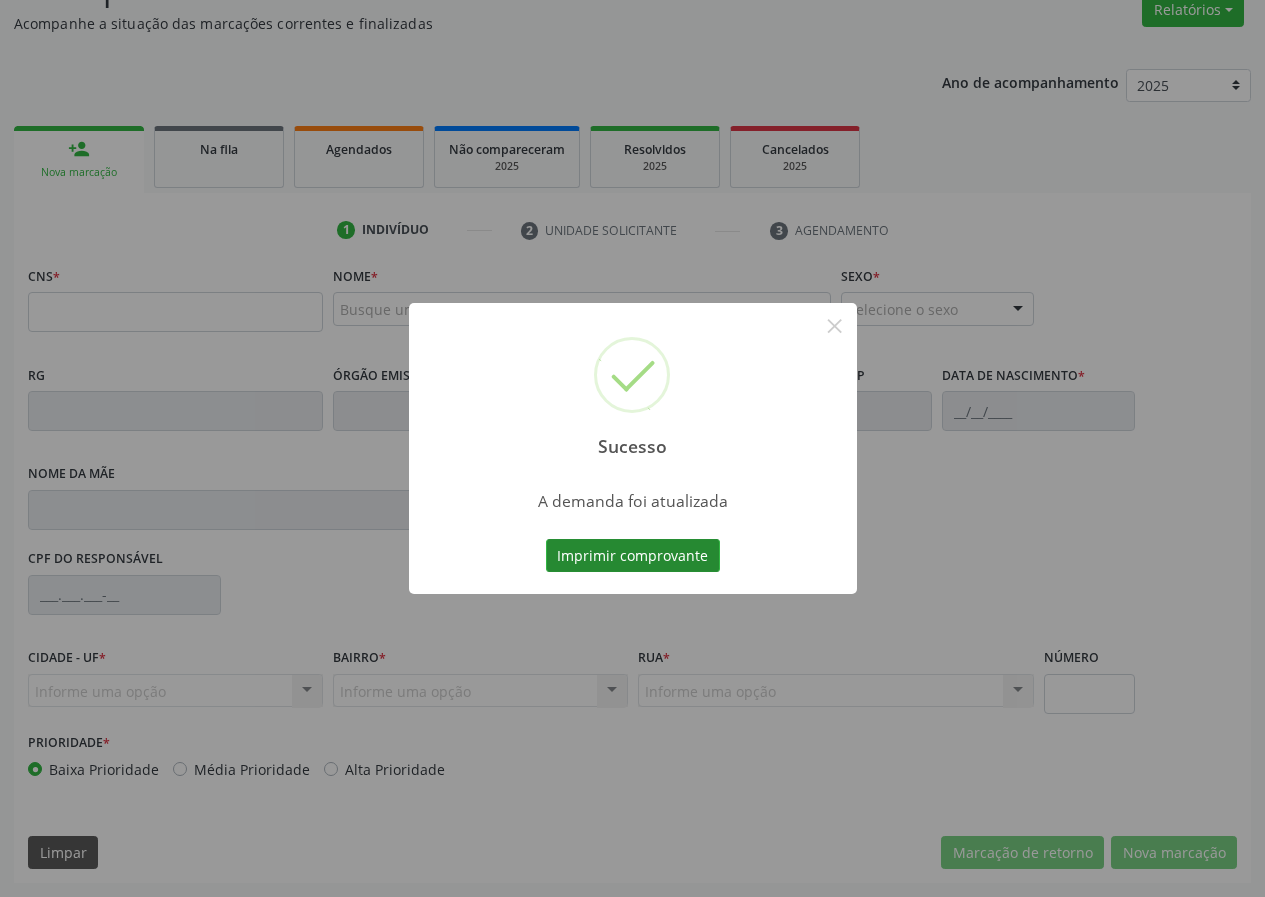click on "Imprimir comprovante" at bounding box center [633, 556] 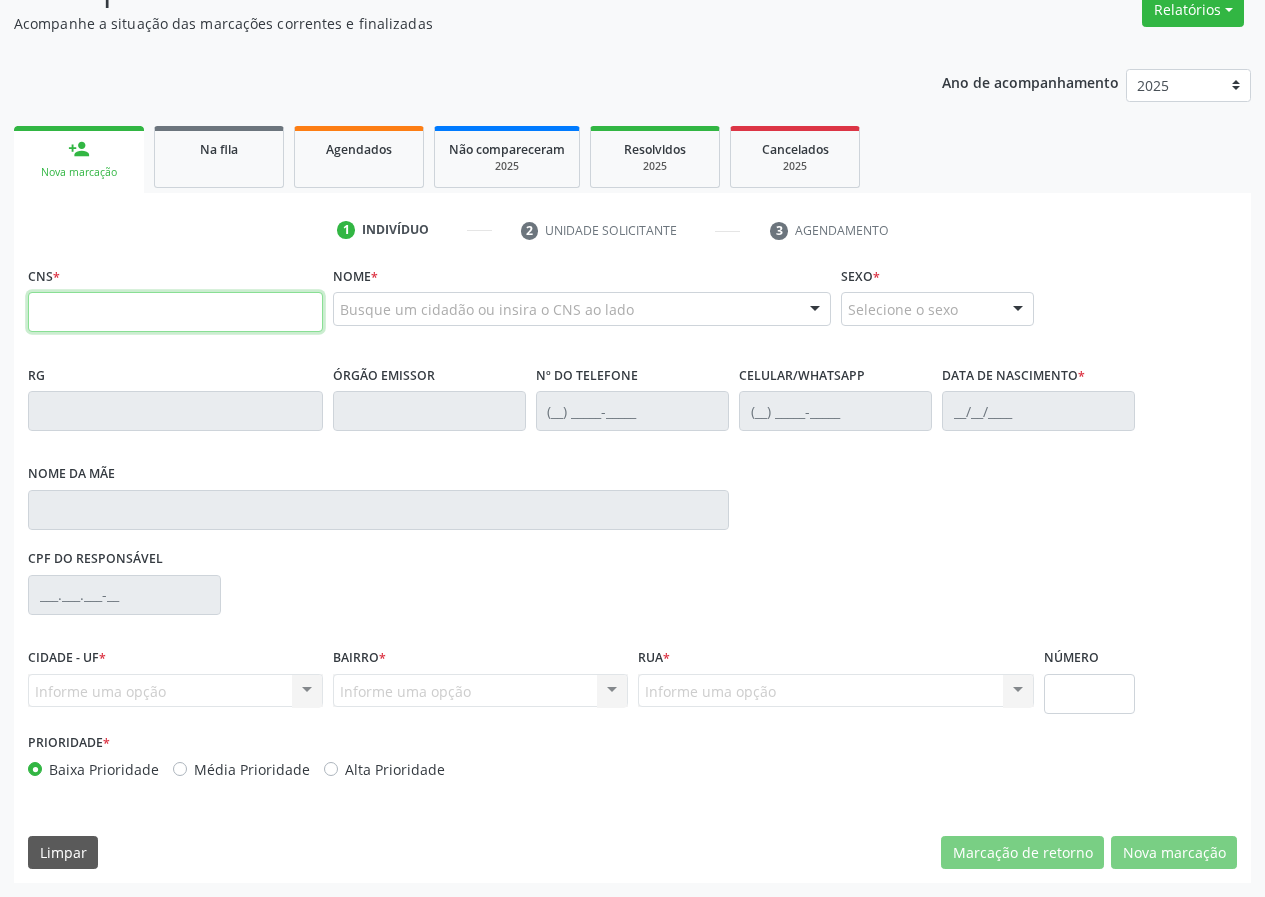 click at bounding box center (175, 312) 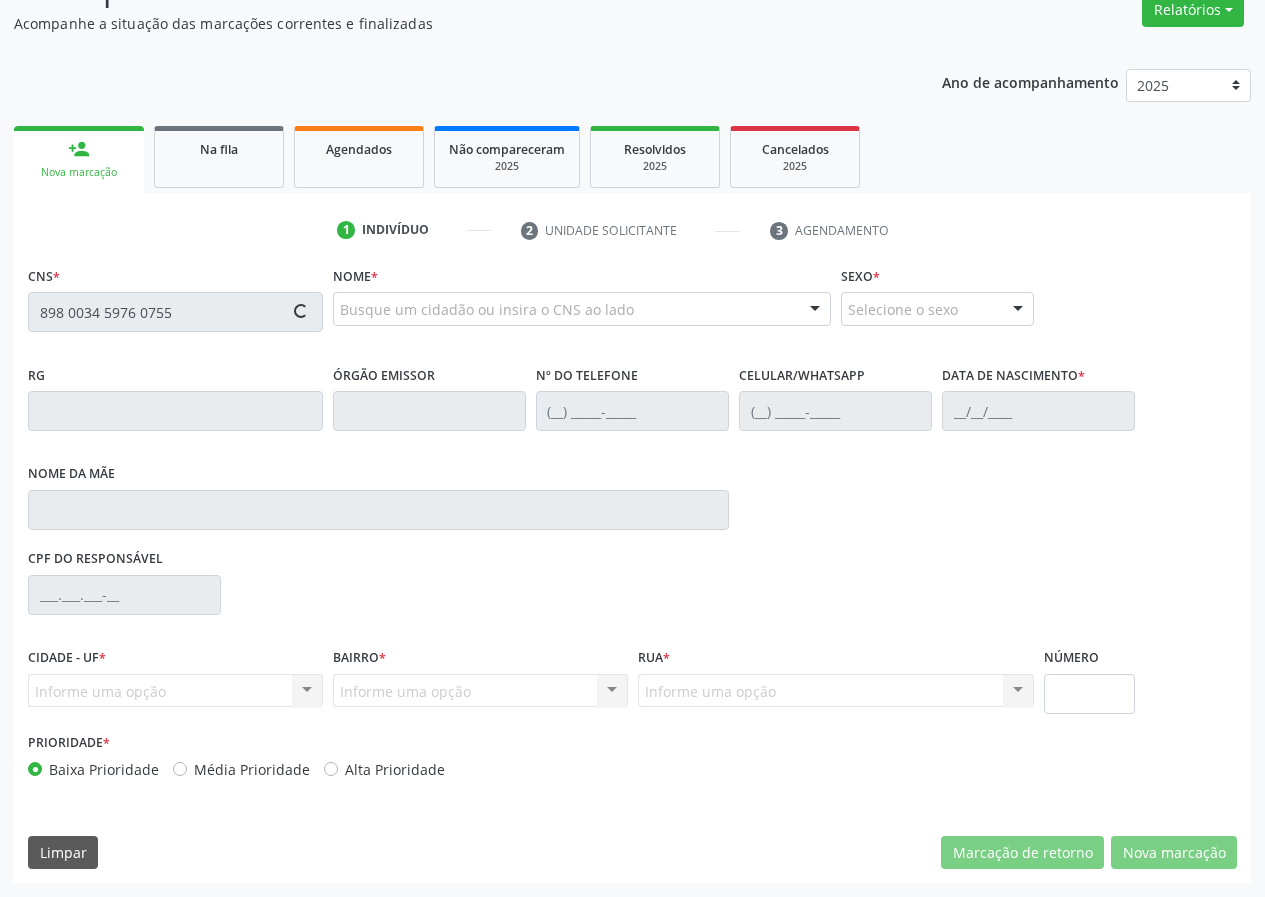 type on "898 0034 5976 0755" 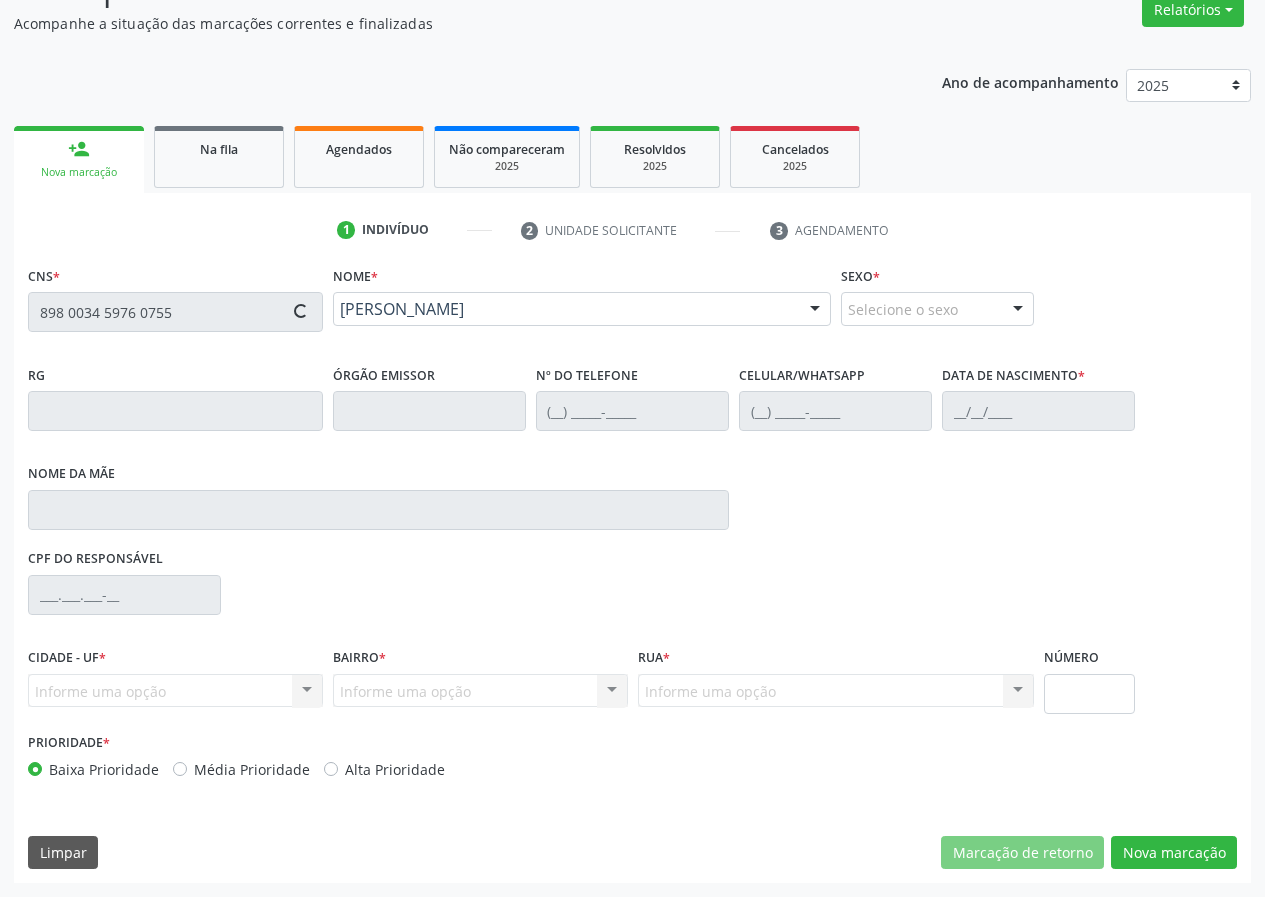 type on "(83) 99697-5421" 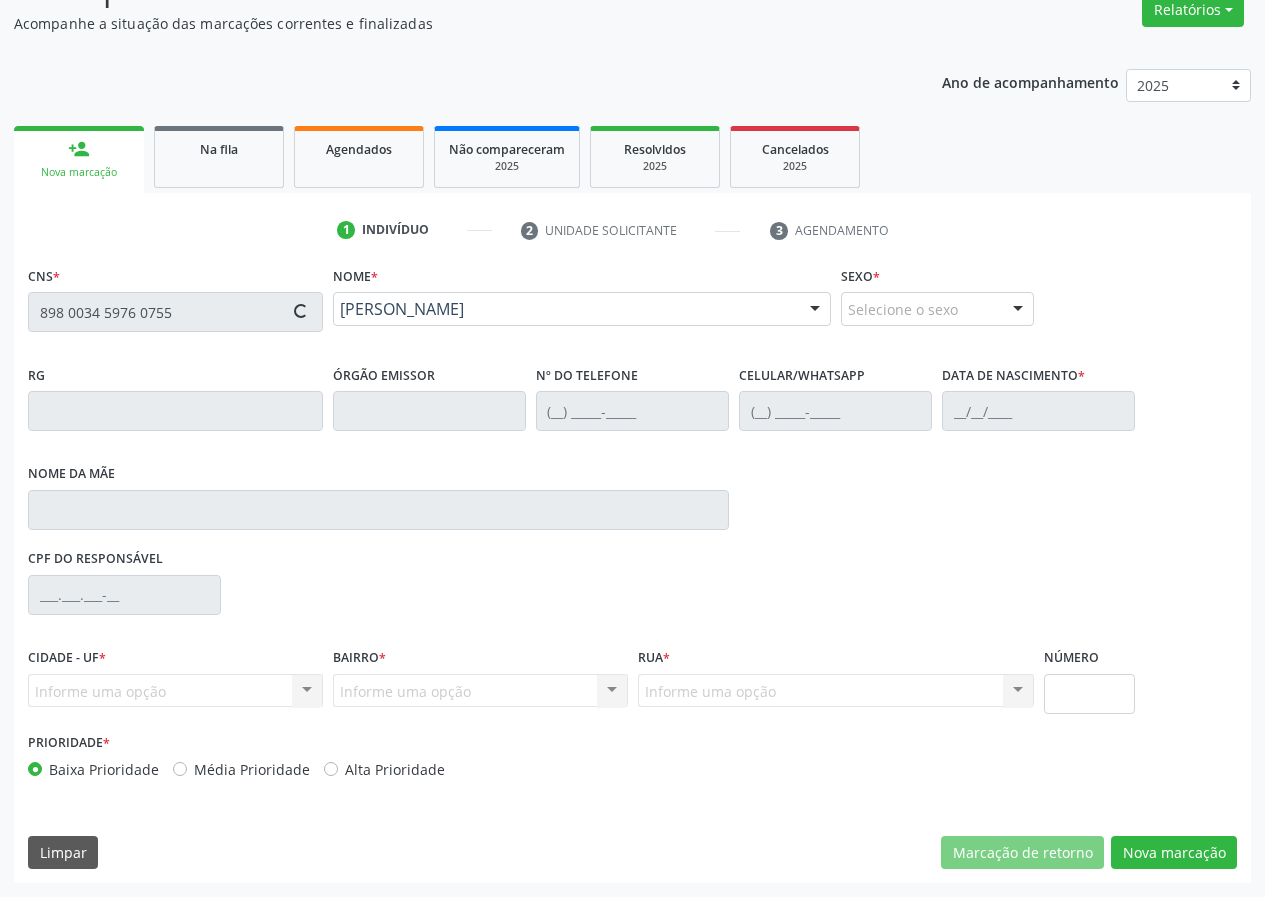 type on "(83) 99697-5421" 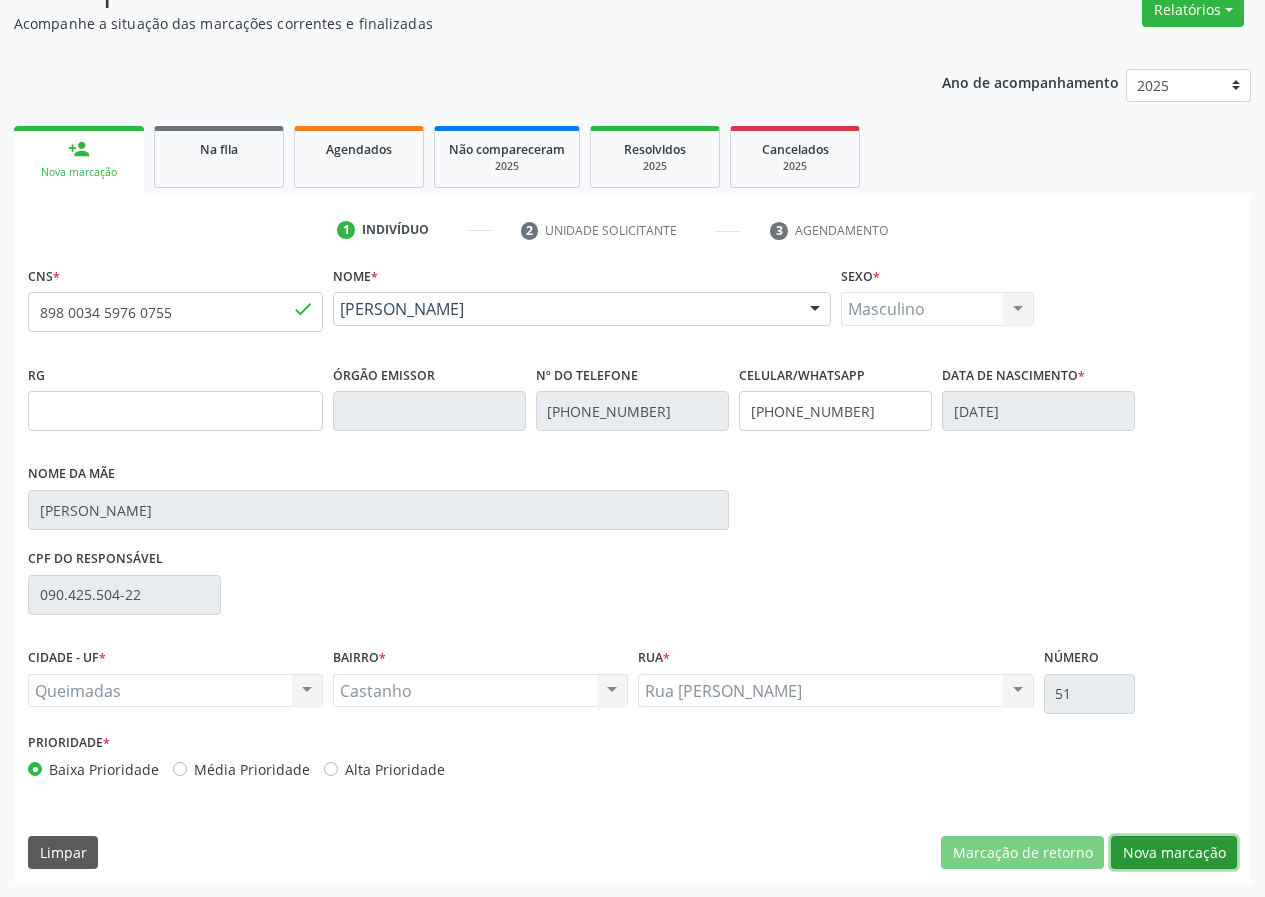 click on "Nova marcação" at bounding box center (1174, 853) 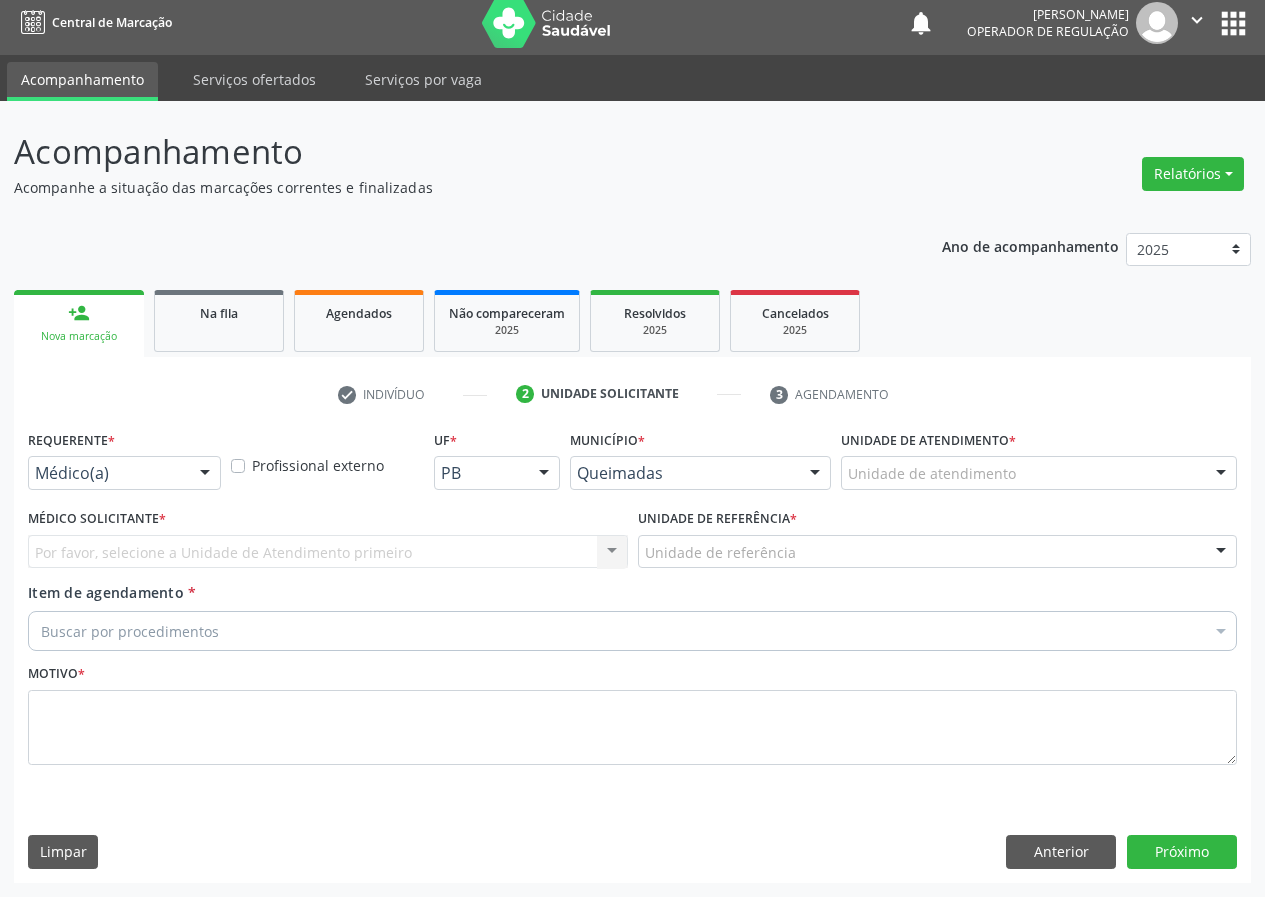 scroll, scrollTop: 9, scrollLeft: 0, axis: vertical 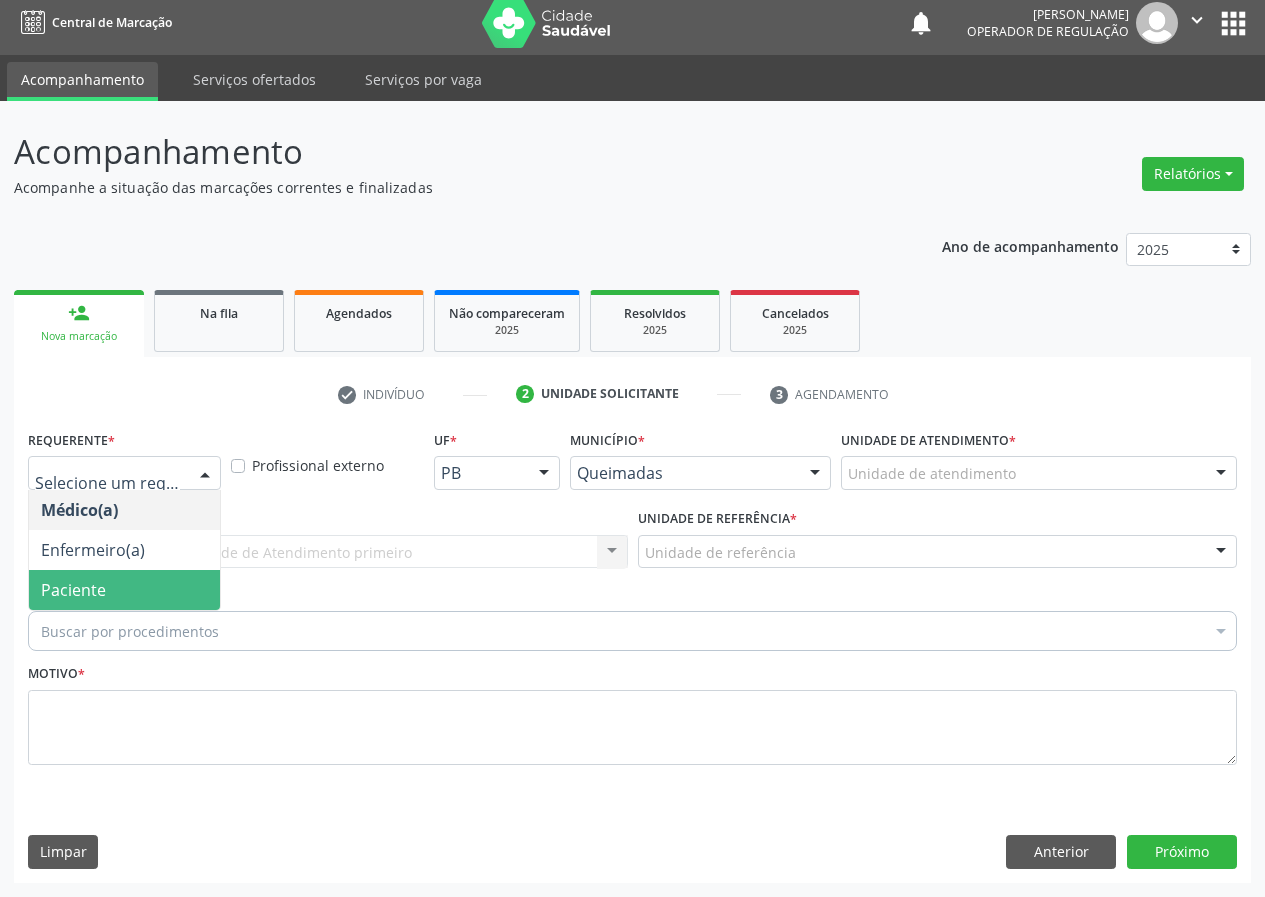 click on "Paciente" at bounding box center [124, 590] 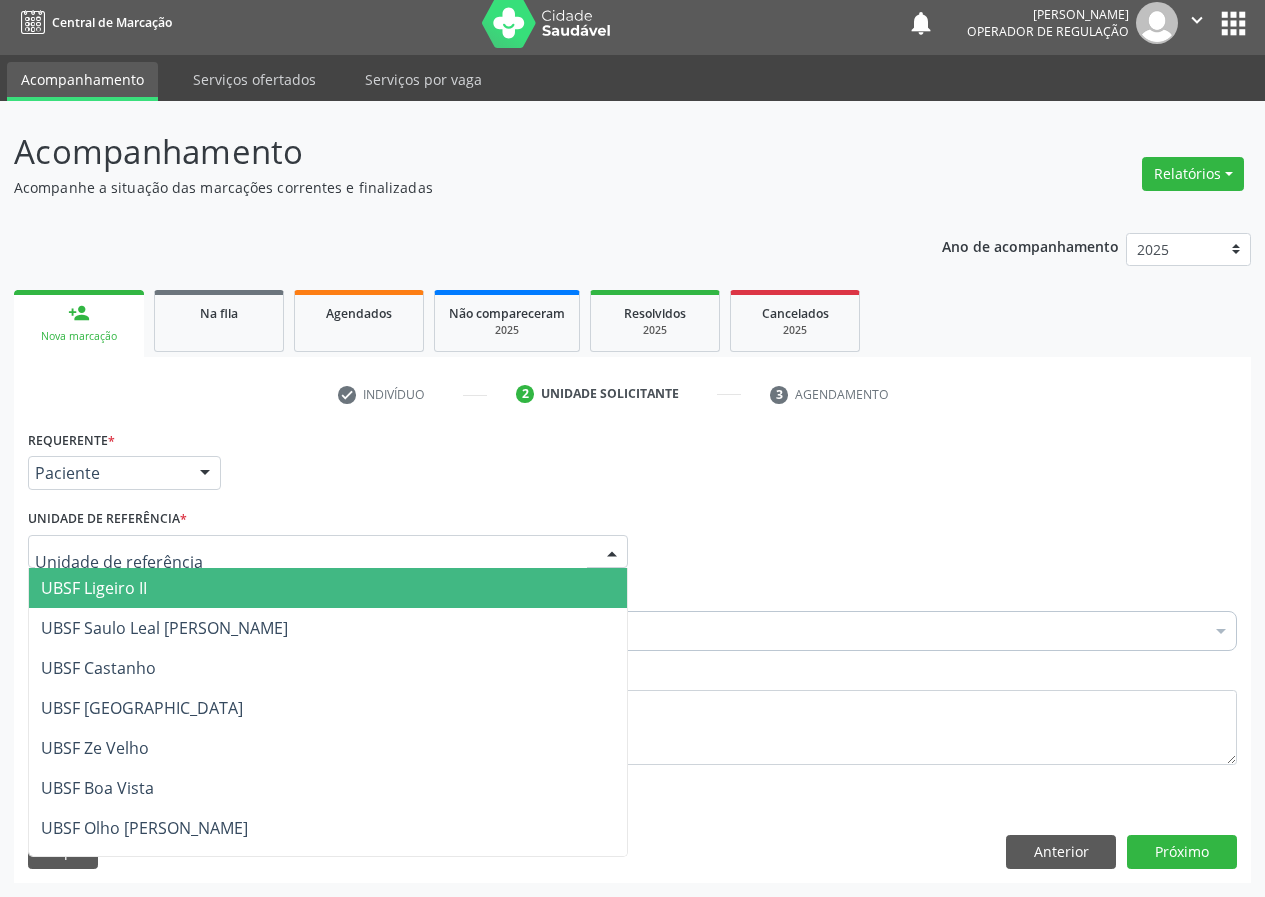 click on "check
Indivíduo
2
Unidade solicitante
3
Agendamento
CNS
*
898 0034 5976 0755       done
Nome
*
Everton Gabriel Vitor Nunes da Silva
Everton Gabriel Vitor Nunes da Silva
CNS:
898 0034 5976 0755
CPF:    --   Nascimento:
16/11/2011
Nenhum resultado encontrado para: "   "
Digite o nome ou CNS para buscar um indivíduo
Sexo
*
Masculino         Masculino   Feminino
Nenhum resultado encontrado para: "   "
Não há nenhuma opção para ser exibida.
RG
Órgão emissor
Nº do Telefone
(83) 99697-5421
Celular/WhatsApp
(83) 99697-5421
Data de nascimento
*
16/11/2011
Nome da mãe
Luciana Nunes da Silva" at bounding box center (632, 630) 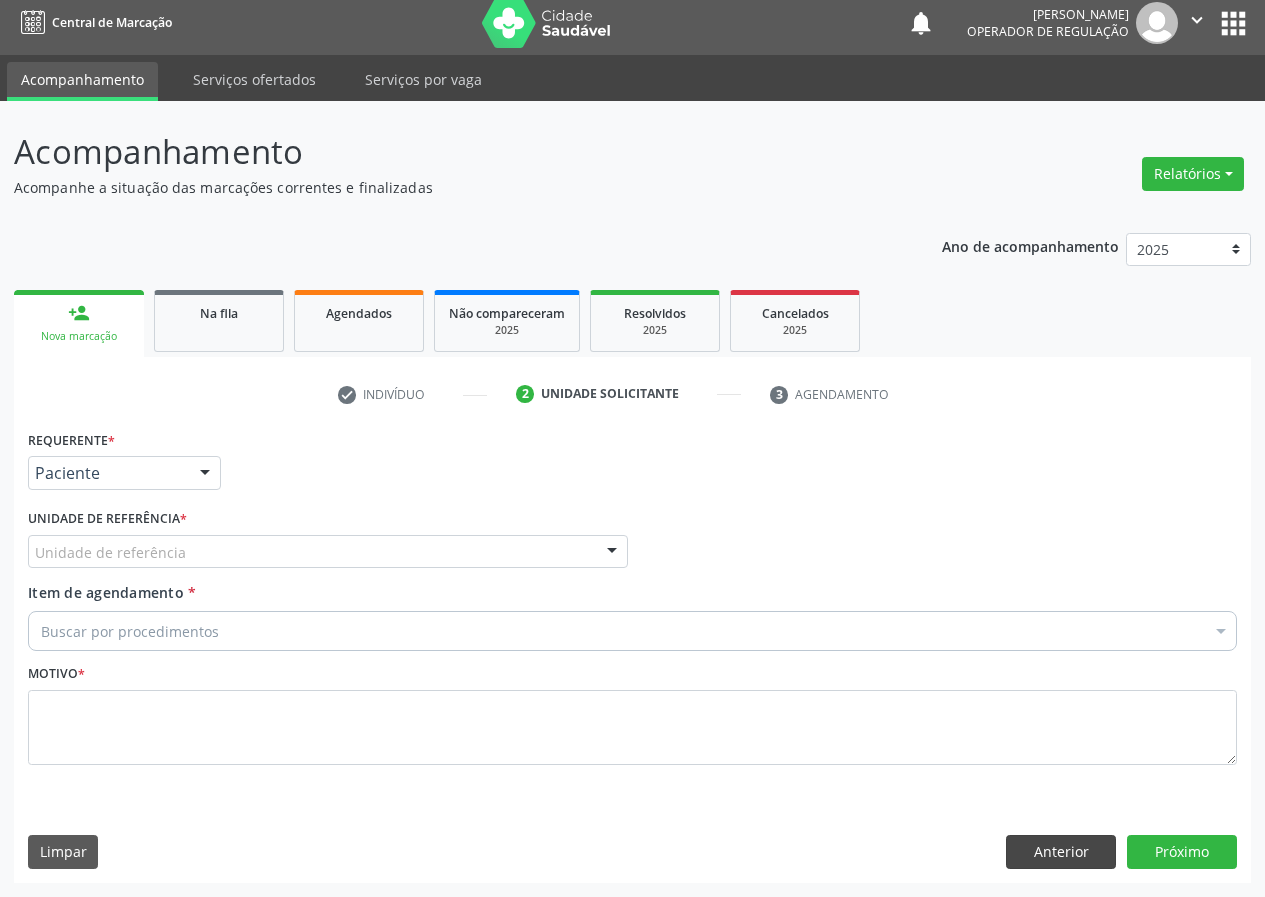 click on "Acompanhamento
Acompanhe a situação das marcações correntes e finalizadas
Relatórios
Acompanhamento
Consolidado
Procedimentos realizados
Ano de acompanhamento
2025 2024 2023 2022 2021
person_add
Nova marcação
Na fila   Agendados   Não compareceram
2025
Resolvidos
2025
Cancelados
2025
check
Indivíduo
2
Unidade solicitante
3
Agendamento
CNS
*
898 0034 5976 0755       done
Nome
*
Everton Gabriel Vitor Nunes da Silva
Everton Gabriel Vitor Nunes da Silva
CNS:
898 0034 5976 0755
CPF:    --   Nascimento:
16/11/2011
Nenhum resultado encontrado para: "   "
Digite o nome ou CNS para buscar um indivíduo
Sexo
*" at bounding box center [632, 499] 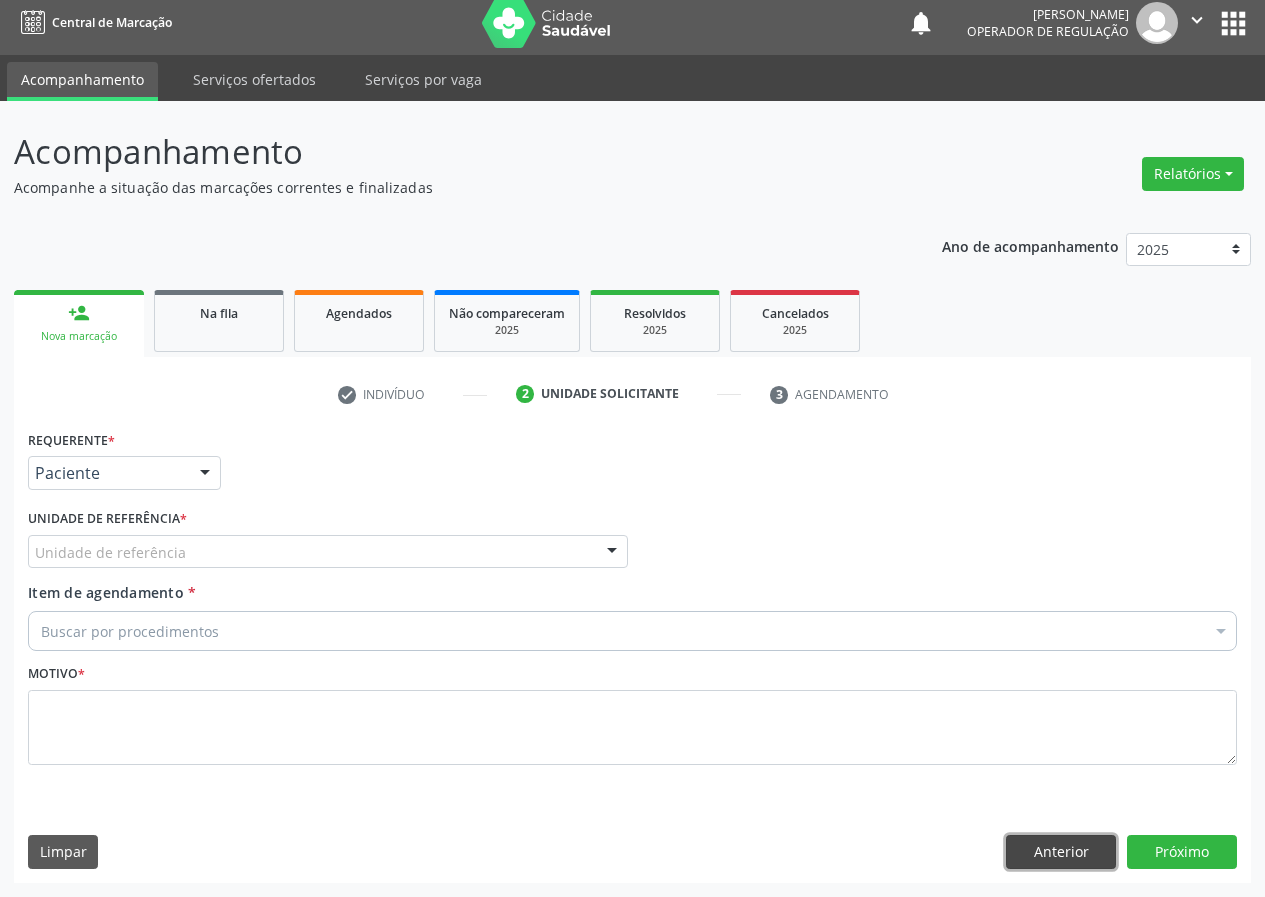 click on "Anterior" at bounding box center [1061, 852] 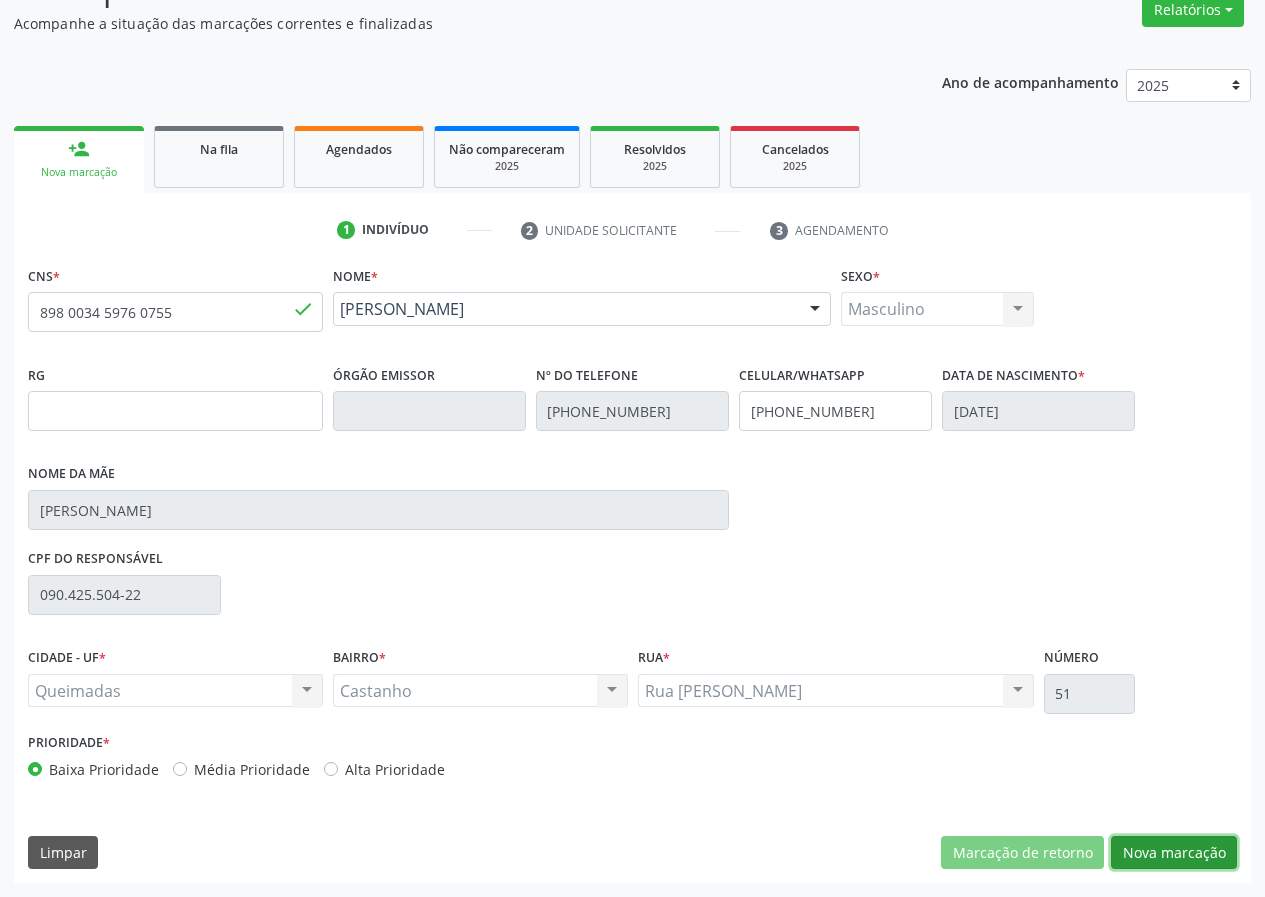click on "Nova marcação" at bounding box center (1174, 853) 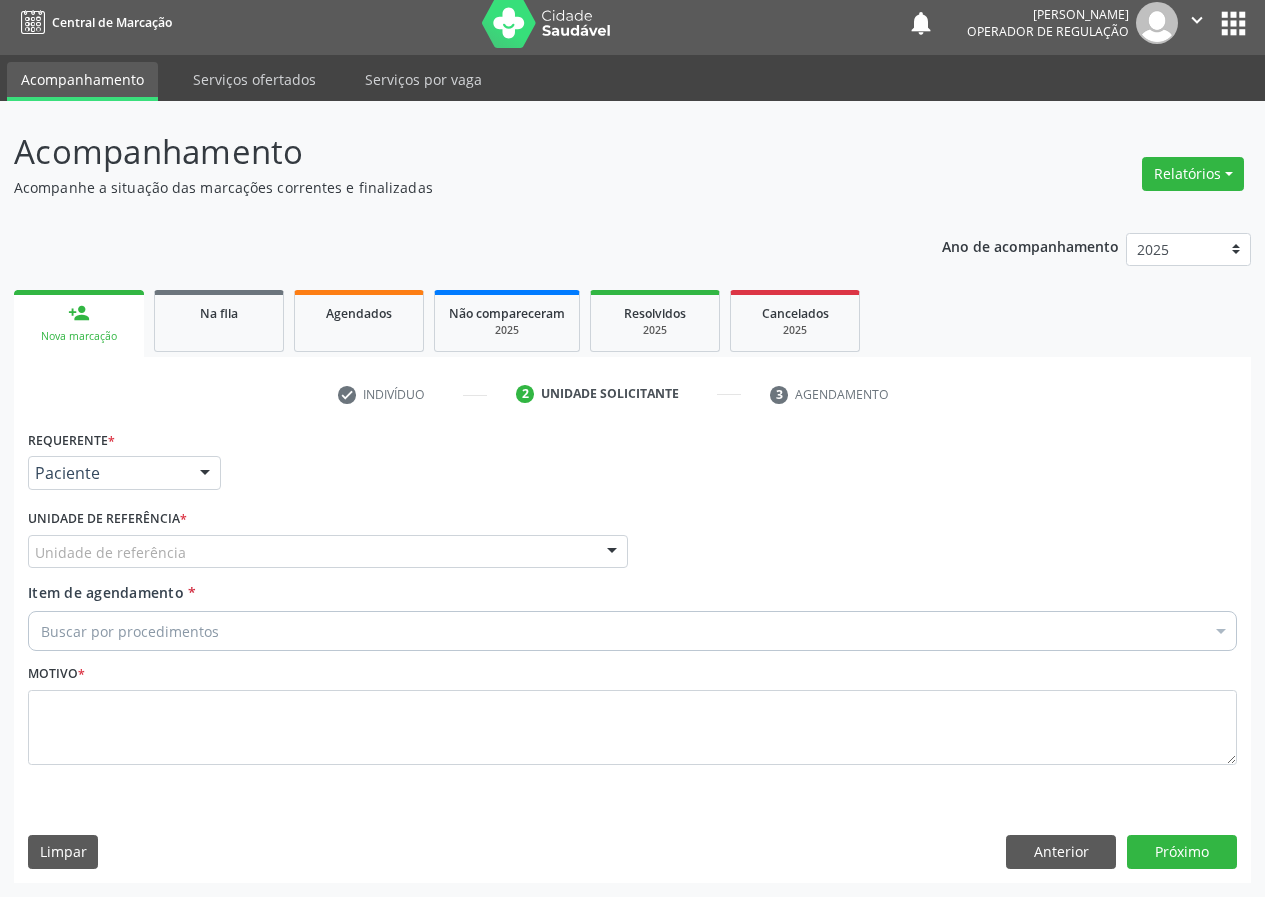 scroll, scrollTop: 9, scrollLeft: 0, axis: vertical 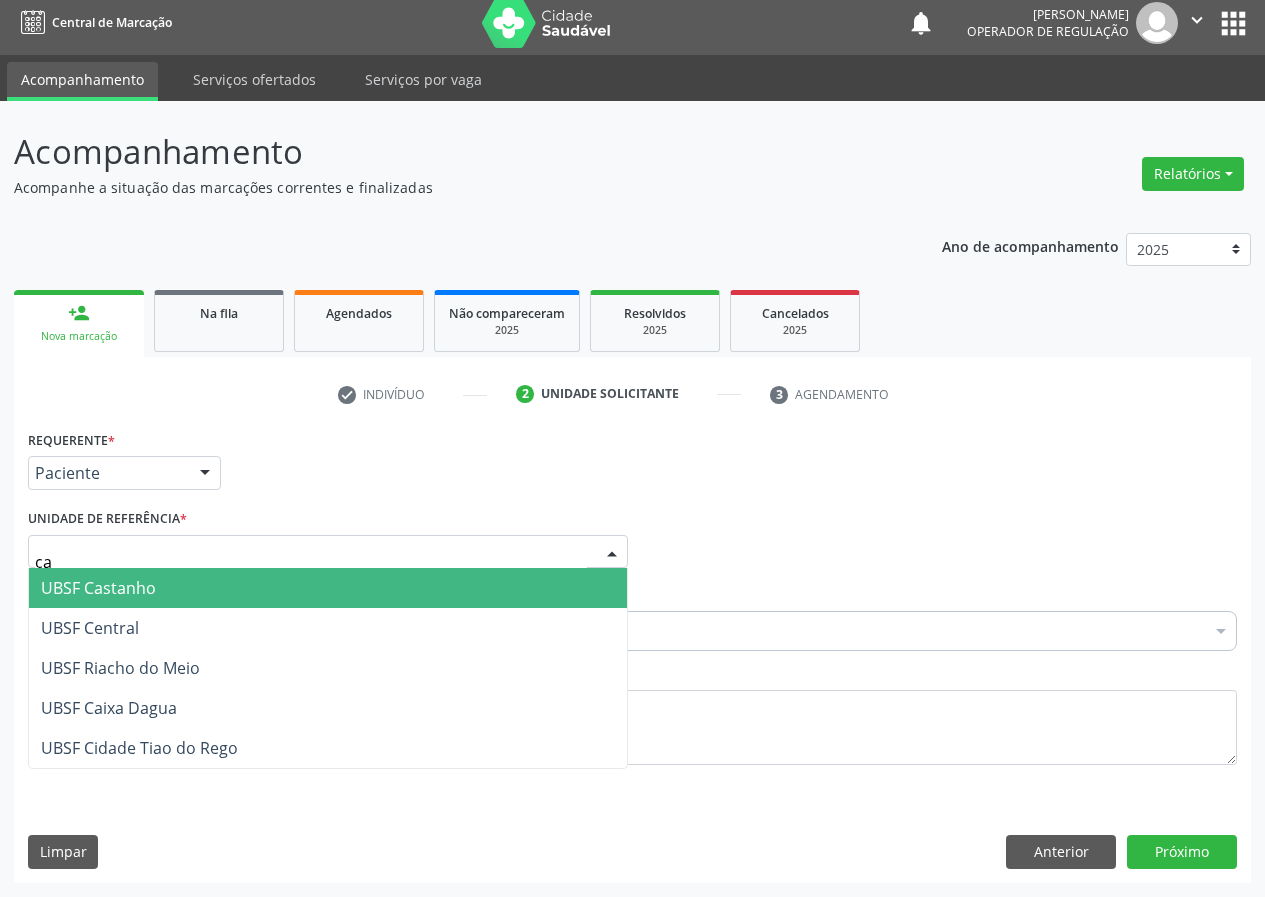type on "cas" 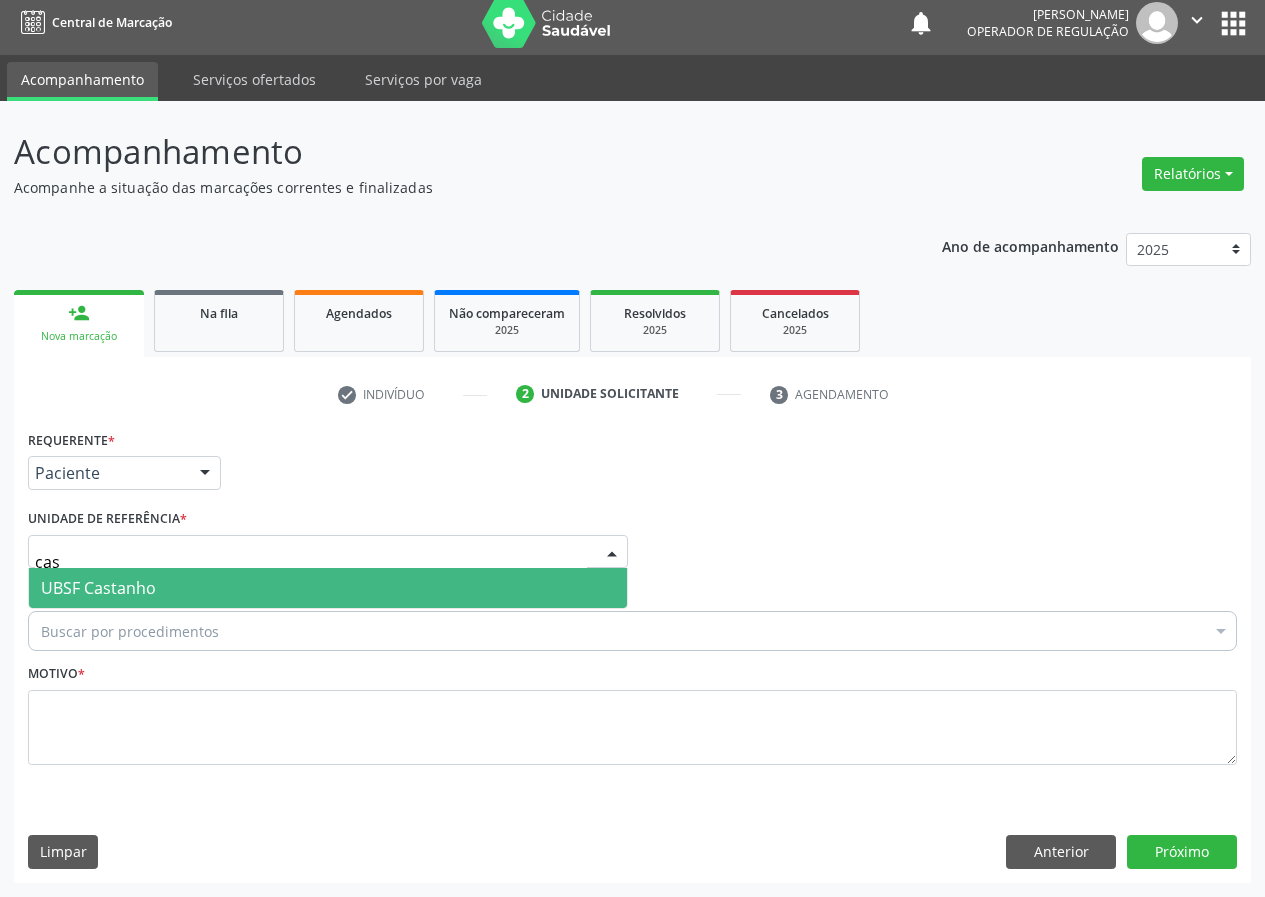 click on "UBSF Castanho" at bounding box center [328, 588] 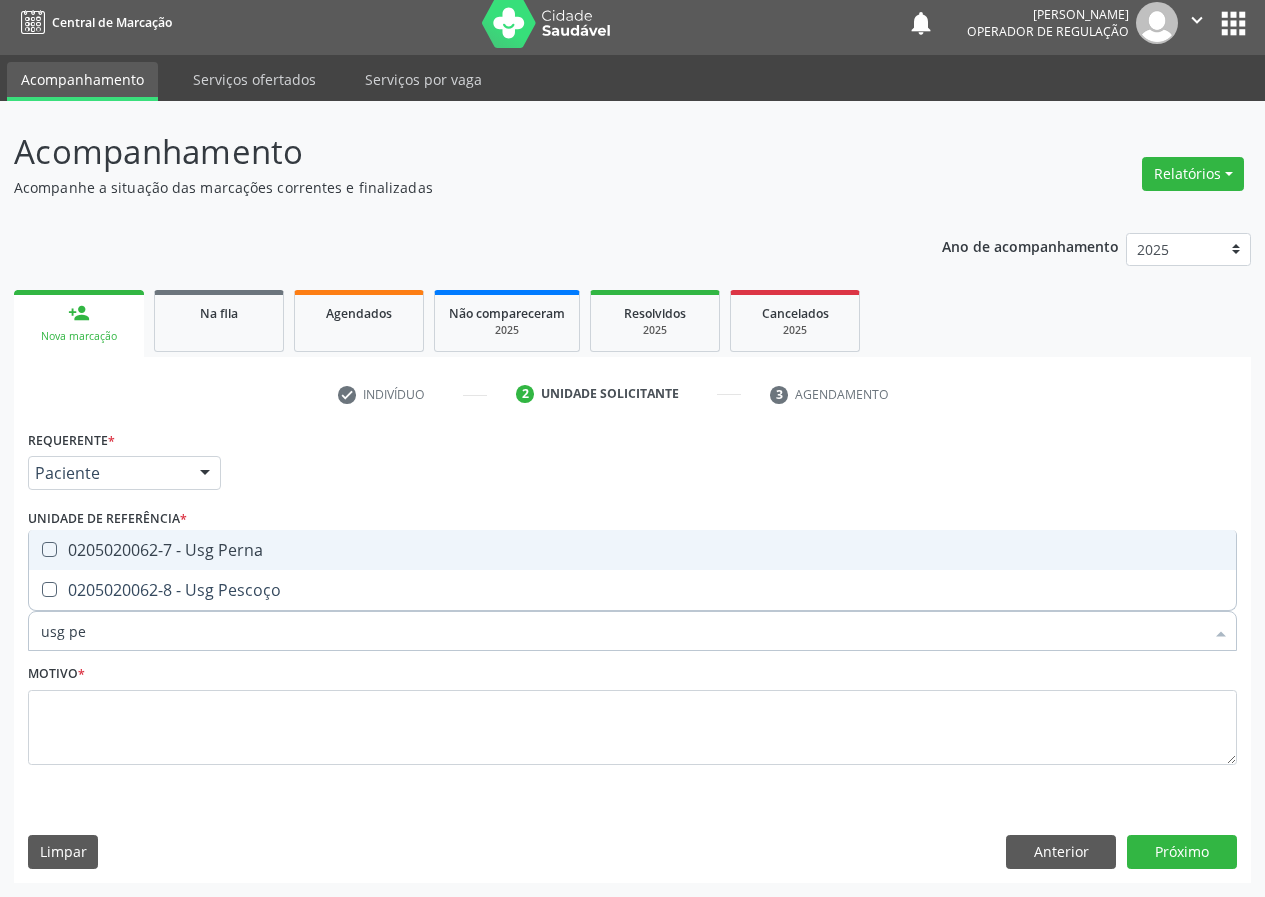 type on "usg pes" 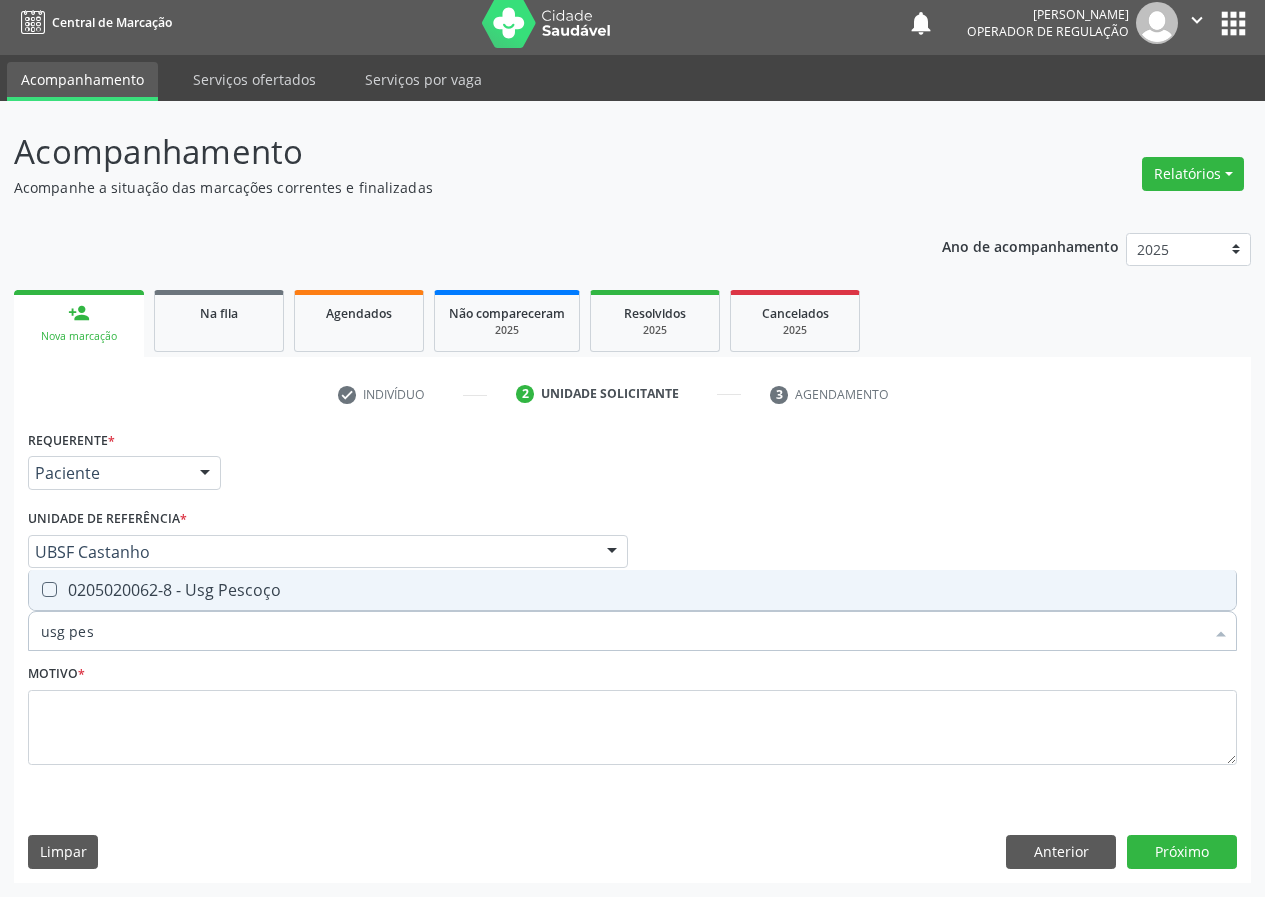 click on "0205020062-8 - Usg Pescoço" at bounding box center [632, 590] 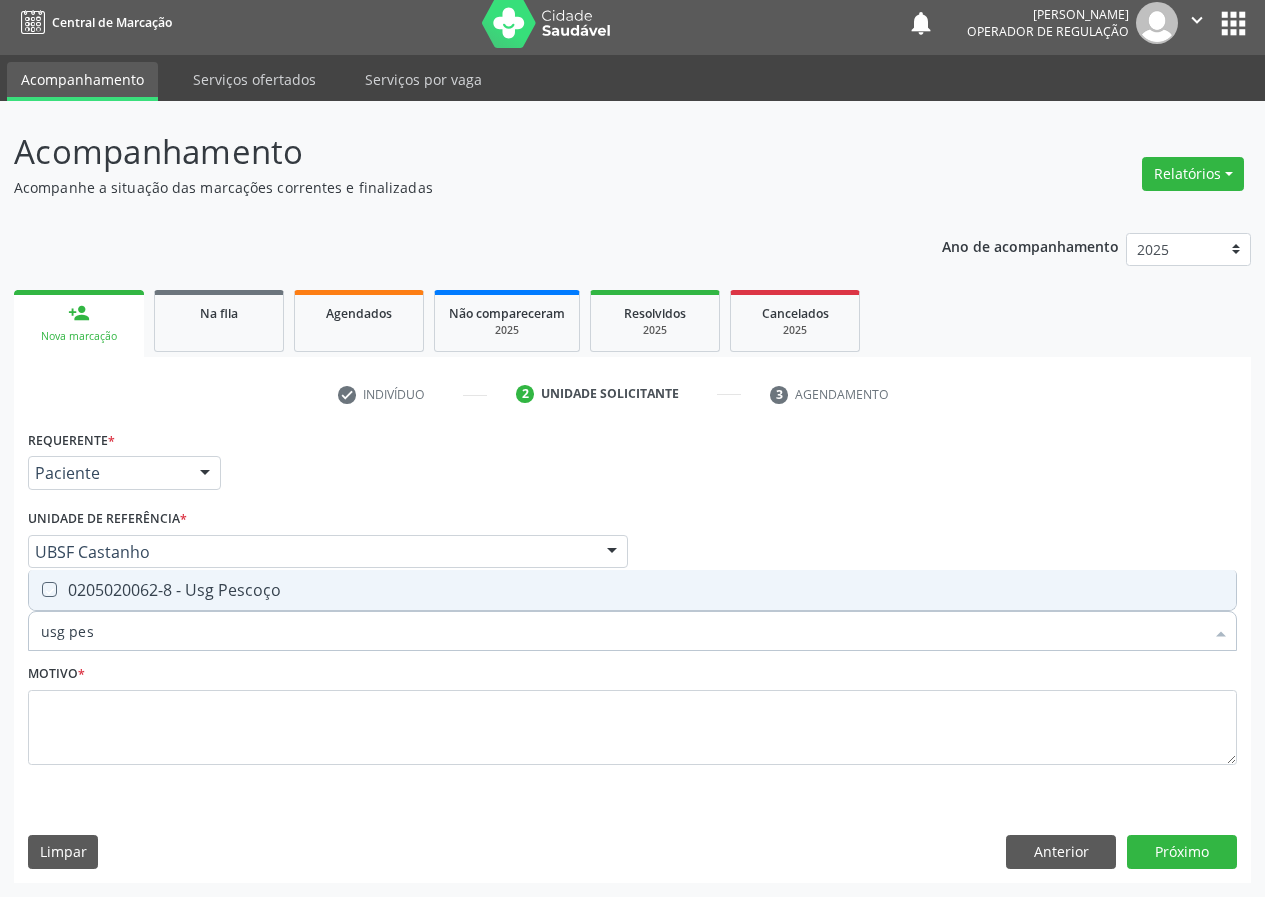 checkbox on "true" 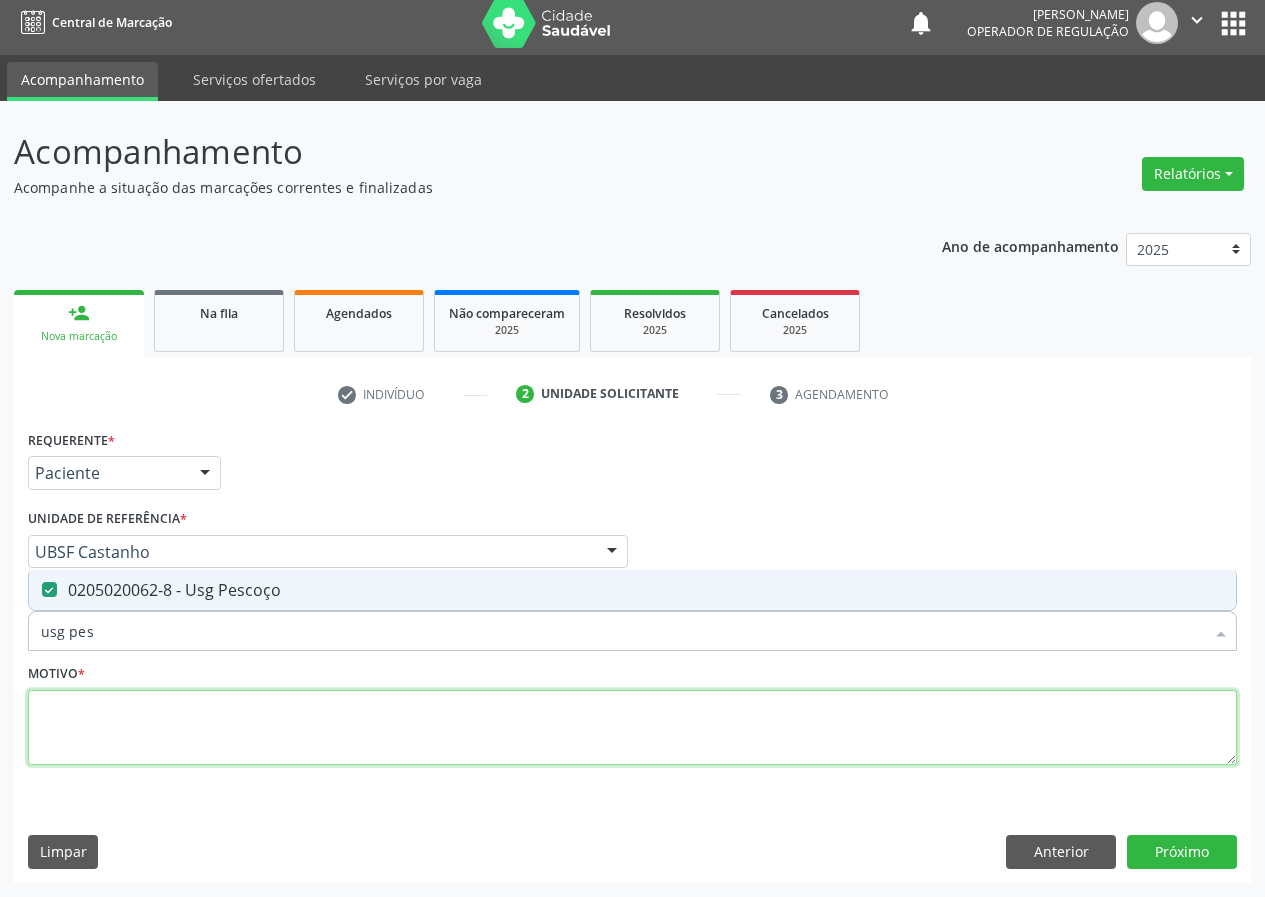 click at bounding box center [632, 728] 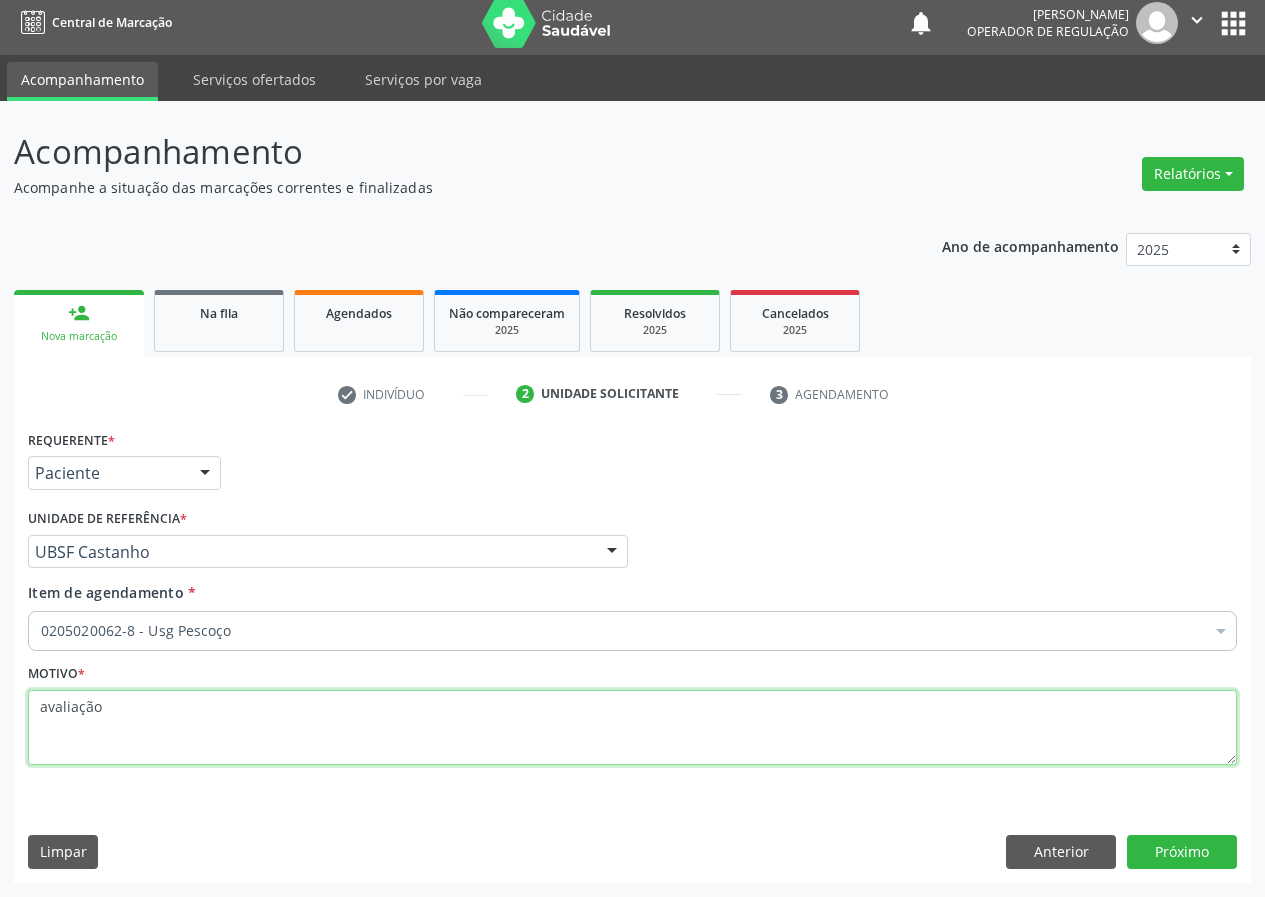 type on "avaliação" 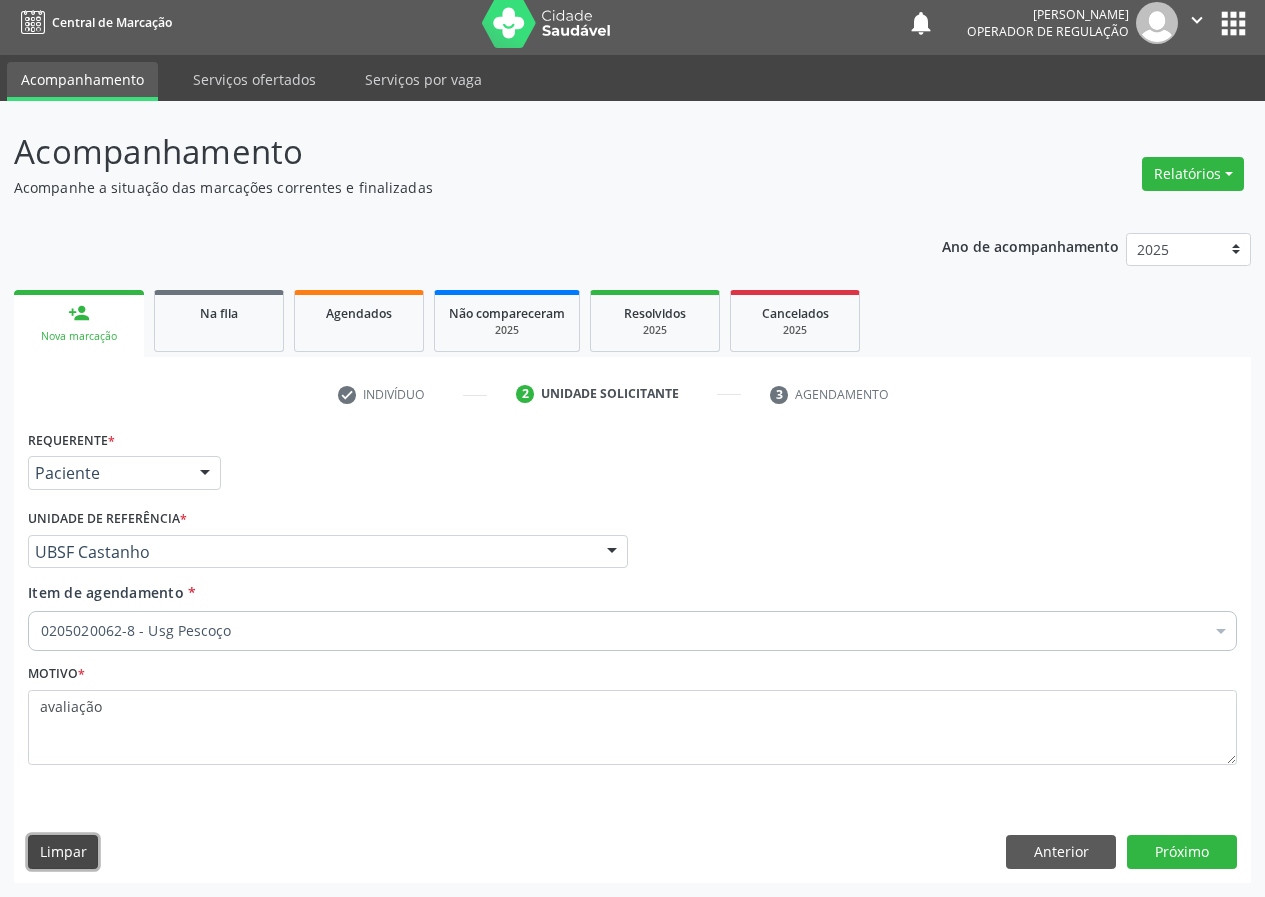 type 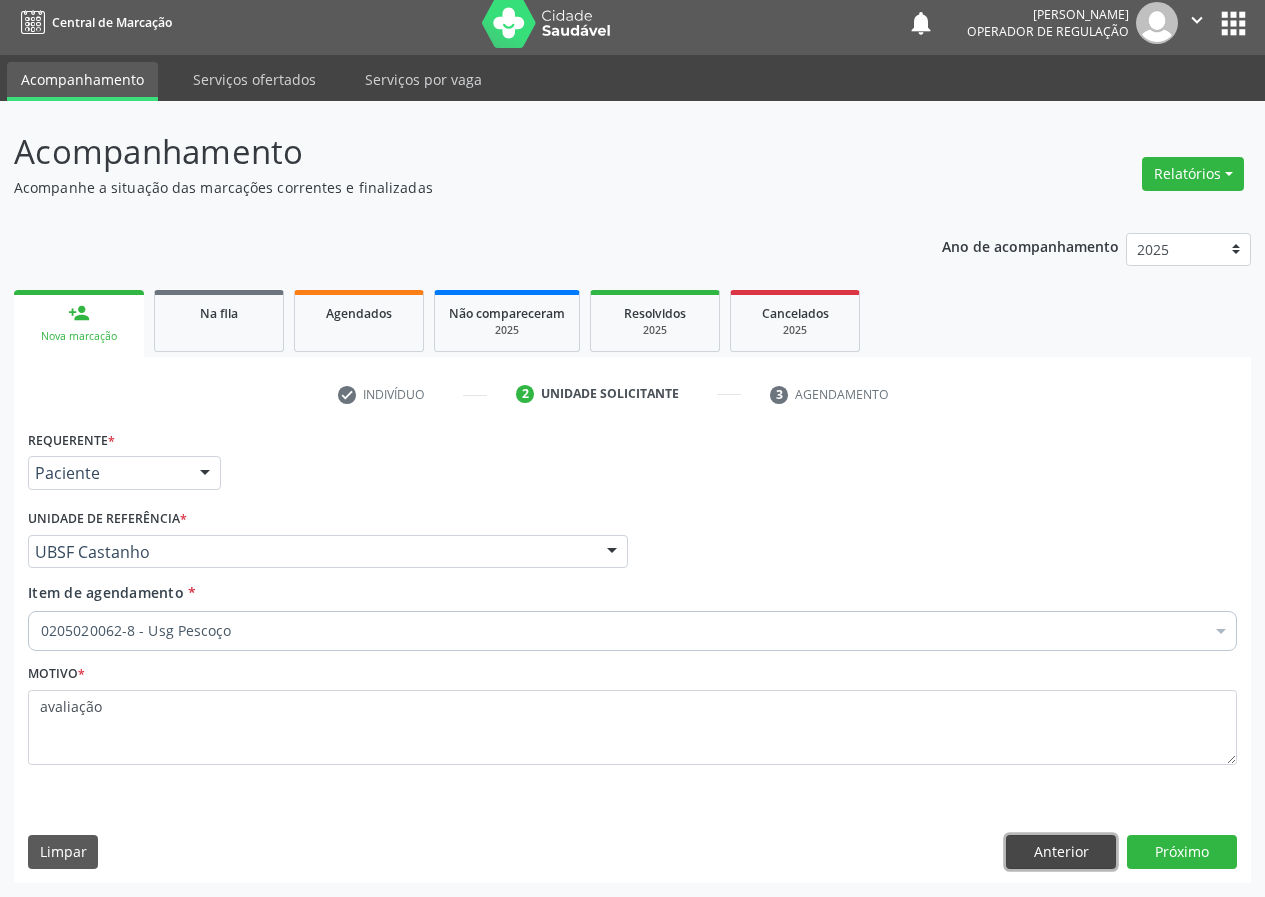 type 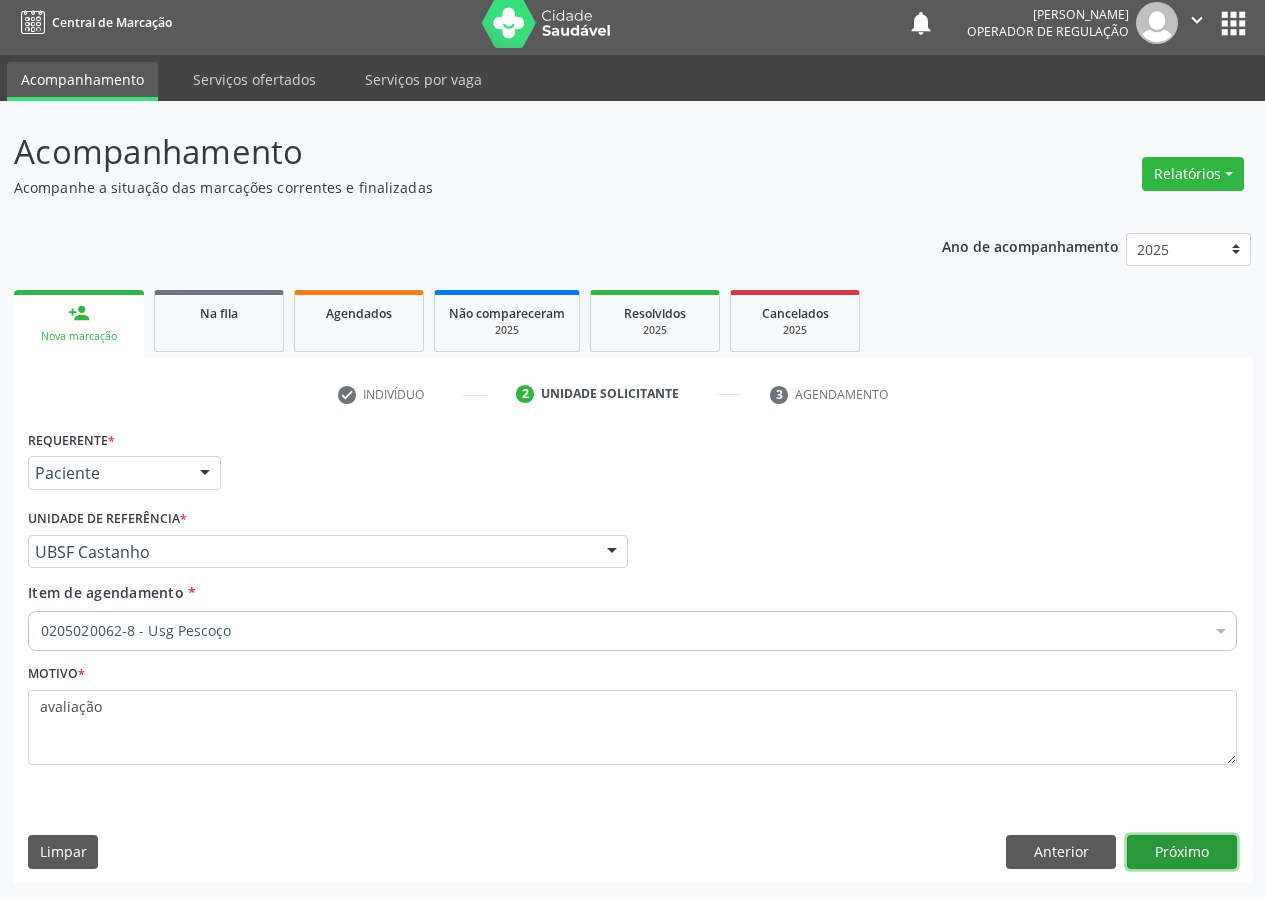type 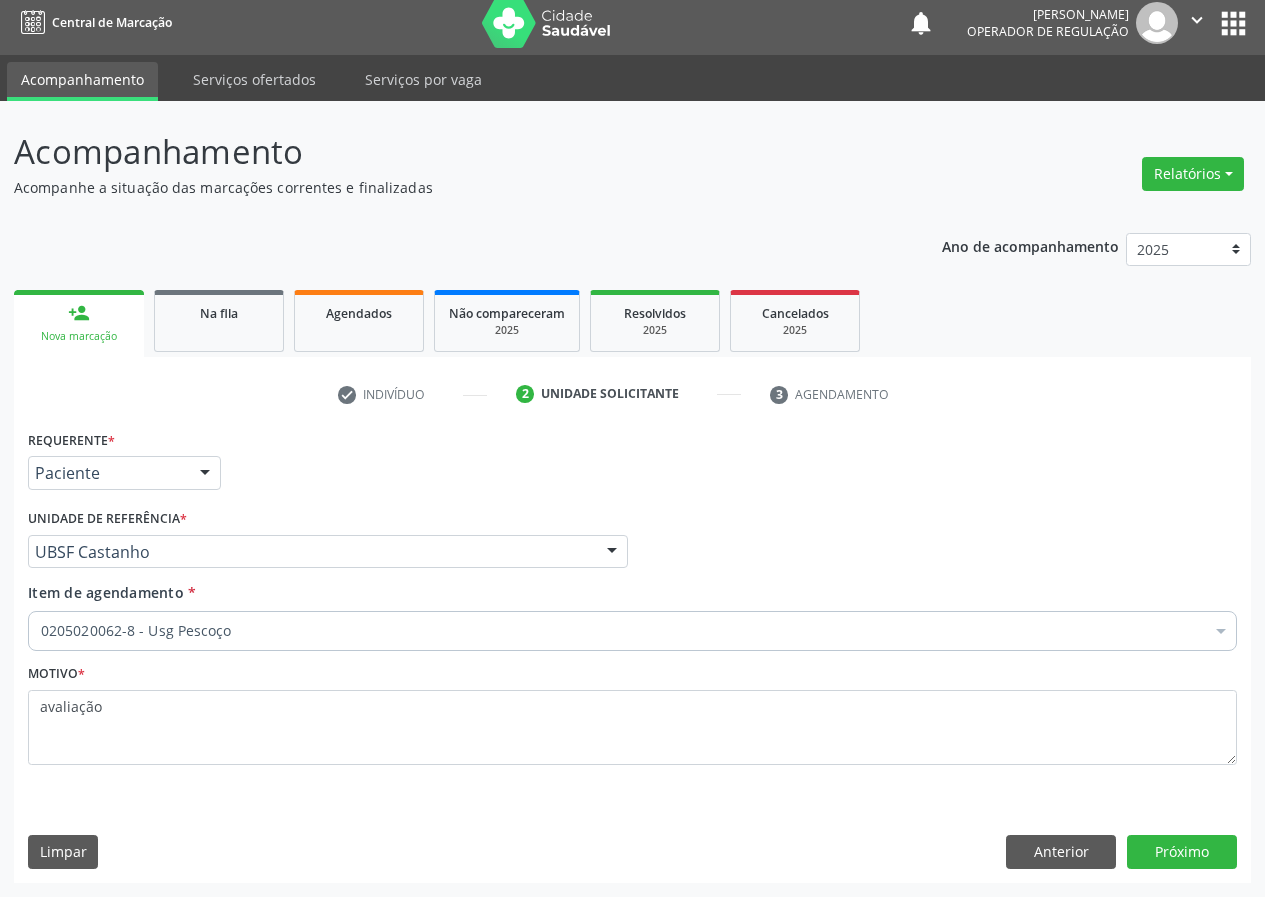 scroll, scrollTop: 0, scrollLeft: 0, axis: both 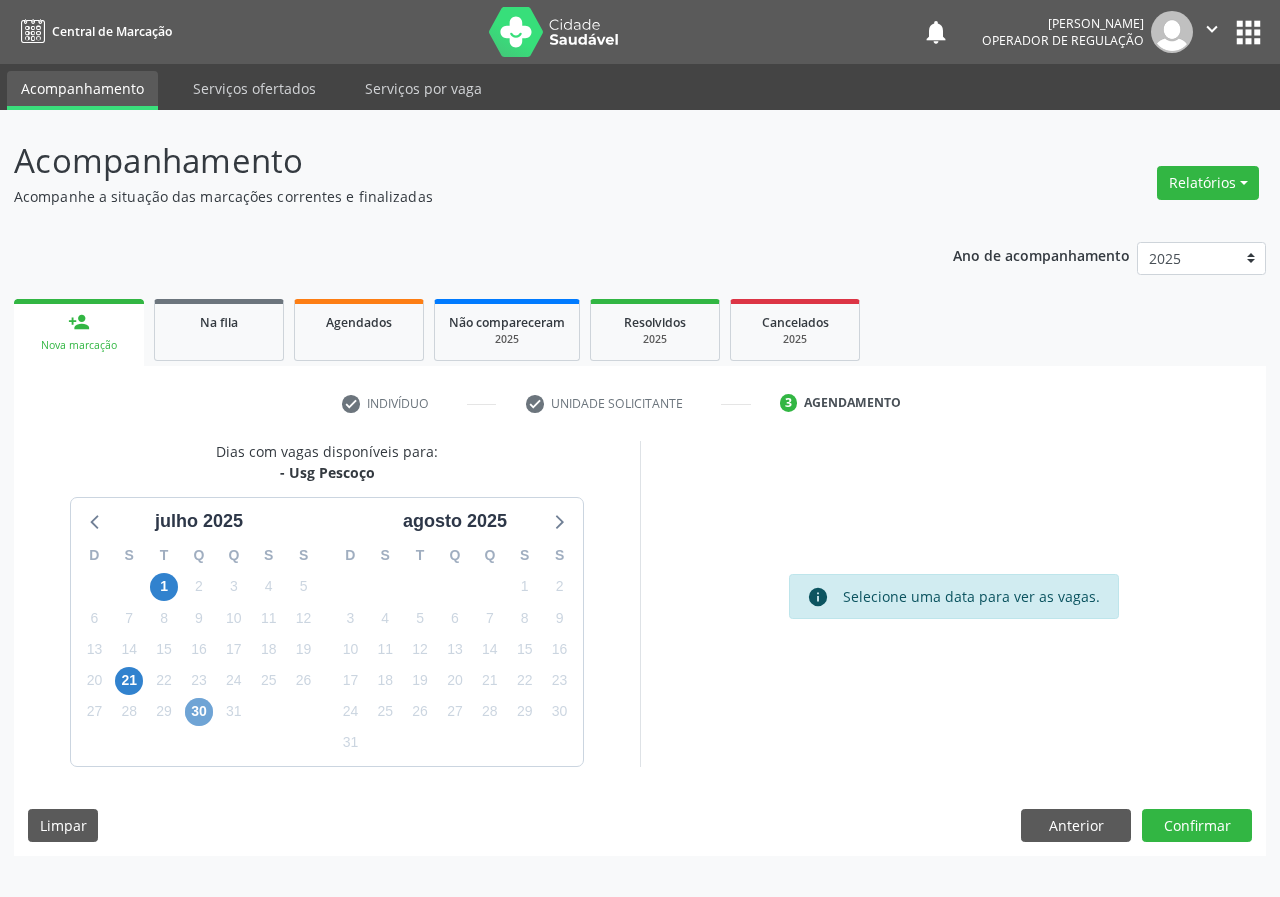 click on "30" at bounding box center [199, 712] 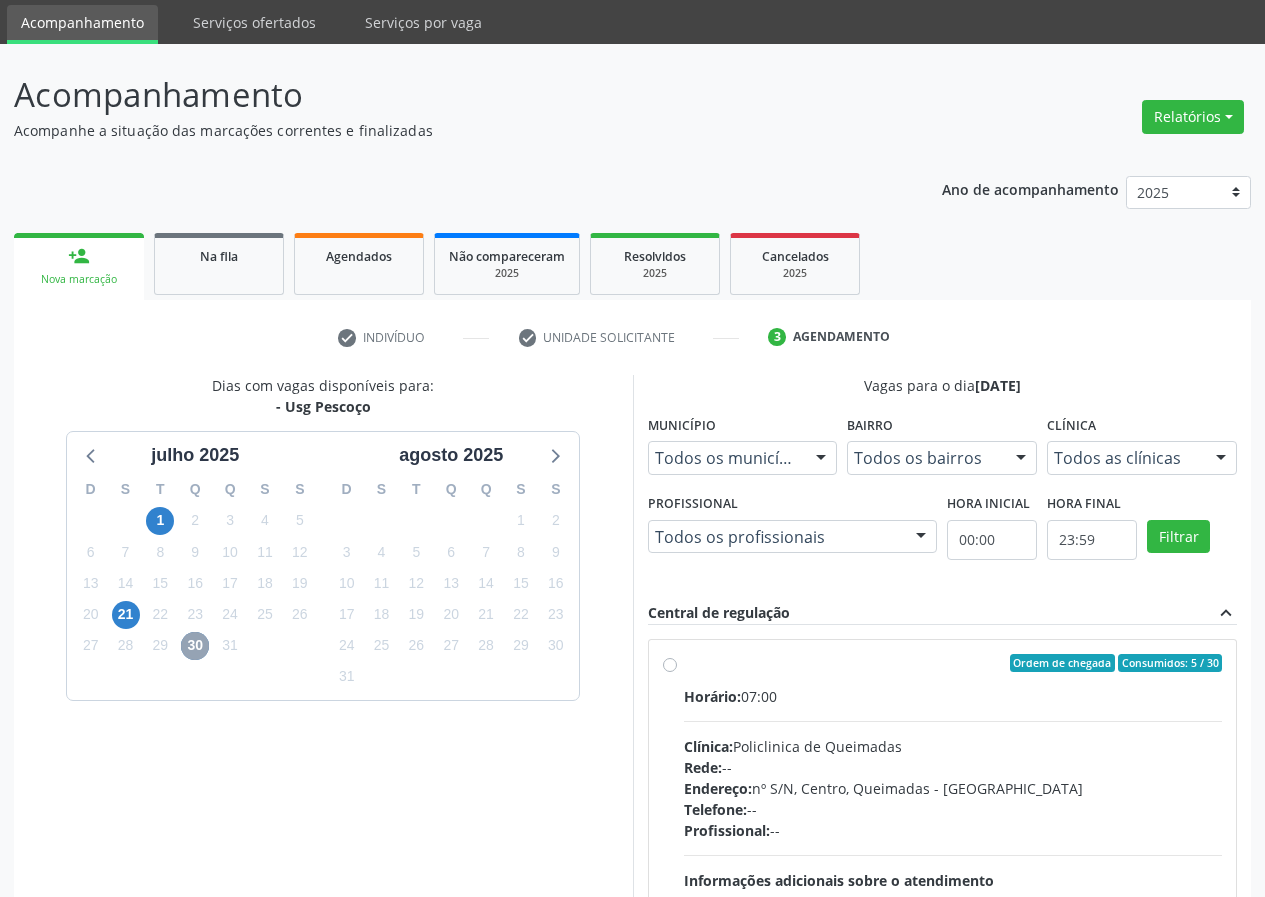 scroll, scrollTop: 100, scrollLeft: 0, axis: vertical 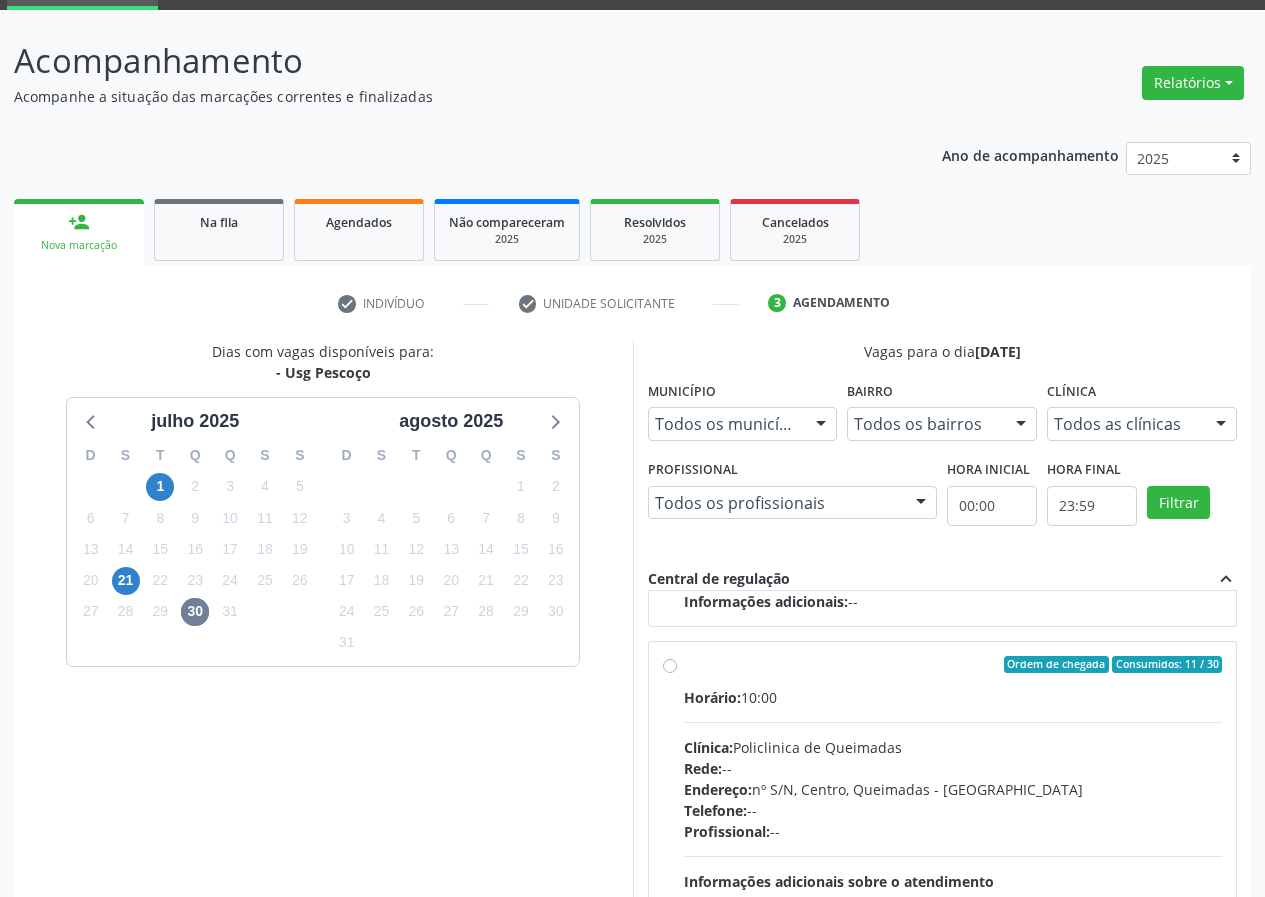 click on "Horário:   10:00
Clínica:  Policlinica de Queimadas
Rede:
--
Endereço:   nº S/N, Centro, Queimadas - PB
Telefone:   --
Profissional:
--
Informações adicionais sobre o atendimento
Idade de atendimento:
Sem restrição
Gênero(s) atendido(s):
Sem restrição
Informações adicionais:
--" at bounding box center (953, 824) 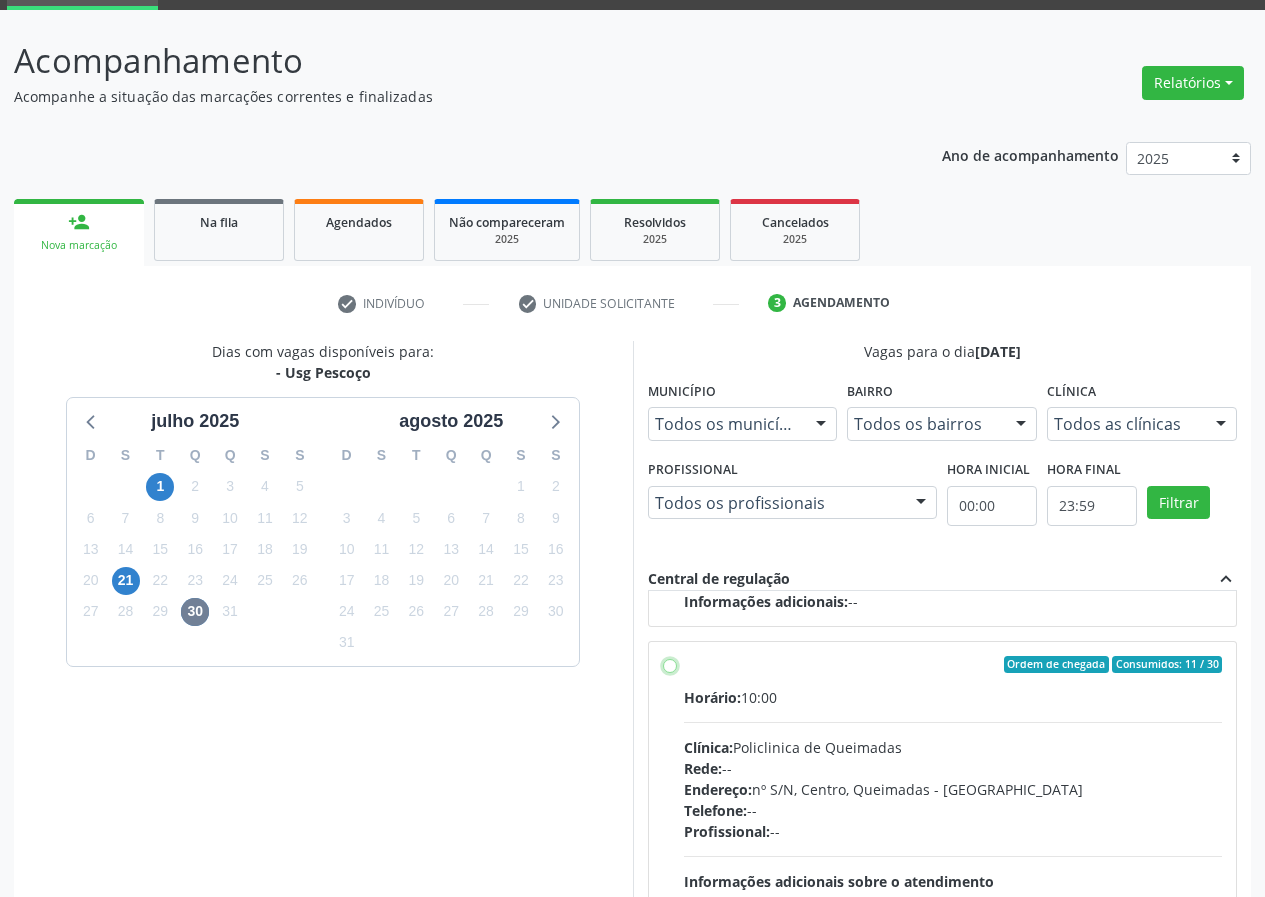 click on "Ordem de chegada
Consumidos: 11 / 30
Horário:   10:00
Clínica:  Policlinica de Queimadas
Rede:
--
Endereço:   nº S/N, Centro, Queimadas - PB
Telefone:   --
Profissional:
--
Informações adicionais sobre o atendimento
Idade de atendimento:
Sem restrição
Gênero(s) atendido(s):
Sem restrição
Informações adicionais:
--" at bounding box center [670, 665] 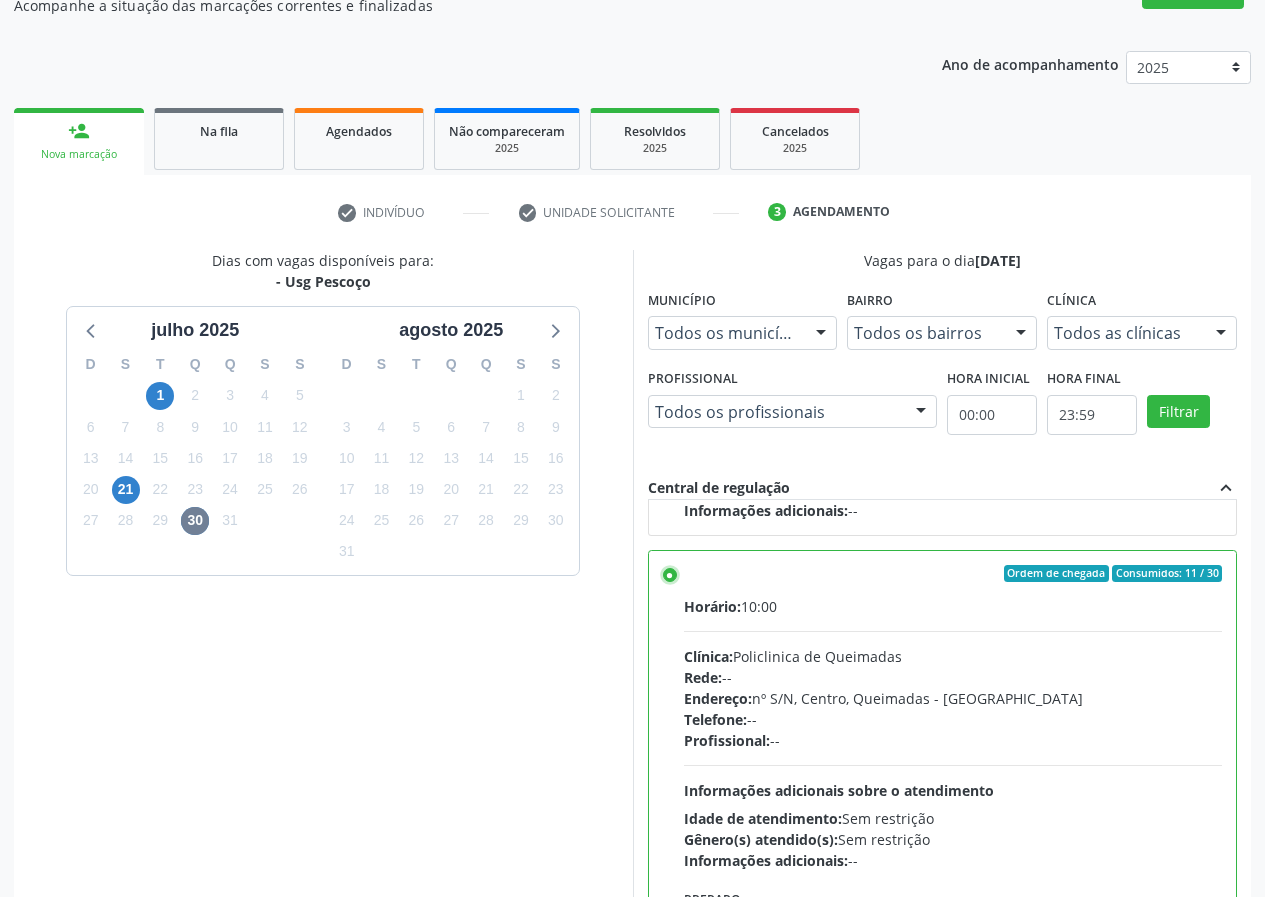 scroll, scrollTop: 298, scrollLeft: 0, axis: vertical 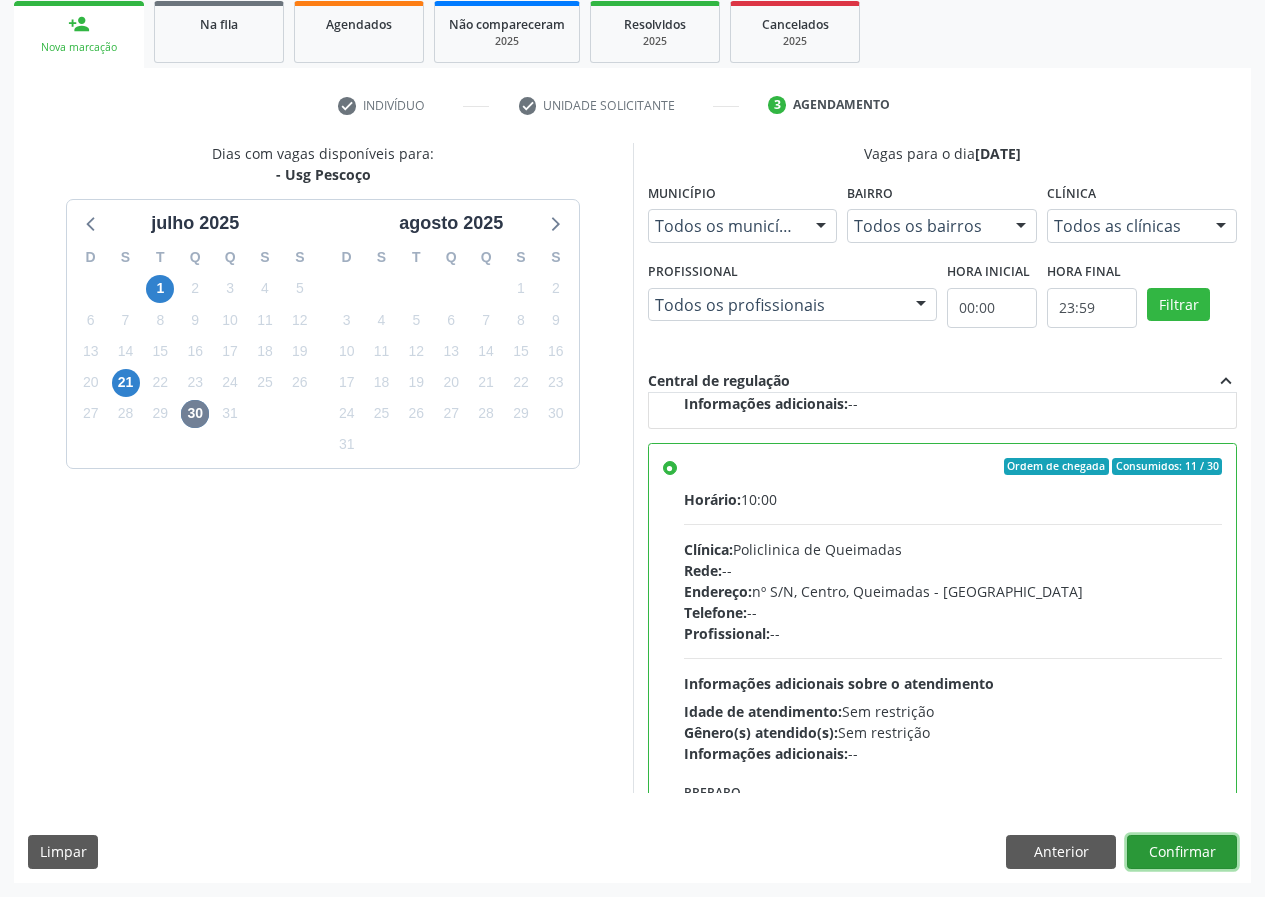 click on "Confirmar" at bounding box center (1182, 852) 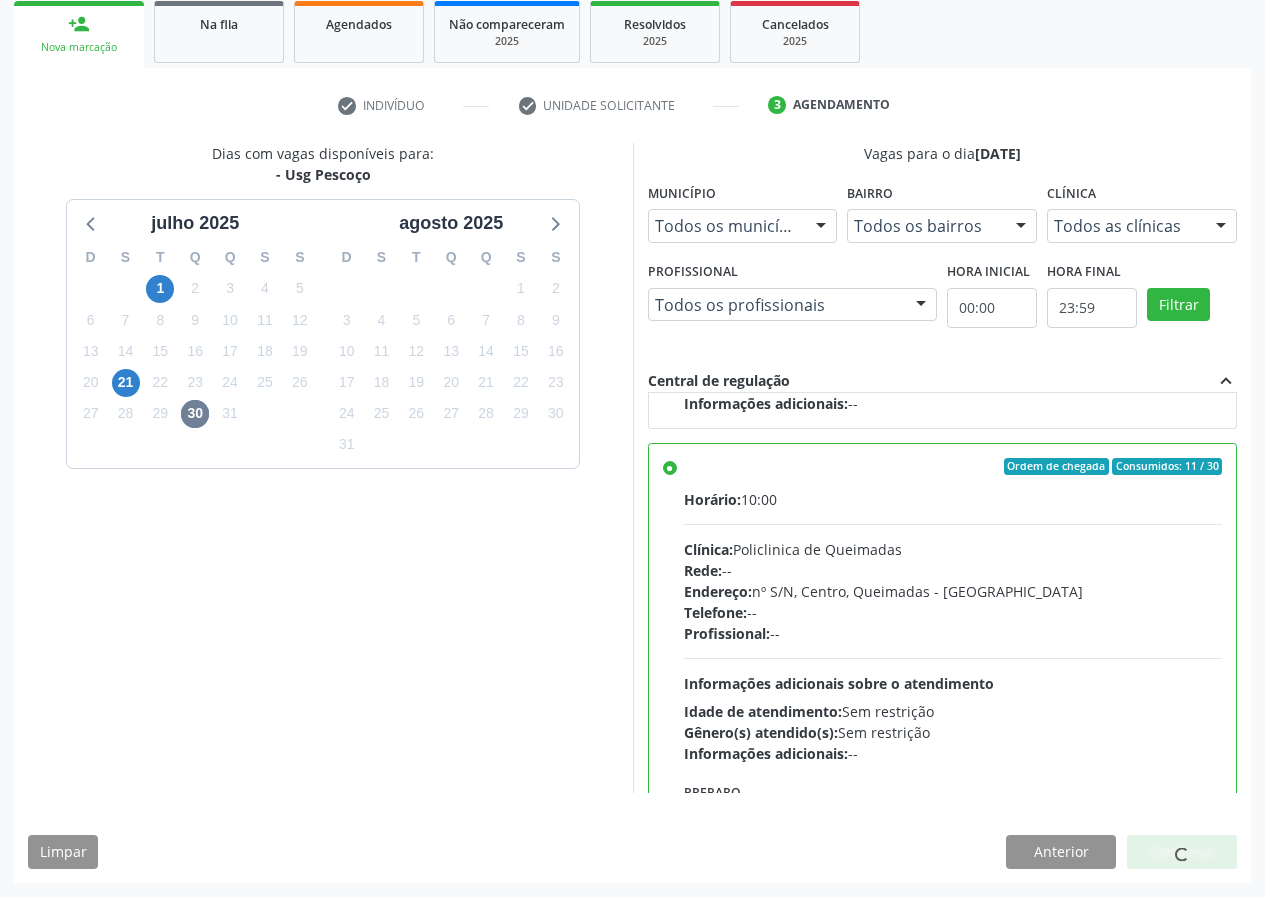 scroll, scrollTop: 0, scrollLeft: 0, axis: both 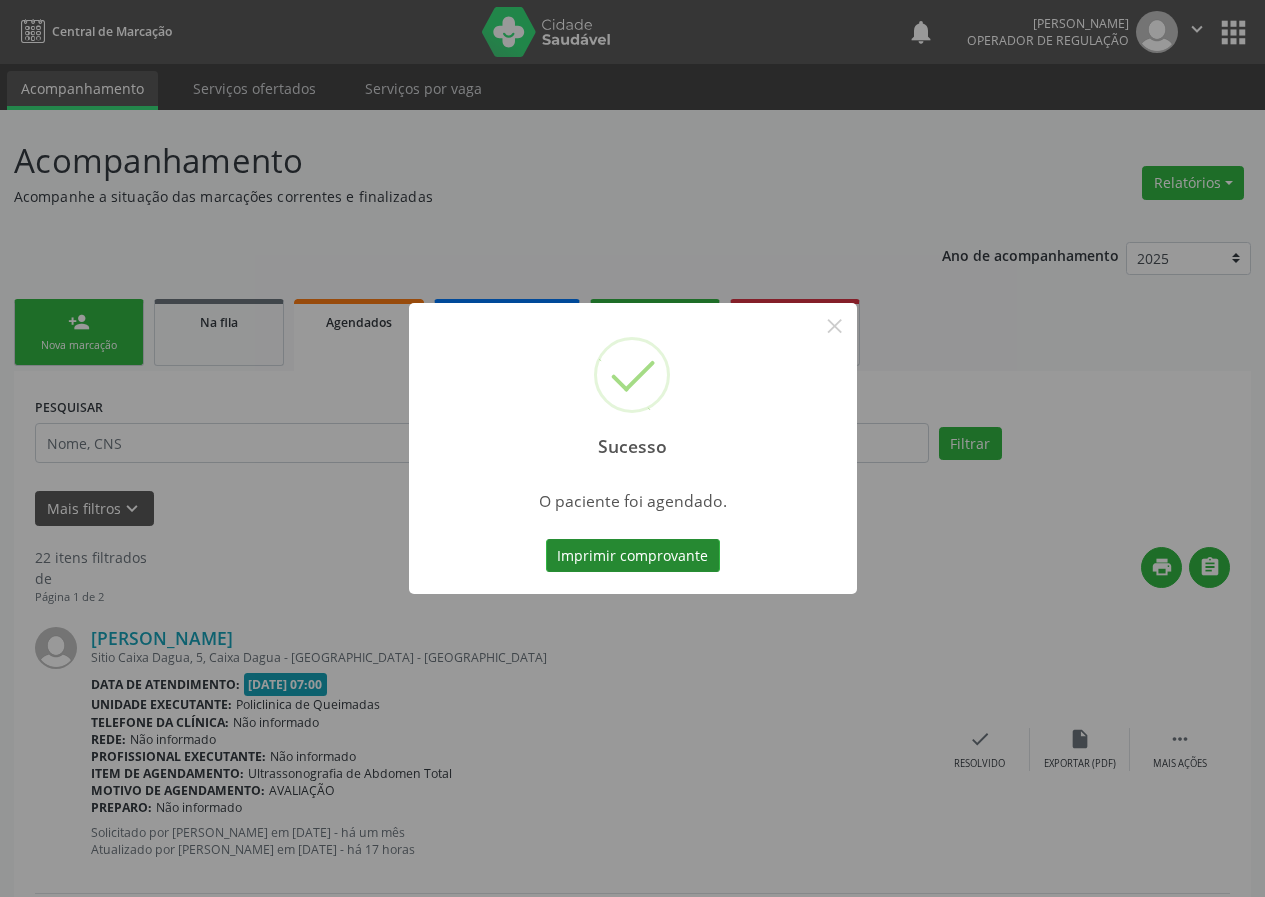 click on "Imprimir comprovante" at bounding box center [633, 556] 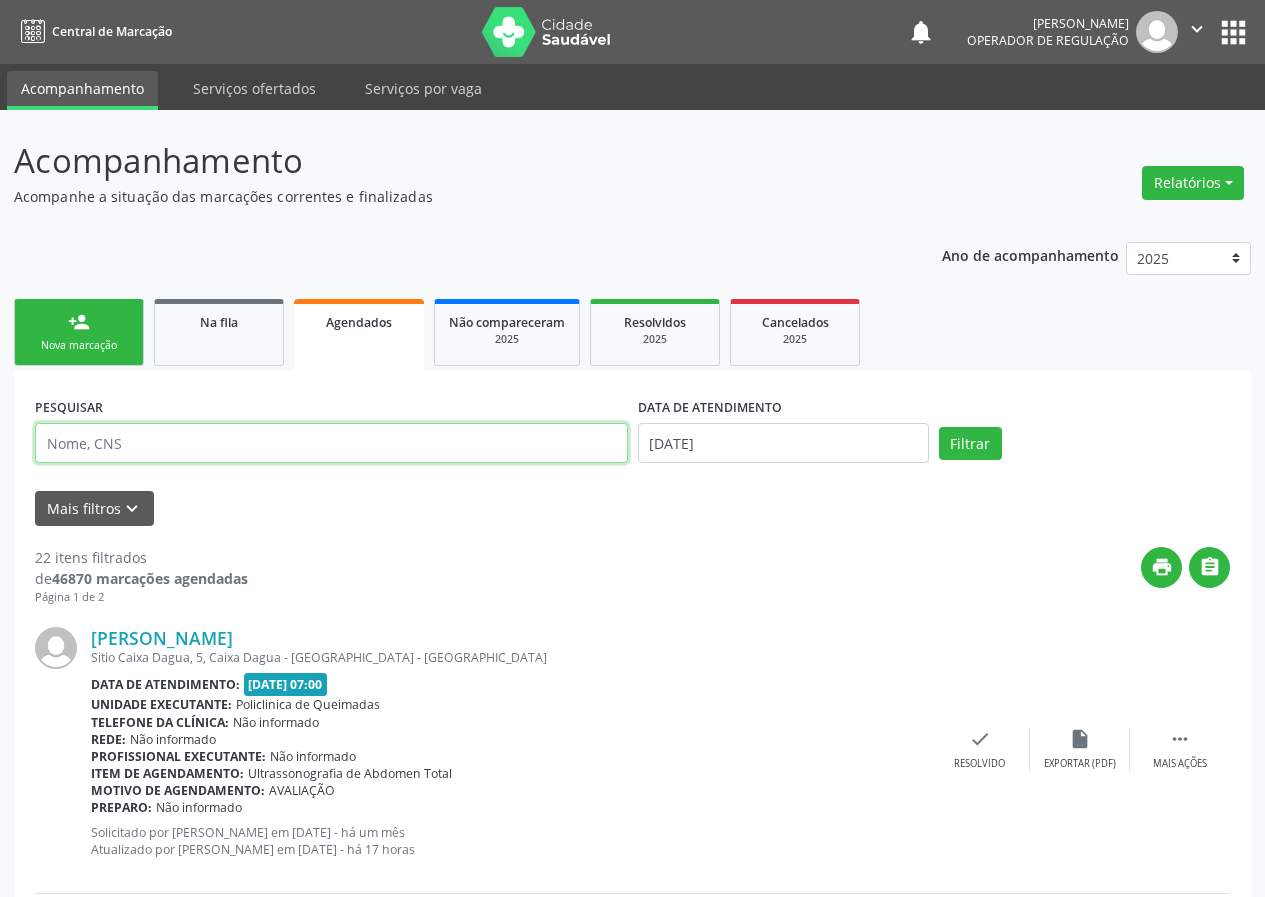 click at bounding box center (331, 443) 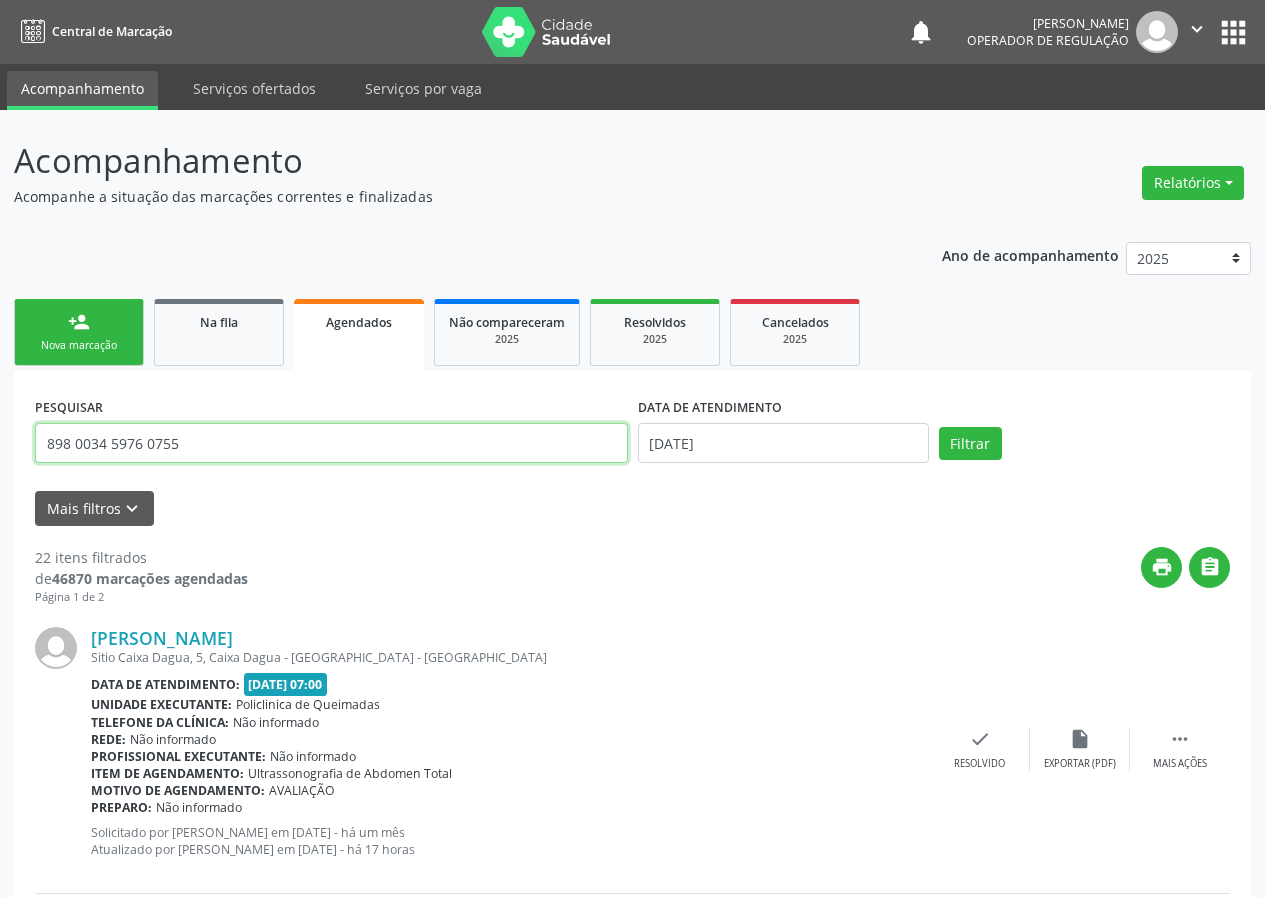type on "898 0034 5976 0755" 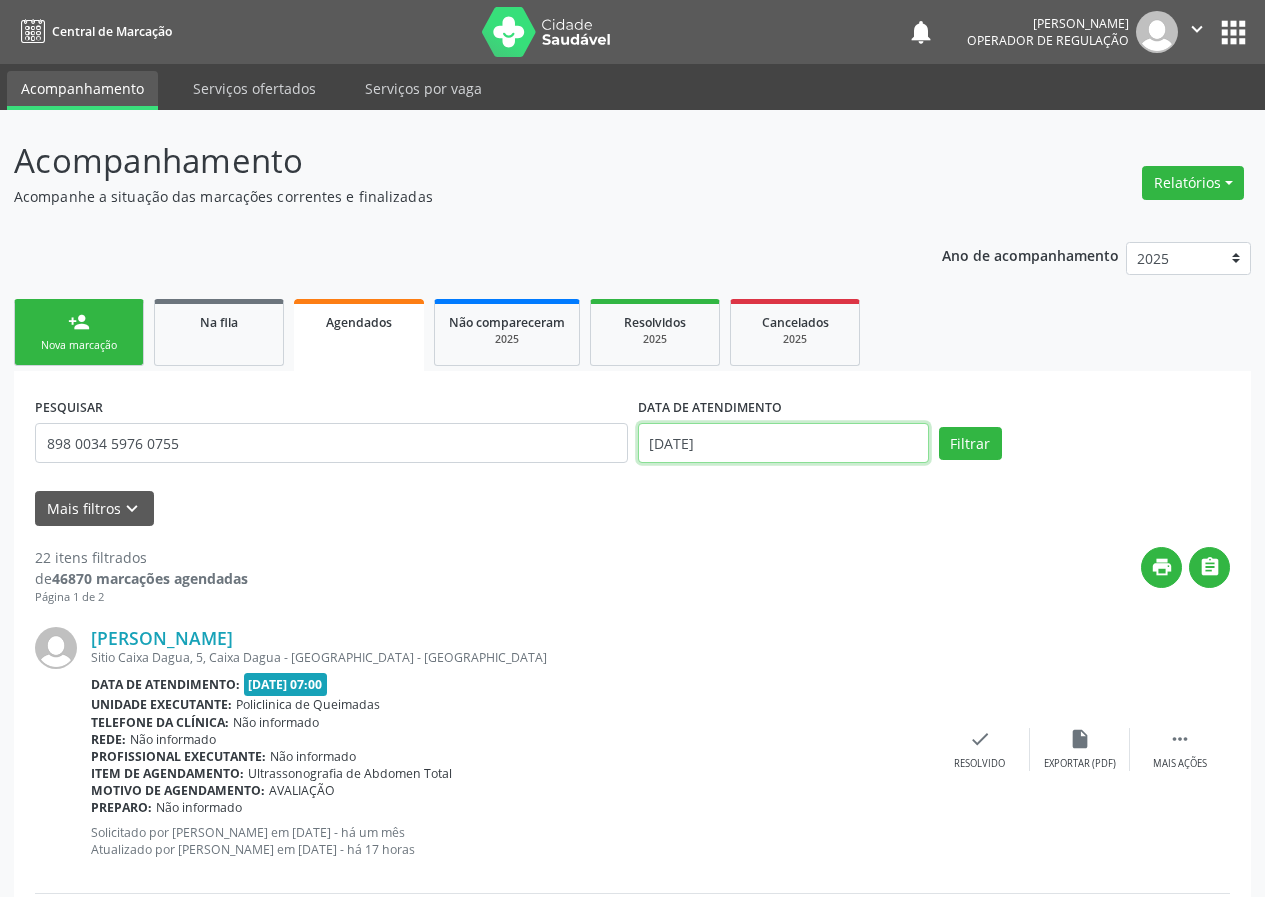 click on "[DATE]" at bounding box center (783, 443) 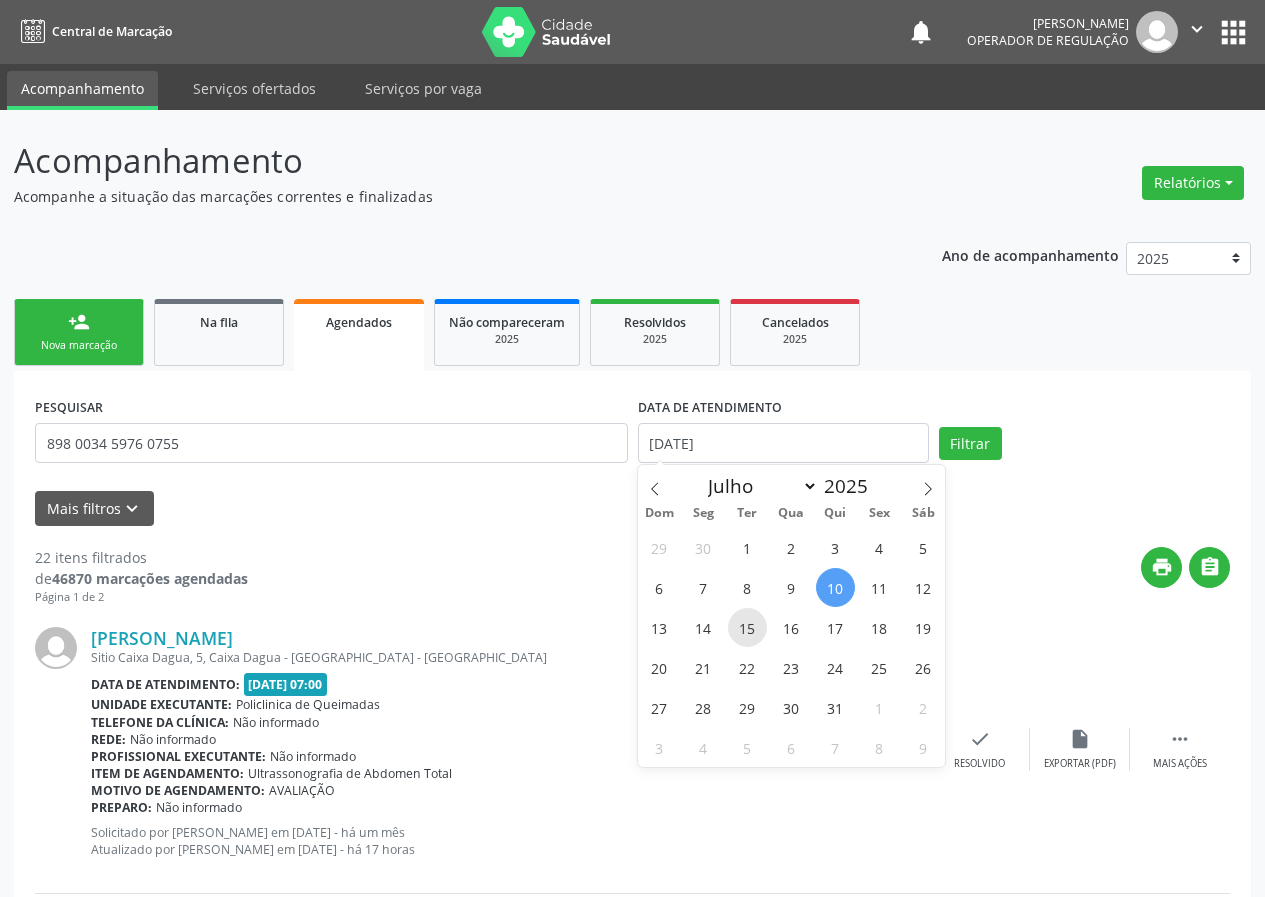 click on "15" at bounding box center (747, 627) 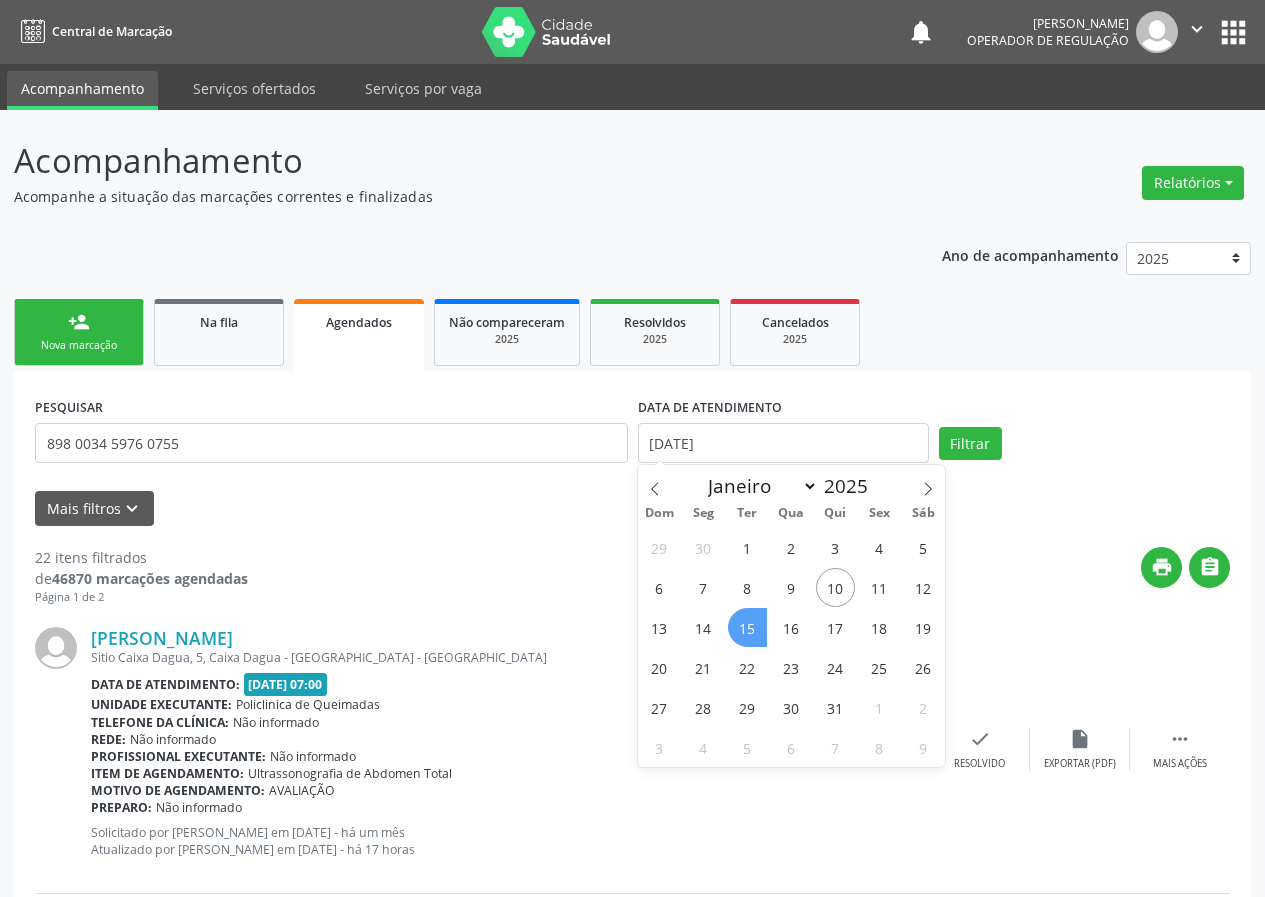 click on "15" at bounding box center [747, 627] 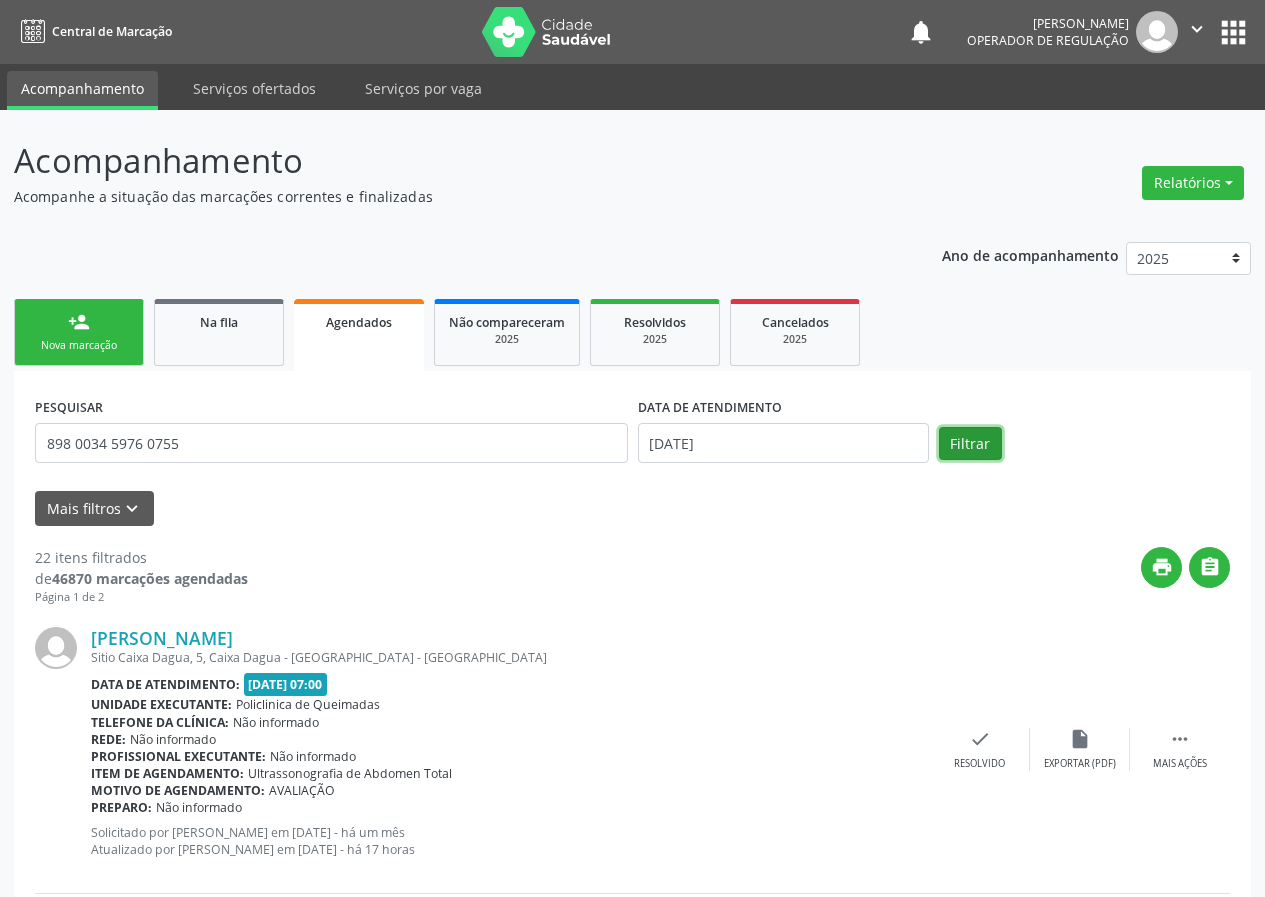 click on "Filtrar" at bounding box center [970, 444] 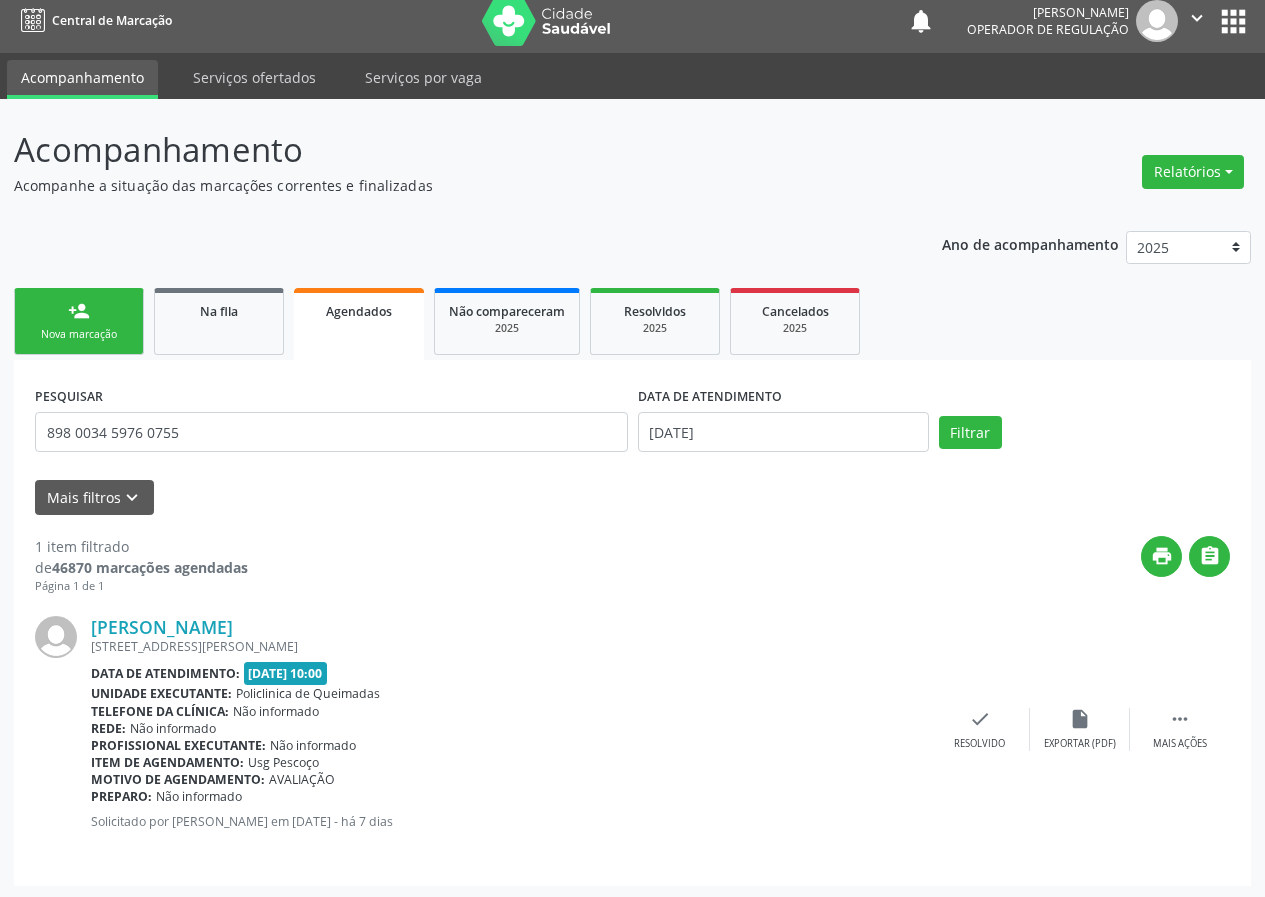 scroll, scrollTop: 14, scrollLeft: 0, axis: vertical 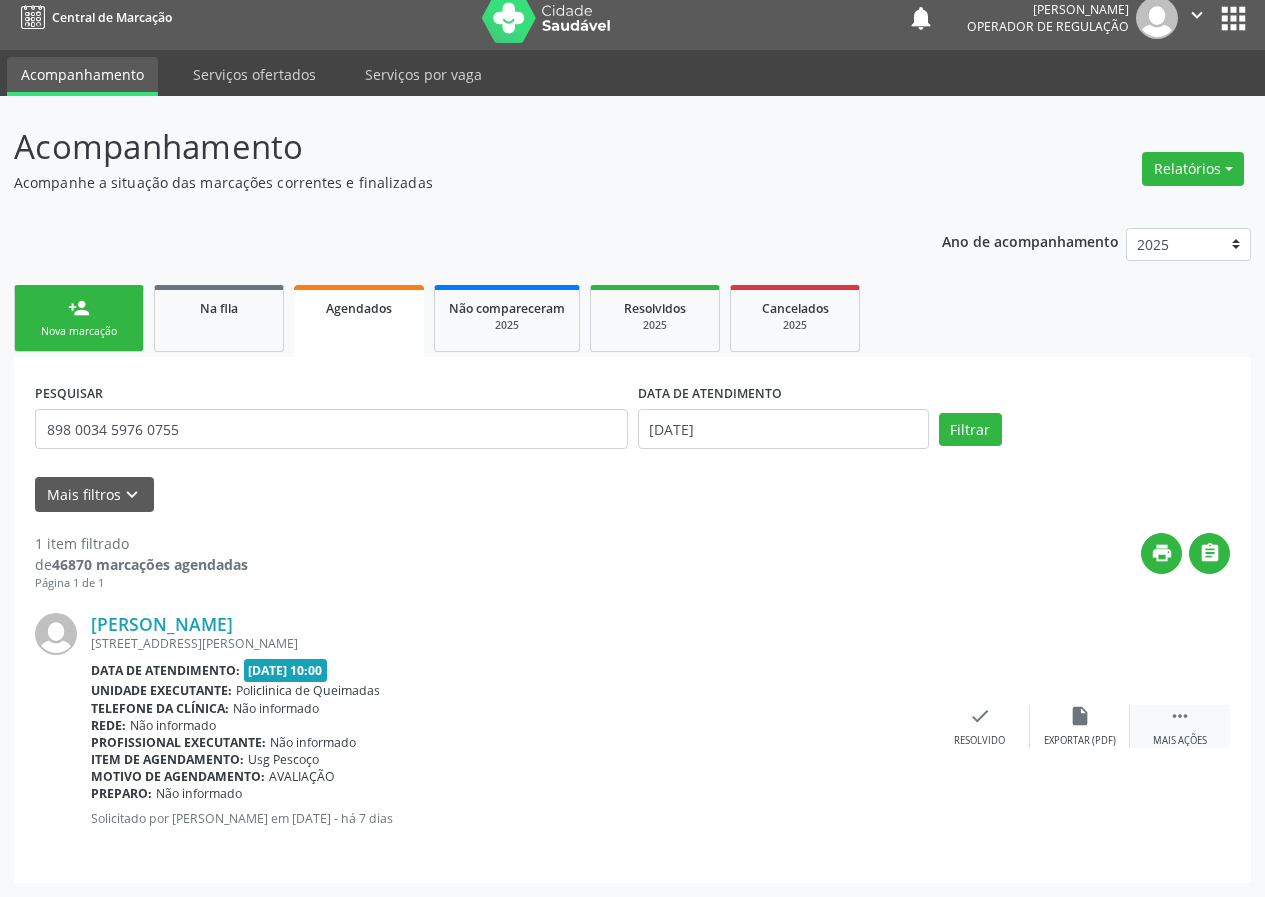 click on "Mais ações" at bounding box center (1180, 741) 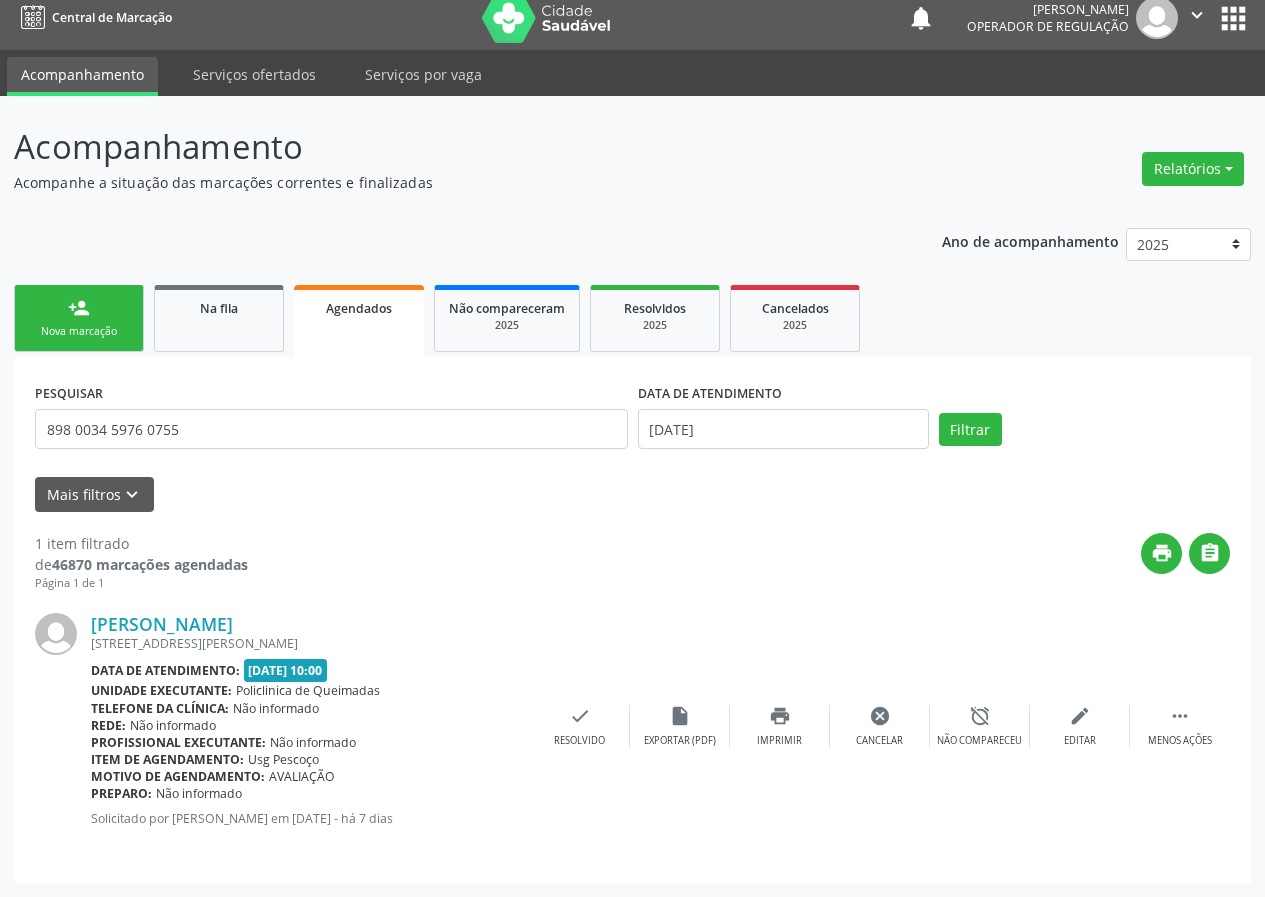 click on "Everton Gabriel Vitor Nunes da Silva
Rua Joao Miranda, 51, Castanho - Queimadas - PB
Data de atendimento:
15/07/2025 - 10:00
Unidade executante:
Policlinica de Queimadas
Telefone da clínica:
Não informado
Rede:
Não informado
Profissional executante:
Não informado
Item de agendamento:
Usg Pescoço
Motivo de agendamento:
AVALIAÇÃO
Preparo:
Não informado
Solicitado por Jayane Ellen Pereira Farias em 03/07/2025 - há 7 dias

Menos ações
edit
Editar
alarm_off
Não compareceu
cancel
Cancelar
print
Imprimir
insert_drive_file
Exportar (PDF)
check
Resolvido" at bounding box center (632, 727) 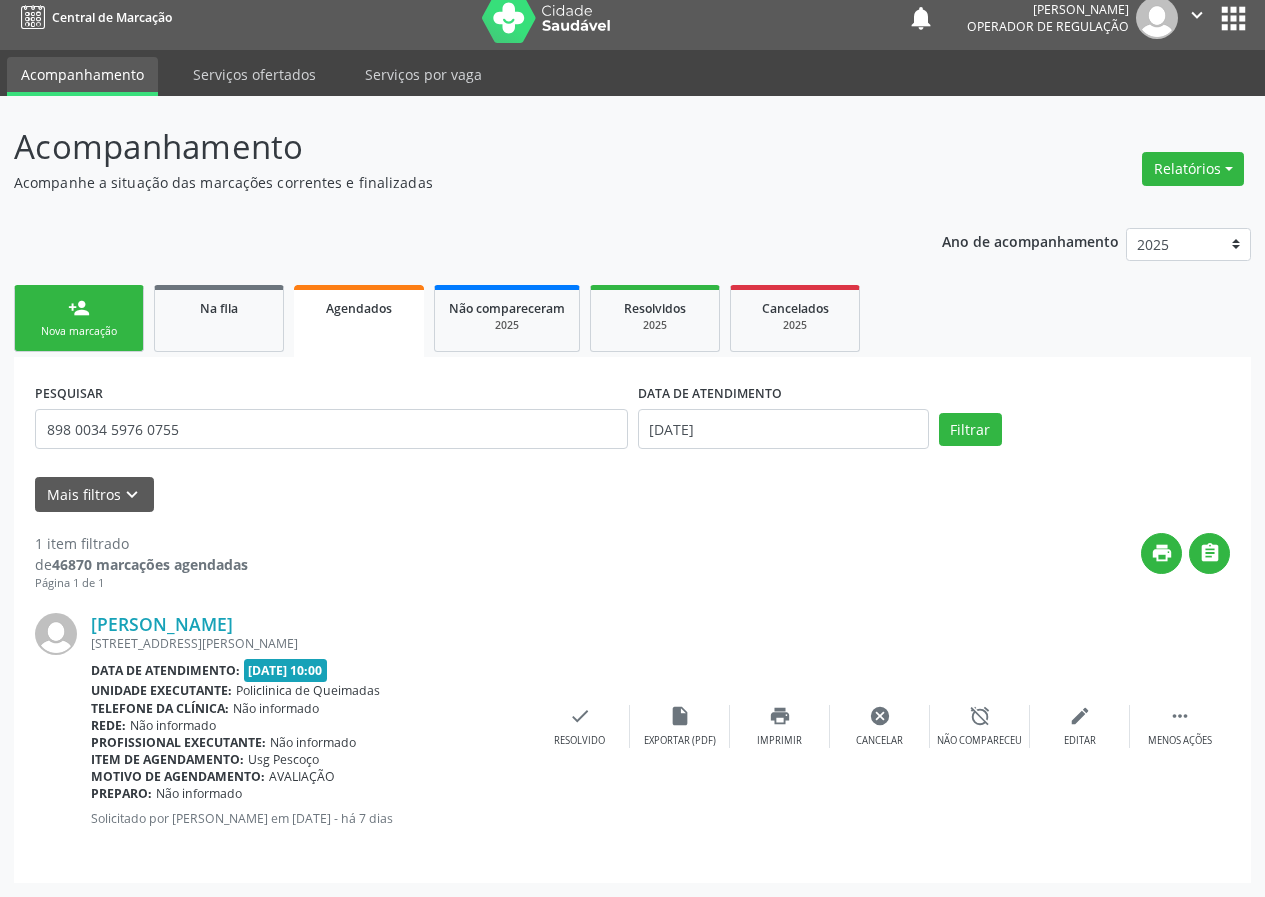 click on "person_add
Nova marcação" at bounding box center [79, 318] 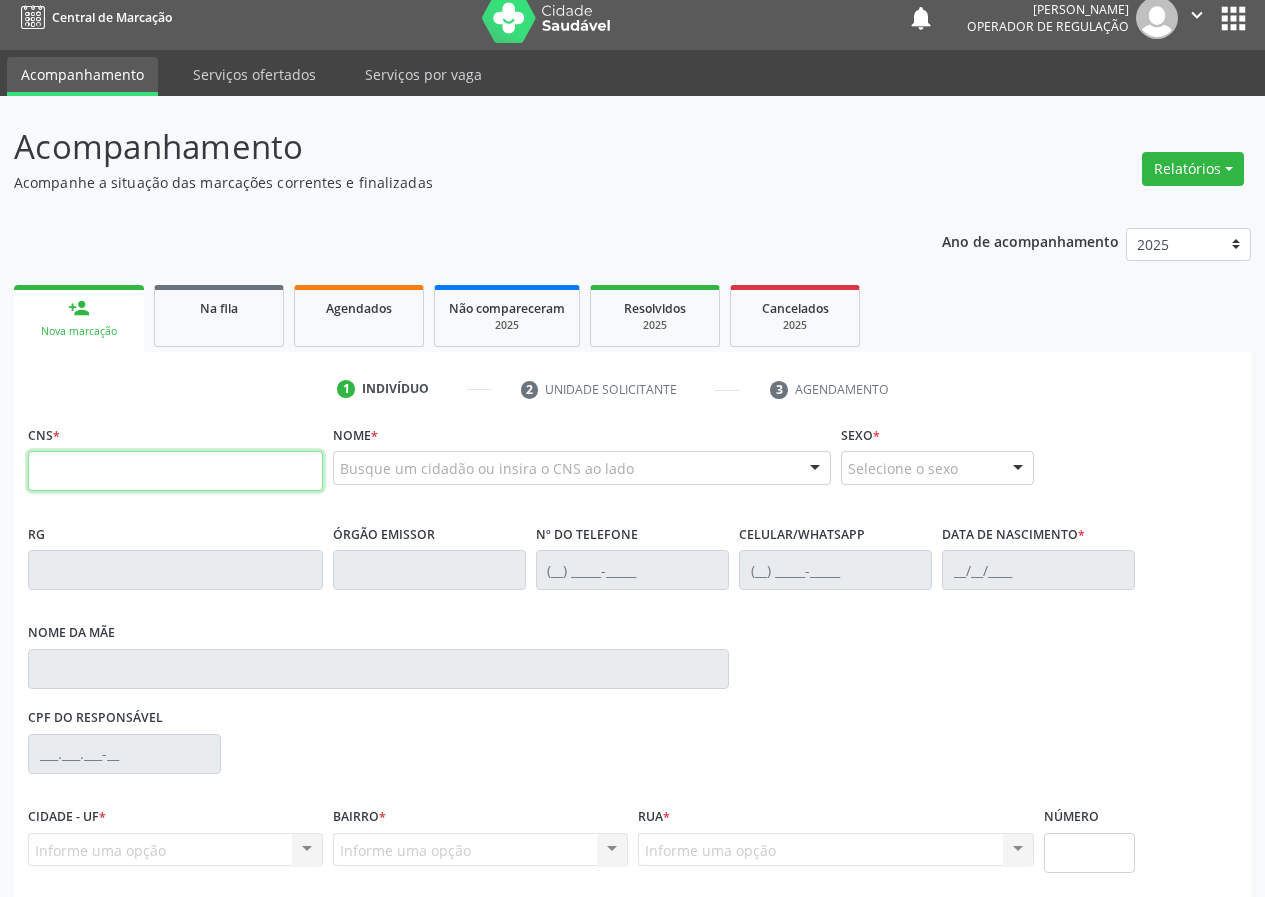 click at bounding box center [175, 471] 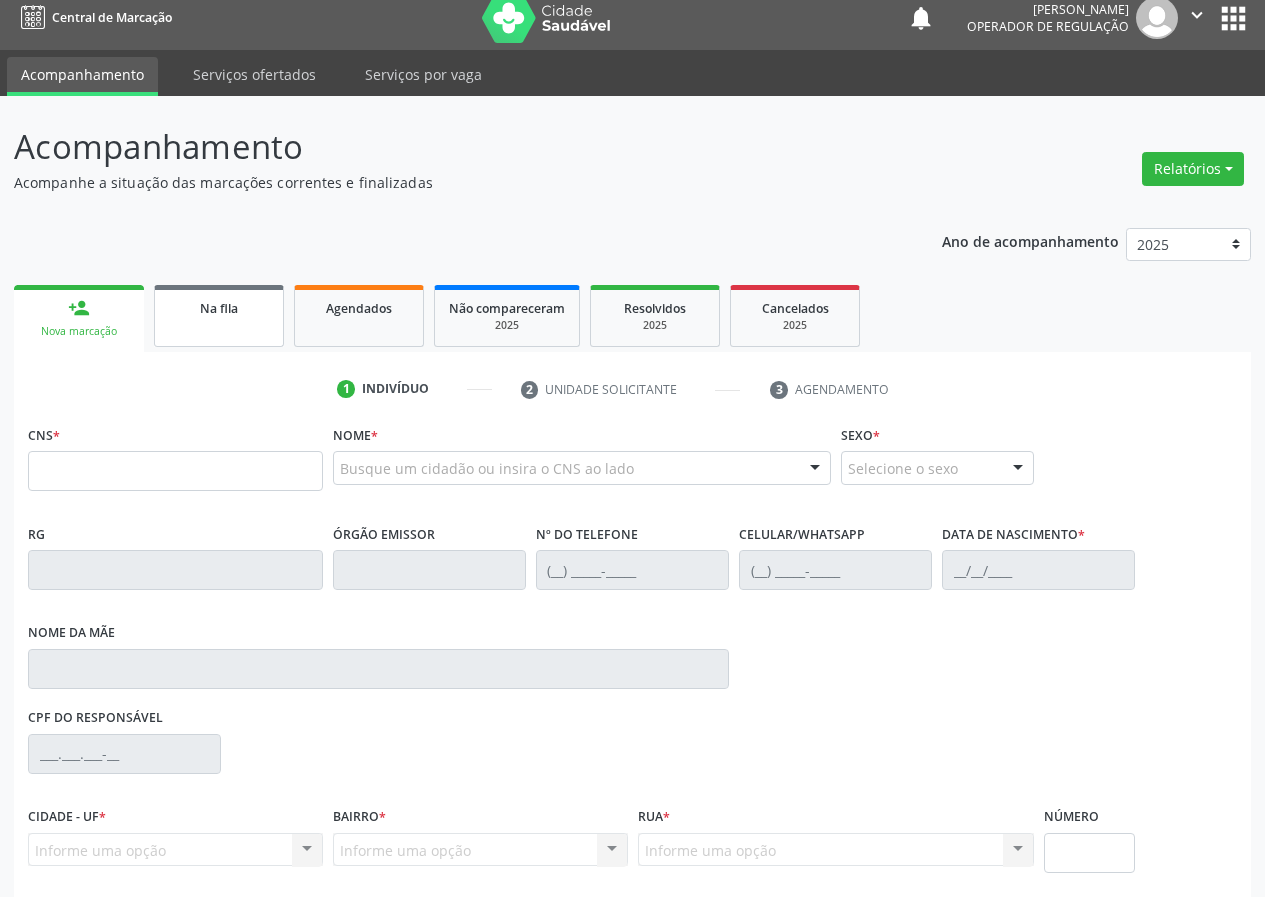 click on "Na fila" at bounding box center [219, 316] 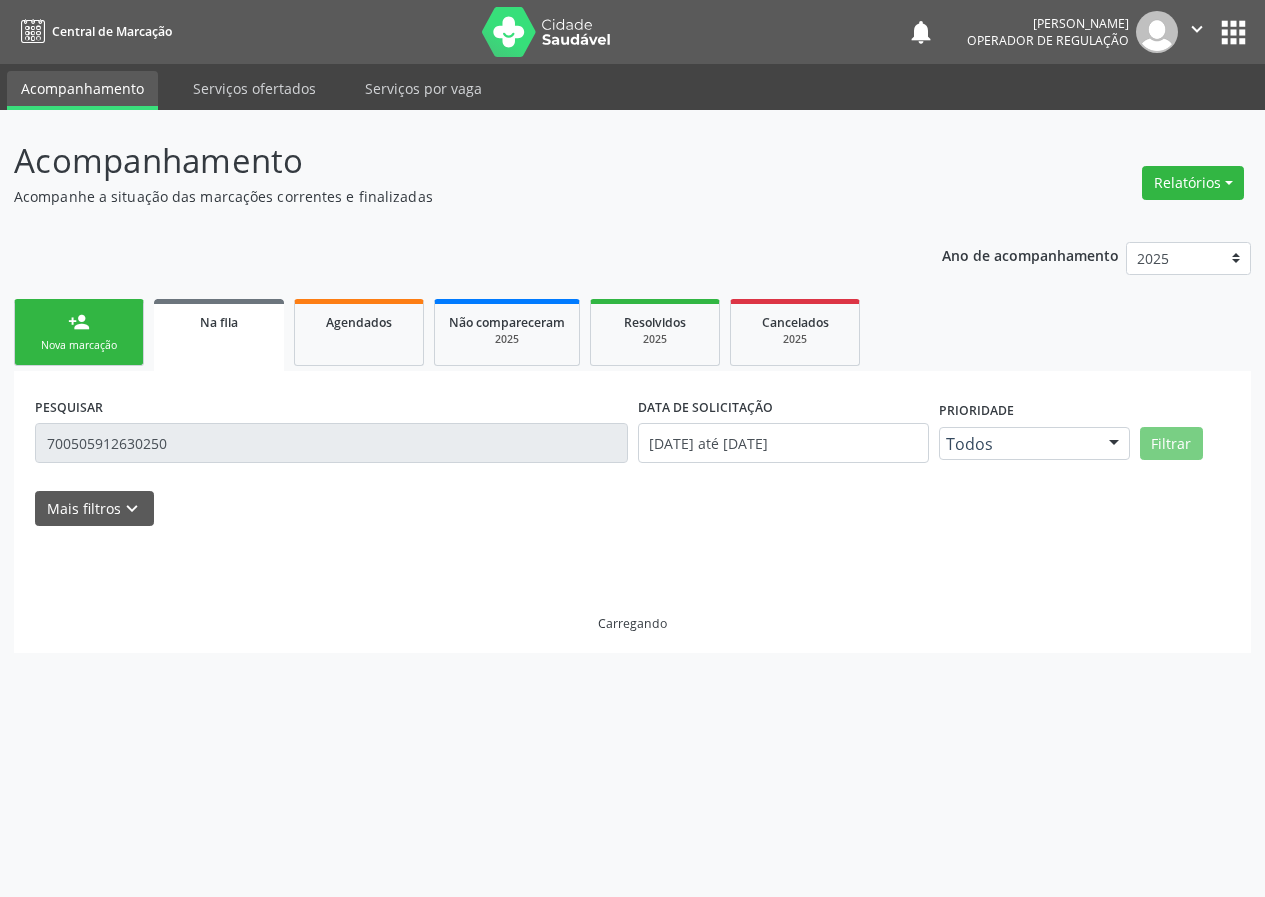 scroll, scrollTop: 0, scrollLeft: 0, axis: both 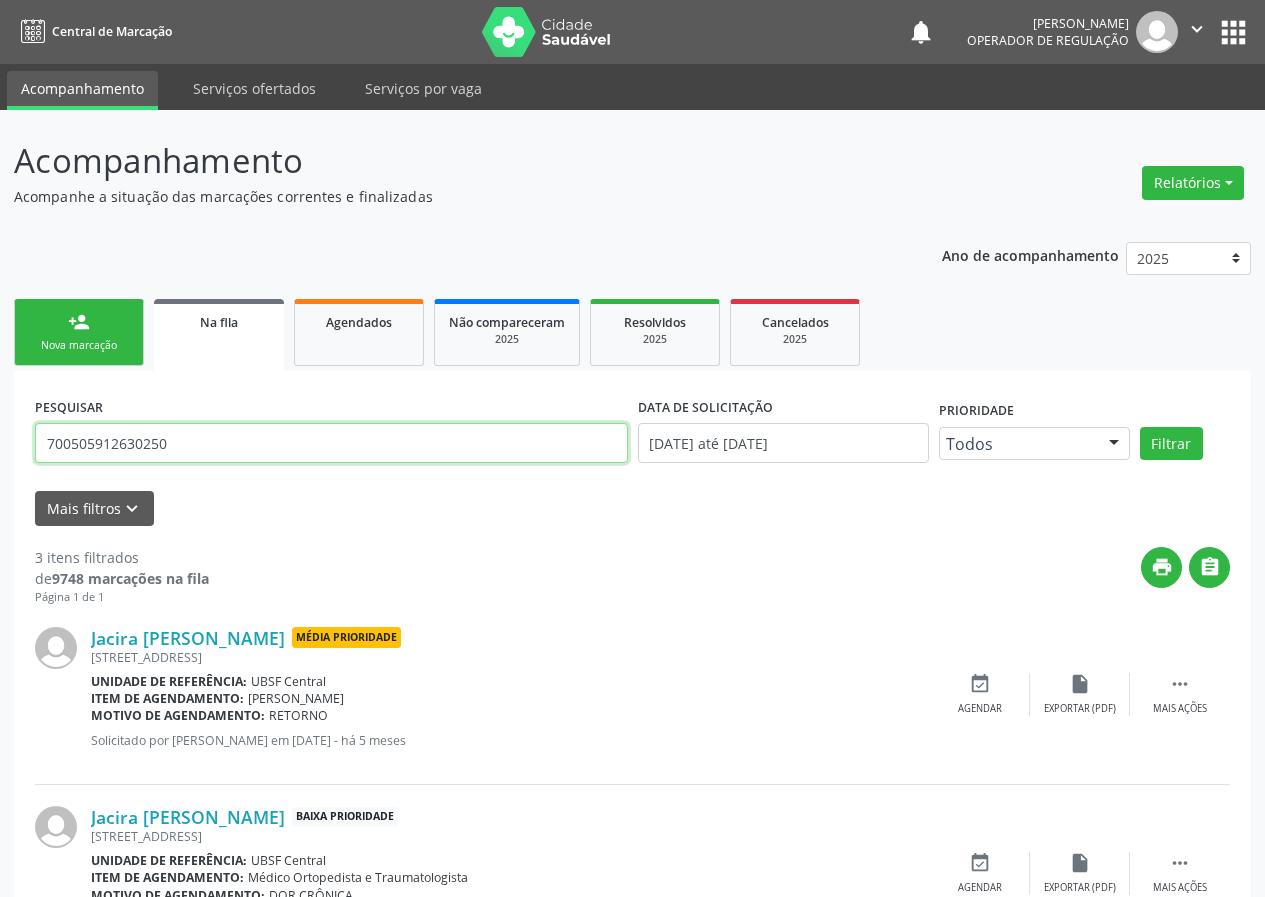 click on "700505912630250" at bounding box center [331, 443] 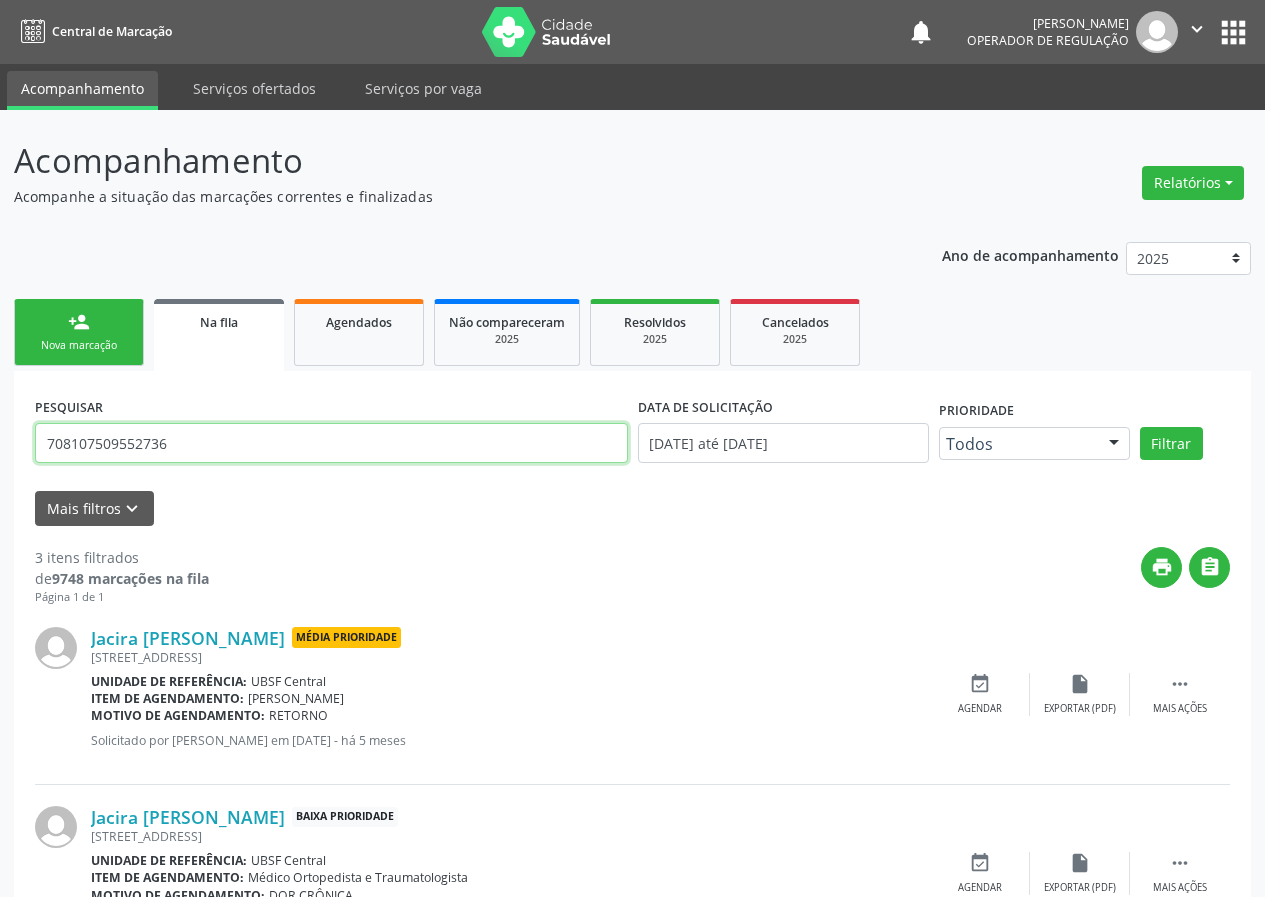 type on "708107509552736" 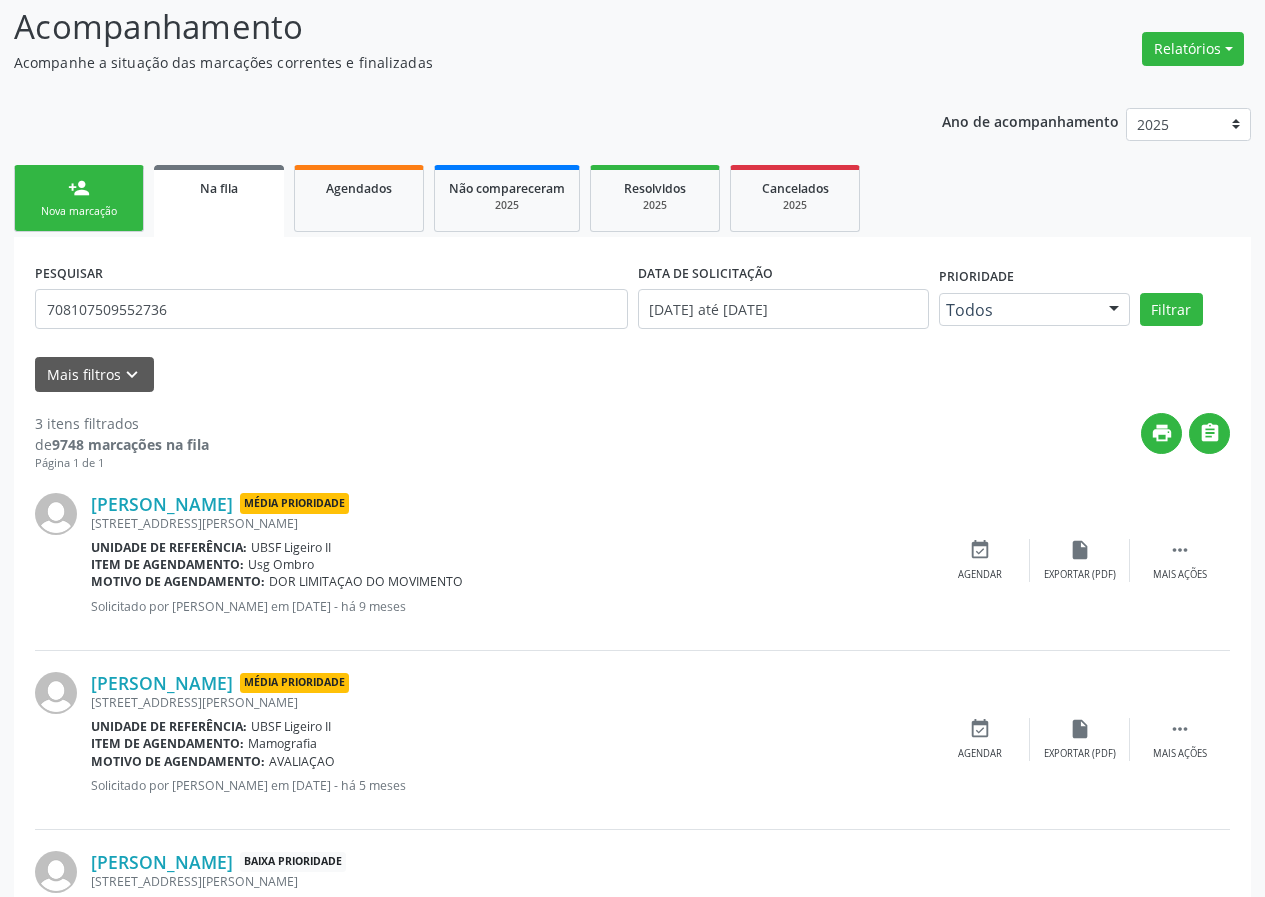 scroll, scrollTop: 280, scrollLeft: 0, axis: vertical 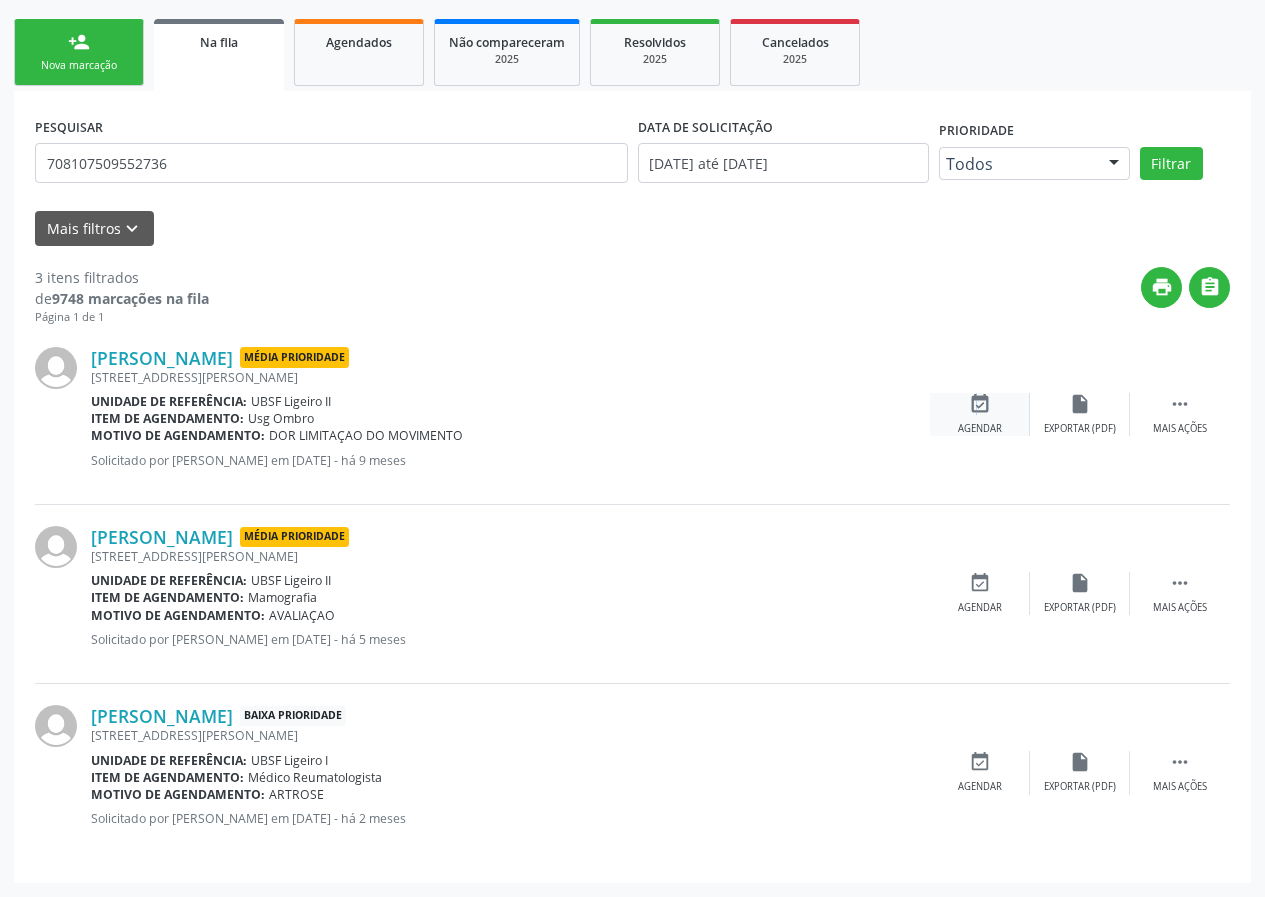 click on "event_available" at bounding box center (980, 404) 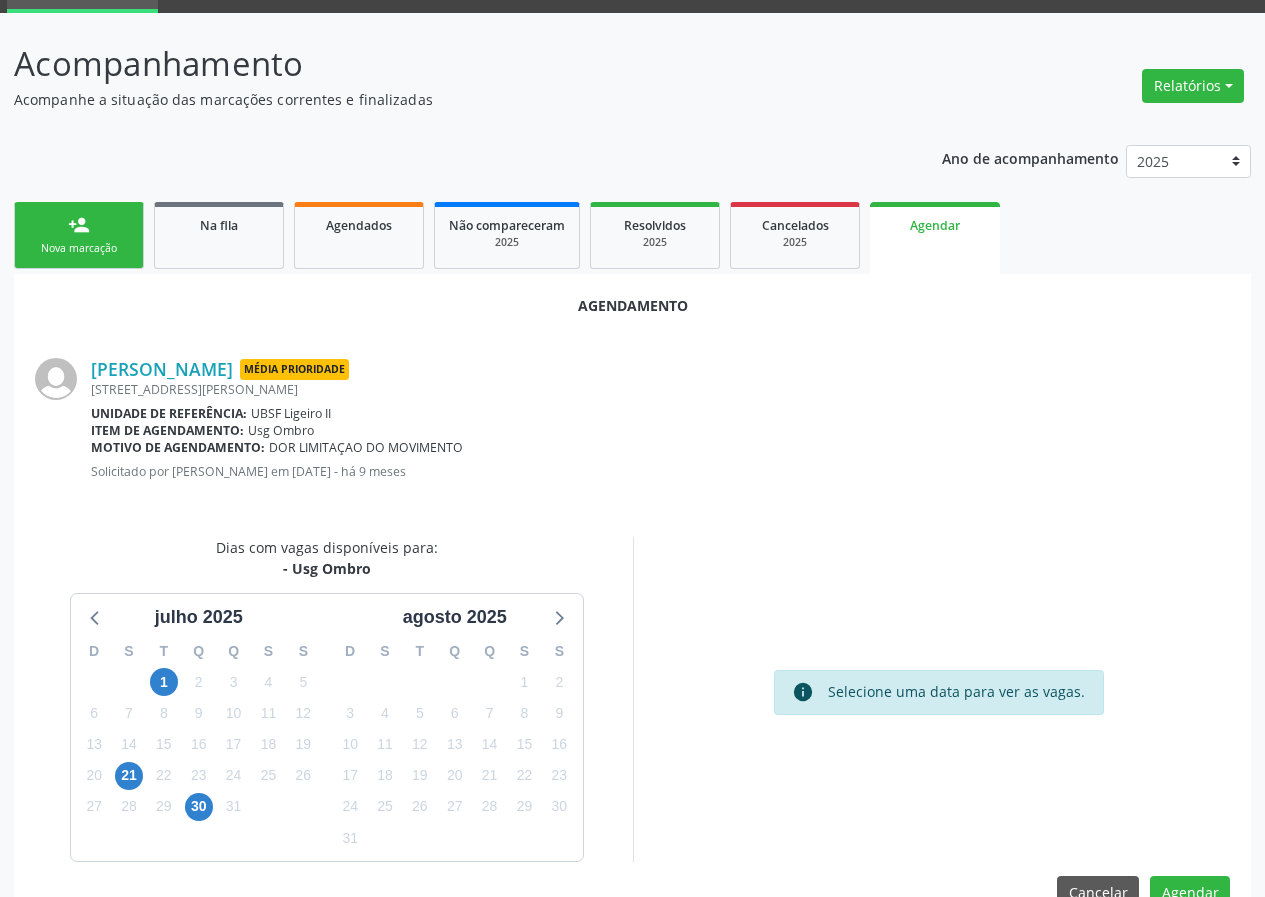 scroll, scrollTop: 144, scrollLeft: 0, axis: vertical 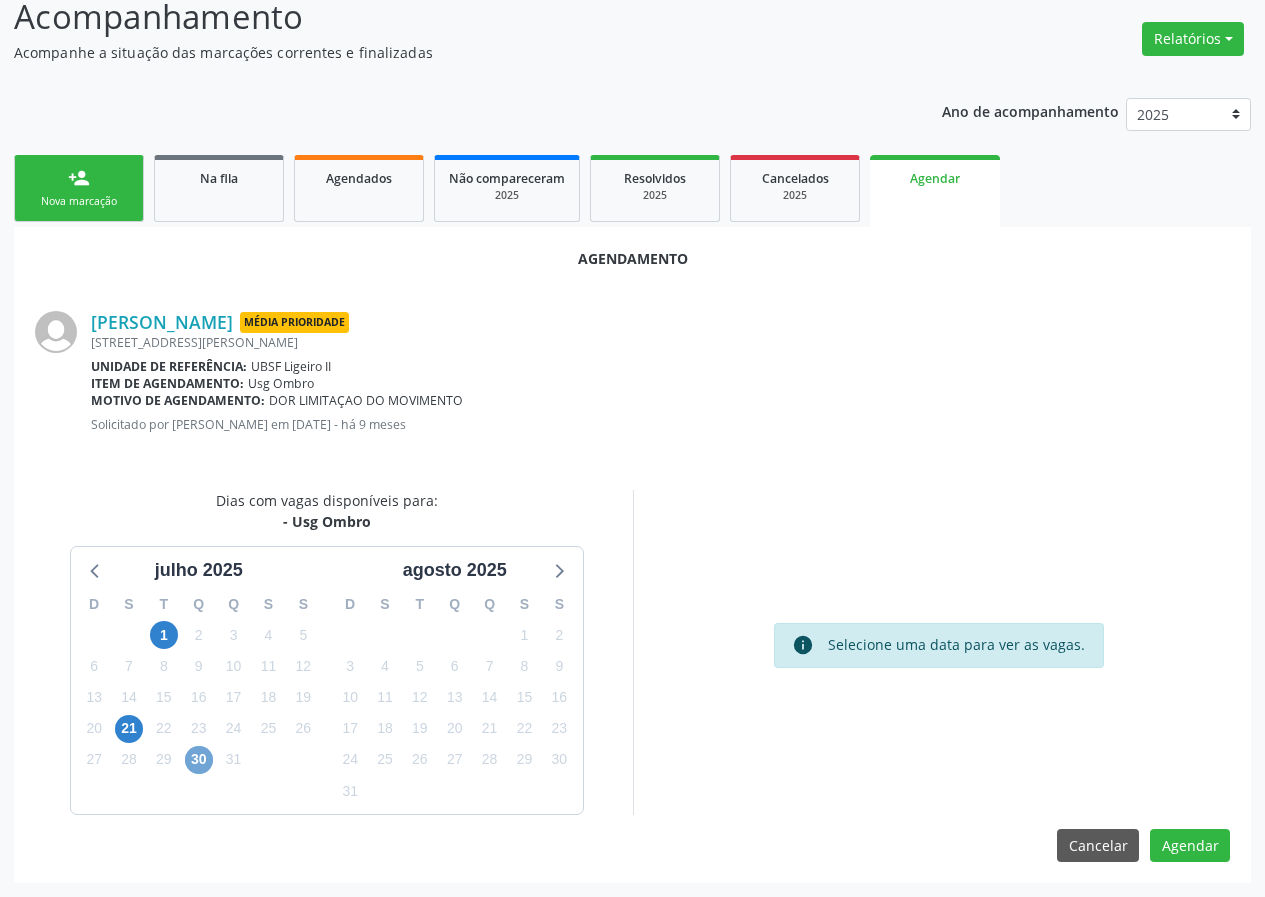 click on "30" at bounding box center [199, 760] 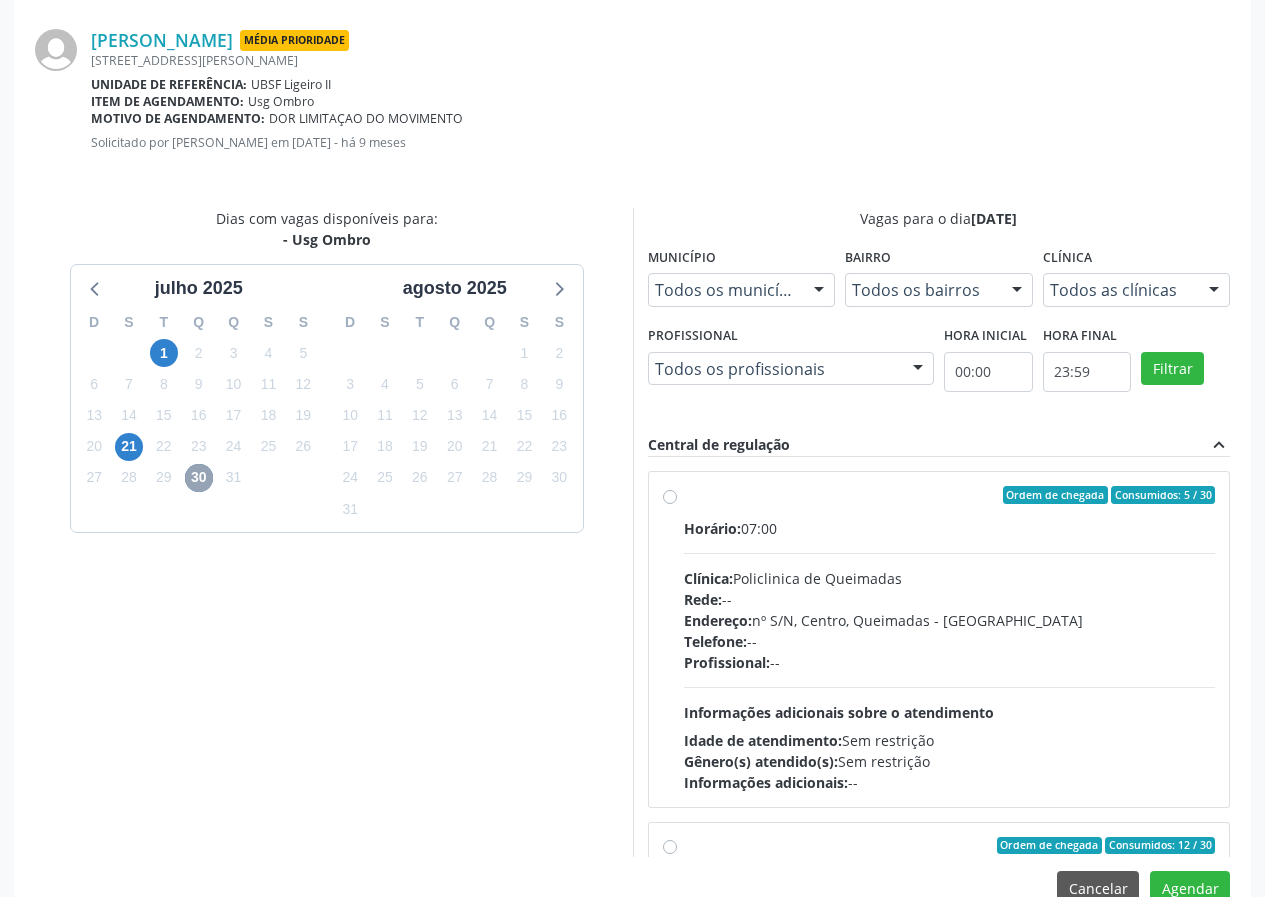 scroll, scrollTop: 469, scrollLeft: 0, axis: vertical 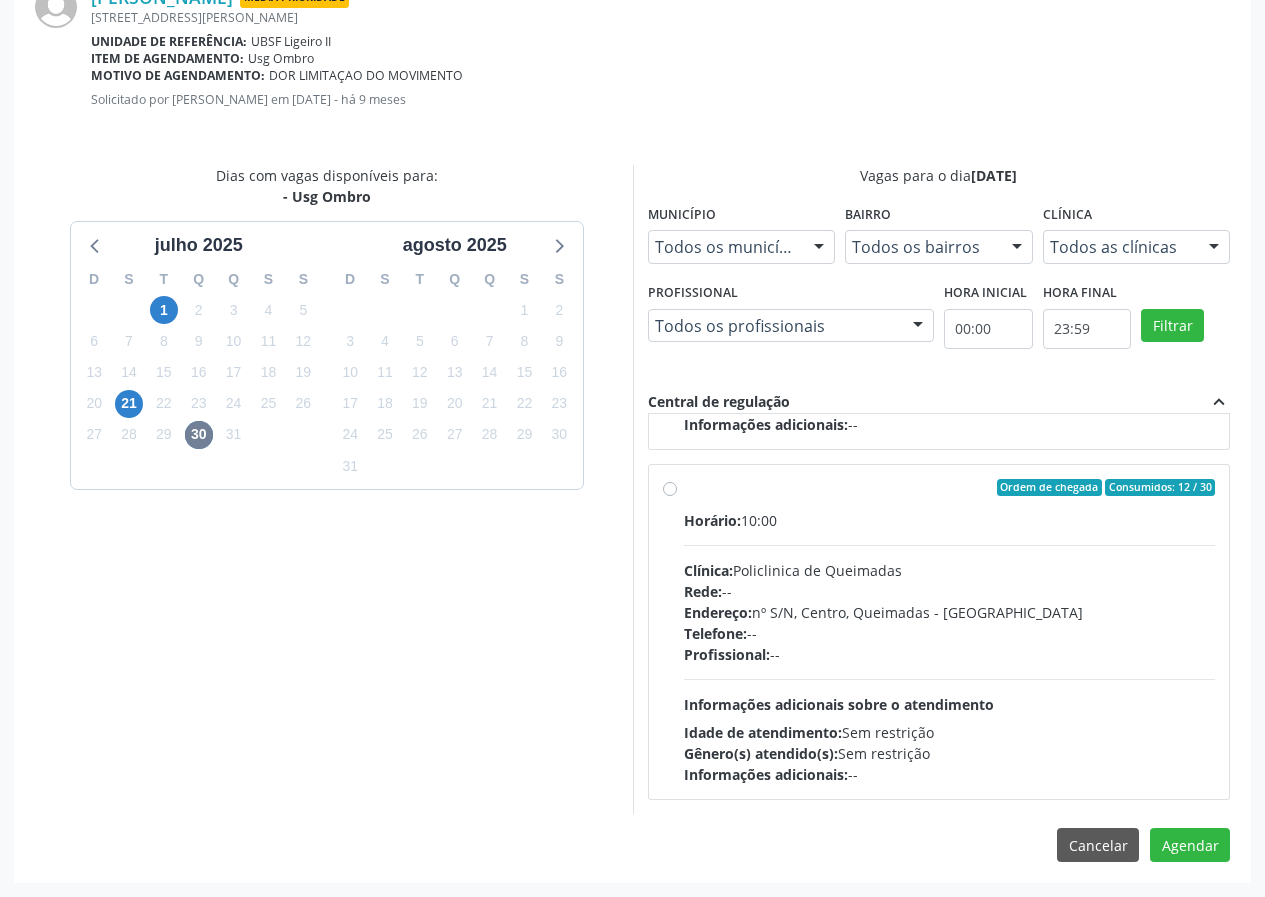 click on "Rede:
--" at bounding box center (950, 591) 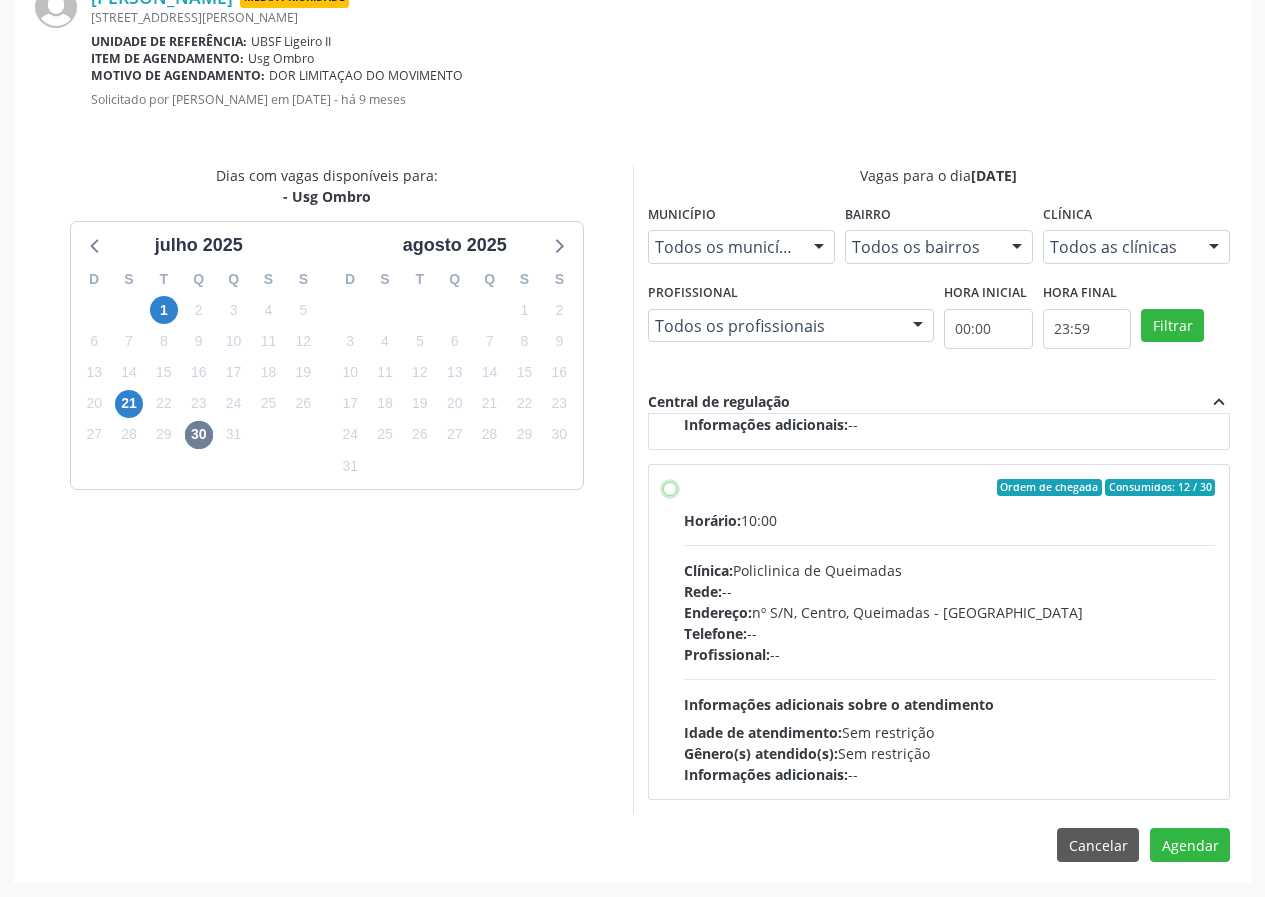 click on "Ordem de chegada
Consumidos: 12 / 30
Horário:   10:00
Clínica:  Policlinica de Queimadas
Rede:
--
Endereço:   nº S/N, Centro, Queimadas - PB
Telefone:   --
Profissional:
--
Informações adicionais sobre o atendimento
Idade de atendimento:
Sem restrição
Gênero(s) atendido(s):
Sem restrição
Informações adicionais:
--" at bounding box center (670, 488) 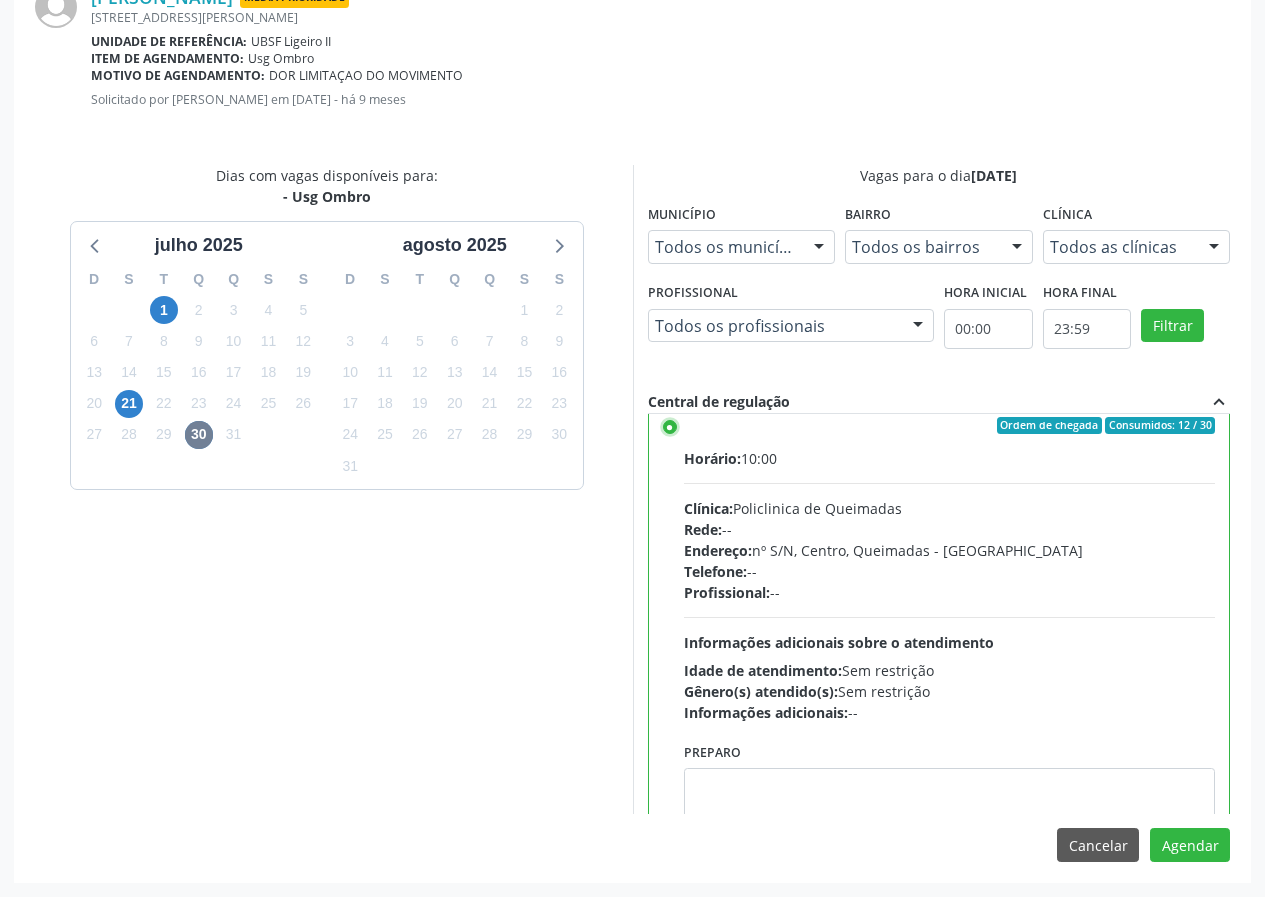 scroll, scrollTop: 450, scrollLeft: 0, axis: vertical 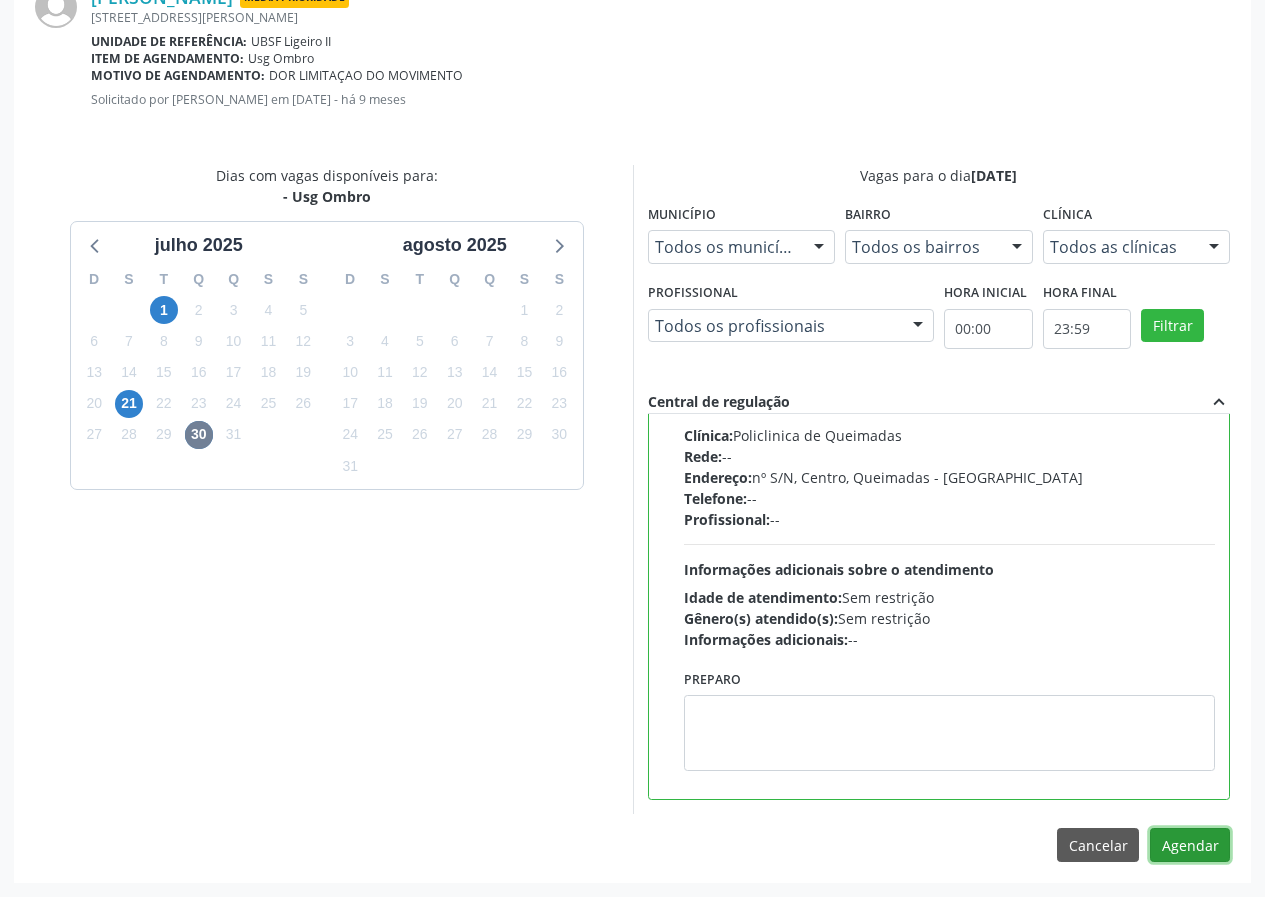 click on "Agendar" at bounding box center (1190, 845) 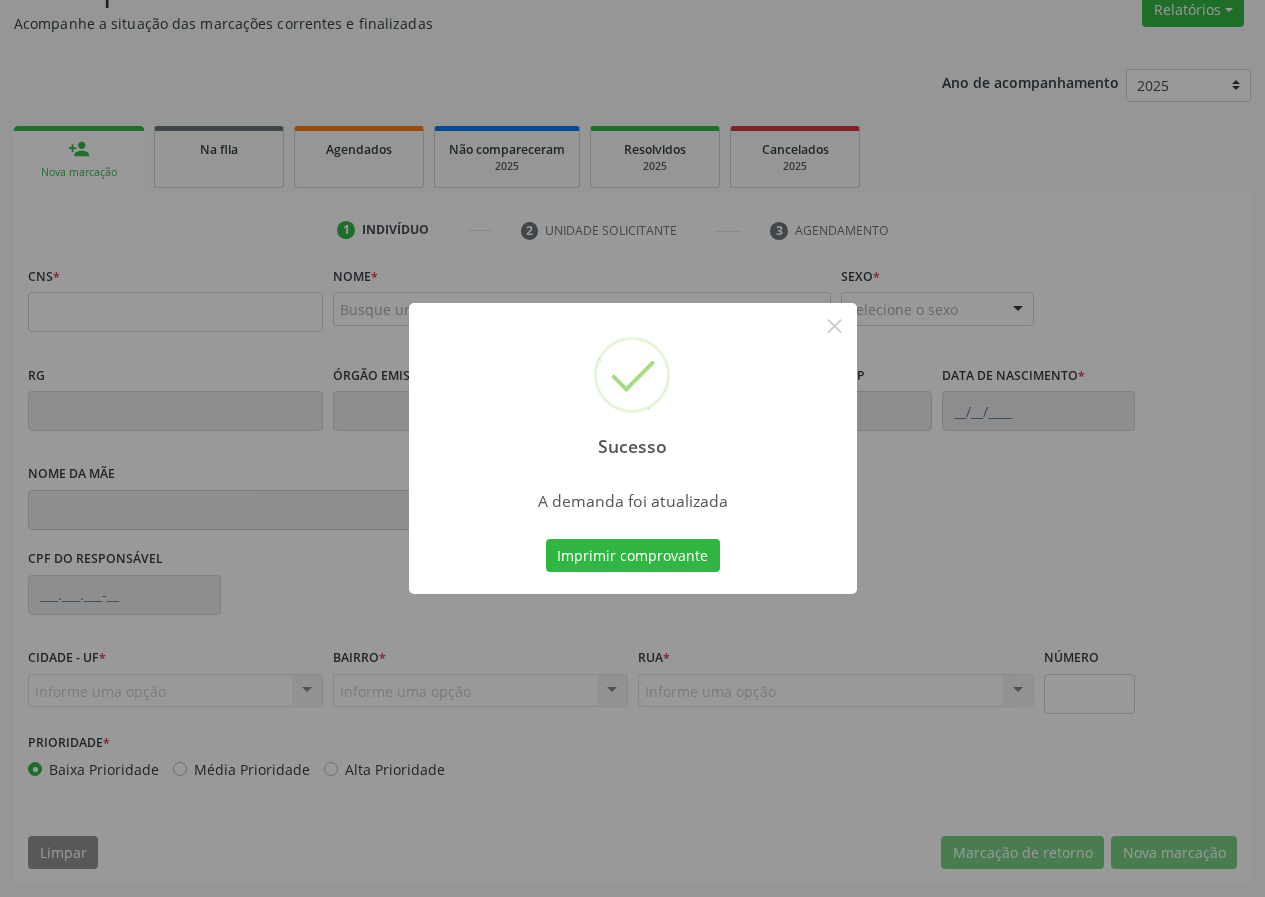 scroll, scrollTop: 173, scrollLeft: 0, axis: vertical 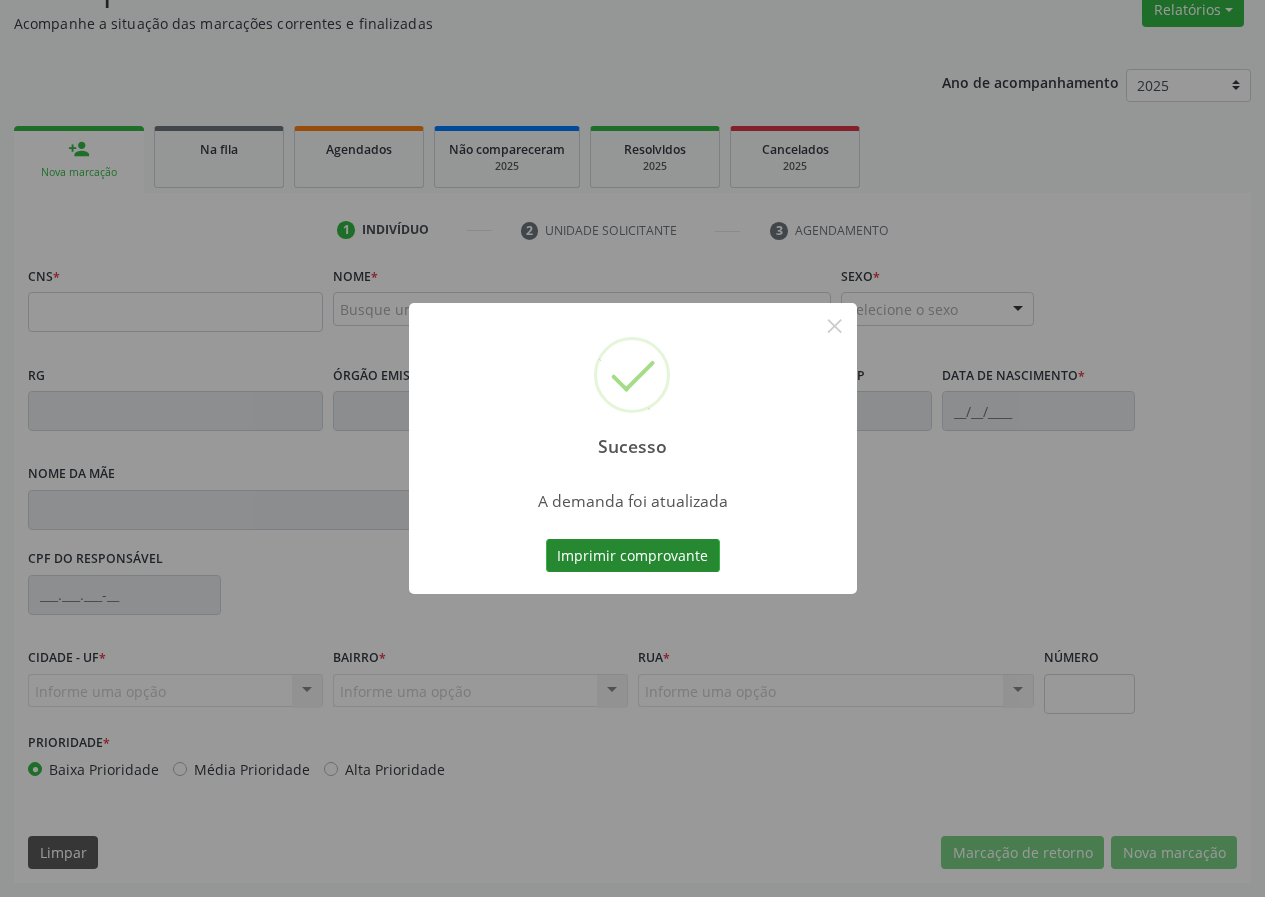 click on "Imprimir comprovante" at bounding box center (633, 556) 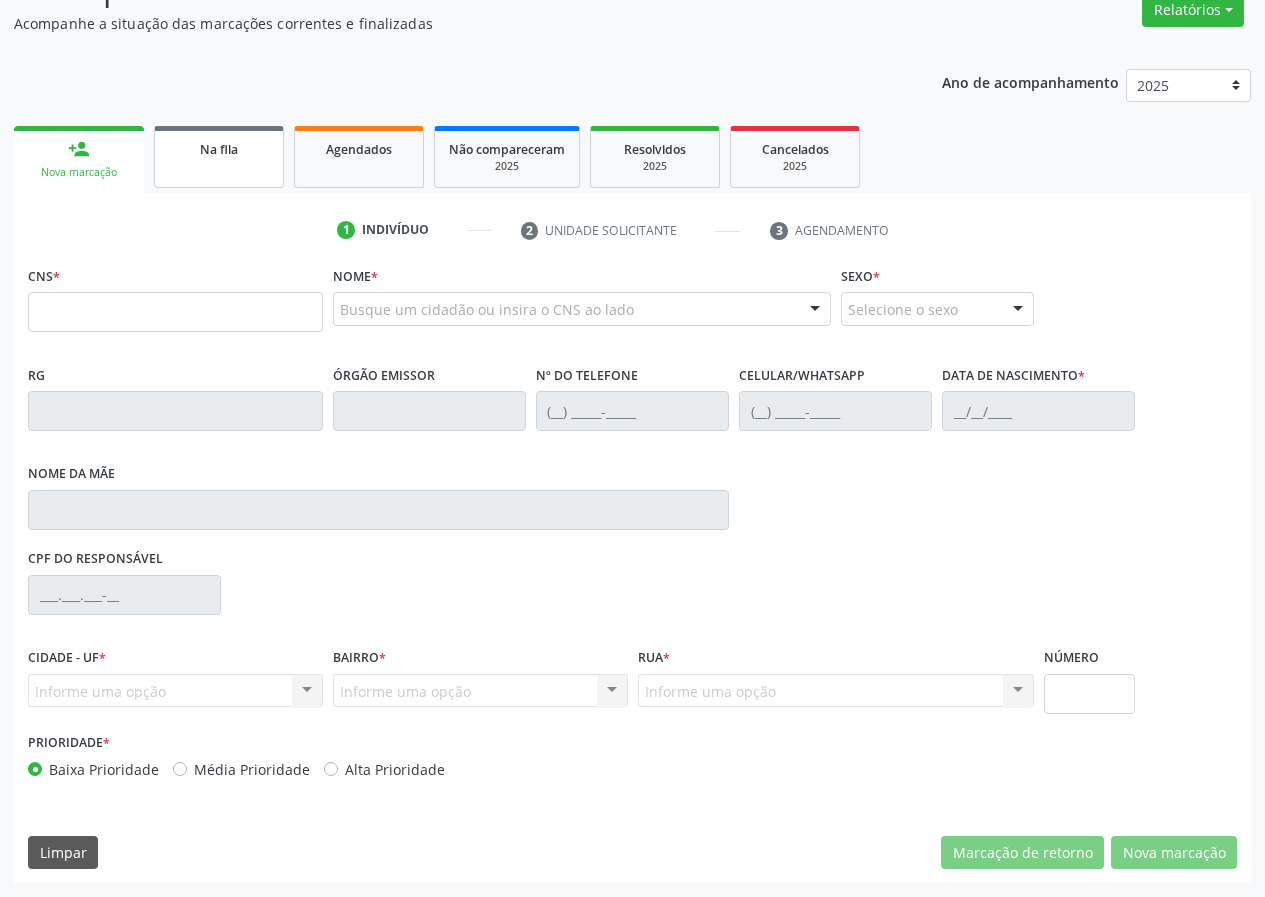 click on "Na fila" at bounding box center (219, 148) 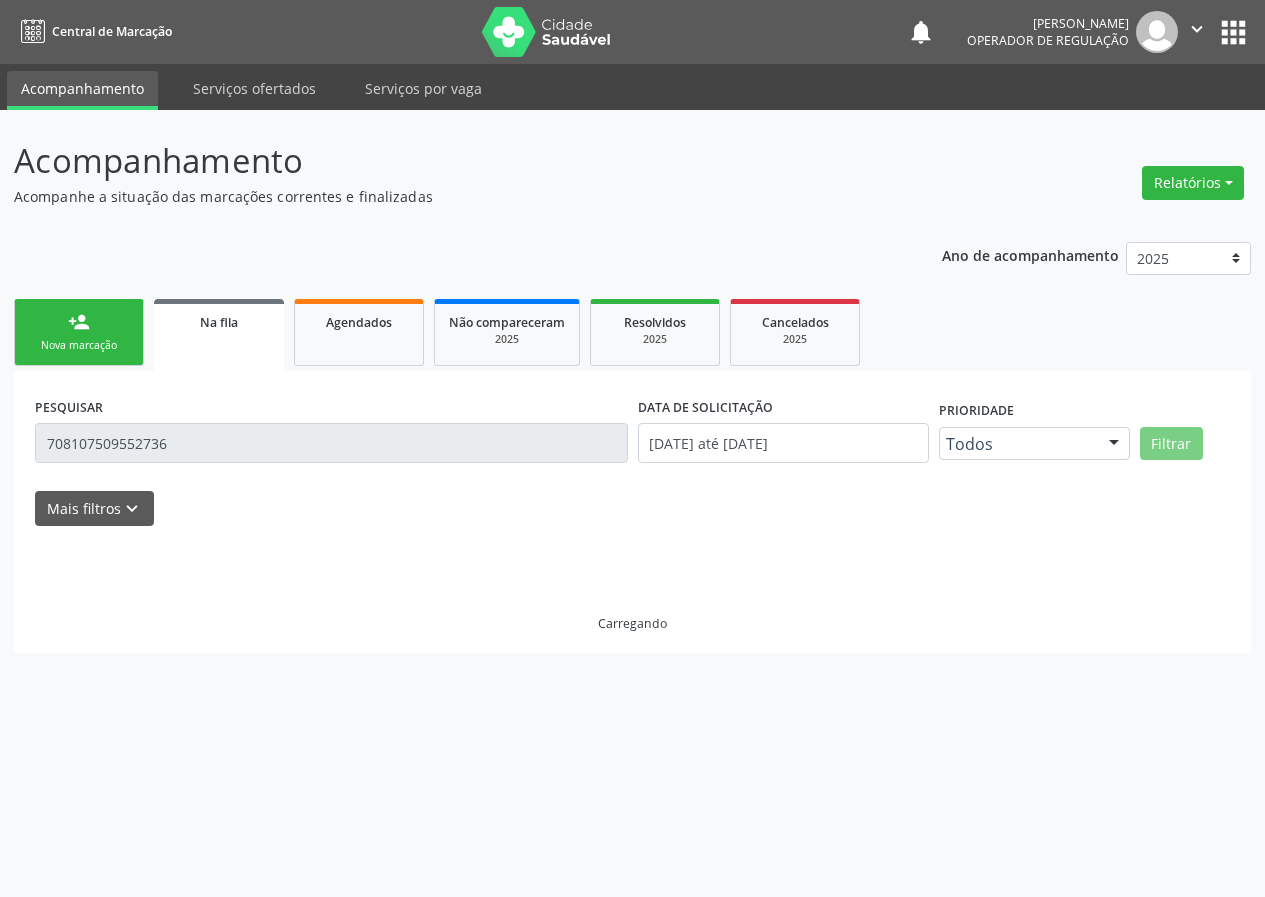 scroll, scrollTop: 0, scrollLeft: 0, axis: both 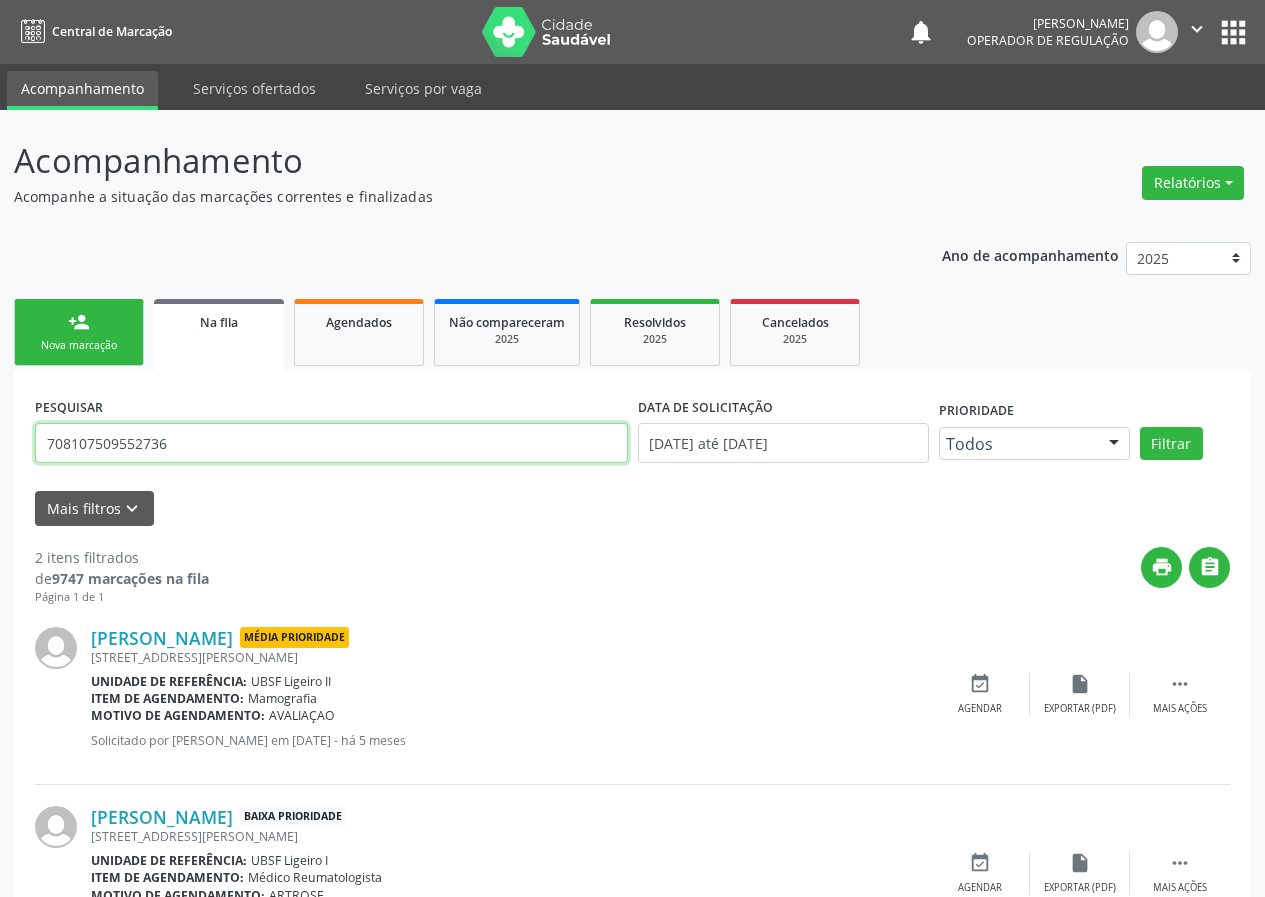 click on "708107509552736" at bounding box center (331, 443) 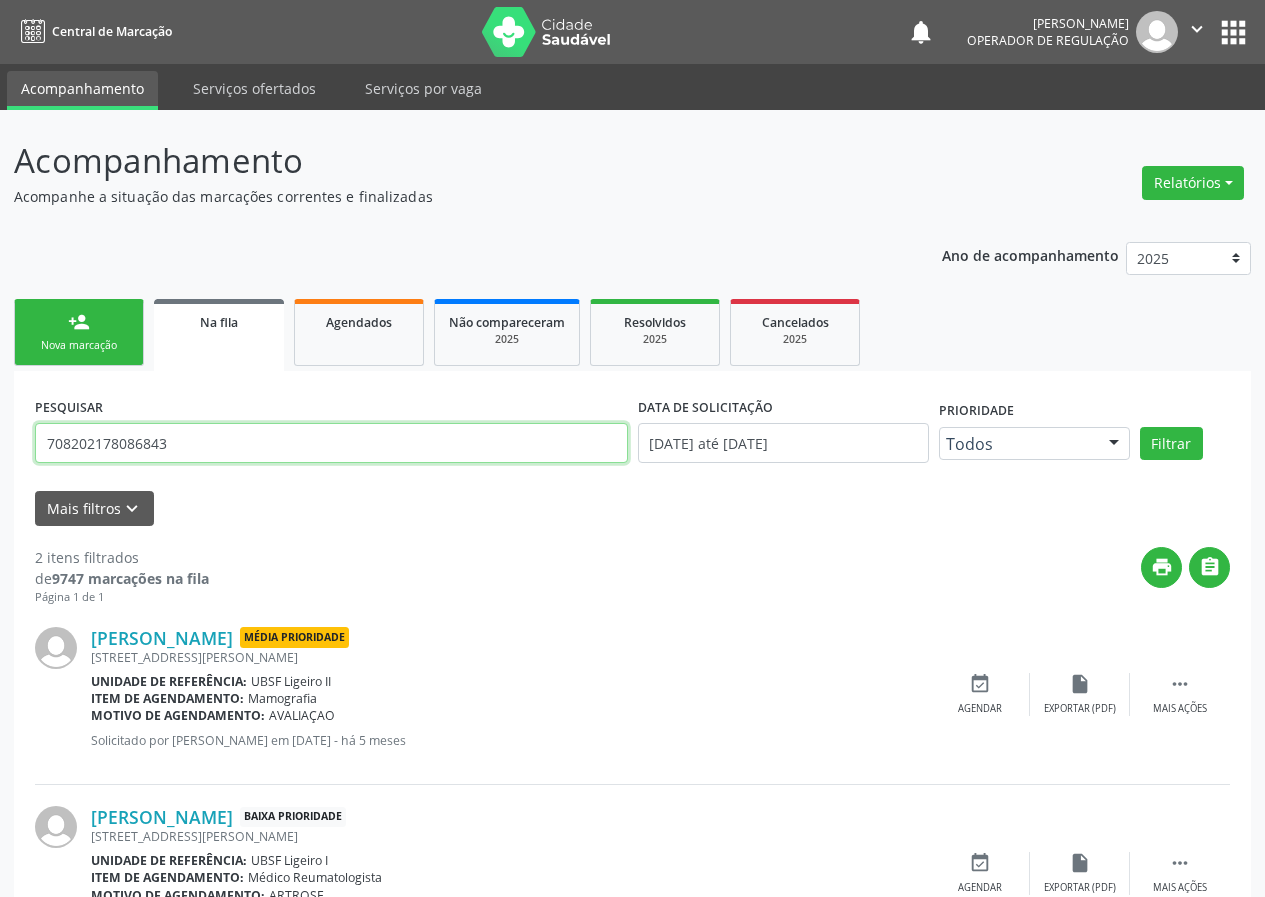 type on "708202178086843" 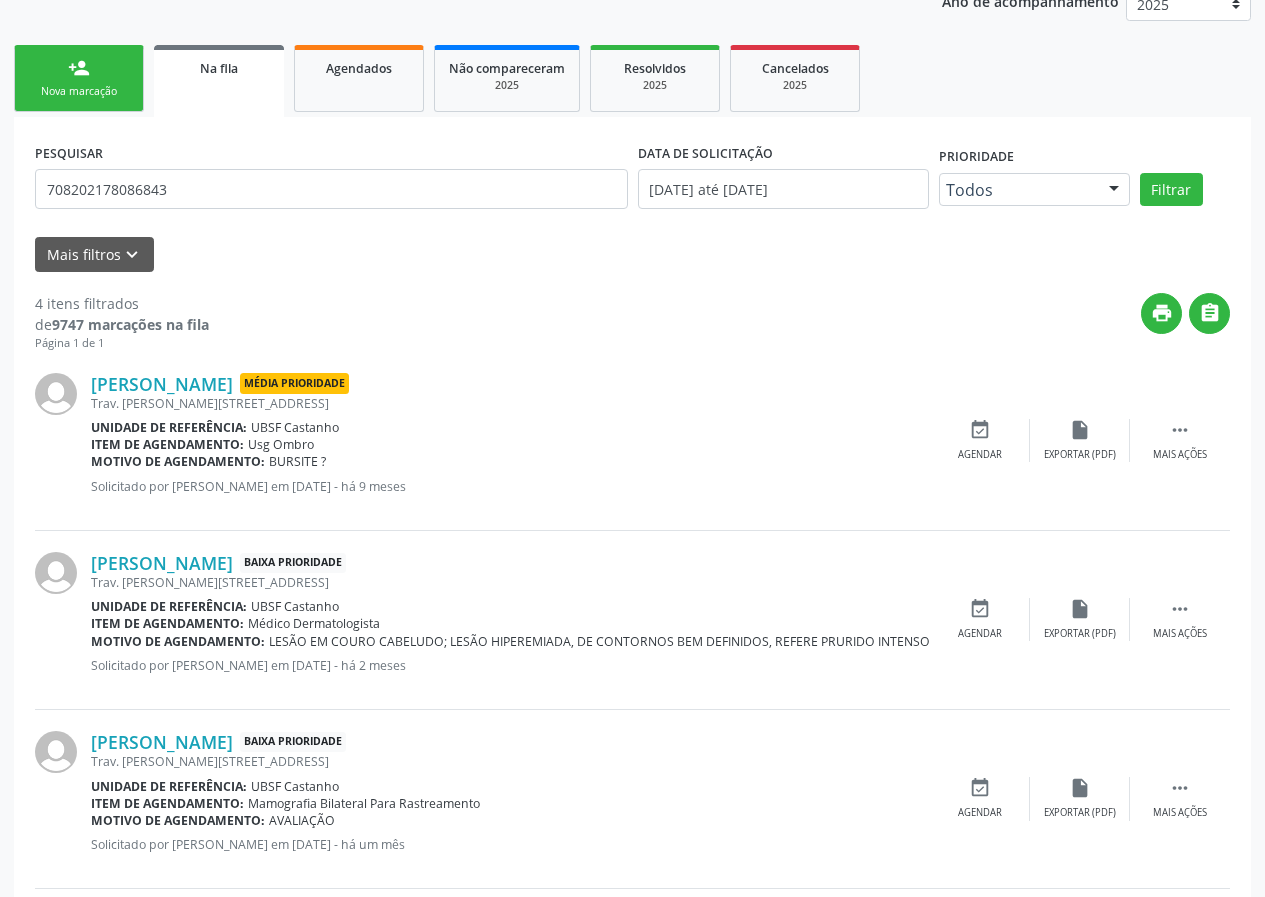 scroll, scrollTop: 459, scrollLeft: 0, axis: vertical 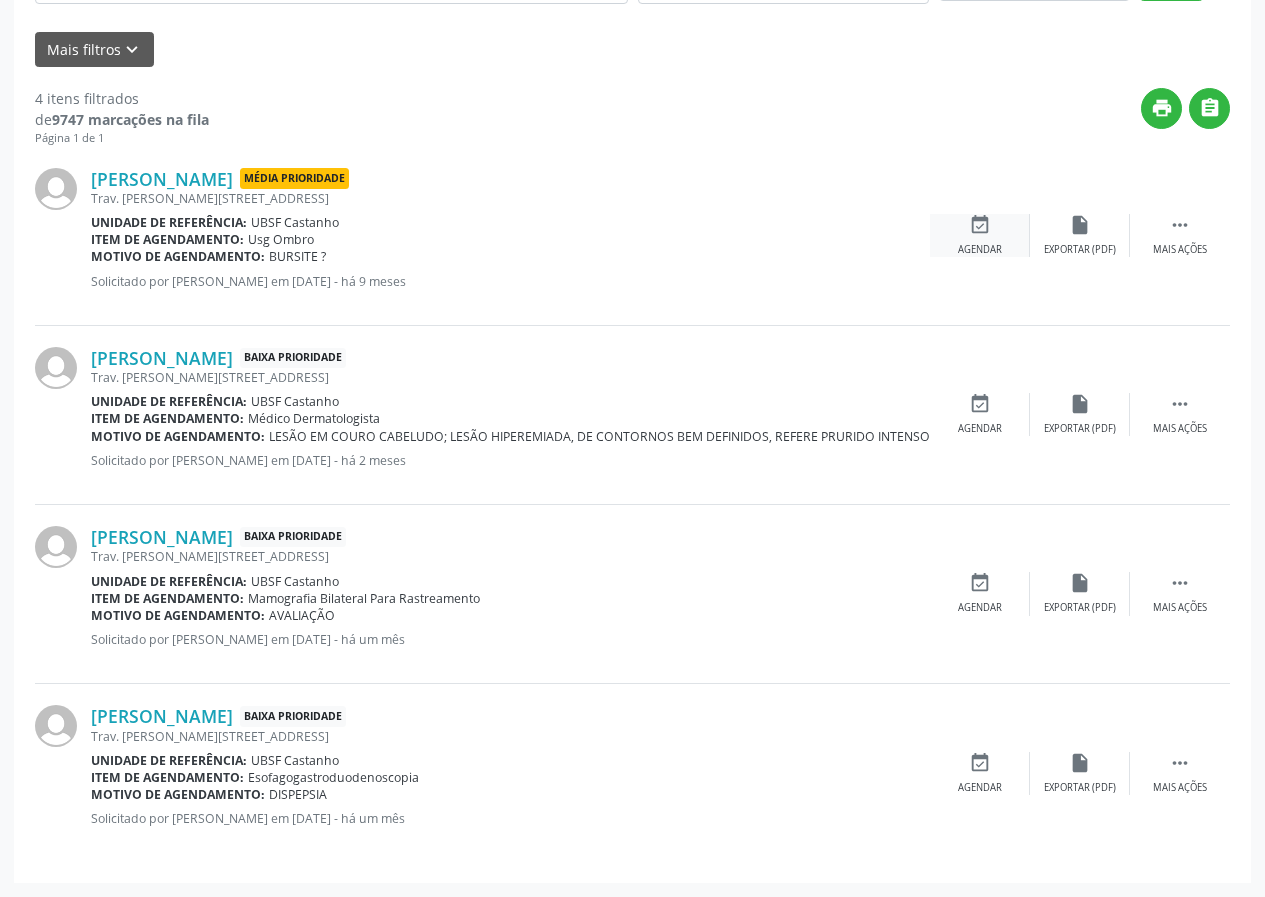 click on "Agendar" at bounding box center [980, 250] 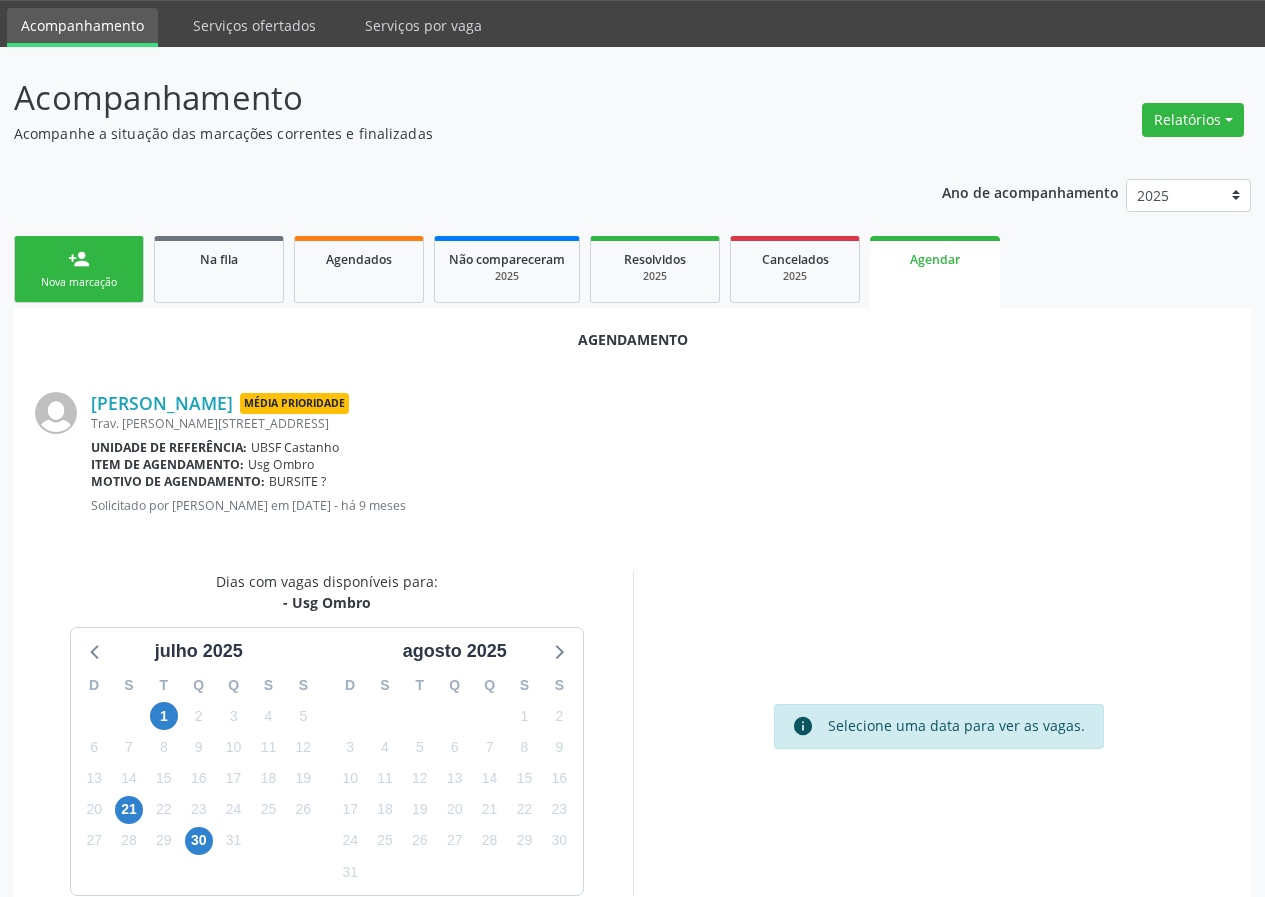 scroll, scrollTop: 97, scrollLeft: 0, axis: vertical 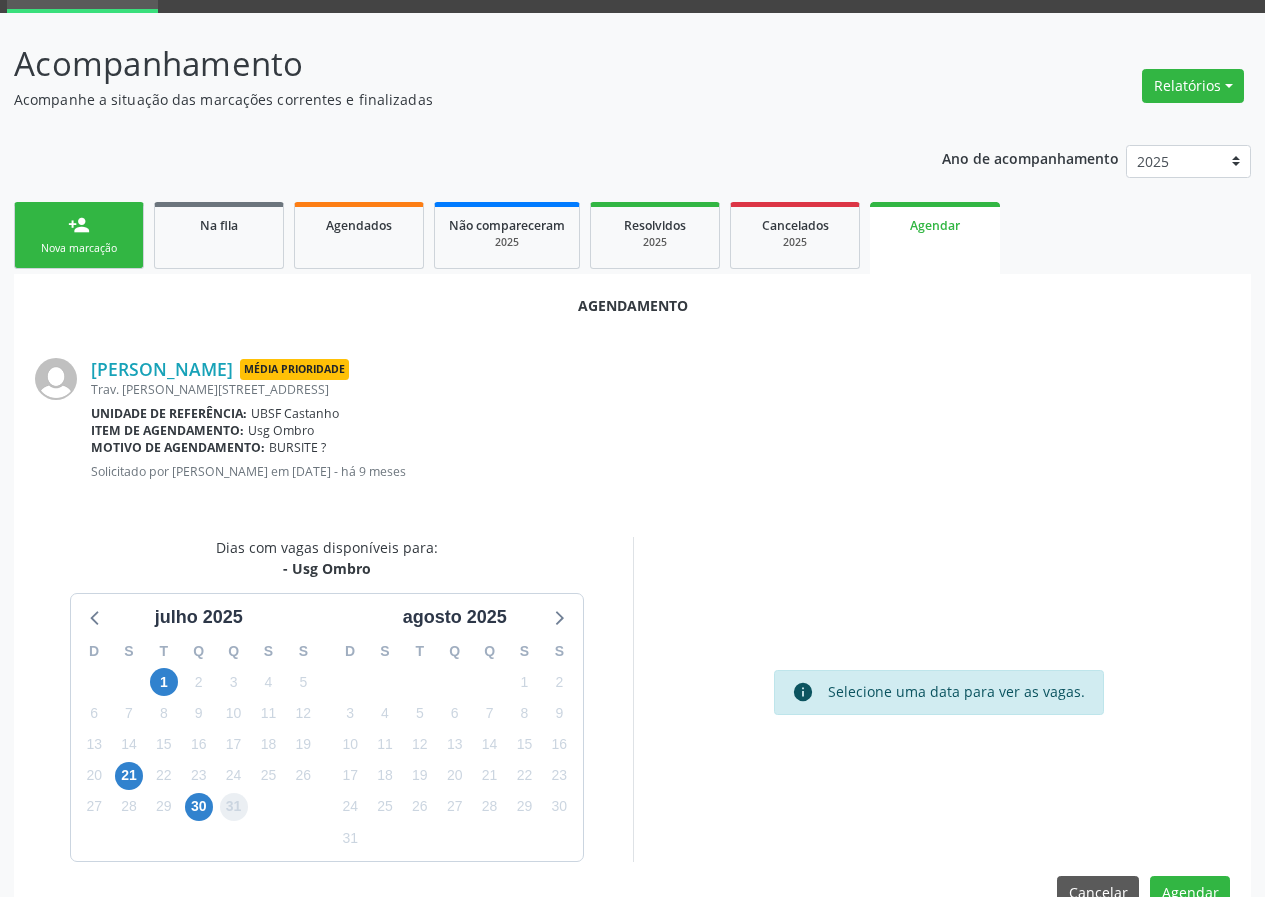click on "31" at bounding box center [234, 807] 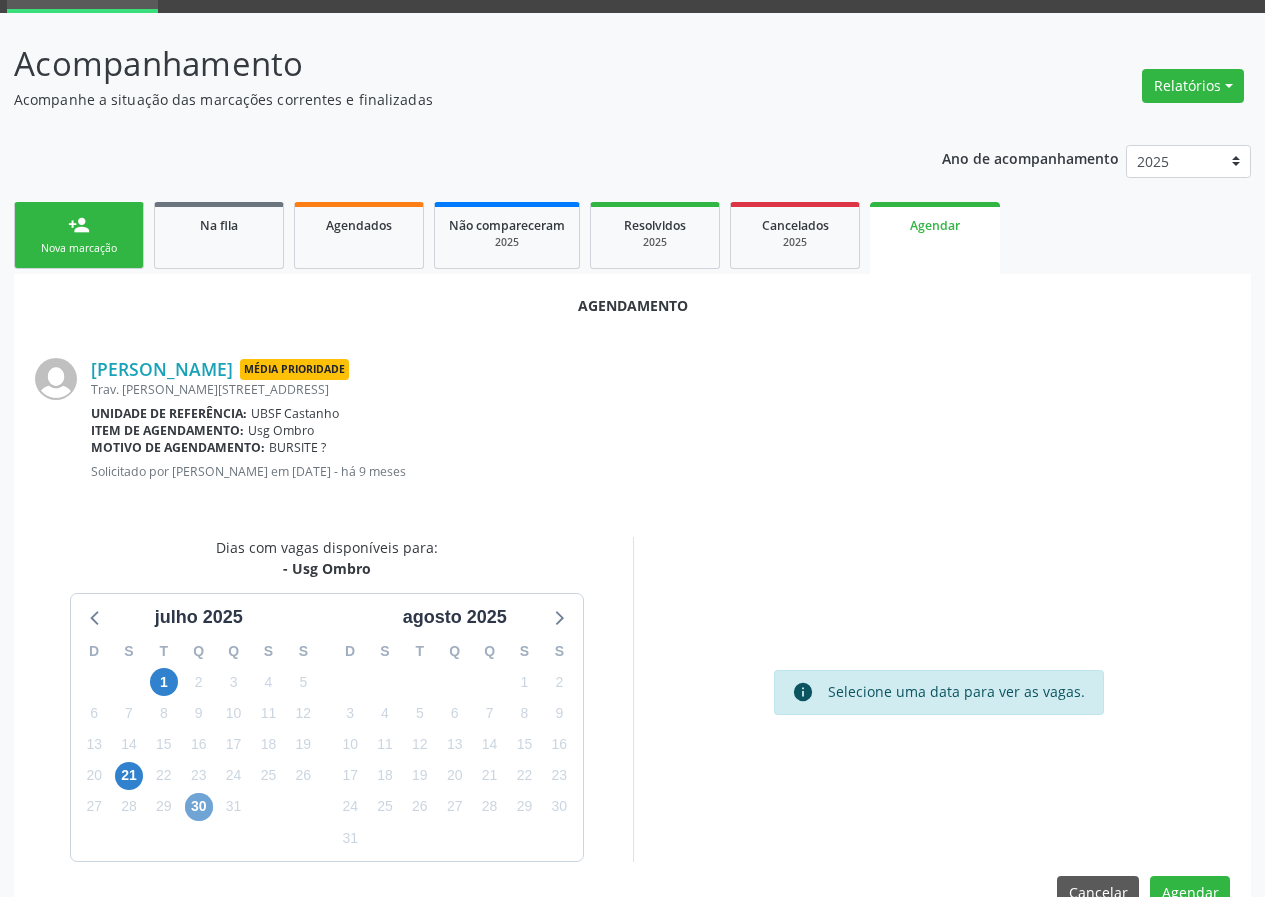 click on "30" at bounding box center [199, 807] 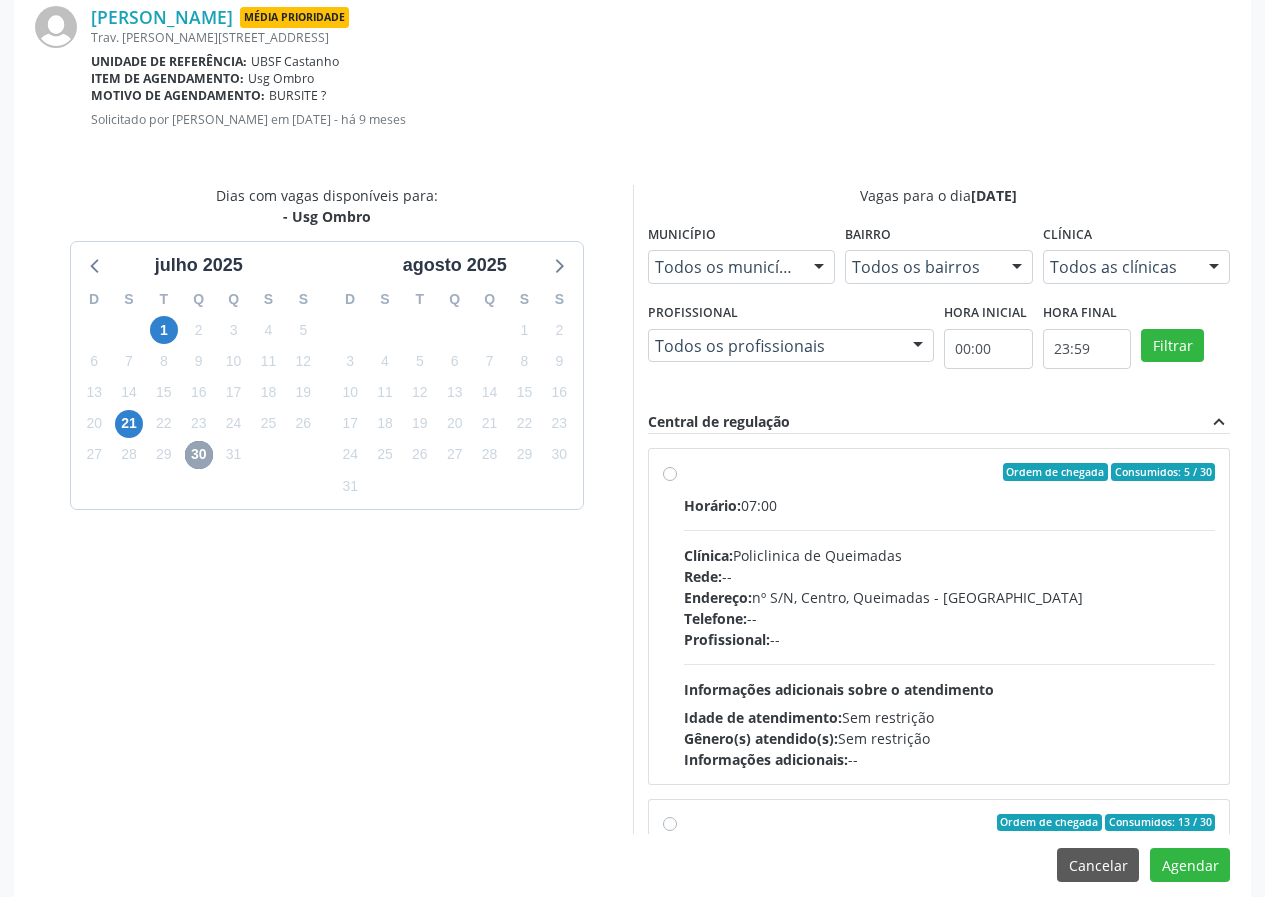 scroll, scrollTop: 469, scrollLeft: 0, axis: vertical 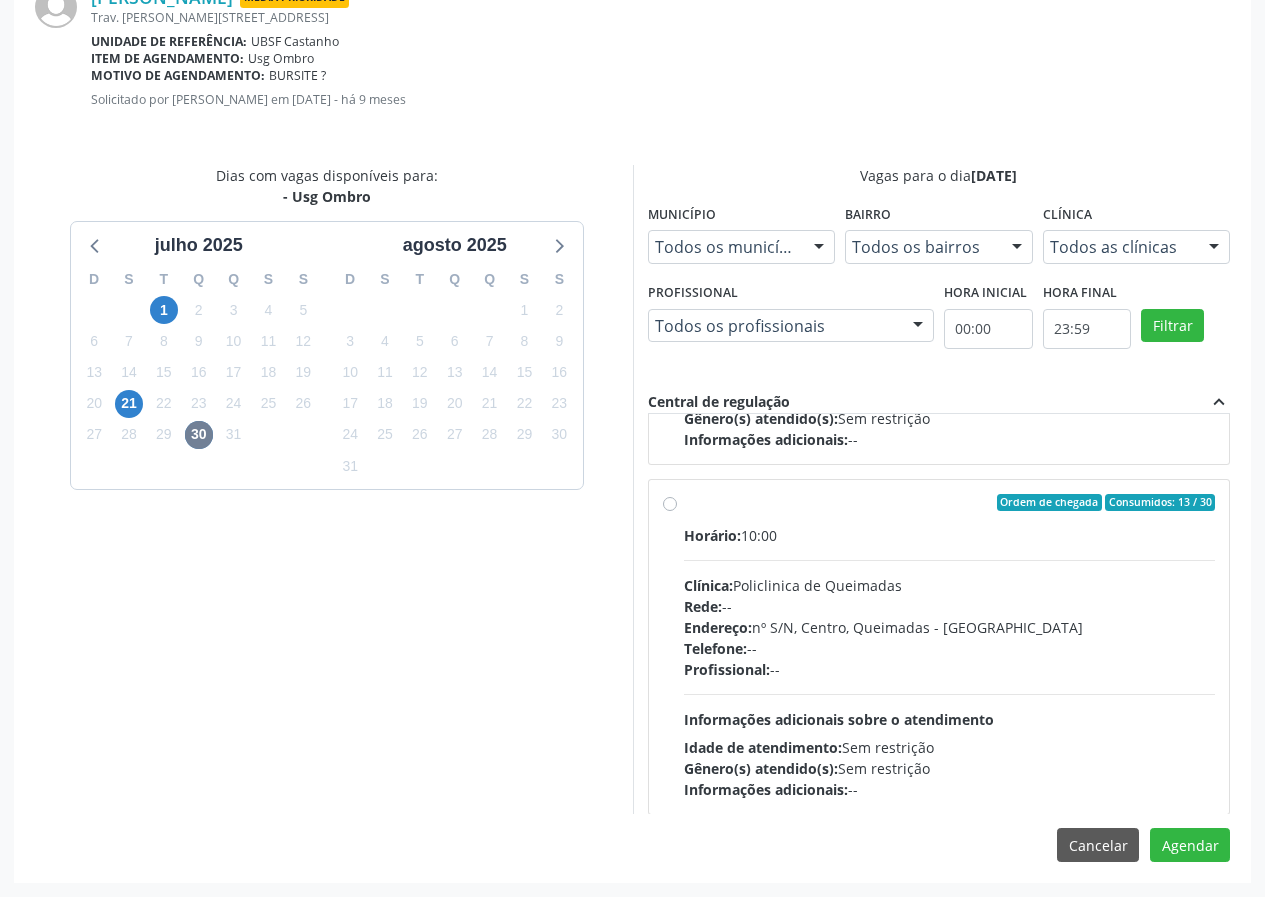 click on "Profissional:" at bounding box center [727, 669] 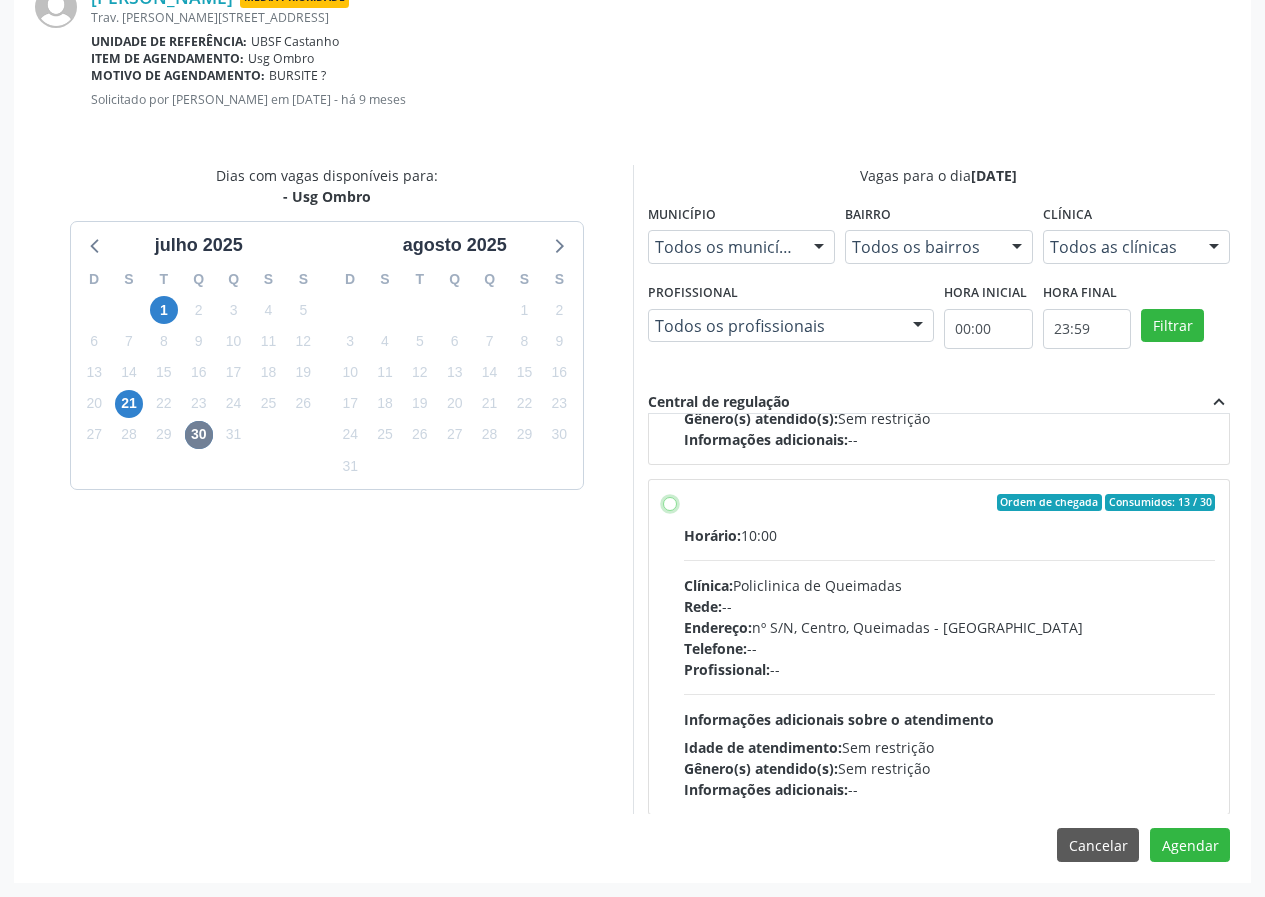 click on "Ordem de chegada
Consumidos: 13 / 30
Horário:   10:00
Clínica:  Policlinica de Queimadas
Rede:
--
Endereço:   nº S/N, Centro, Queimadas - PB
Telefone:   --
Profissional:
--
Informações adicionais sobre o atendimento
Idade de atendimento:
Sem restrição
Gênero(s) atendido(s):
Sem restrição
Informações adicionais:
--" at bounding box center [670, 503] 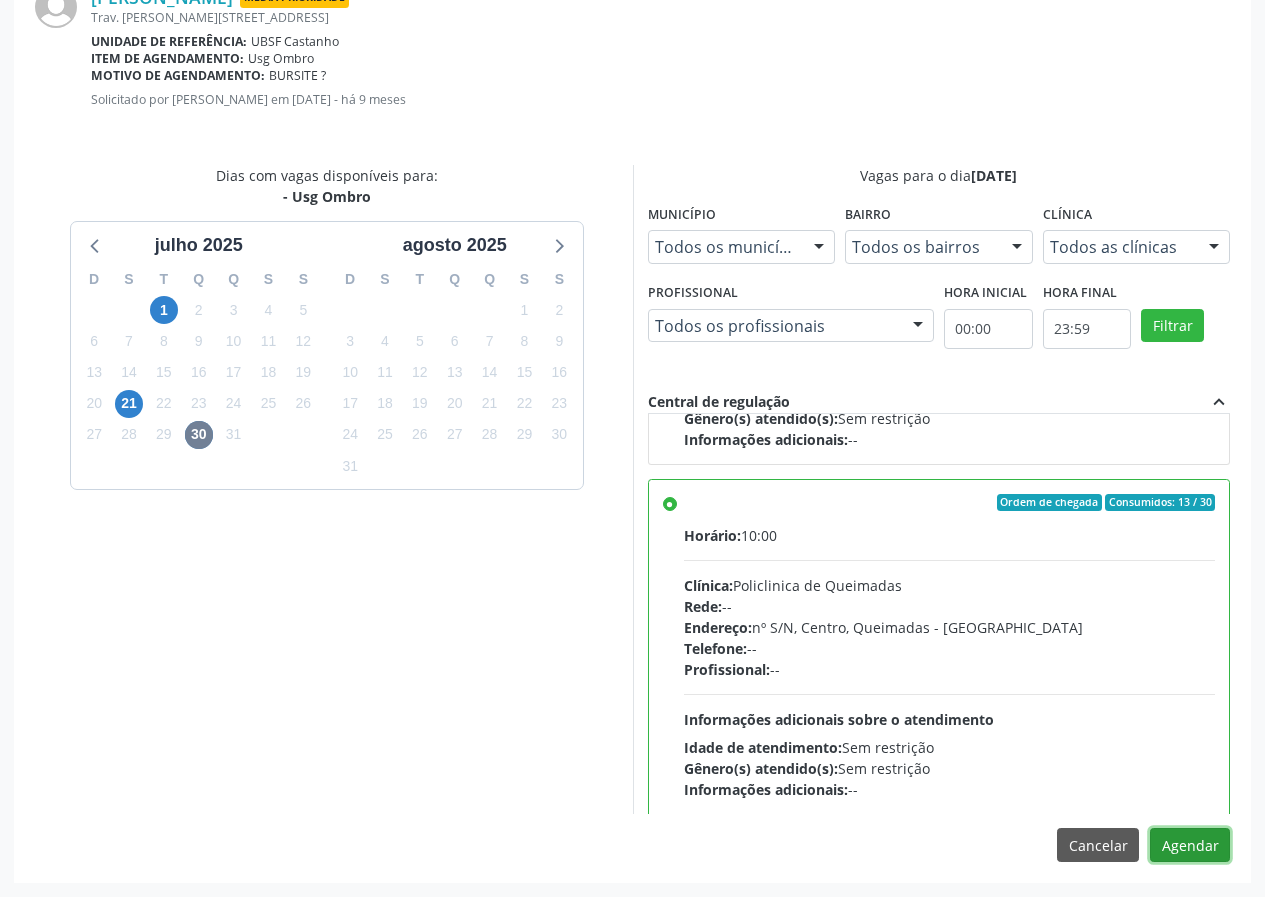 click on "Agendar" at bounding box center [1190, 845] 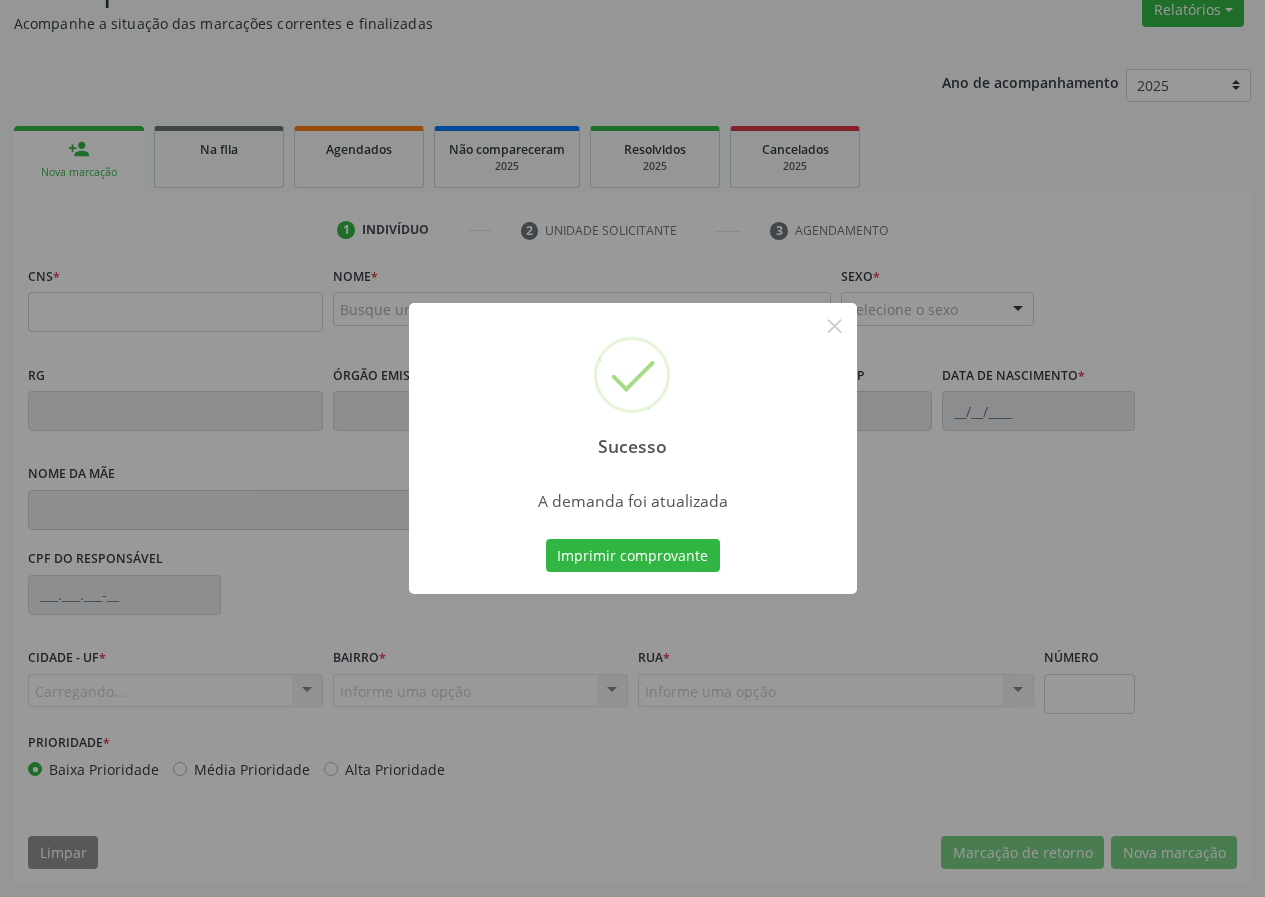 scroll, scrollTop: 173, scrollLeft: 0, axis: vertical 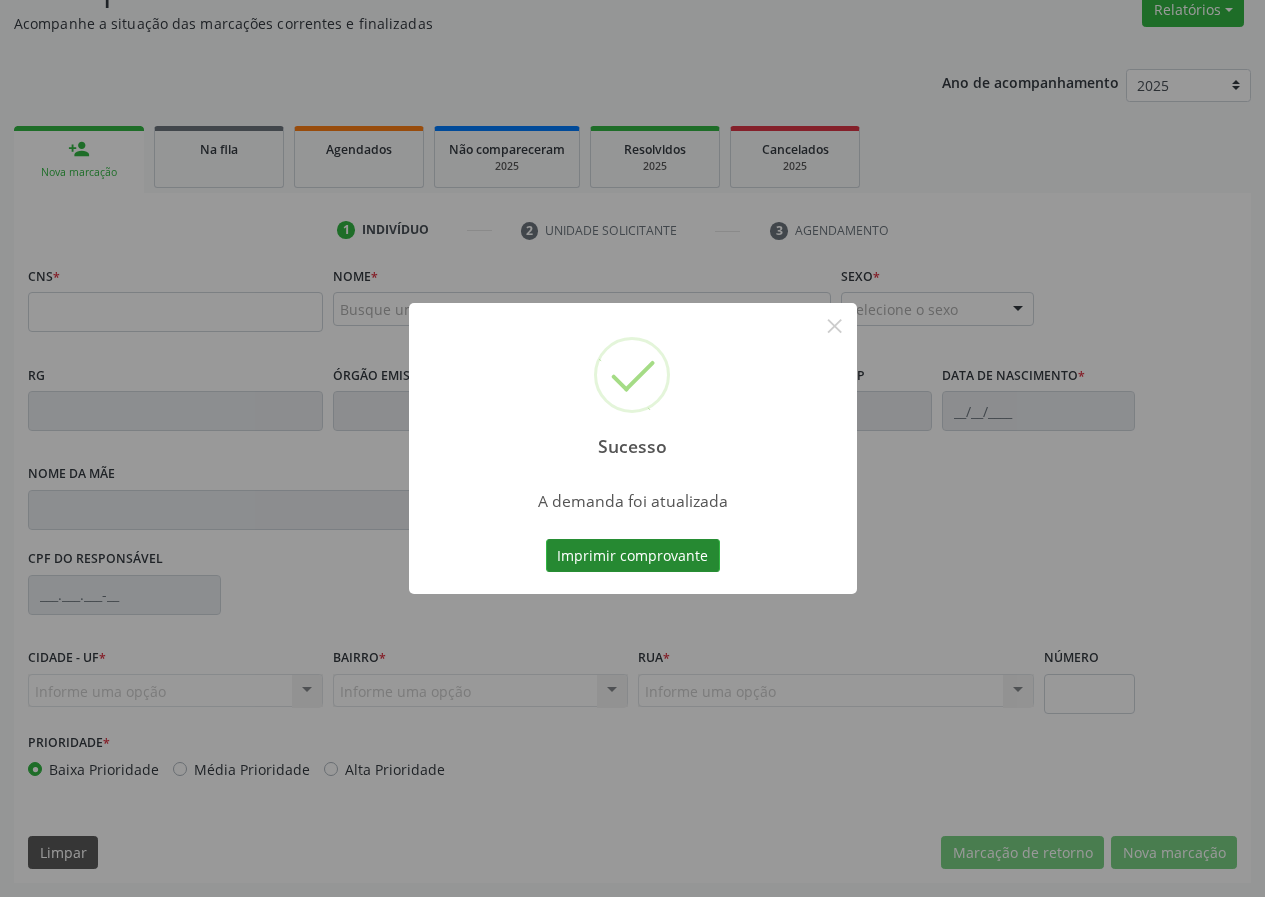 click on "Imprimir comprovante" at bounding box center (633, 556) 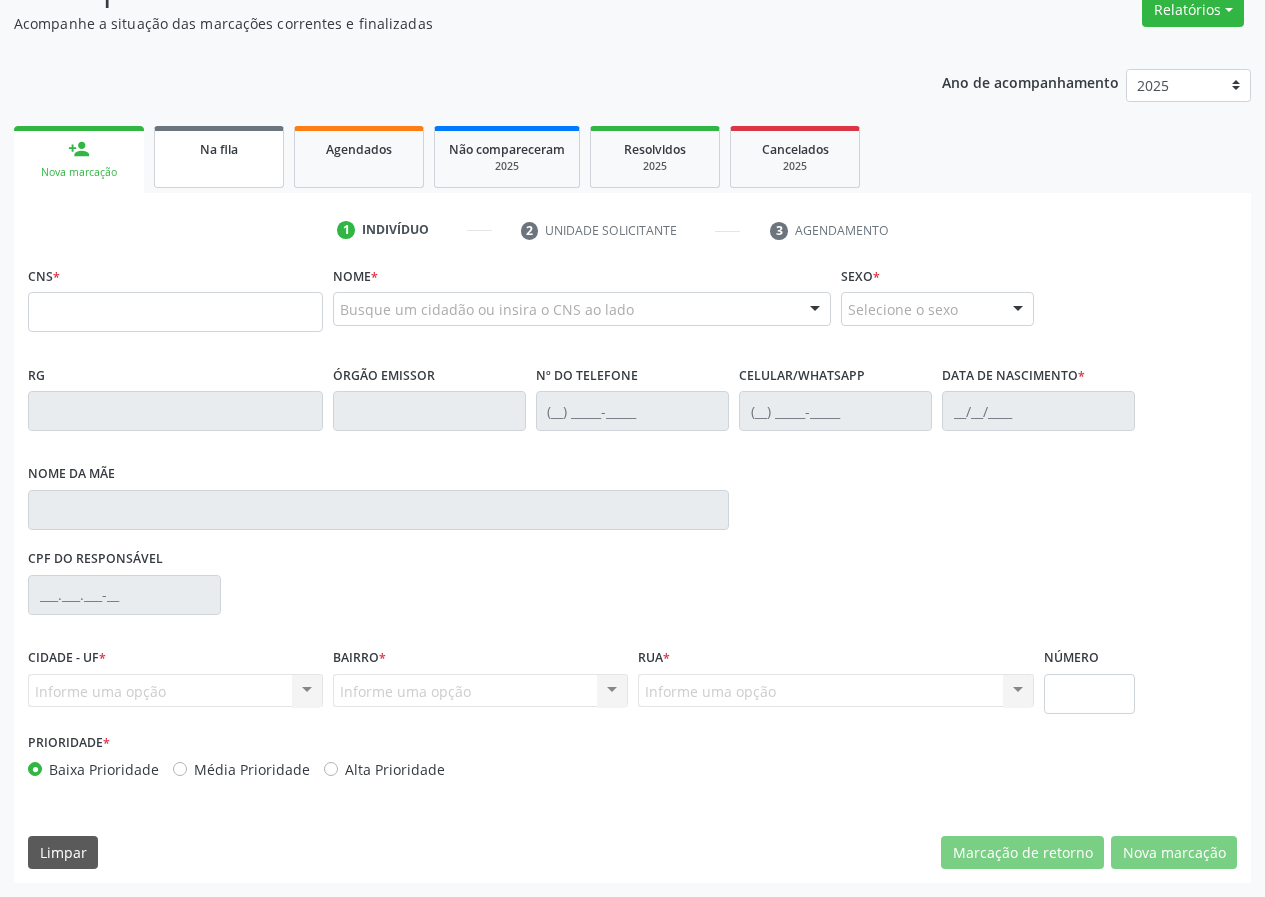 click on "Na fila" at bounding box center (219, 157) 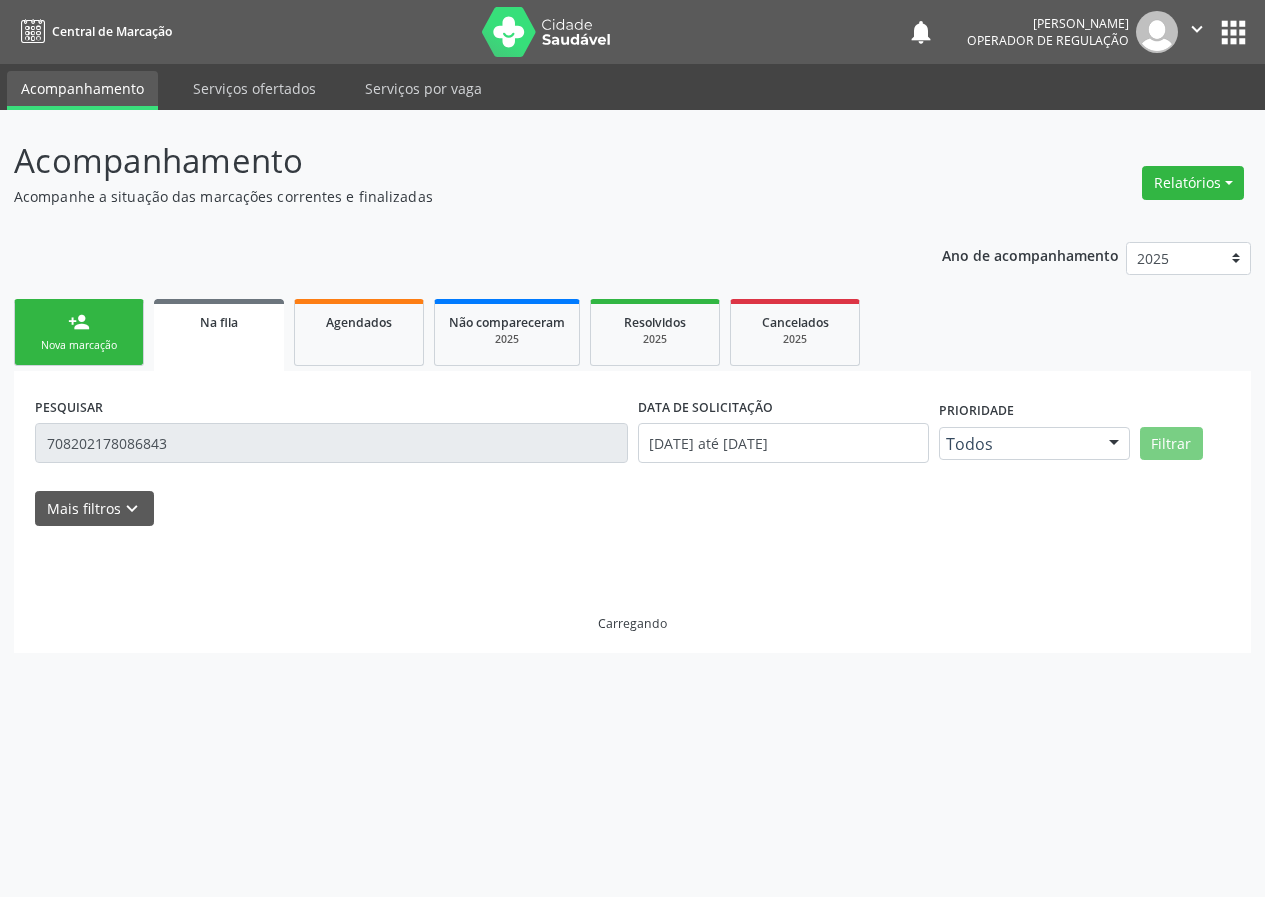 scroll, scrollTop: 0, scrollLeft: 0, axis: both 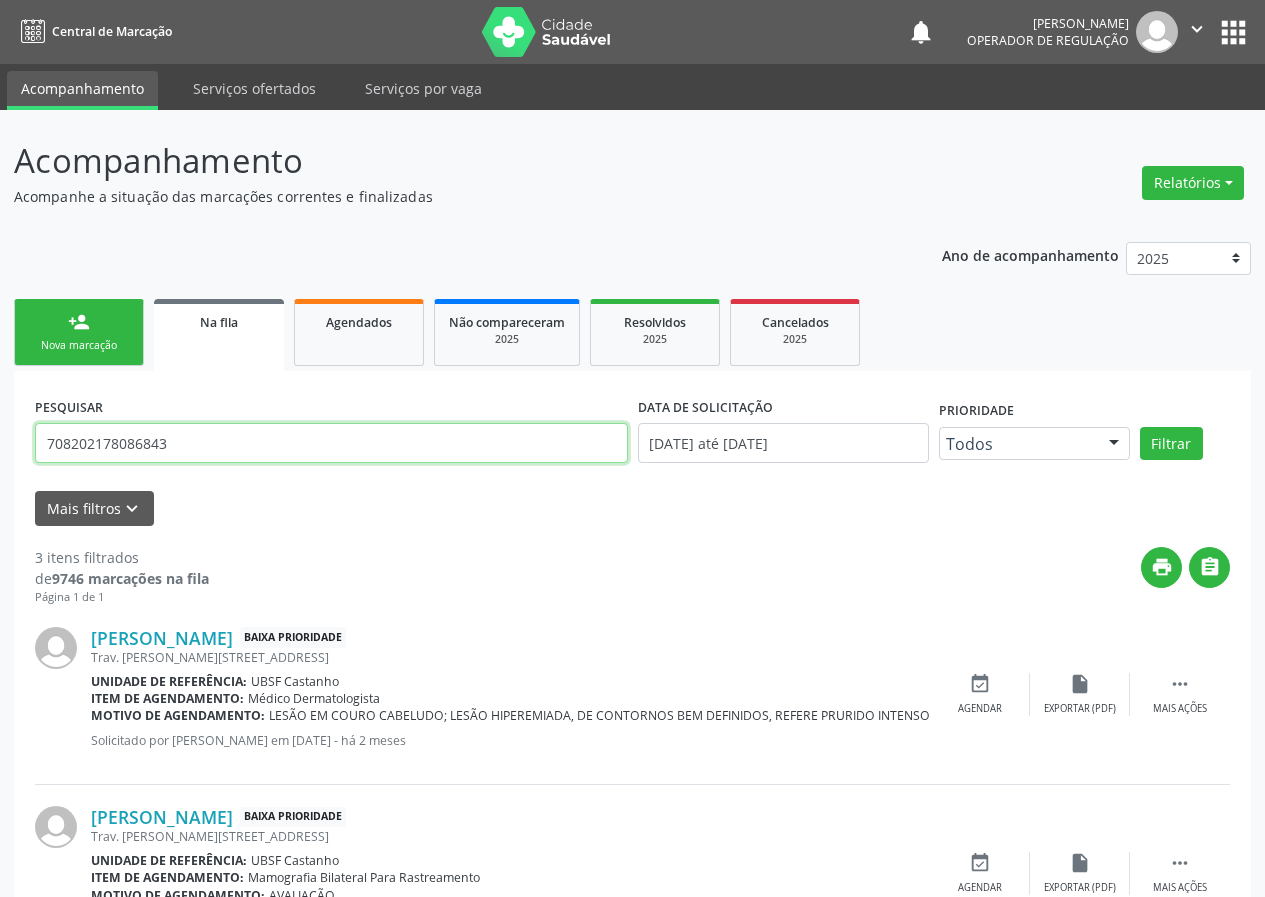 click on "708202178086843" at bounding box center (331, 443) 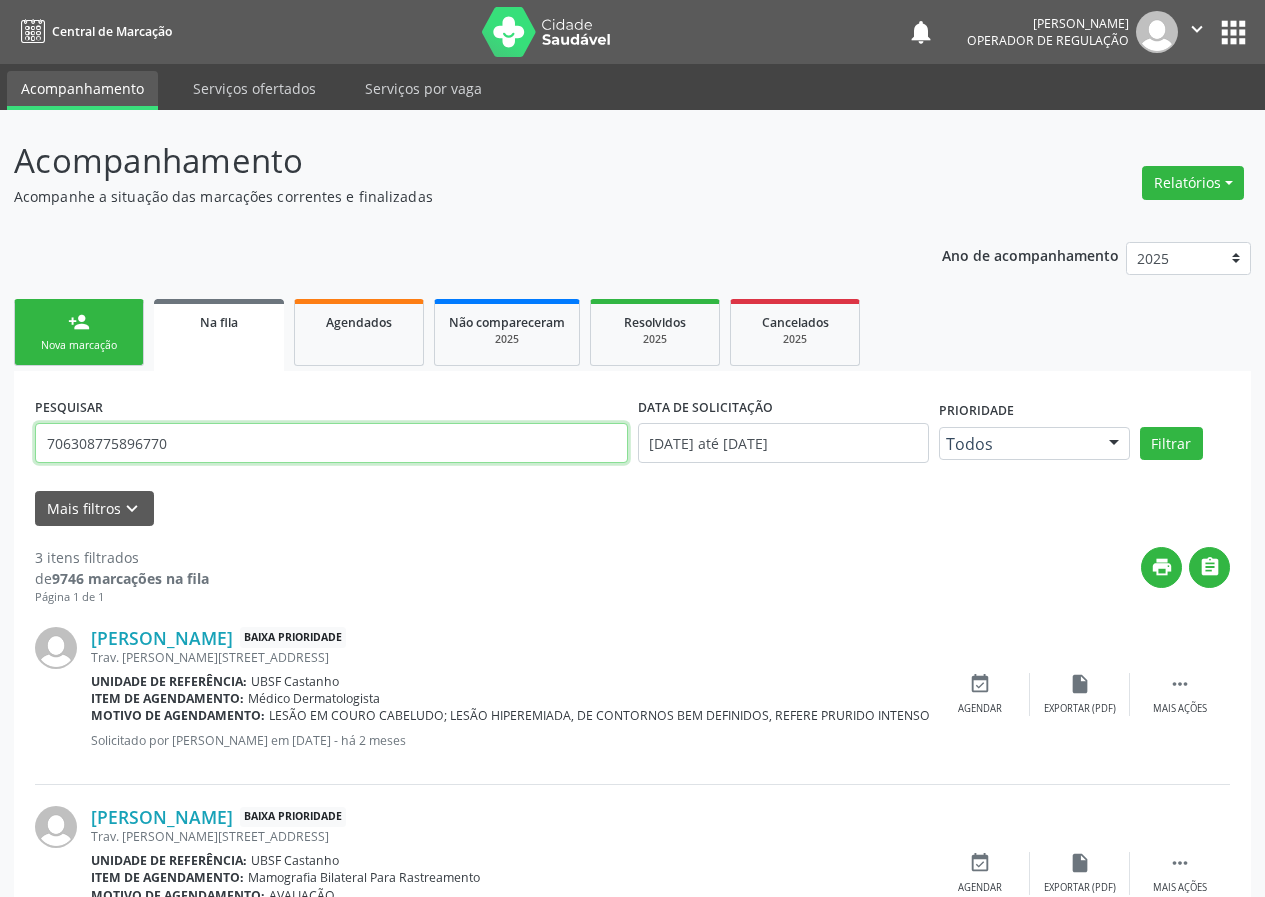 type on "706308775896770" 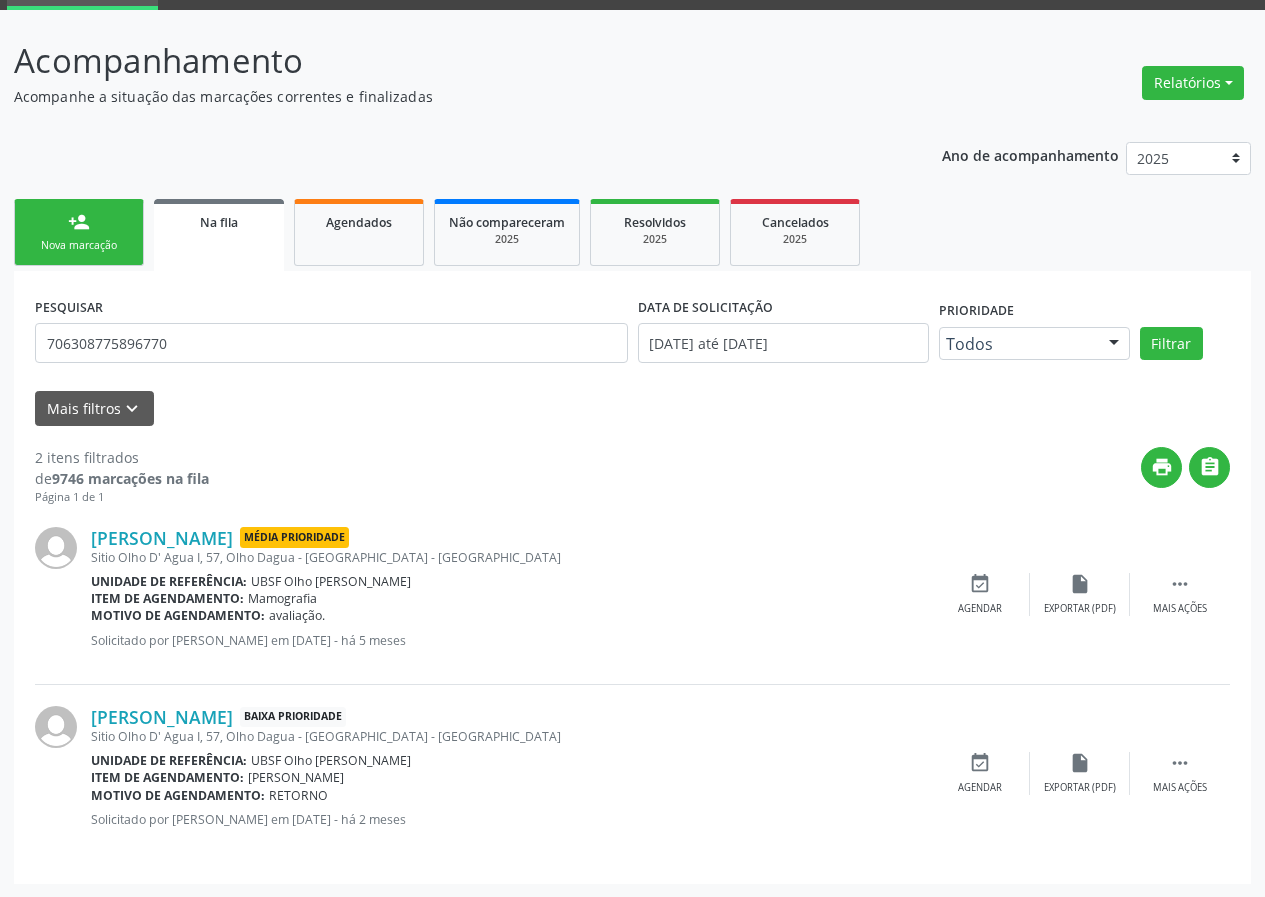 scroll, scrollTop: 101, scrollLeft: 0, axis: vertical 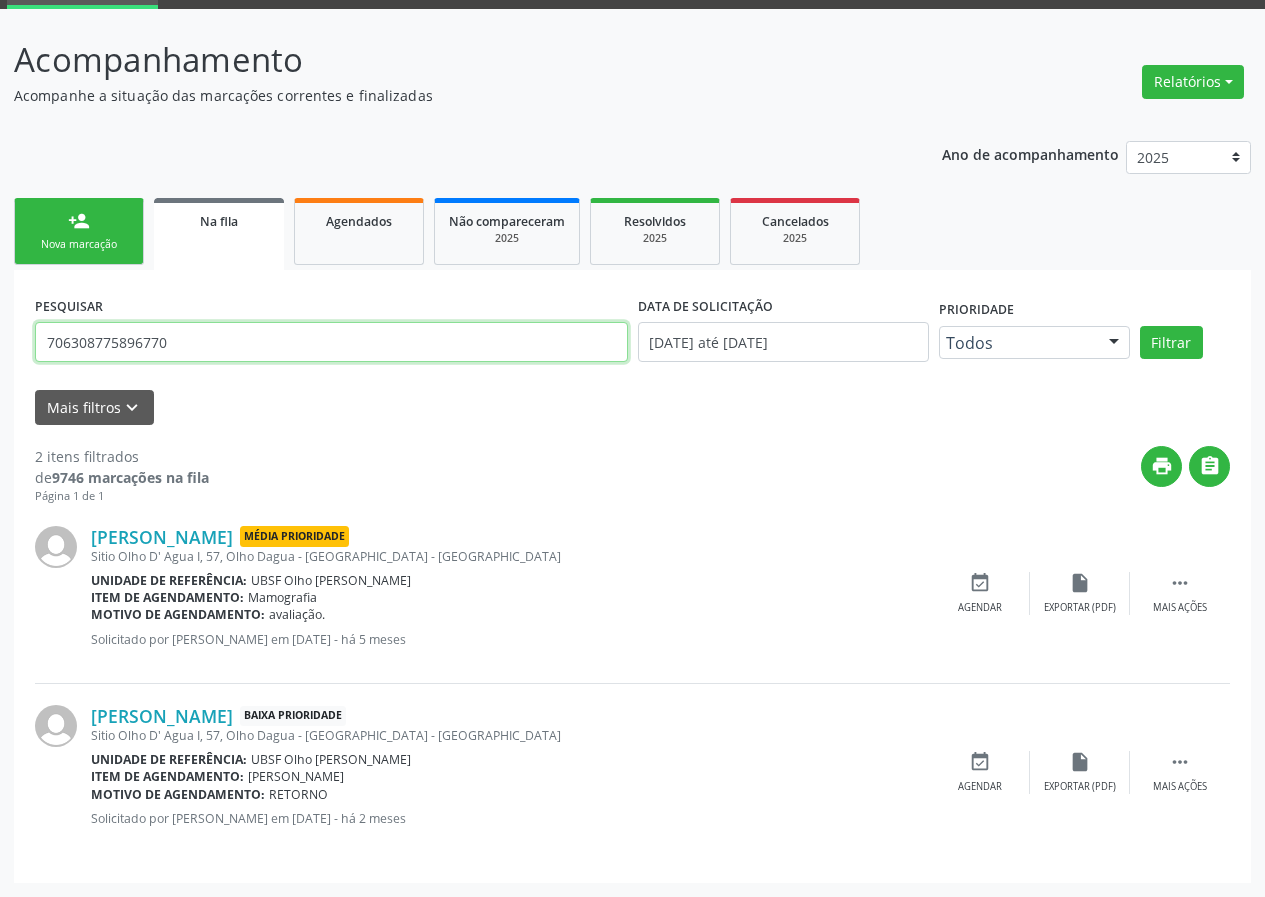 click on "706308775896770" at bounding box center [331, 342] 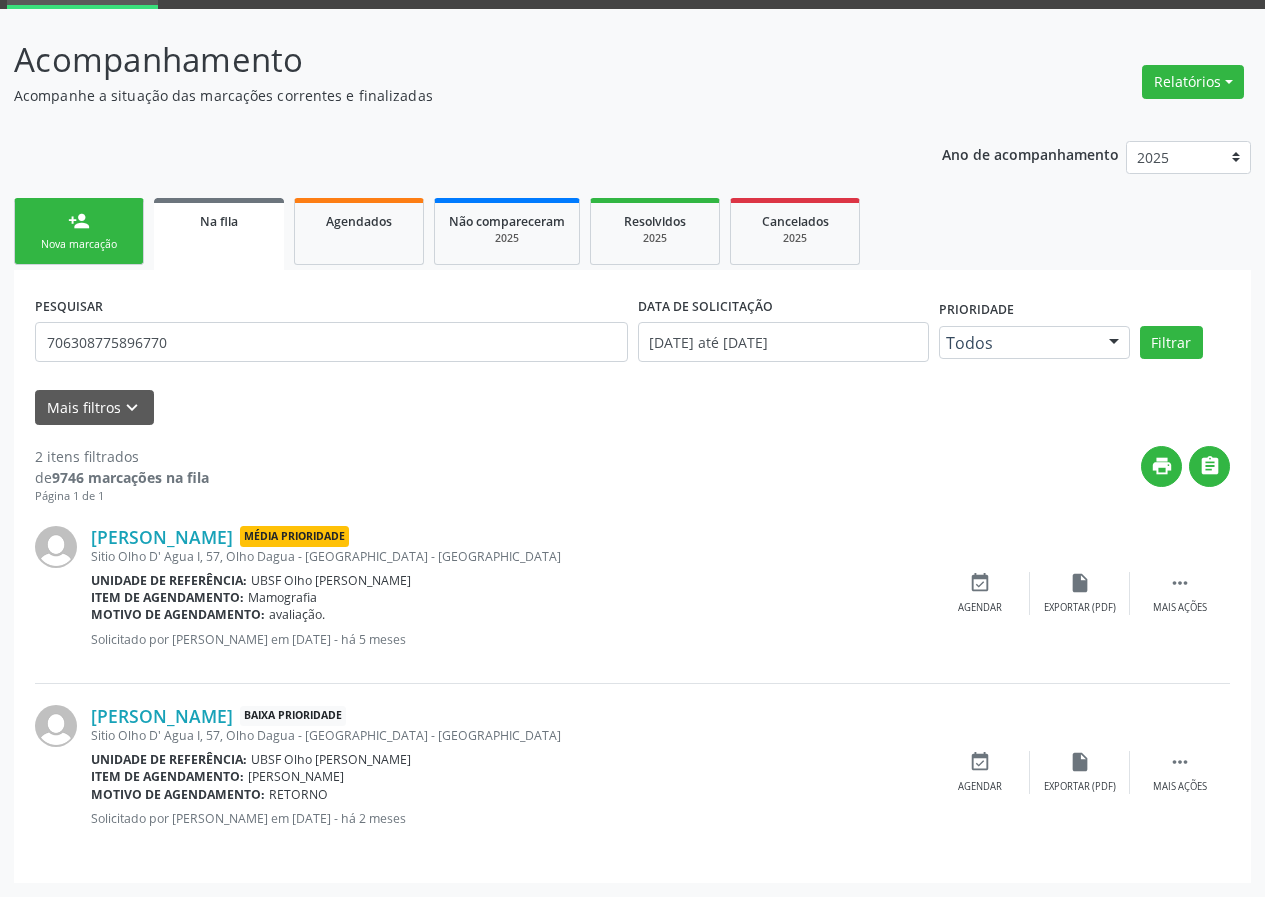 click on "person_add
Nova marcação" at bounding box center [79, 231] 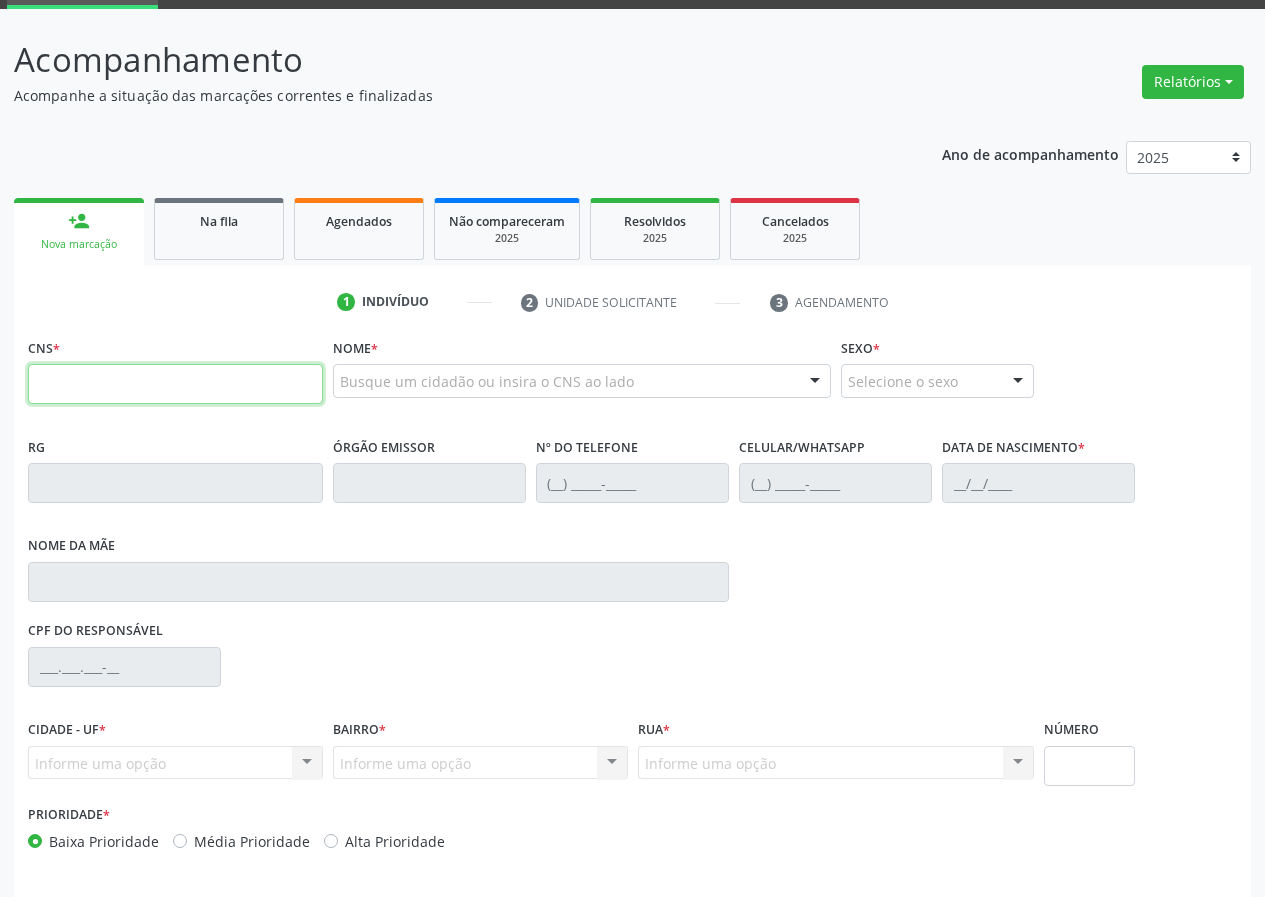 click at bounding box center (175, 384) 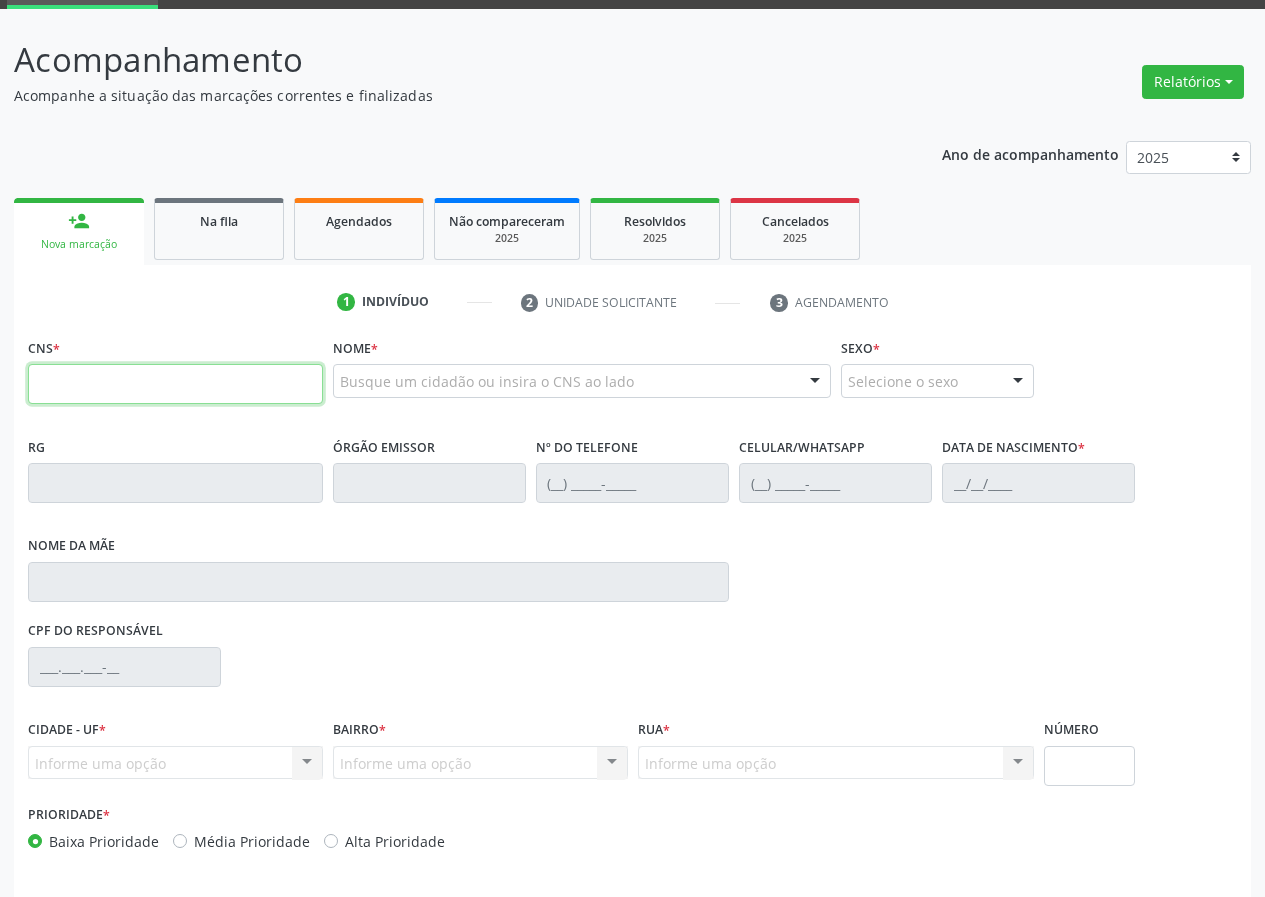 paste on "706 3087 7589 6770" 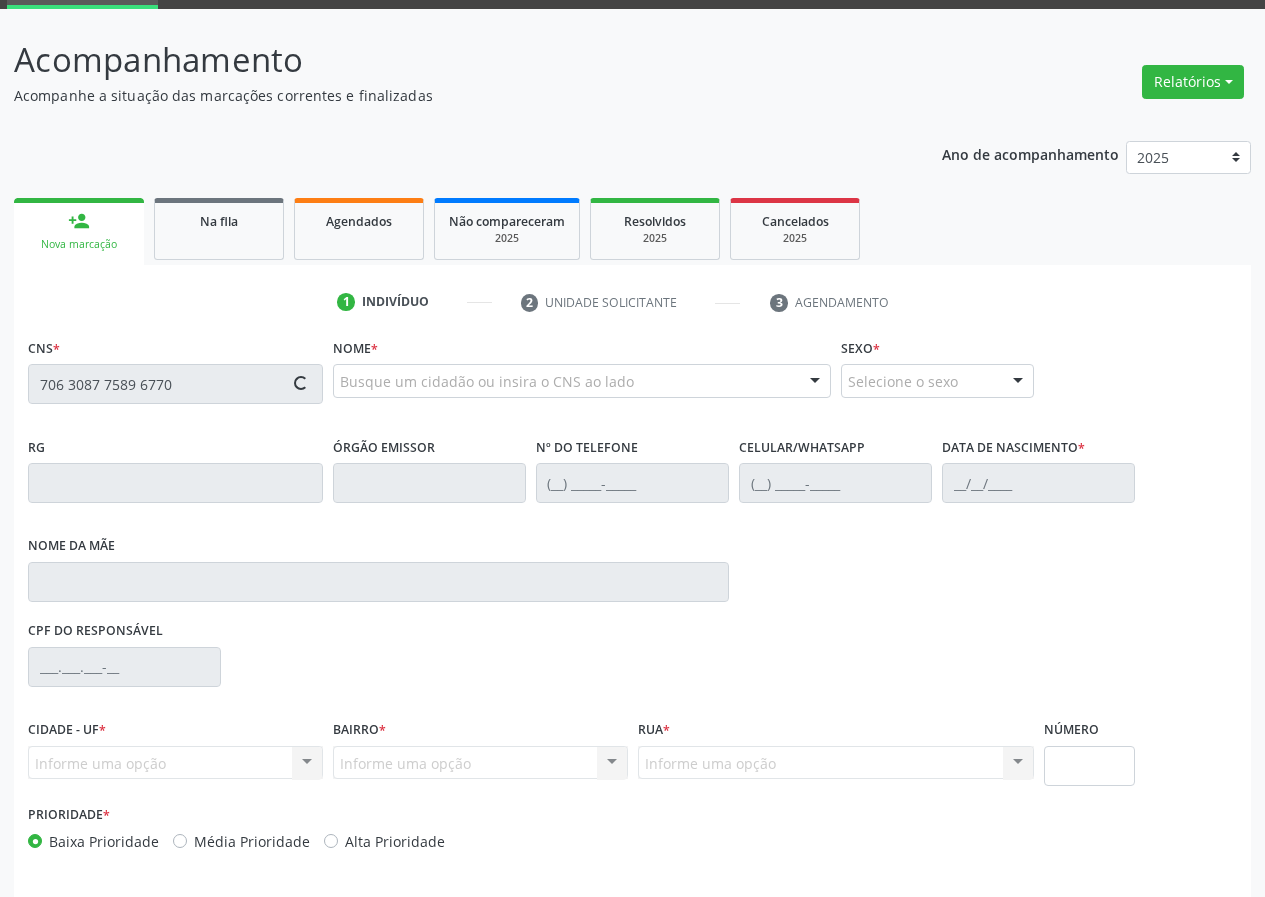 type on "706 3087 7589 6770" 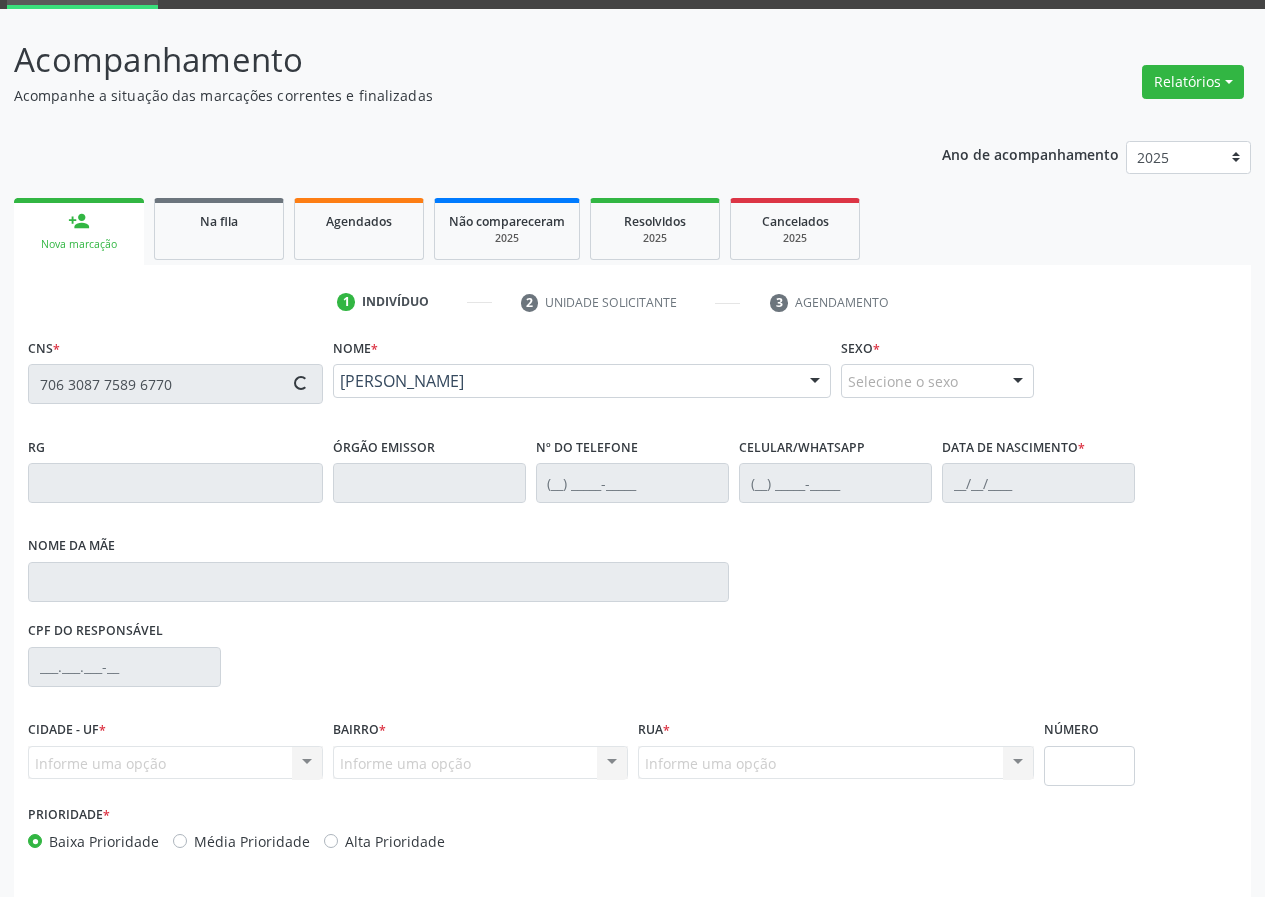 type on "(83) 99173-1910" 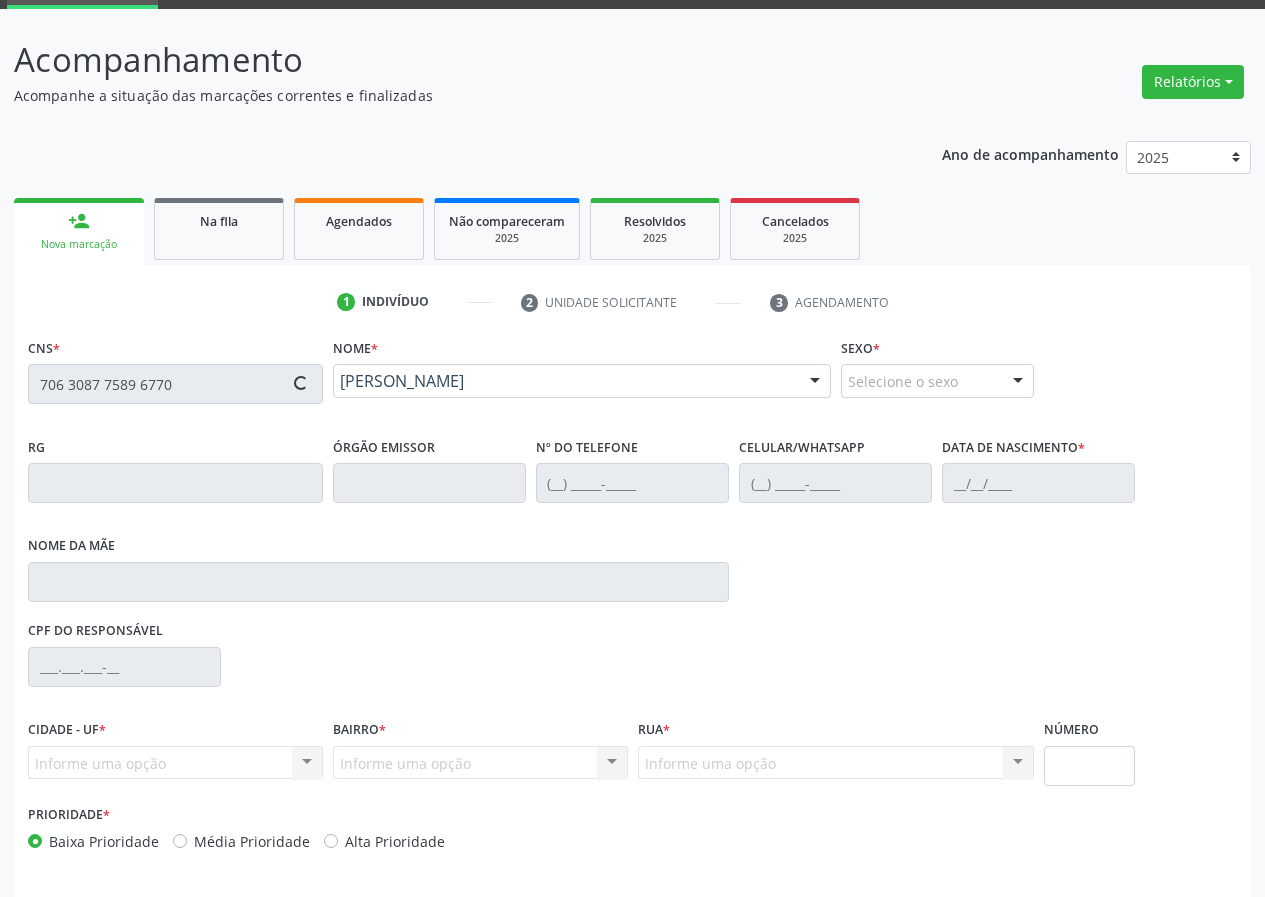 type on "(83) 99173-1910" 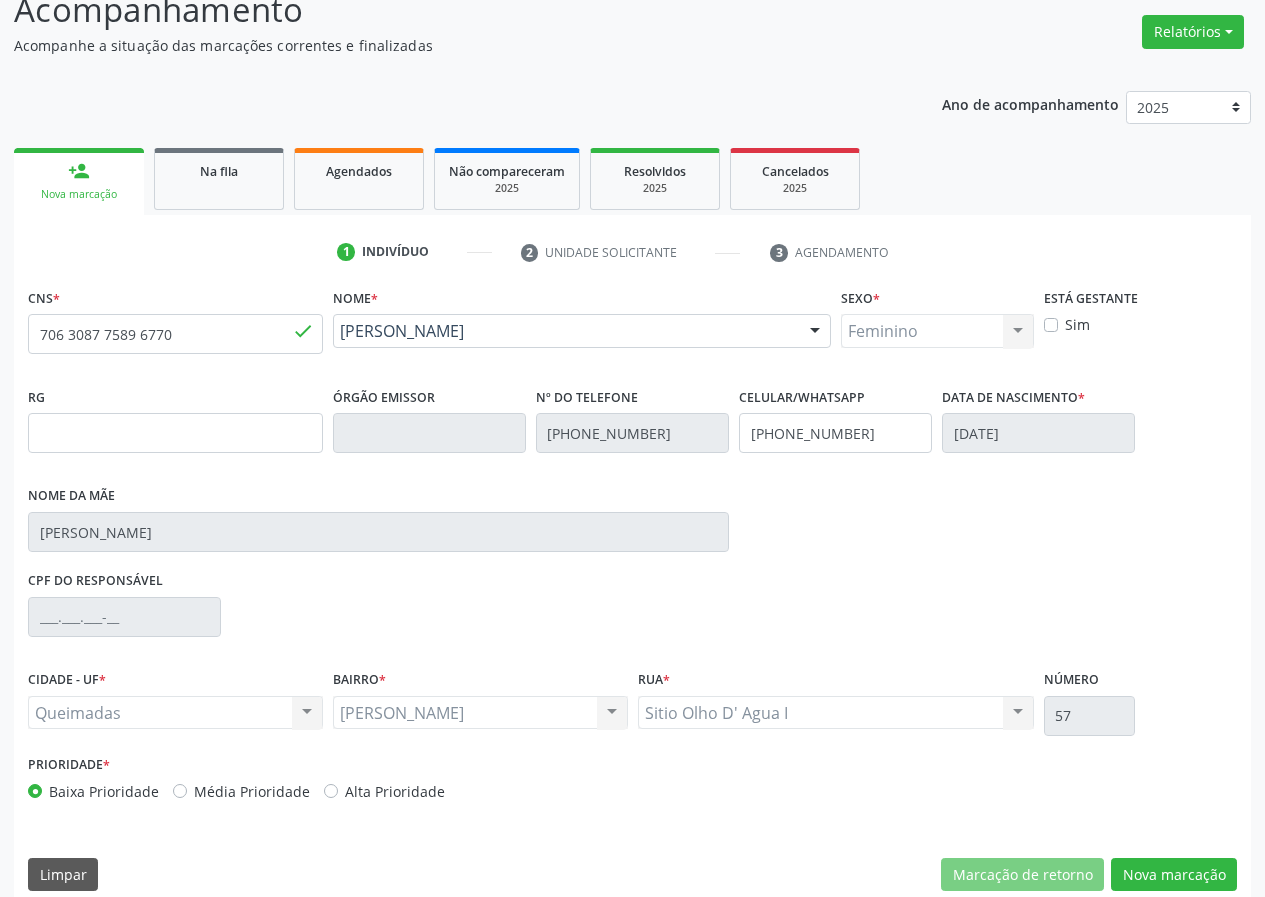 scroll, scrollTop: 173, scrollLeft: 0, axis: vertical 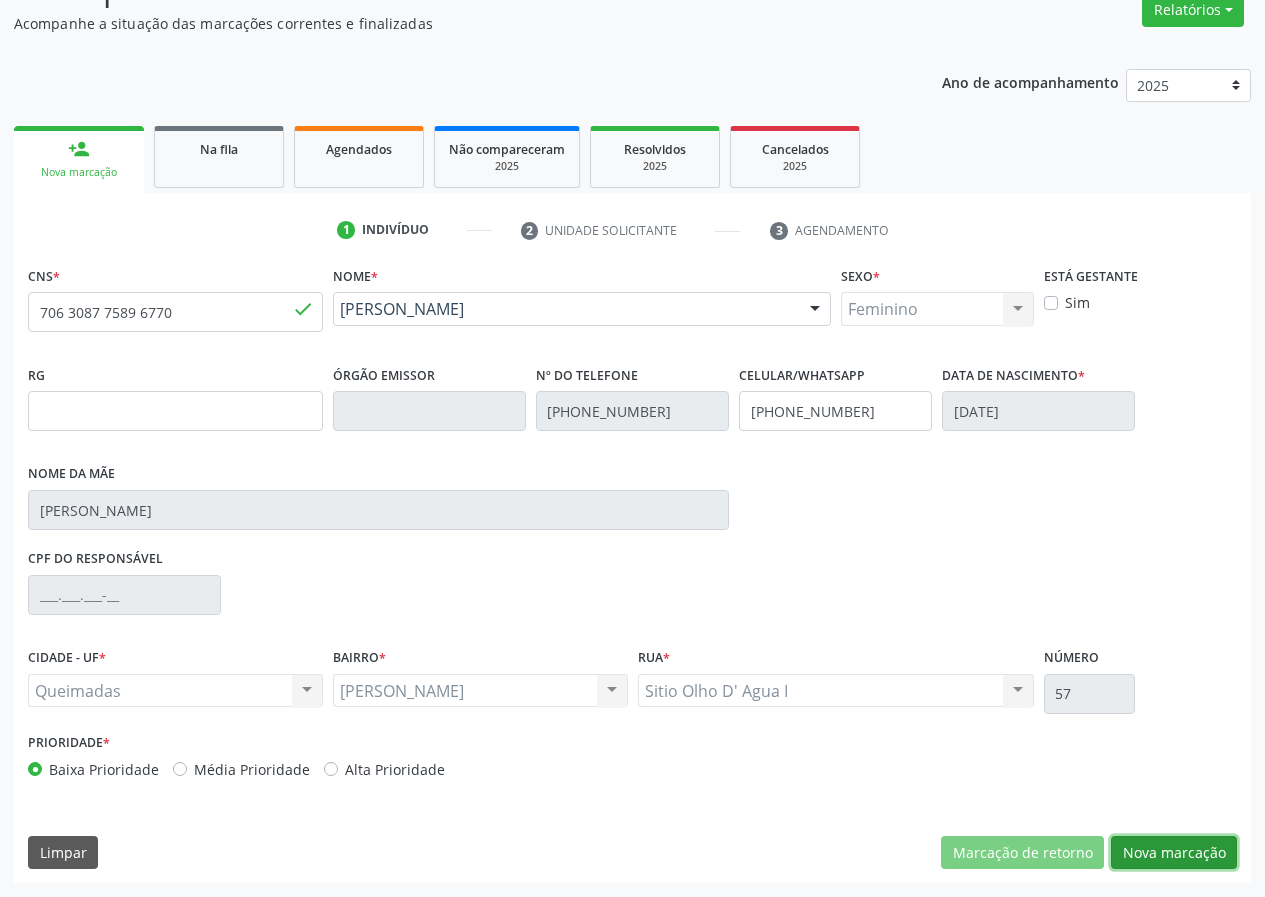 click on "Nova marcação" at bounding box center [1174, 853] 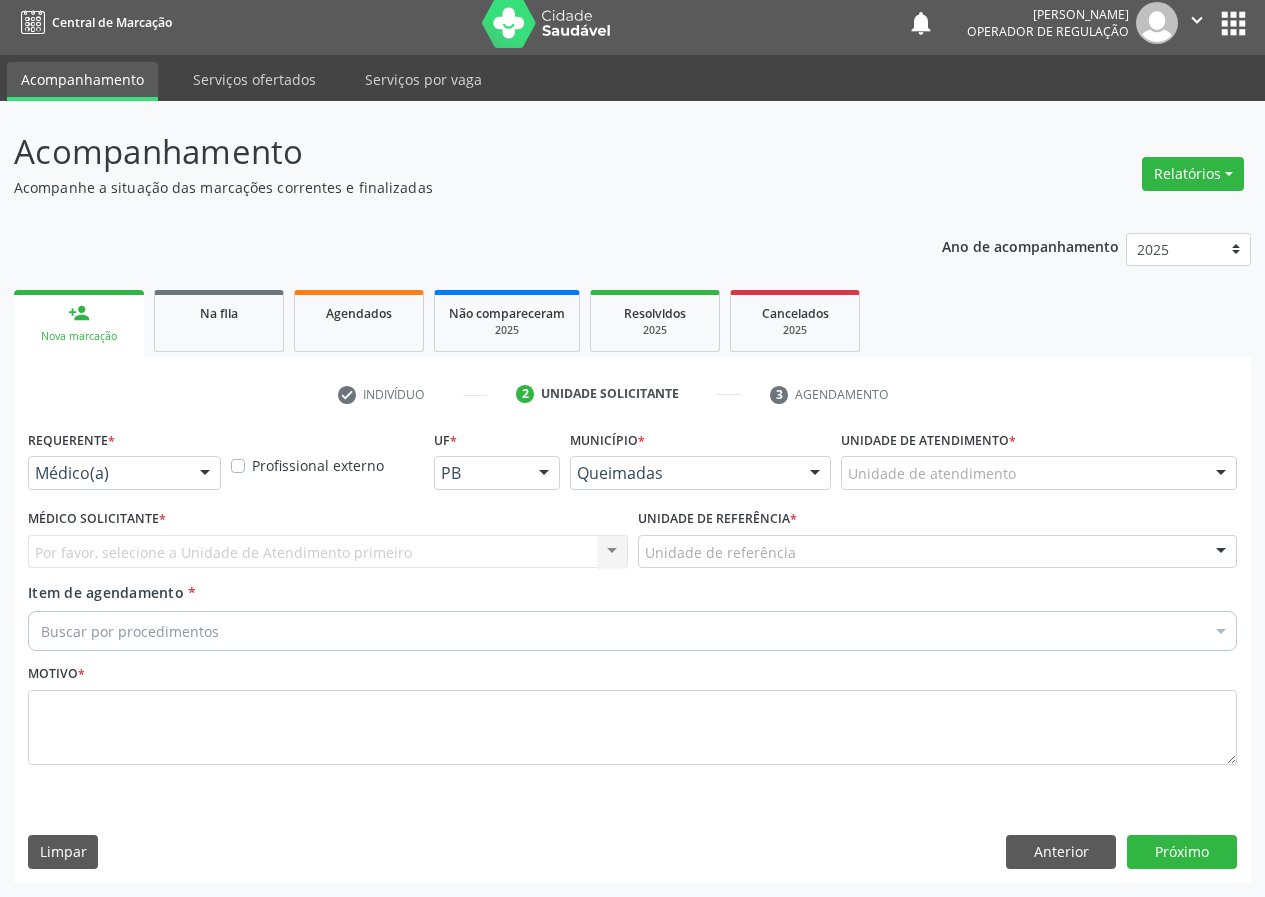scroll, scrollTop: 9, scrollLeft: 0, axis: vertical 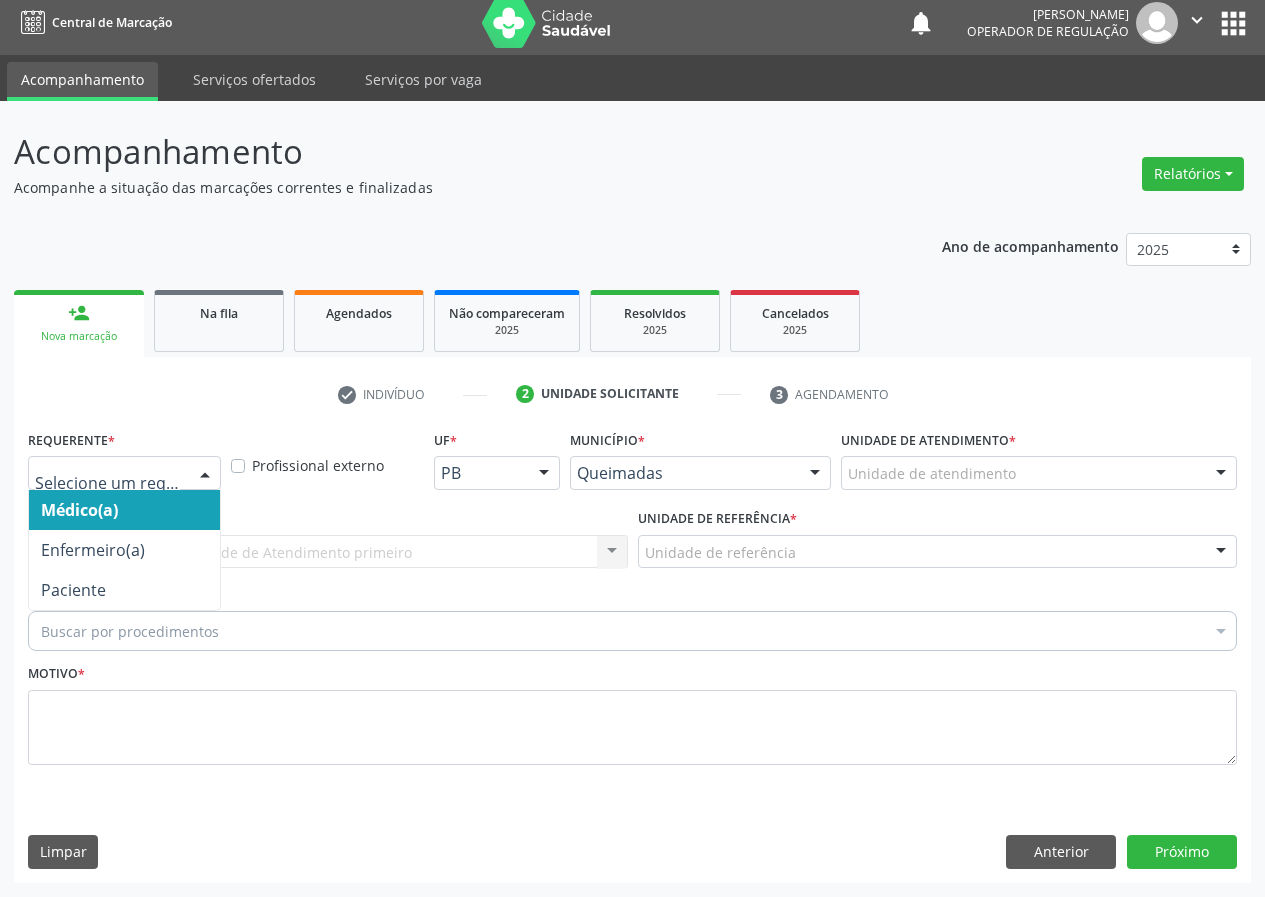 click at bounding box center (124, 473) 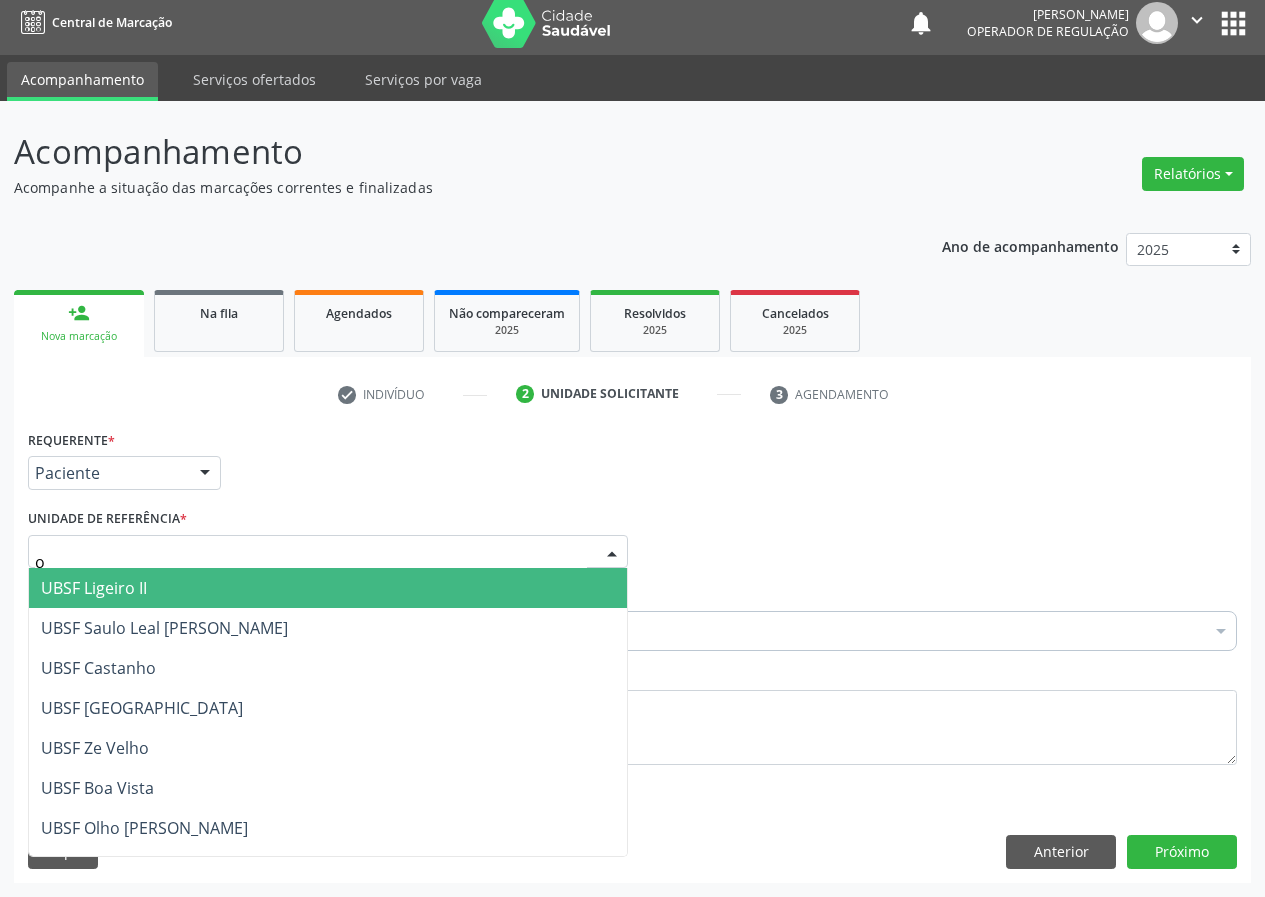type on "ol" 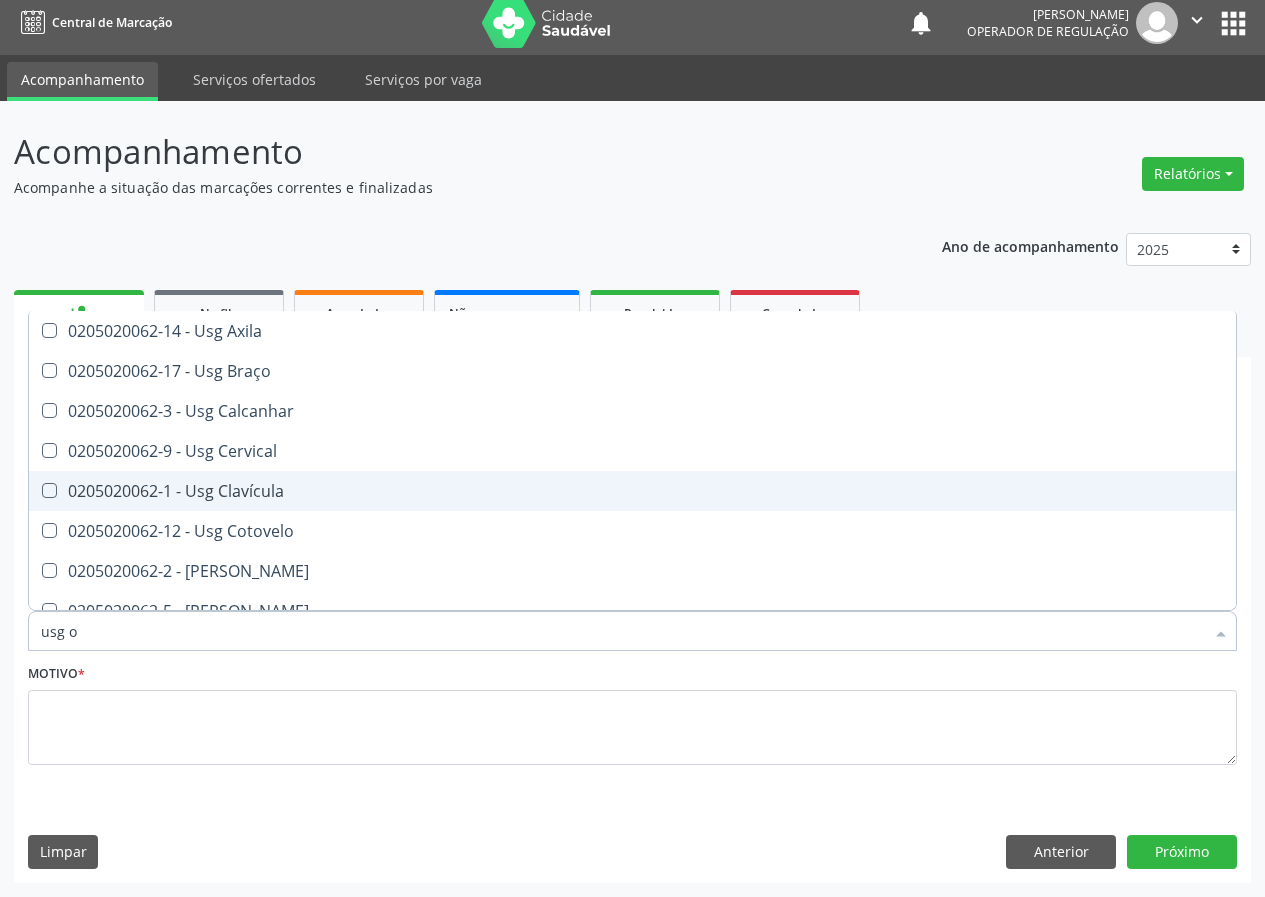 type on "usg om" 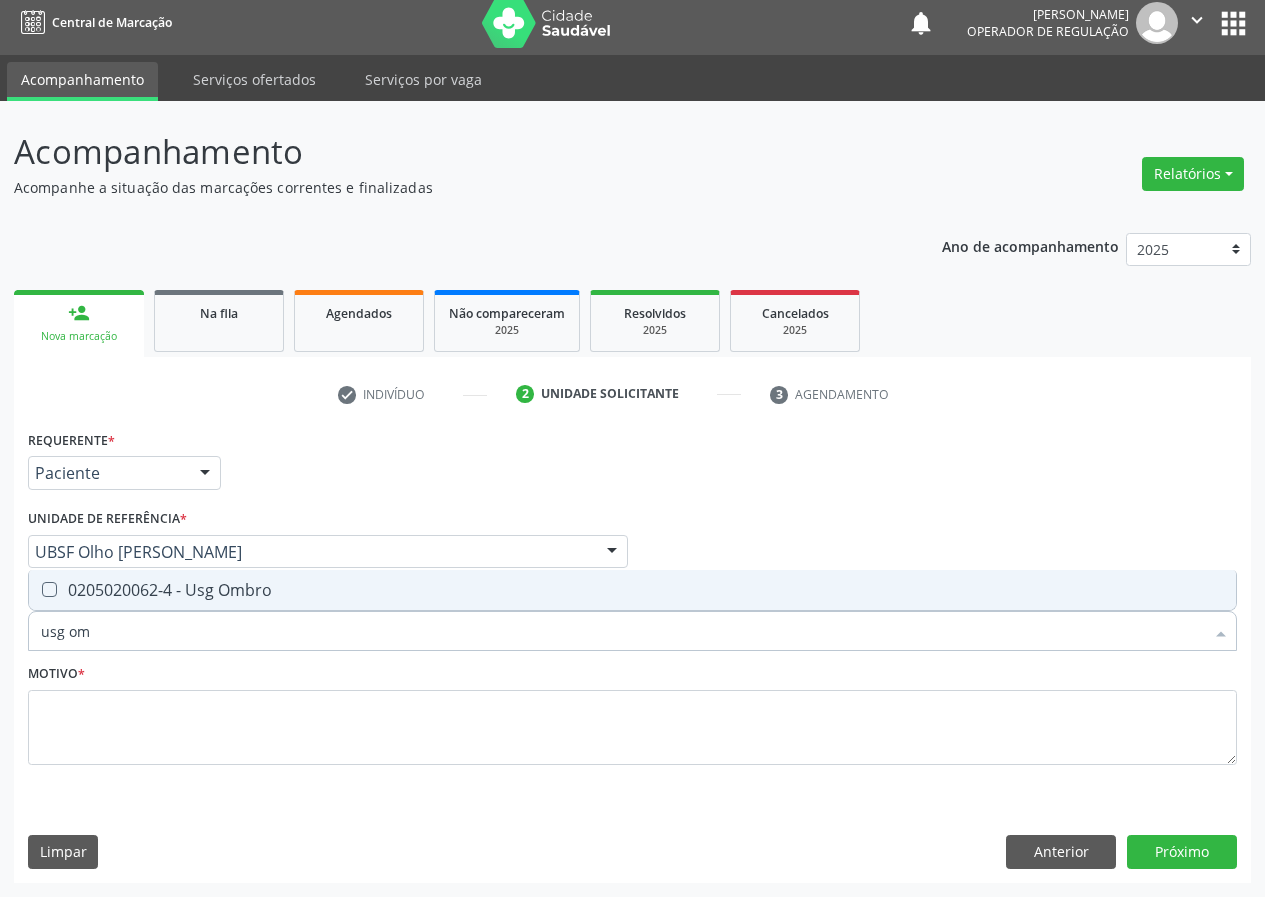 click on "0205020062-4 - Usg Ombro" at bounding box center (632, 590) 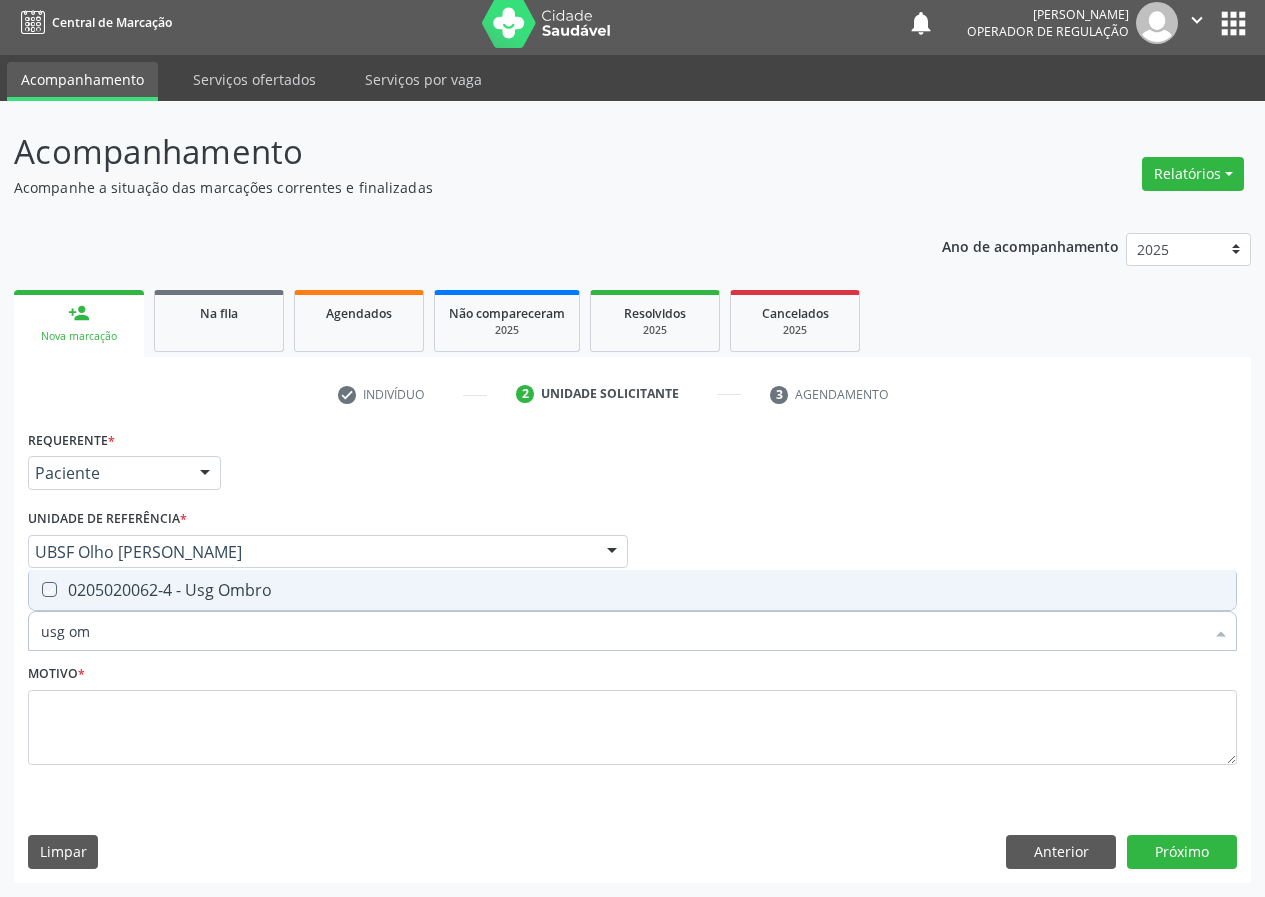 checkbox on "true" 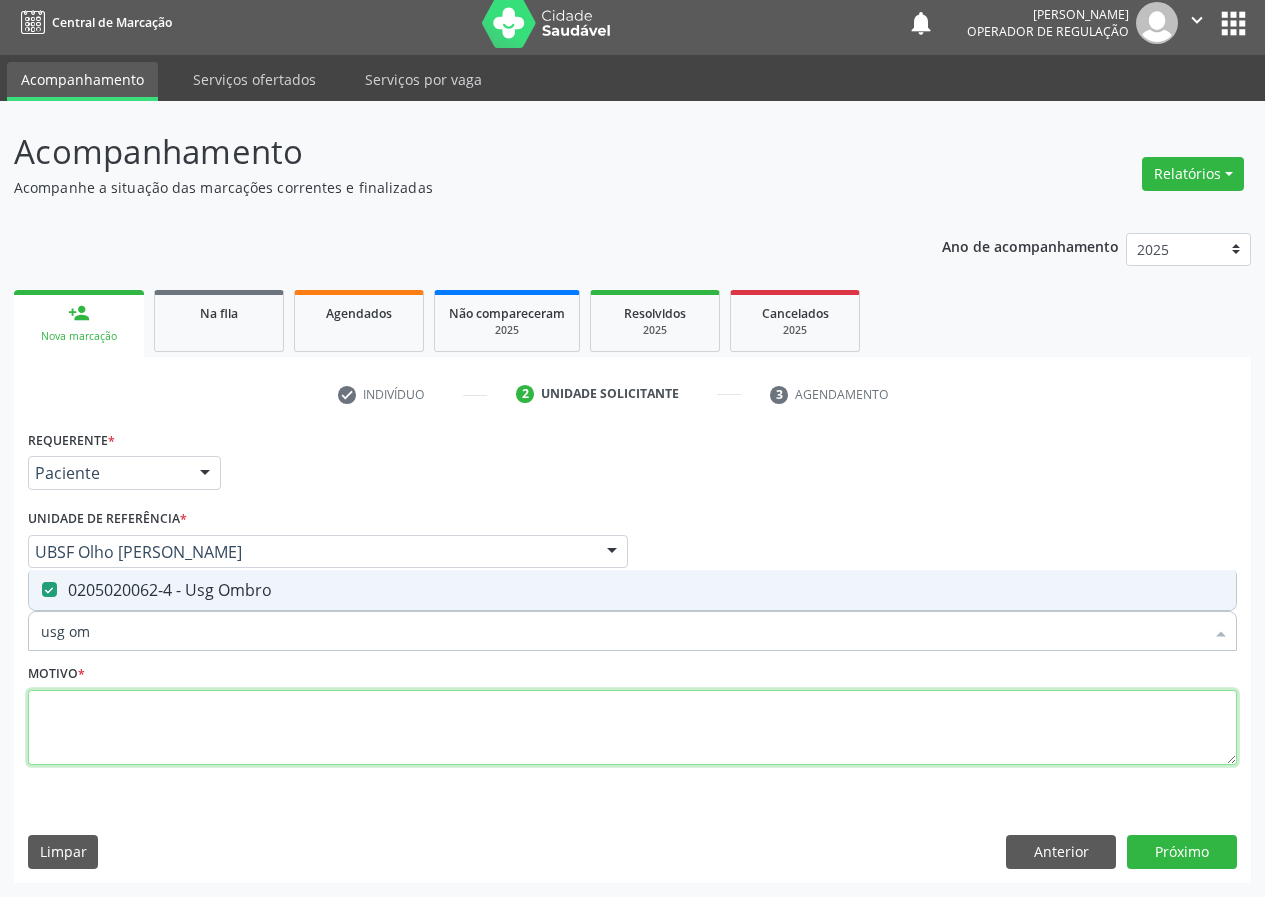 click at bounding box center [632, 728] 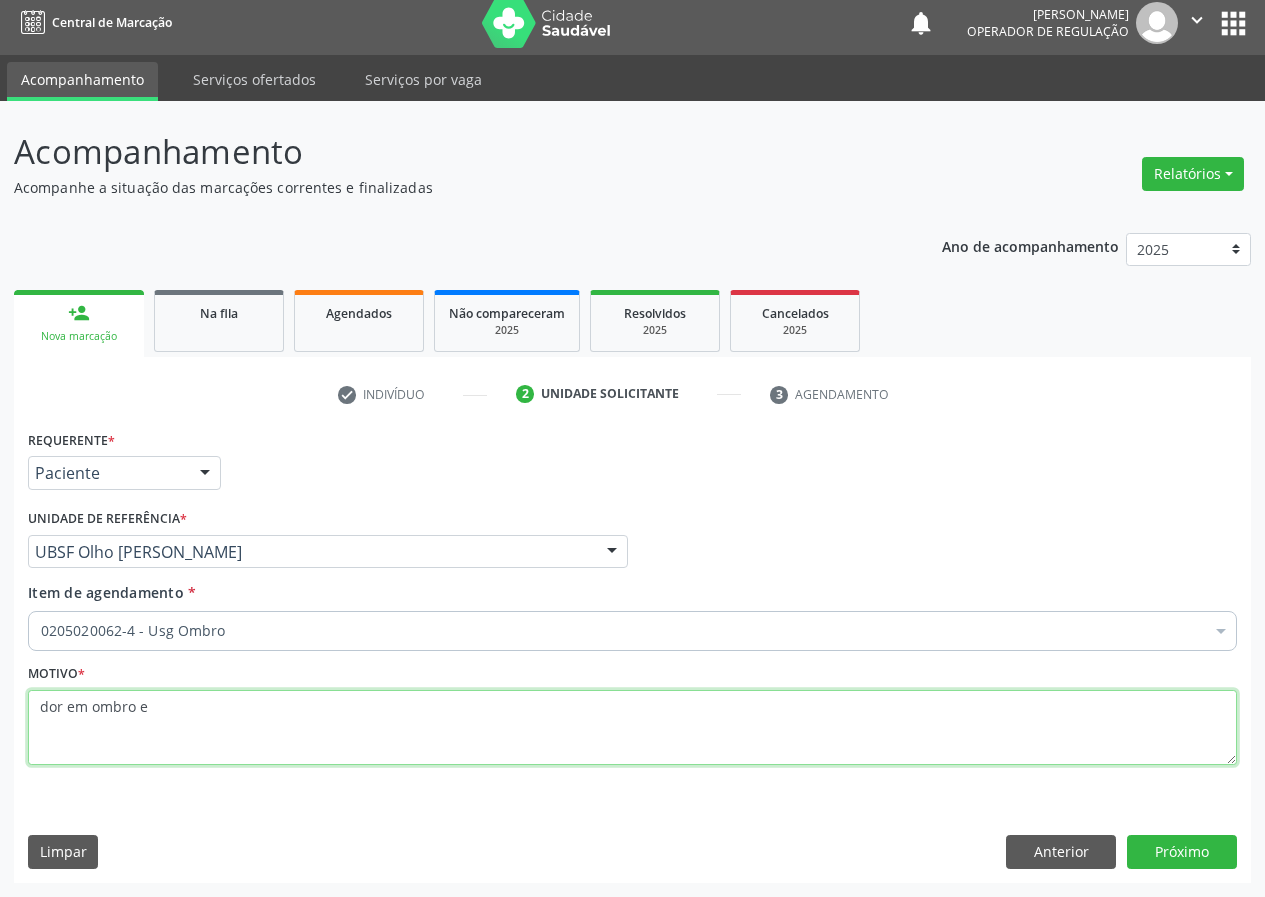 type on "dor em ombro e" 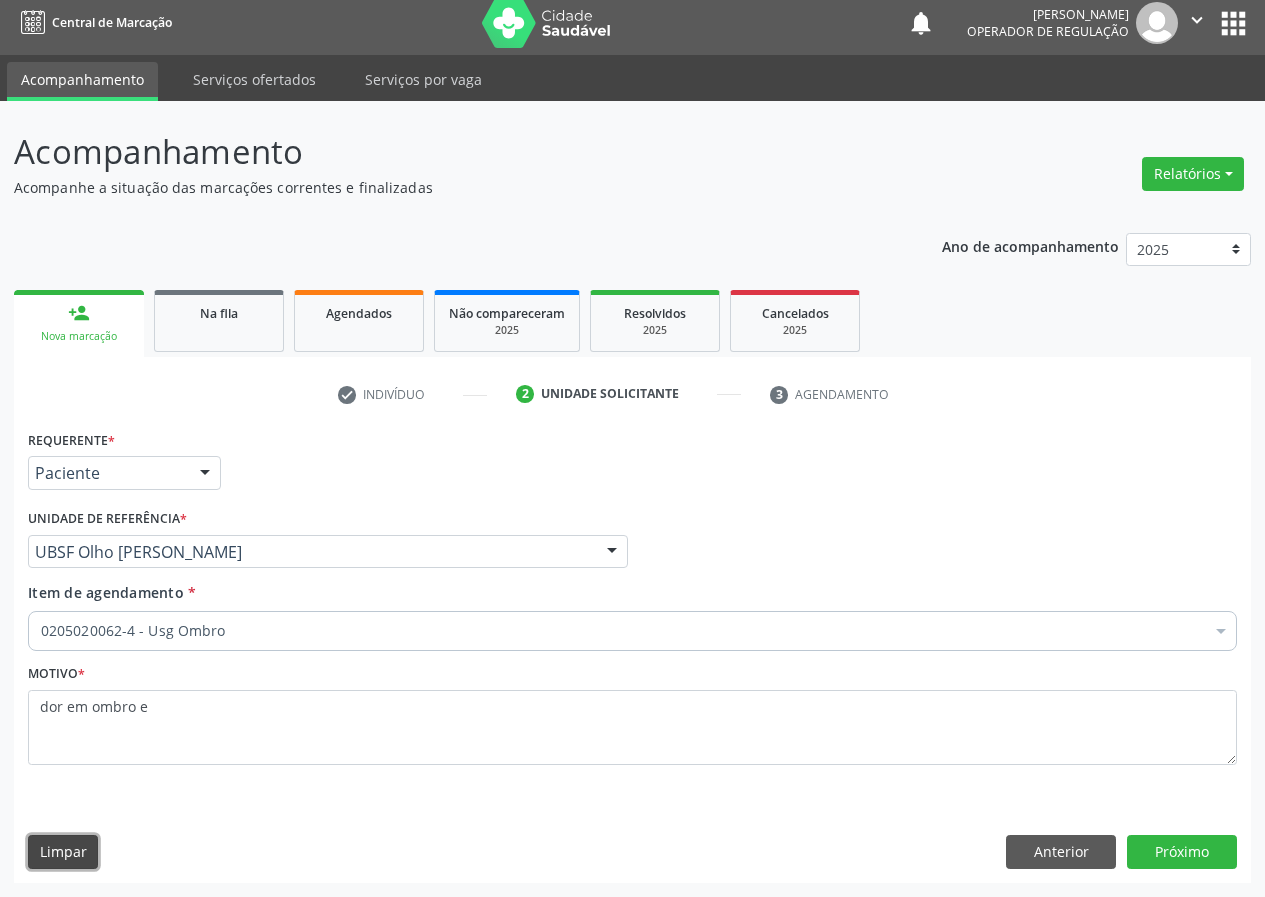 type 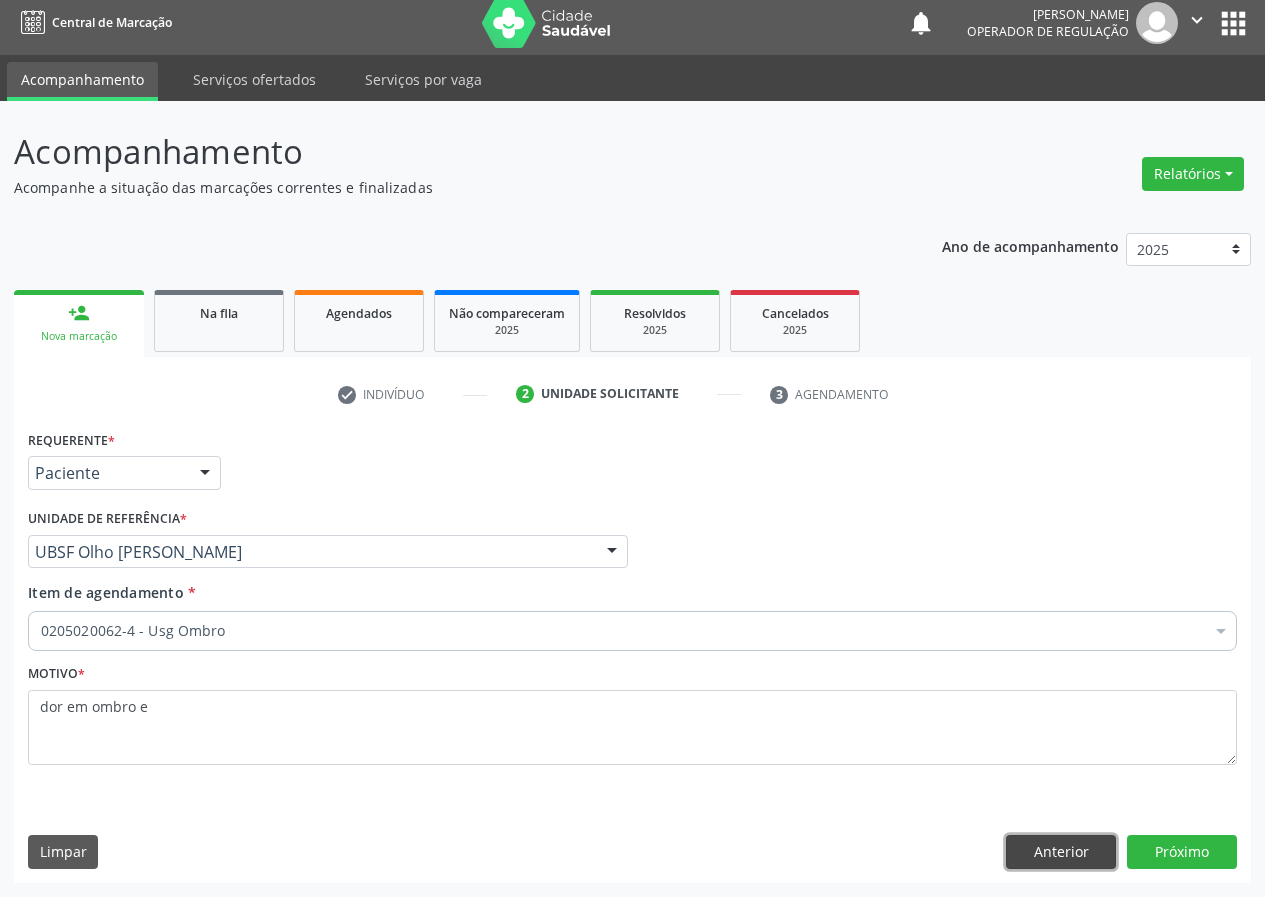 type 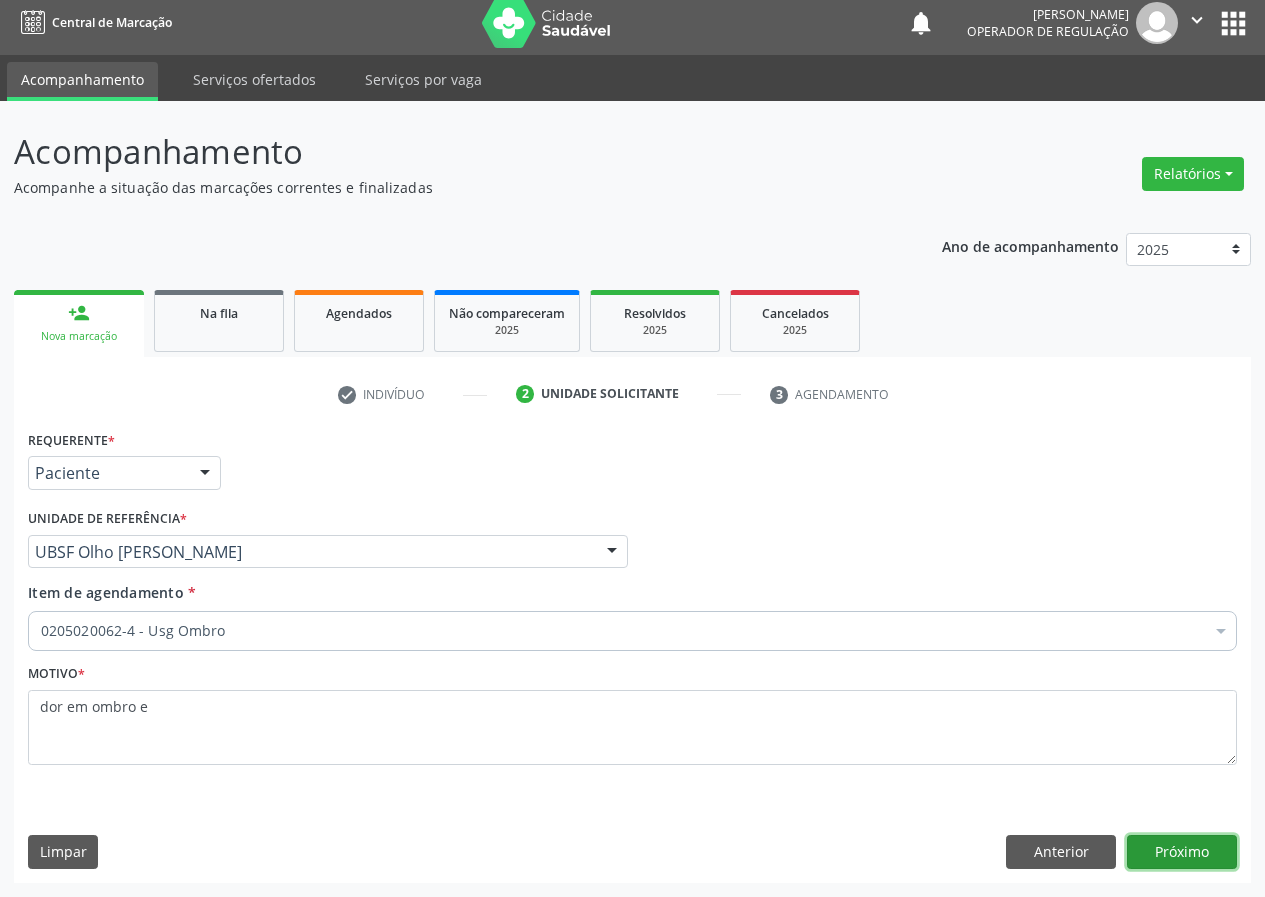type 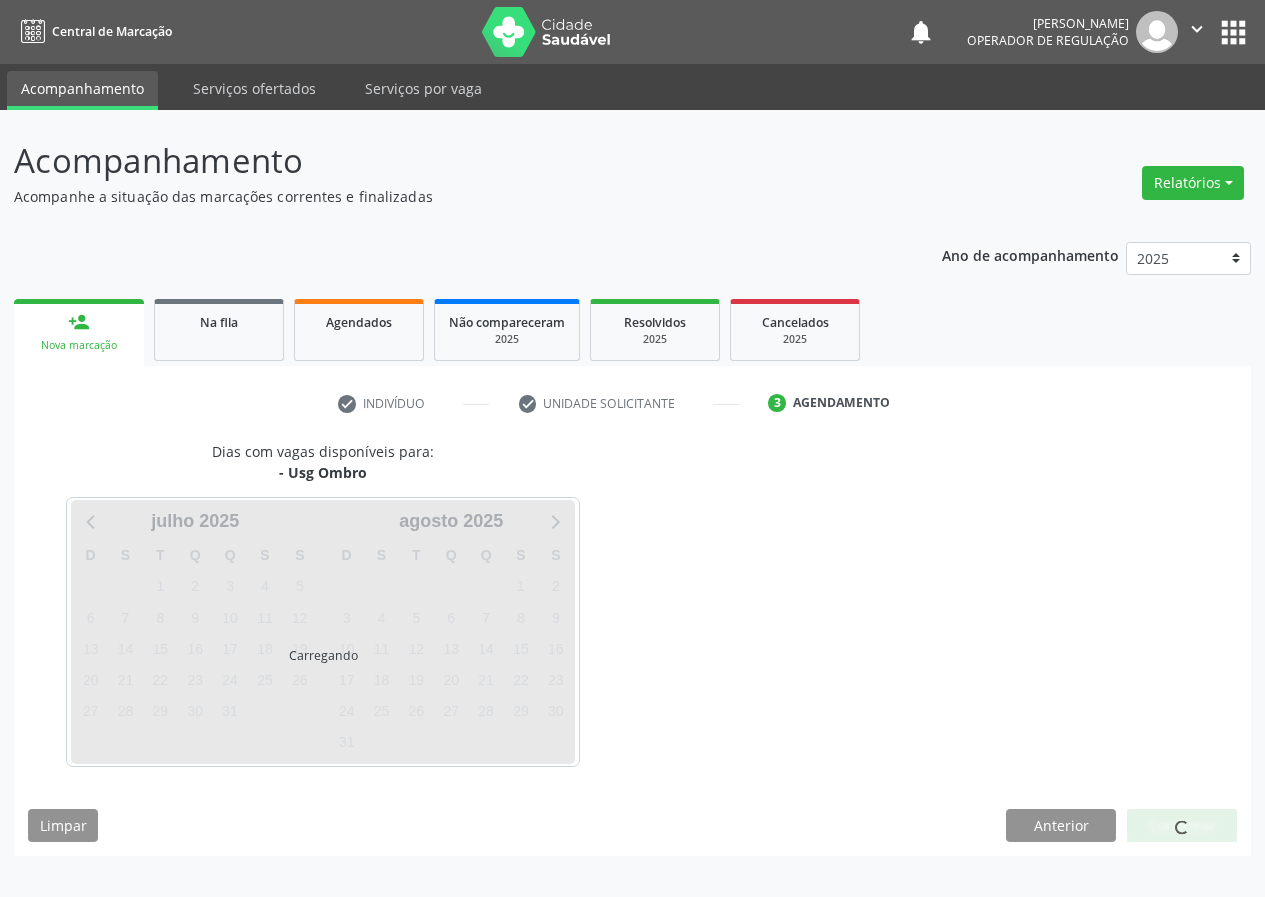 scroll, scrollTop: 0, scrollLeft: 0, axis: both 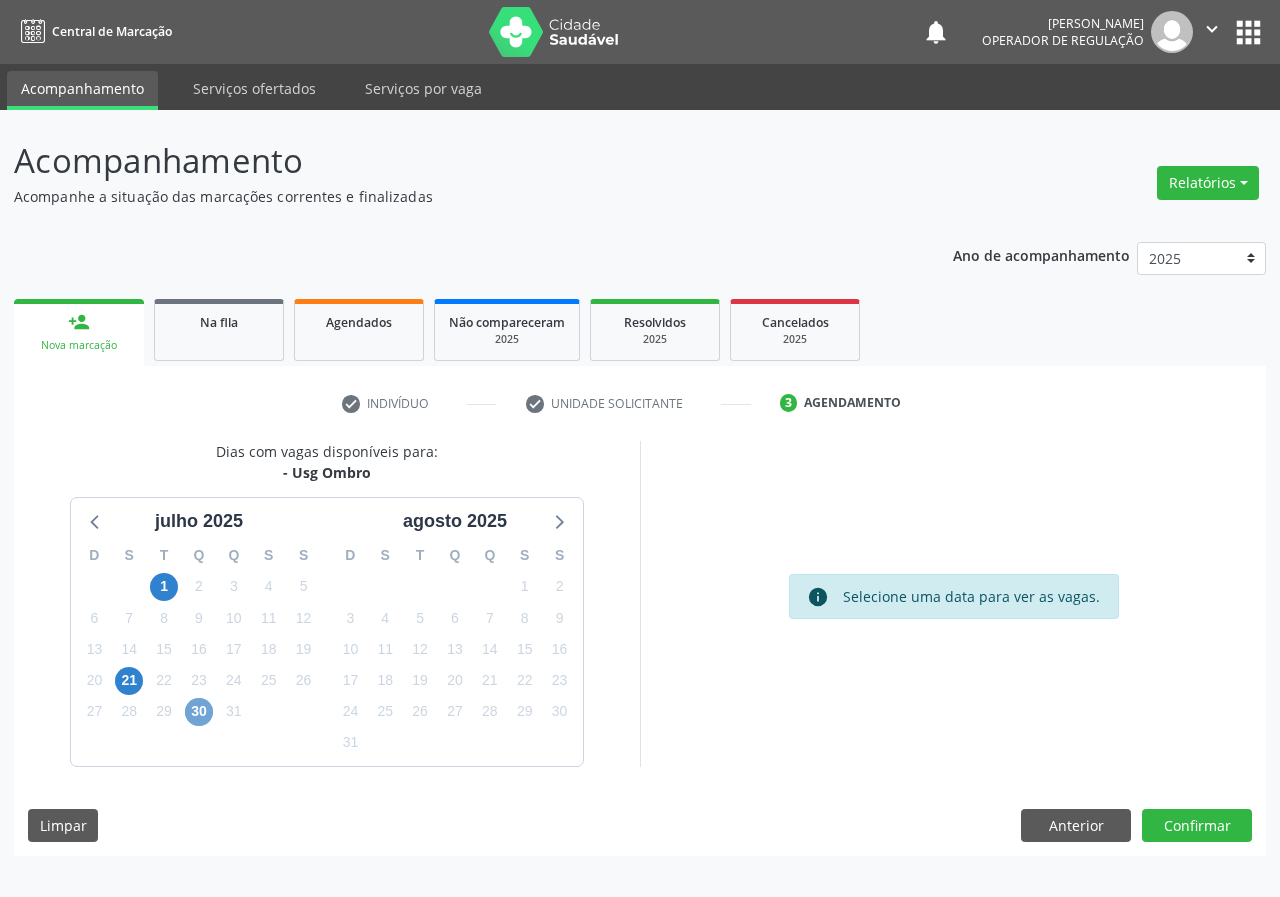 click on "30" at bounding box center (199, 712) 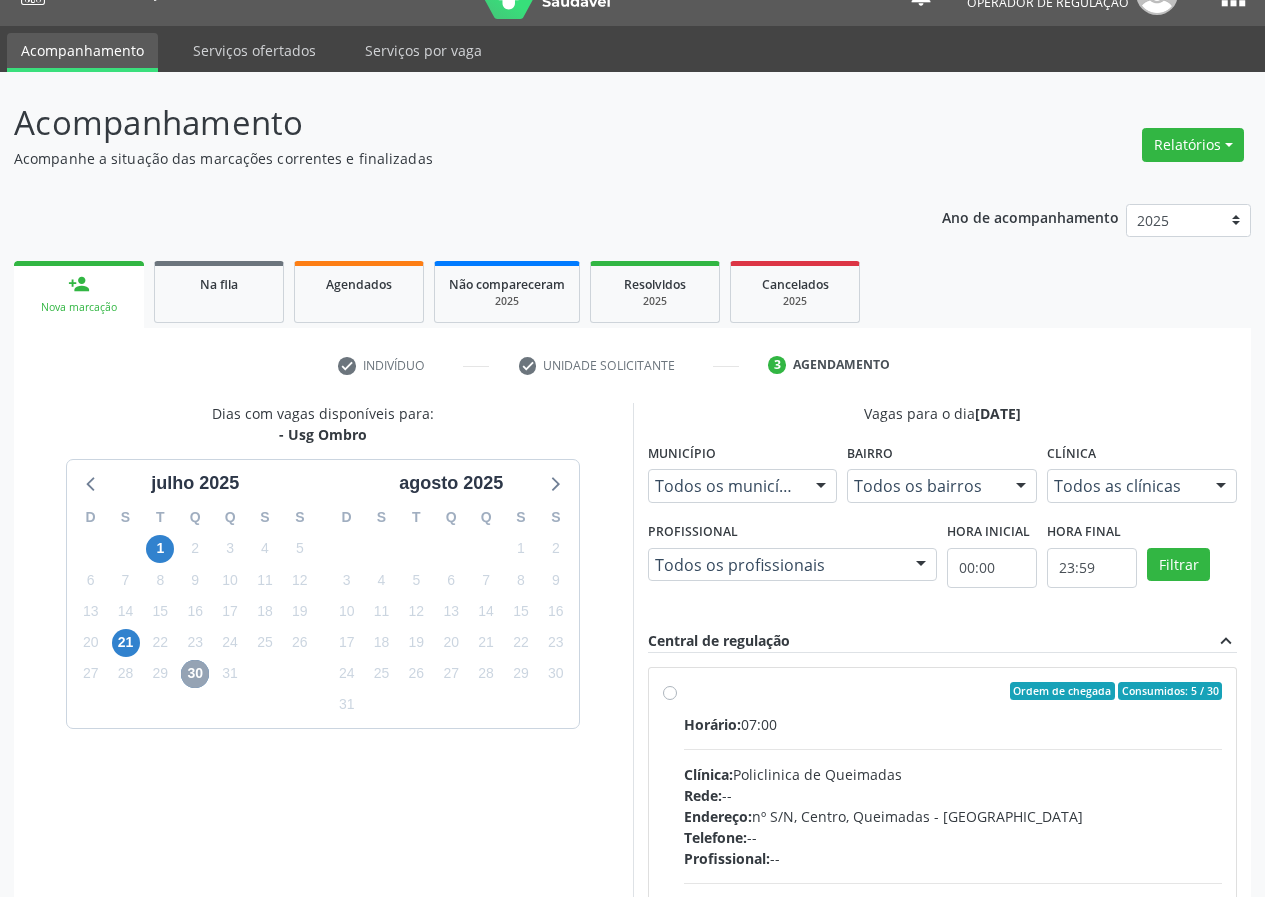 scroll, scrollTop: 100, scrollLeft: 0, axis: vertical 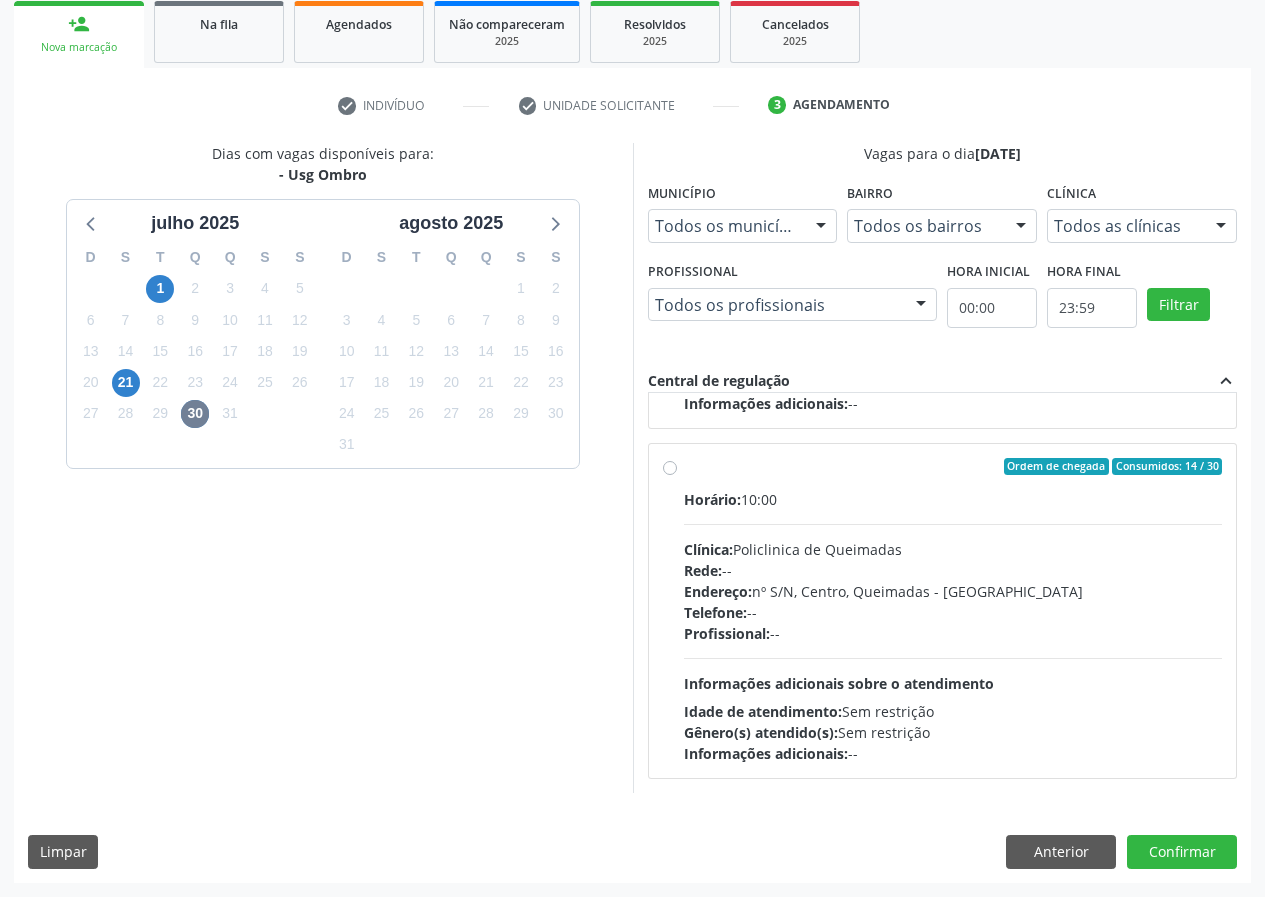 click on "Informações adicionais sobre o atendimento" at bounding box center (839, 683) 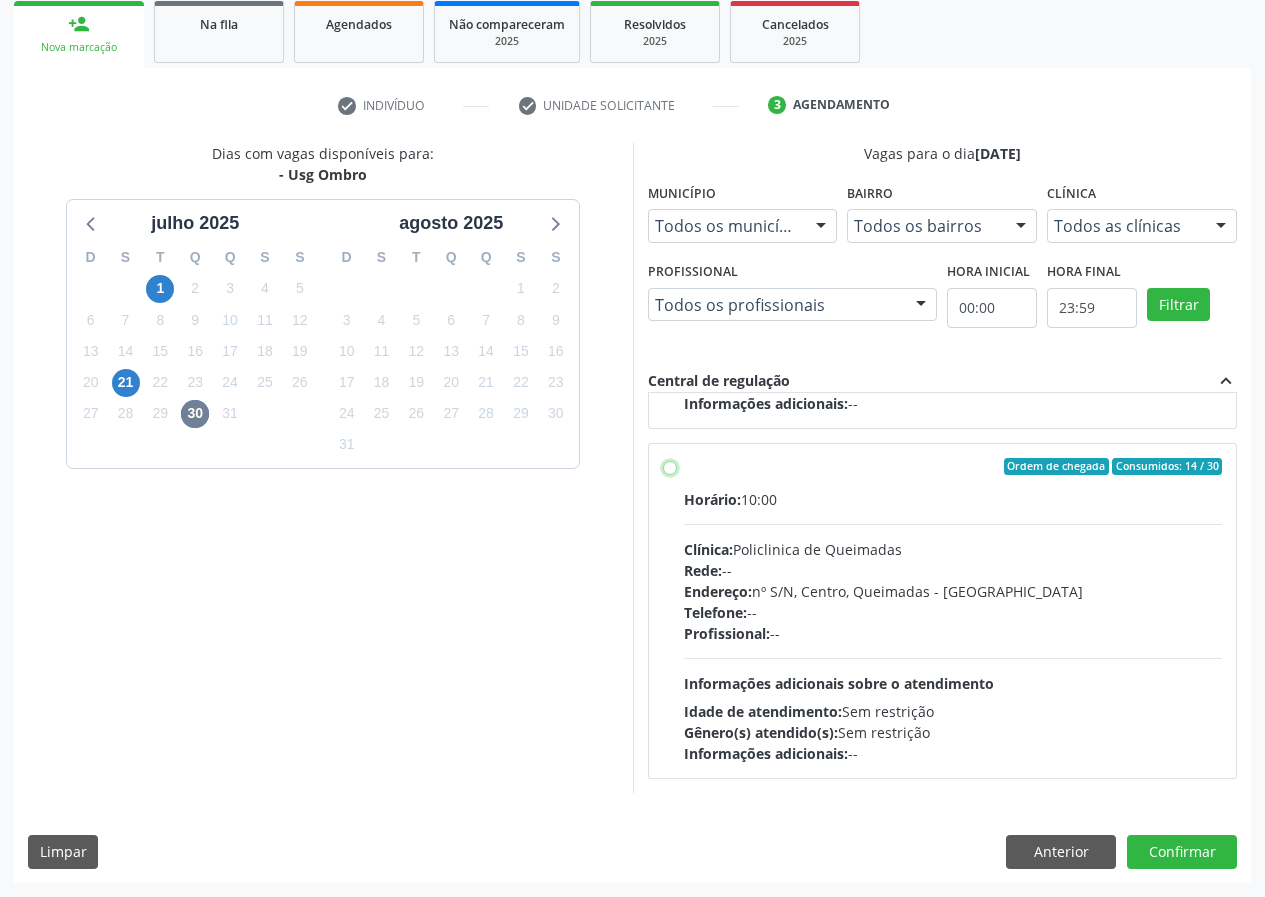 click on "Ordem de chegada
Consumidos: 14 / 30
Horário:   10:00
Clínica:  Policlinica de Queimadas
Rede:
--
Endereço:   nº S/N, Centro, Queimadas - PB
Telefone:   --
Profissional:
--
Informações adicionais sobre o atendimento
Idade de atendimento:
Sem restrição
Gênero(s) atendido(s):
Sem restrição
Informações adicionais:
--" at bounding box center (670, 467) 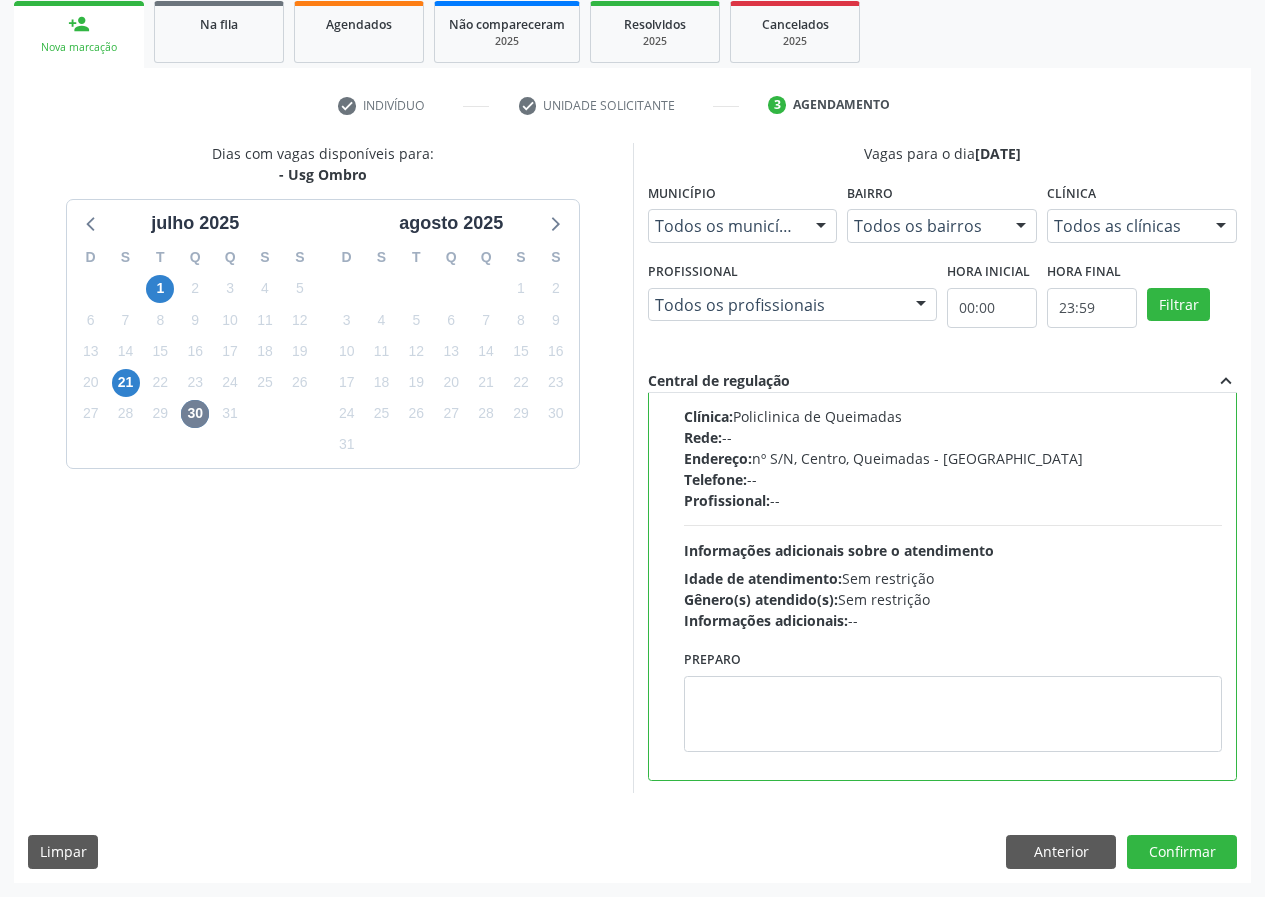 scroll, scrollTop: 450, scrollLeft: 0, axis: vertical 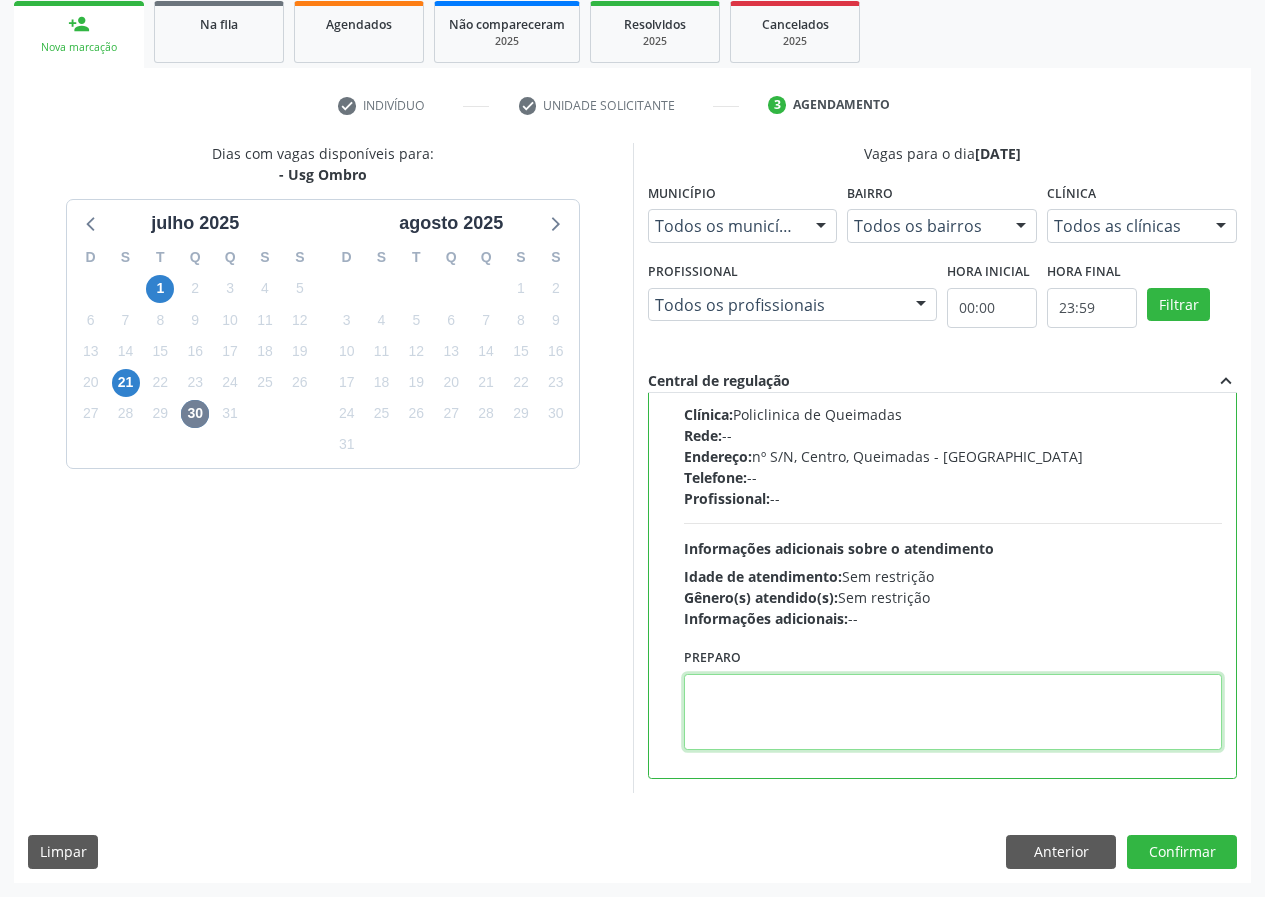 click at bounding box center (953, 712) 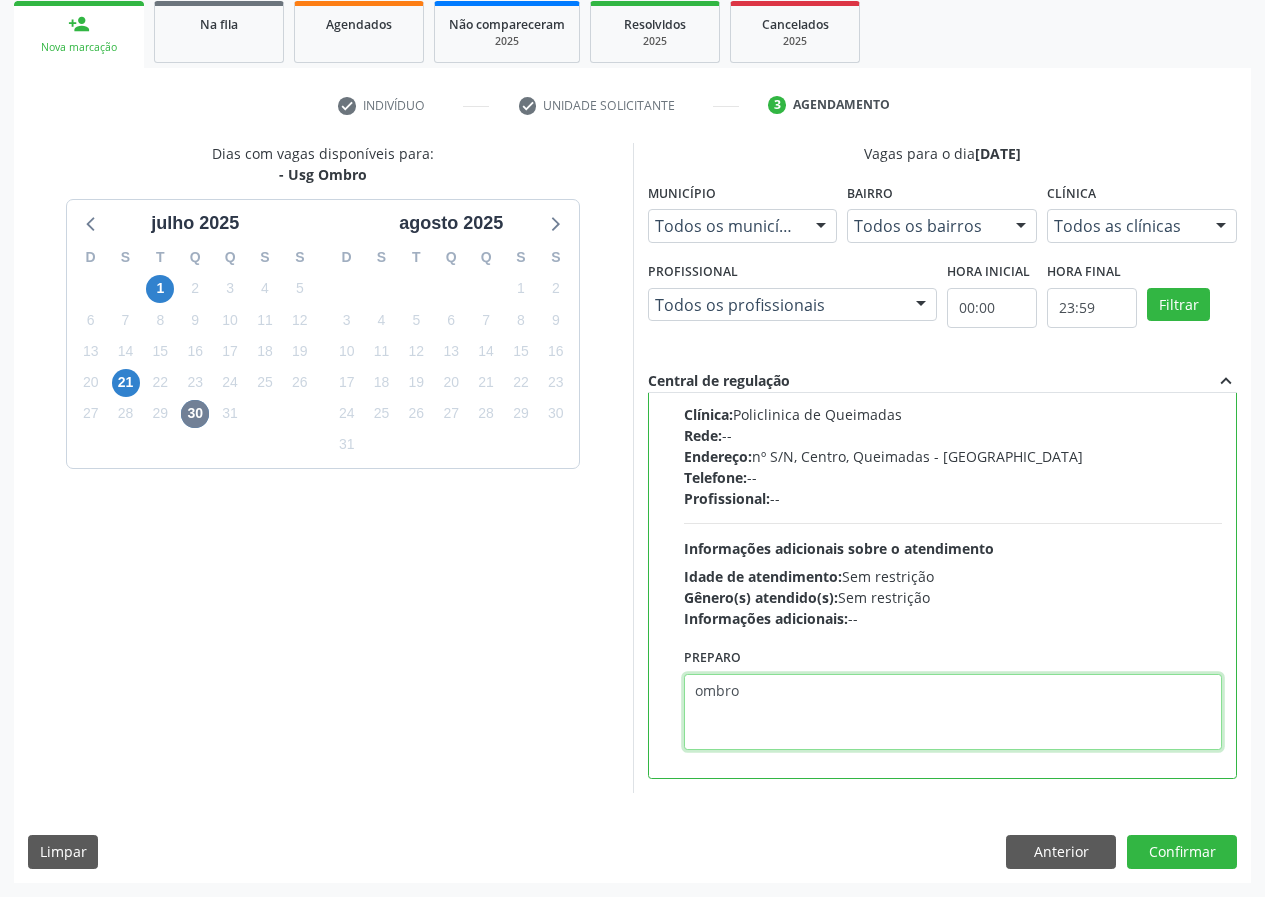 type on "ombro" 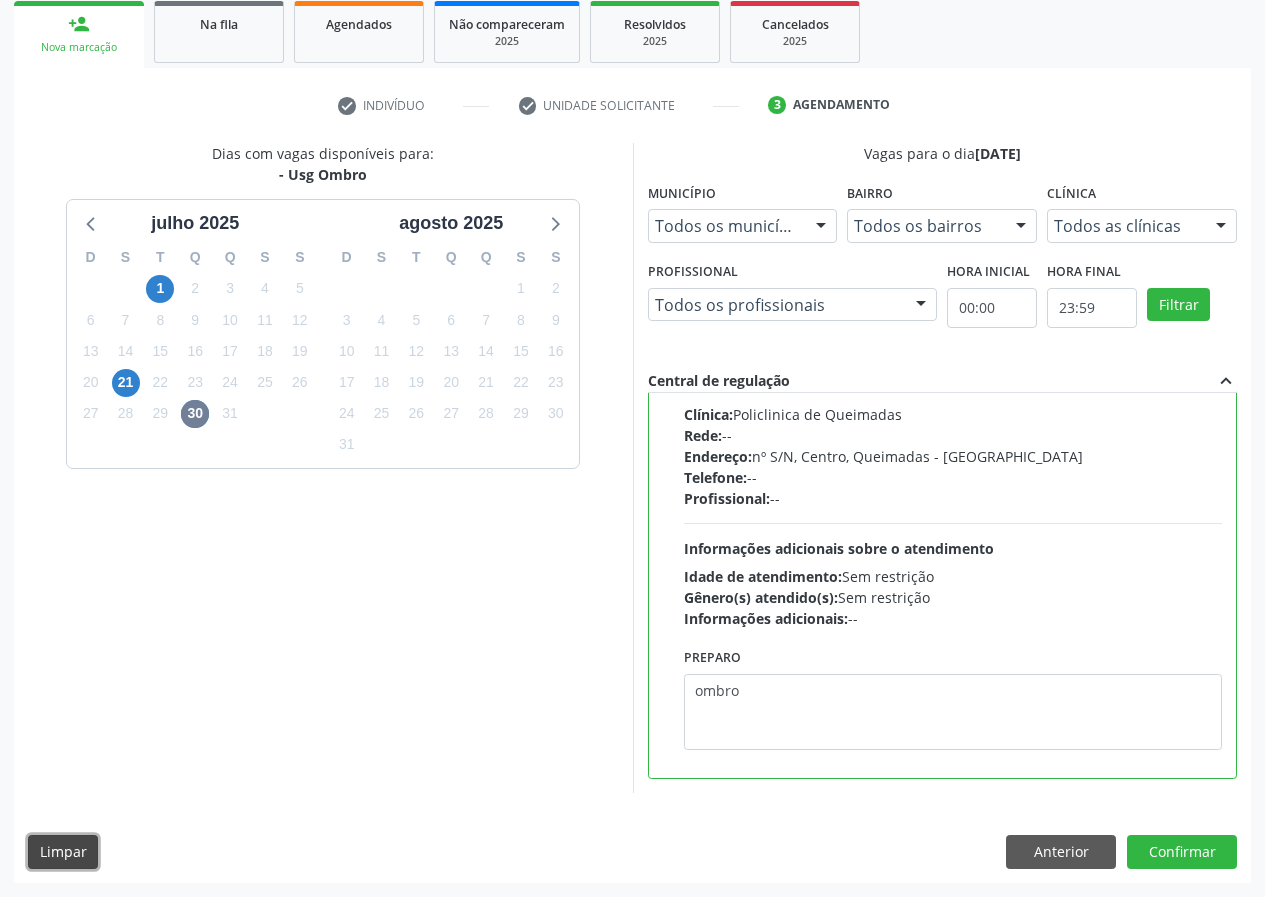 type 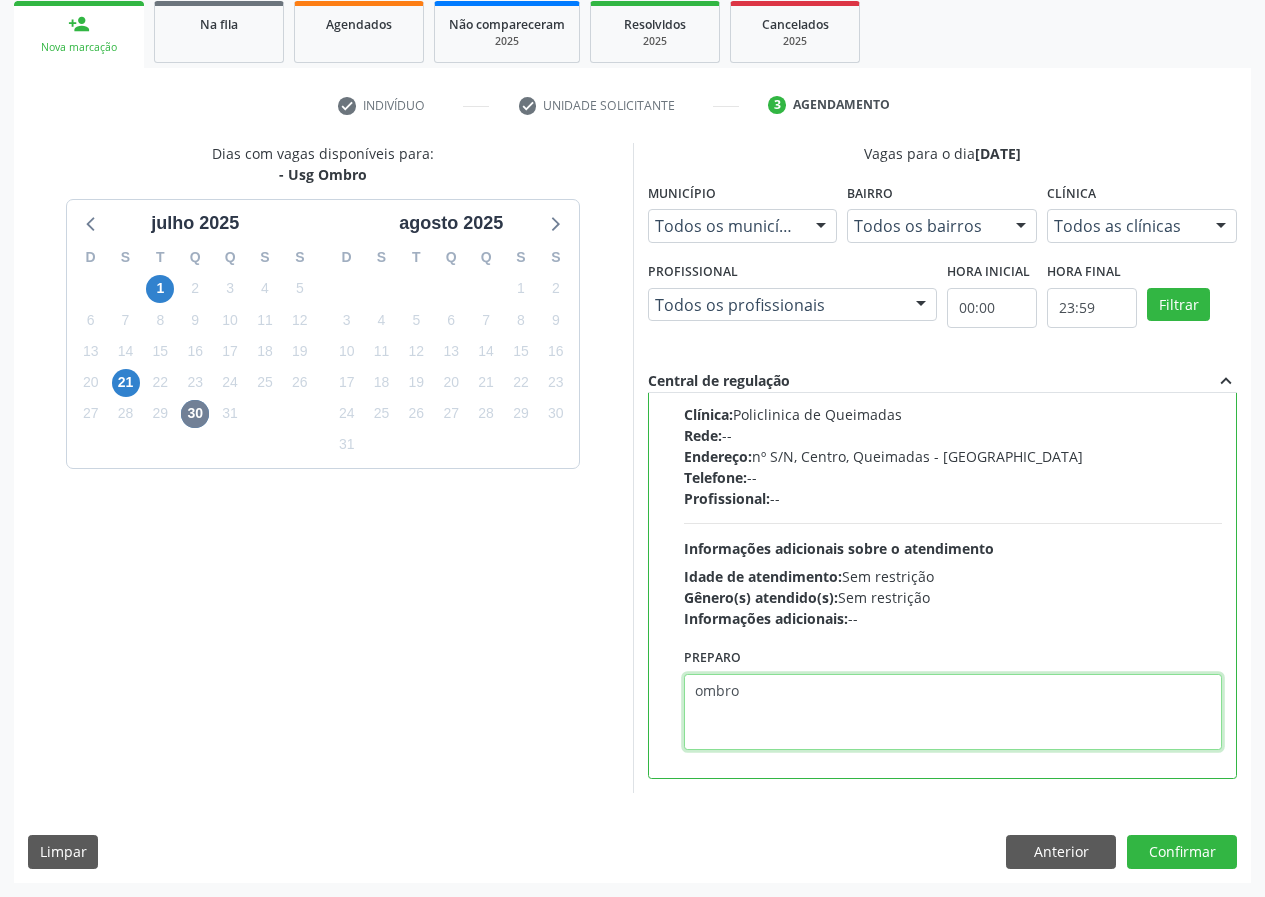 click on "ombro" at bounding box center (953, 712) 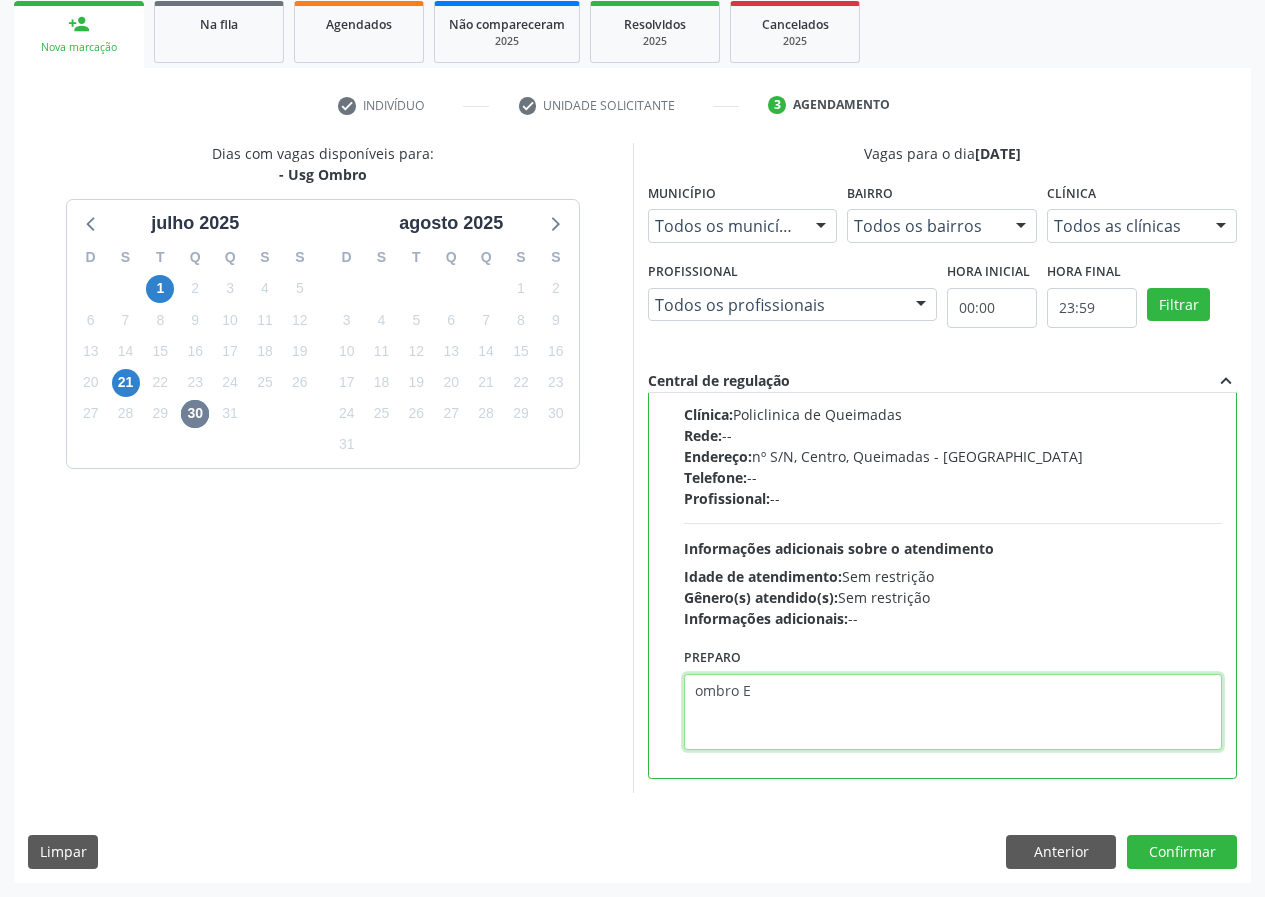 type on "ombro E" 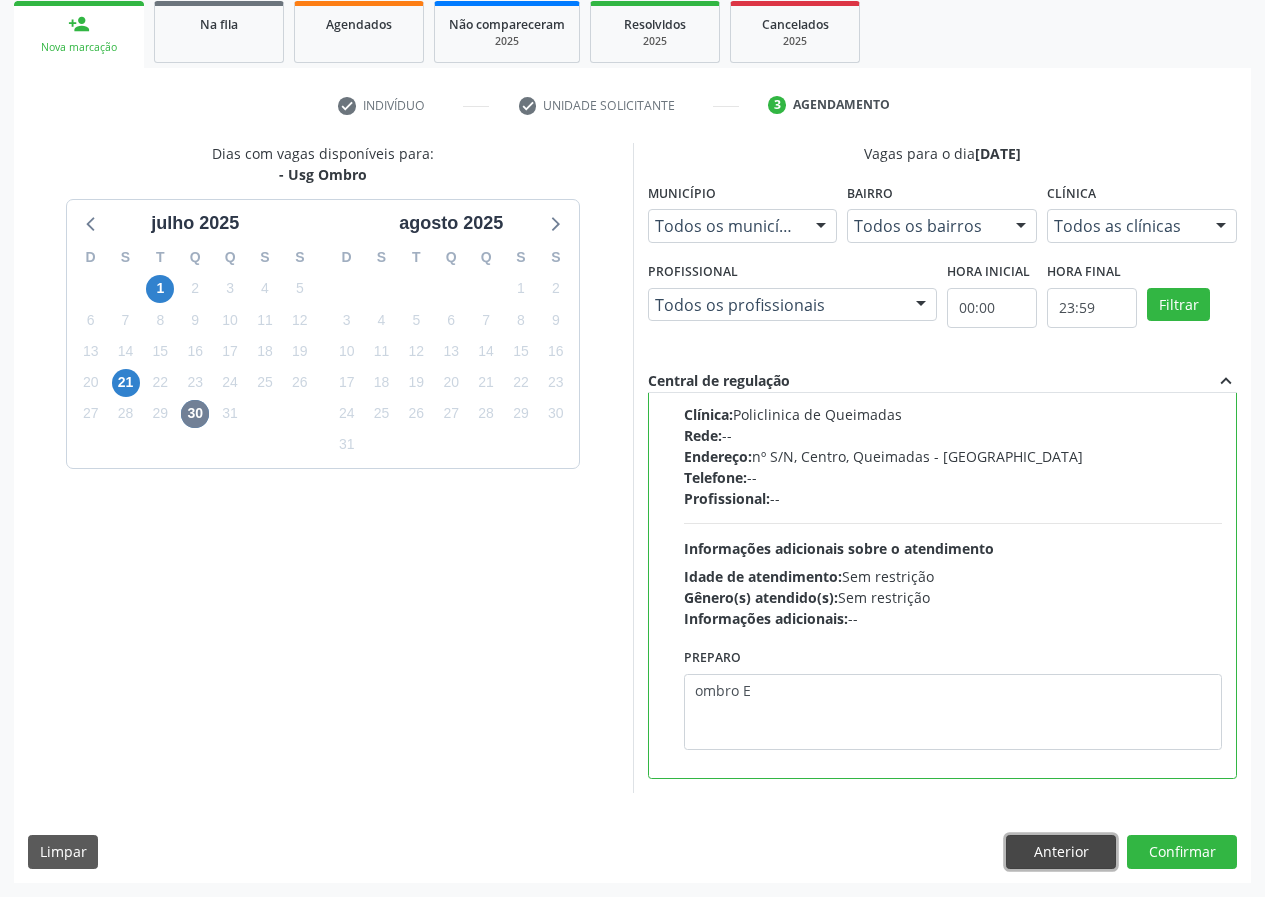 type 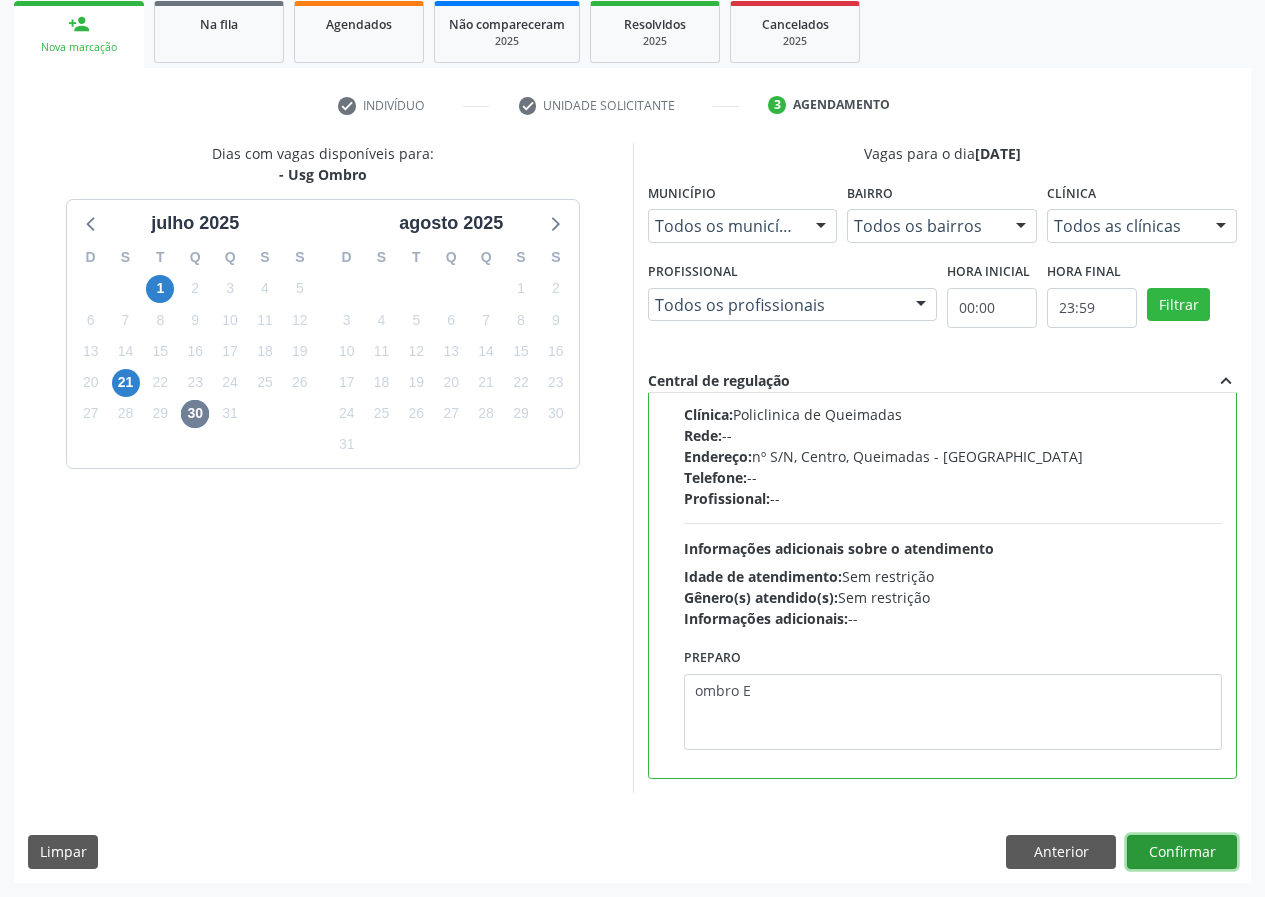 type 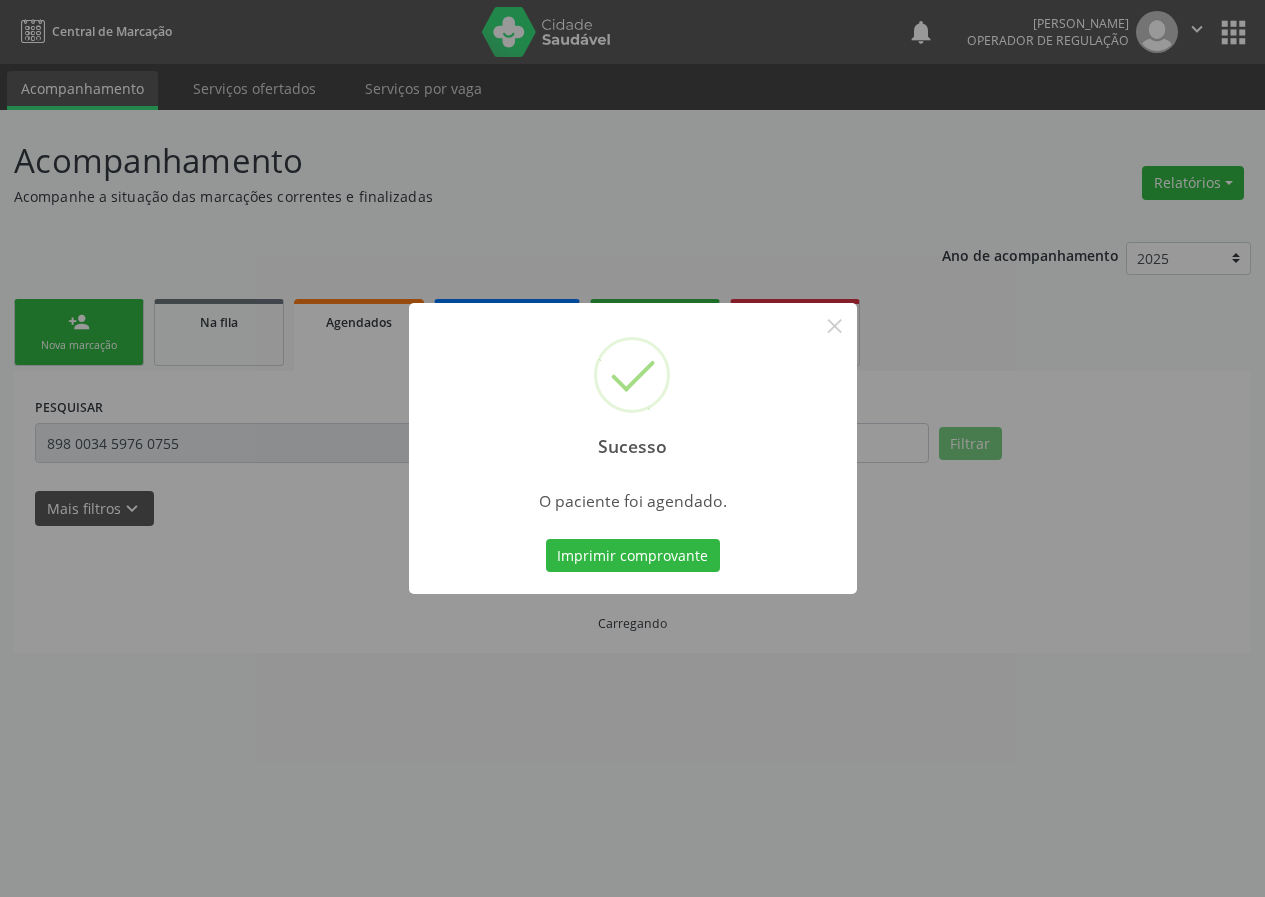 scroll, scrollTop: 0, scrollLeft: 0, axis: both 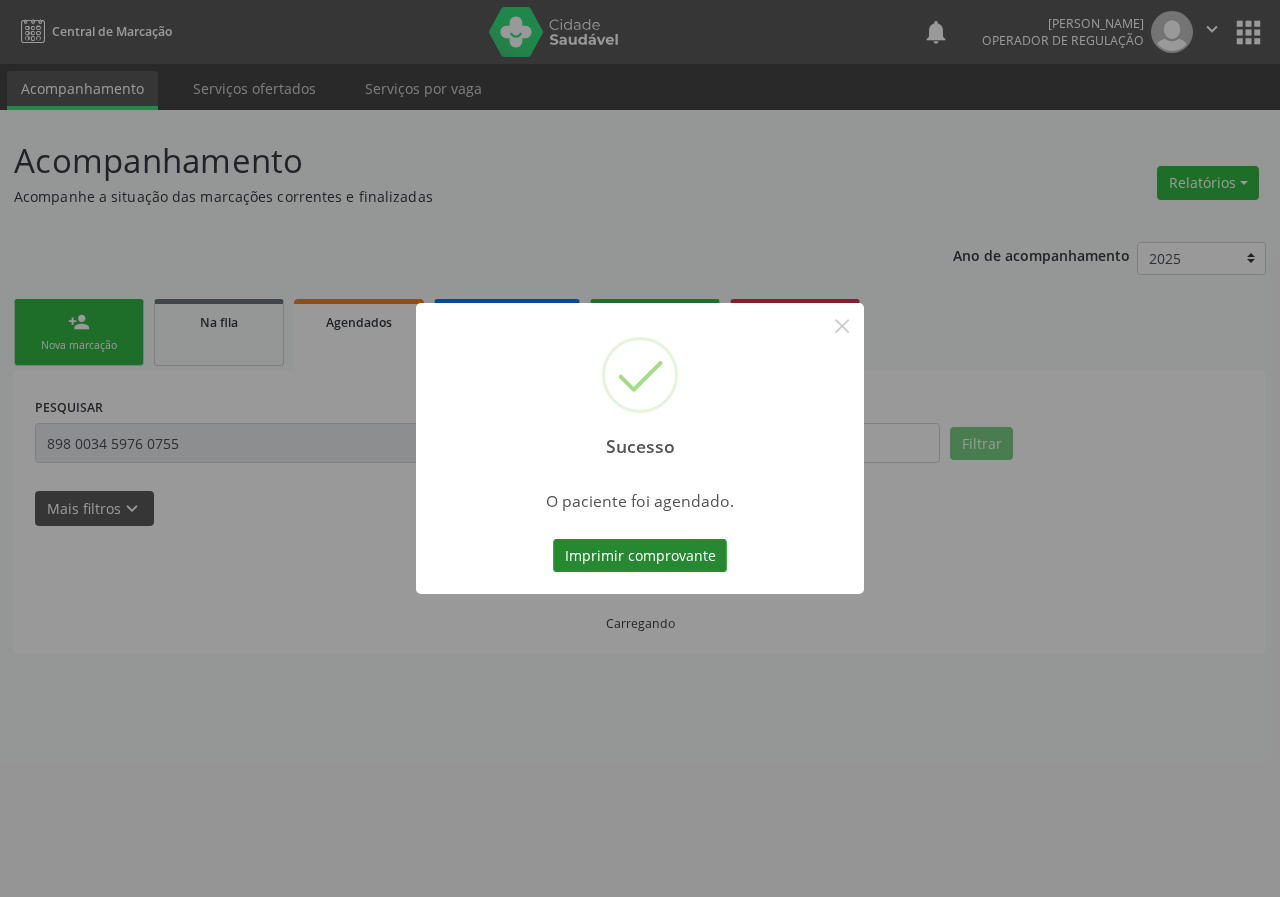 click on "Imprimir comprovante" at bounding box center [640, 556] 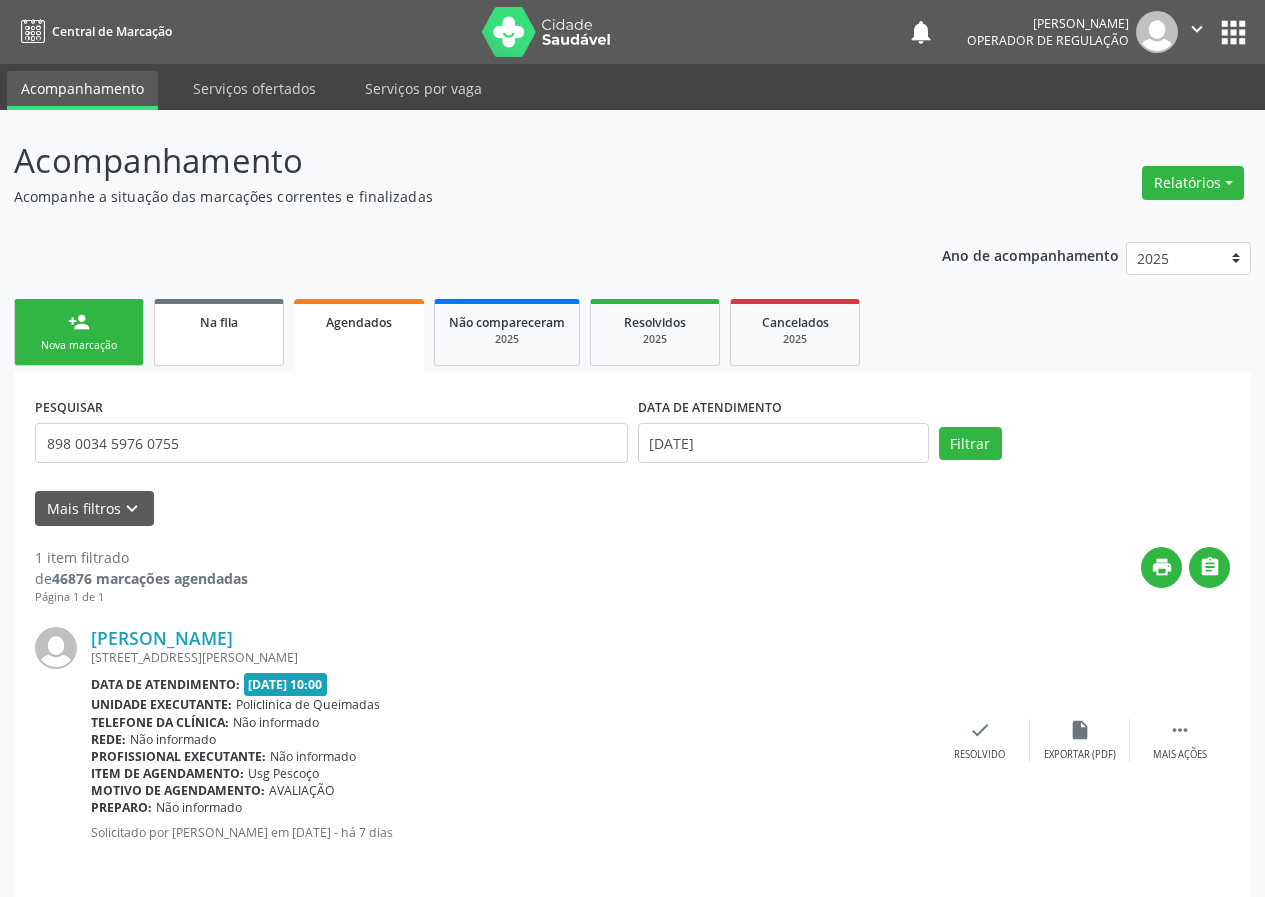 click on "Na fila" at bounding box center [219, 322] 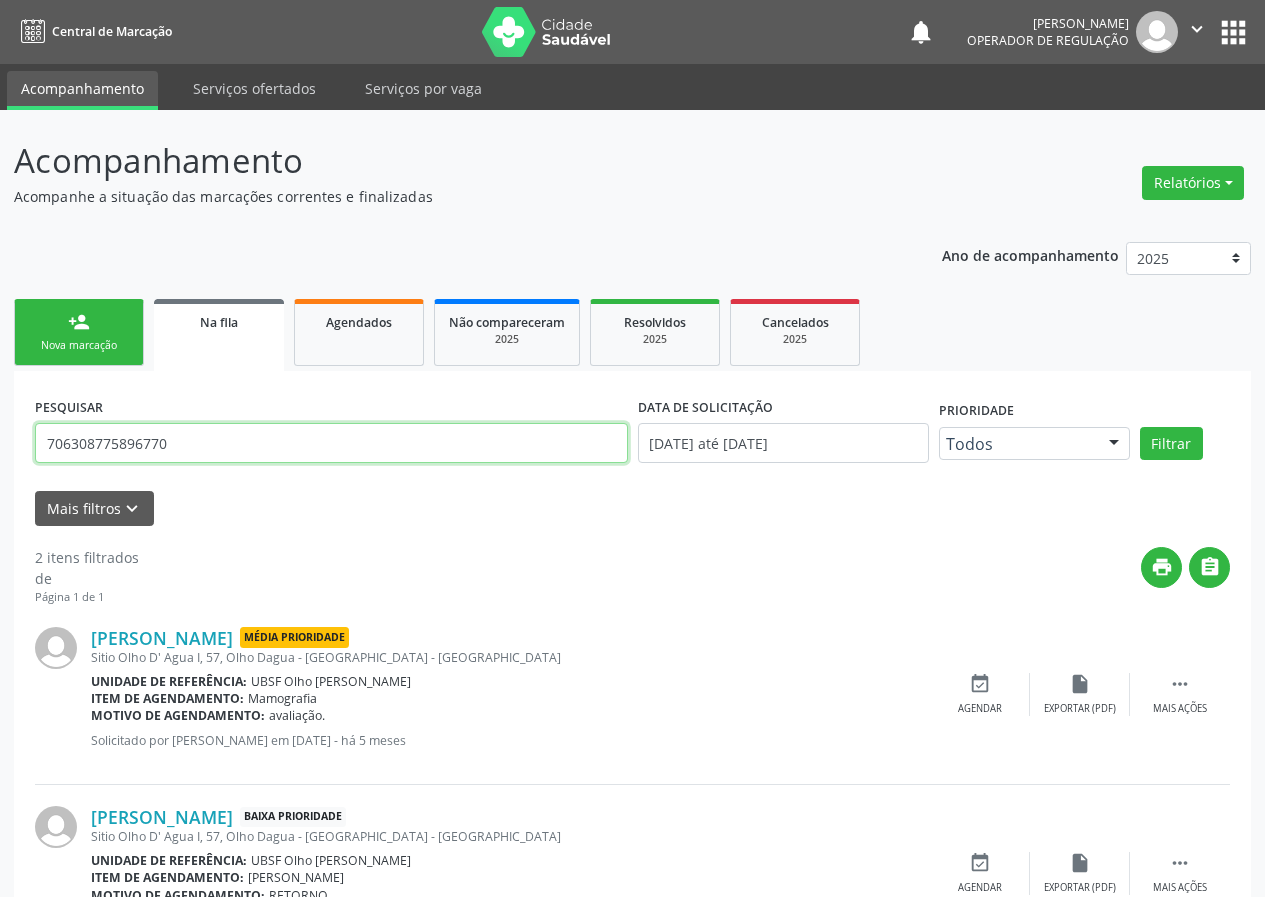 click on "706308775896770" at bounding box center (331, 443) 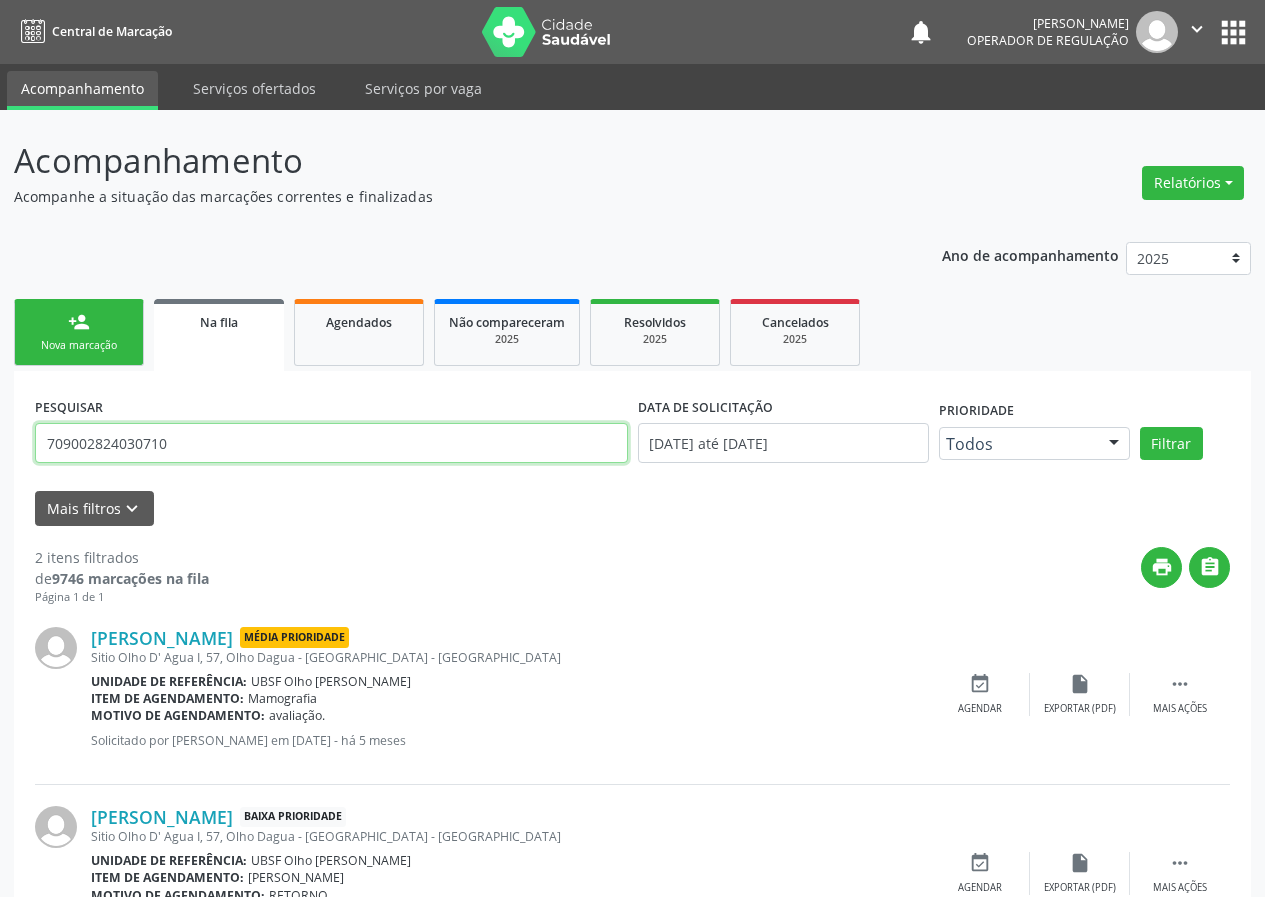 type on "709002824030710" 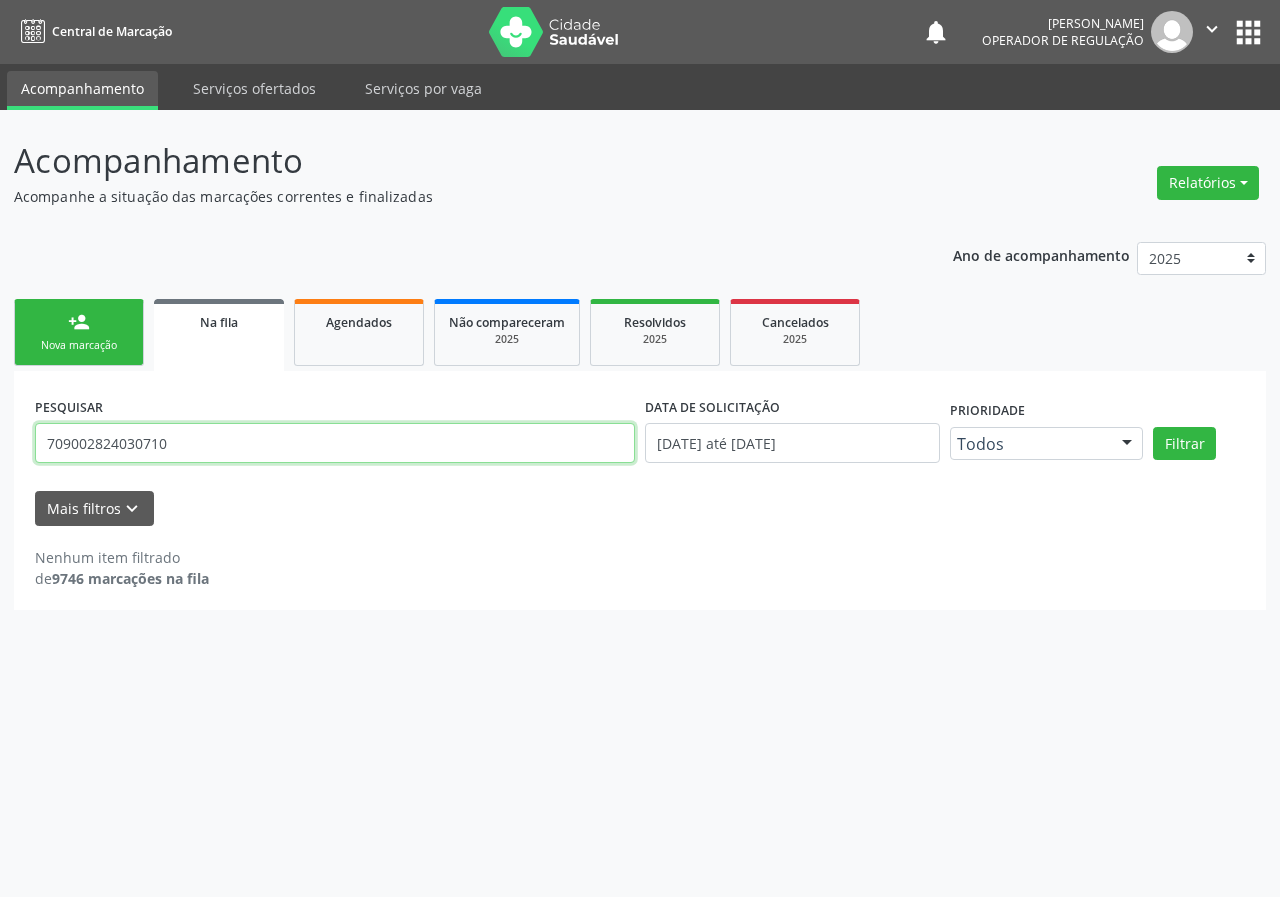 click on "709002824030710" at bounding box center [335, 443] 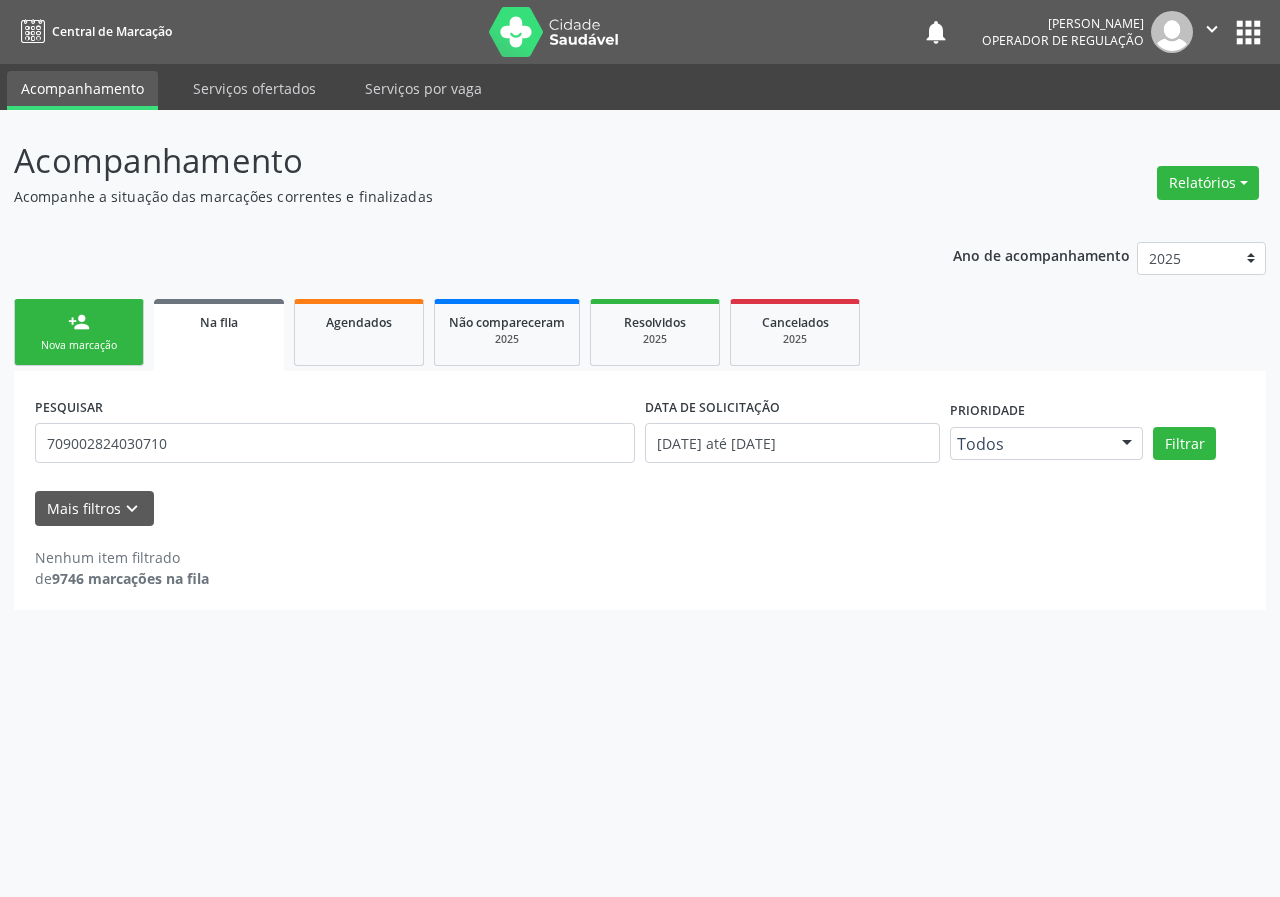 click on "person_add" at bounding box center (79, 322) 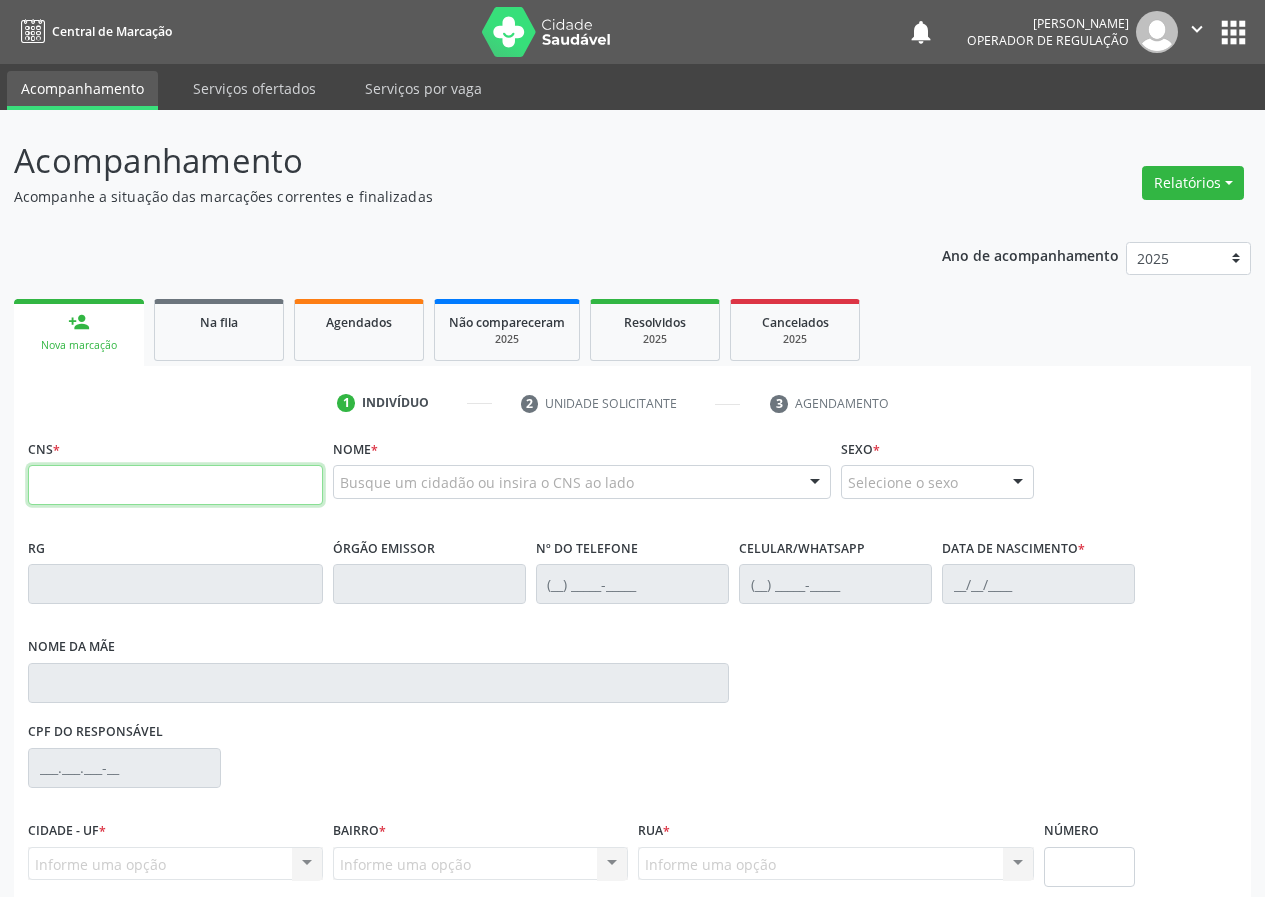 click at bounding box center (175, 485) 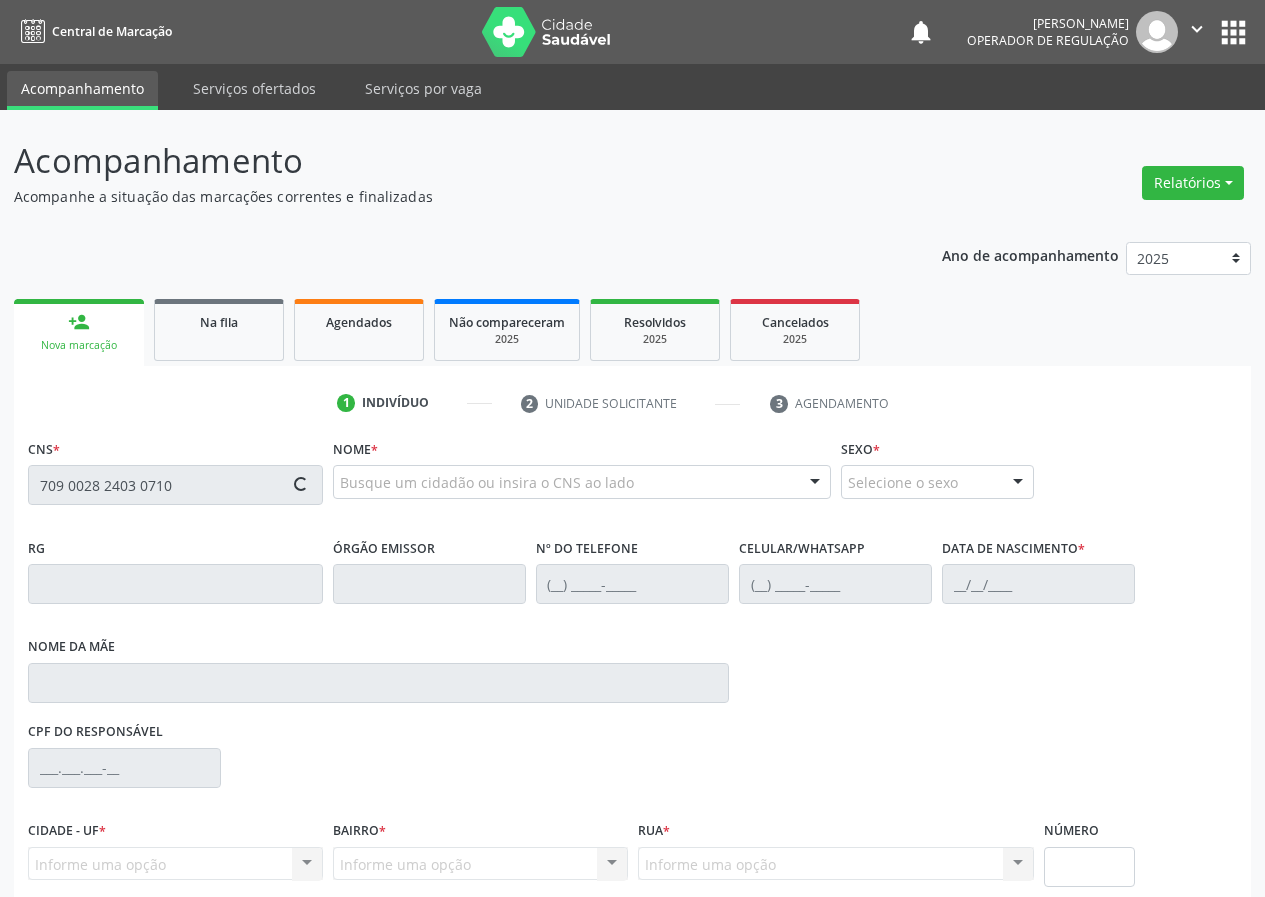 type on "709 0028 2403 0710" 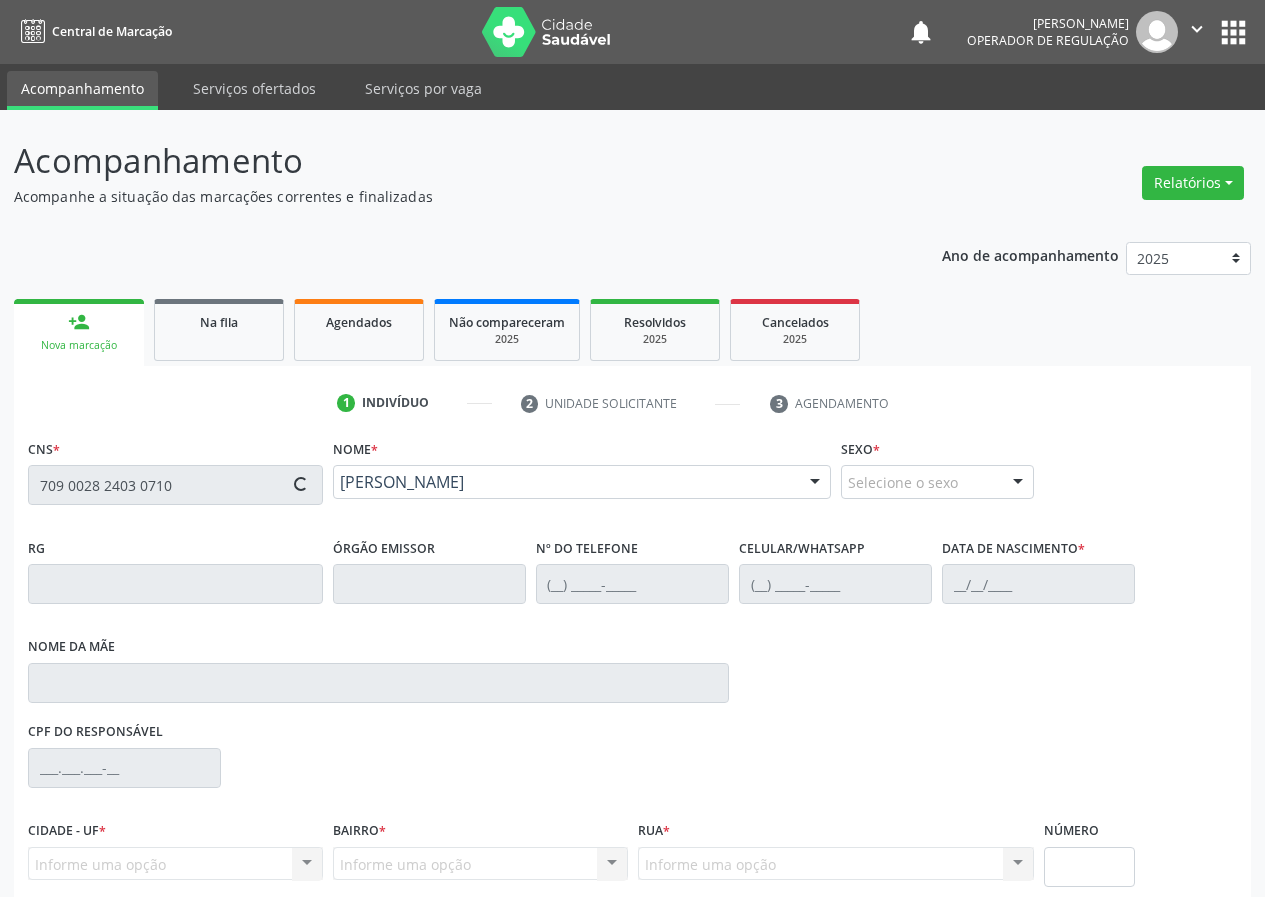 type on "(83) 99321-1525" 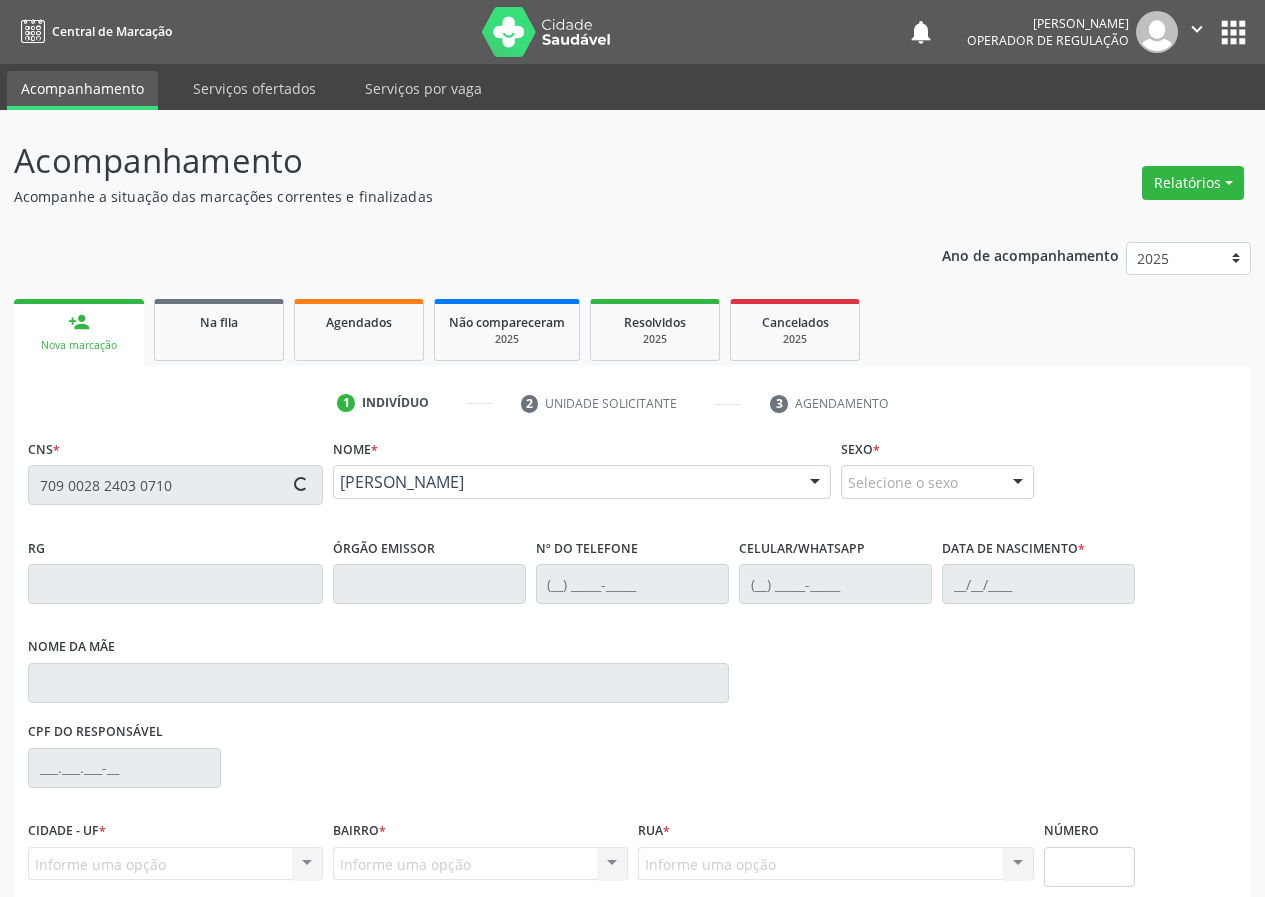 type on "06/03/1955" 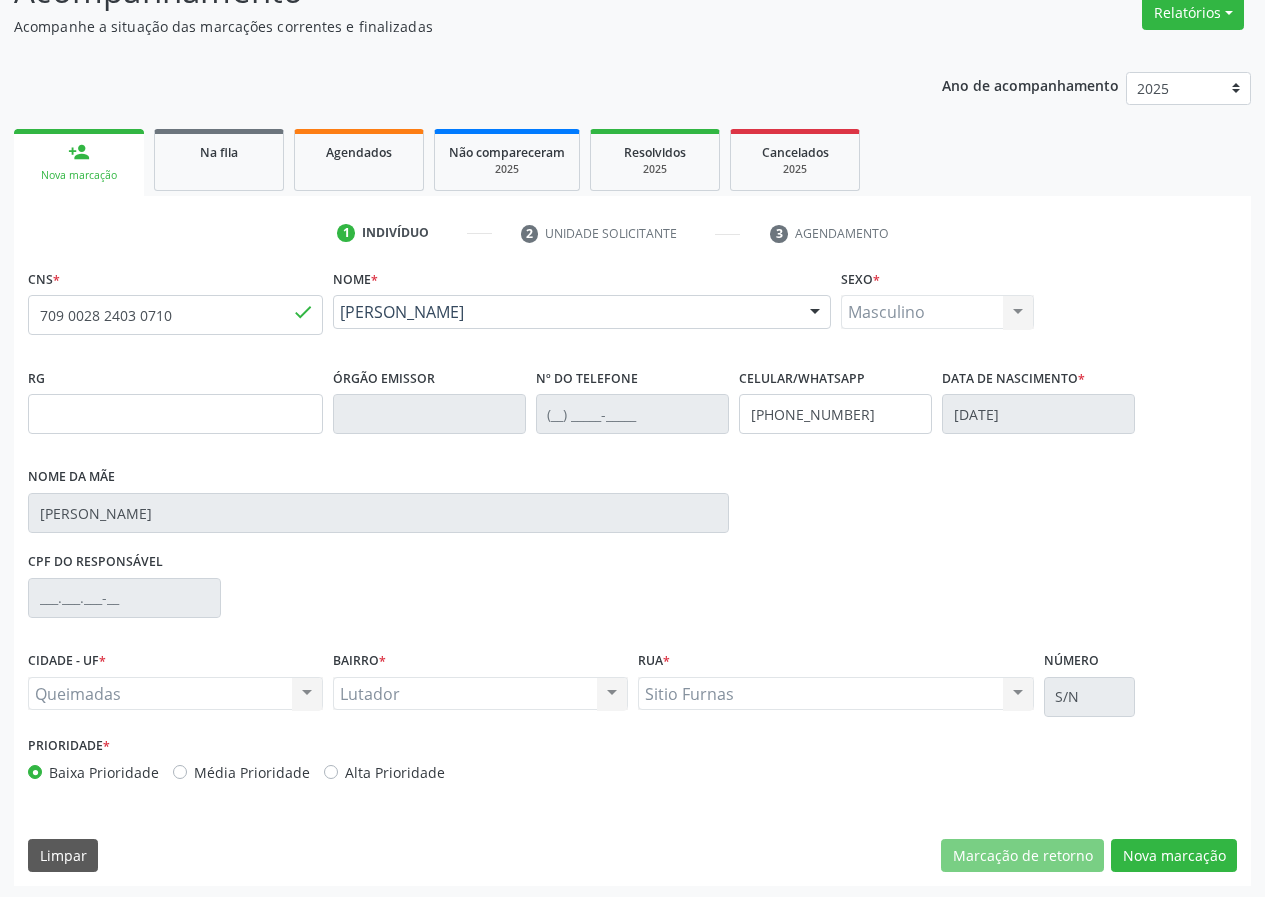 scroll, scrollTop: 173, scrollLeft: 0, axis: vertical 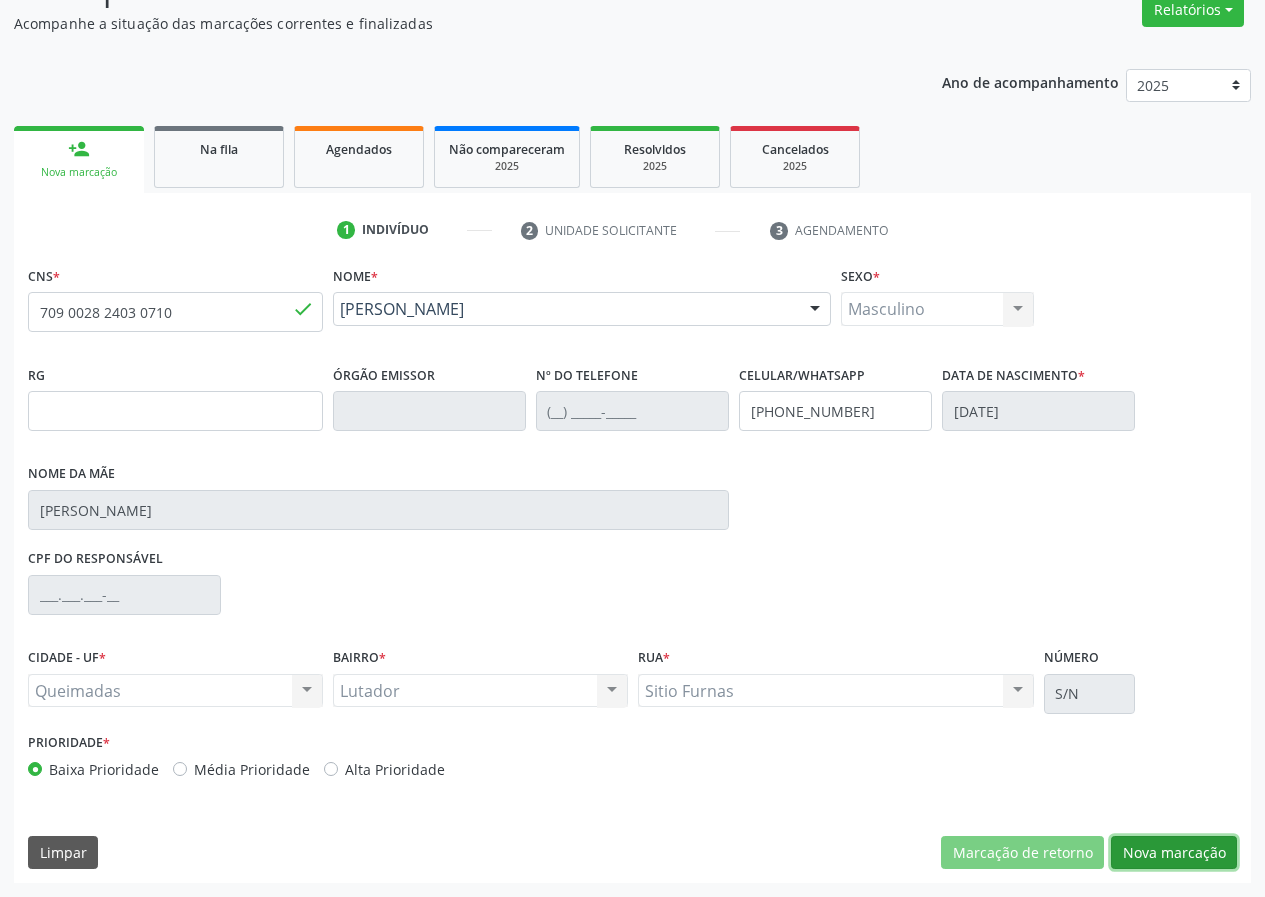 click on "Nova marcação" at bounding box center [1174, 853] 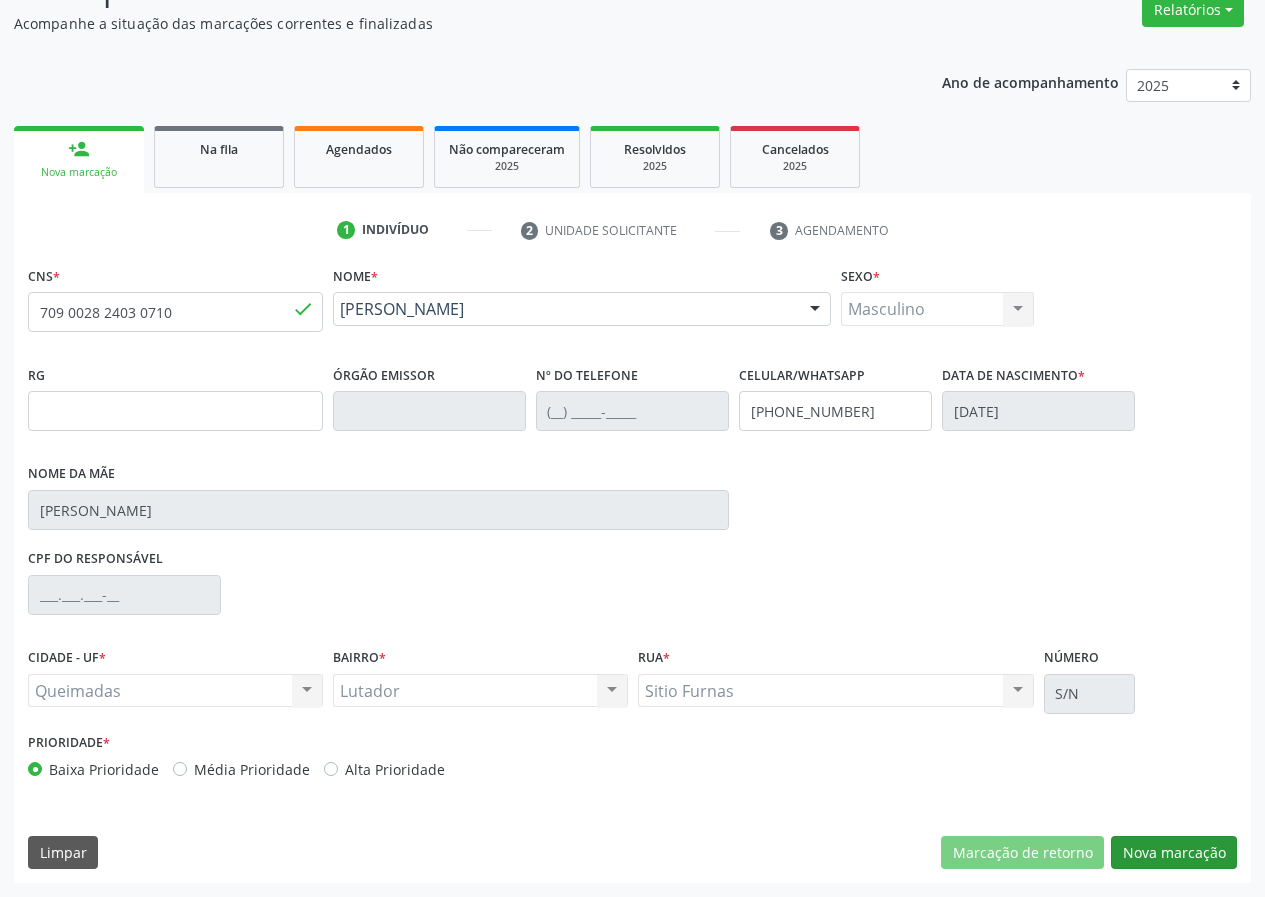 scroll, scrollTop: 9, scrollLeft: 0, axis: vertical 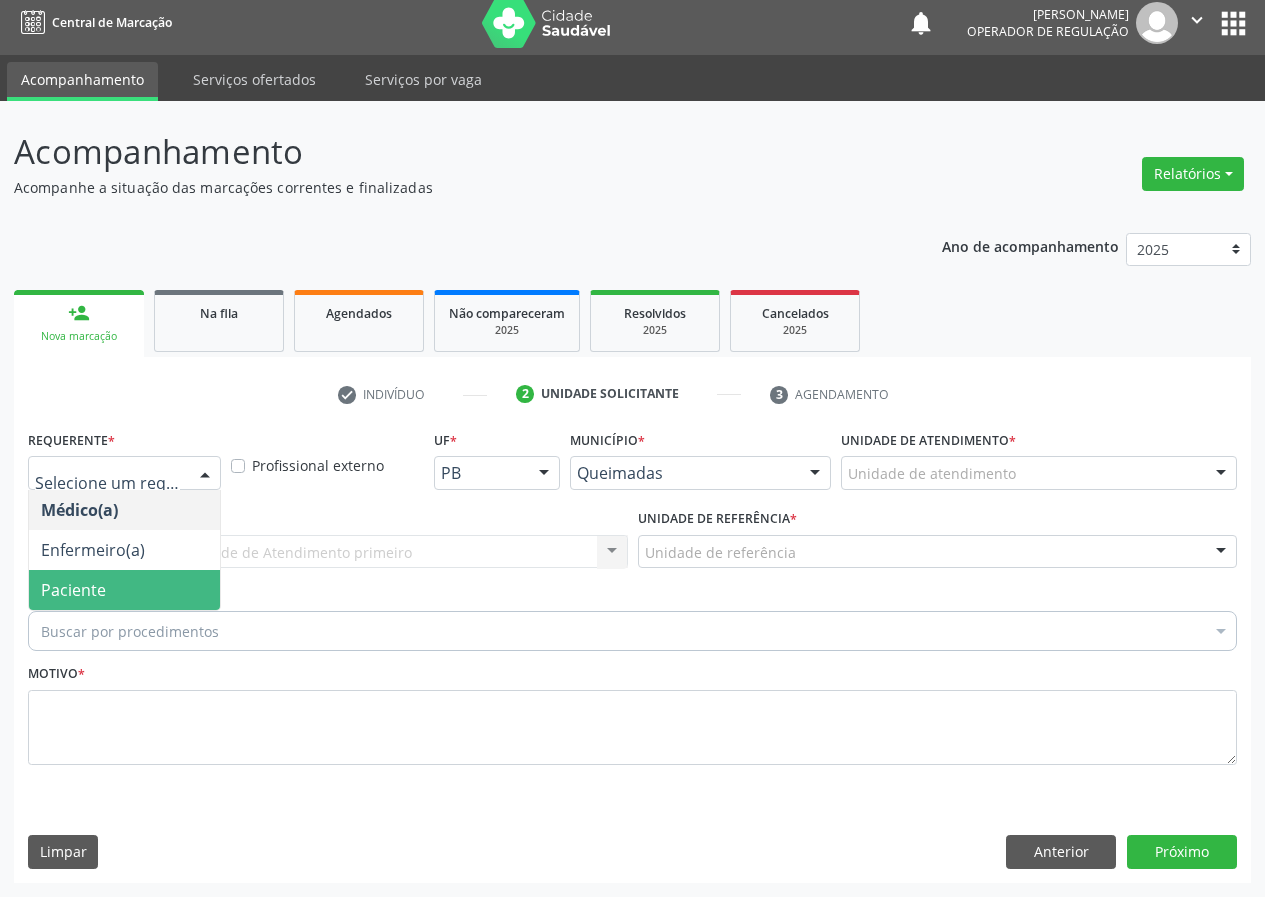 click on "Paciente" at bounding box center [124, 590] 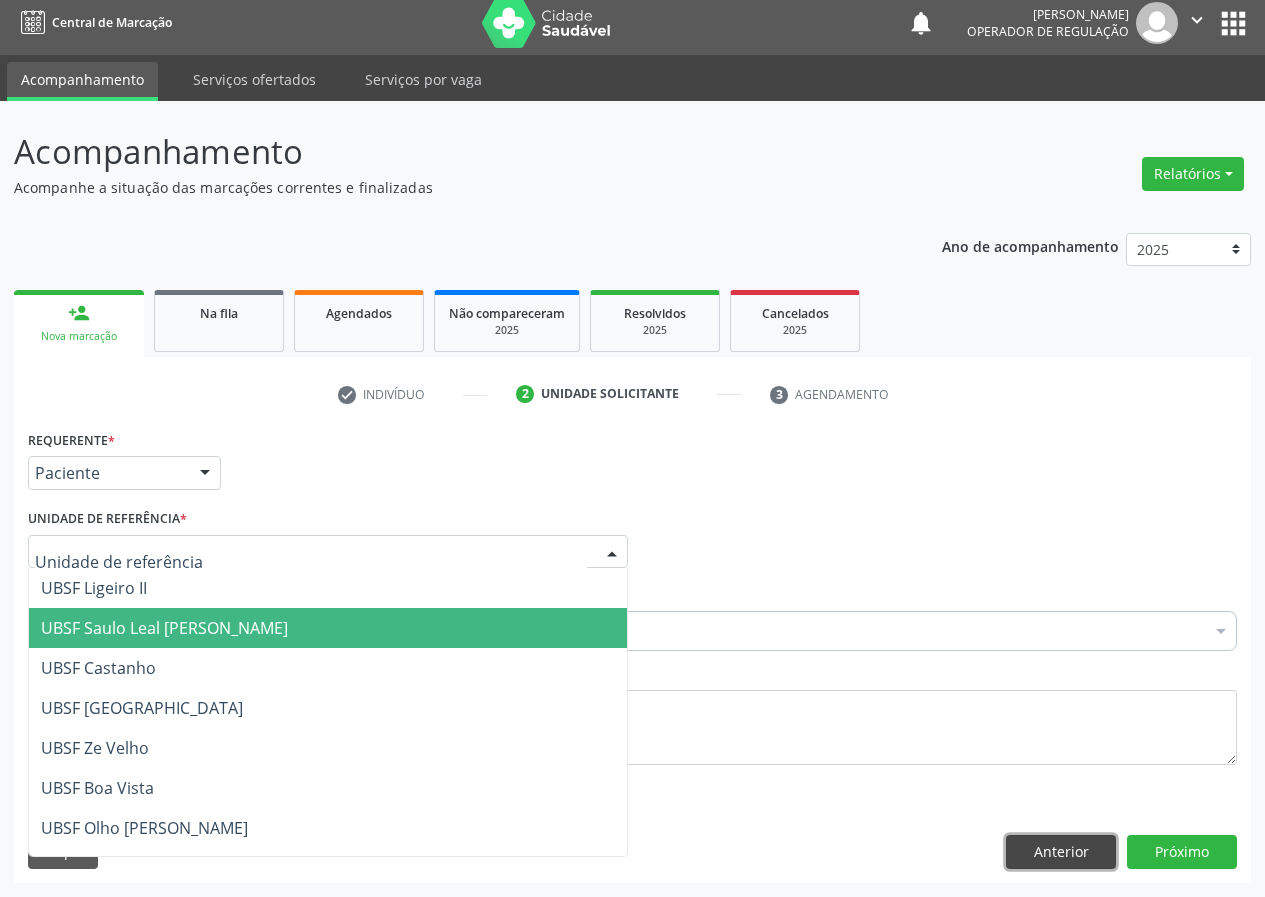 click on "Anterior" at bounding box center (1061, 852) 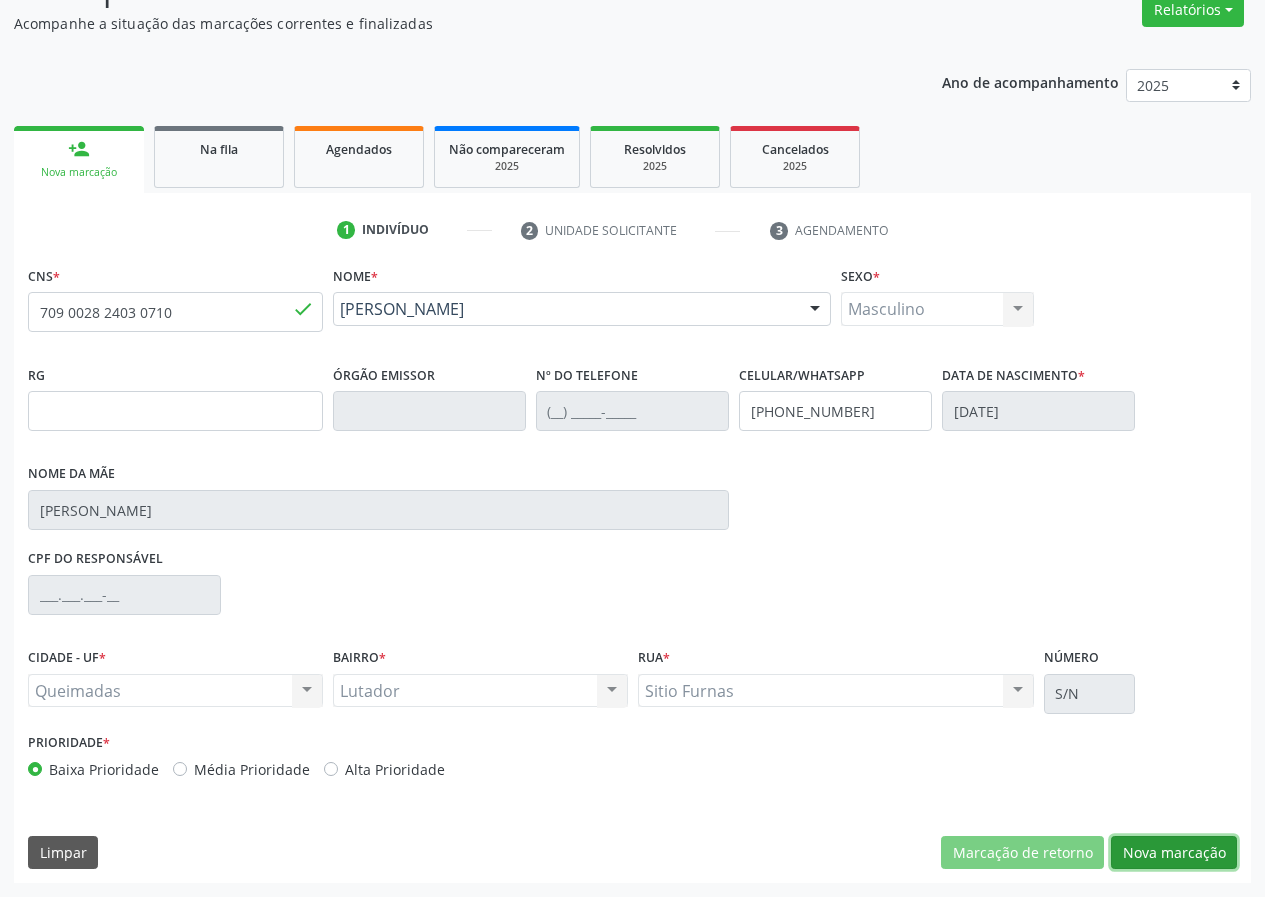 click on "Nova marcação" at bounding box center (1174, 853) 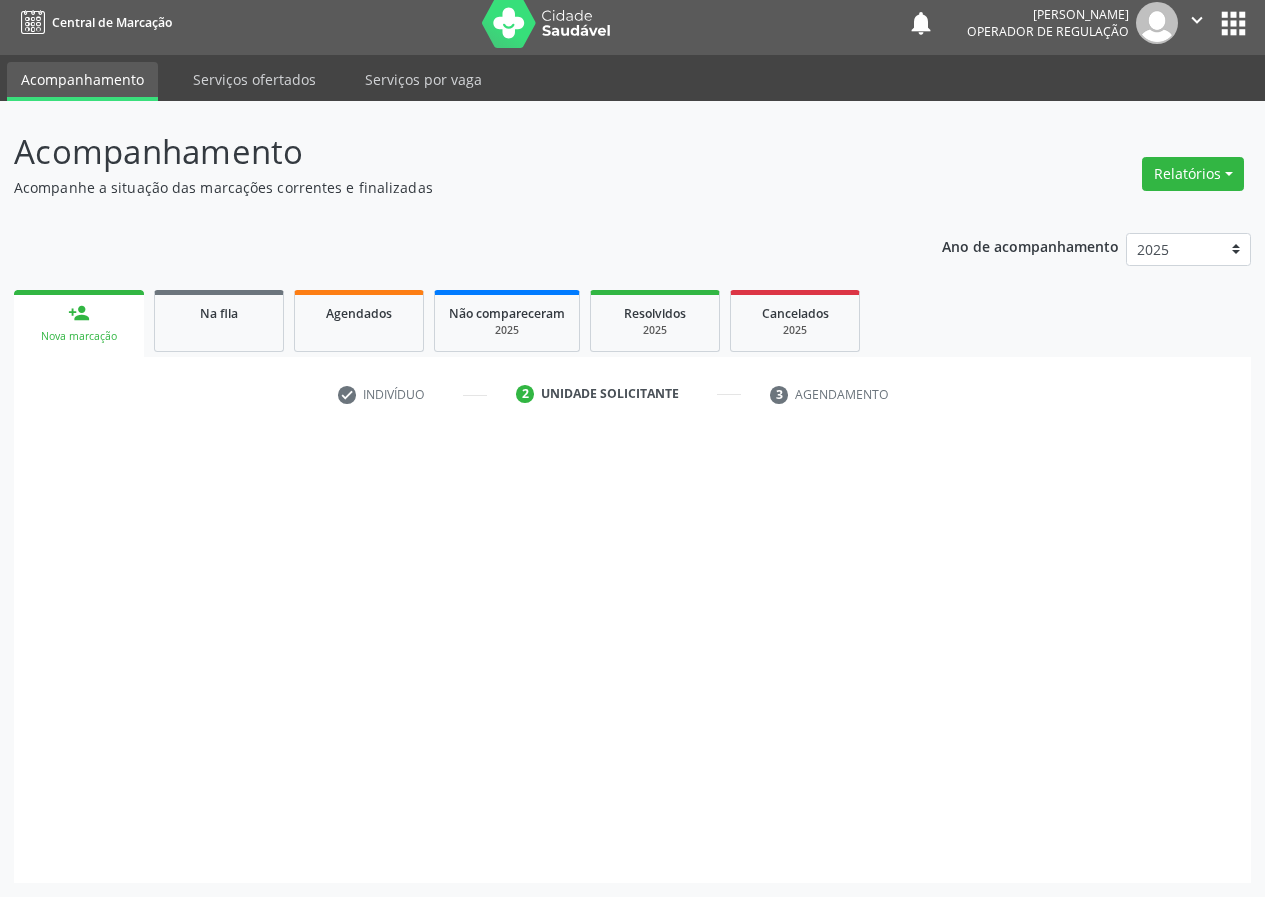 scroll, scrollTop: 9, scrollLeft: 0, axis: vertical 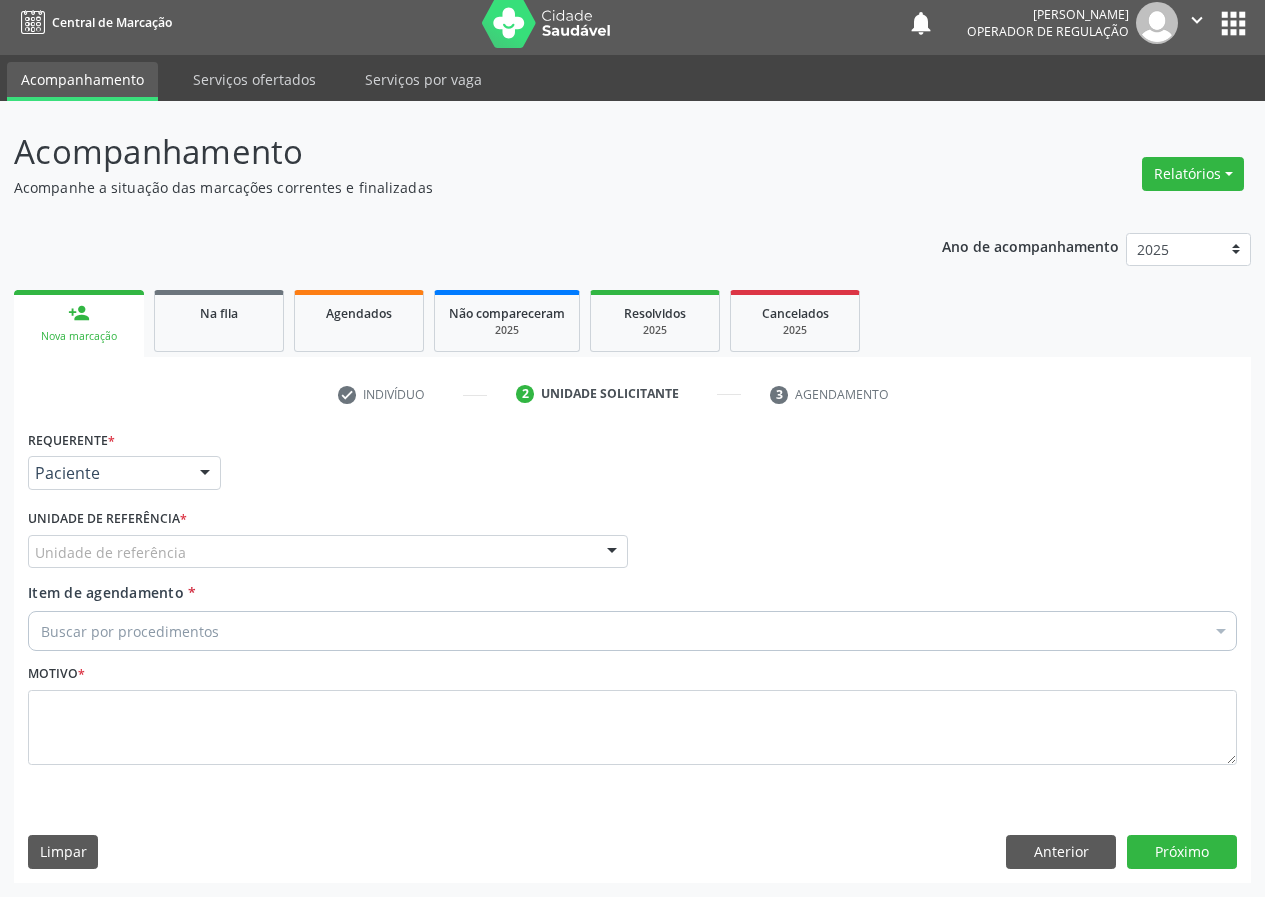 click on "Unidade de referência
*" at bounding box center (107, 519) 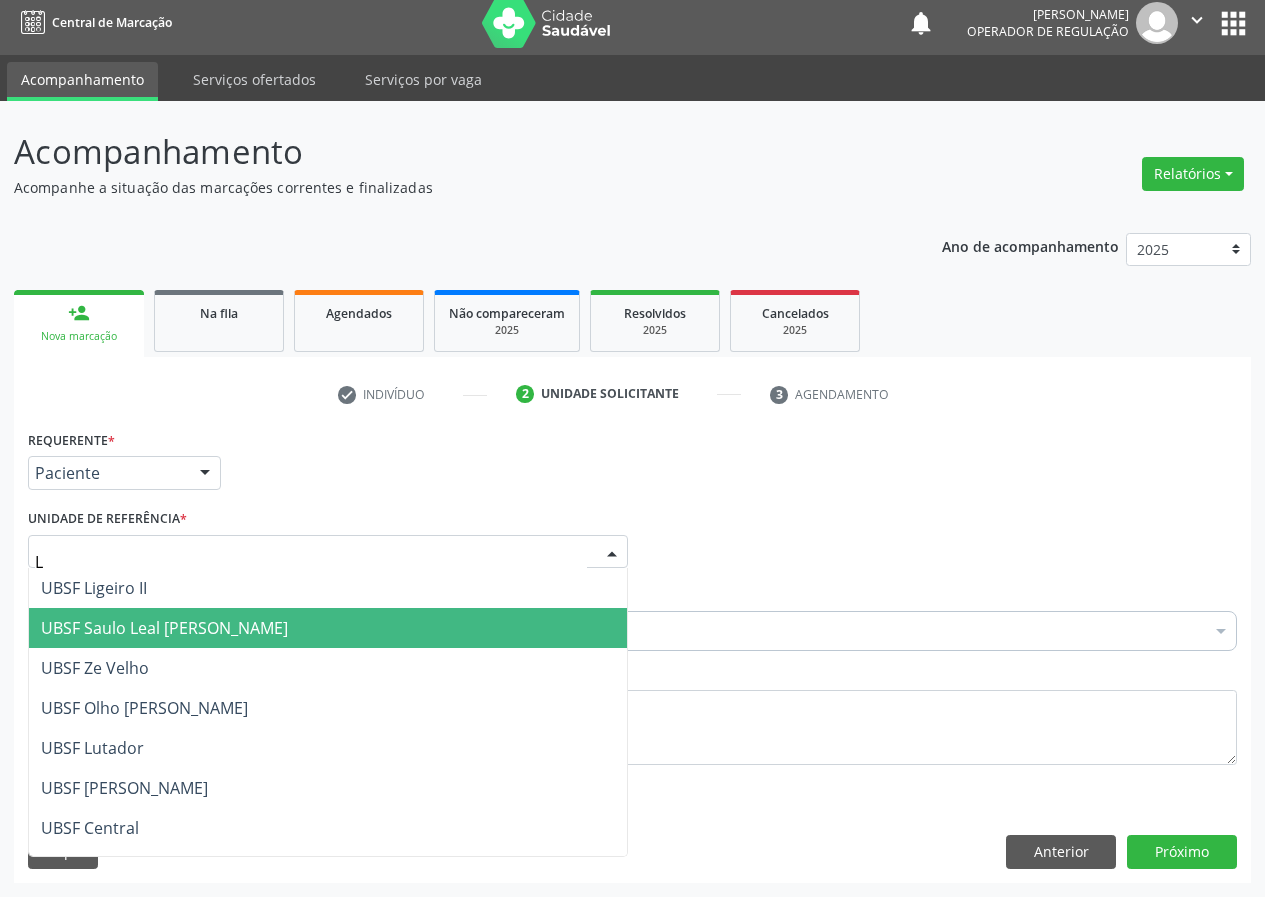 type on "LU" 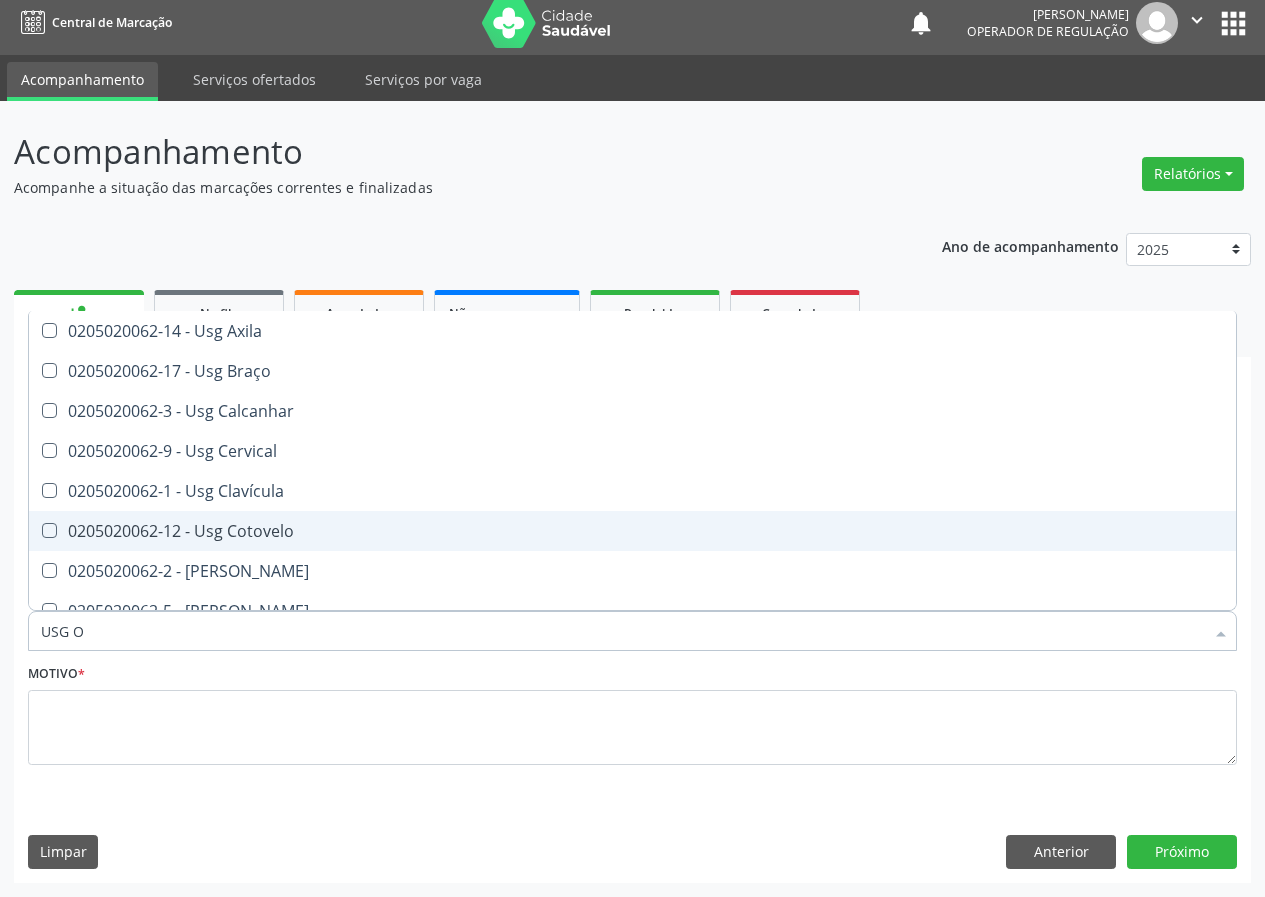 type on "USG OM" 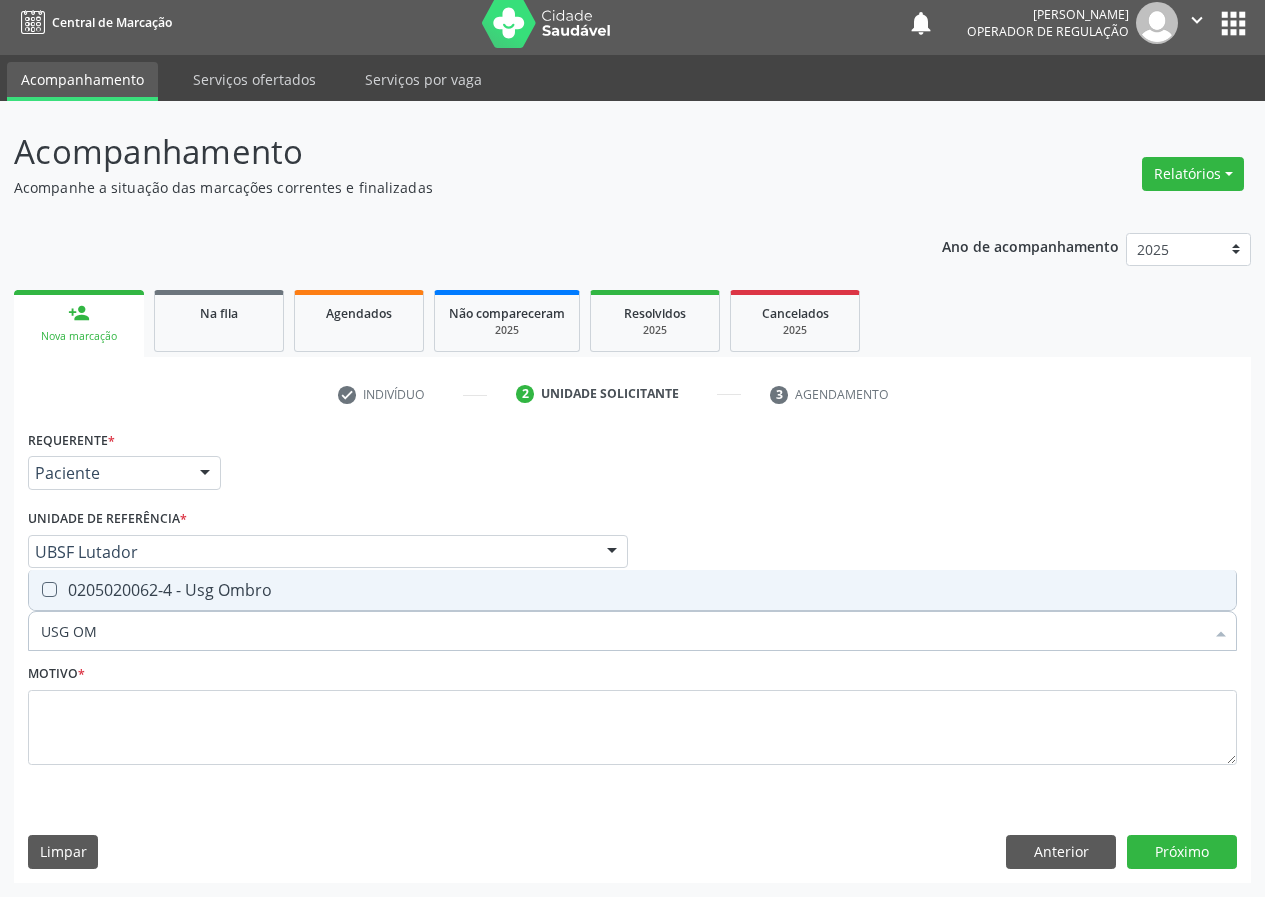 click on "0205020062-4 - Usg Ombro" at bounding box center (632, 590) 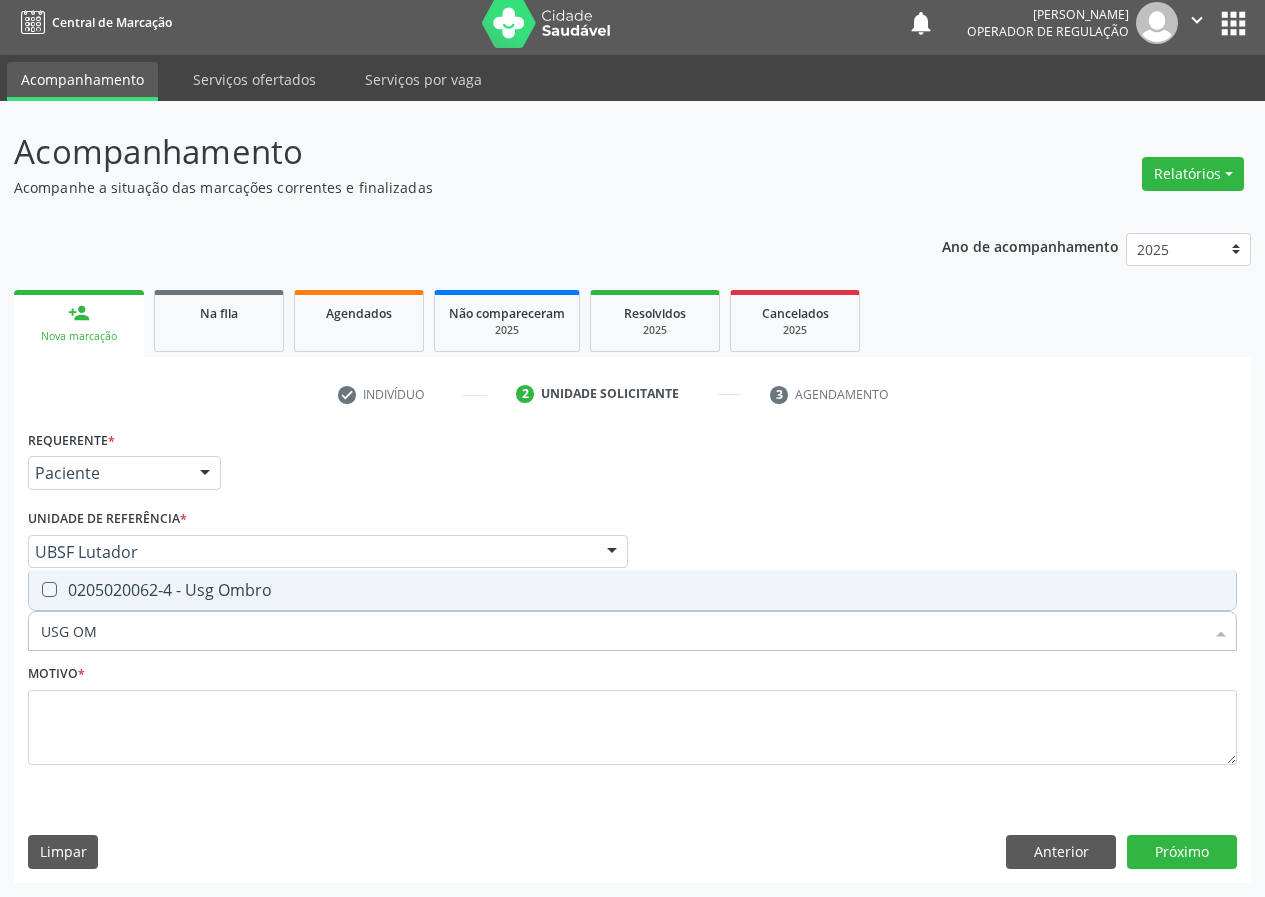 checkbox on "true" 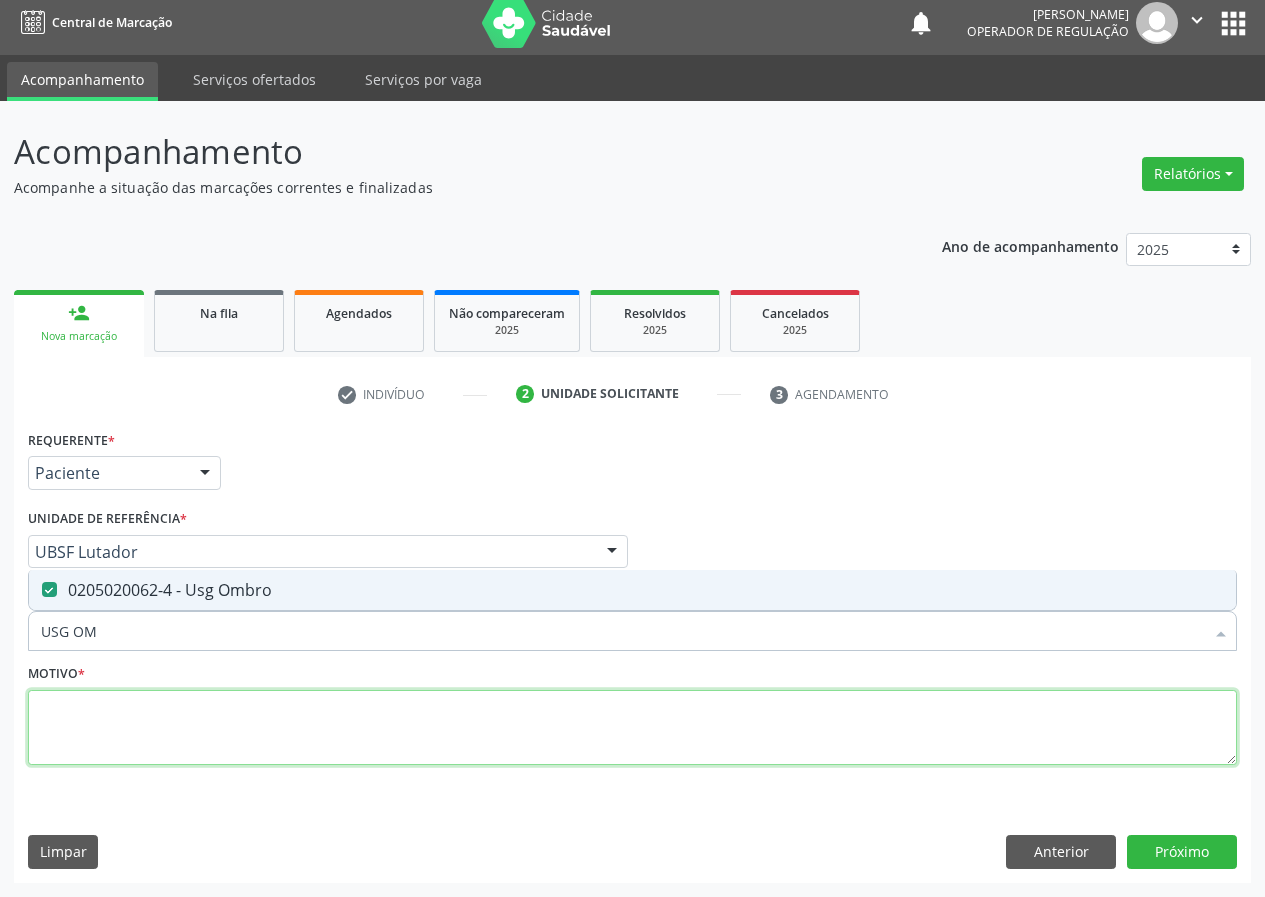 click at bounding box center (632, 728) 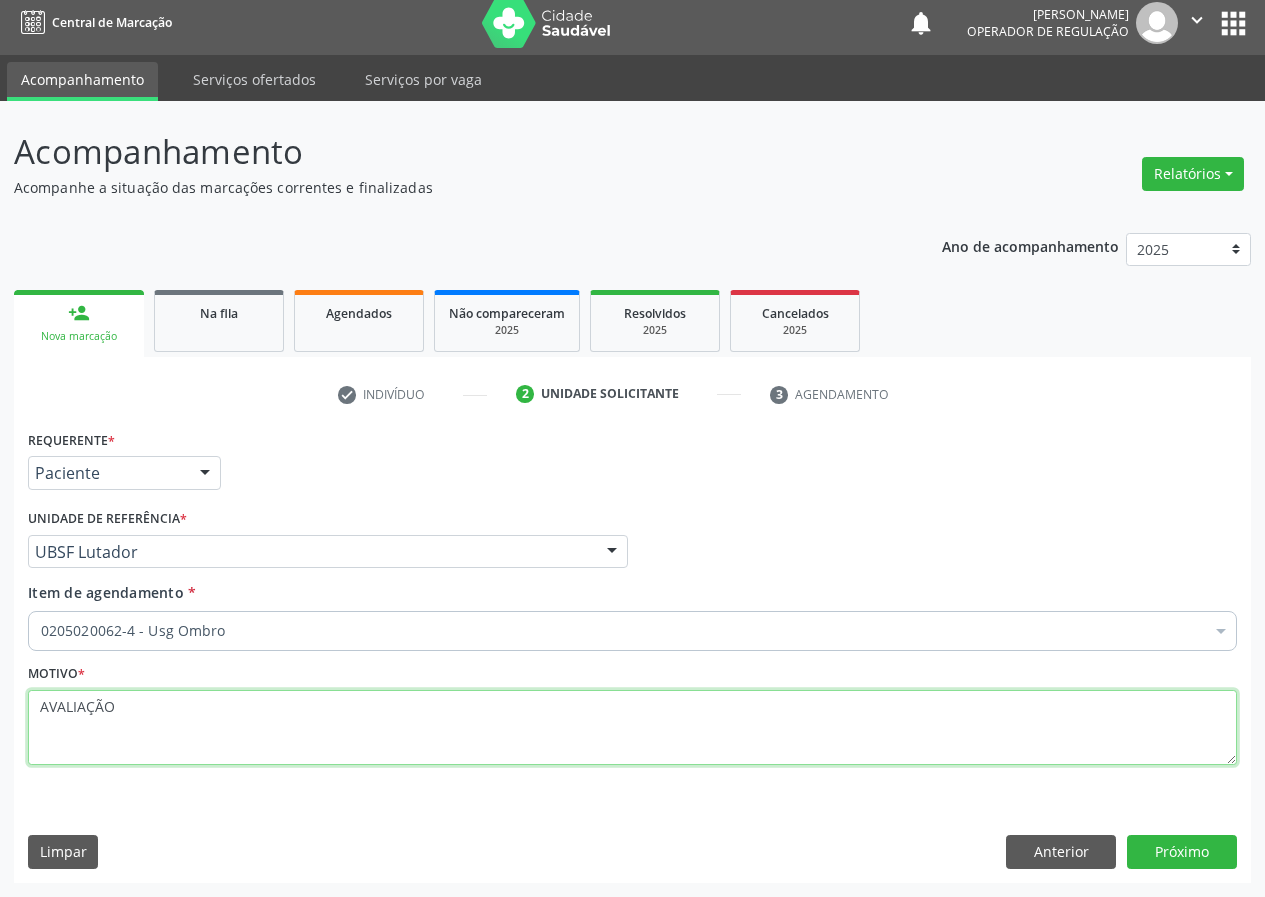type on "AVALIAÇÃO" 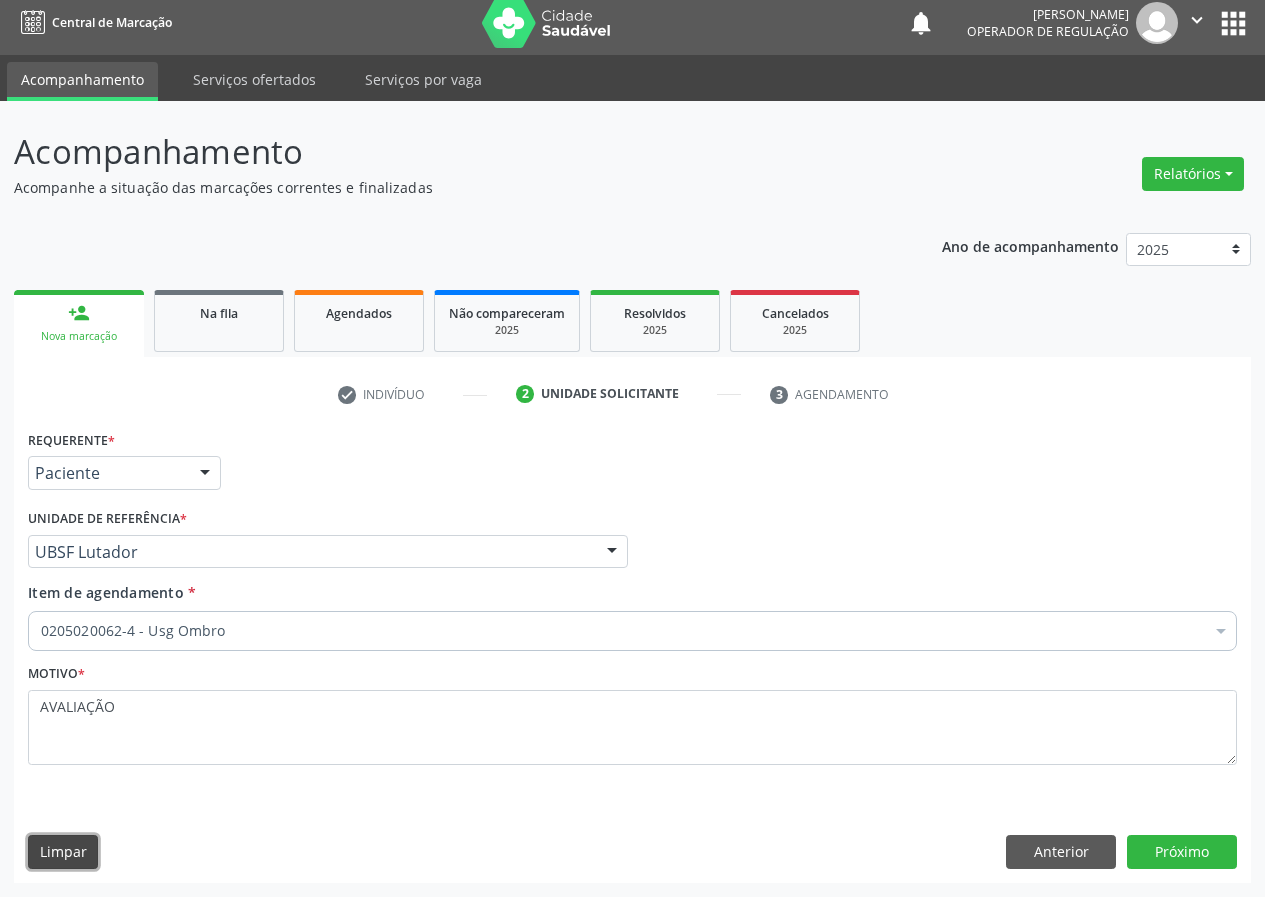 type 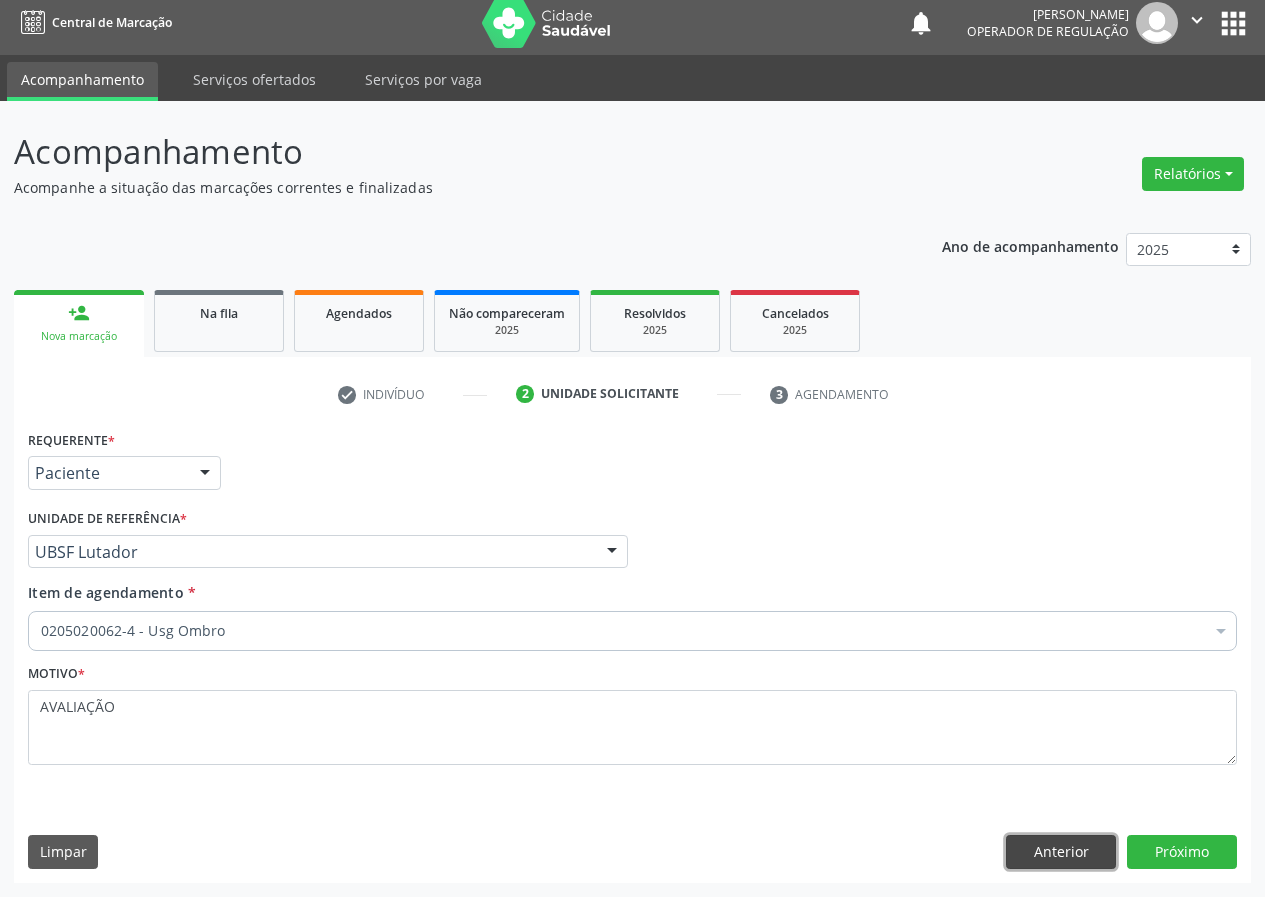 type 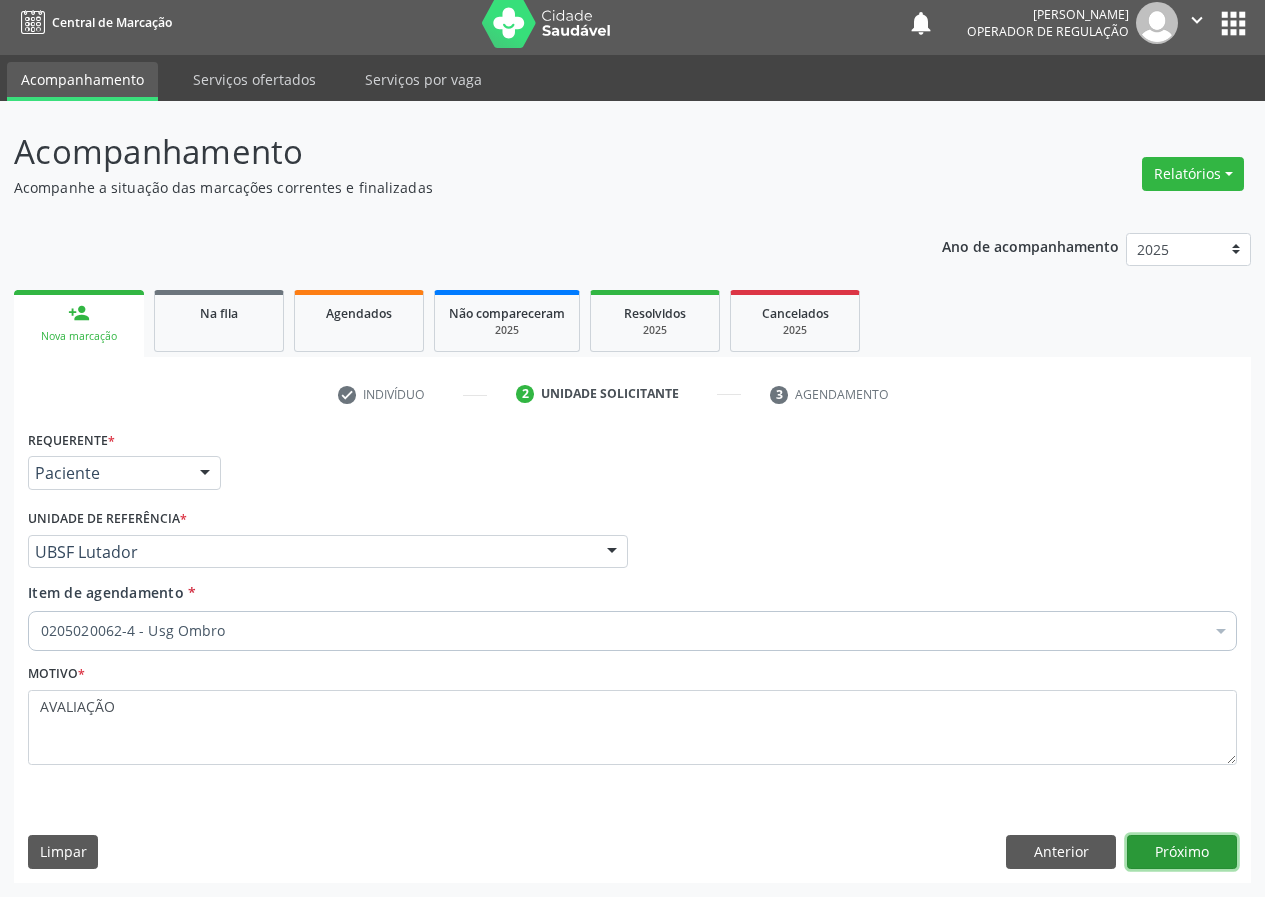 type 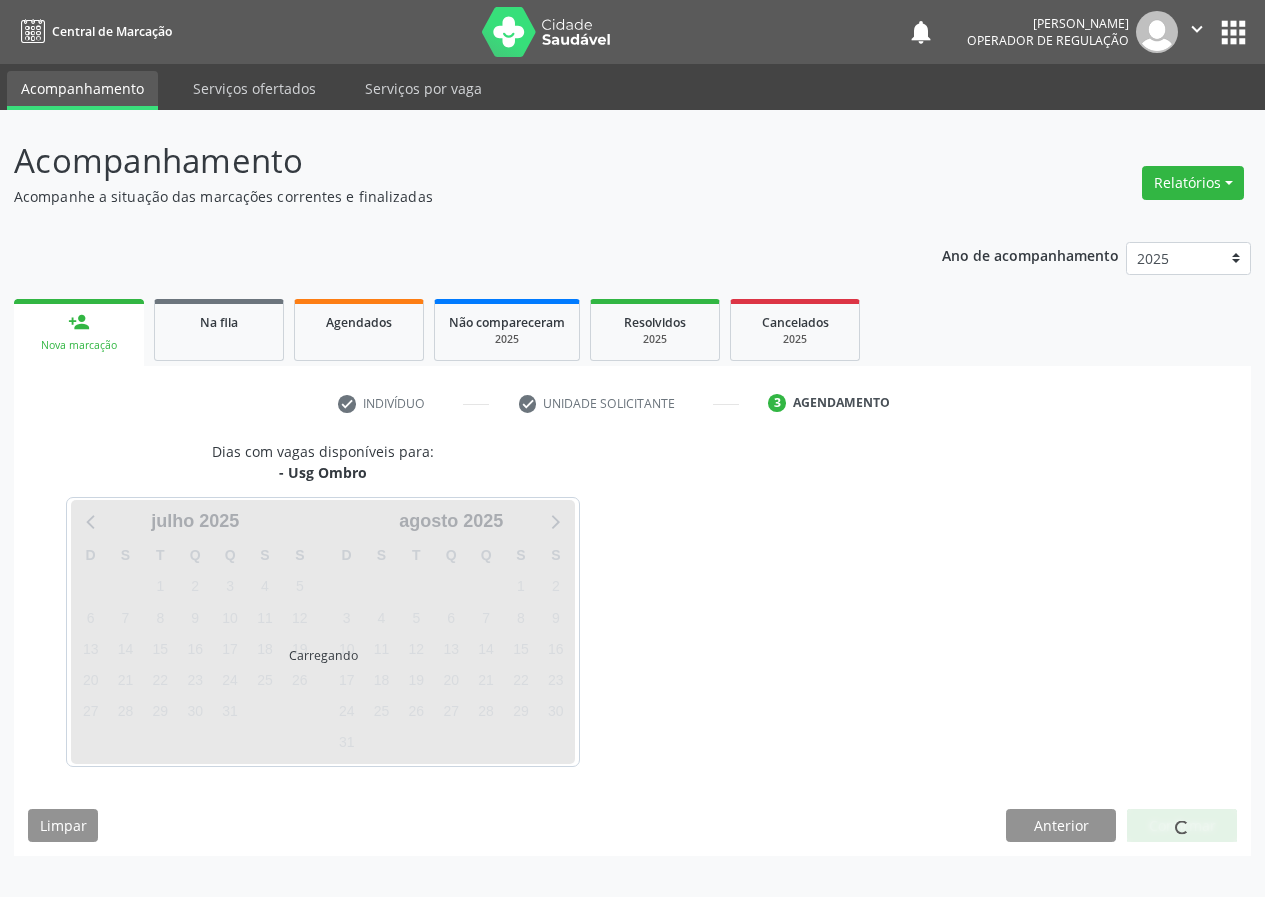 scroll, scrollTop: 0, scrollLeft: 0, axis: both 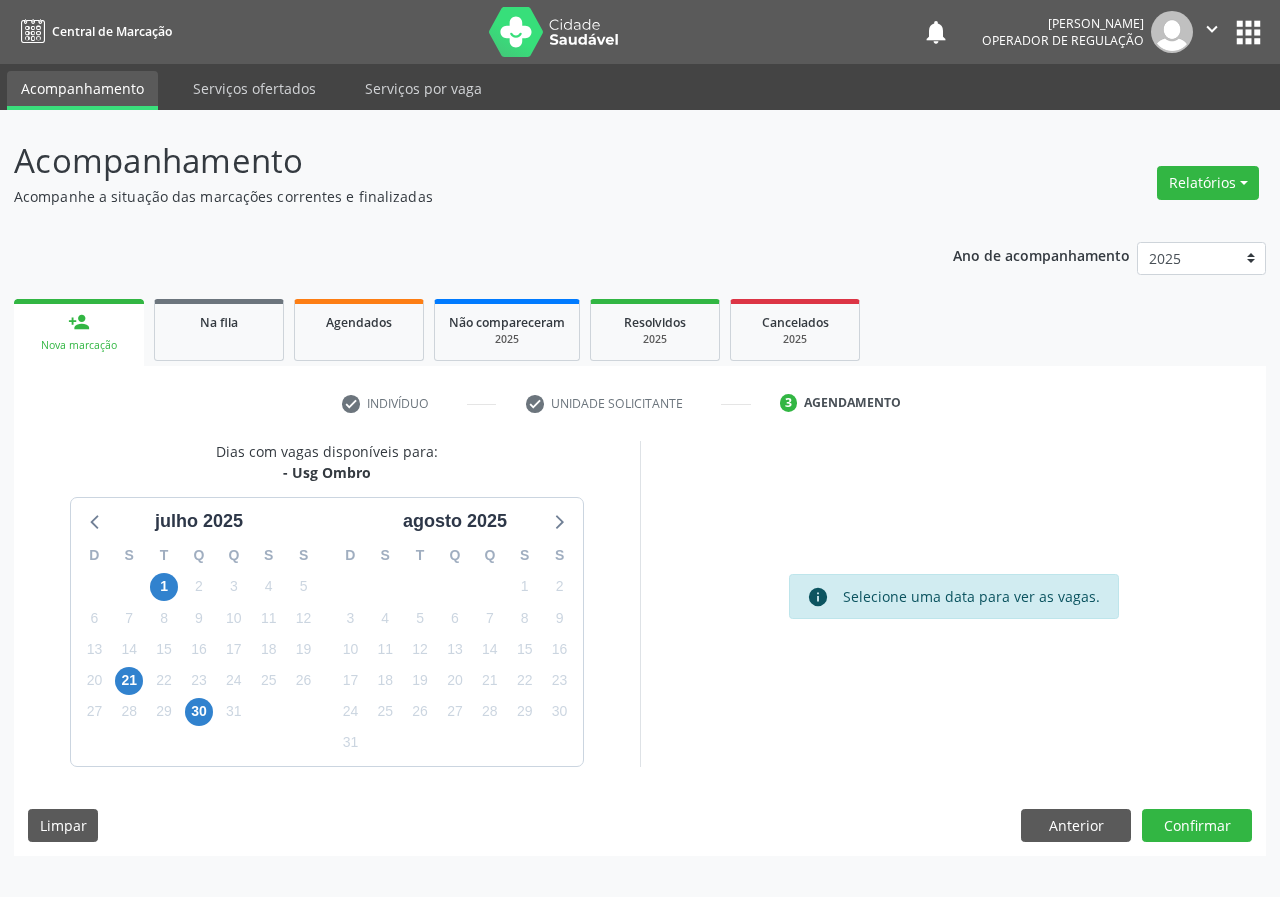 click on "30" at bounding box center (199, 711) 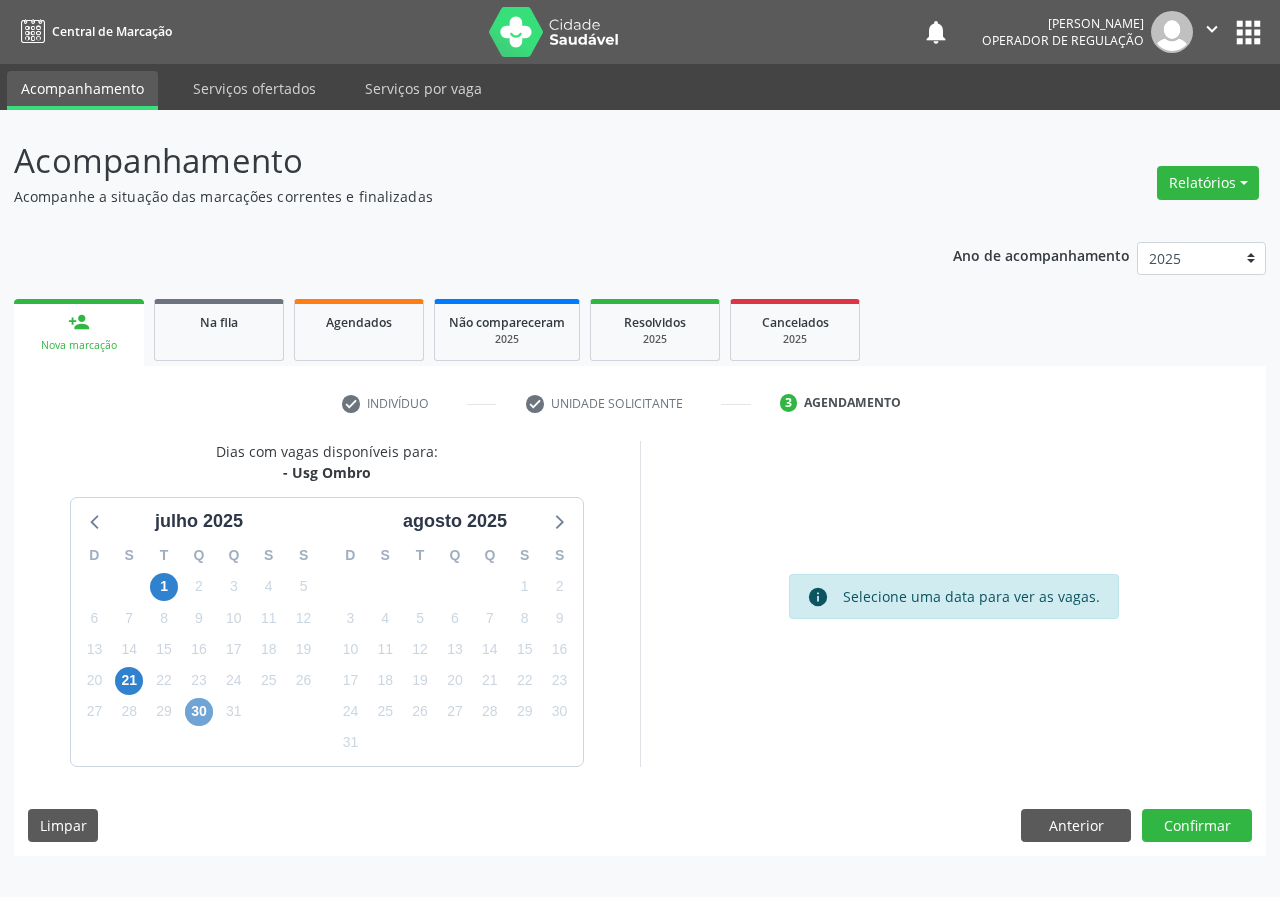 click on "30" at bounding box center (199, 712) 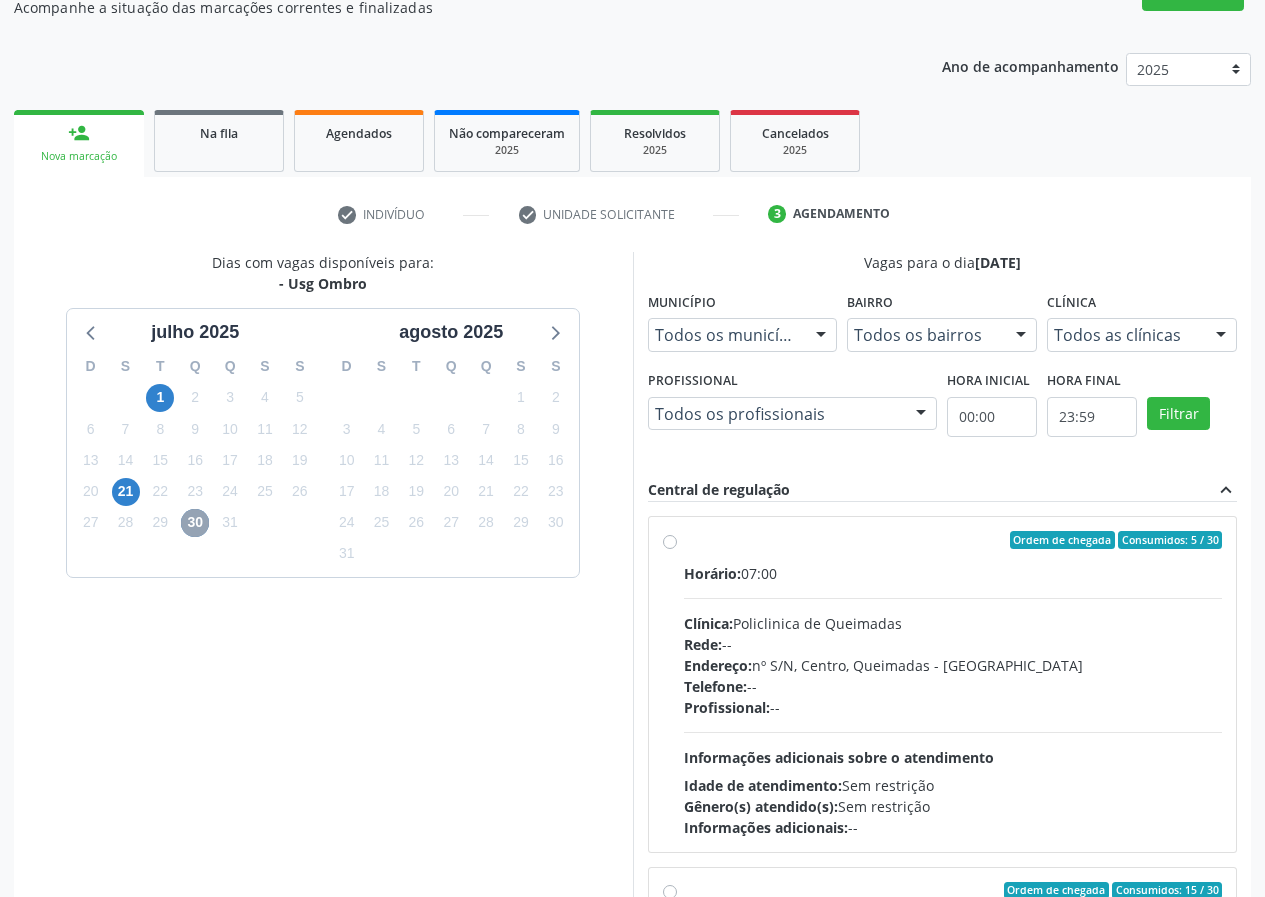 scroll, scrollTop: 298, scrollLeft: 0, axis: vertical 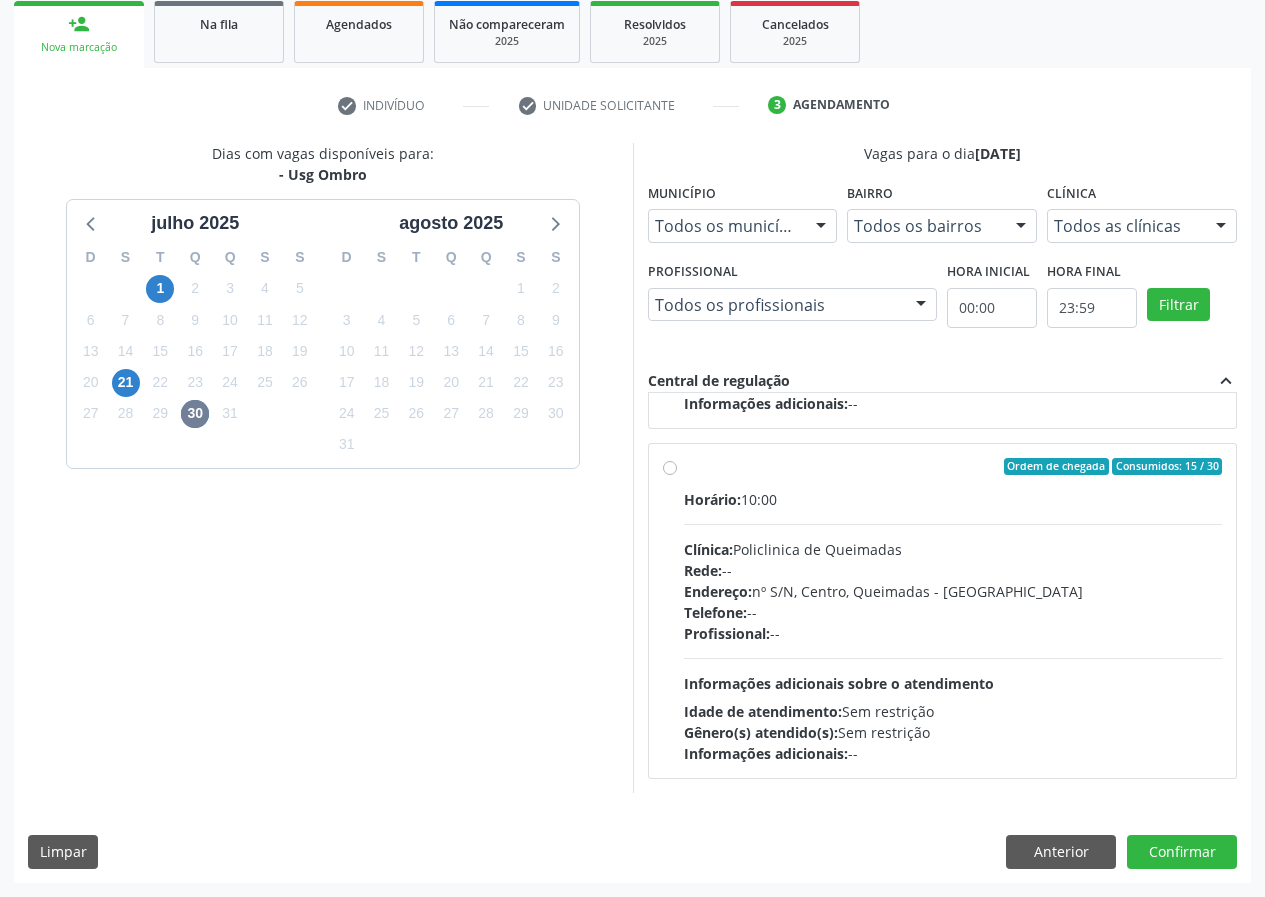 click on "Horário:   10:00
Clínica:  Policlinica de Queimadas
Rede:
--
Endereço:   nº S/N, Centro, Queimadas - PB
Telefone:   --
Profissional:
--
Informações adicionais sobre o atendimento
Idade de atendimento:
Sem restrição
Gênero(s) atendido(s):
Sem restrição
Informações adicionais:
--" at bounding box center (953, 626) 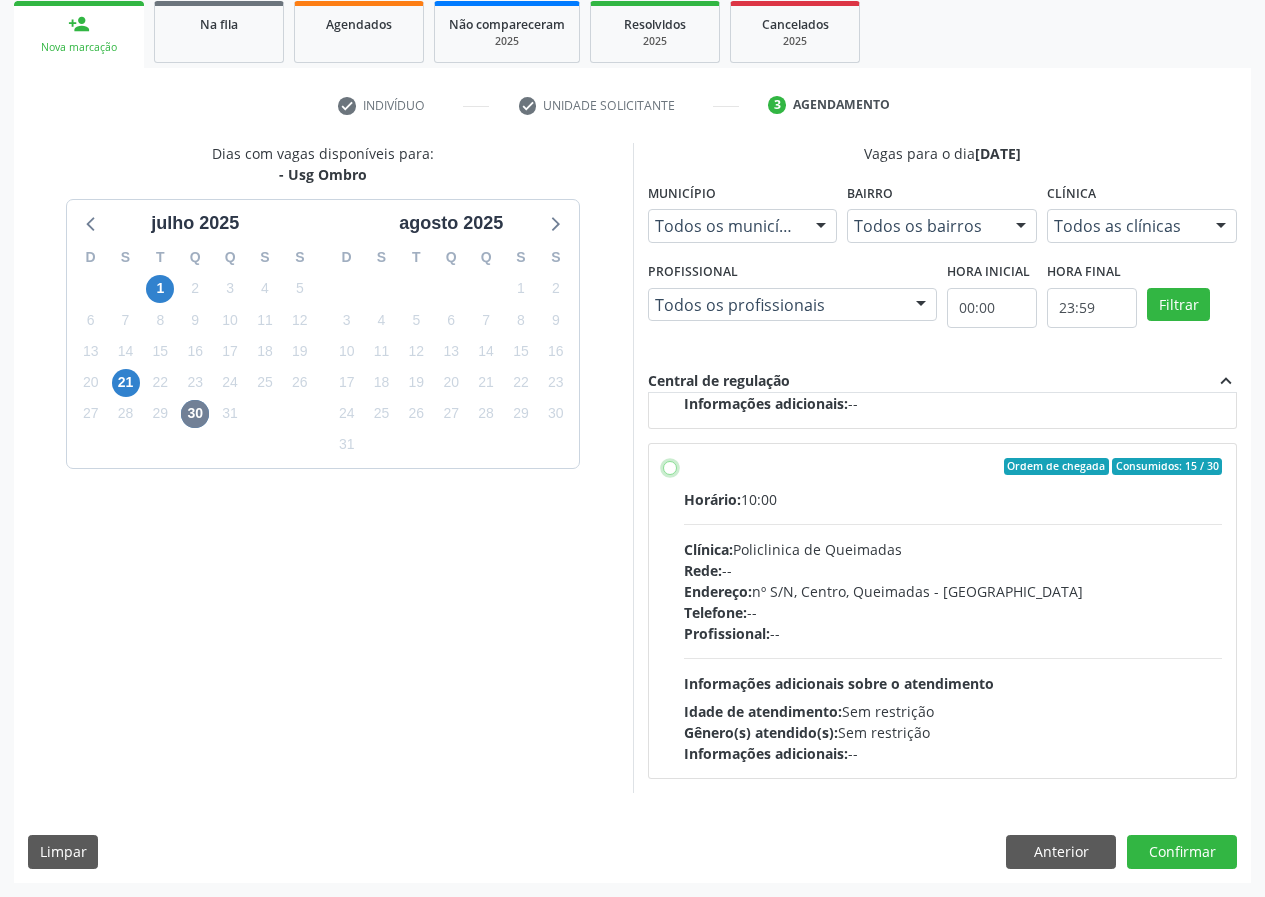 click on "Ordem de chegada
Consumidos: 15 / 30
Horário:   10:00
Clínica:  Policlinica de Queimadas
Rede:
--
Endereço:   nº S/N, Centro, Queimadas - PB
Telefone:   --
Profissional:
--
Informações adicionais sobre o atendimento
Idade de atendimento:
Sem restrição
Gênero(s) atendido(s):
Sem restrição
Informações adicionais:
--" at bounding box center (670, 467) 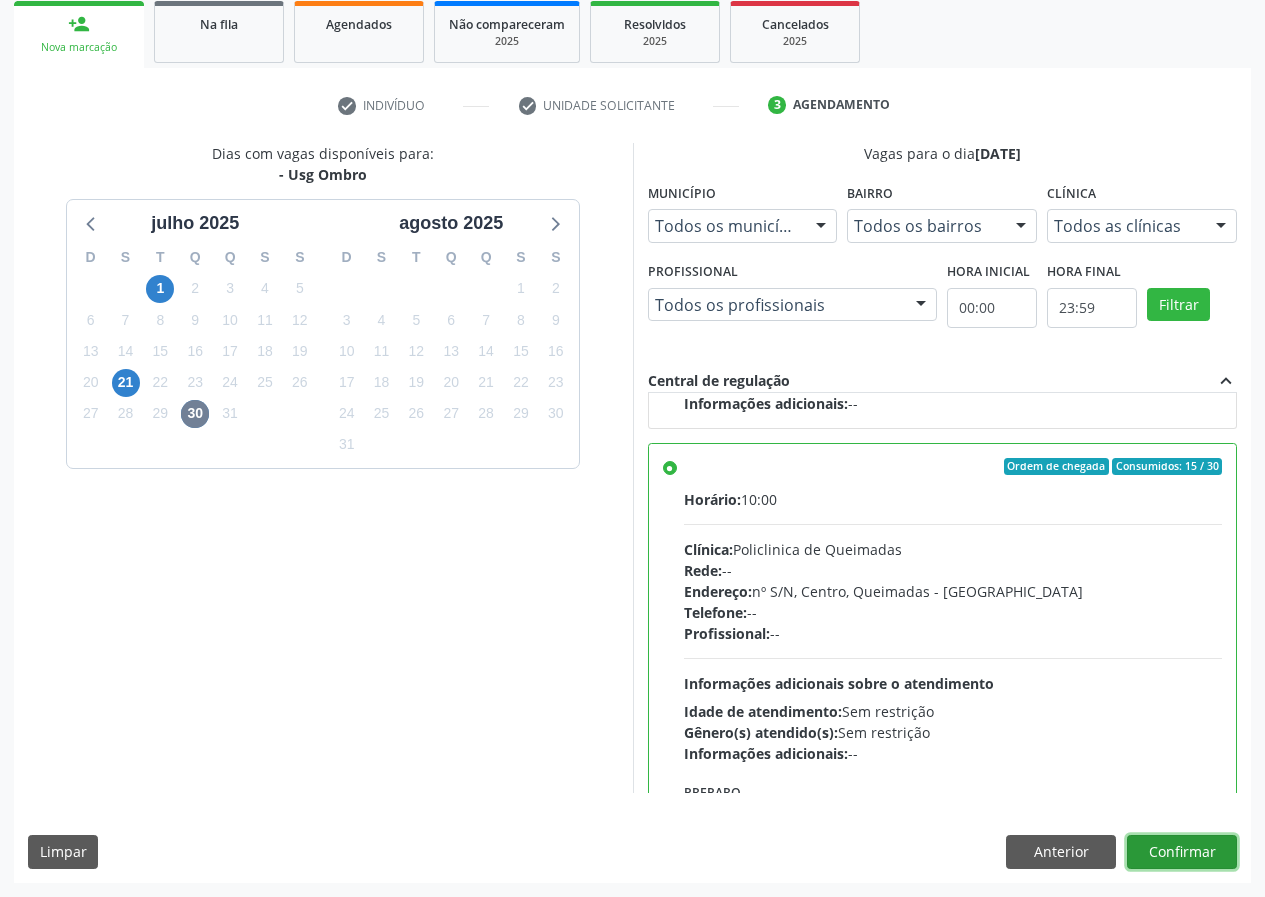 click on "Confirmar" at bounding box center [1182, 852] 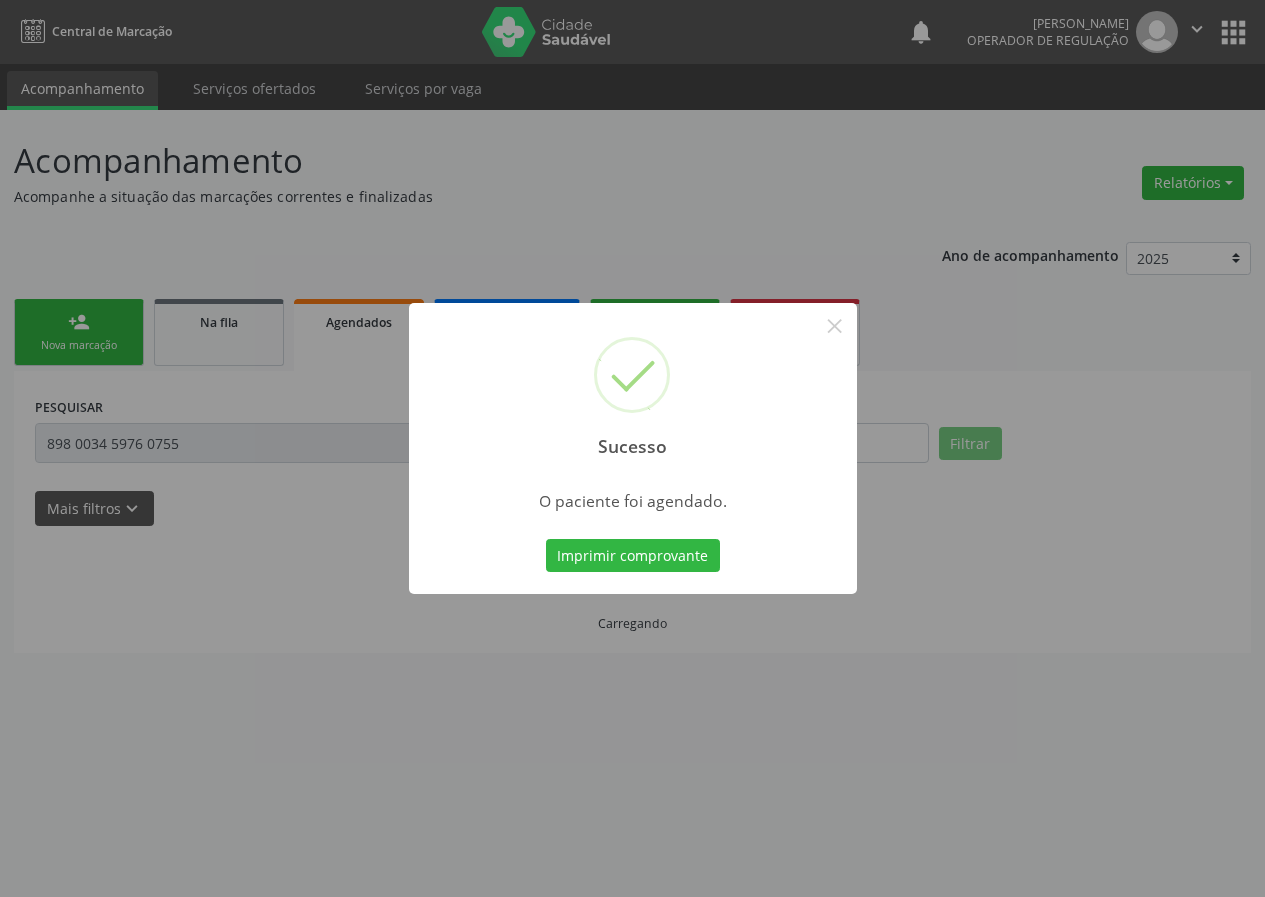 scroll, scrollTop: 0, scrollLeft: 0, axis: both 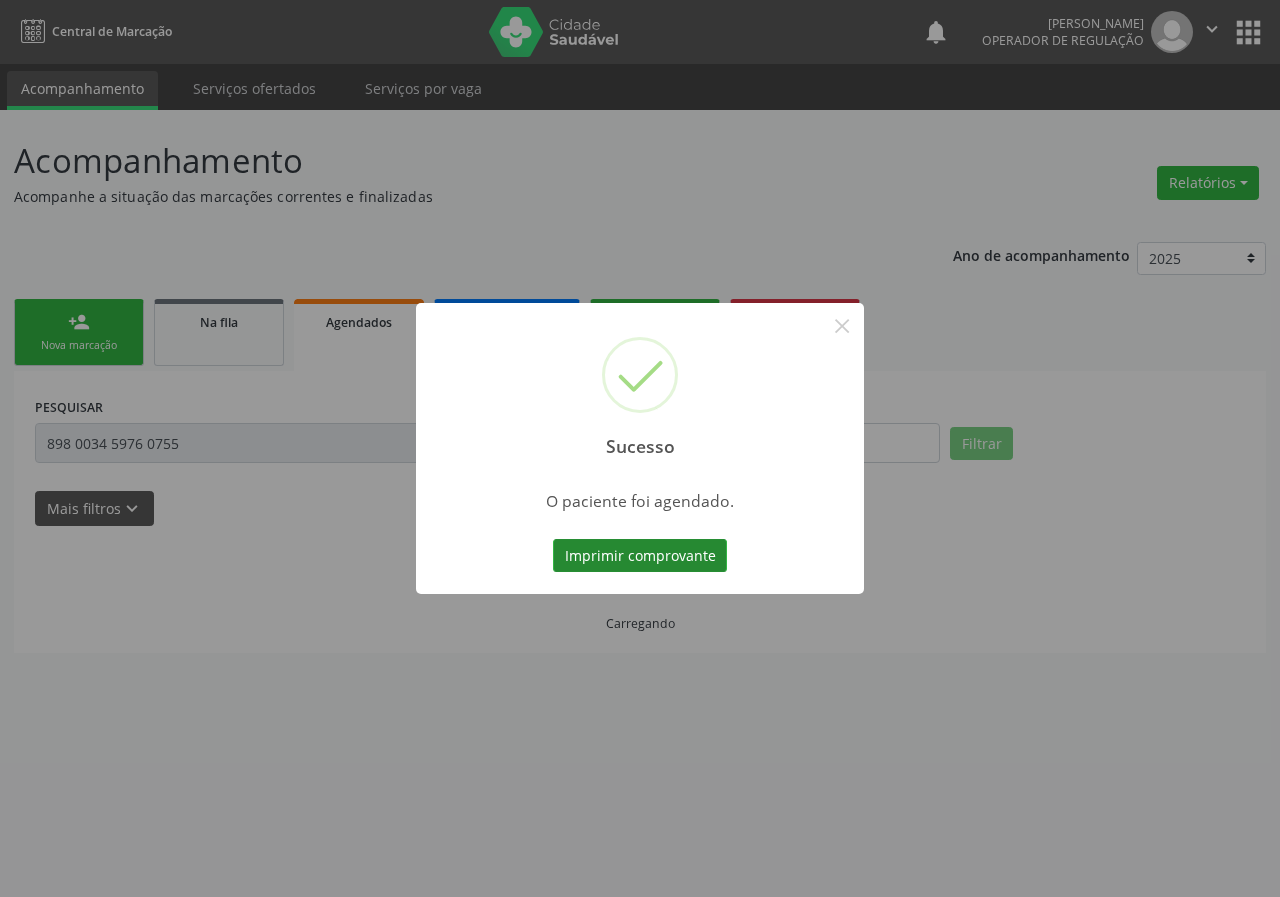 click on "Imprimir comprovante" at bounding box center [640, 556] 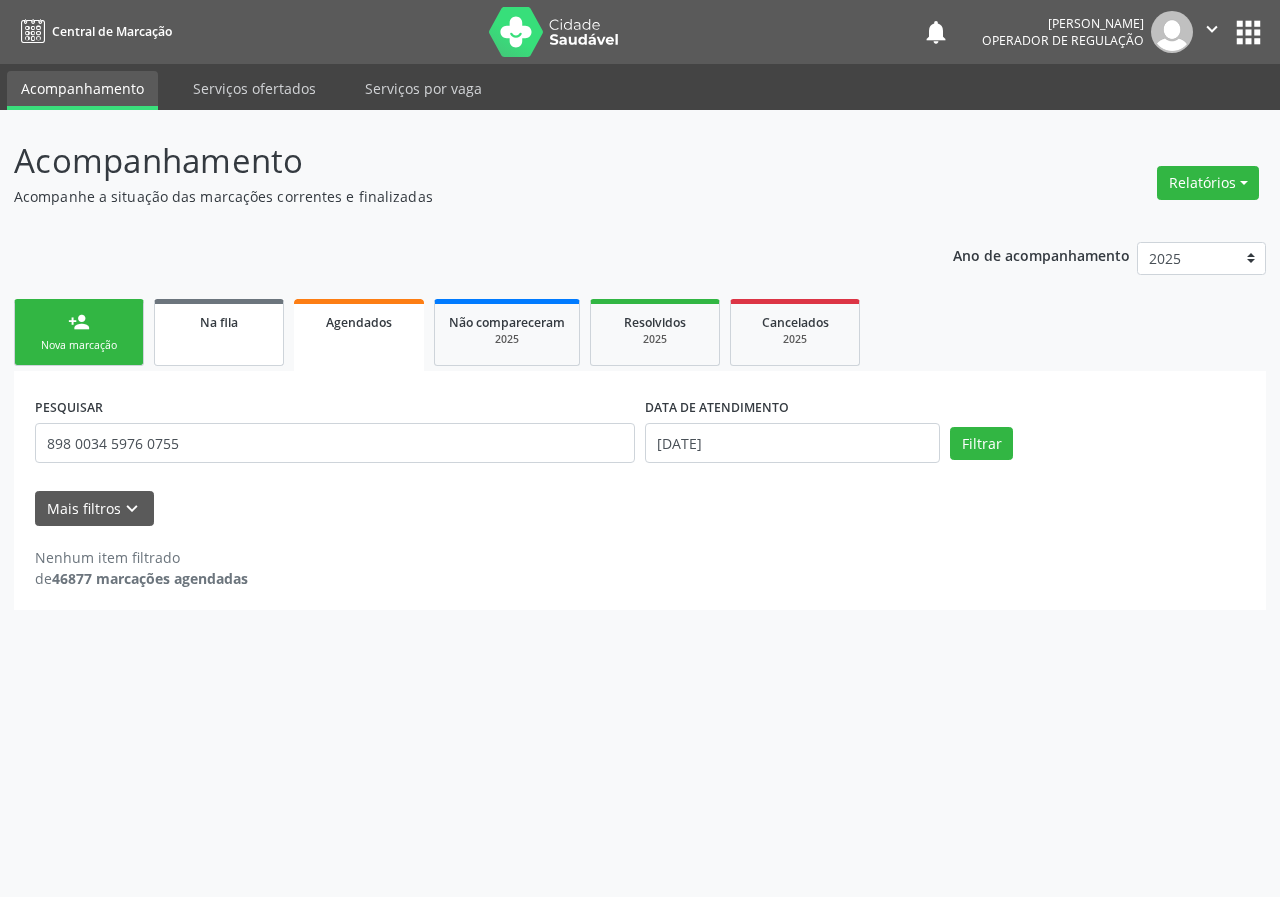 click on "Na fila" at bounding box center [219, 332] 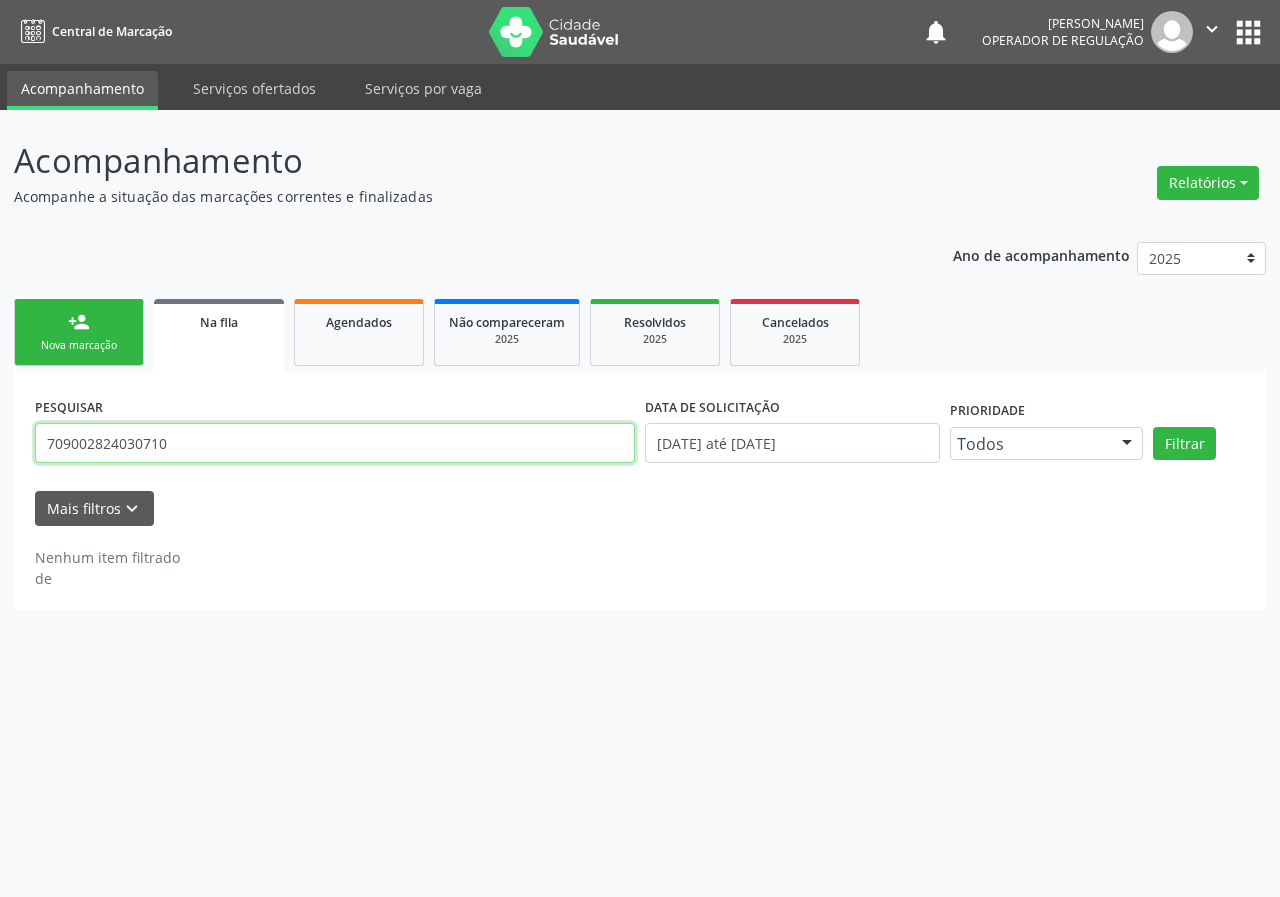 click on "709002824030710" at bounding box center [335, 443] 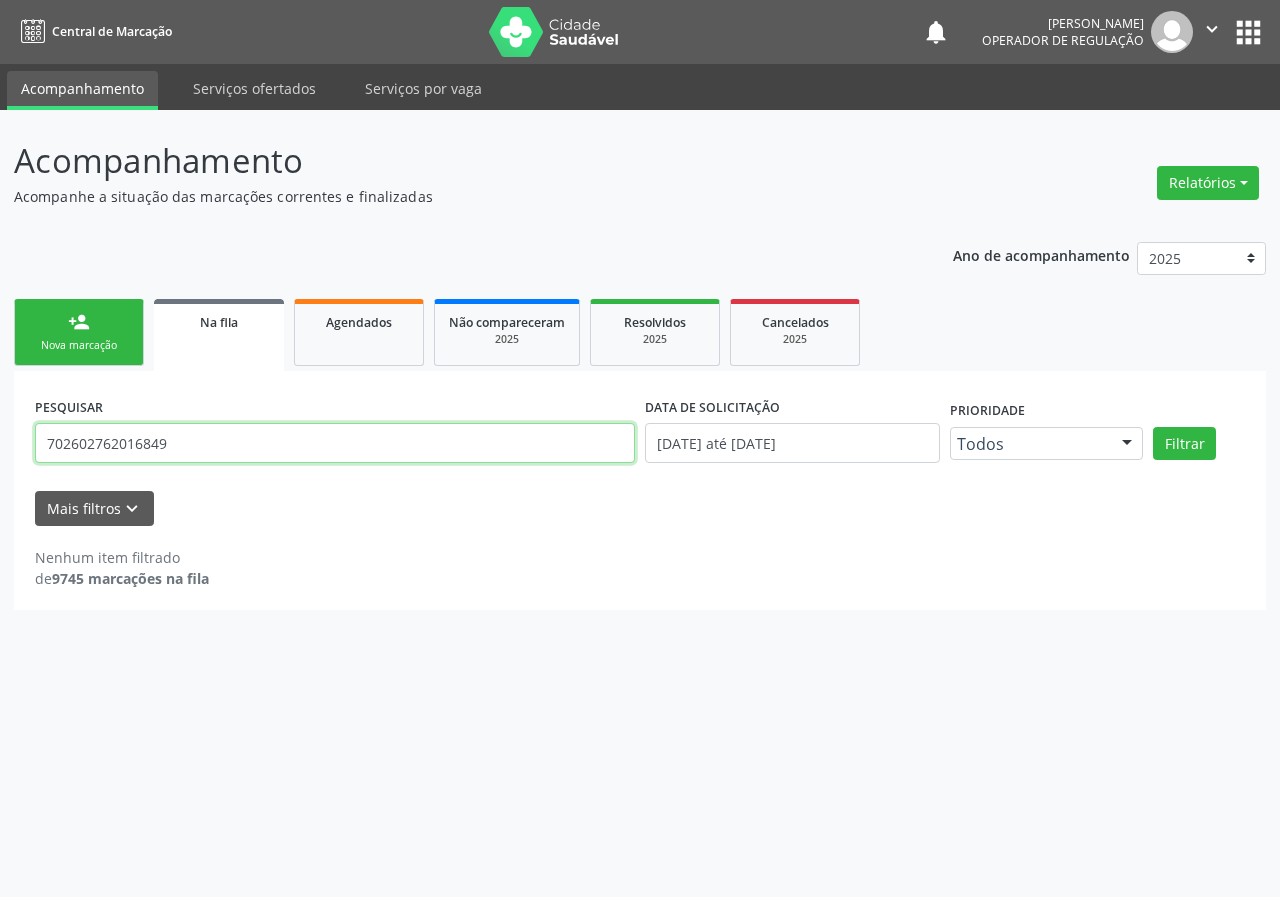 type on "702602762016849" 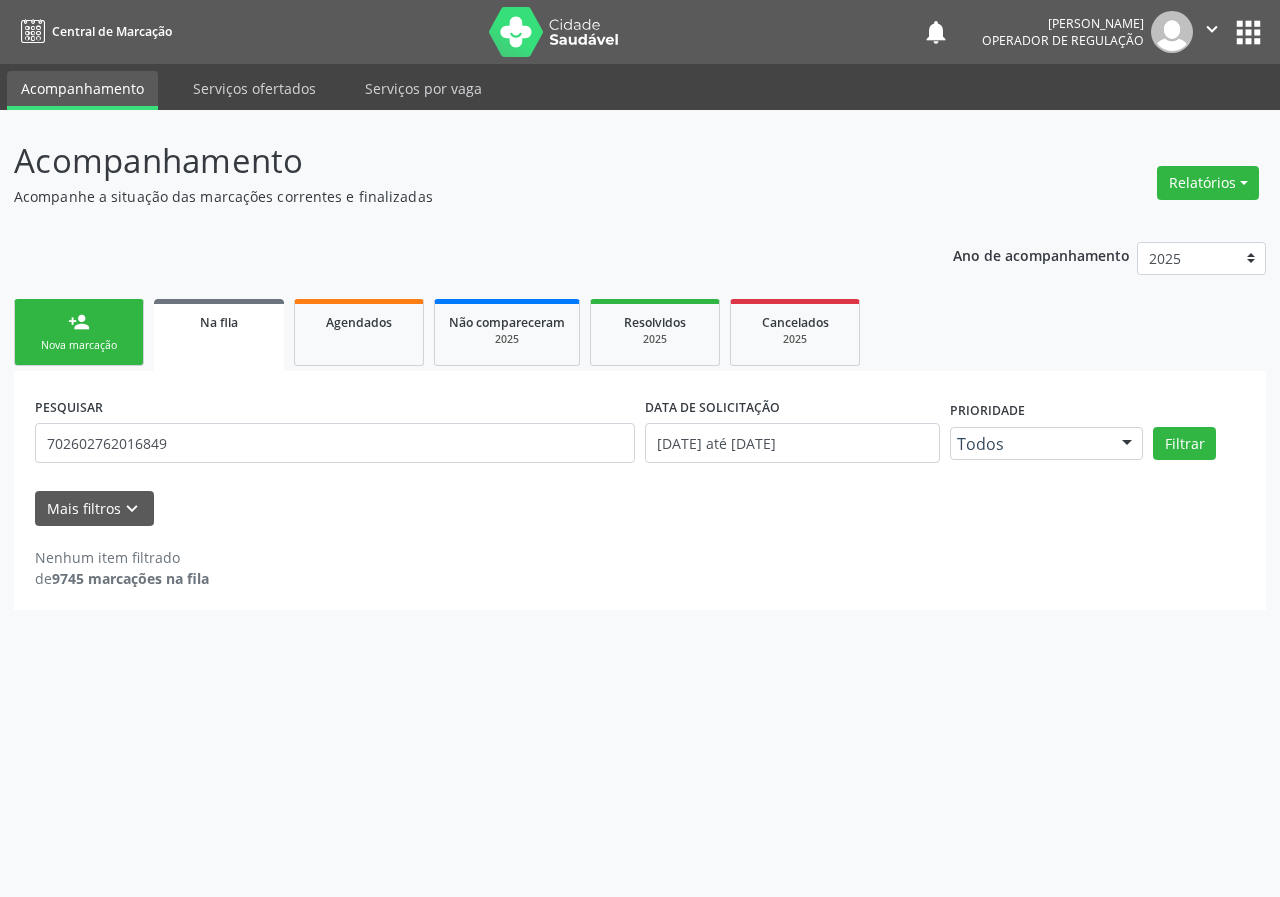 click on "person_add
Nova marcação" at bounding box center (79, 332) 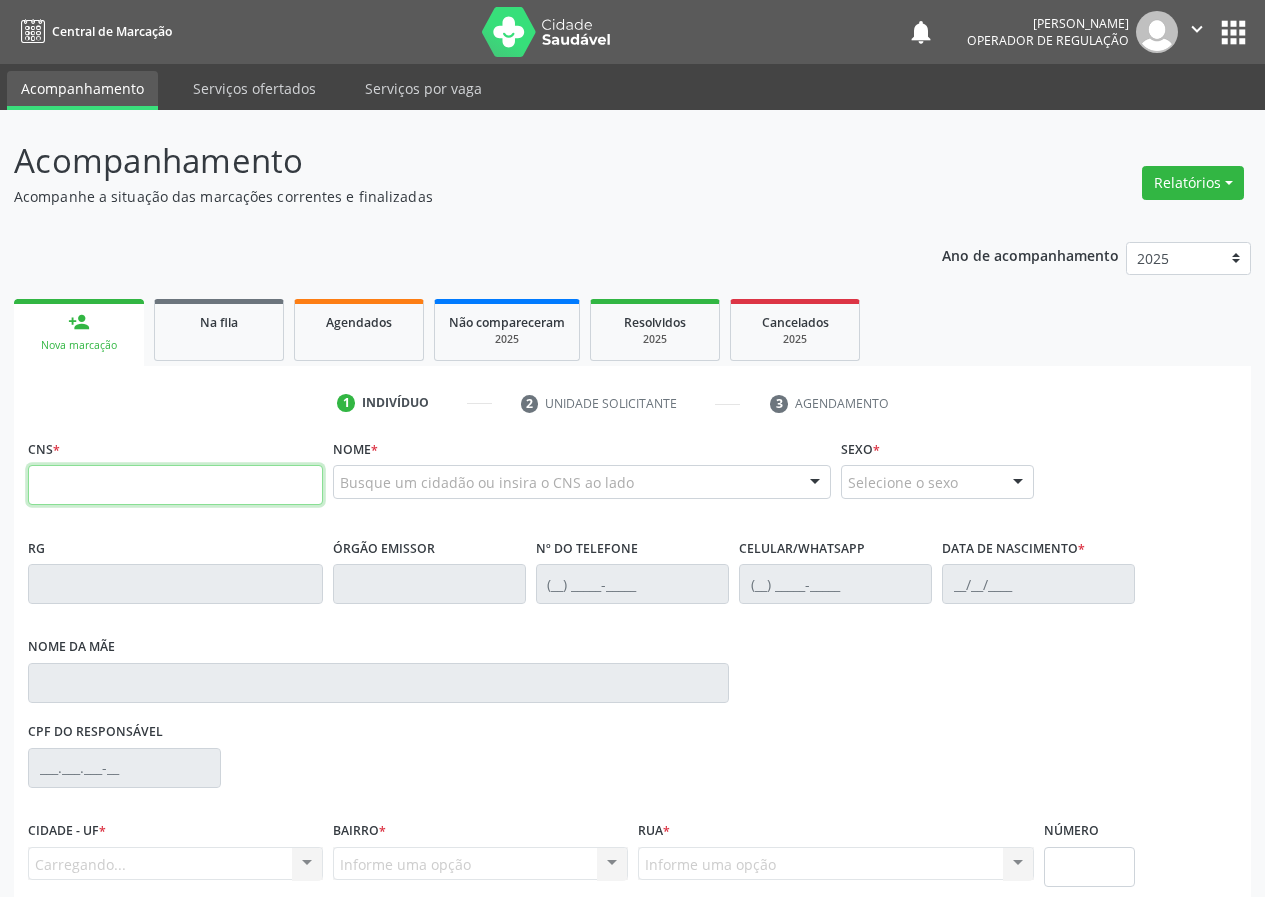 click at bounding box center [175, 485] 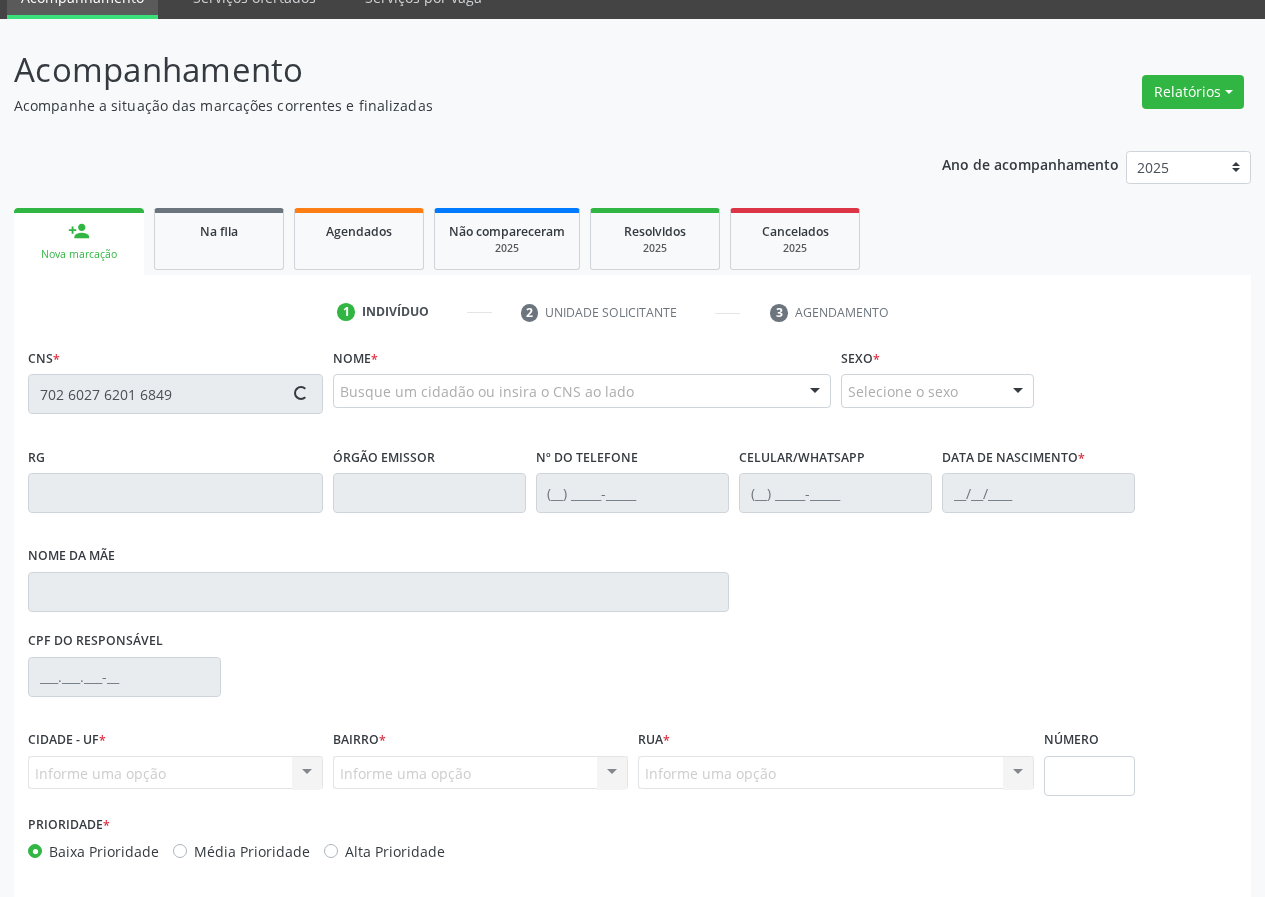 type on "702 6027 6201 6849" 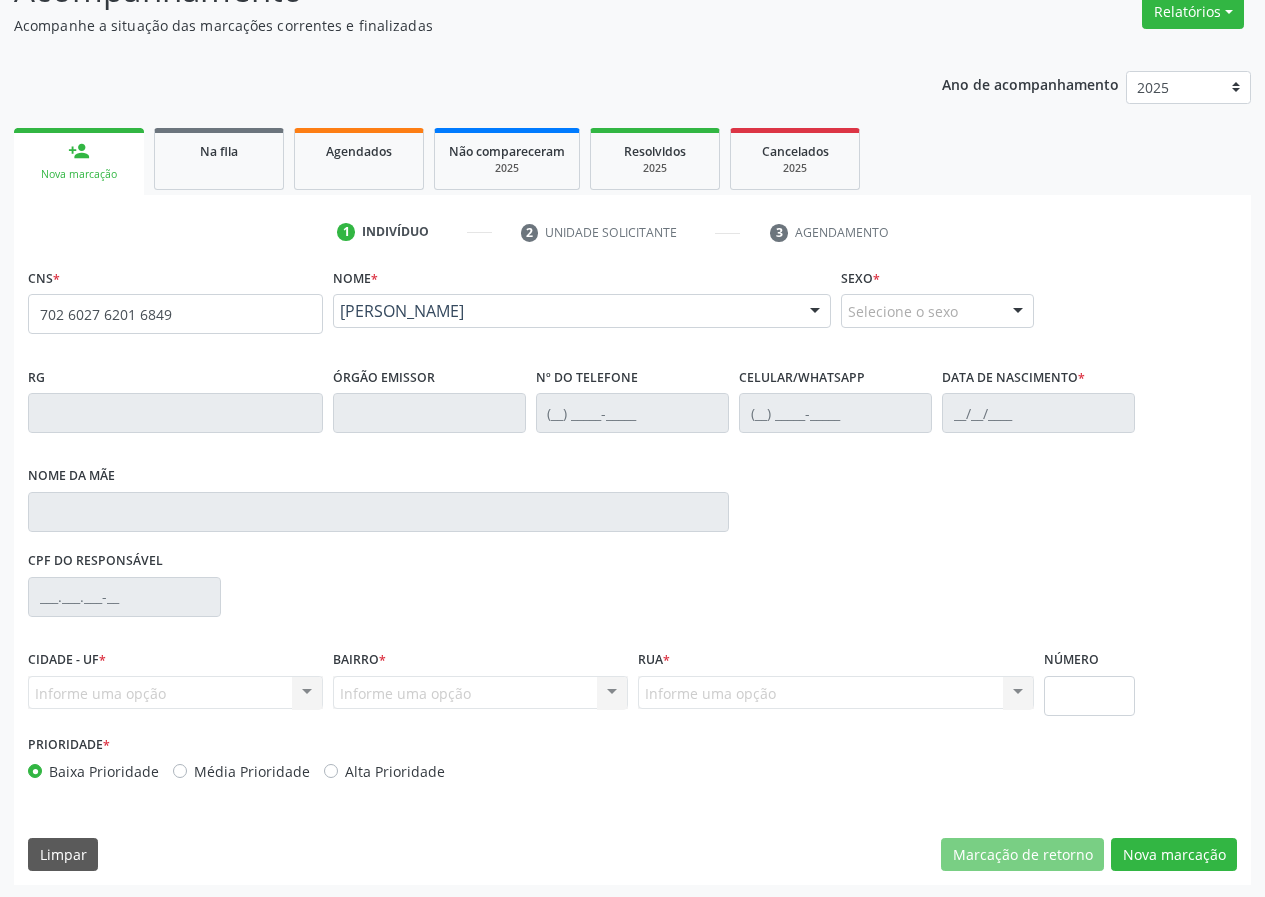 scroll, scrollTop: 173, scrollLeft: 0, axis: vertical 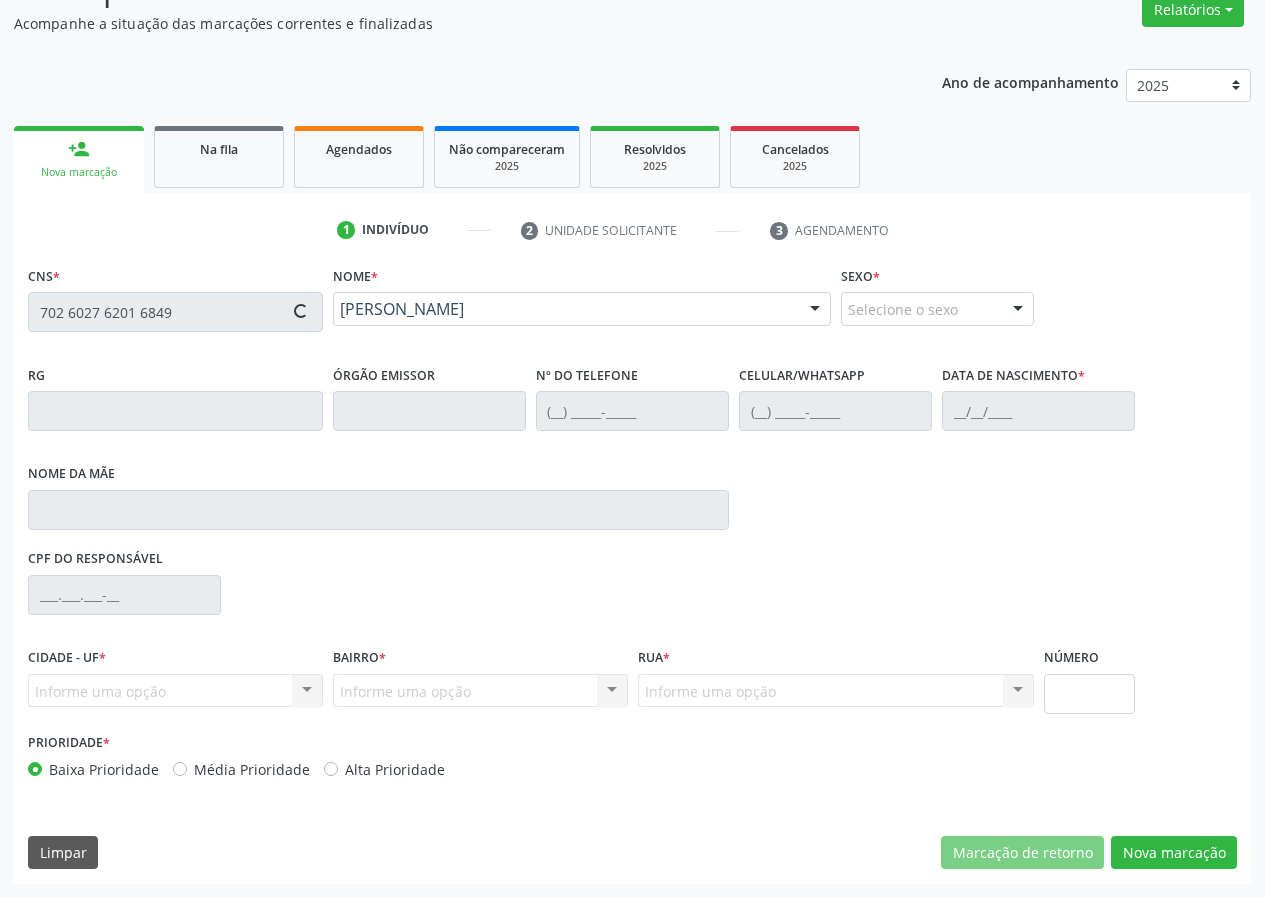 type on "(83) 99124-9467" 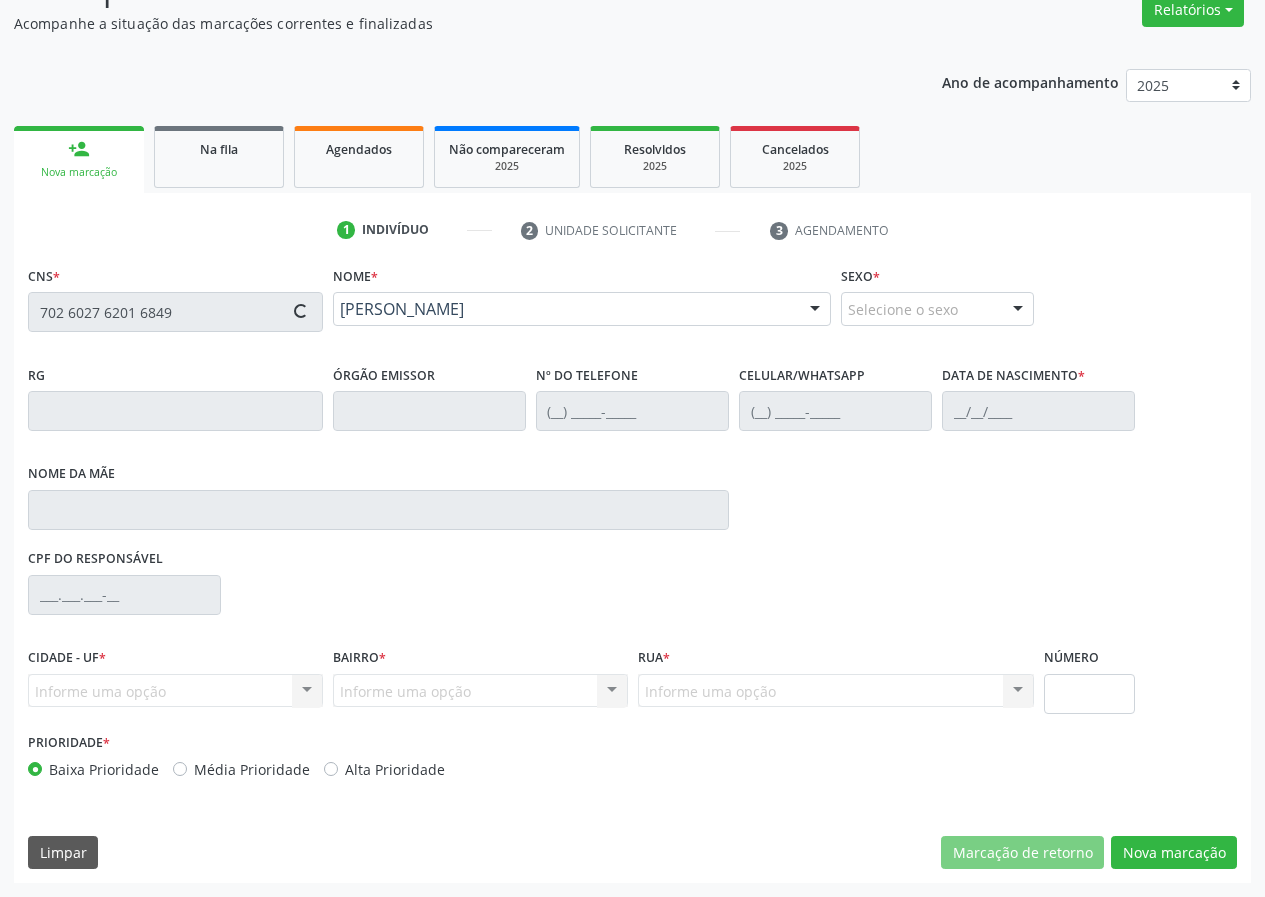 type on "09/07/1981" 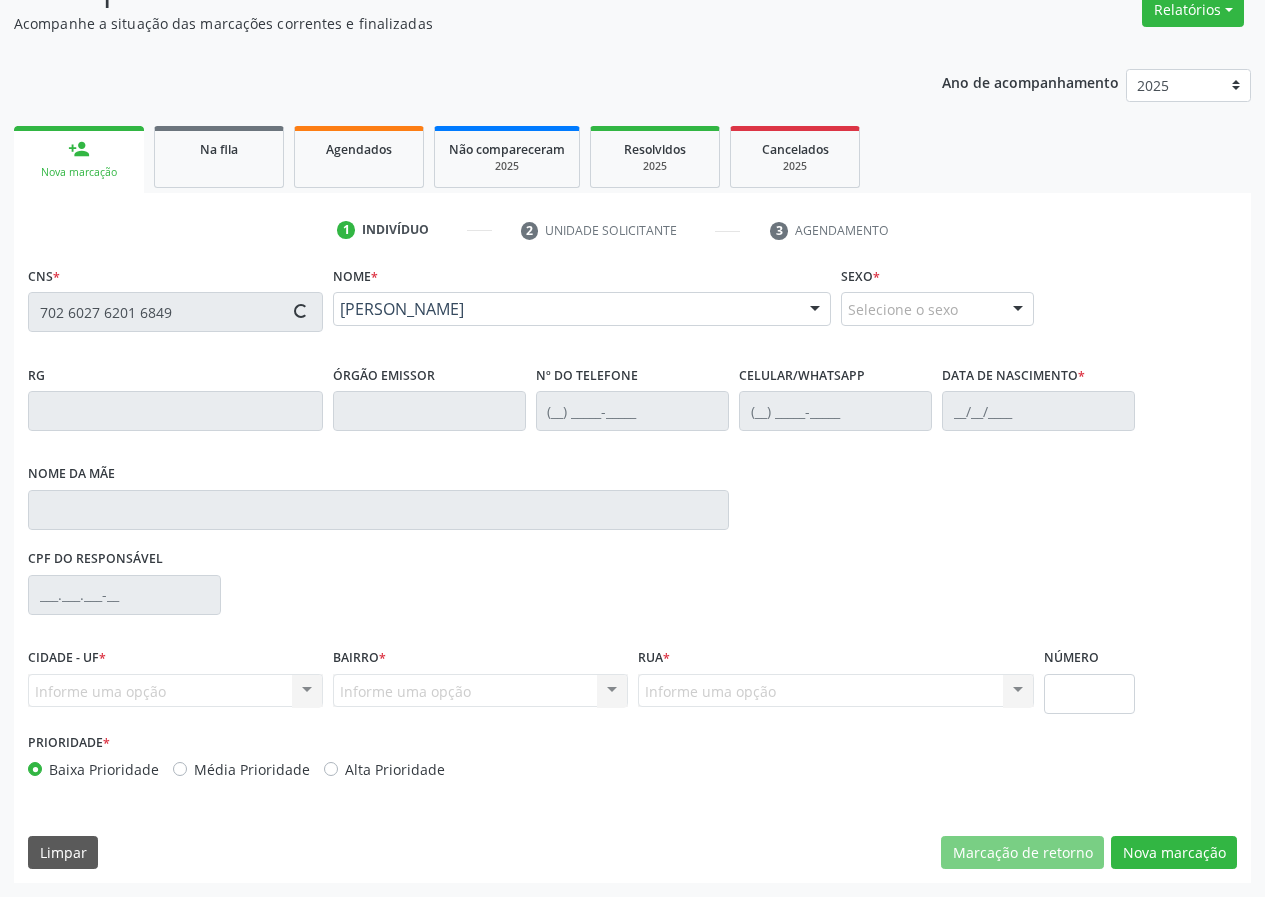 type on "Izaurina Pereira de Melo" 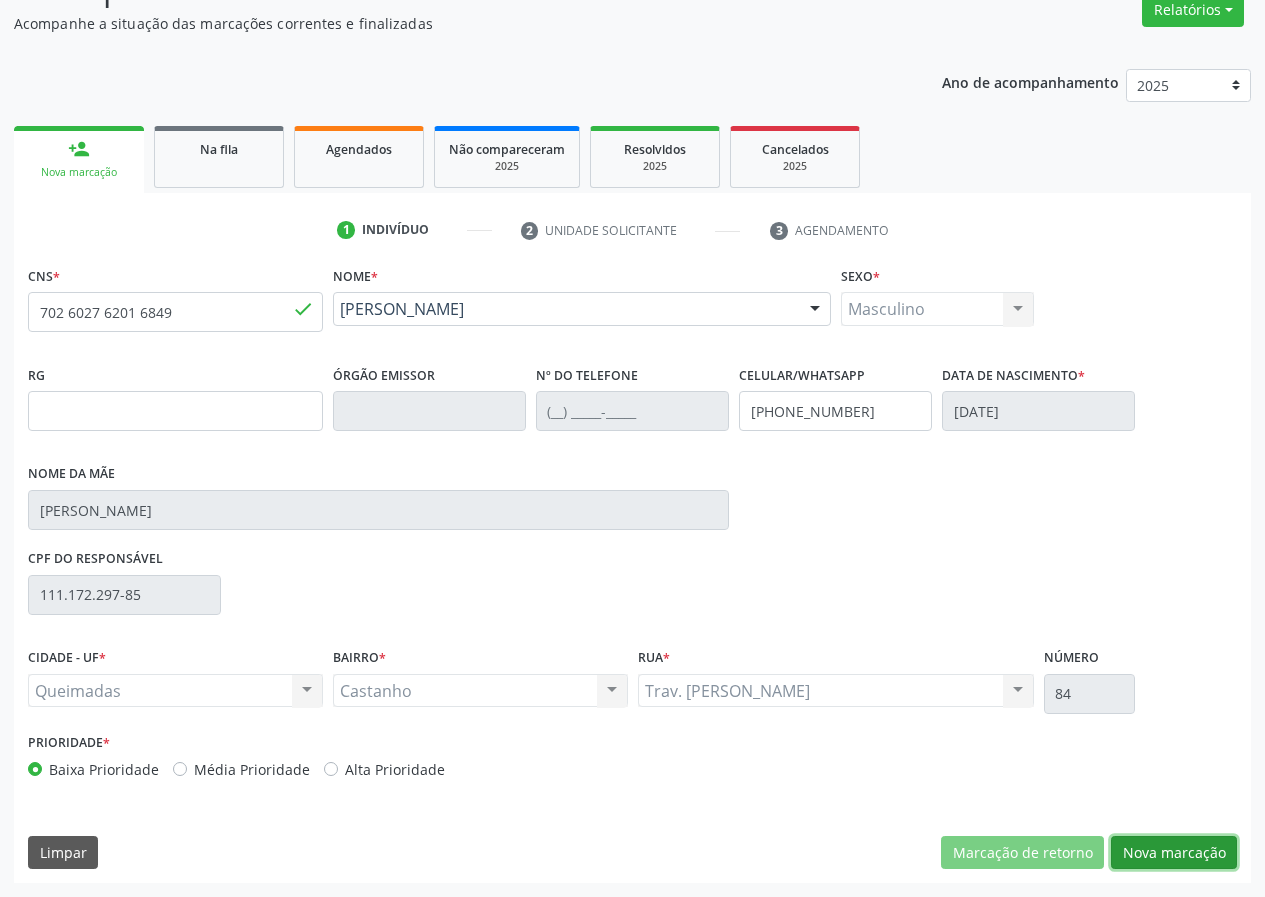click on "Nova marcação" at bounding box center [1174, 853] 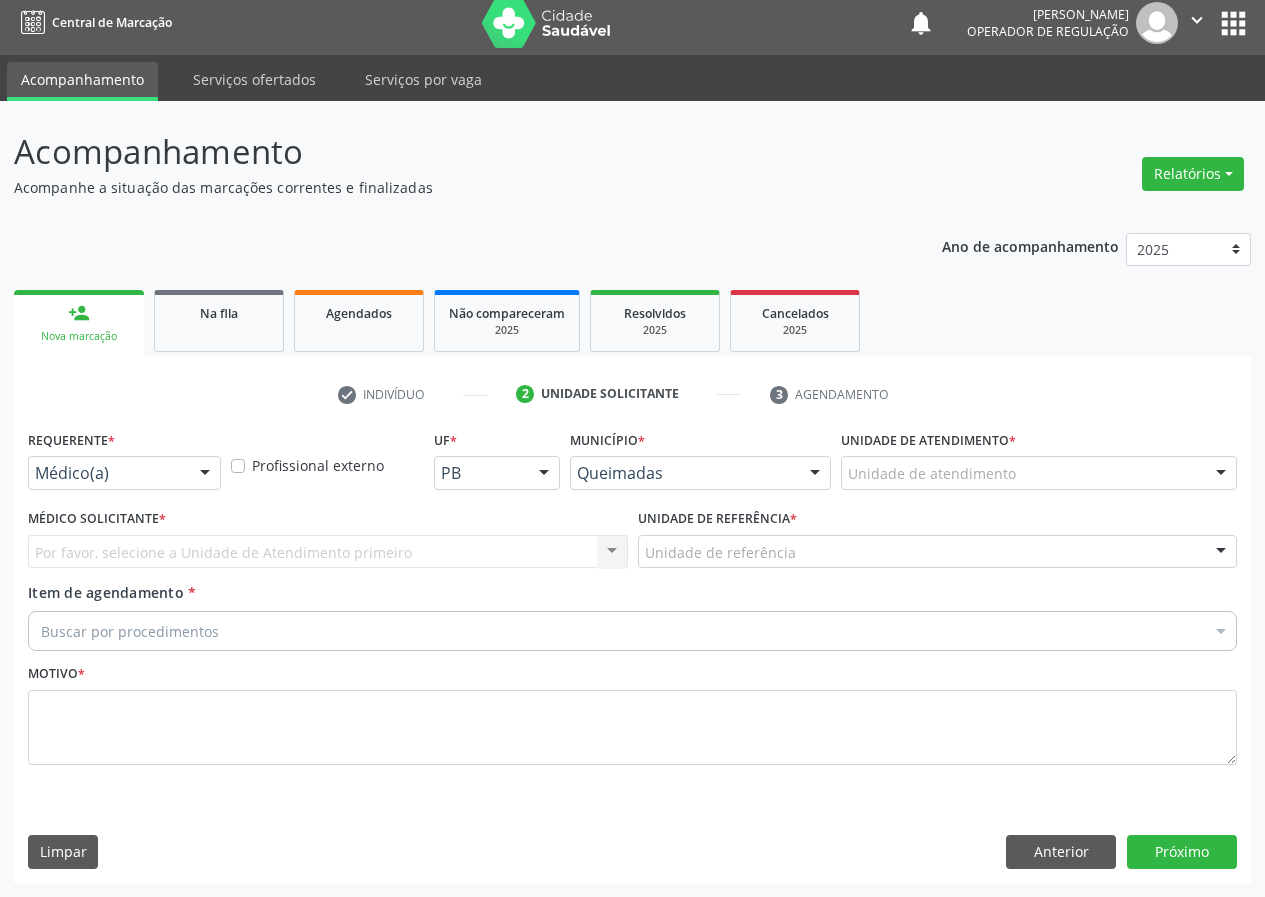 scroll, scrollTop: 9, scrollLeft: 0, axis: vertical 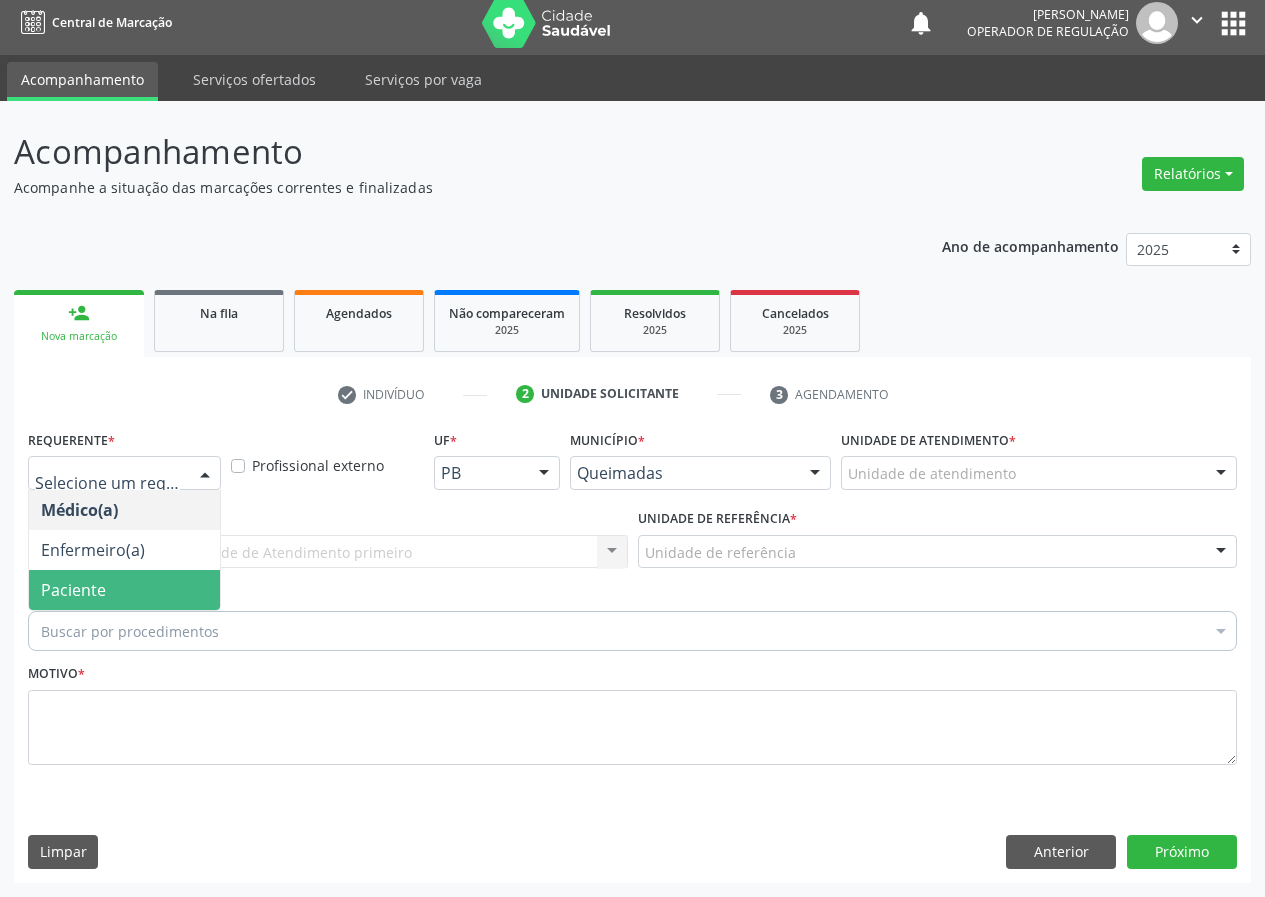 click on "Paciente" at bounding box center [124, 590] 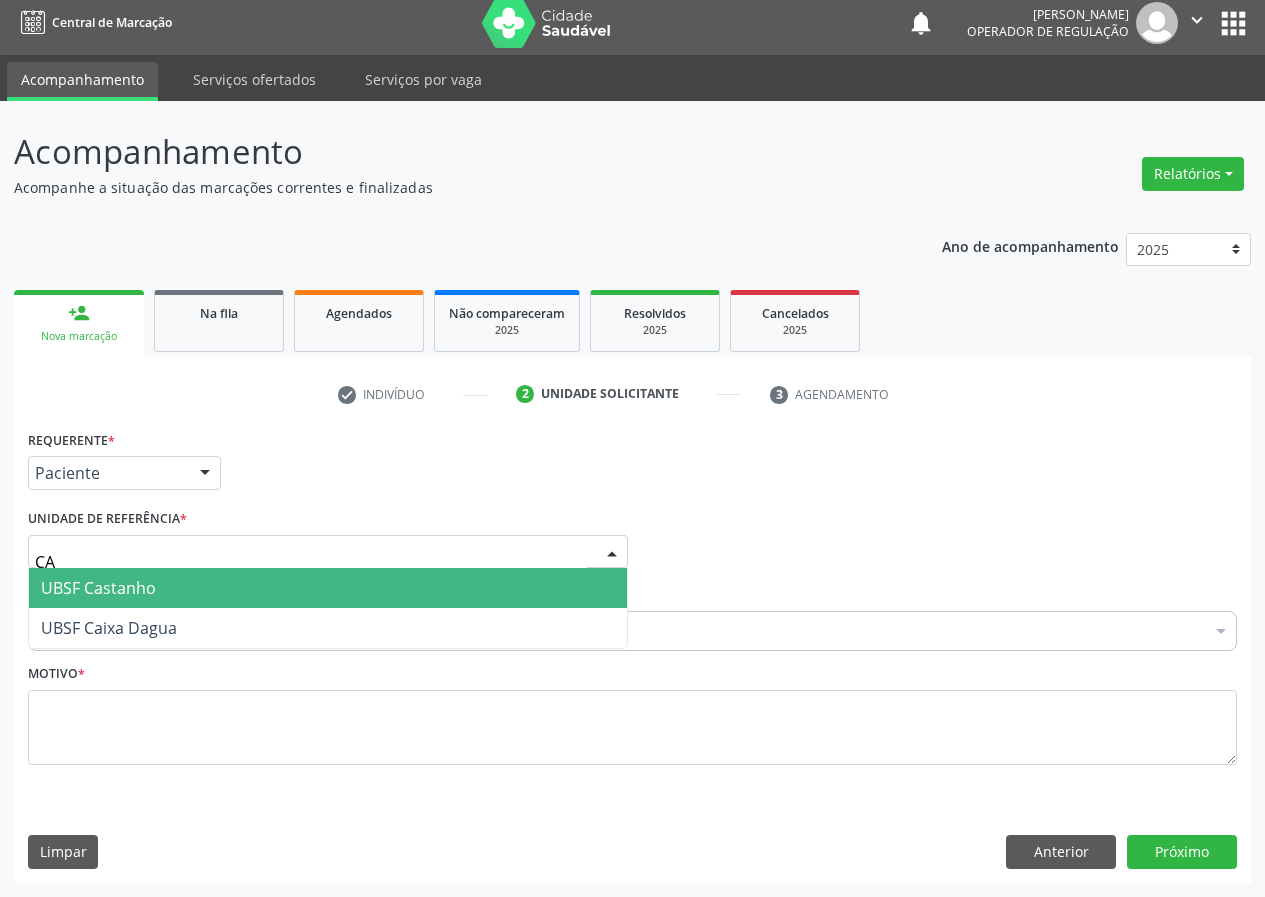 type on "CAS" 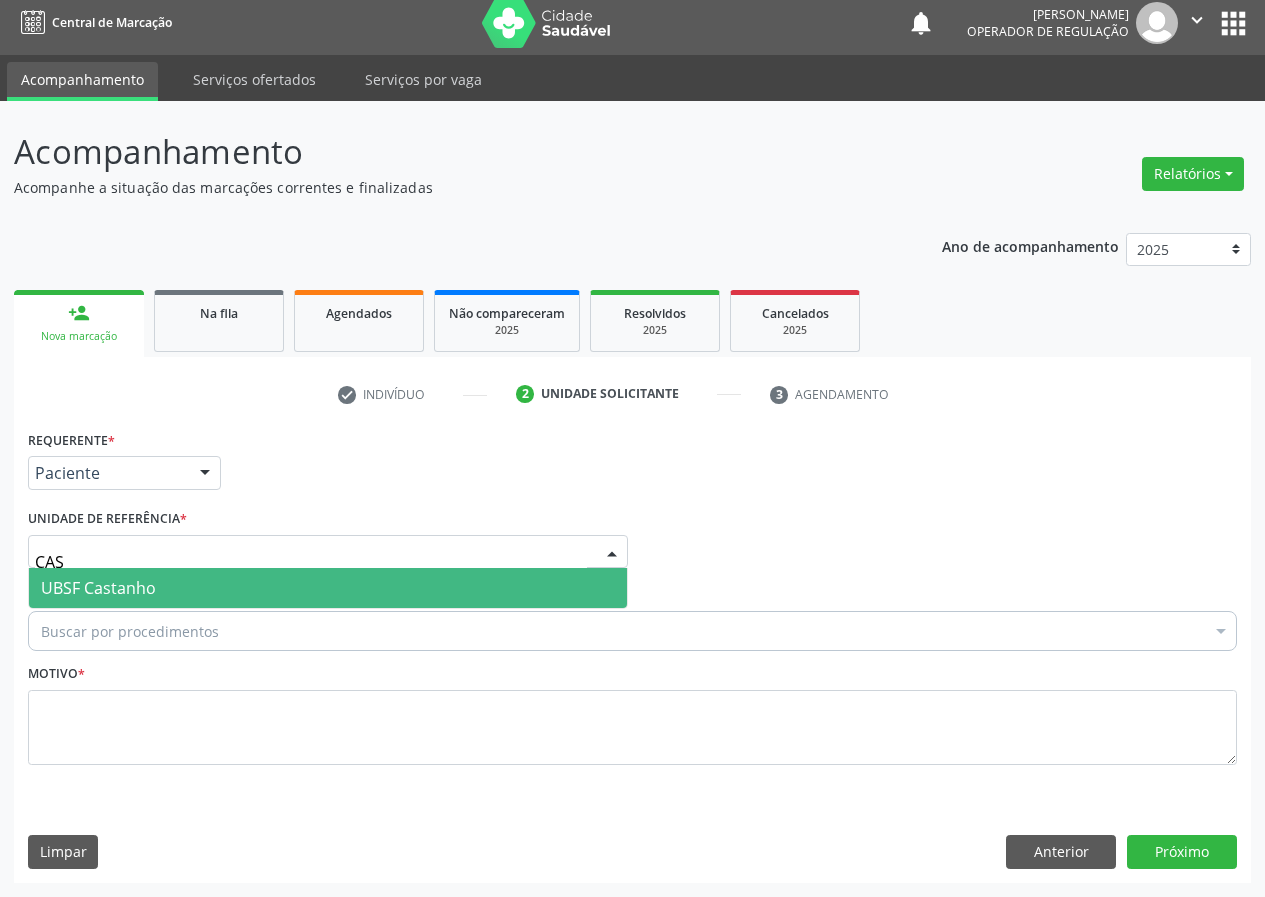 click on "UBSF Castanho" at bounding box center [98, 588] 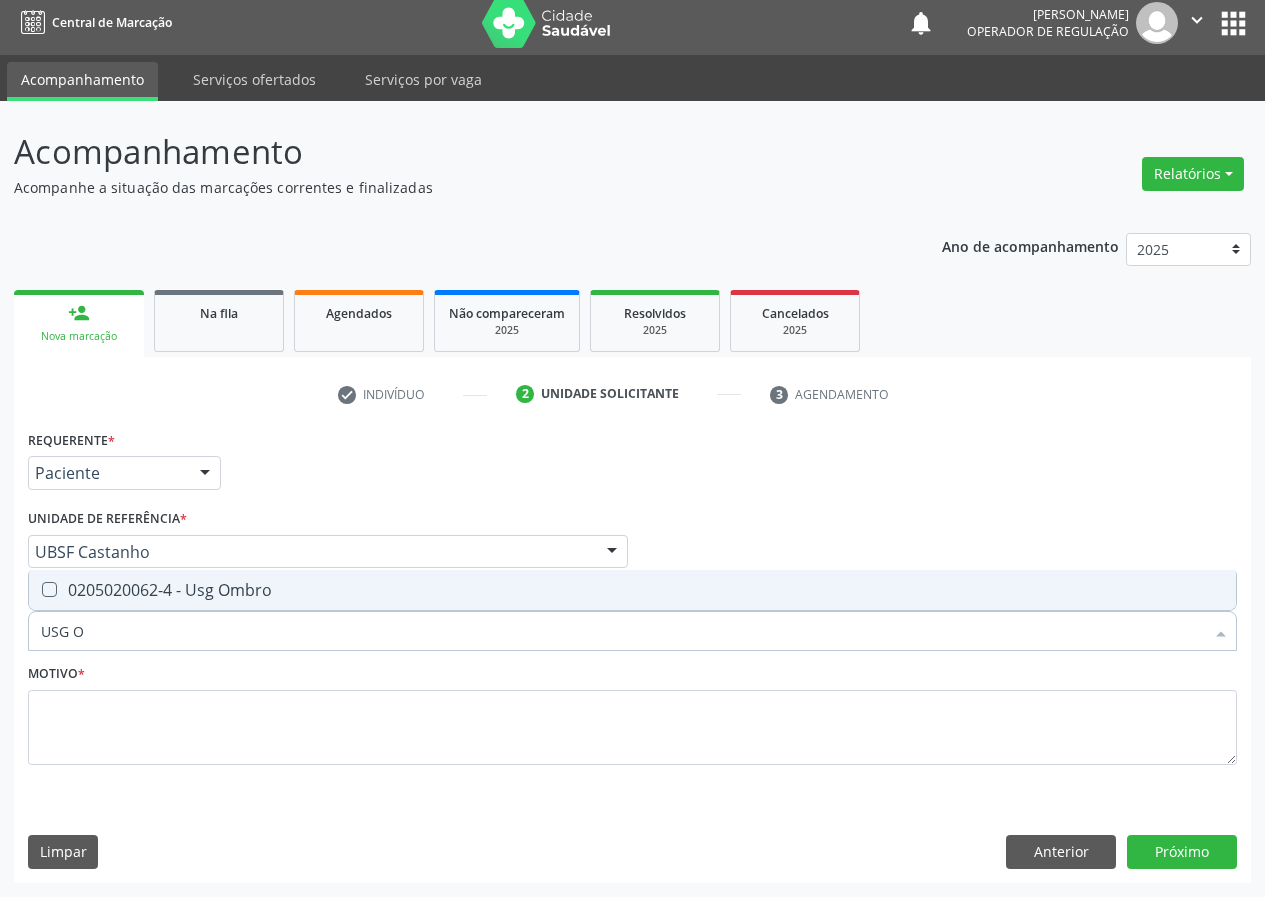 type on "USG OM" 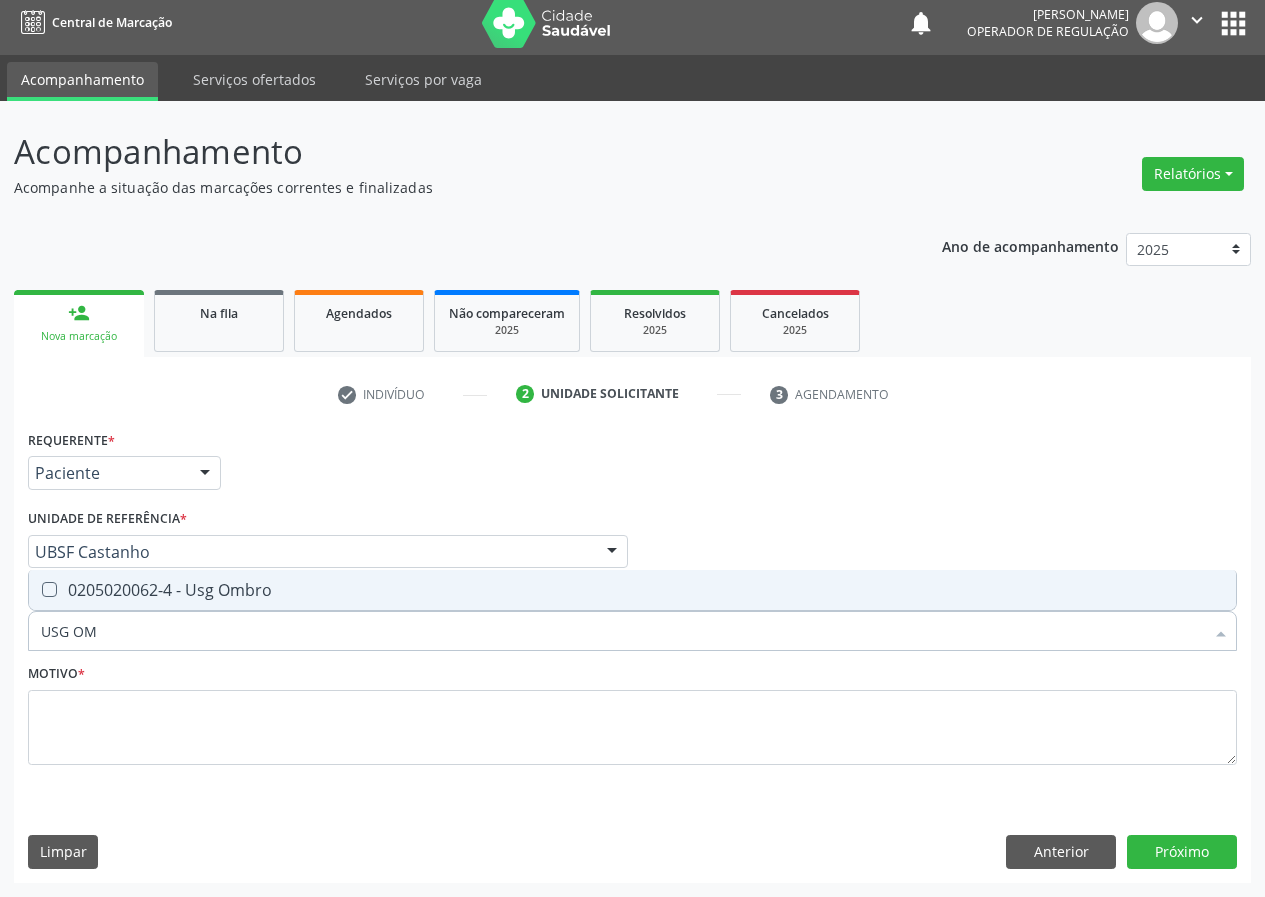 click on "0205020062-4 - Usg Ombro" at bounding box center [632, 590] 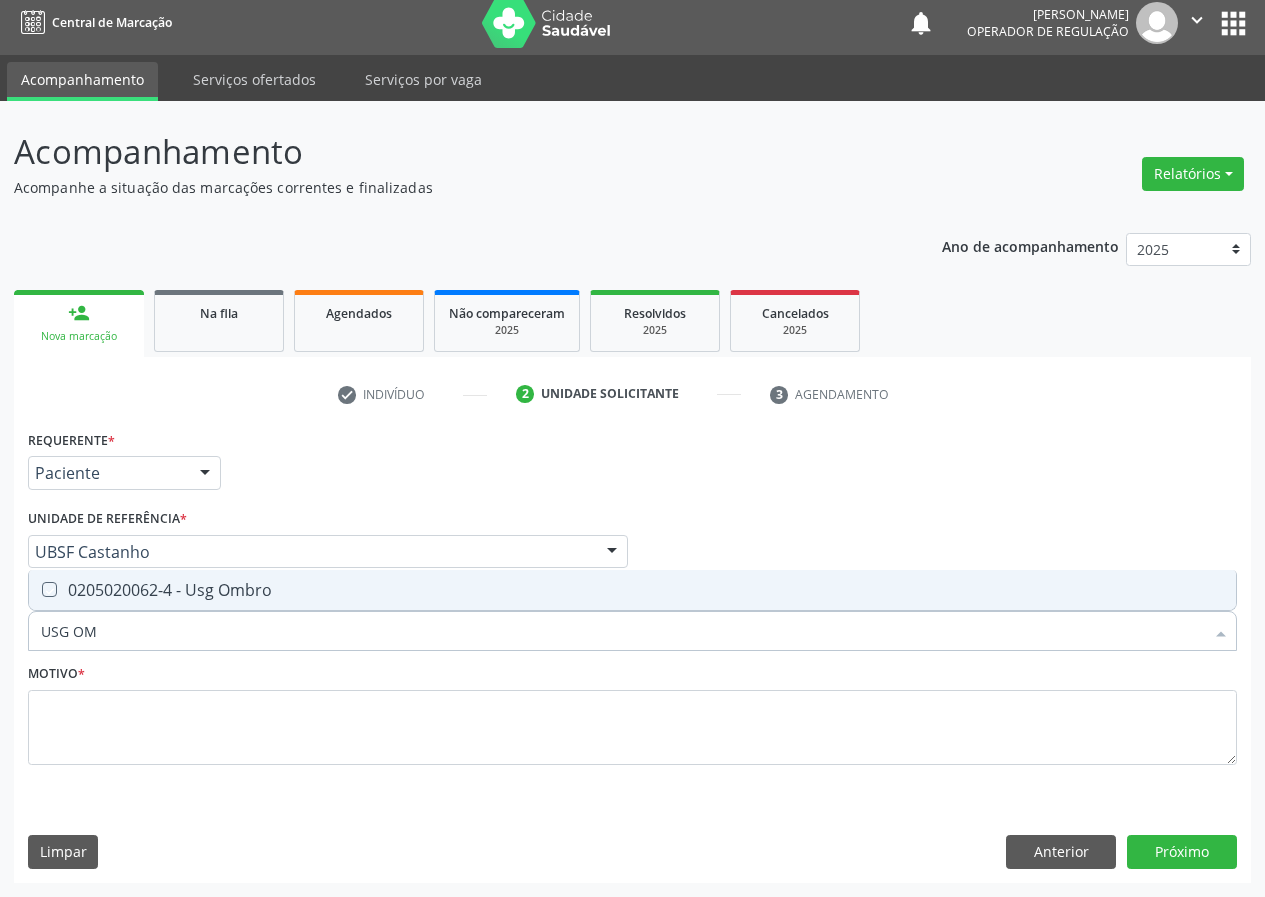 checkbox on "true" 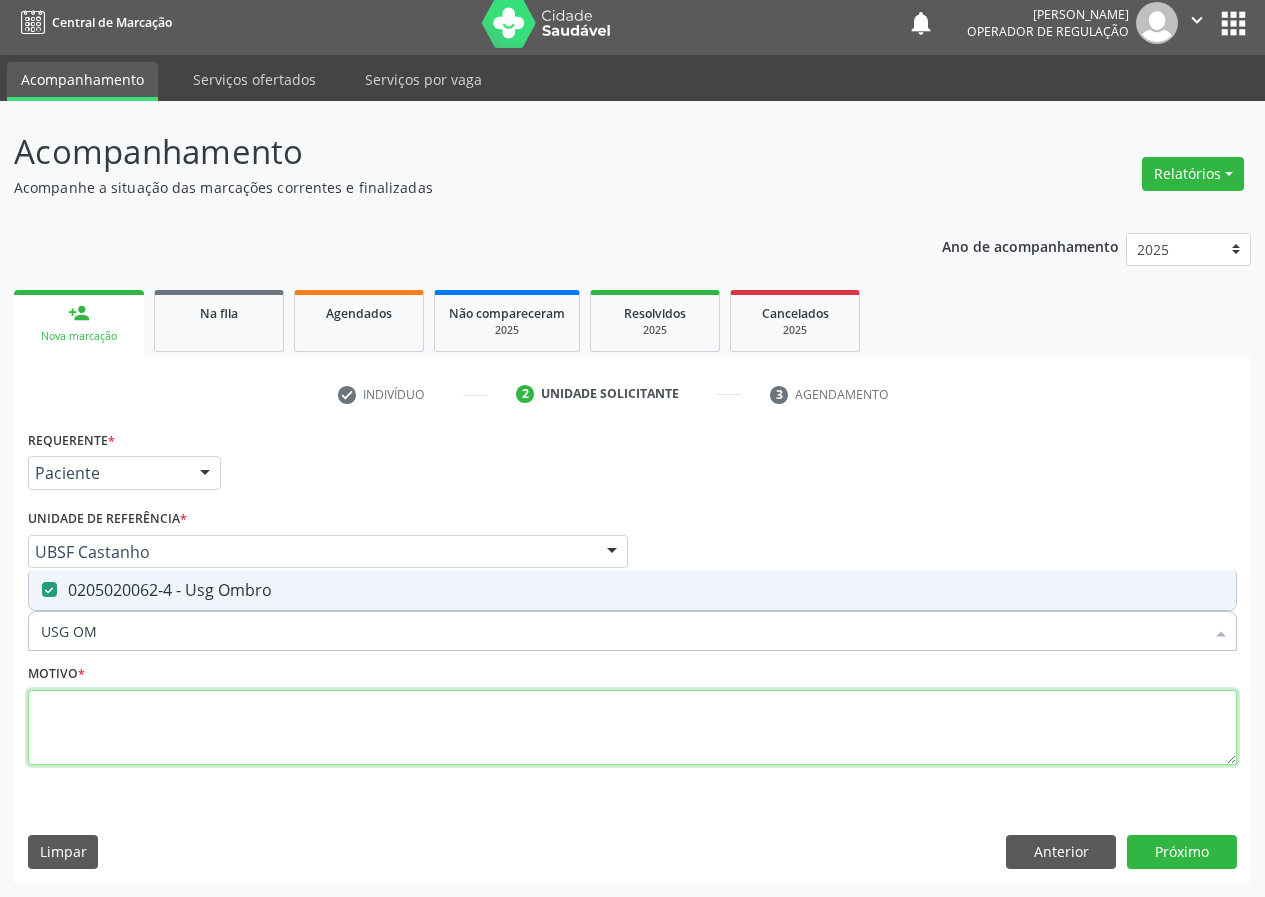 click at bounding box center (632, 728) 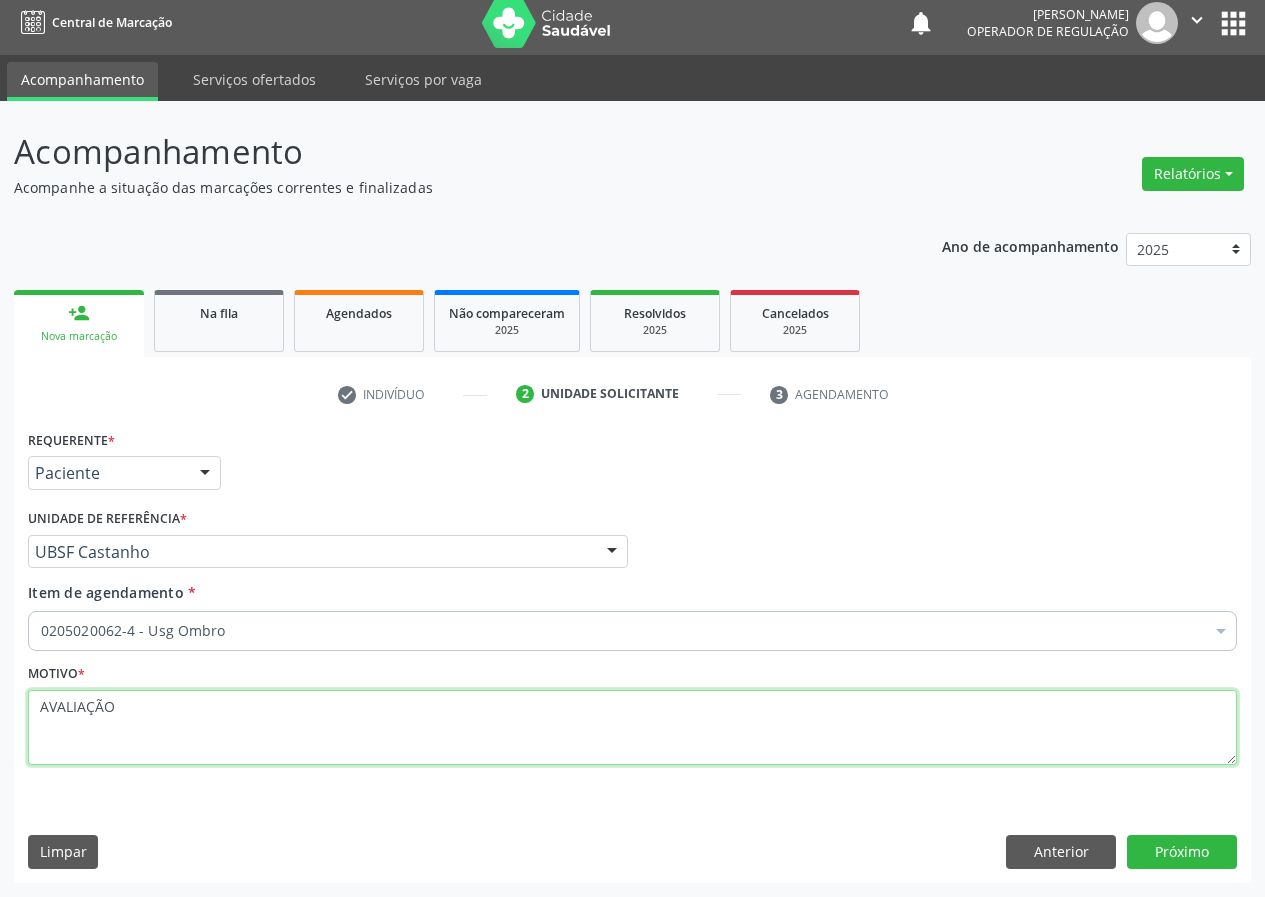 type on "AVALIAÇÃO" 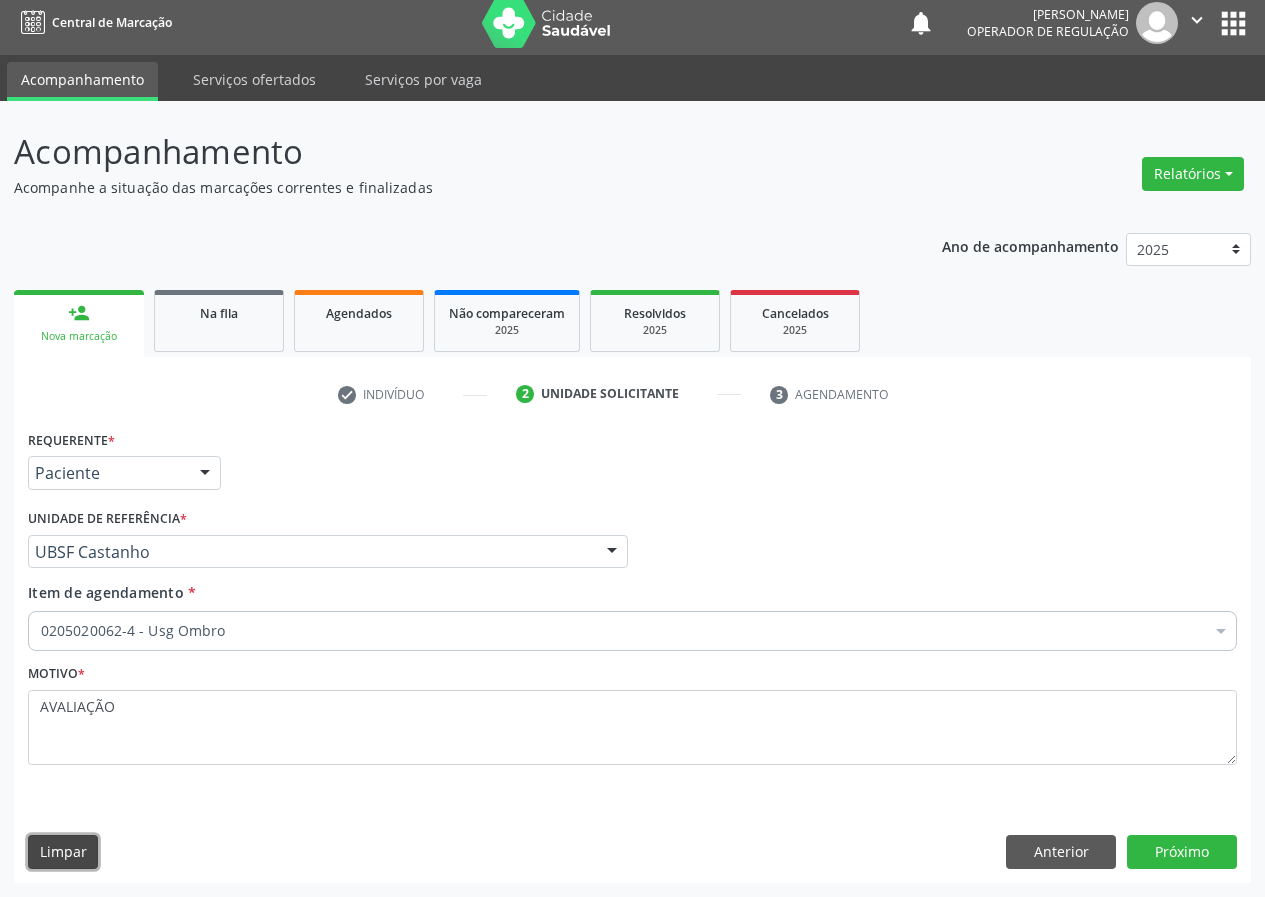type 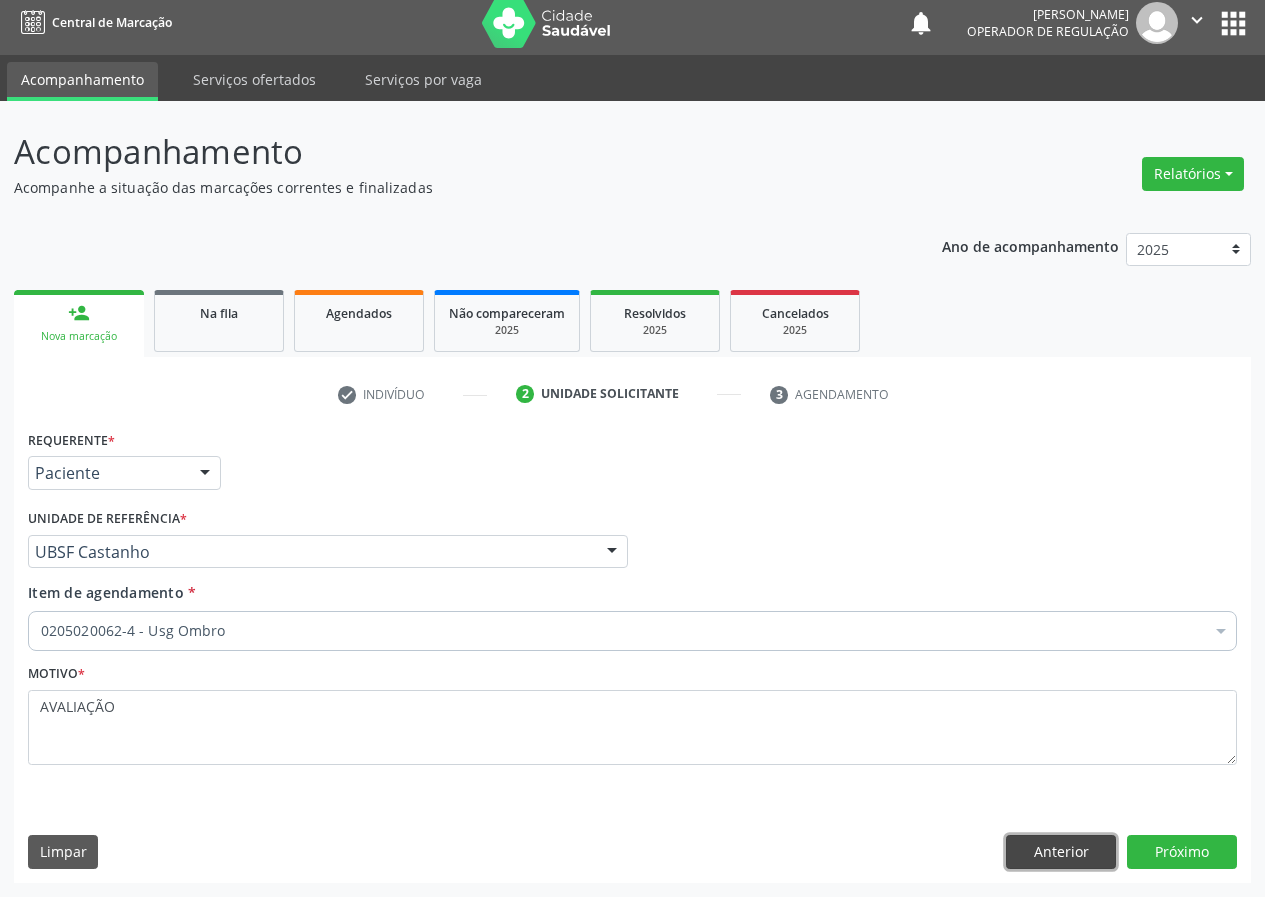 type 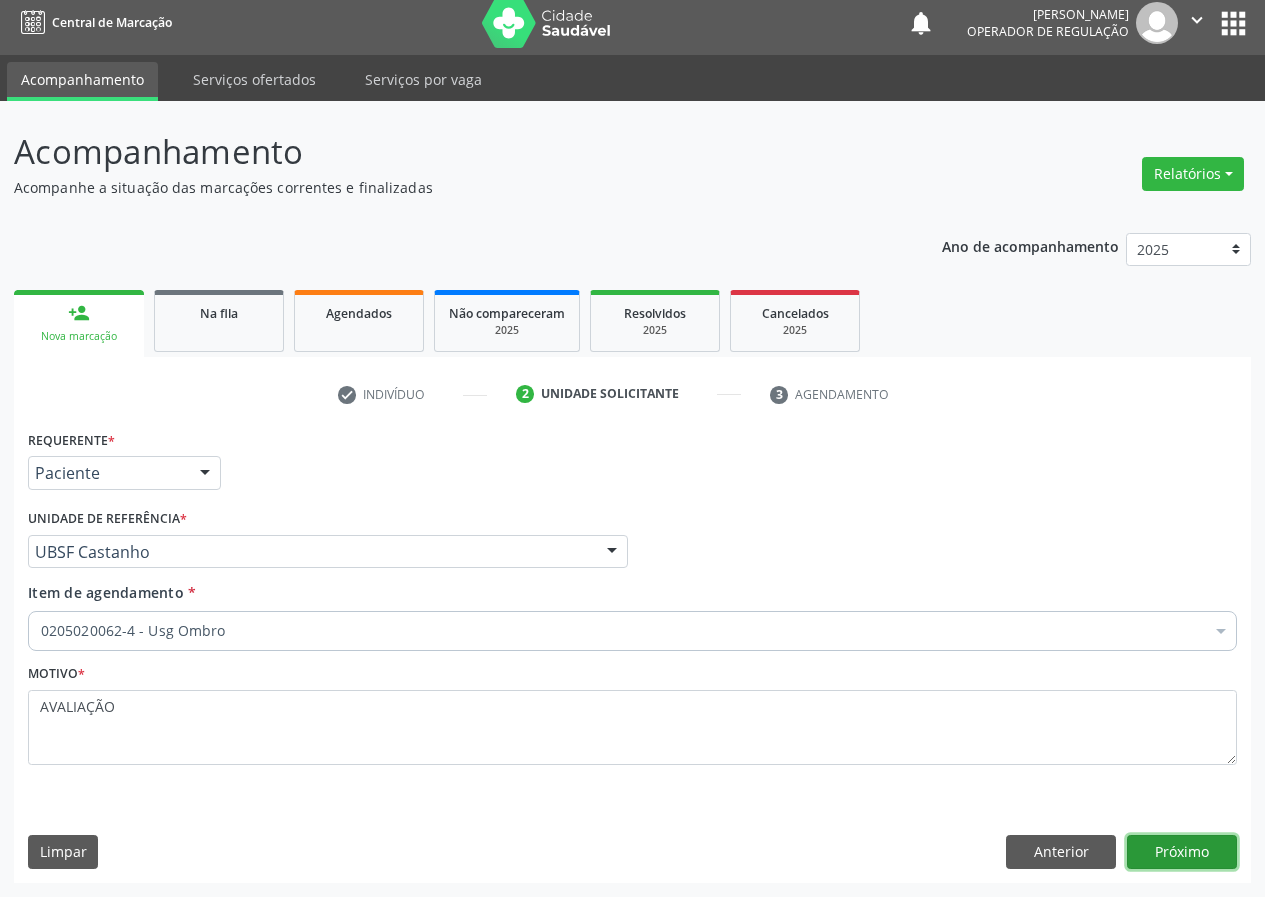 type 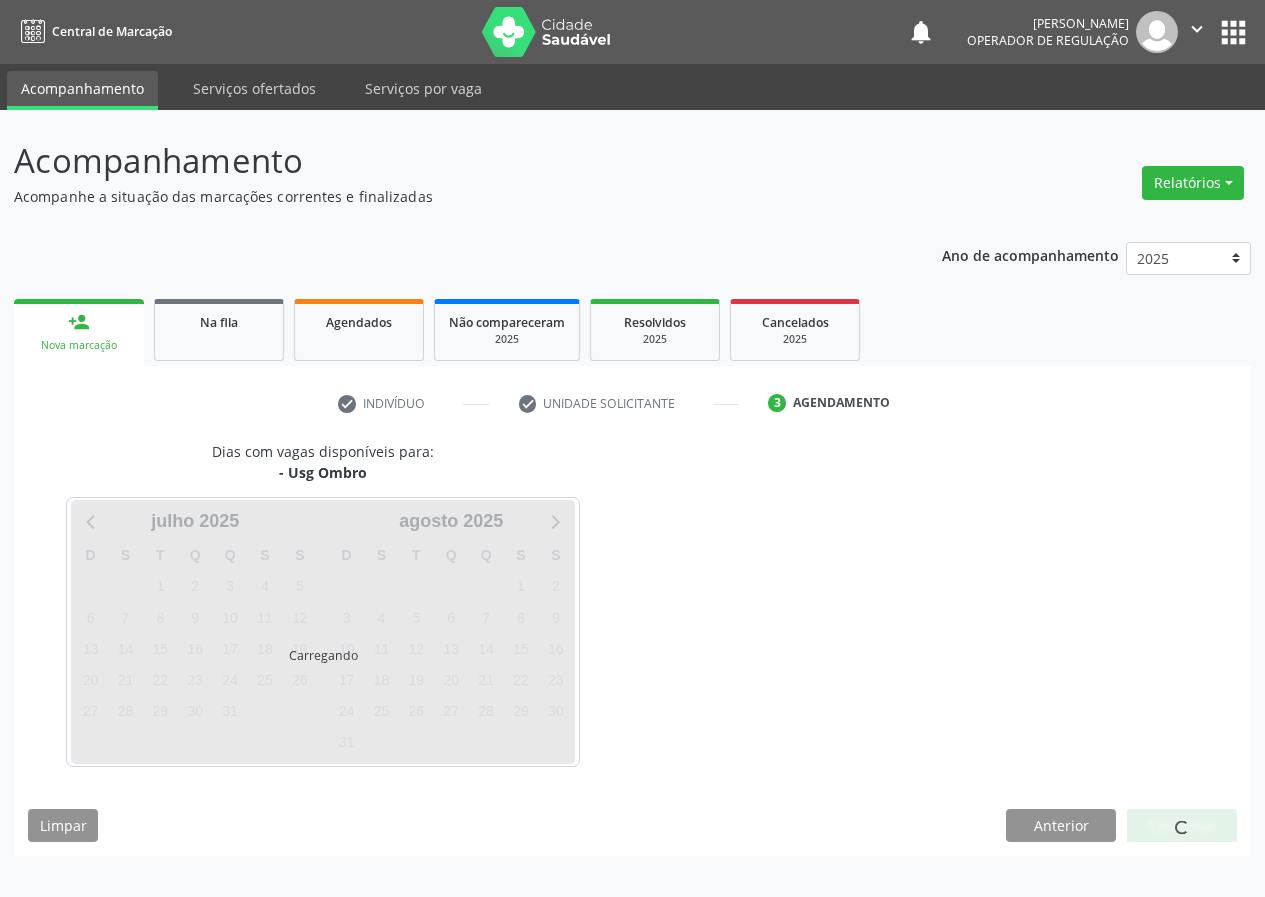 scroll, scrollTop: 0, scrollLeft: 0, axis: both 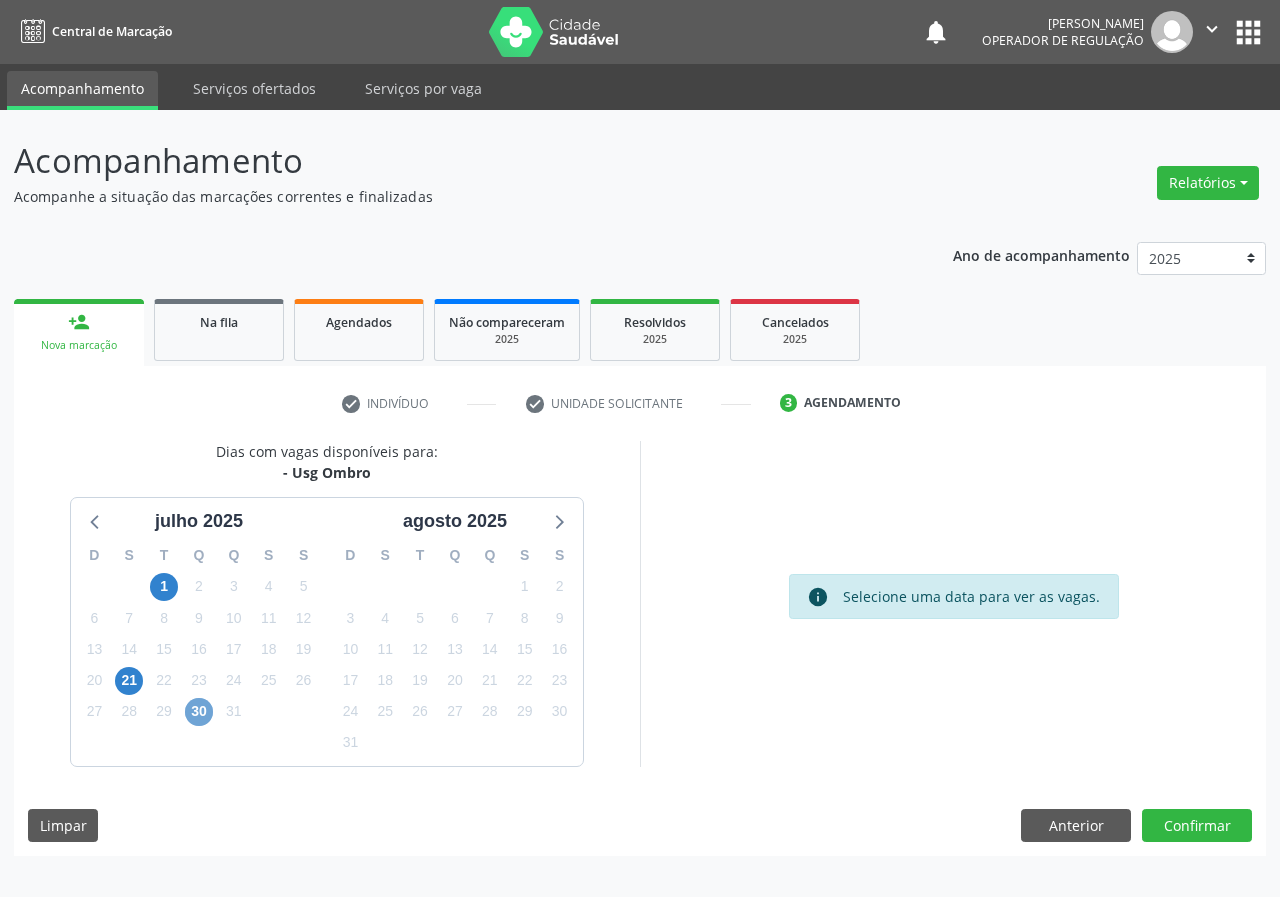 click on "30" at bounding box center [199, 712] 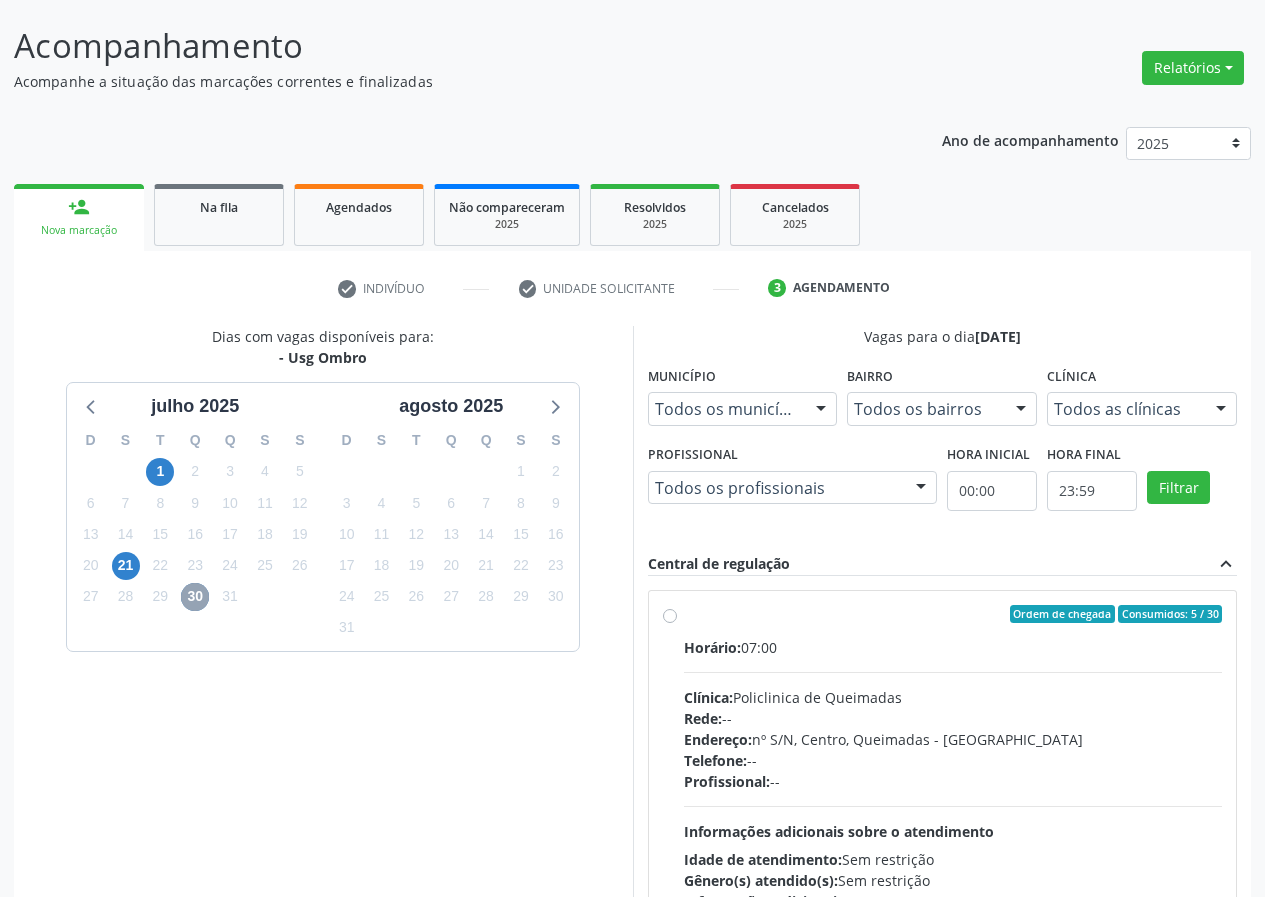 scroll, scrollTop: 298, scrollLeft: 0, axis: vertical 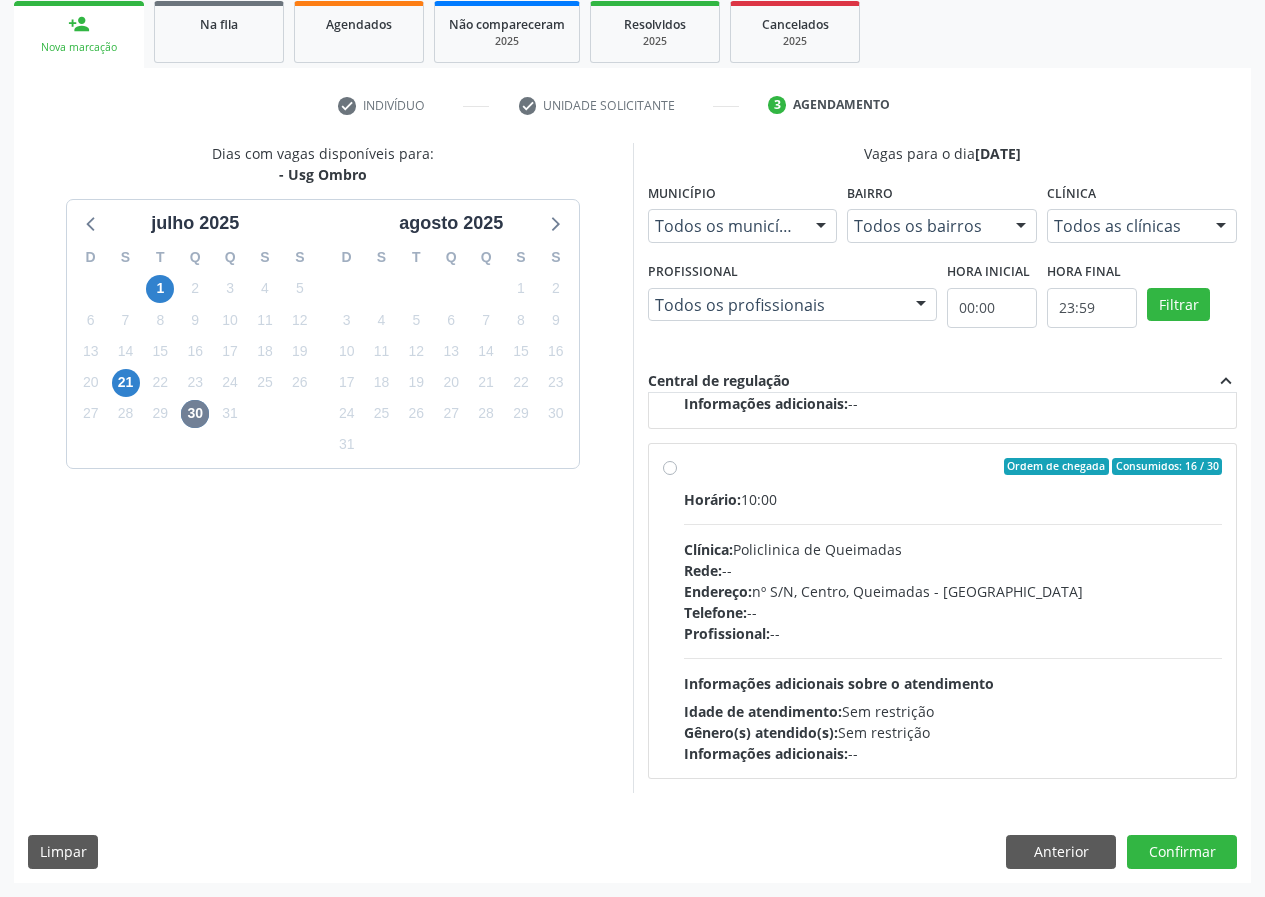 click on "Horário:   10:00
Clínica:  Policlinica de Queimadas
Rede:
--
Endereço:   nº S/N, Centro, Queimadas - PB
Telefone:   --
Profissional:
--
Informações adicionais sobre o atendimento
Idade de atendimento:
Sem restrição
Gênero(s) atendido(s):
Sem restrição
Informações adicionais:
--" at bounding box center (953, 626) 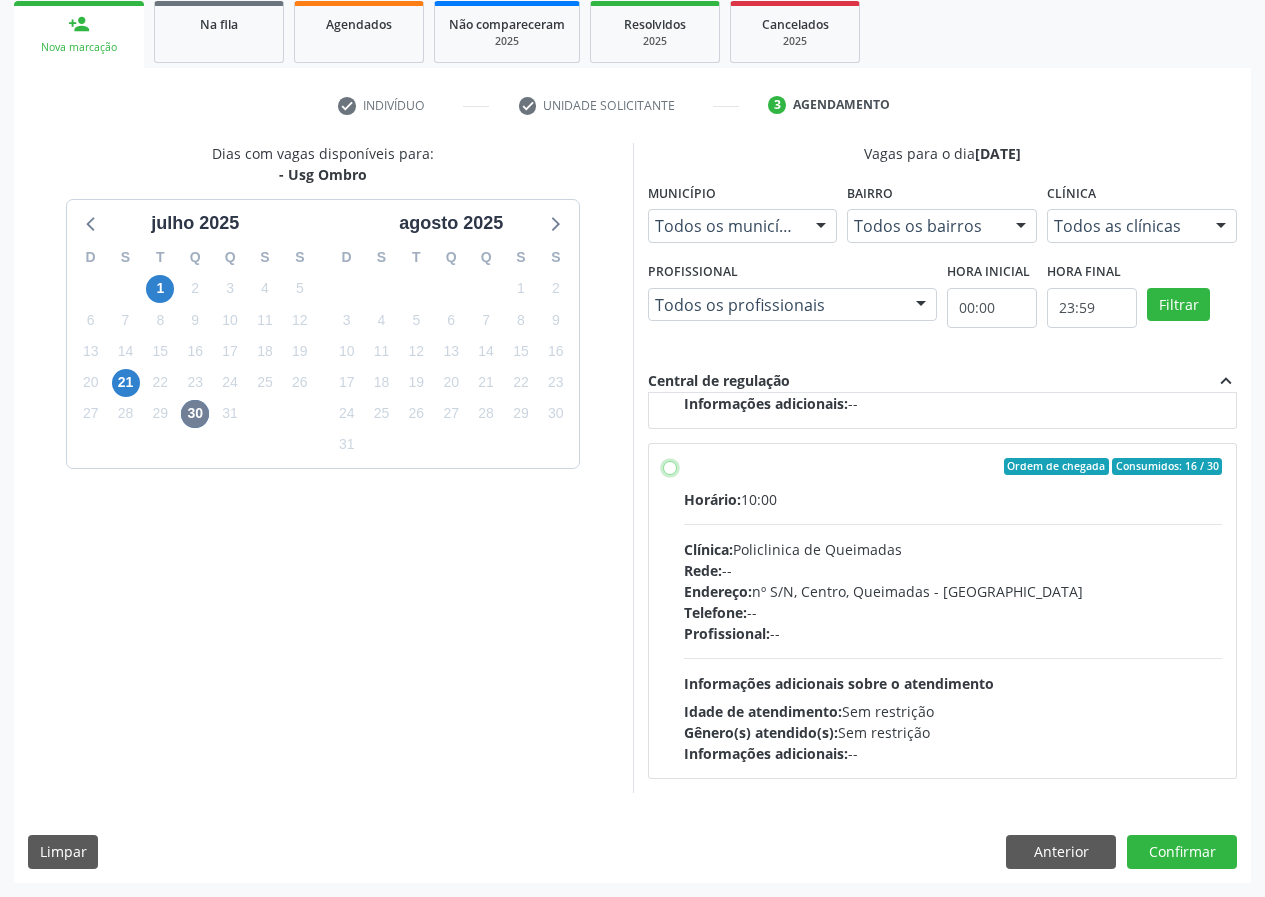 click on "Ordem de chegada
Consumidos: 16 / 30
Horário:   10:00
Clínica:  Policlinica de Queimadas
Rede:
--
Endereço:   nº S/N, Centro, Queimadas - PB
Telefone:   --
Profissional:
--
Informações adicionais sobre o atendimento
Idade de atendimento:
Sem restrição
Gênero(s) atendido(s):
Sem restrição
Informações adicionais:
--" at bounding box center (670, 467) 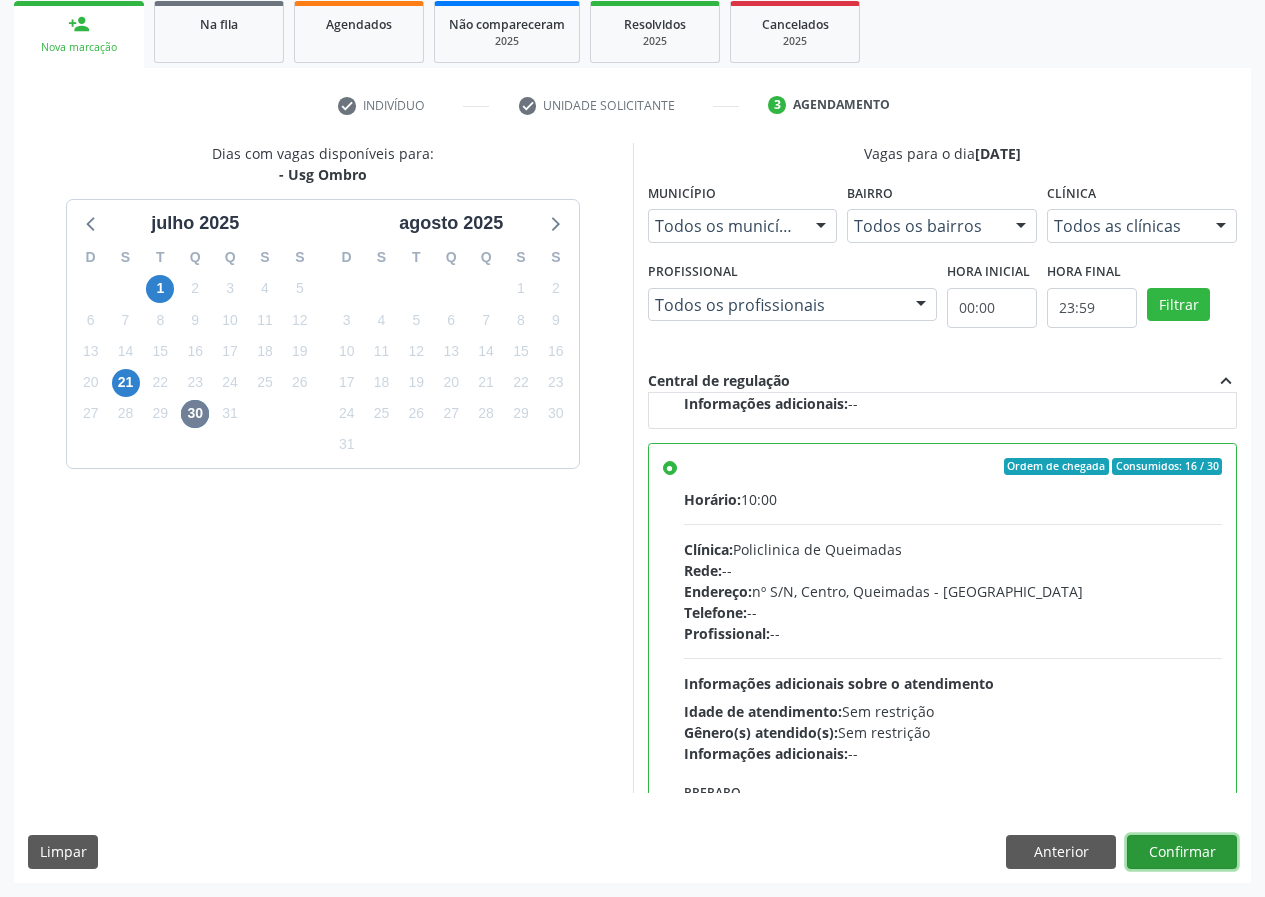 click on "Confirmar" at bounding box center [1182, 852] 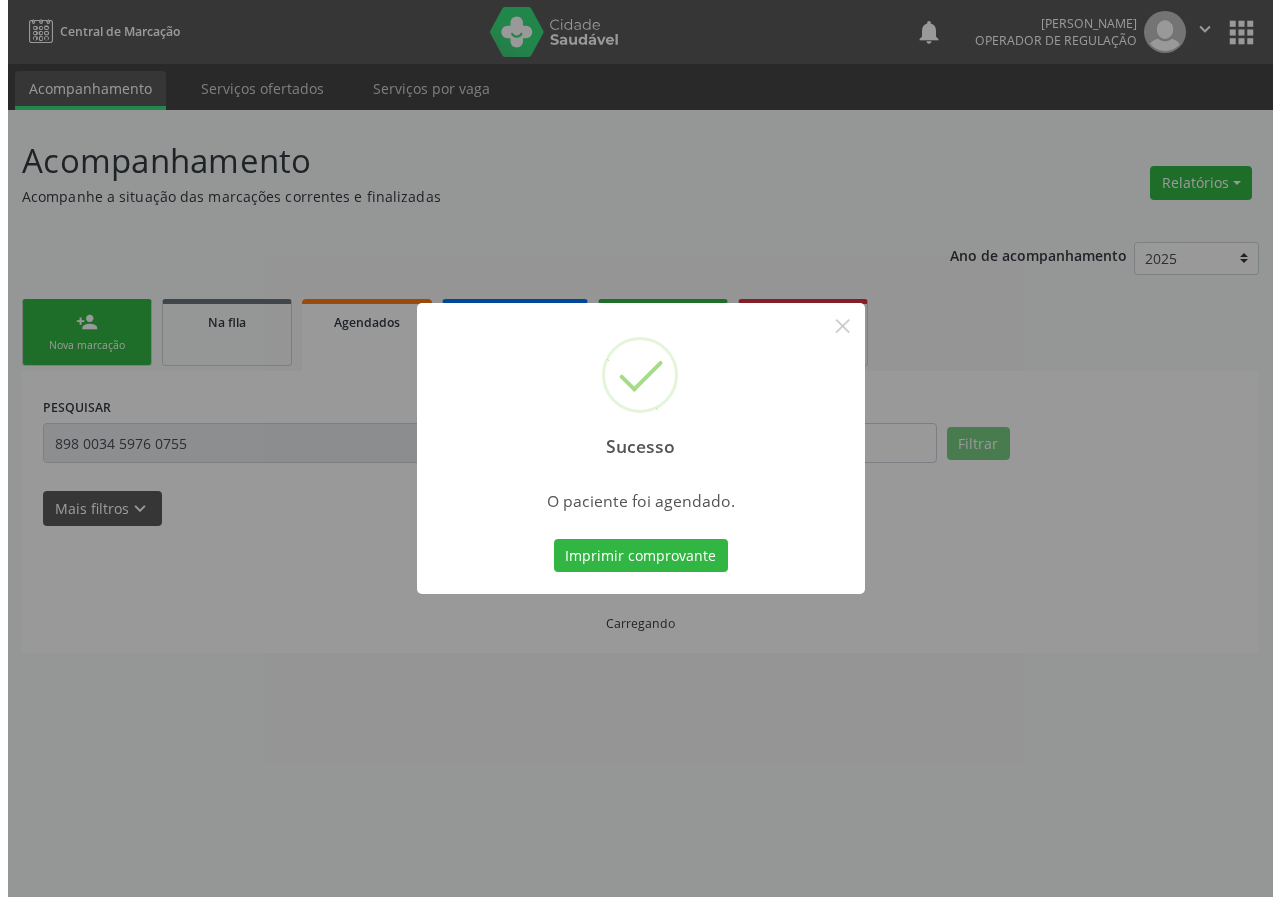 scroll, scrollTop: 0, scrollLeft: 0, axis: both 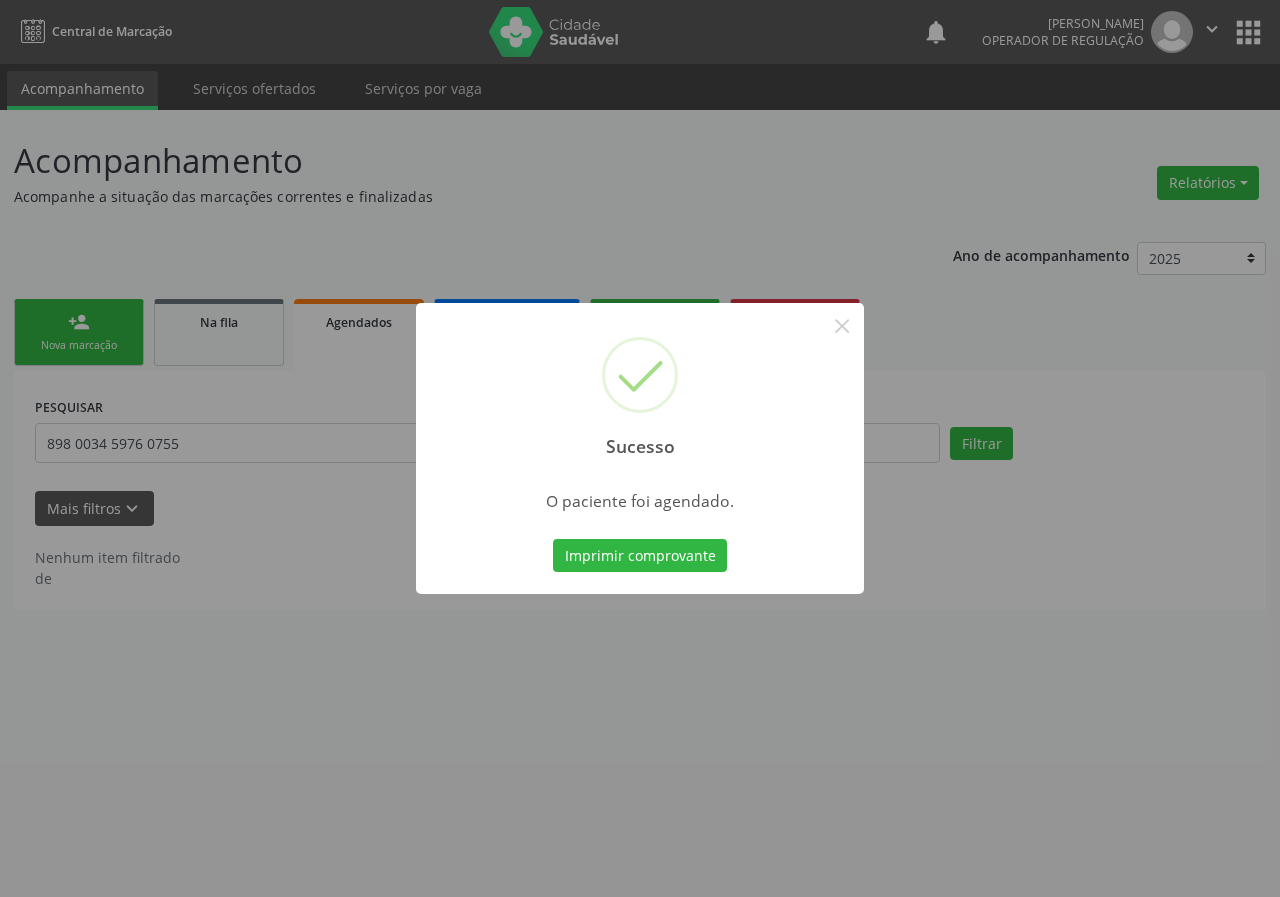 type 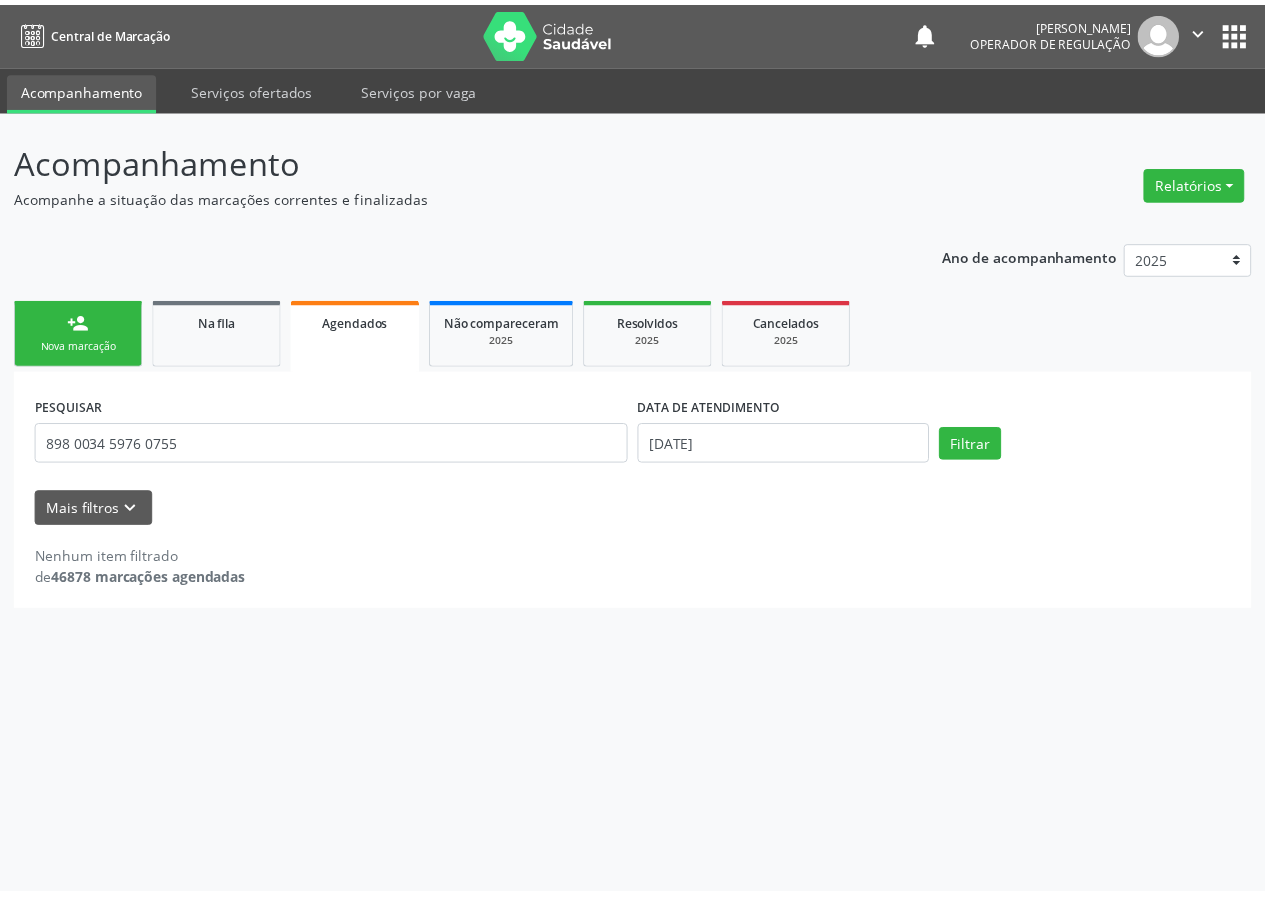 scroll, scrollTop: 0, scrollLeft: 0, axis: both 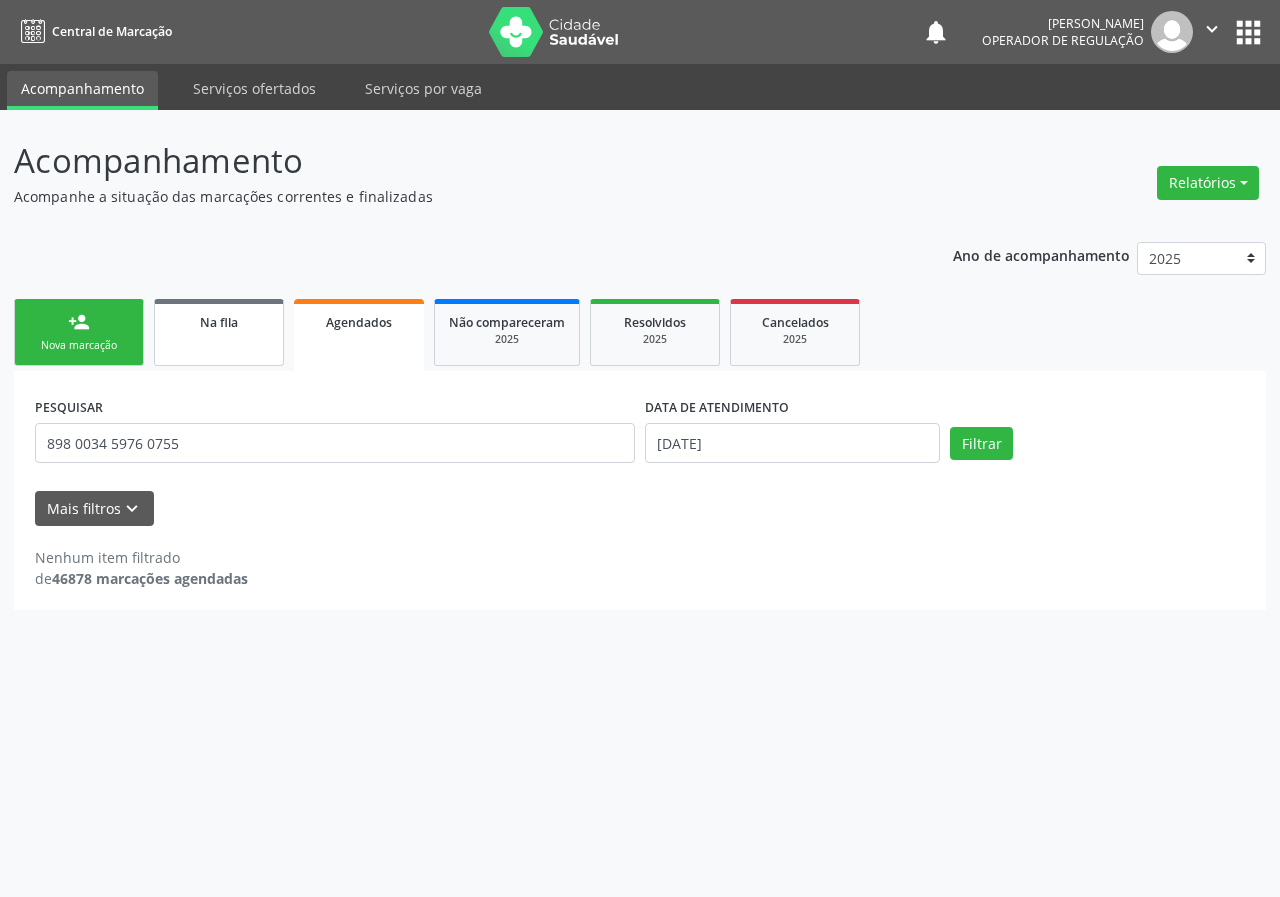 click on "Na fila" at bounding box center [219, 332] 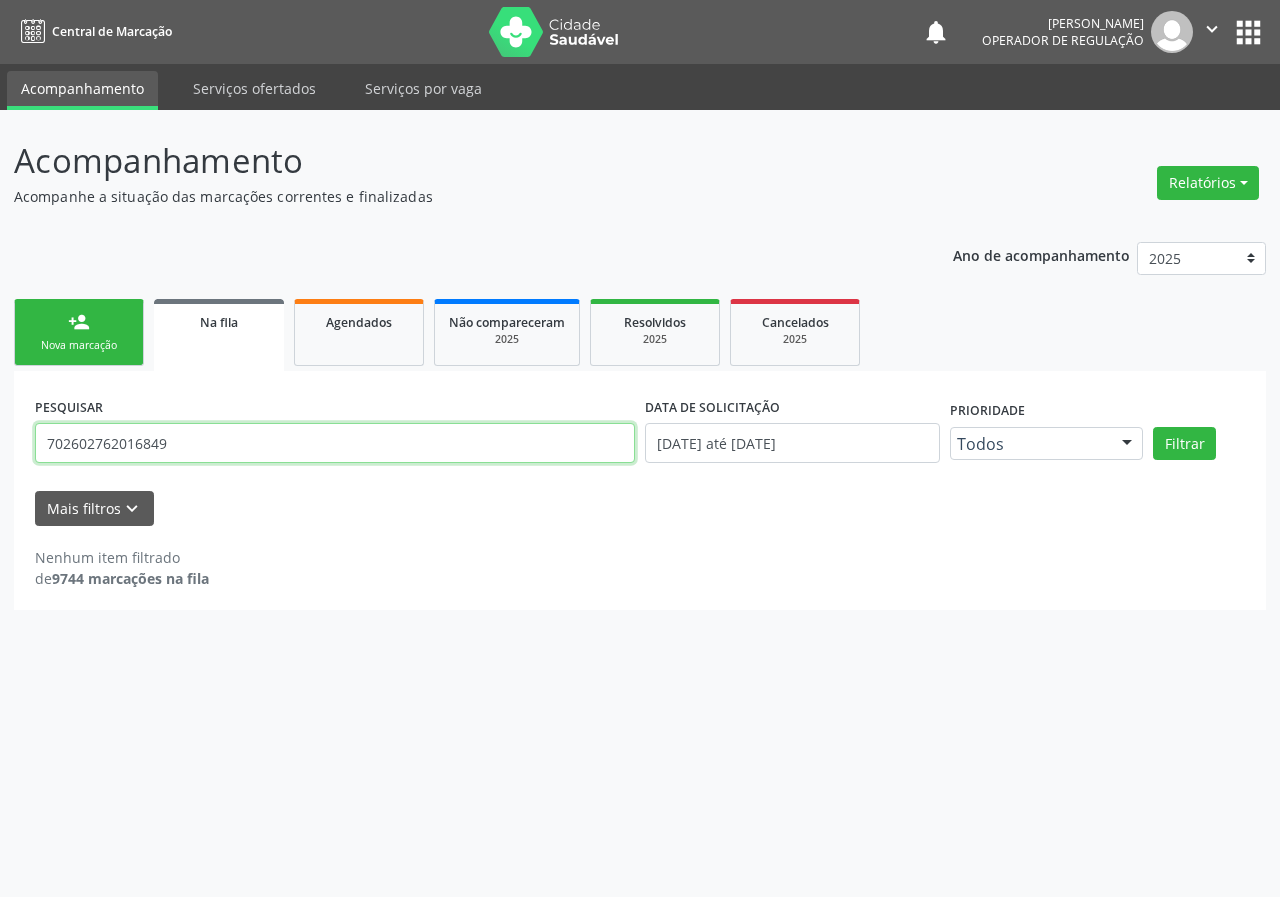 click on "702602762016849" at bounding box center (335, 443) 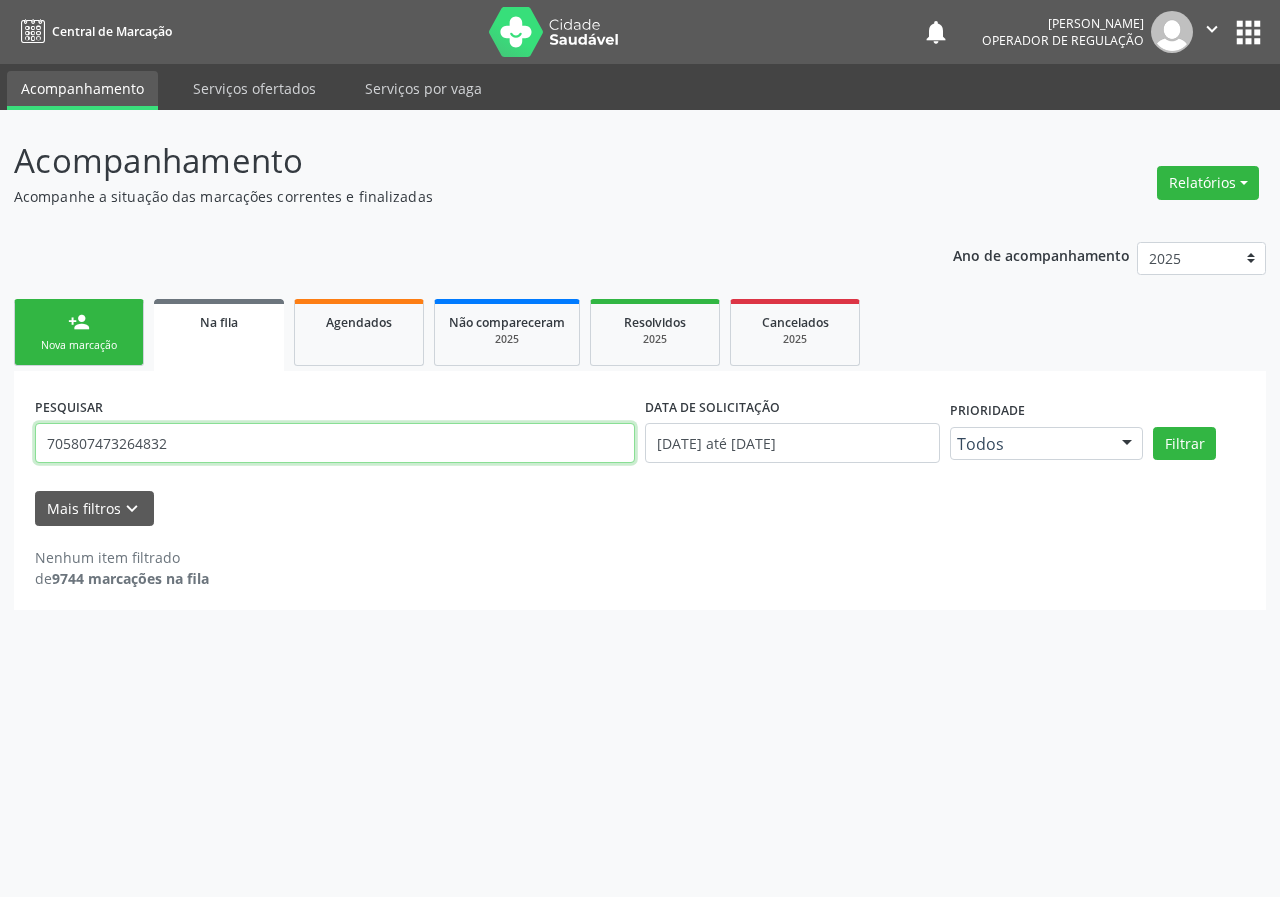 type on "705807473264832" 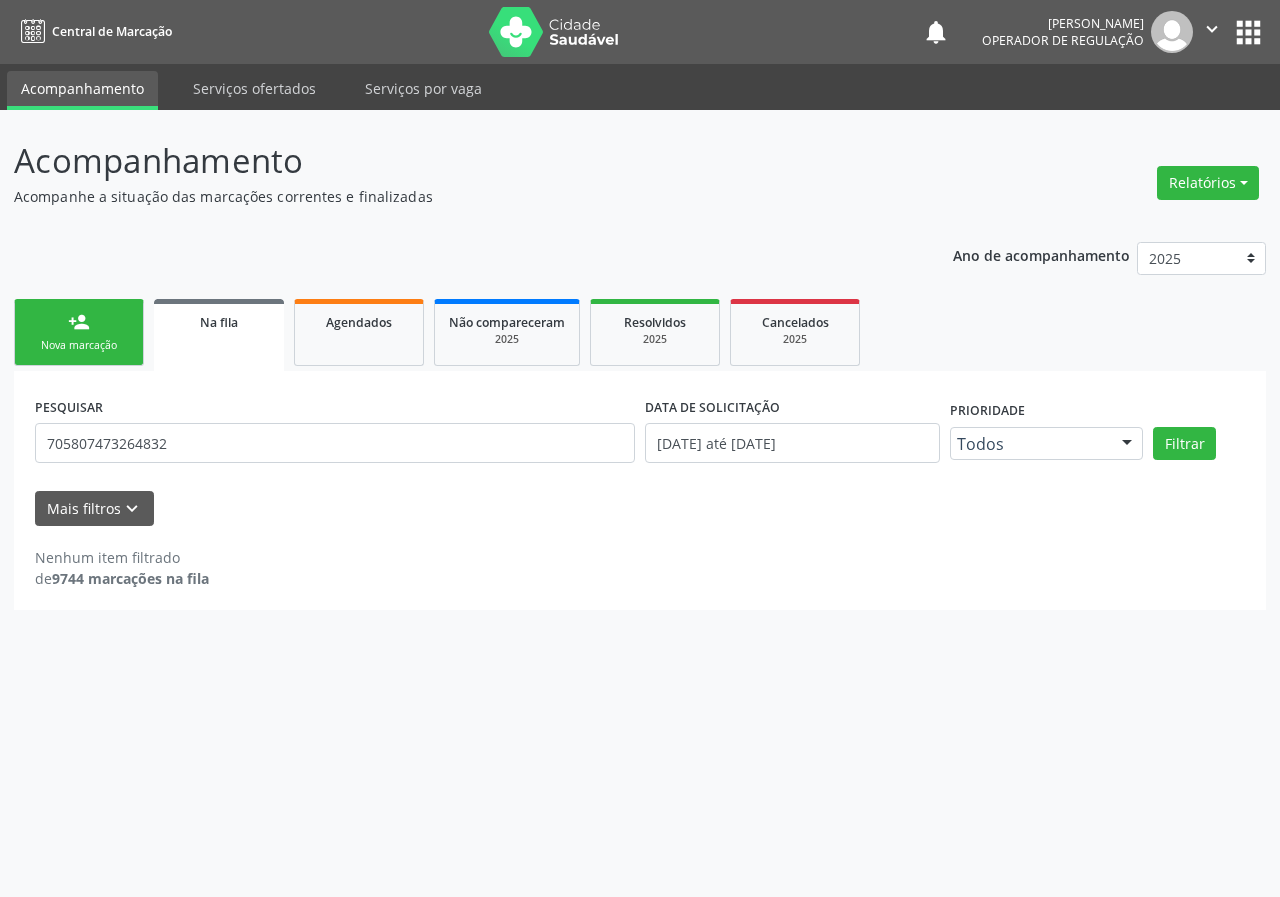 click on "Acompanhamento
Acompanhe a situação das marcações correntes e finalizadas
Relatórios
Acompanhamento
Consolidado
Procedimentos realizados
Ano de acompanhamento
2025 2024 2023 2022 2021
person_add
Nova marcação
Na fila   Agendados   Não compareceram
2025
Resolvidos
2025
Cancelados
2025
PESQUISAR
705807473264832
DATA DE SOLICITAÇÃO
[DATE] até [DATE]
Prioridade
Todos         Todos   Baixa Prioridade   Média Prioridade   Alta Prioridade
Nenhum resultado encontrado para: "   "
Não há nenhuma opção para ser exibida.
Filtrar
UNIDADE DE REFERÊNCIA
Selecione uma UBS
Todas as UBS   UBSF Ligeiro II   UBSF Saulo Leal [PERSON_NAME]   UBSF Castanho   UBSF [GEOGRAPHIC_DATA]   UBSF Ze Velho" at bounding box center (640, 503) 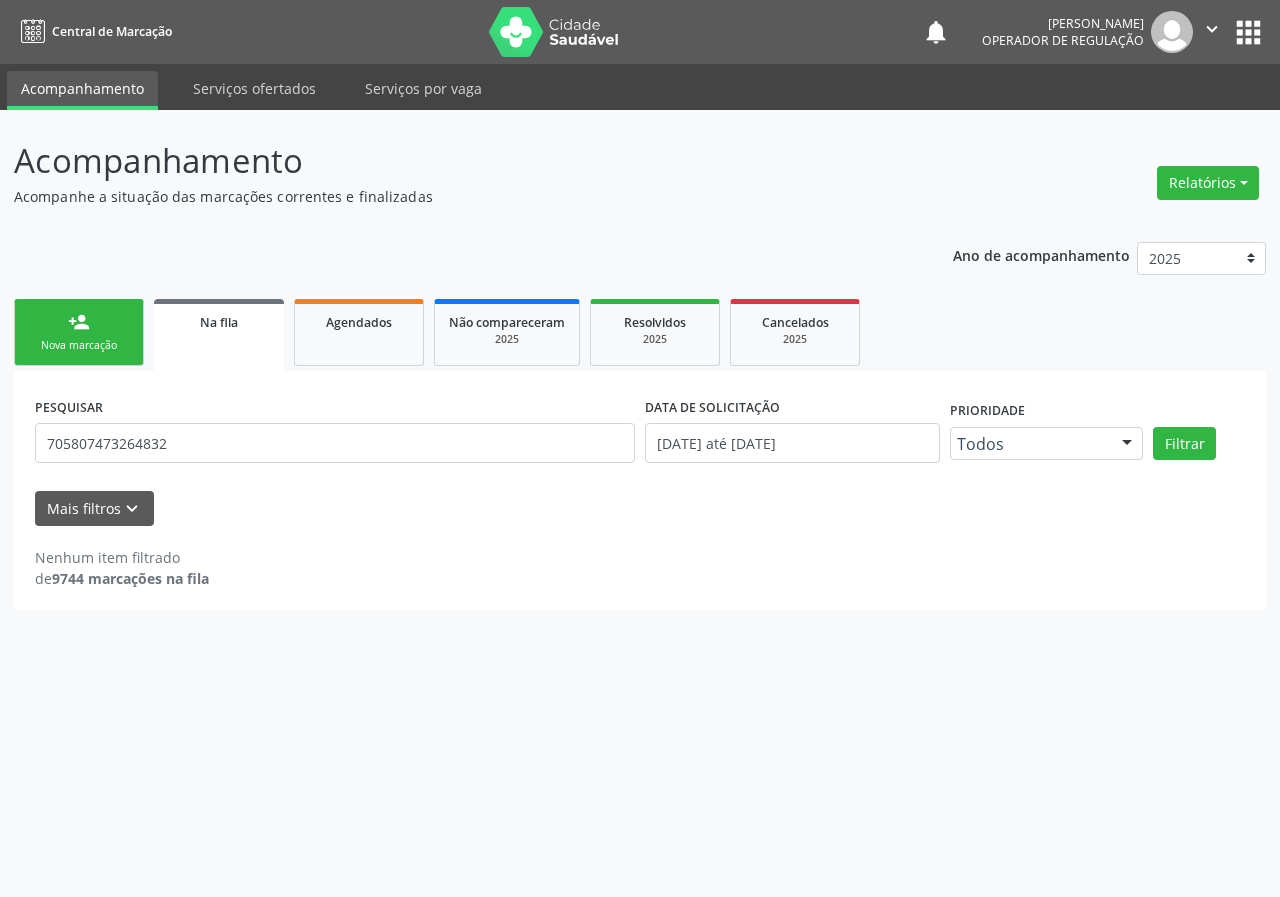 click on "person_add
Nova marcação" at bounding box center (79, 332) 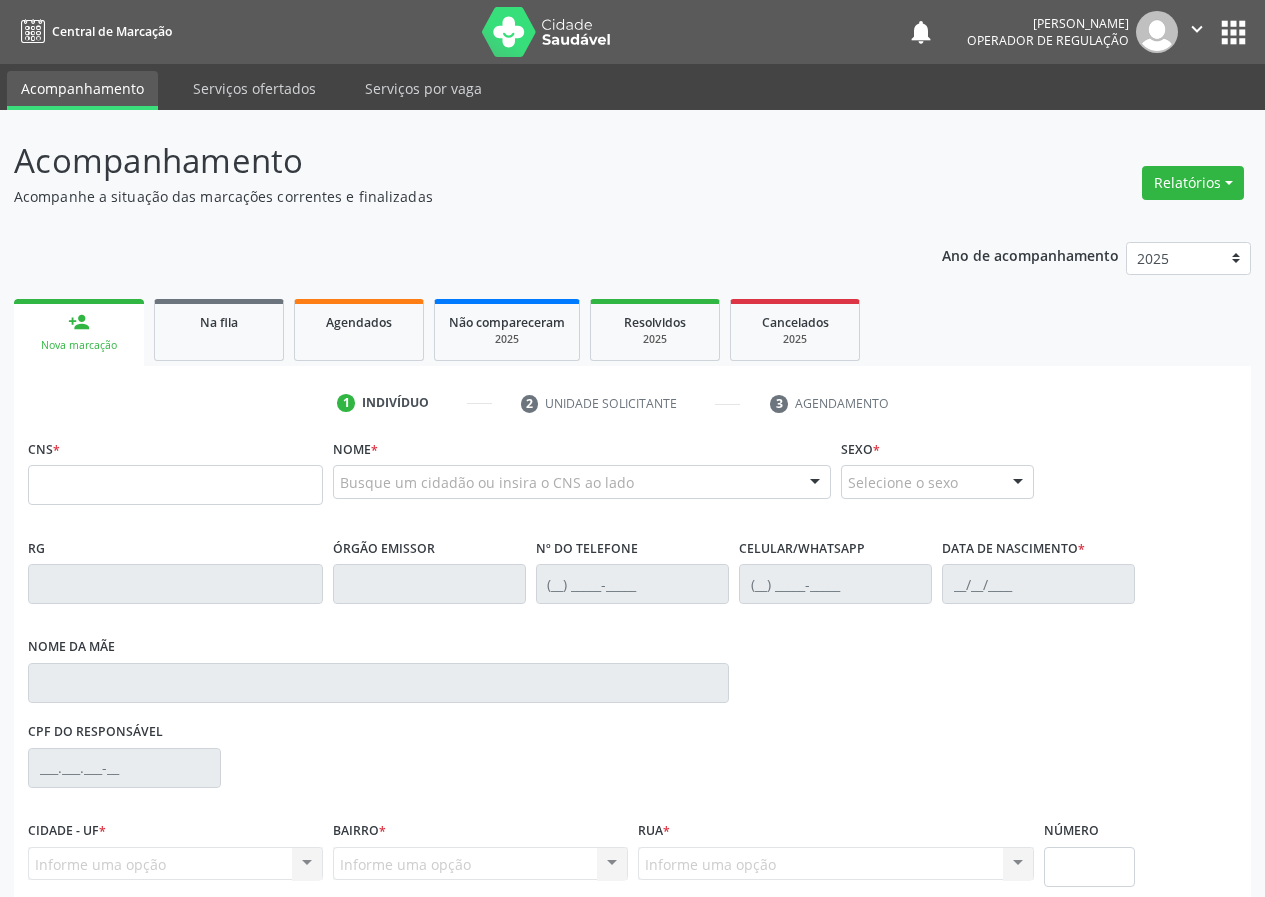 click on "CNS
*" at bounding box center [175, 469] 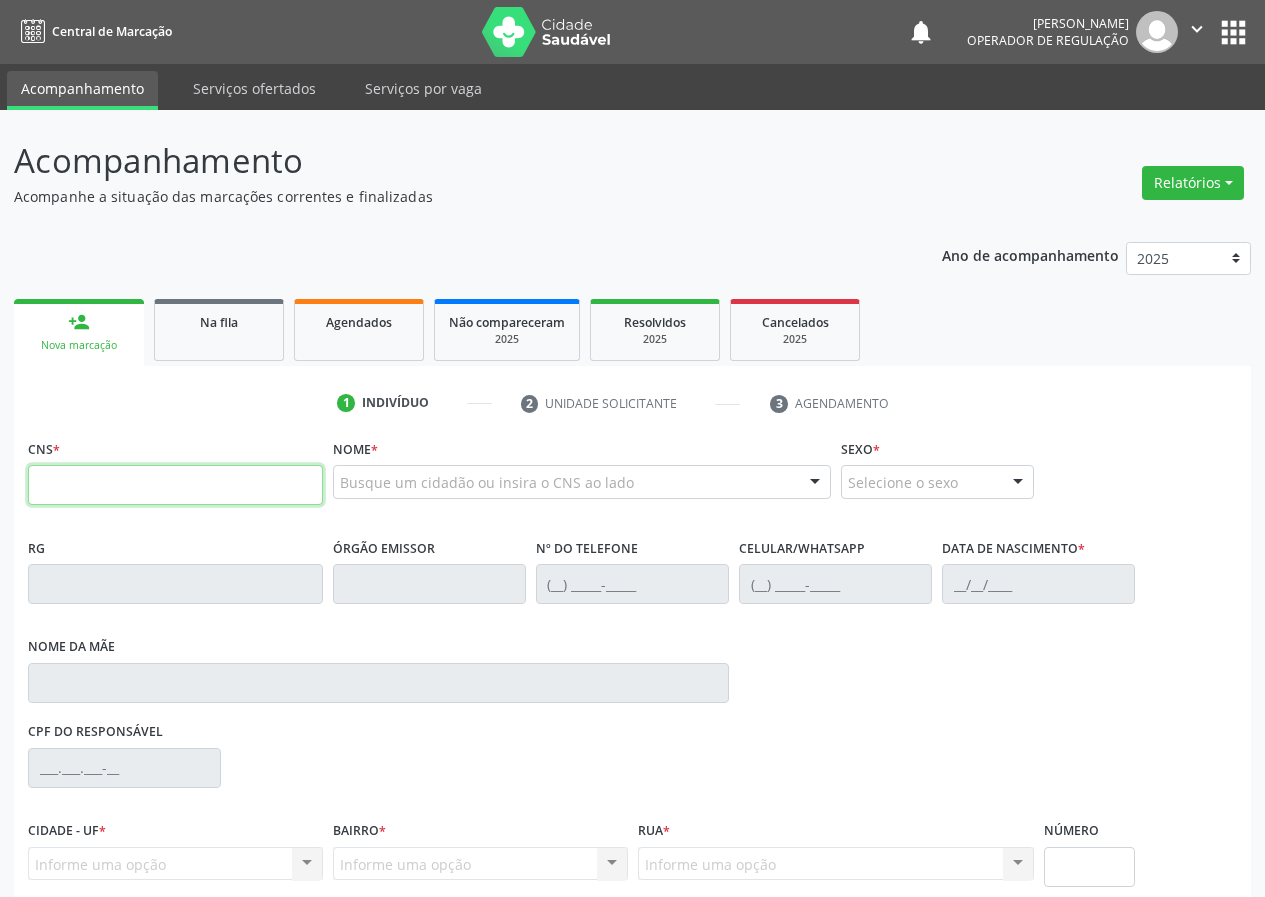 click at bounding box center [175, 485] 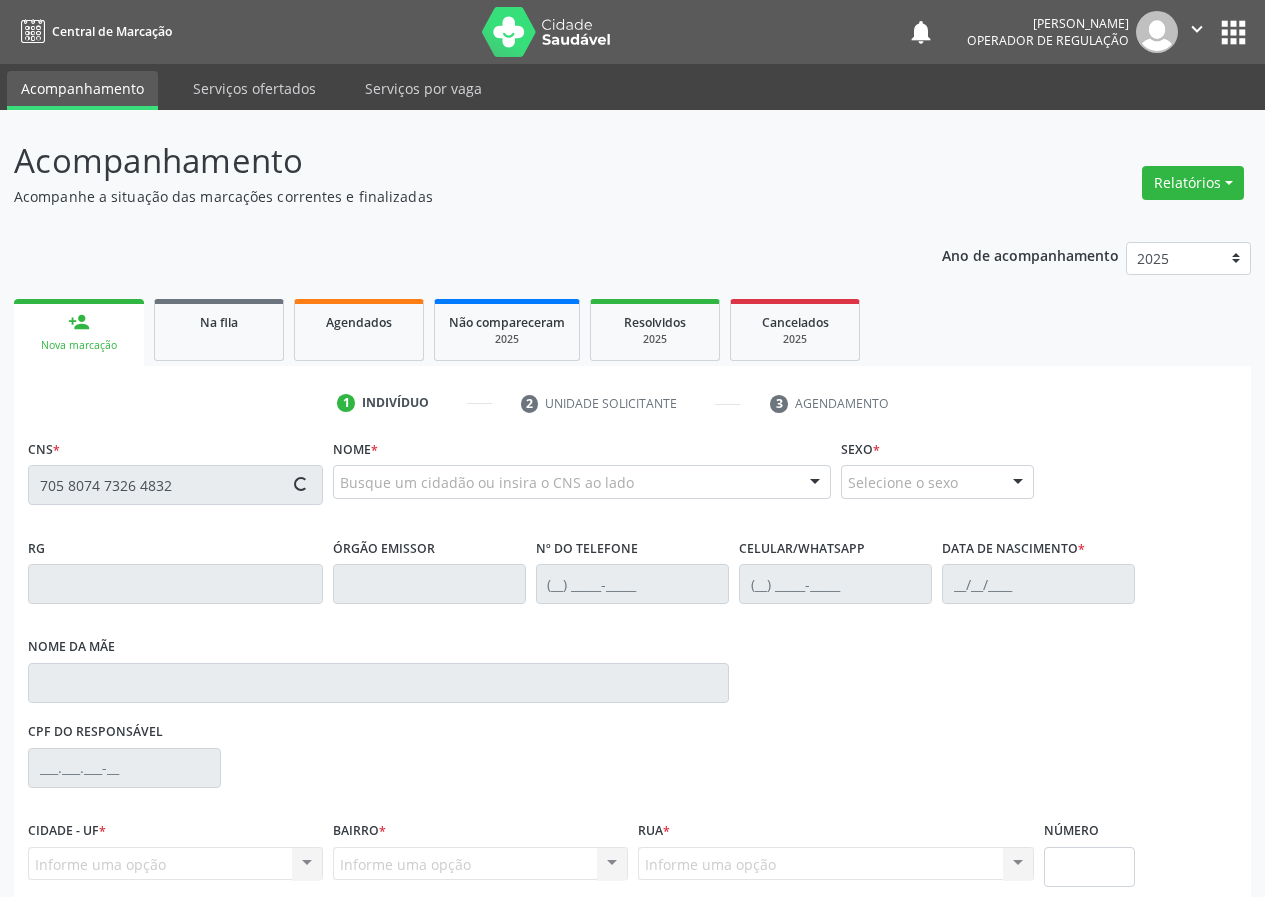 type on "705 8074 7326 4832" 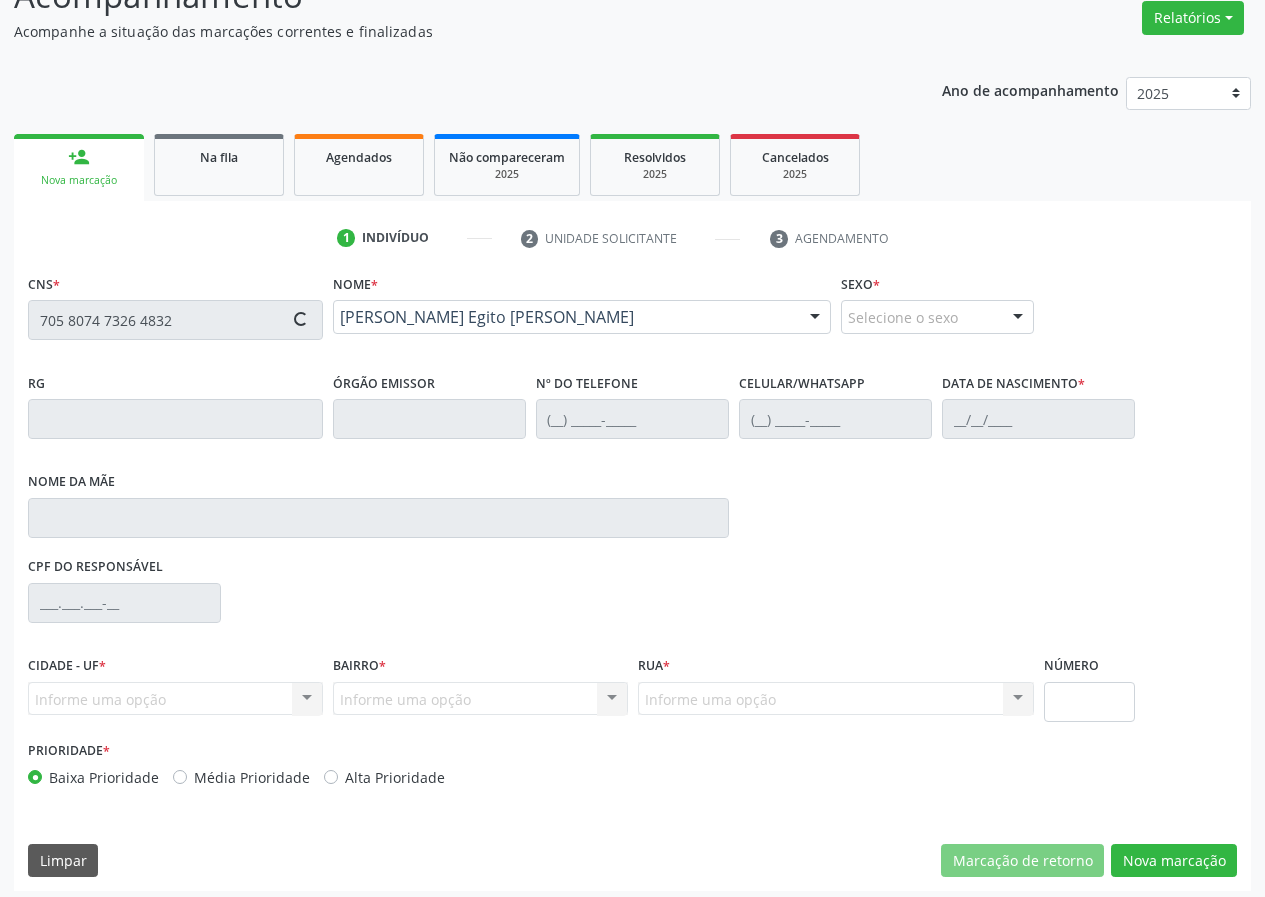 scroll, scrollTop: 173, scrollLeft: 0, axis: vertical 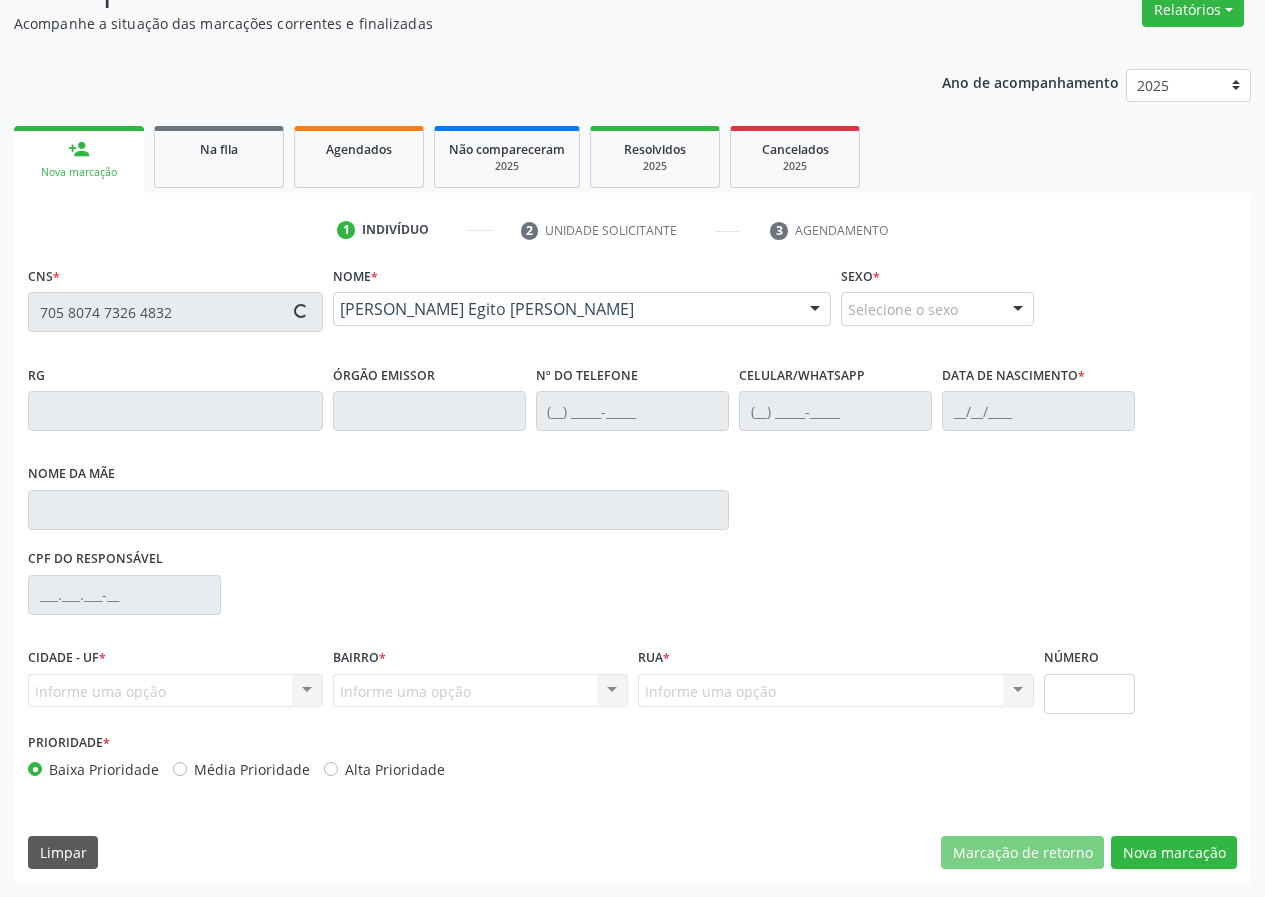 type on "[PHONE_NUMBER]" 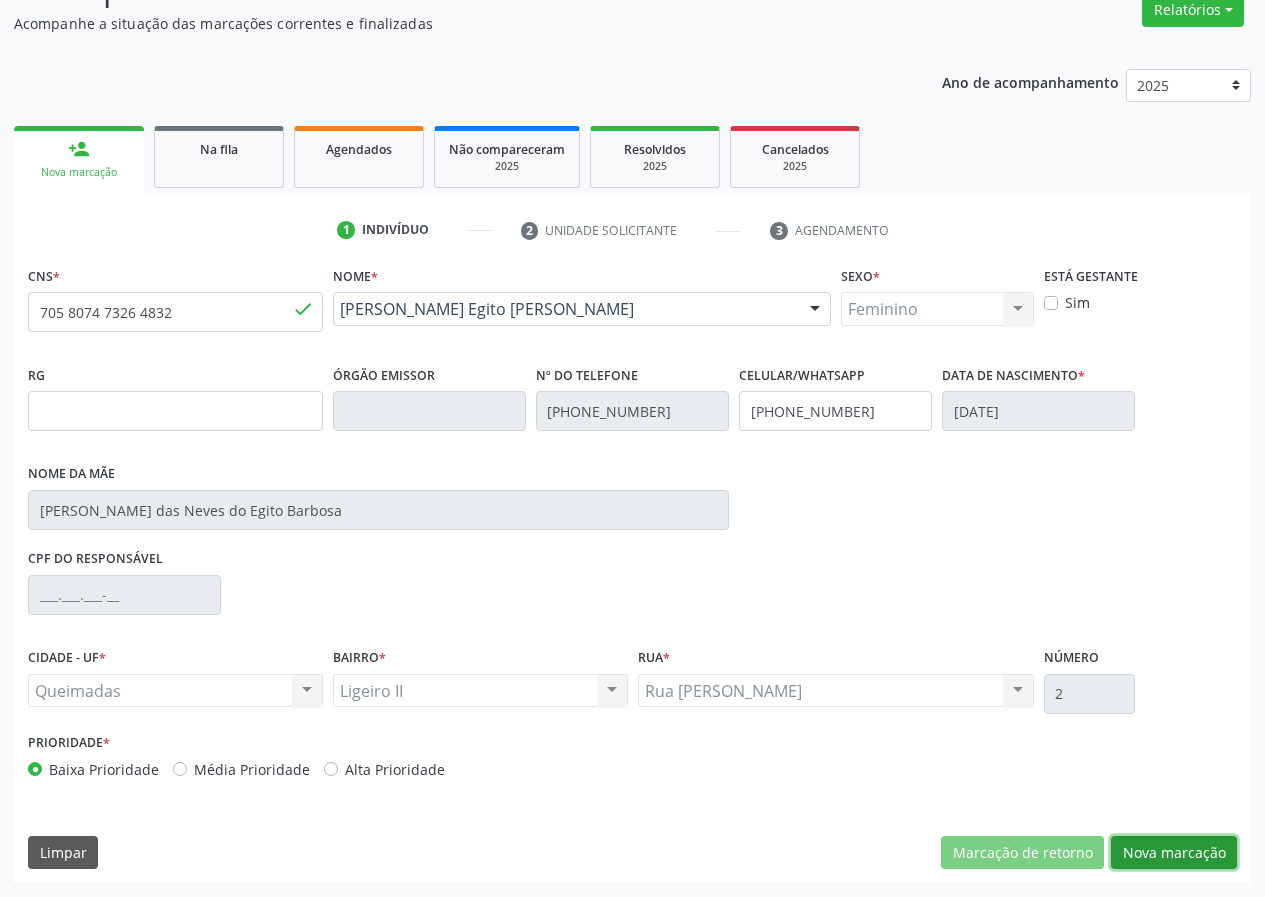 click on "Nova marcação" at bounding box center (1174, 853) 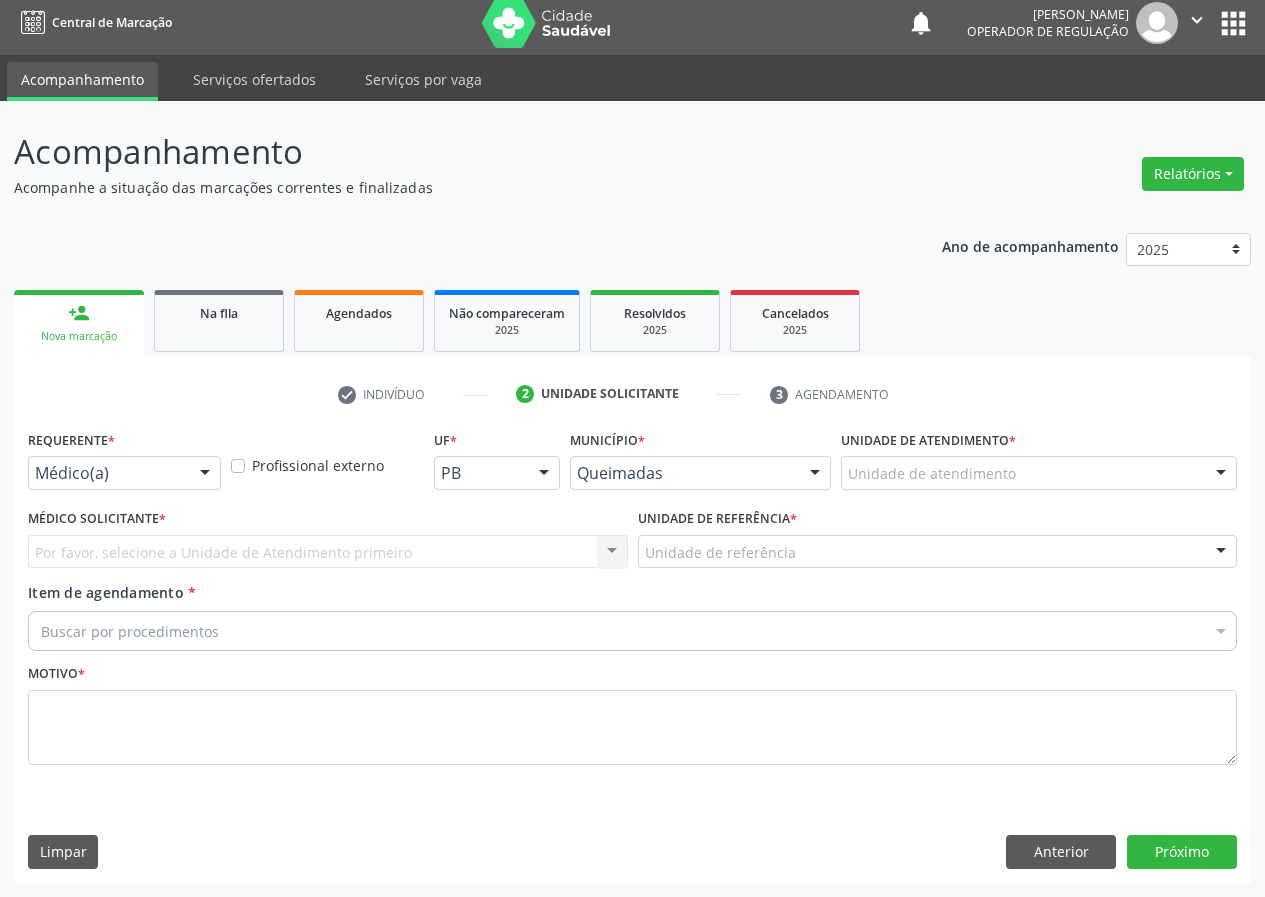 scroll, scrollTop: 9, scrollLeft: 0, axis: vertical 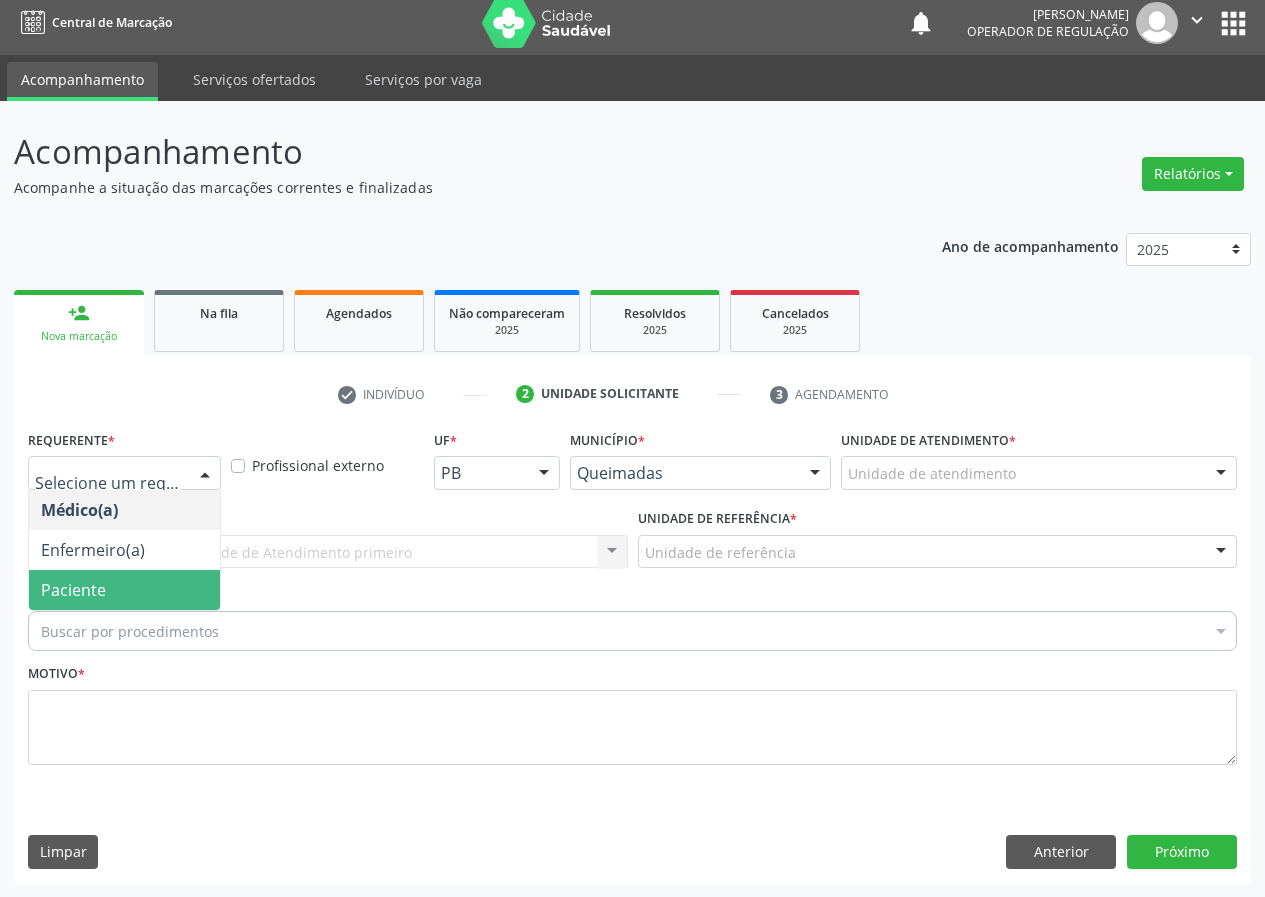 click on "Paciente" at bounding box center (124, 590) 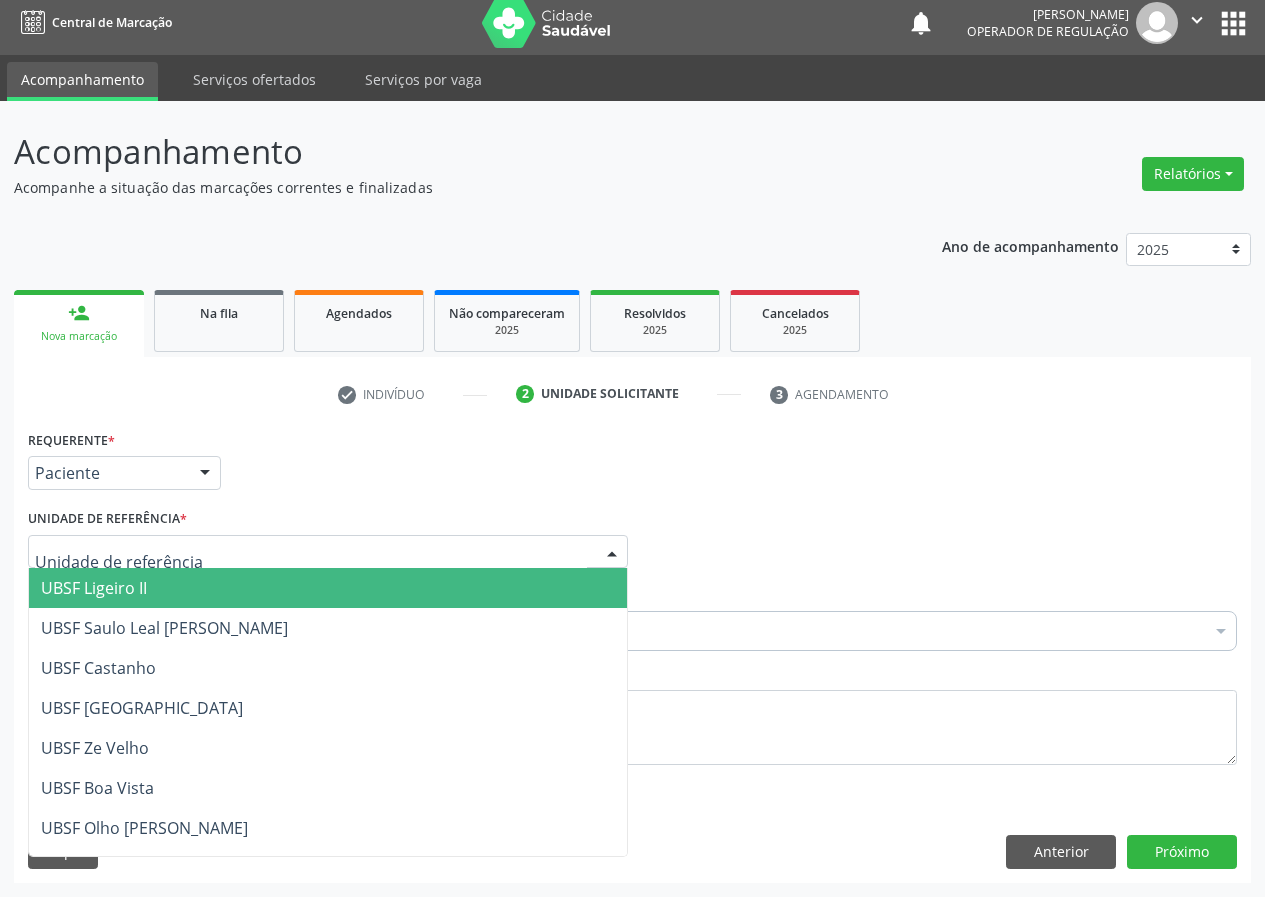 click on "UBSF Ligeiro II" at bounding box center (94, 588) 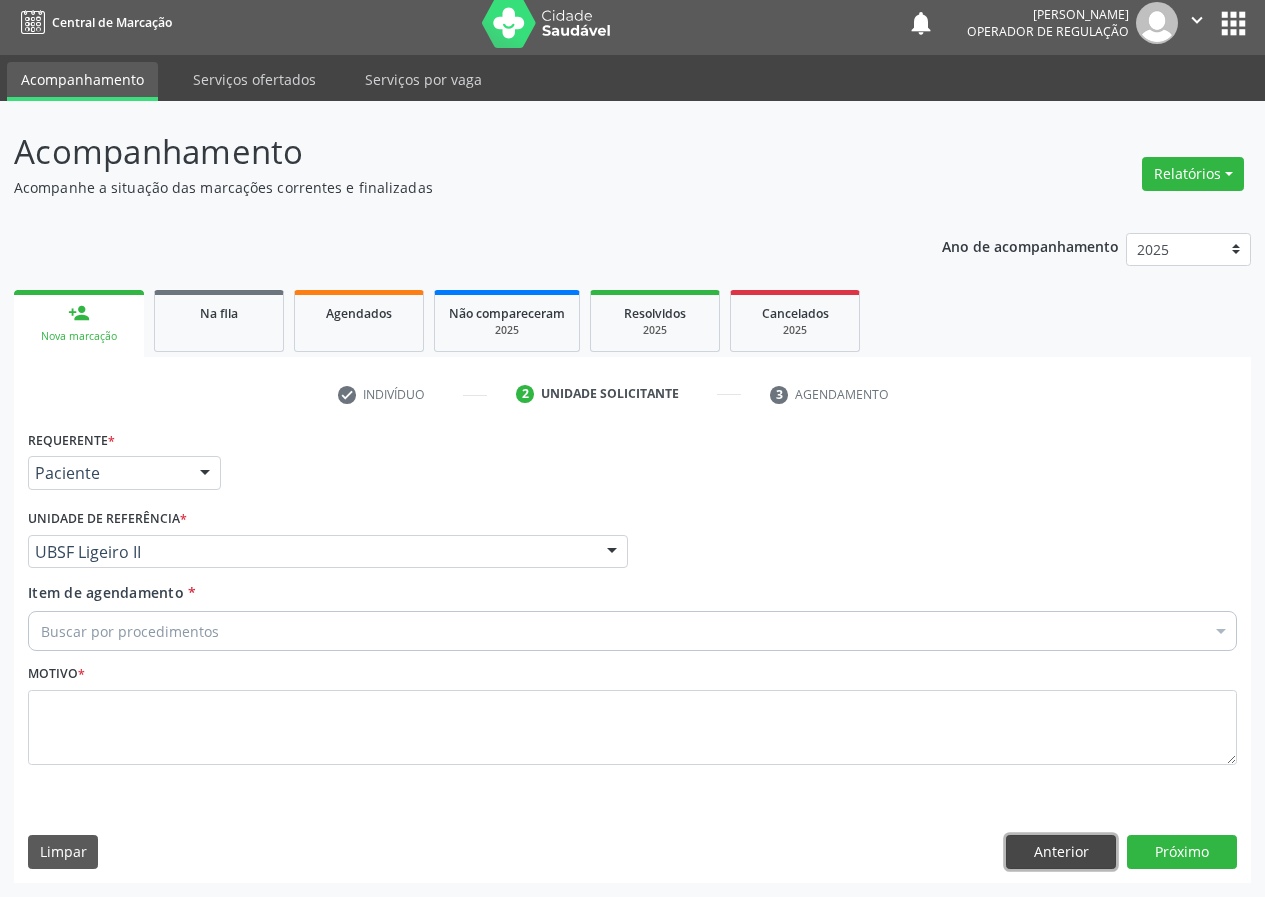 click on "Anterior" at bounding box center (1061, 852) 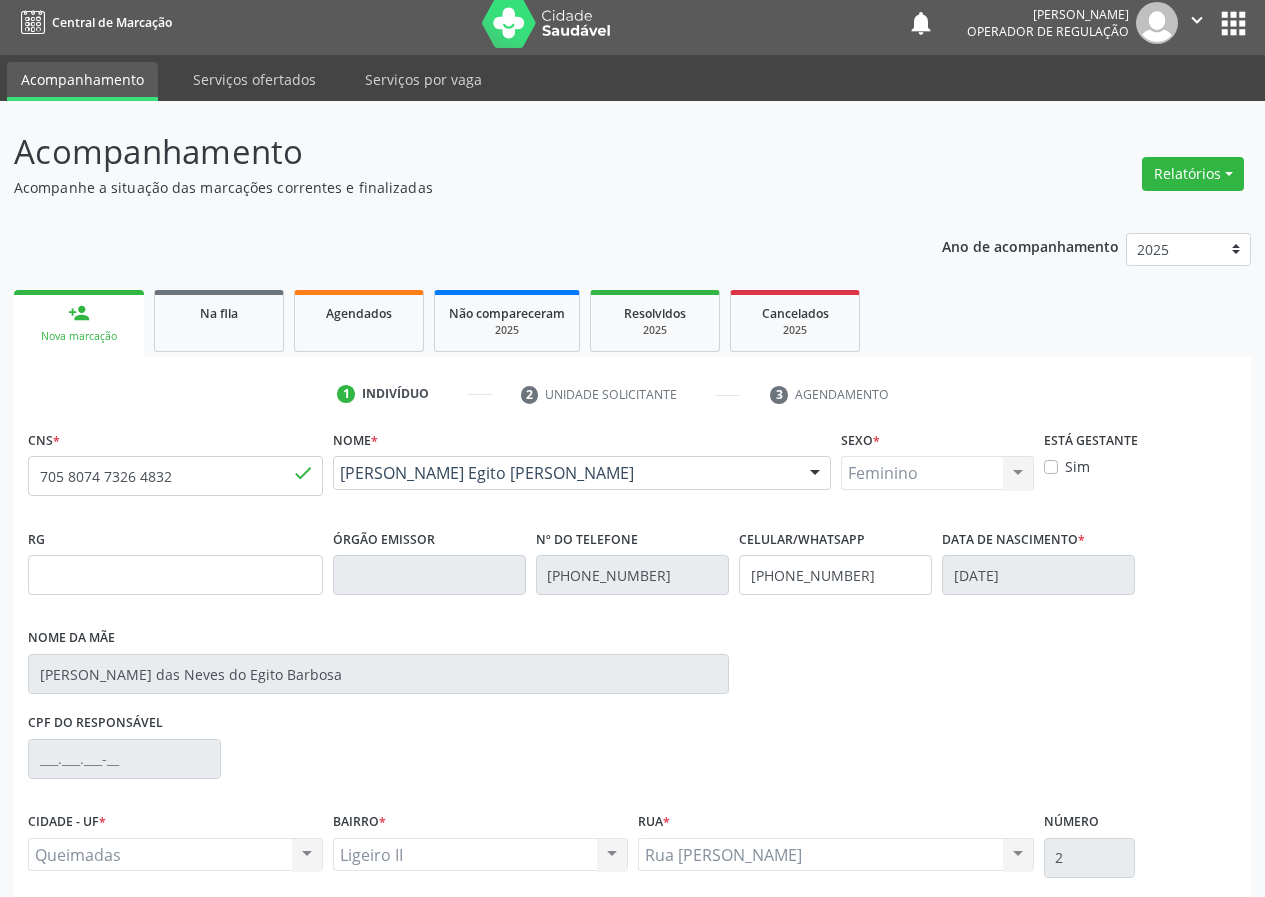 click on "CIDADE - UF
*
Queimadas         Queimadas
Nenhum resultado encontrado para: "   "
Não há nenhuma opção para ser exibida.
BAIRRO
*
Ligeiro II         Ligeiro II
Nenhum resultado encontrado para: "   "
Não há nenhuma opção para ser exibida.
Rua
*
[GEOGRAPHIC_DATA][PERSON_NAME]         [GEOGRAPHIC_DATA][PERSON_NAME]
Nenhum resultado encontrado para: "   "
Não há nenhuma opção para ser exibida.
Número
2" at bounding box center [632, 849] 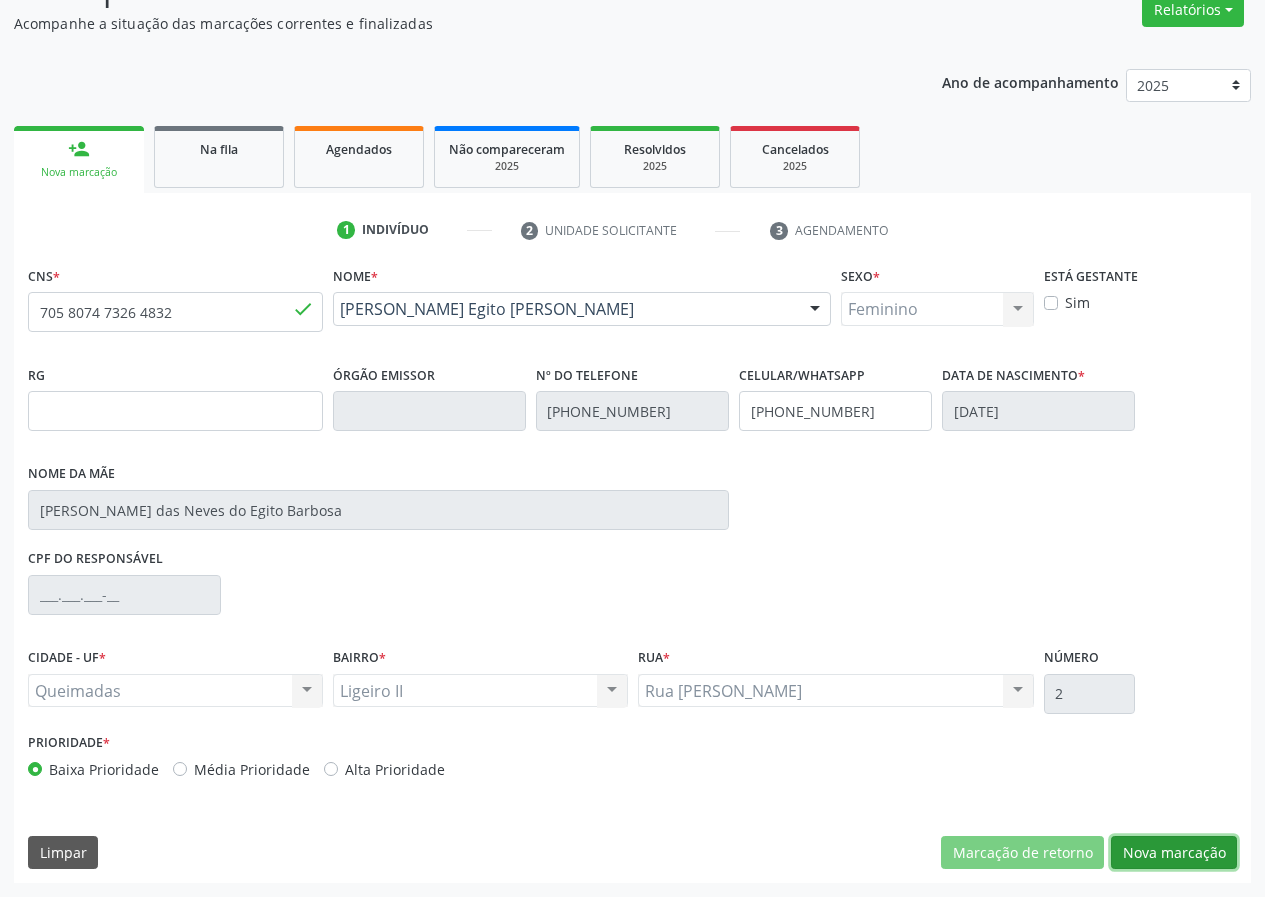 click on "Nova marcação" at bounding box center [1174, 853] 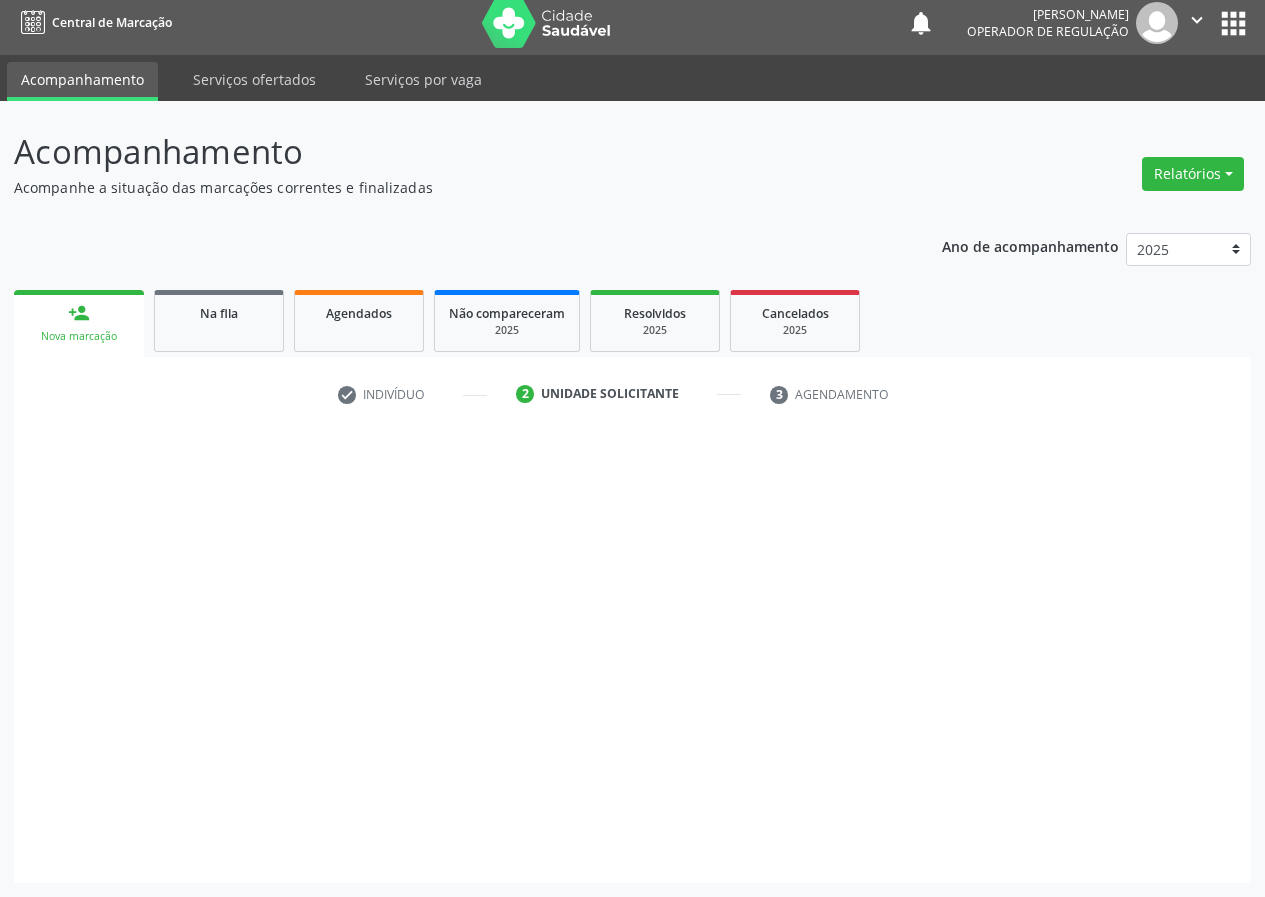scroll, scrollTop: 9, scrollLeft: 0, axis: vertical 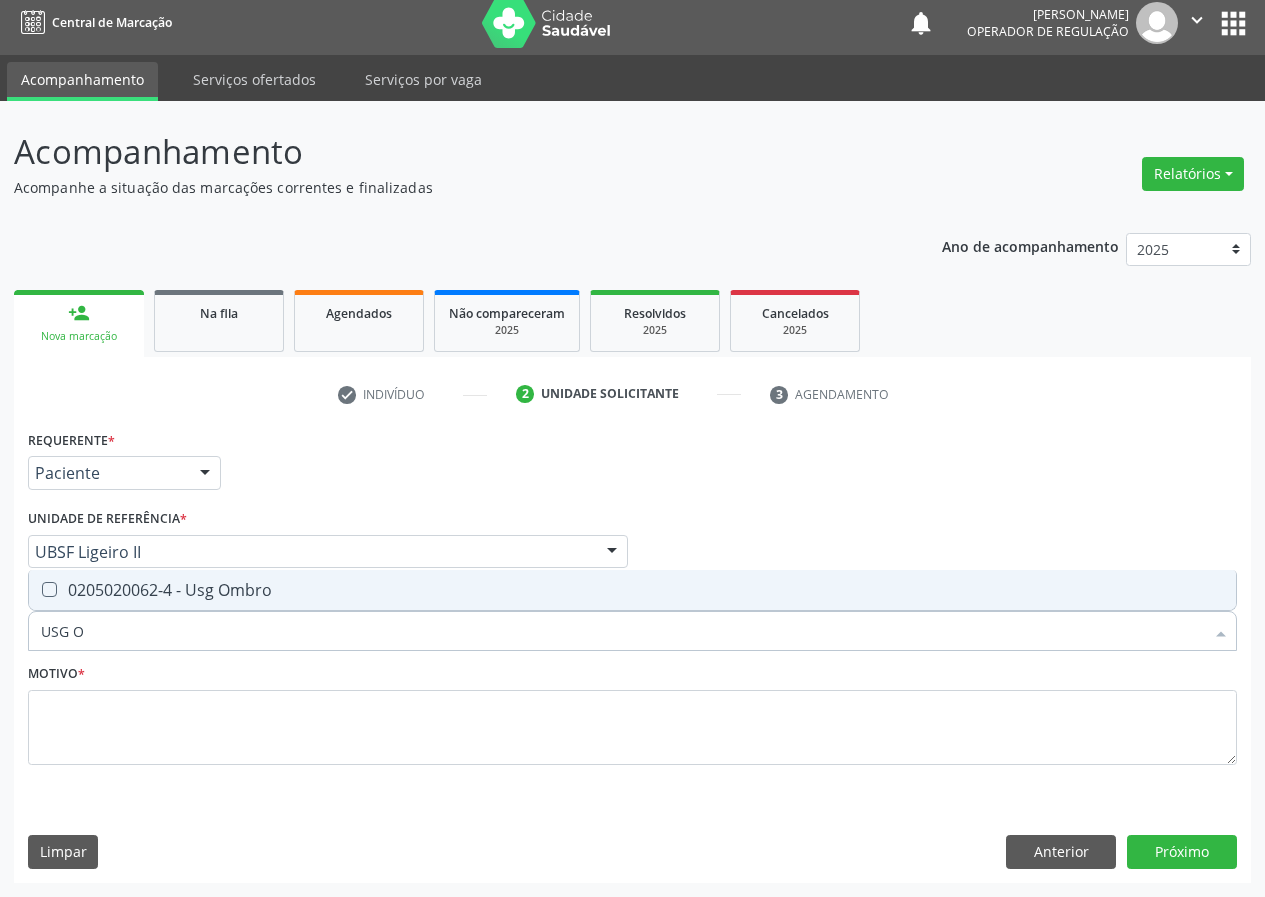 type on "USG OM" 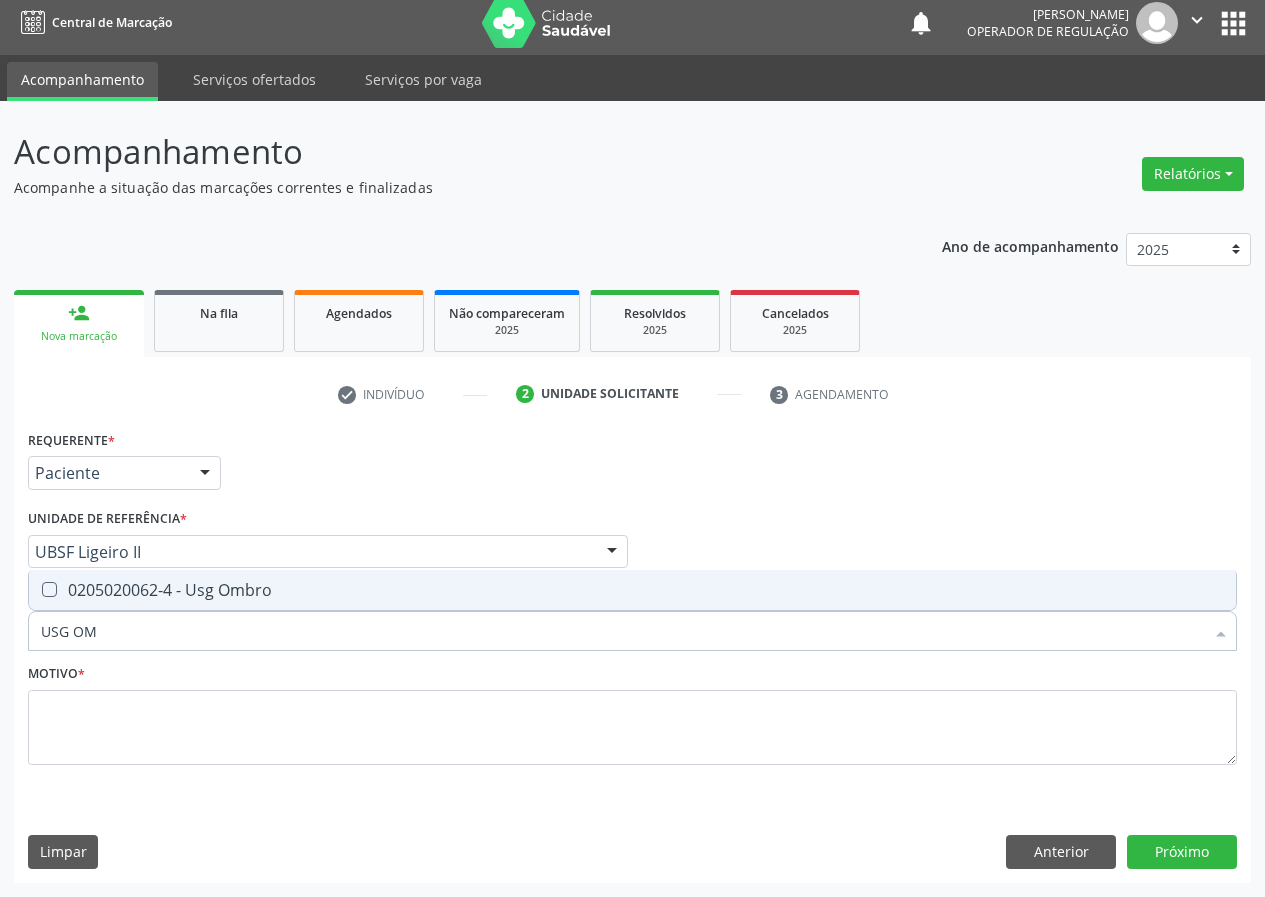 click on "0205020062-4 - Usg Ombro" at bounding box center [632, 590] 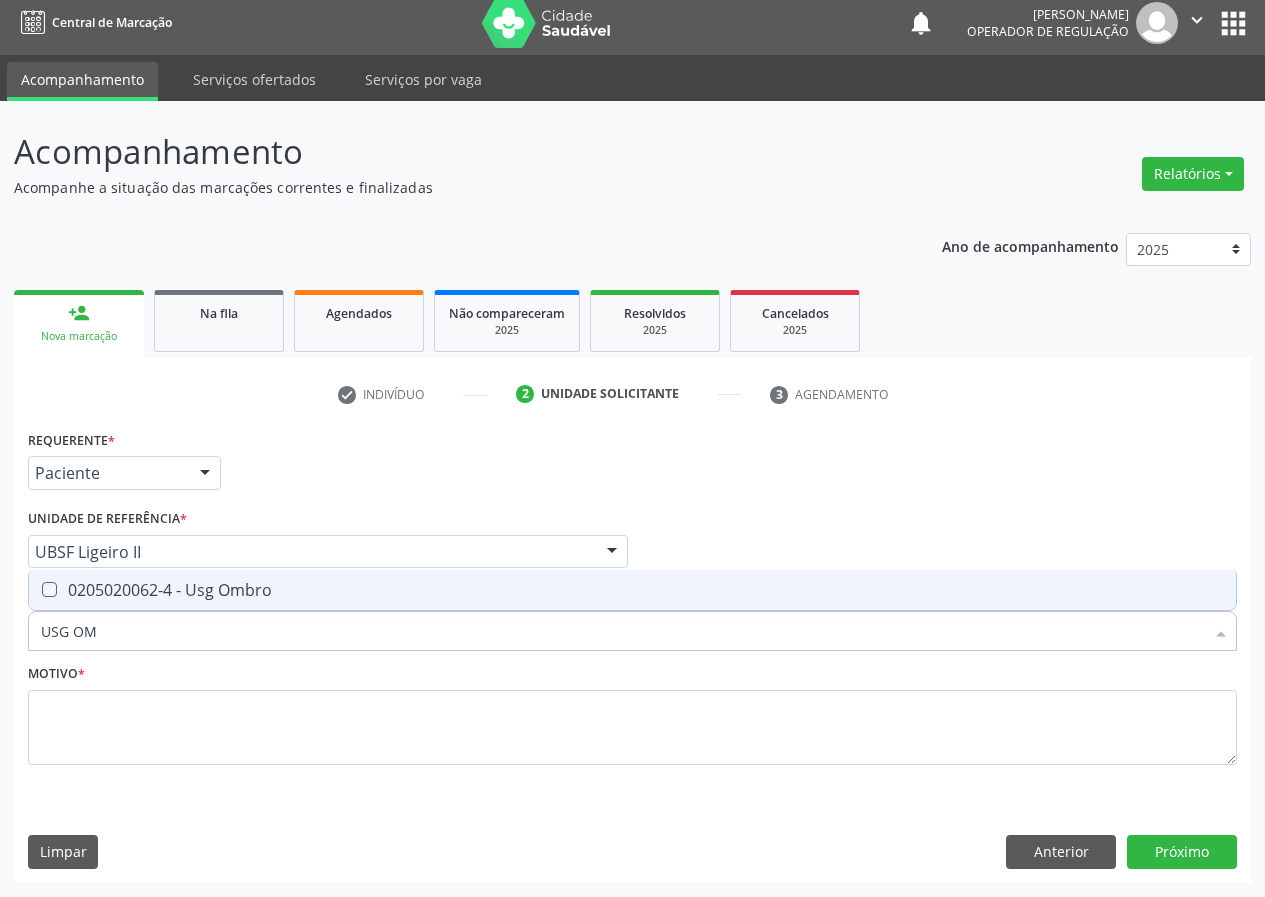 checkbox on "true" 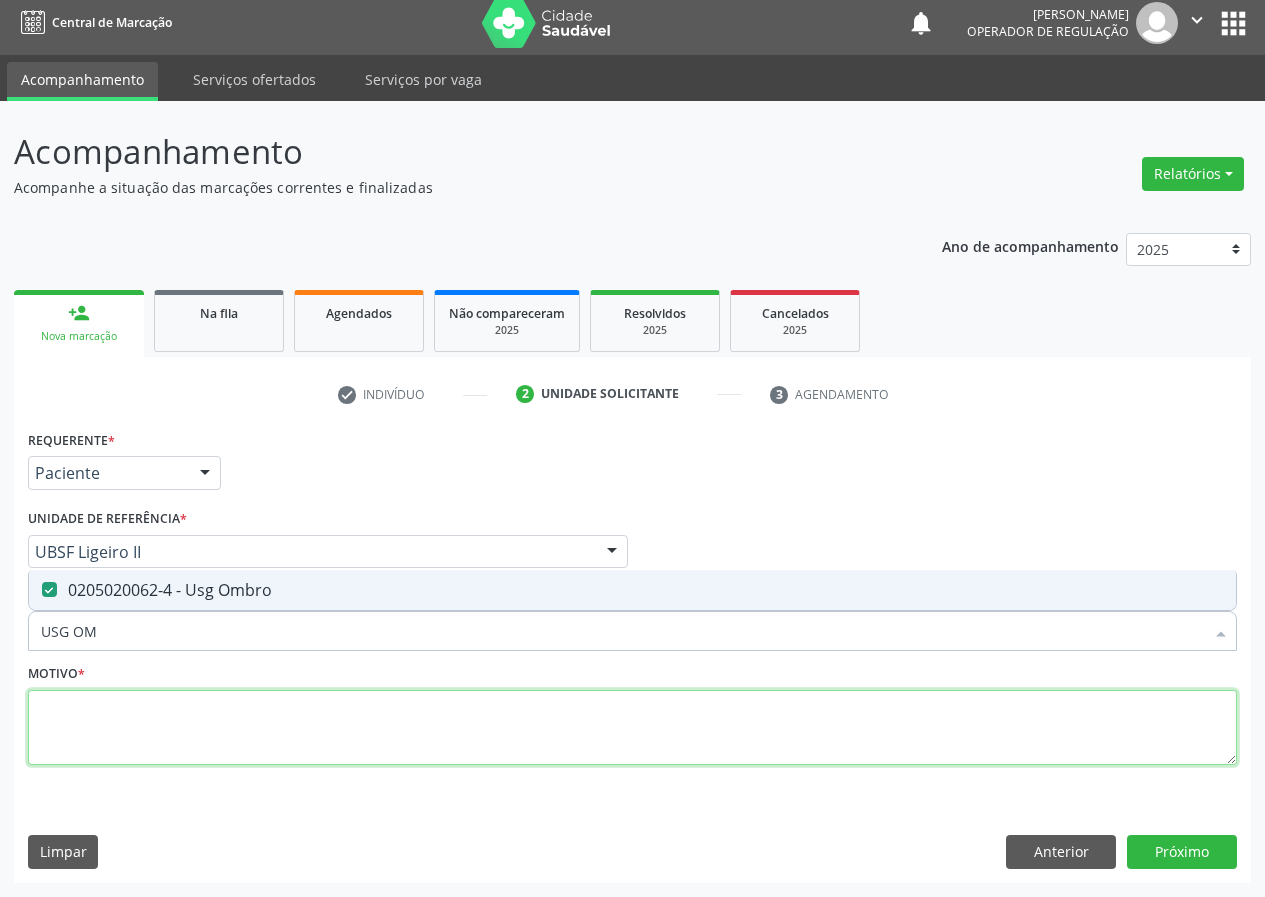 click at bounding box center (632, 728) 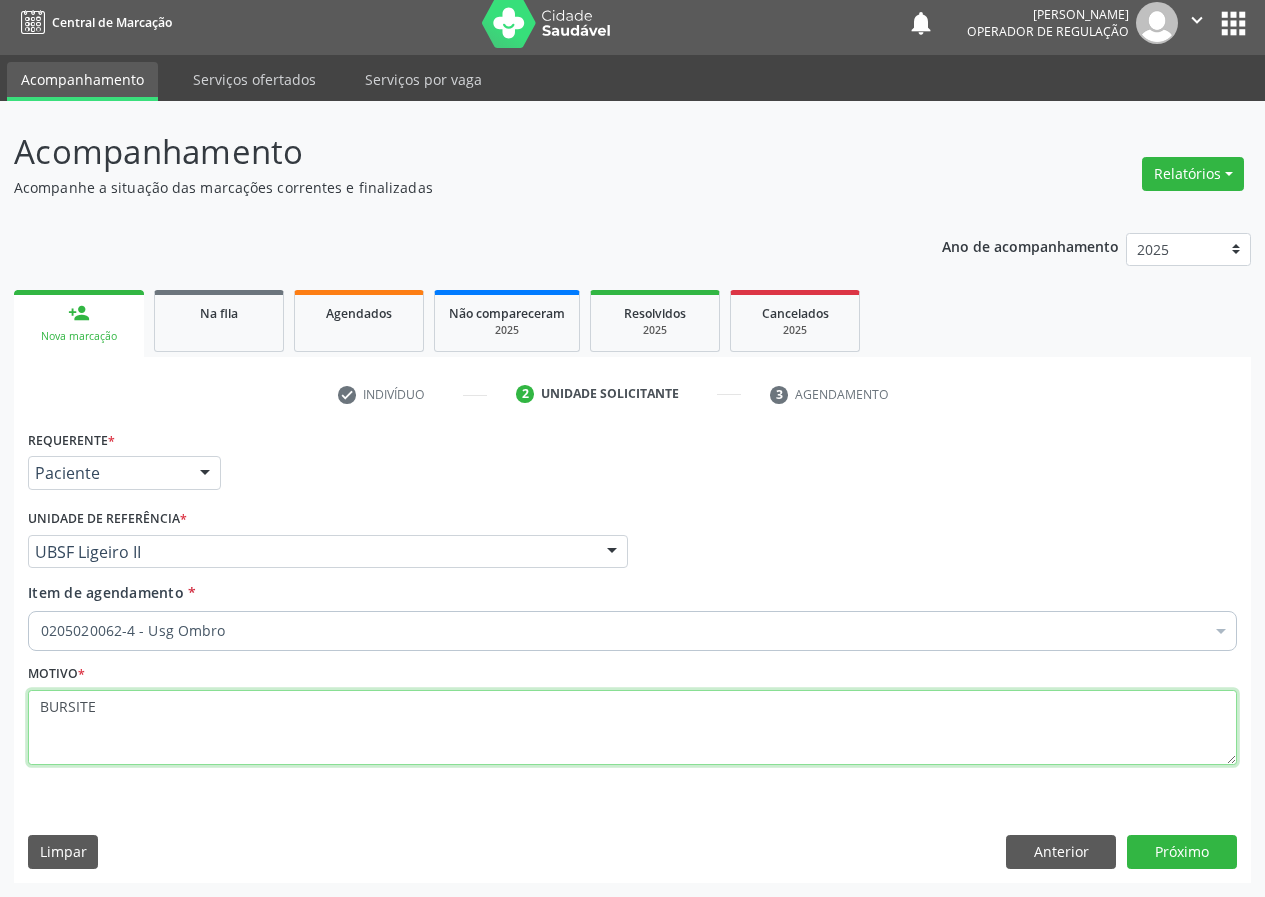 type on "BURSITE" 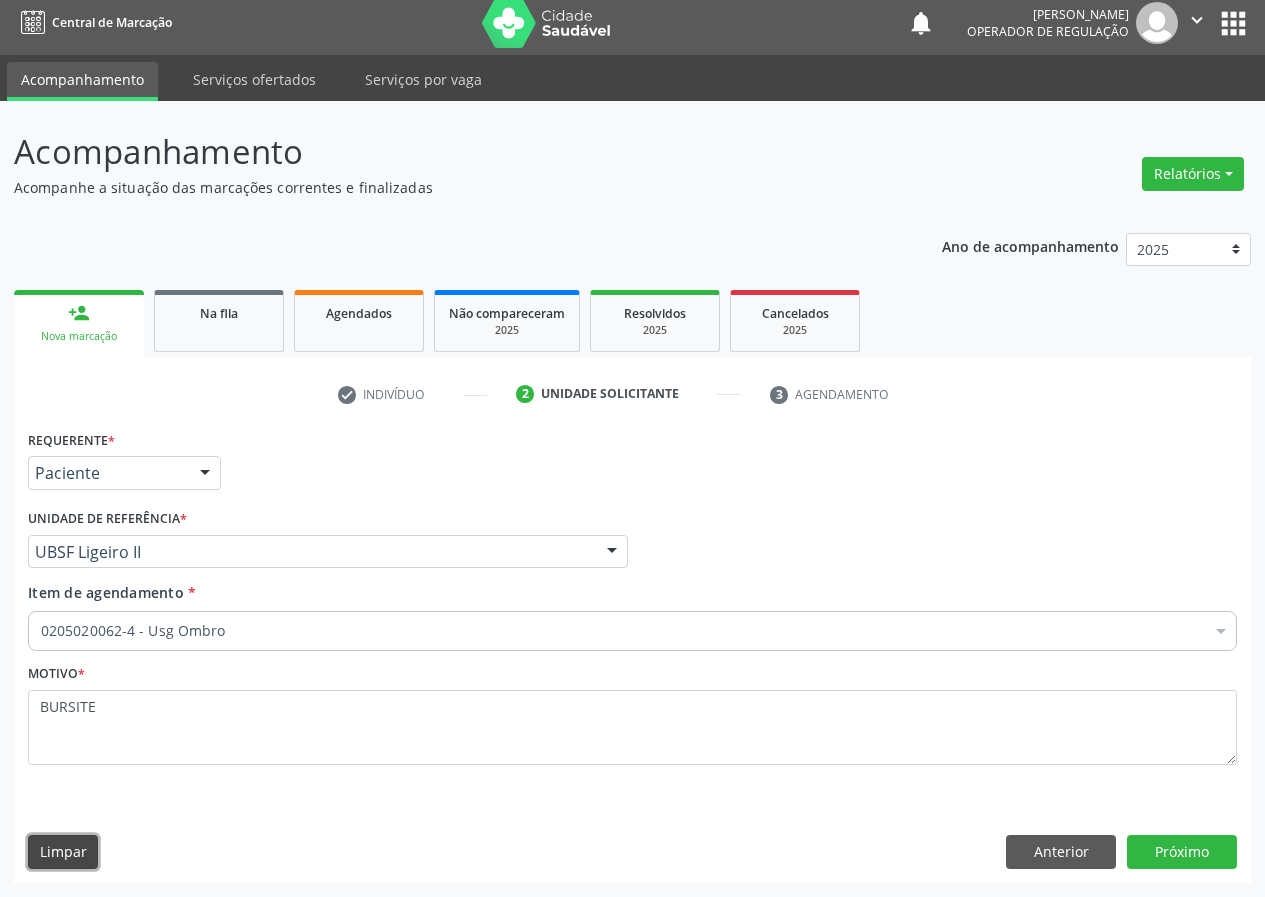 type 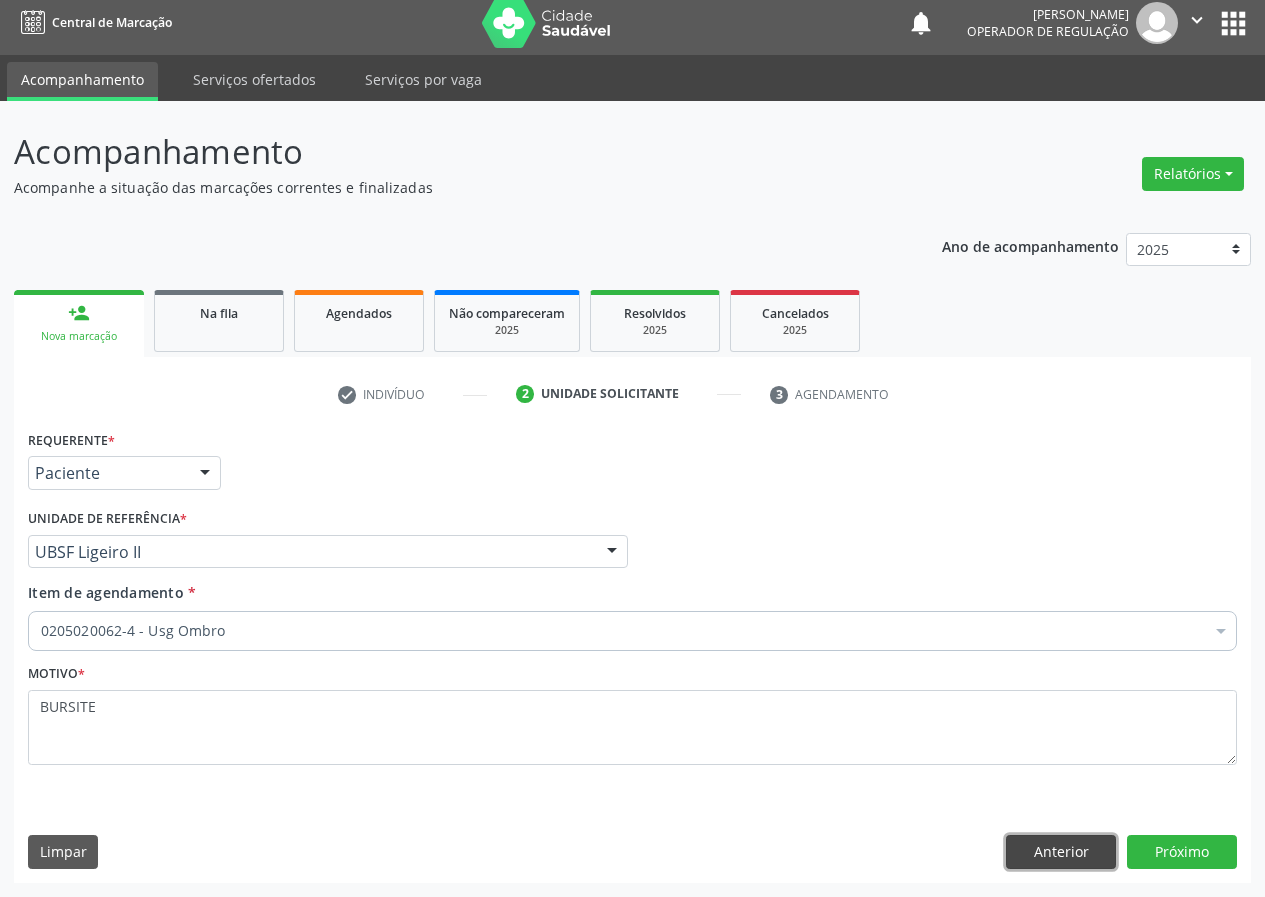 type 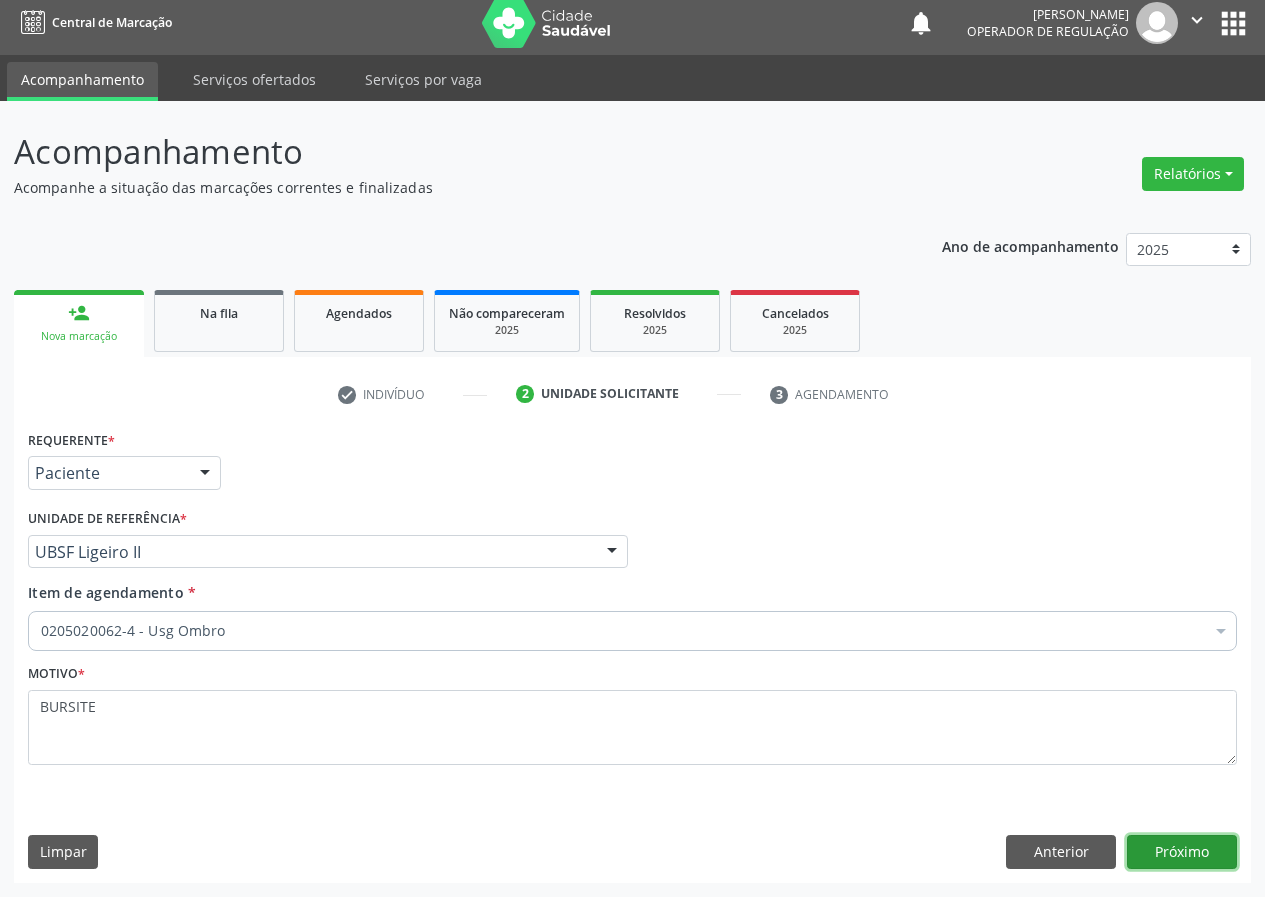 type 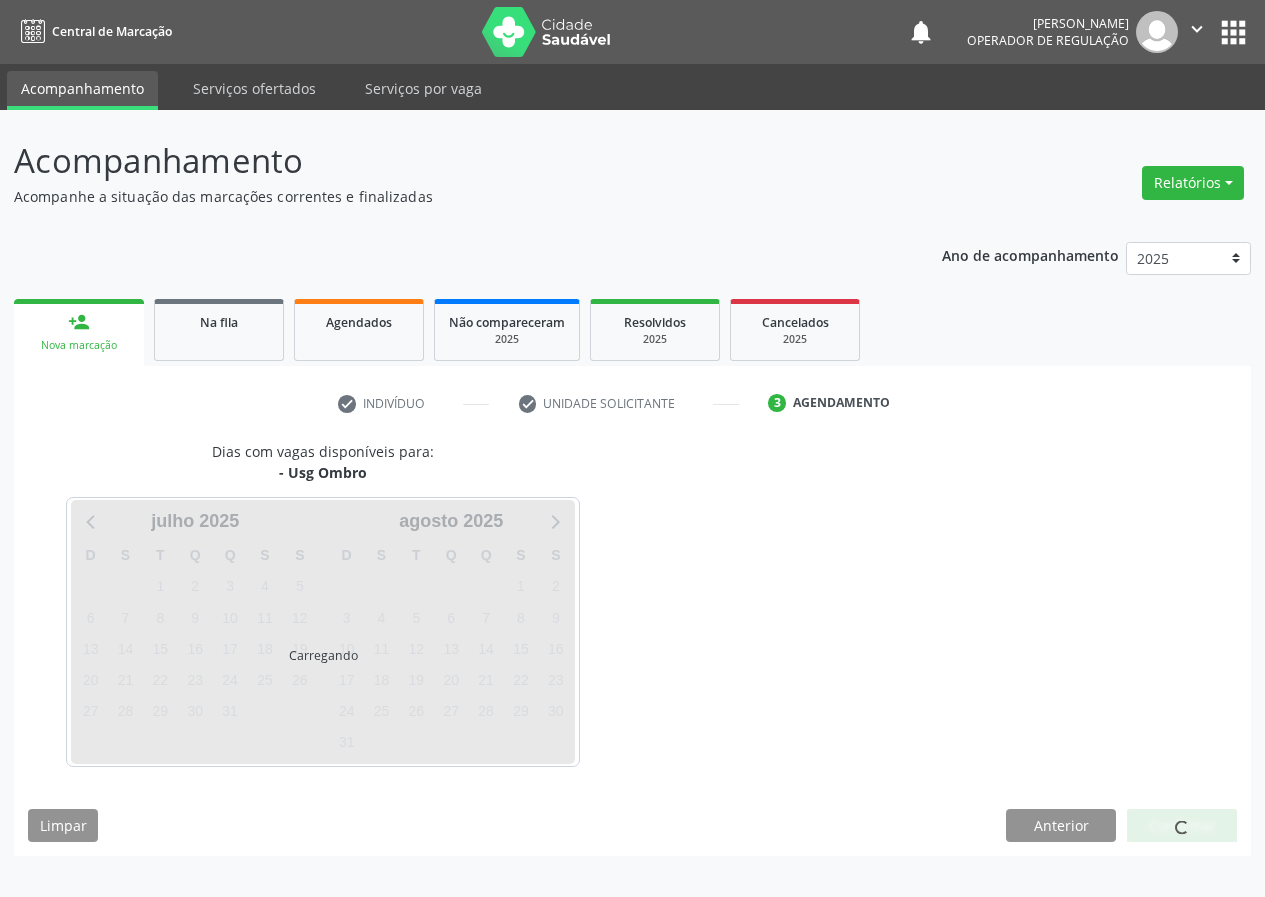scroll, scrollTop: 0, scrollLeft: 0, axis: both 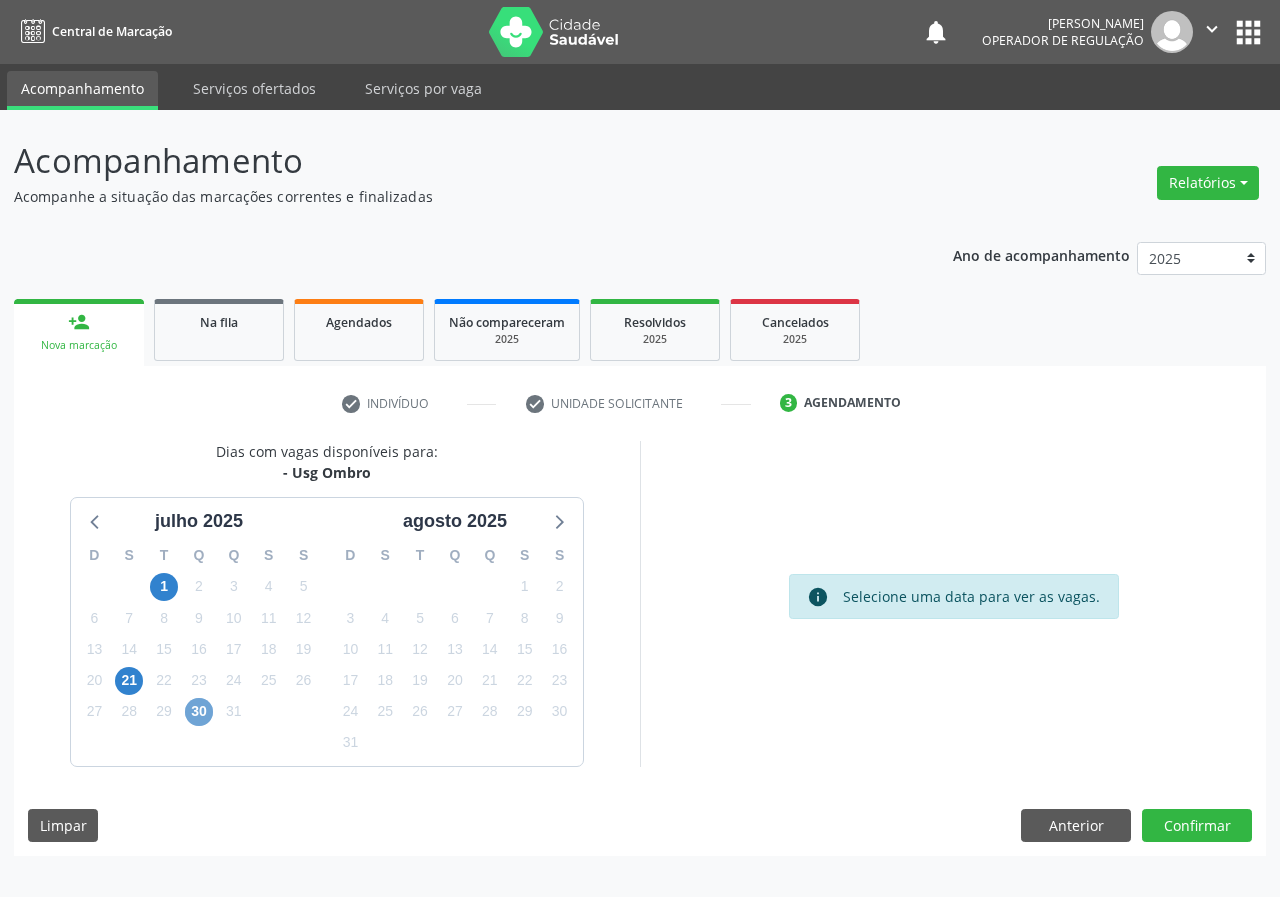 click on "30" at bounding box center (199, 712) 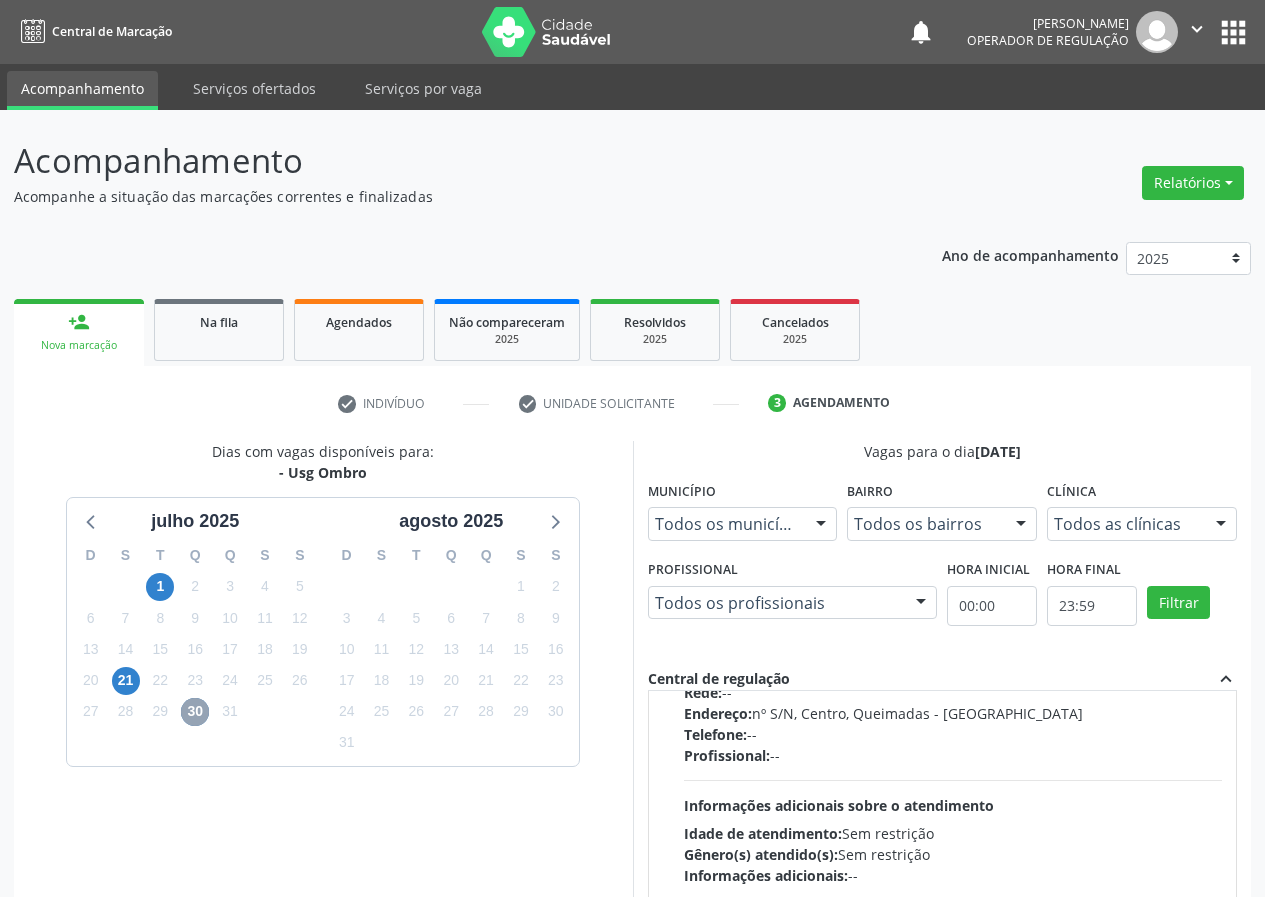 scroll, scrollTop: 315, scrollLeft: 0, axis: vertical 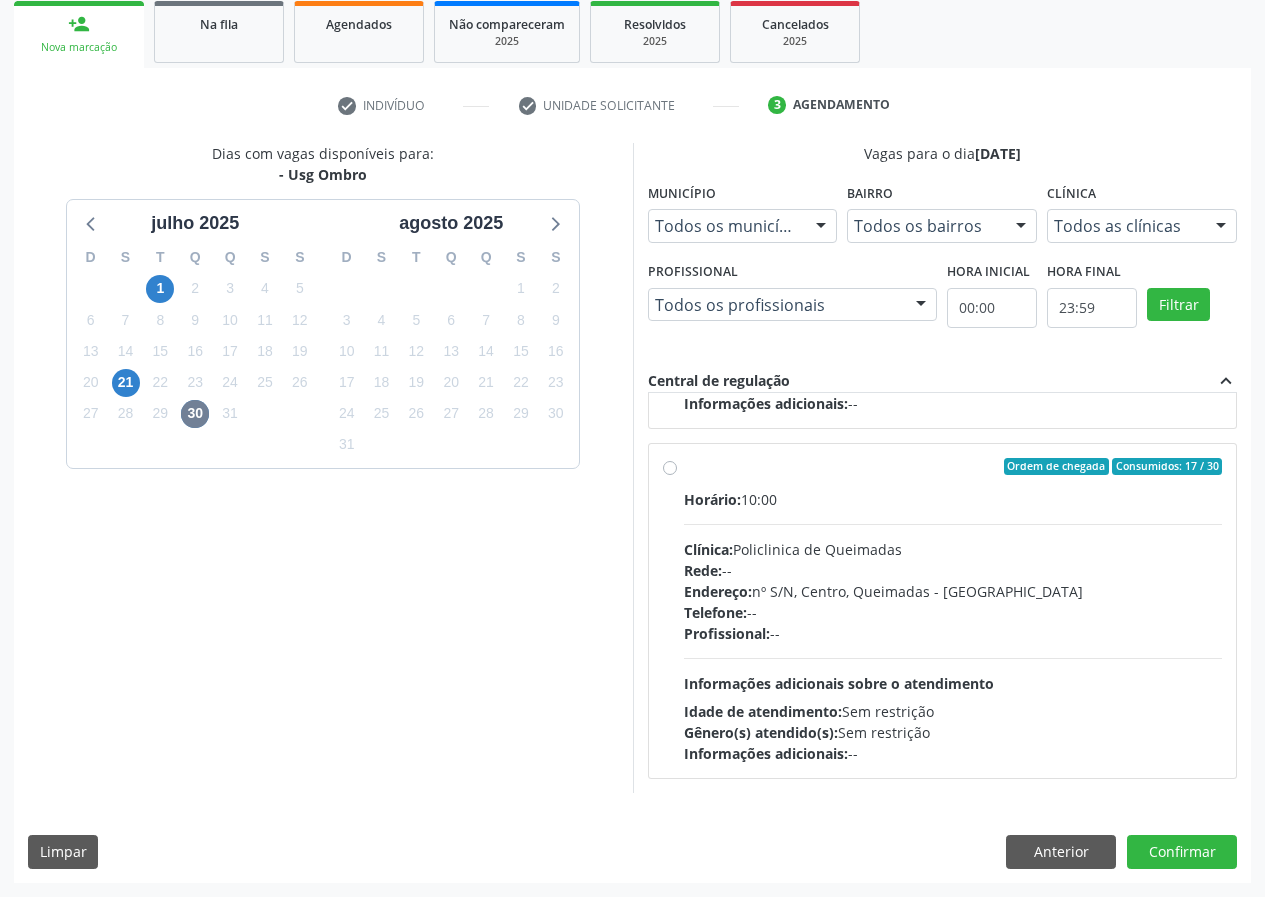 click on "Horário:   10:00
Clínica:  Policlinica de Queimadas
Rede:
--
Endereço:   nº S/N, Centro, Queimadas - PB
Telefone:   --
Profissional:
--
Informações adicionais sobre o atendimento
Idade de atendimento:
Sem restrição
Gênero(s) atendido(s):
Sem restrição
Informações adicionais:
--" at bounding box center (953, 626) 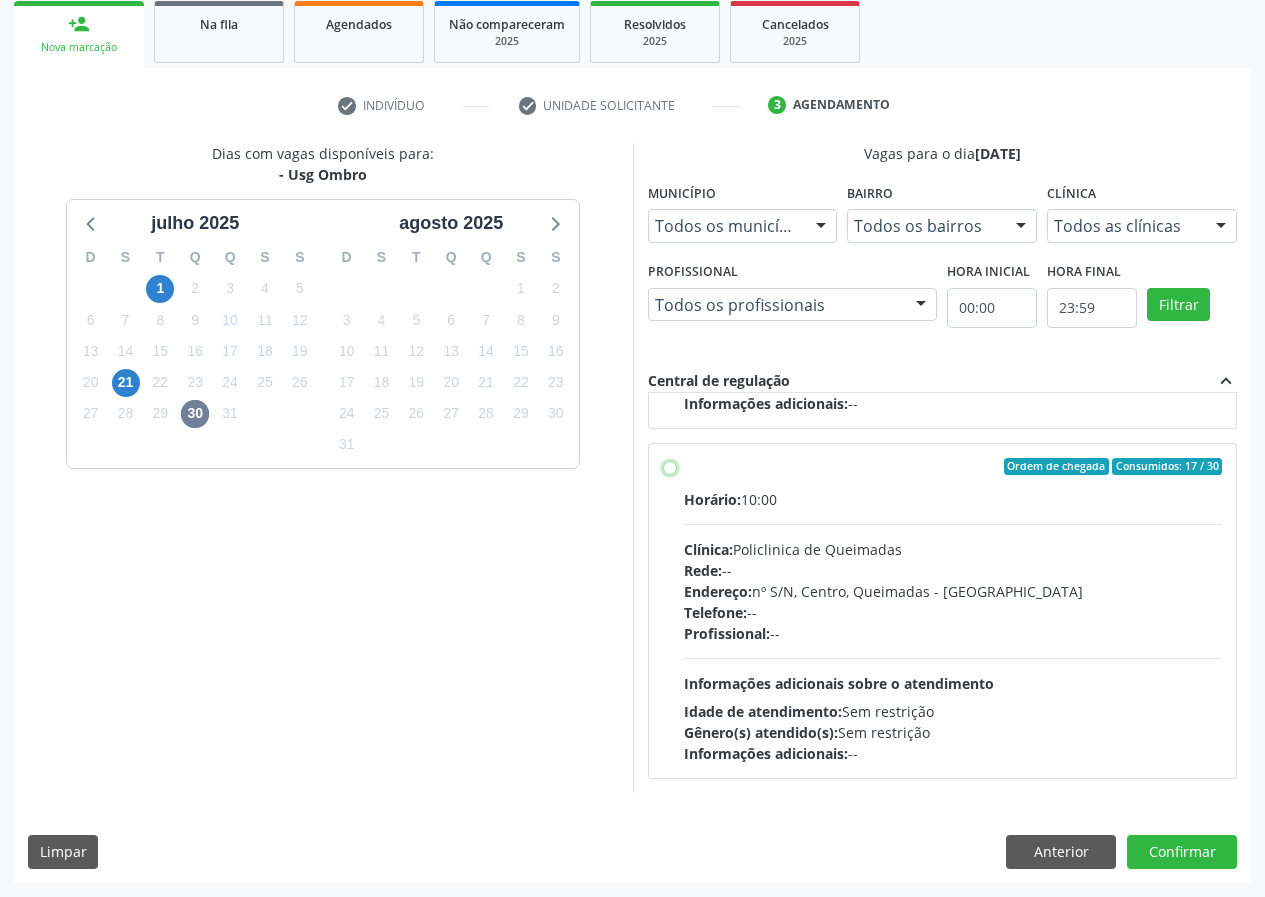 click on "Ordem de chegada
Consumidos: 17 / 30
Horário:   10:00
Clínica:  Policlinica de Queimadas
Rede:
--
Endereço:   nº S/N, Centro, Queimadas - PB
Telefone:   --
Profissional:
--
Informações adicionais sobre o atendimento
Idade de atendimento:
Sem restrição
Gênero(s) atendido(s):
Sem restrição
Informações adicionais:
--" at bounding box center (670, 467) 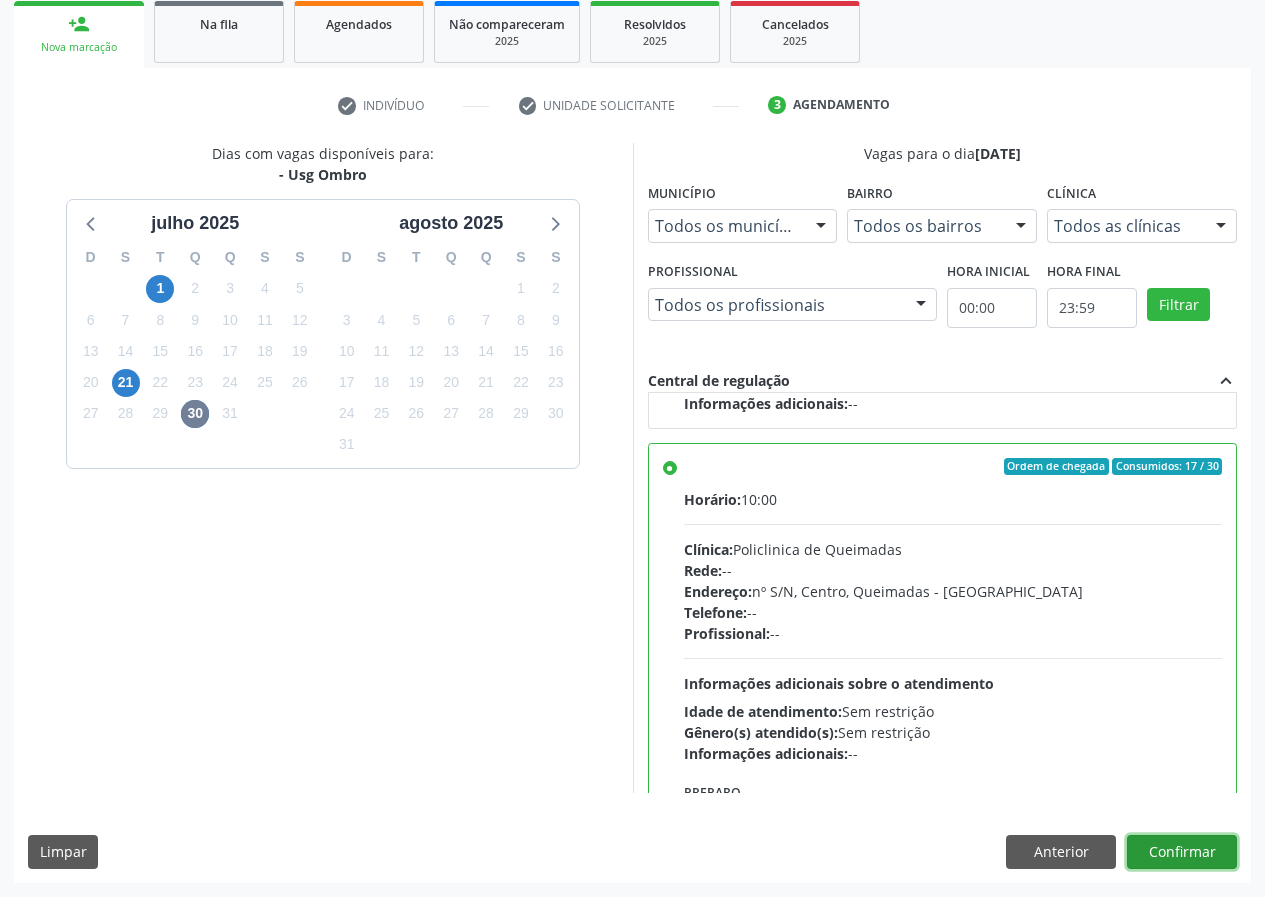 click on "Confirmar" at bounding box center (1182, 852) 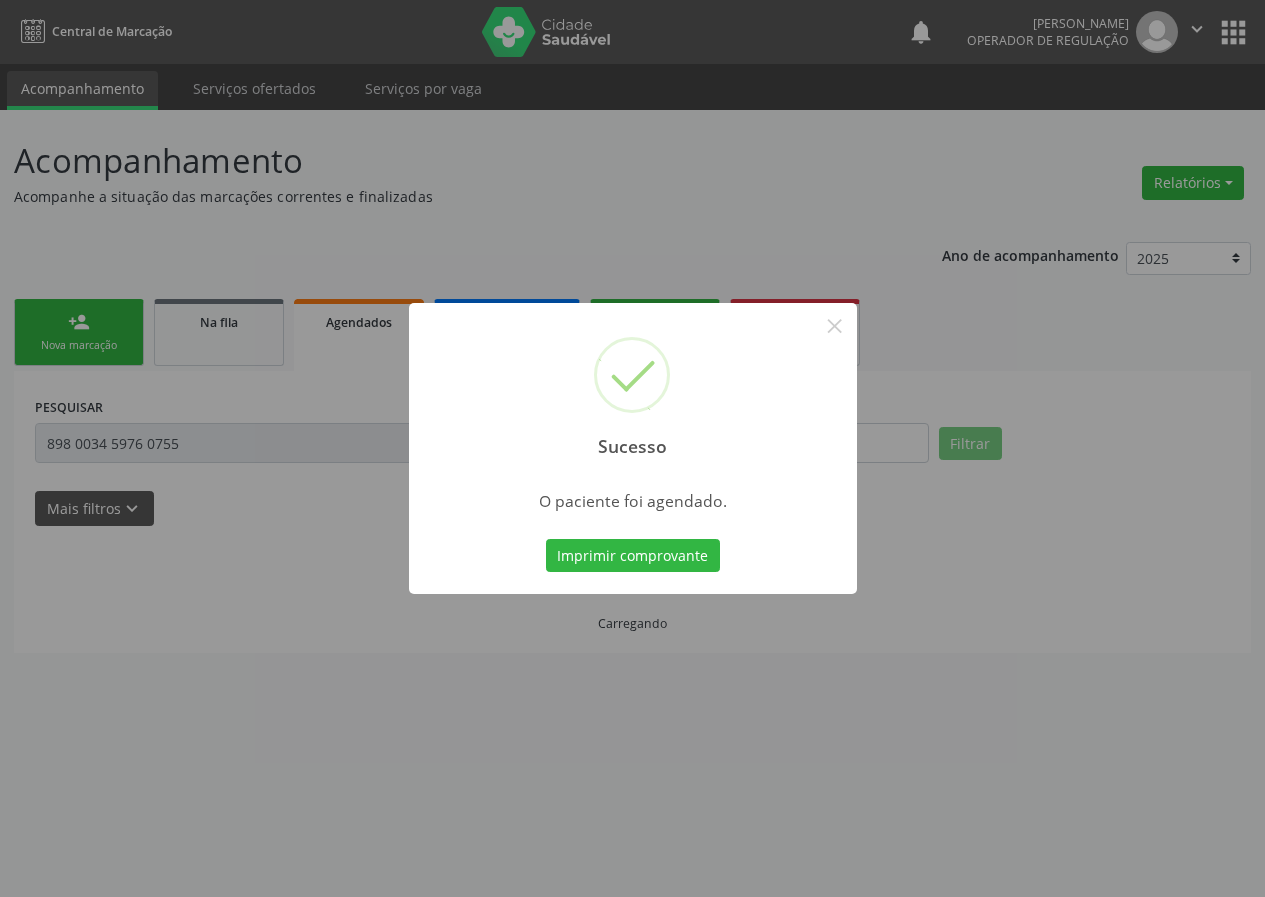 scroll, scrollTop: 0, scrollLeft: 0, axis: both 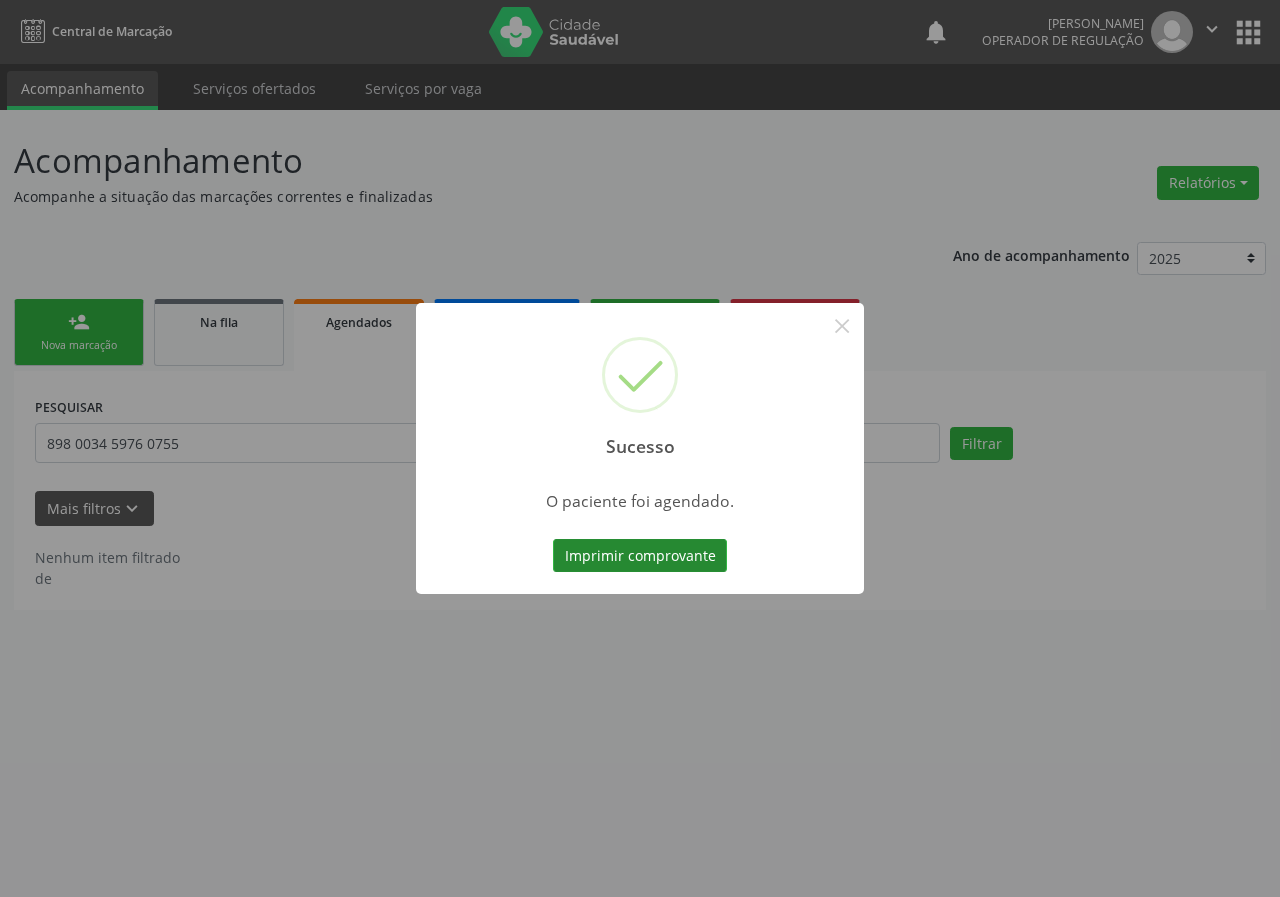 click on "Imprimir comprovante" at bounding box center [640, 556] 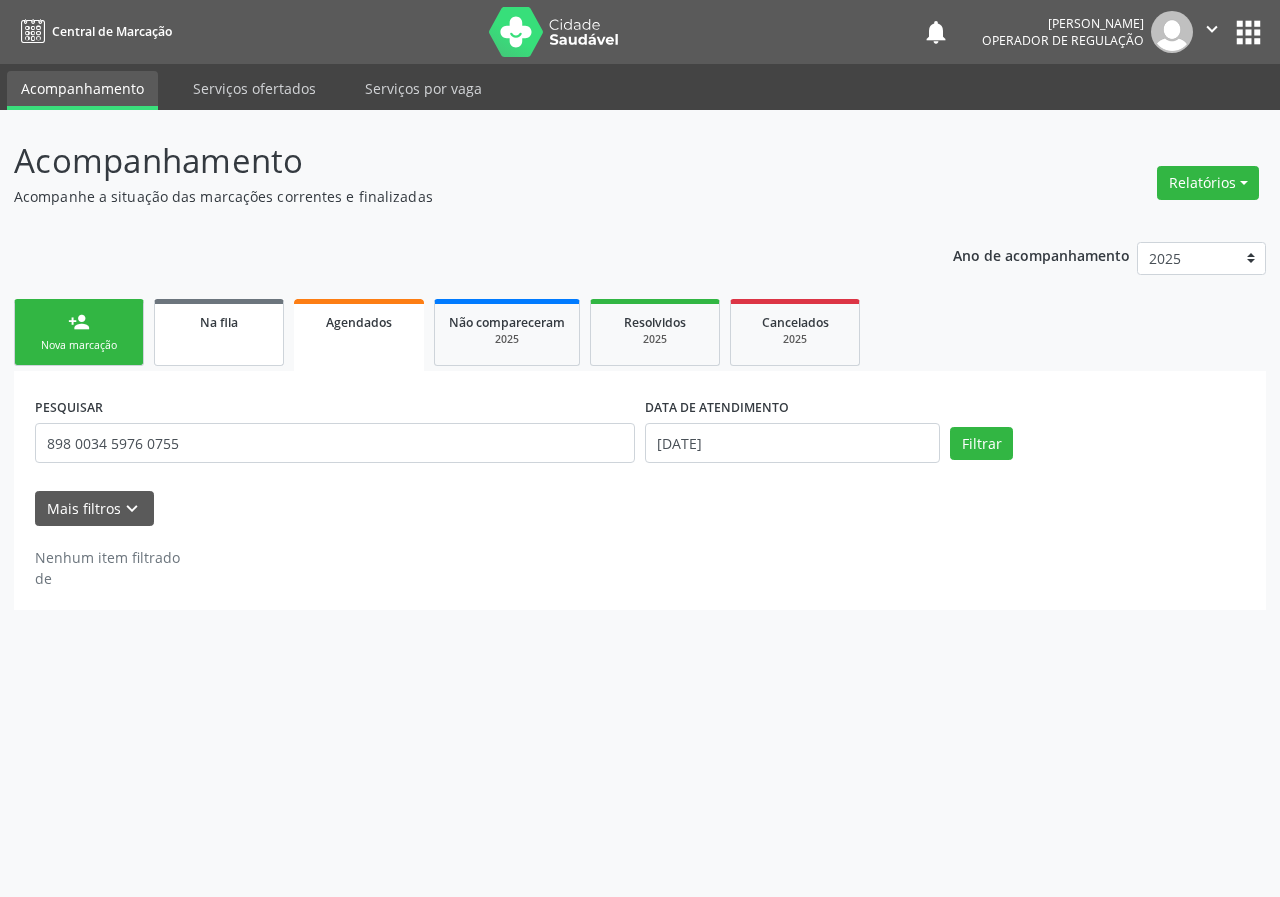 click on "Na fila" at bounding box center [219, 321] 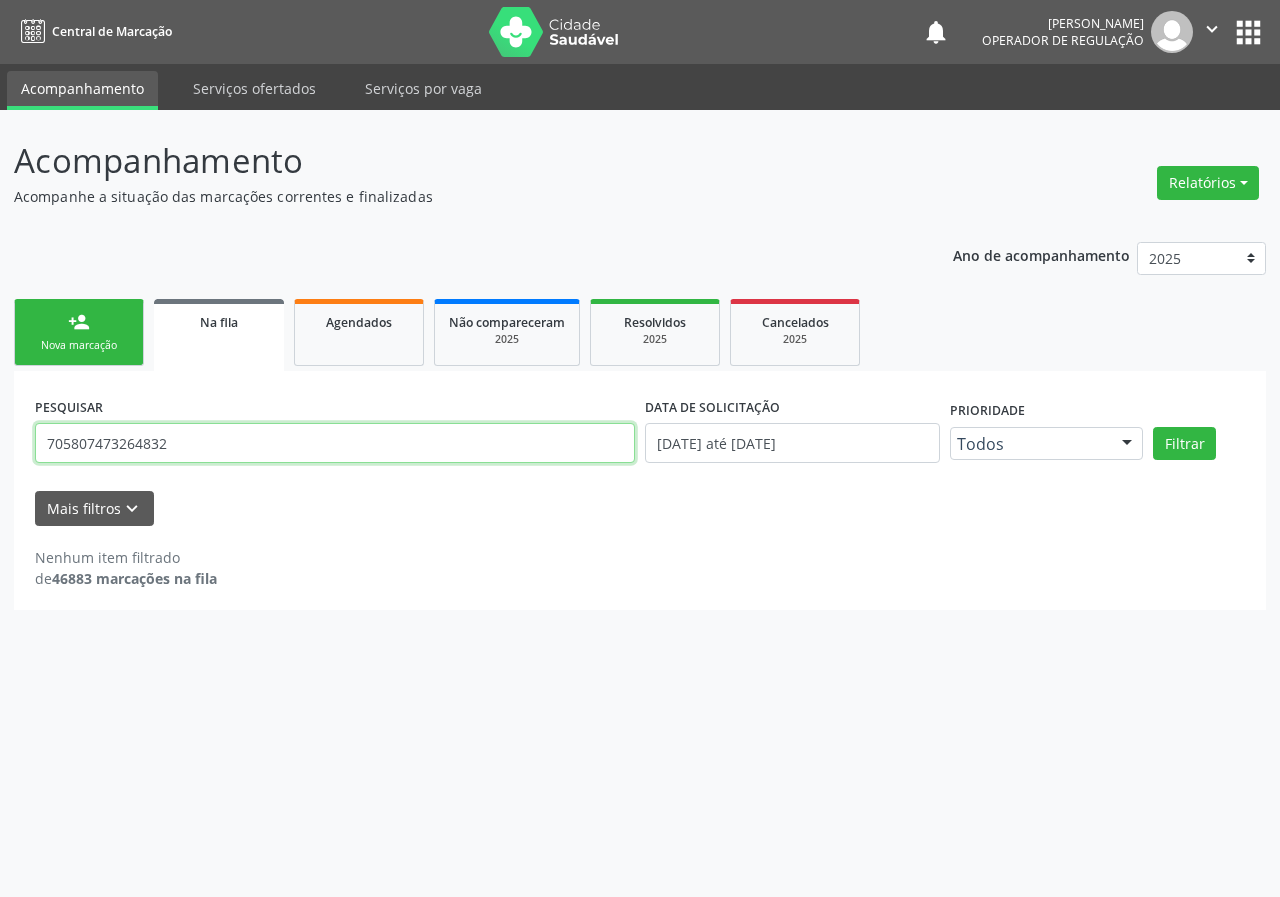 click on "705807473264832" at bounding box center (335, 443) 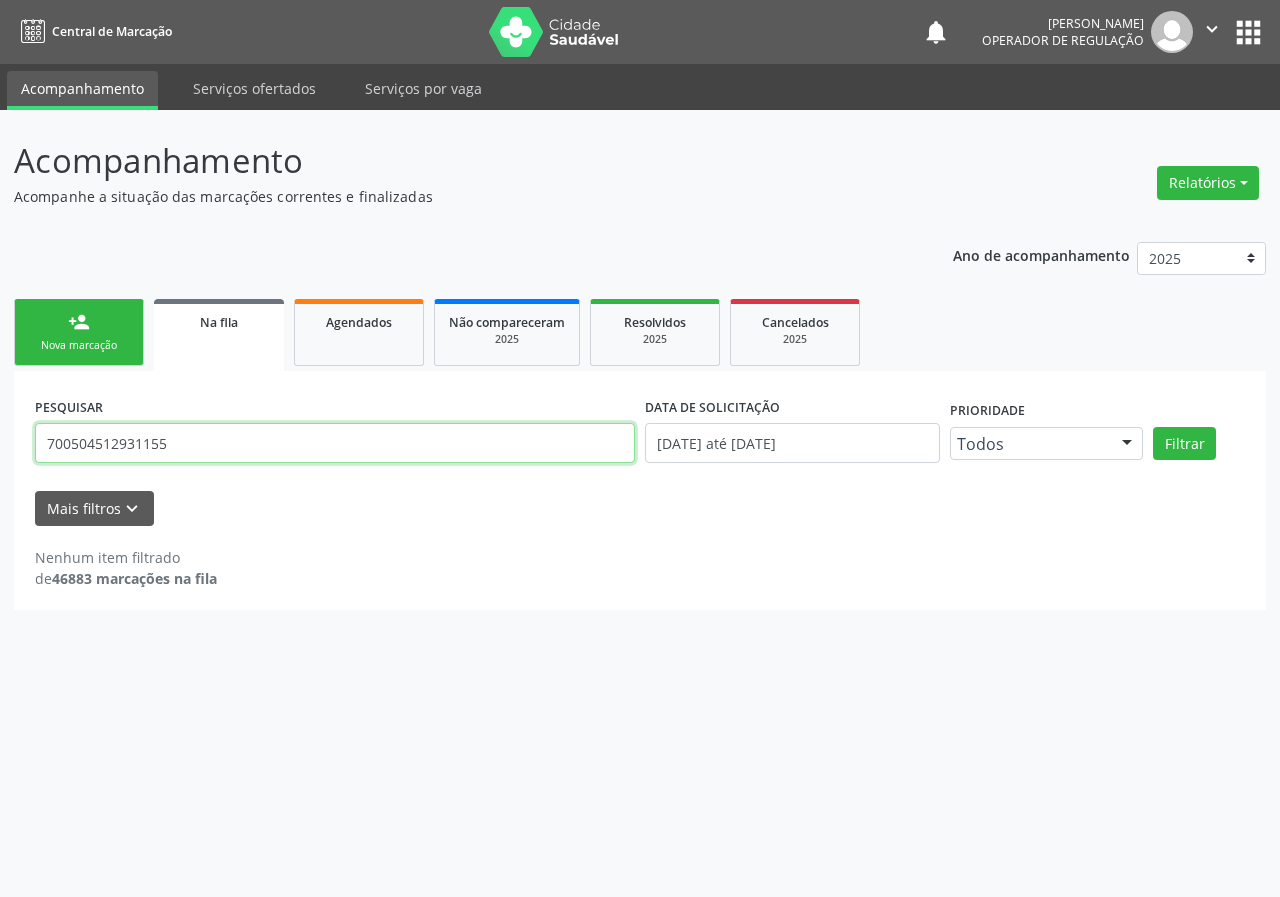 click on "Filtrar" at bounding box center (1184, 444) 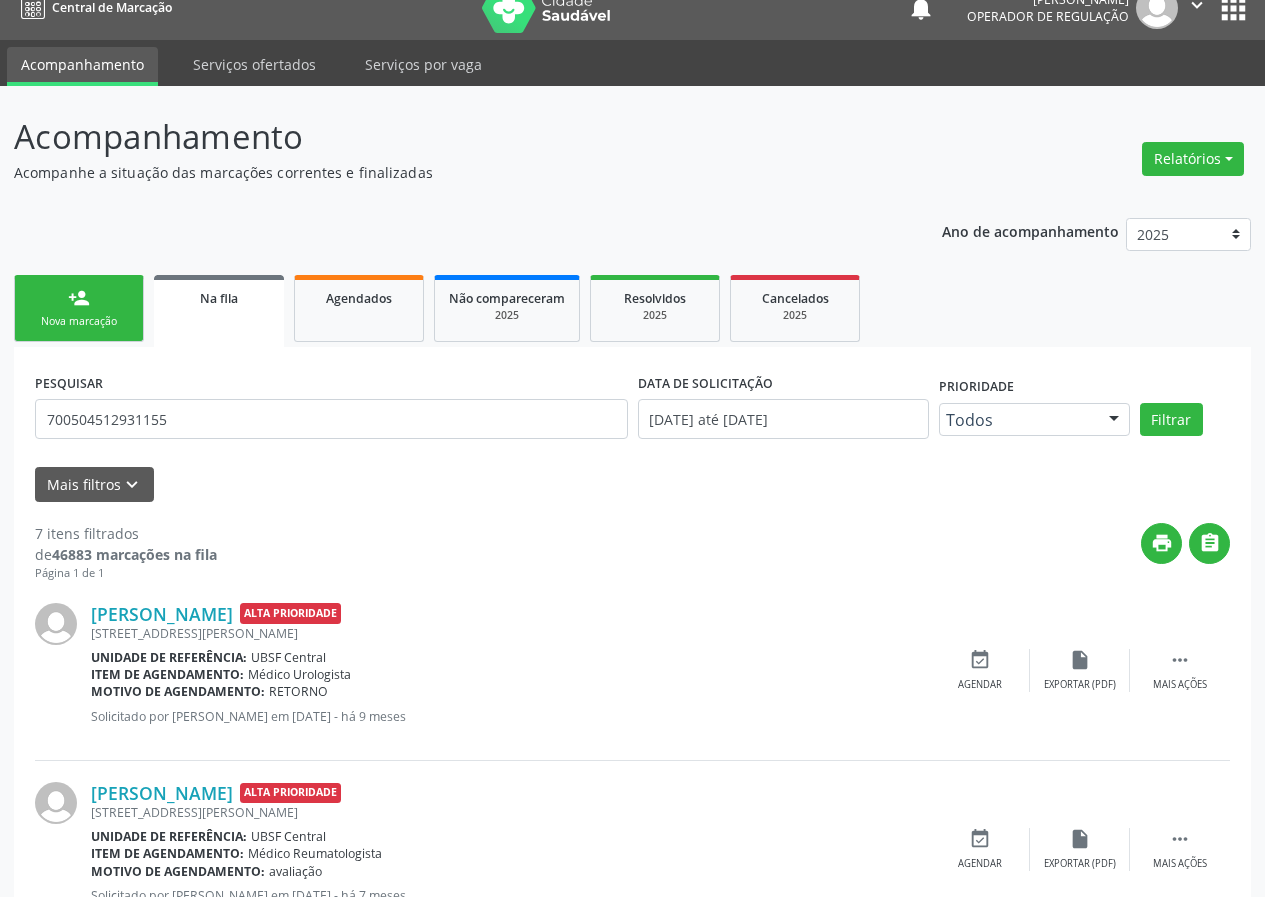 scroll, scrollTop: 0, scrollLeft: 0, axis: both 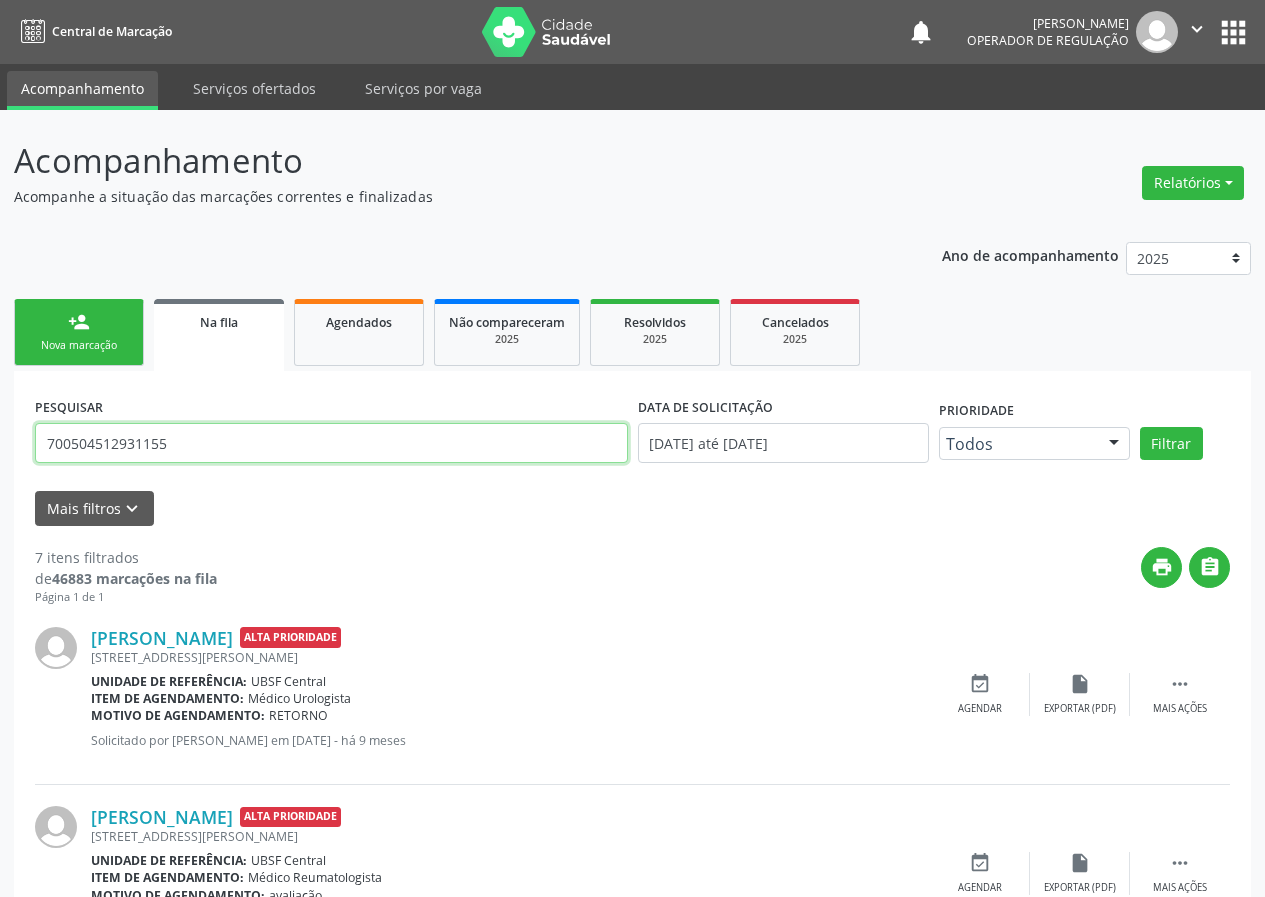 click on "700504512931155" at bounding box center (331, 443) 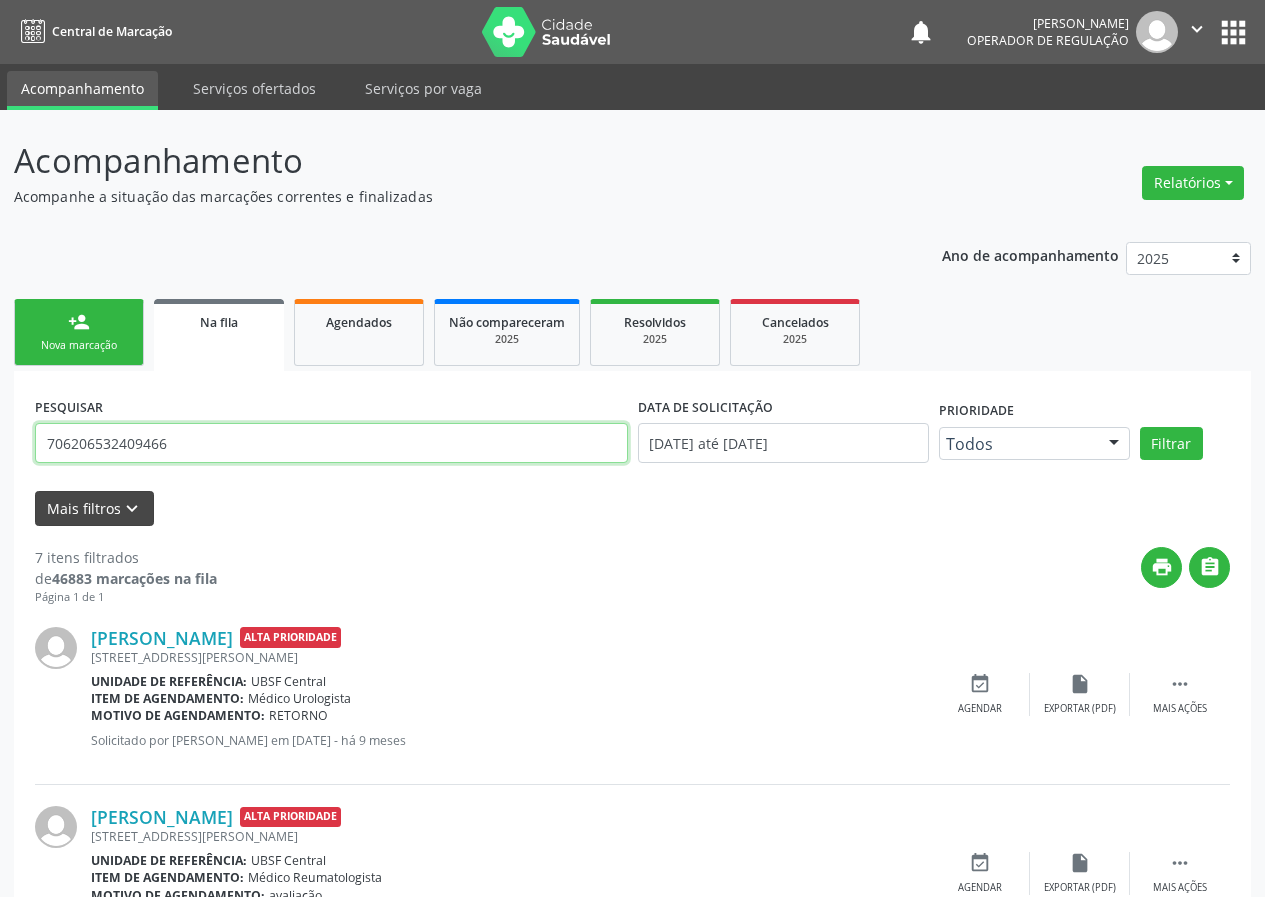 type on "706206532409466" 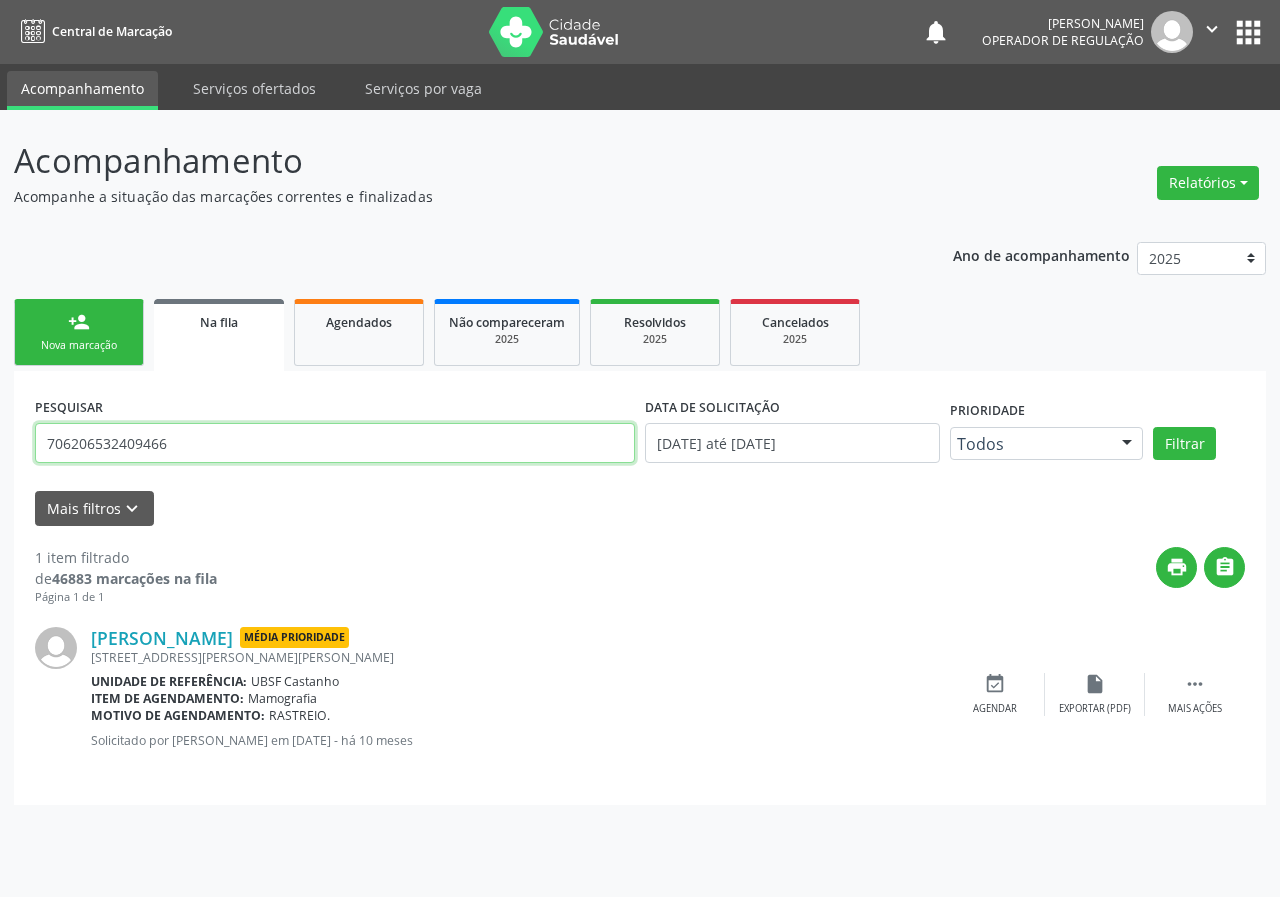 click on "706206532409466" at bounding box center (335, 443) 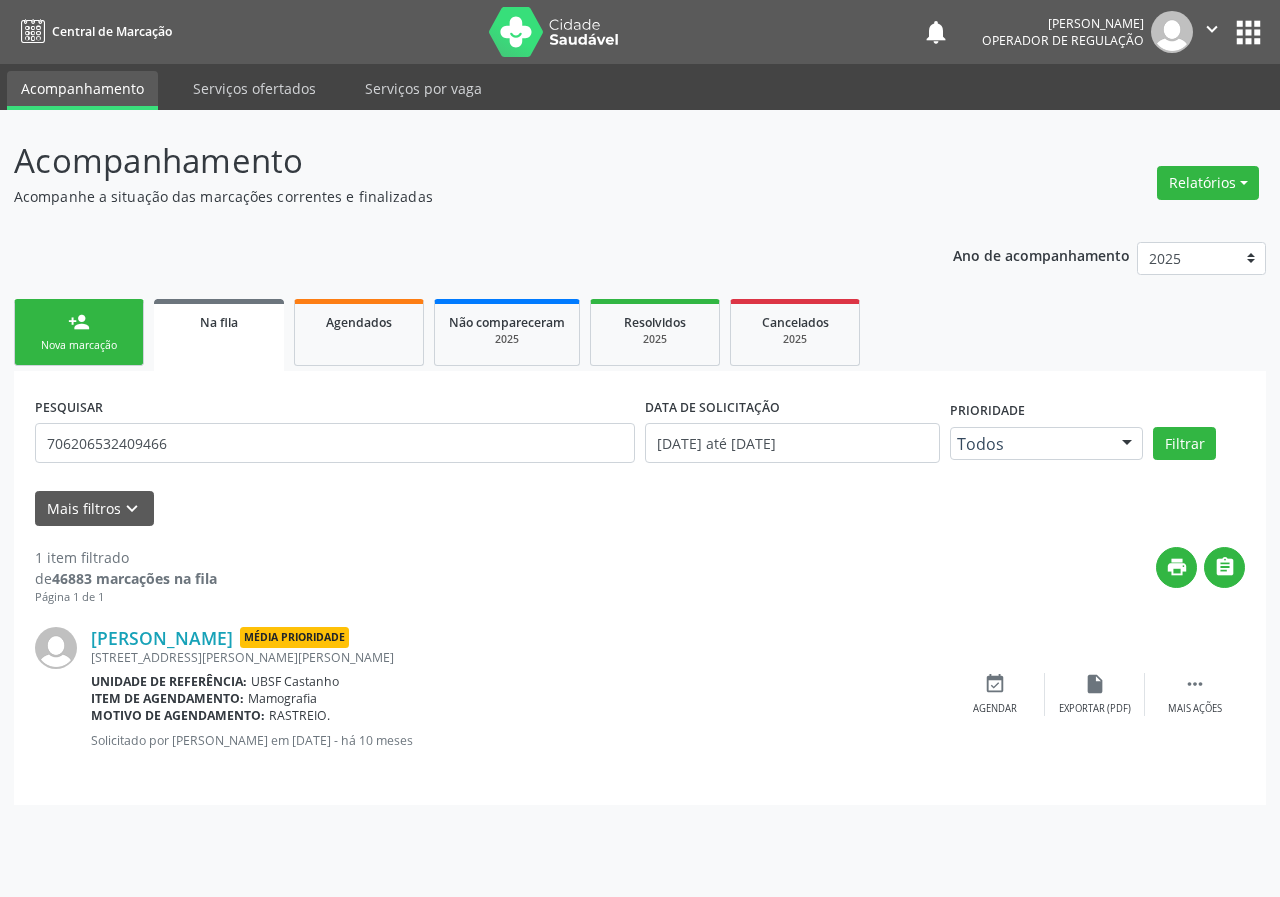 click on "Nova marcação" at bounding box center [79, 345] 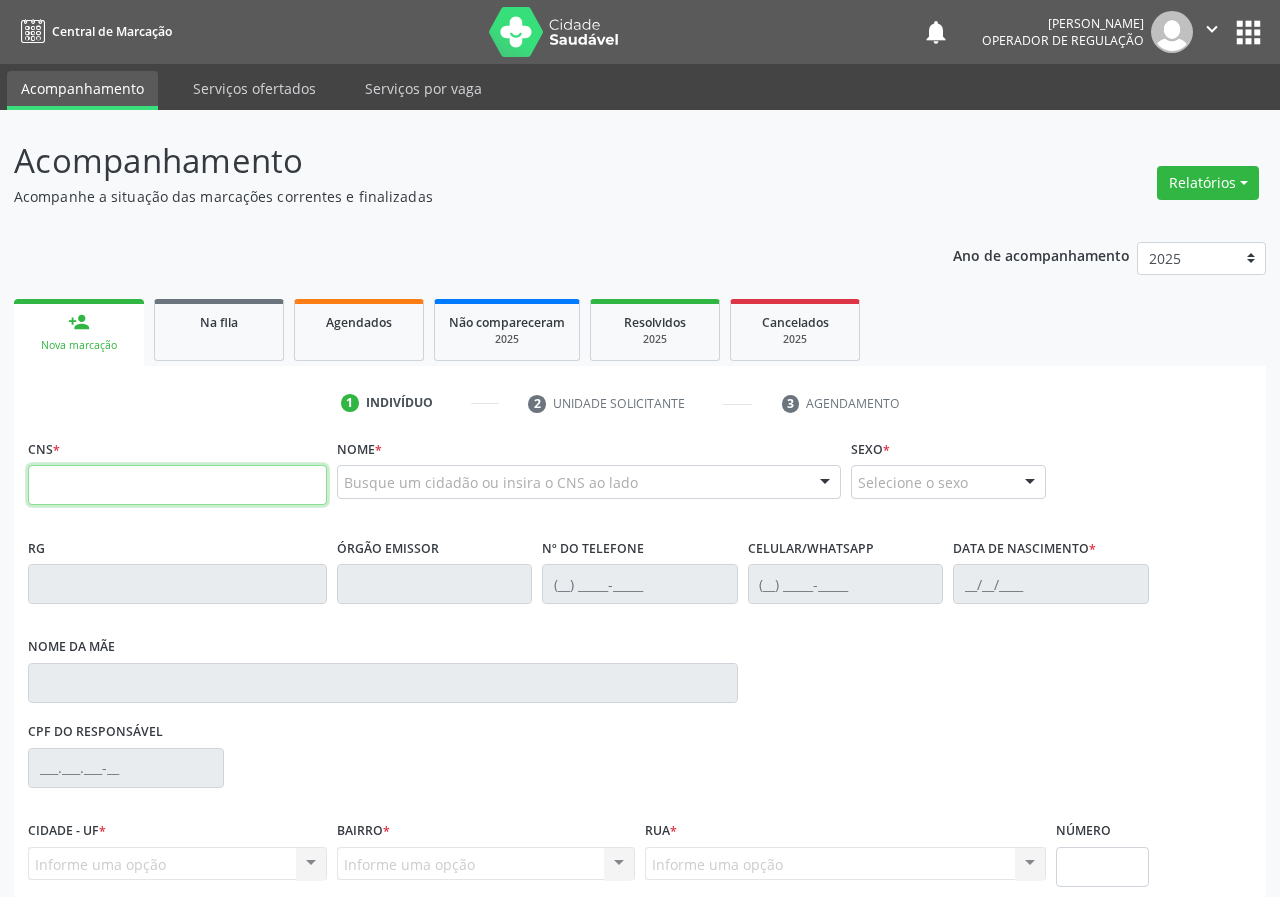 click at bounding box center (177, 485) 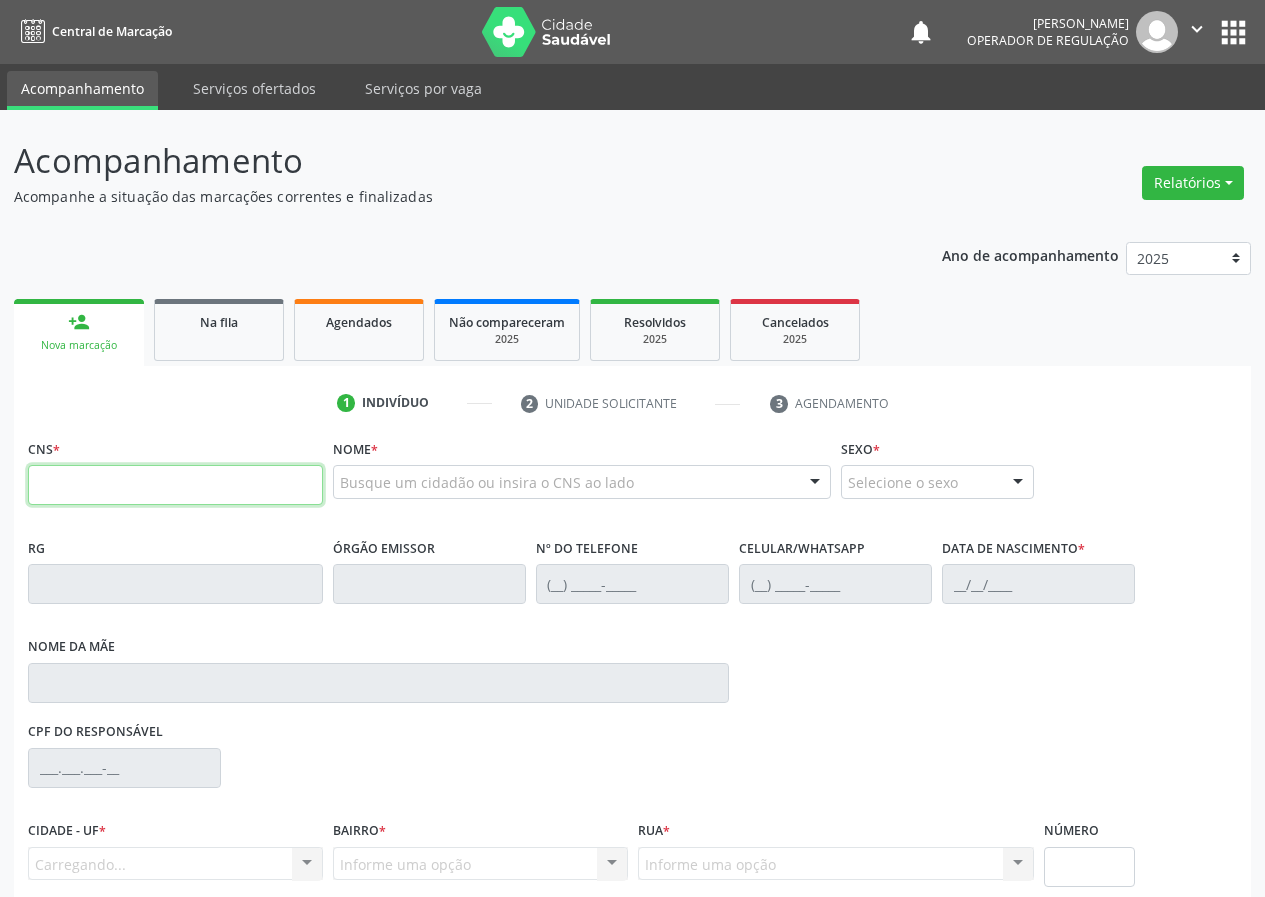 paste on "706 2065 3240 9466" 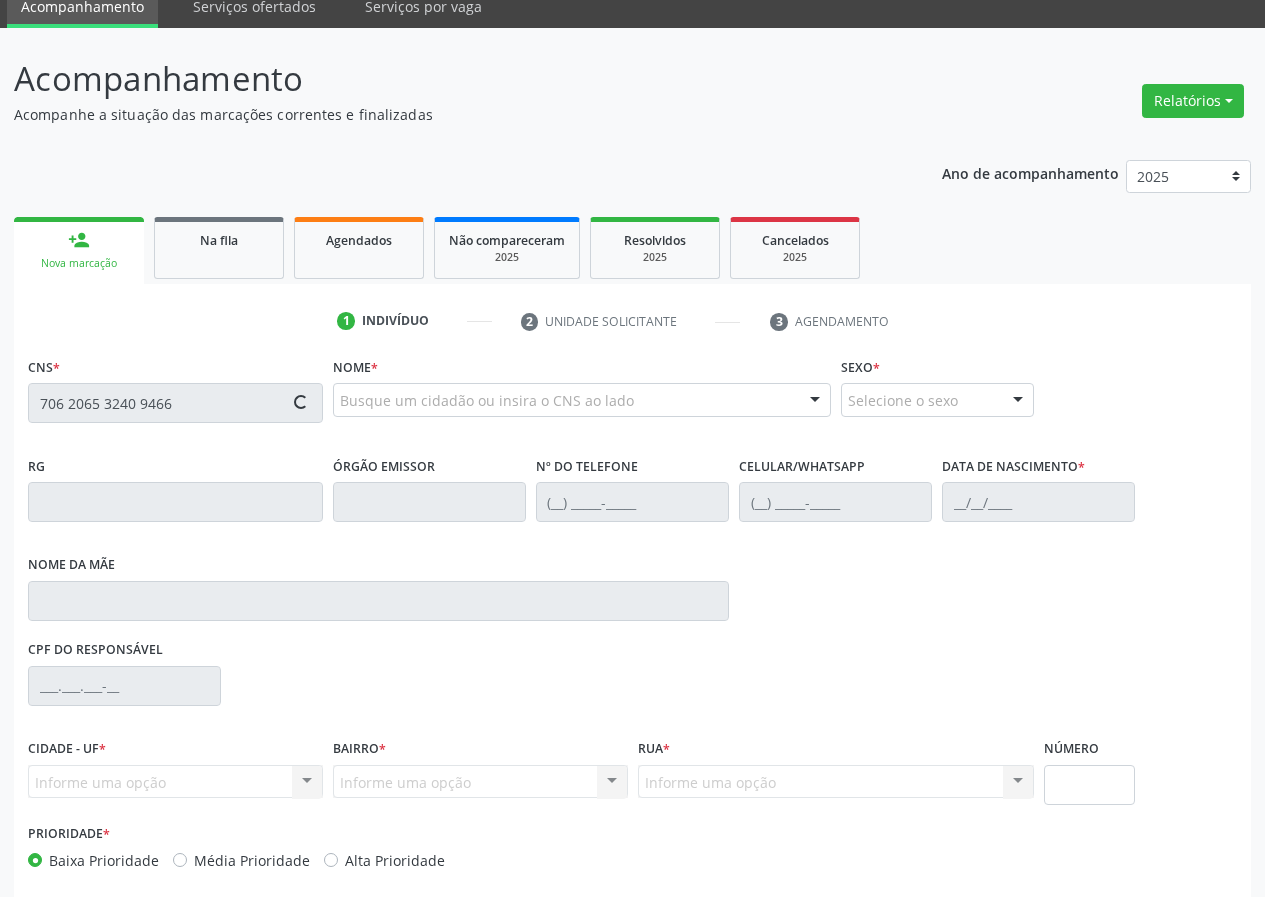 scroll, scrollTop: 173, scrollLeft: 0, axis: vertical 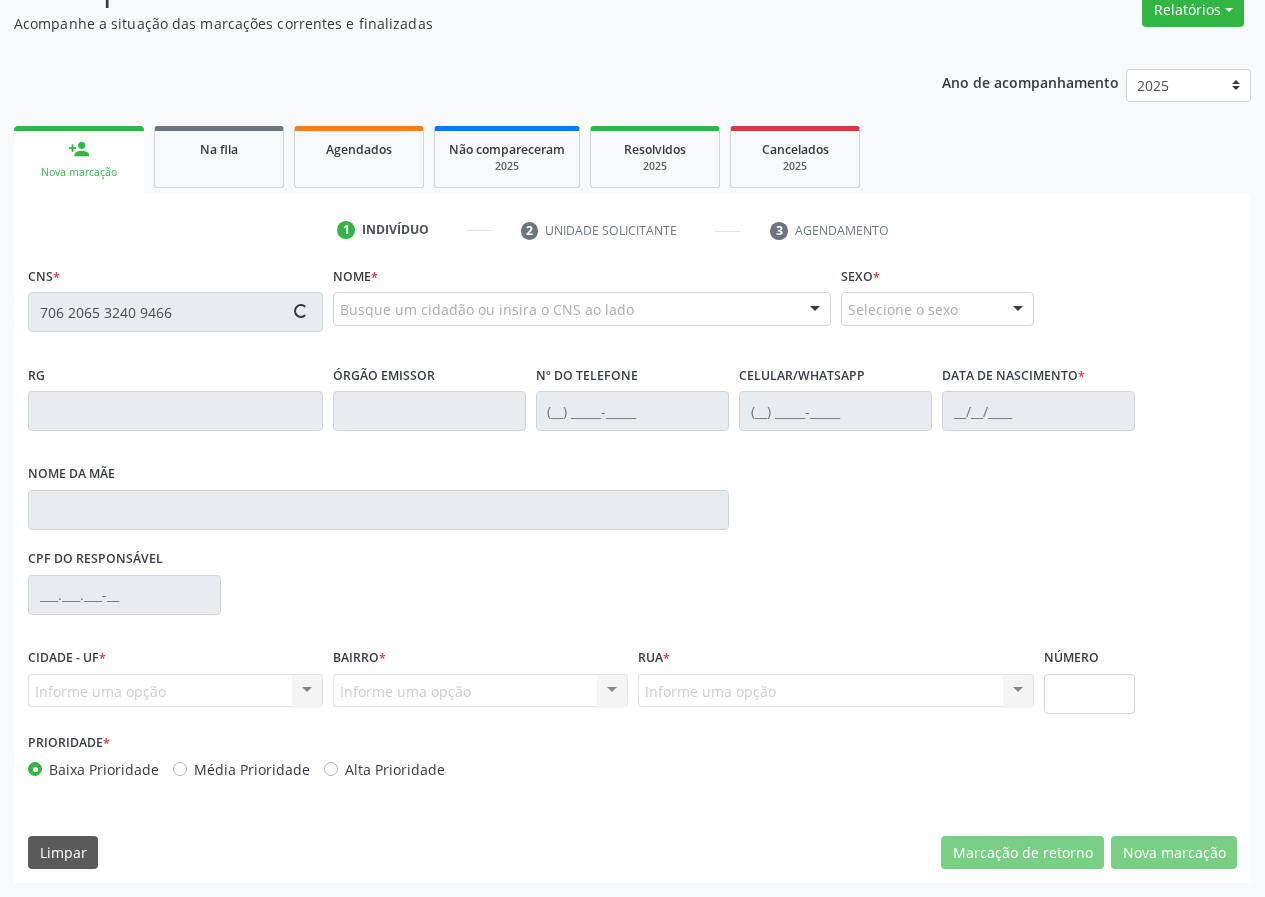 type on "706 2065 3240 9466" 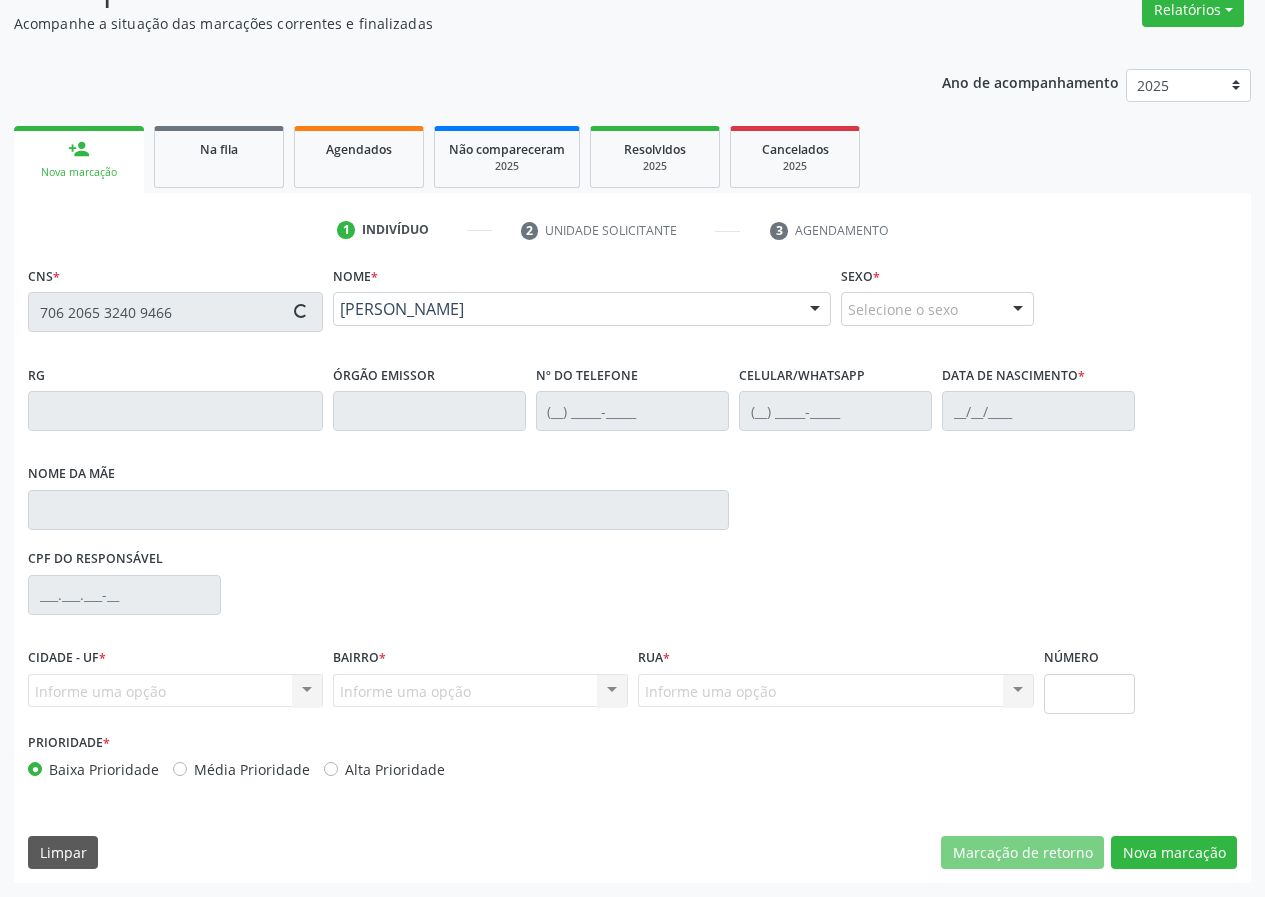 type on "[PHONE_NUMBER]" 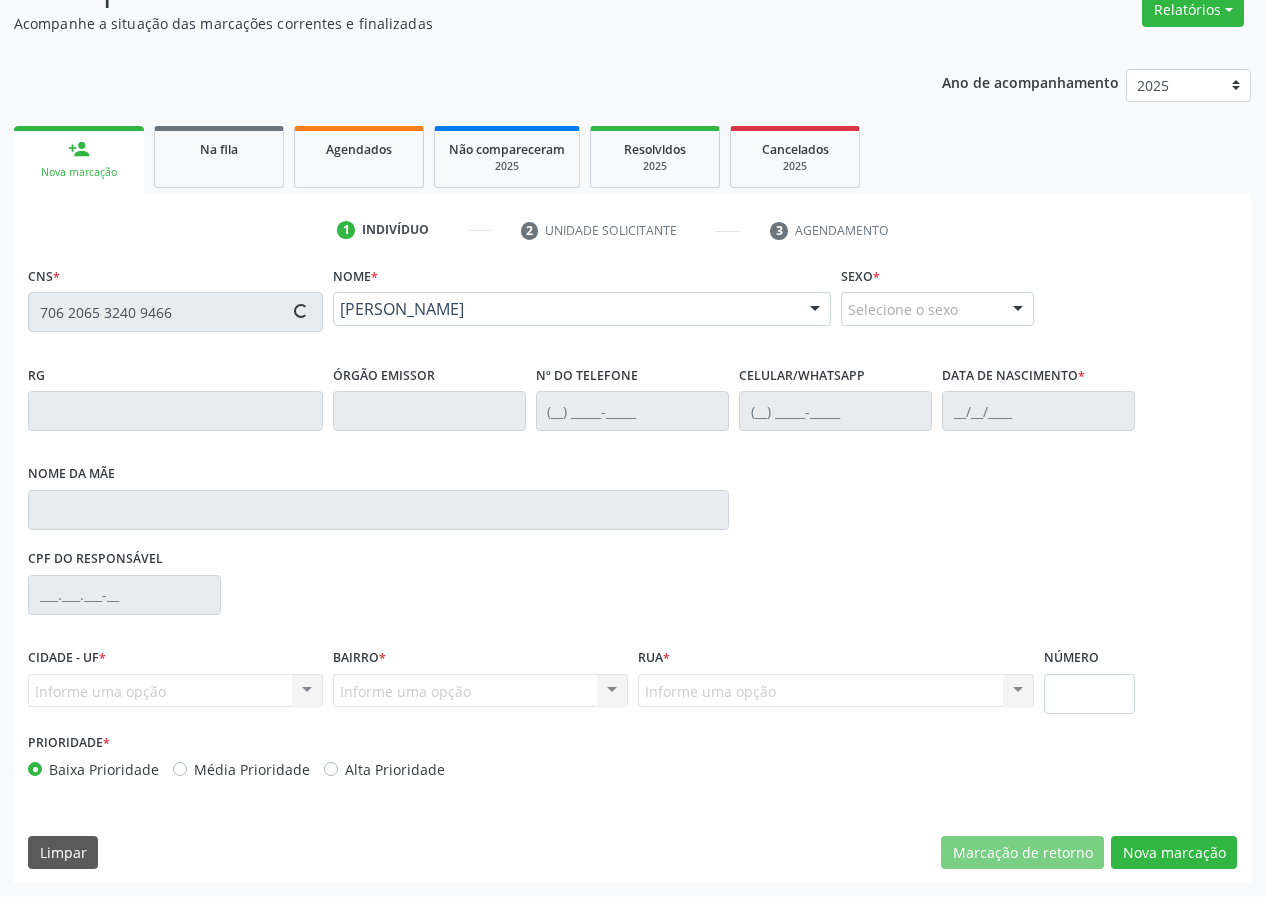 type on "[DATE]" 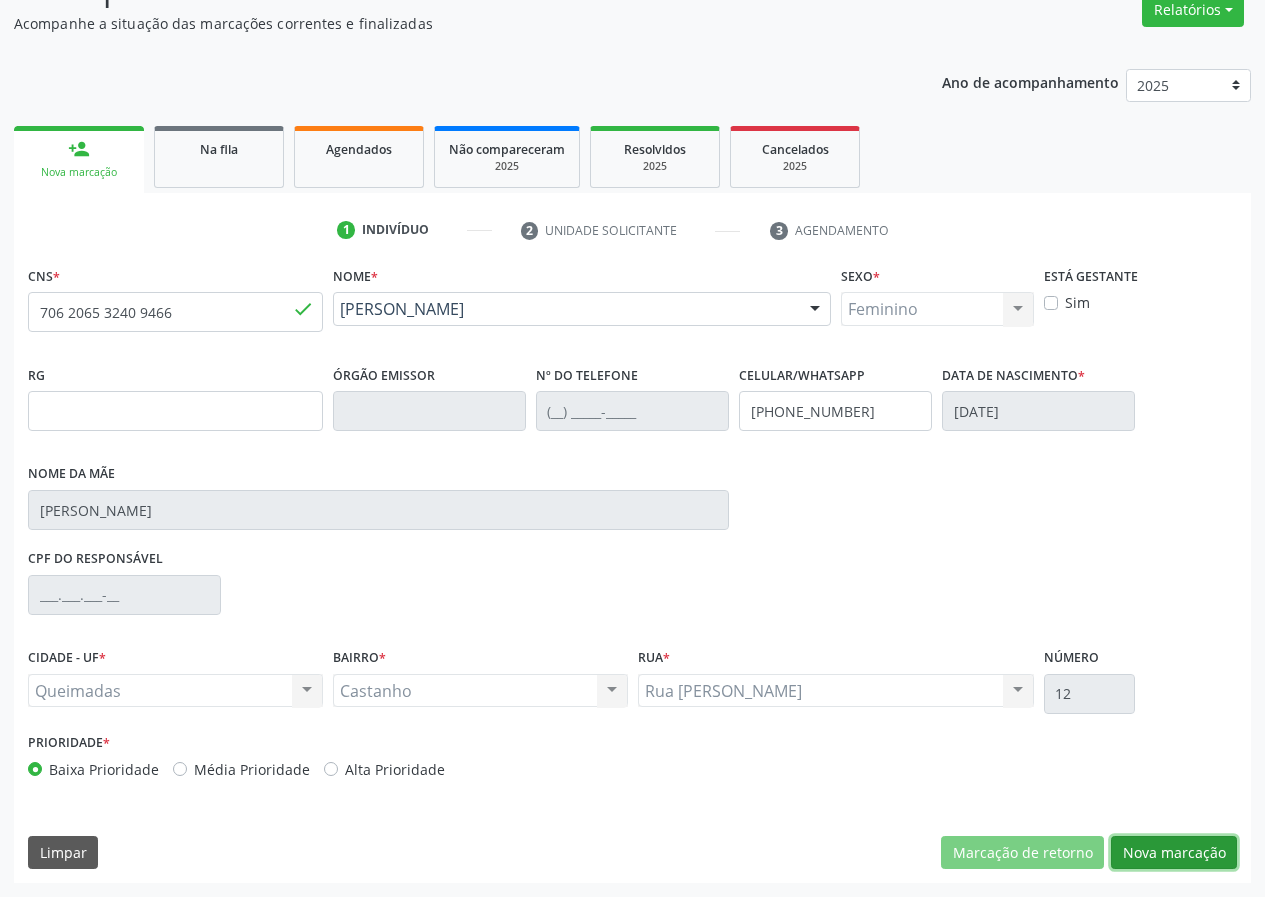 click on "Nova marcação" at bounding box center [1174, 853] 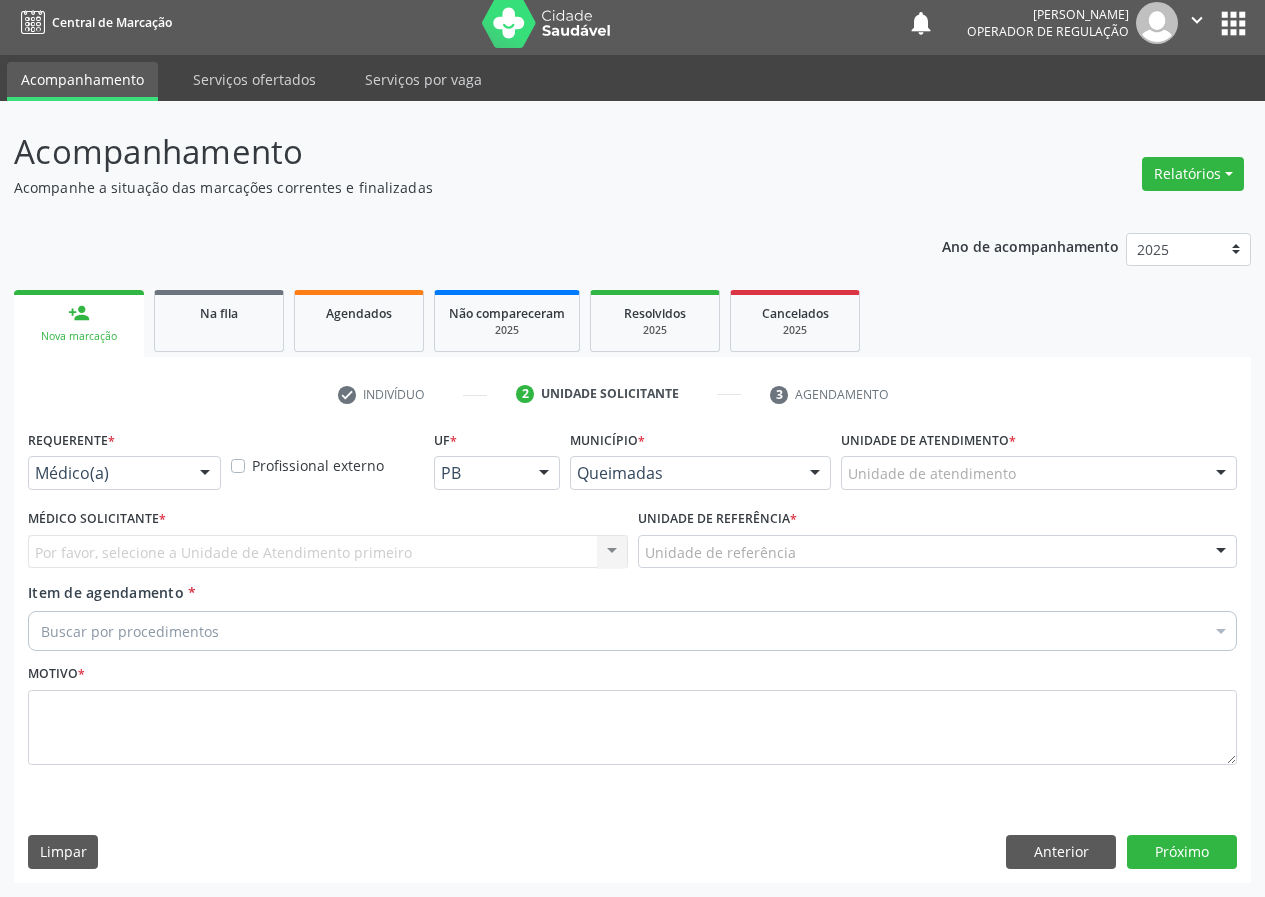 scroll, scrollTop: 9, scrollLeft: 0, axis: vertical 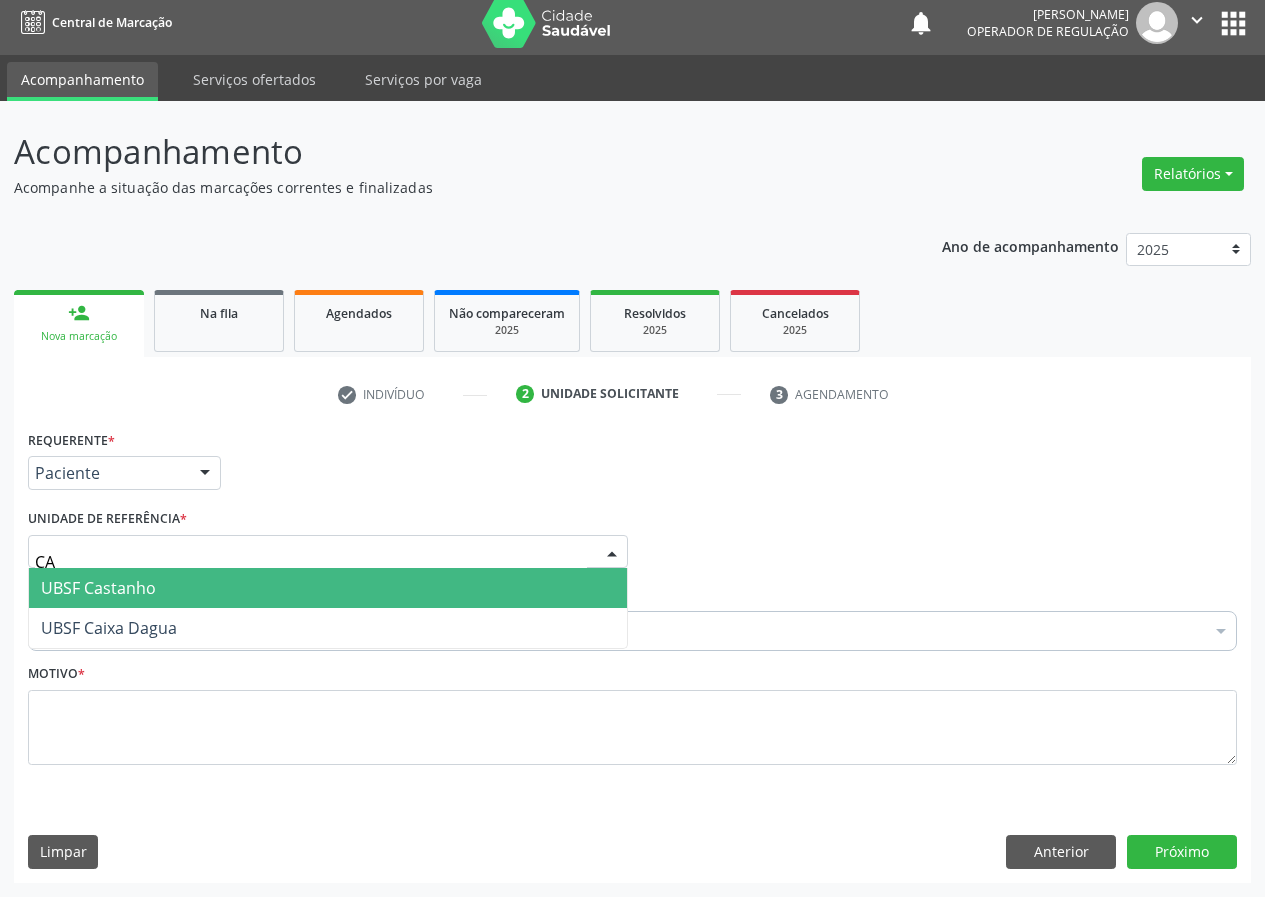 type on "CAS" 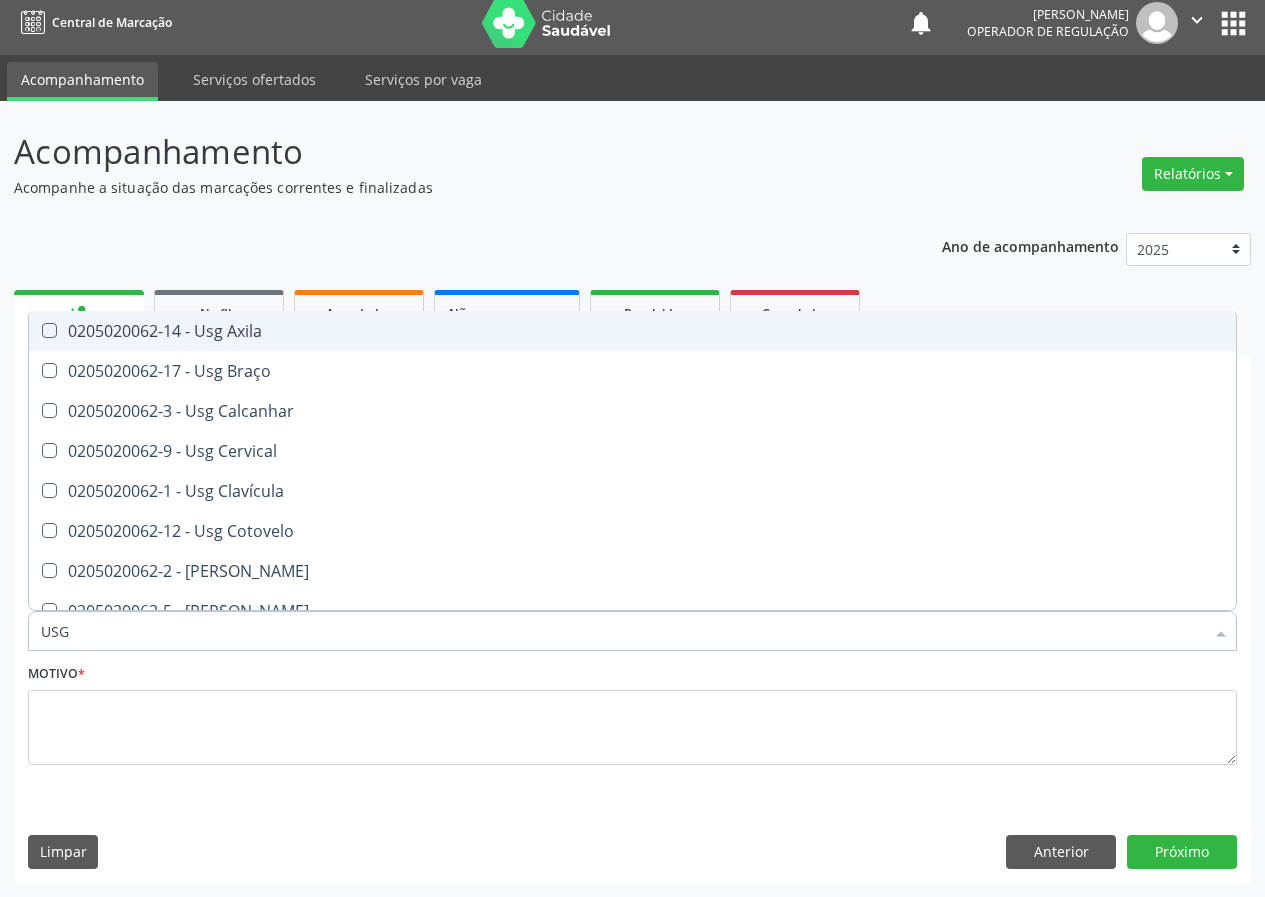type on "USG O" 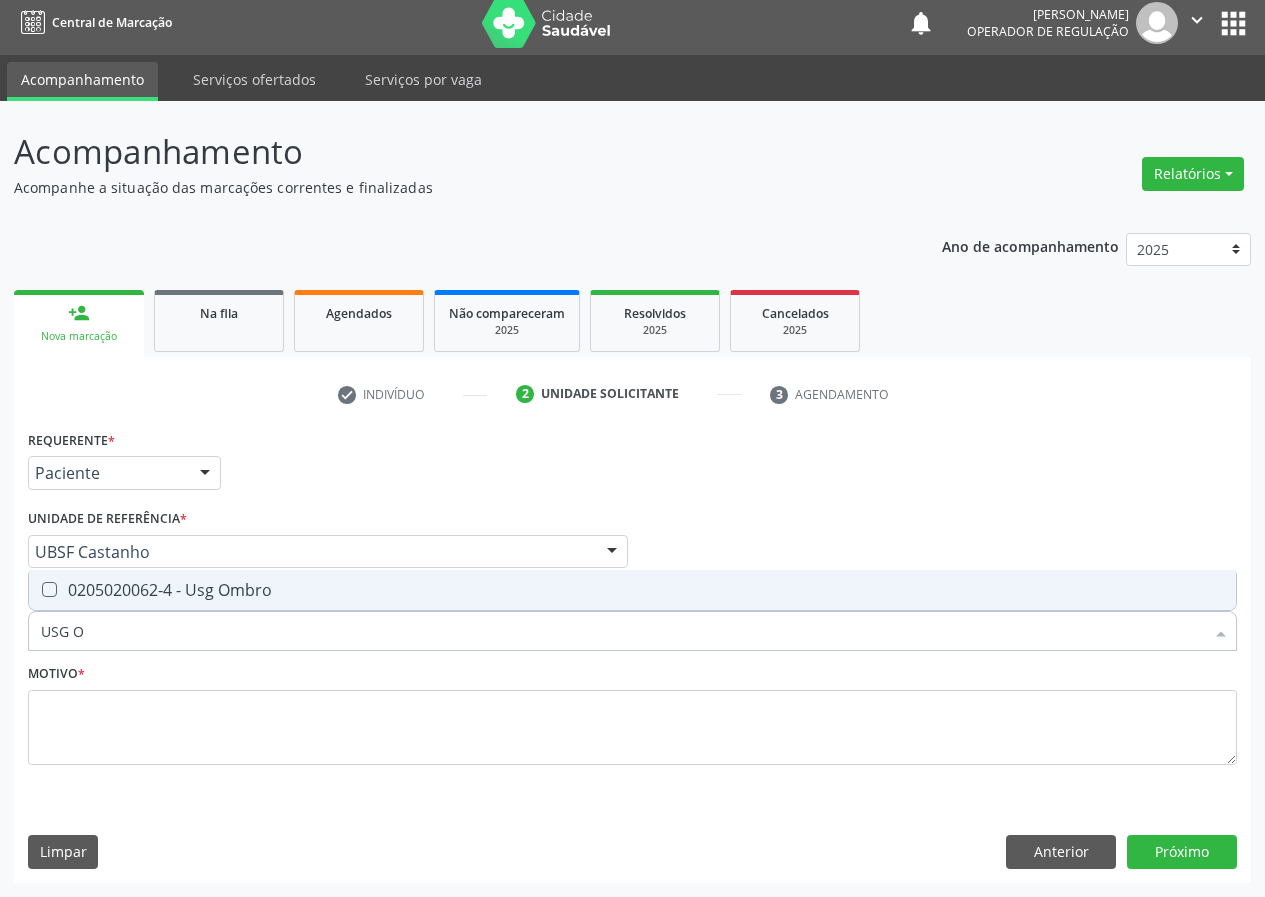 click on "0205020062-4 - Usg Ombro" at bounding box center [632, 590] 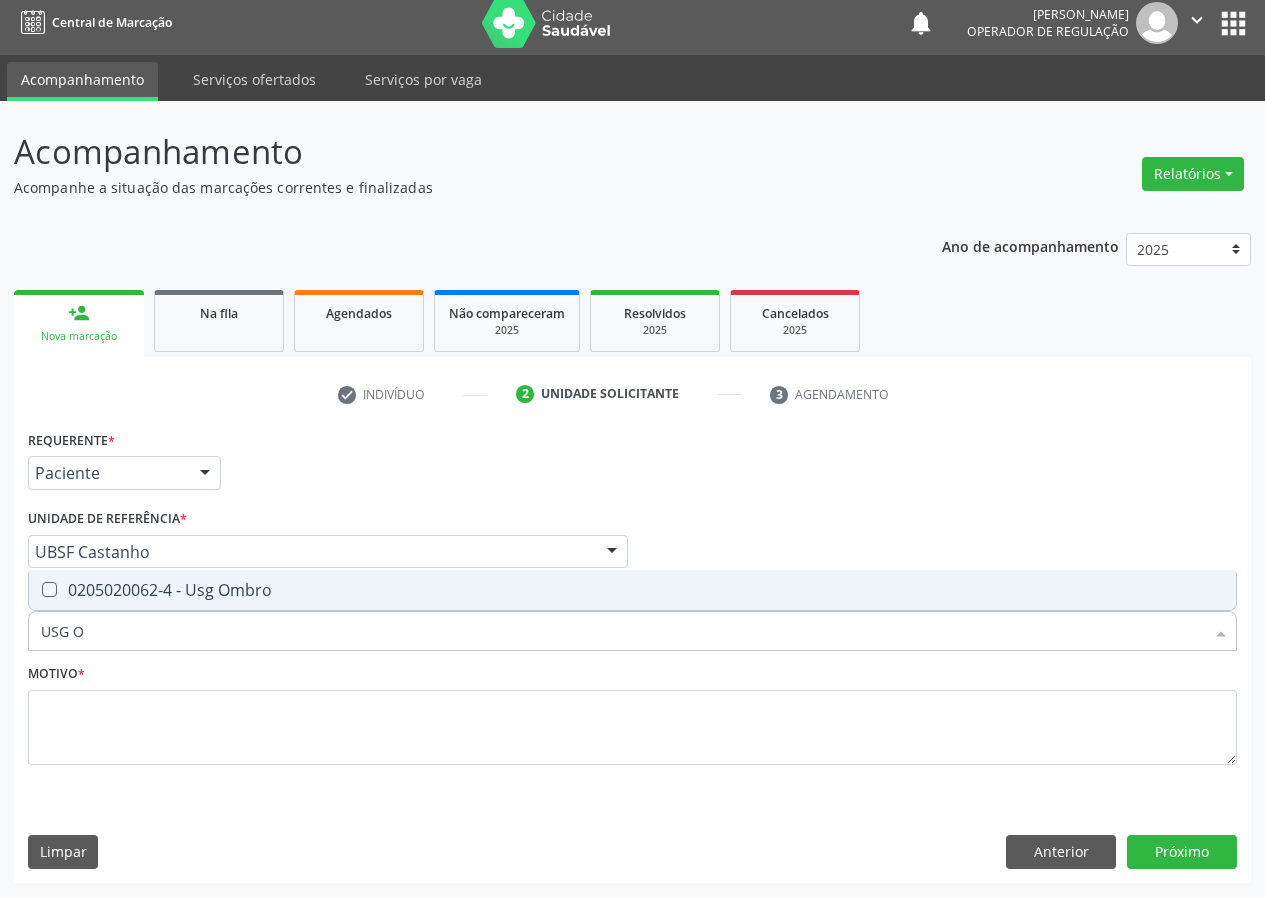 checkbox on "true" 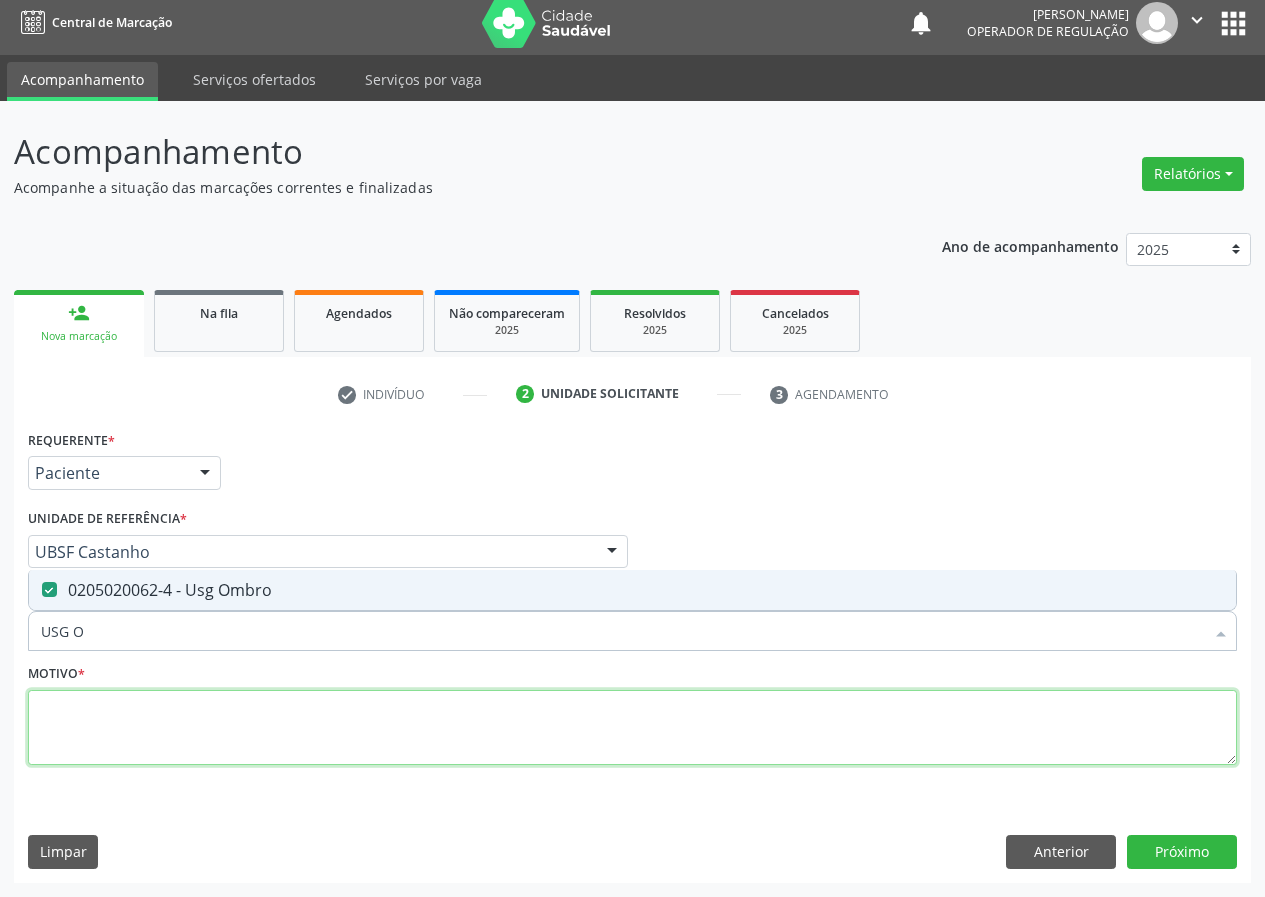 click at bounding box center [632, 728] 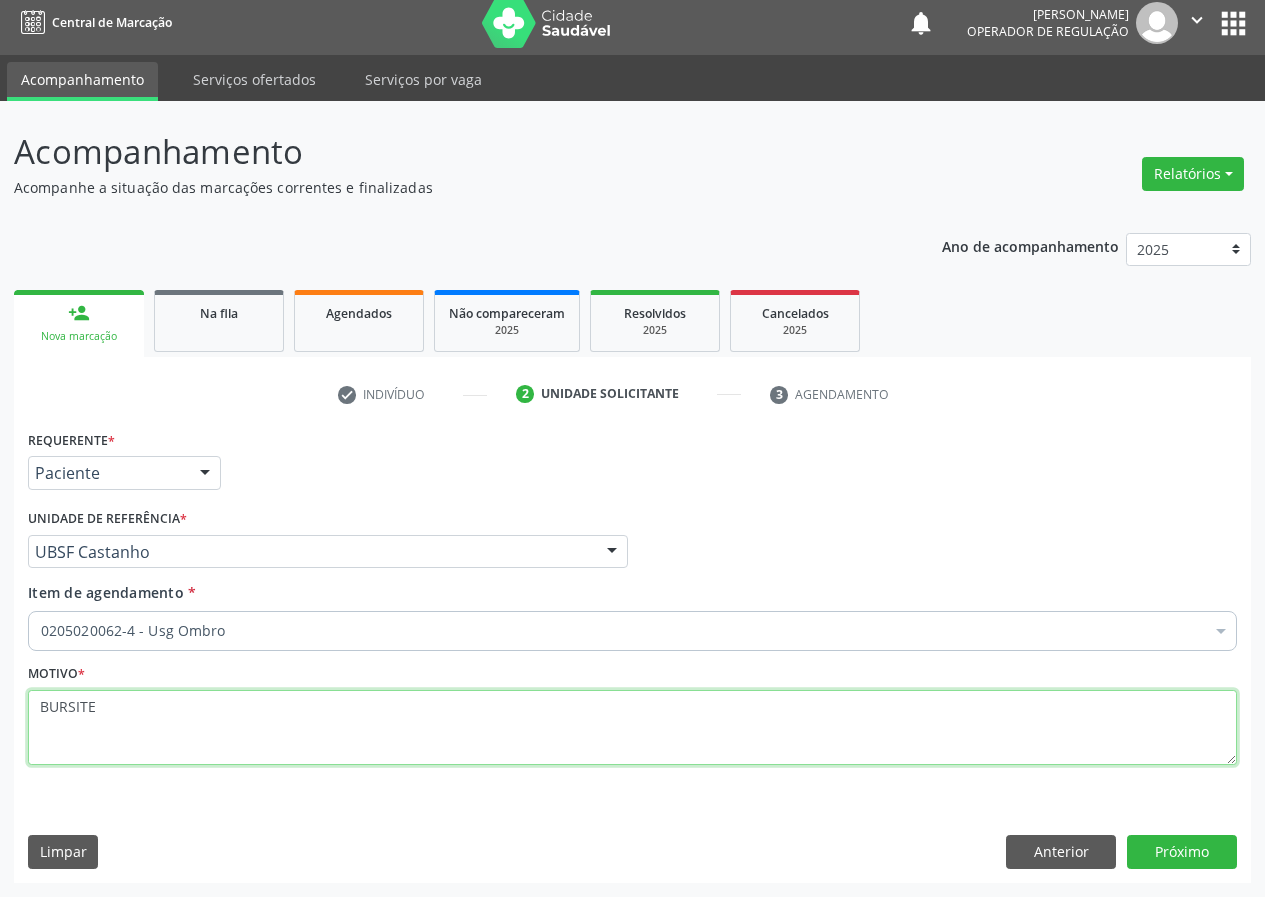 type on "BURSITE" 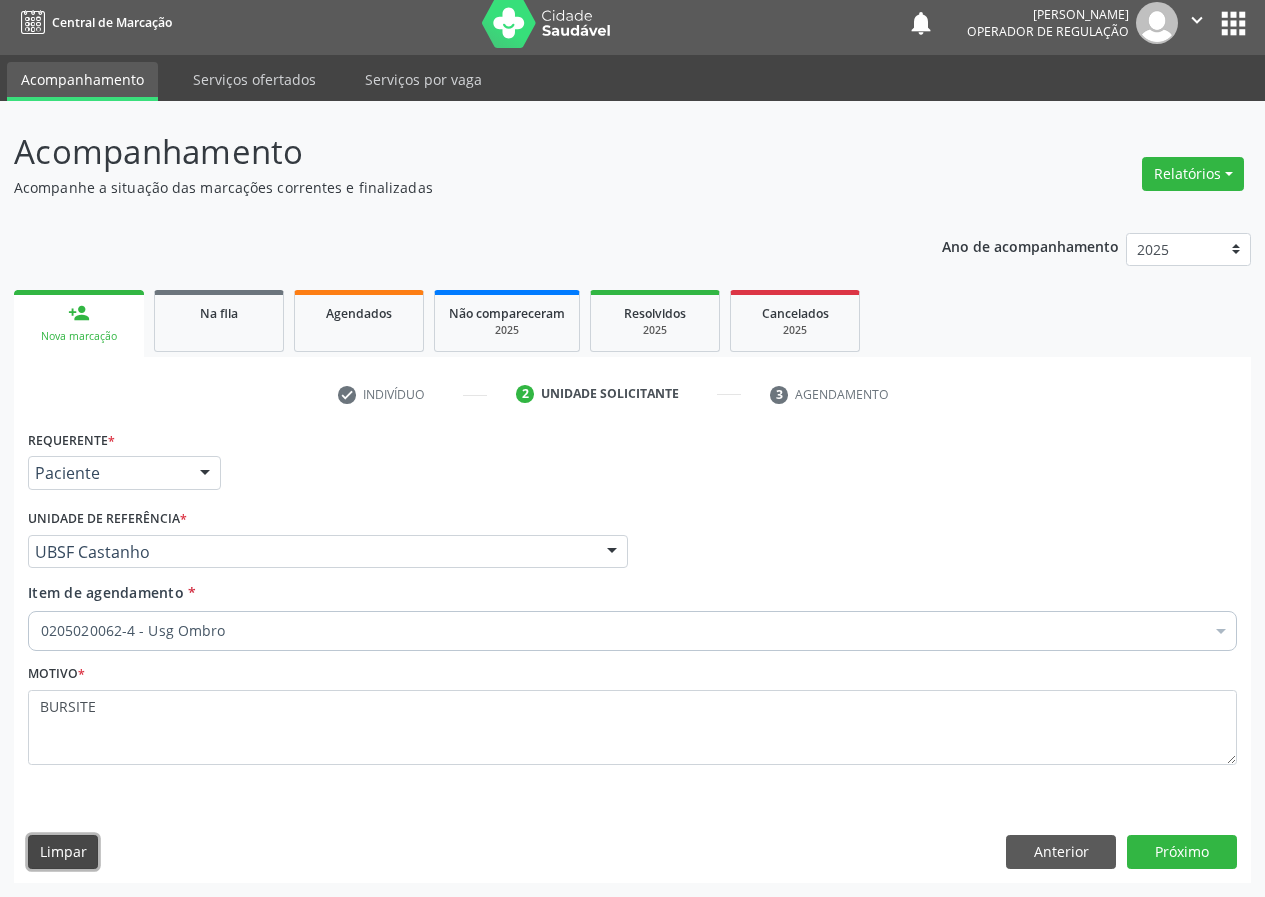type 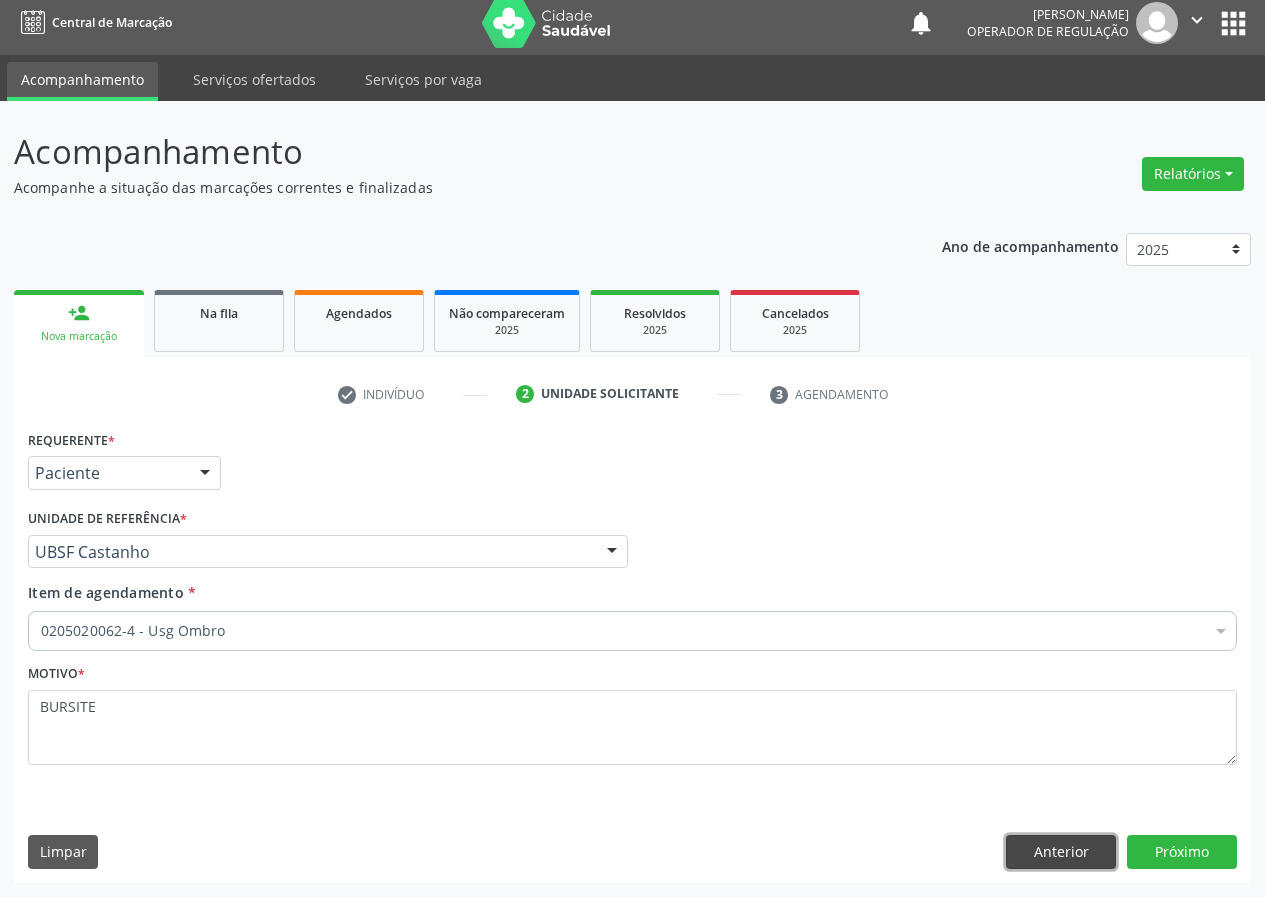 type 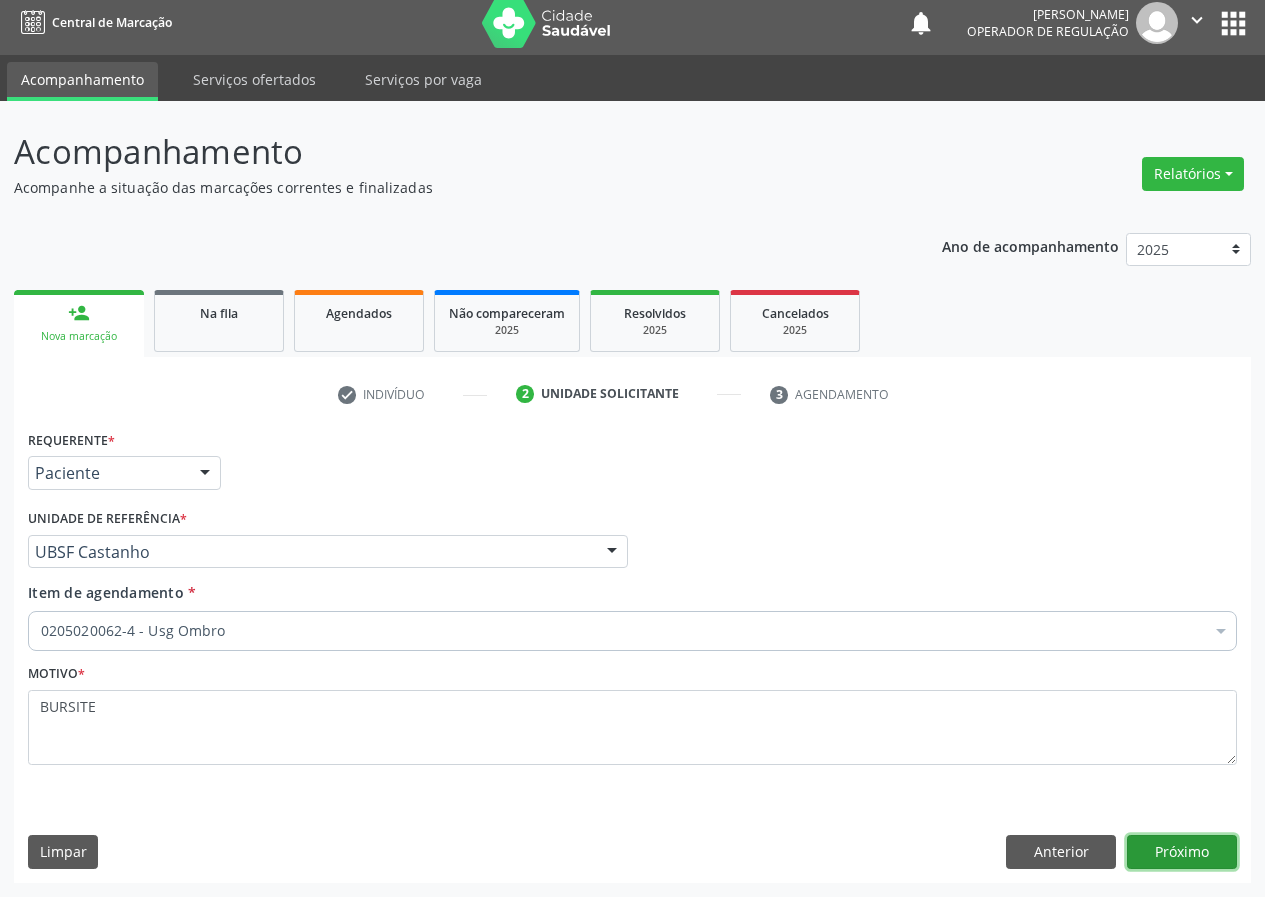 type 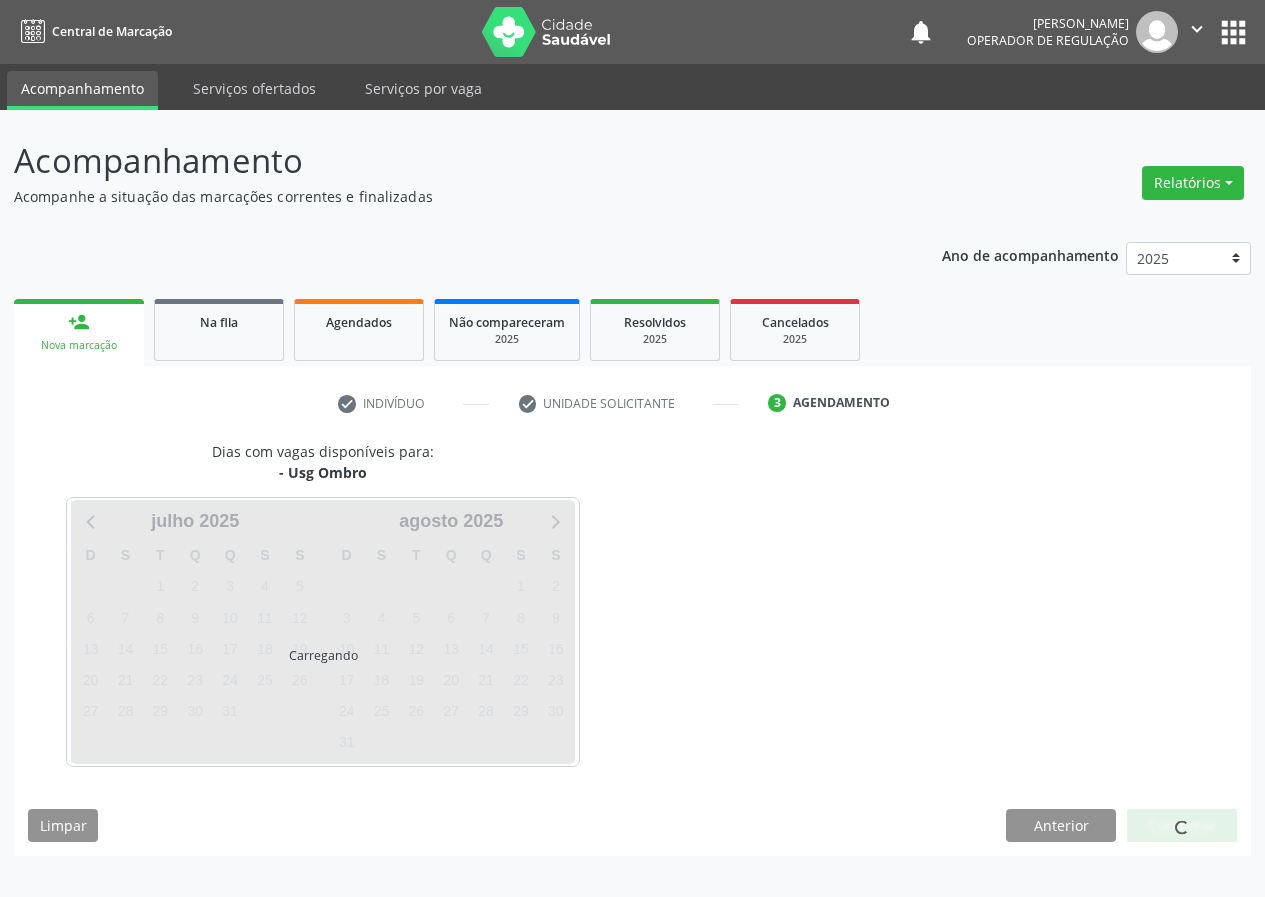 scroll, scrollTop: 0, scrollLeft: 0, axis: both 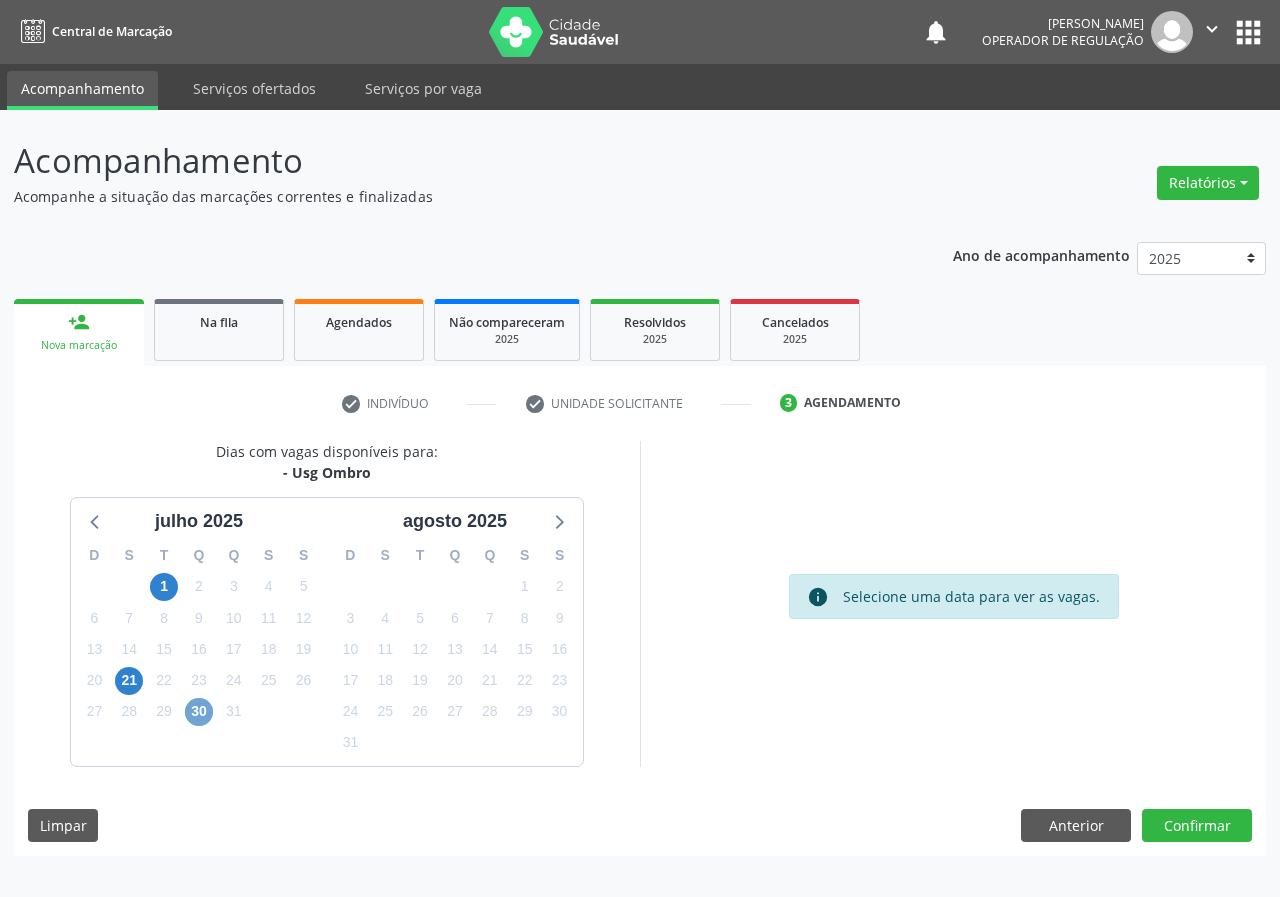 click on "30" at bounding box center (199, 712) 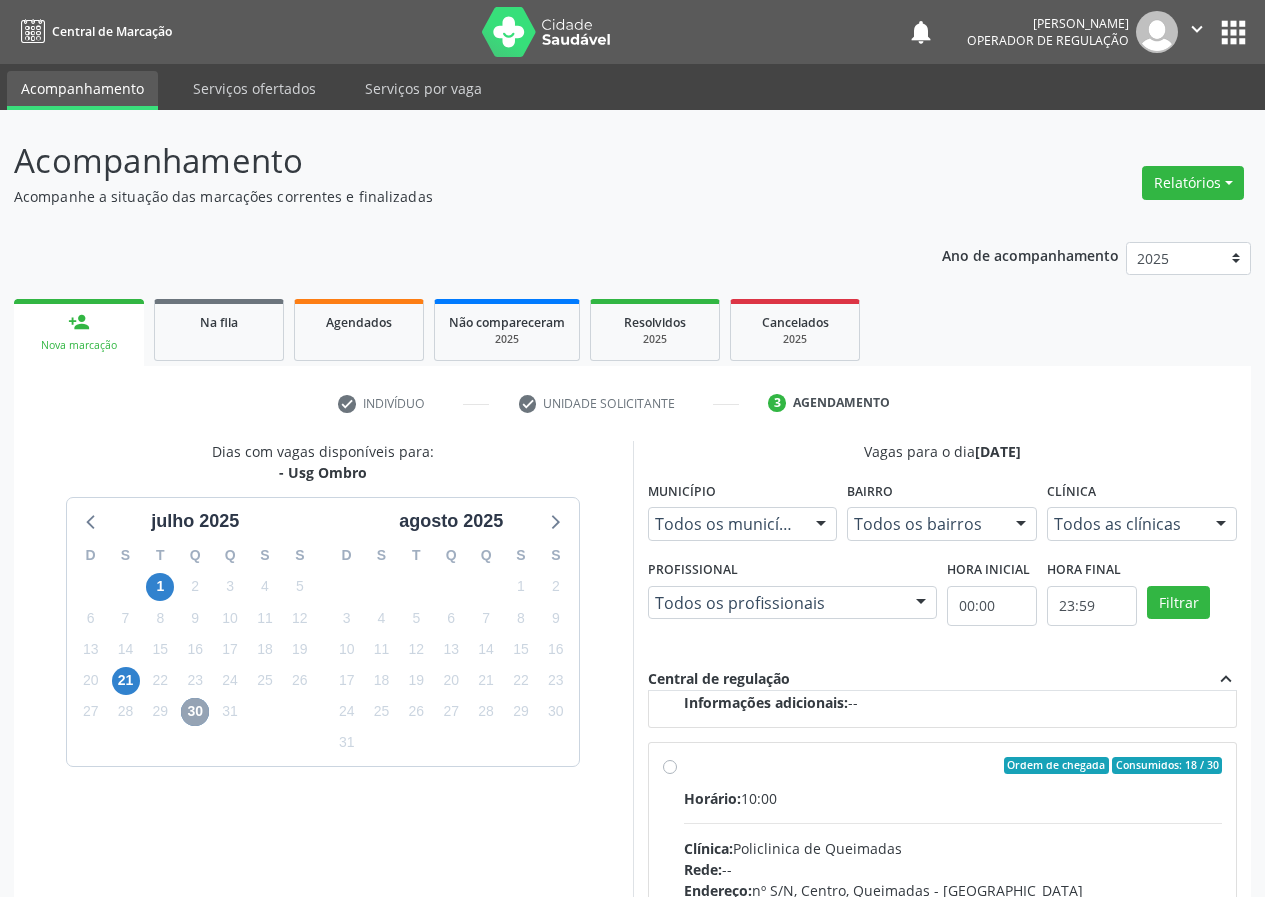 scroll, scrollTop: 315, scrollLeft: 0, axis: vertical 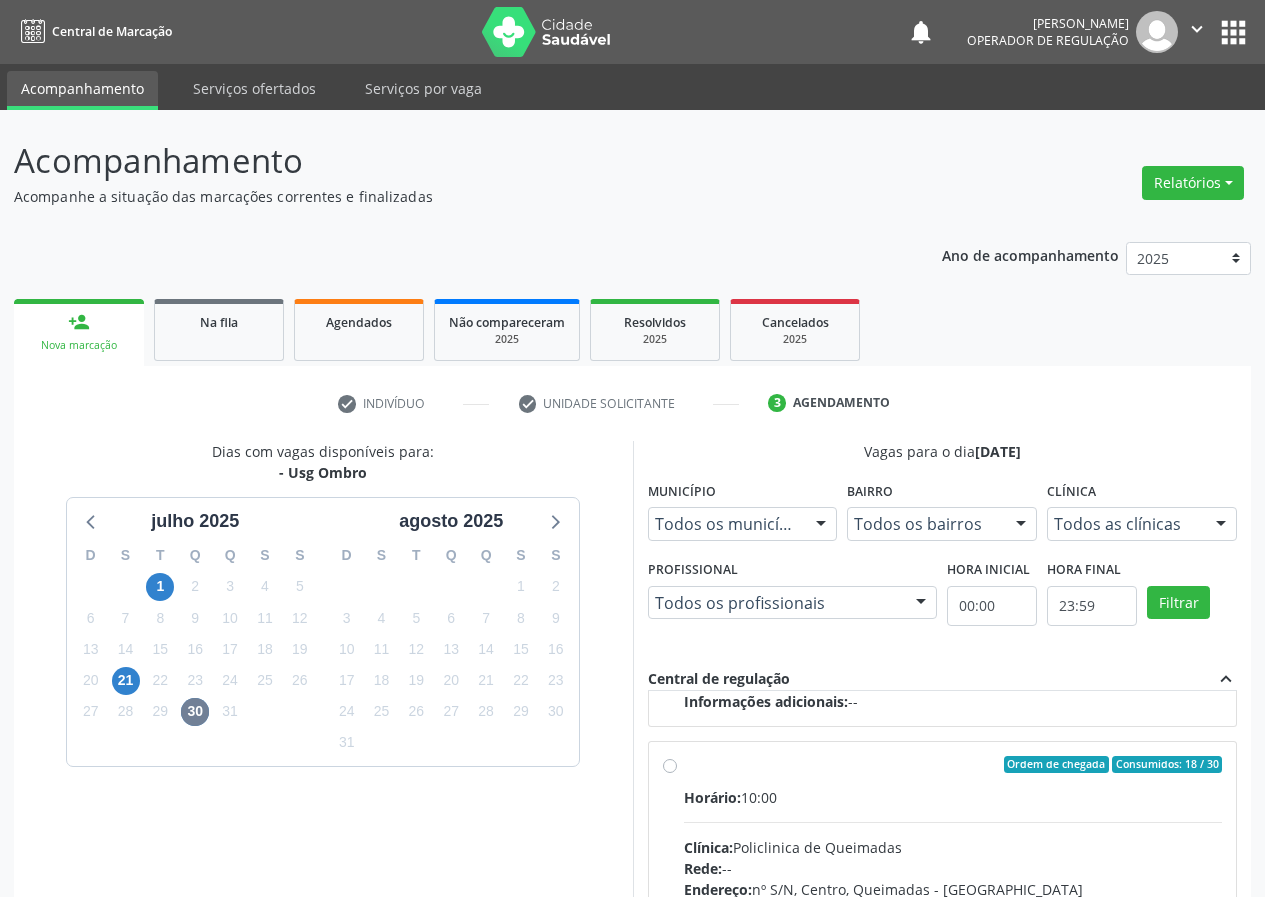 click on "Horário:   10:00" at bounding box center (953, 797) 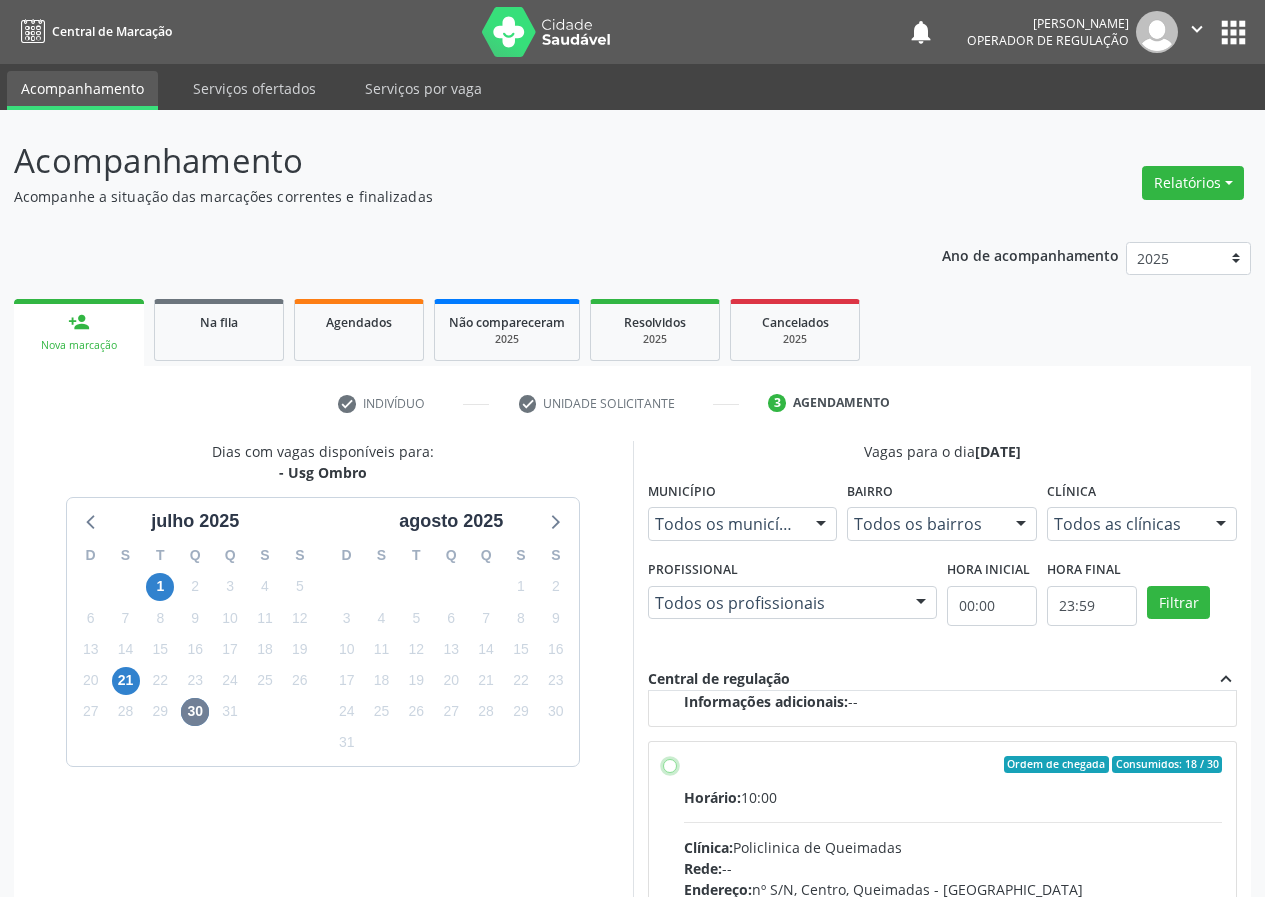 click on "Ordem de chegada
Consumidos: 18 / 30
Horário:   10:00
Clínica:  Policlinica de Queimadas
Rede:
--
Endereço:   nº S/N, Centro, Queimadas - PB
Telefone:   --
Profissional:
--
Informações adicionais sobre o atendimento
Idade de atendimento:
Sem restrição
Gênero(s) atendido(s):
Sem restrição
Informações adicionais:
--" at bounding box center [670, 765] 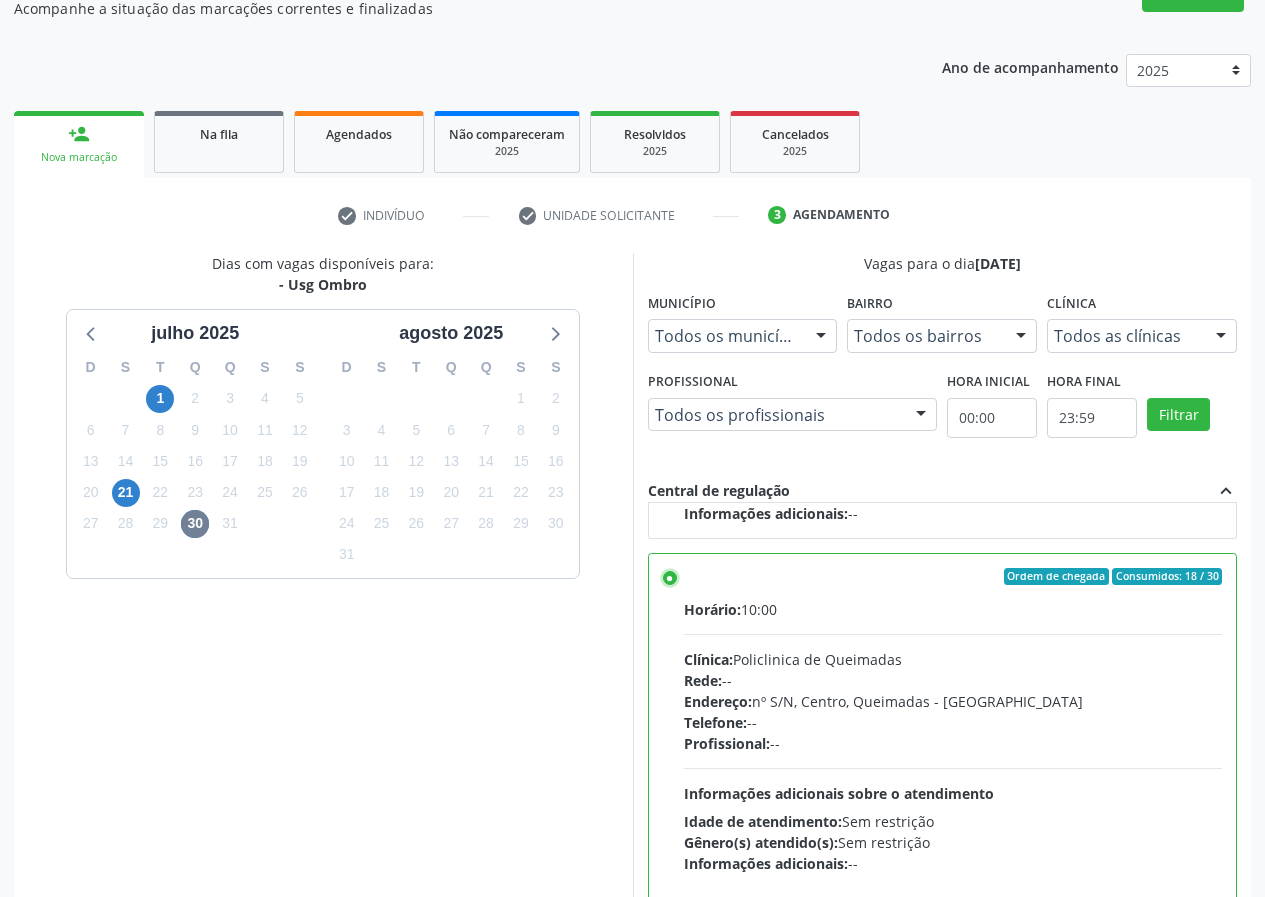 scroll, scrollTop: 298, scrollLeft: 0, axis: vertical 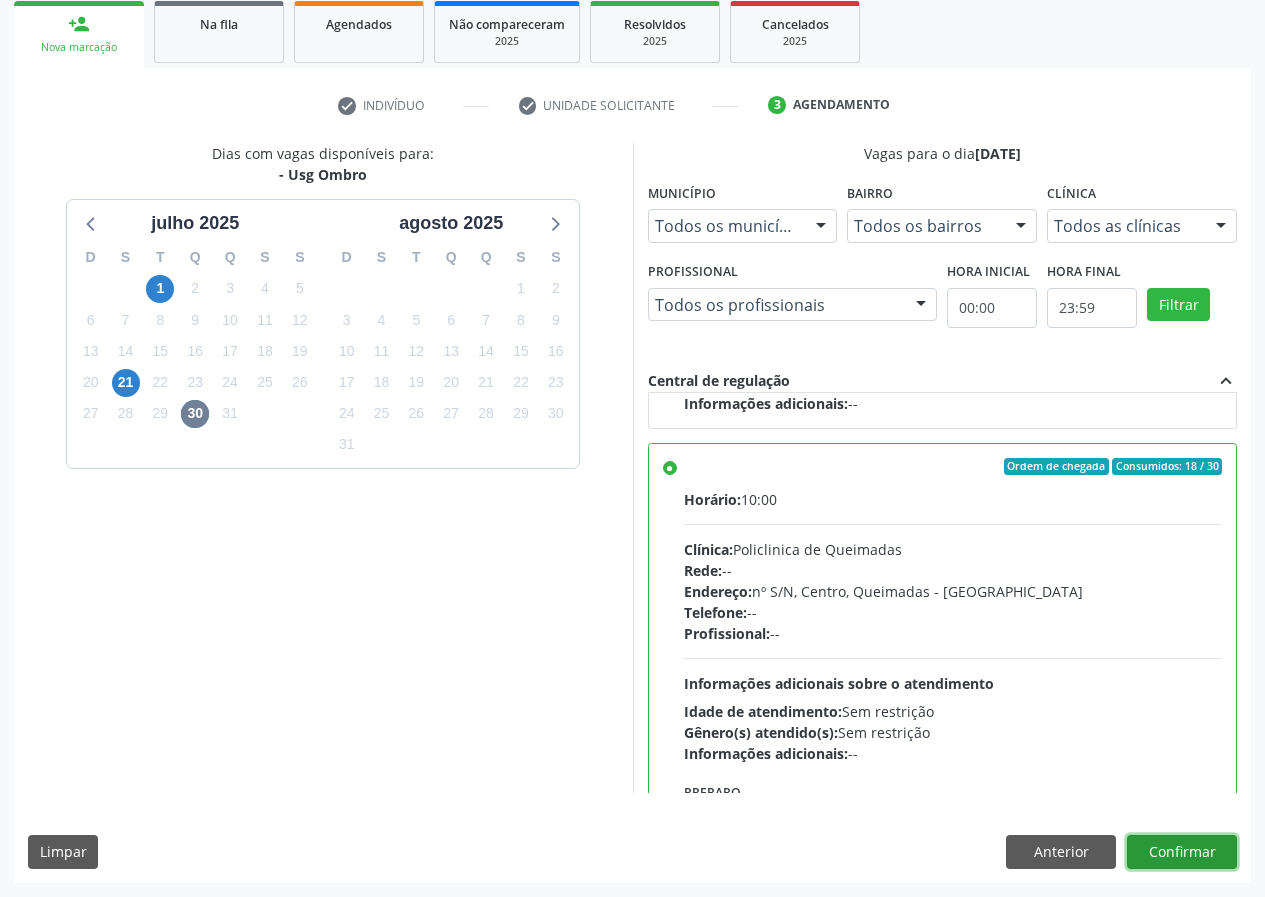 click on "Confirmar" at bounding box center (1182, 852) 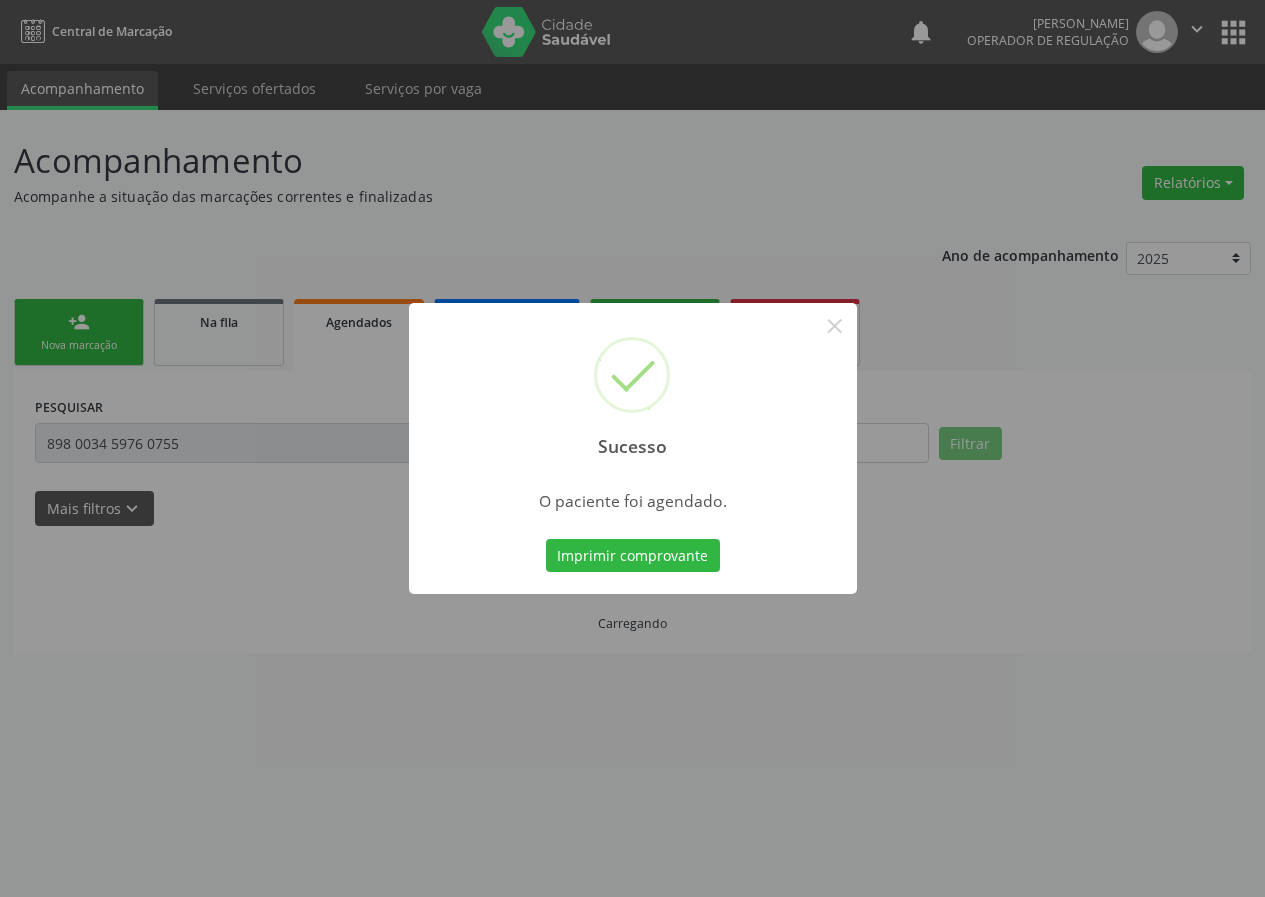 scroll, scrollTop: 0, scrollLeft: 0, axis: both 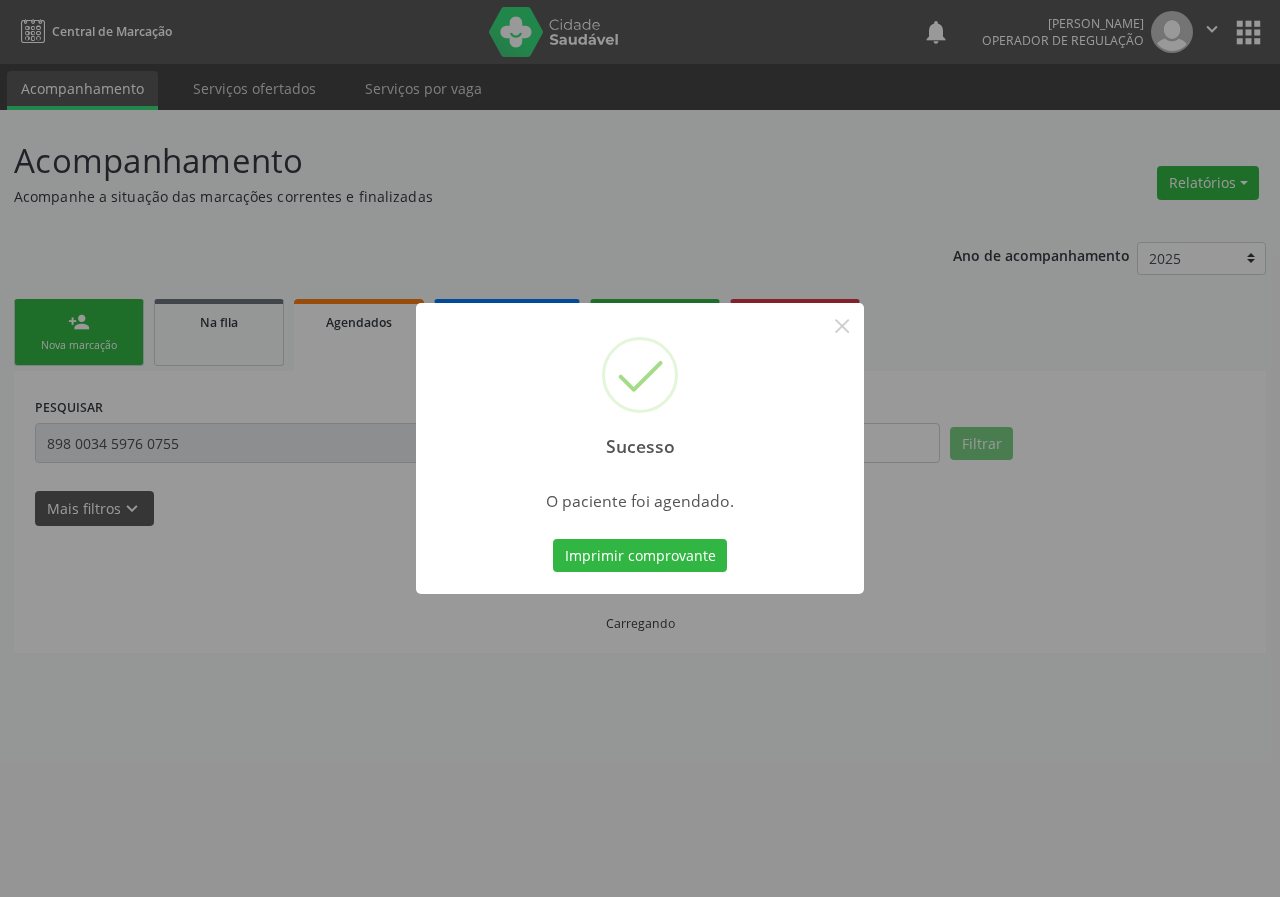 type 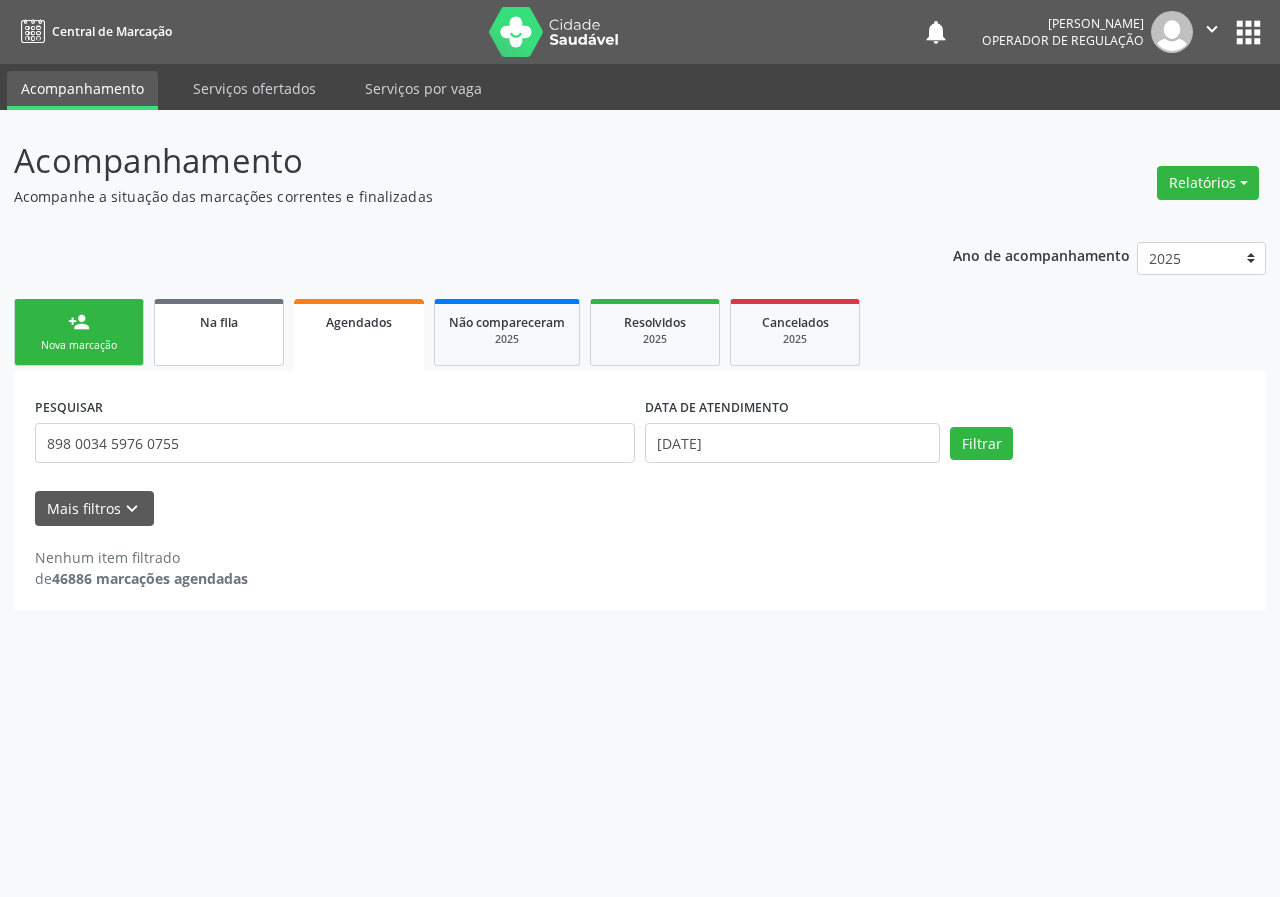 click on "Na fila" at bounding box center (219, 332) 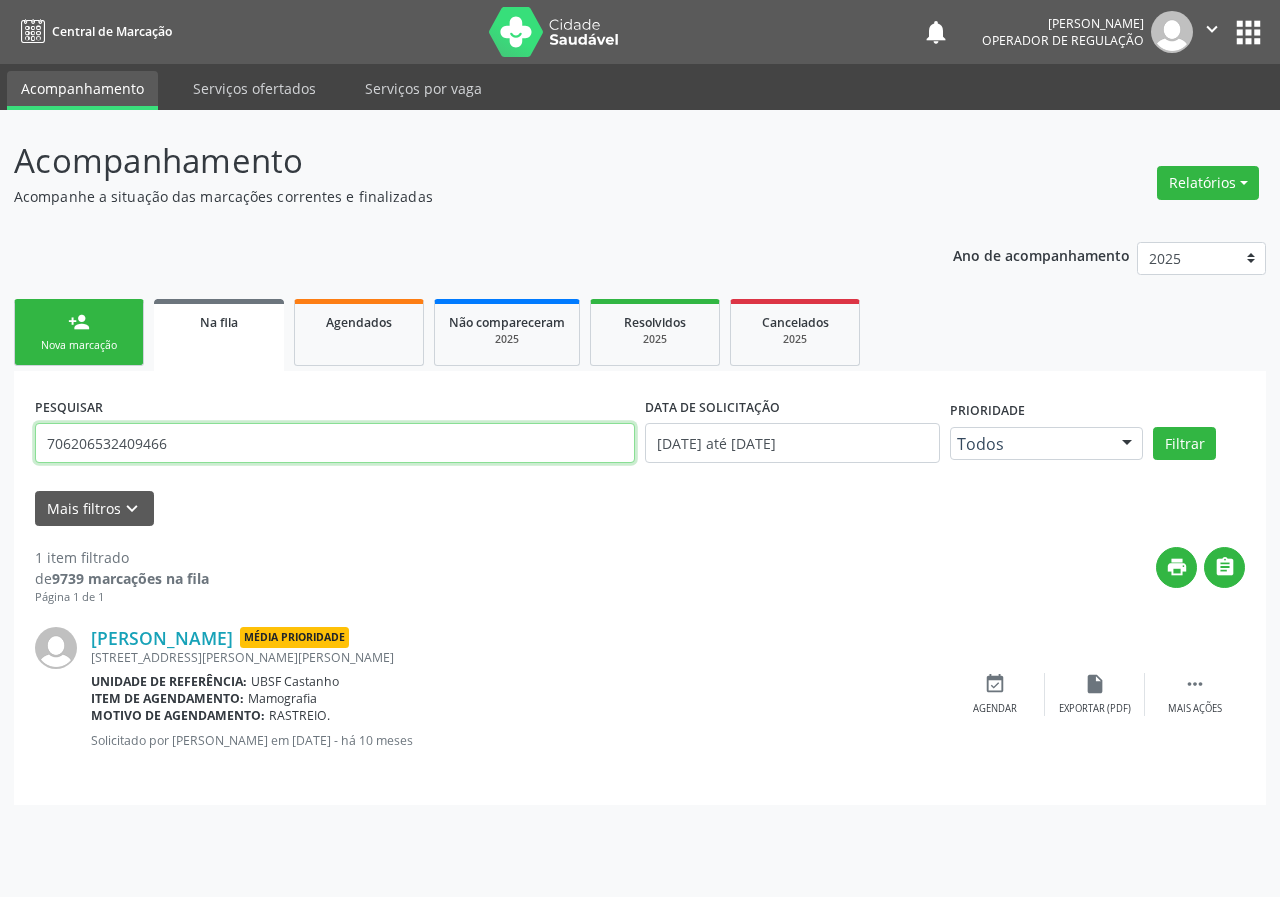 click on "706206532409466" at bounding box center [335, 443] 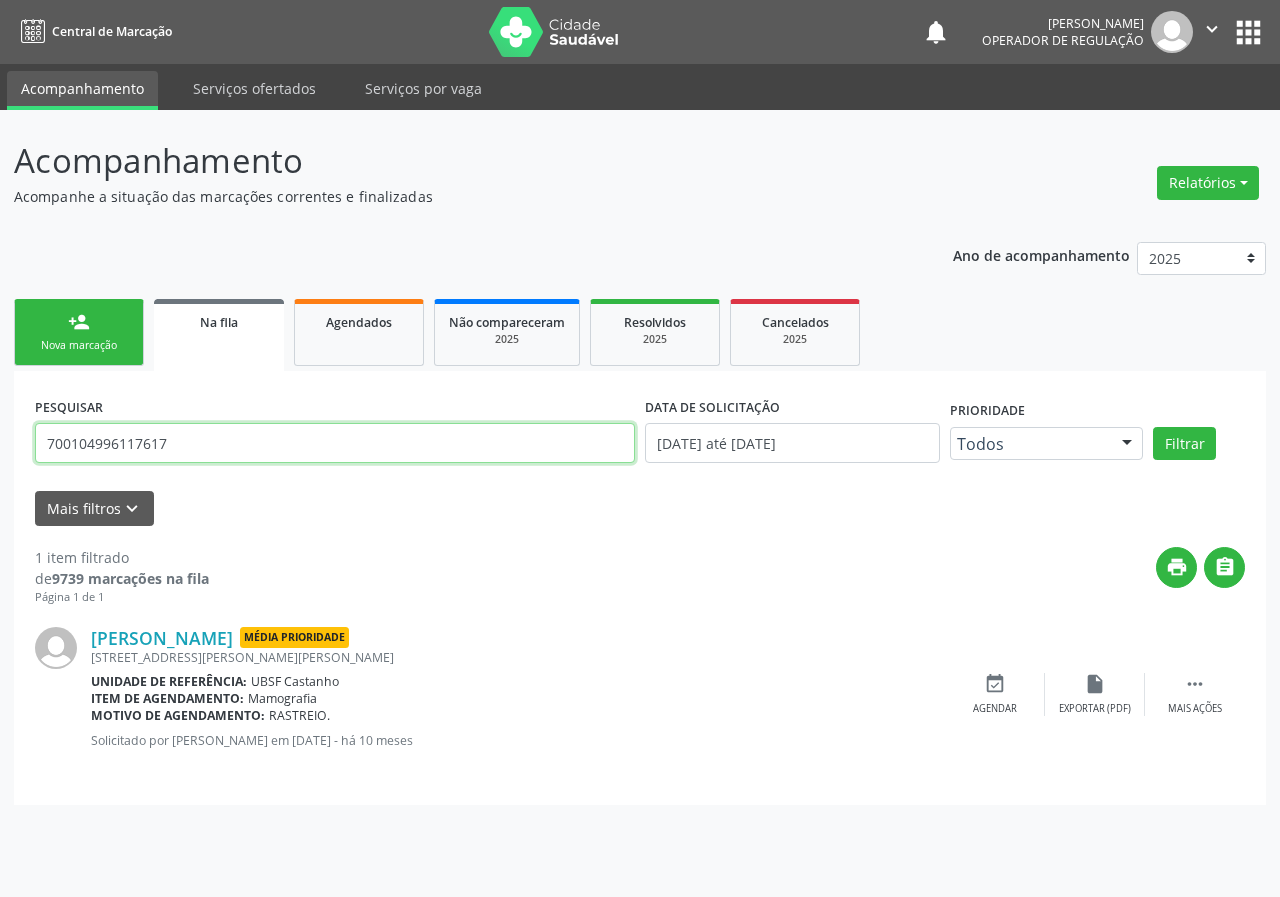 type on "700104996117617" 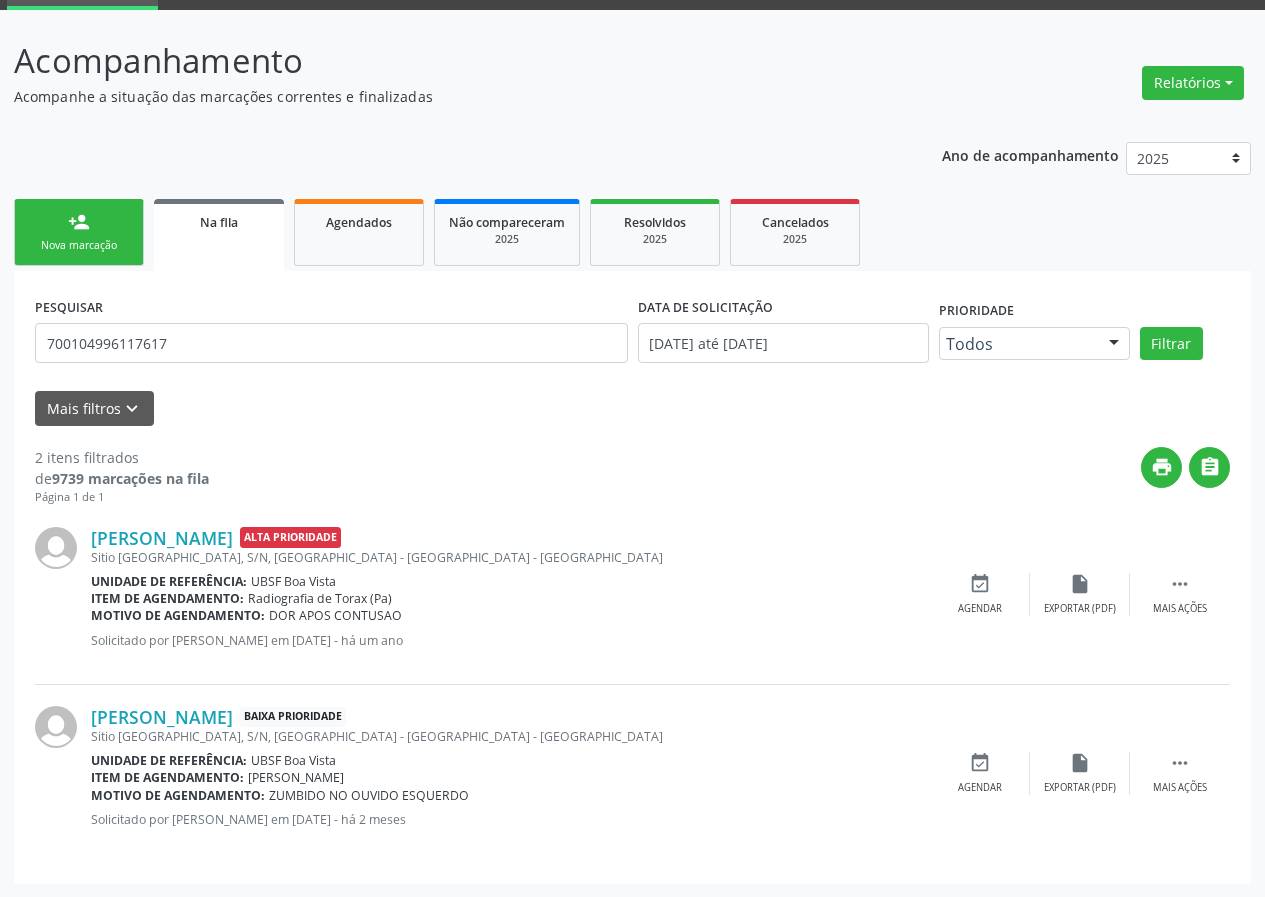 scroll, scrollTop: 101, scrollLeft: 0, axis: vertical 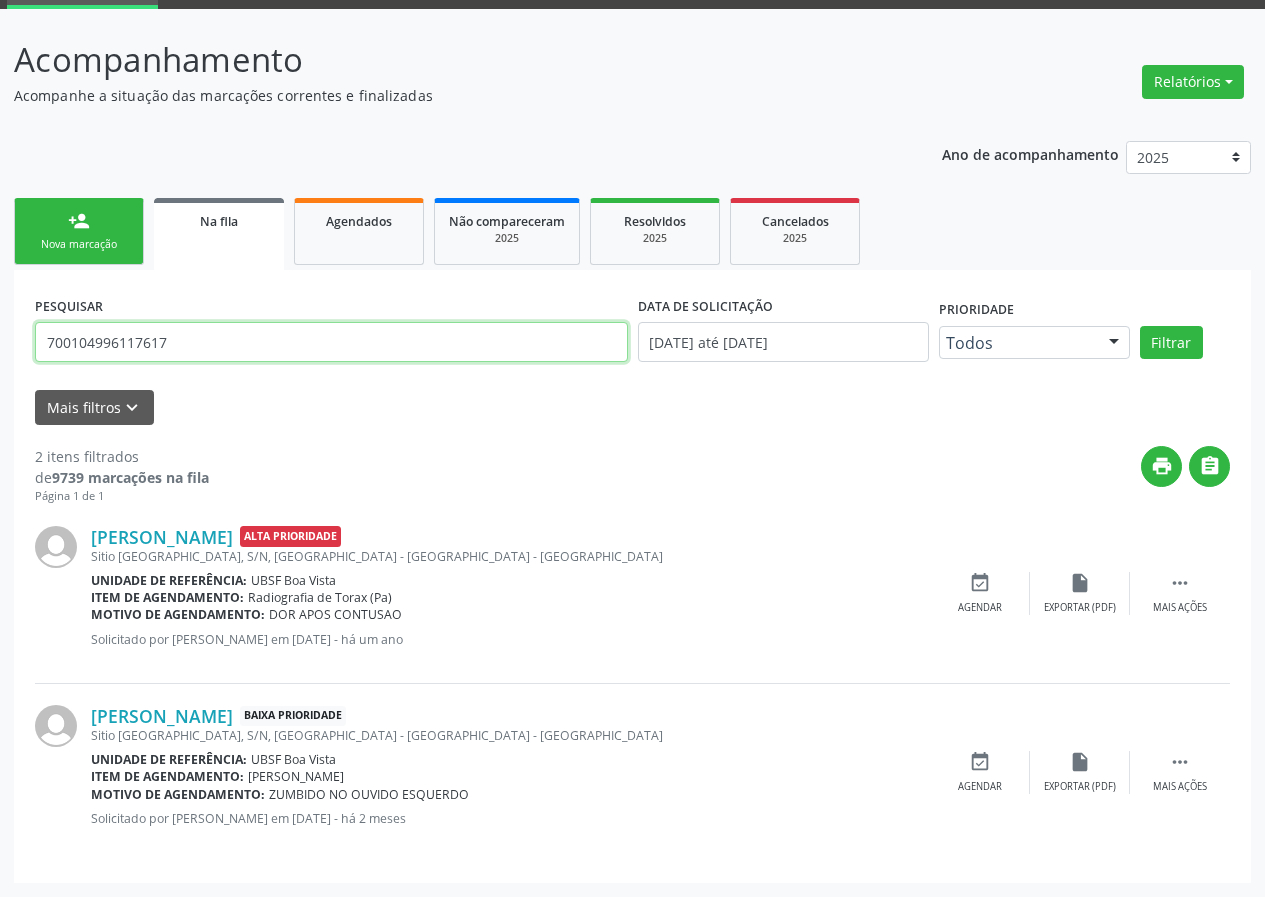 click on "700104996117617" at bounding box center (331, 342) 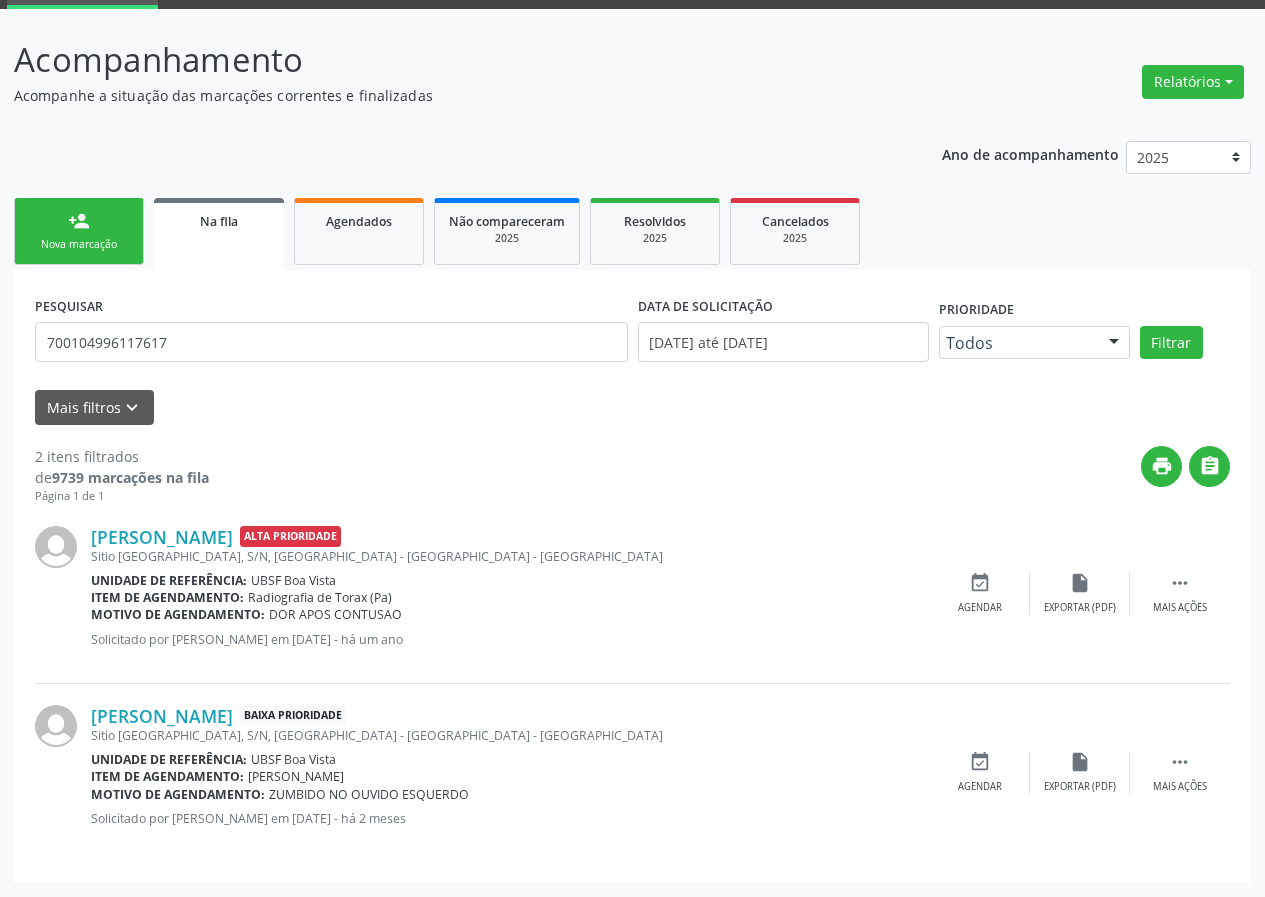 click on "Nova marcação" at bounding box center [79, 244] 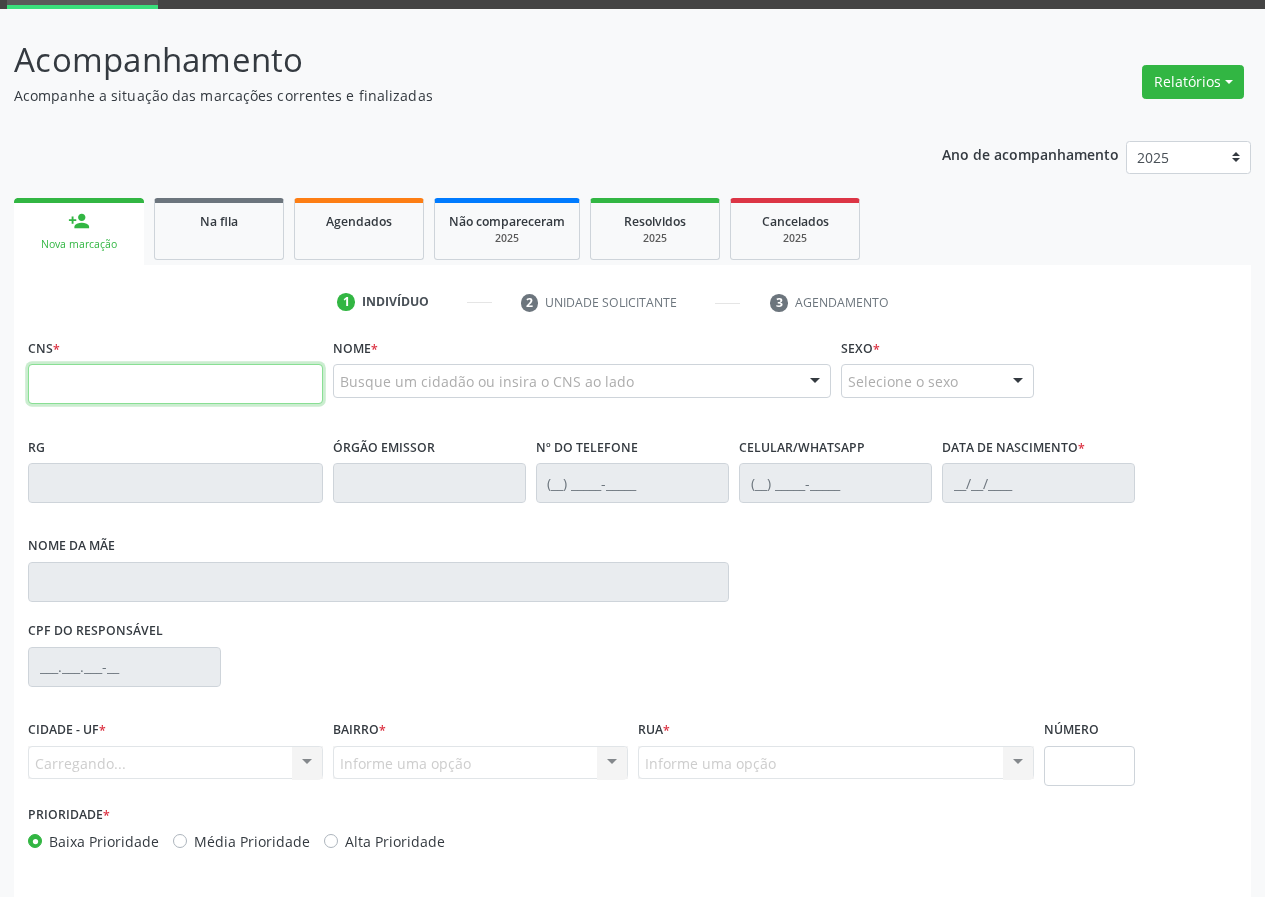 click at bounding box center (175, 384) 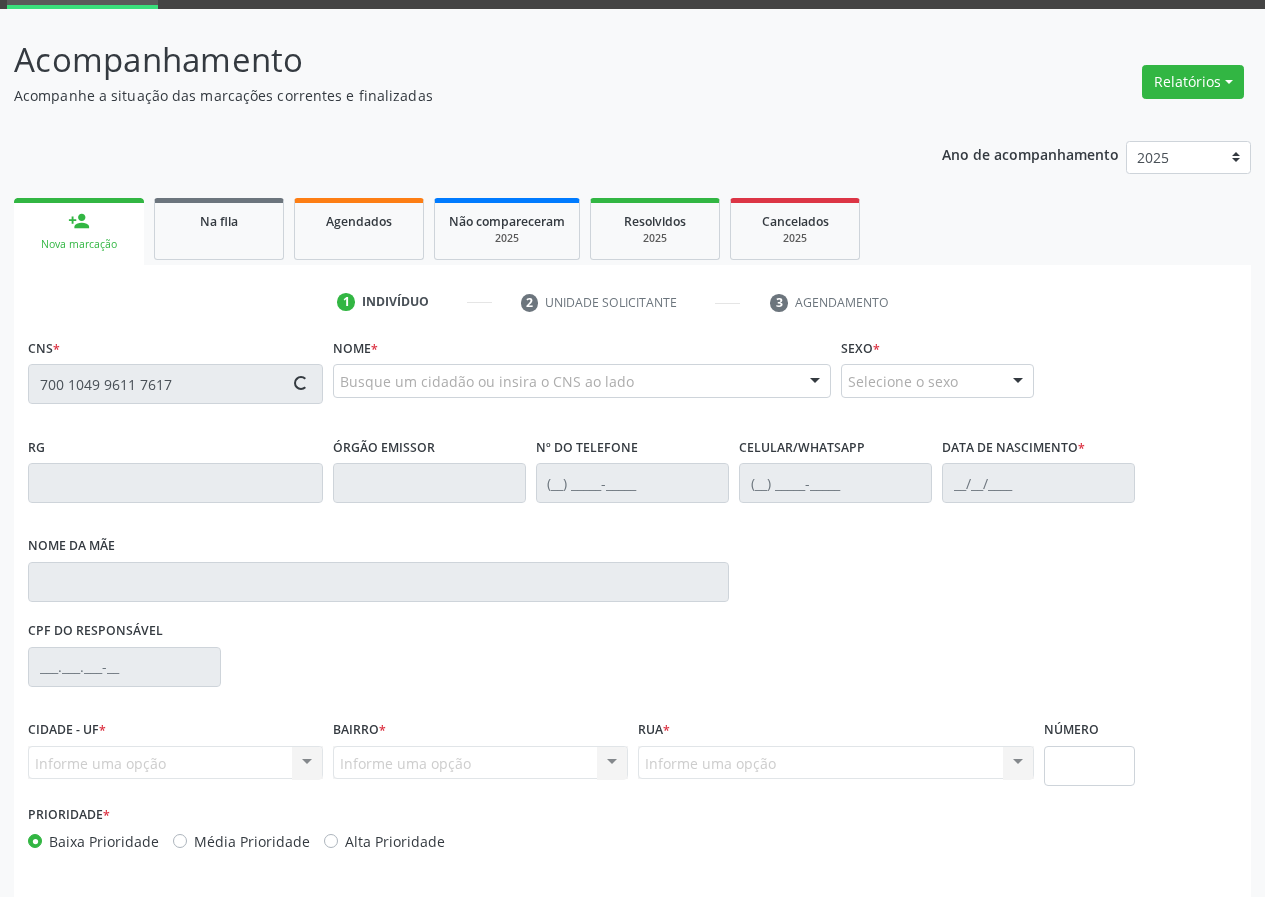 type on "700 1049 9611 7617" 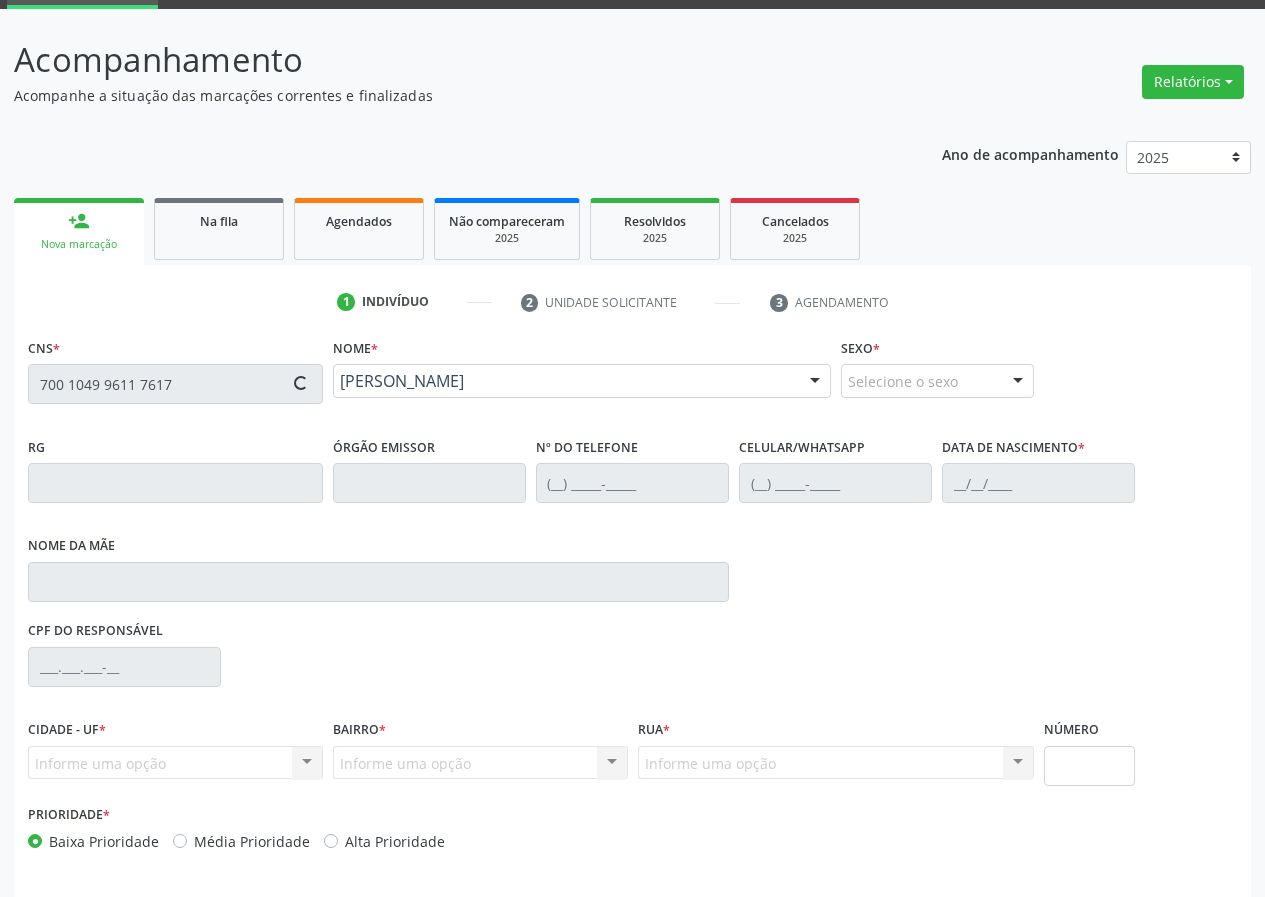 type on "[PHONE_NUMBER]" 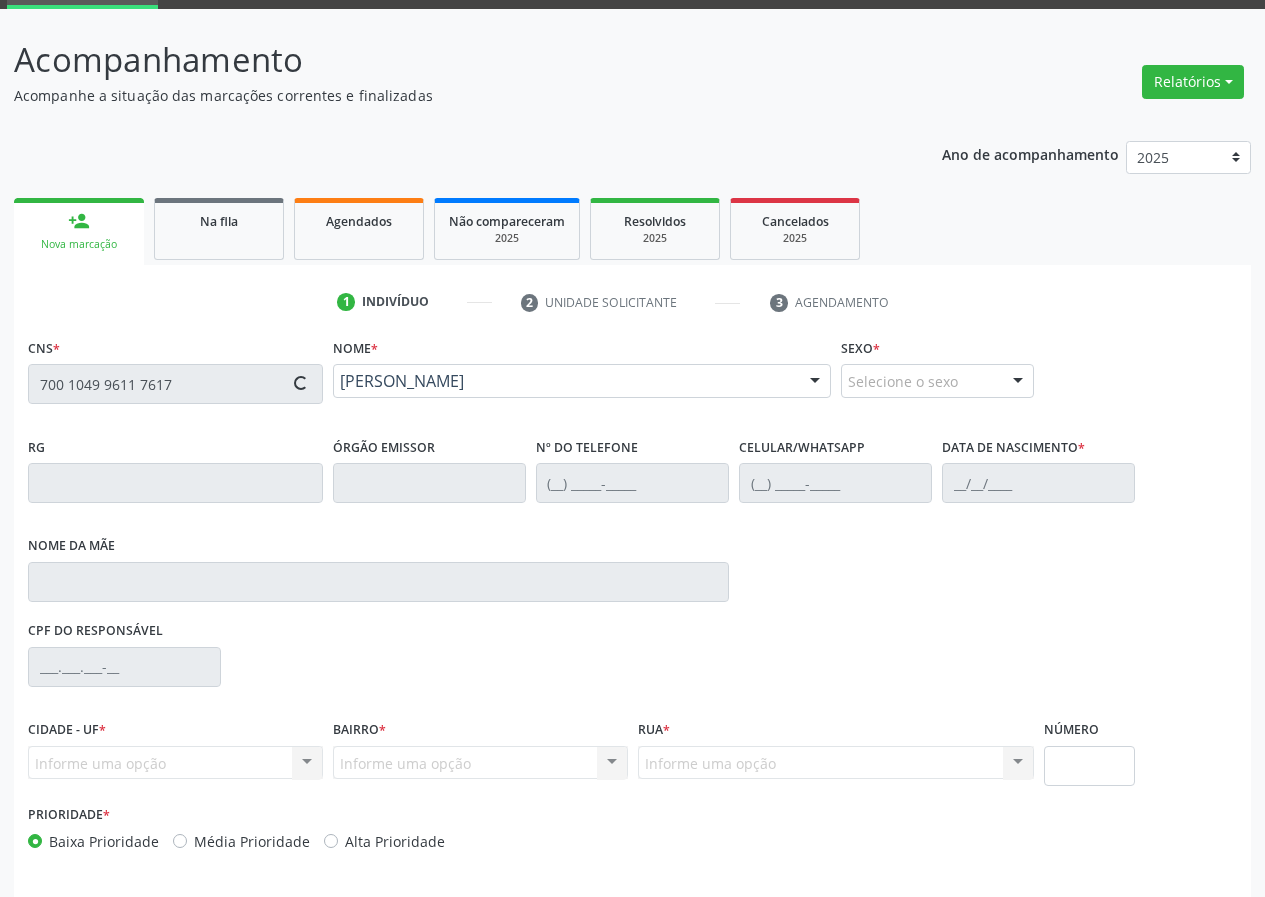 type on "[PHONE_NUMBER]" 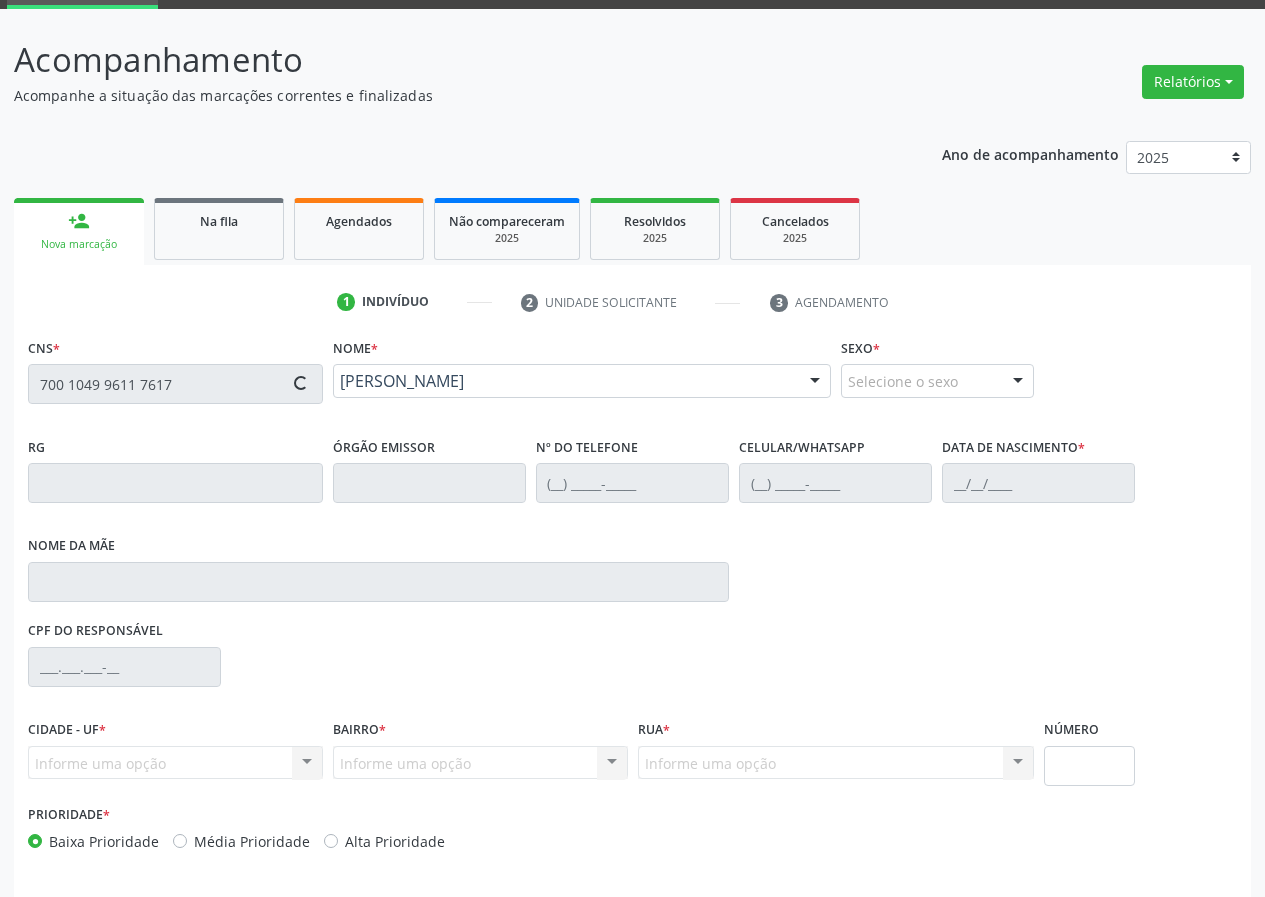 type on "[DATE]" 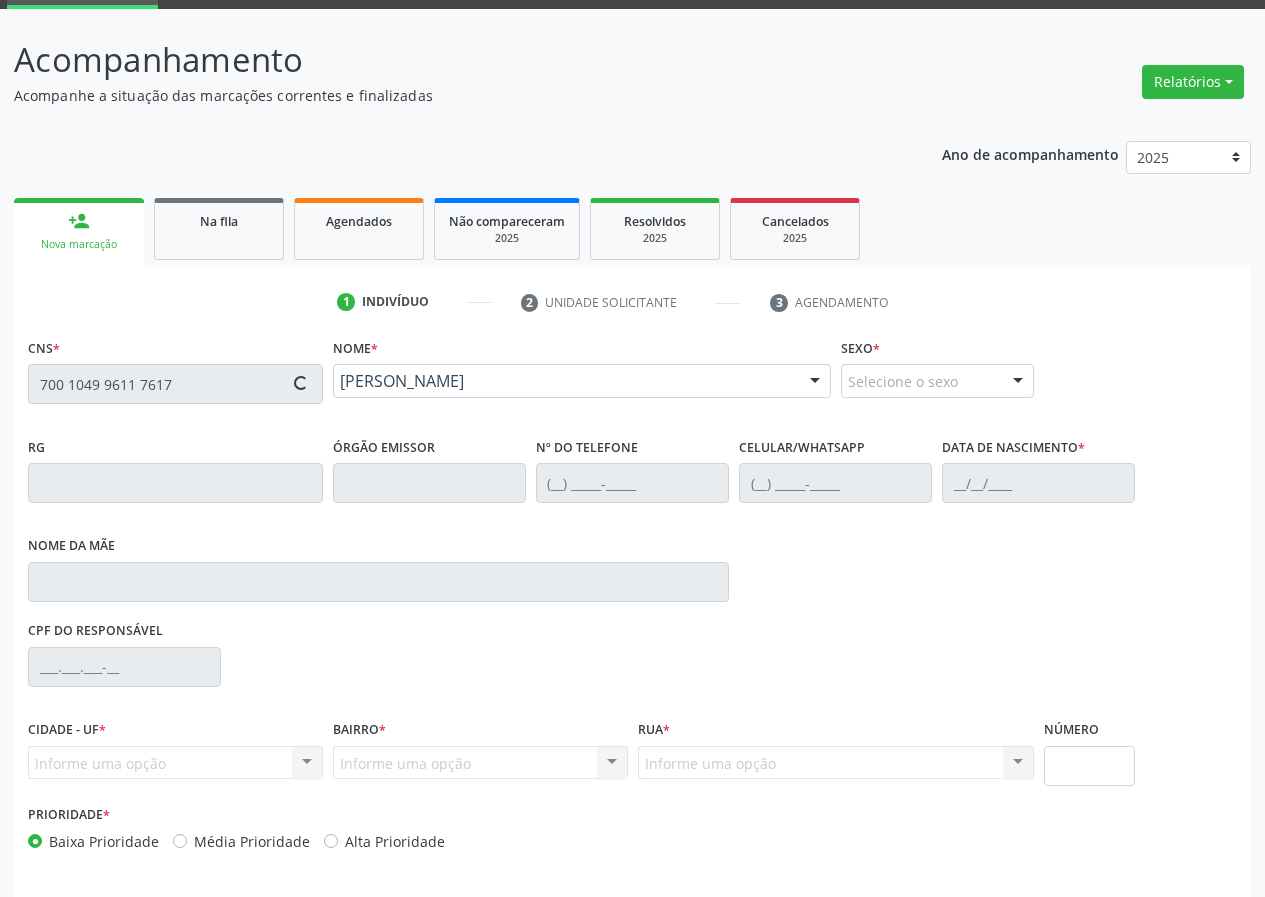 type on "S/N" 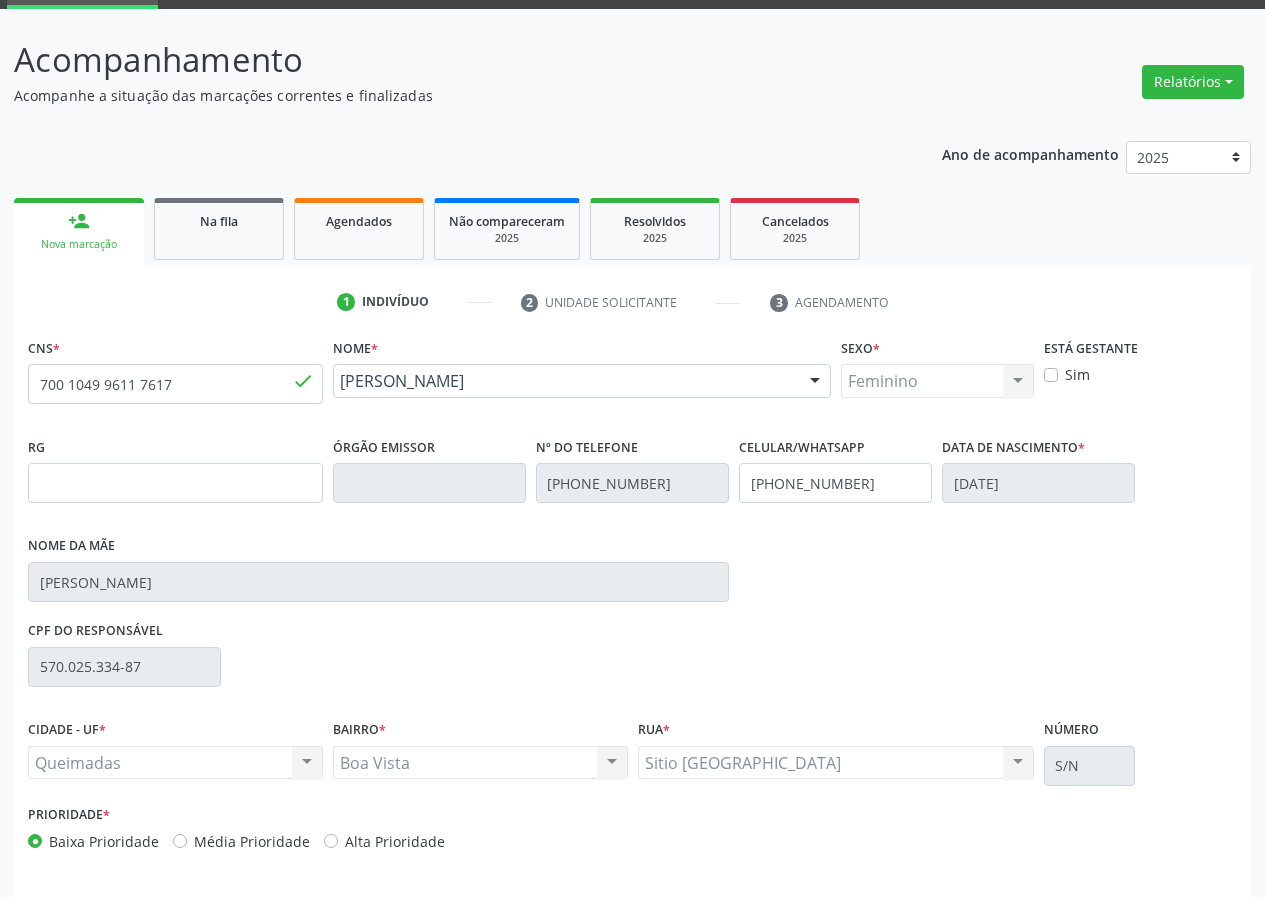 scroll, scrollTop: 173, scrollLeft: 0, axis: vertical 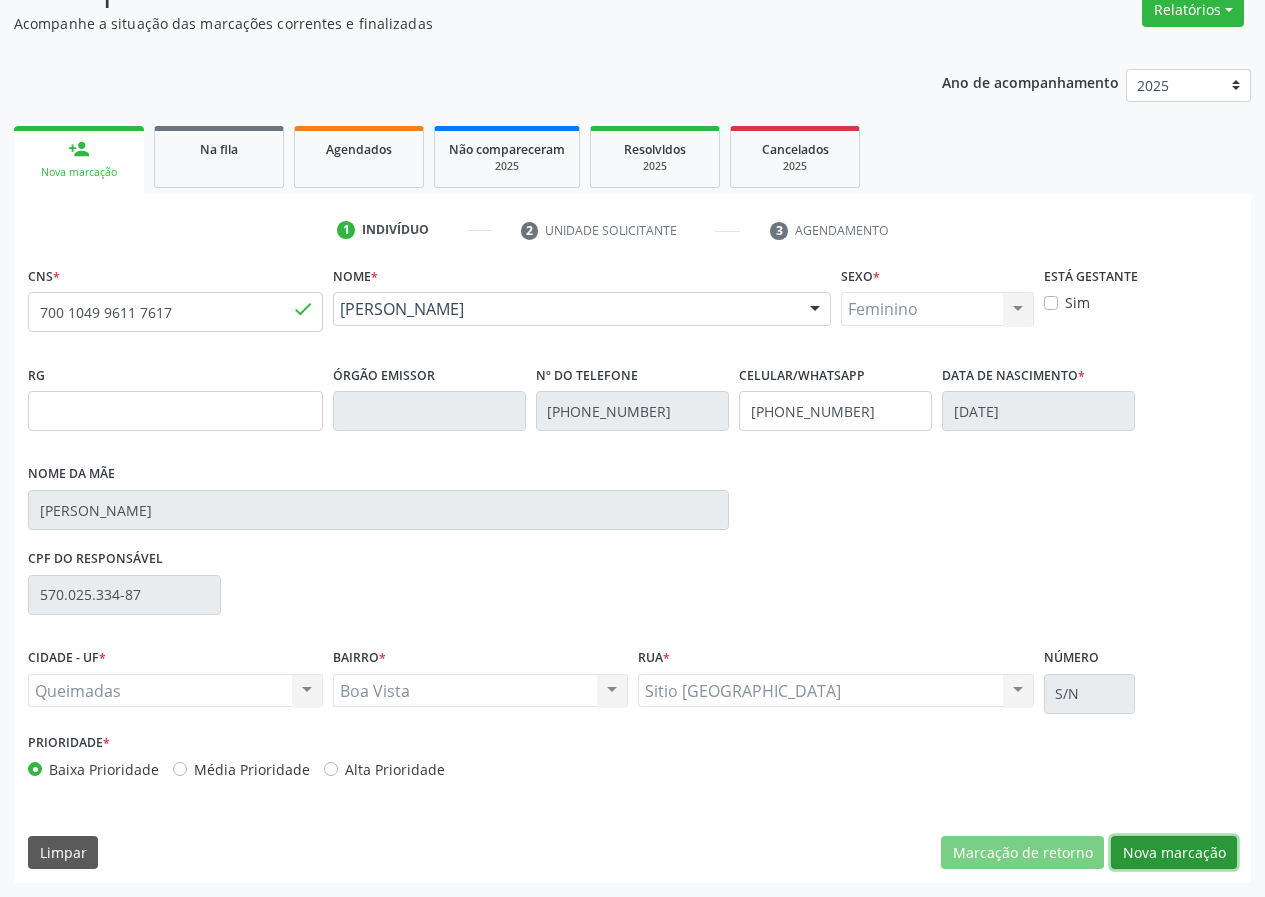 click on "Nova marcação" at bounding box center (1174, 853) 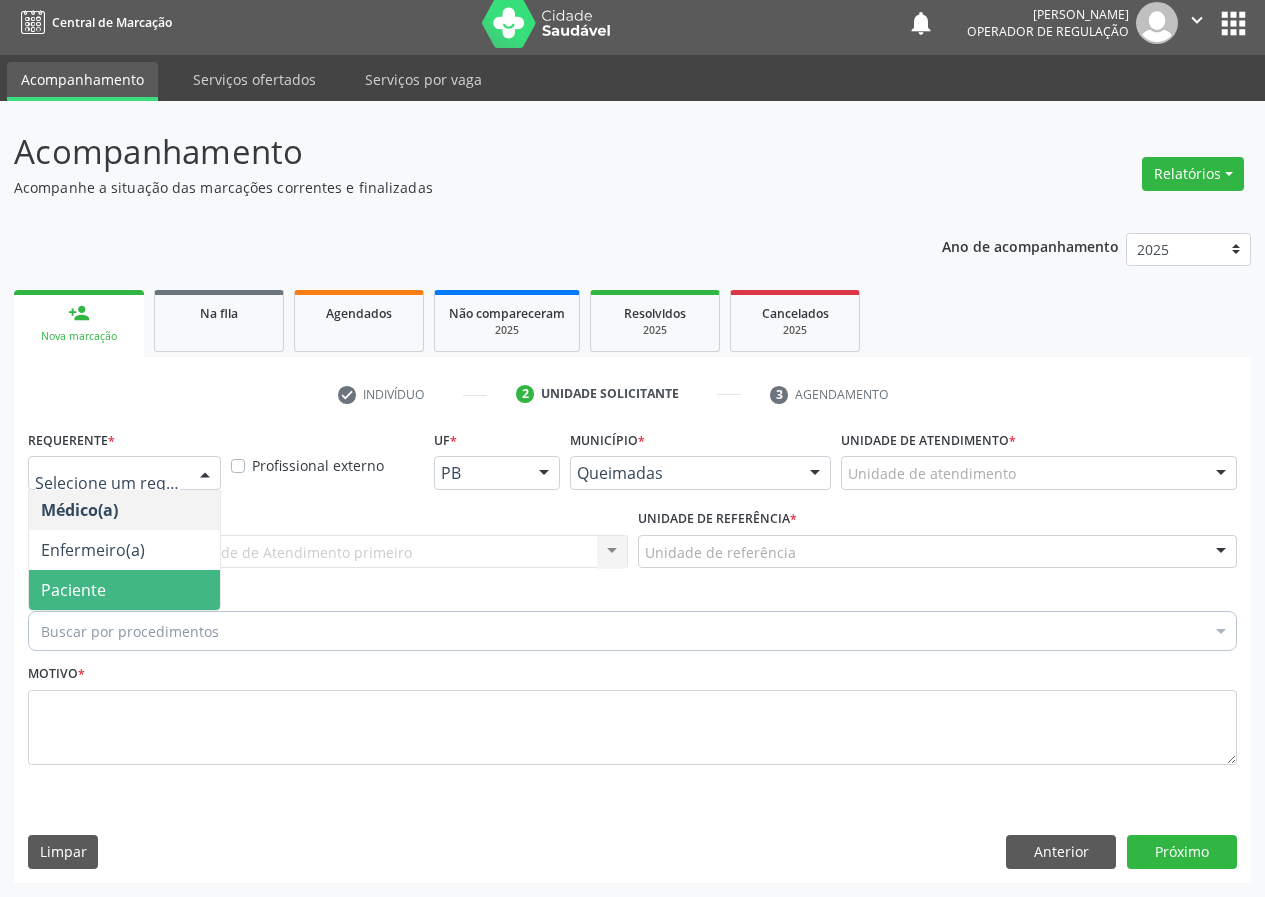 click on "Paciente" at bounding box center (73, 590) 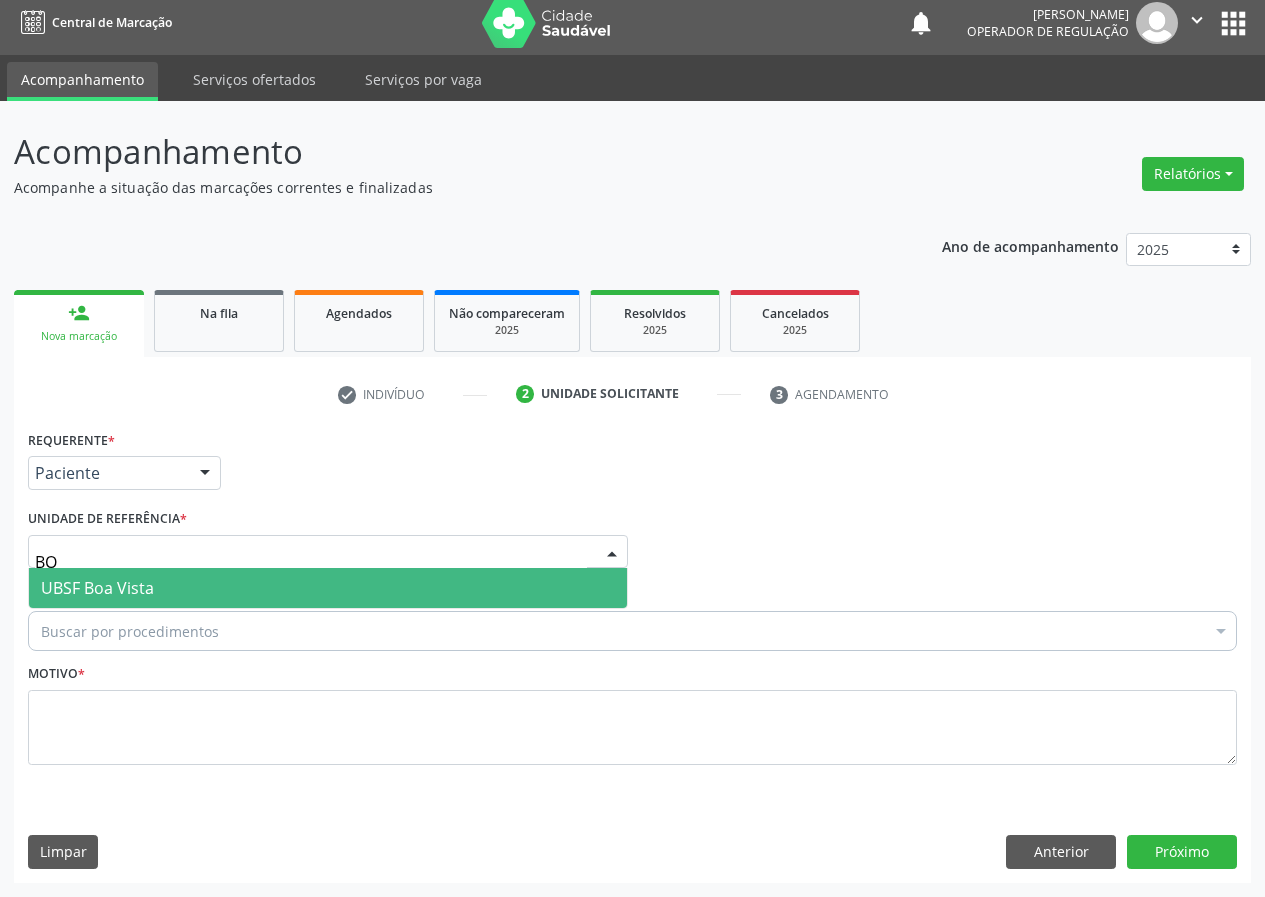 type on "BOA" 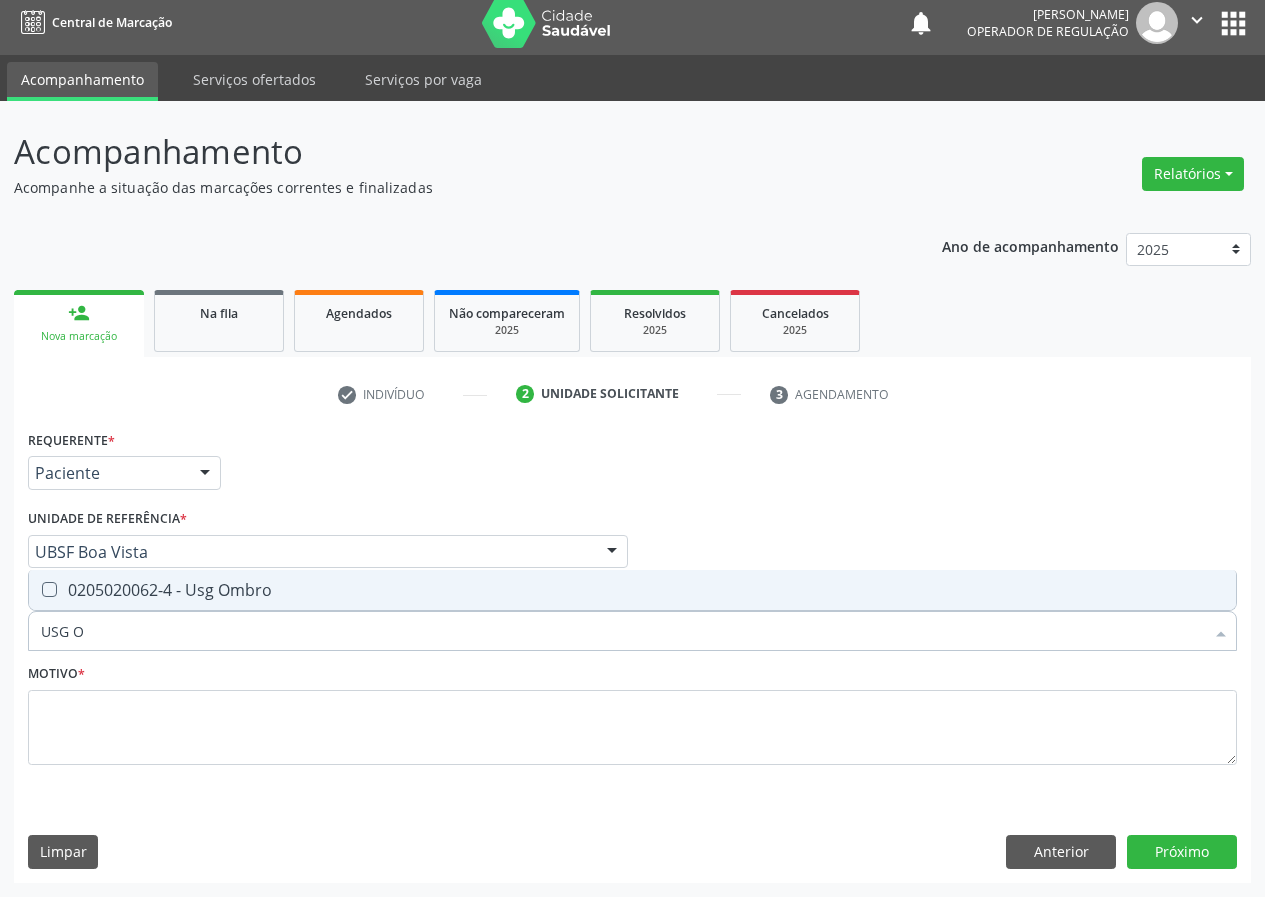 type on "USG OM" 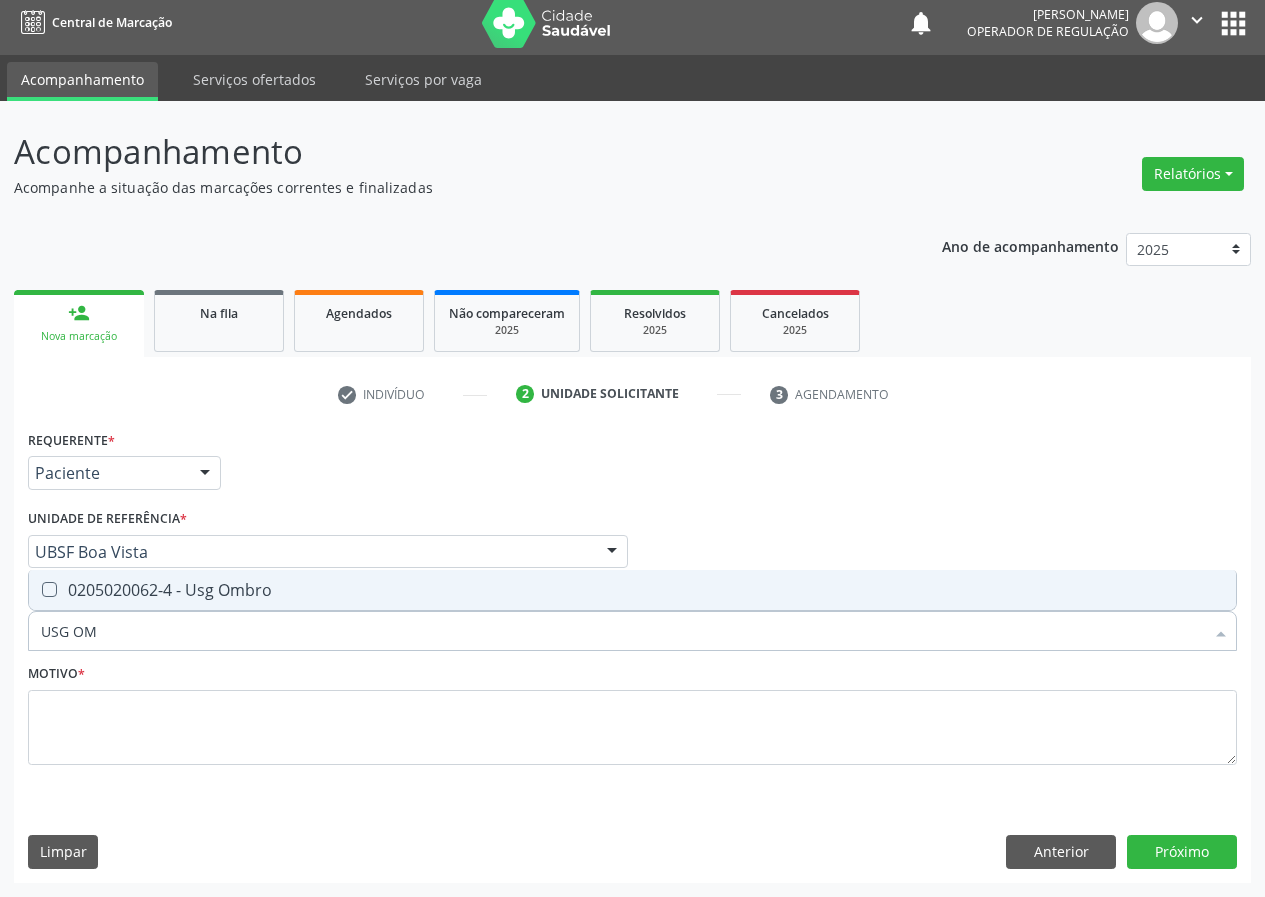 click on "0205020062-4 - Usg Ombro" at bounding box center [632, 590] 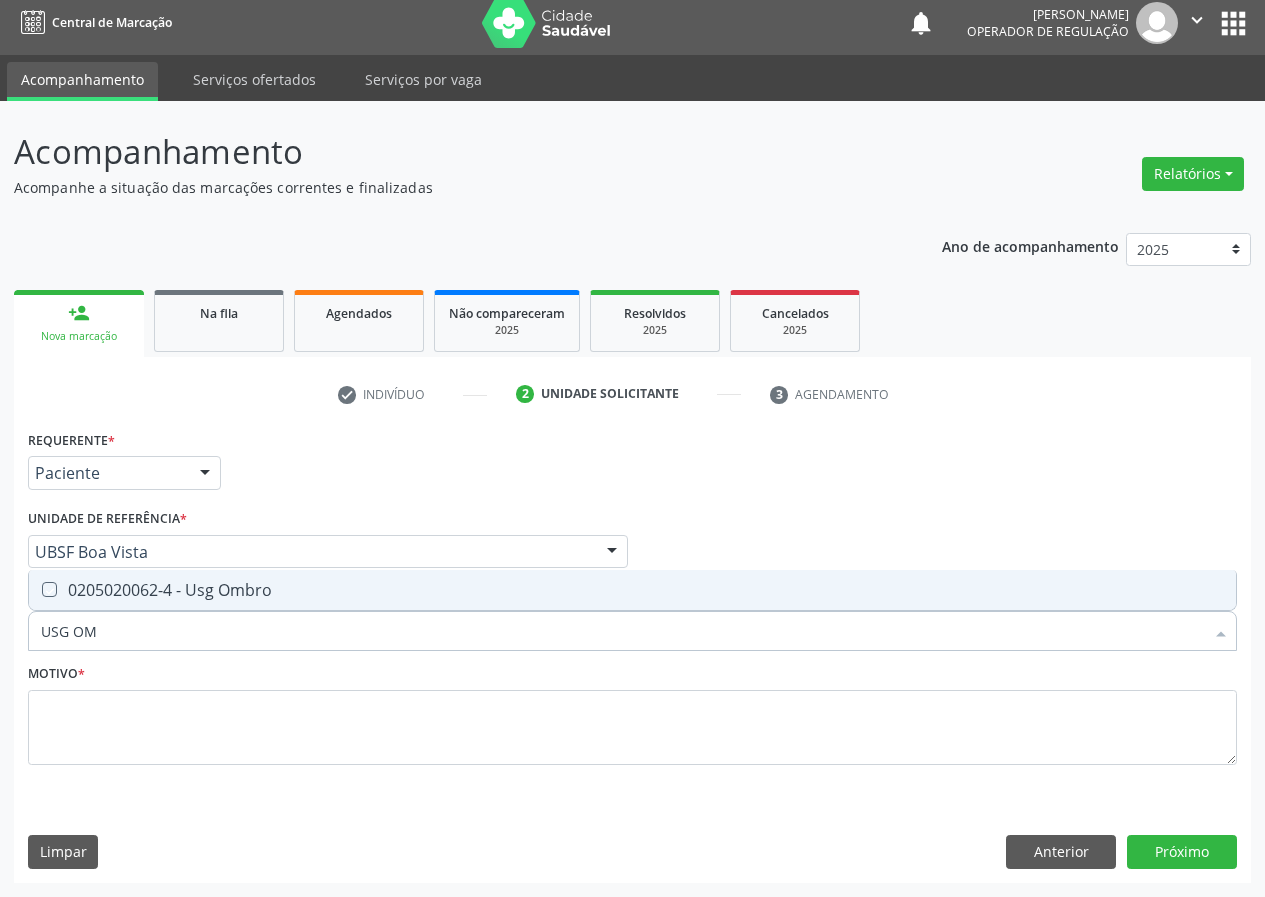 checkbox on "true" 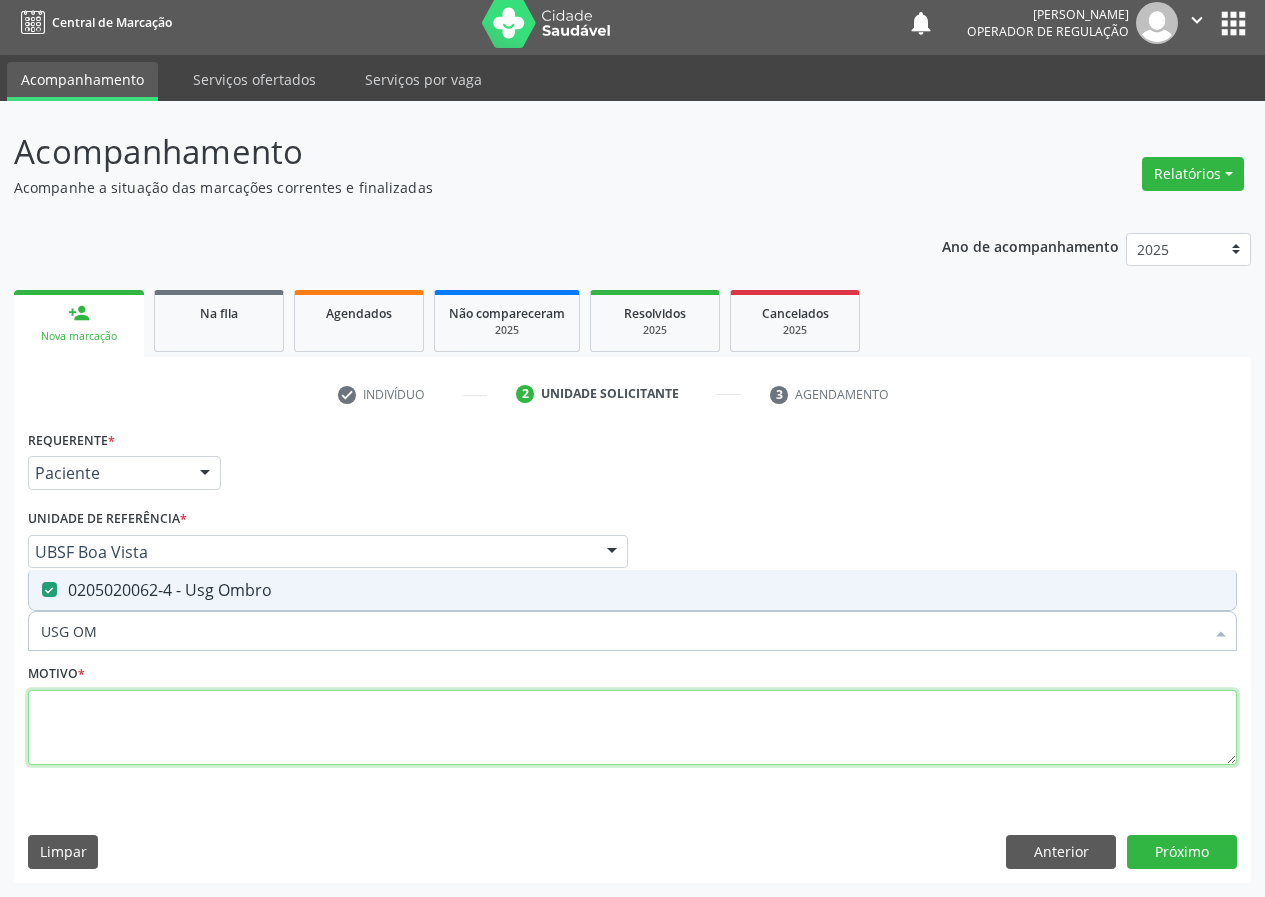click at bounding box center [632, 728] 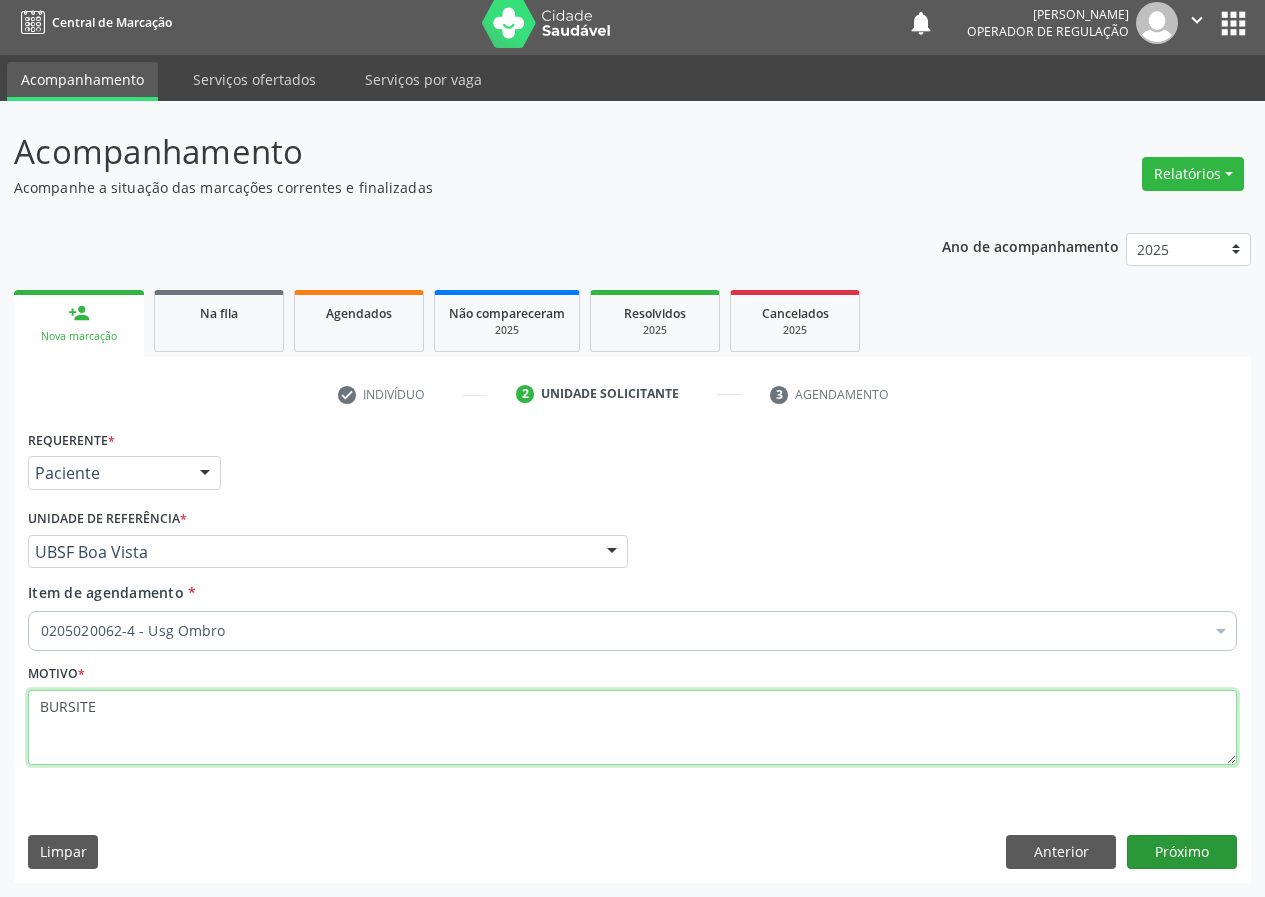 type on "BURSITE" 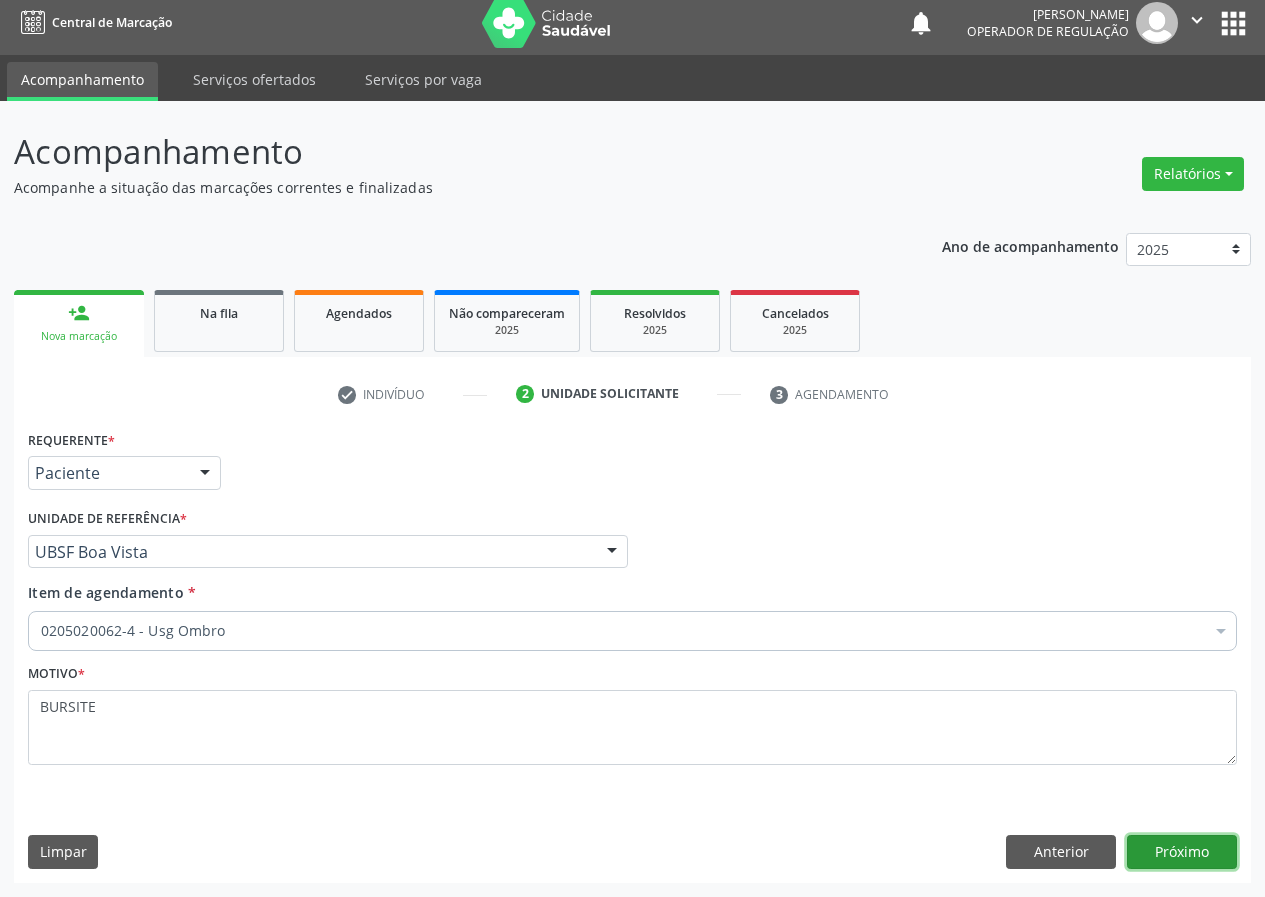 click on "Próximo" at bounding box center (1182, 852) 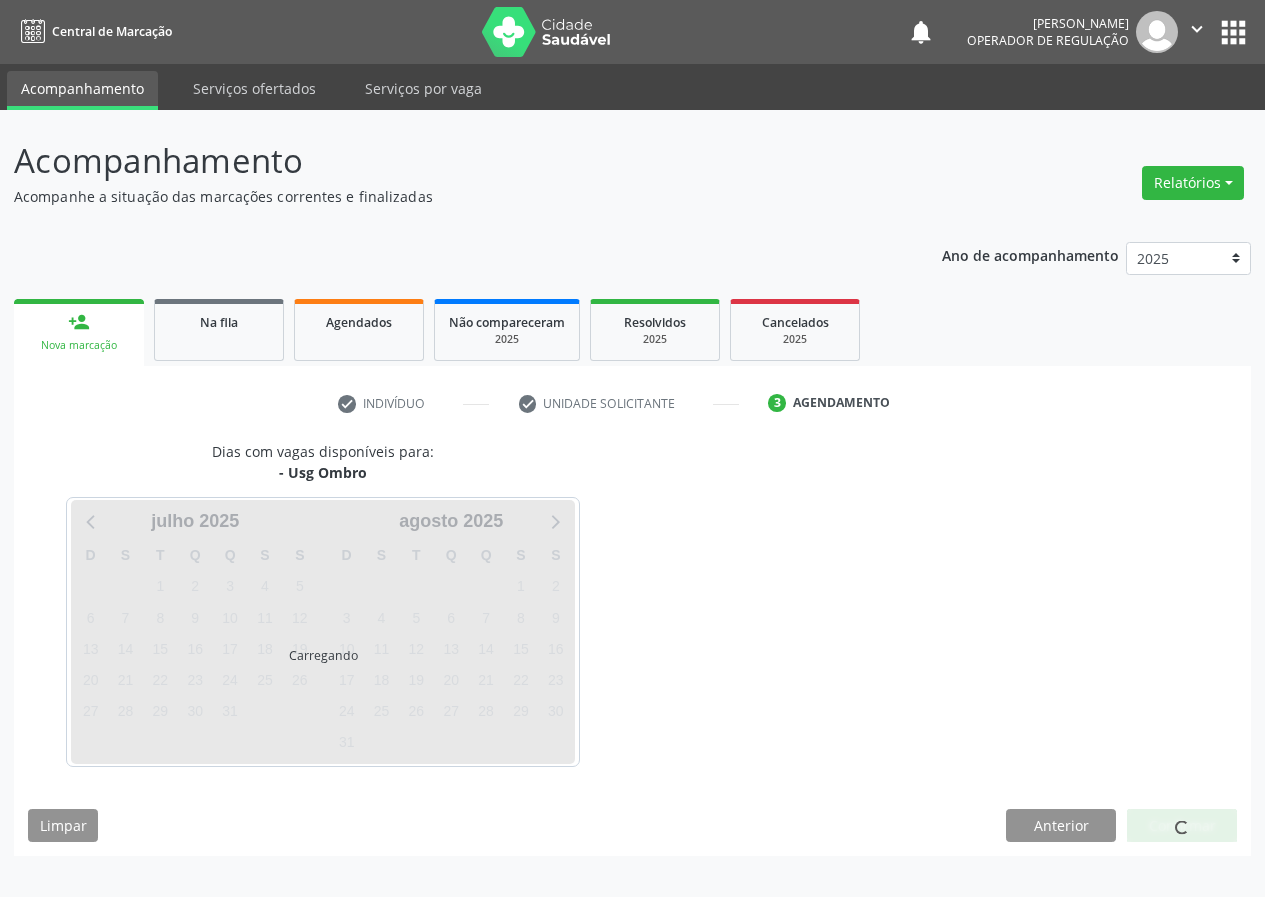 scroll, scrollTop: 0, scrollLeft: 0, axis: both 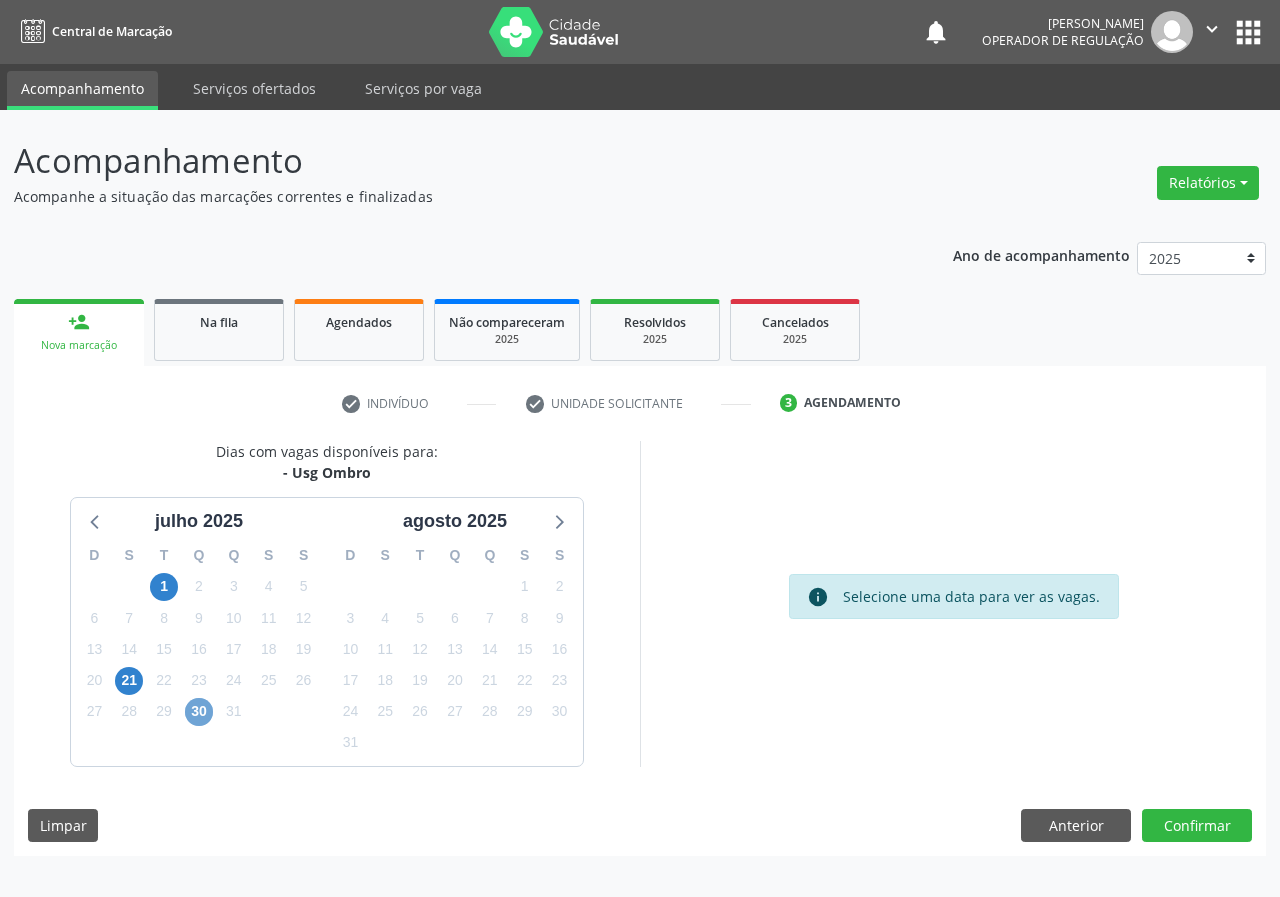 click on "30" at bounding box center (199, 712) 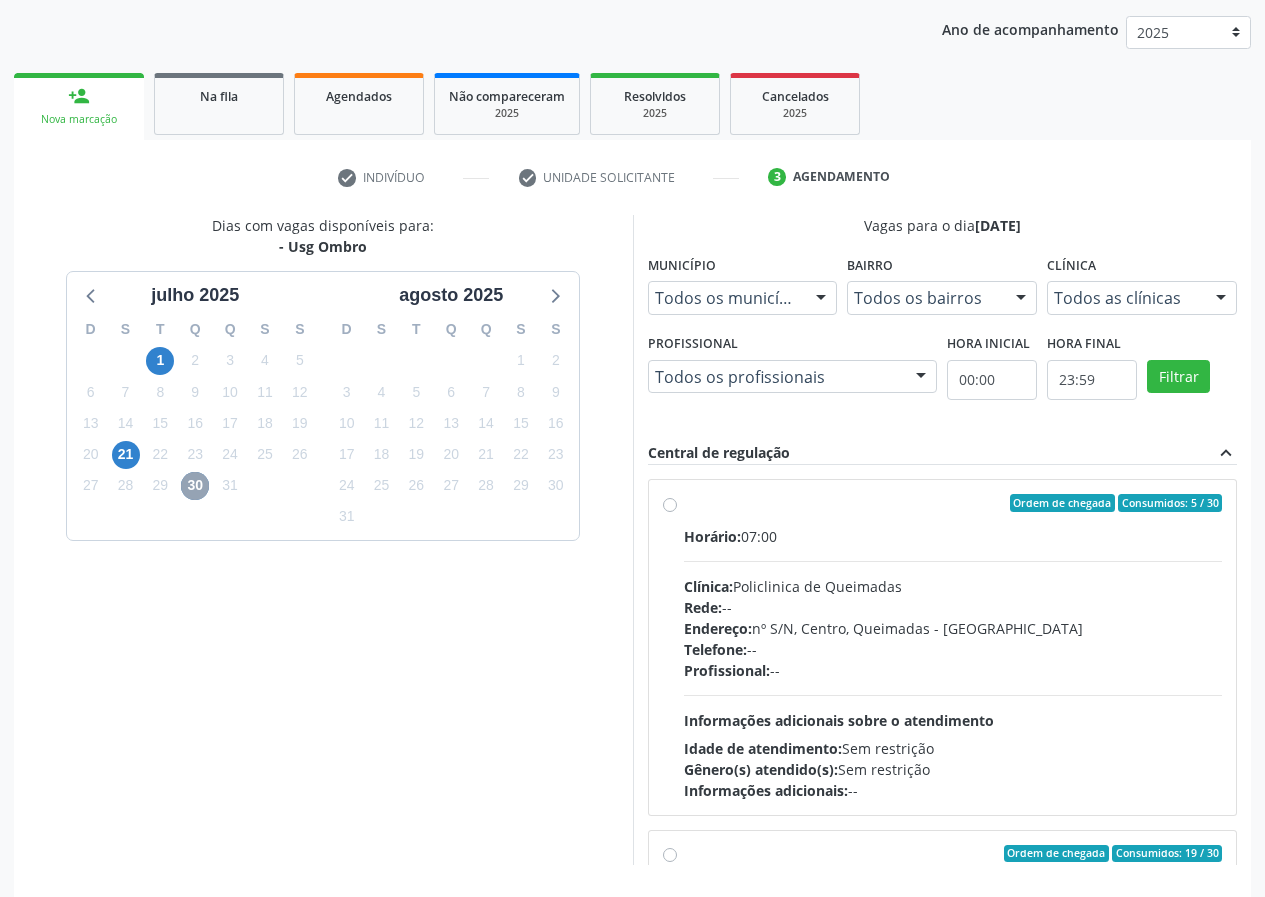 scroll, scrollTop: 298, scrollLeft: 0, axis: vertical 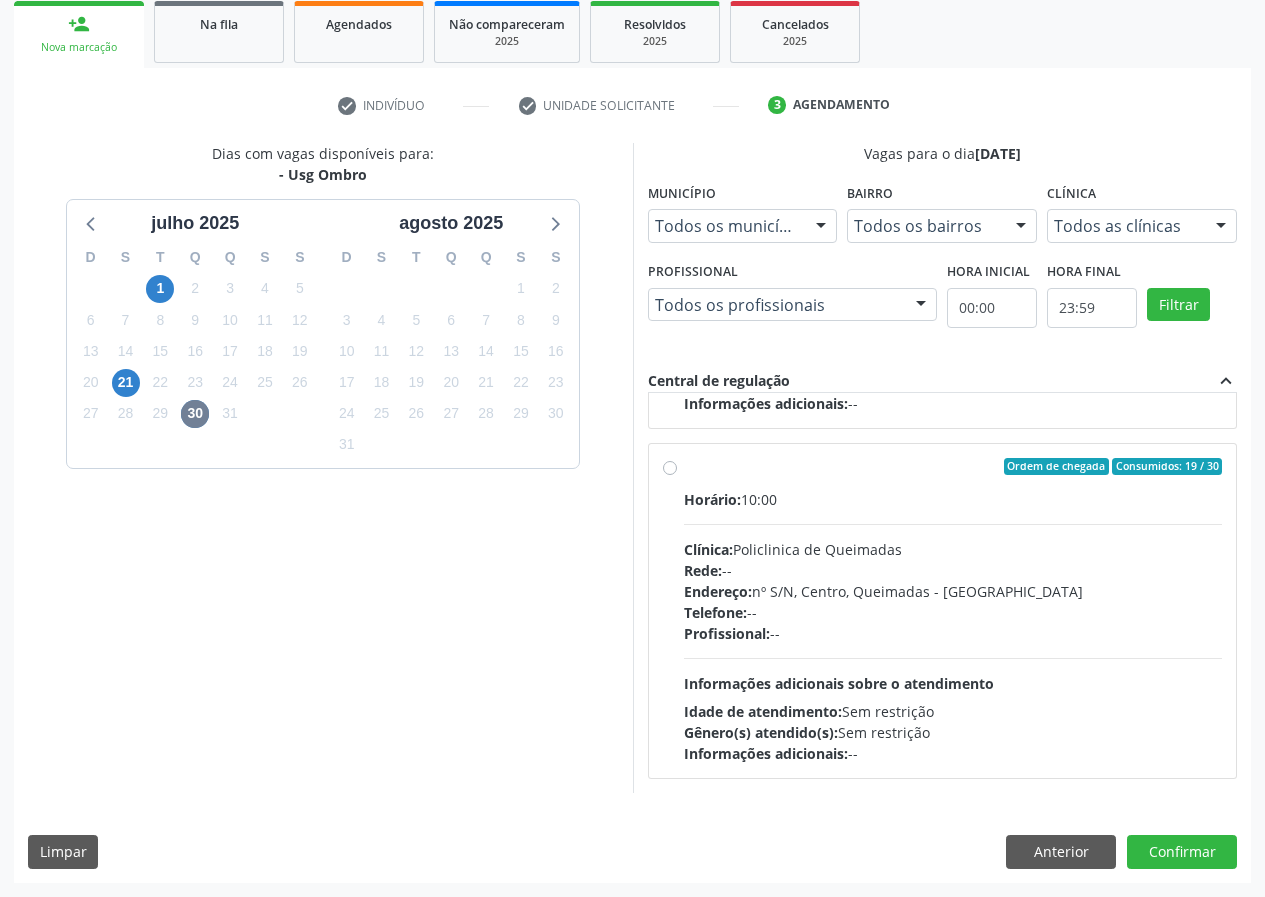 click on "Horário:   10:00
Clínica:  Policlinica de Queimadas
Rede:
--
Endereço:   nº S/N, Centro, Queimadas - PB
Telefone:   --
Profissional:
--
Informações adicionais sobre o atendimento
Idade de atendimento:
Sem restrição
Gênero(s) atendido(s):
Sem restrição
Informações adicionais:
--" at bounding box center [953, 626] 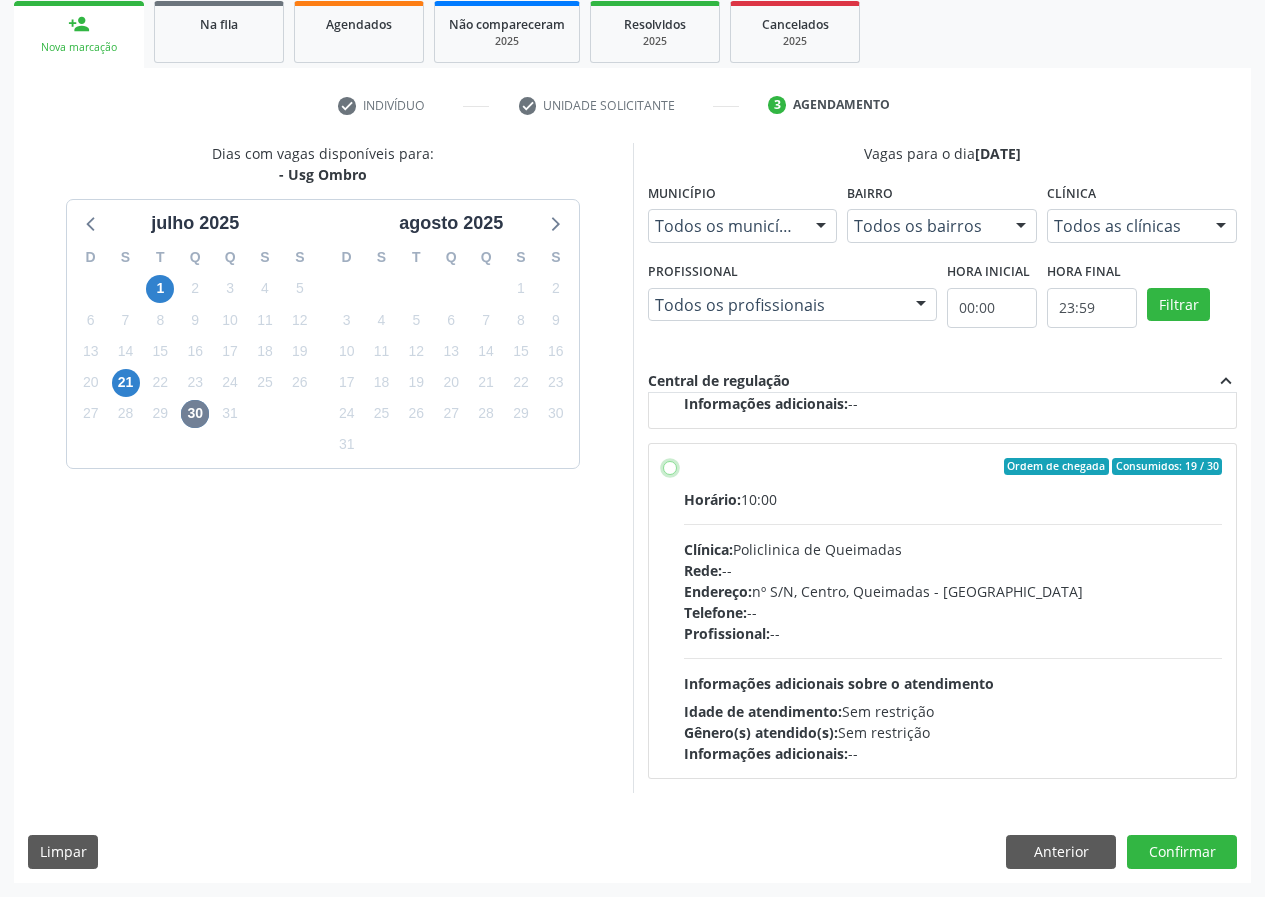 click on "Ordem de chegada
Consumidos: 19 / 30
Horário:   10:00
Clínica:  Policlinica de Queimadas
Rede:
--
Endereço:   nº S/N, Centro, Queimadas - PB
Telefone:   --
Profissional:
--
Informações adicionais sobre o atendimento
Idade de atendimento:
Sem restrição
Gênero(s) atendido(s):
Sem restrição
Informações adicionais:
--" at bounding box center [670, 467] 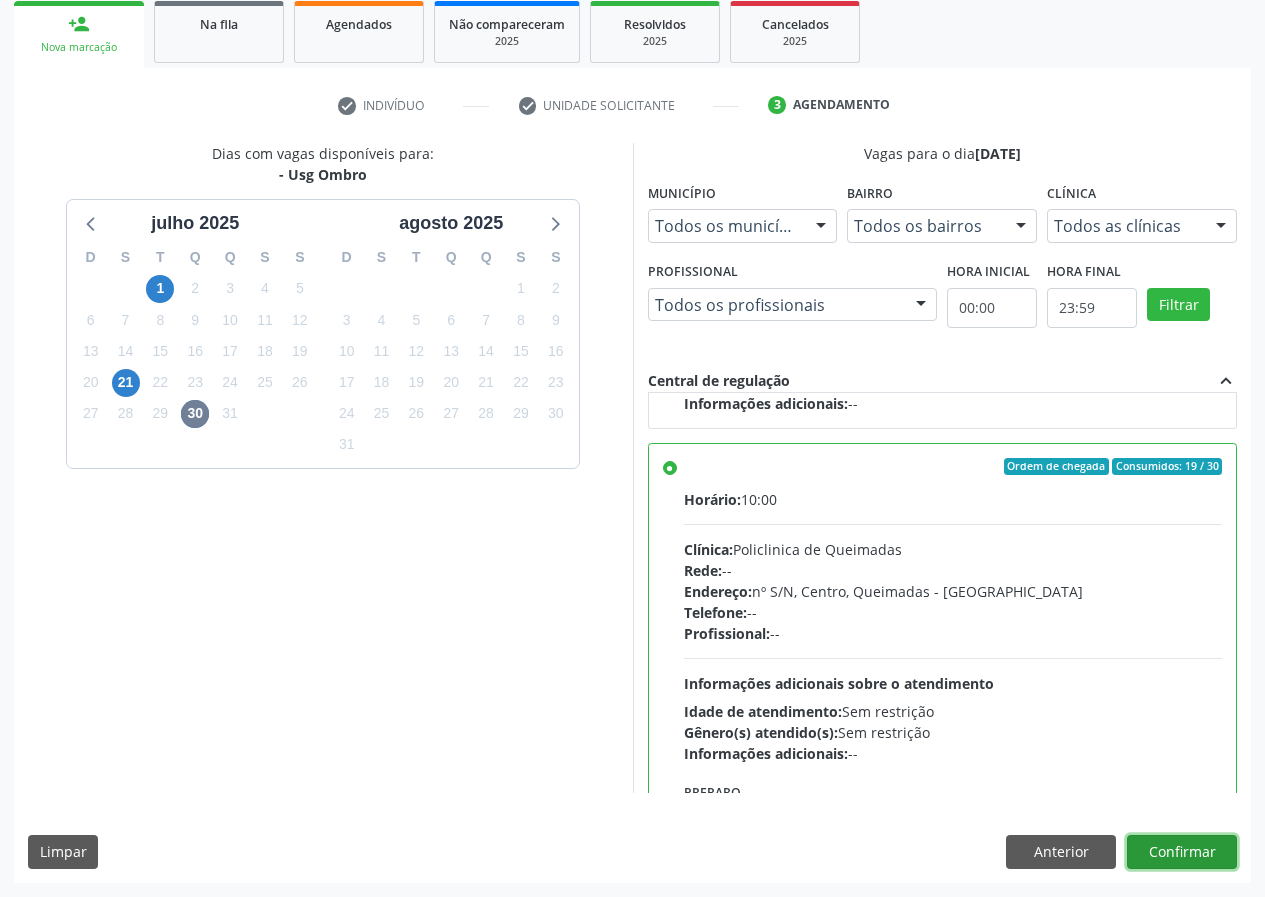 click on "Confirmar" at bounding box center (1182, 852) 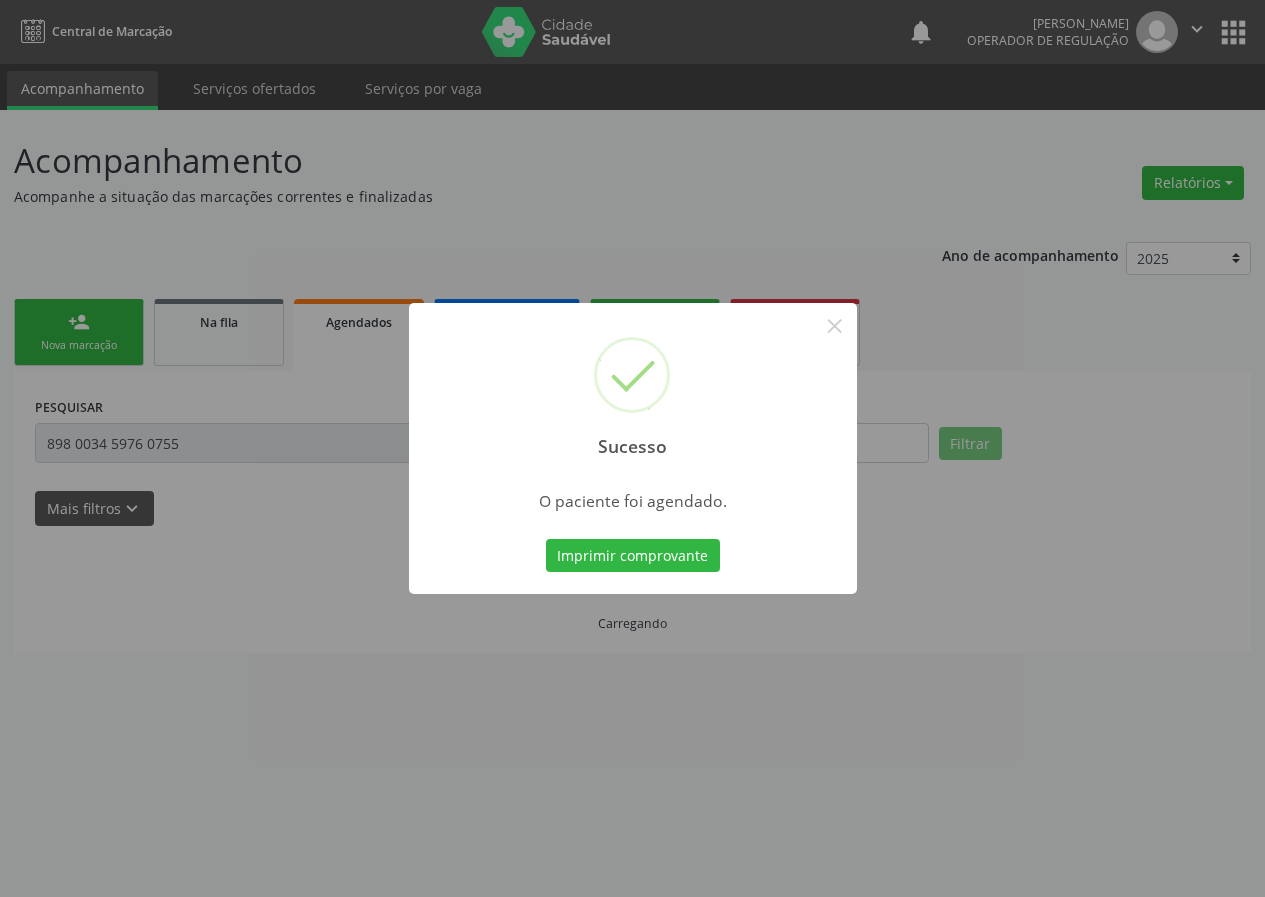 scroll, scrollTop: 0, scrollLeft: 0, axis: both 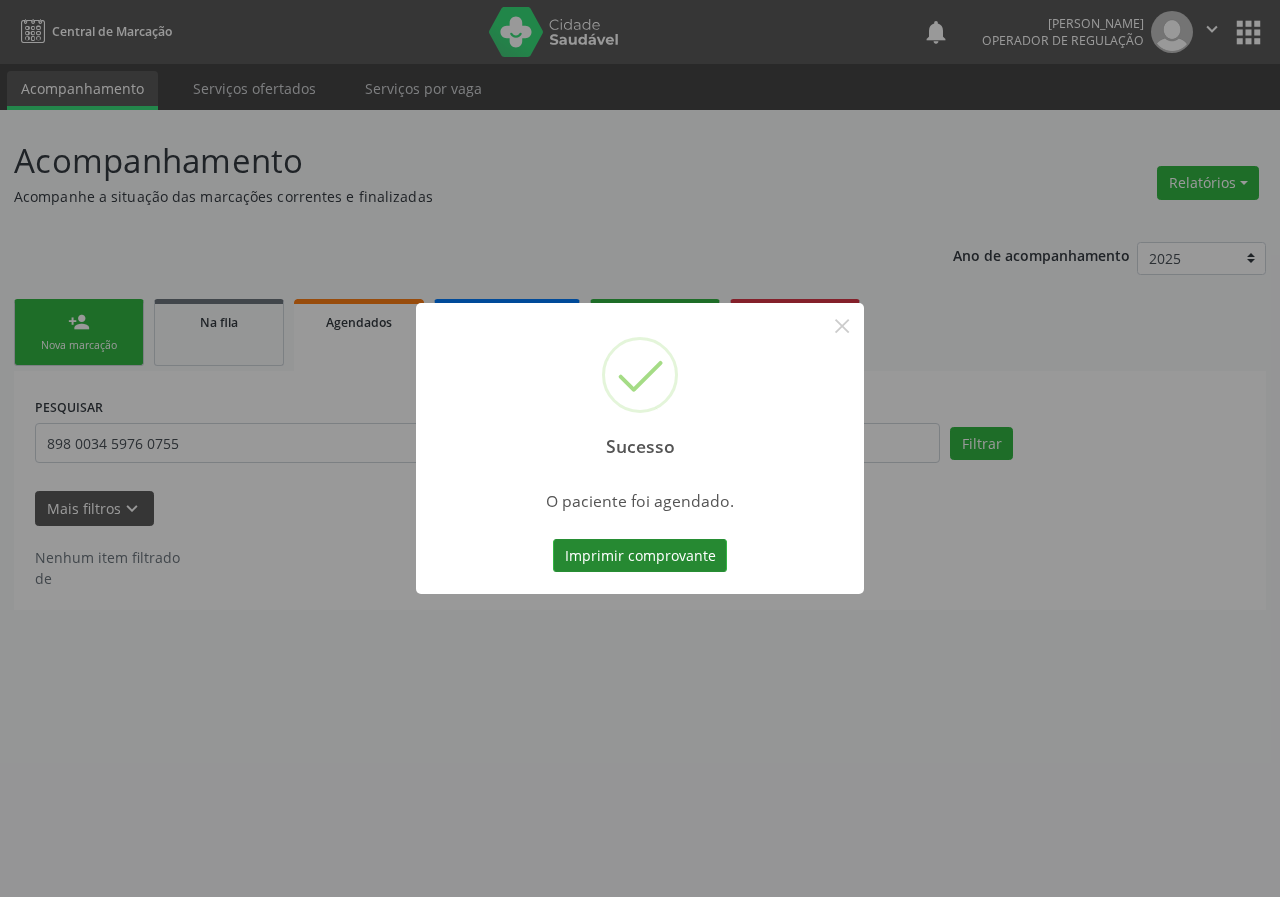 click on "Imprimir comprovante" at bounding box center (640, 556) 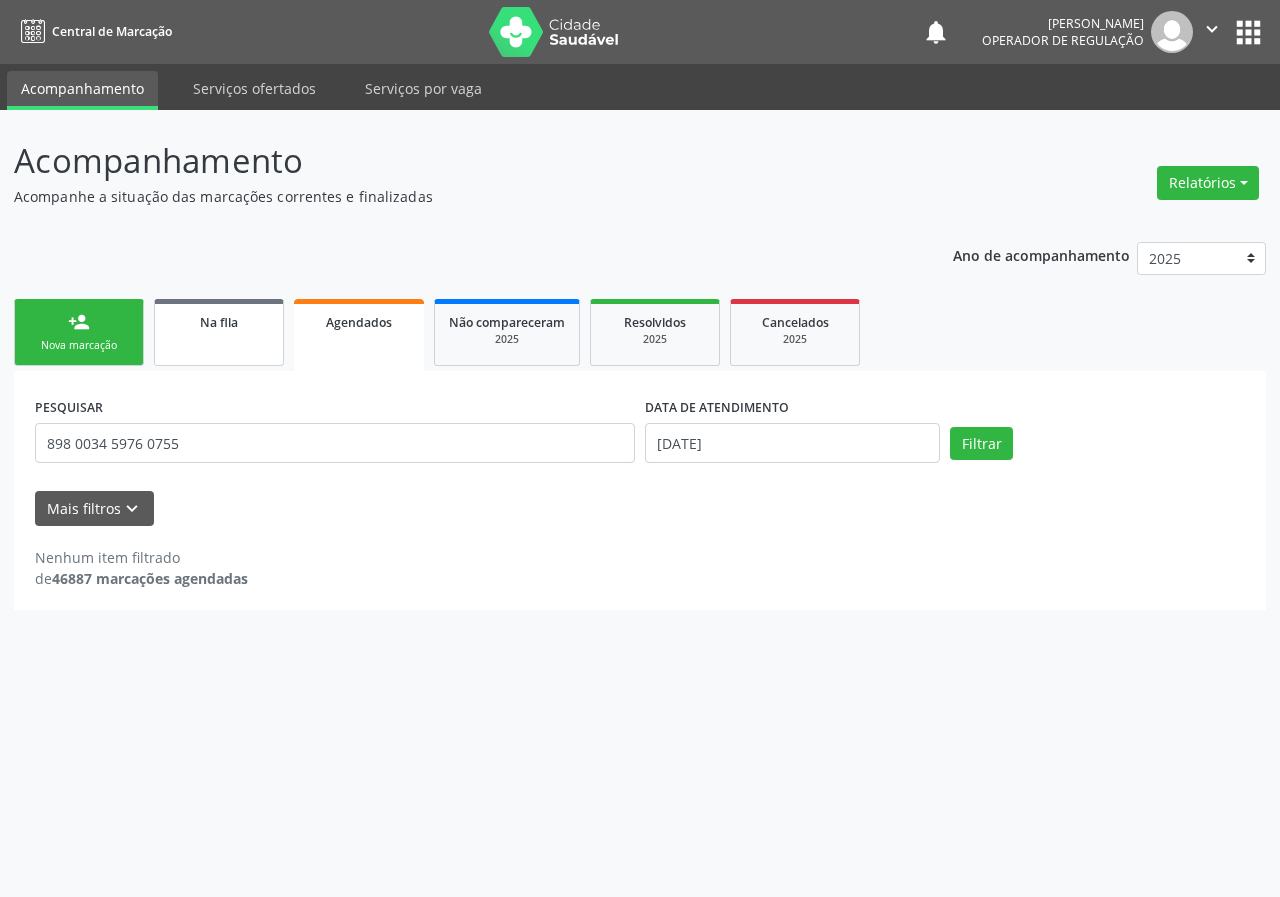 click on "Na fila" at bounding box center [219, 332] 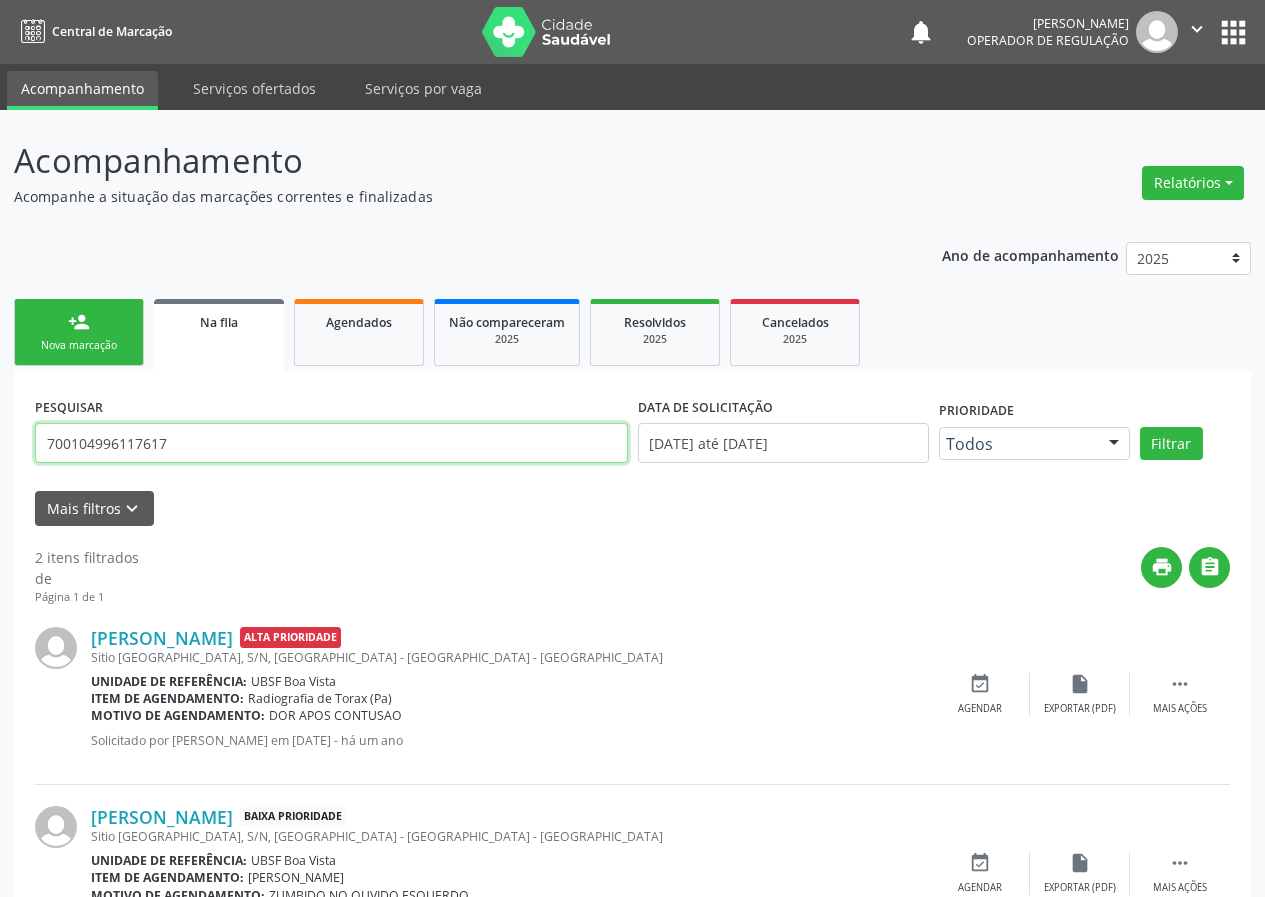 click on "700104996117617" at bounding box center (331, 443) 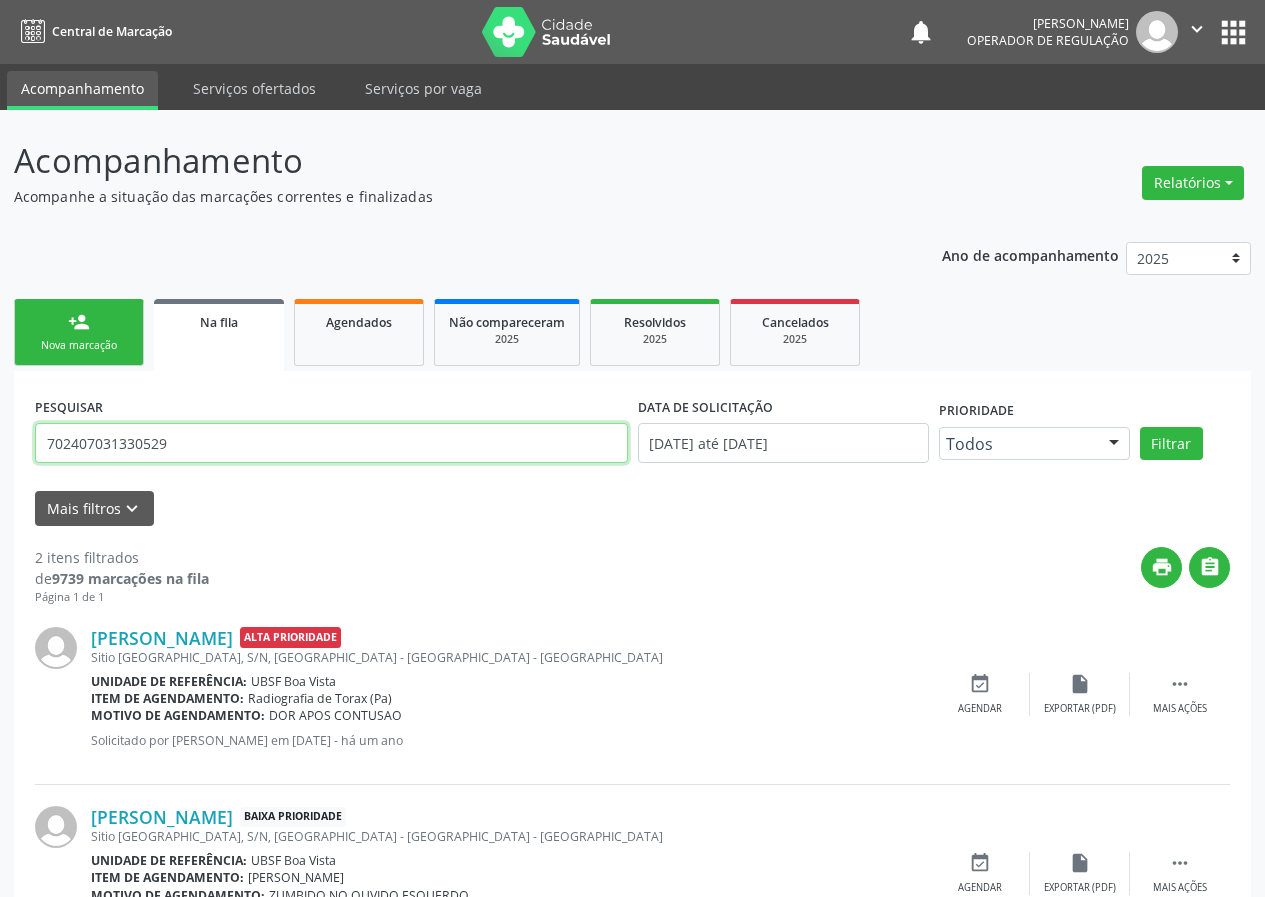 type on "702407031330529" 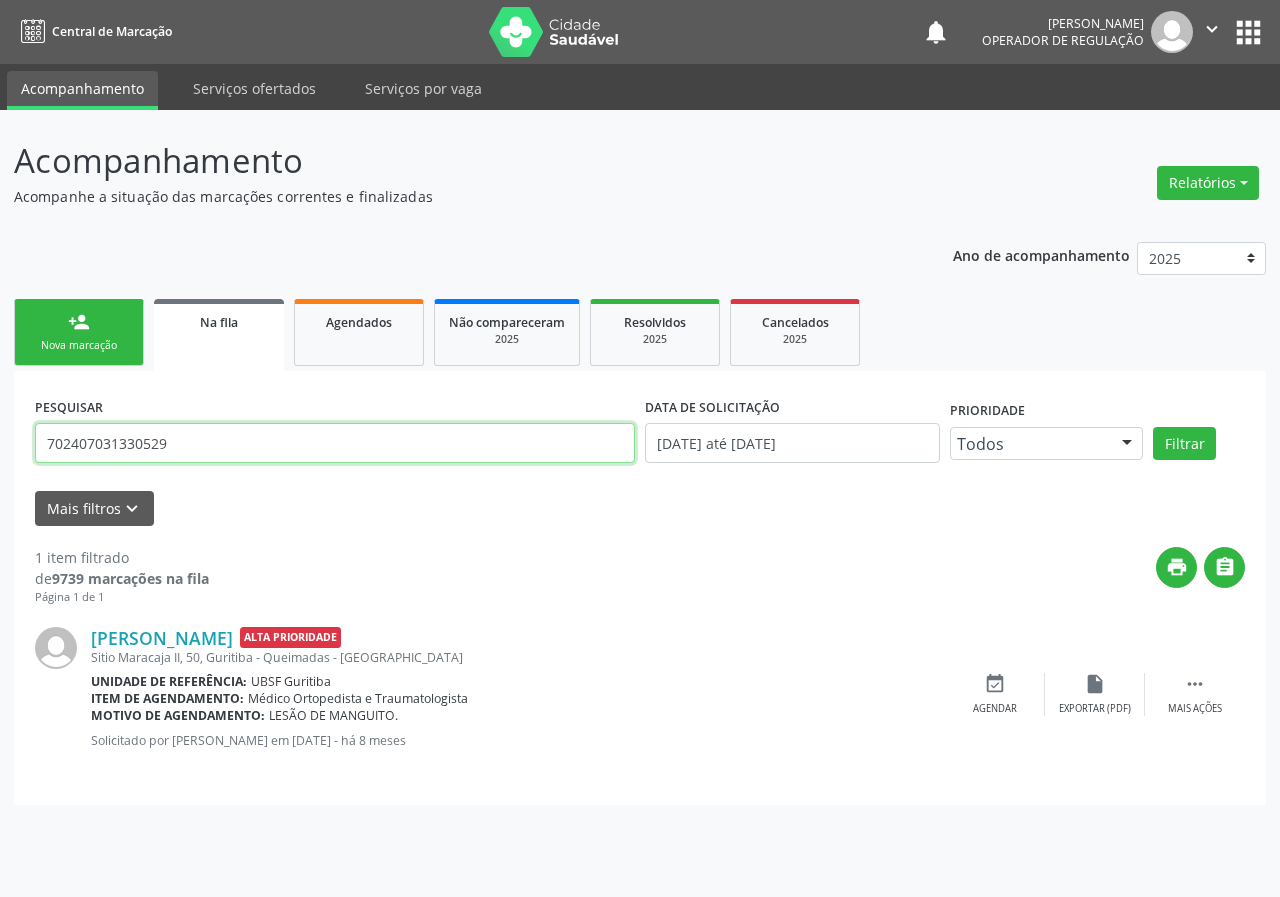 click on "702407031330529" at bounding box center (335, 443) 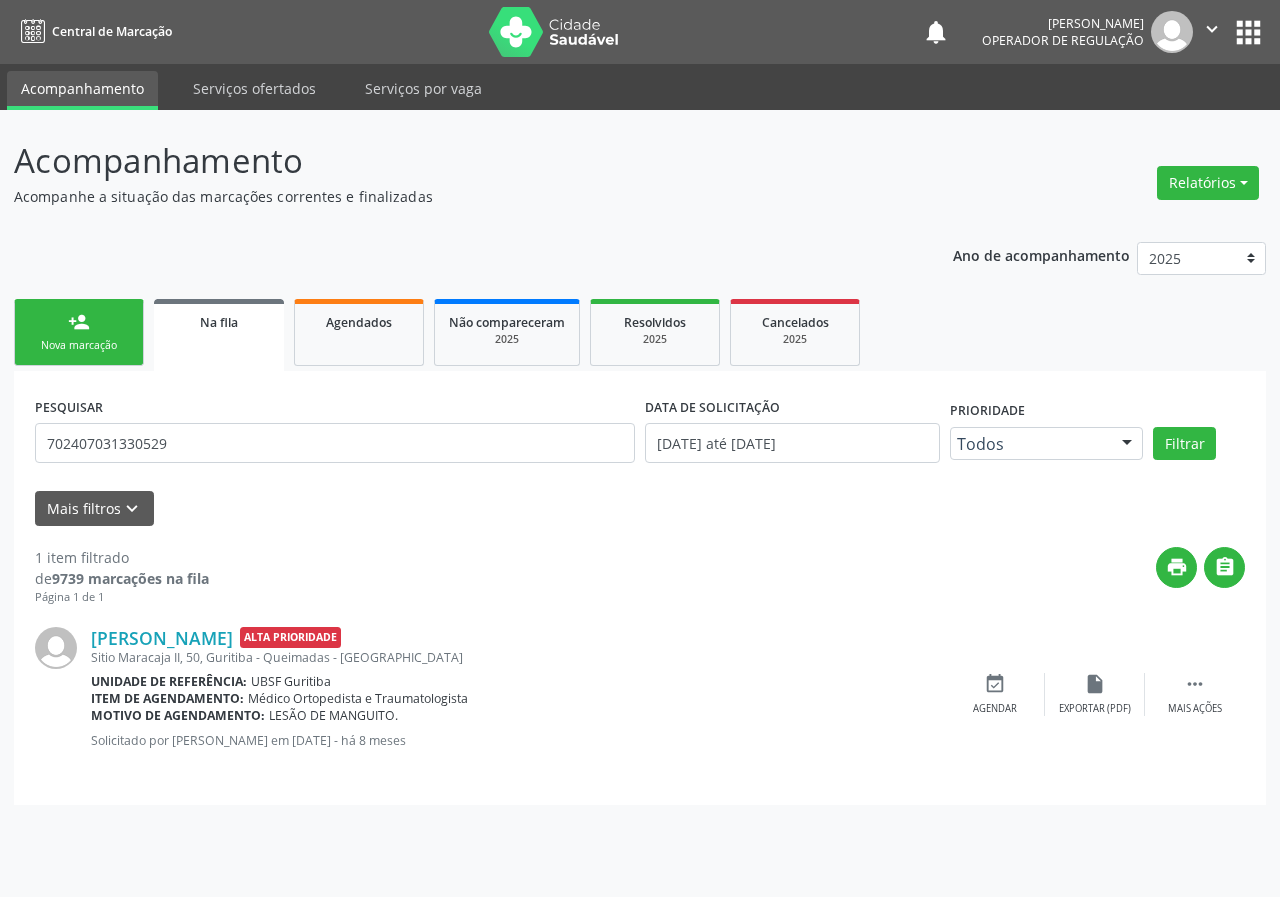 click on "person_add" at bounding box center [79, 322] 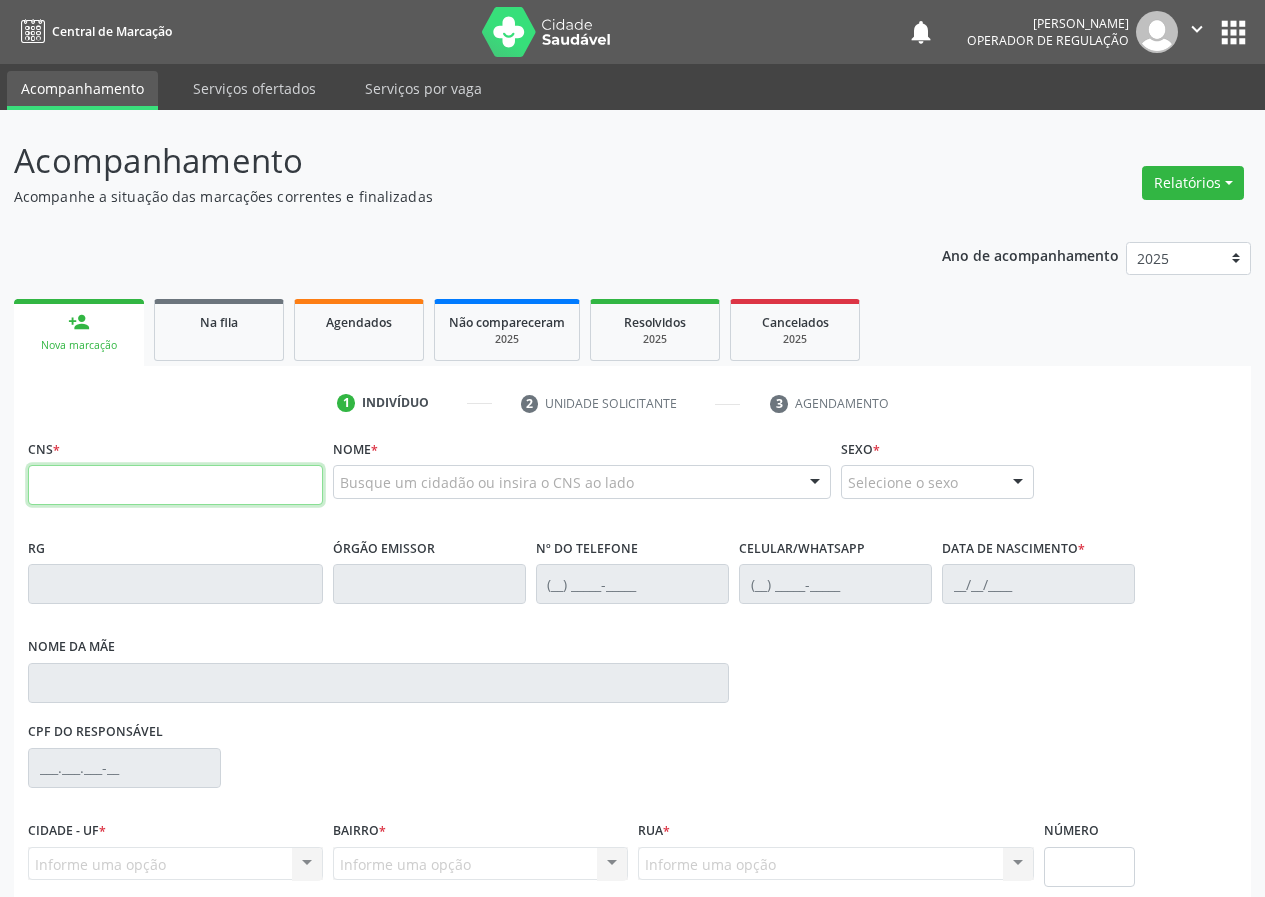 click at bounding box center (175, 485) 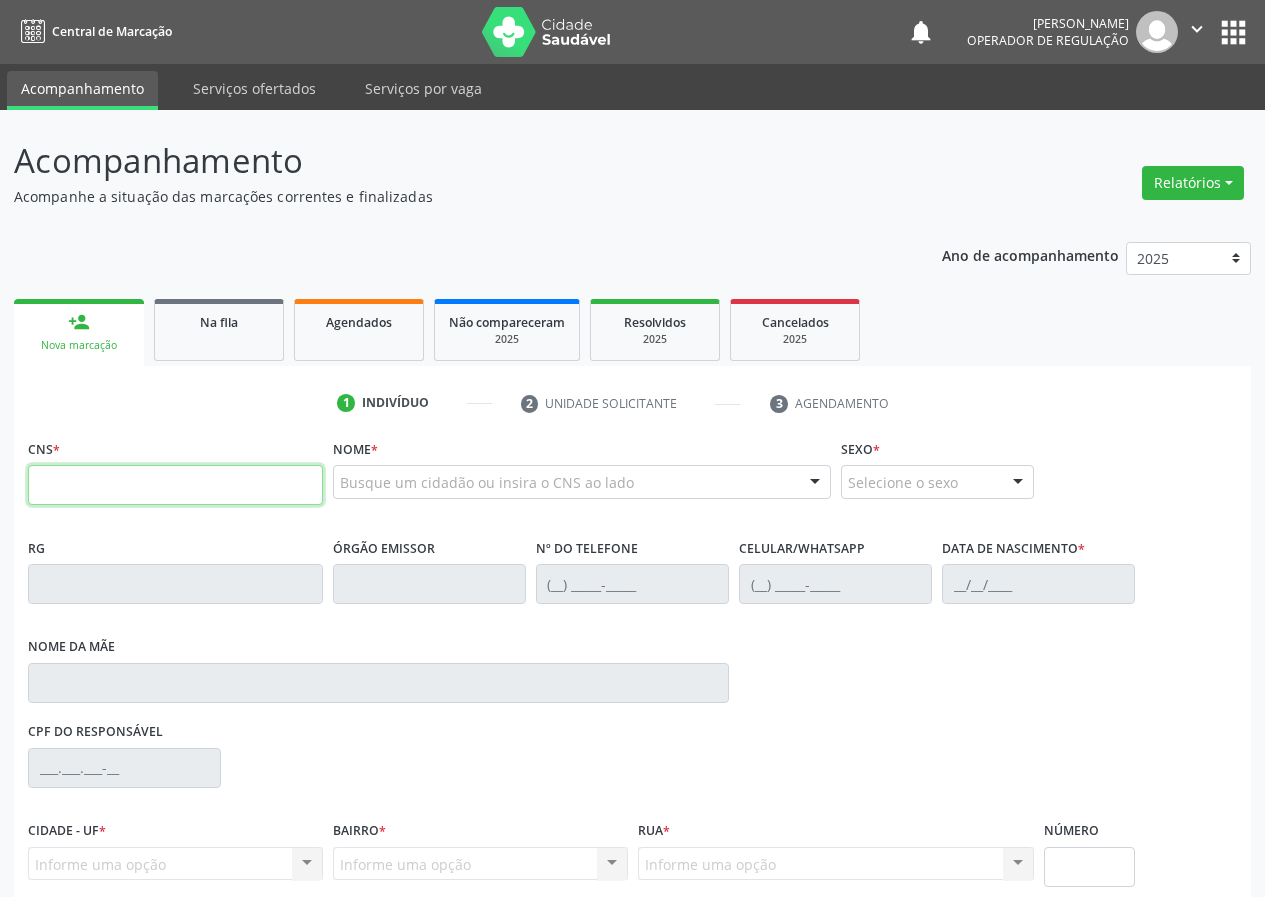 paste on "702 4070 3133 0529" 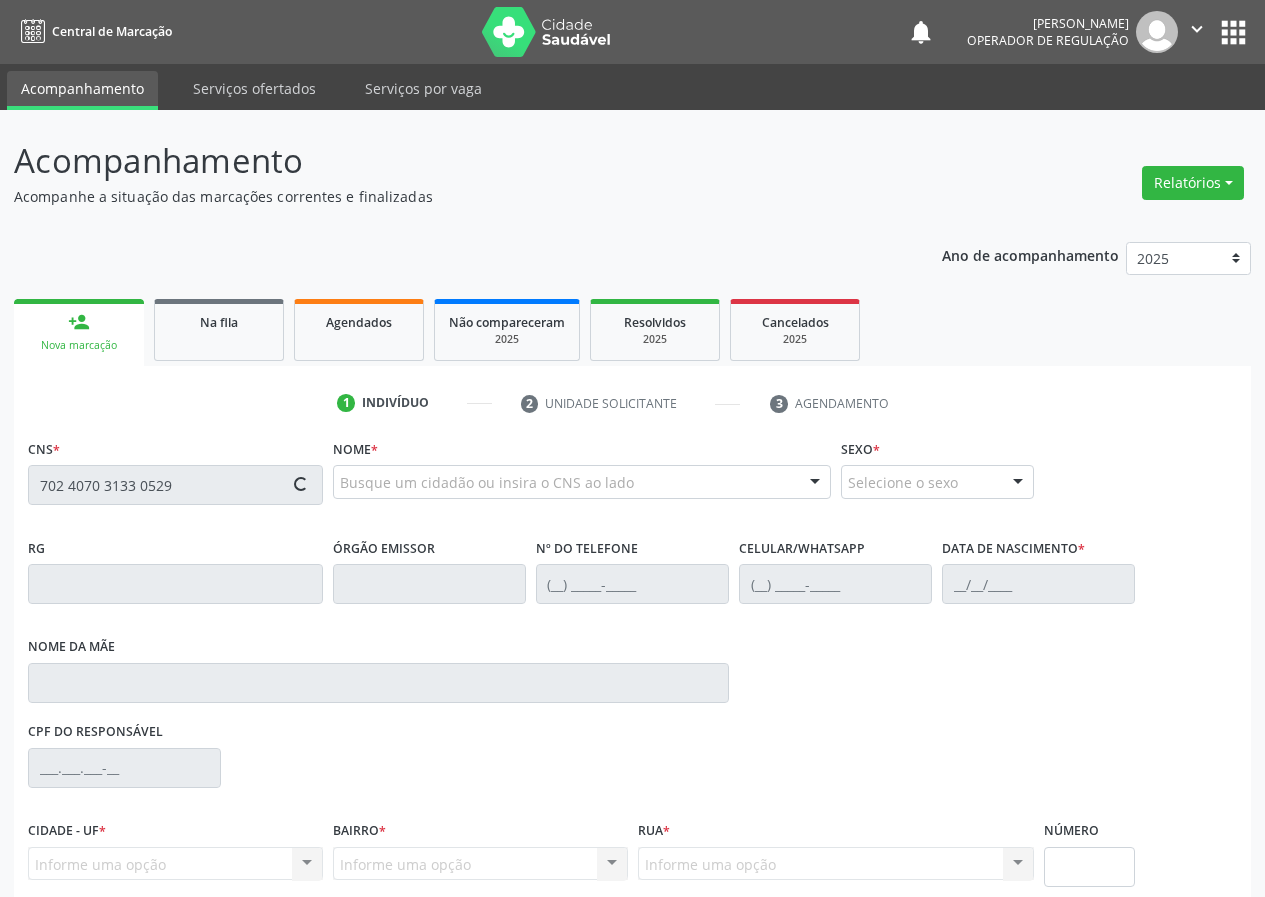 type on "702 4070 3133 0529" 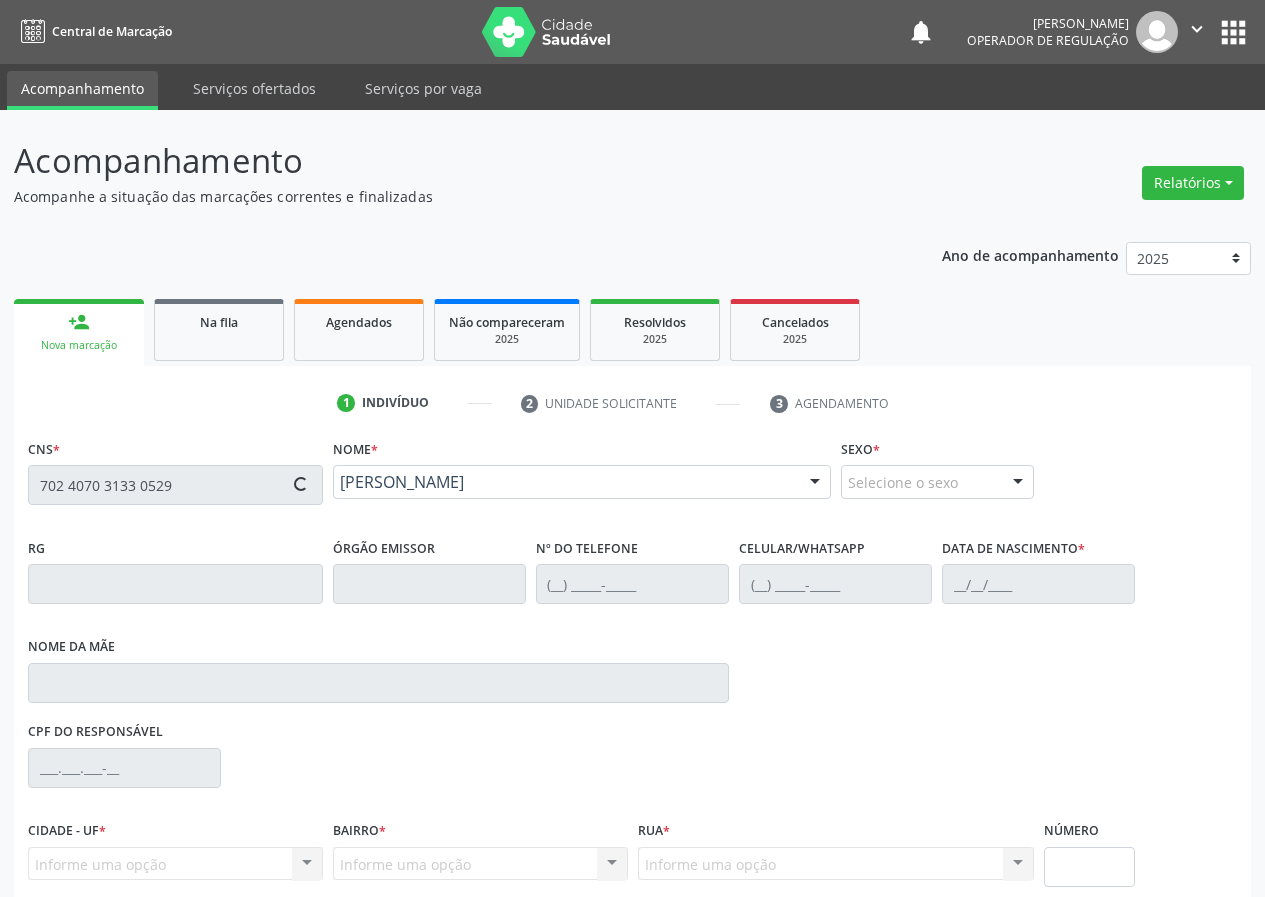 type on "[PHONE_NUMBER]" 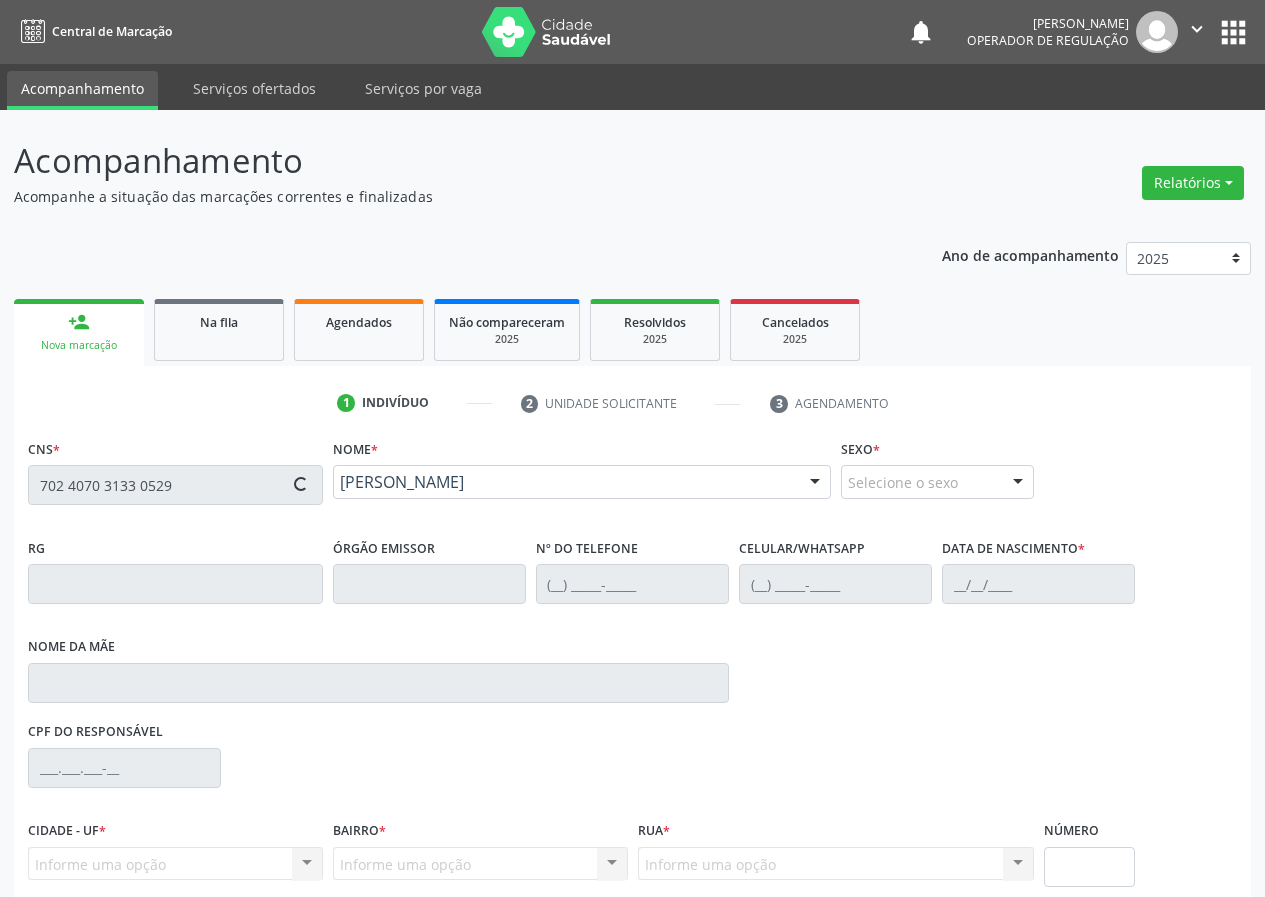 type on "[DATE]" 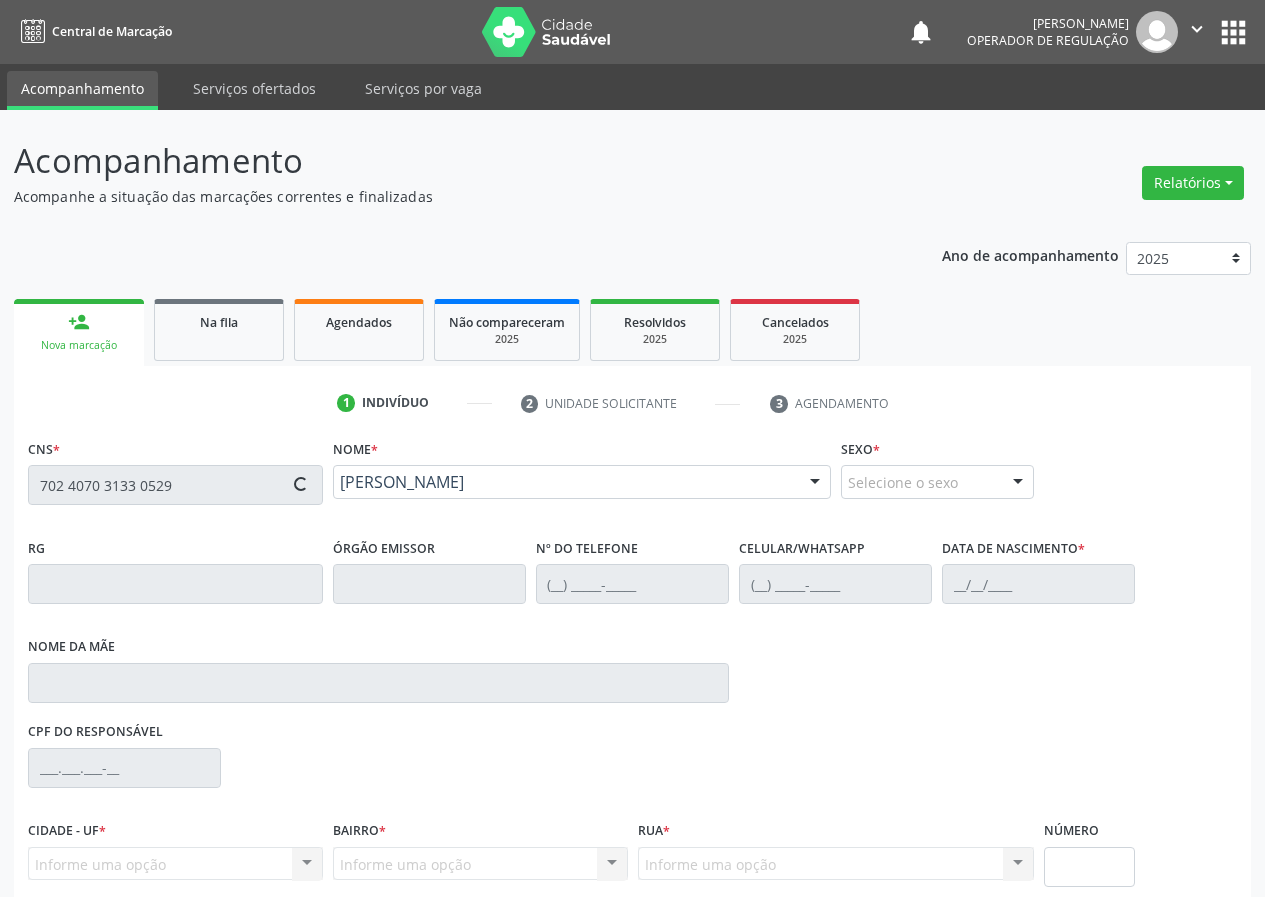type on "[PERSON_NAME]" 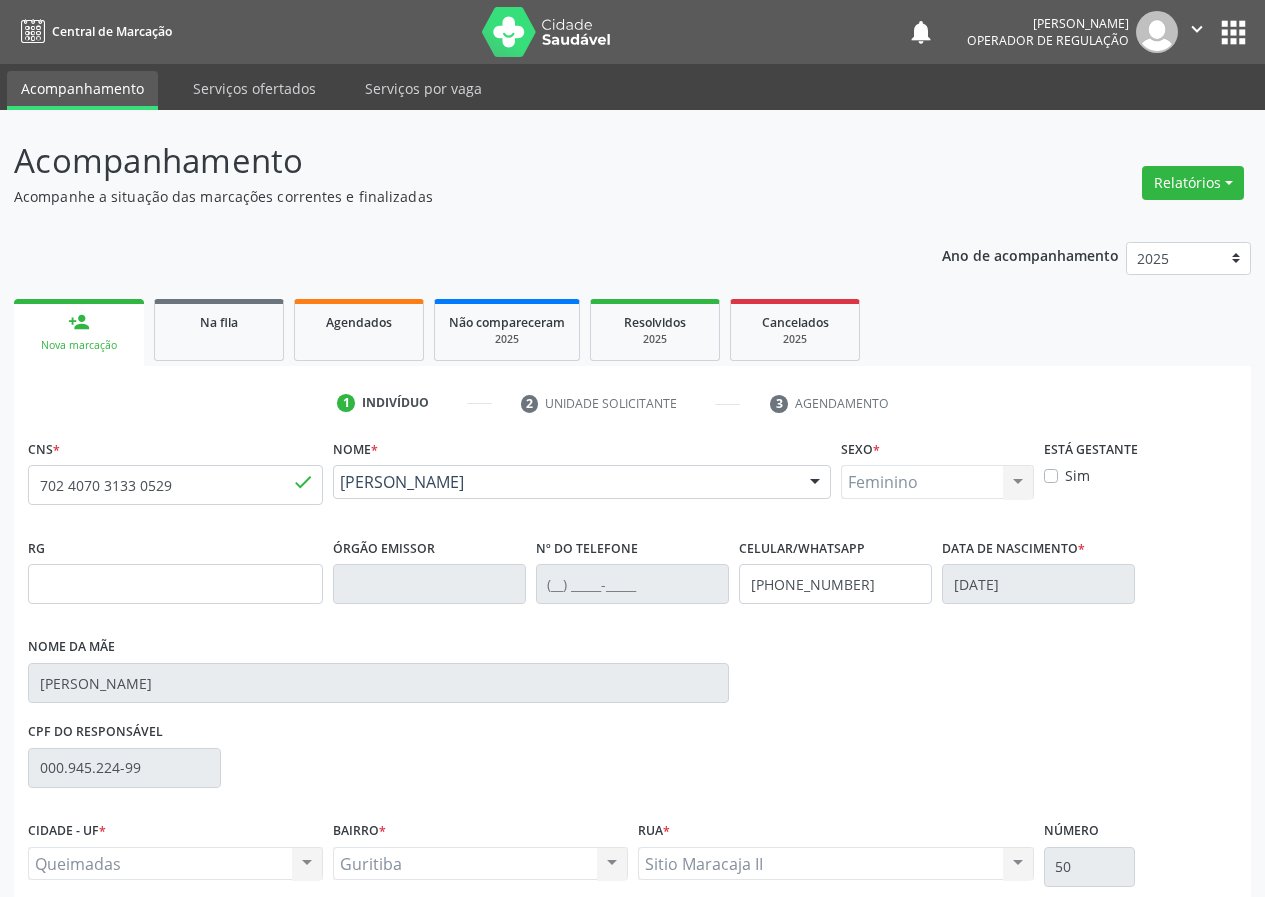 scroll, scrollTop: 173, scrollLeft: 0, axis: vertical 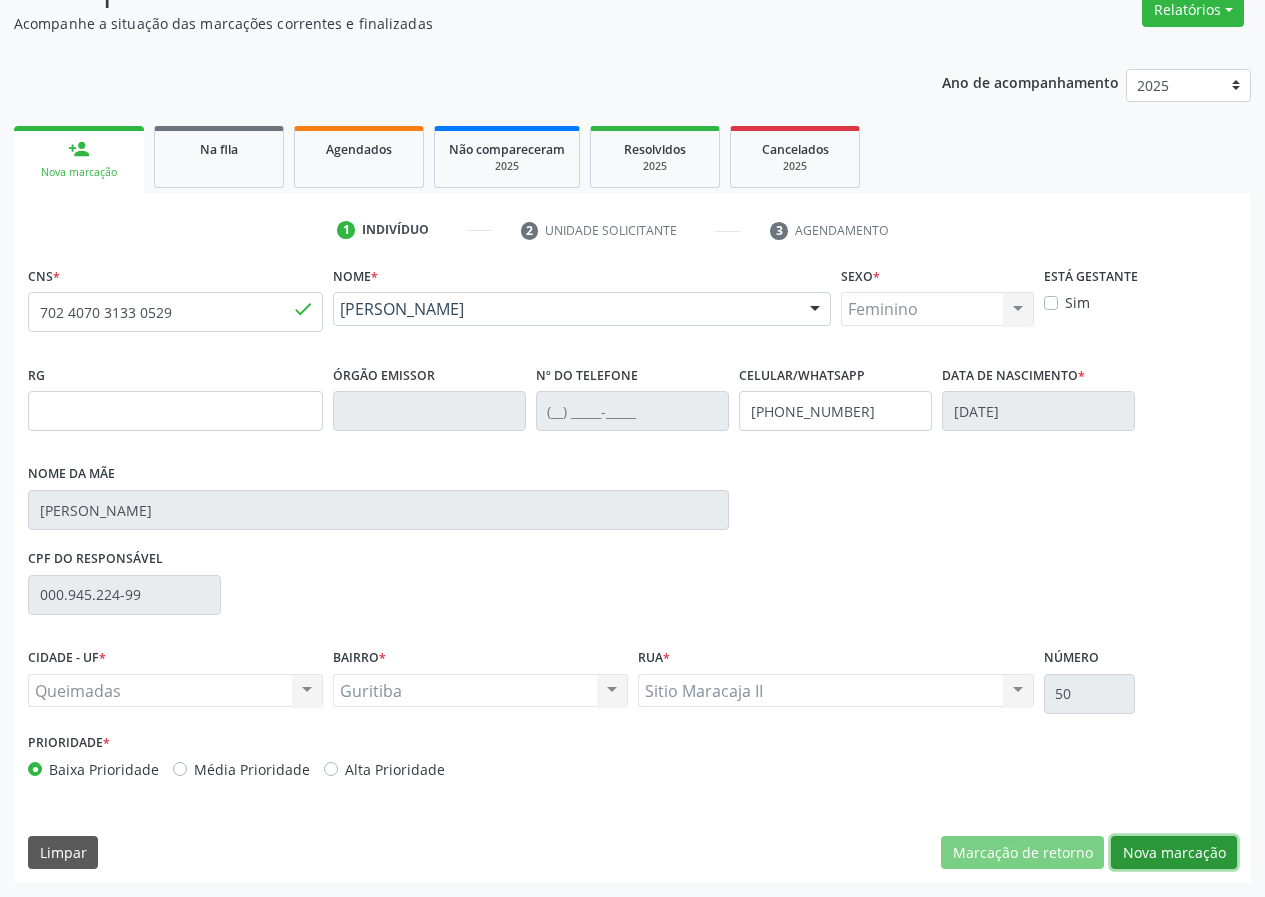 click on "Nova marcação" at bounding box center (1174, 853) 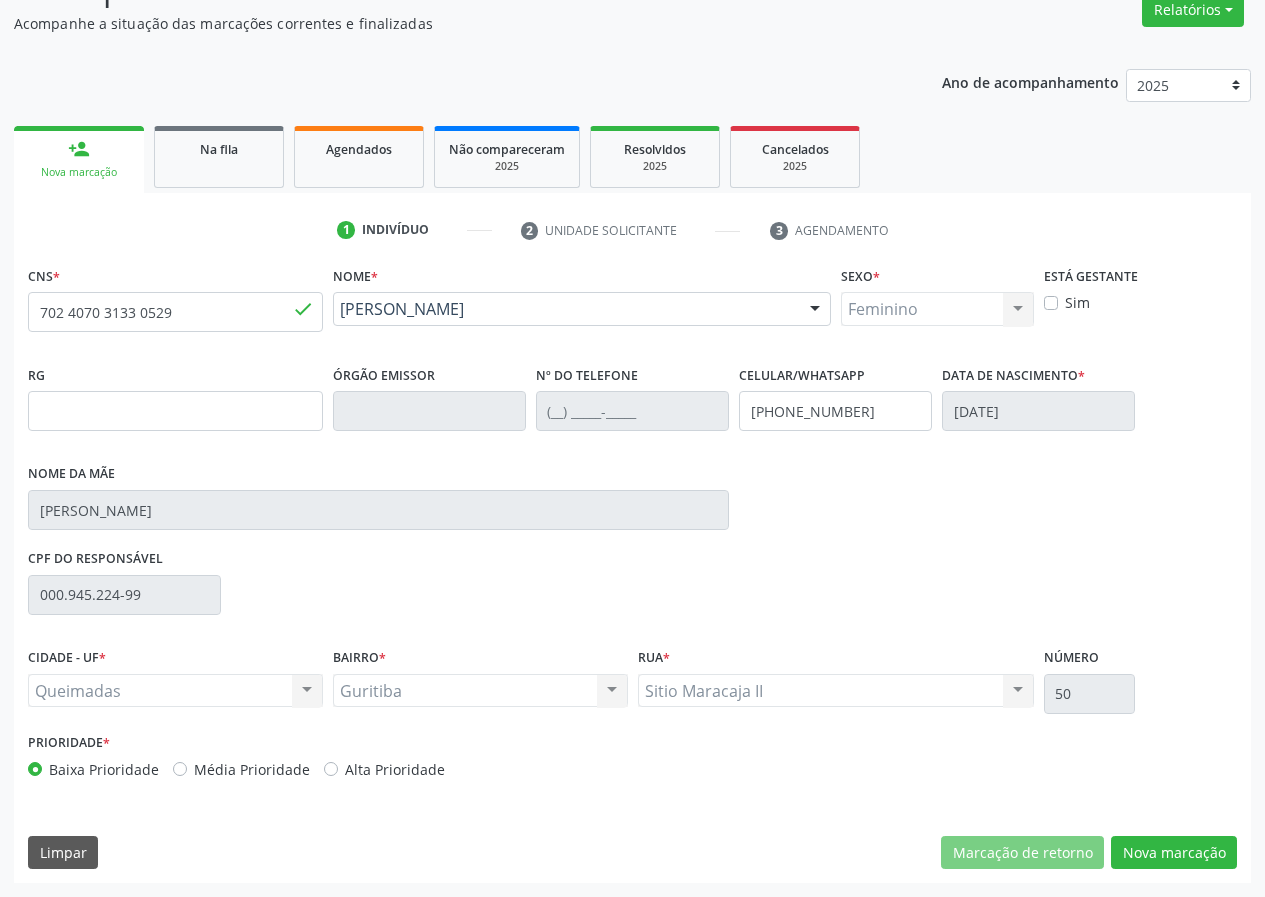 scroll, scrollTop: 9, scrollLeft: 0, axis: vertical 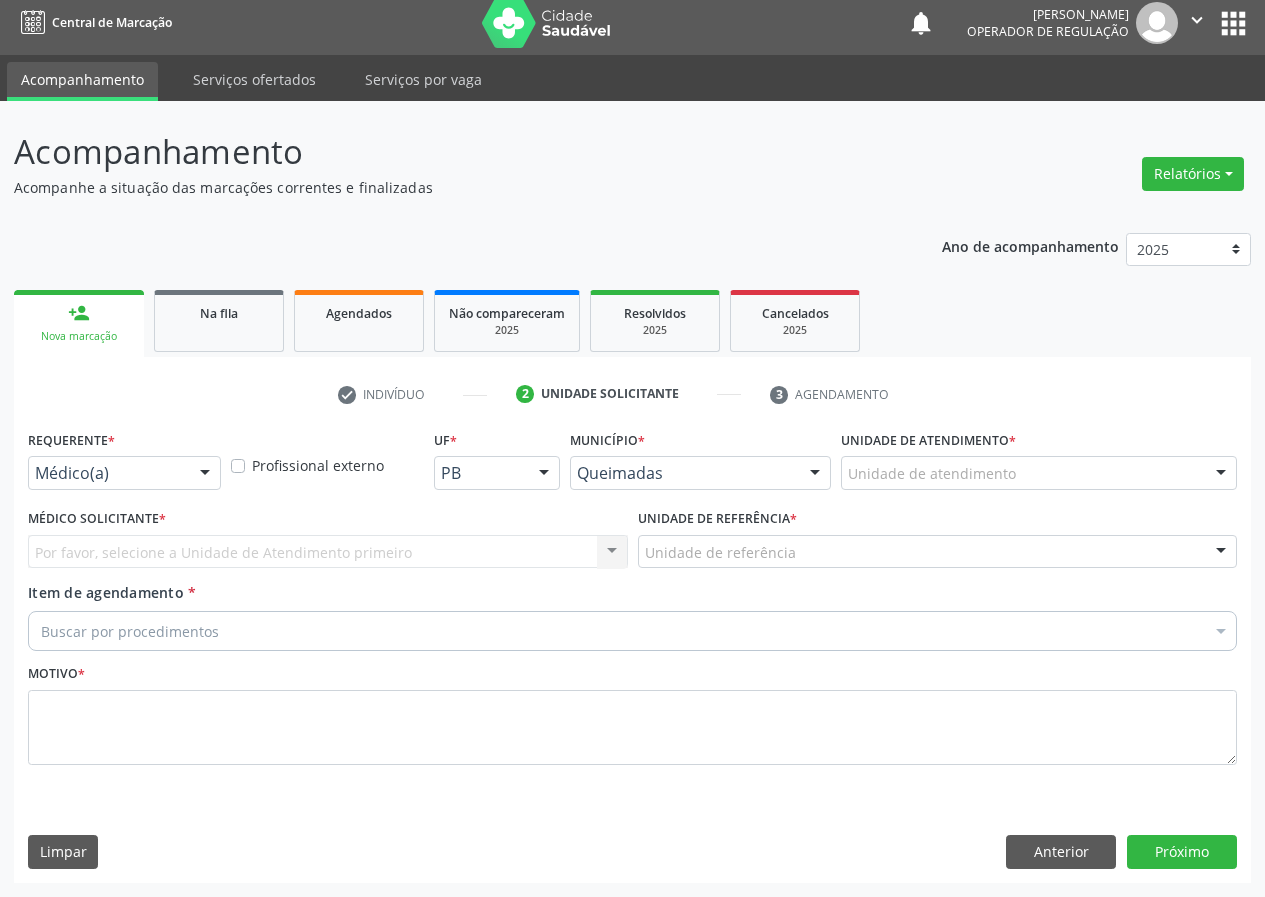 drag, startPoint x: 123, startPoint y: 470, endPoint x: 123, endPoint y: 517, distance: 47 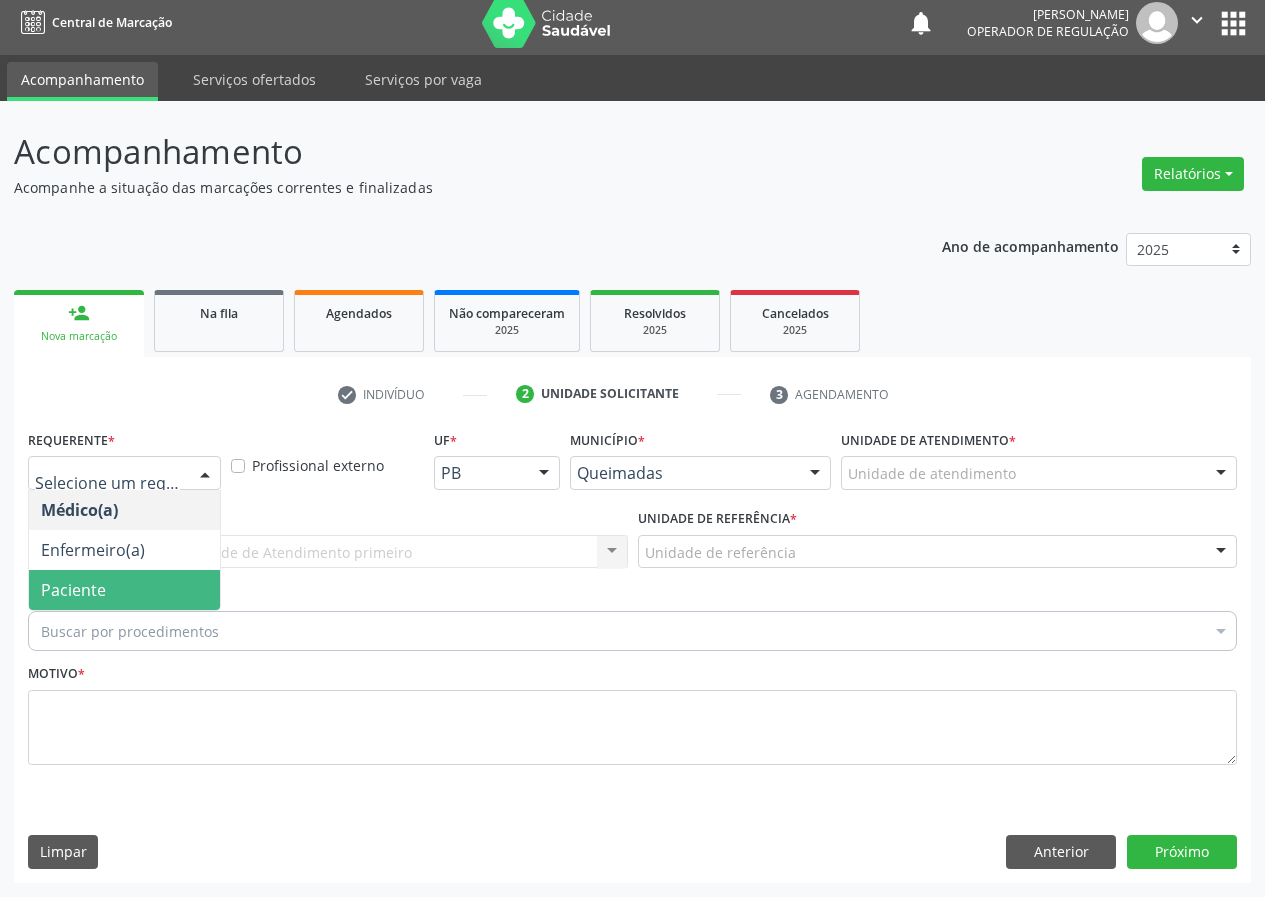 click on "Paciente" at bounding box center [124, 590] 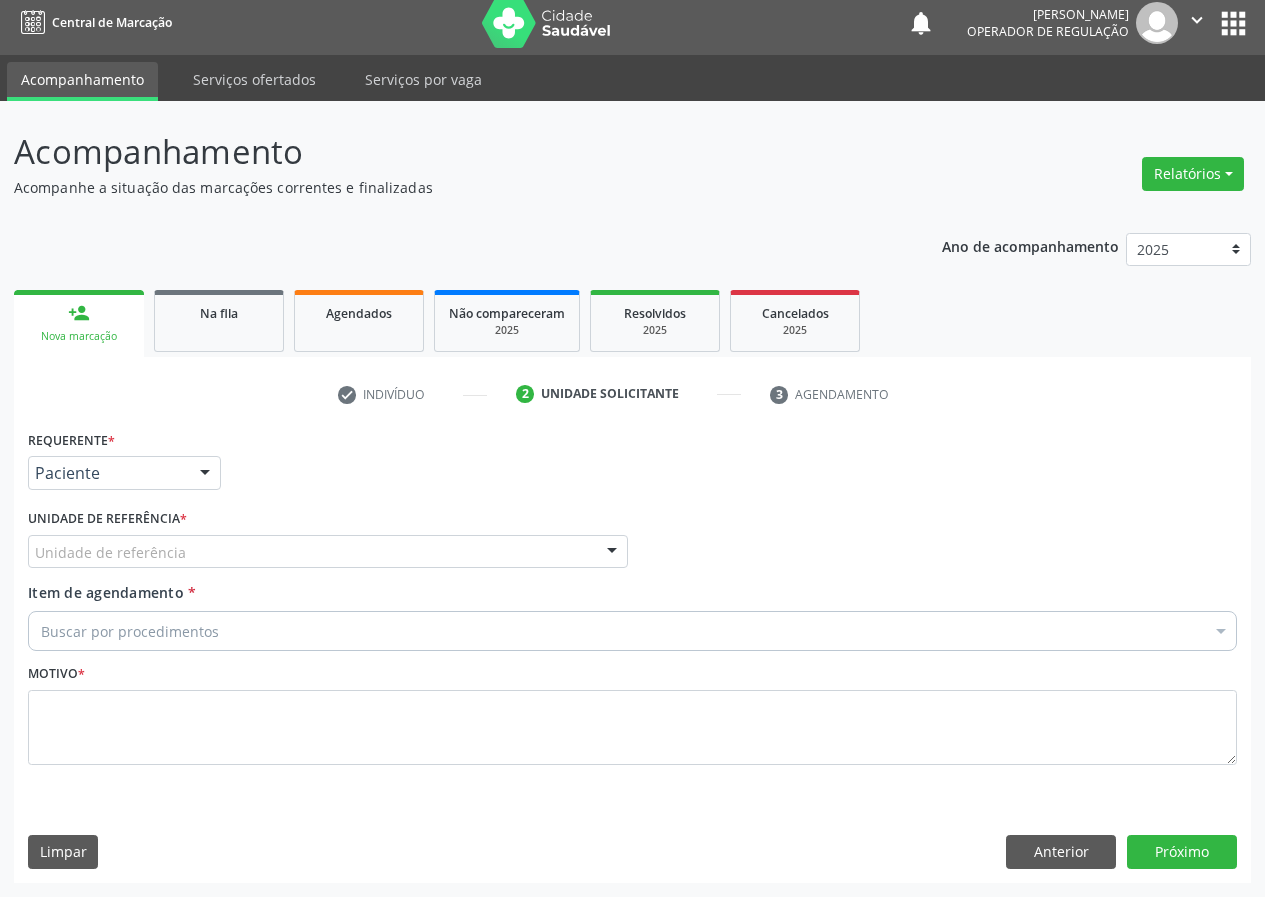 click on "Unidade de referência" at bounding box center [328, 552] 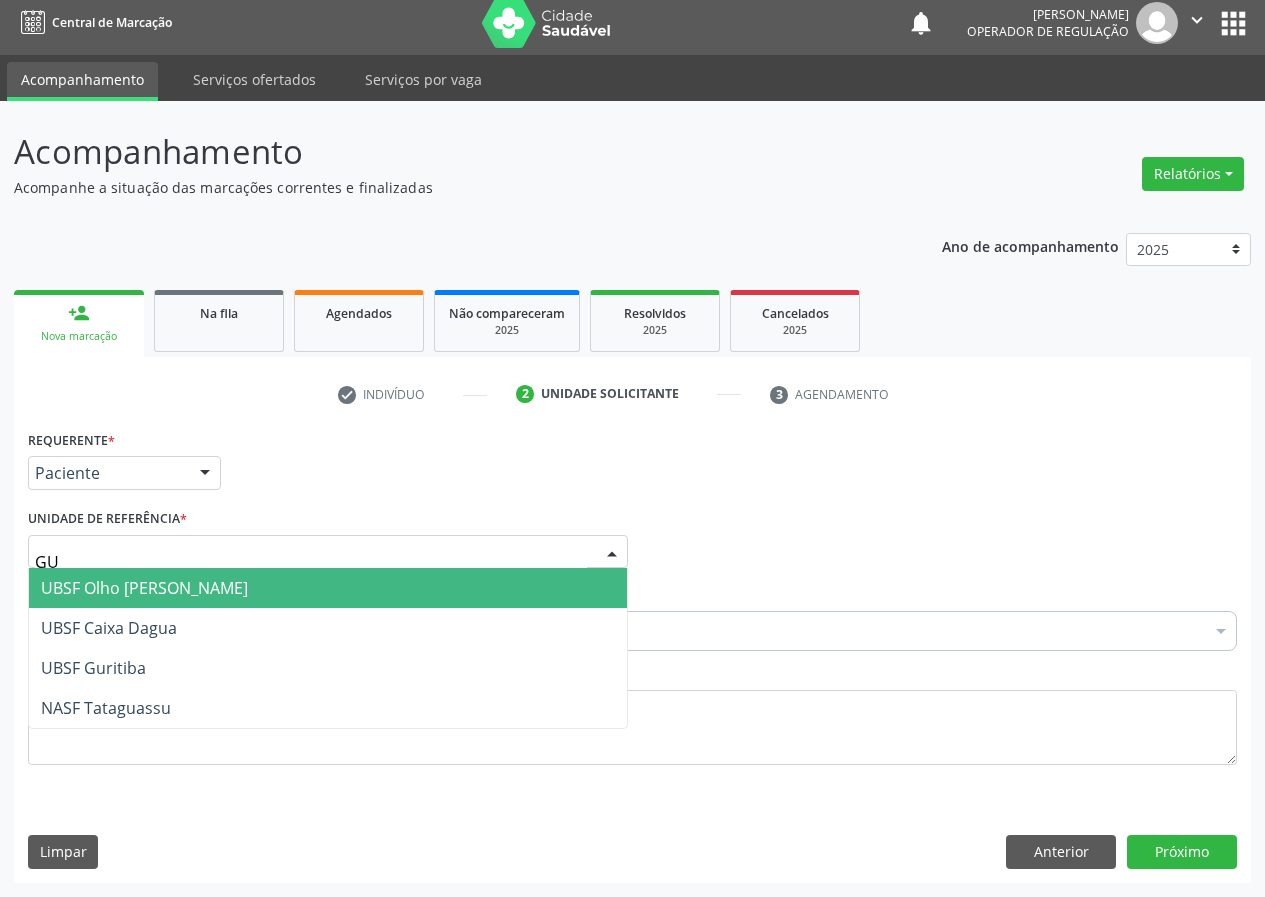 type on "GUR" 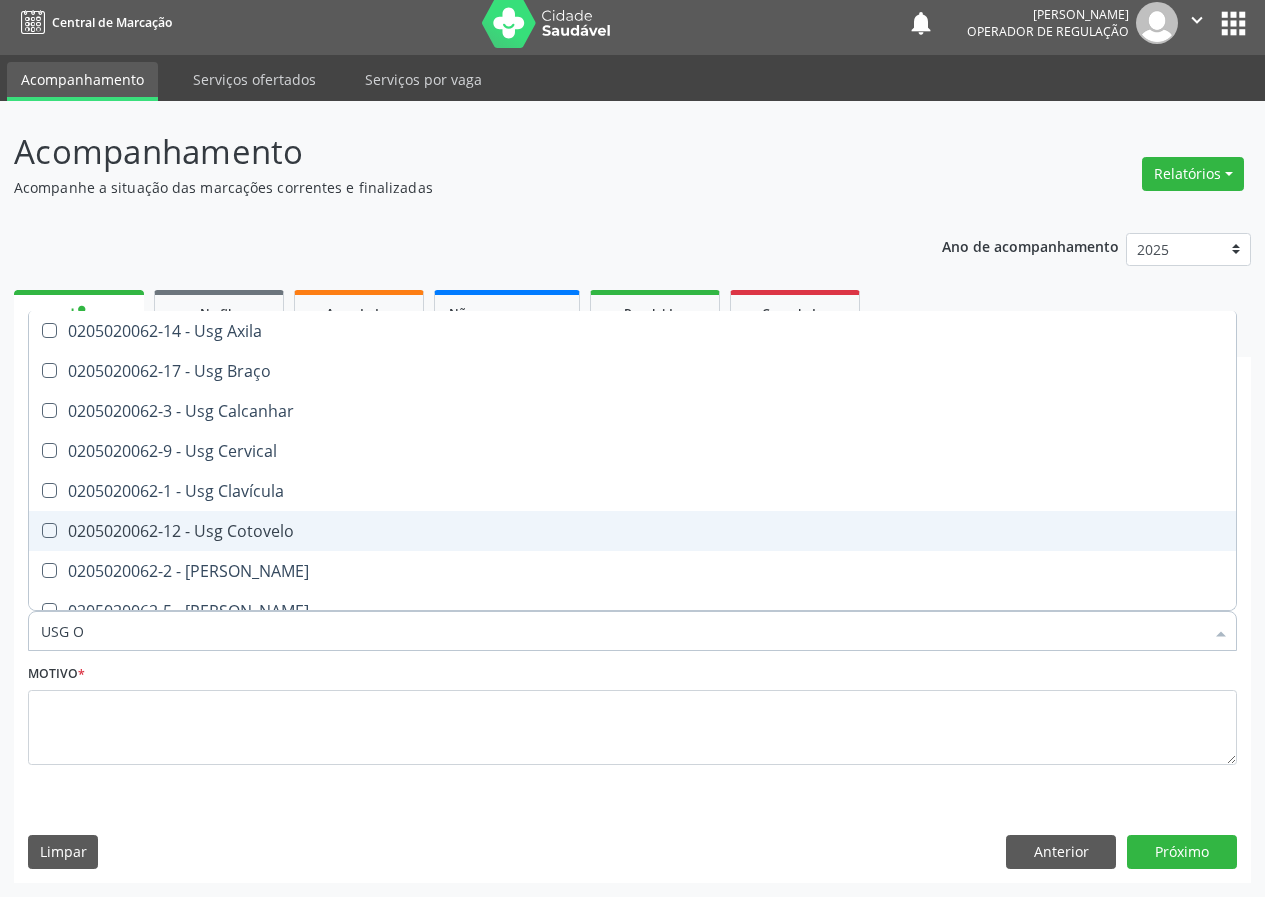 type on "USG OM" 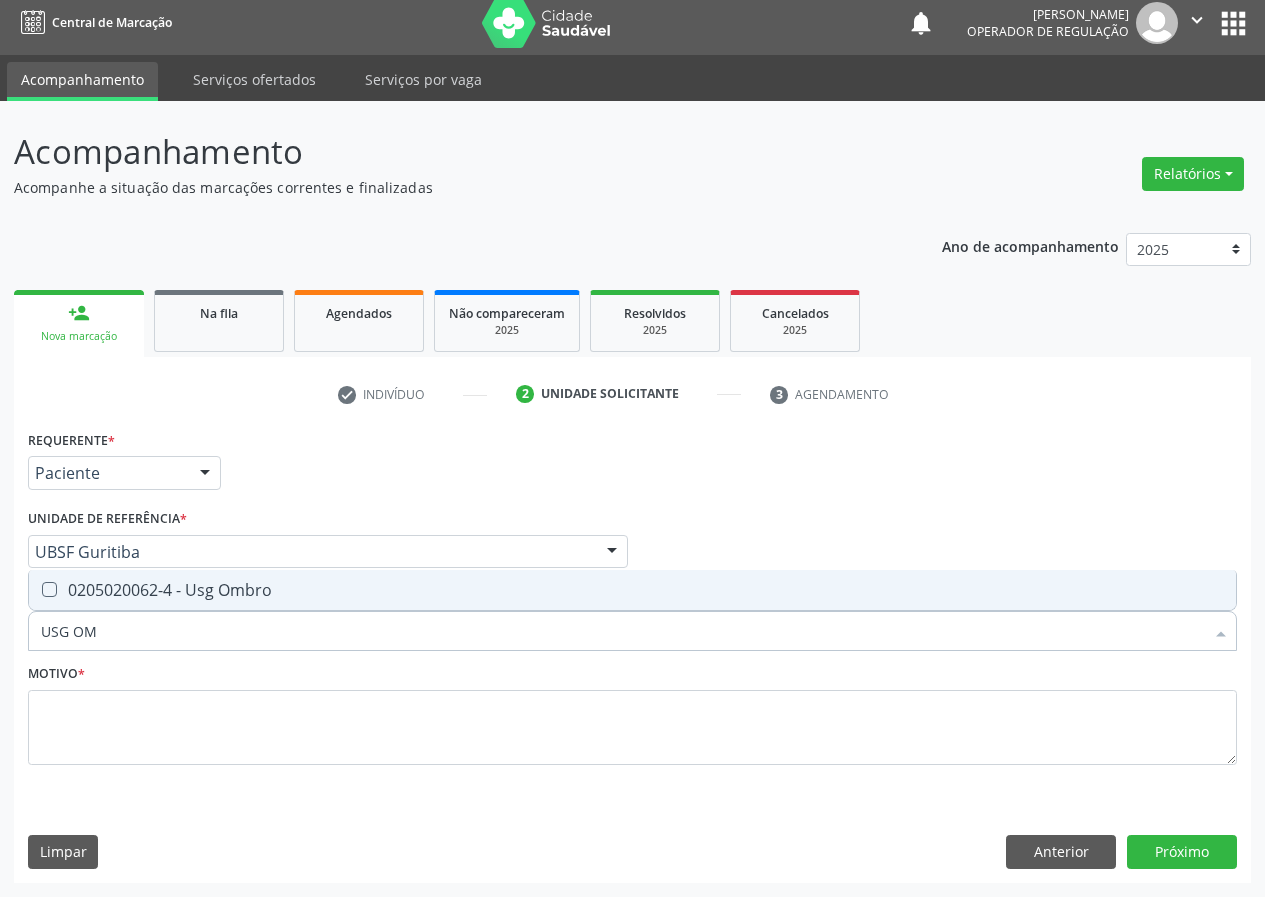 click on "0205020062-4 - Usg Ombro" at bounding box center (632, 590) 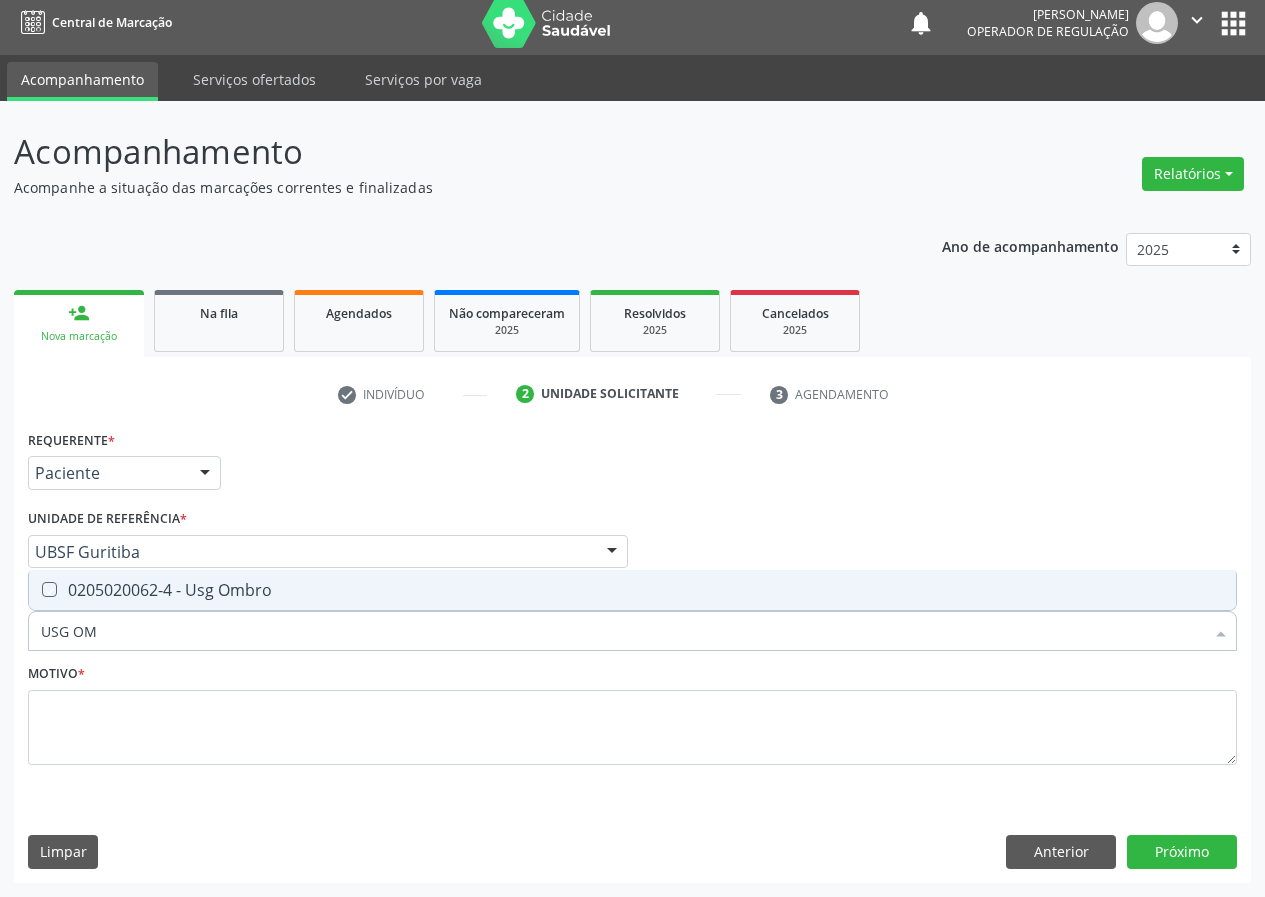 checkbox on "true" 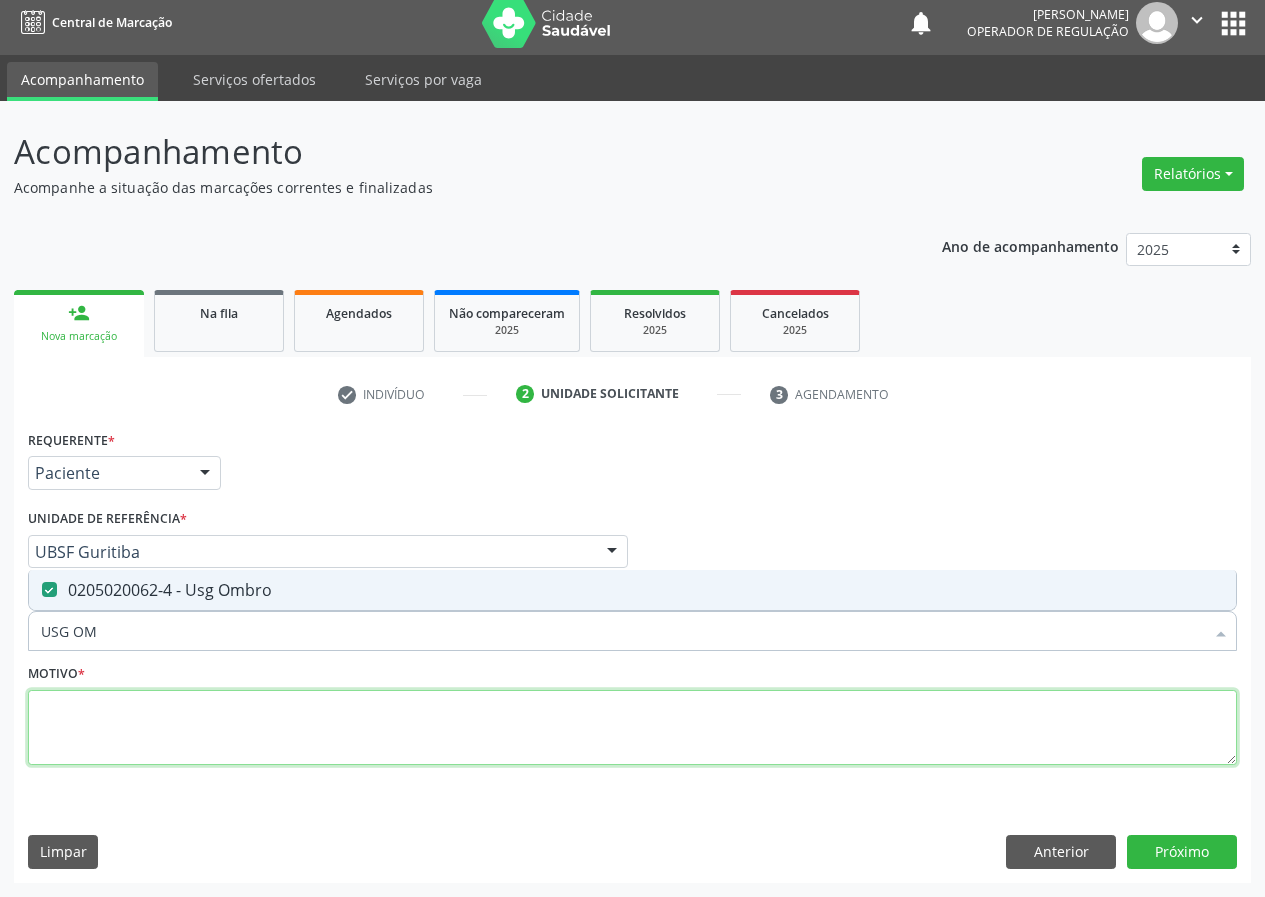 click at bounding box center [632, 728] 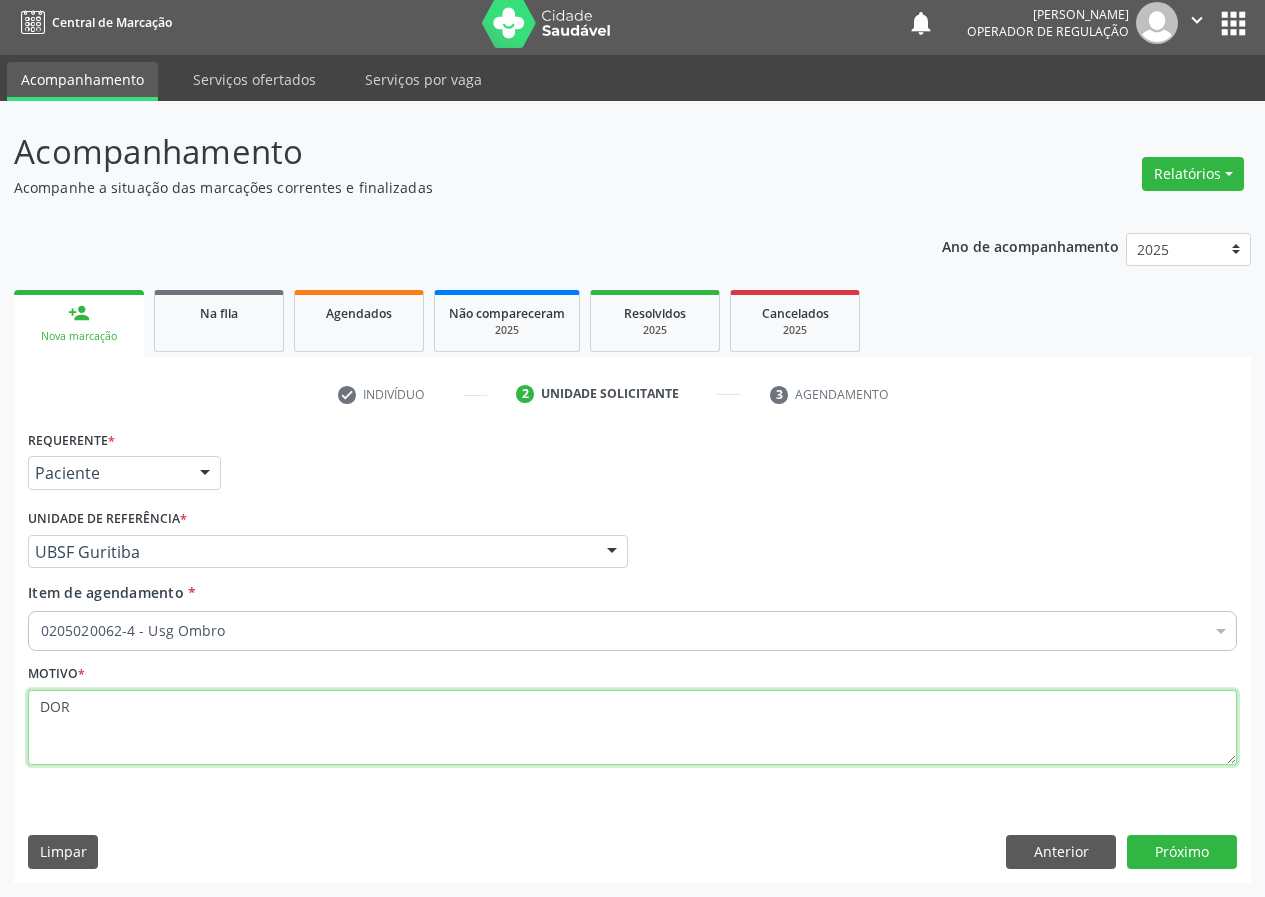 type on "DOR" 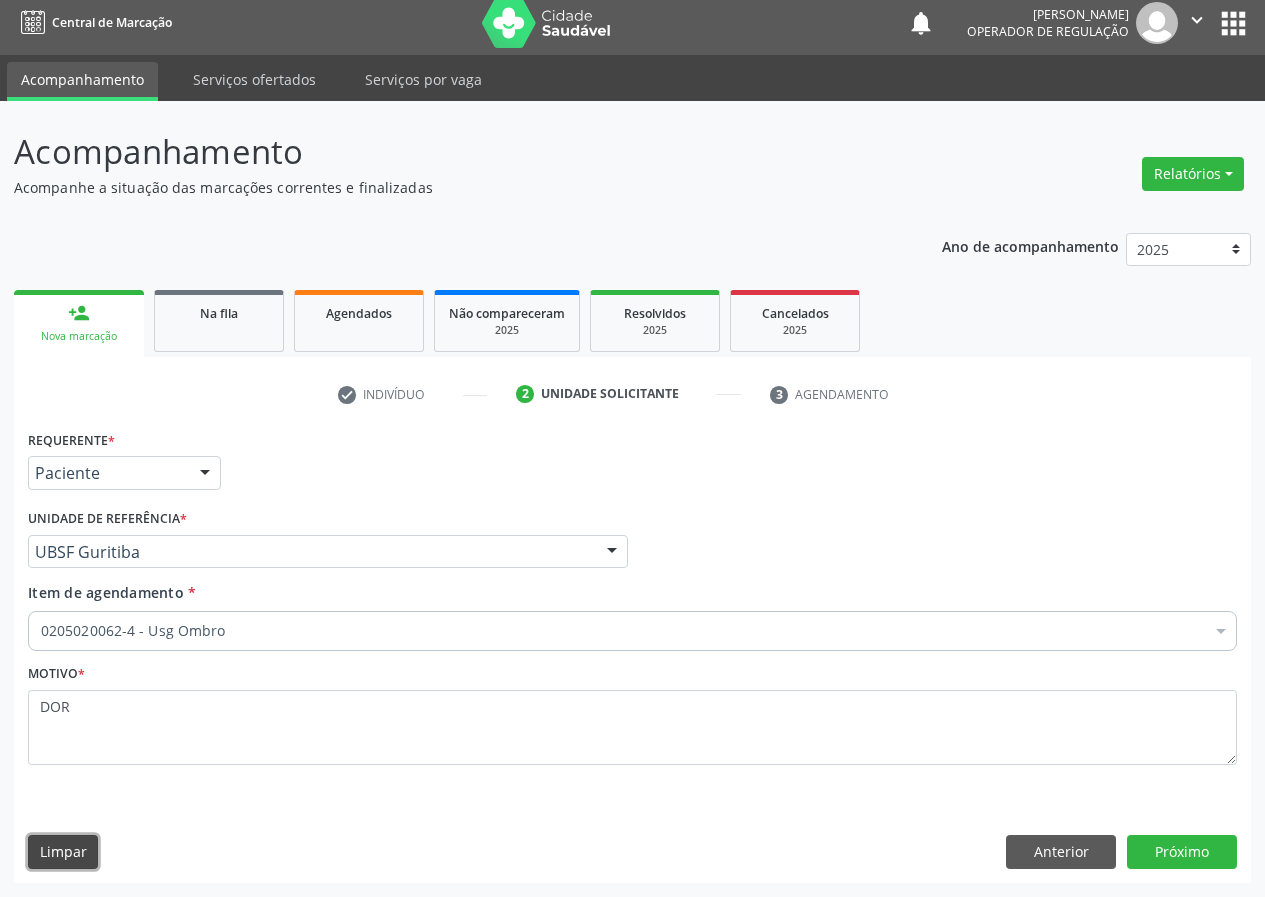 type 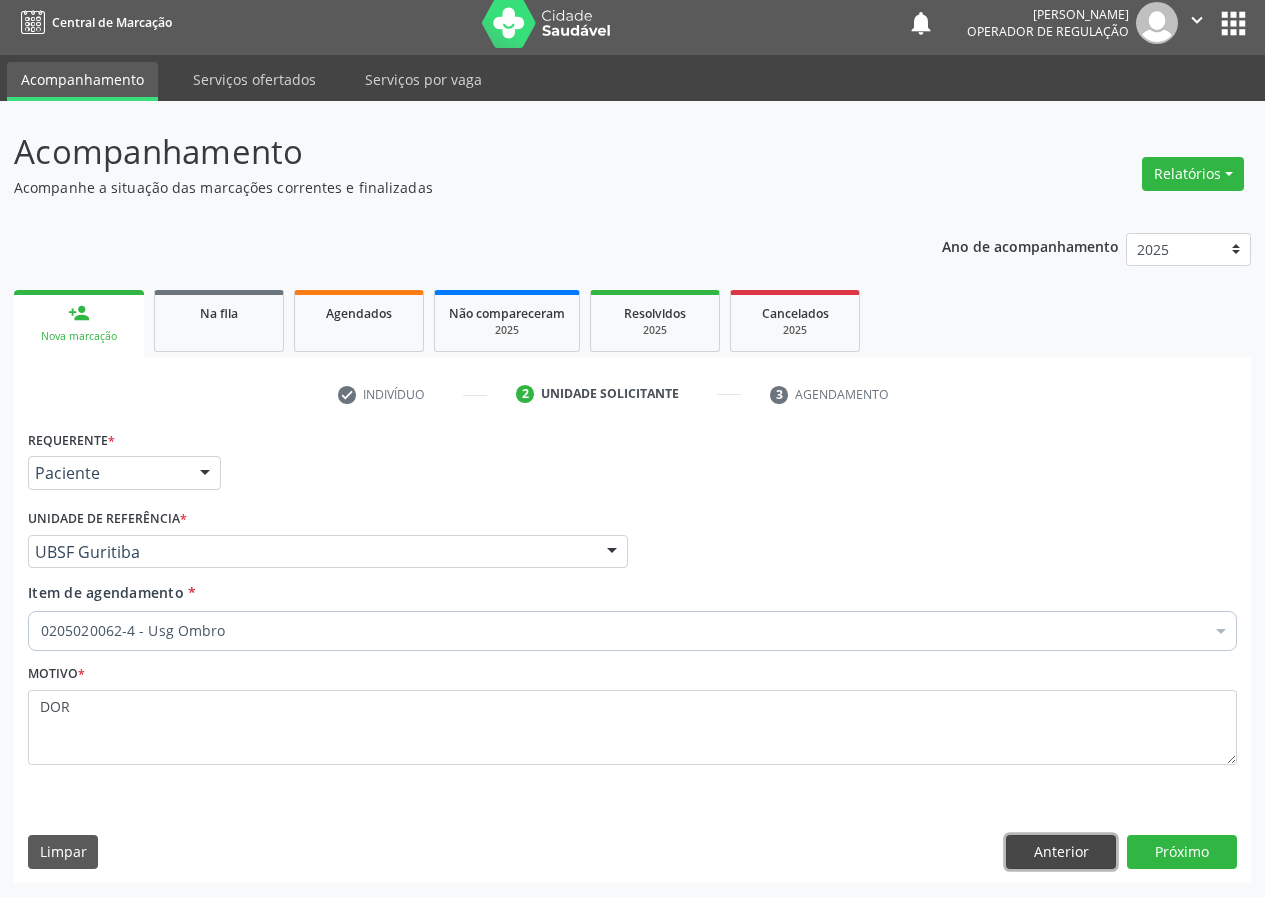 type 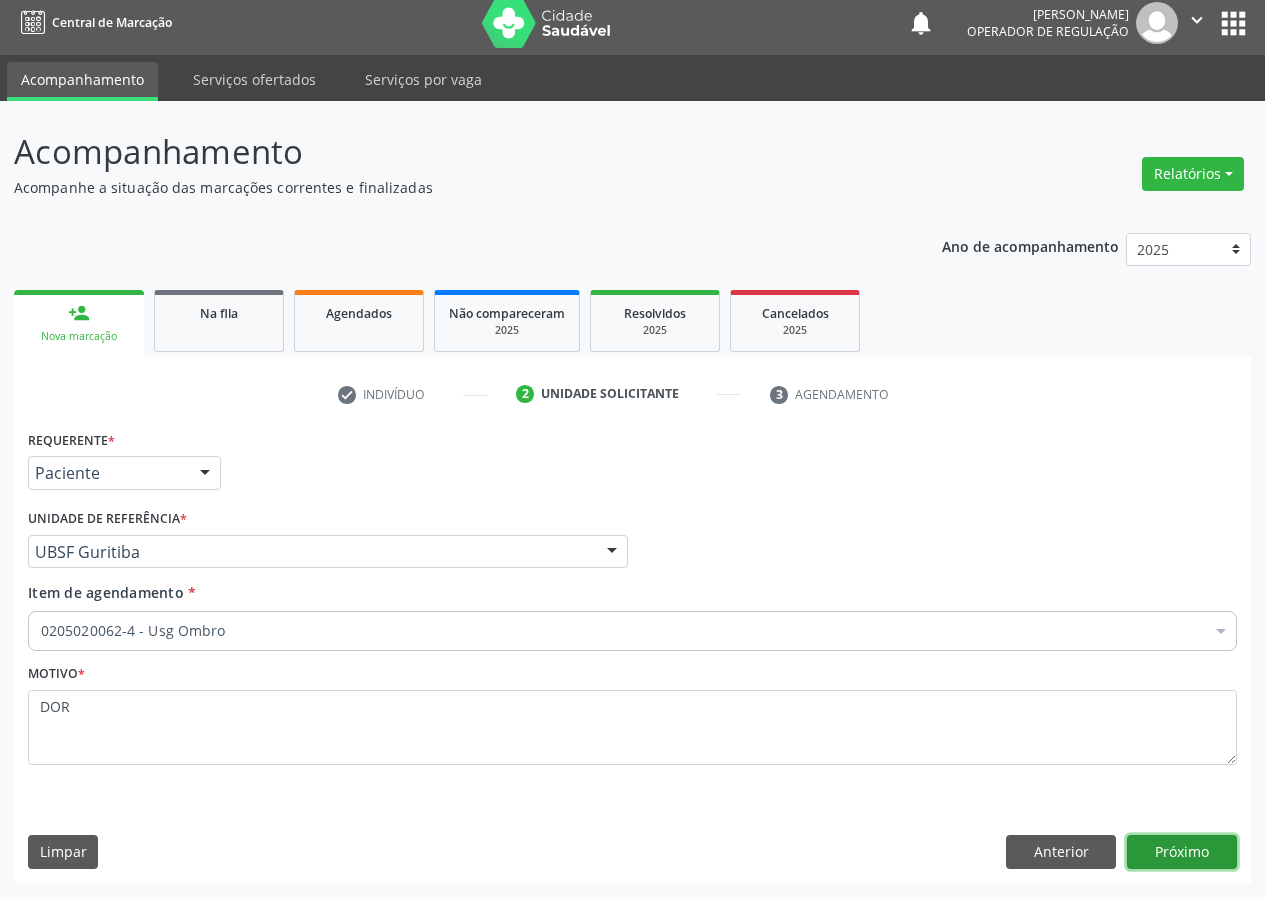 type 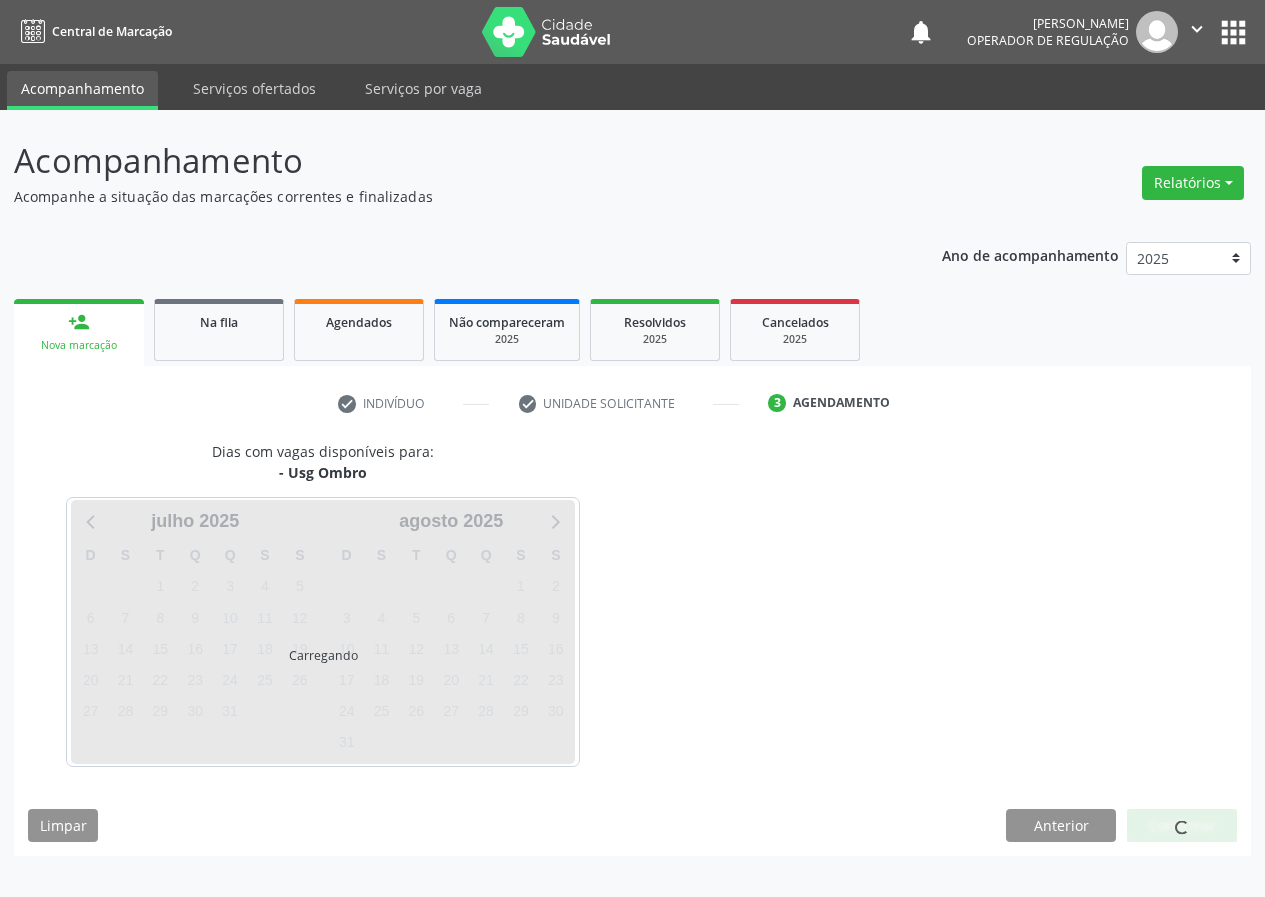 scroll, scrollTop: 0, scrollLeft: 0, axis: both 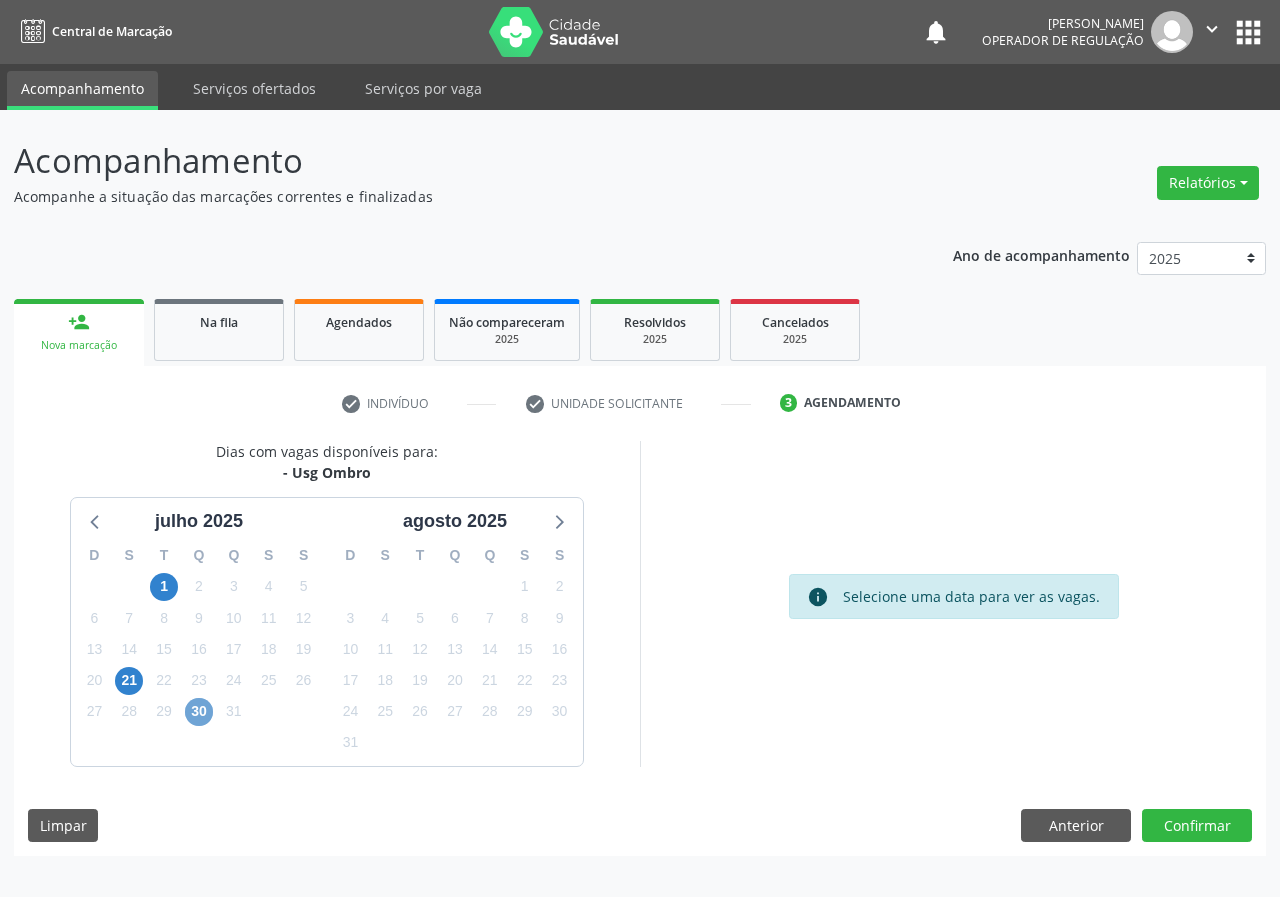 click on "30" at bounding box center (199, 712) 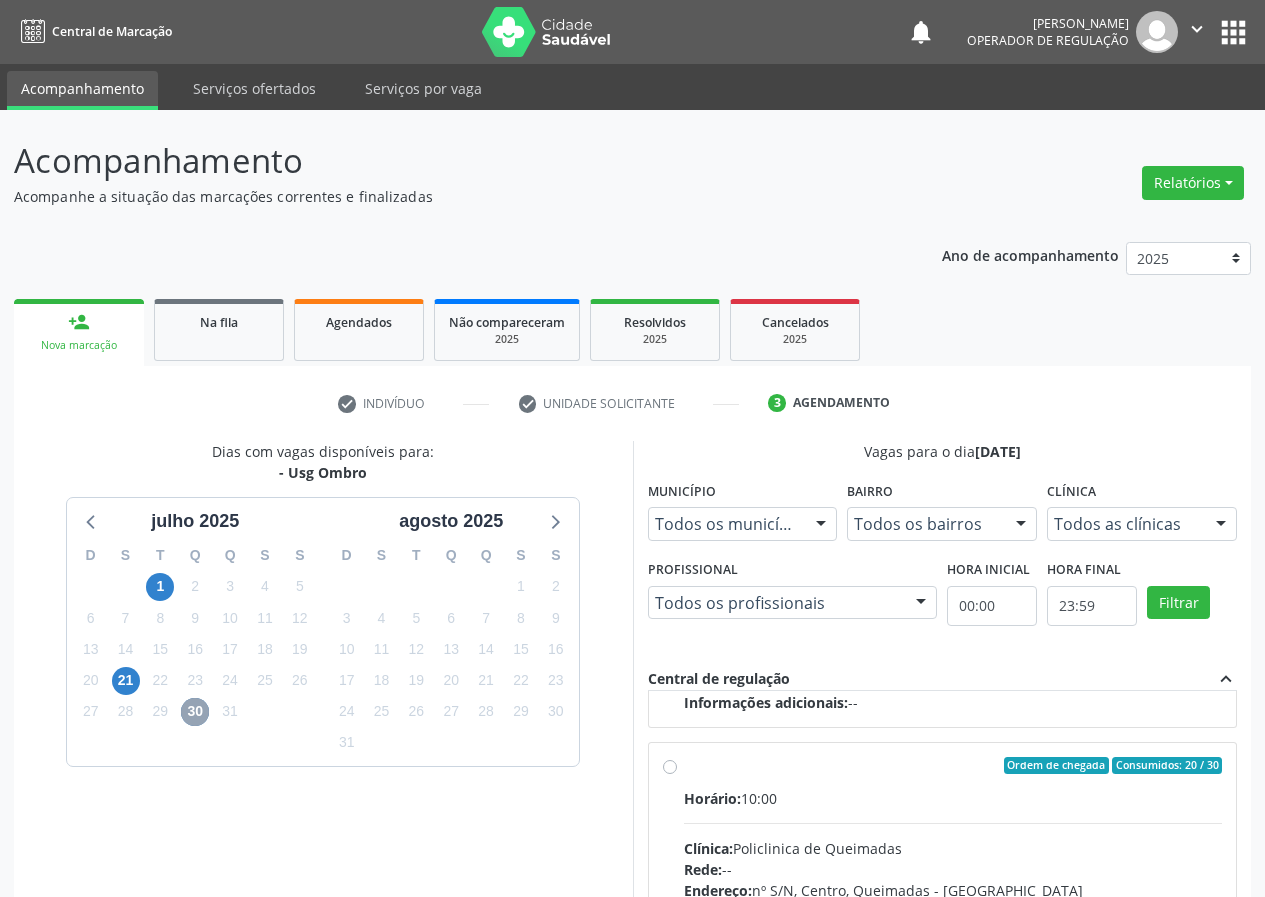 scroll, scrollTop: 315, scrollLeft: 0, axis: vertical 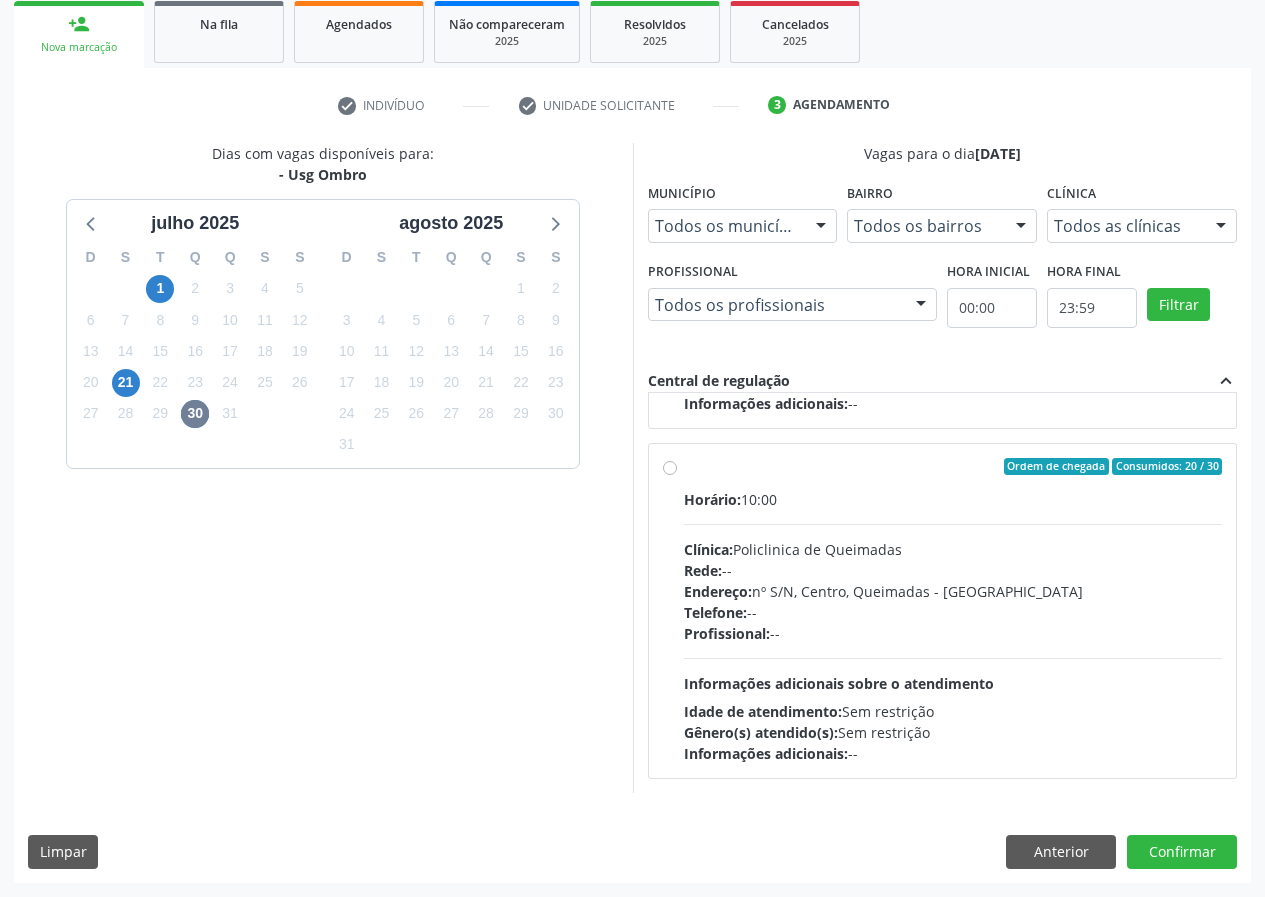 click on "Dias com vagas disponíveis para:
- [GEOGRAPHIC_DATA] Ombro
[DATE] D S T Q Q S S 29 30 1 2 3 4 5 6 7 8 9 10 11 12 13 14 15 16 17 18 19 20 21 22 23 24 25 26 27 28 29 30 31 1 2 3 4 5 6 7 8 [DATE] D S T Q Q S S 27 28 29 30 31 1 2 3 4 5 6 7 8 9 10 11 12 13 14 15 16 17 18 19 20 21 22 23 24 25 26 27 28 29 30 31 1 2 3 4 5 6
Vagas para o dia
[DATE]
Município
Todos os municípios         Todos os municípios   [GEOGRAPHIC_DATA] - [GEOGRAPHIC_DATA] resultado encontrado para: "   "
Não há nenhuma opção para ser exibida.
Bairro
Todos os bairros         Todos os bairros   [GEOGRAPHIC_DATA] resultado encontrado para: "   "
Não há nenhuma opção para ser exibida.
Clínica
Todos as clínicas         Todos as clínicas   Policlinica de Queimadas
Nenhum resultado encontrado para: "   "
Não há nenhuma opção para ser exibida." at bounding box center (632, 512) 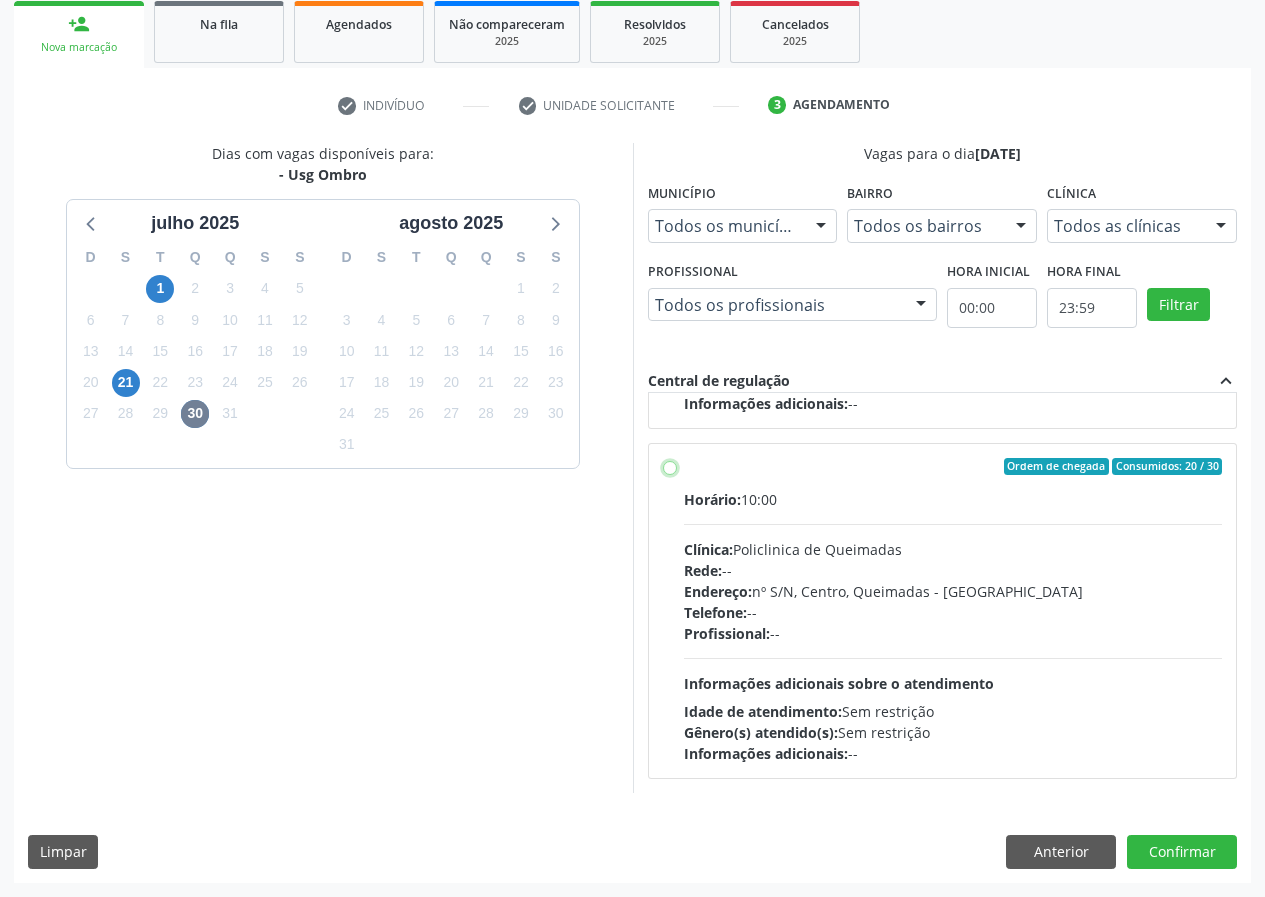 click on "Ordem de chegada
Consumidos: 20 / 30
Horário:   10:00
Clínica:  Policlinica de Queimadas
Rede:
--
Endereço:   nº S/N, Centro, Queimadas - PB
Telefone:   --
Profissional:
--
Informações adicionais sobre o atendimento
Idade de atendimento:
Sem restrição
Gênero(s) atendido(s):
Sem restrição
Informações adicionais:
--" at bounding box center (670, 467) 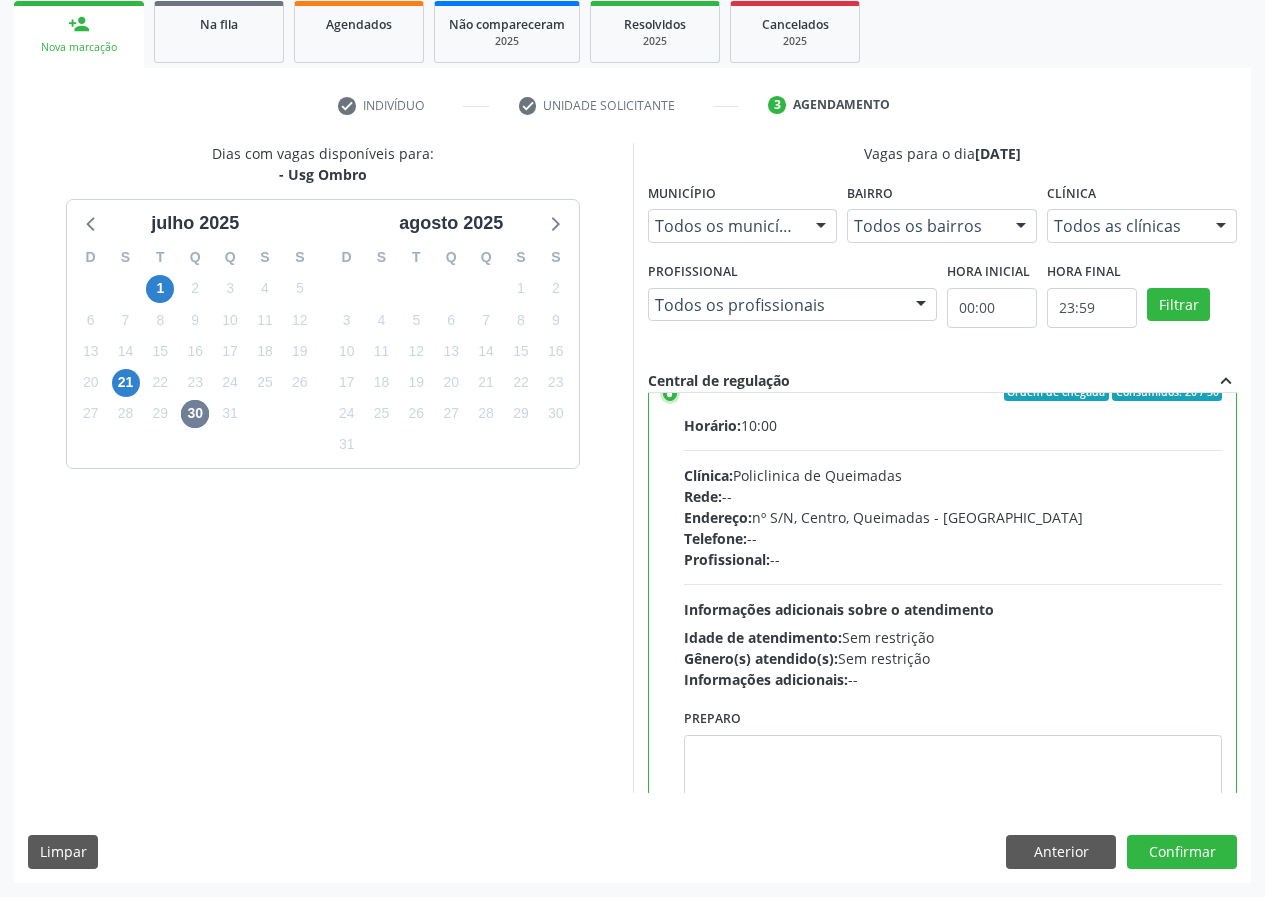 scroll, scrollTop: 450, scrollLeft: 0, axis: vertical 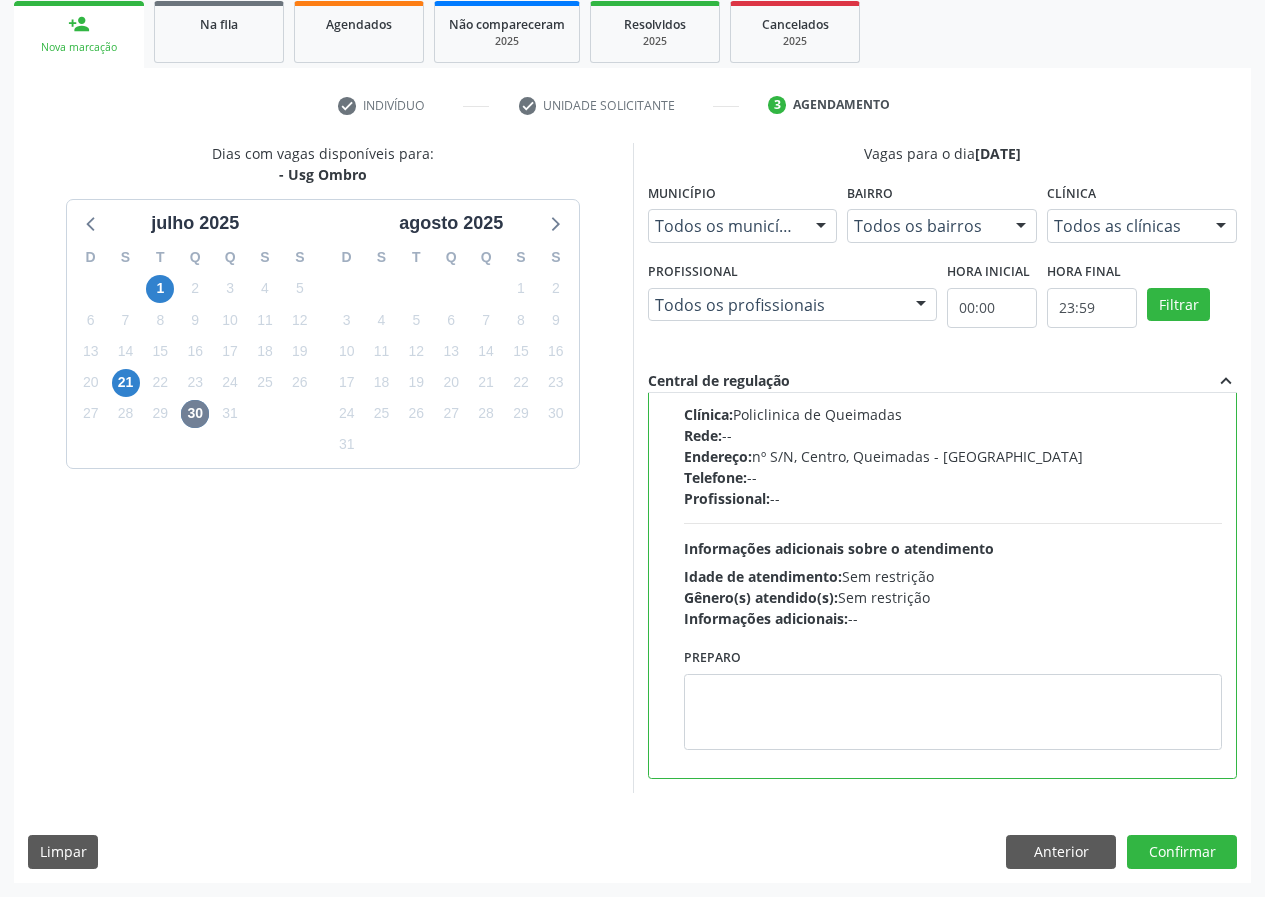 click on "Preparo" at bounding box center [953, 703] 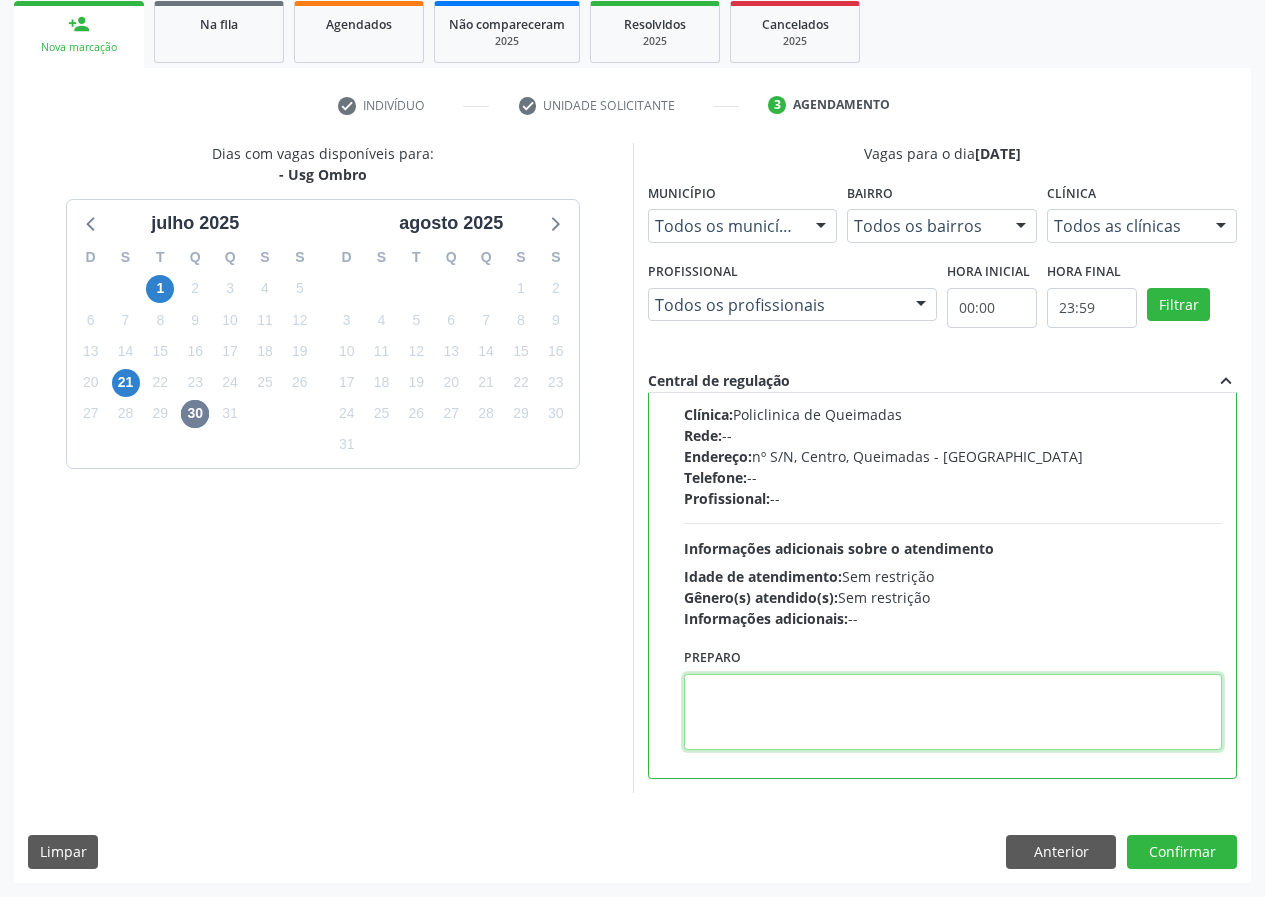 click at bounding box center [953, 712] 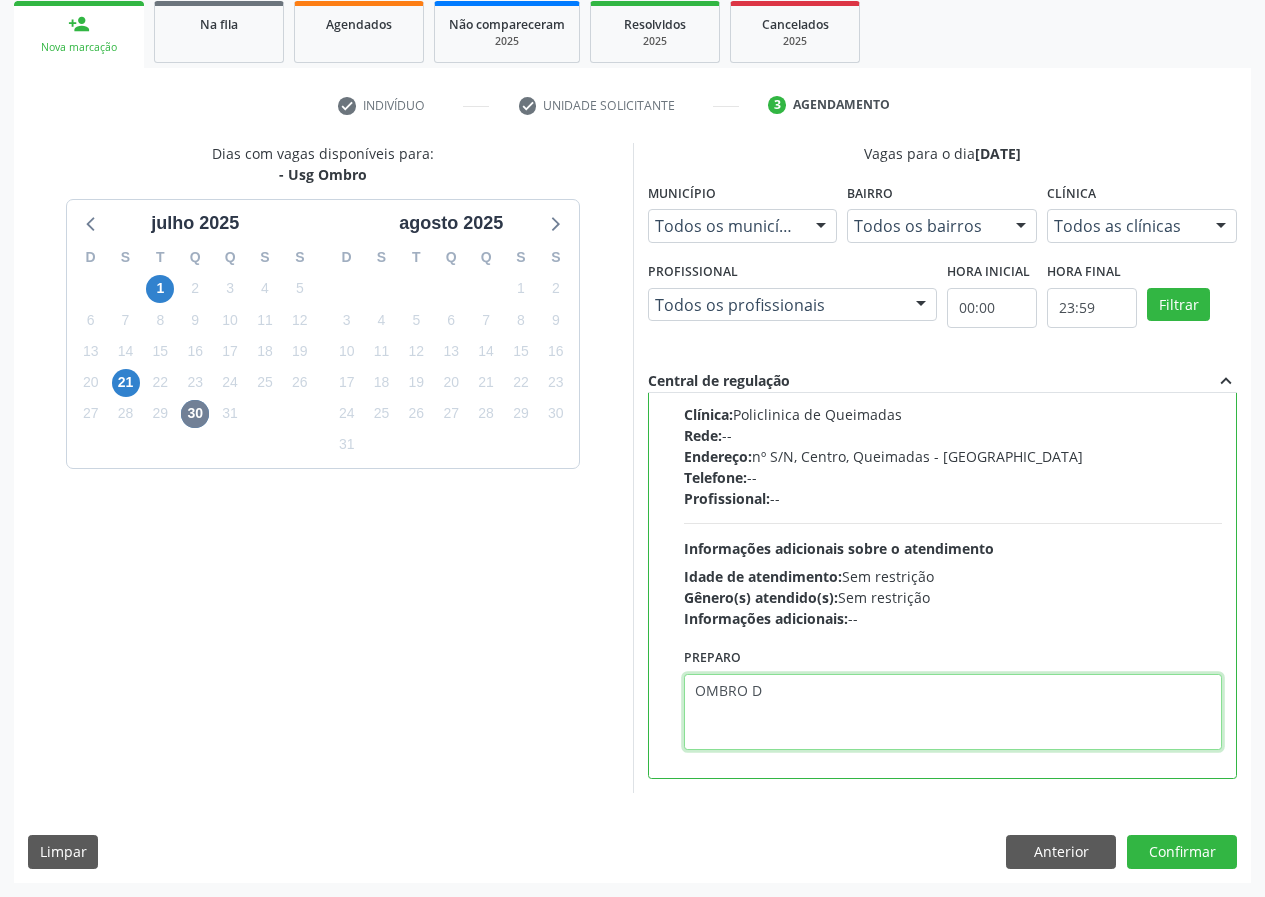 type on "OMBRO D" 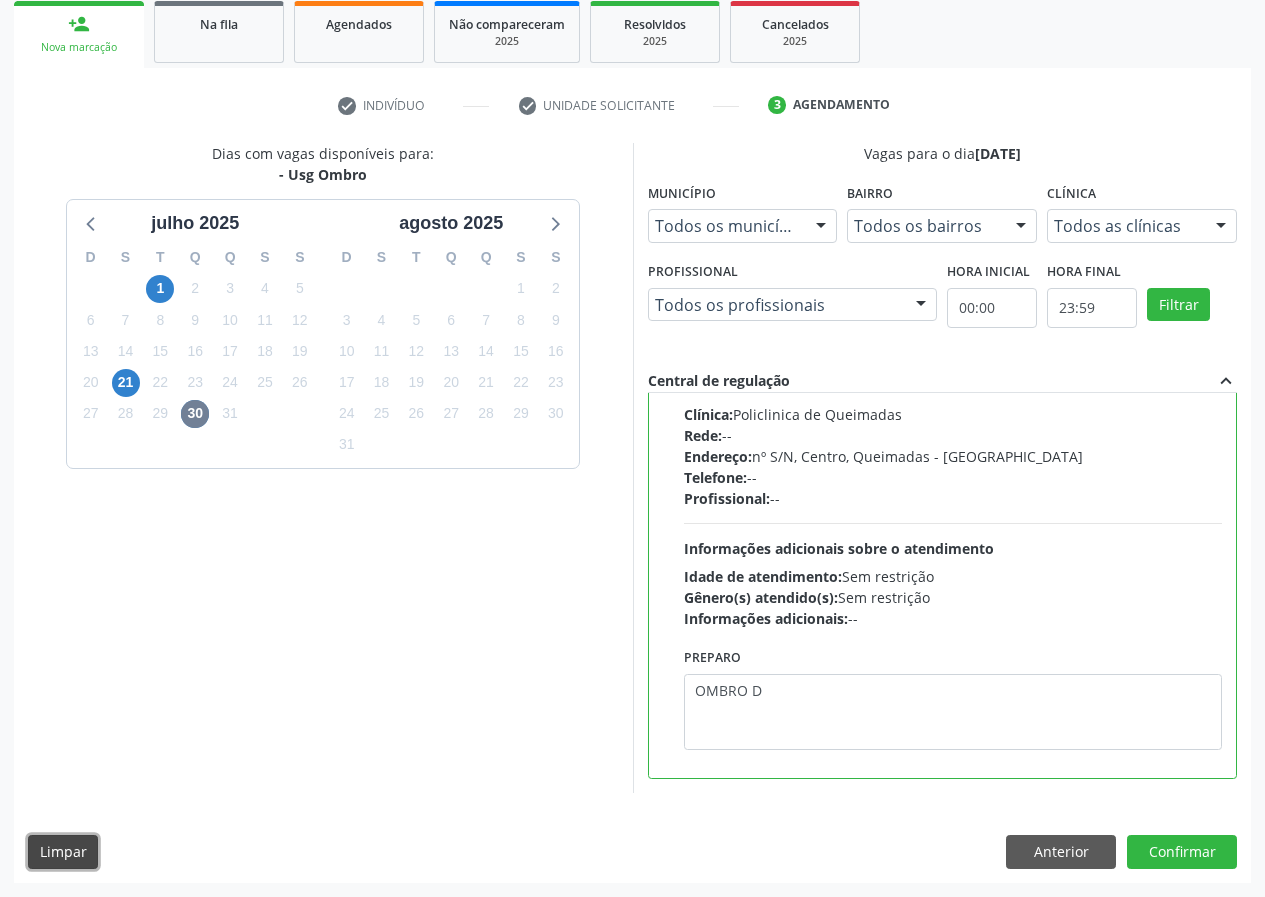 type 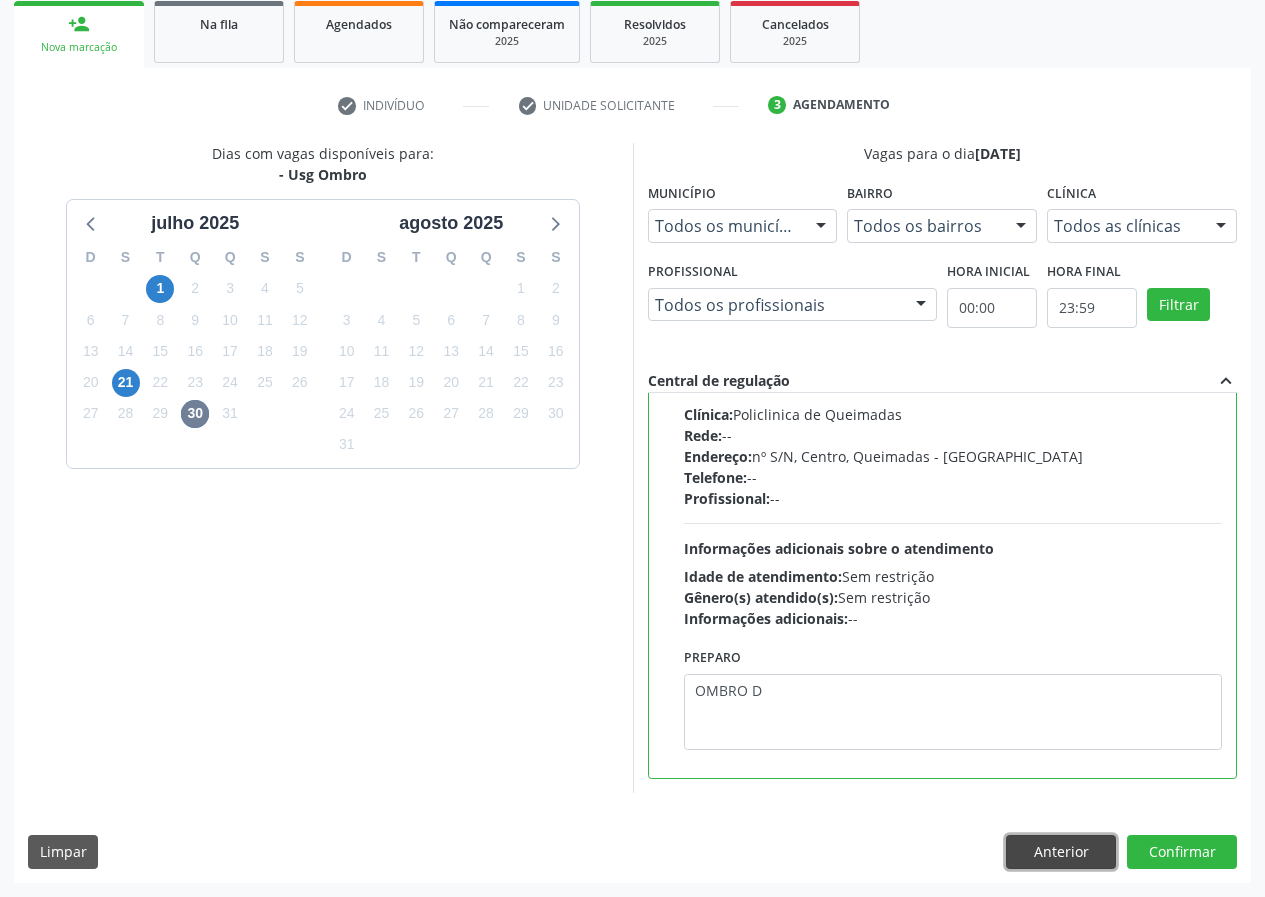 type 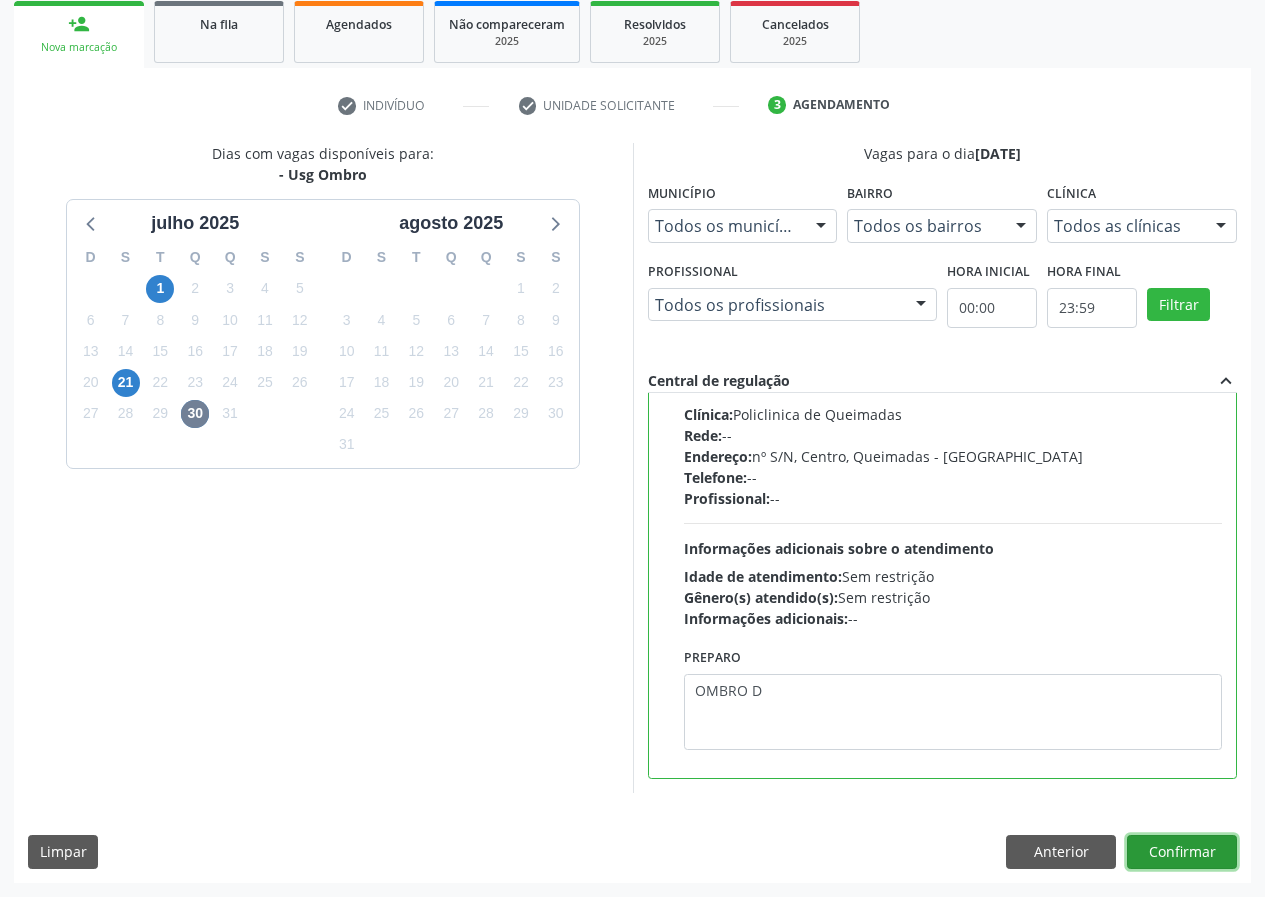 type 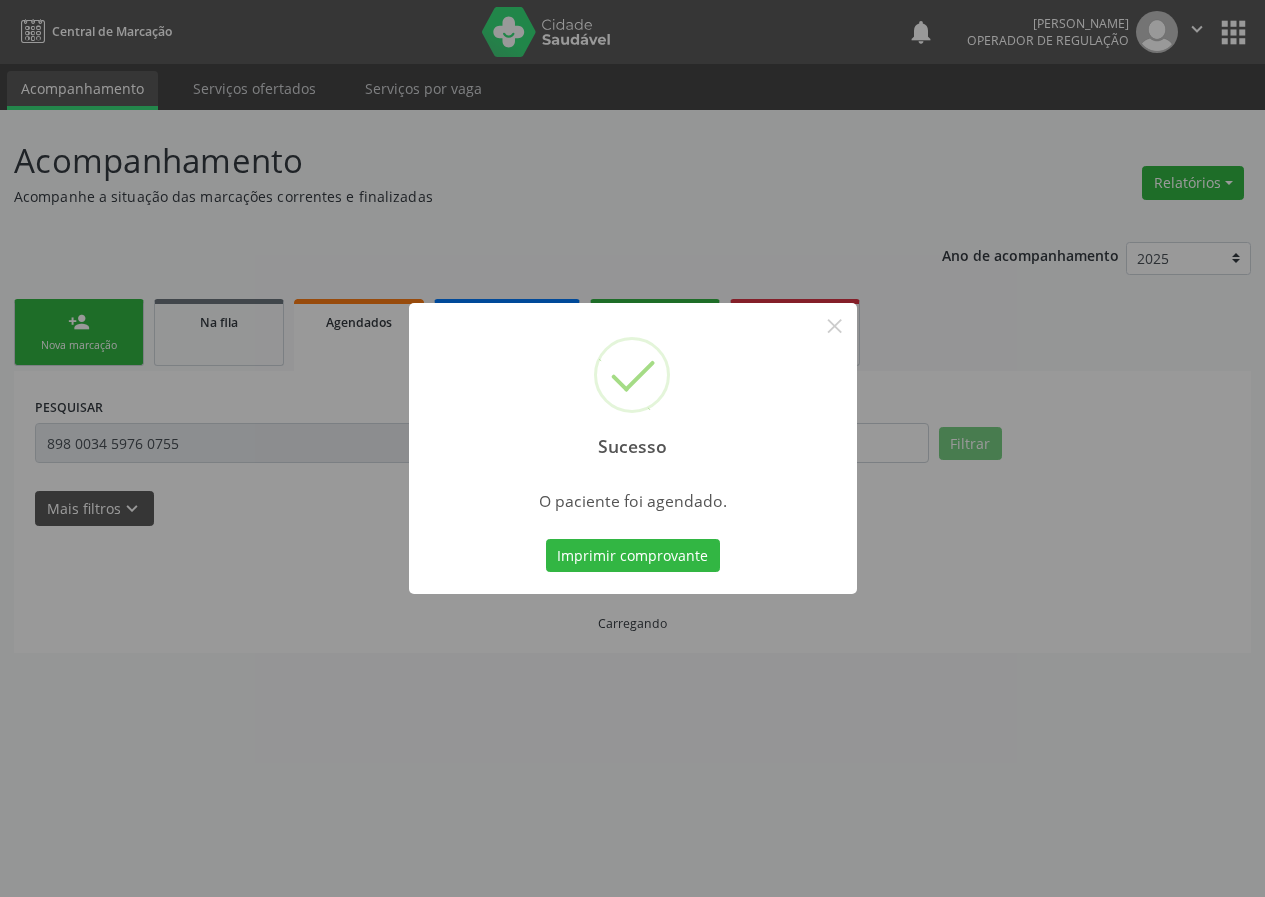 scroll, scrollTop: 0, scrollLeft: 0, axis: both 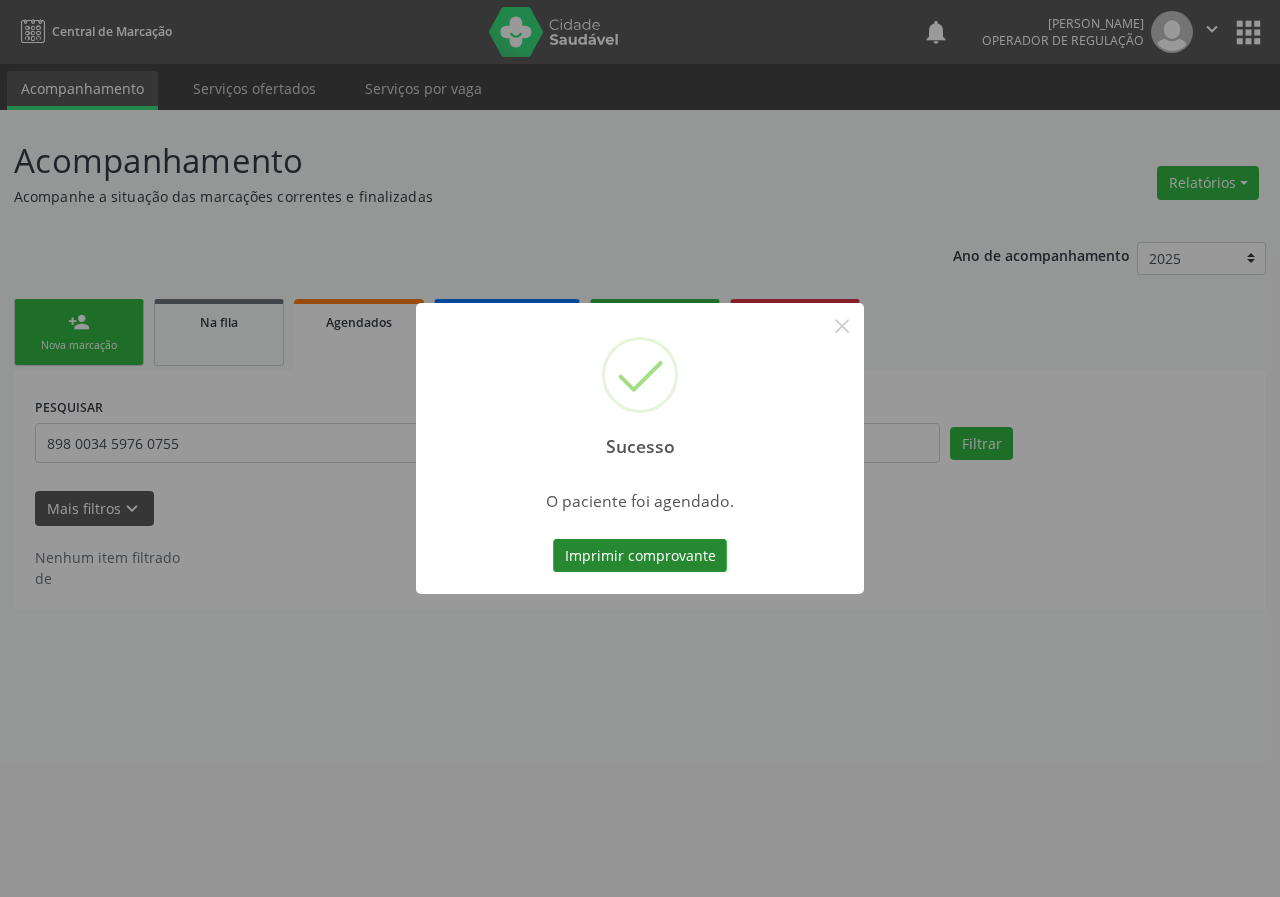 click on "Imprimir comprovante" at bounding box center (640, 556) 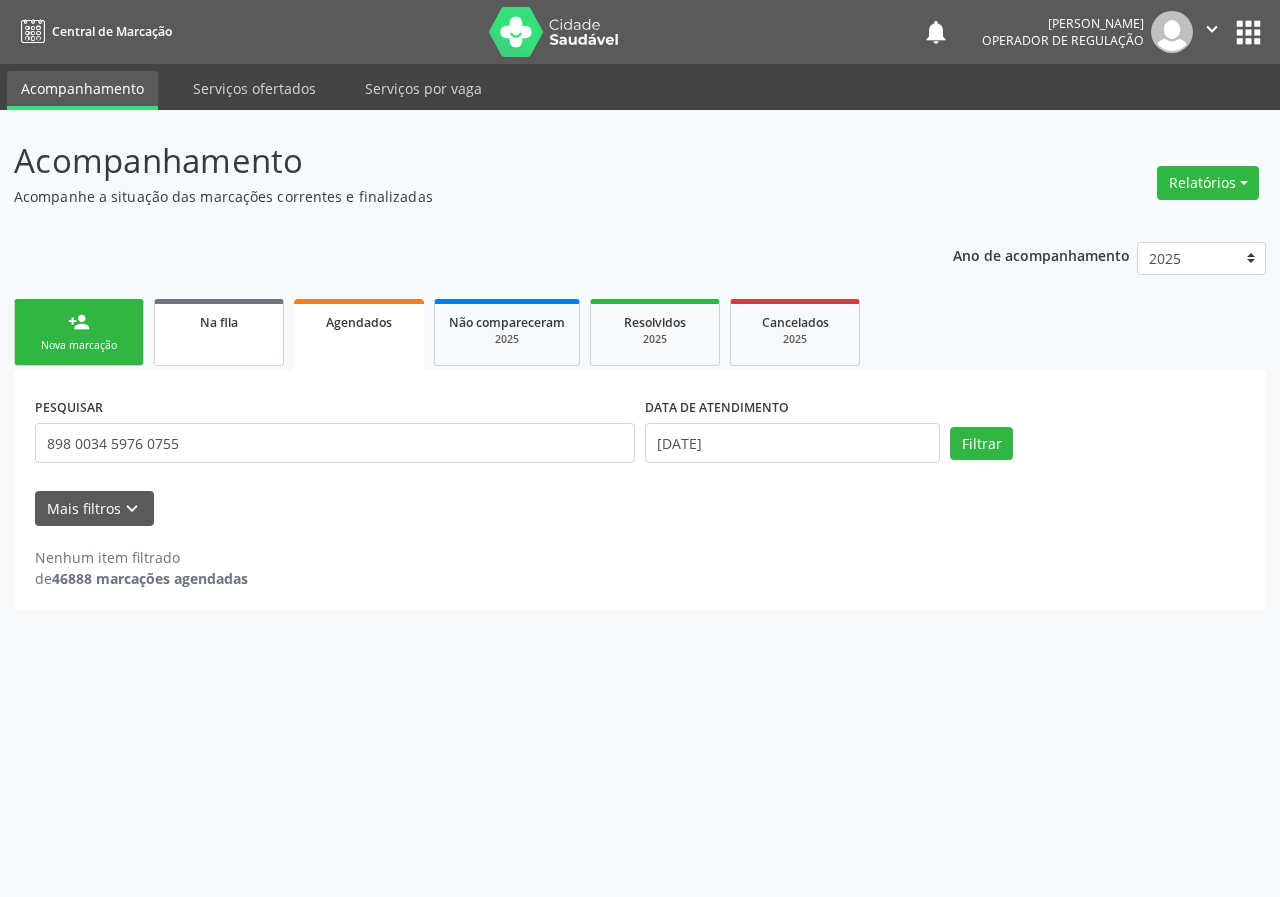 click on "Na fila" at bounding box center (219, 332) 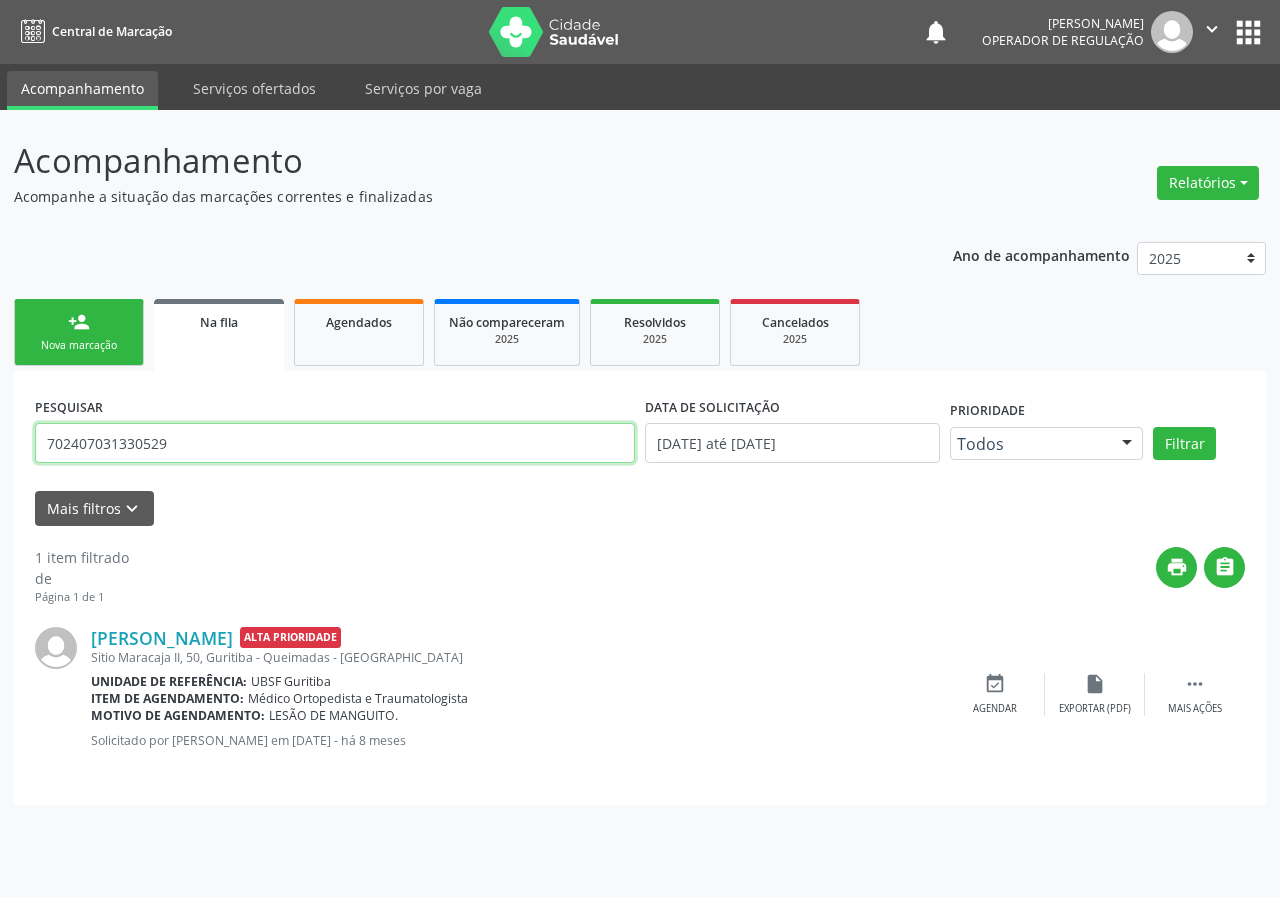 click on "702407031330529" at bounding box center (335, 443) 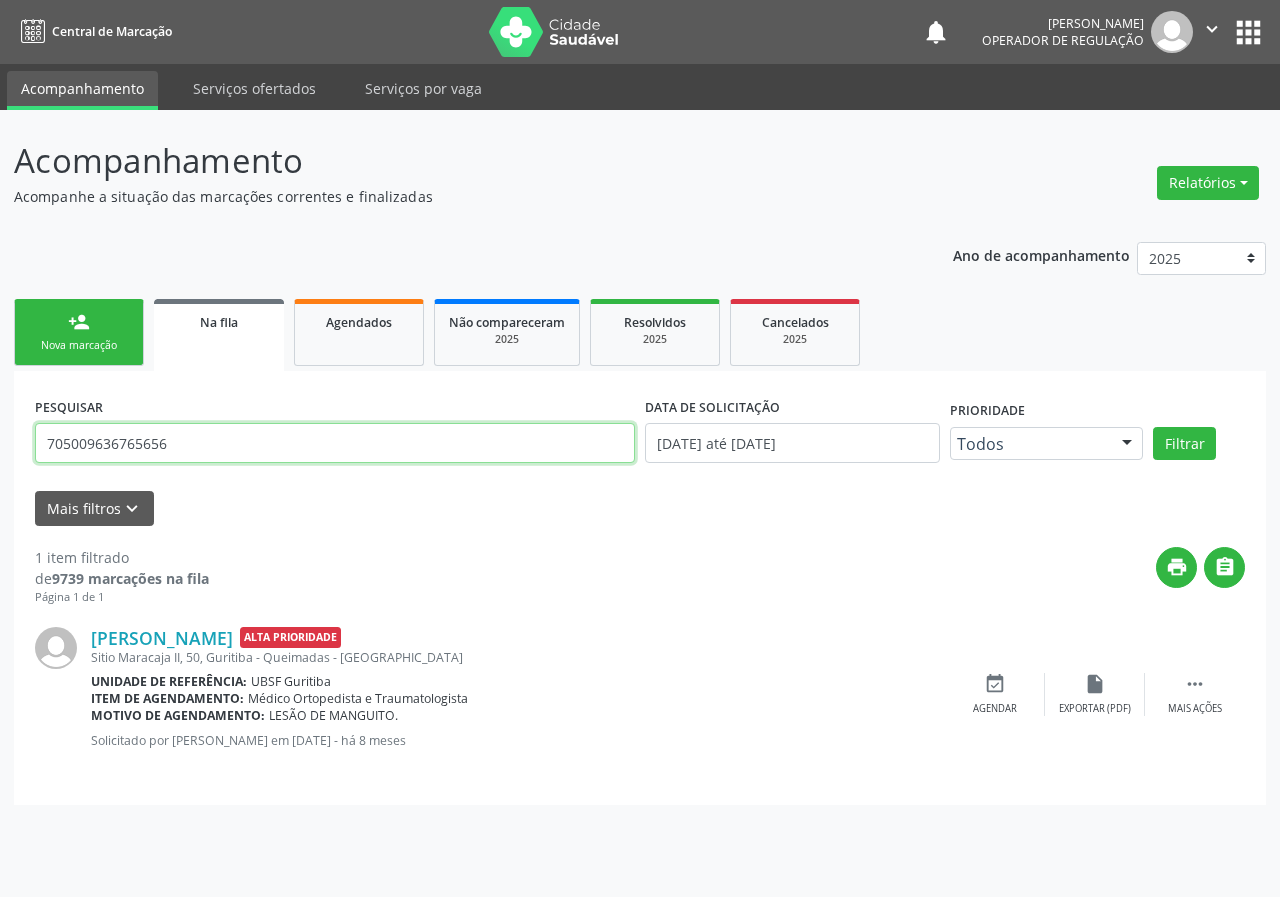 type on "705009636765656" 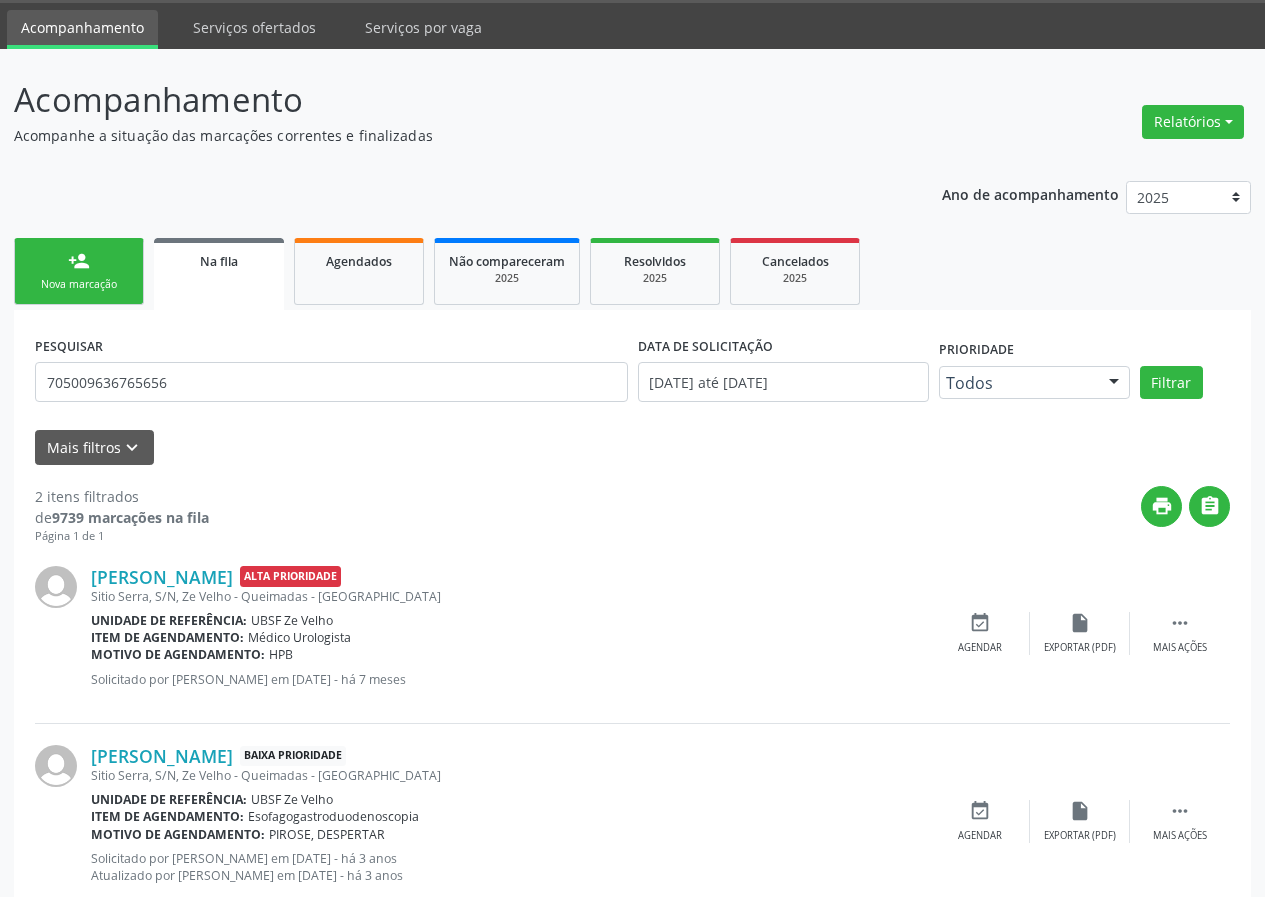 scroll, scrollTop: 118, scrollLeft: 0, axis: vertical 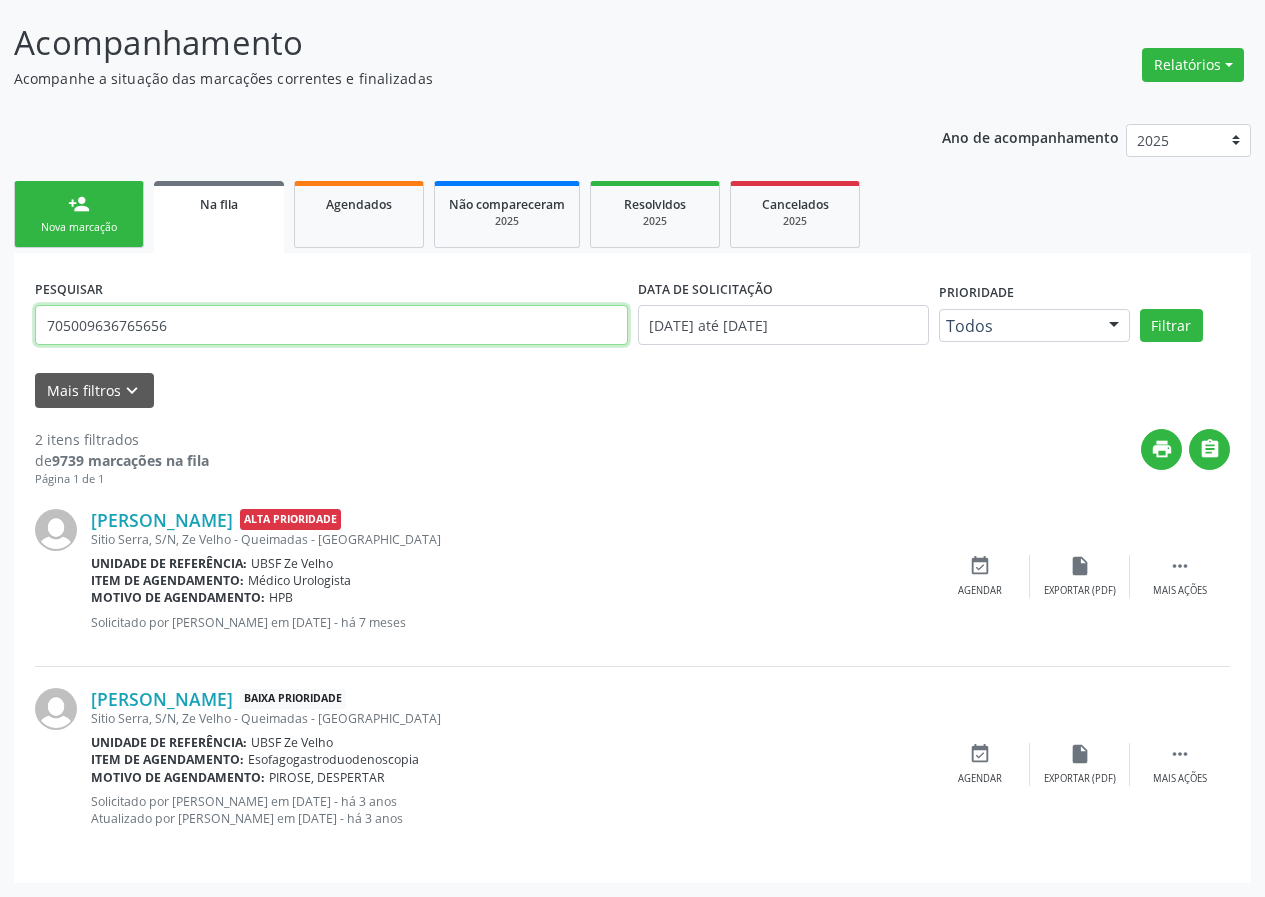 click on "705009636765656" at bounding box center (331, 325) 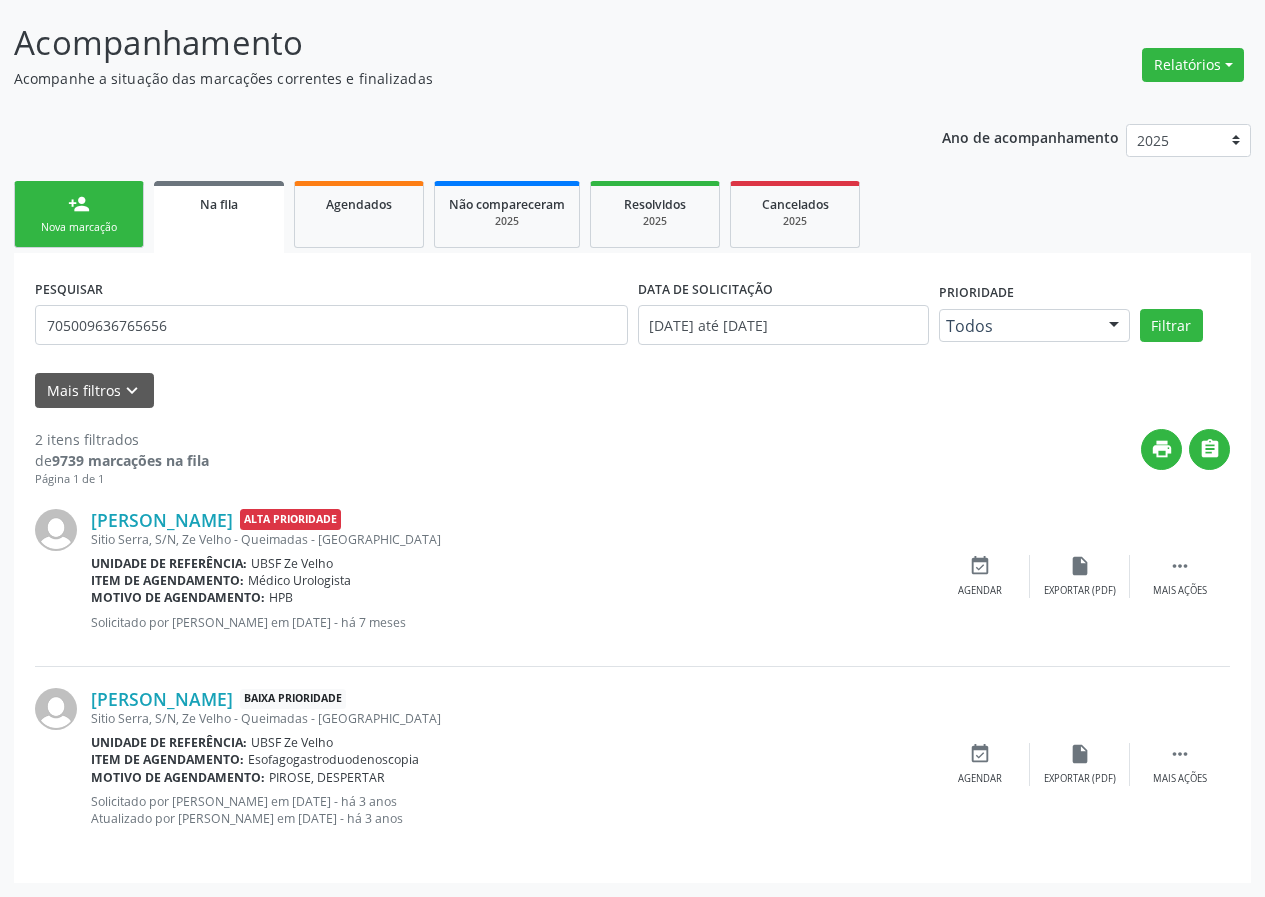 click on "person_add
Nova marcação" at bounding box center (79, 214) 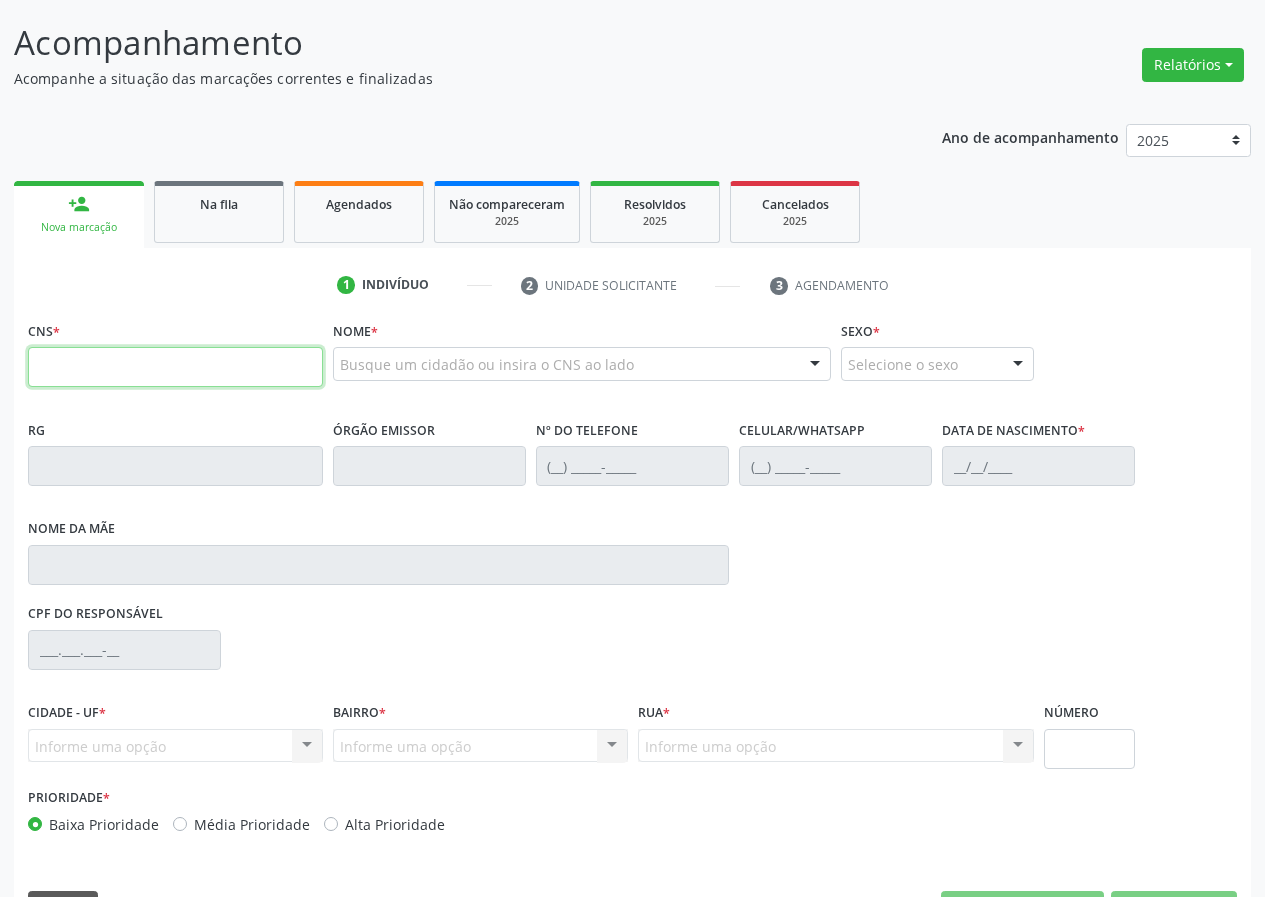 click at bounding box center (175, 367) 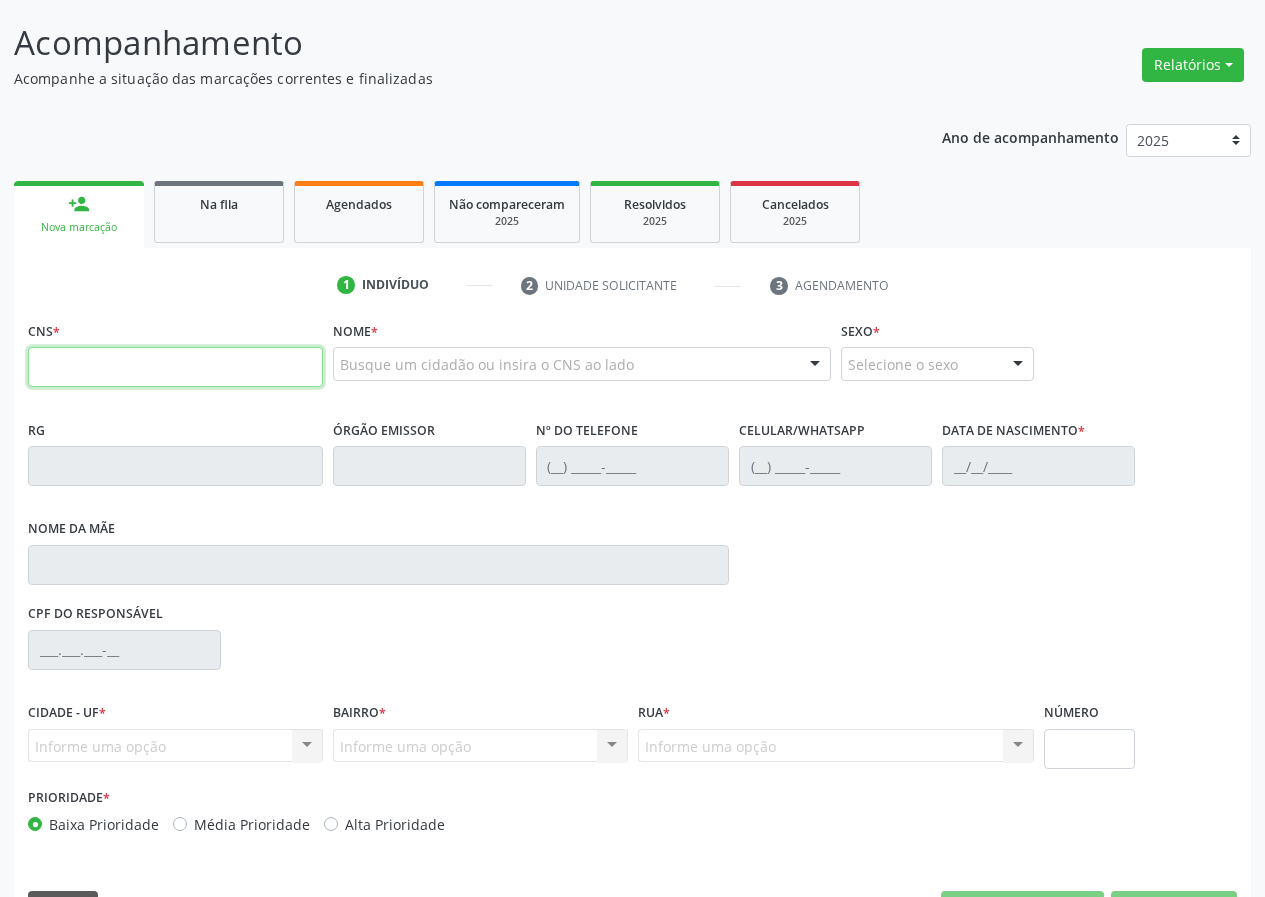 paste on "705 0096 3676 5656" 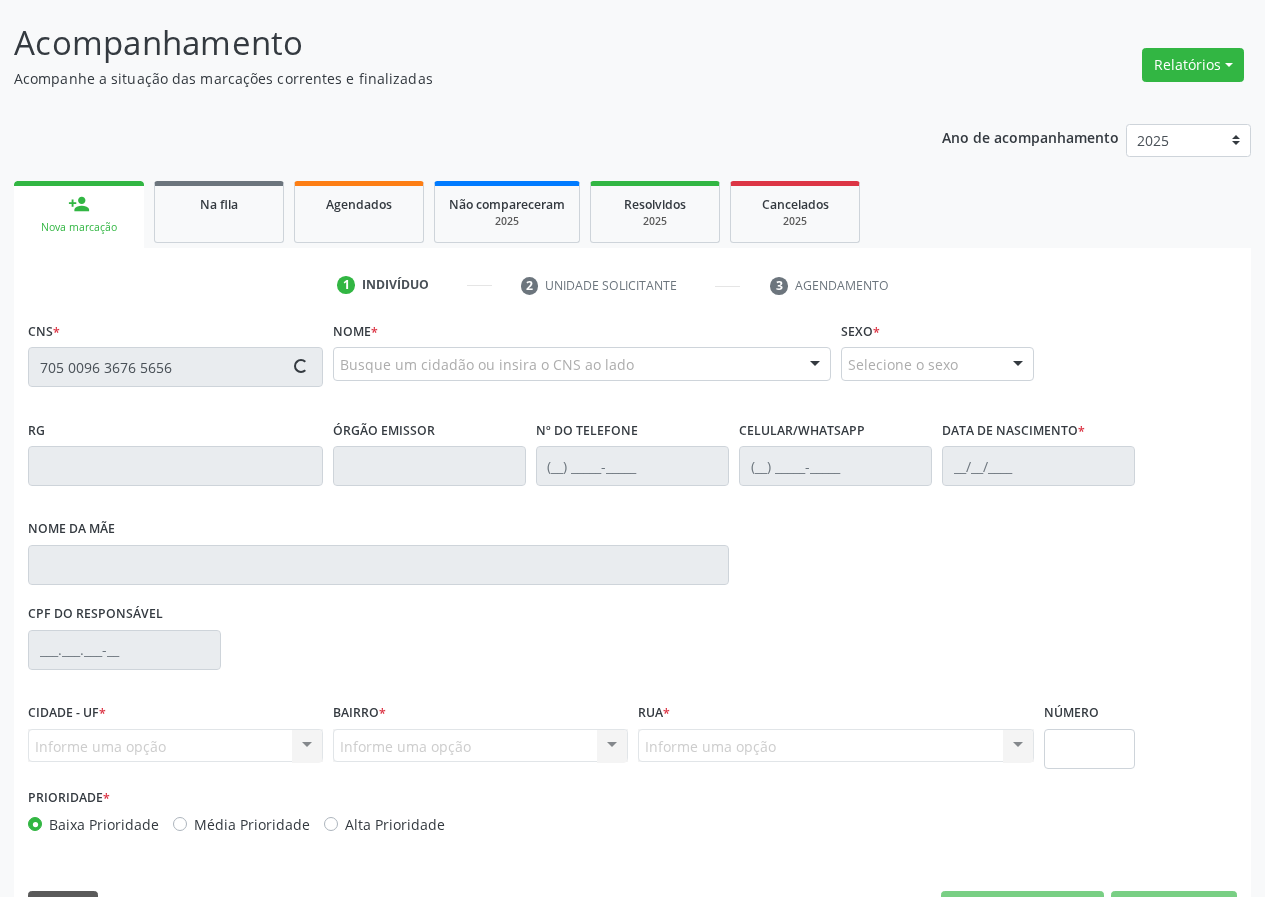 type on "705 0096 3676 5656" 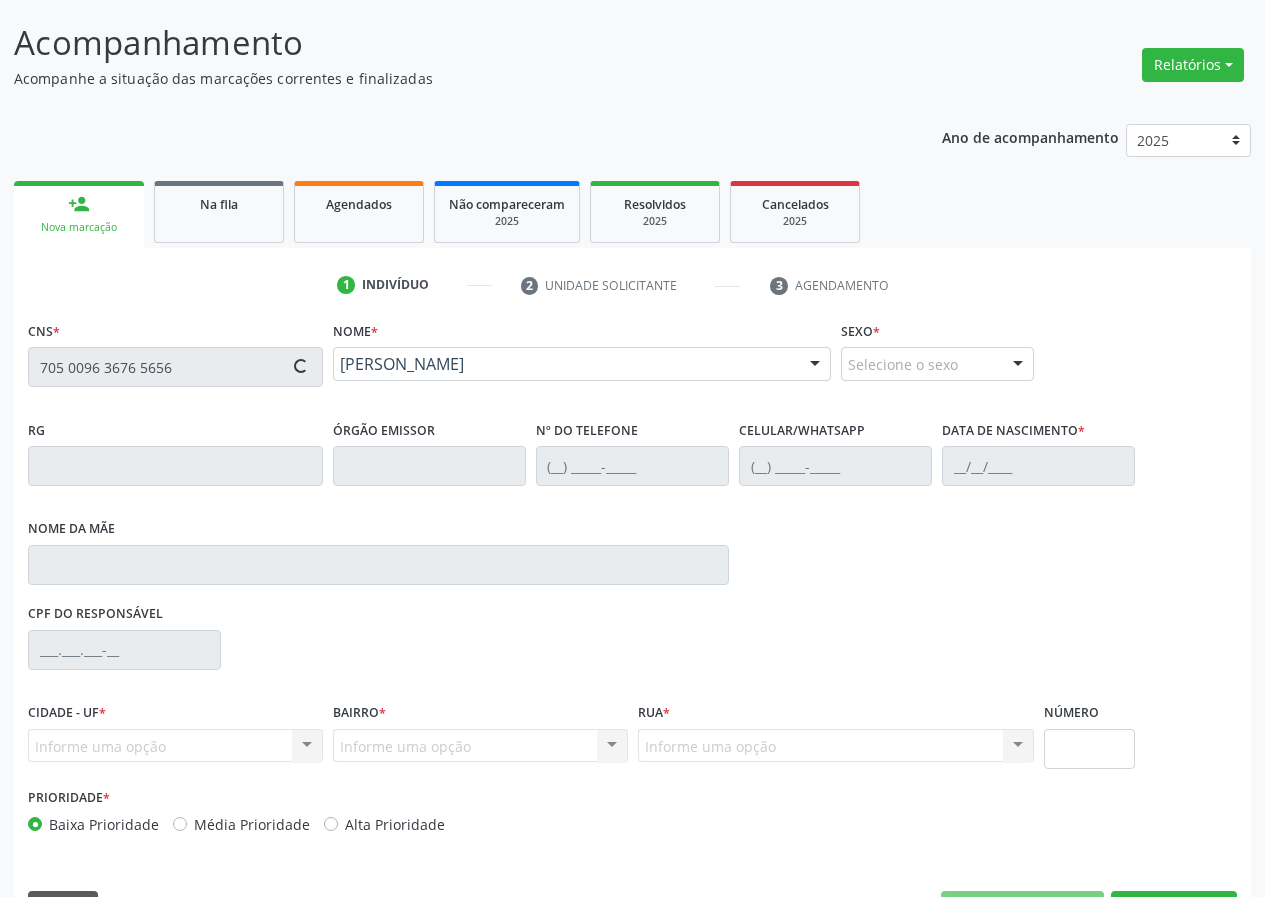 type on "[PHONE_NUMBER]" 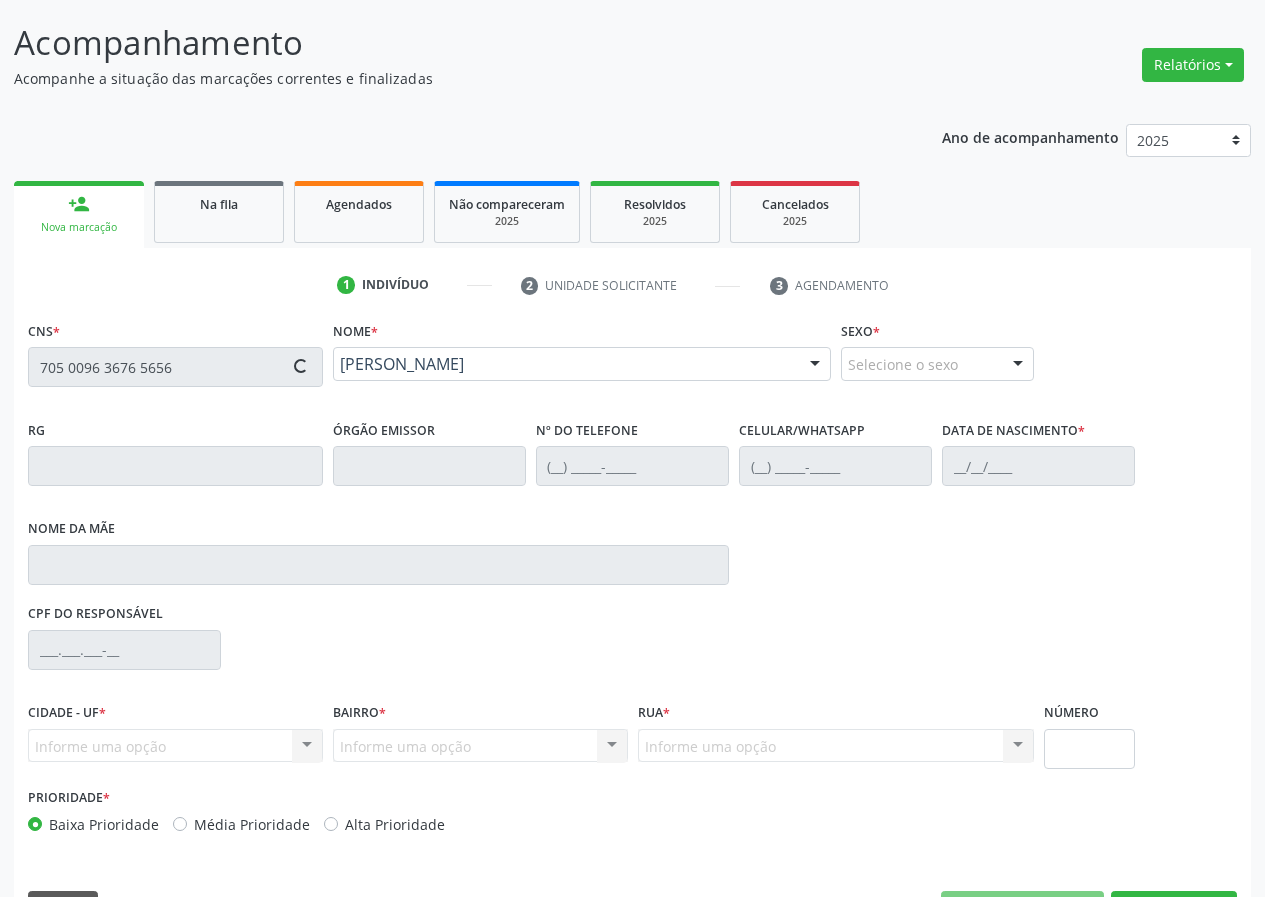 type on "[PHONE_NUMBER]" 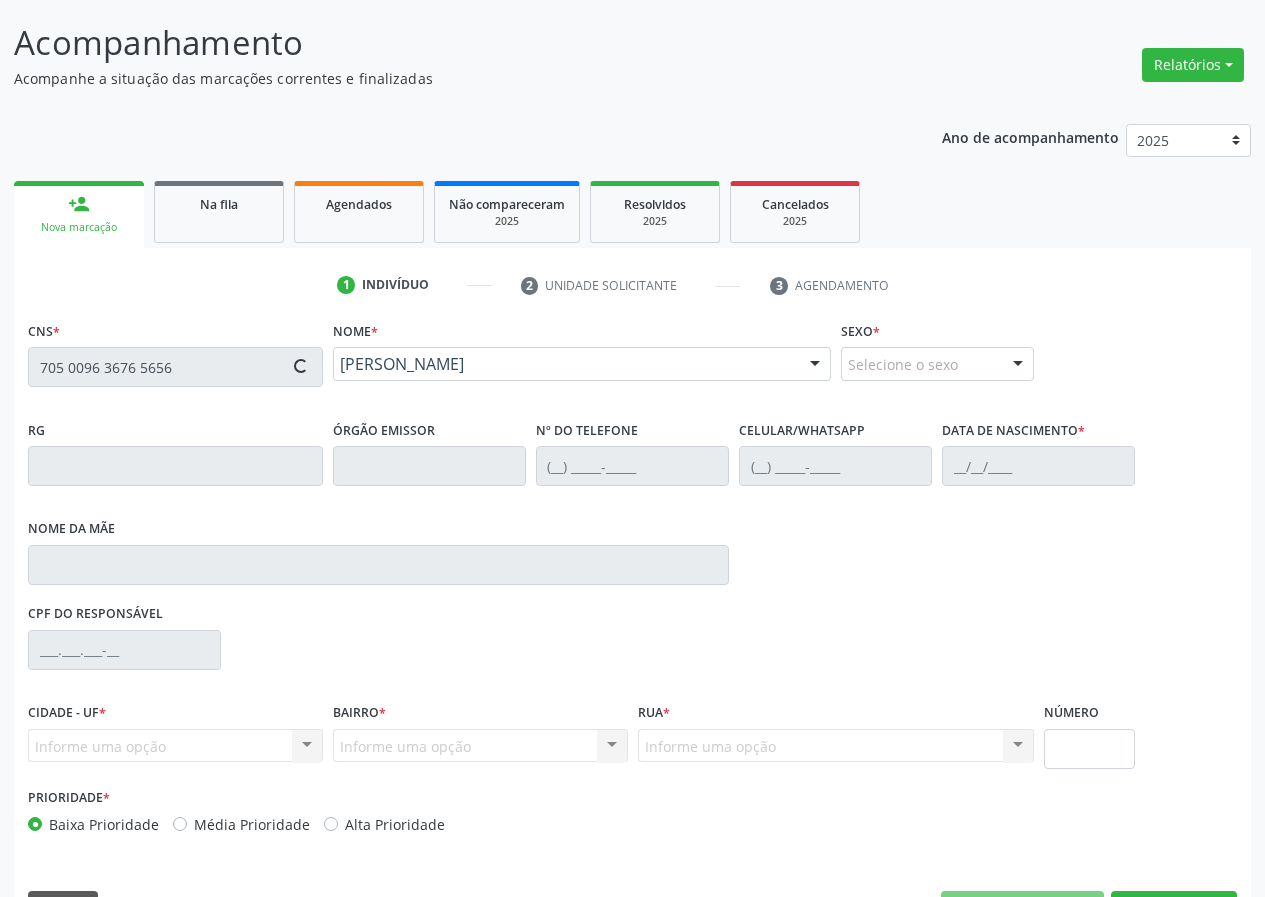 type on "[DATE]" 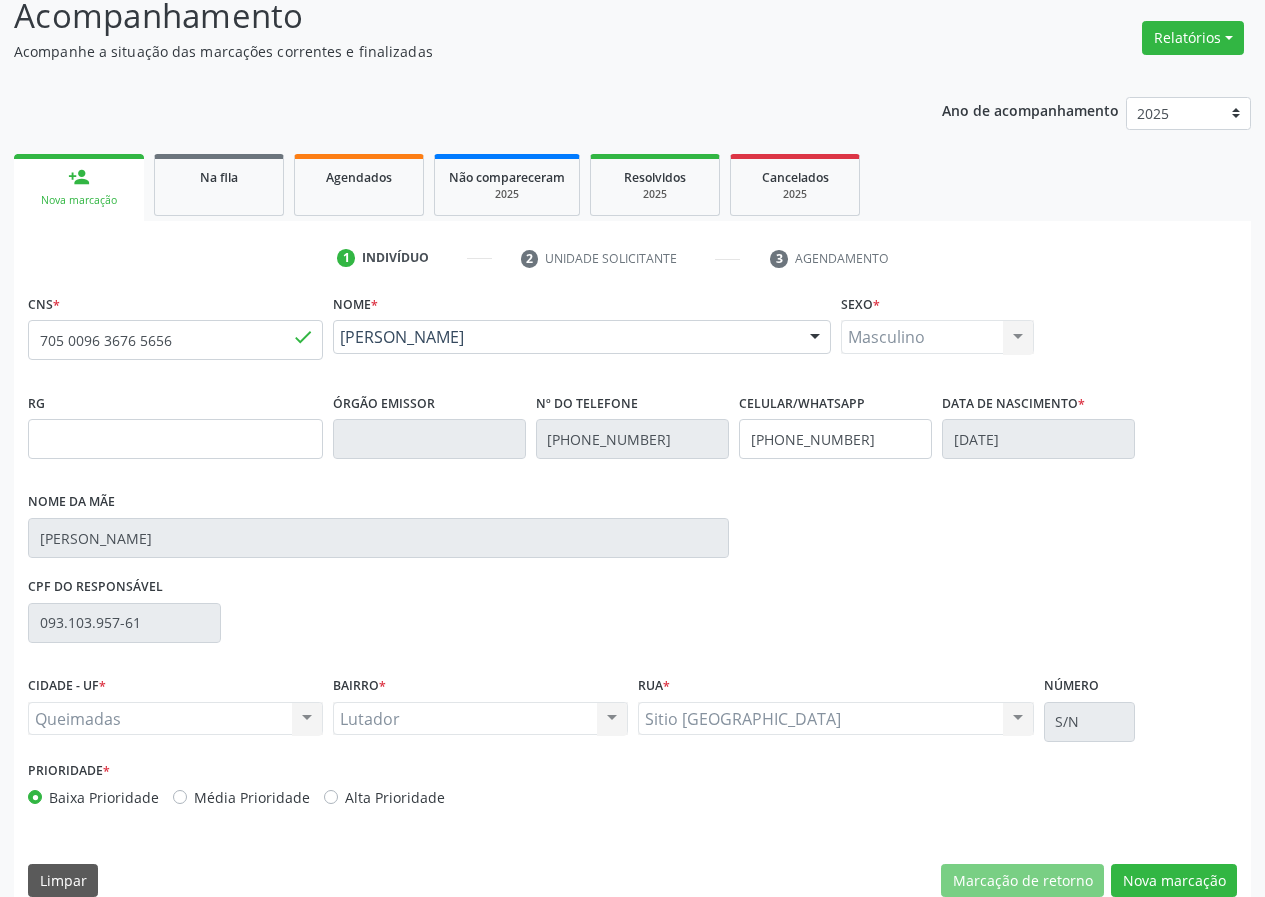 scroll, scrollTop: 173, scrollLeft: 0, axis: vertical 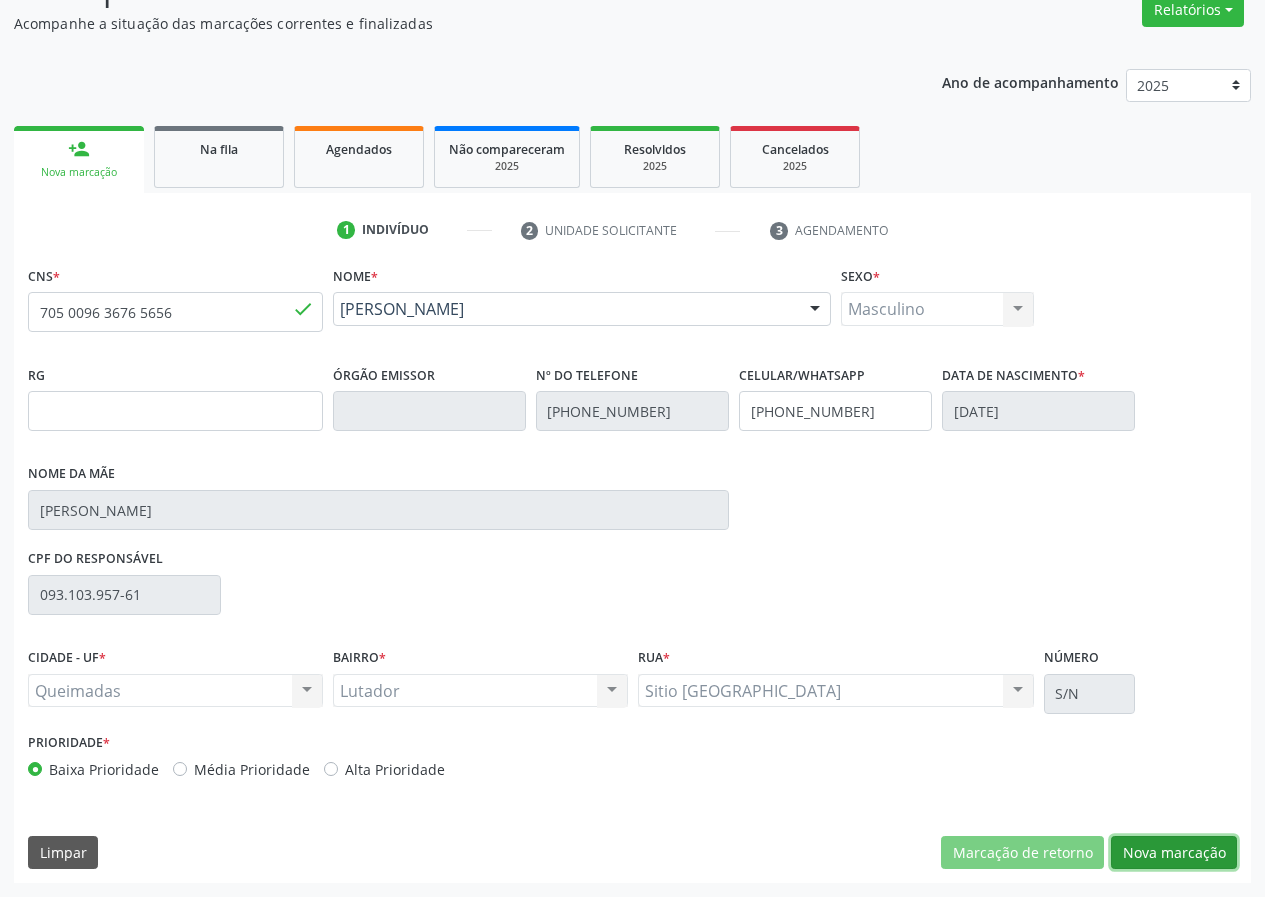 click on "Nova marcação" at bounding box center [1174, 853] 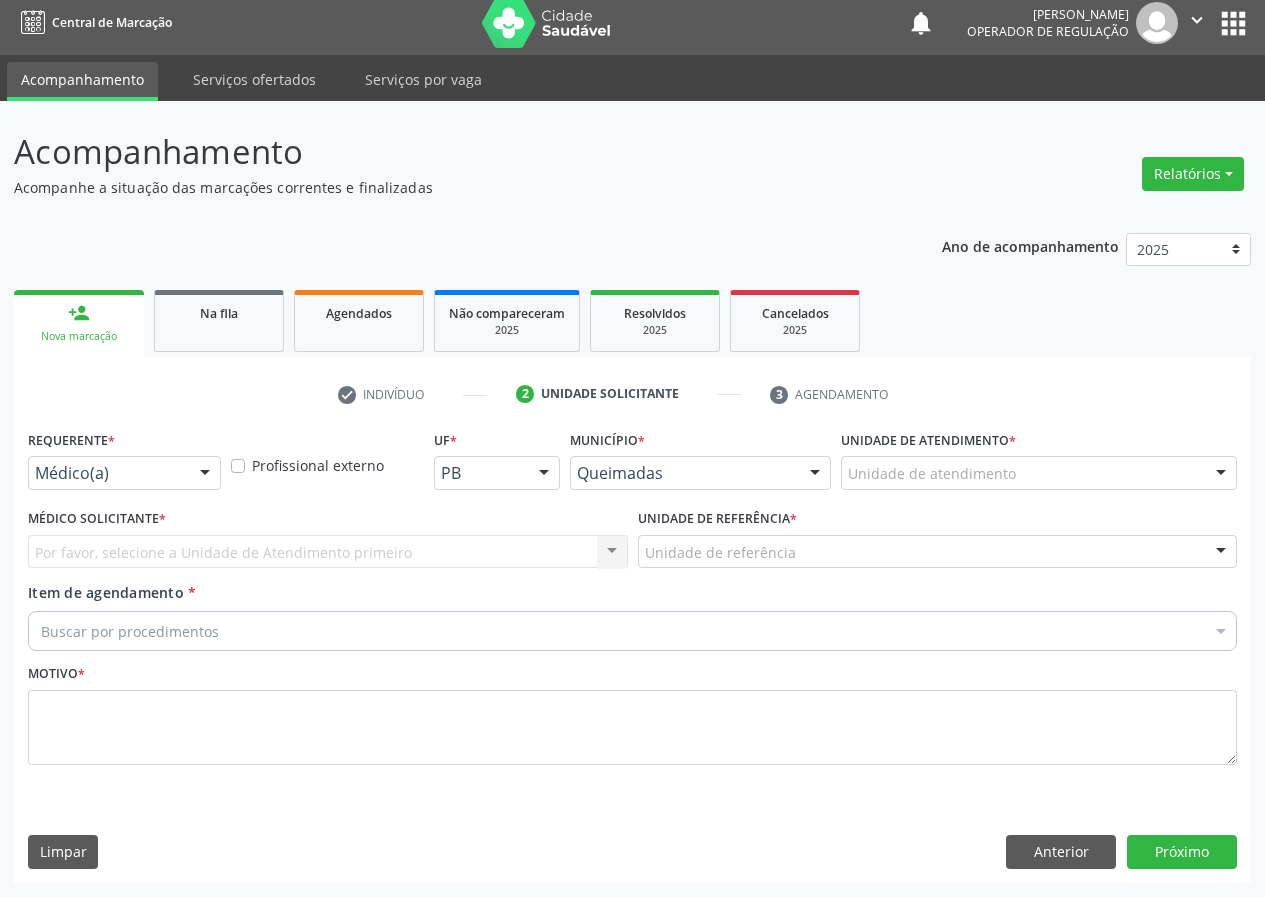scroll, scrollTop: 9, scrollLeft: 0, axis: vertical 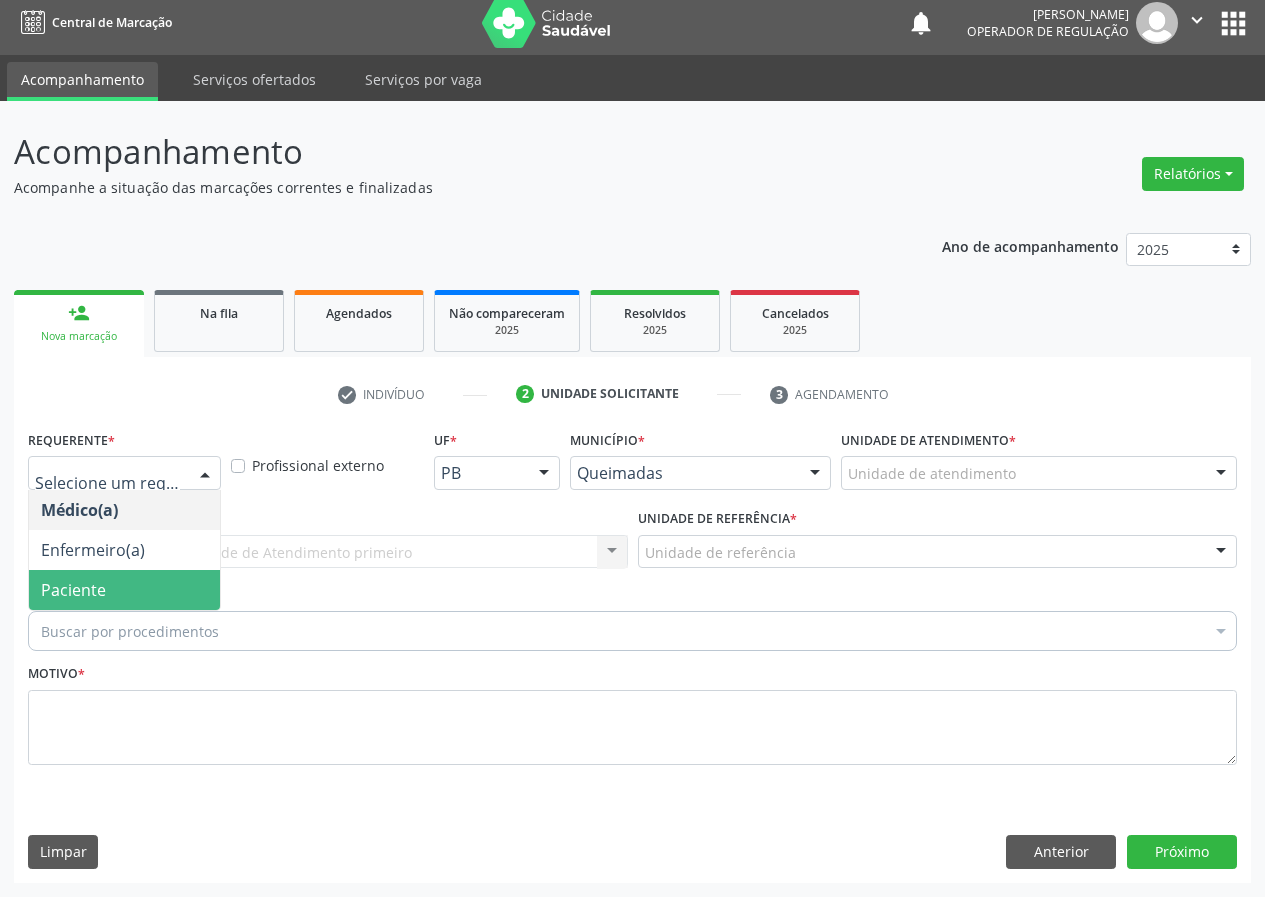 click on "Paciente" at bounding box center [73, 590] 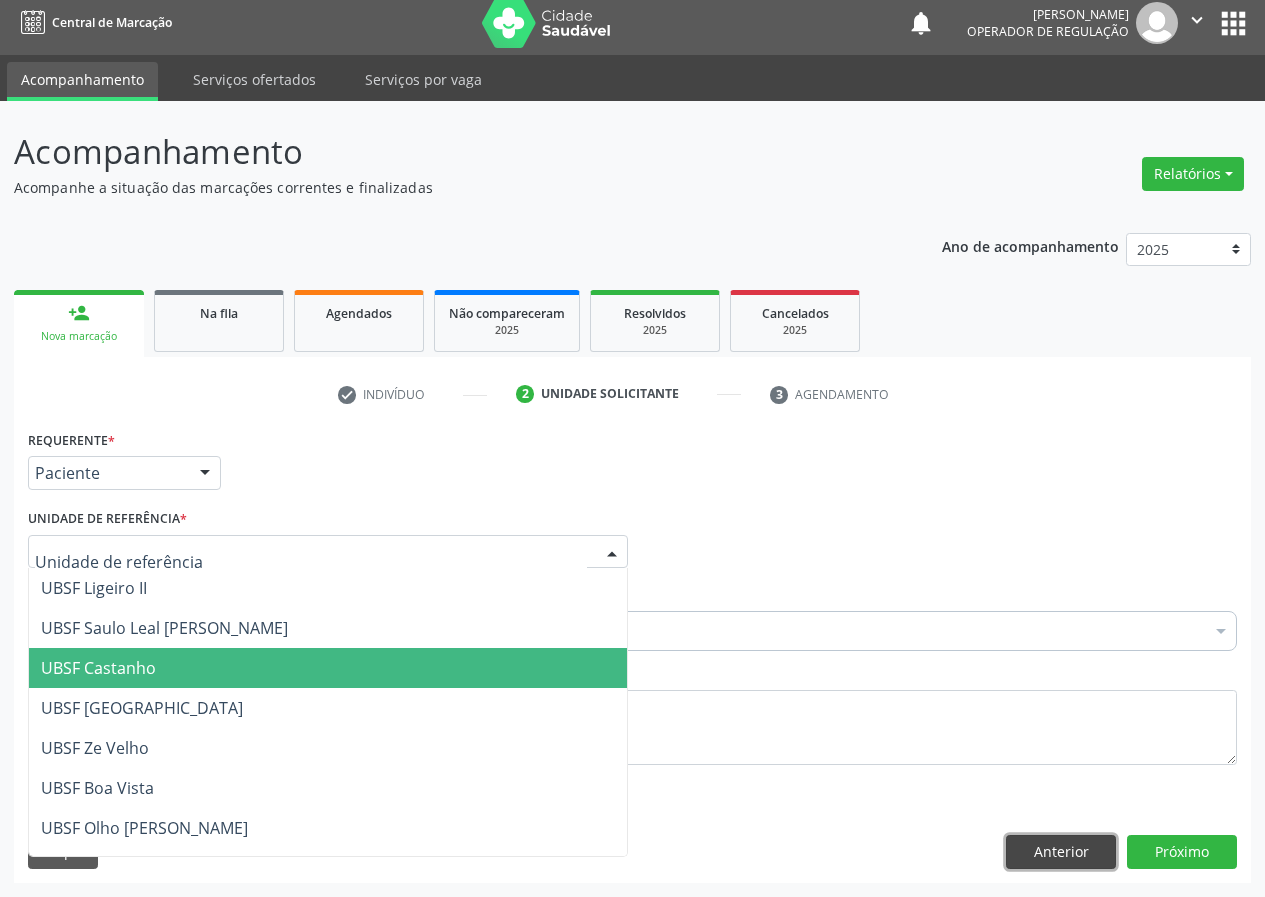 click on "Anterior" at bounding box center (1061, 852) 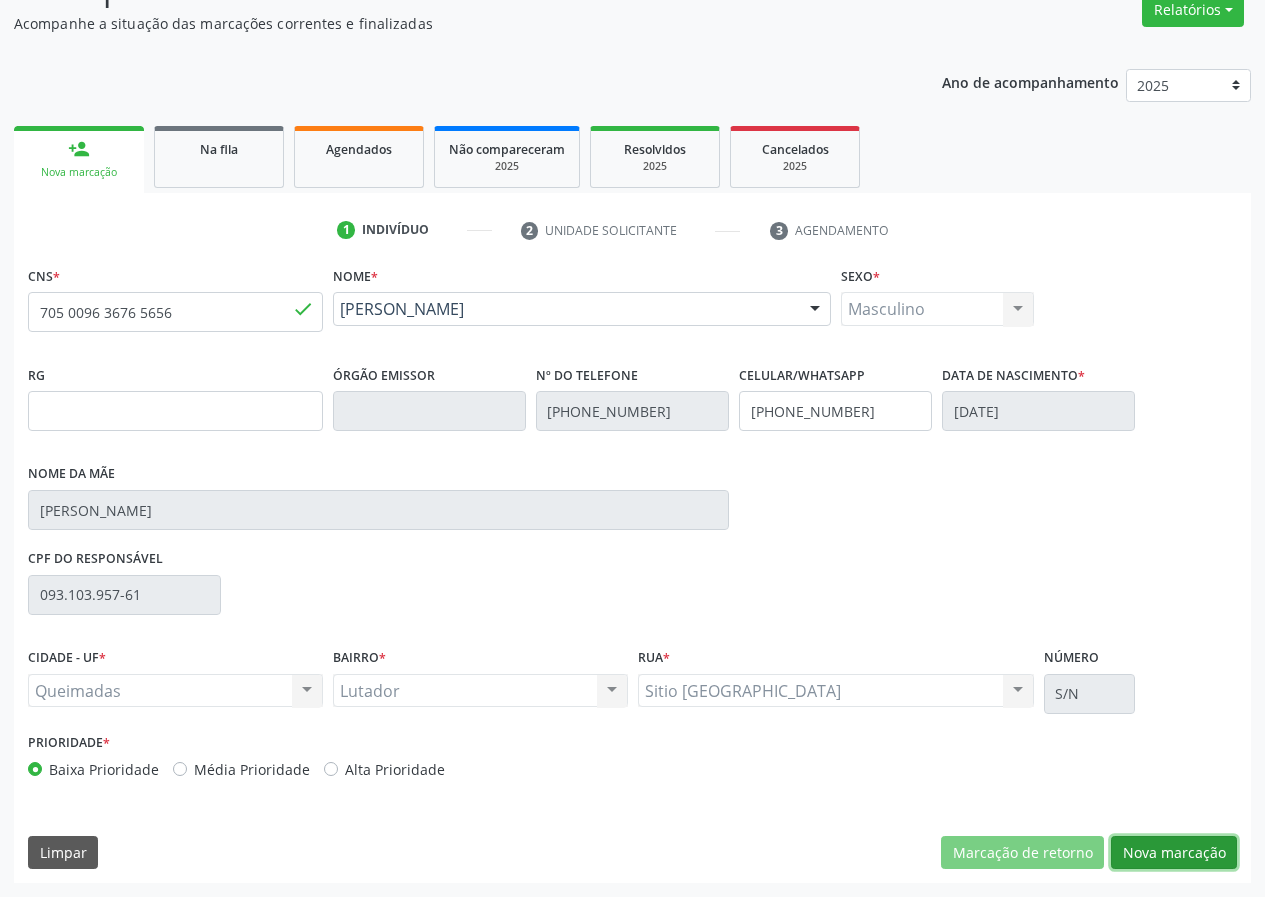 click on "Nova marcação" at bounding box center (1174, 853) 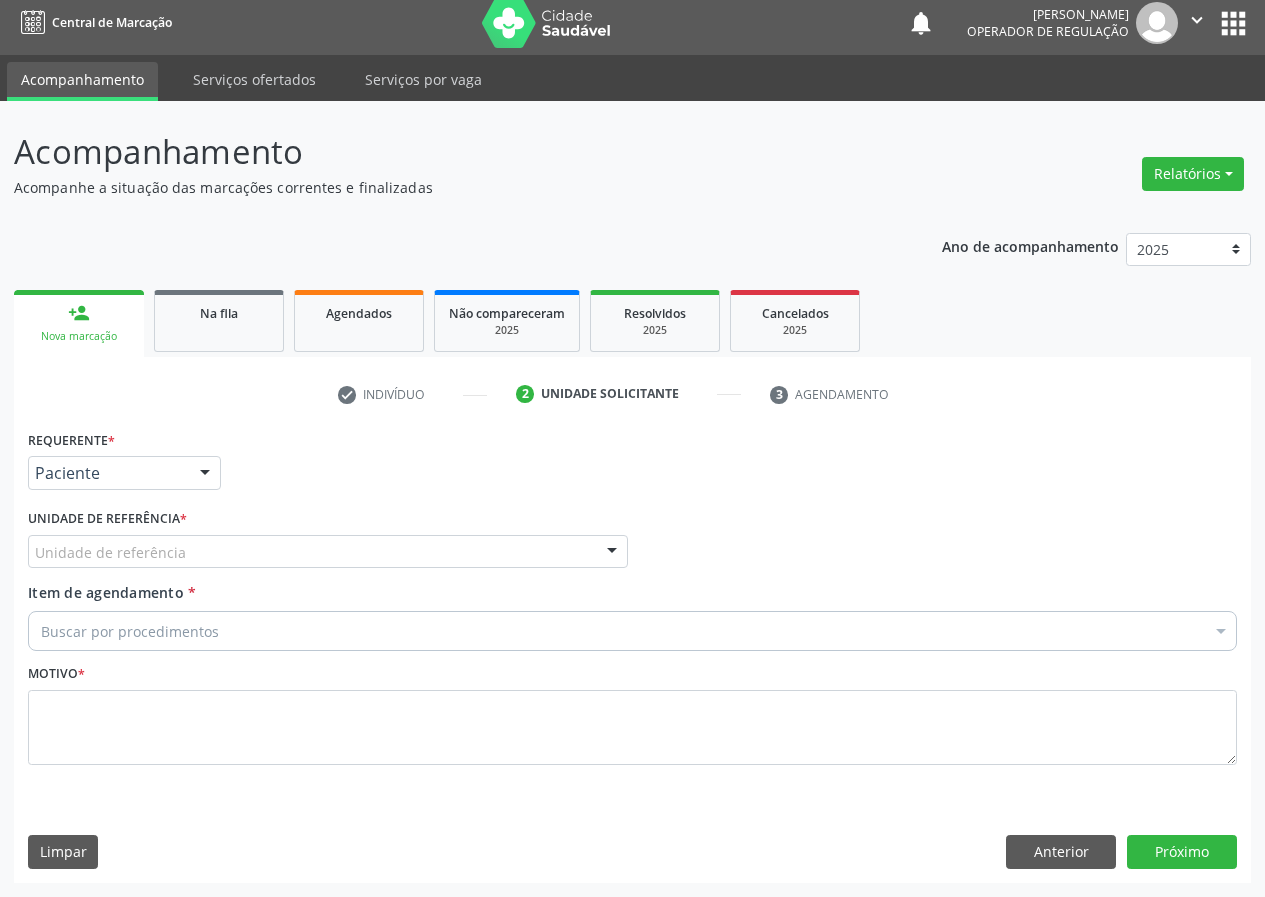 click on "Unidade de referência" at bounding box center [328, 552] 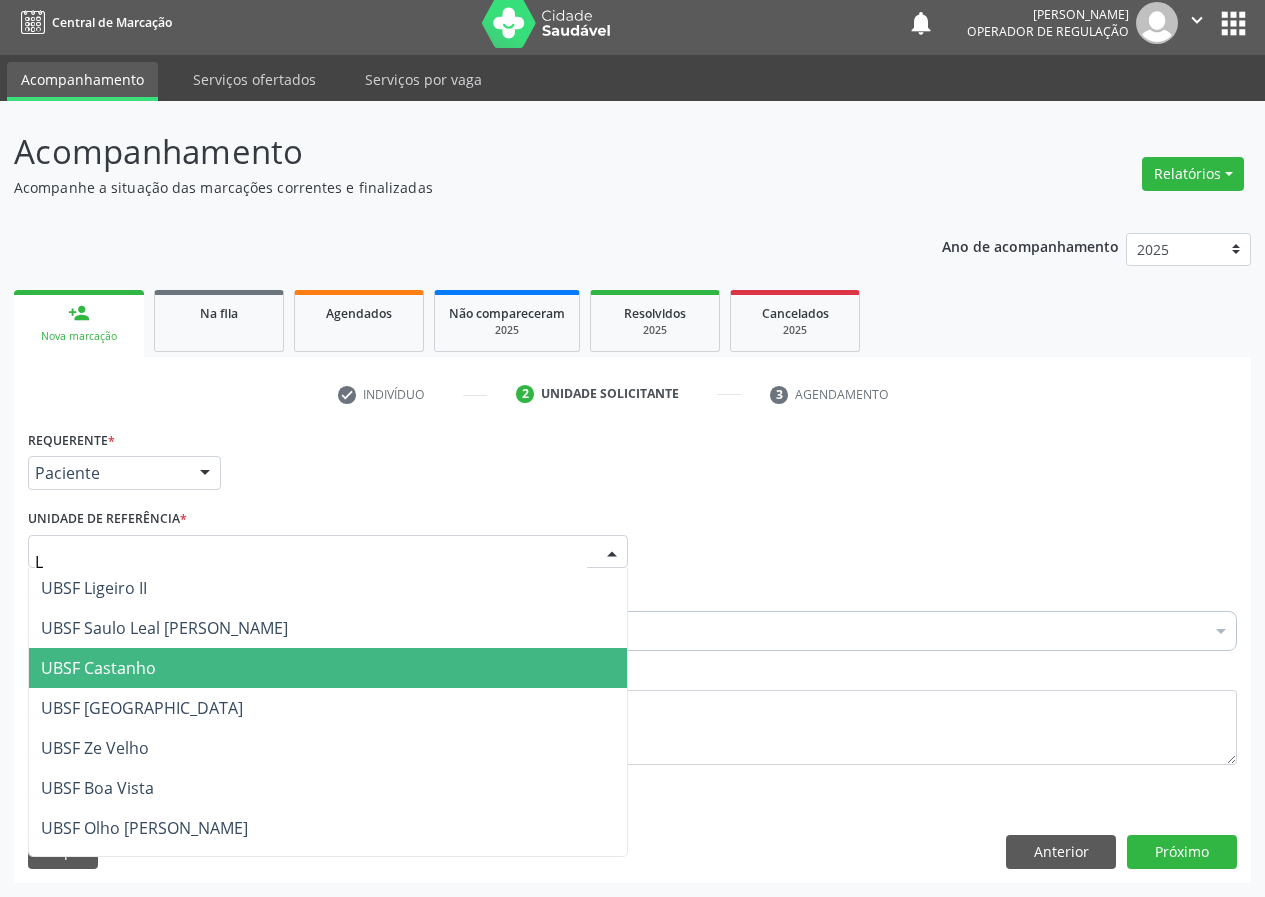 type on "LU" 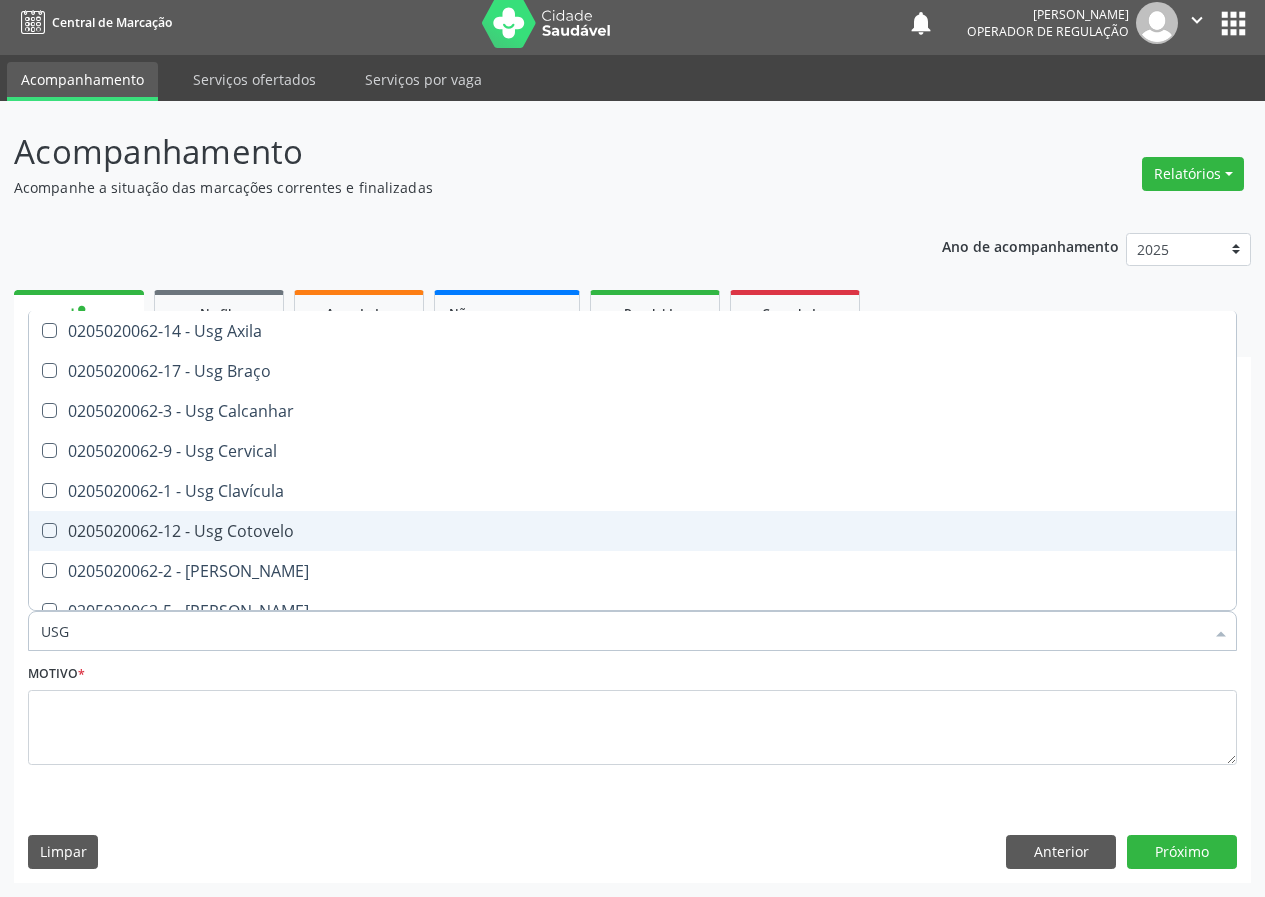 type on "USG O" 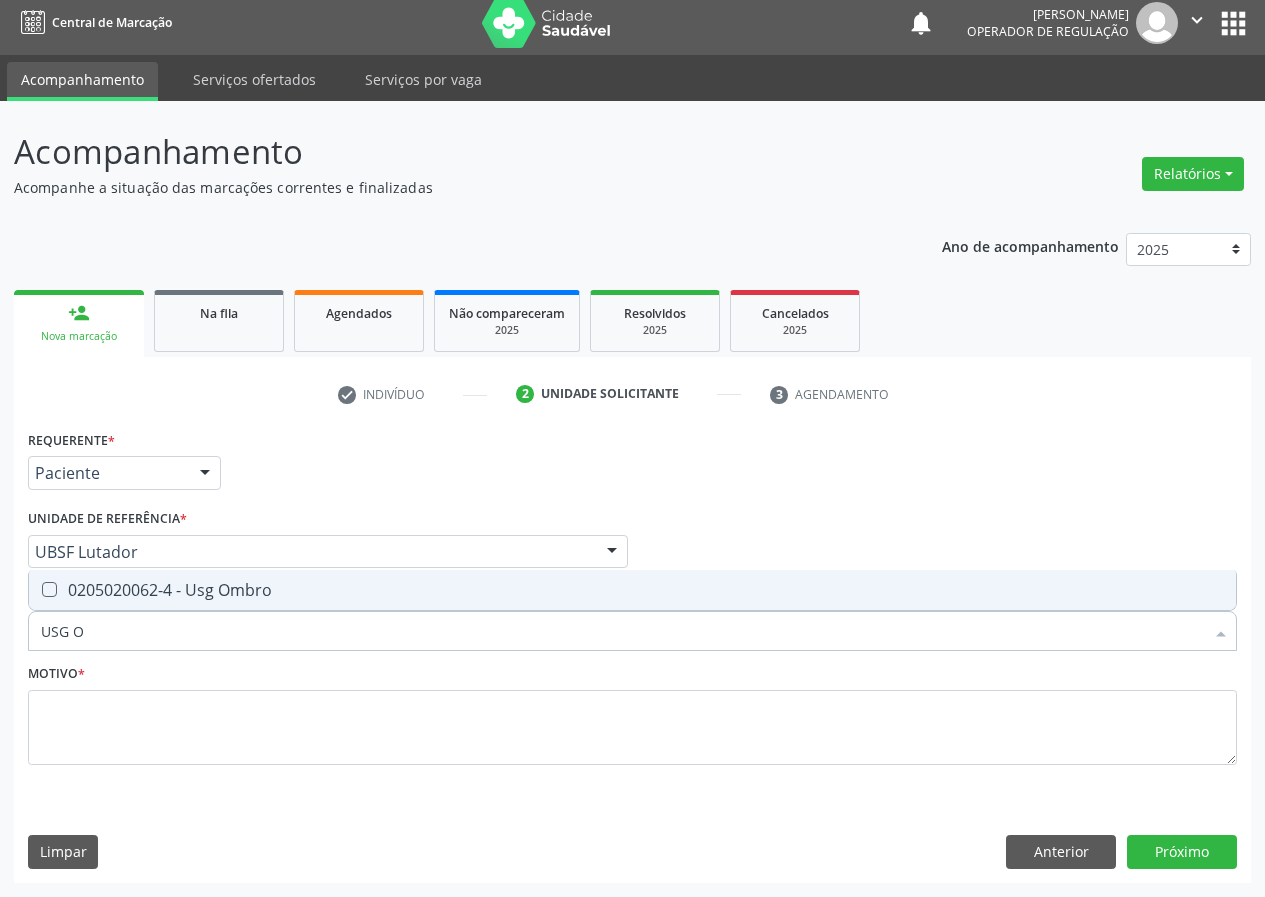 click on "0205020062-4 - Usg Ombro" at bounding box center [632, 590] 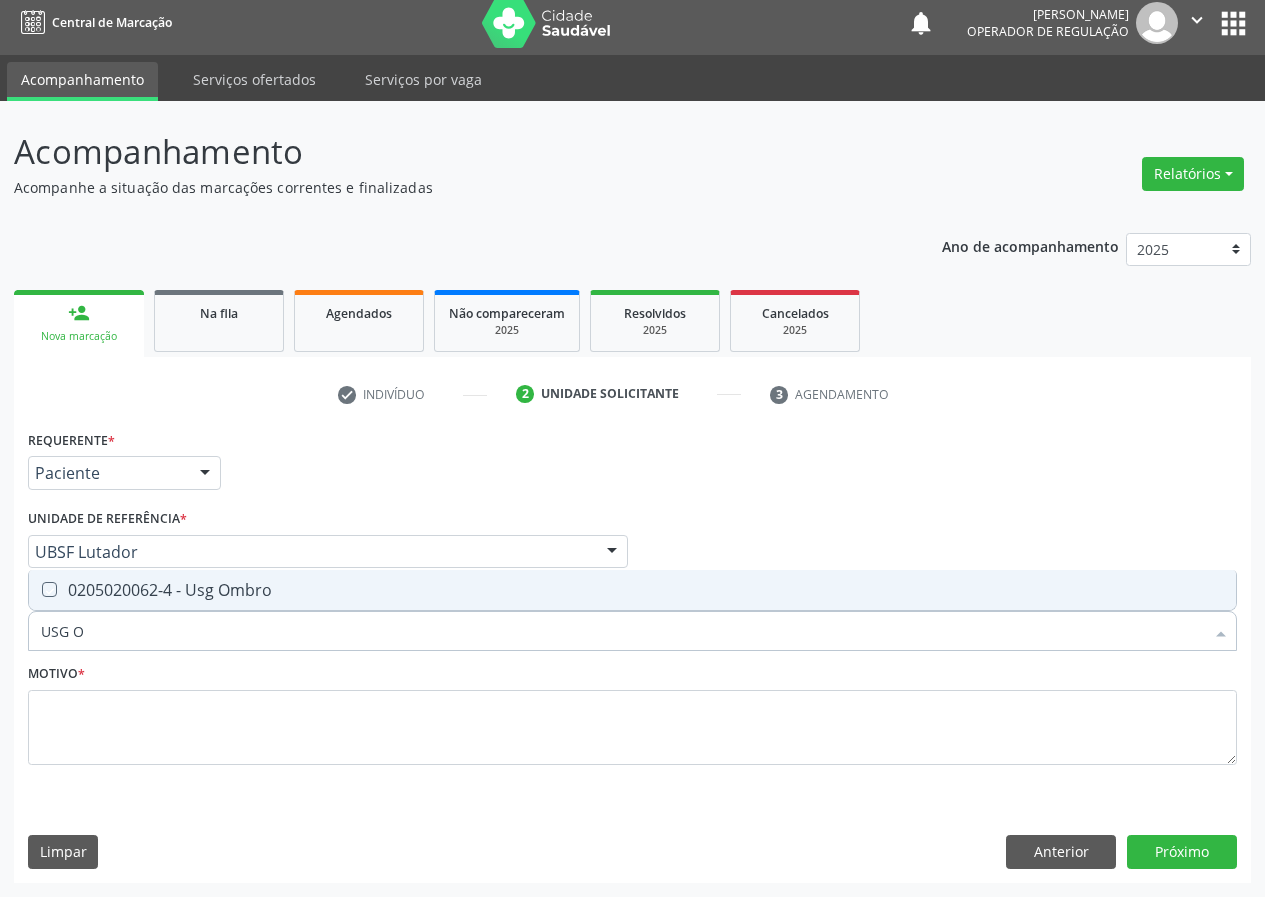 checkbox on "true" 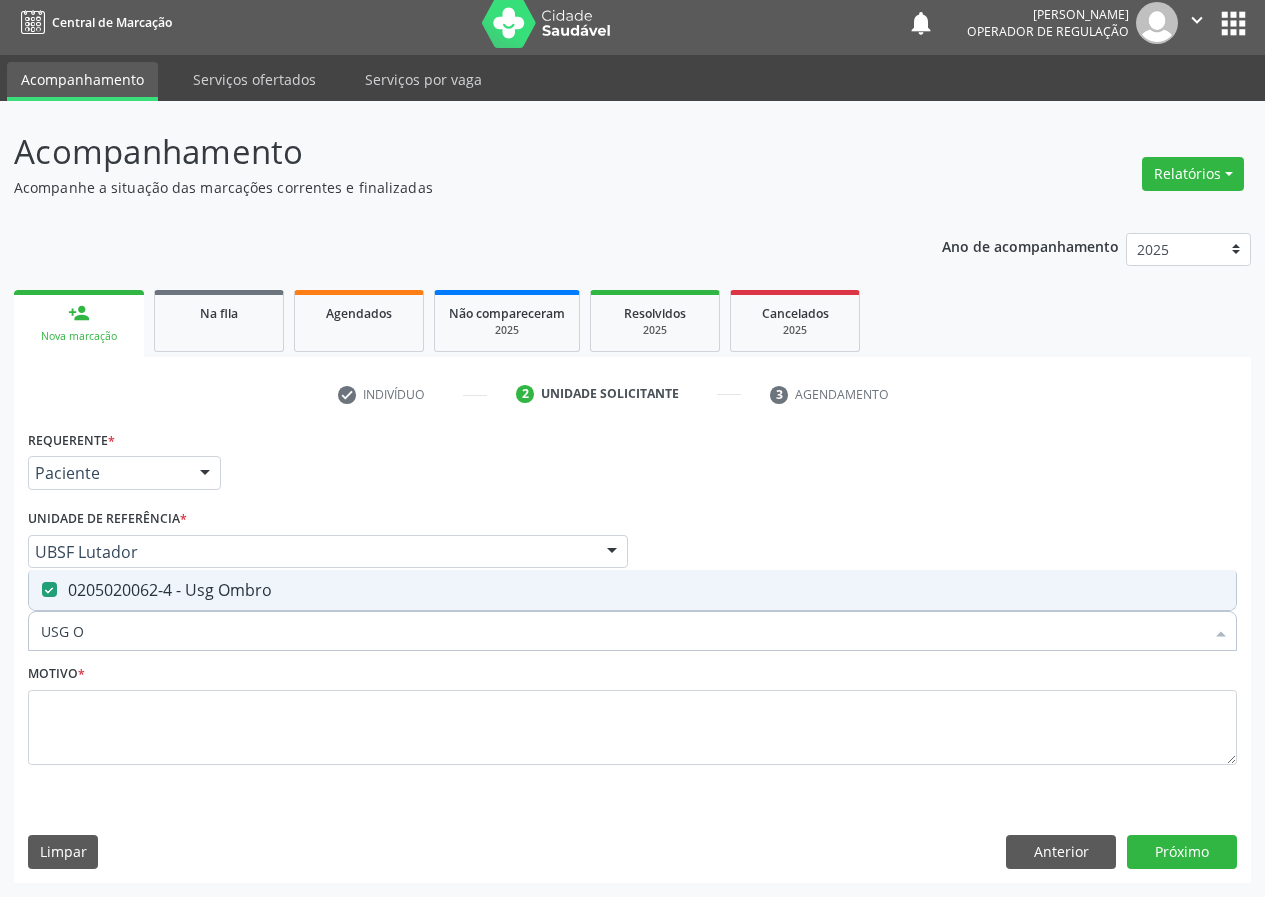 click on "Motivo
*" at bounding box center (632, 712) 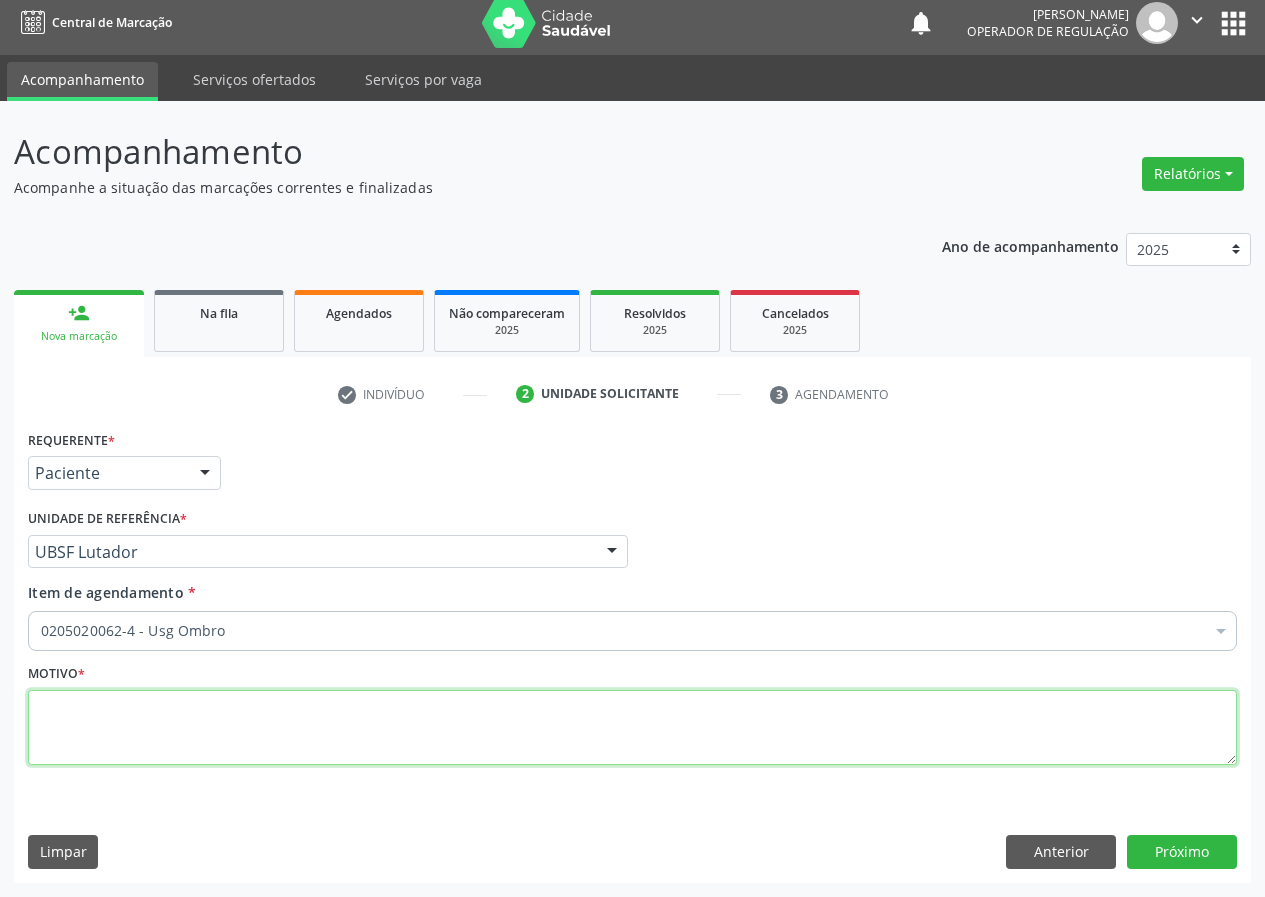 click at bounding box center (632, 728) 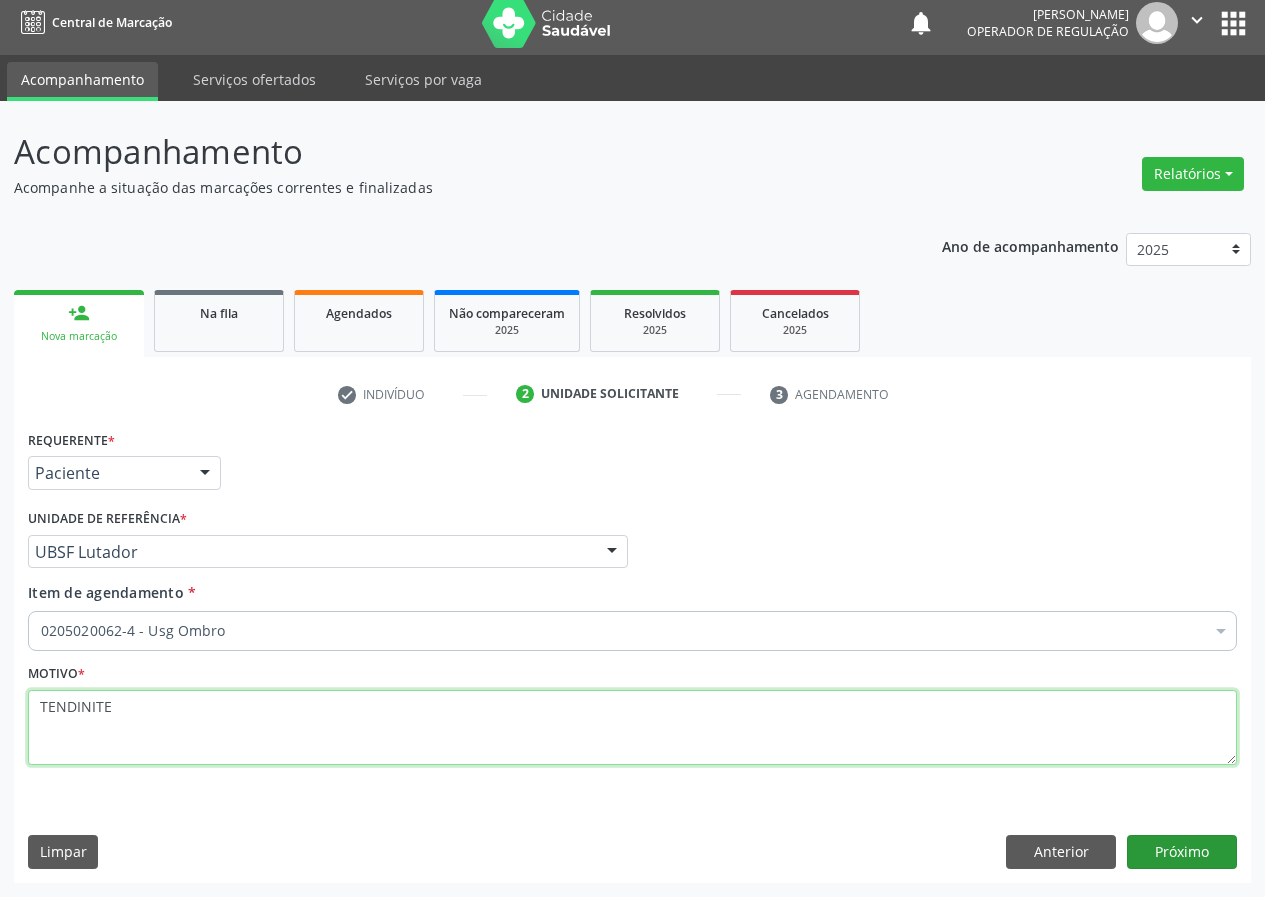 type on "TENDINITE" 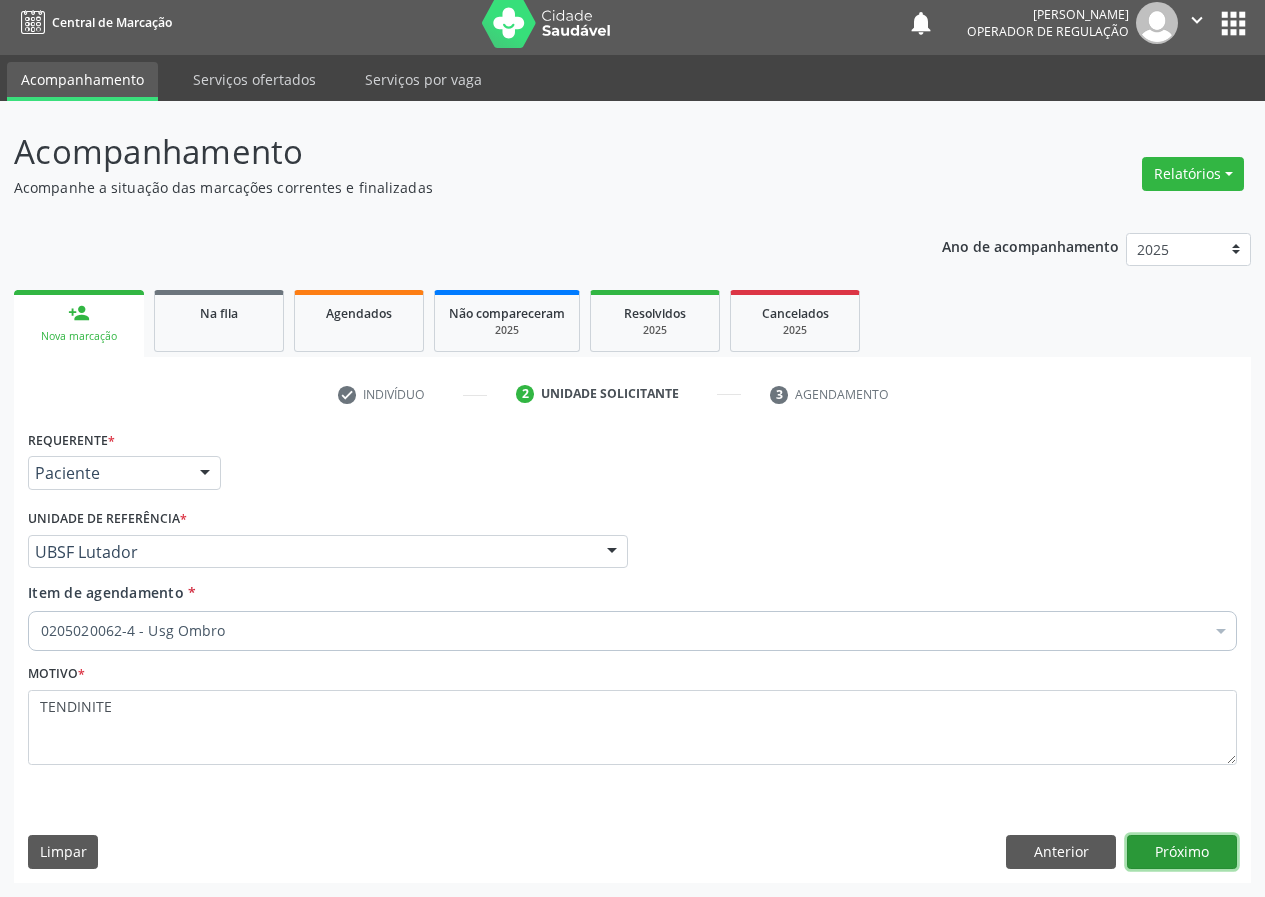 click on "Próximo" at bounding box center [1182, 852] 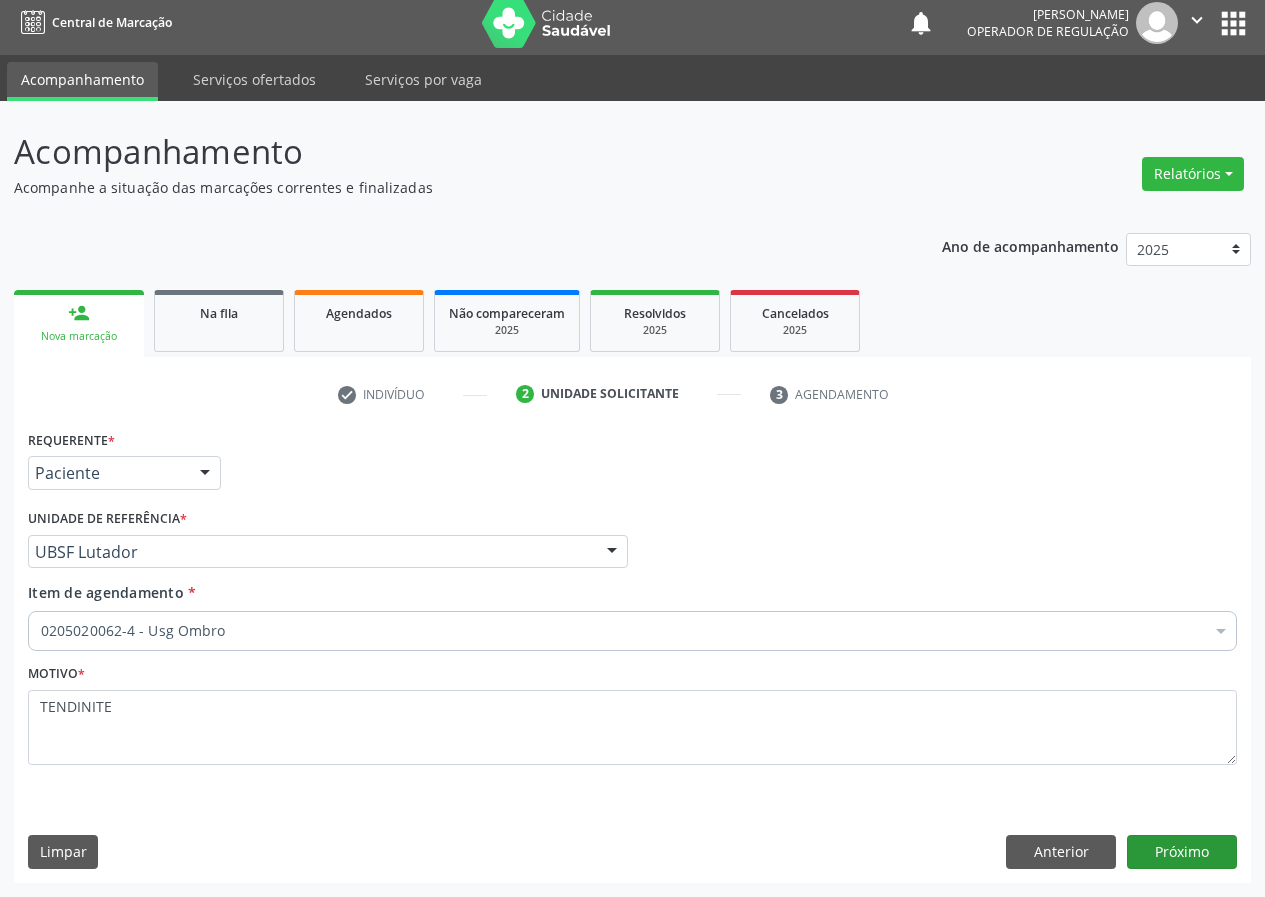 scroll, scrollTop: 0, scrollLeft: 0, axis: both 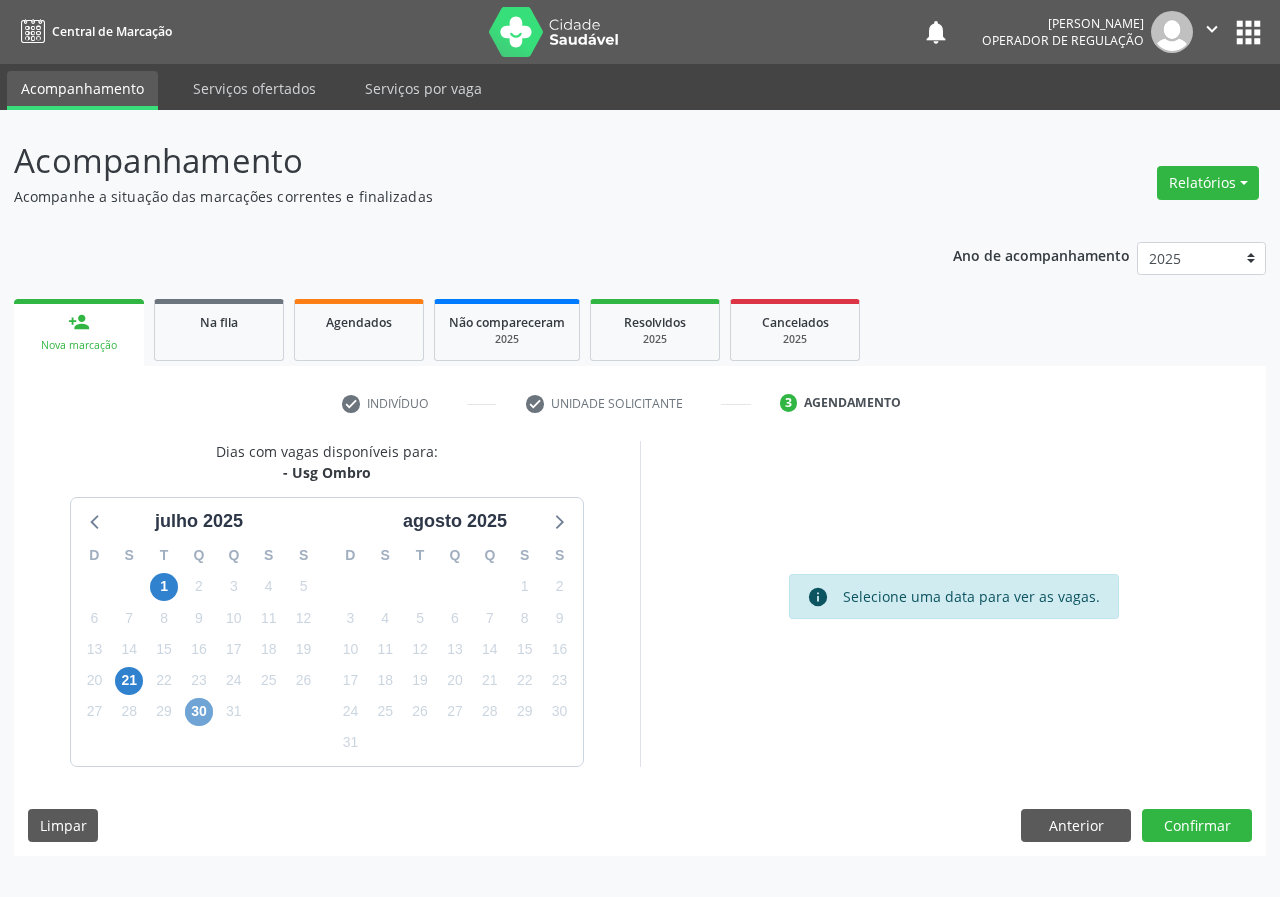 click on "30" at bounding box center [199, 712] 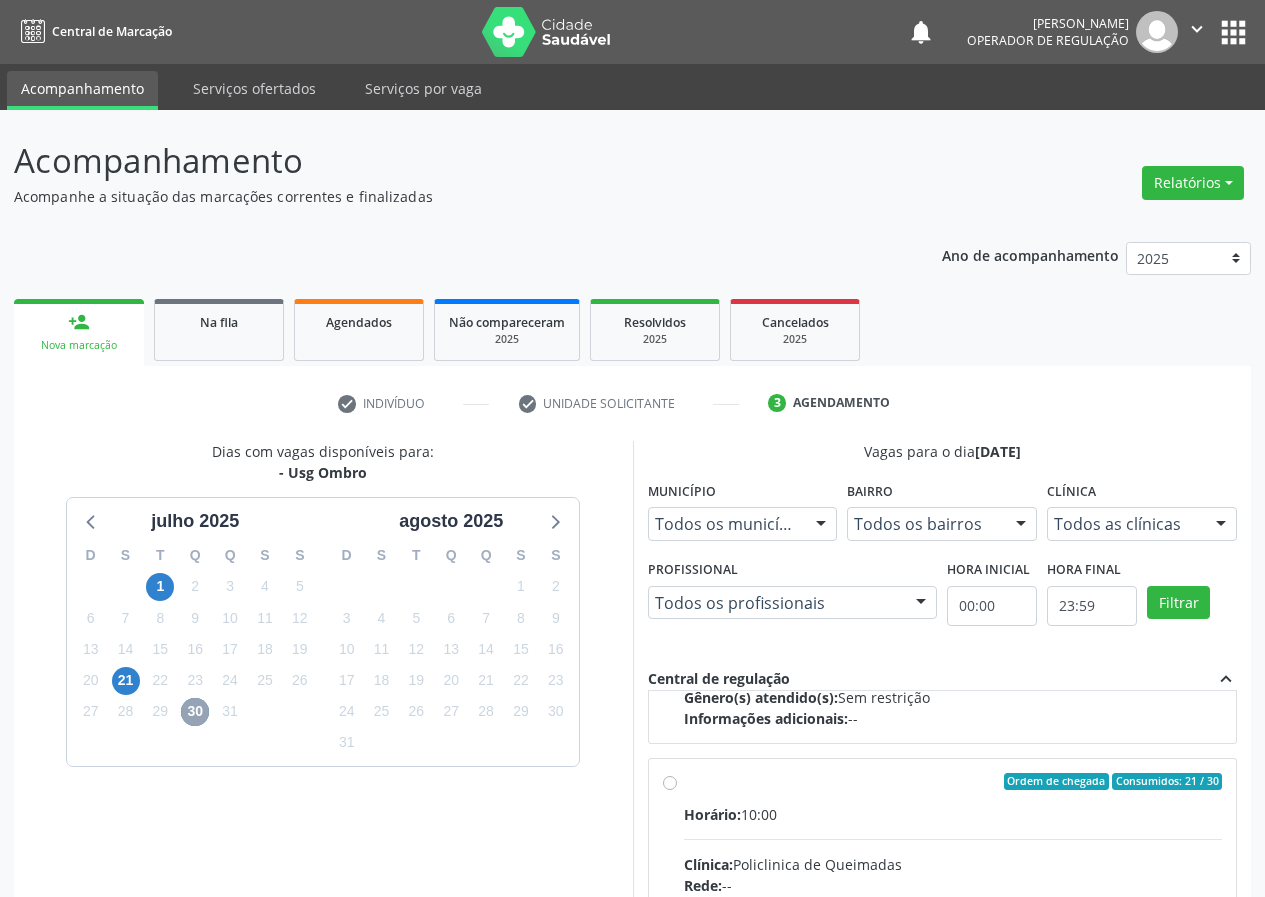 scroll, scrollTop: 315, scrollLeft: 0, axis: vertical 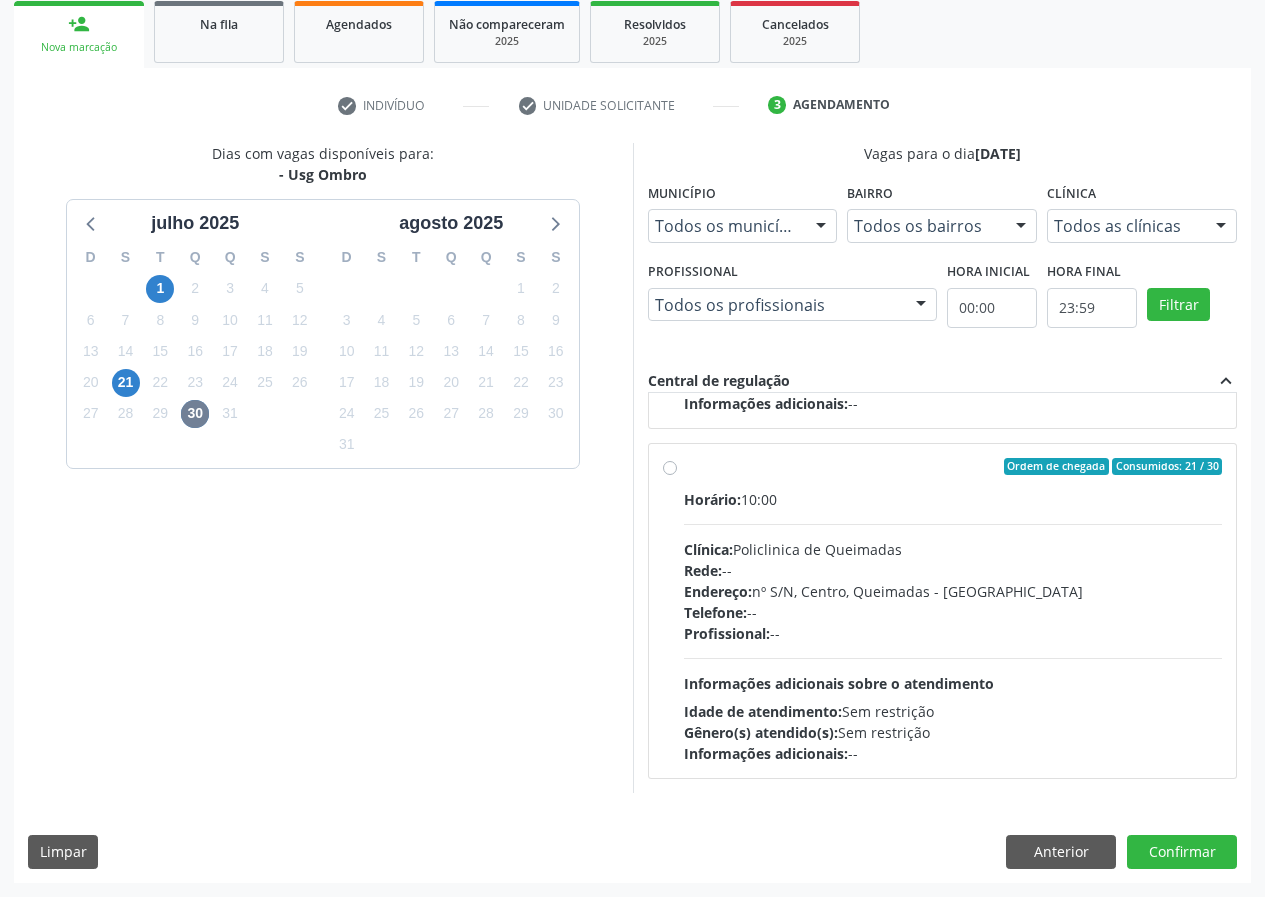 click on "Dias com vagas disponíveis para:
- [GEOGRAPHIC_DATA] Ombro
[DATE] D S T Q Q S S 29 30 1 2 3 4 5 6 7 8 9 10 11 12 13 14 15 16 17 18 19 20 21 22 23 24 25 26 27 28 29 30 31 1 2 3 4 5 6 7 8 [DATE] D S T Q Q S S 27 28 29 30 31 1 2 3 4 5 6 7 8 9 10 11 12 13 14 15 16 17 18 19 20 21 22 23 24 25 26 27 28 29 30 31 1 2 3 4 5 6
Vagas para o dia
[DATE]
Município
Todos os municípios         Todos os municípios   [GEOGRAPHIC_DATA] - [GEOGRAPHIC_DATA] resultado encontrado para: "   "
Não há nenhuma opção para ser exibida.
Bairro
Todos os bairros         Todos os bairros   [GEOGRAPHIC_DATA] resultado encontrado para: "   "
Não há nenhuma opção para ser exibida.
Clínica
Todos as clínicas         Todos as clínicas   Policlinica de Queimadas
Nenhum resultado encontrado para: "   "
Não há nenhuma opção para ser exibida." at bounding box center (632, 512) 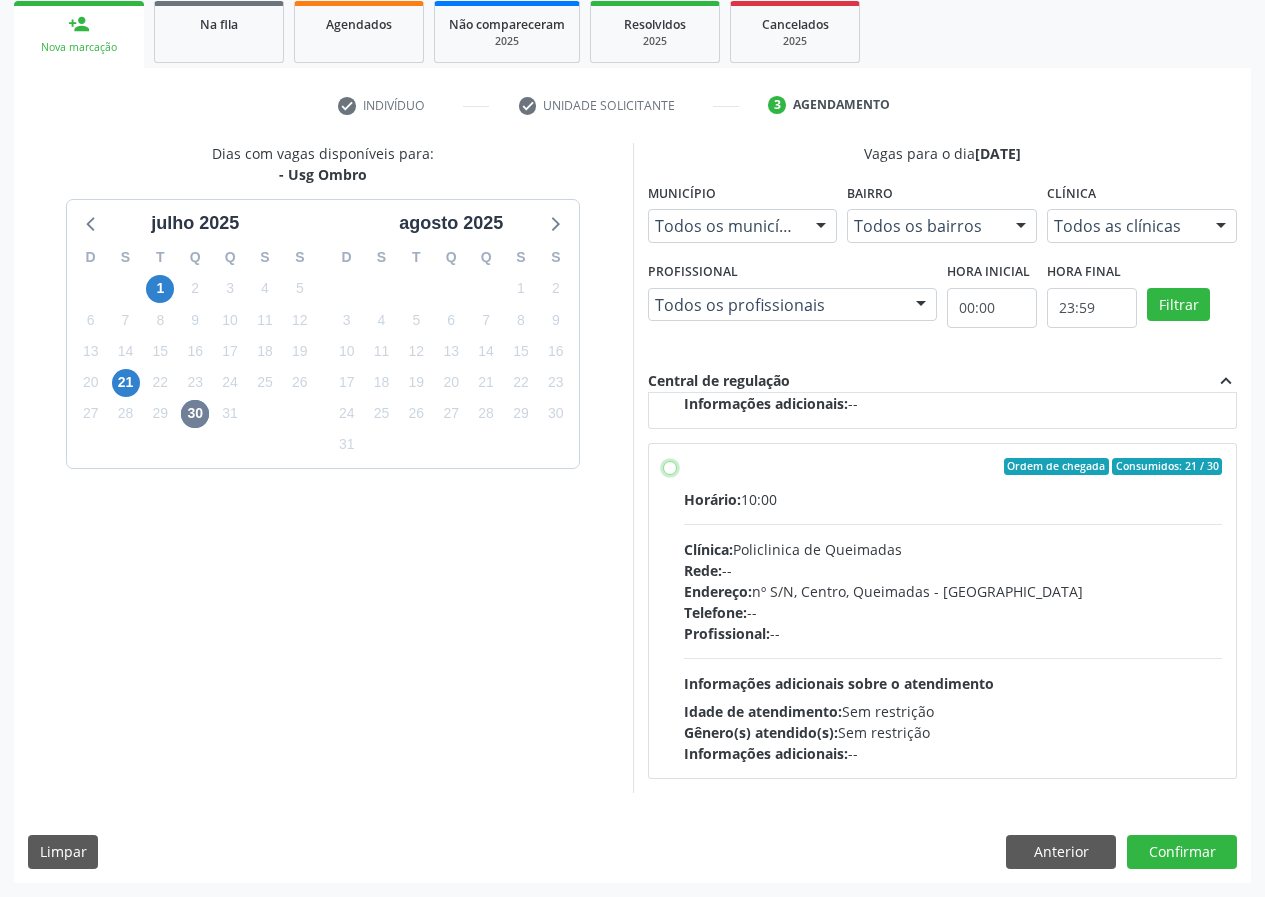 click on "Ordem de chegada
Consumidos: 21 / 30
Horário:   10:00
Clínica:  Policlinica de Queimadas
Rede:
--
Endereço:   nº S/N, Centro, Queimadas - PB
Telefone:   --
Profissional:
--
Informações adicionais sobre o atendimento
Idade de atendimento:
Sem restrição
Gênero(s) atendido(s):
Sem restrição
Informações adicionais:
--" at bounding box center [670, 467] 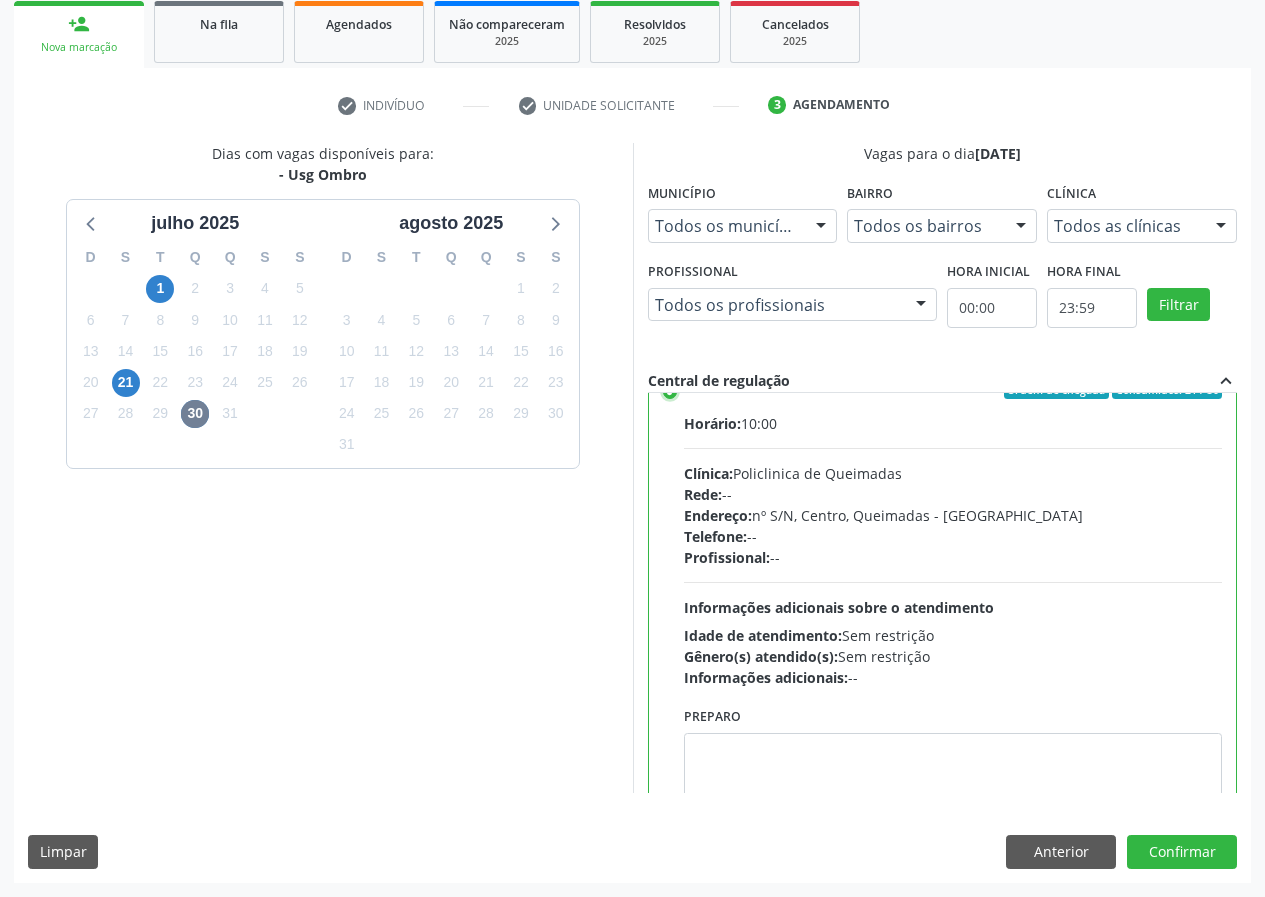 scroll, scrollTop: 450, scrollLeft: 0, axis: vertical 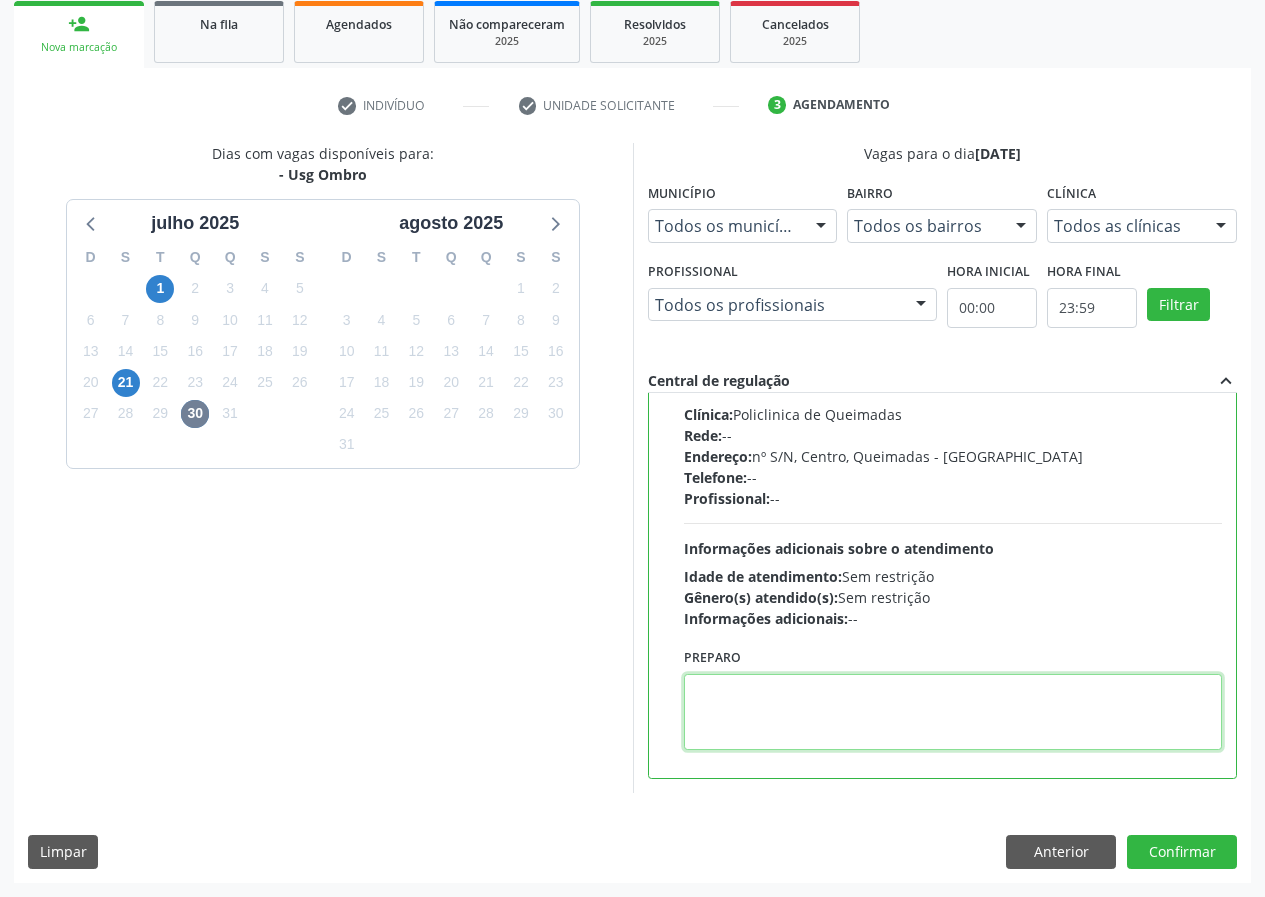 click at bounding box center [953, 712] 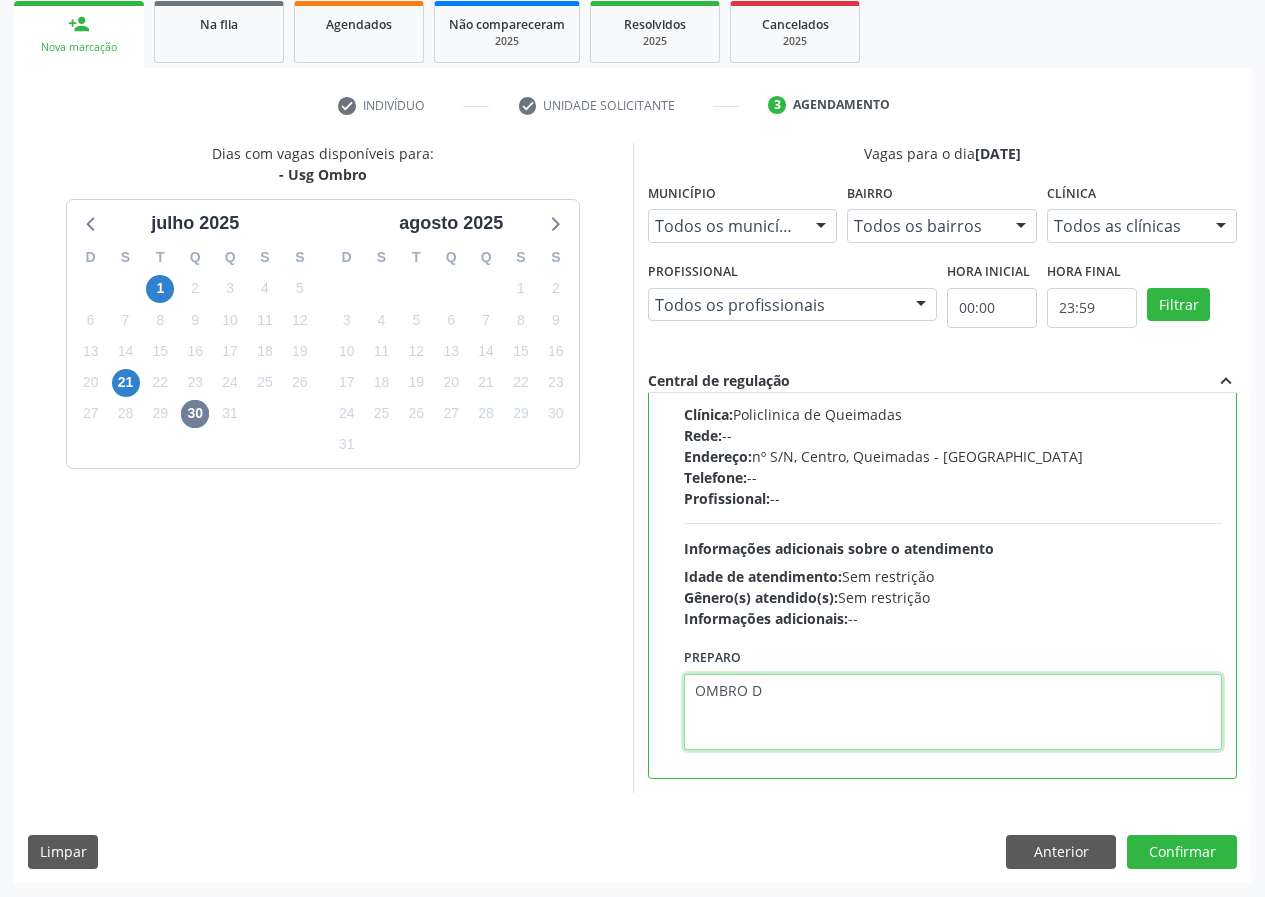 type on "OMBRO D" 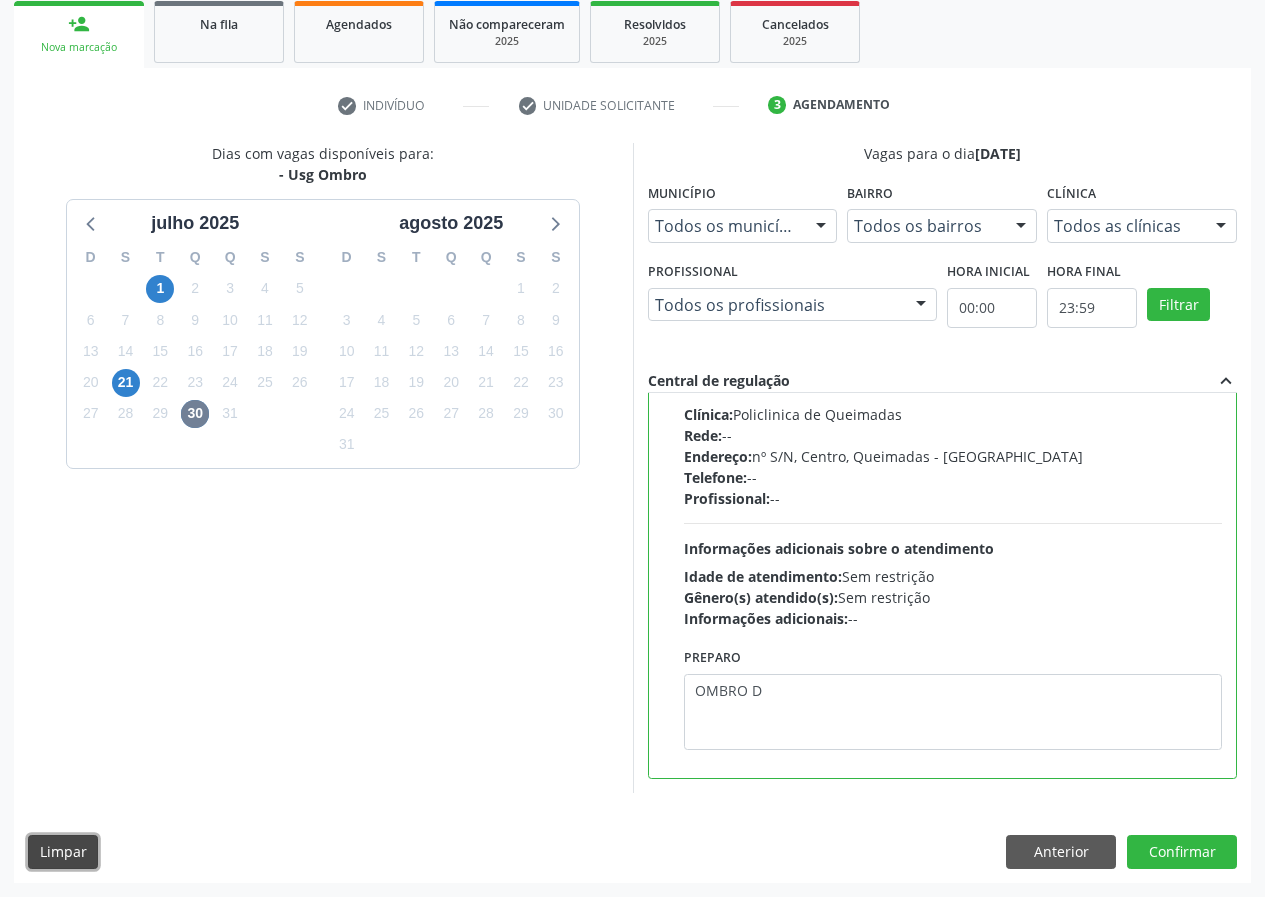 type 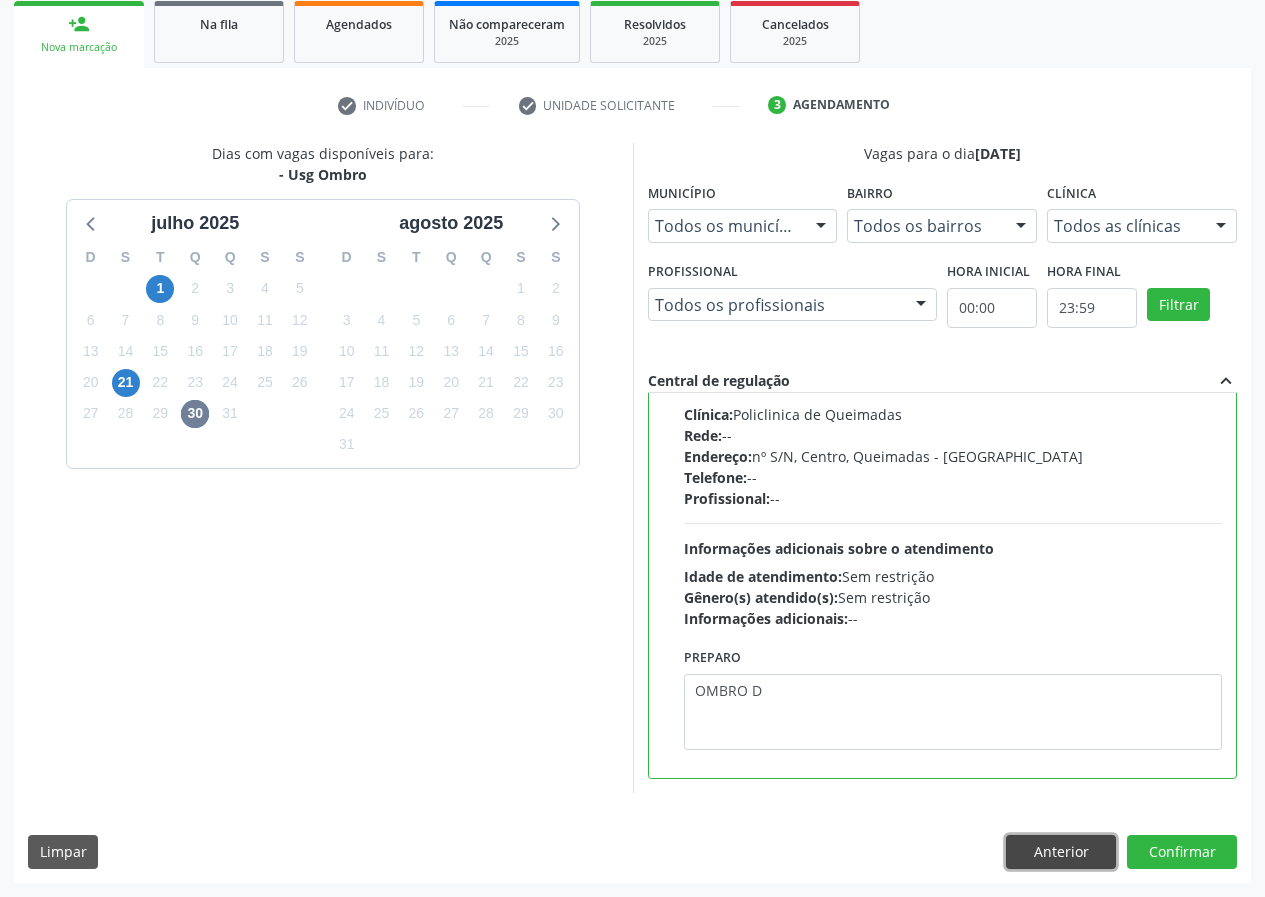 type 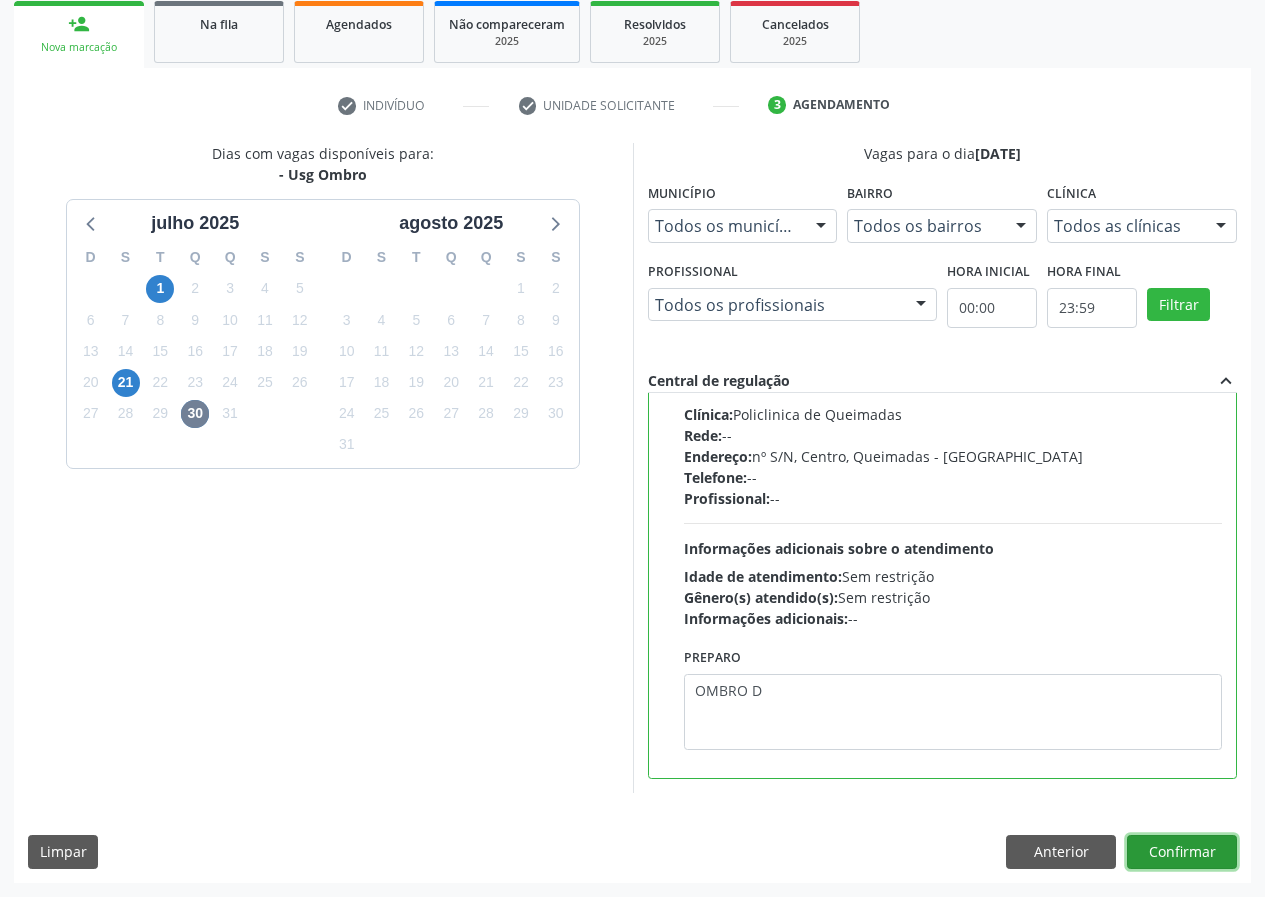 type 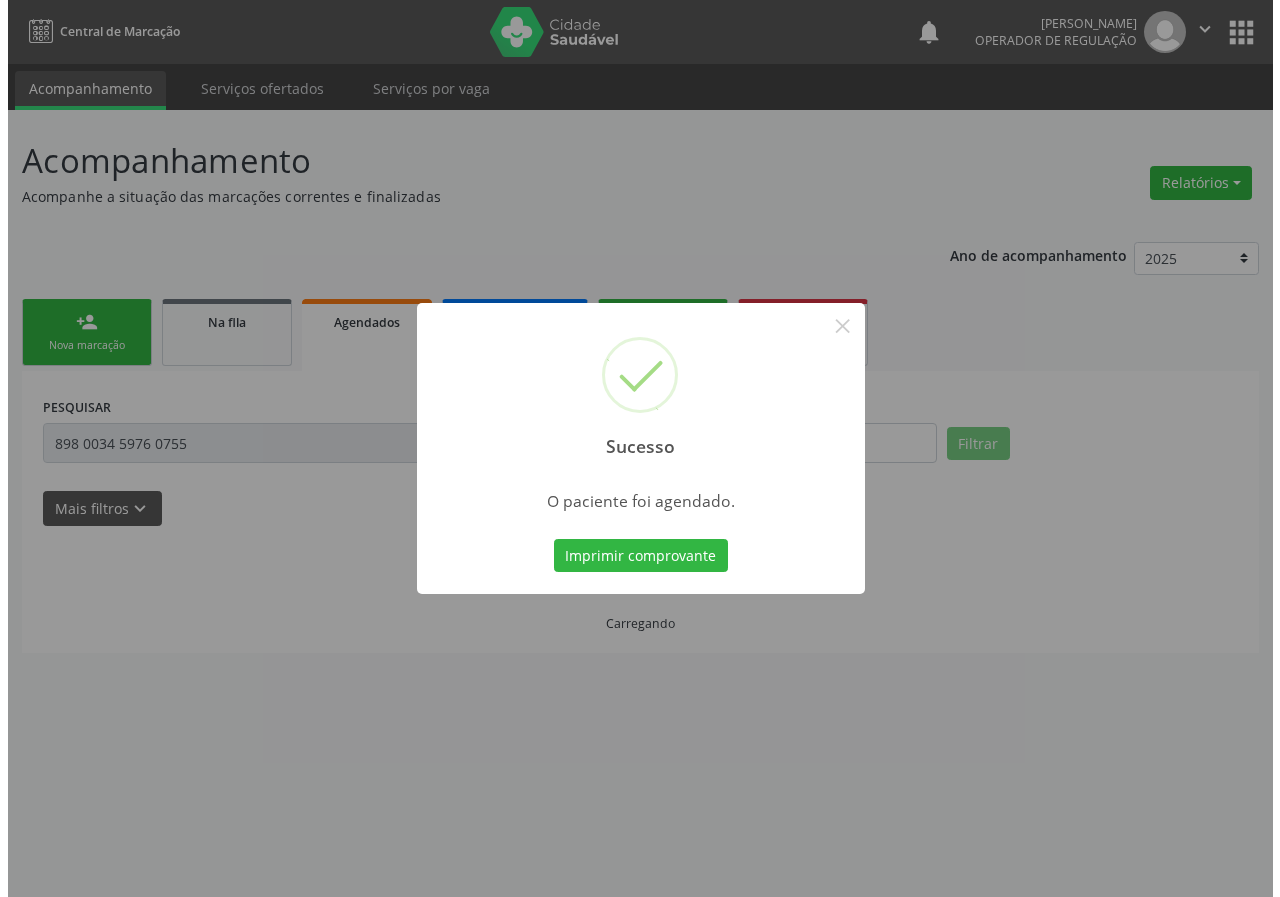 scroll, scrollTop: 0, scrollLeft: 0, axis: both 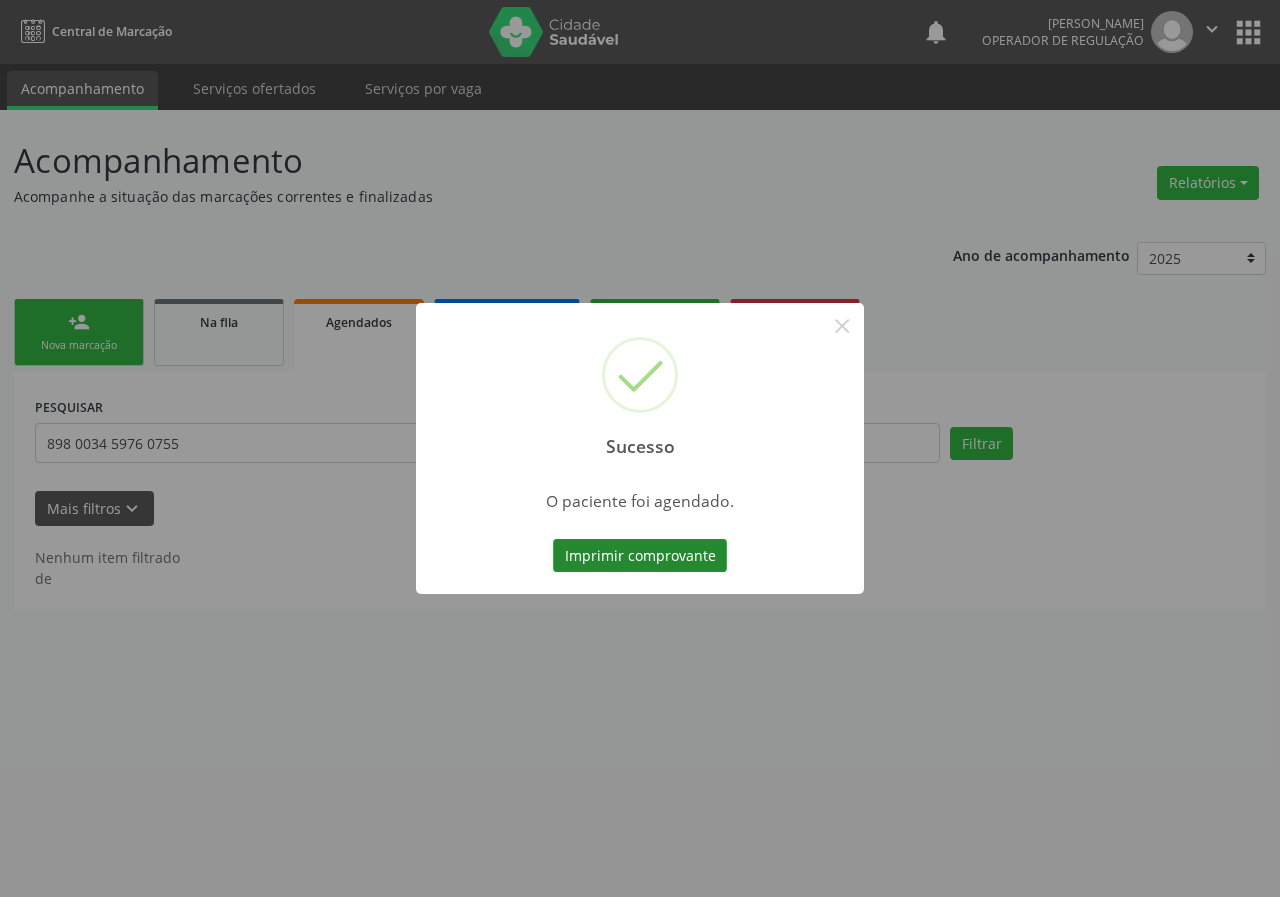 click on "Imprimir comprovante" at bounding box center (640, 556) 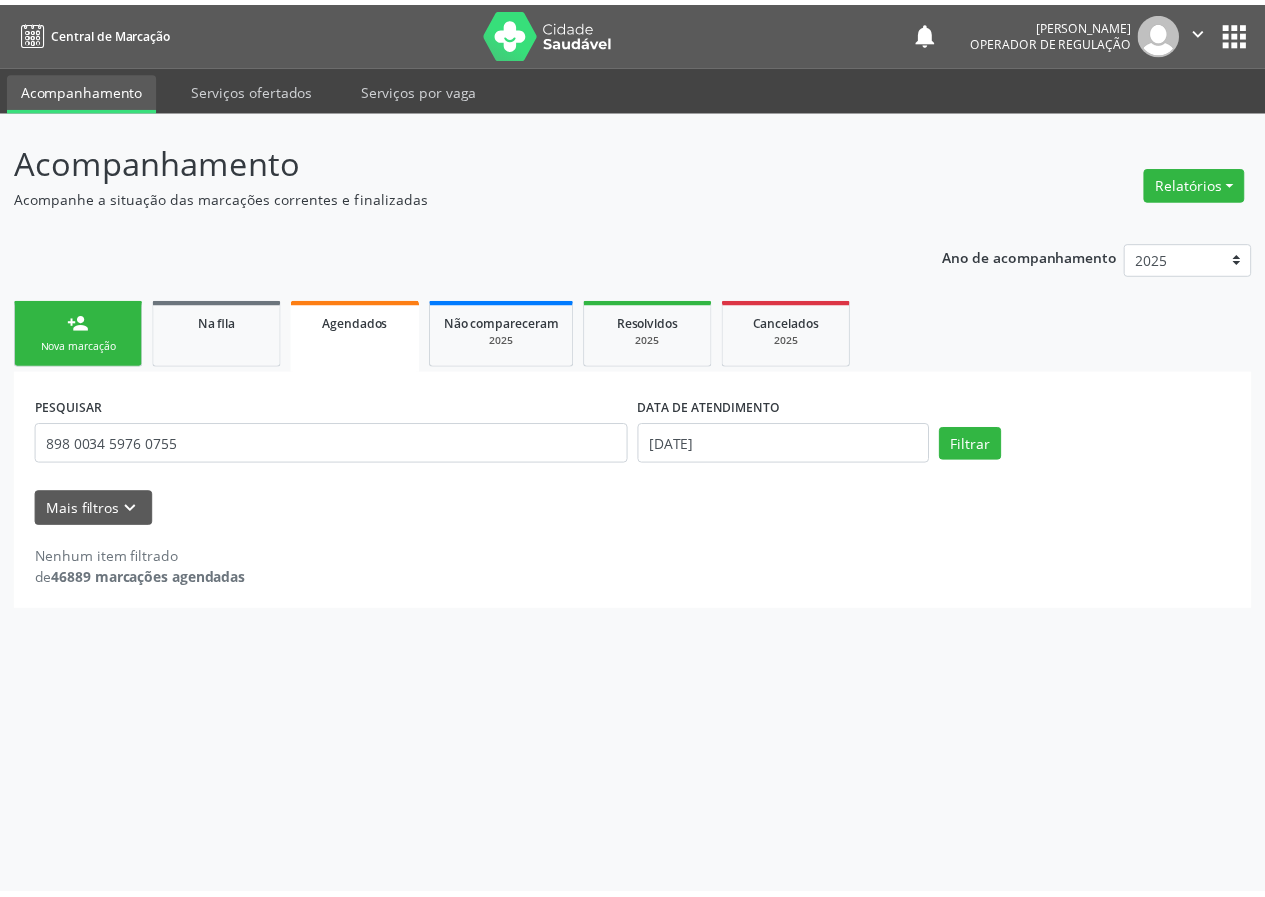 scroll, scrollTop: 0, scrollLeft: 0, axis: both 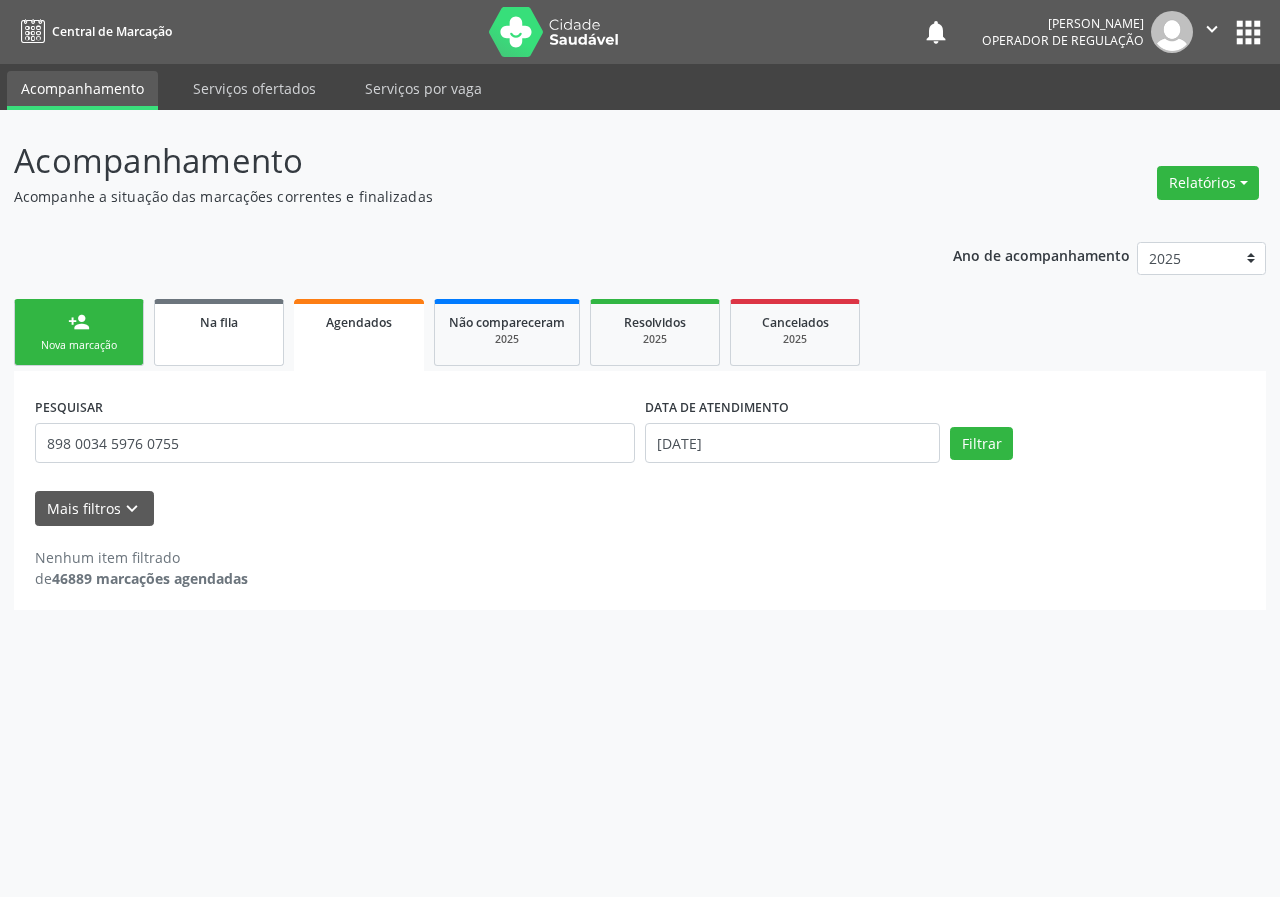 click on "Na fila" at bounding box center [219, 332] 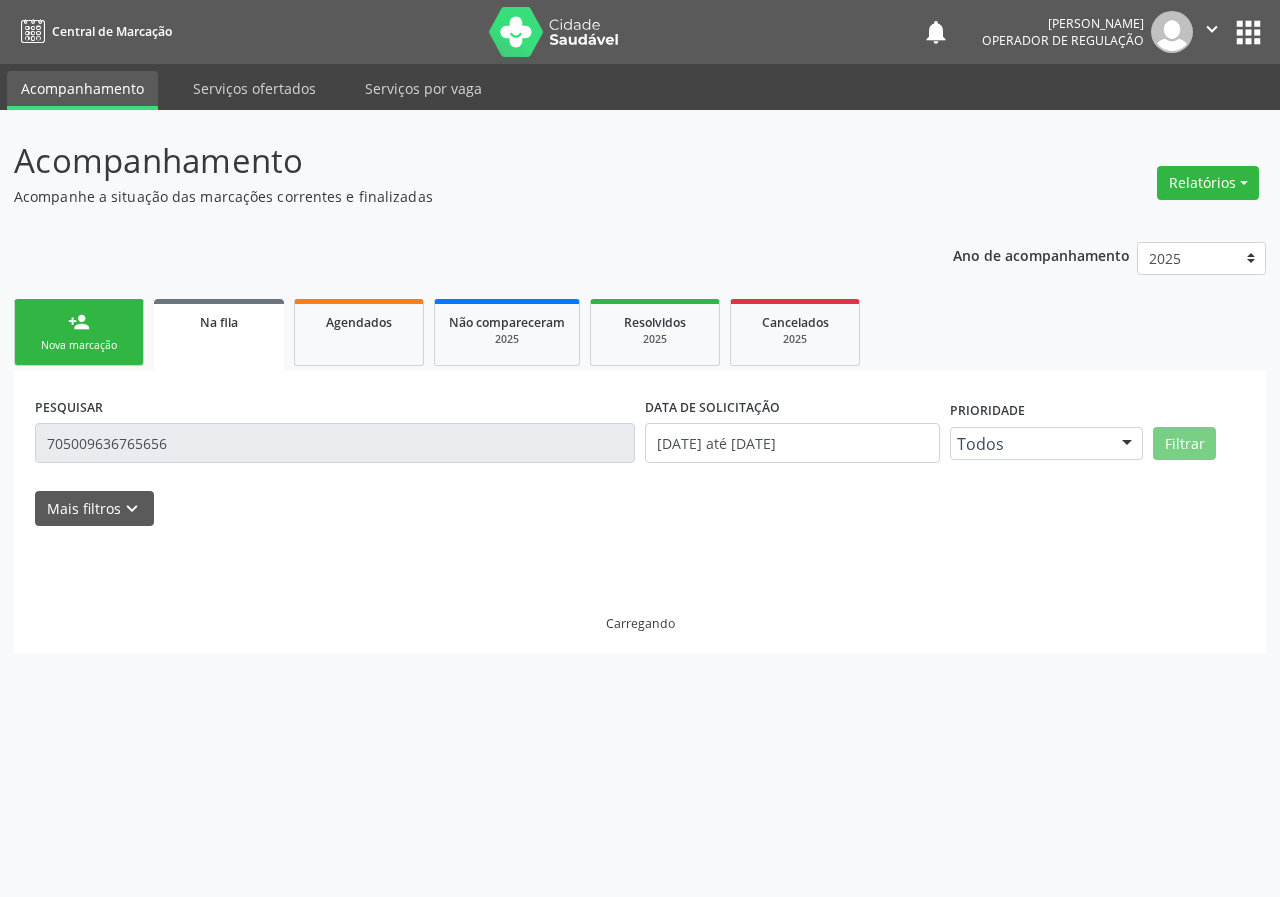 click on "Na fila" at bounding box center (219, 321) 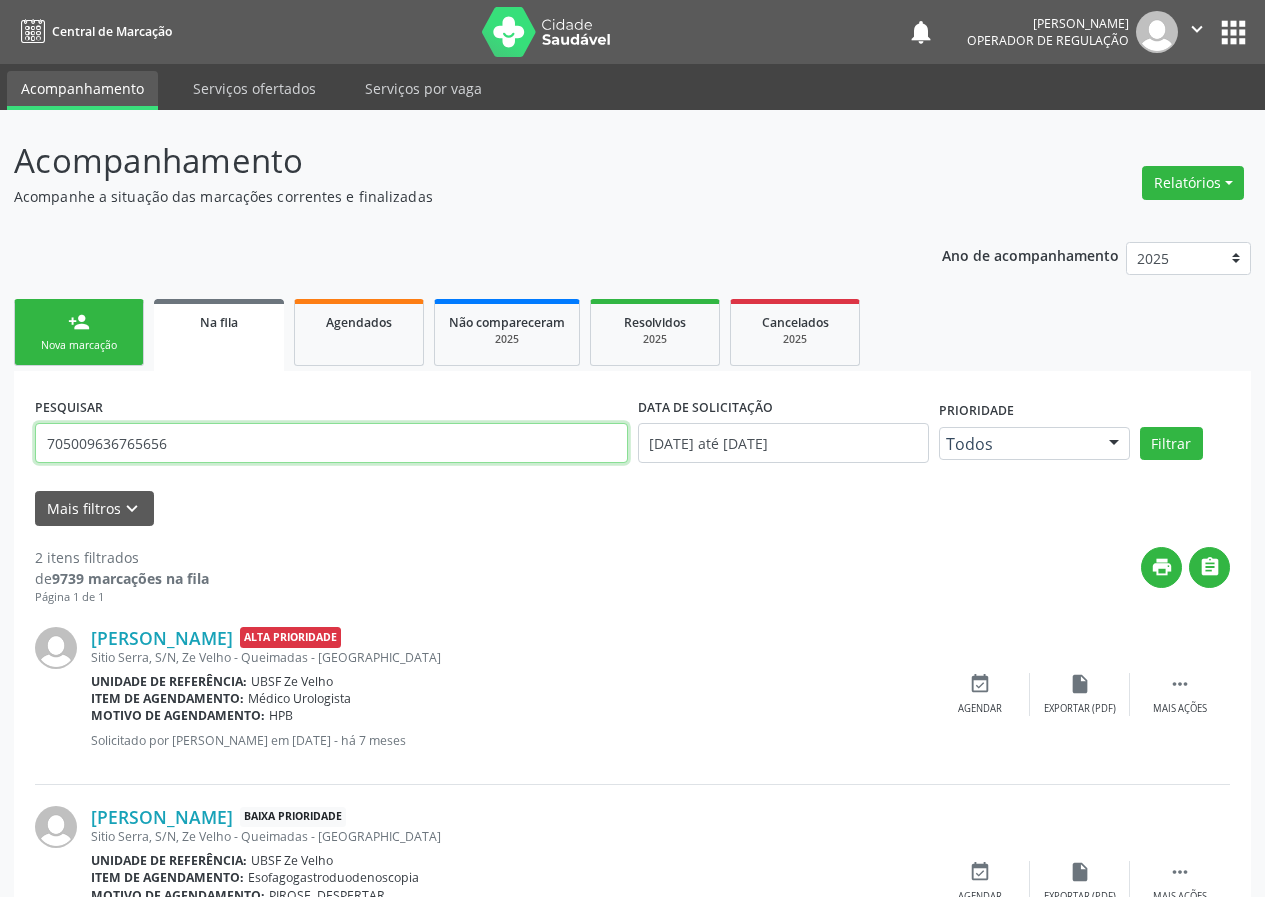 click on "705009636765656" at bounding box center (331, 443) 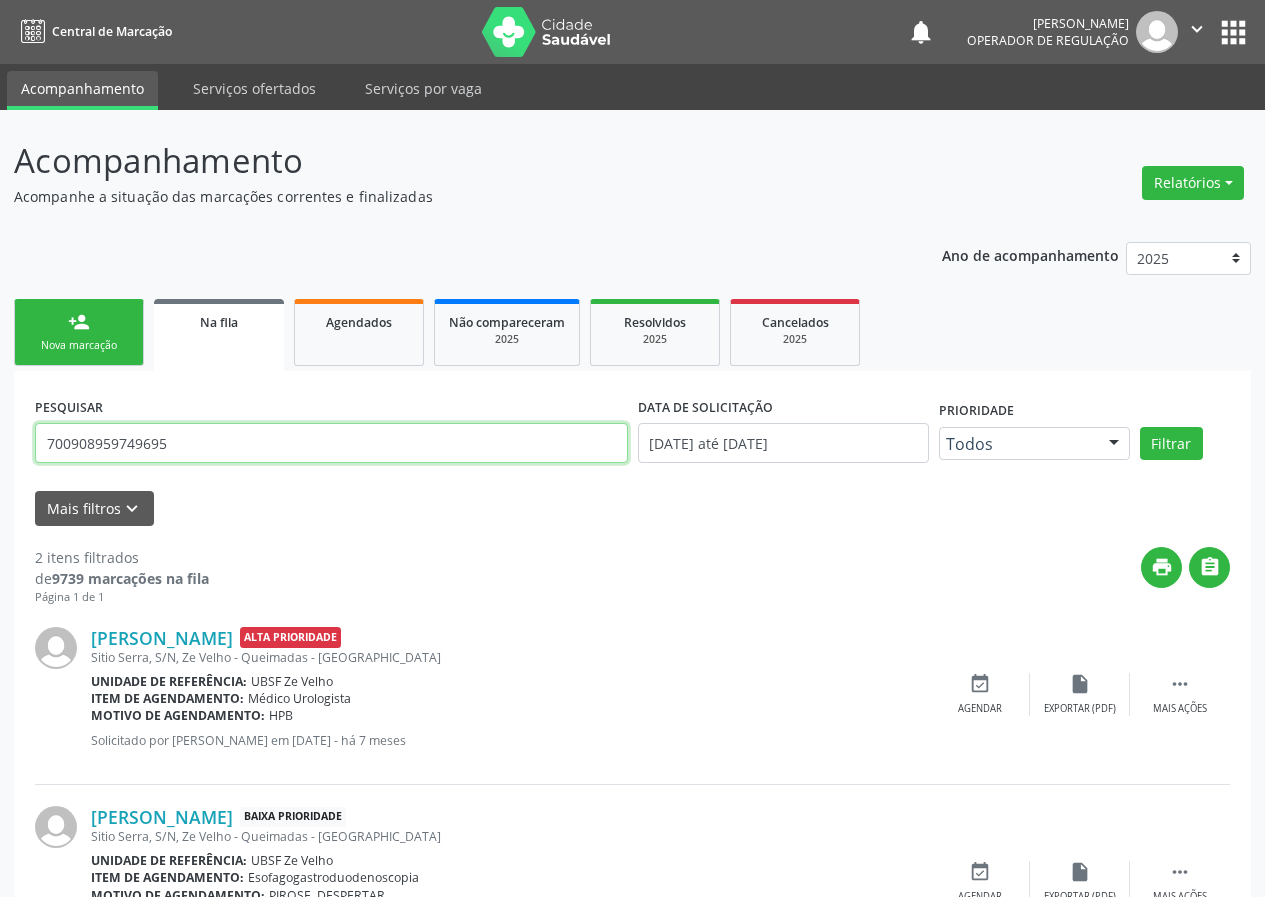 type on "700908959749695" 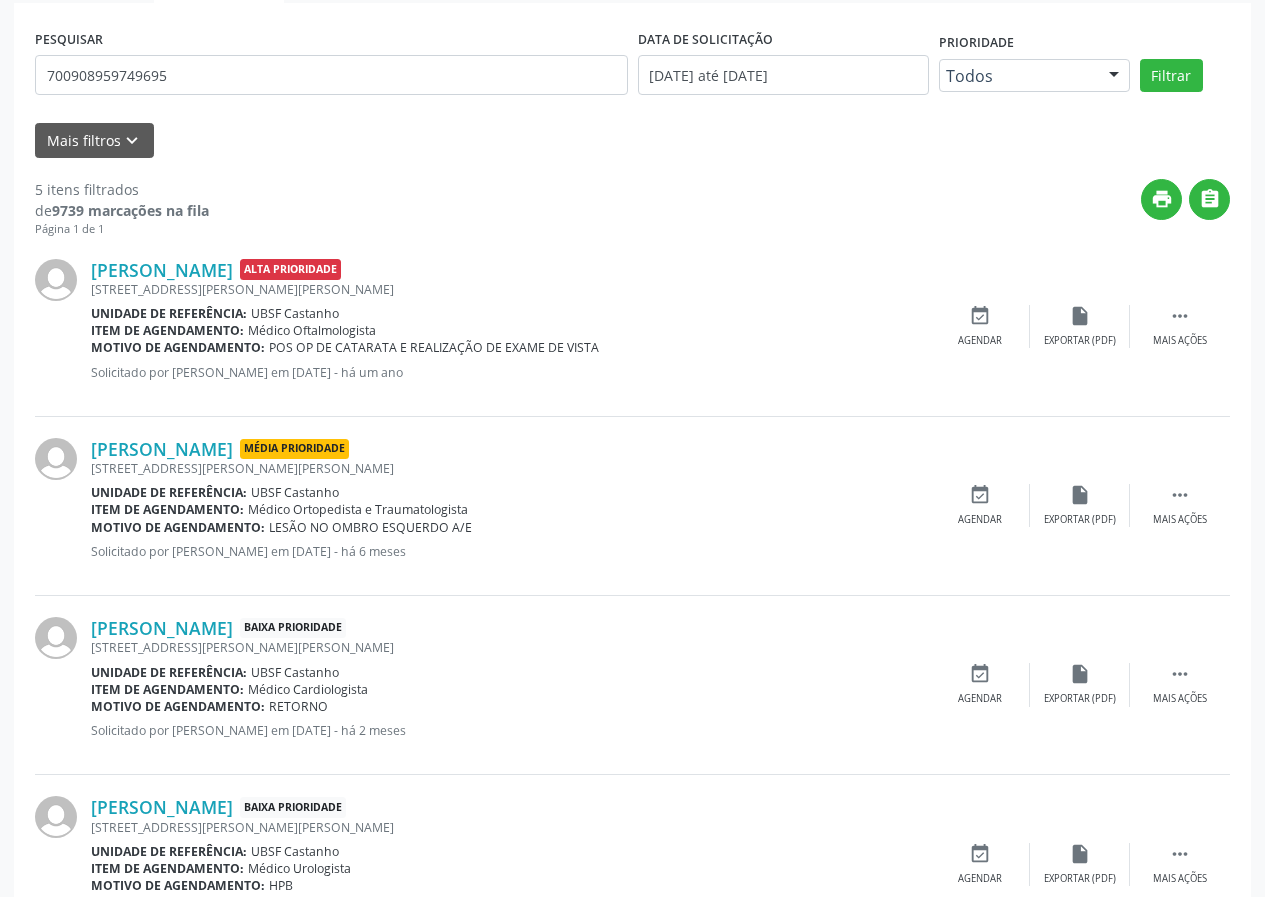 scroll, scrollTop: 339, scrollLeft: 0, axis: vertical 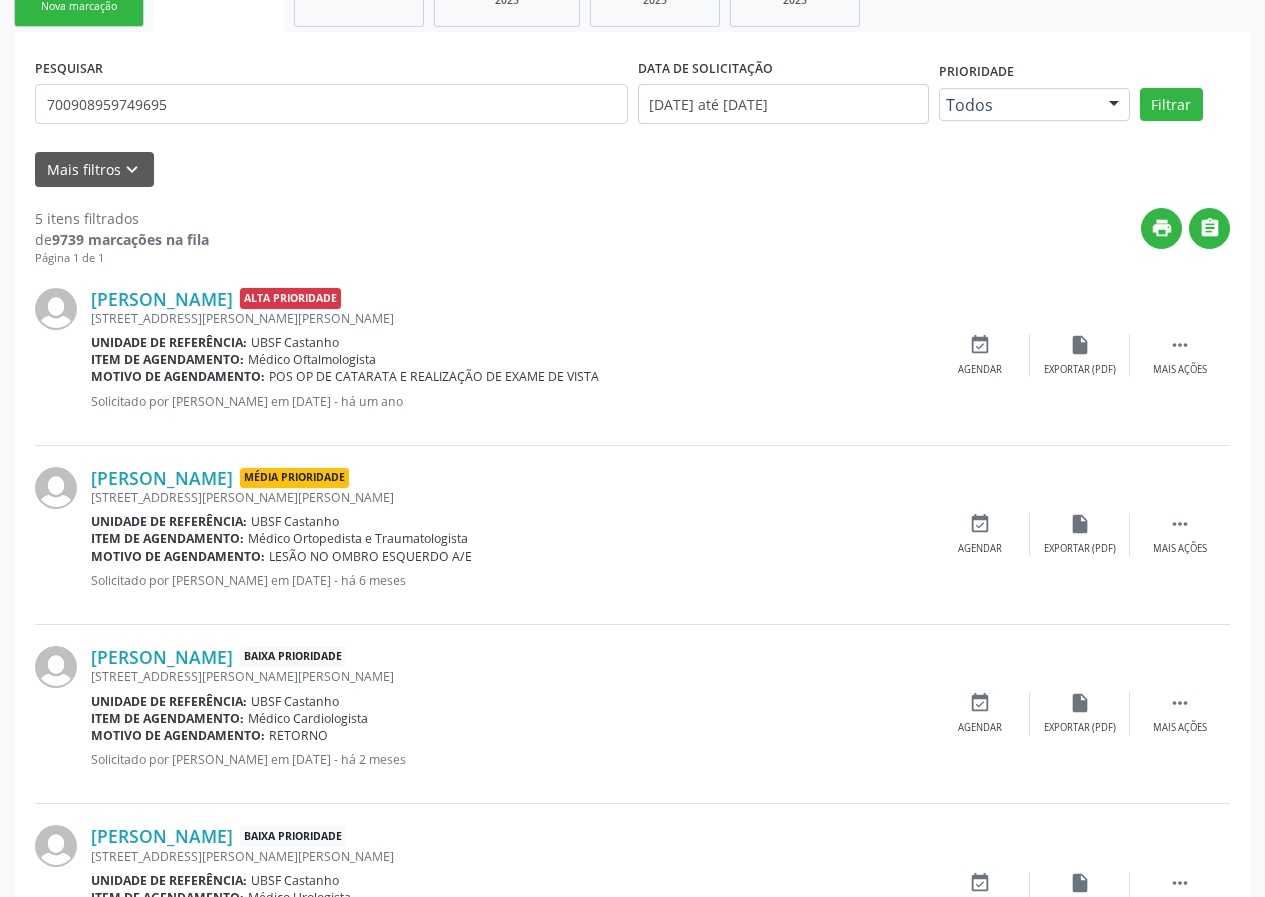 click on "PESQUISAR
700908959749695" at bounding box center (331, 95) 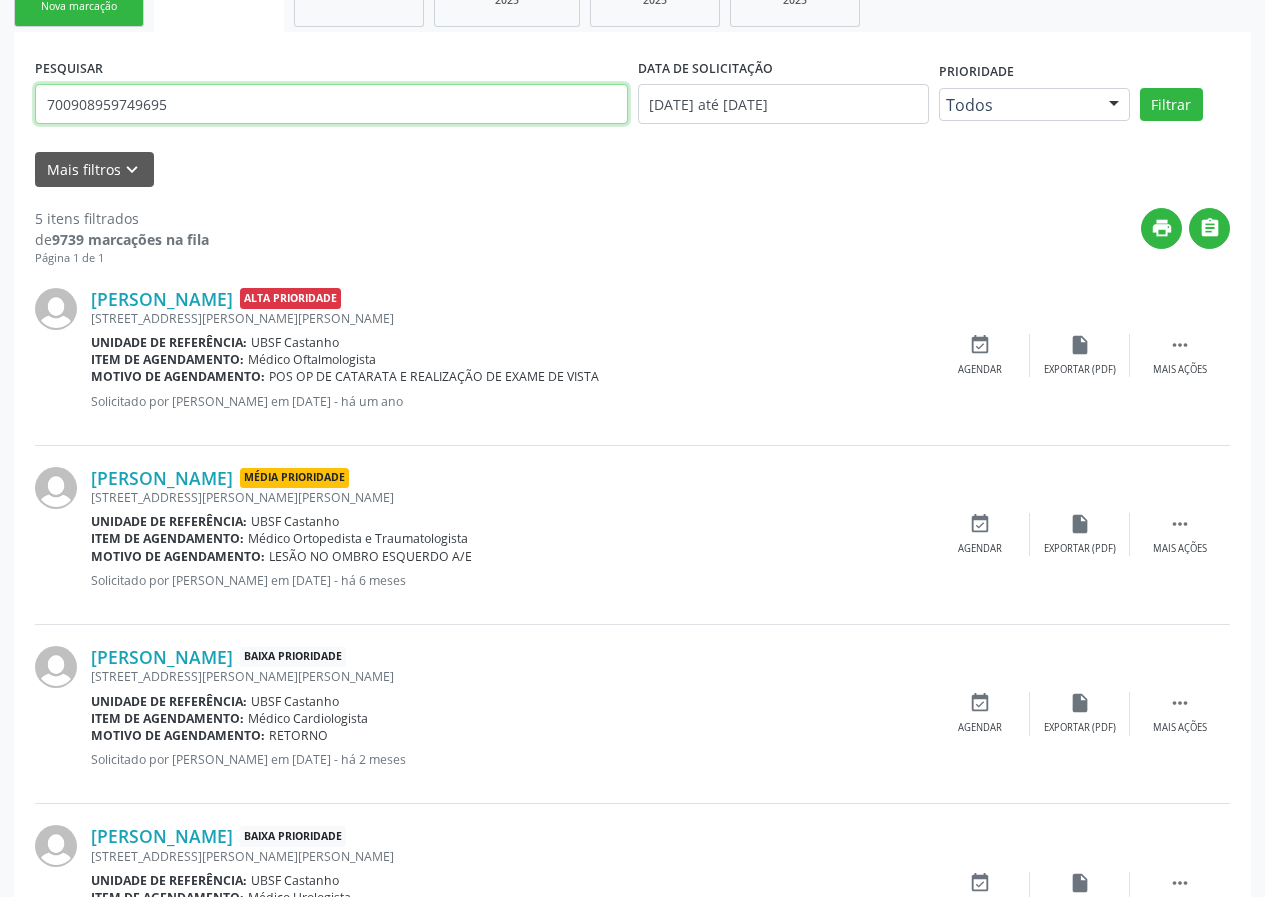 click on "700908959749695" at bounding box center (331, 104) 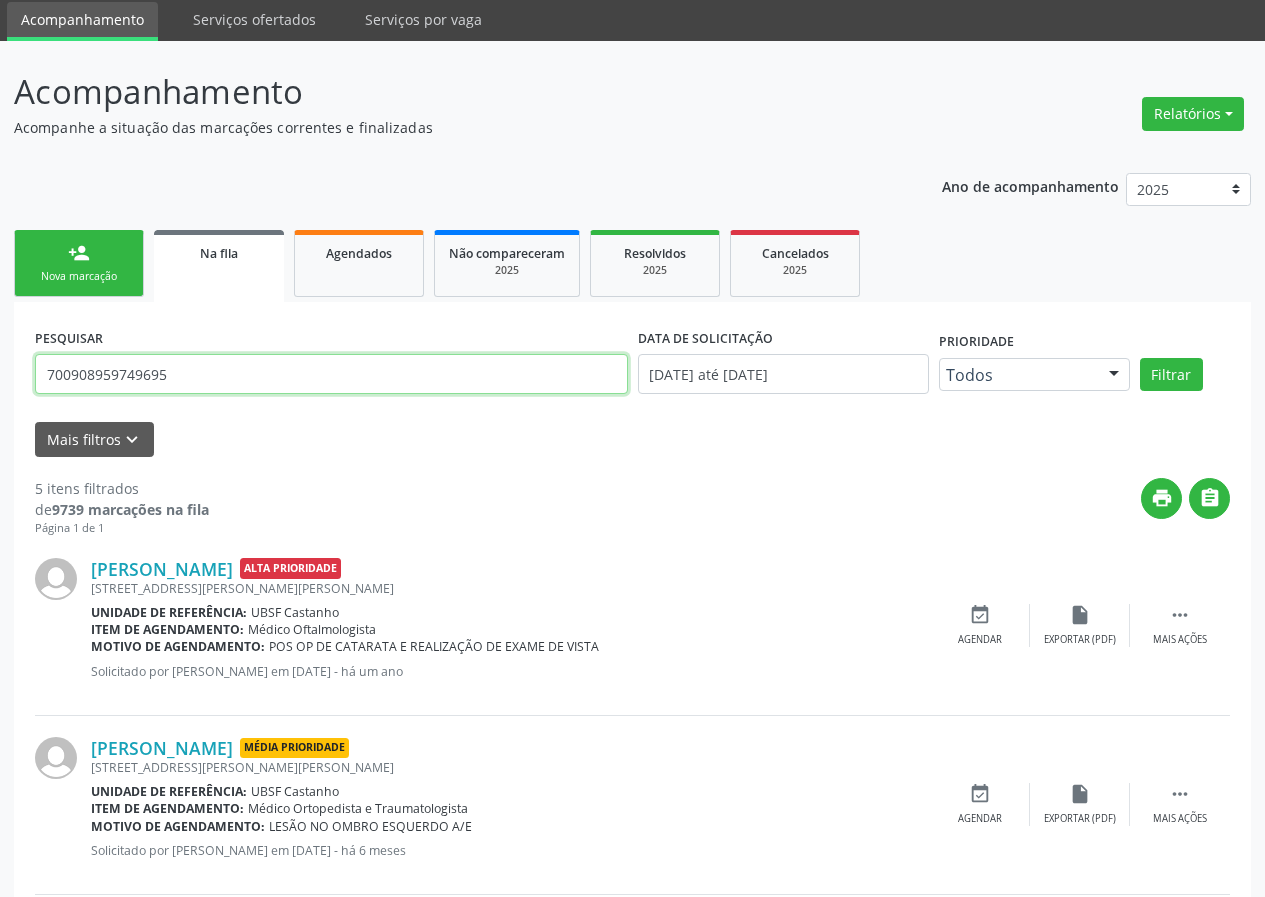 scroll, scrollTop: 39, scrollLeft: 0, axis: vertical 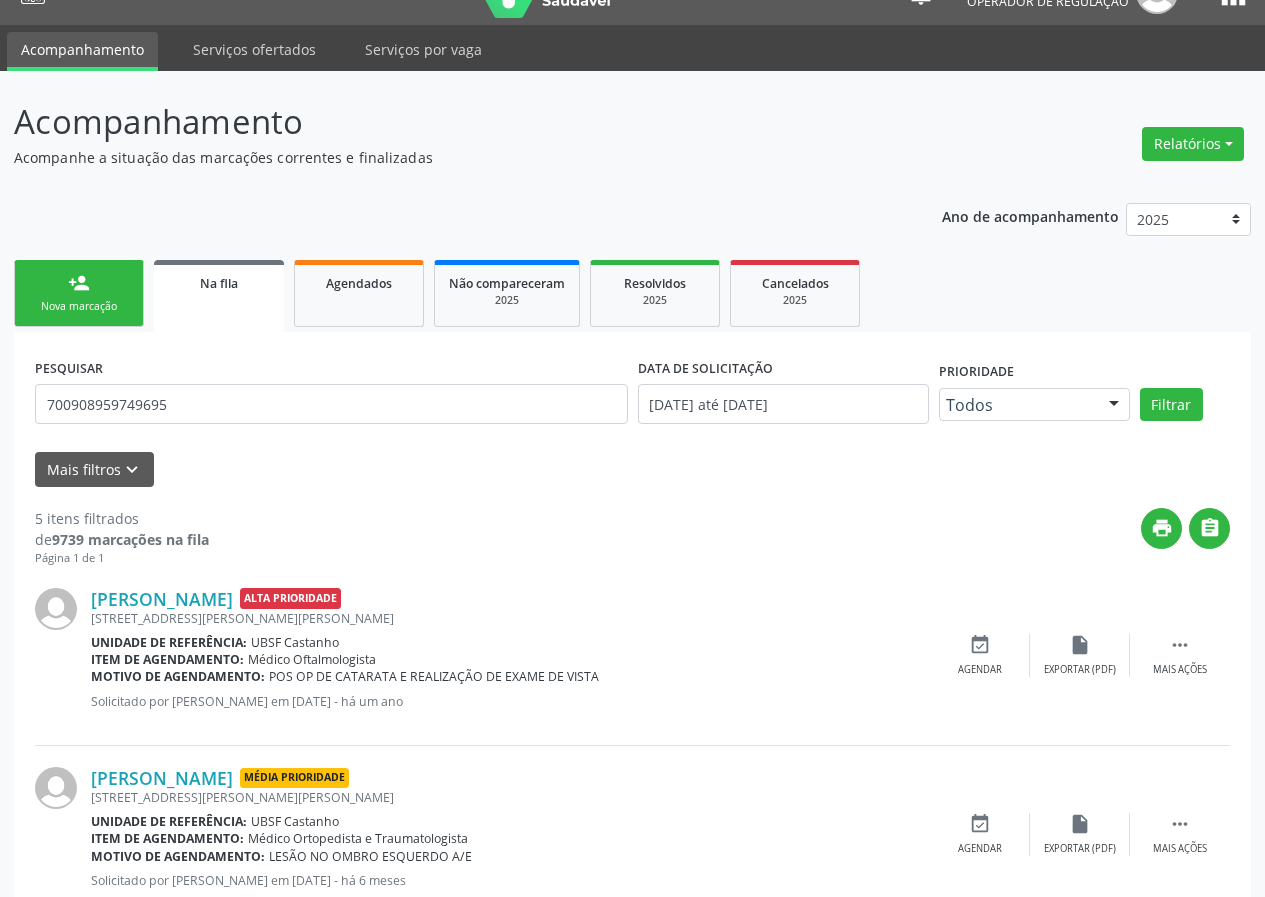 click on "Nova marcação" at bounding box center [79, 306] 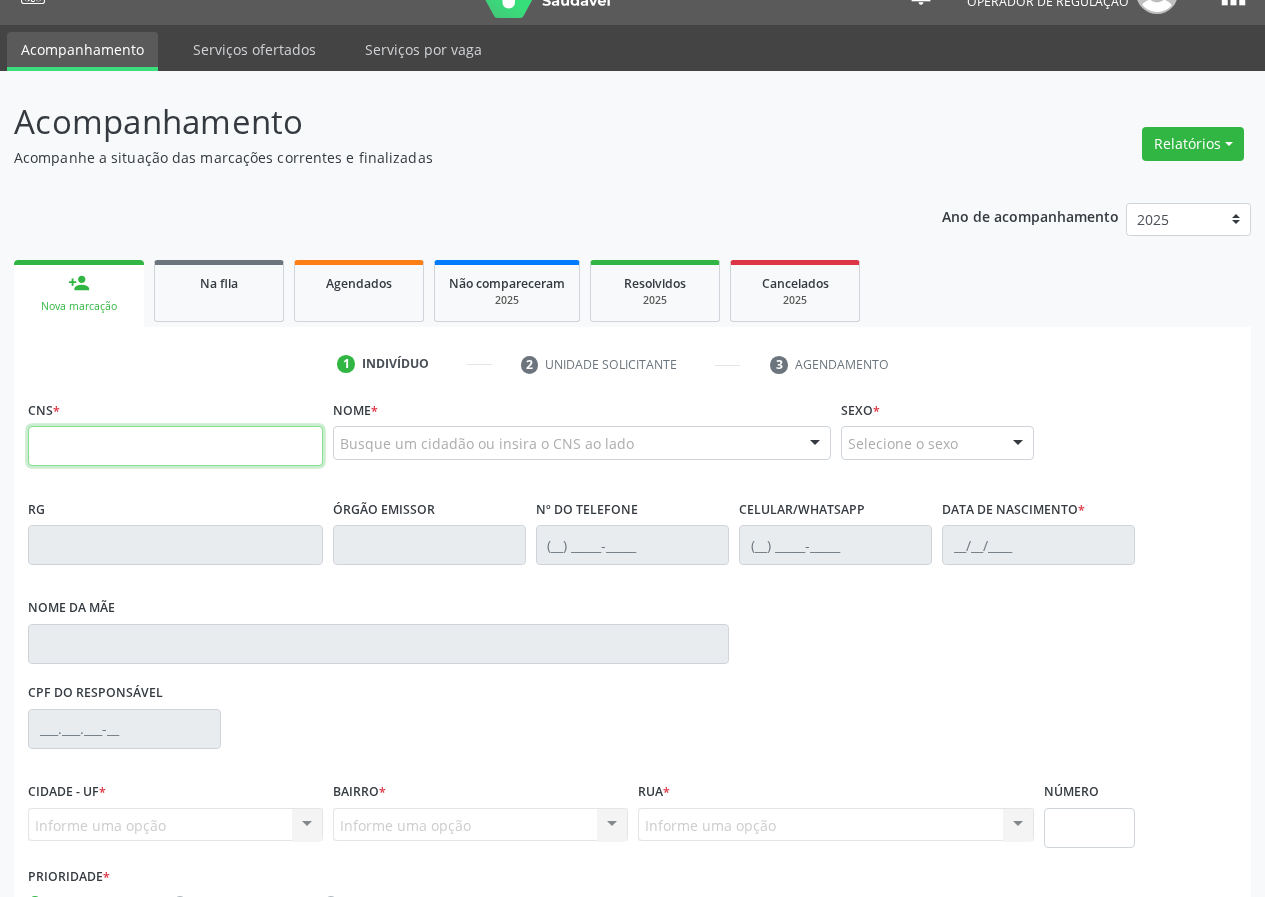 click at bounding box center (175, 446) 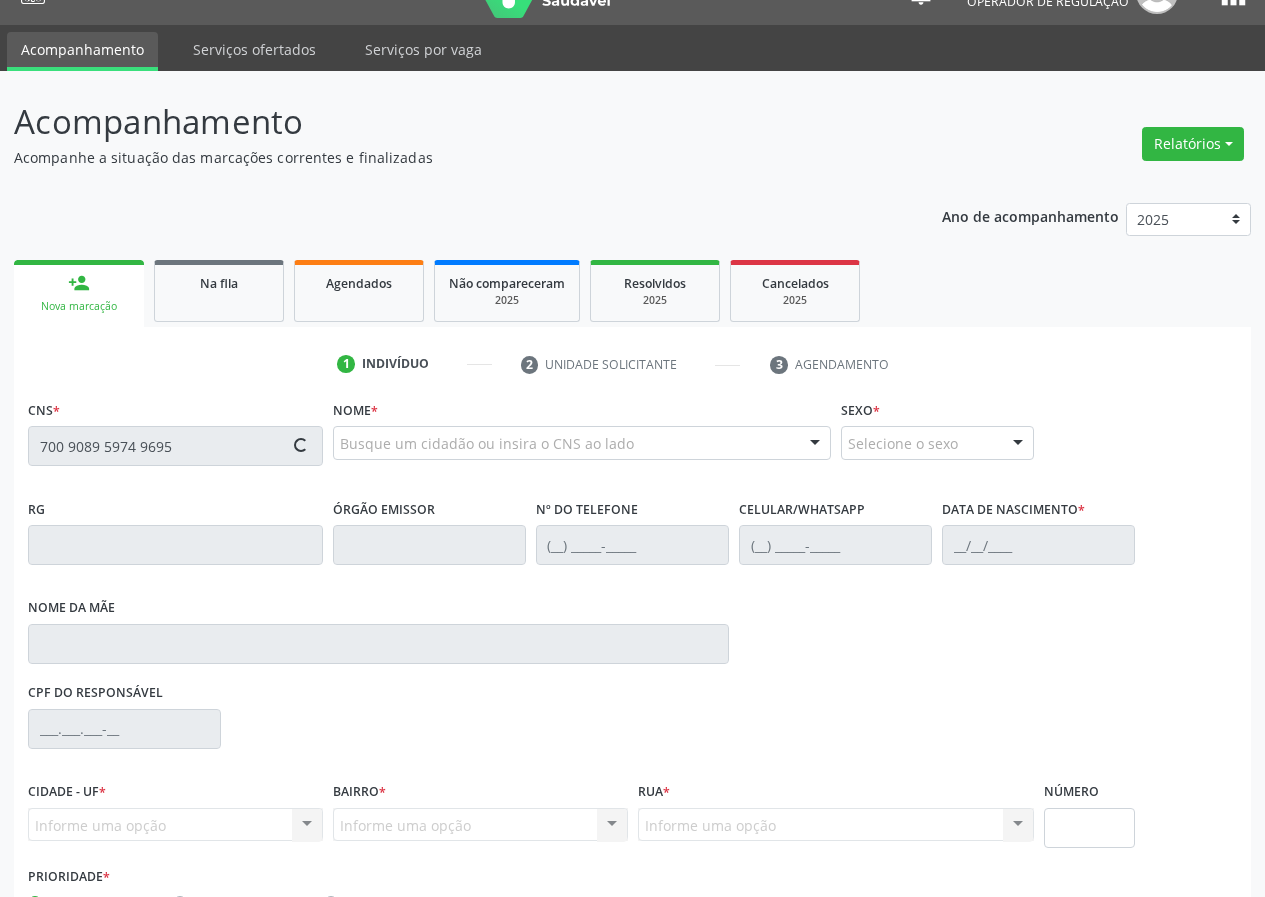 type on "700 9089 5974 9695" 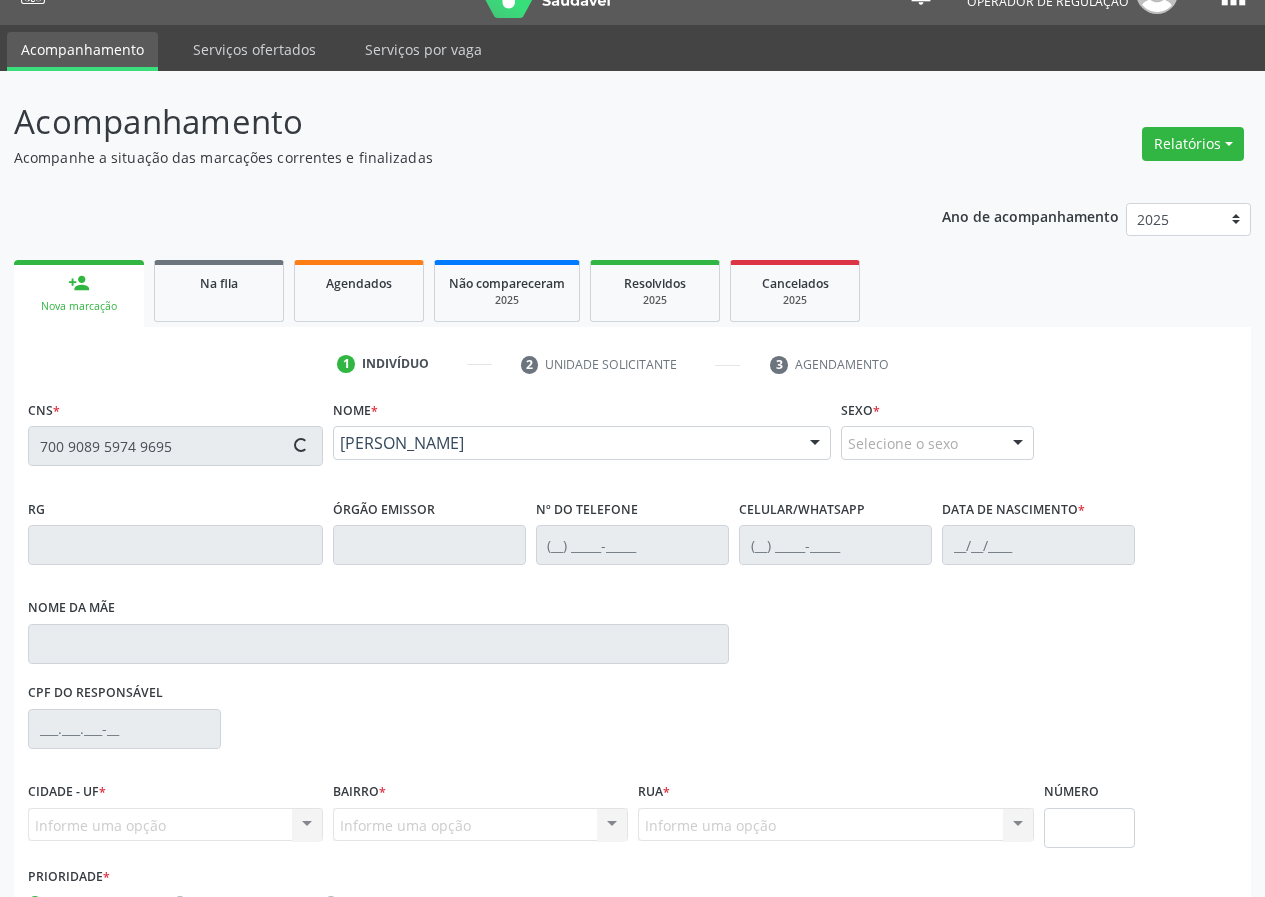 scroll, scrollTop: 173, scrollLeft: 0, axis: vertical 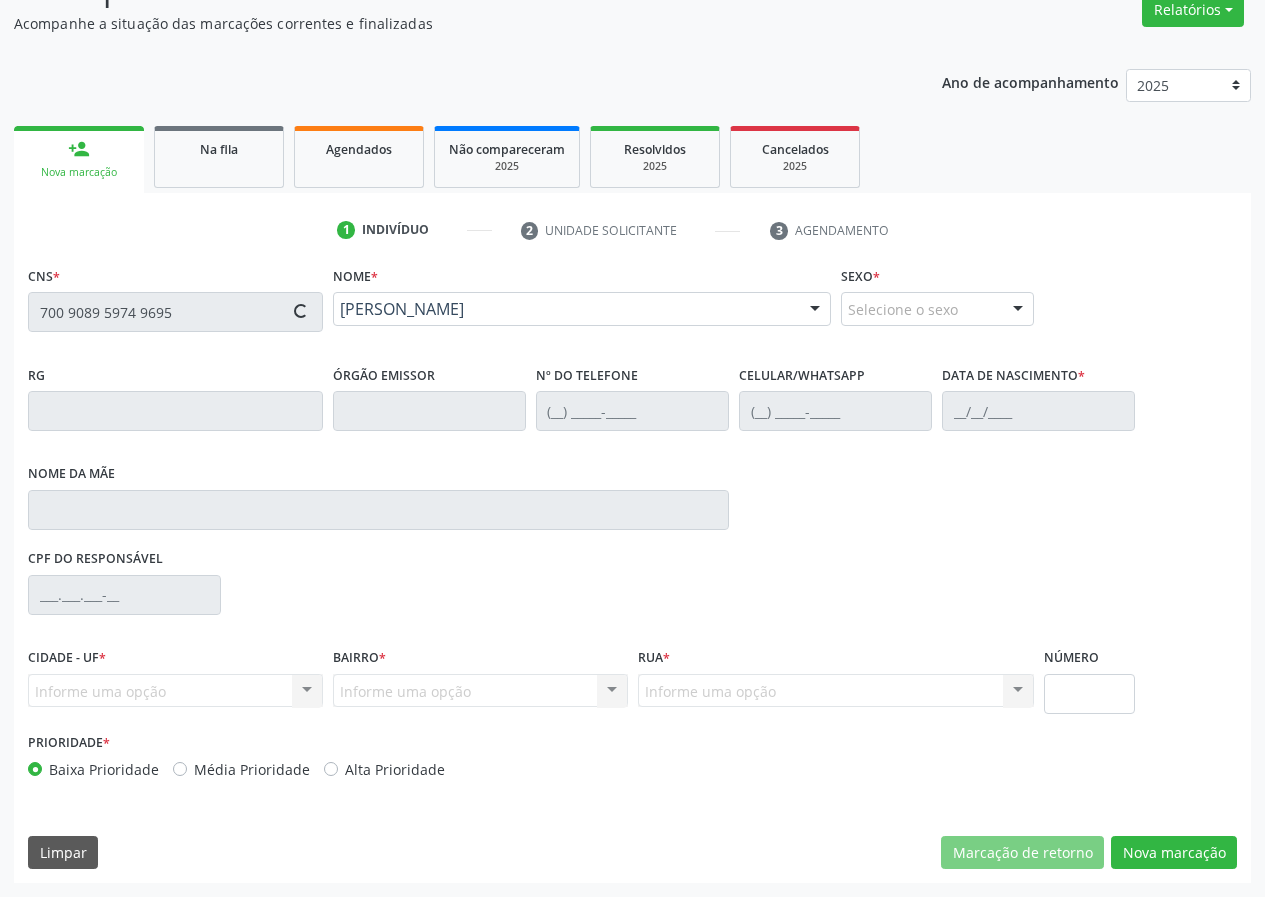 type on "(83) 96189-1237" 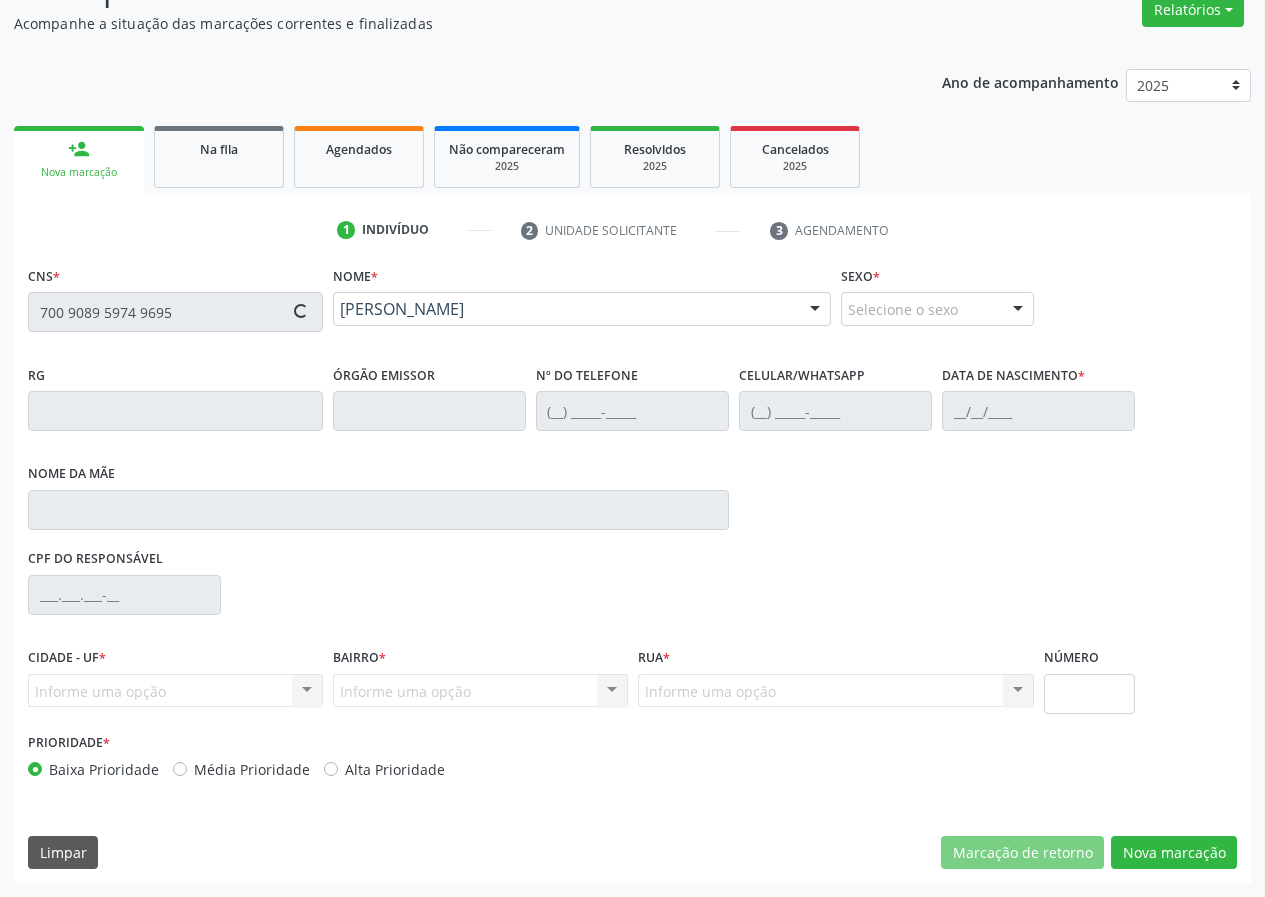type on "(83) 96189-1237" 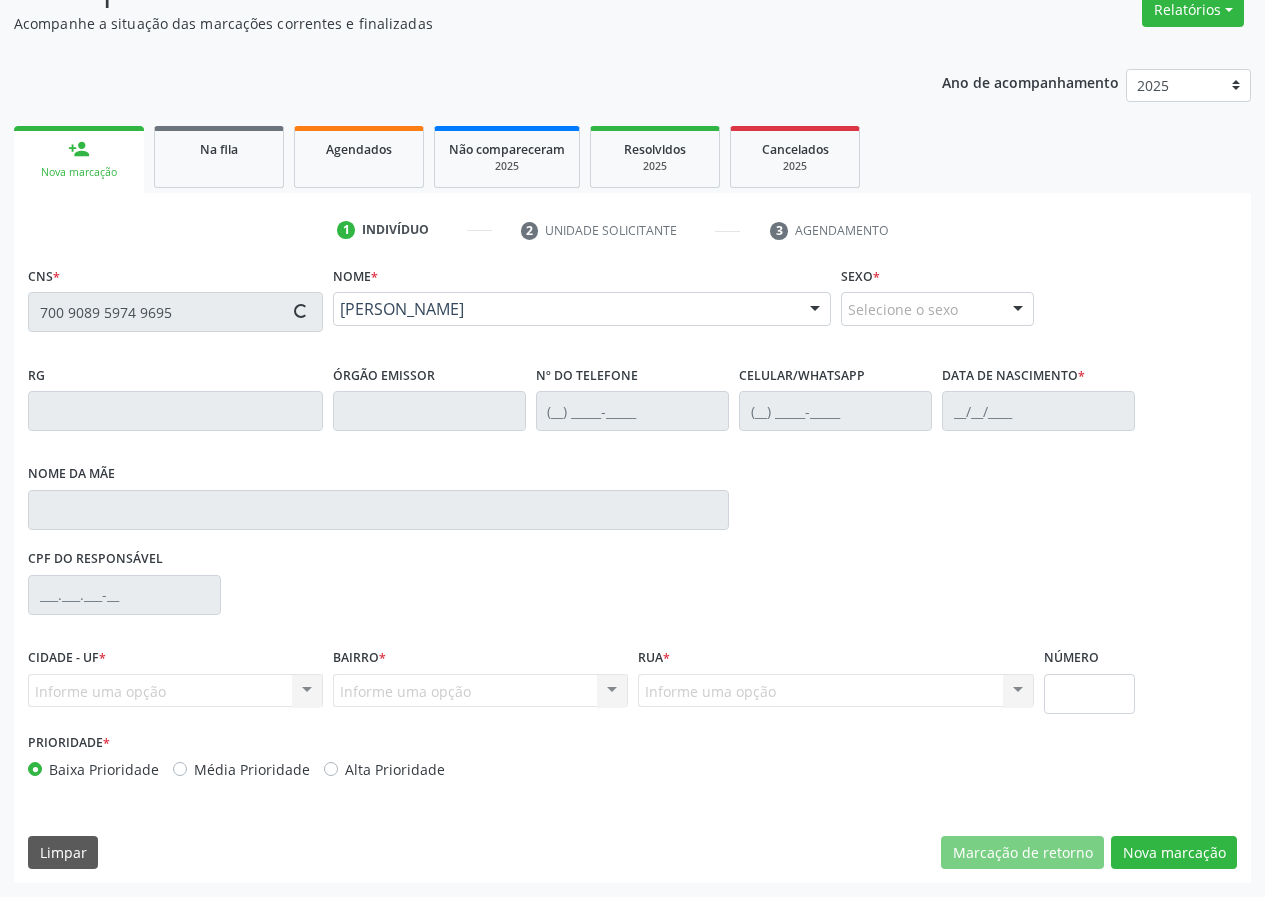 type on "28/09/1955" 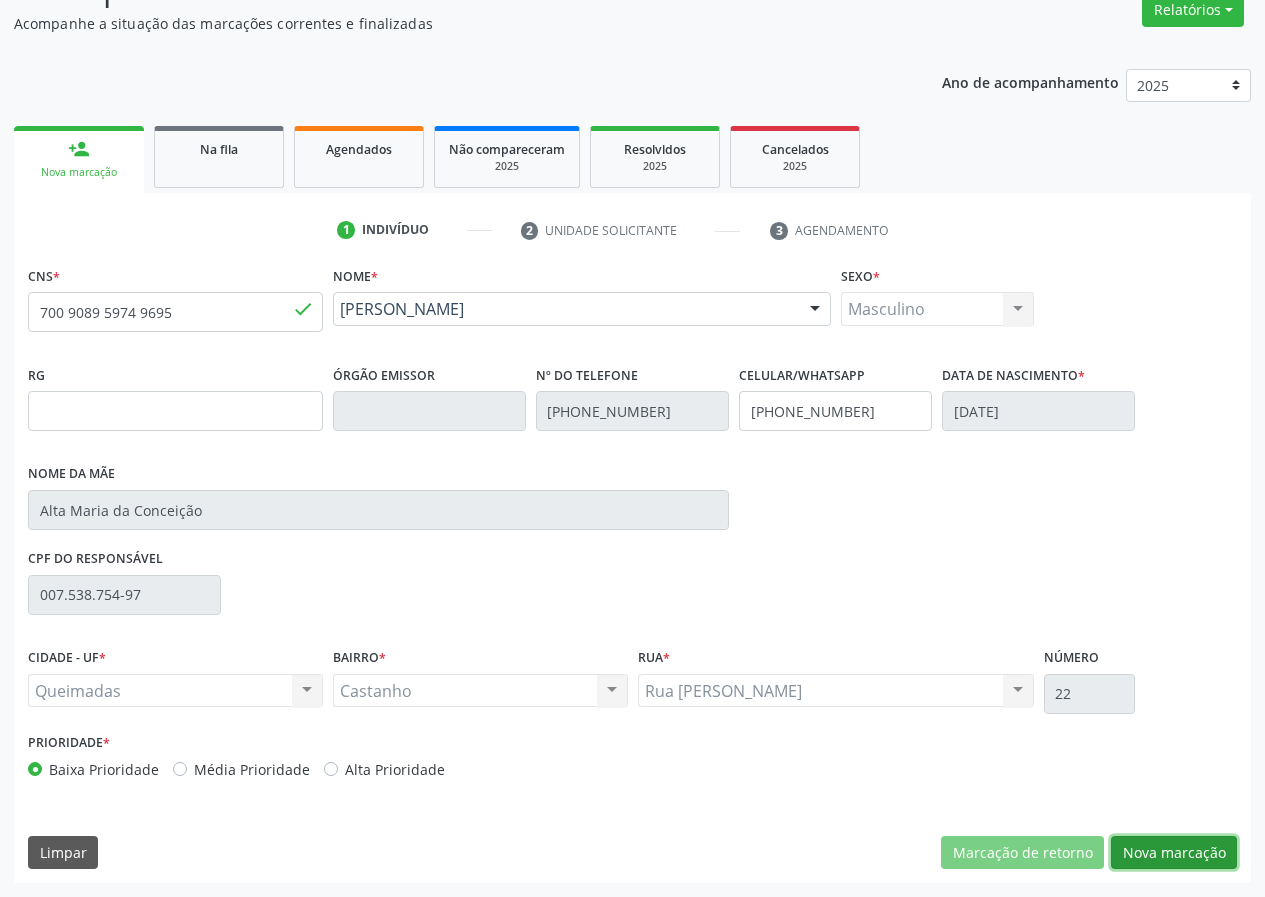 click on "Nova marcação" at bounding box center [1174, 853] 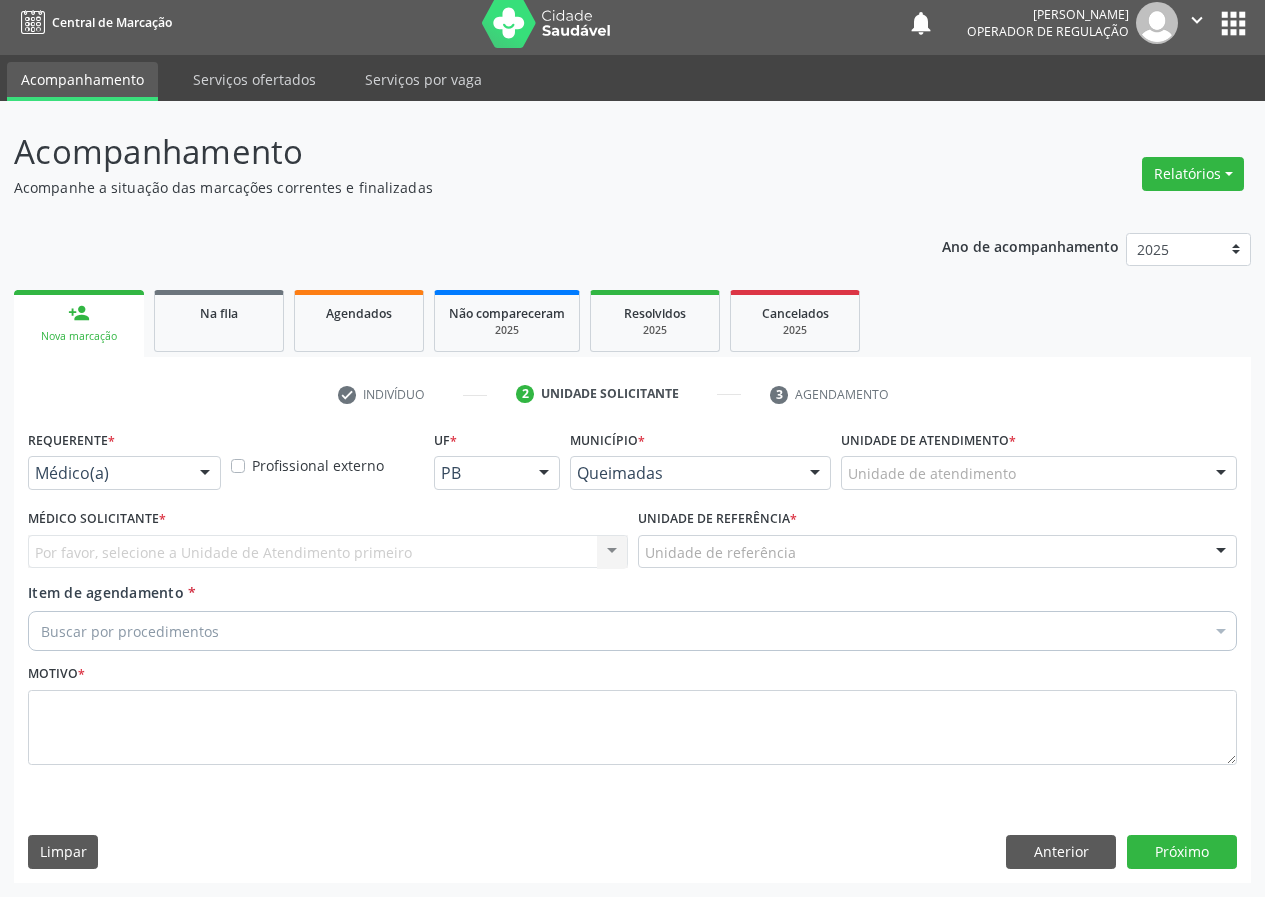 scroll, scrollTop: 9, scrollLeft: 0, axis: vertical 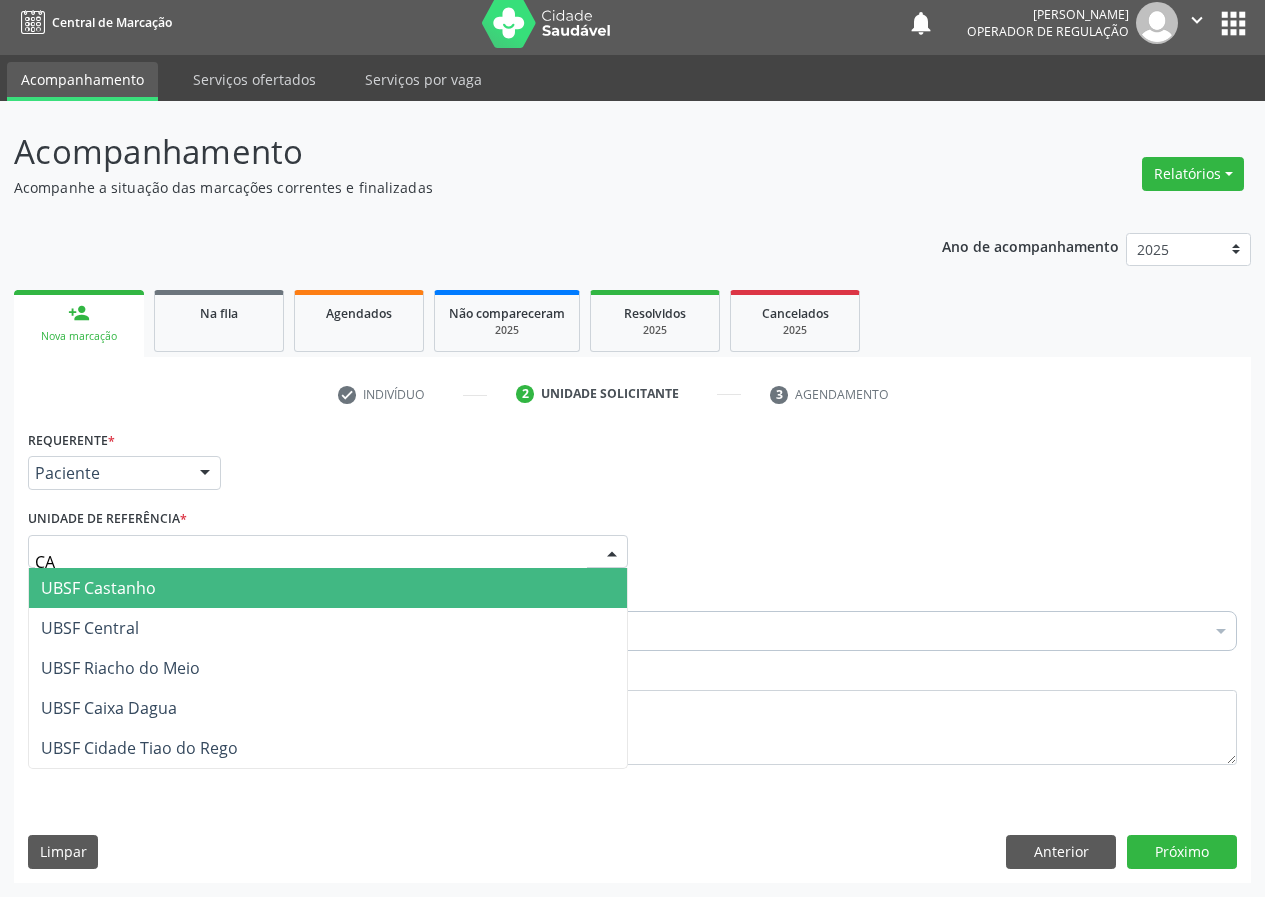 type on "CAS" 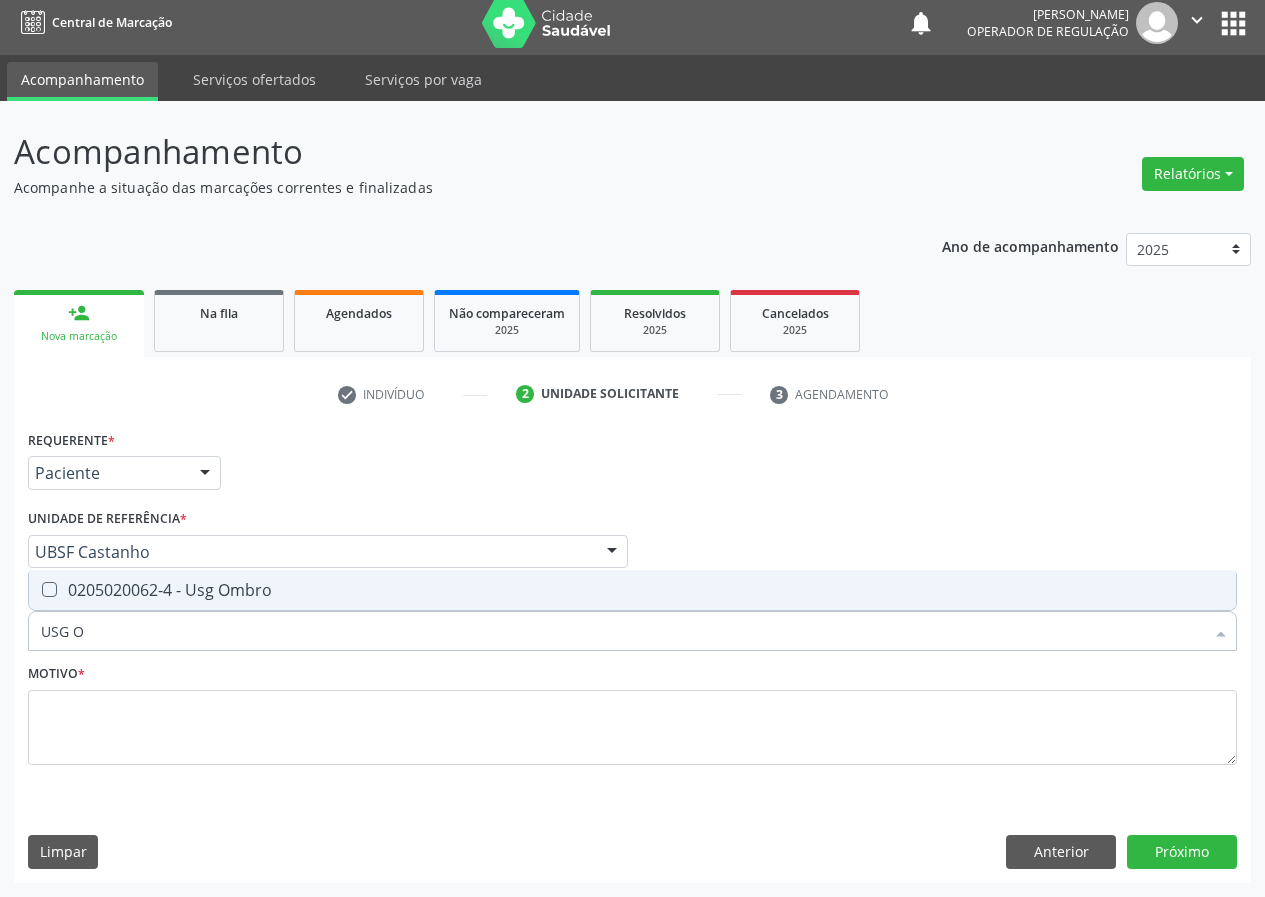type on "USG OM" 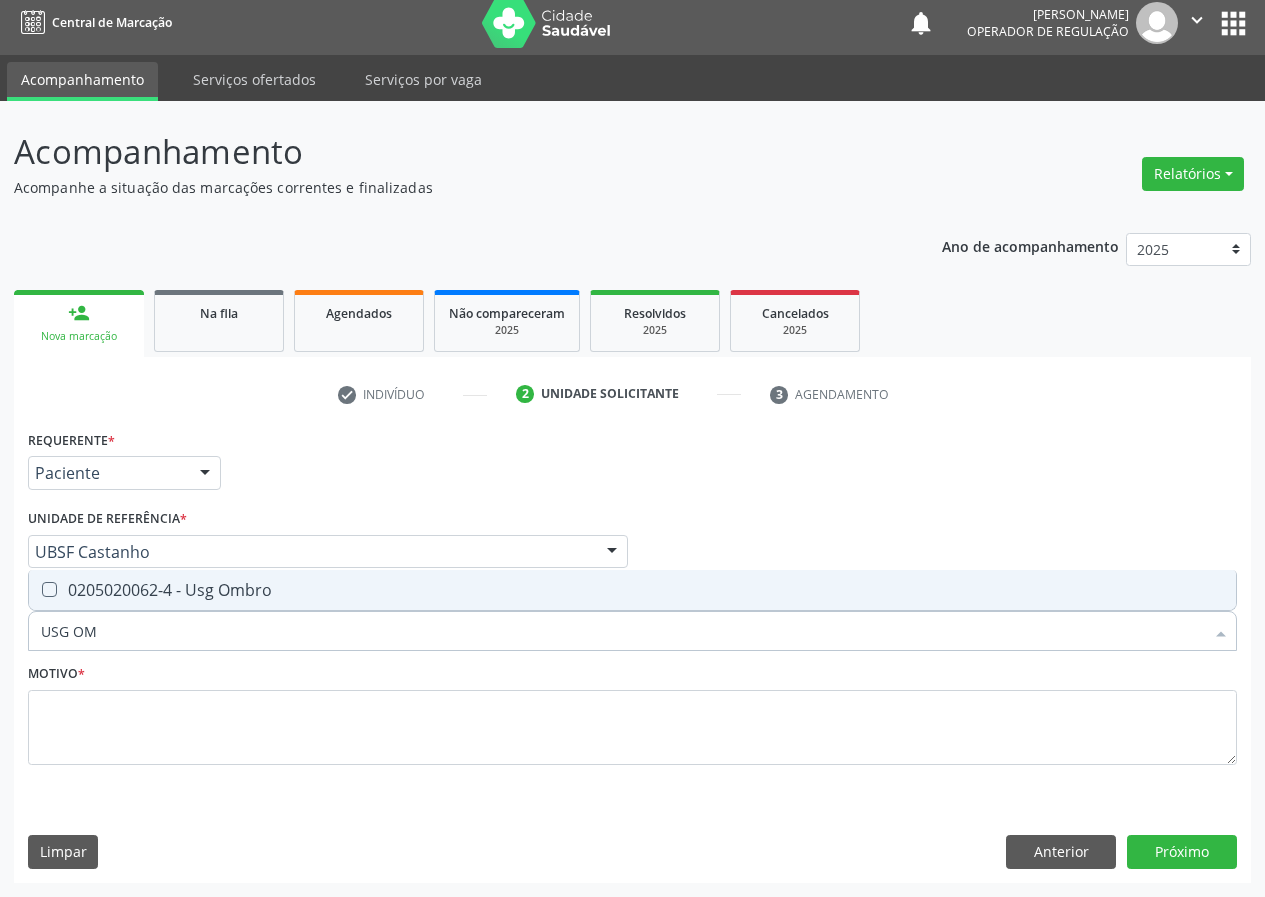 click on "0205020062-4 - Usg Ombro" at bounding box center [632, 590] 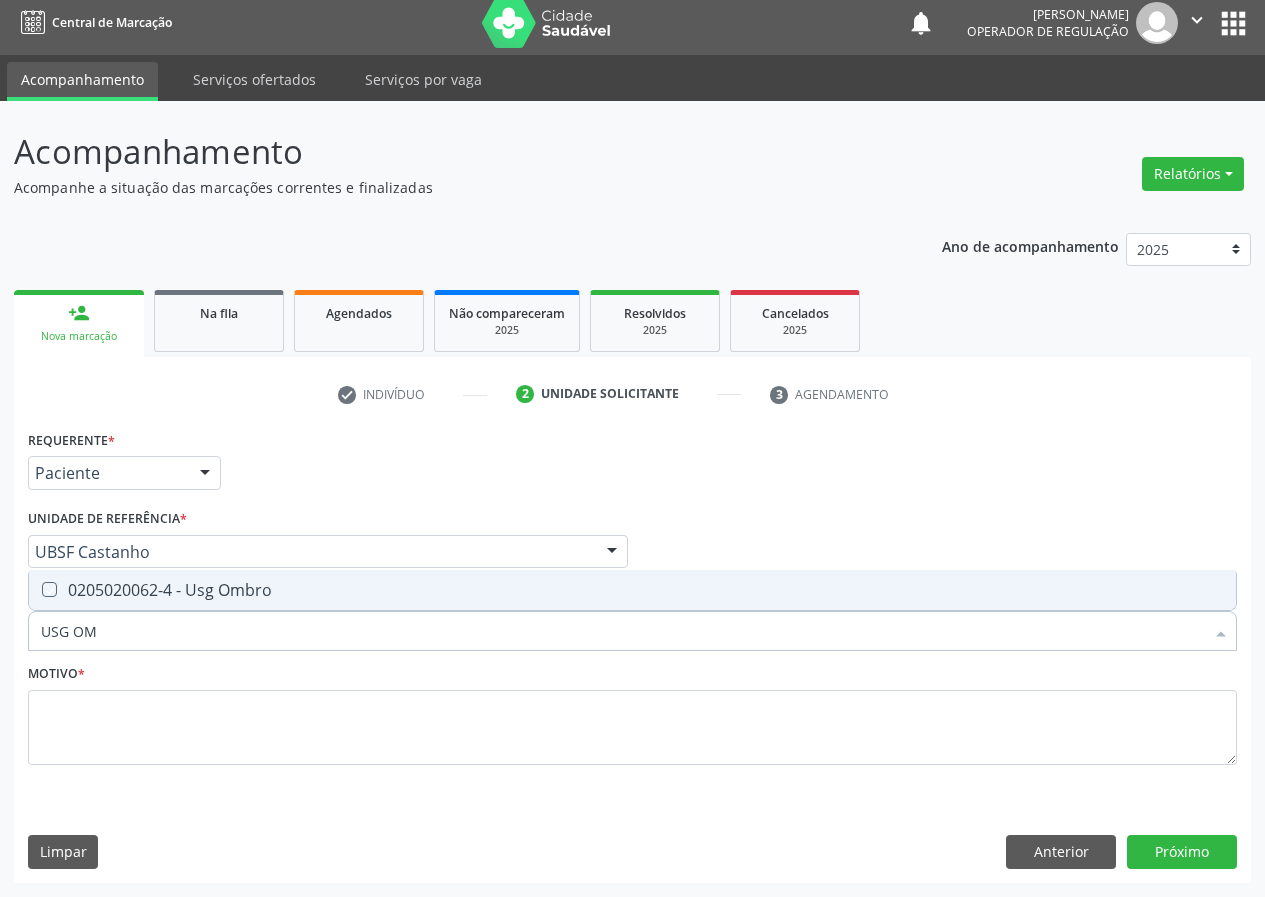 checkbox on "true" 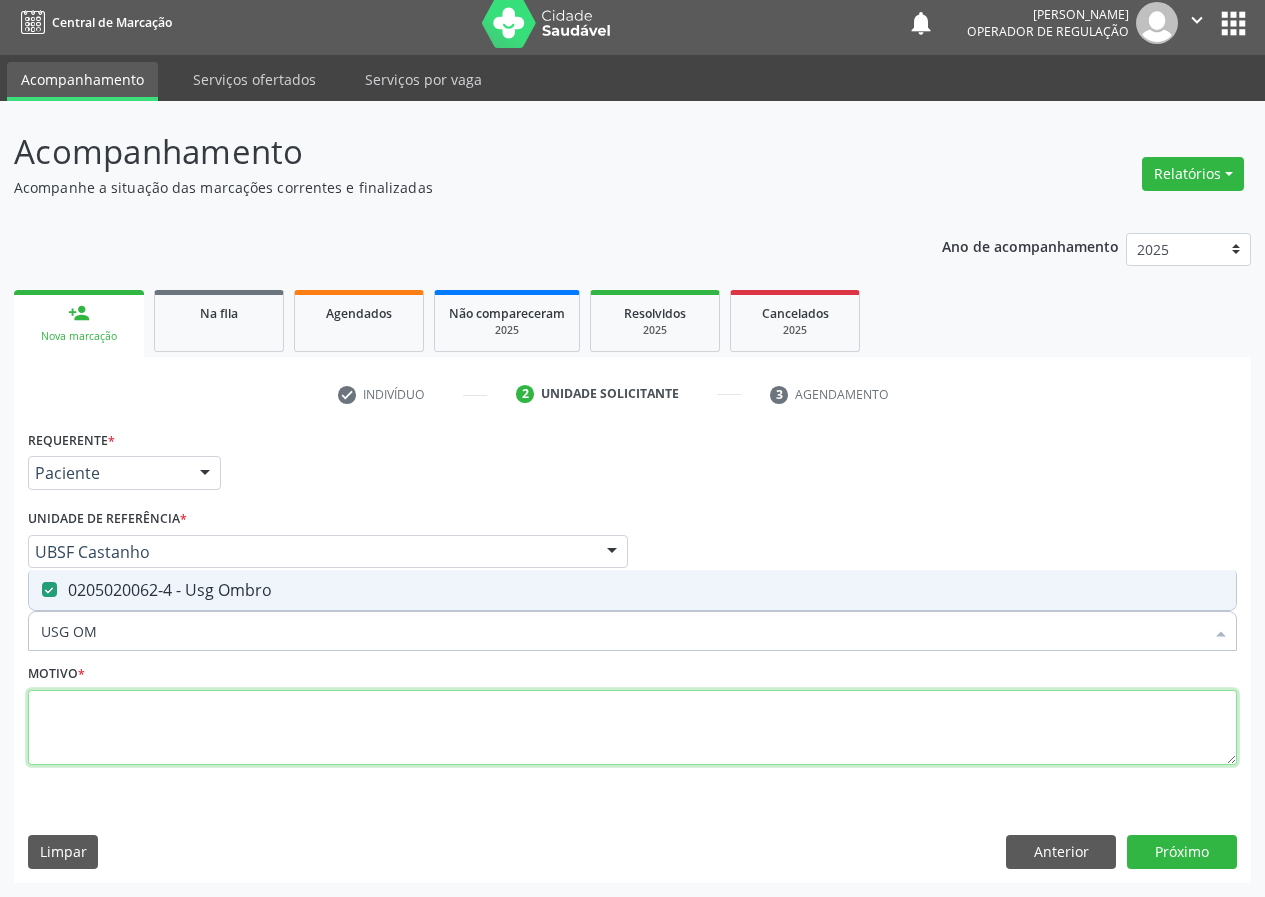 click at bounding box center [632, 728] 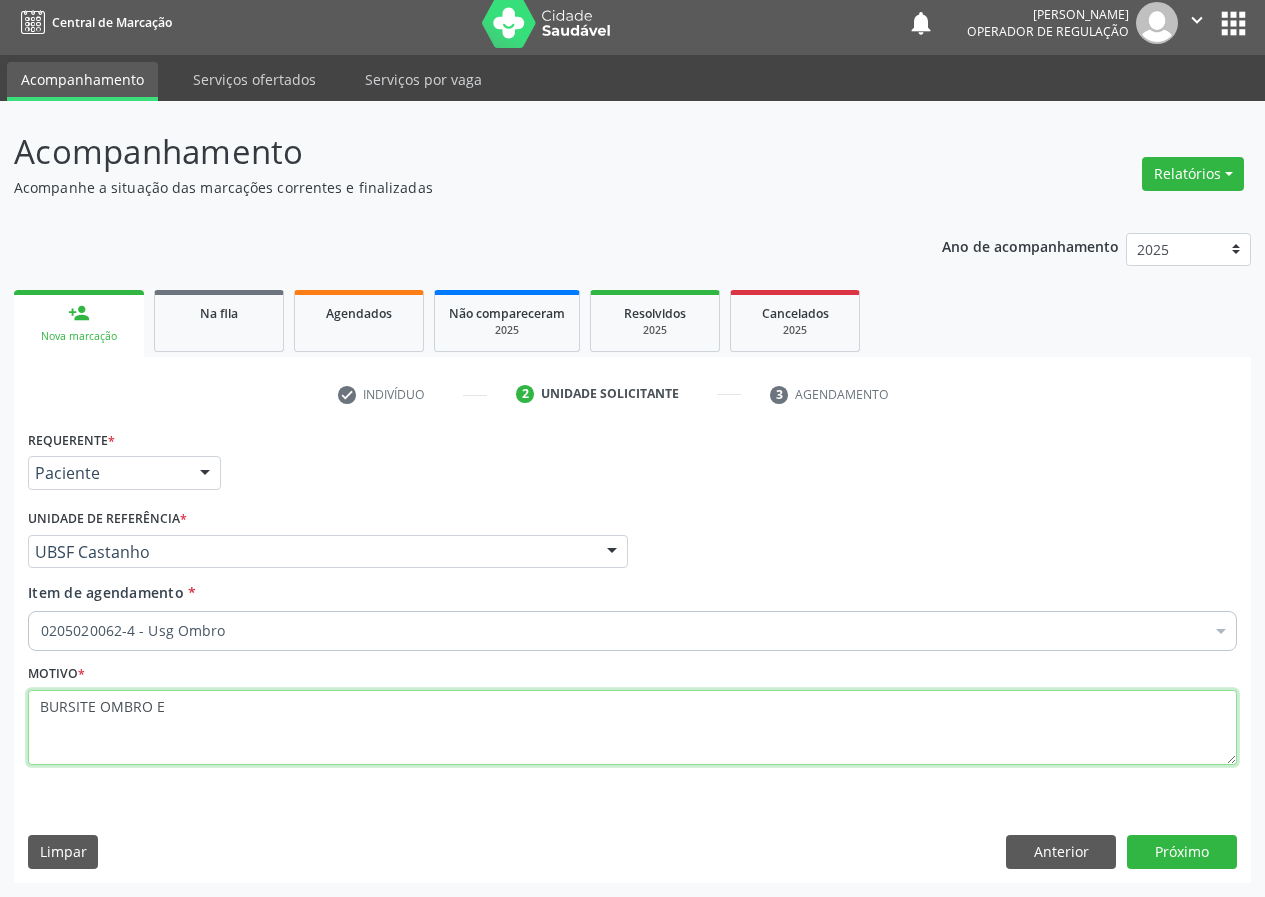 click on "BURSITE OMBRO E" at bounding box center (632, 728) 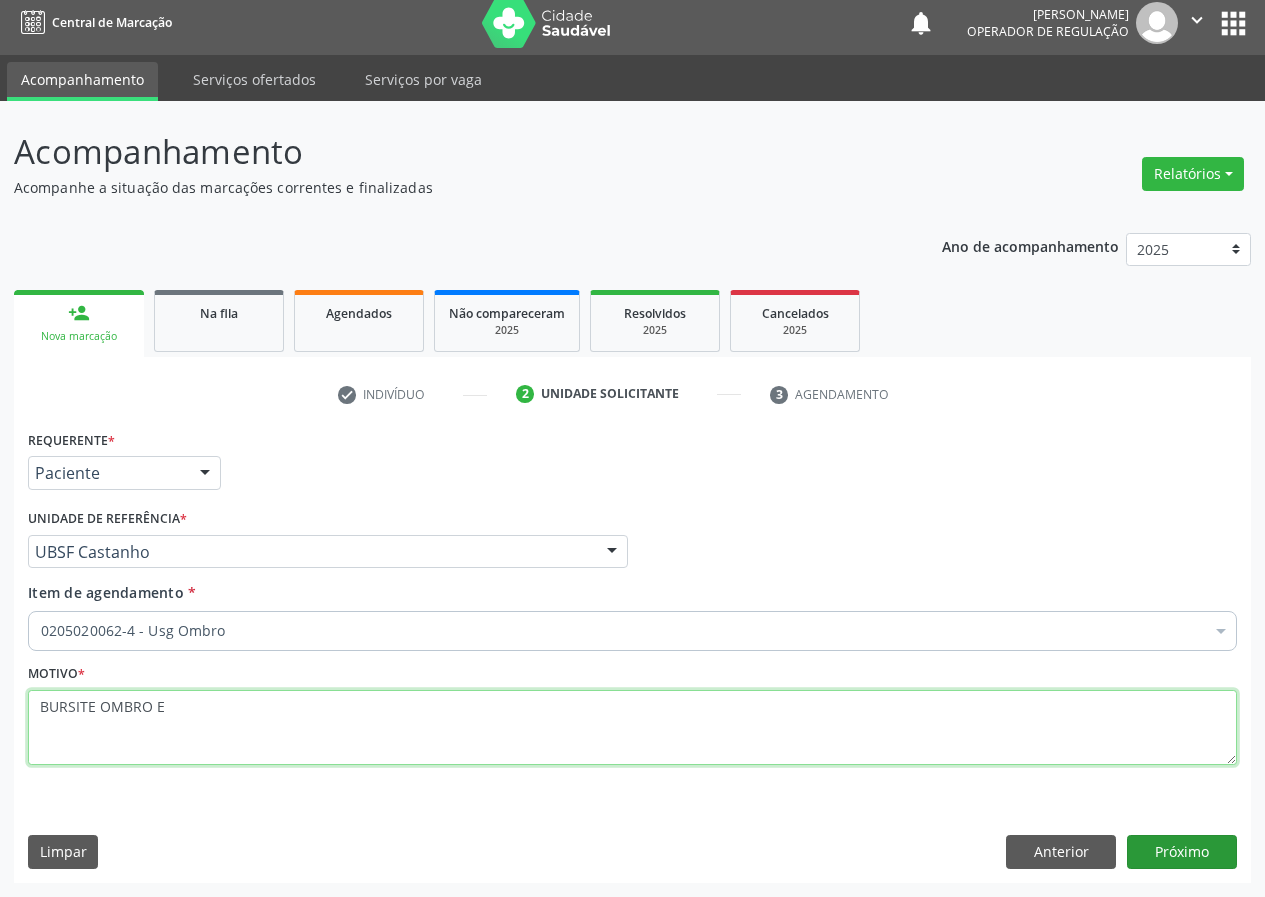 type on "BURSITE OMBRO E" 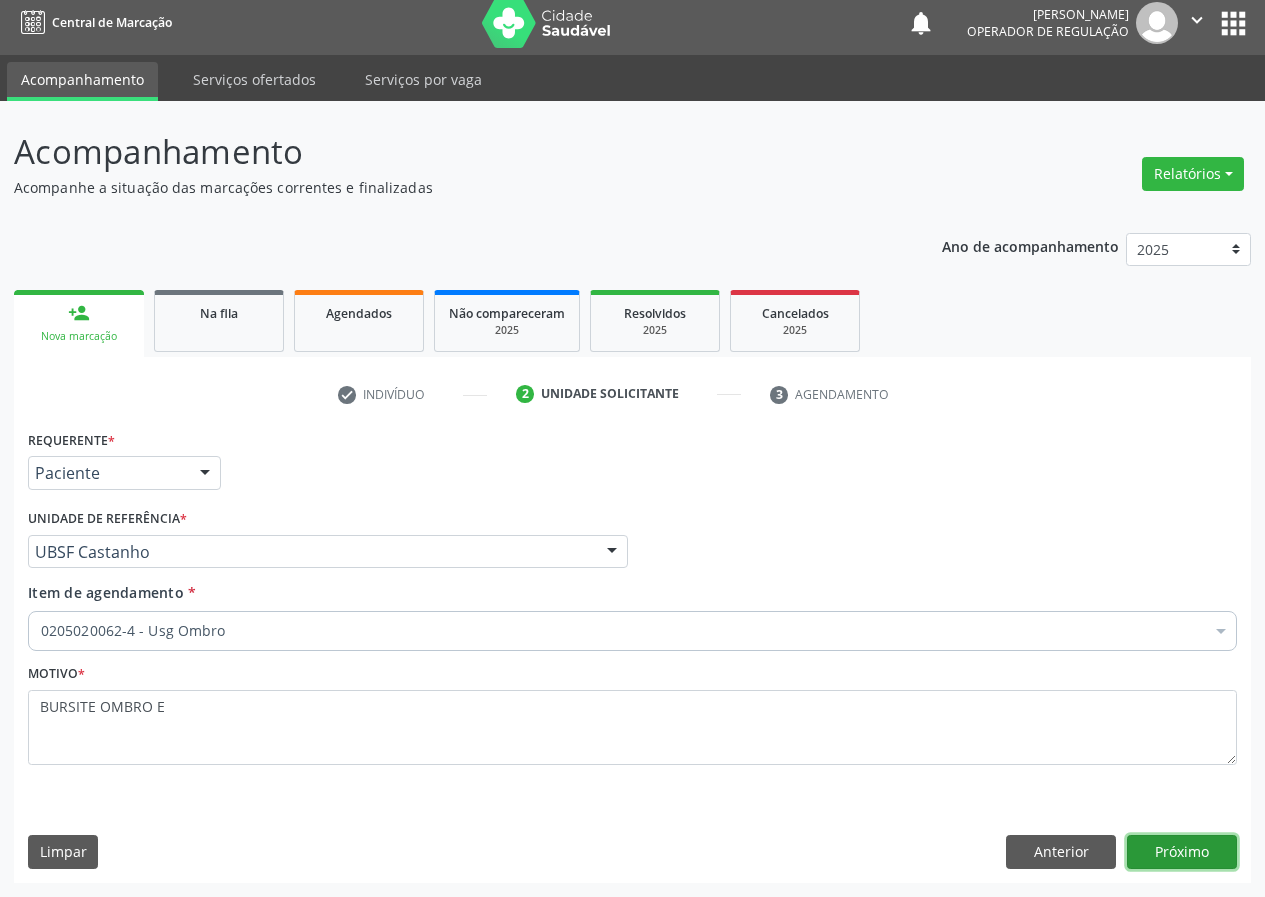 click on "Próximo" at bounding box center [1182, 852] 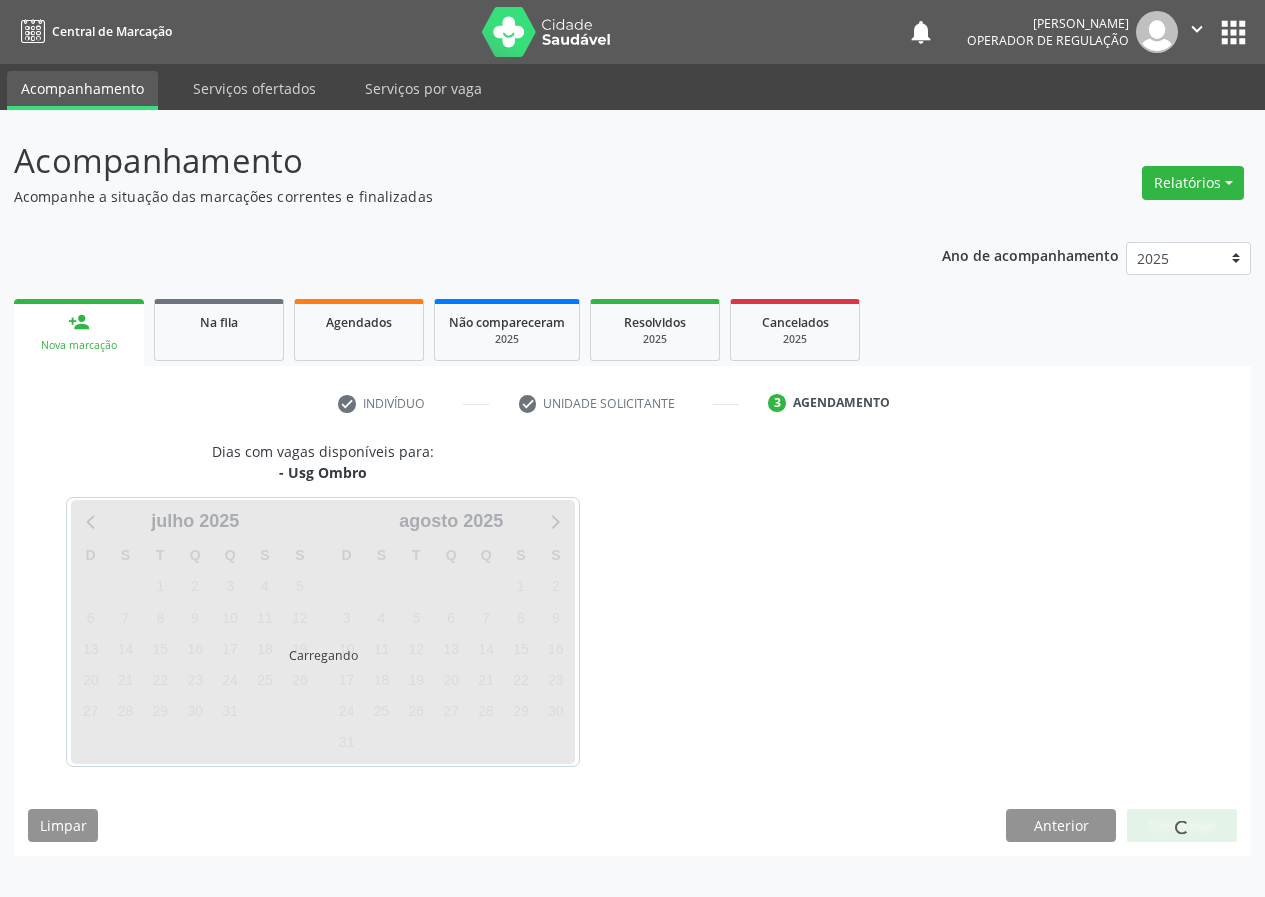 scroll, scrollTop: 0, scrollLeft: 0, axis: both 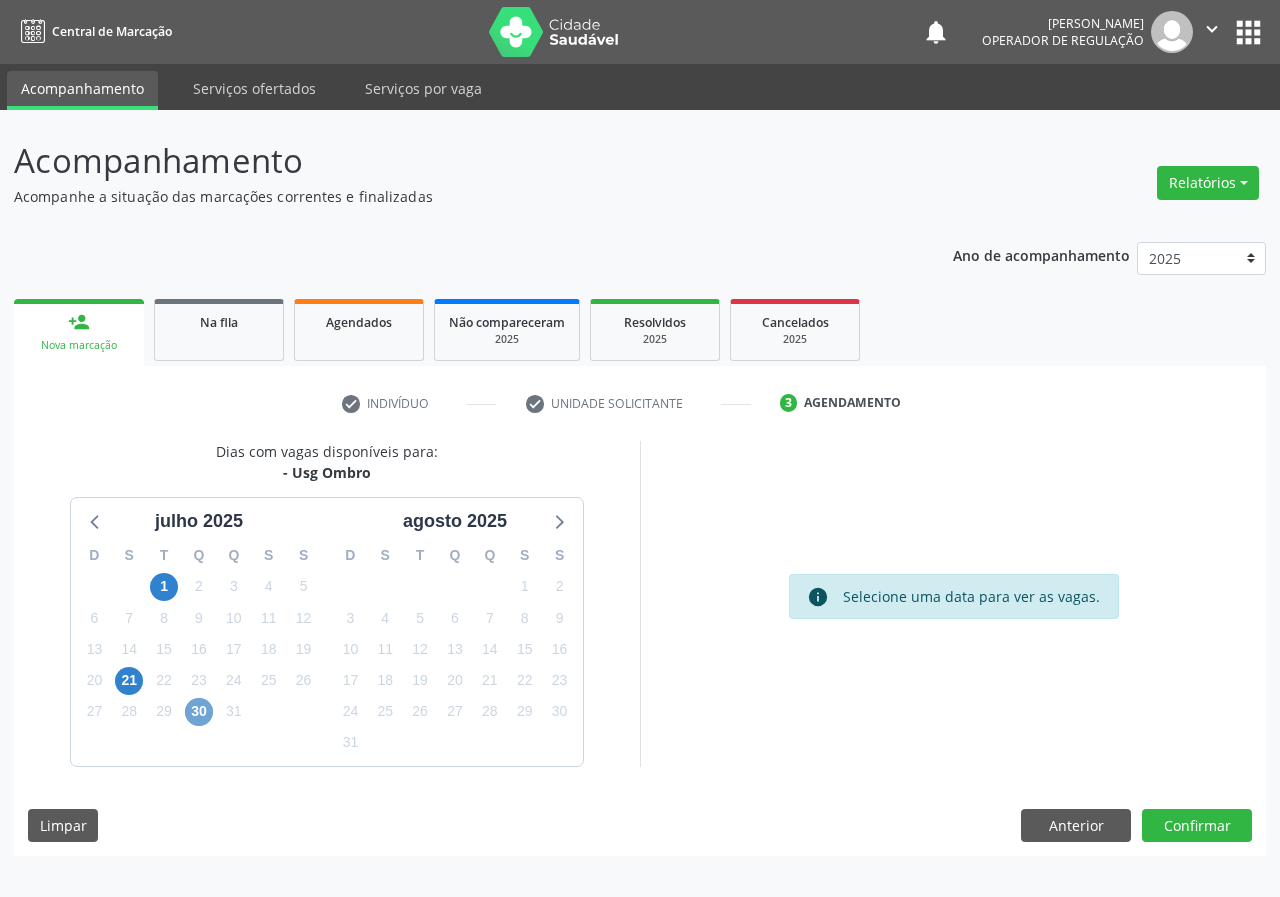 click on "30" at bounding box center [199, 712] 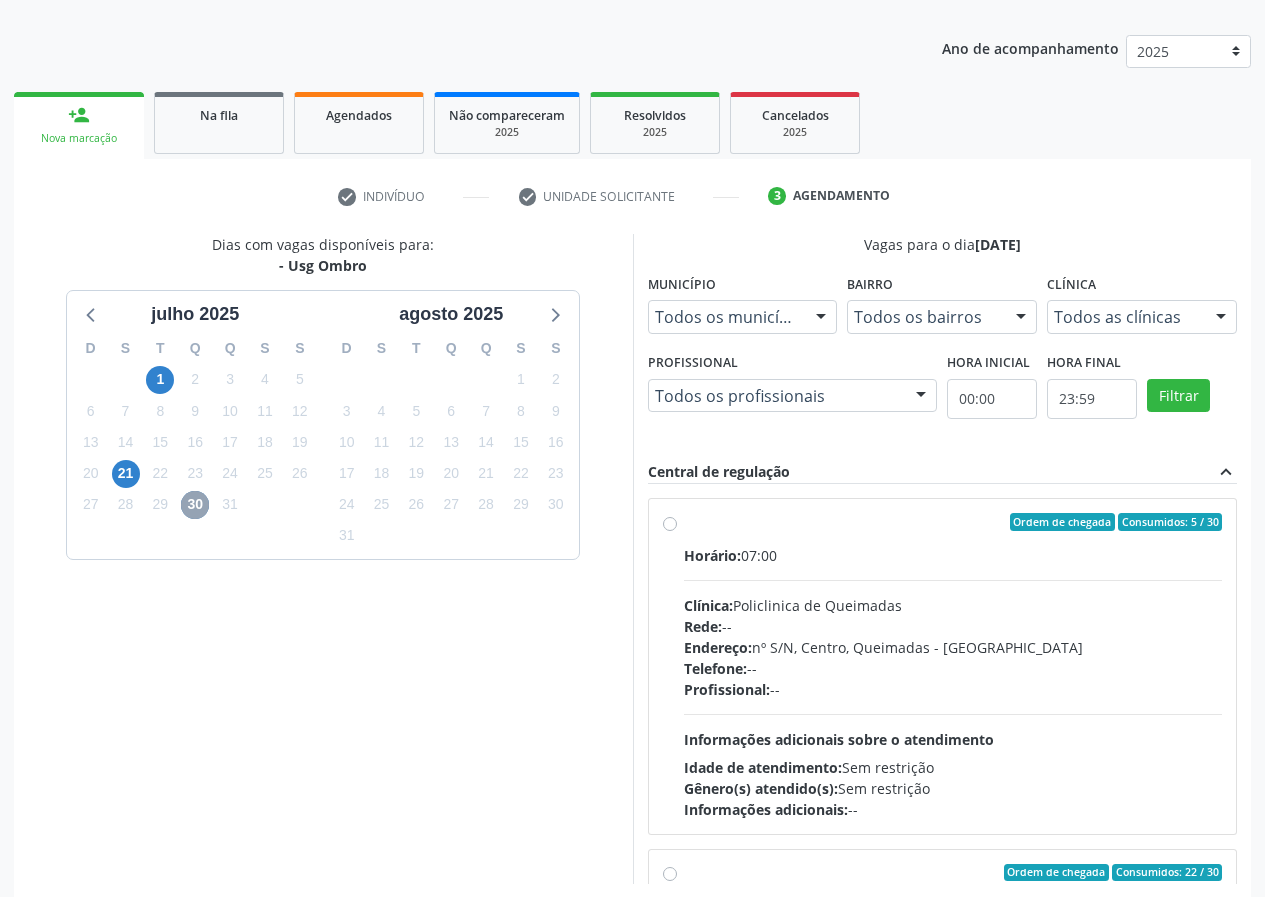scroll, scrollTop: 298, scrollLeft: 0, axis: vertical 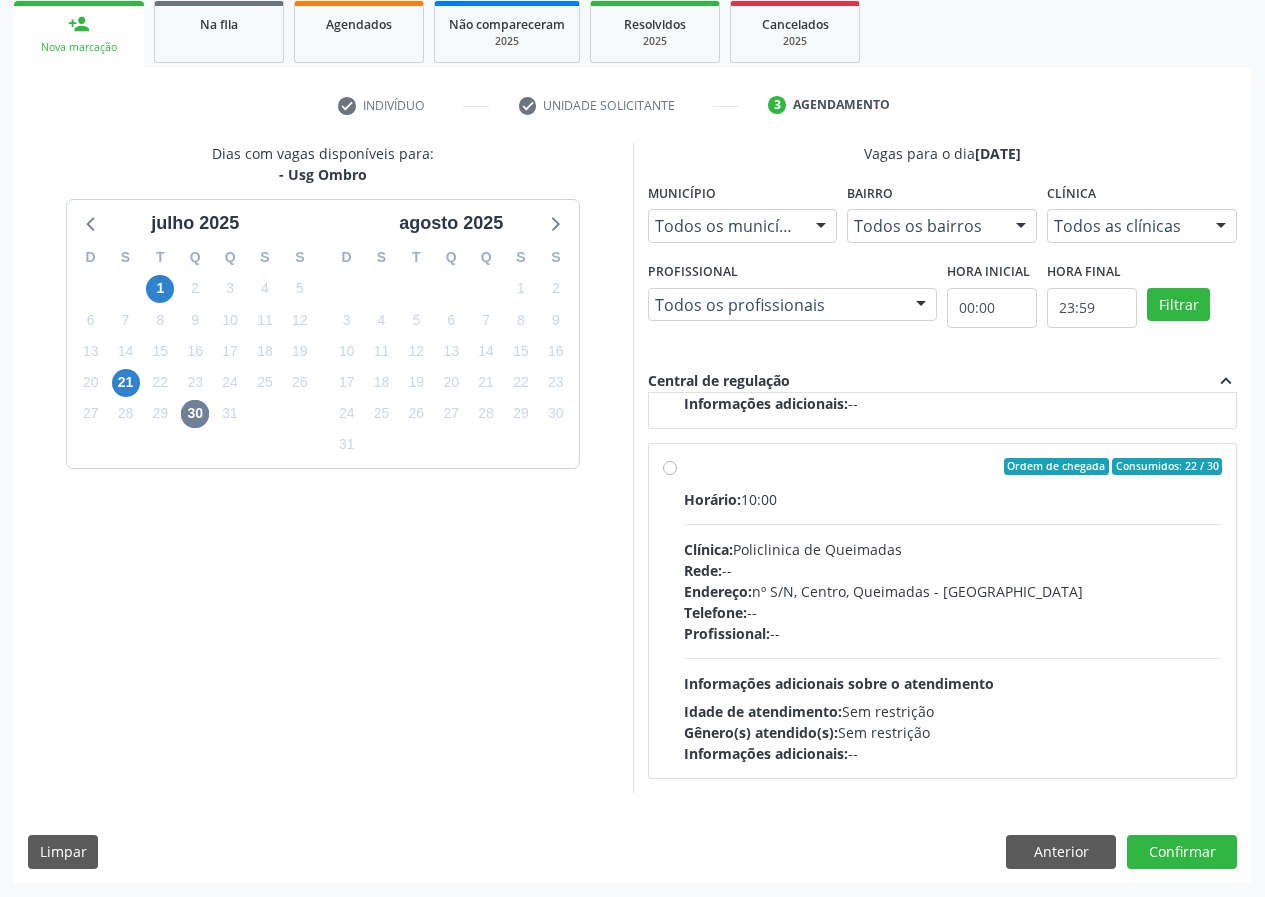 click on "Profissional:
--" at bounding box center [953, 633] 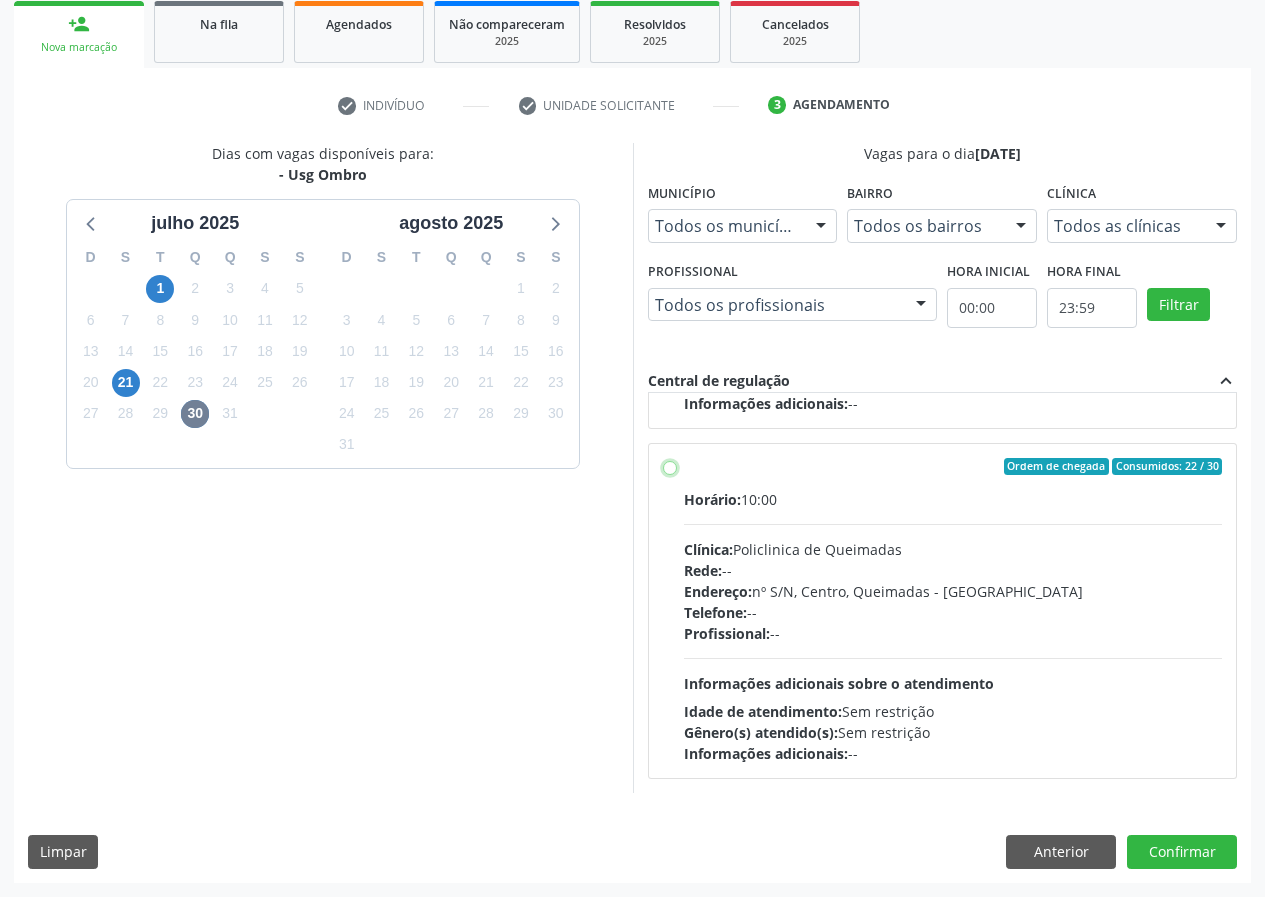 click on "Ordem de chegada
Consumidos: 22 / 30
Horário:   10:00
Clínica:  Policlinica de Queimadas
Rede:
--
Endereço:   nº S/N, Centro, Queimadas - PB
Telefone:   --
Profissional:
--
Informações adicionais sobre o atendimento
Idade de atendimento:
Sem restrição
Gênero(s) atendido(s):
Sem restrição
Informações adicionais:
--" at bounding box center [670, 467] 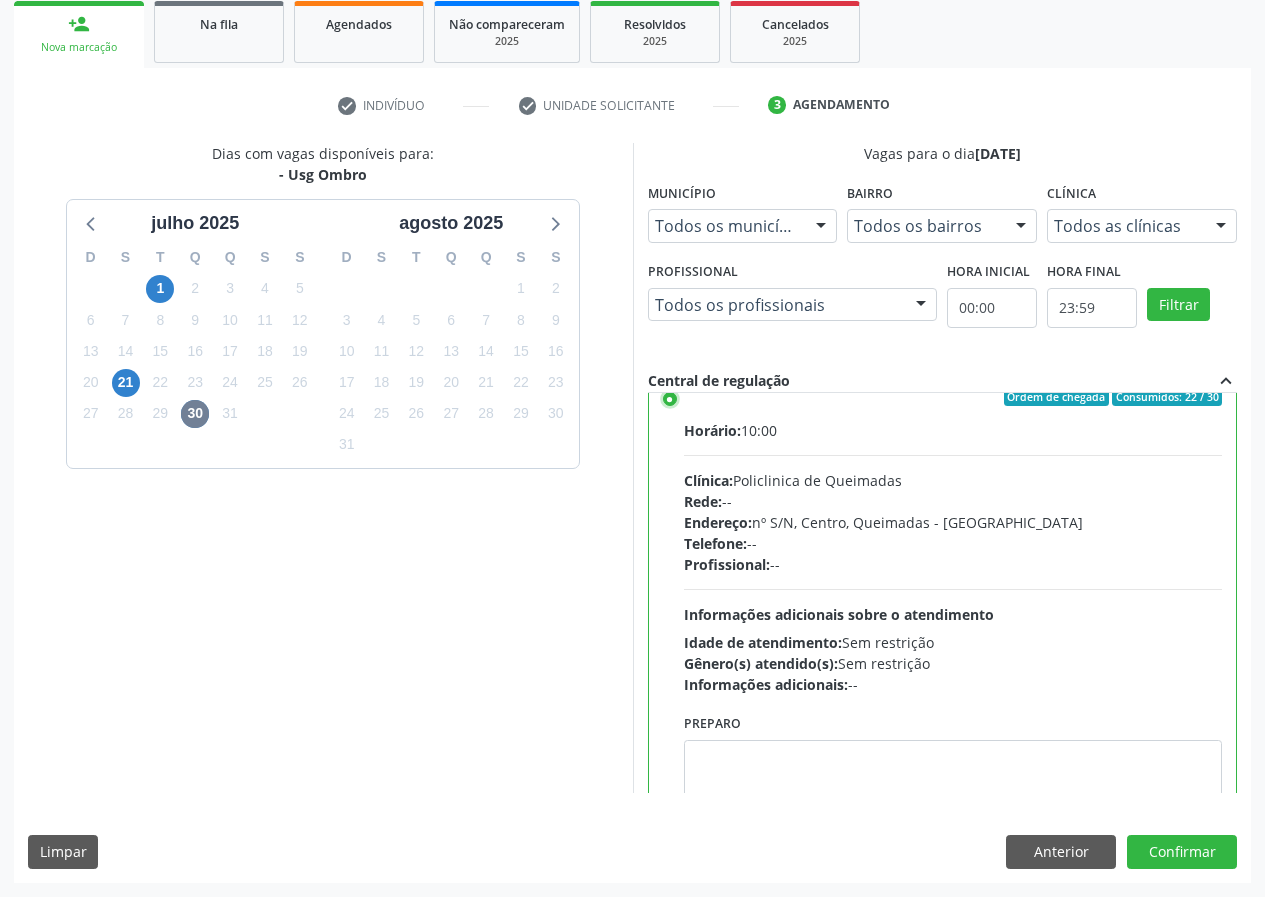 scroll, scrollTop: 450, scrollLeft: 0, axis: vertical 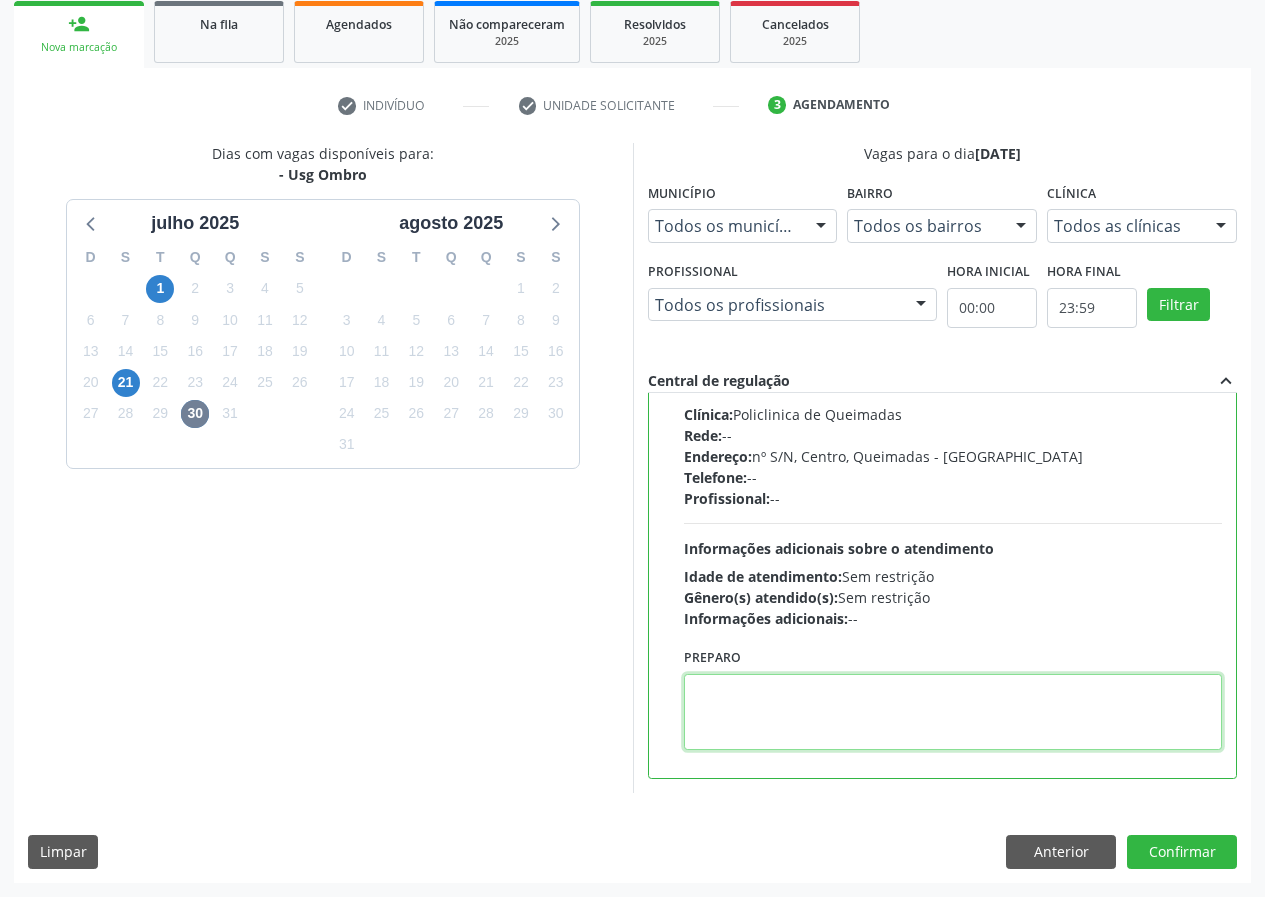 click at bounding box center [953, 712] 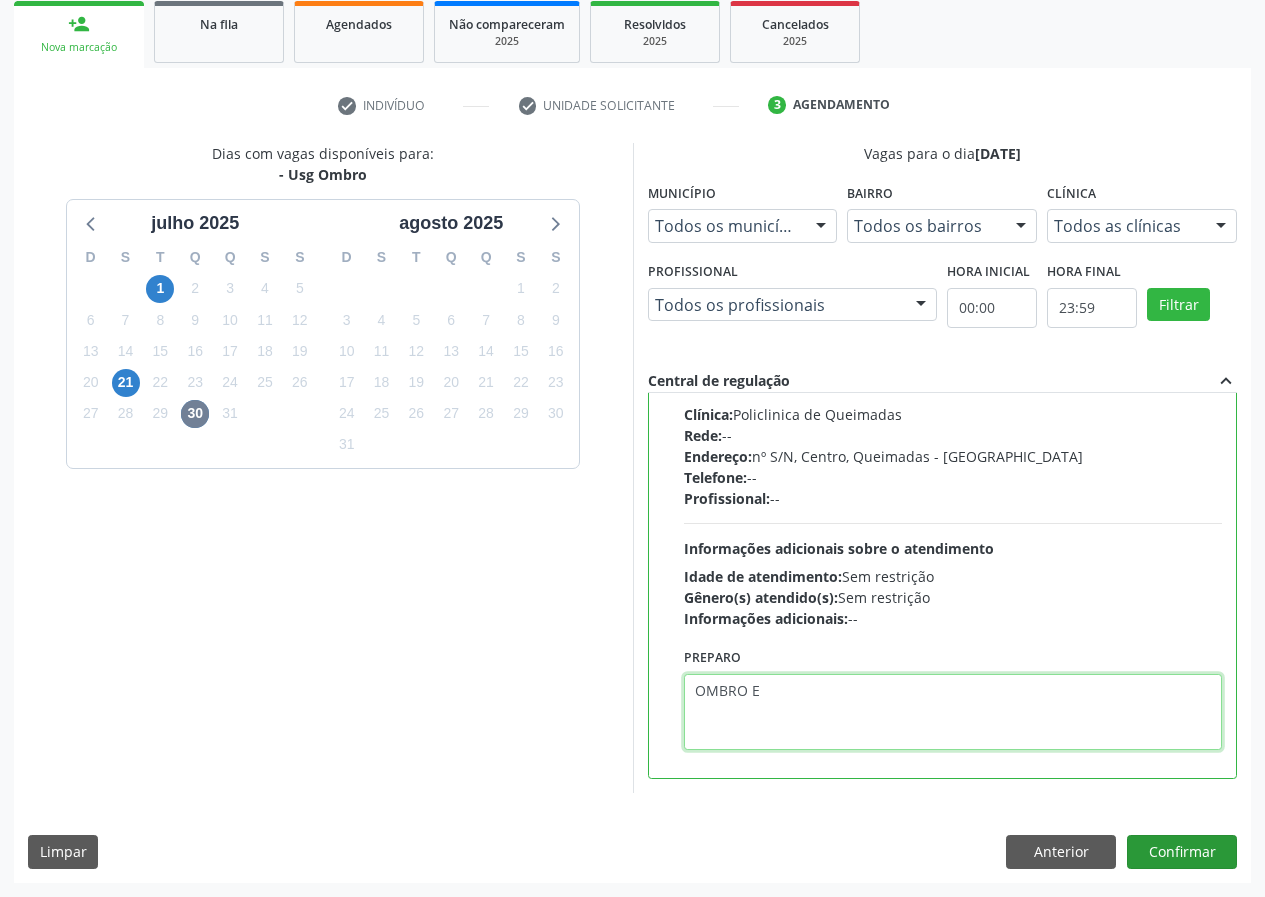 type on "OMBRO E" 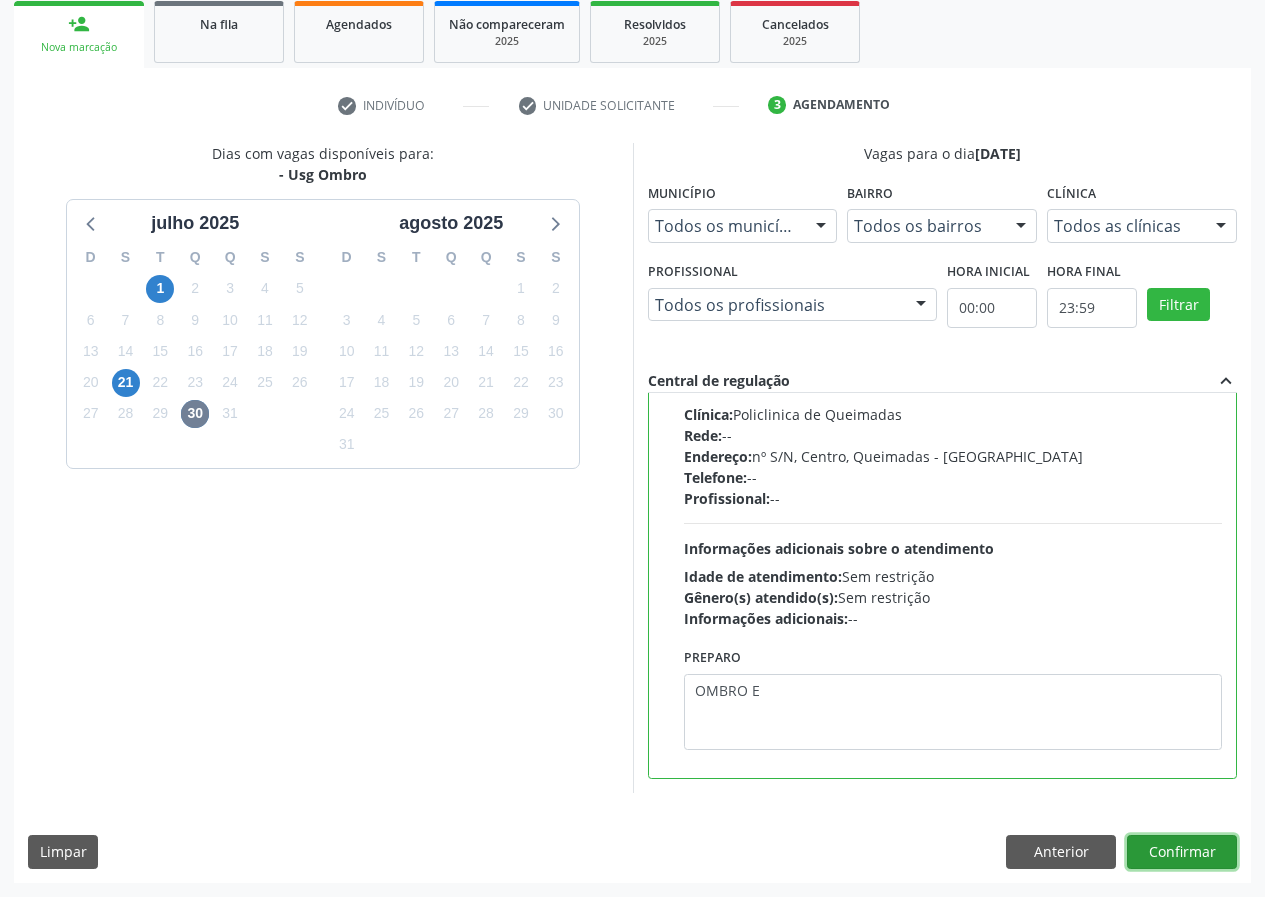 click on "Confirmar" at bounding box center (1182, 852) 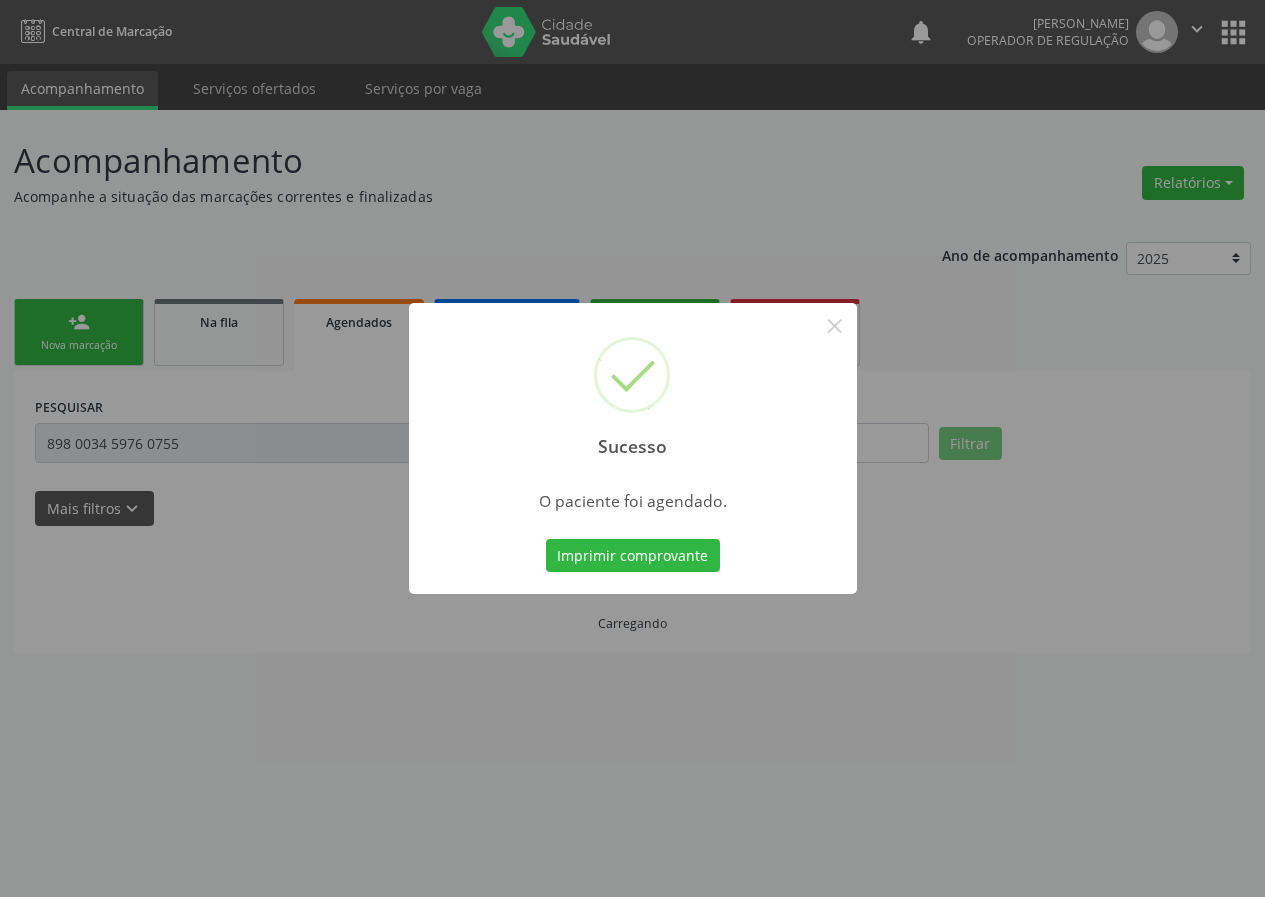 scroll, scrollTop: 0, scrollLeft: 0, axis: both 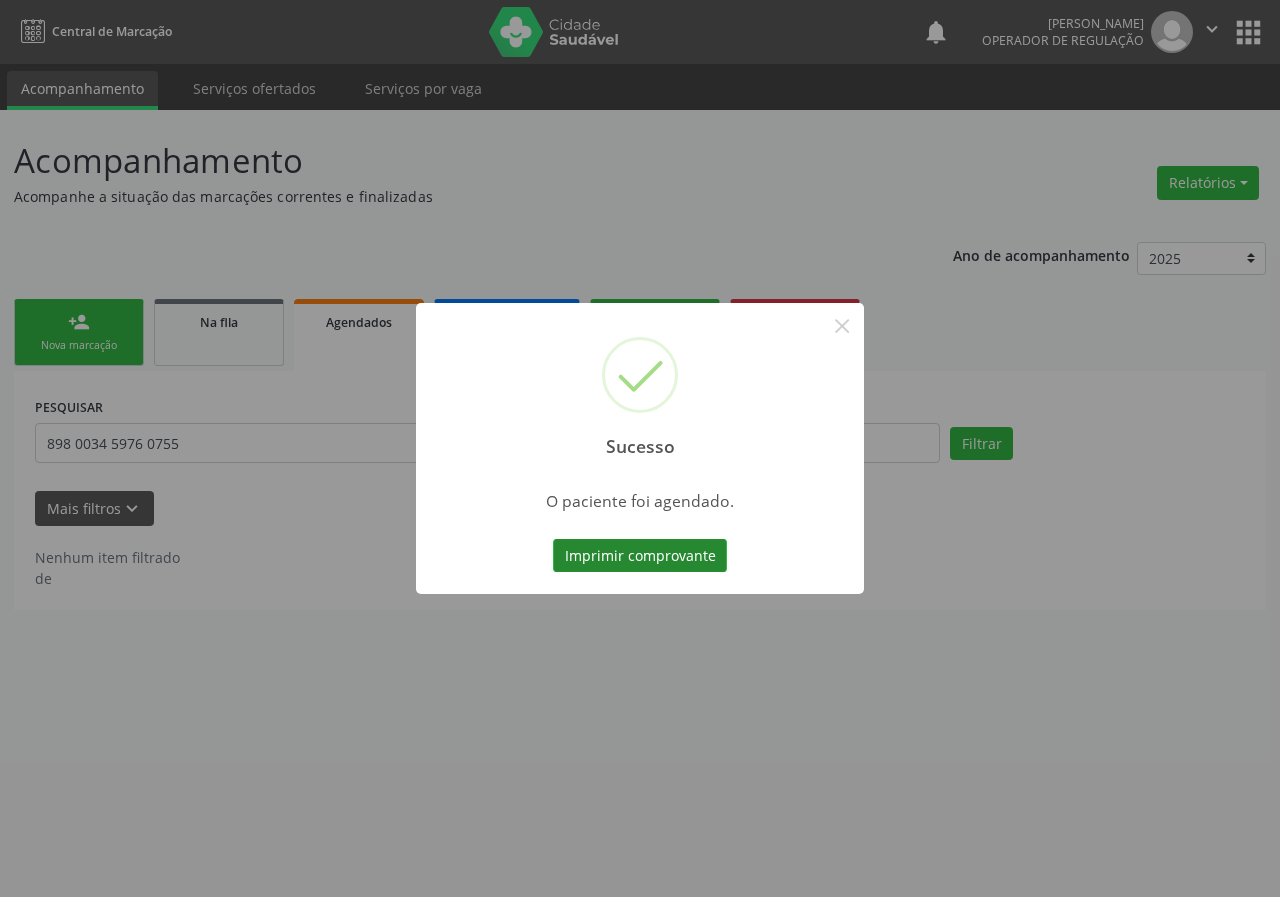 click on "Imprimir comprovante" at bounding box center [640, 556] 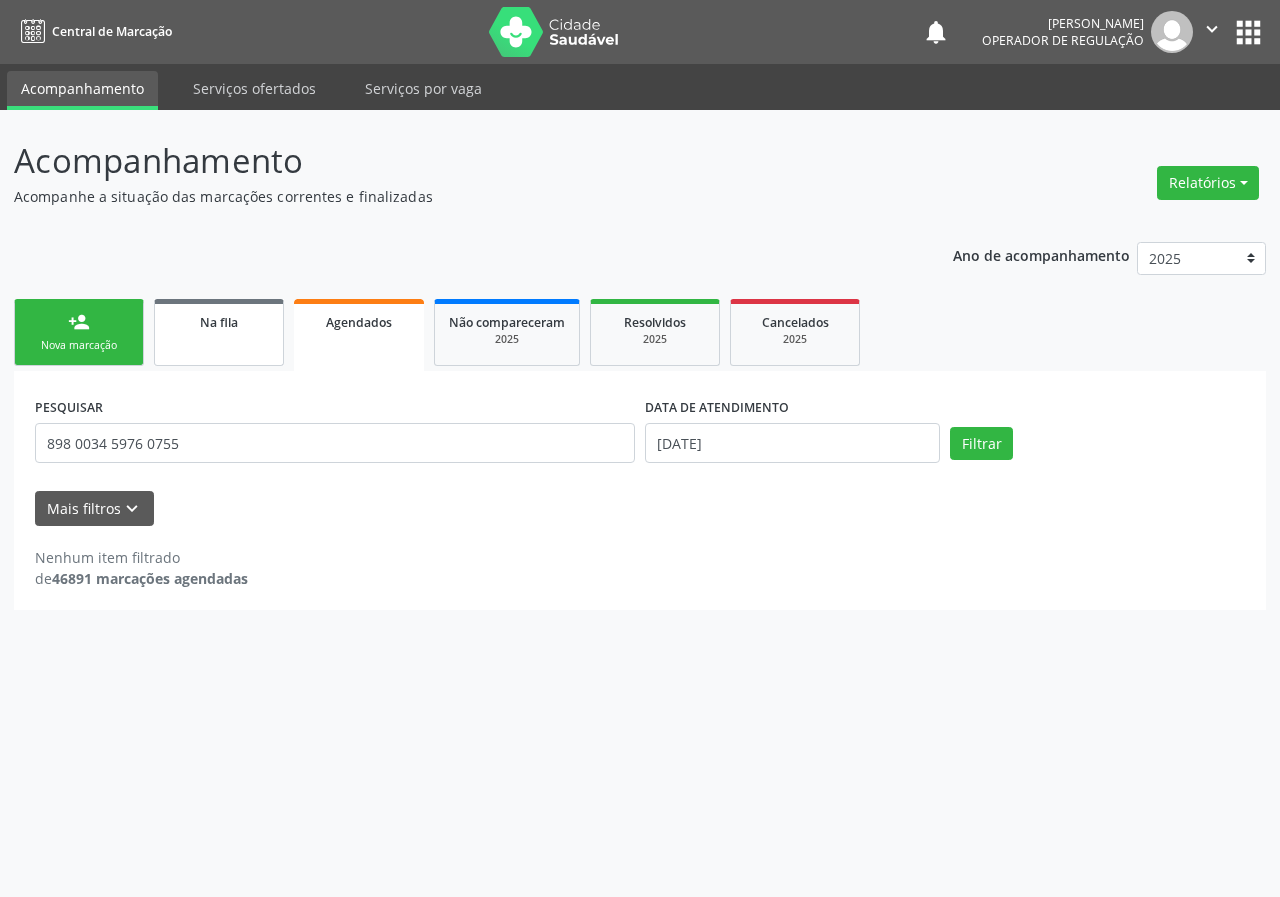 click on "Na fila" at bounding box center [219, 332] 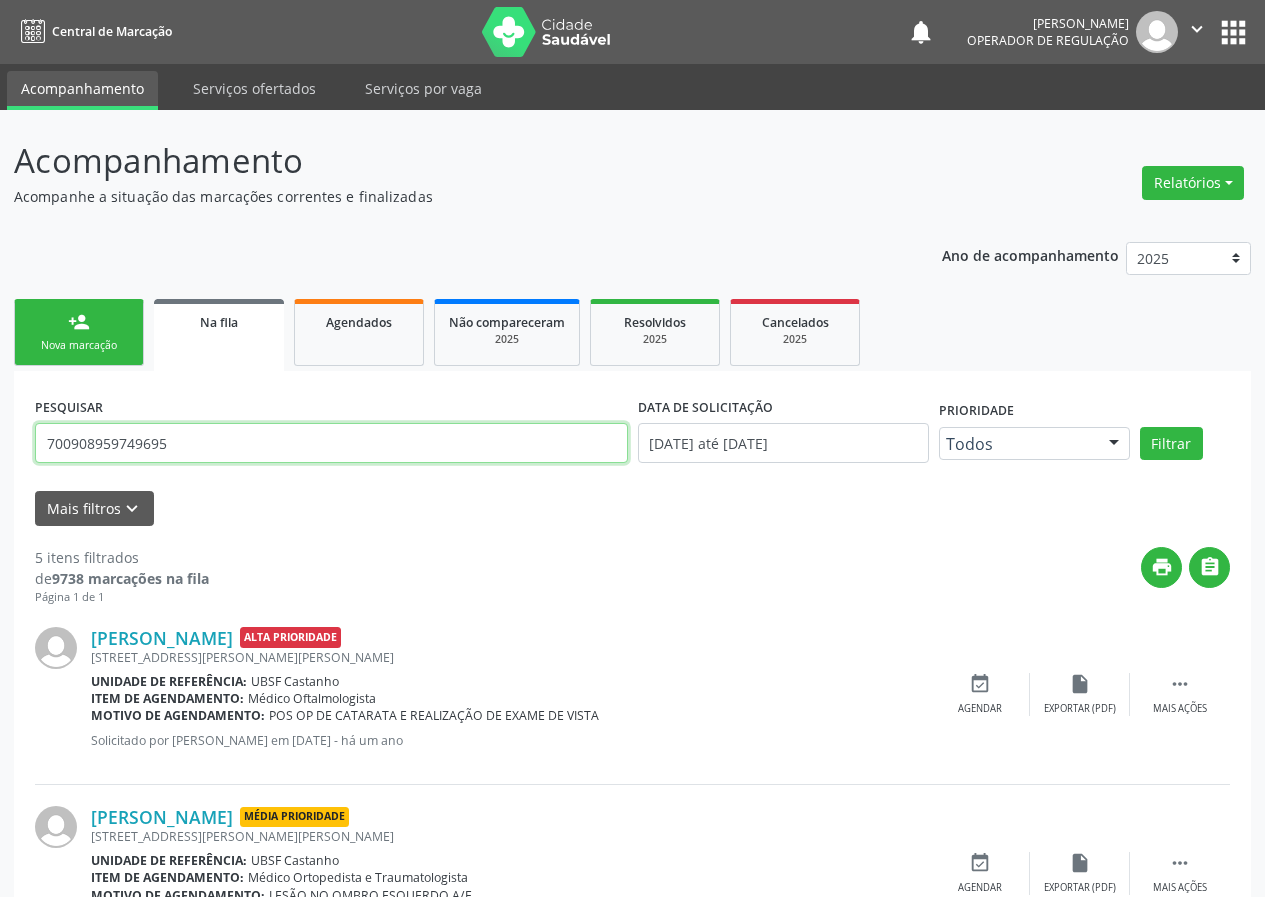 click on "700908959749695" at bounding box center [331, 443] 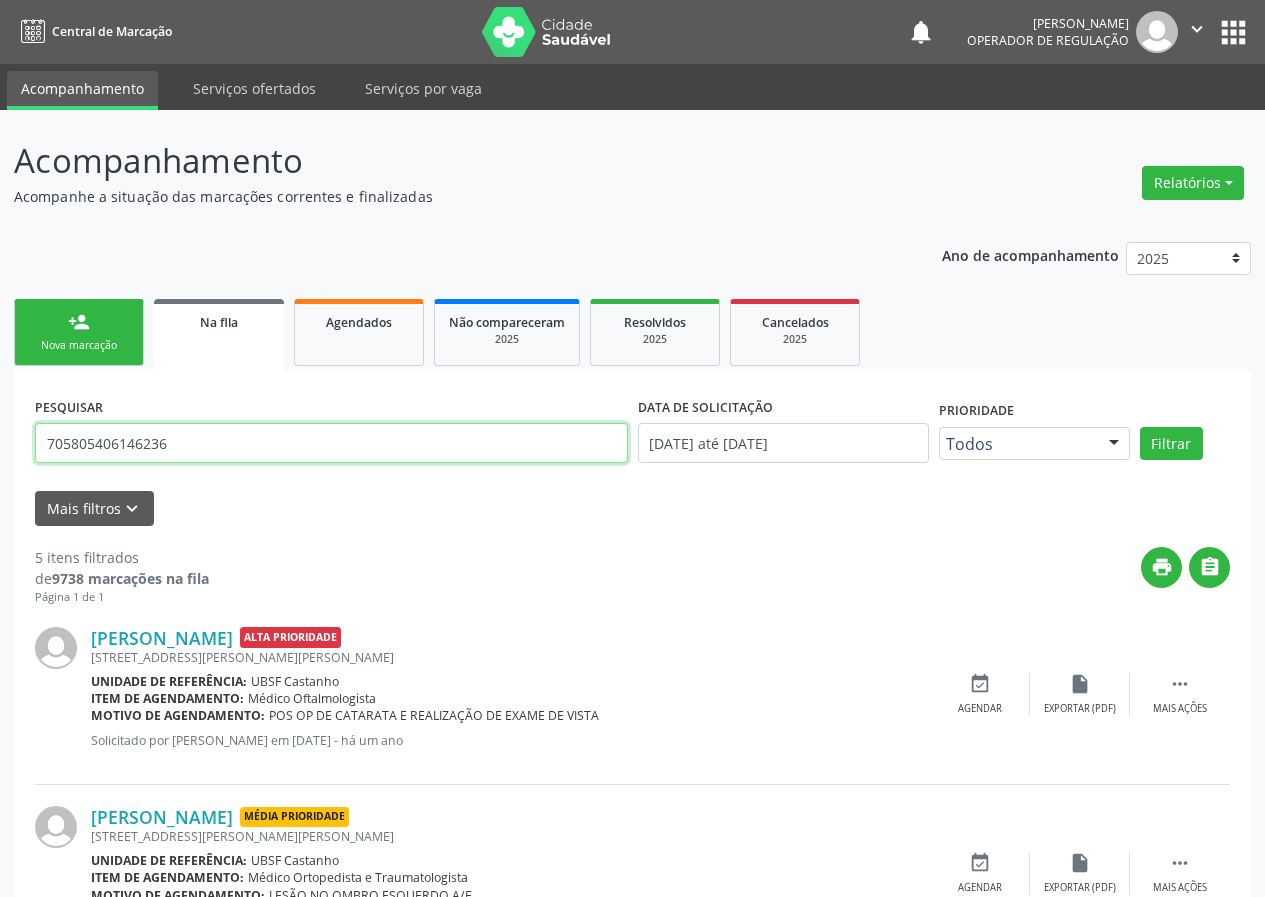 type on "705805406146236" 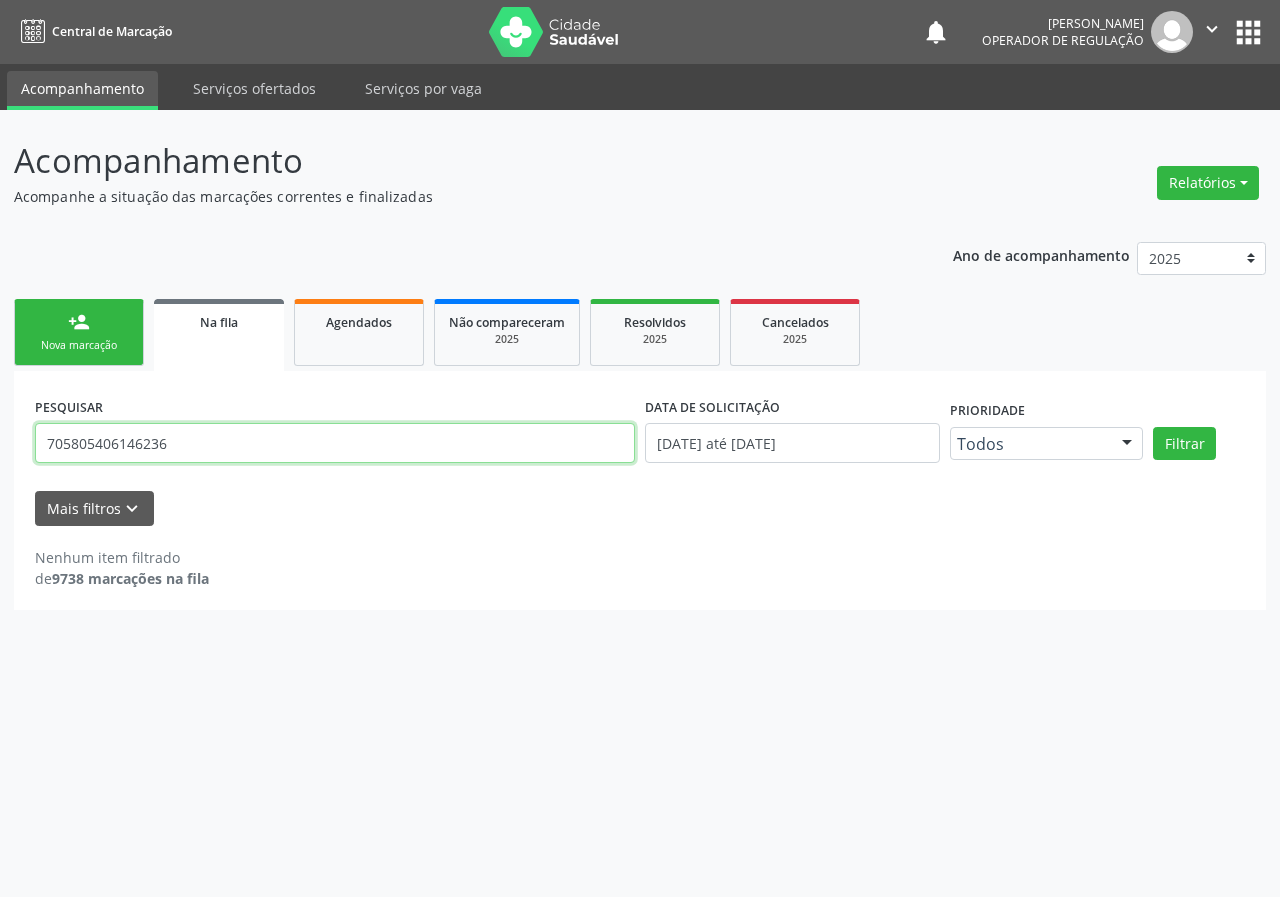click on "705805406146236" at bounding box center (335, 443) 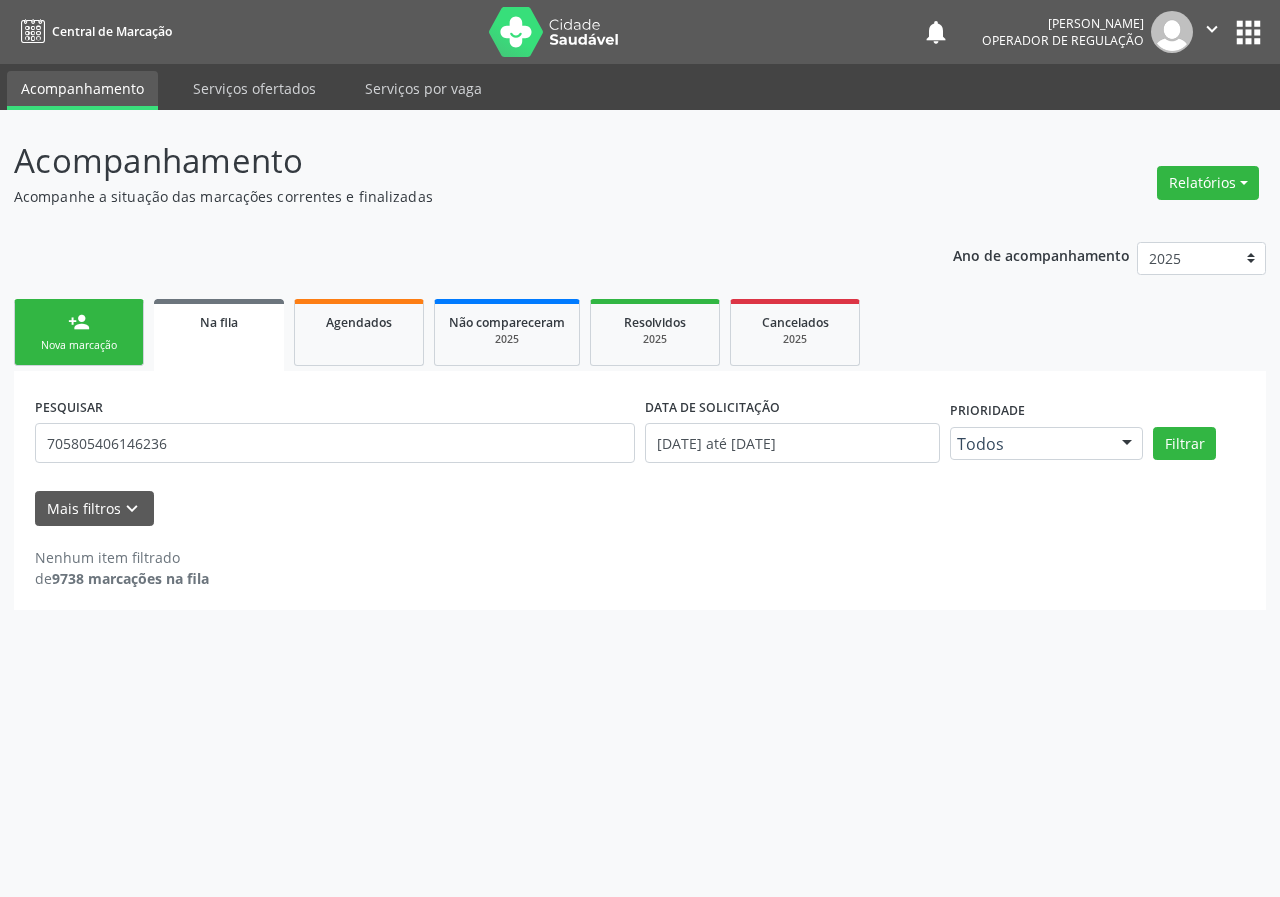 click on "Nova marcação" at bounding box center (79, 345) 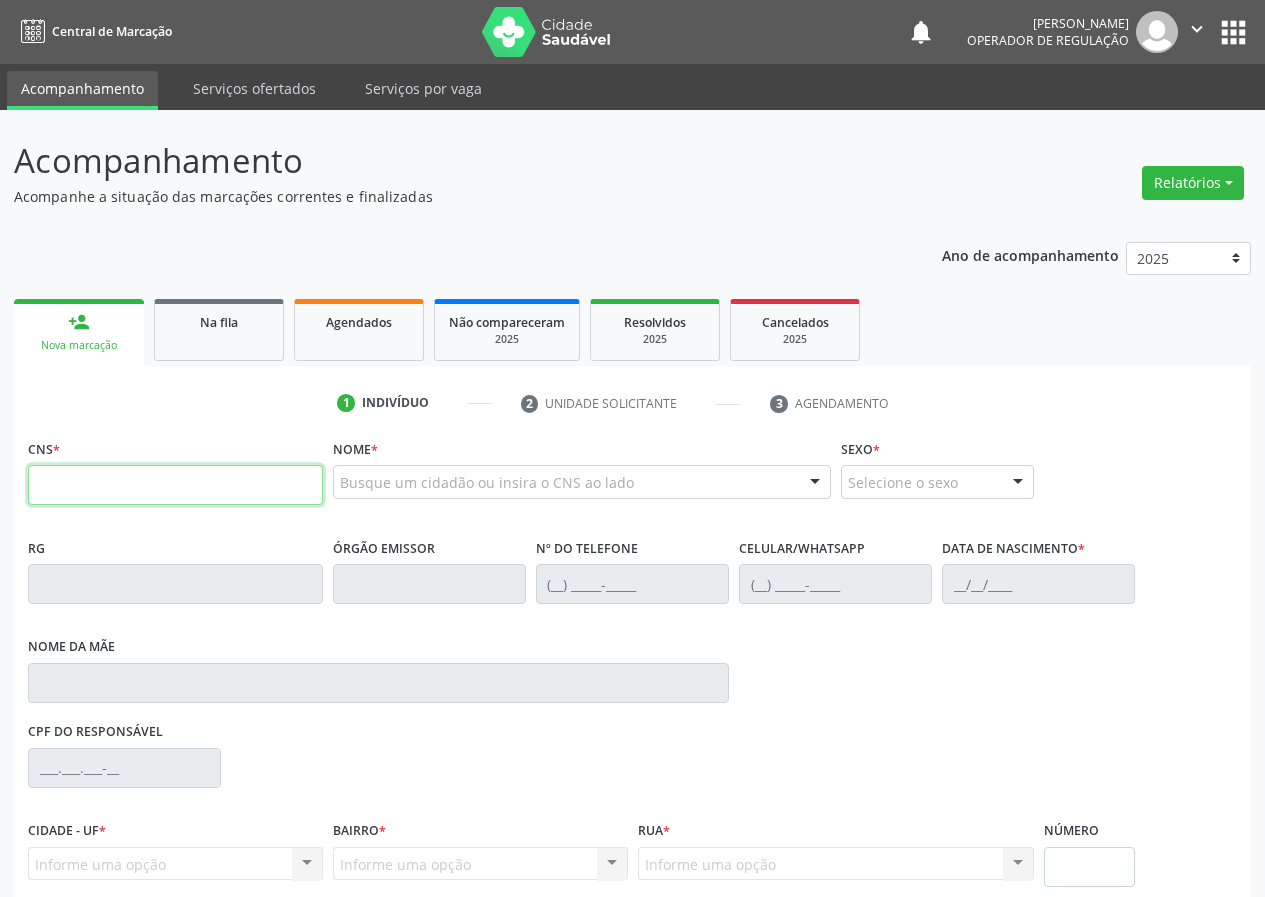 click at bounding box center (175, 485) 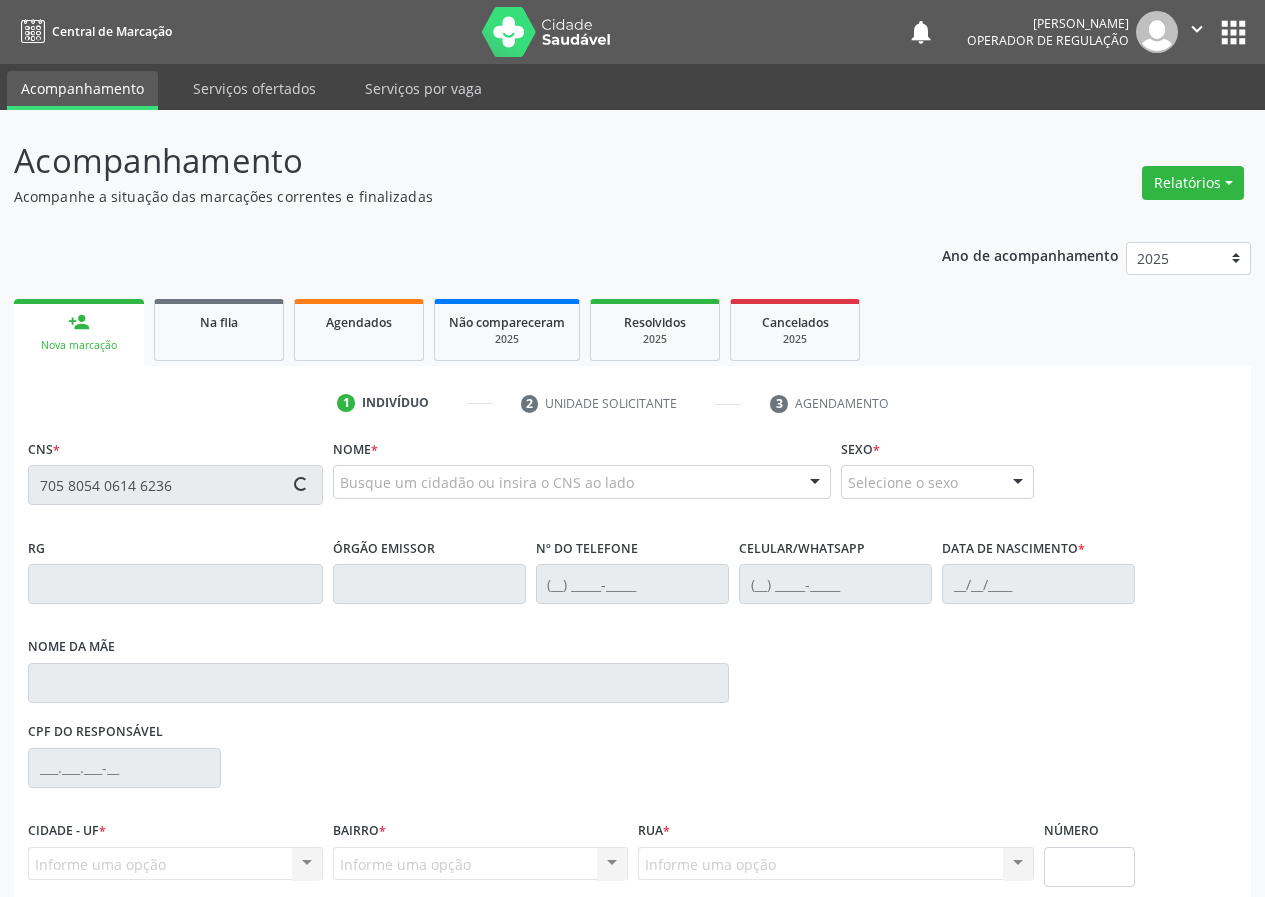 type on "705 8054 0614 6236" 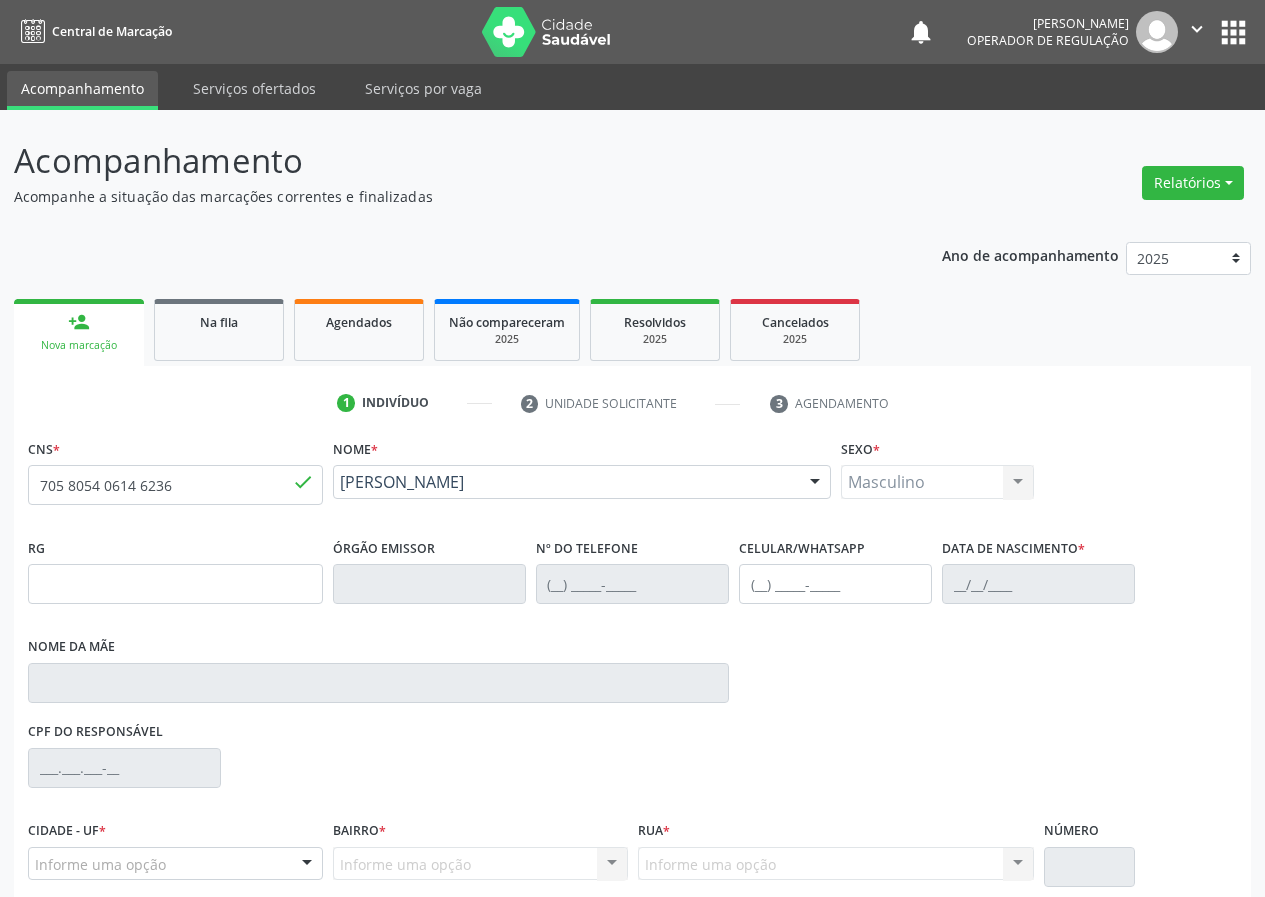 type on "(83) 99311-3512" 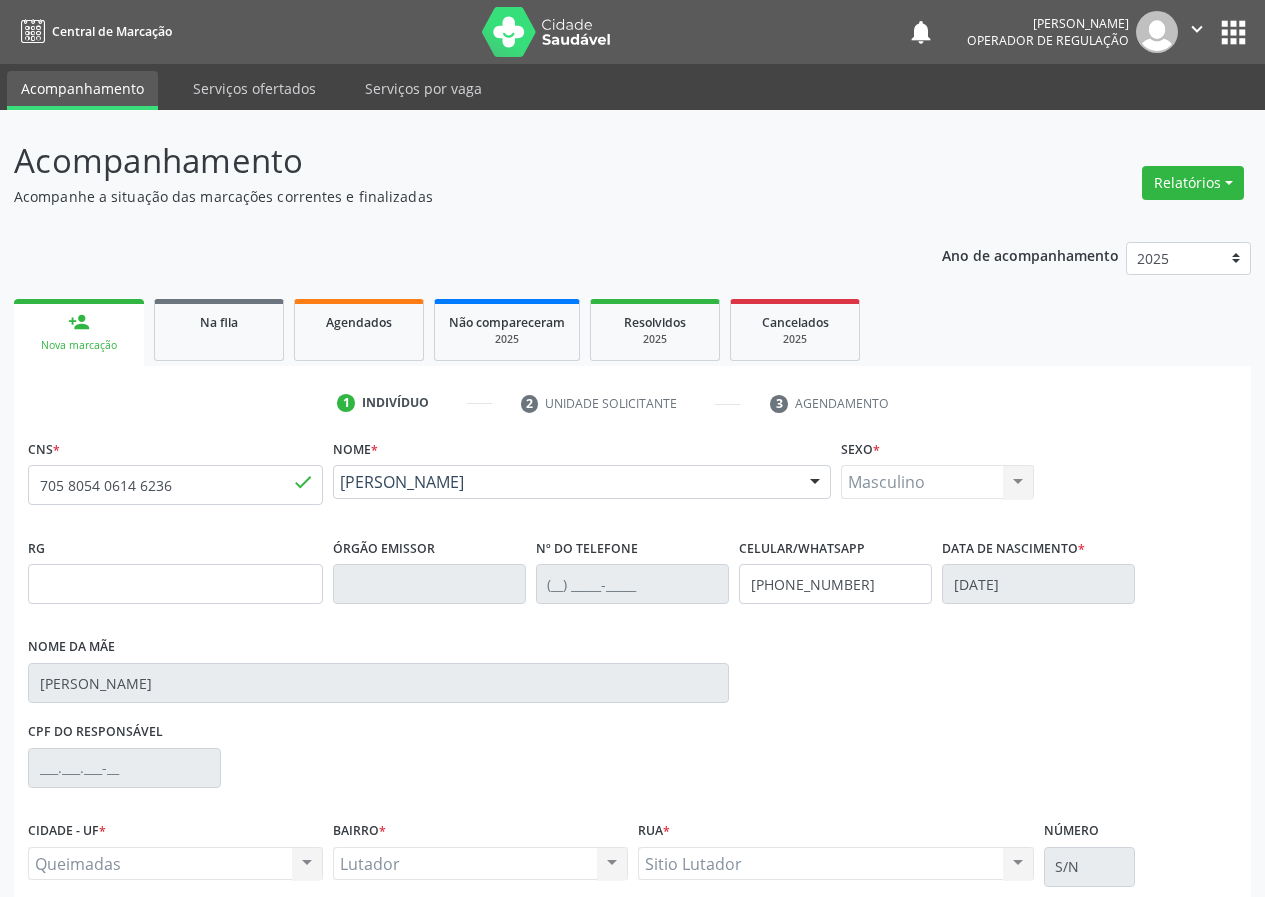 scroll, scrollTop: 173, scrollLeft: 0, axis: vertical 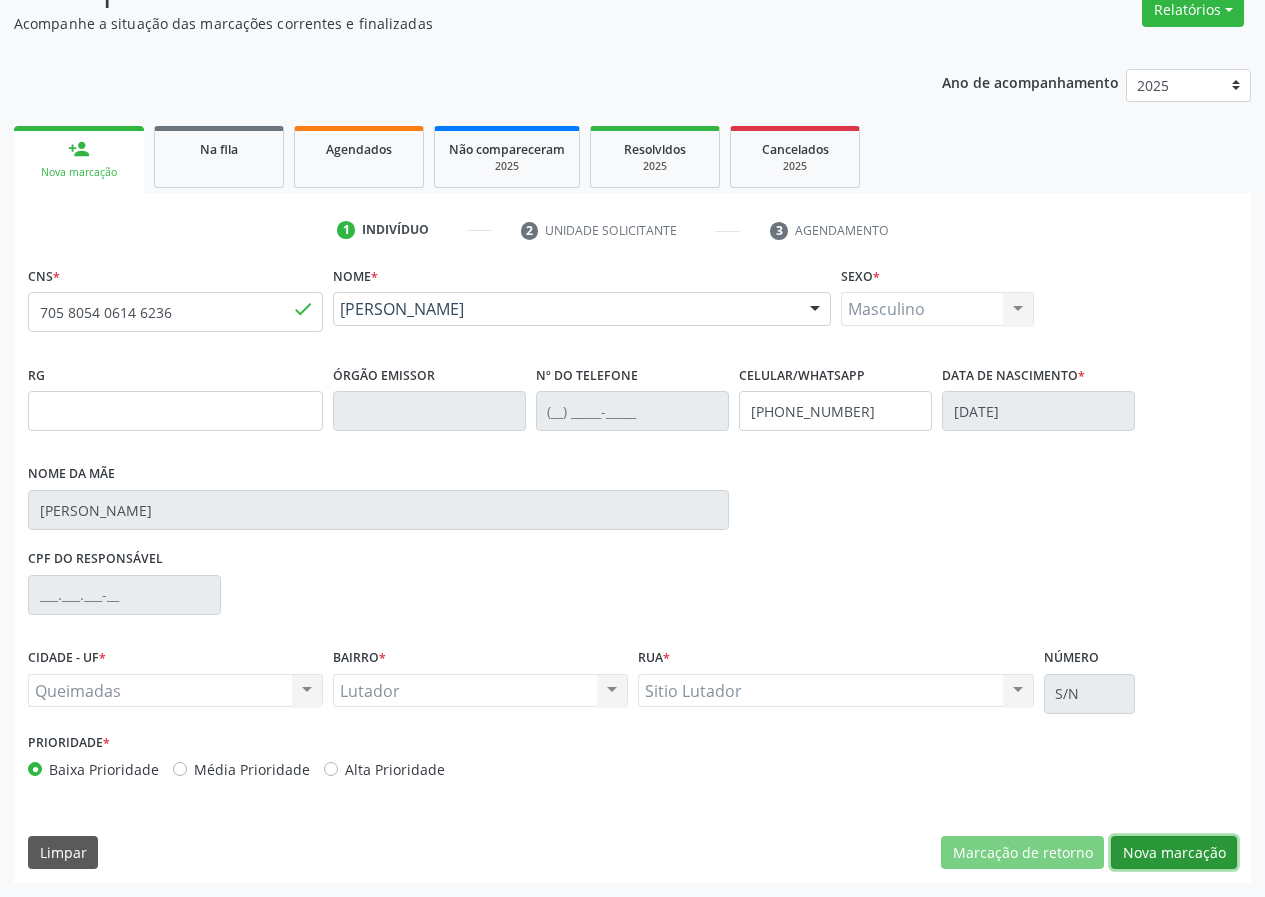 click on "Nova marcação" at bounding box center (1174, 853) 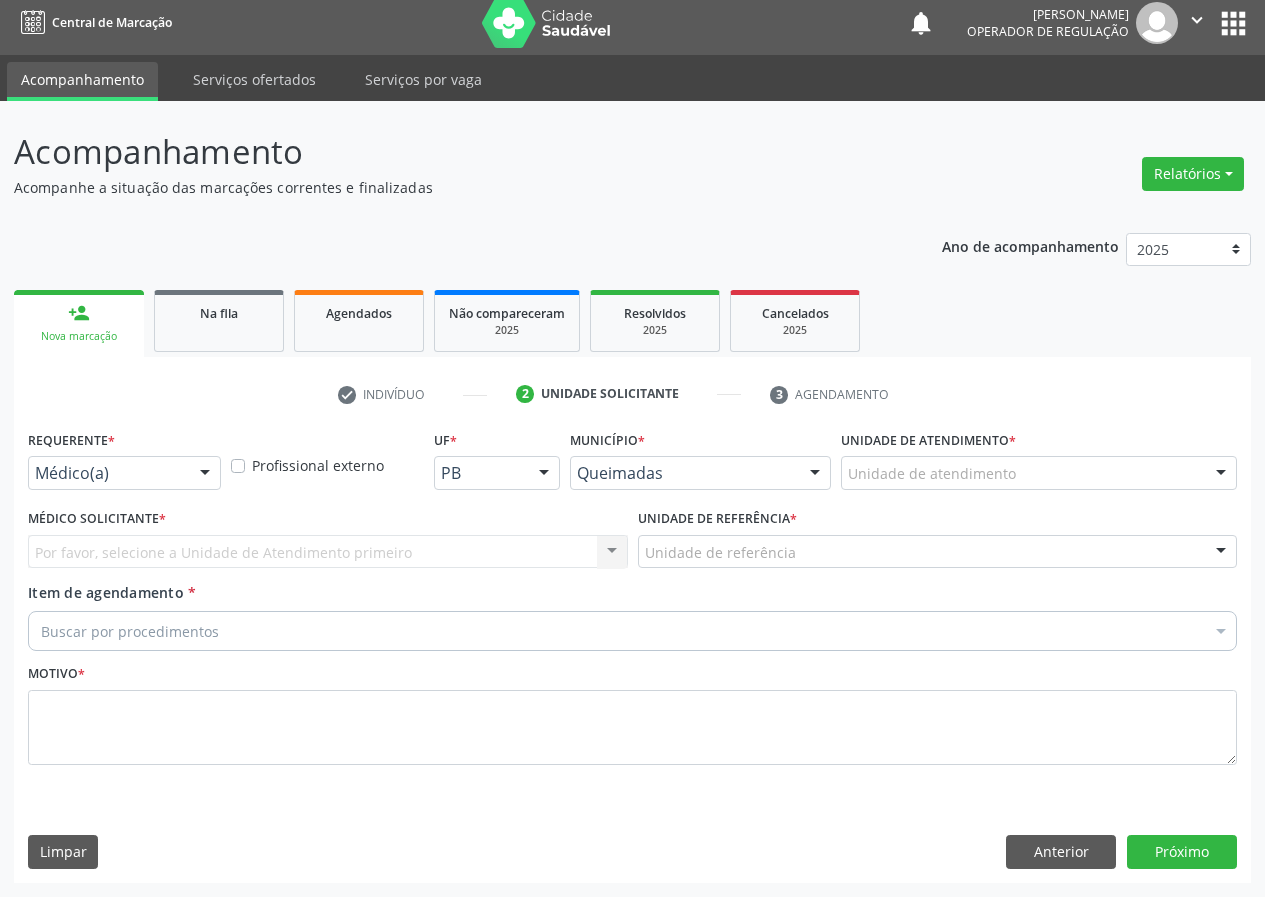 scroll, scrollTop: 9, scrollLeft: 0, axis: vertical 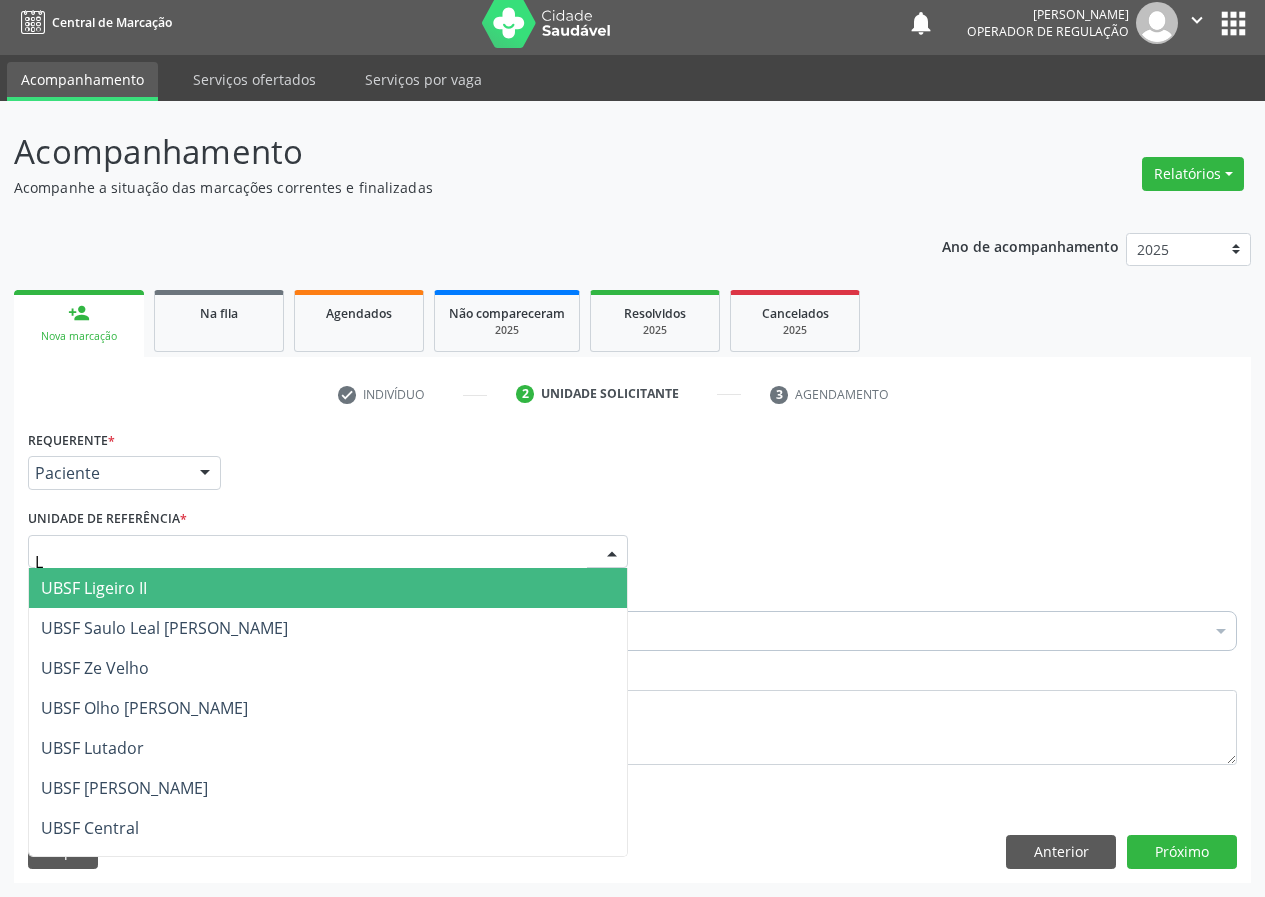 type on "LU" 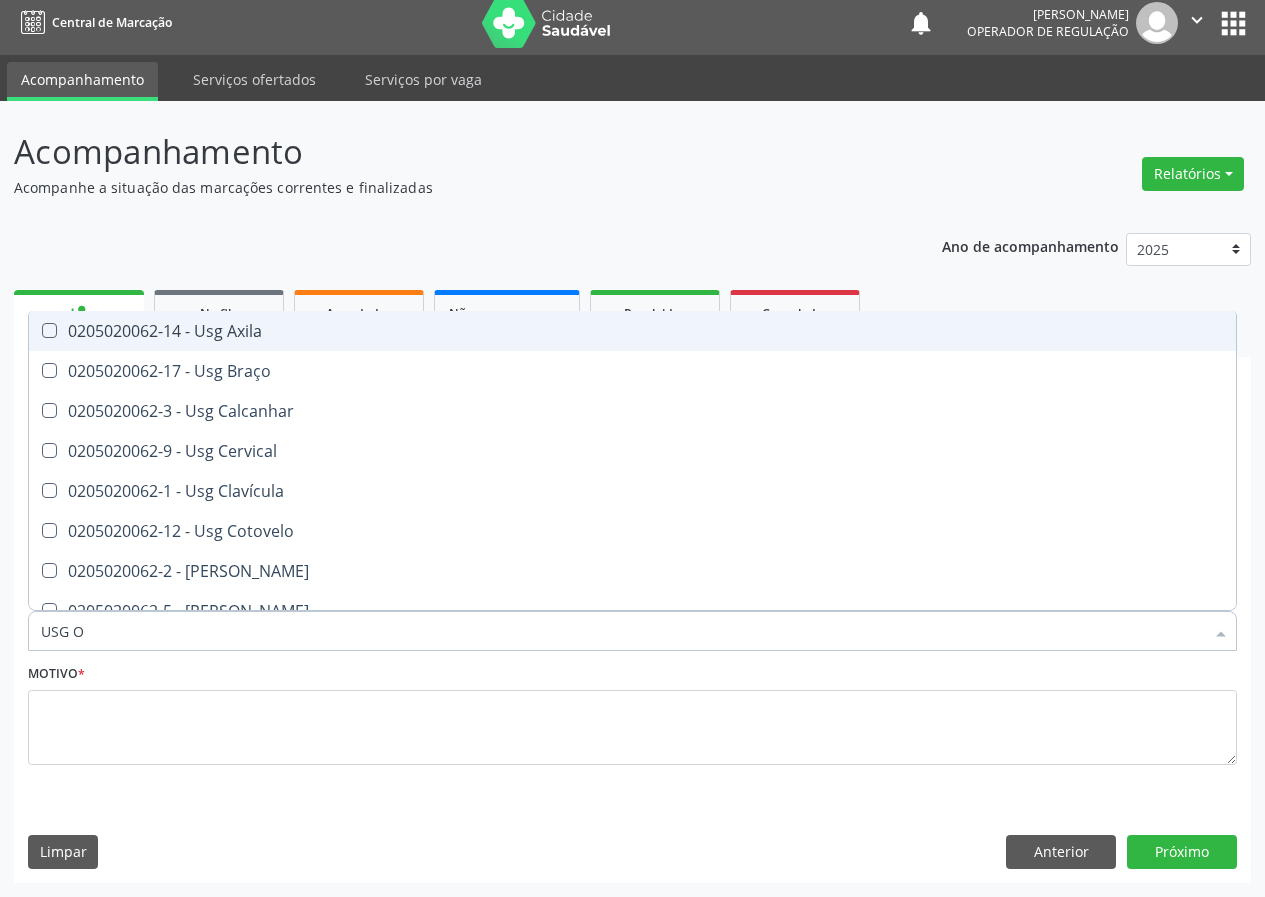 type on "USG OM" 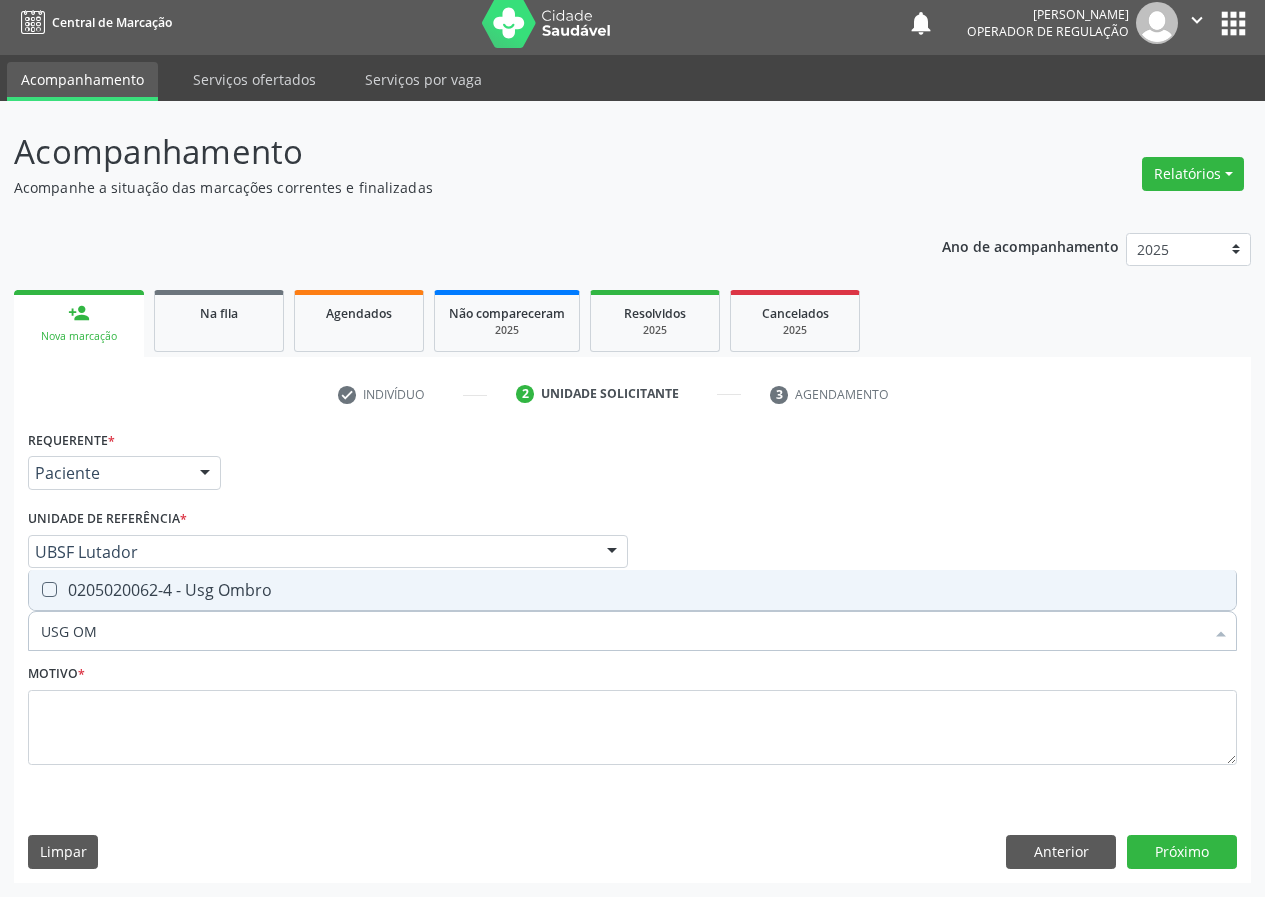 click on "0205020062-4 - Usg Ombro" at bounding box center (632, 590) 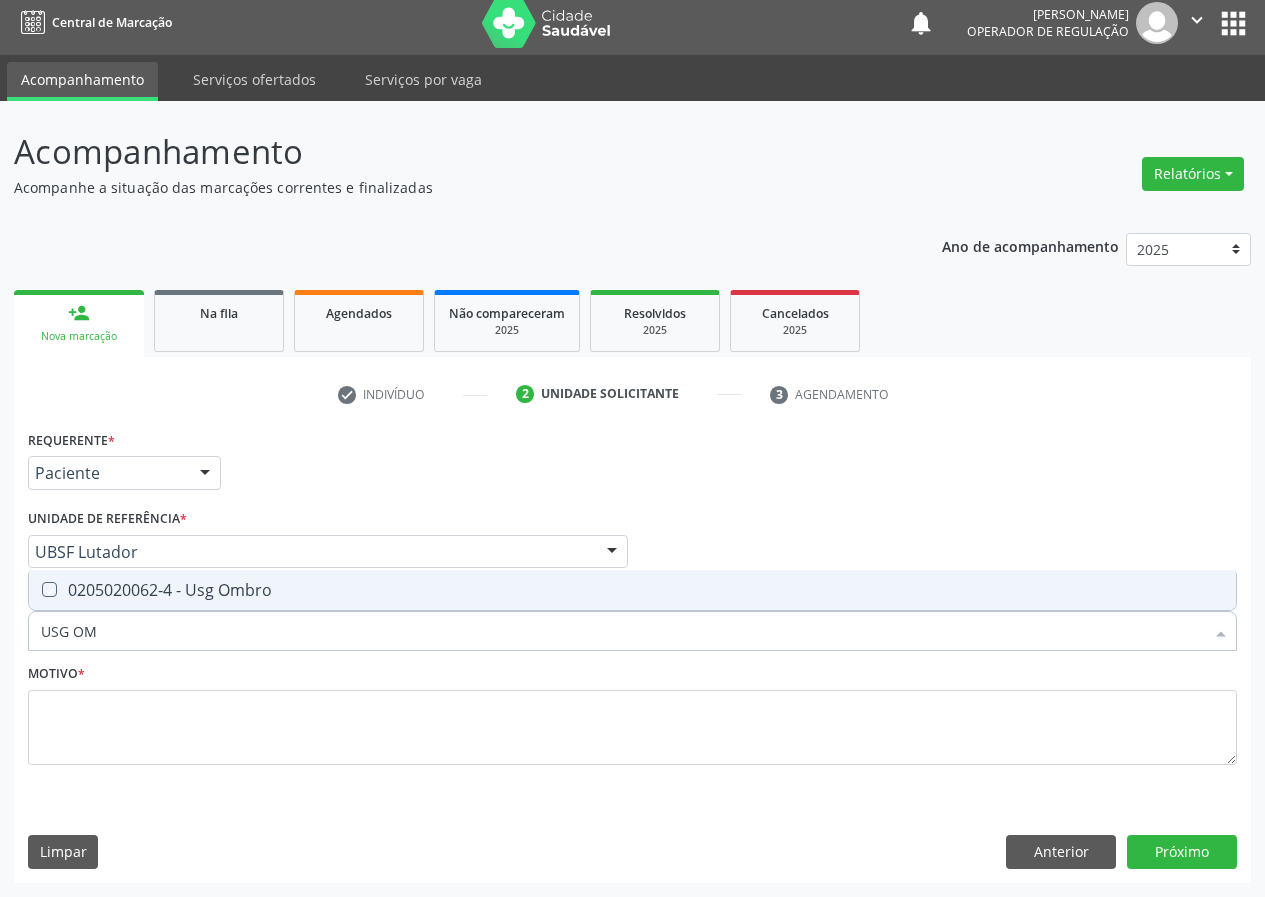checkbox on "true" 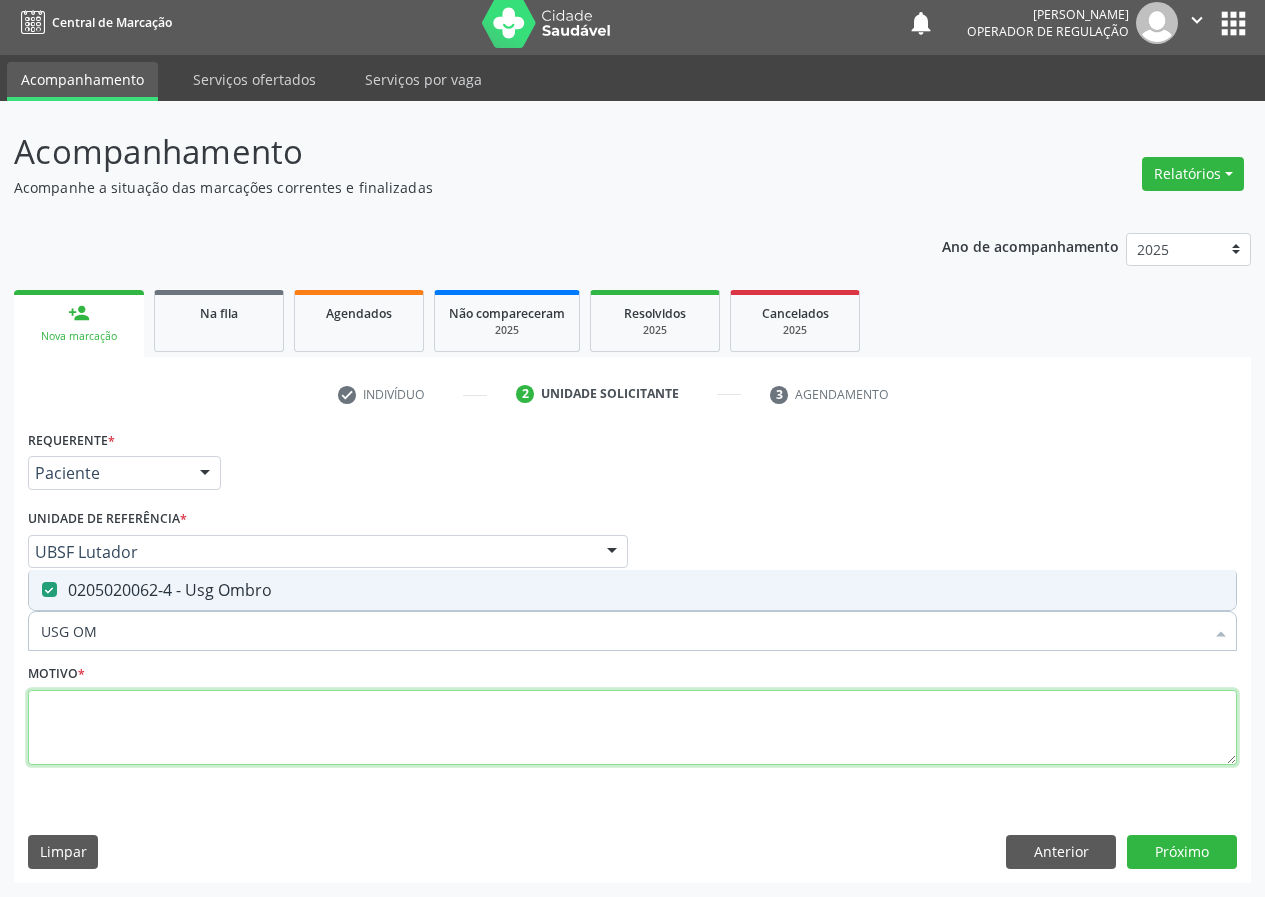 click at bounding box center (632, 728) 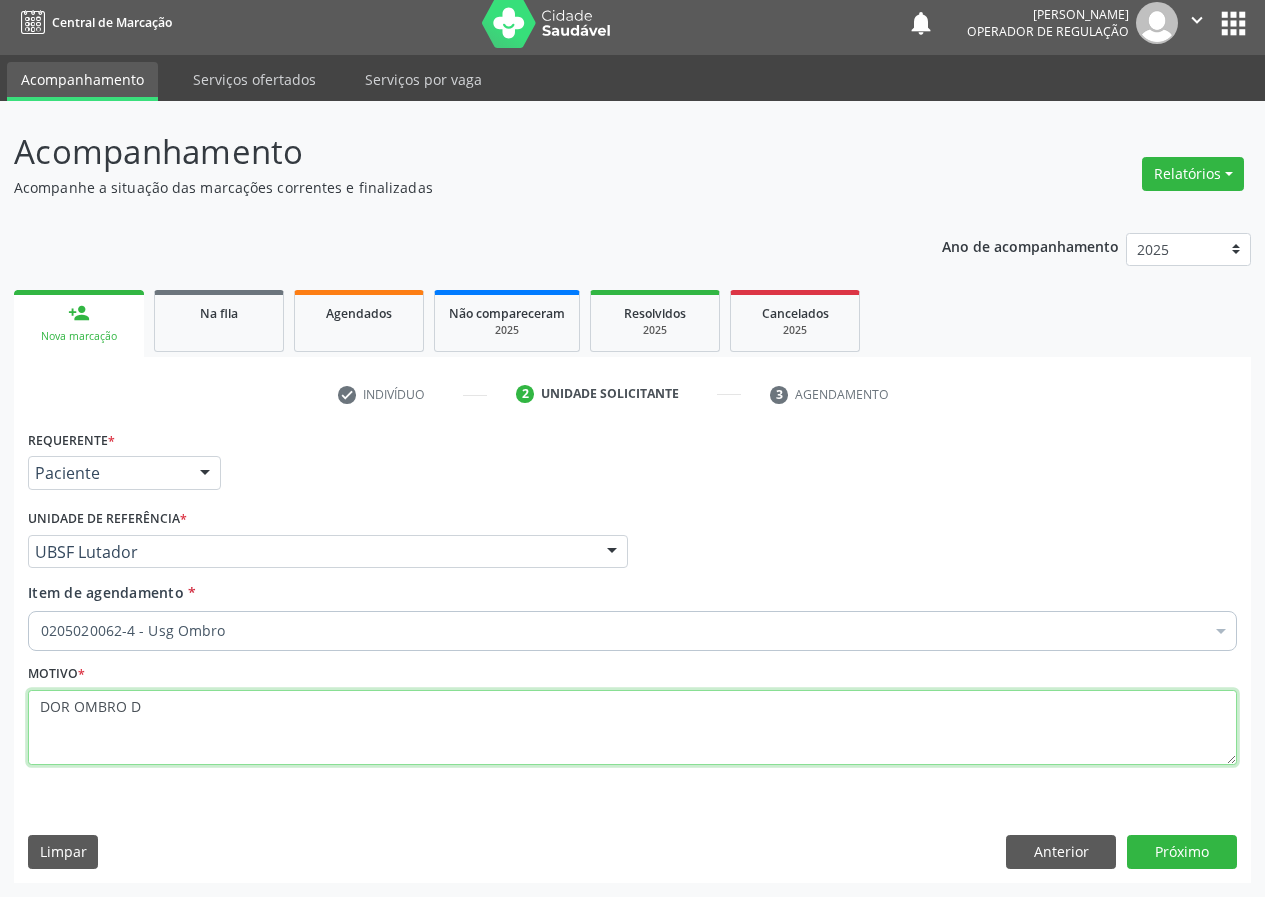 click on "DOR OMBRO D" at bounding box center [632, 728] 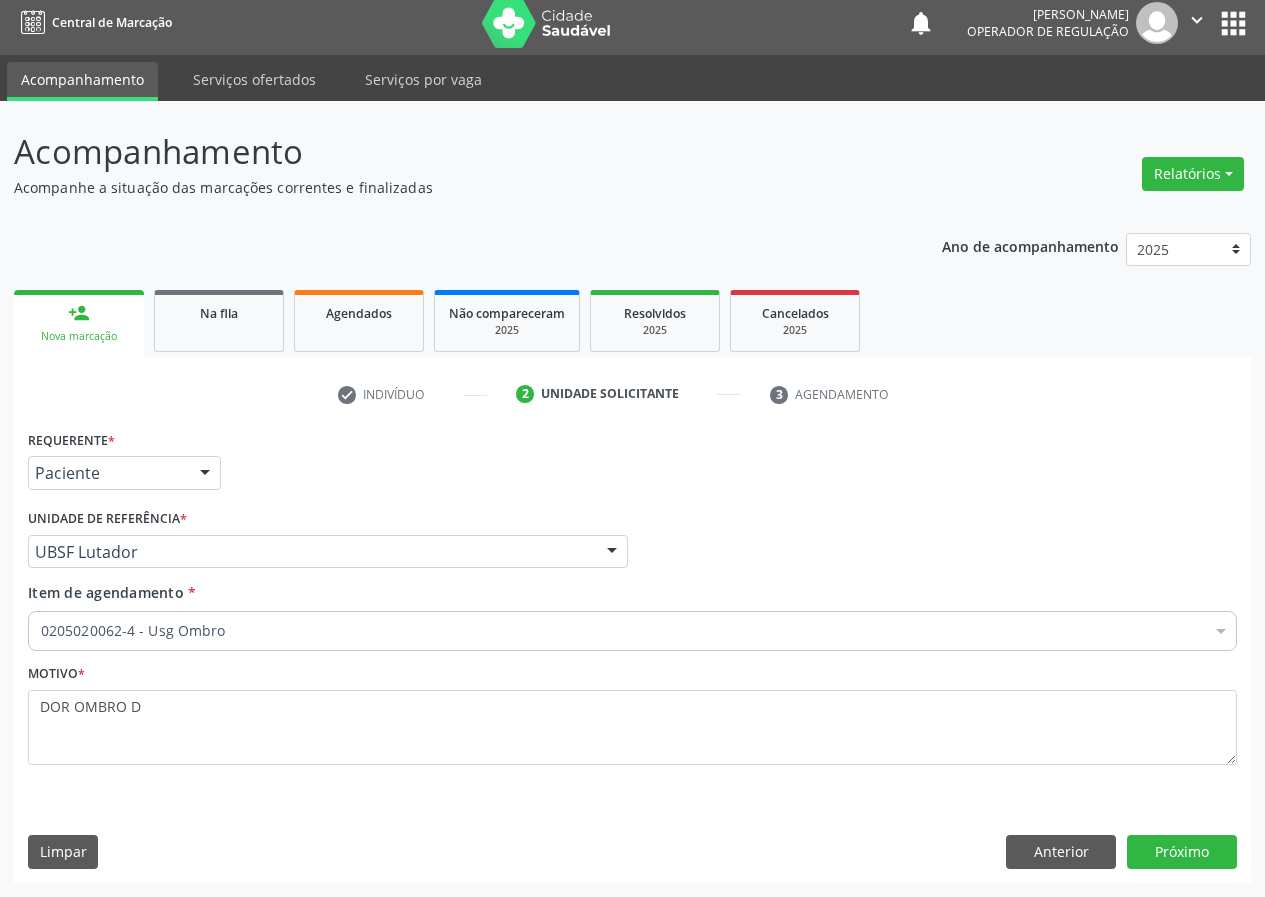 click on "Requerente
*
Paciente         Médico(a)   Enfermeiro(a)   Paciente
Nenhum resultado encontrado para: "   "
Não há nenhuma opção para ser exibida.
UF
PB         PB
Nenhum resultado encontrado para: "   "
Não há nenhuma opção para ser exibida.
Município
Queimadas         Campina Grande   Queimadas
Nenhum resultado encontrado para: "   "
Não há nenhuma opção para ser exibida.
Médico Solicitante
Por favor, selecione a Unidade de Atendimento primeiro
Nenhum resultado encontrado para: "   "
Não há nenhuma opção para ser exibida.
Unidade de referência
*
UBSF Lutador         UBSF Ligeiro II   UBSF Saulo Leal Ernesto de Melo   UBSF Castanho   UBSF Baixa Verde   UBSF Ze Velho   UBSF Boa Vista   UBSF Olho Dagua Salgado   UBSF Zumbi" at bounding box center (632, 653) 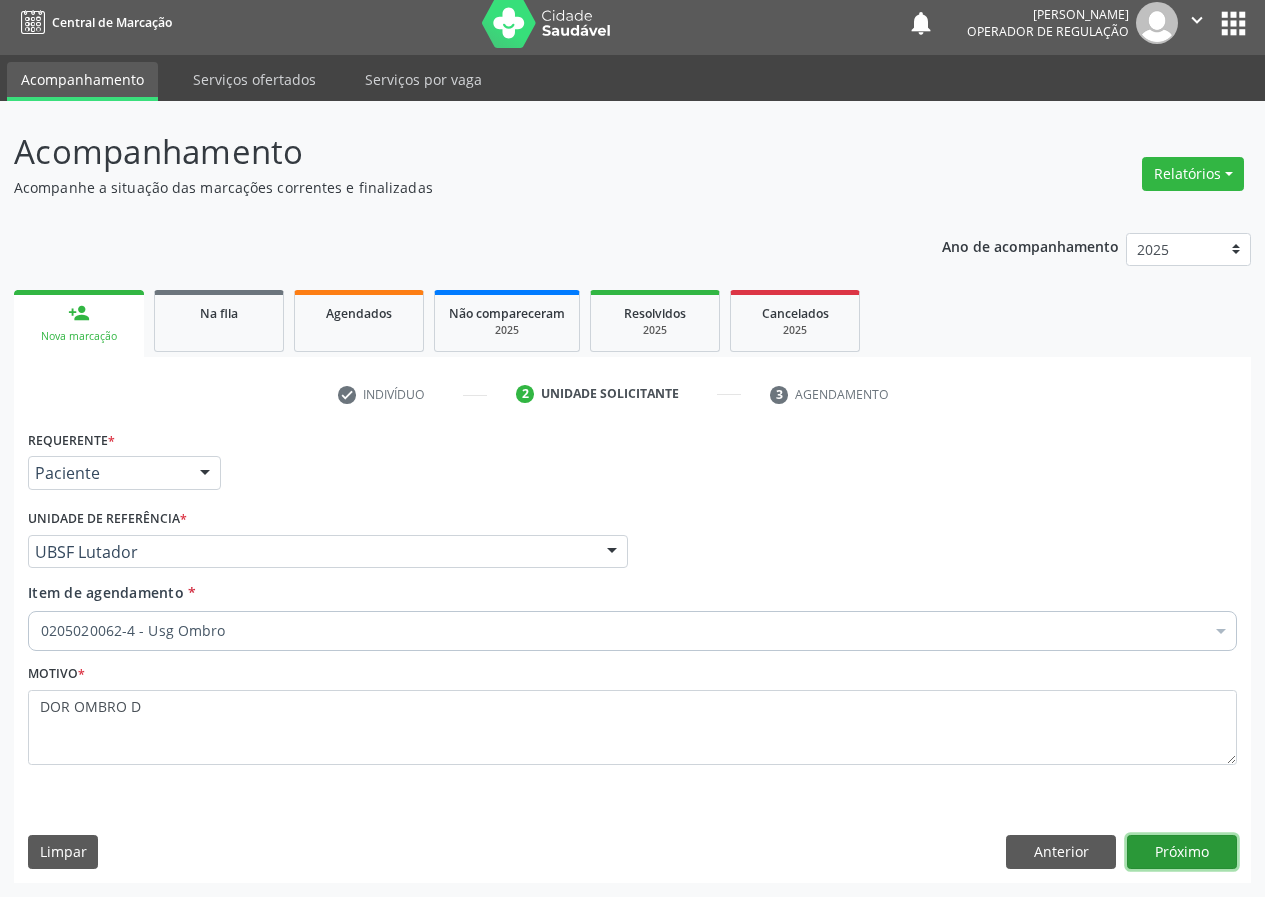 click on "Próximo" at bounding box center (1182, 852) 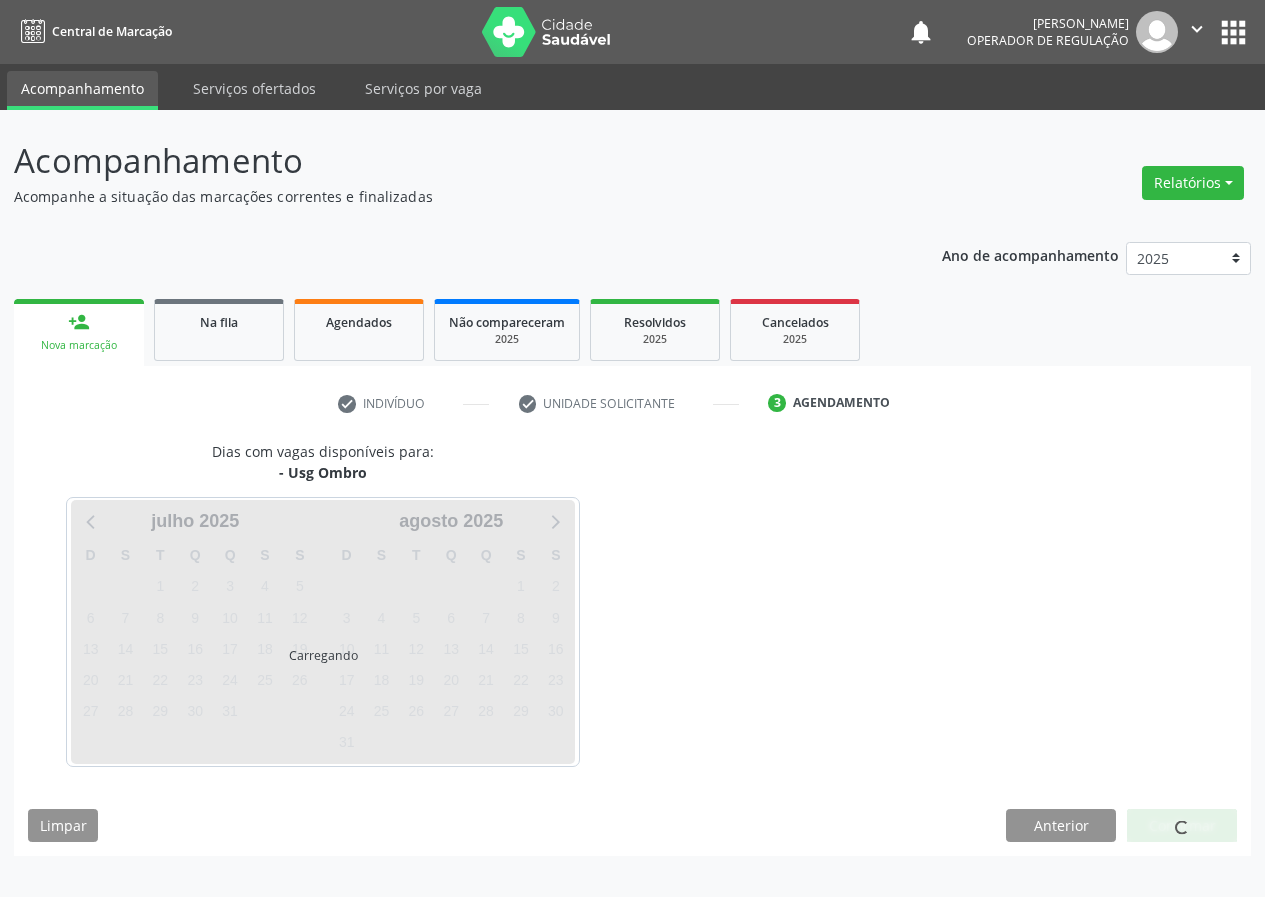 scroll, scrollTop: 0, scrollLeft: 0, axis: both 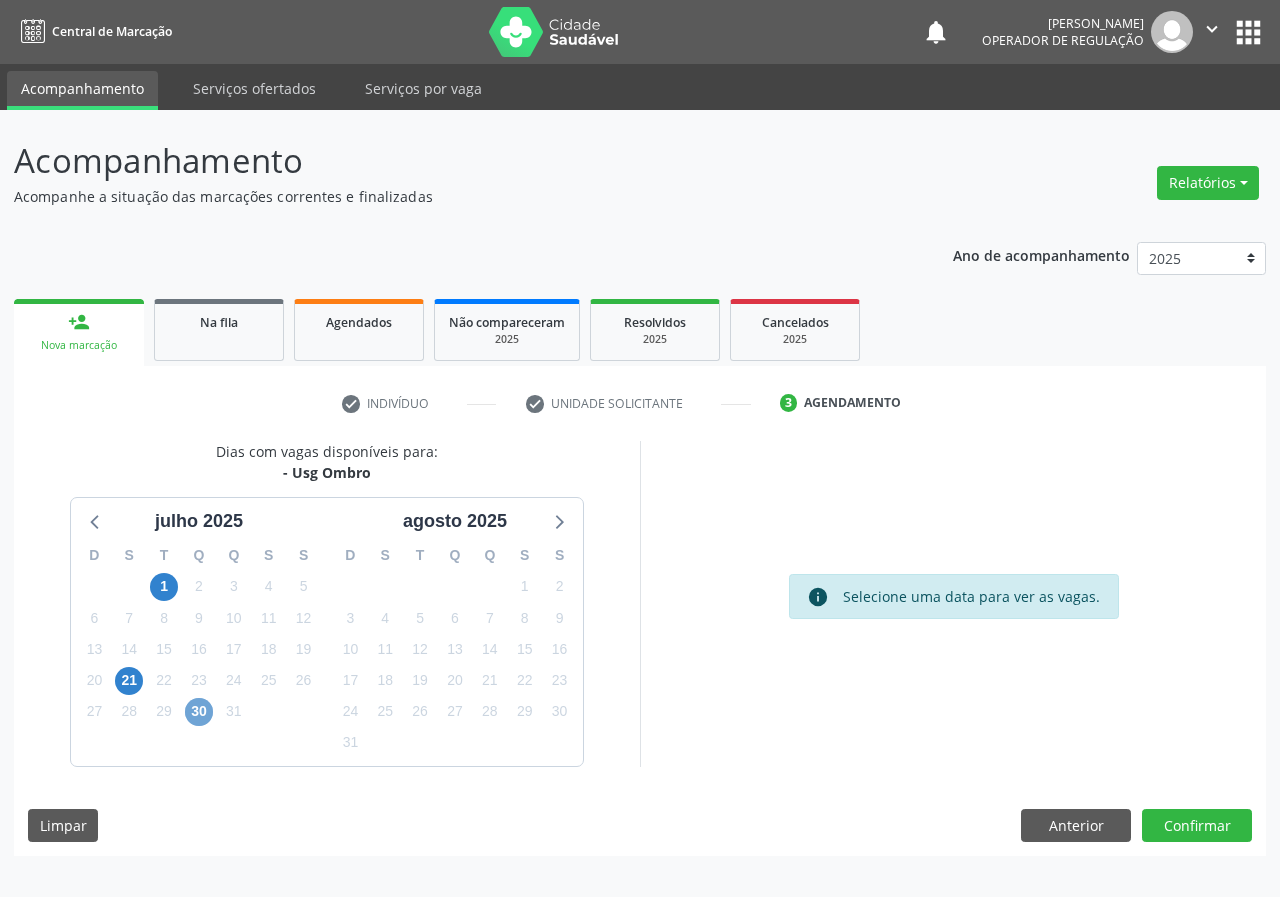 click on "30" at bounding box center (199, 712) 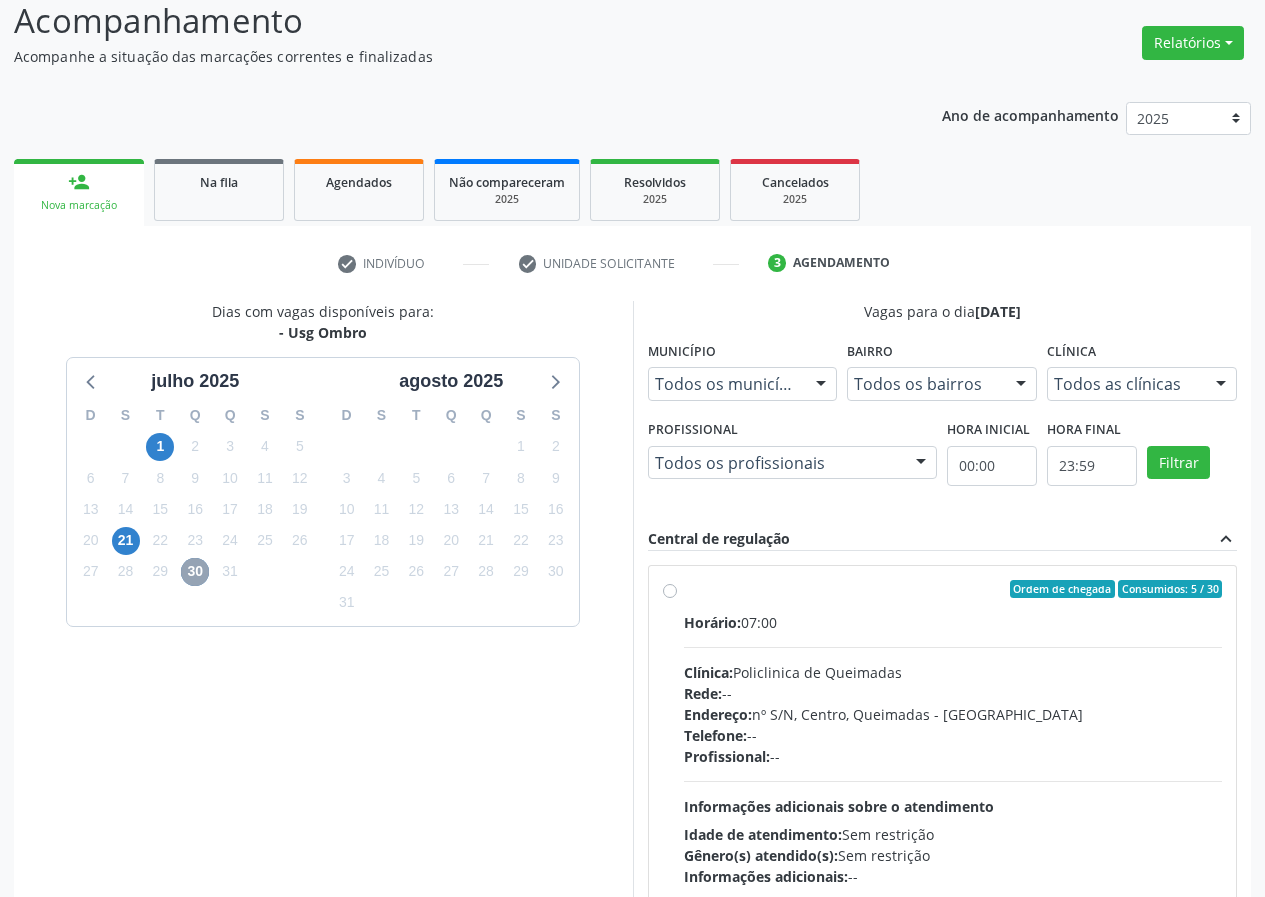scroll, scrollTop: 298, scrollLeft: 0, axis: vertical 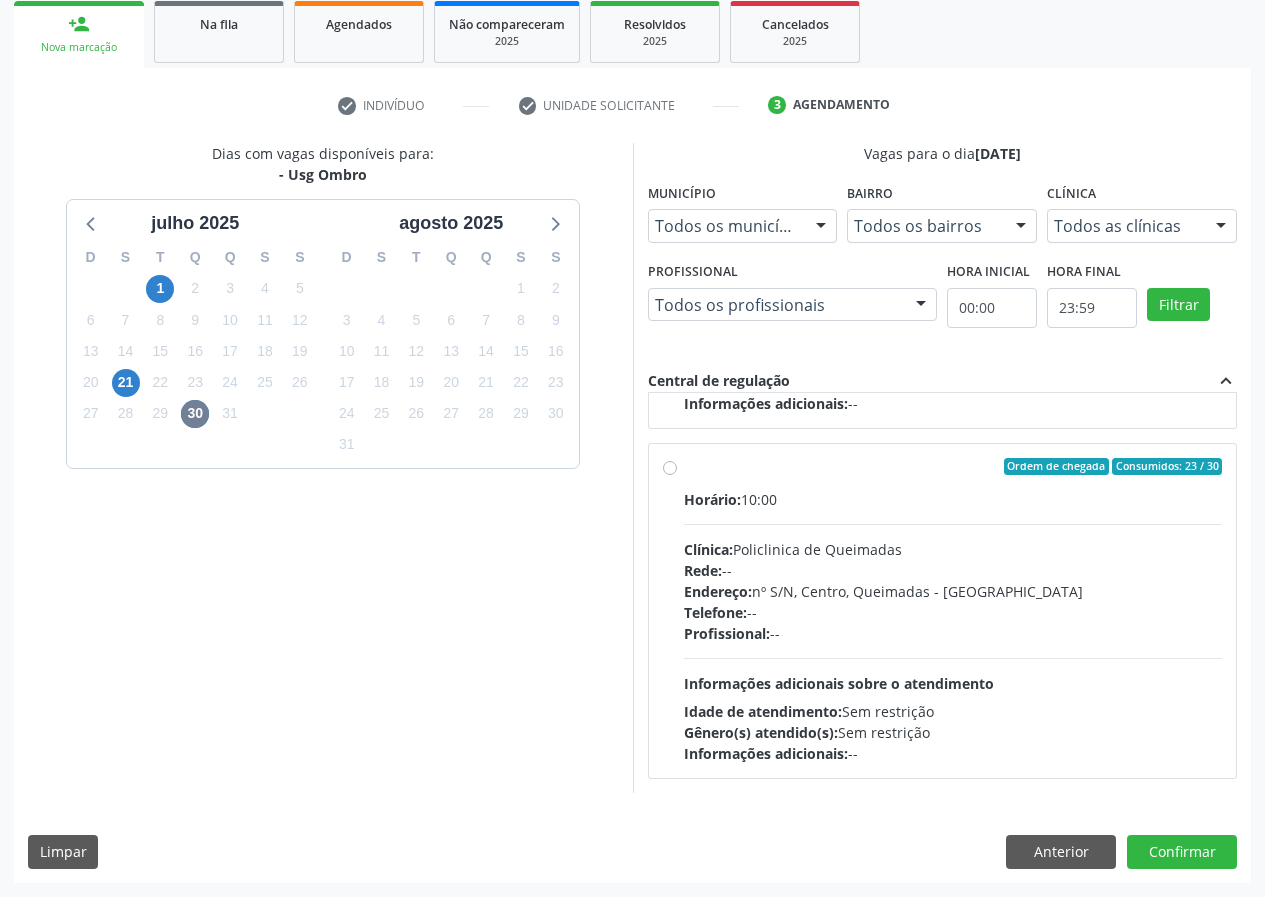 click on "Telefone:" at bounding box center (715, 612) 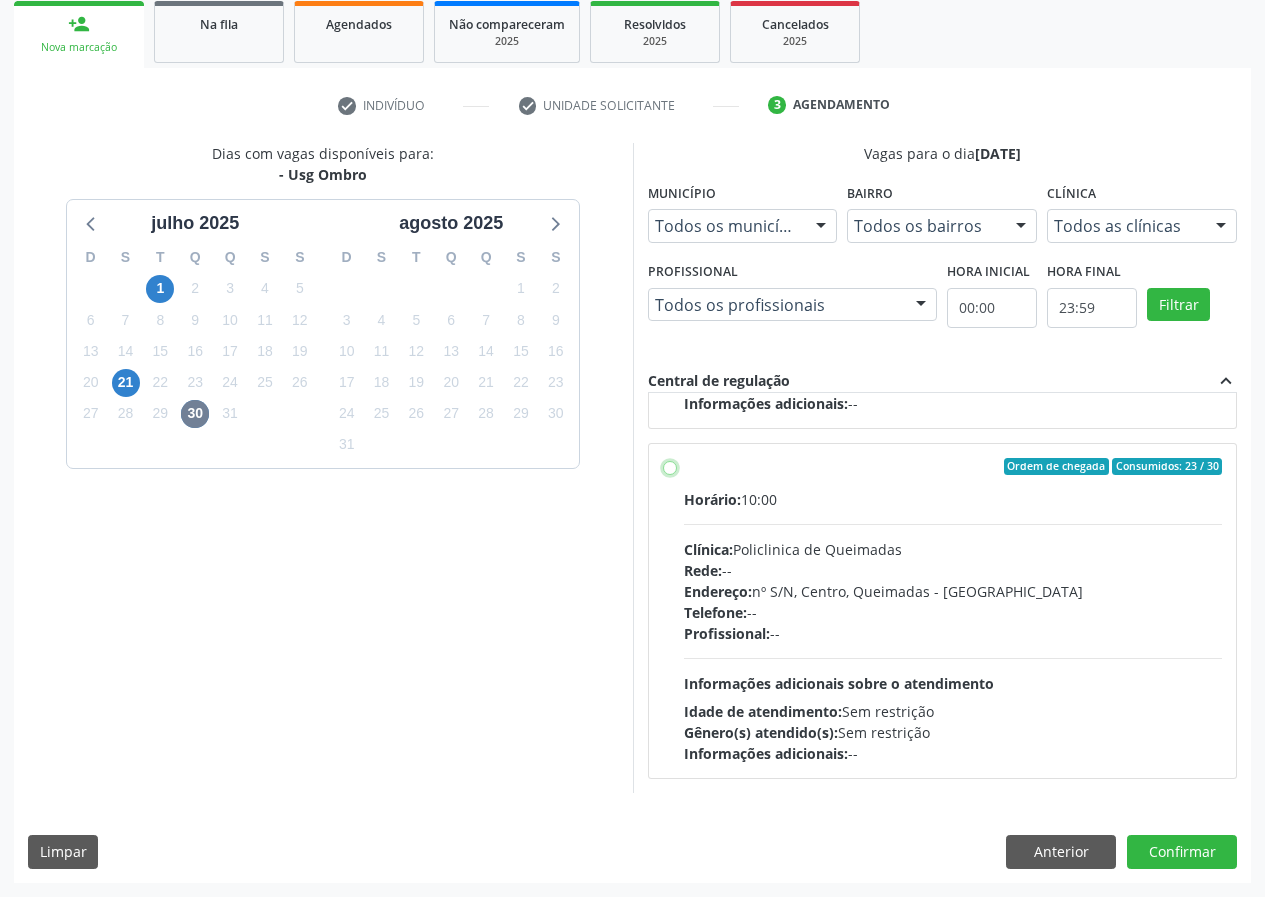 click on "Ordem de chegada
Consumidos: 23 / 30
Horário:   10:00
Clínica:  Policlinica de Queimadas
Rede:
--
Endereço:   nº S/N, Centro, Queimadas - PB
Telefone:   --
Profissional:
--
Informações adicionais sobre o atendimento
Idade de atendimento:
Sem restrição
Gênero(s) atendido(s):
Sem restrição
Informações adicionais:
--" at bounding box center [670, 467] 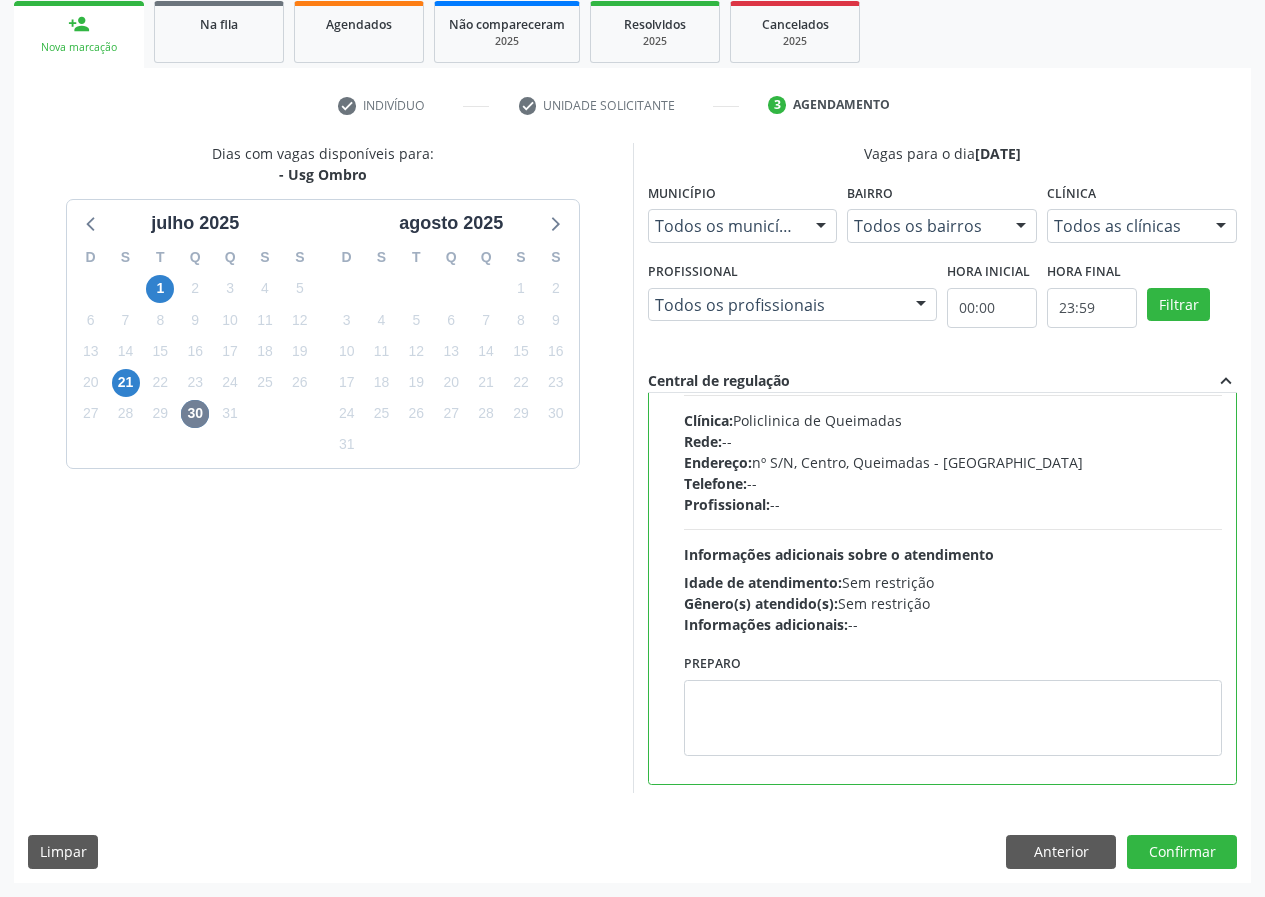 scroll, scrollTop: 450, scrollLeft: 0, axis: vertical 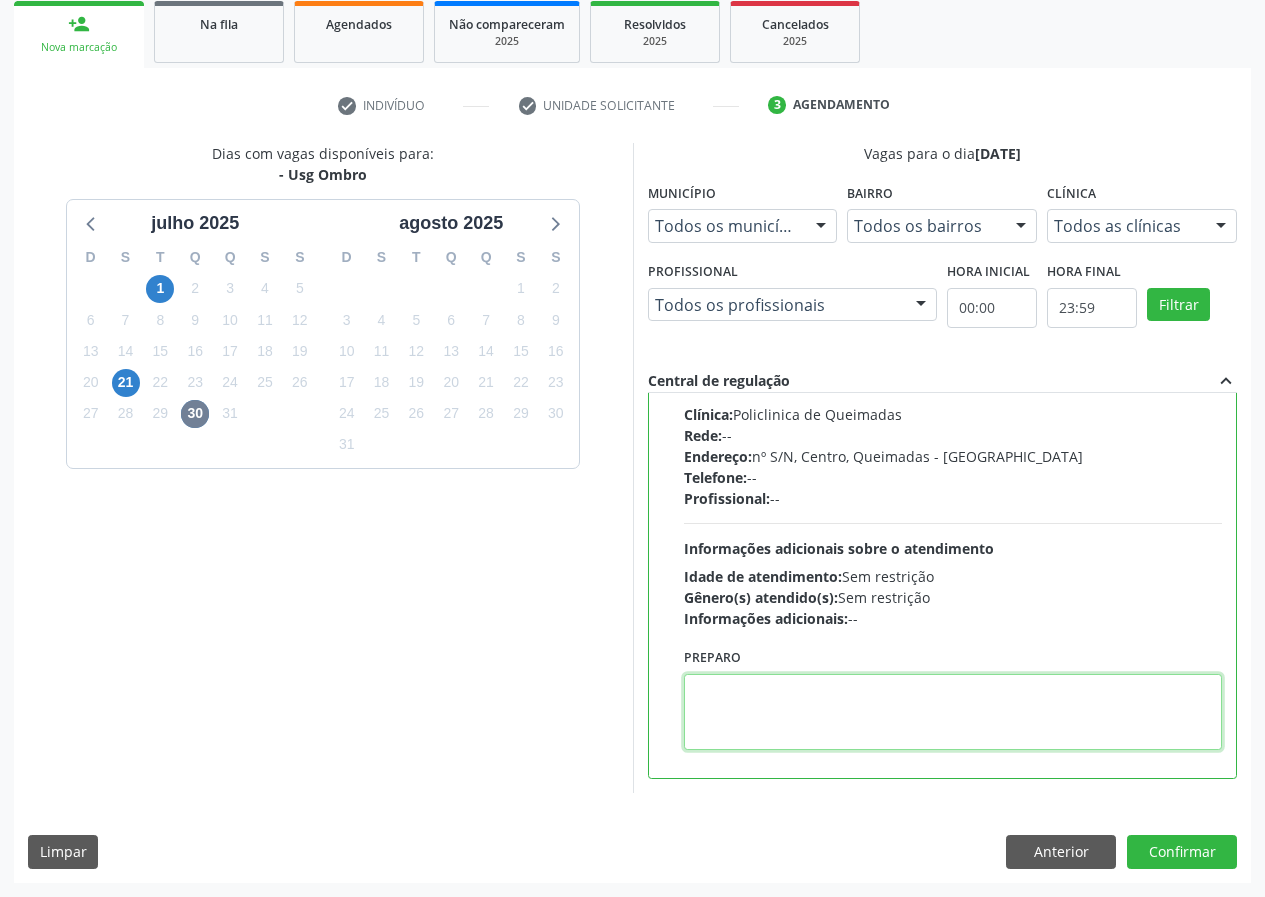 click at bounding box center (953, 712) 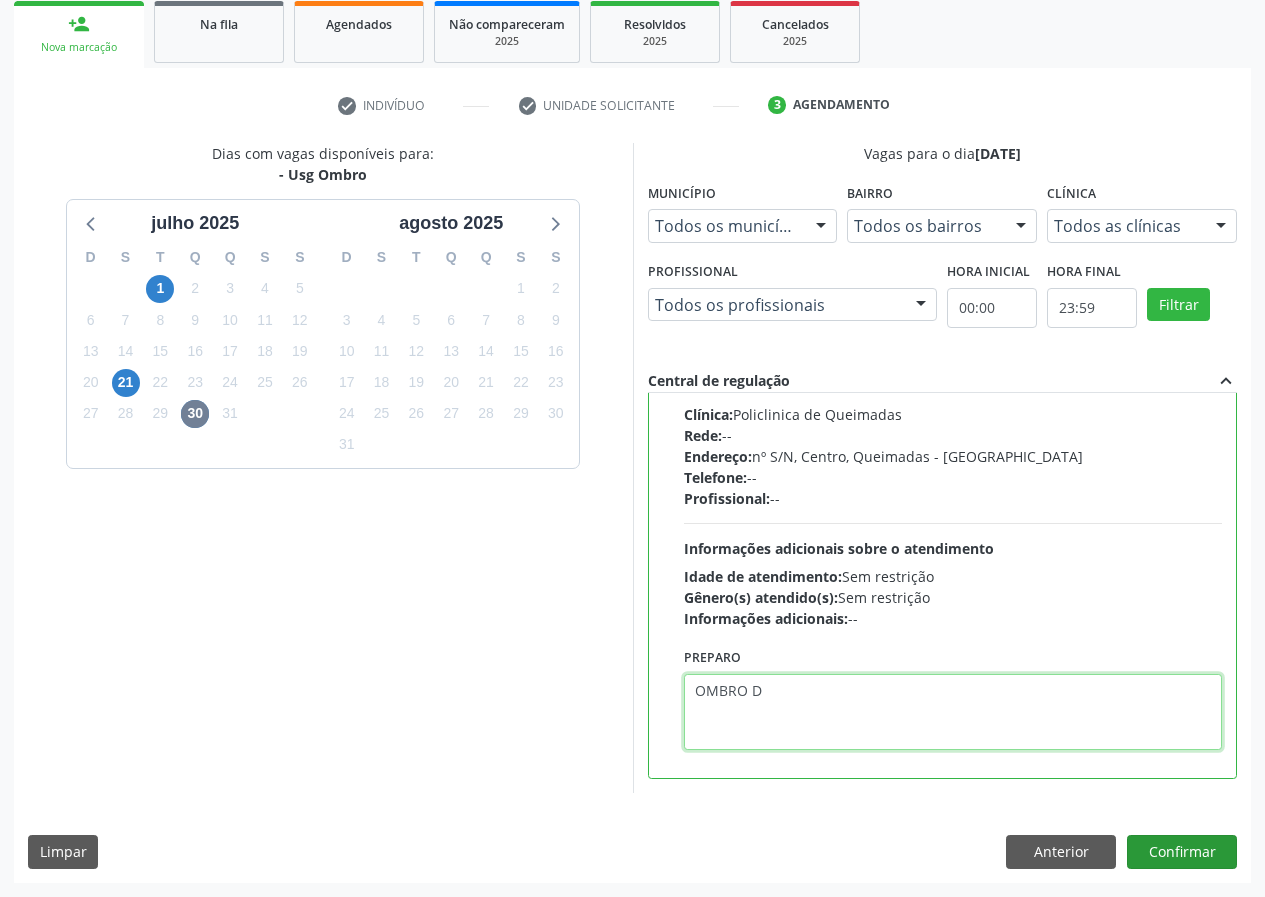 type on "OMBRO D" 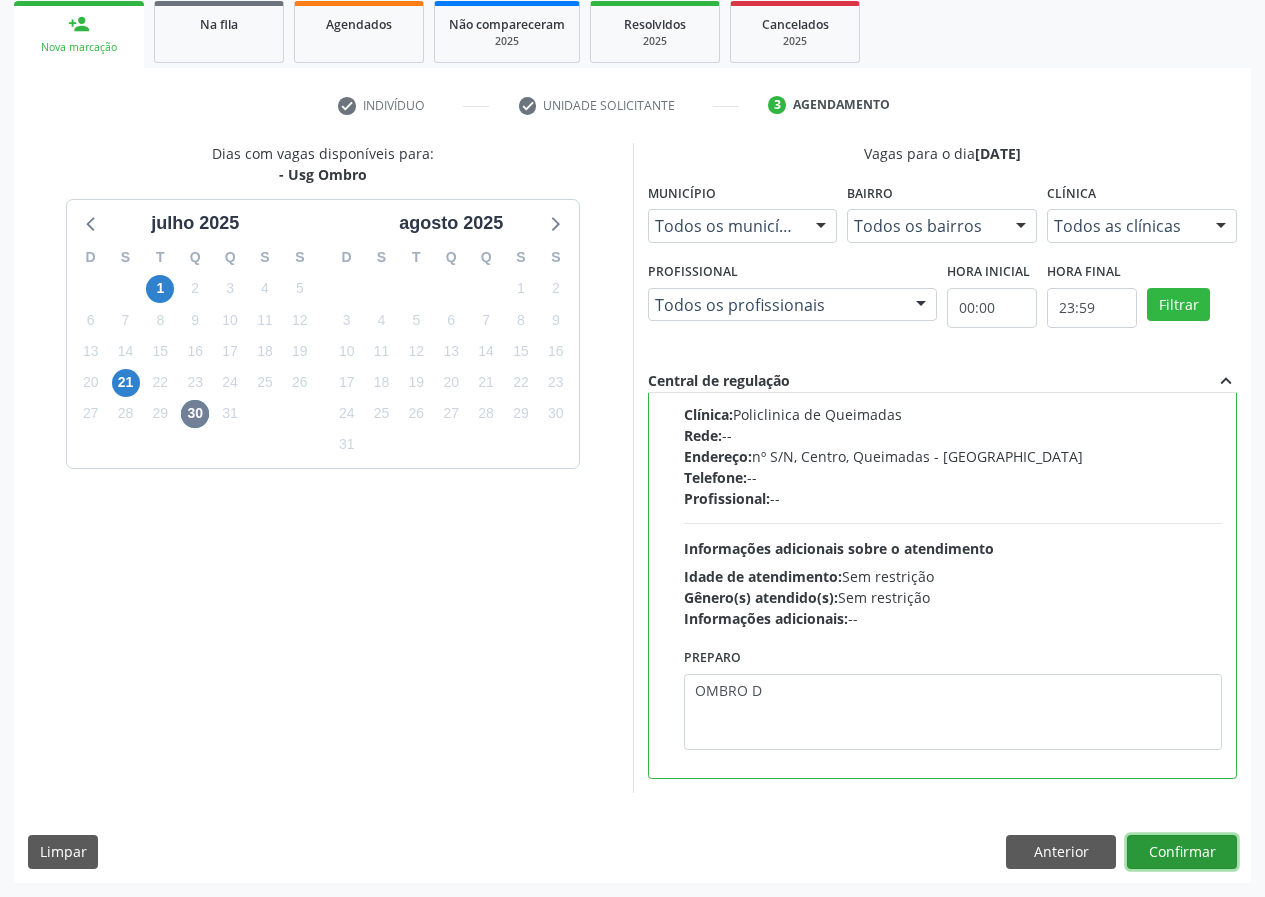 click on "Confirmar" at bounding box center (1182, 852) 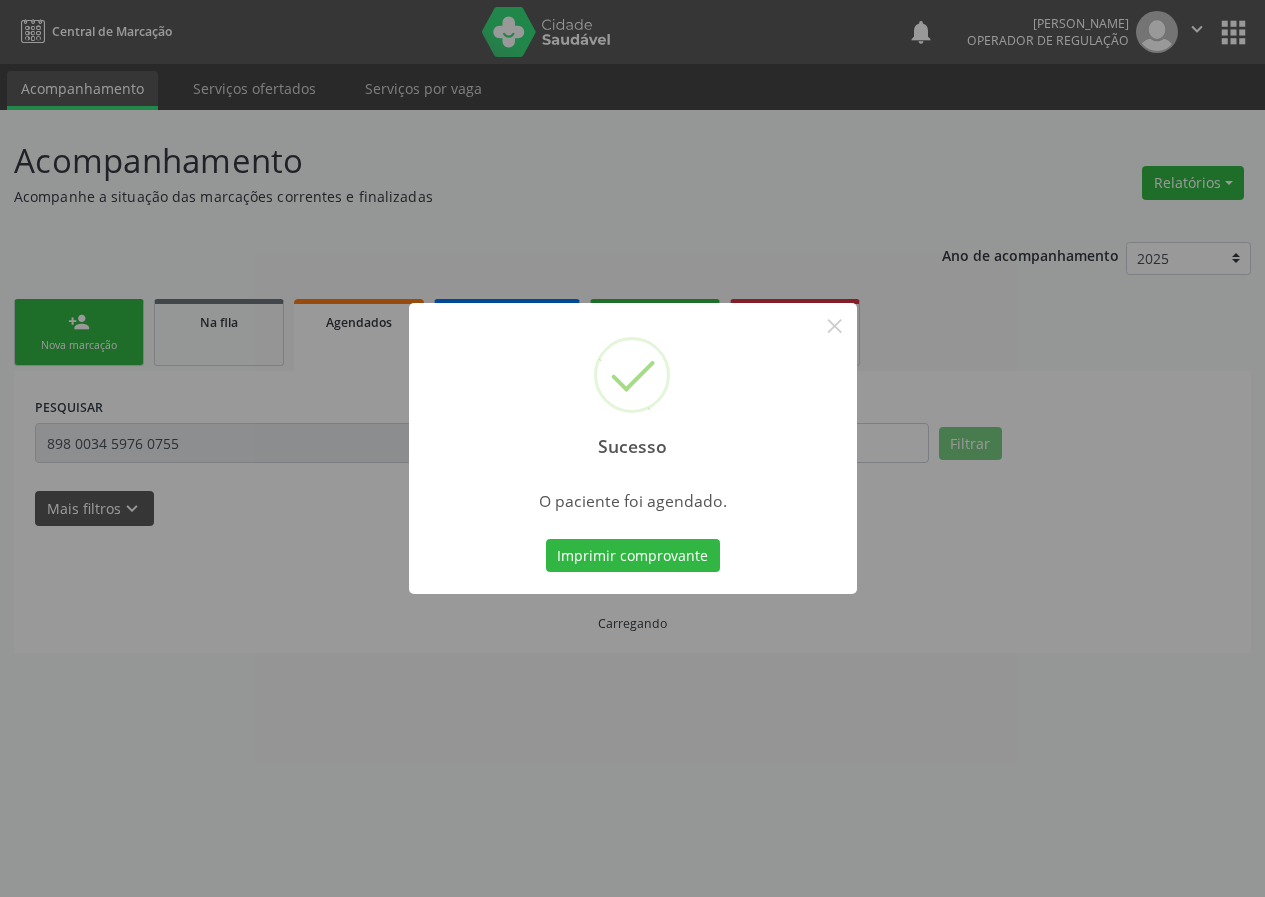 scroll, scrollTop: 0, scrollLeft: 0, axis: both 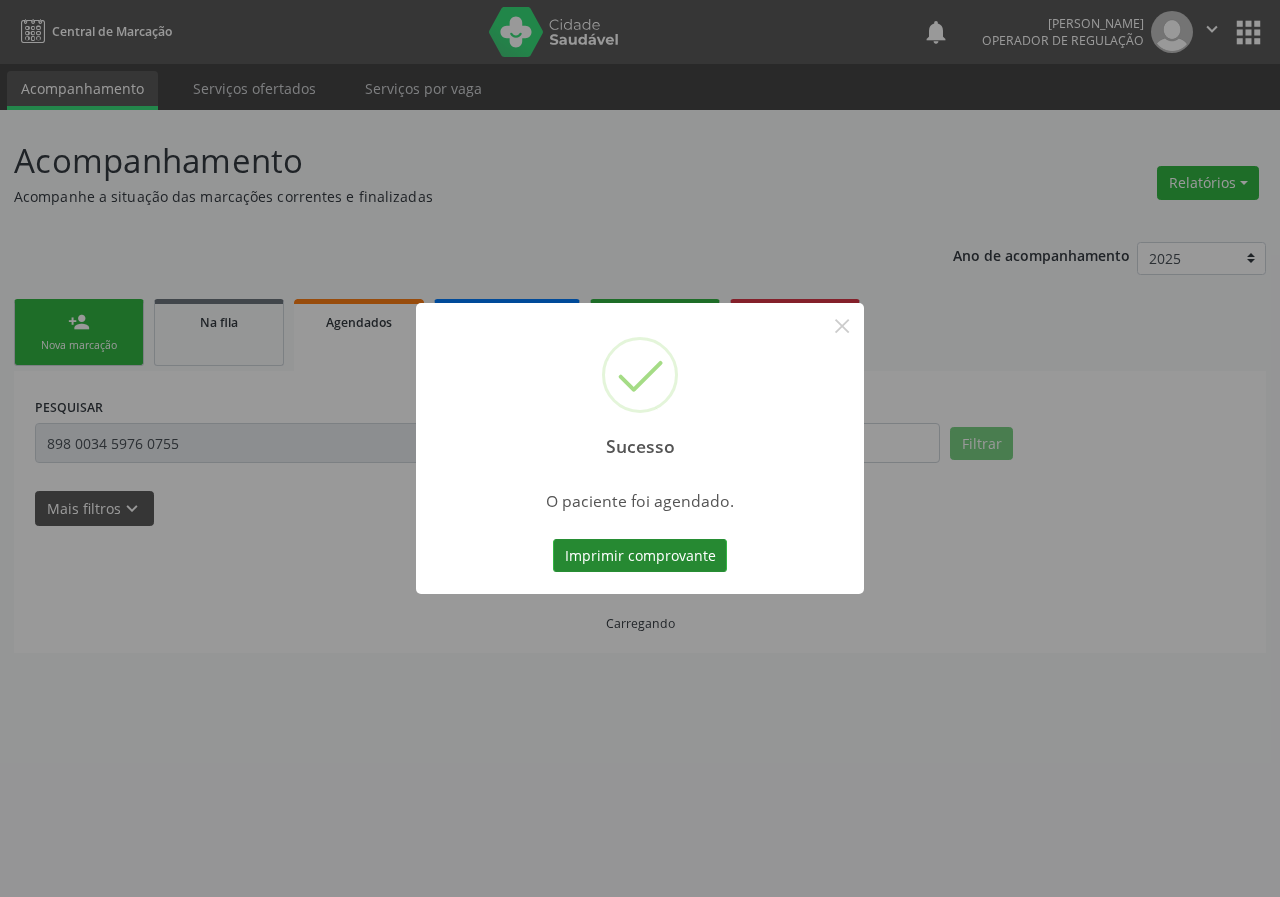 click on "Imprimir comprovante" at bounding box center (640, 556) 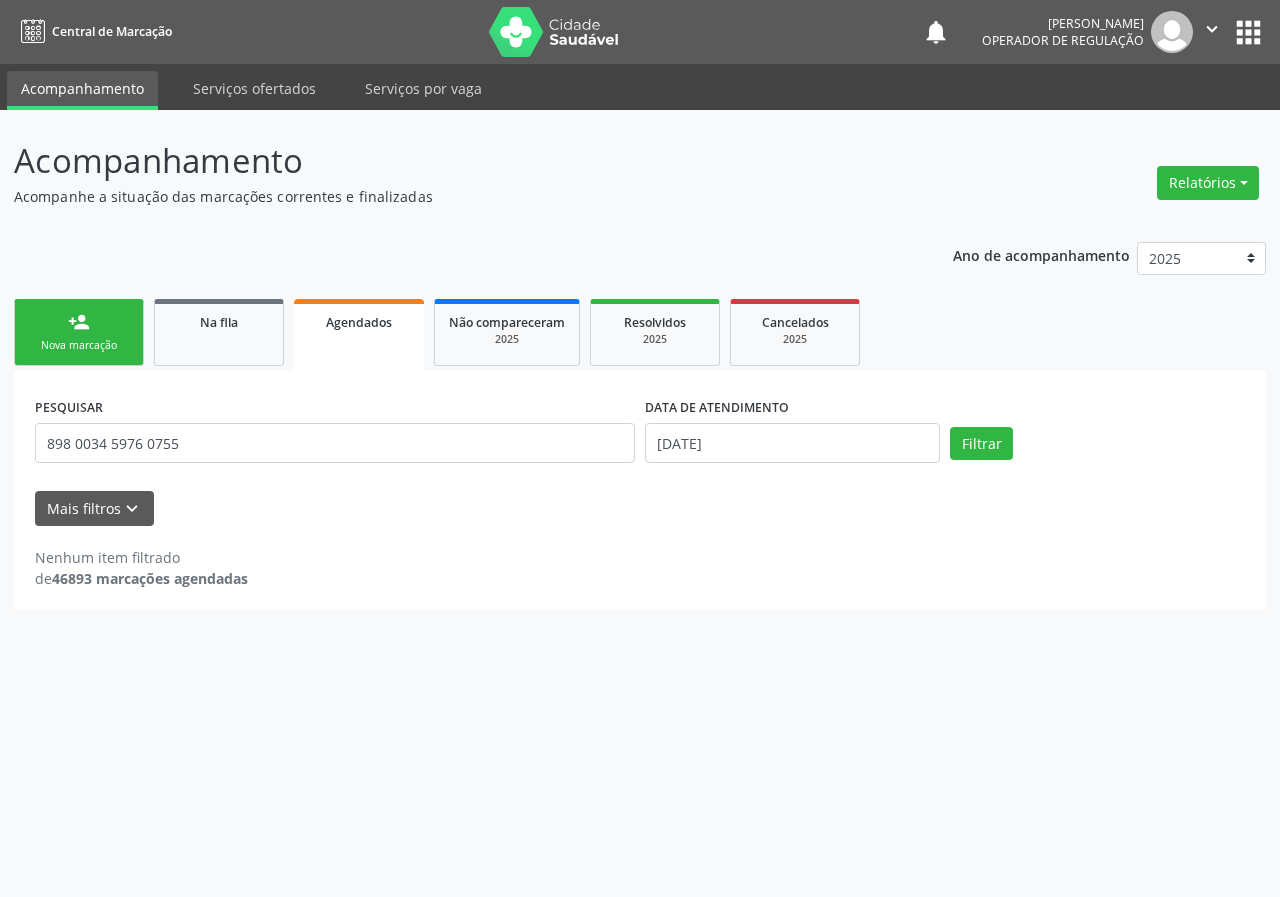 click on "person_add
Nova marcação
Na fila   Agendados   Não compareceram
2025
Resolvidos
2025
Cancelados
2025" at bounding box center (640, 332) 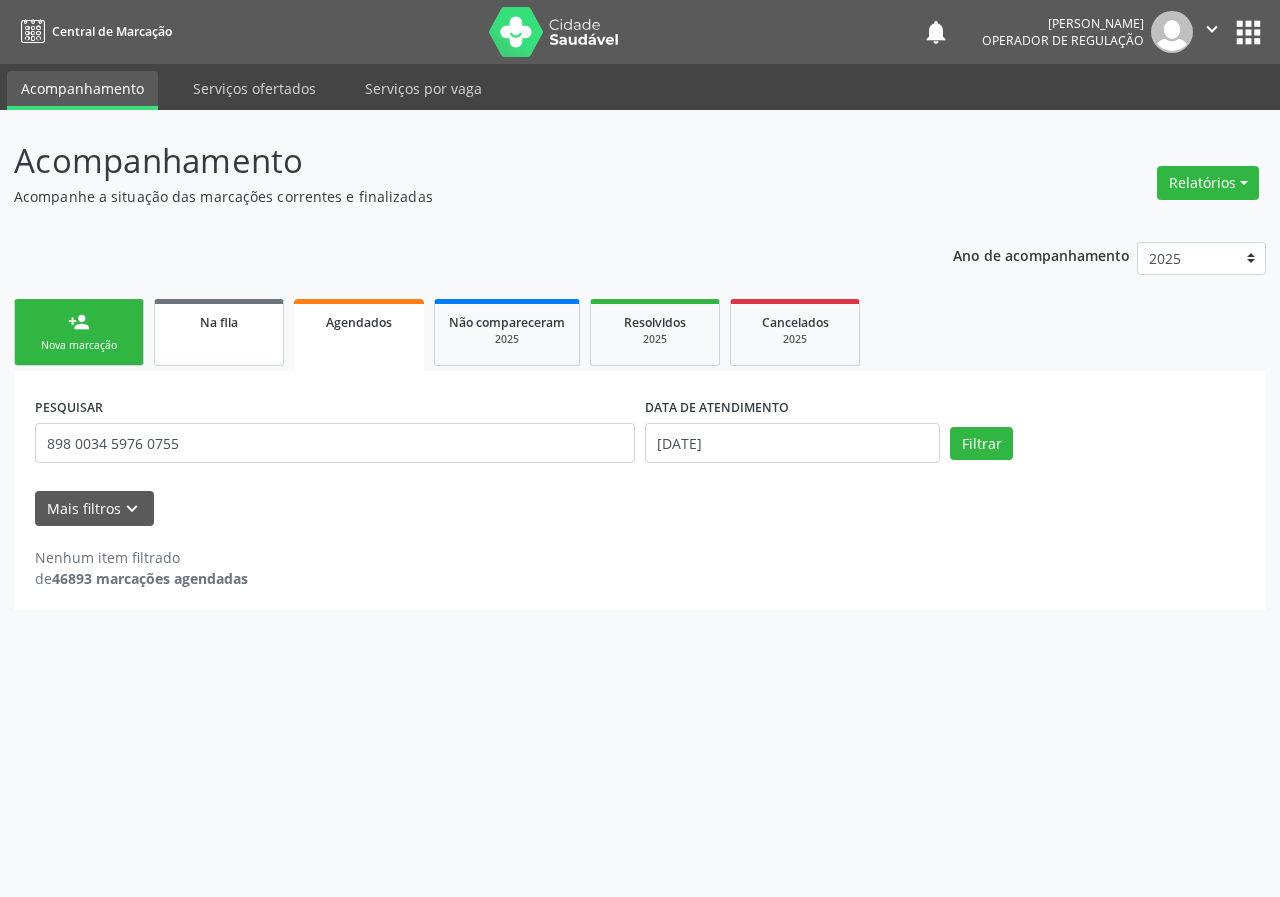 click on "Na fila" at bounding box center (219, 332) 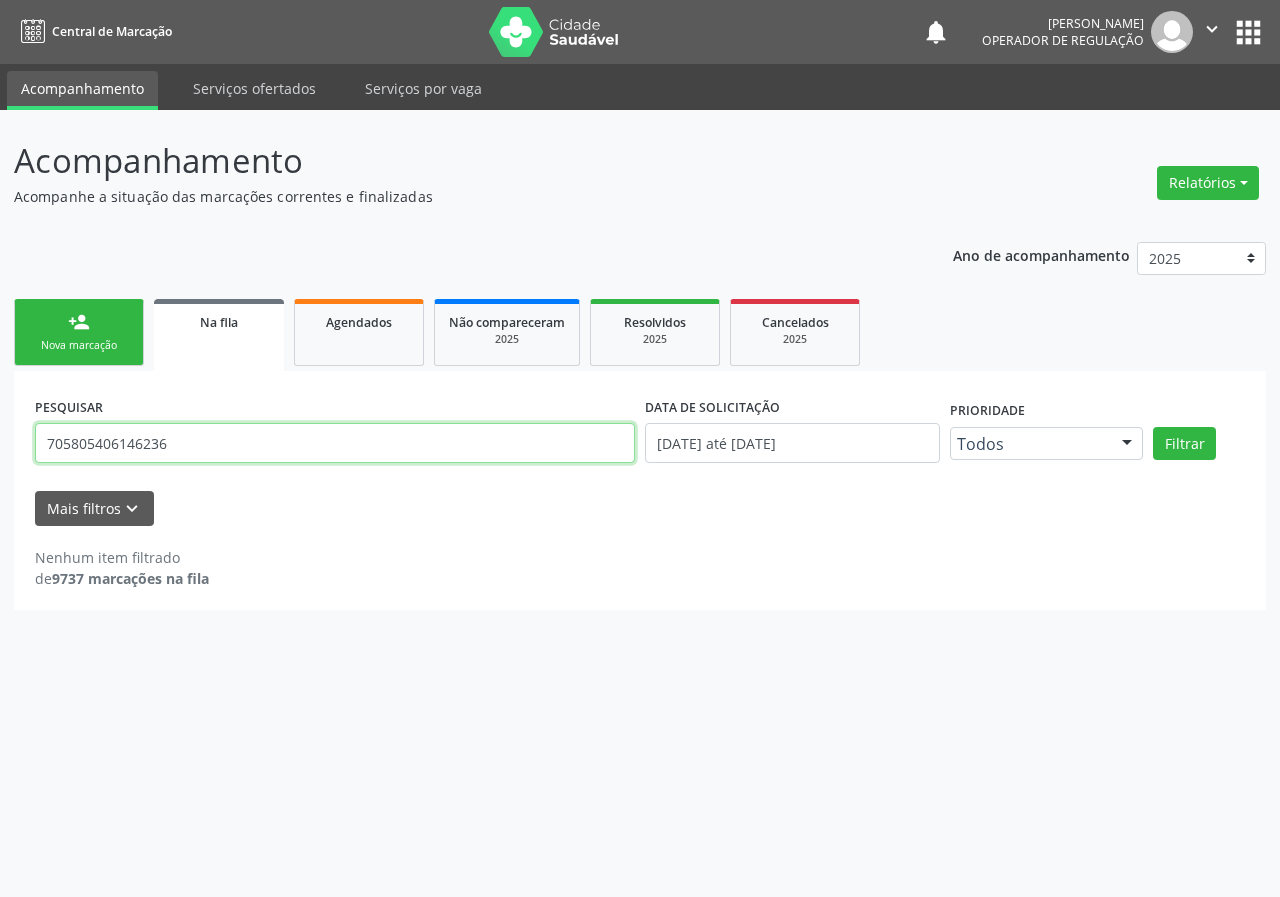 click on "705805406146236" at bounding box center [335, 443] 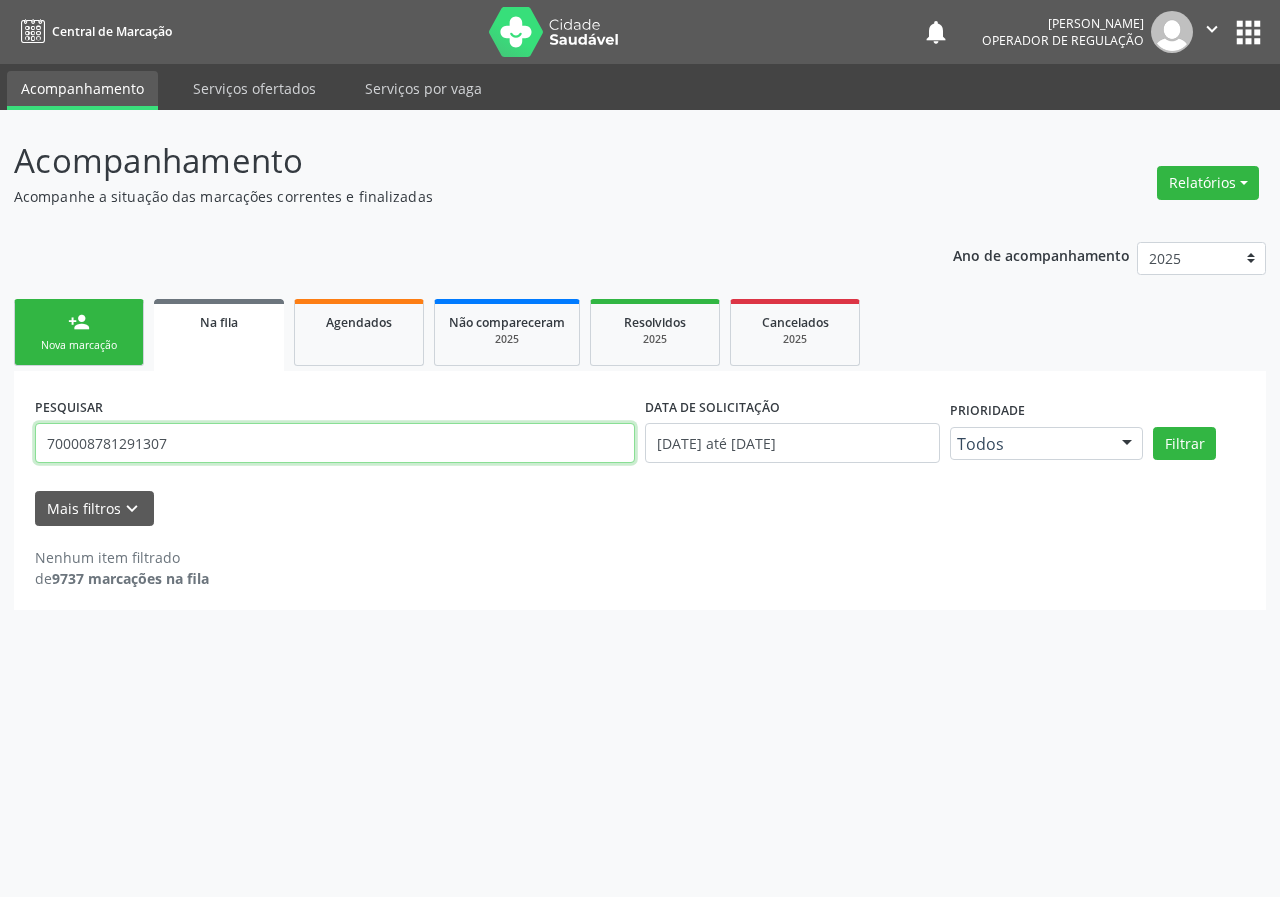 type on "700008781291307" 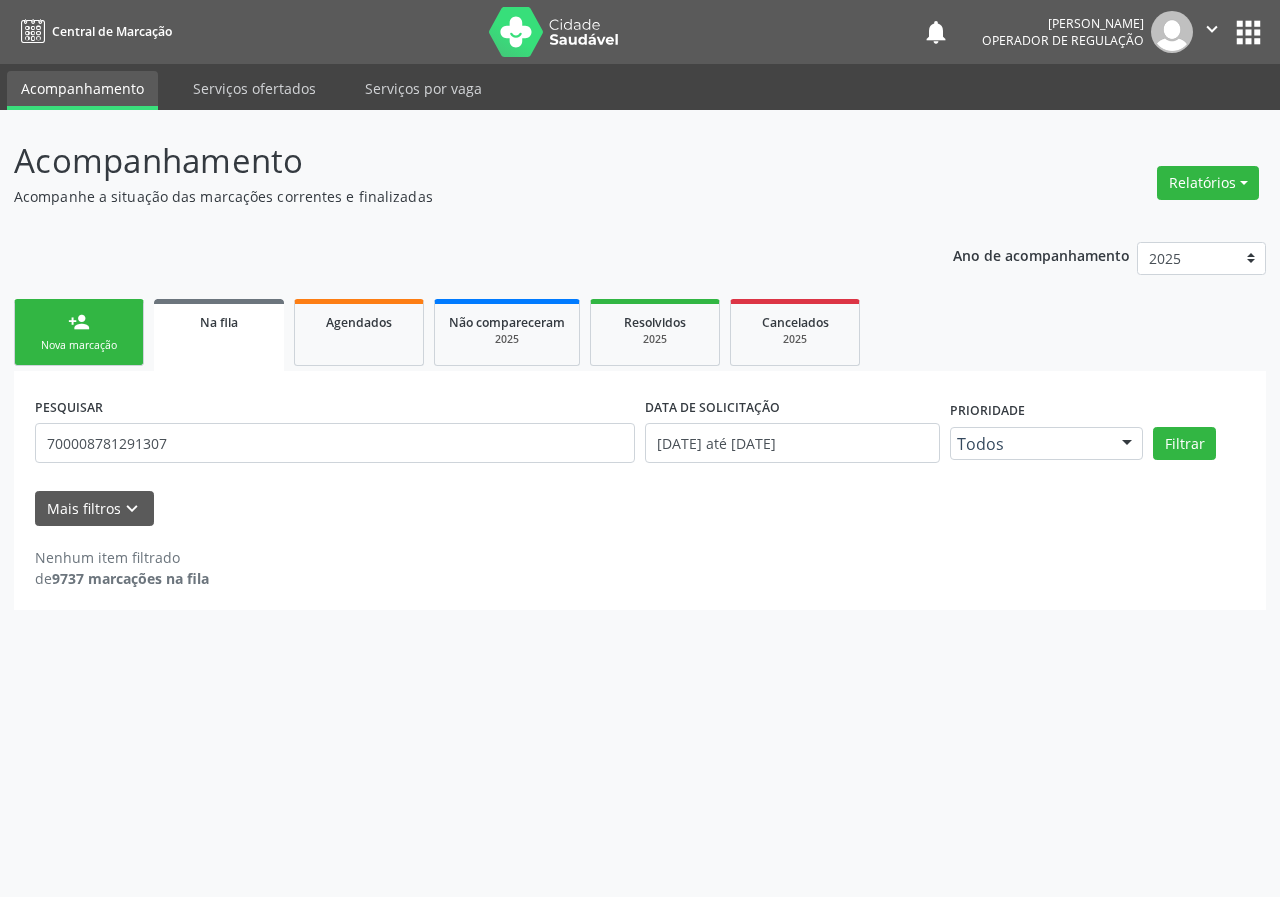 click on "person_add
Nova marcação" at bounding box center [79, 332] 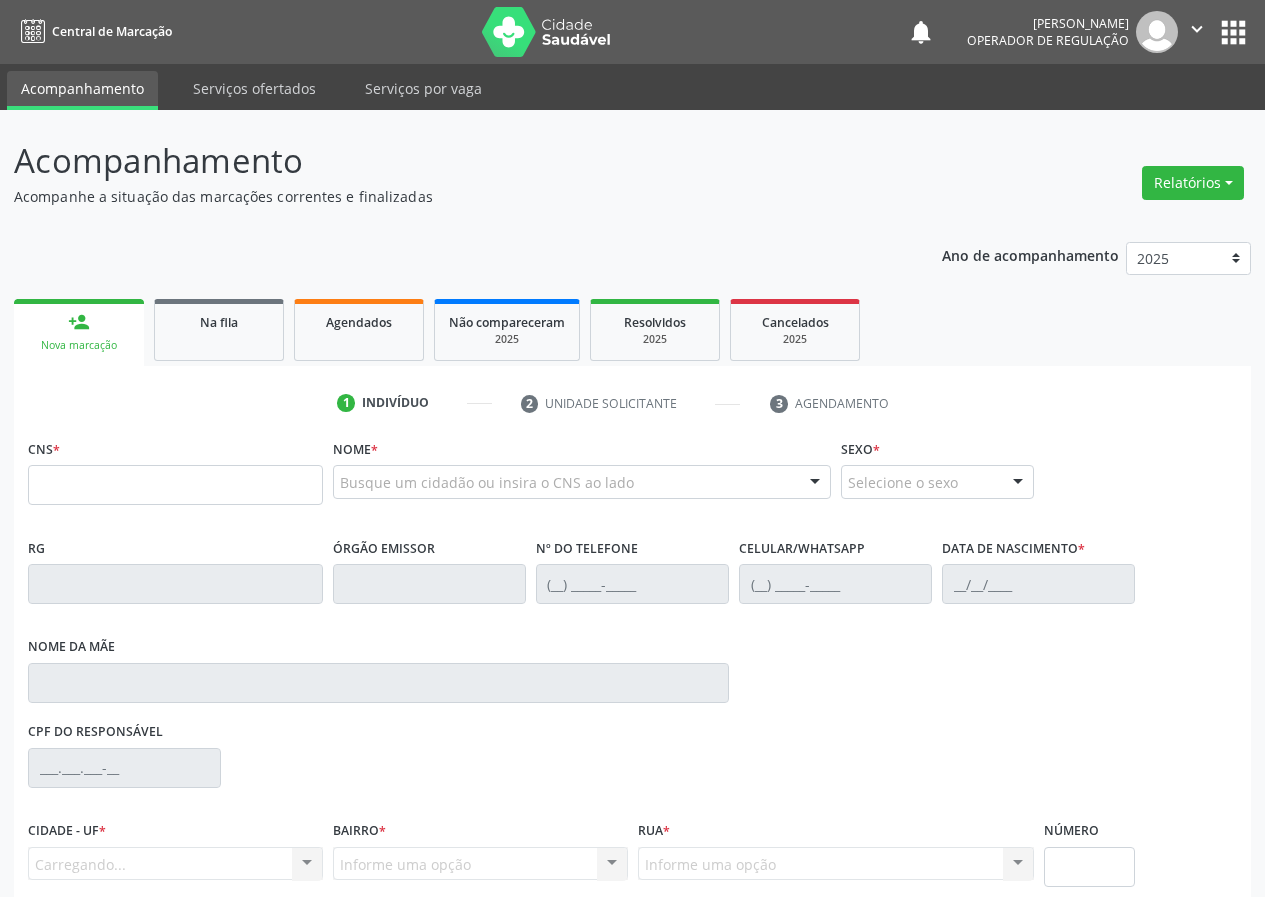 click on "CNS
*" at bounding box center (175, 469) 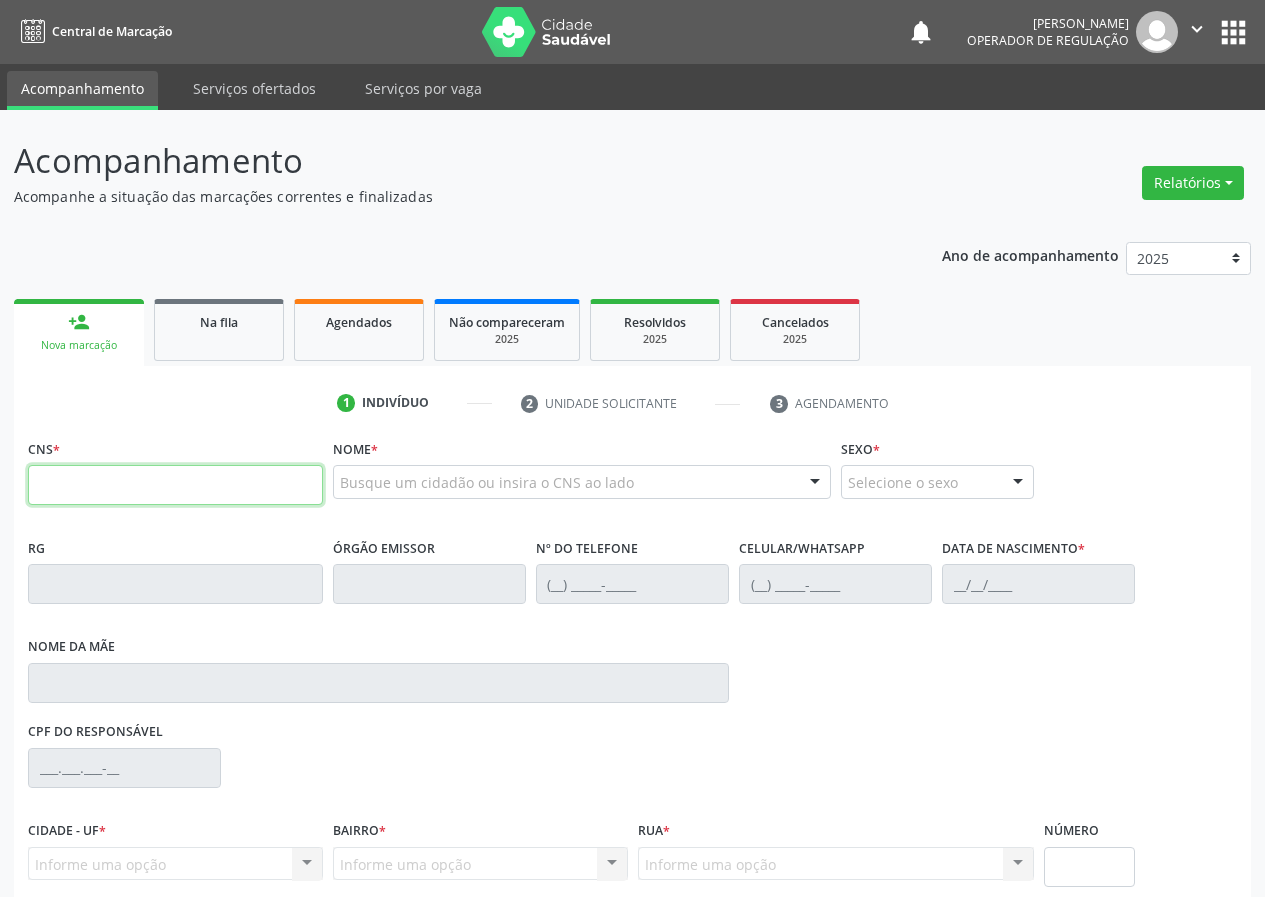 click at bounding box center (175, 485) 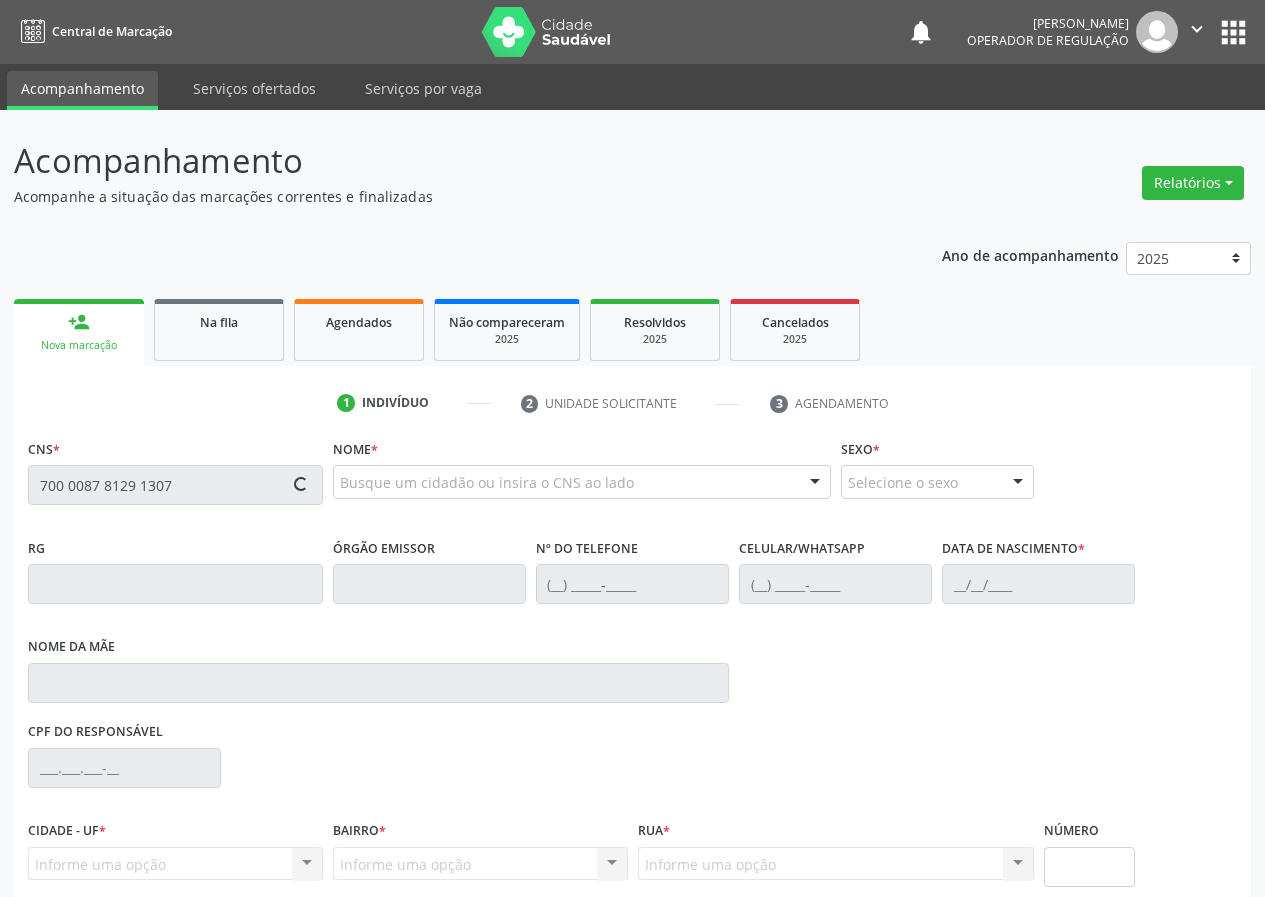 type on "700 0087 8129 1307" 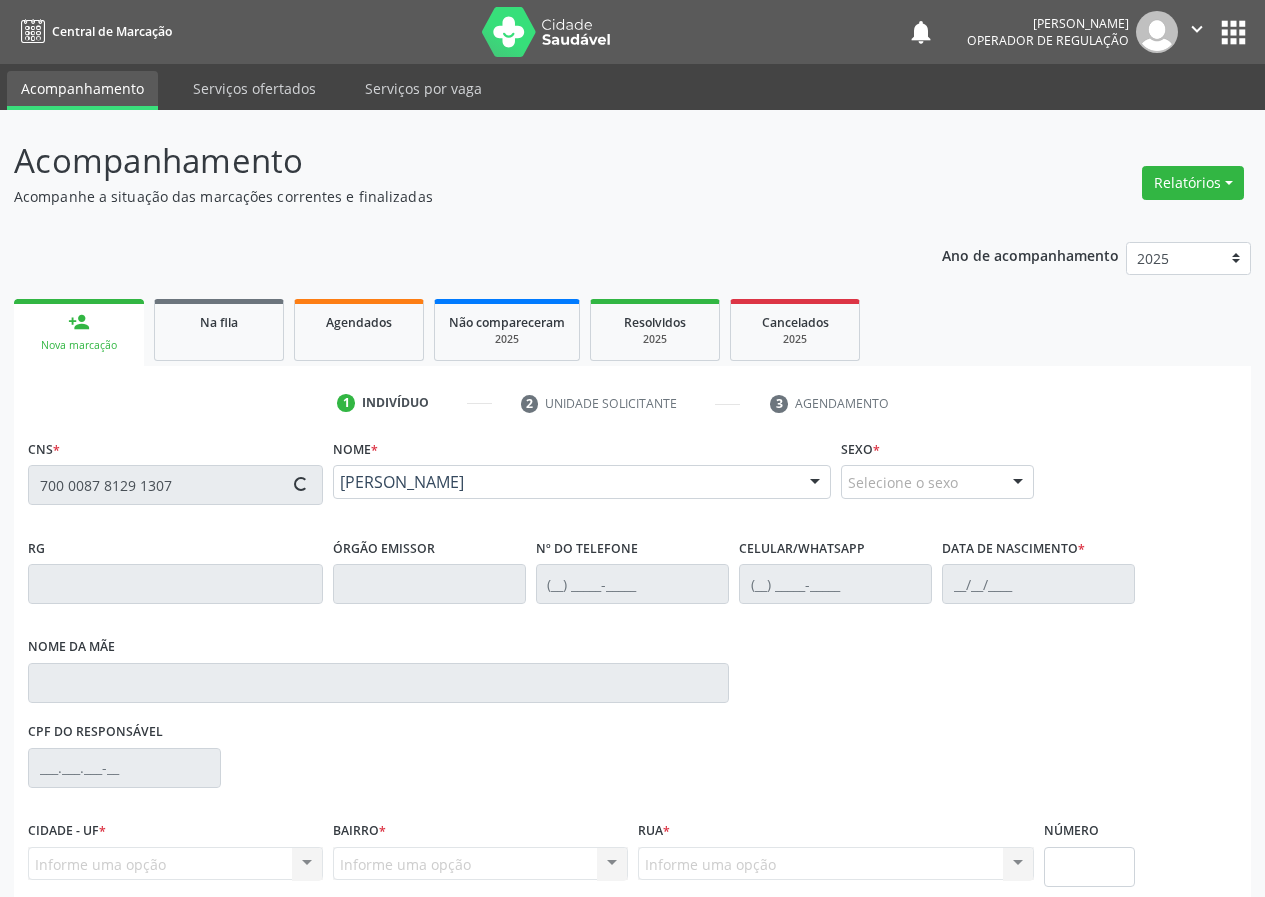 type on "(83) 99999-9999" 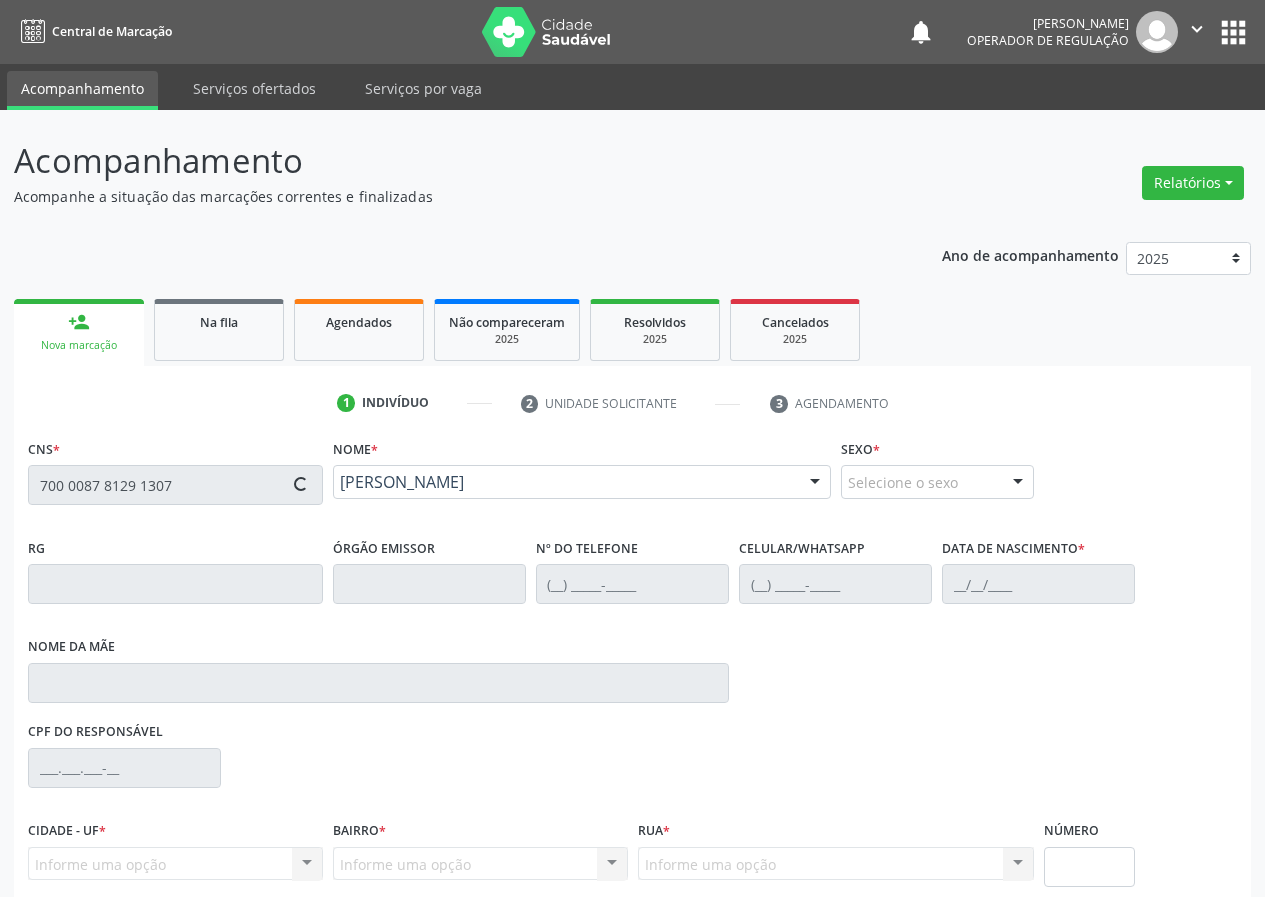 type on "24/11/1990" 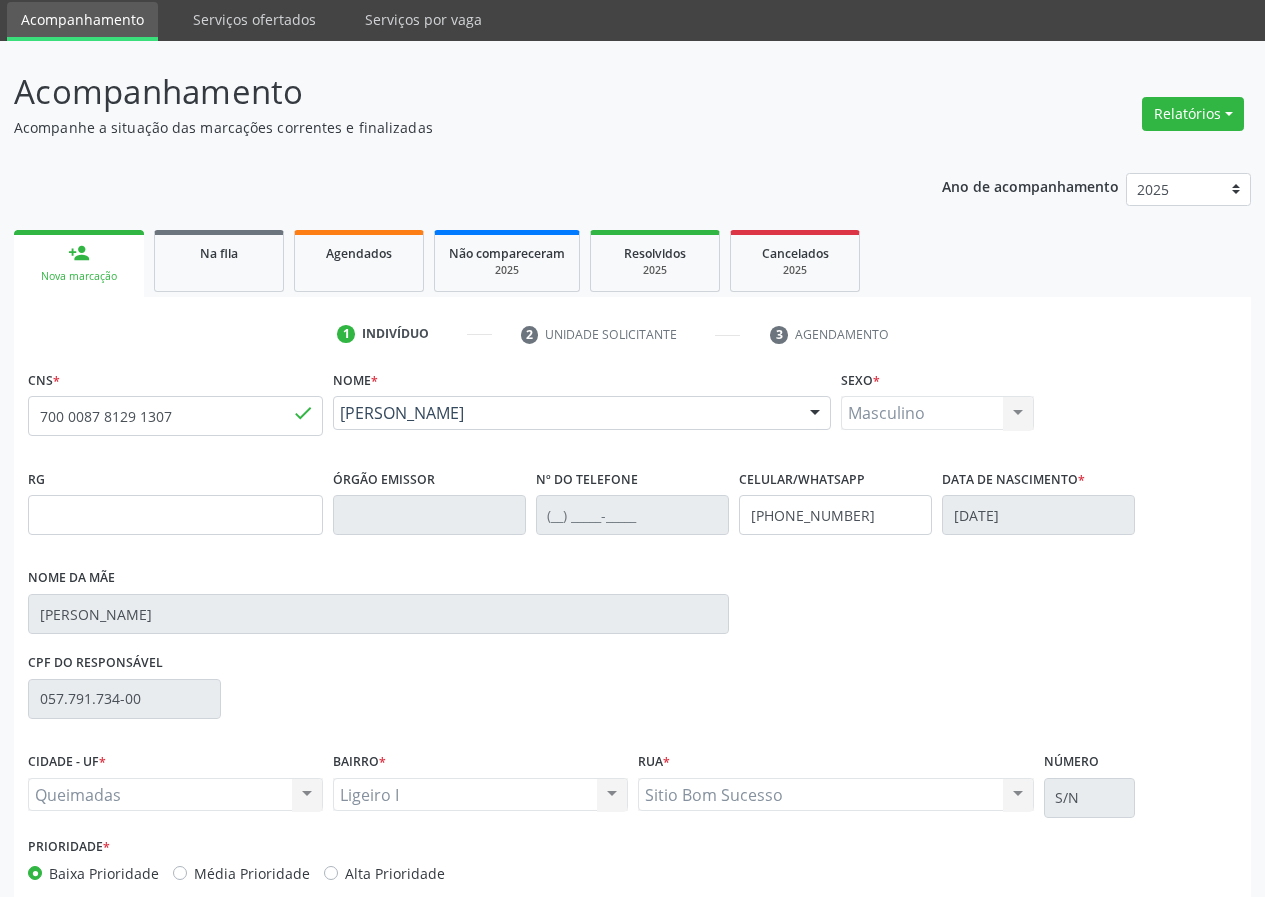 scroll, scrollTop: 173, scrollLeft: 0, axis: vertical 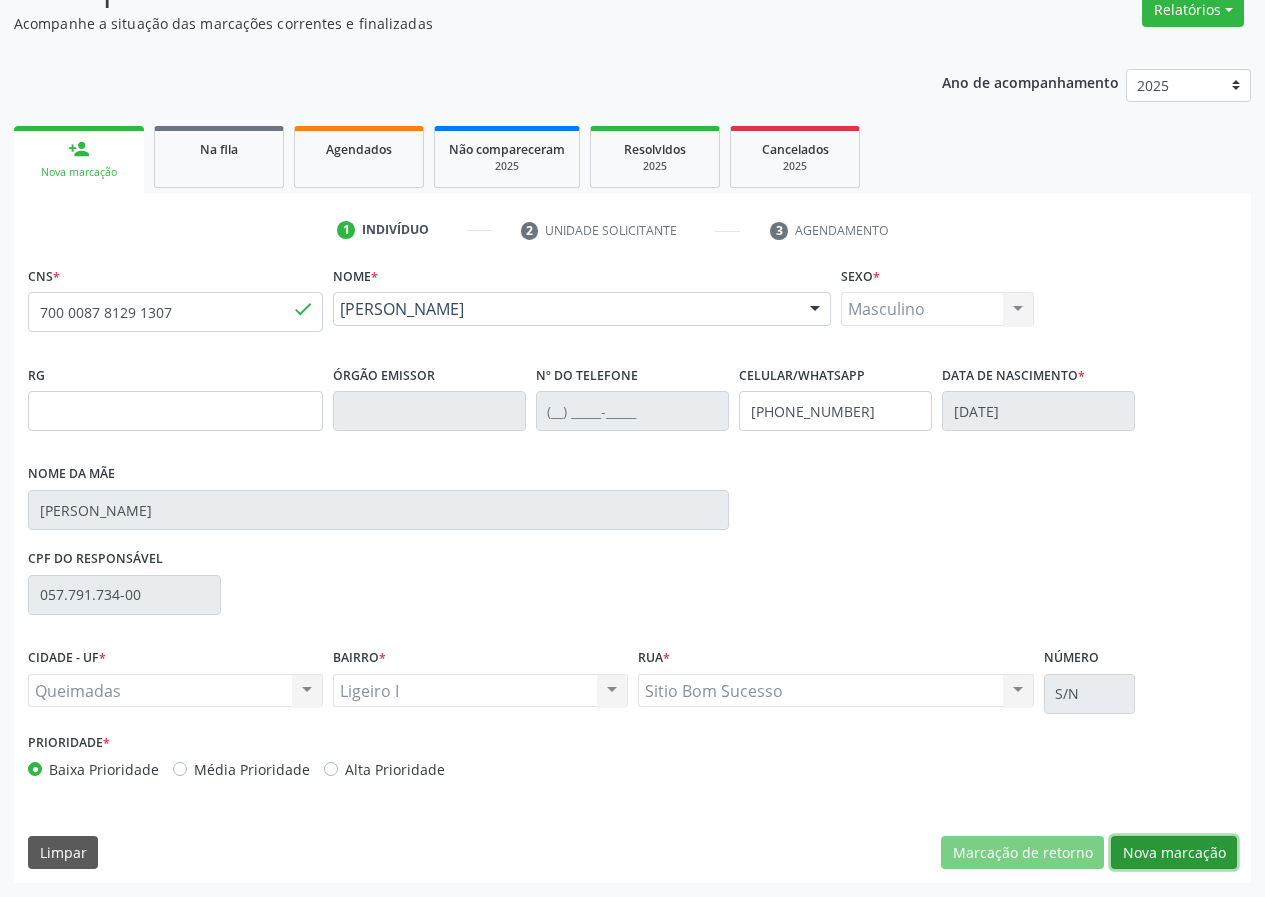 click on "Nova marcação" at bounding box center (1174, 853) 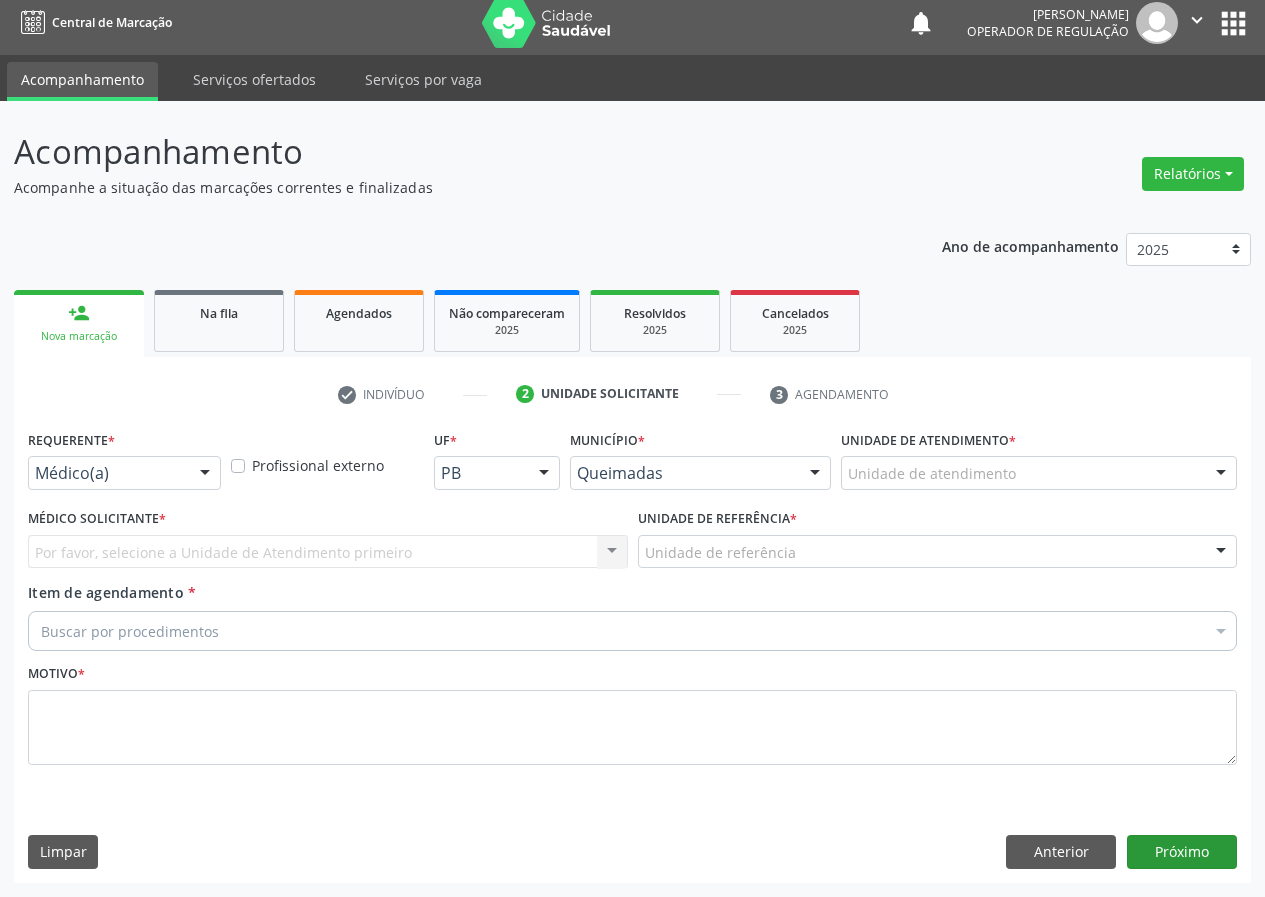 scroll, scrollTop: 9, scrollLeft: 0, axis: vertical 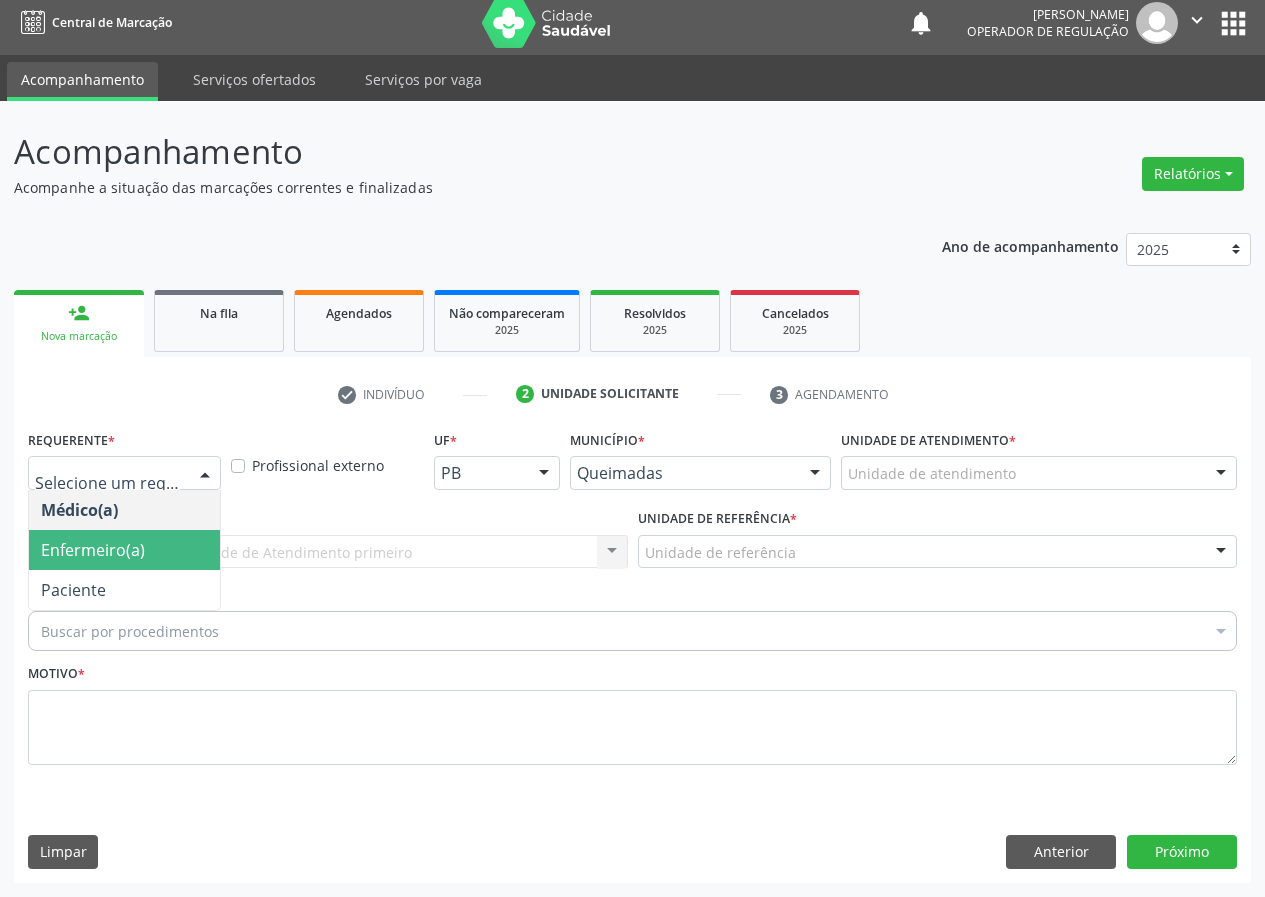 click on "Enfermeiro(a)" at bounding box center [124, 550] 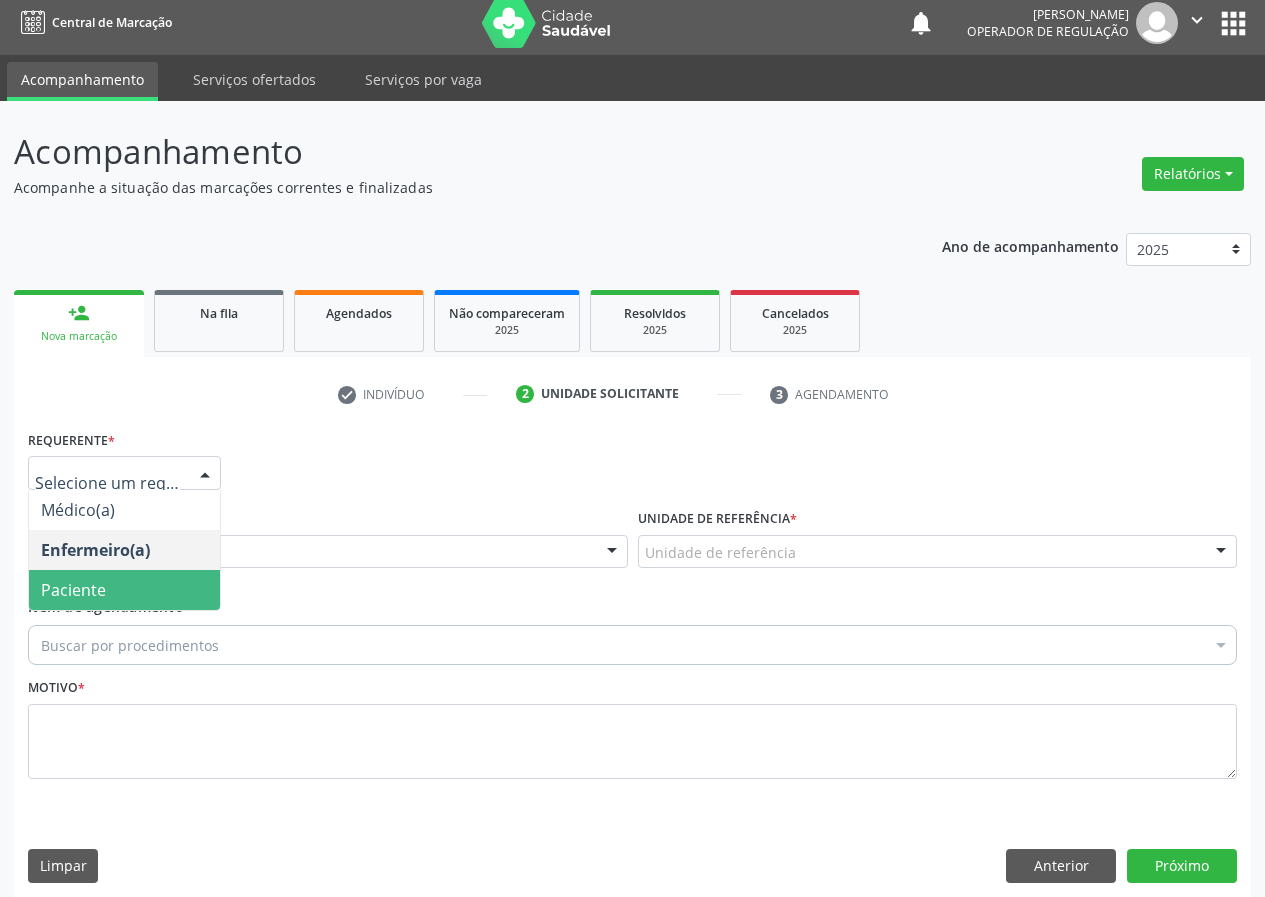 click on "Paciente" at bounding box center (124, 590) 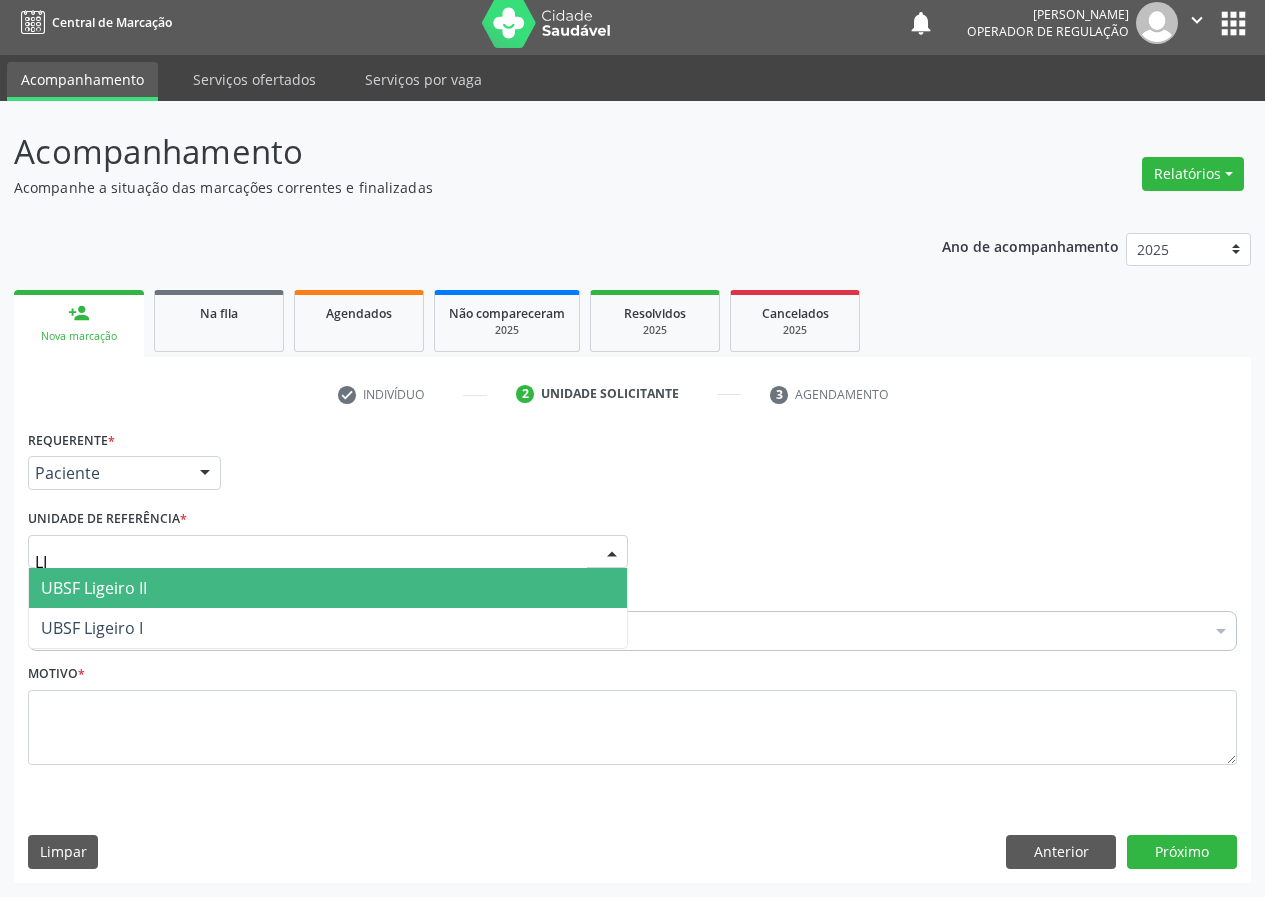 type on "LIG" 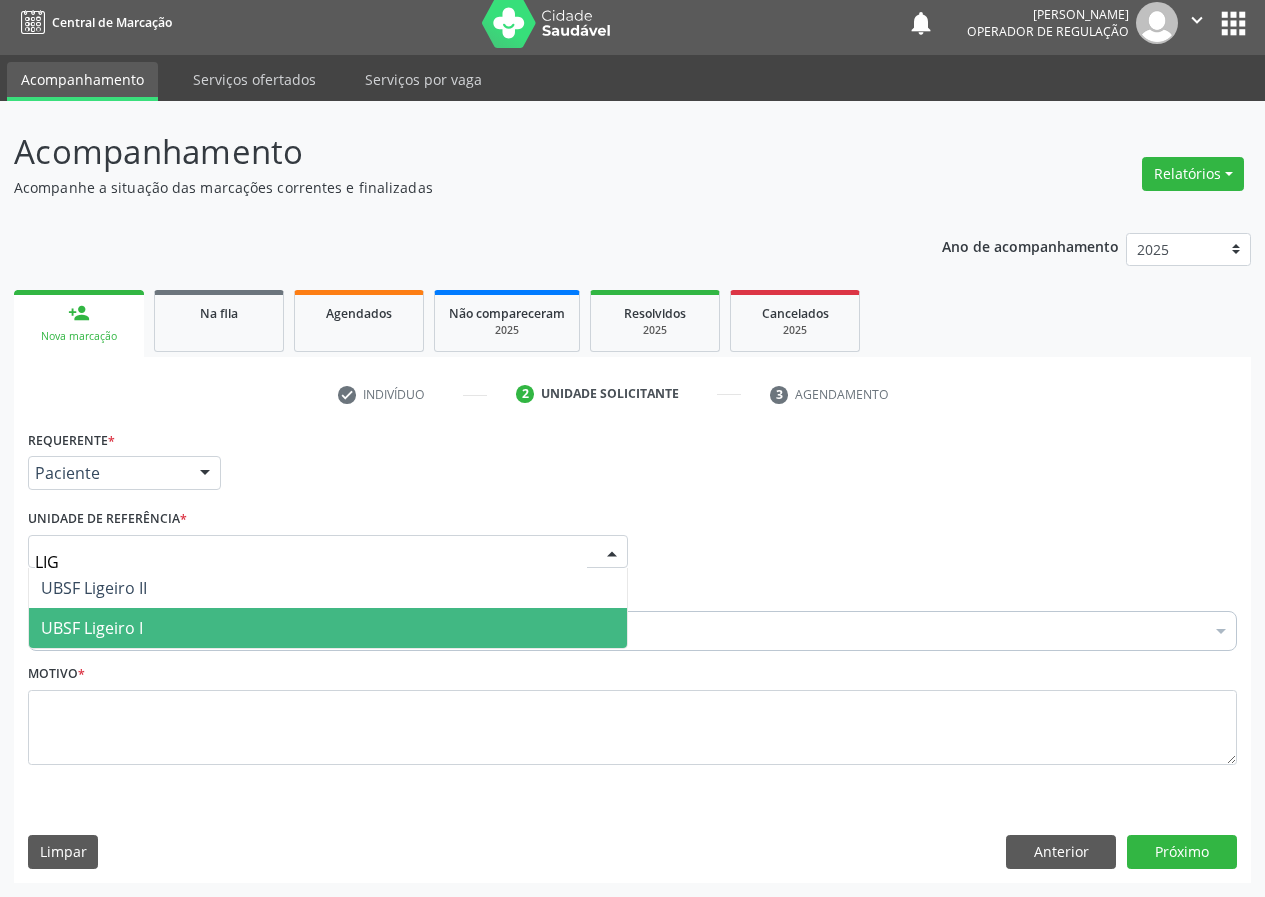 click on "UBSF Ligeiro I" at bounding box center [92, 628] 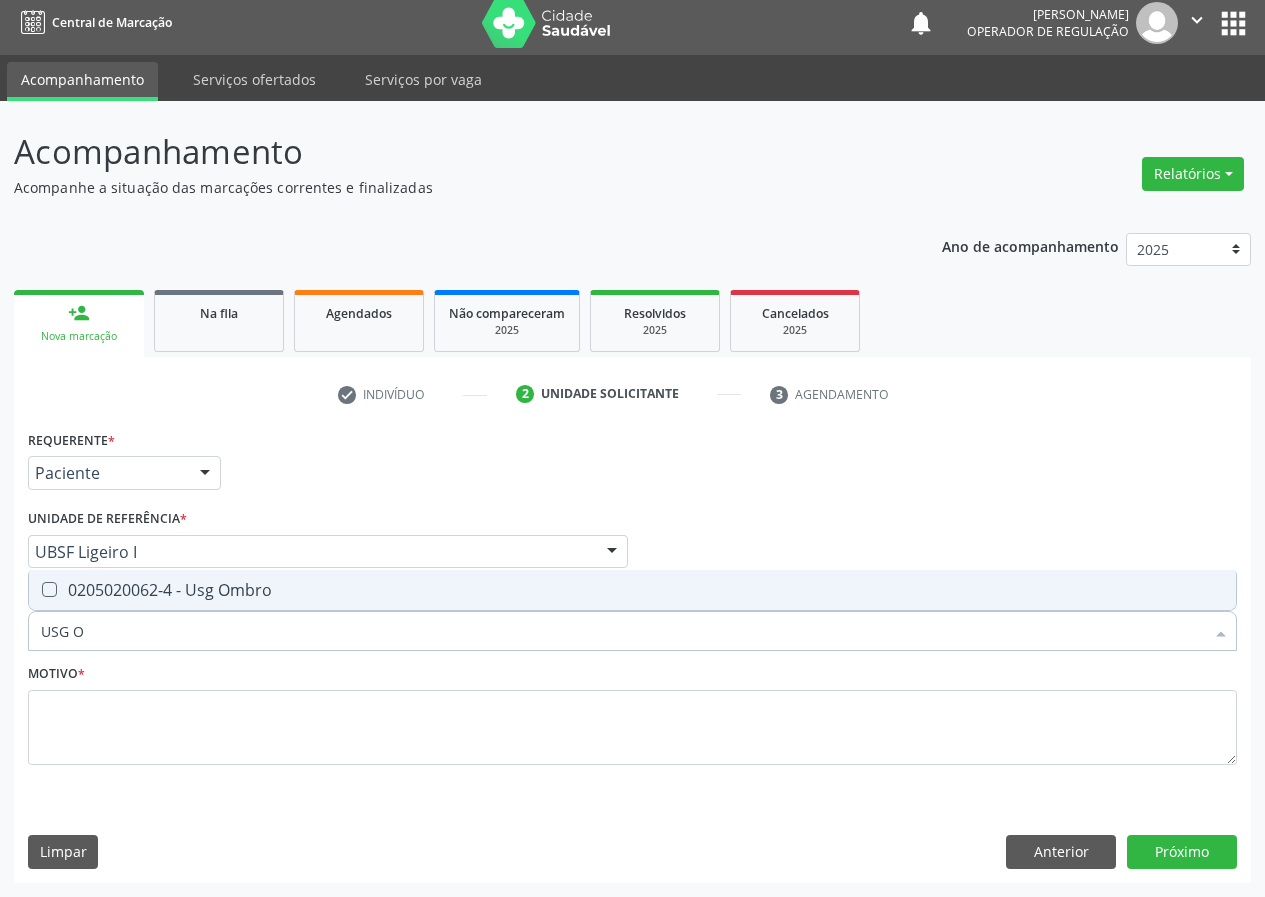 type on "USG OM" 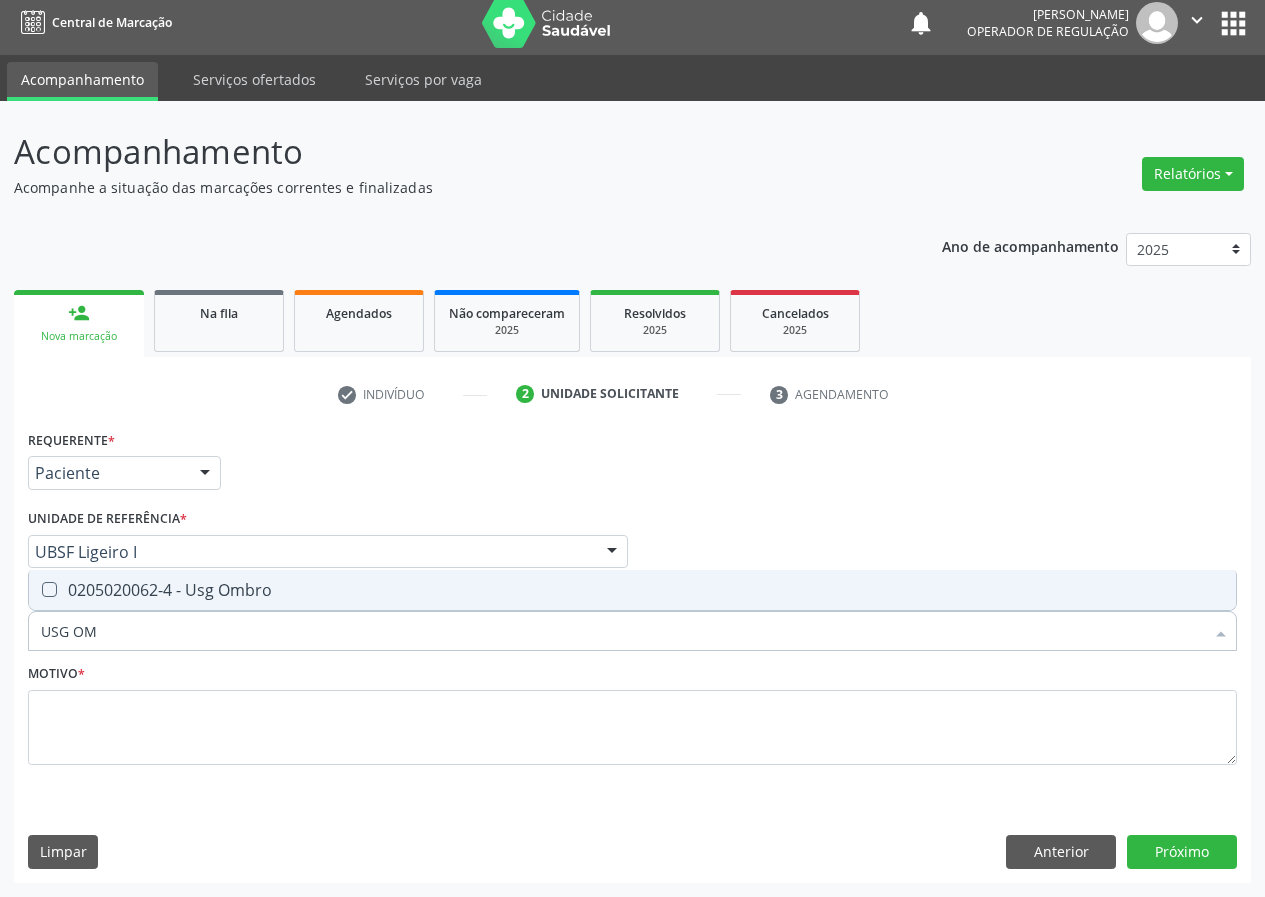 click on "0205020062-4 - Usg Ombro" at bounding box center (632, 590) 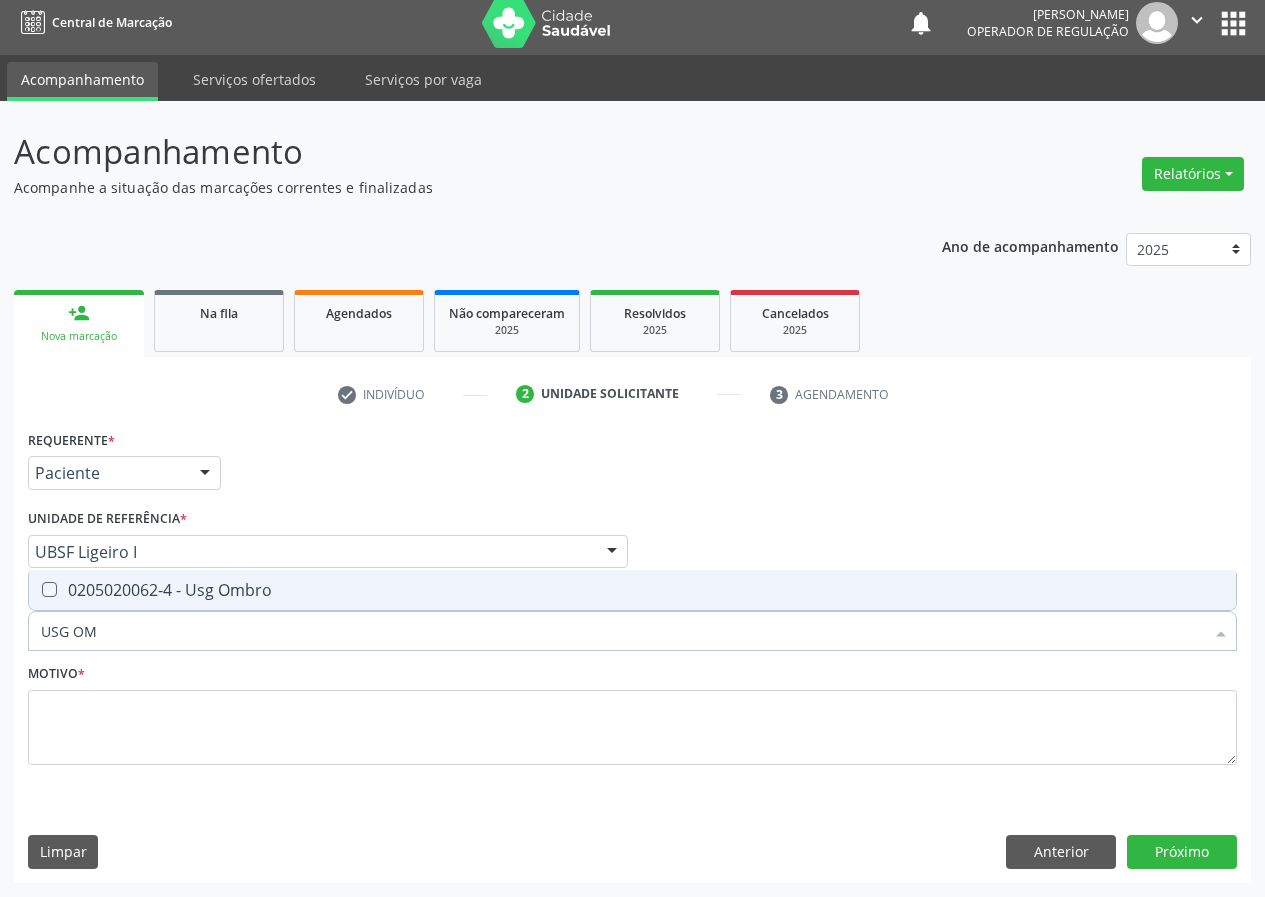 checkbox on "true" 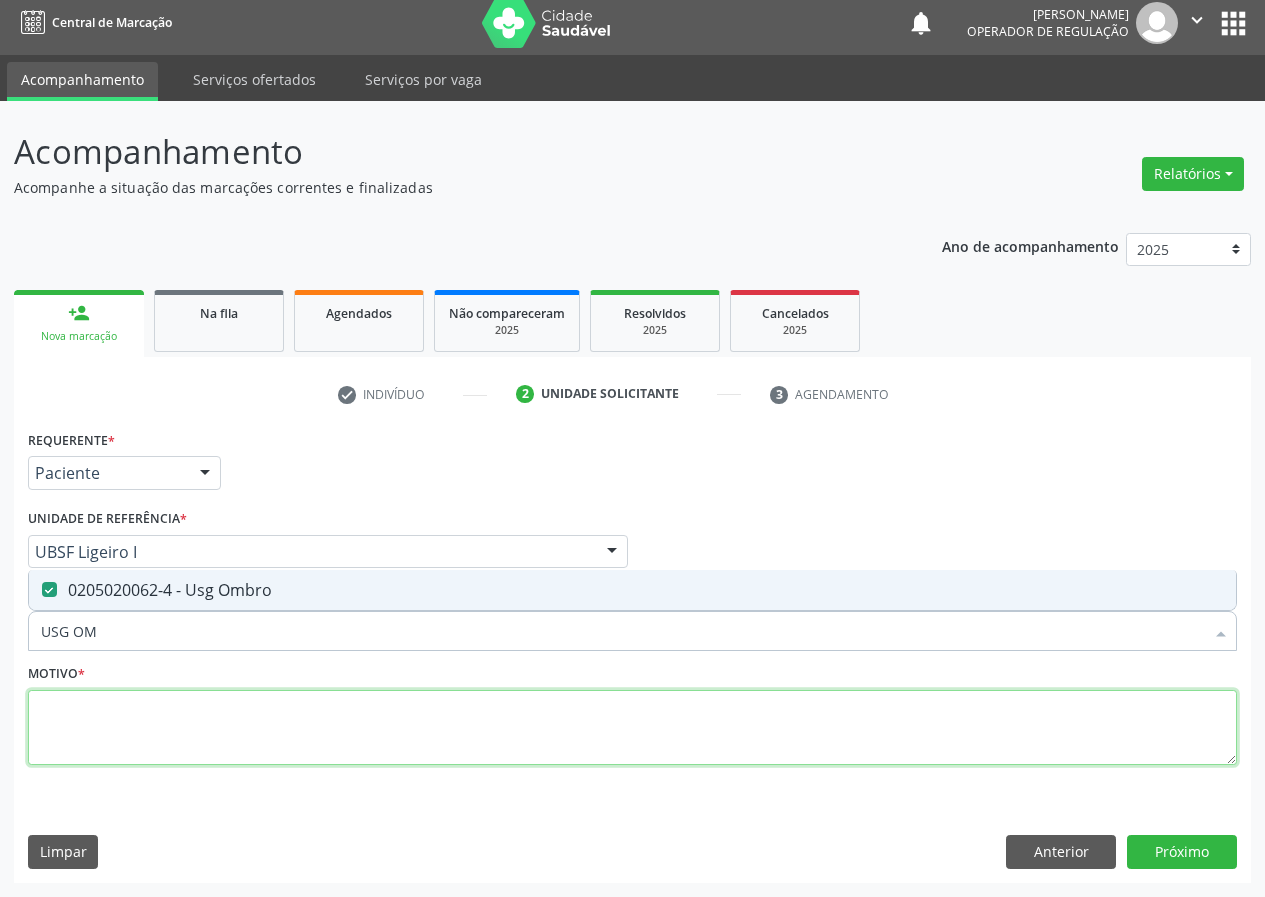 click at bounding box center (632, 728) 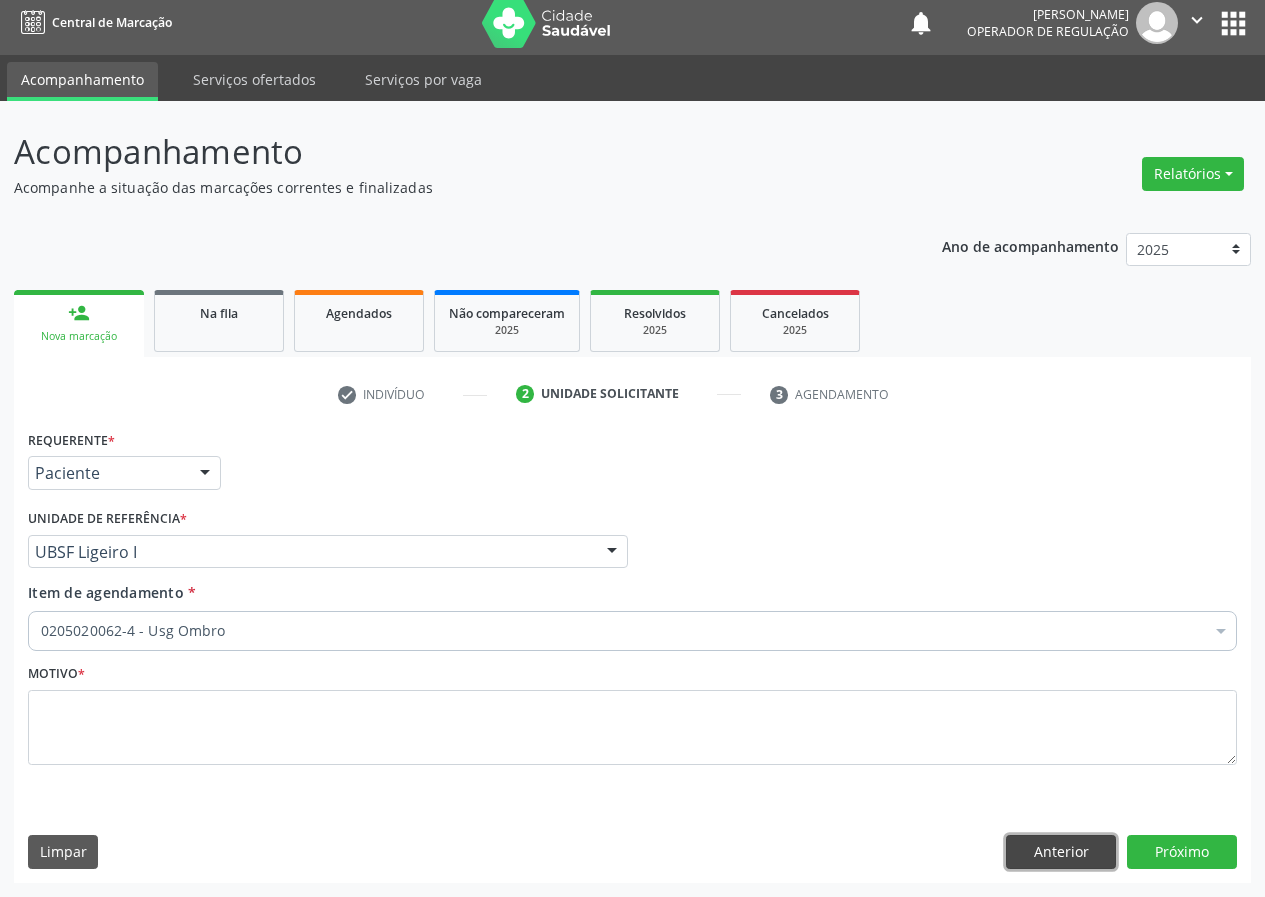 click on "Anterior" at bounding box center [1061, 852] 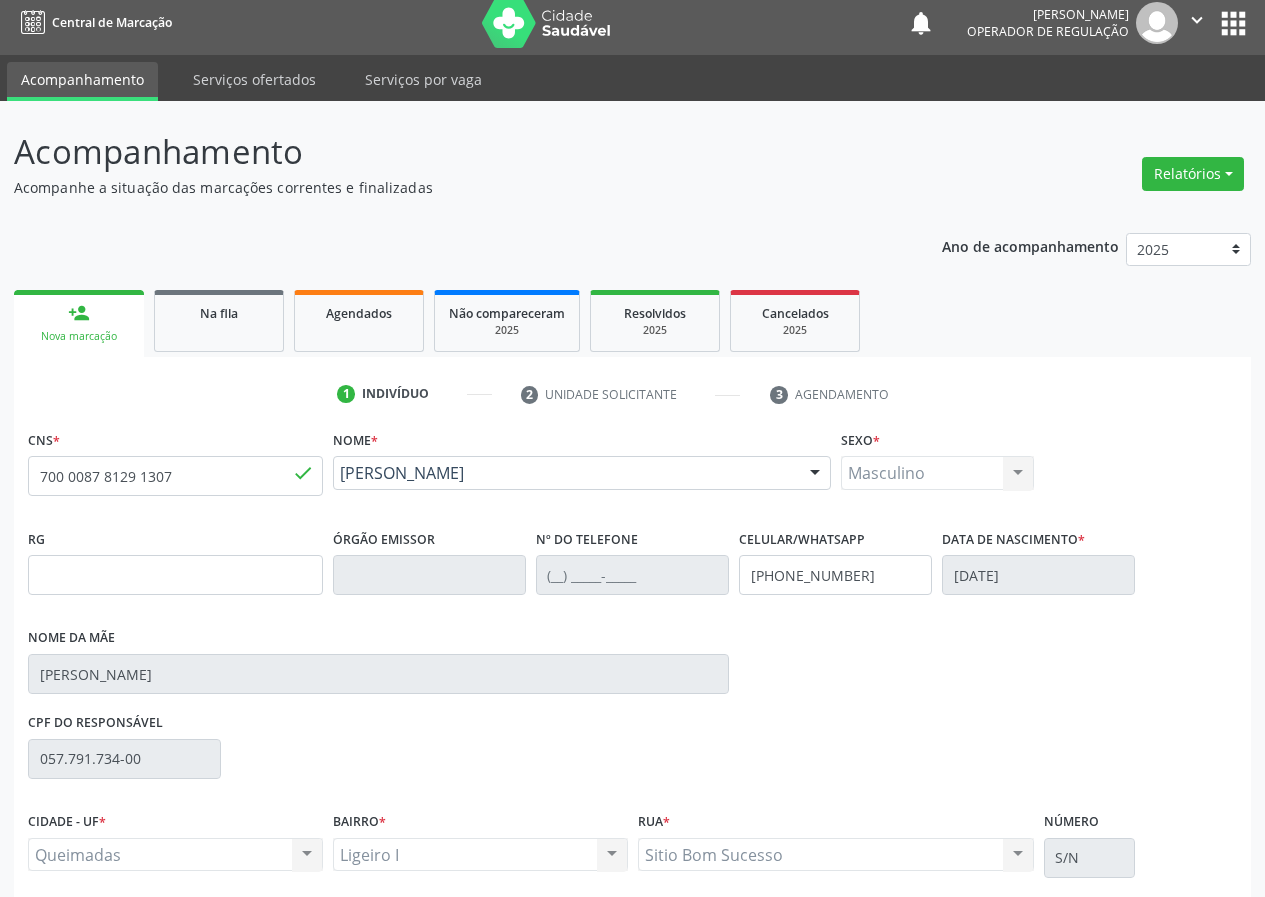 scroll, scrollTop: 173, scrollLeft: 0, axis: vertical 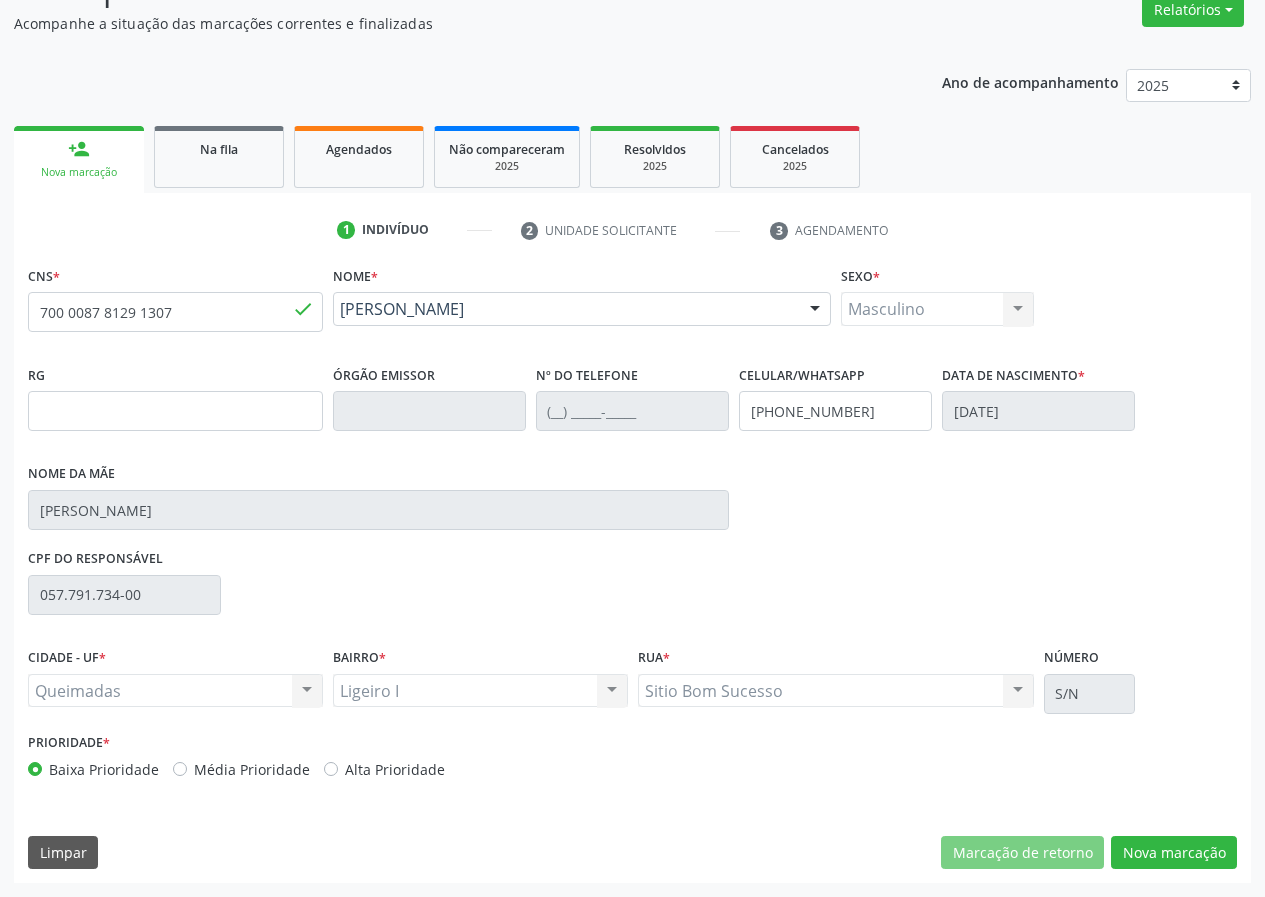 click on "CNS
*
700 0087 8129 1307       done
Nome
*
Josemar Lima de Medeiros
Josemar Lima de Medeiros
CNS:
700 0087 8129 1307
CPF:    --   Nascimento:
24/11/1990
Nenhum resultado encontrado para: "   "
Digite o nome ou CNS para buscar um indivíduo
Sexo
*
Masculino         Masculino   Feminino
Nenhum resultado encontrado para: "   "
Não há nenhuma opção para ser exibida.
RG
Órgão emissor
Nº do Telefone
Celular/WhatsApp
(83) 99999-9999
Data de nascimento
*
24/11/1990
Nome da mãe
Arlinda Gabriel de Lima
CPF do responsável
057.791.734-00
CIDADE - UF
*
Queimadas         Queimadas
Nenhum resultado encontrado para: "" at bounding box center (632, 572) 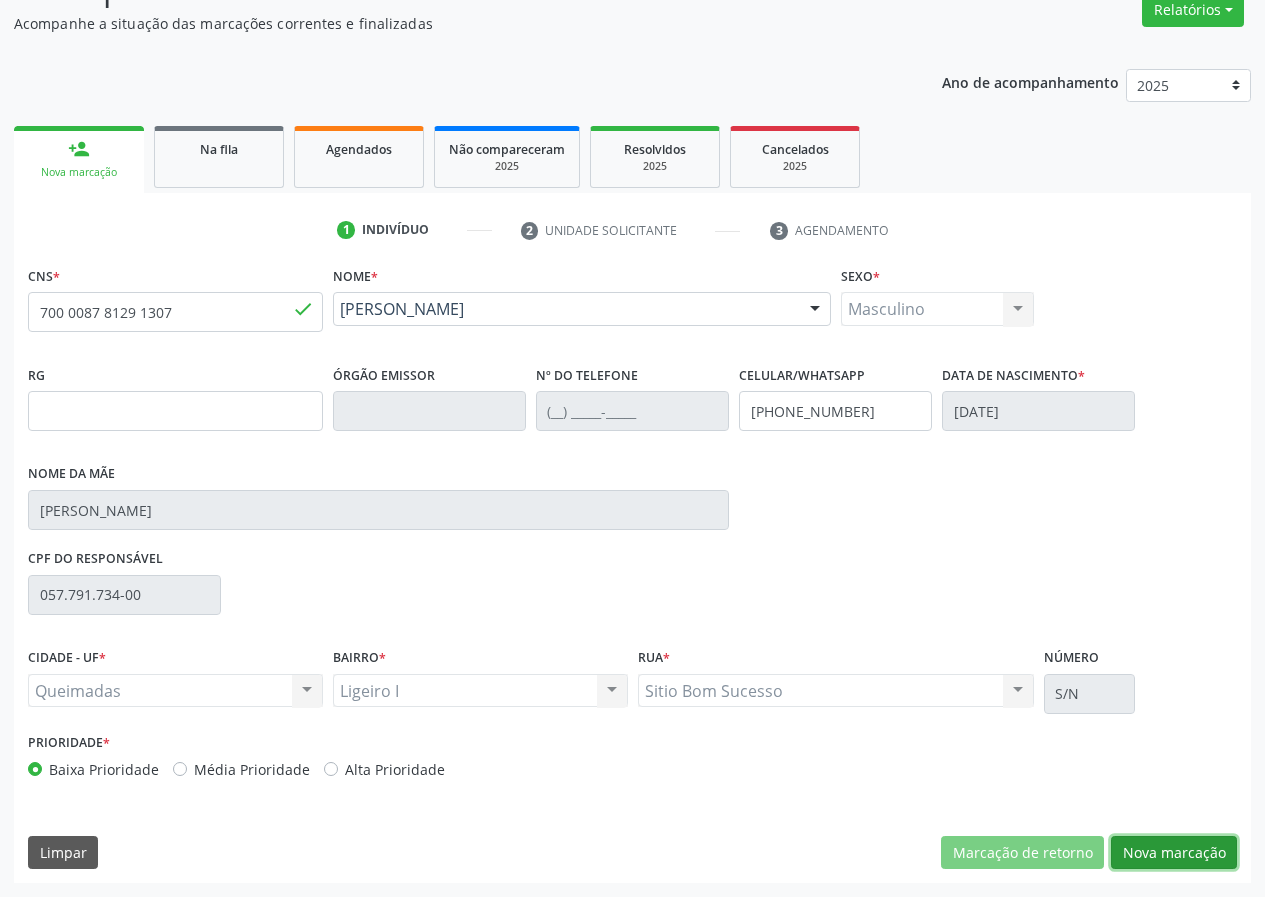 click on "Nova marcação" at bounding box center (1174, 853) 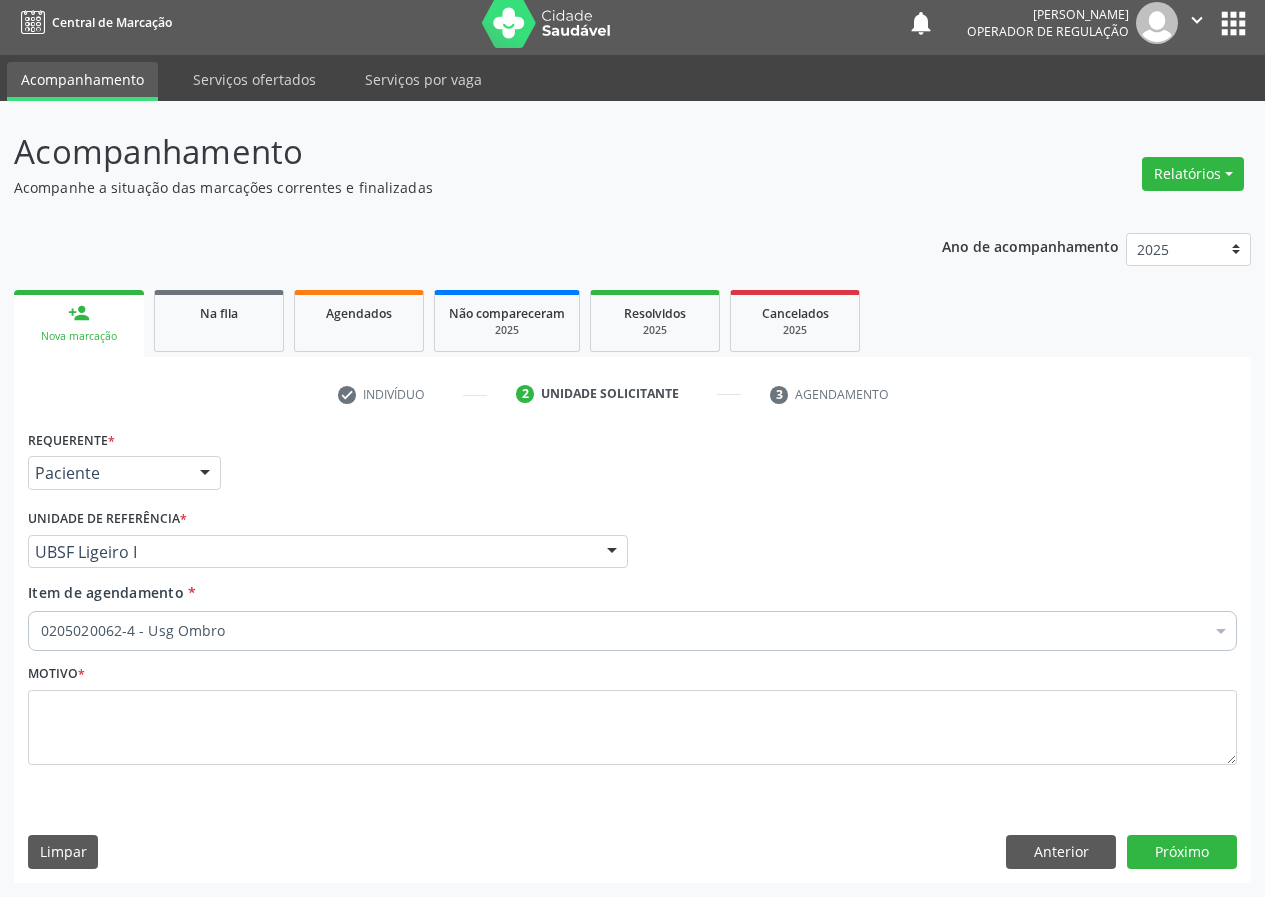 scroll, scrollTop: 9, scrollLeft: 0, axis: vertical 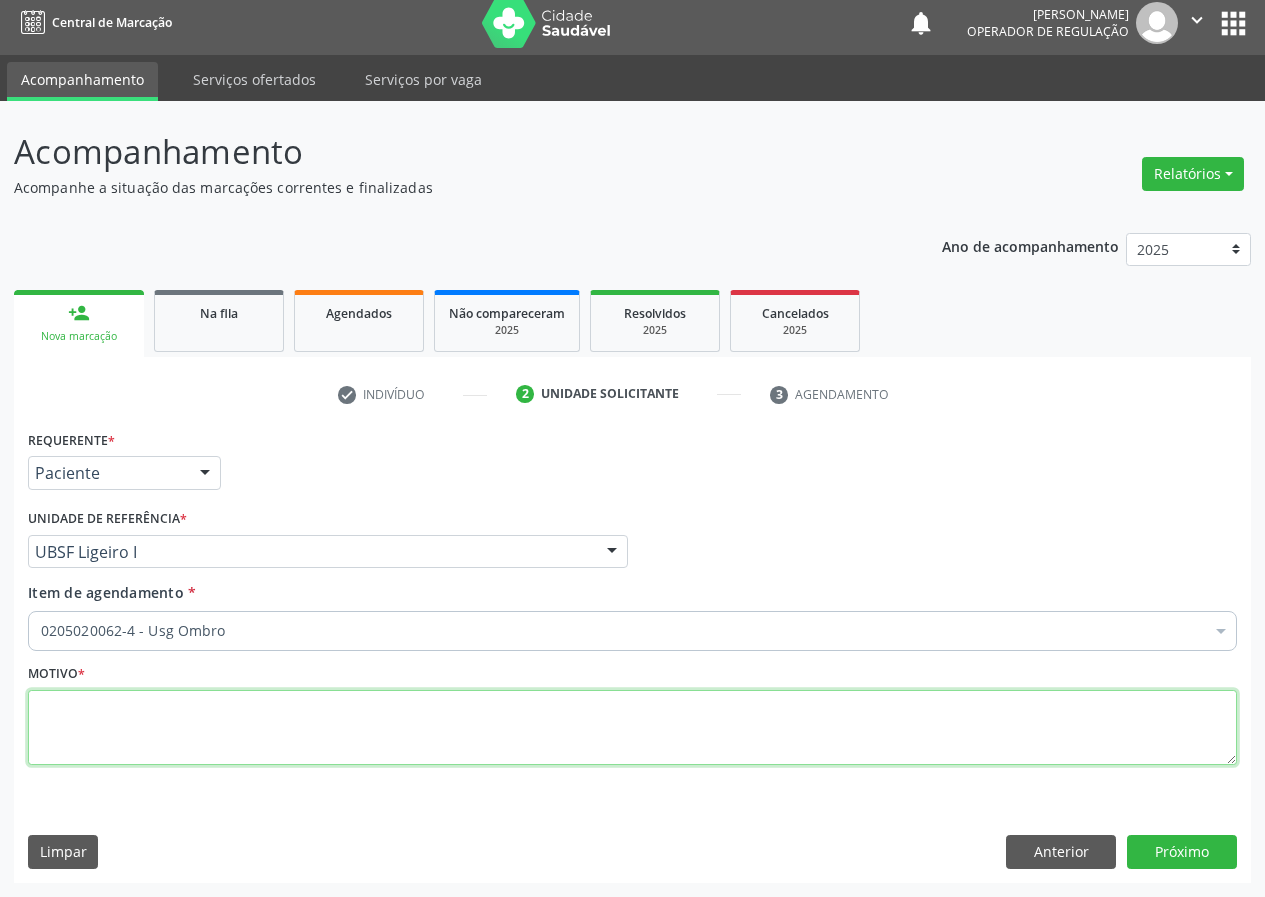 click at bounding box center [632, 728] 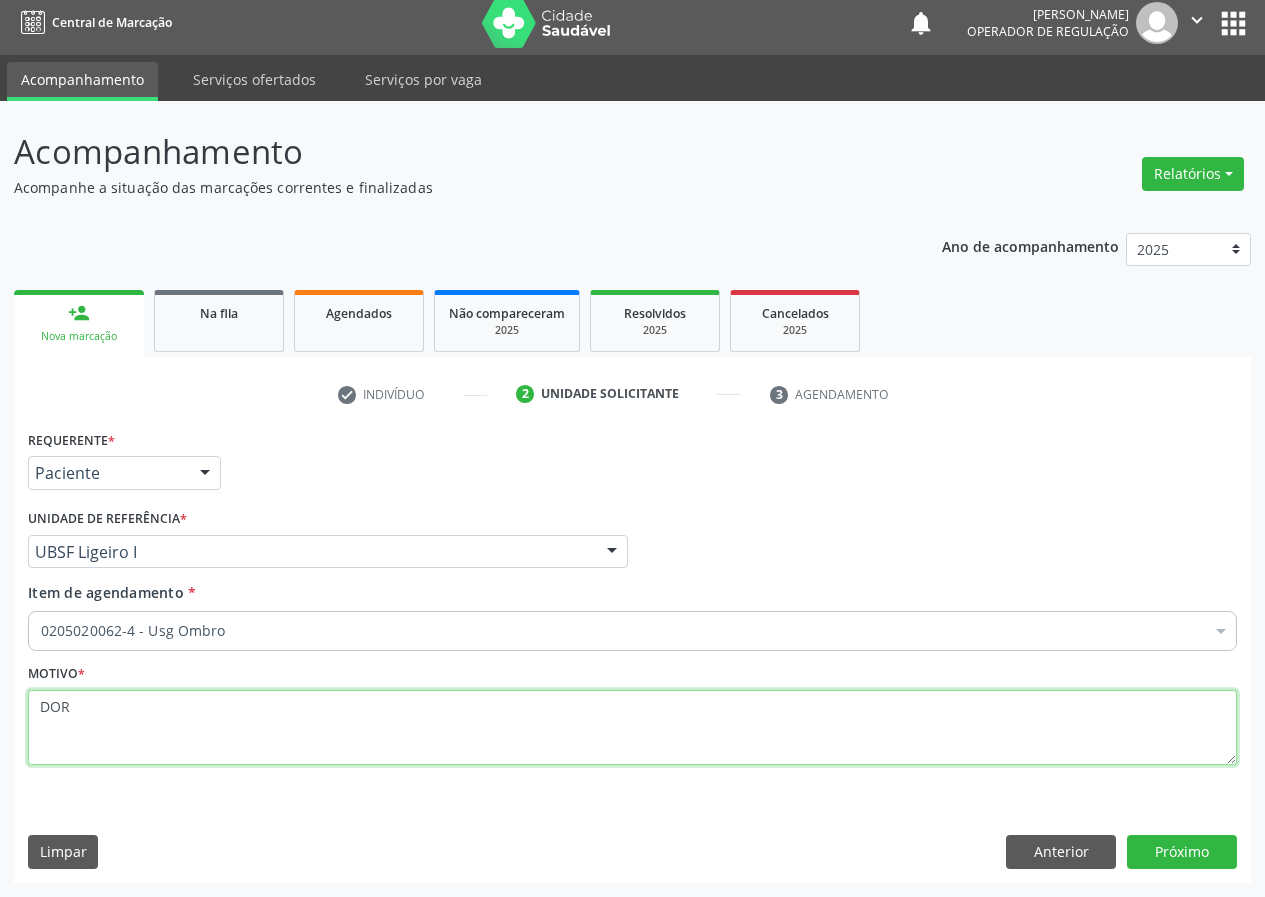 type on "DOR" 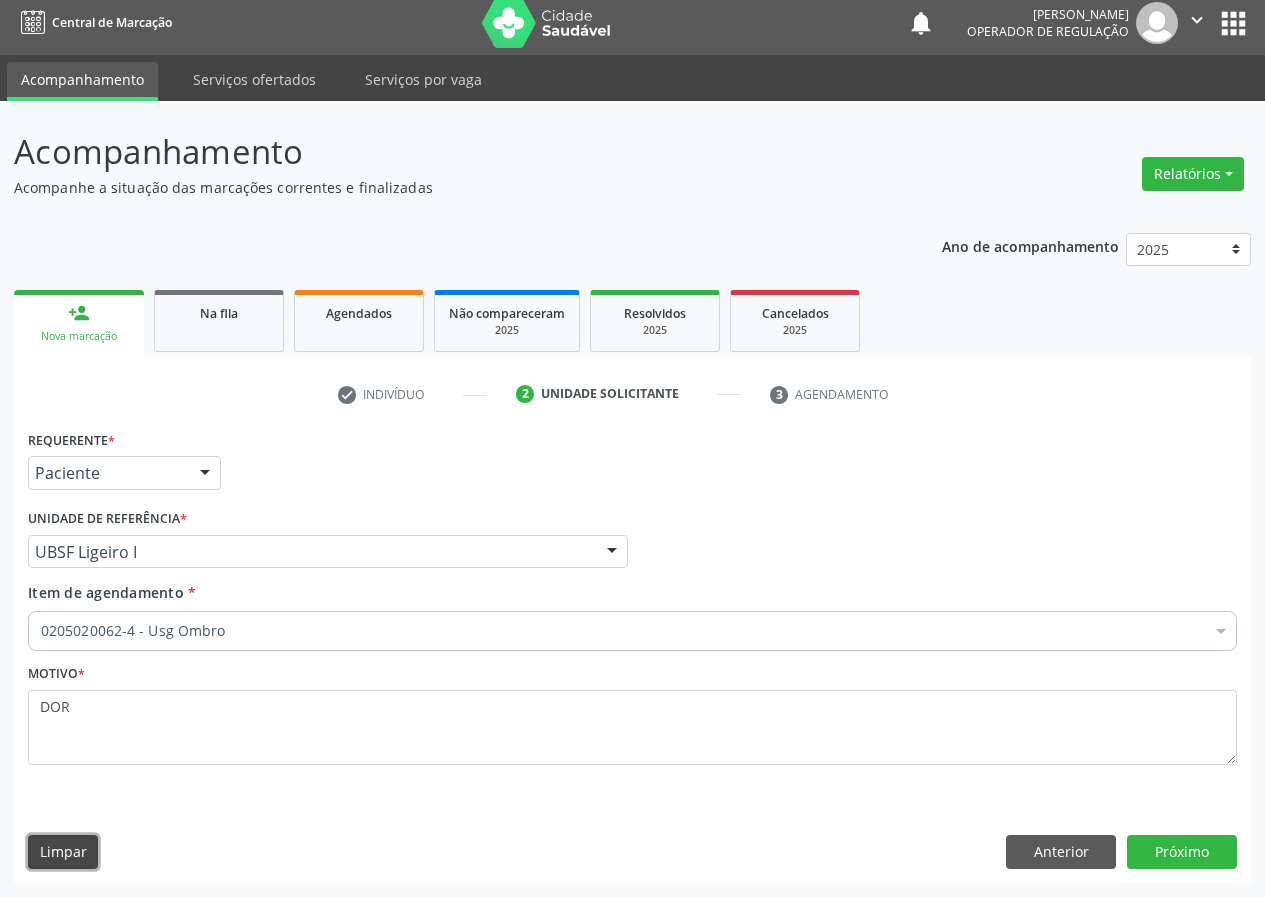type 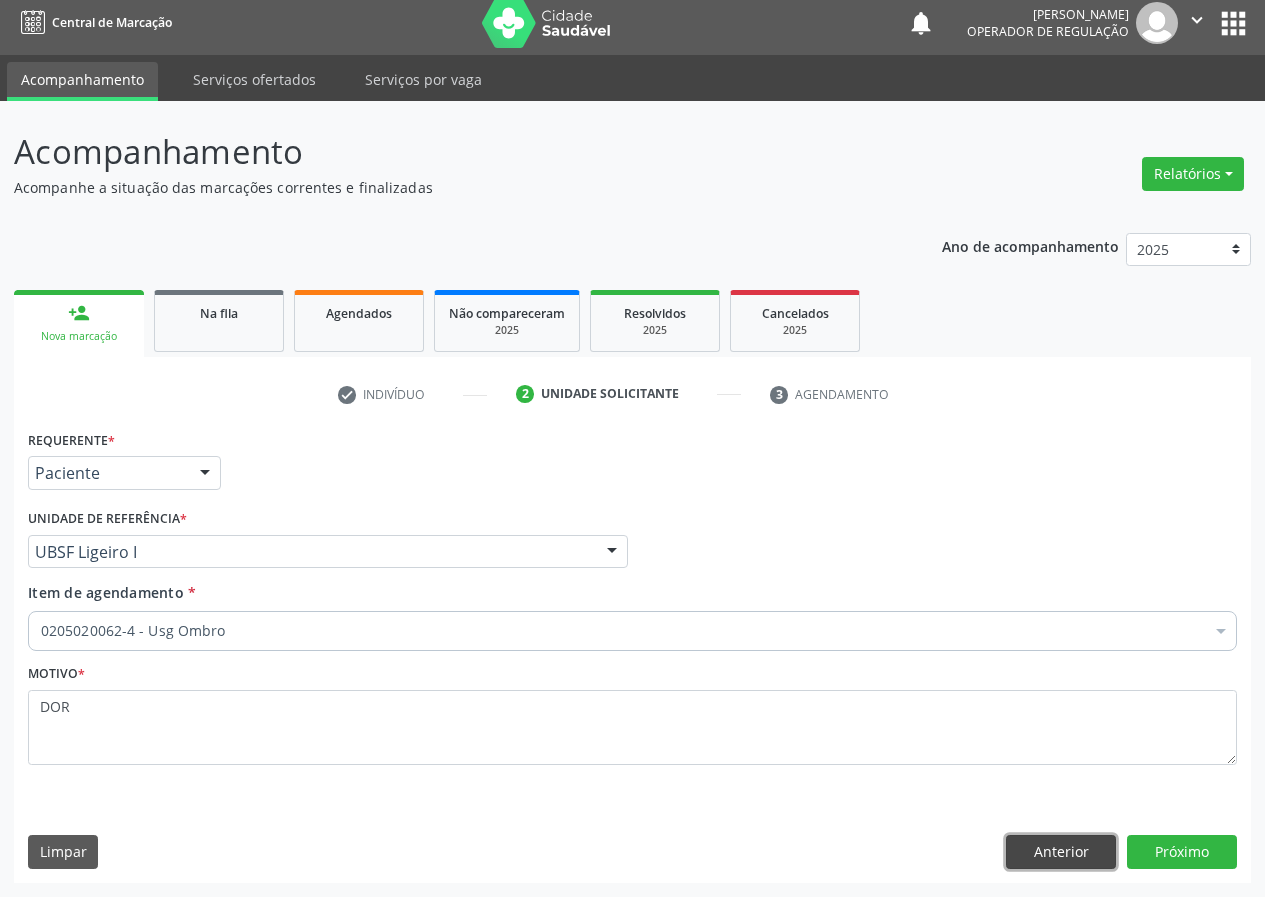 type 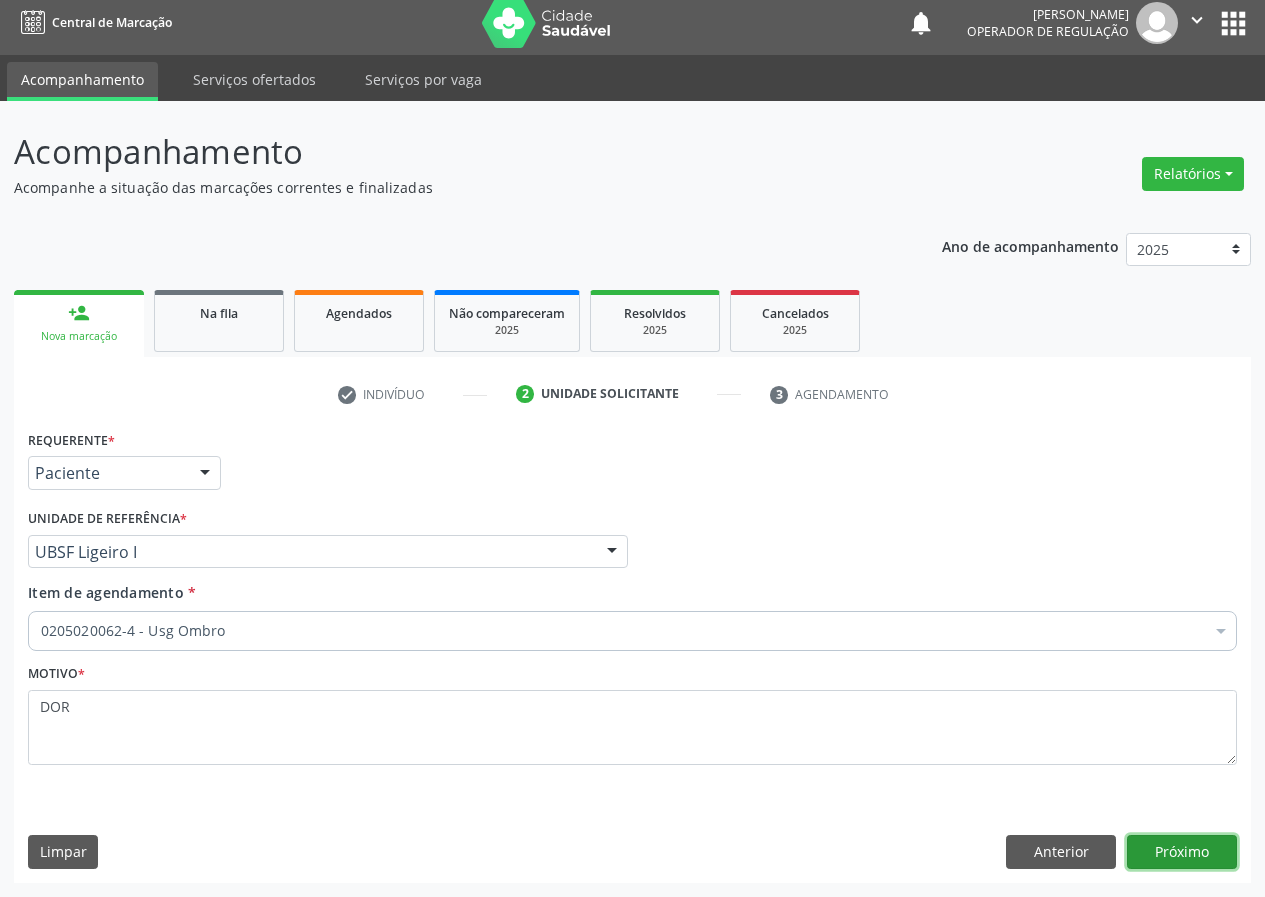 type 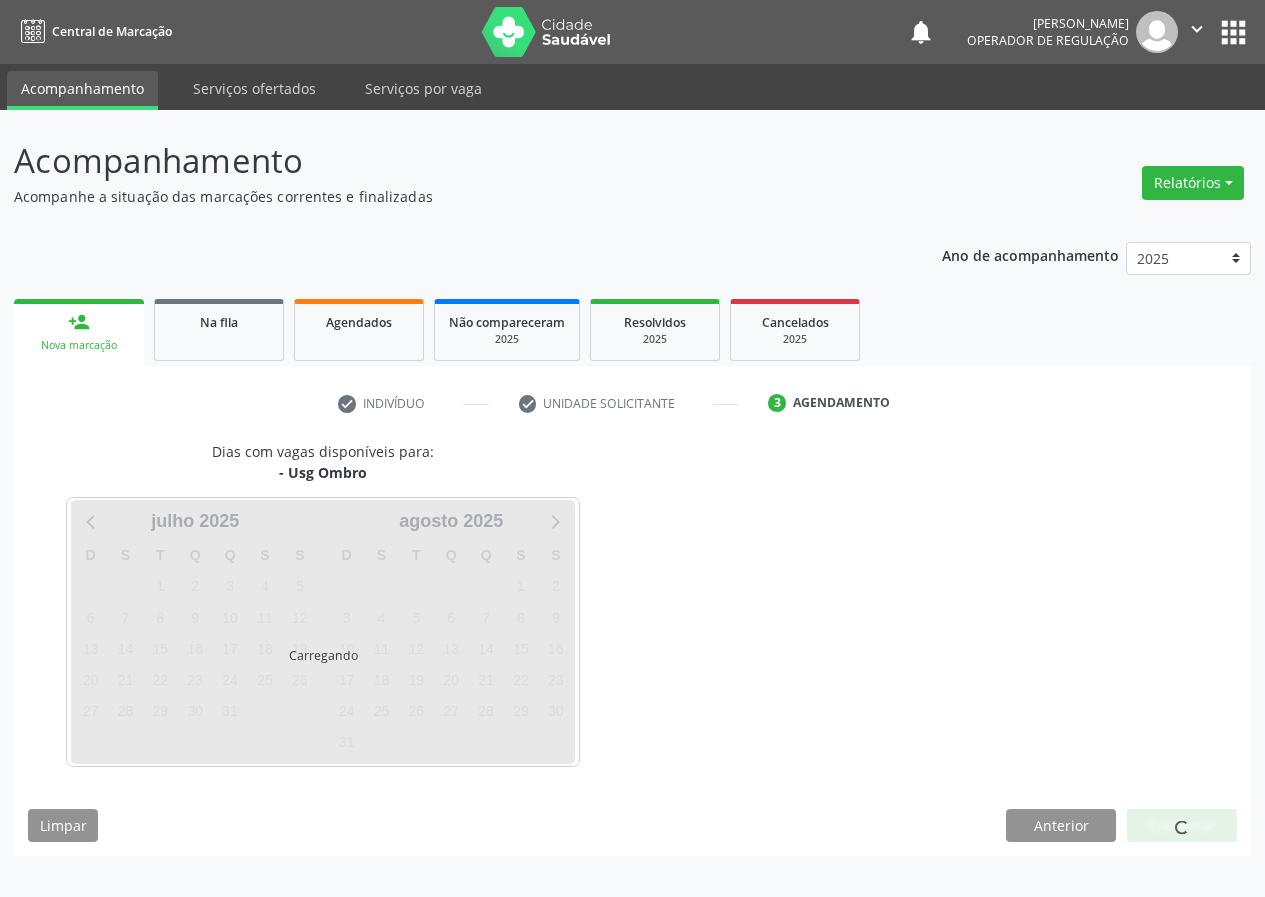 scroll, scrollTop: 0, scrollLeft: 0, axis: both 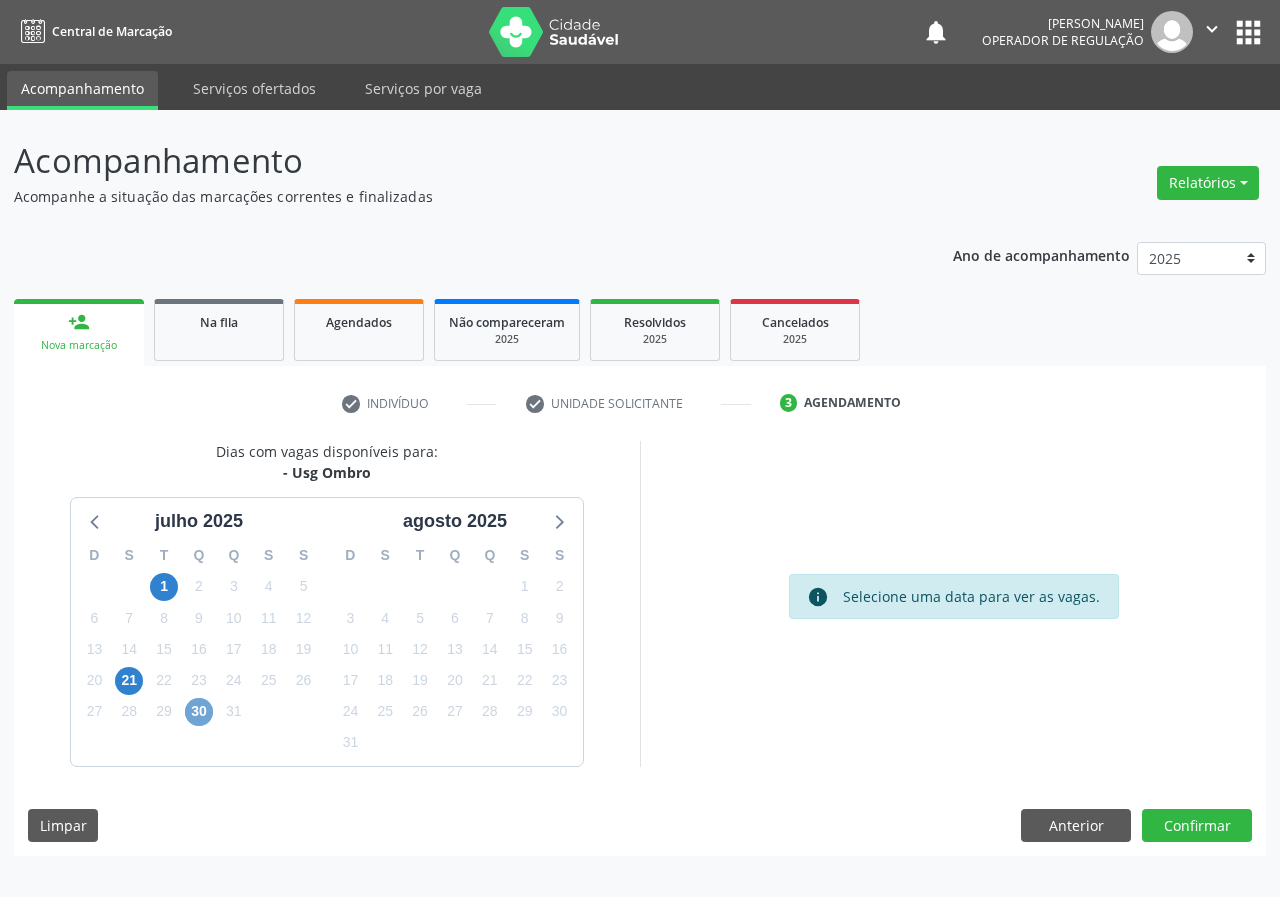 click on "30" at bounding box center (199, 712) 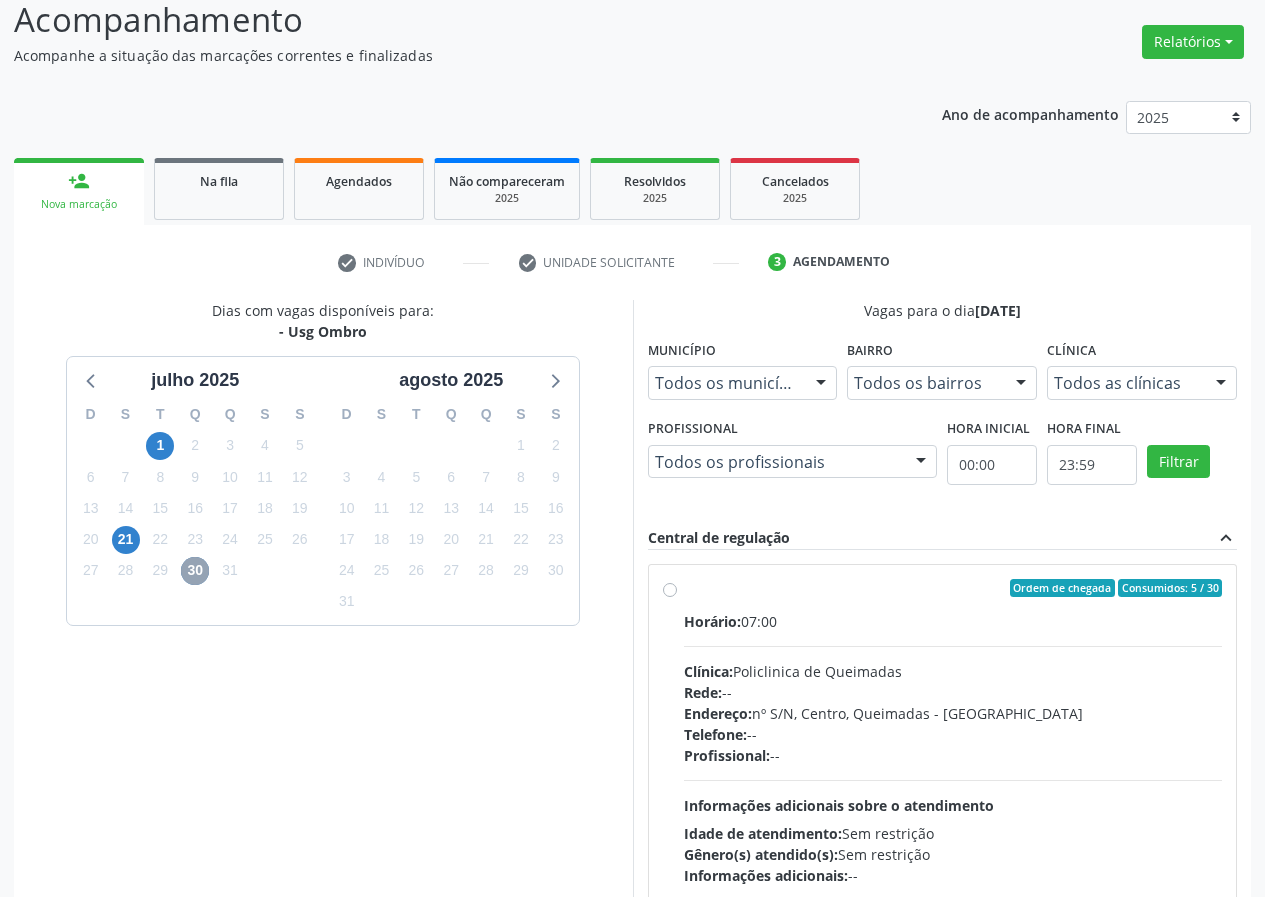 scroll, scrollTop: 298, scrollLeft: 0, axis: vertical 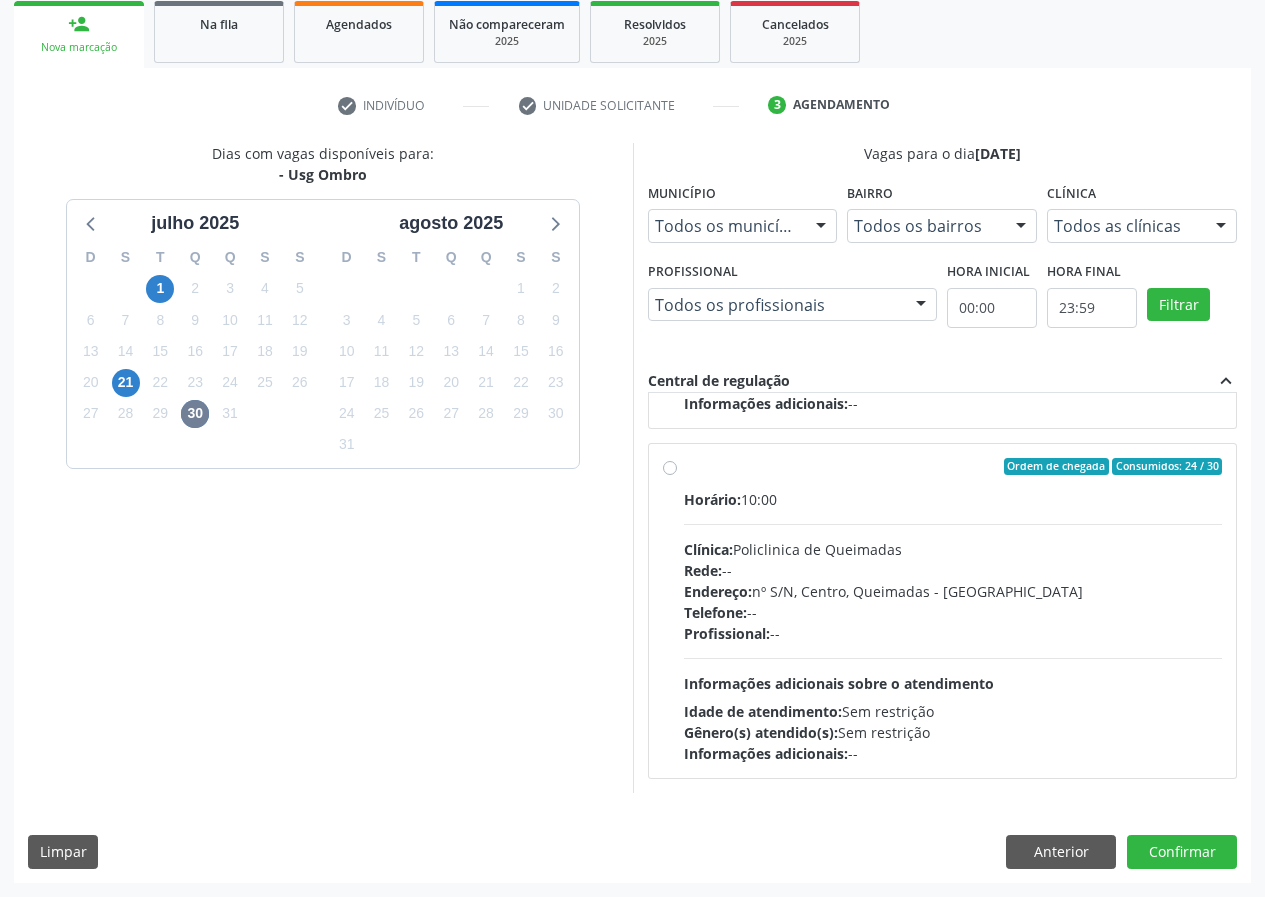 click on "Informações adicionais sobre o atendimento" at bounding box center (839, 683) 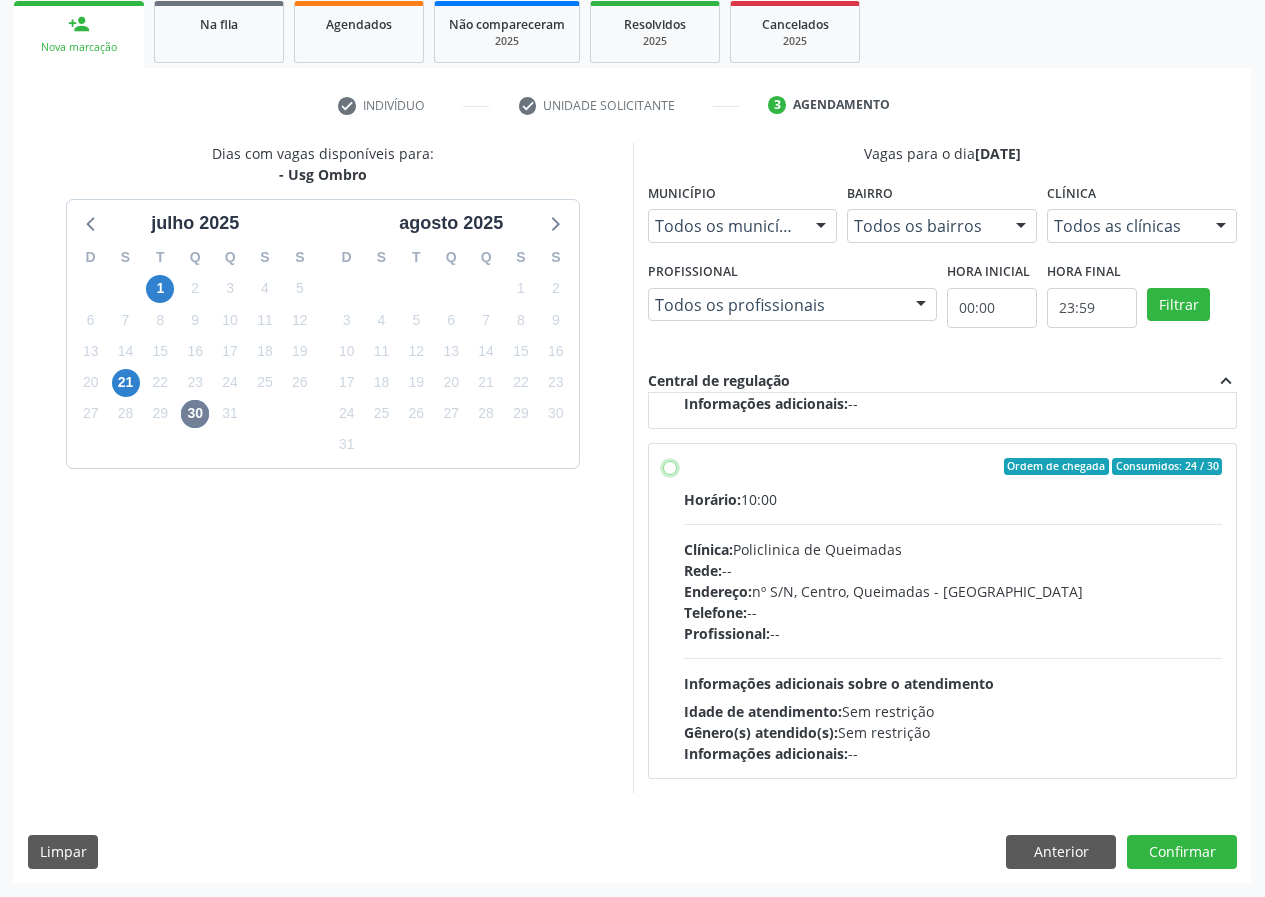 click on "Ordem de chegada
Consumidos: 24 / 30
Horário:   10:00
Clínica:  Policlinica de Queimadas
Rede:
--
Endereço:   nº S/N, Centro, Queimadas - PB
Telefone:   --
Profissional:
--
Informações adicionais sobre o atendimento
Idade de atendimento:
Sem restrição
Gênero(s) atendido(s):
Sem restrição
Informações adicionais:
--" at bounding box center (670, 467) 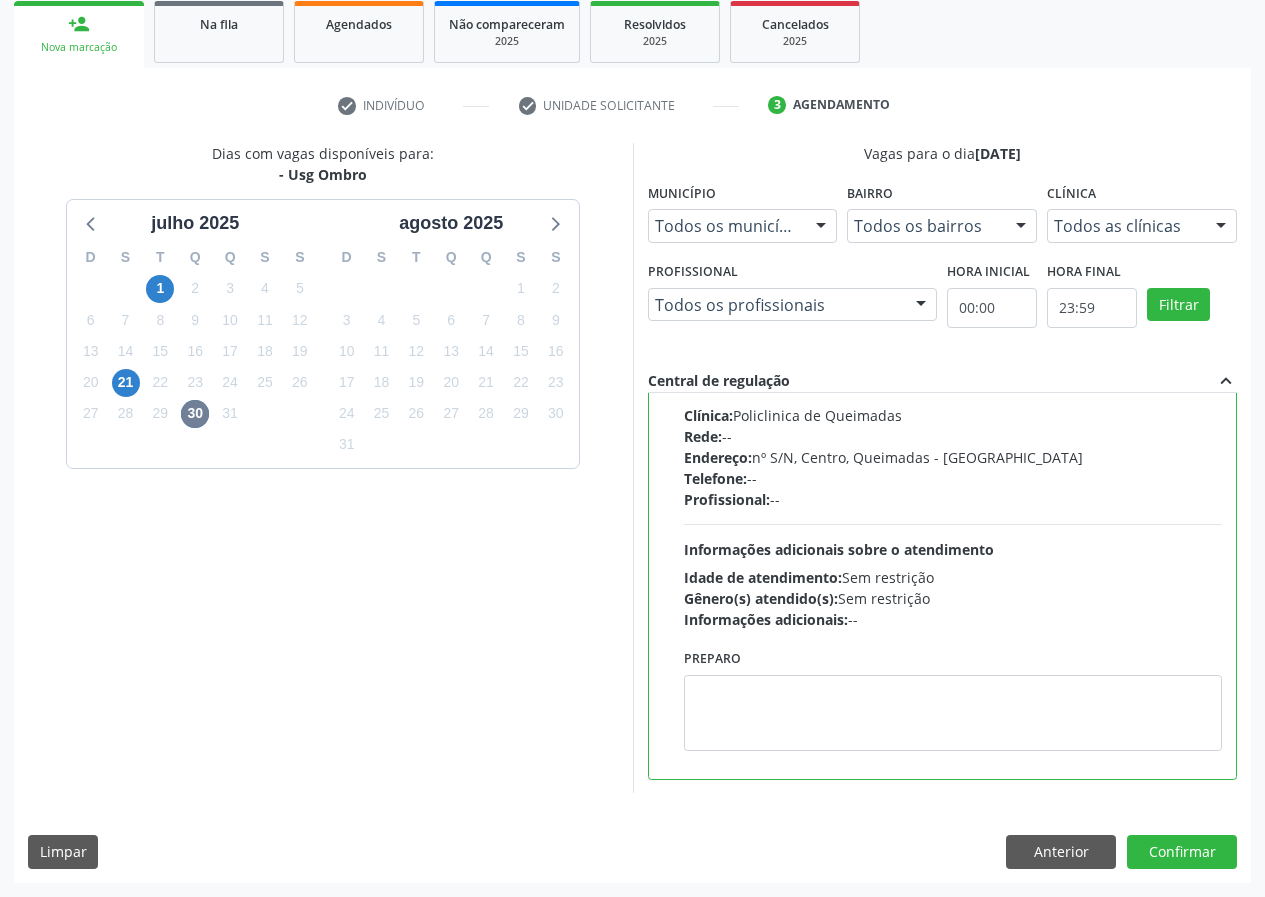 scroll, scrollTop: 450, scrollLeft: 0, axis: vertical 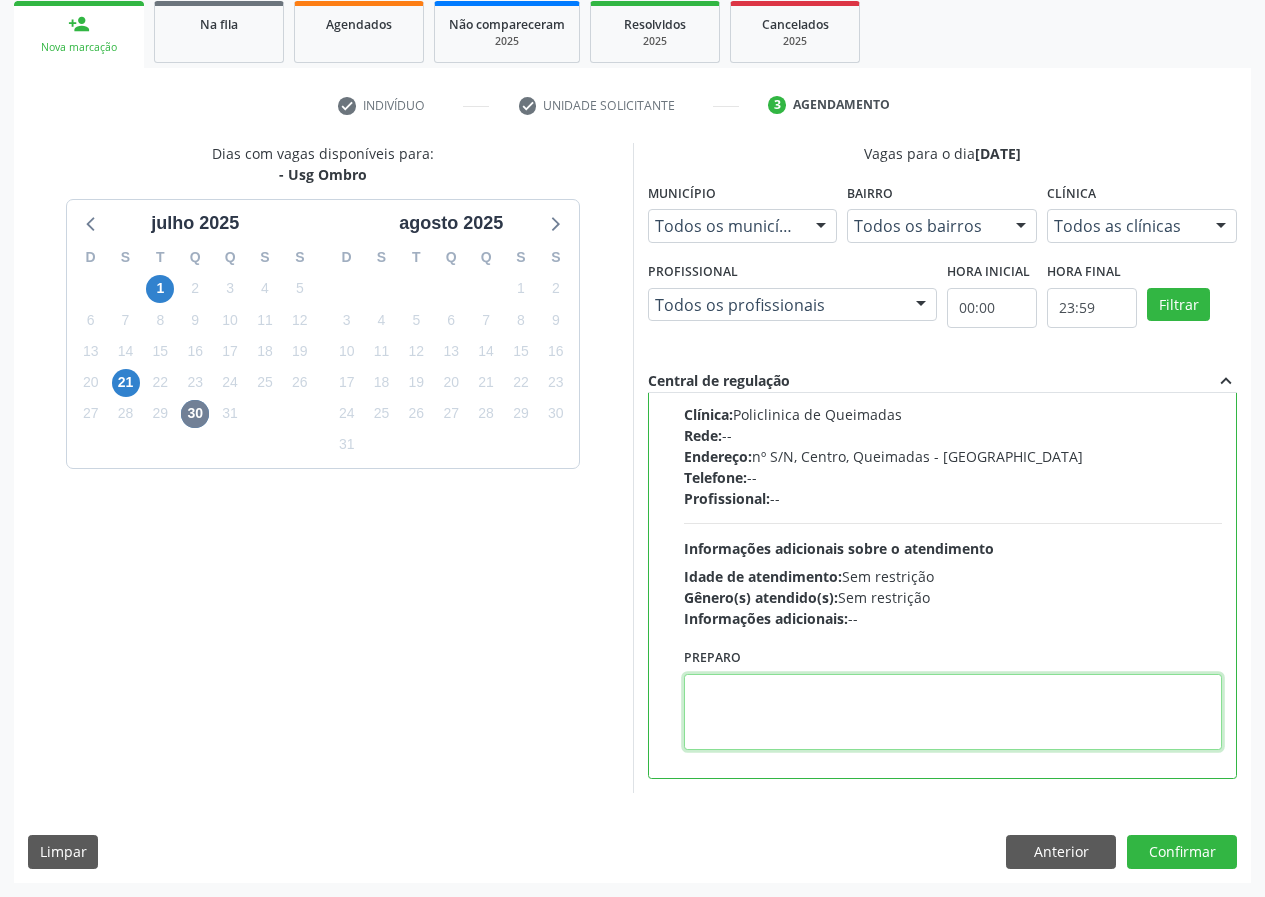 click at bounding box center (953, 712) 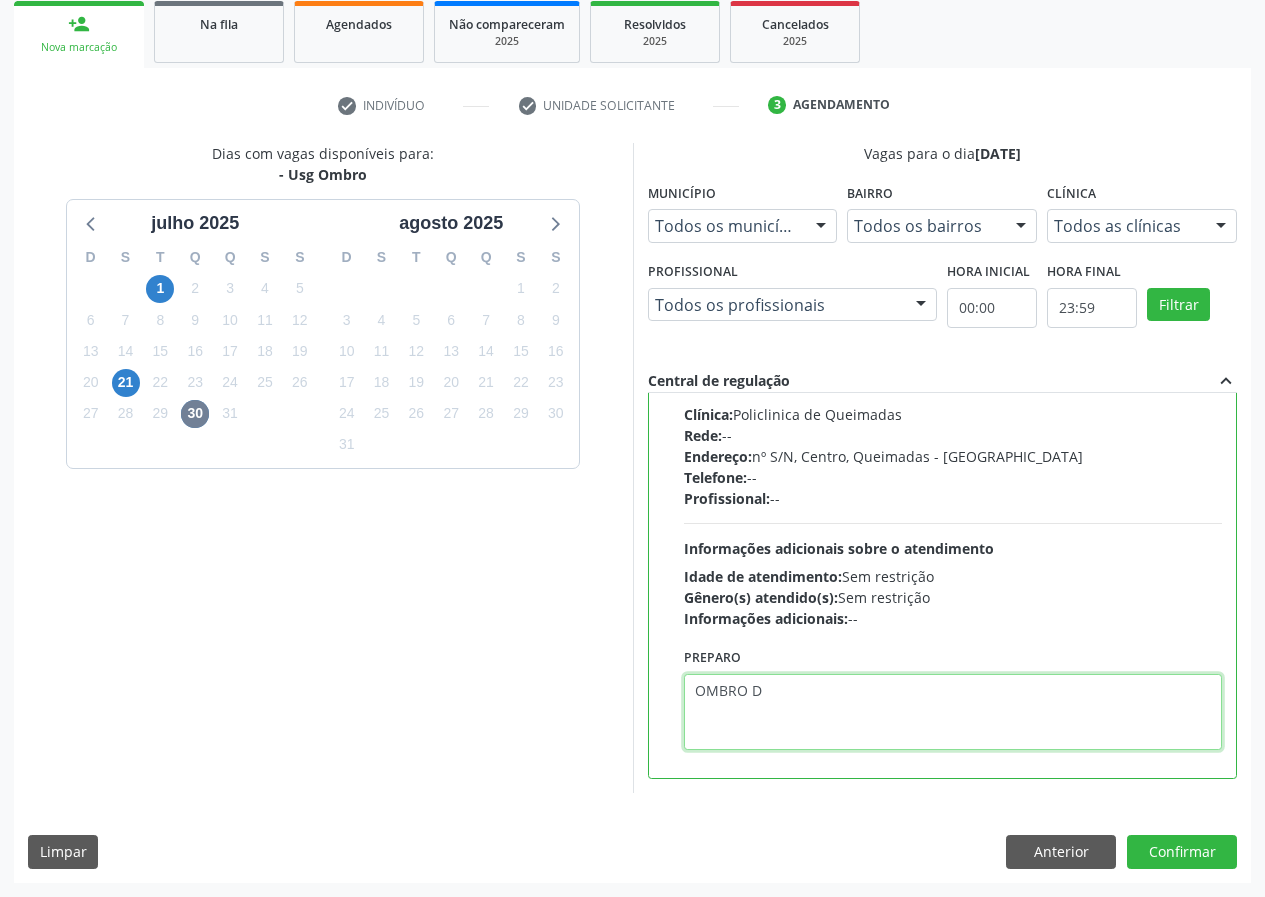 type on "OMBRO D" 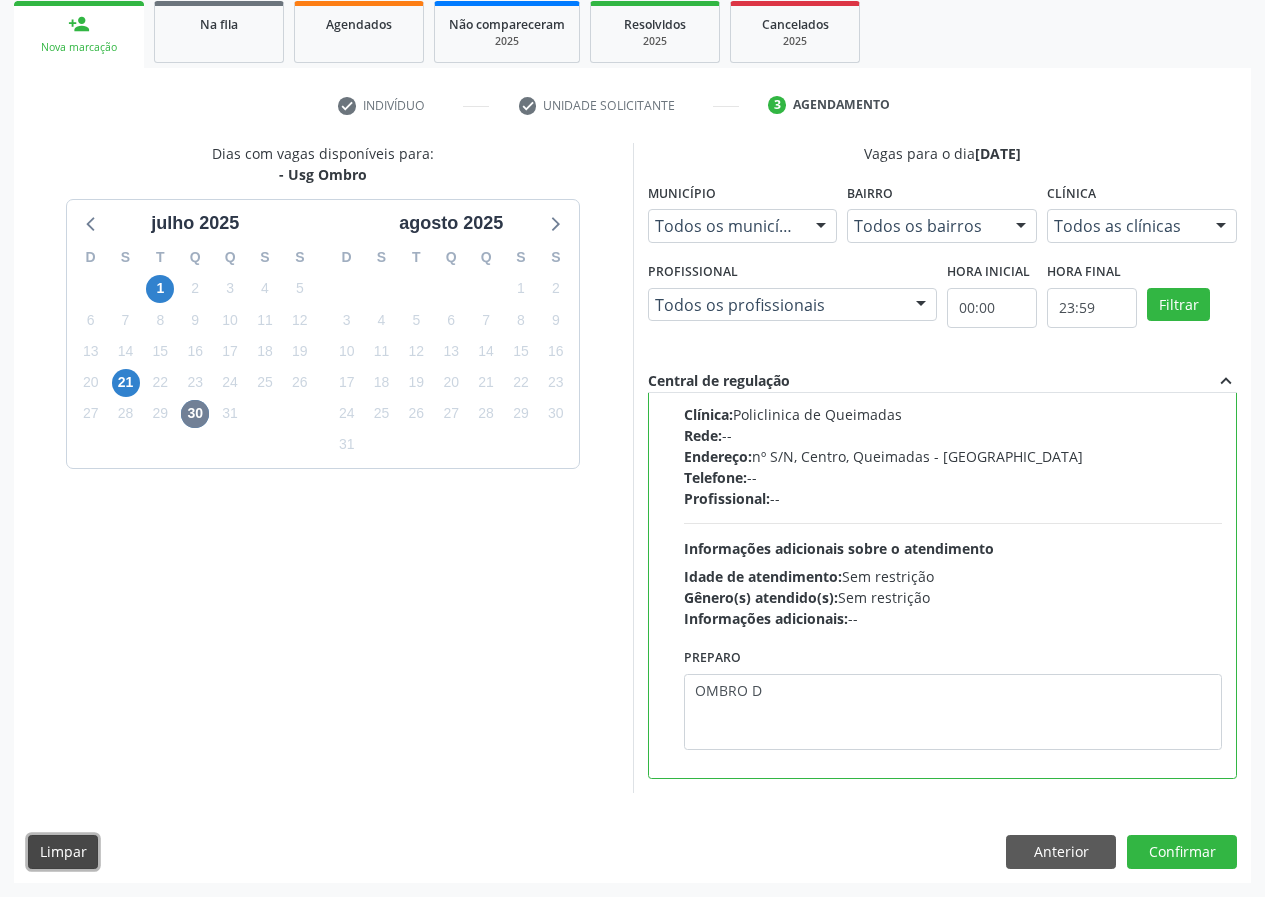 type 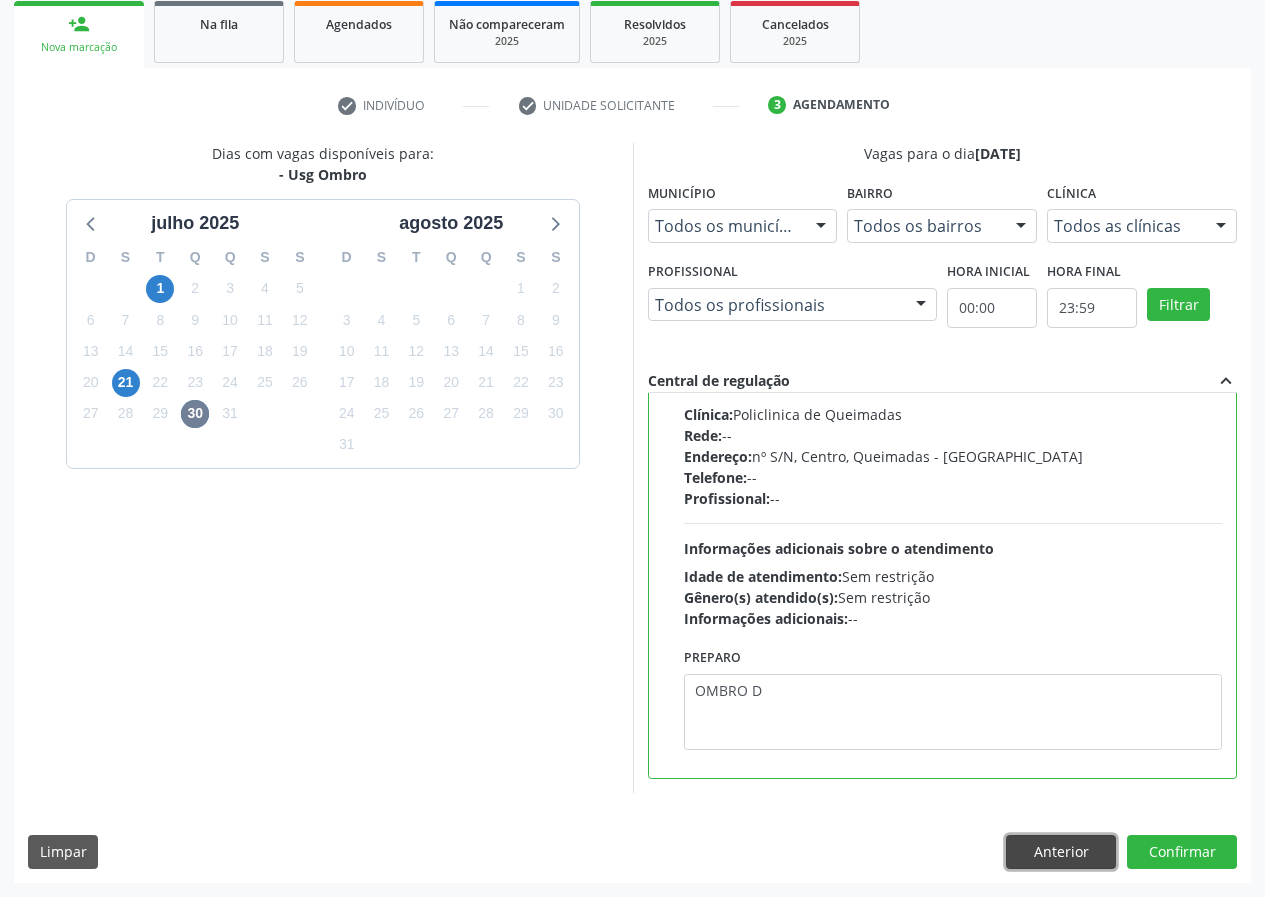 type 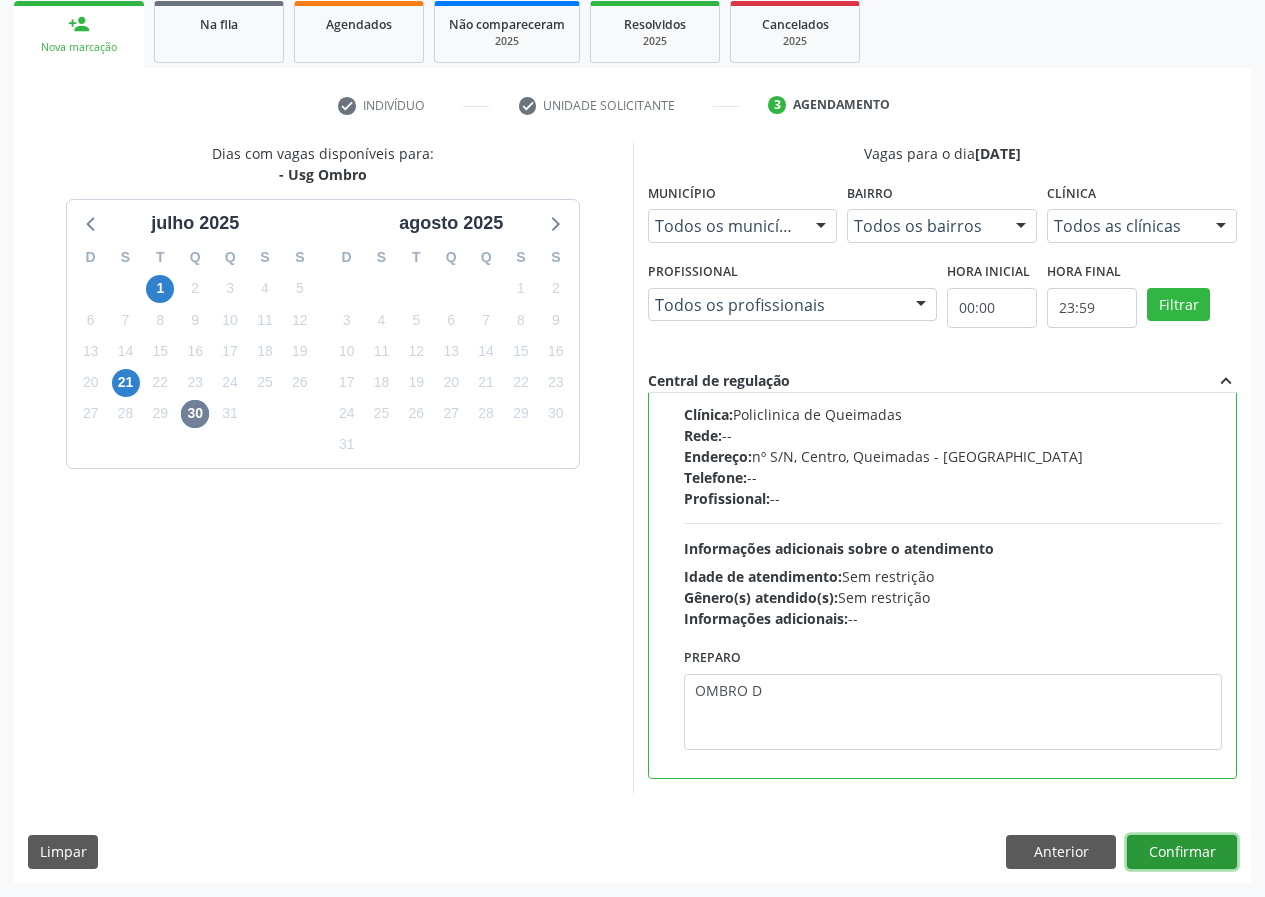 type 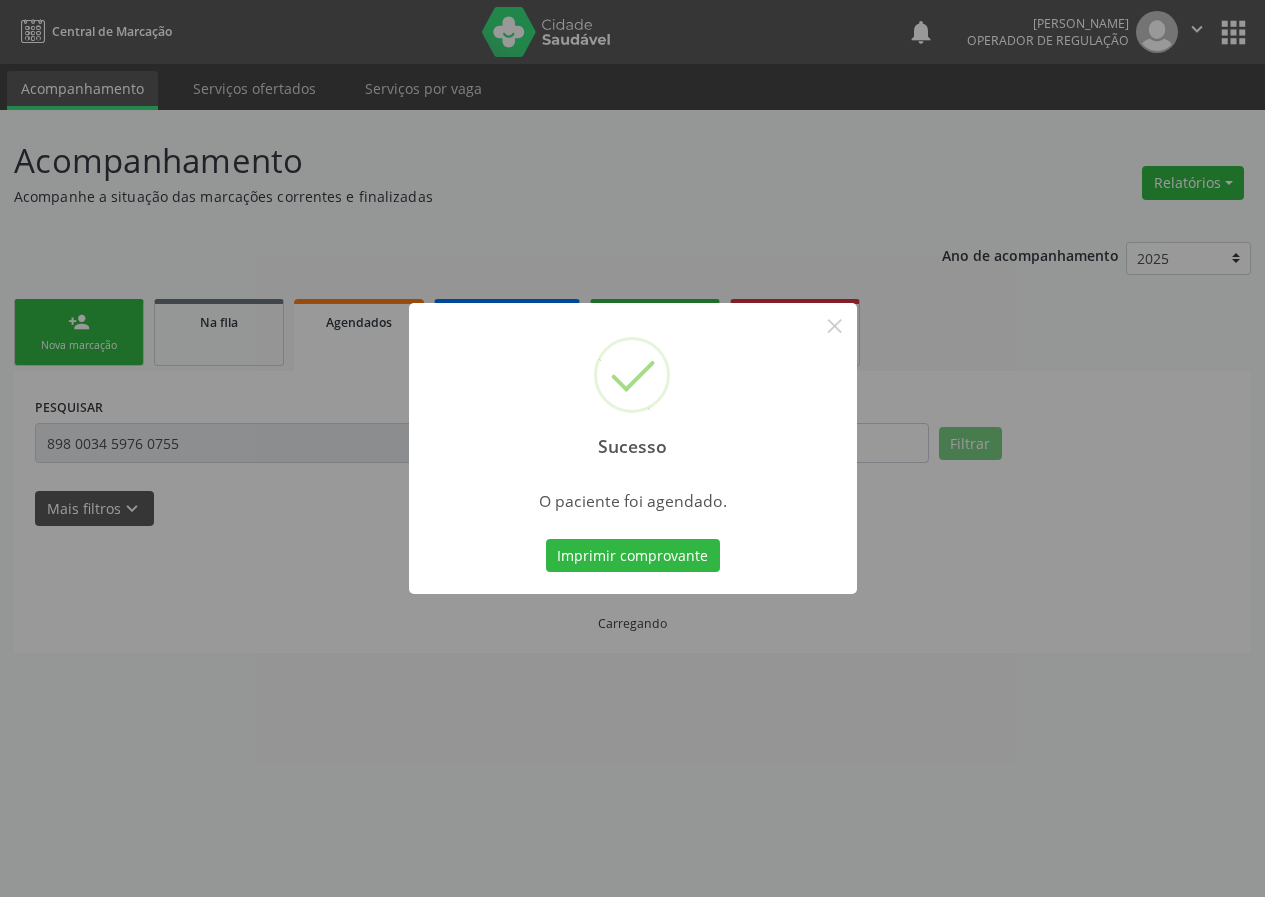 scroll, scrollTop: 0, scrollLeft: 0, axis: both 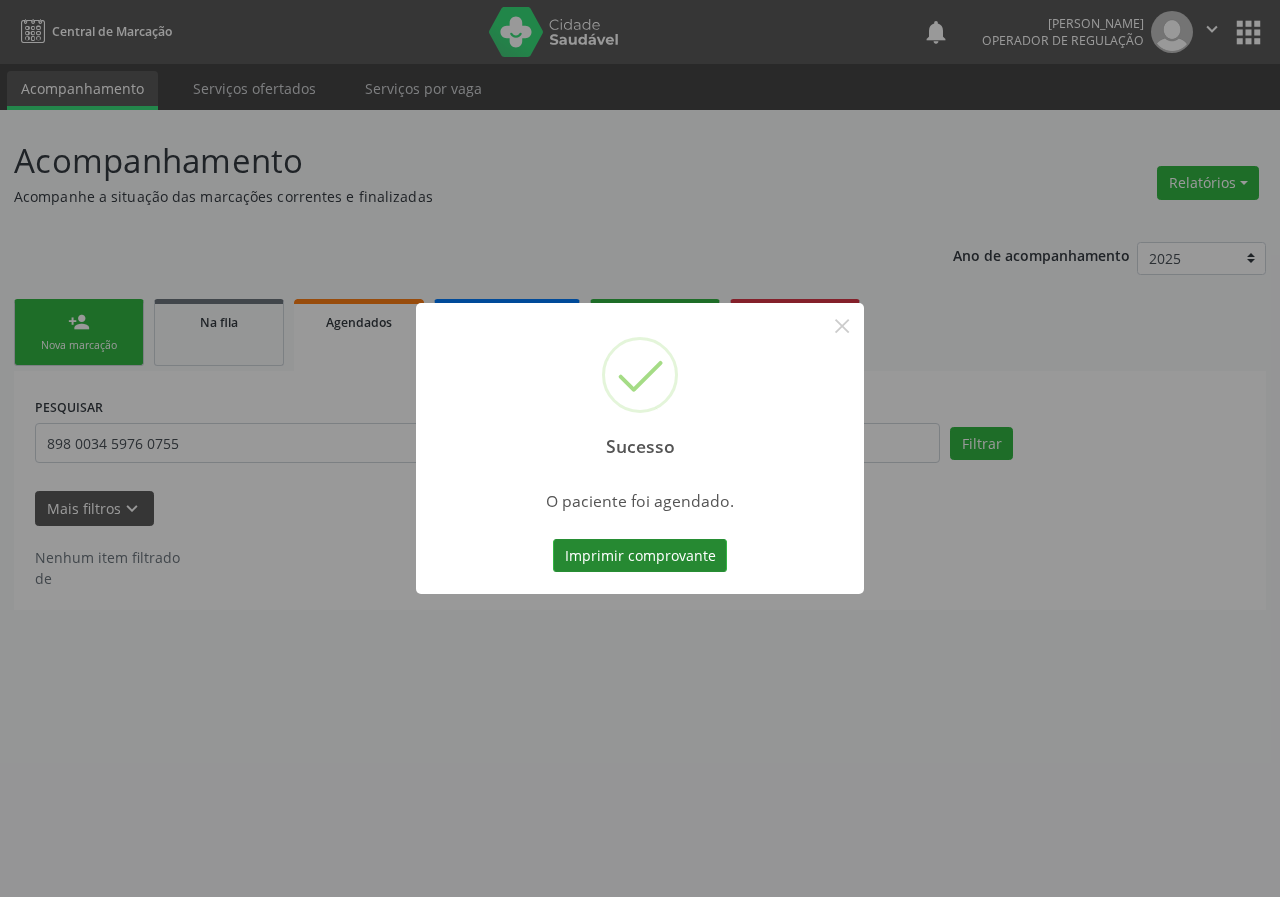 click on "Imprimir comprovante" at bounding box center [640, 556] 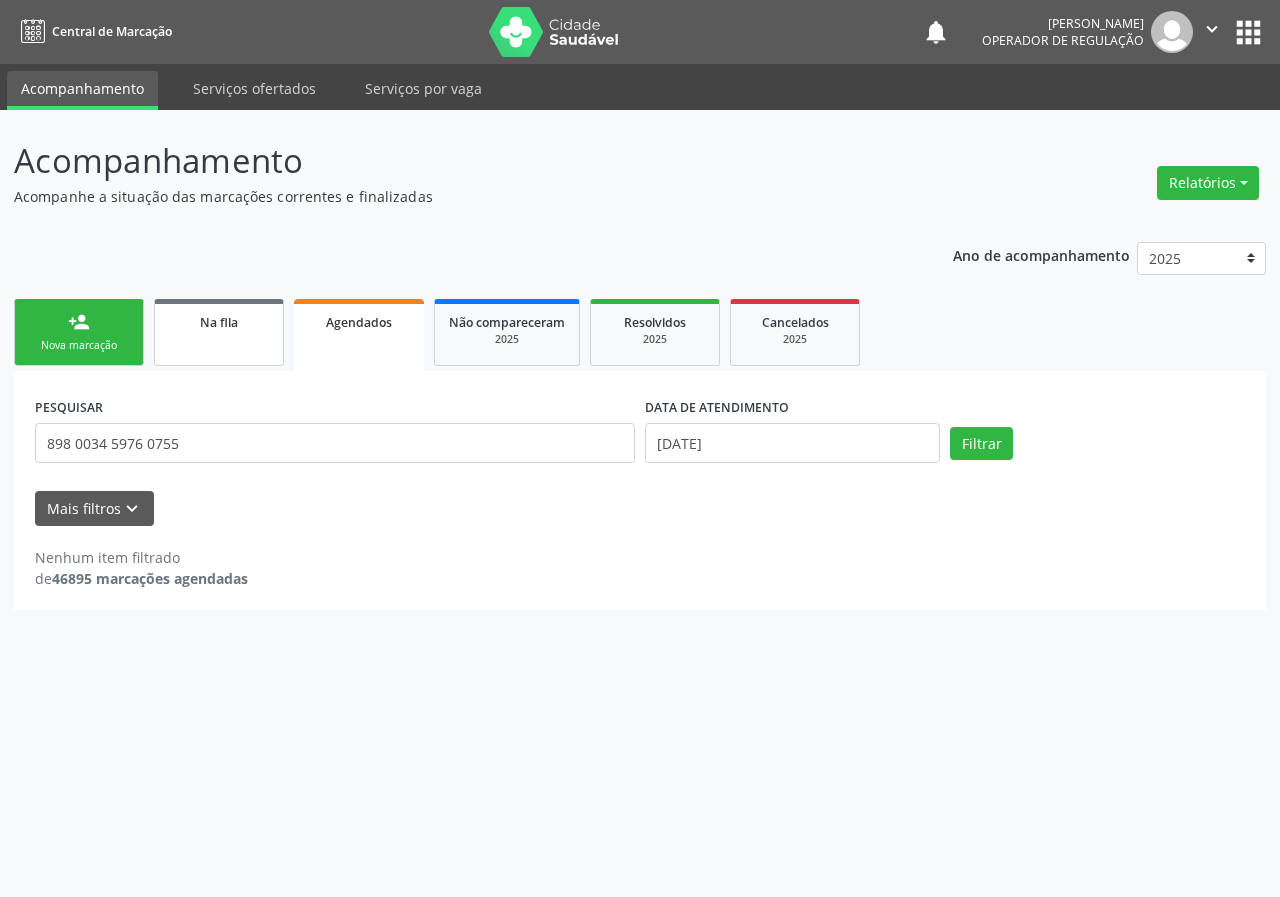 click on "Na fila" at bounding box center [219, 332] 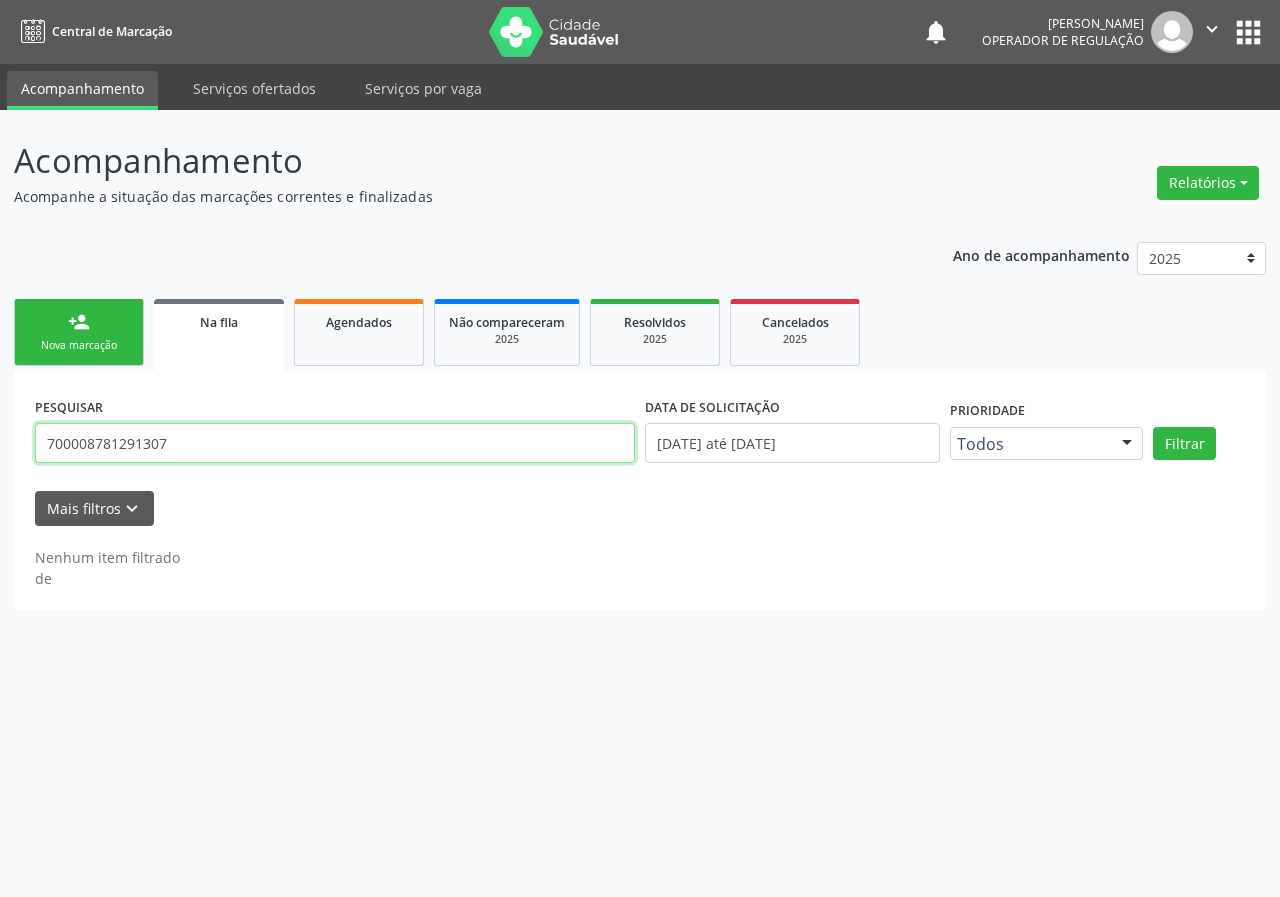 click on "700008781291307" at bounding box center [335, 443] 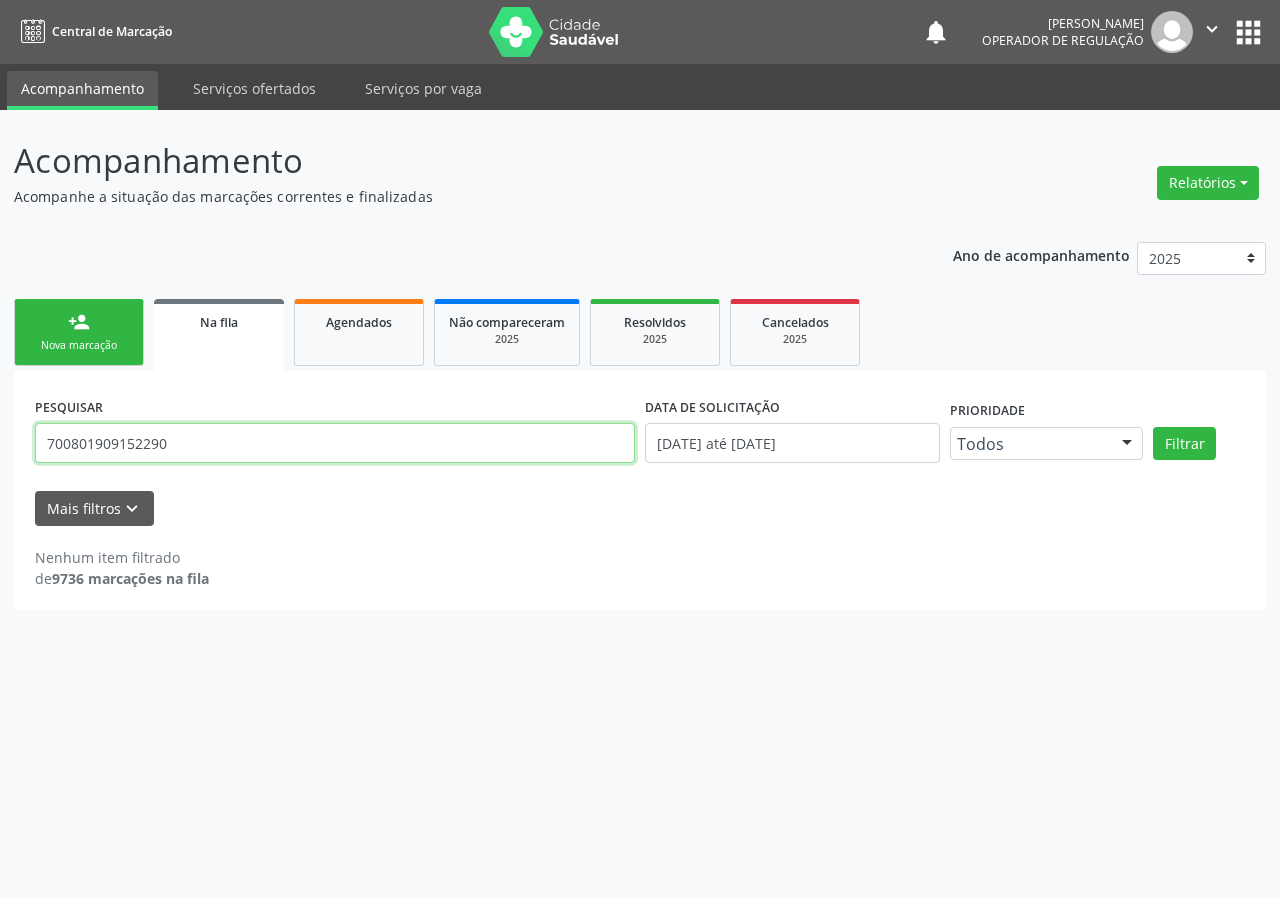 type on "700801909152290" 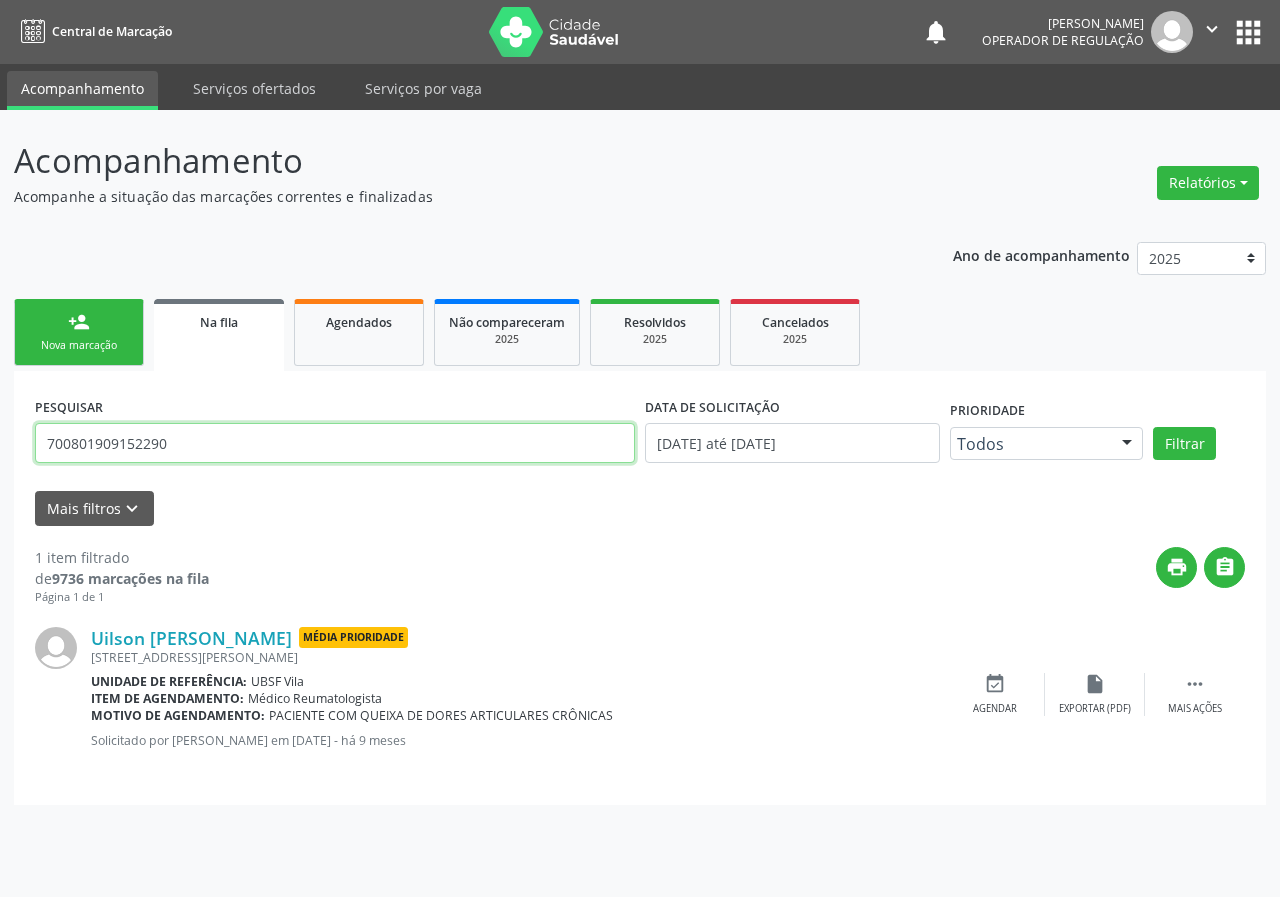 click on "700801909152290" at bounding box center [335, 443] 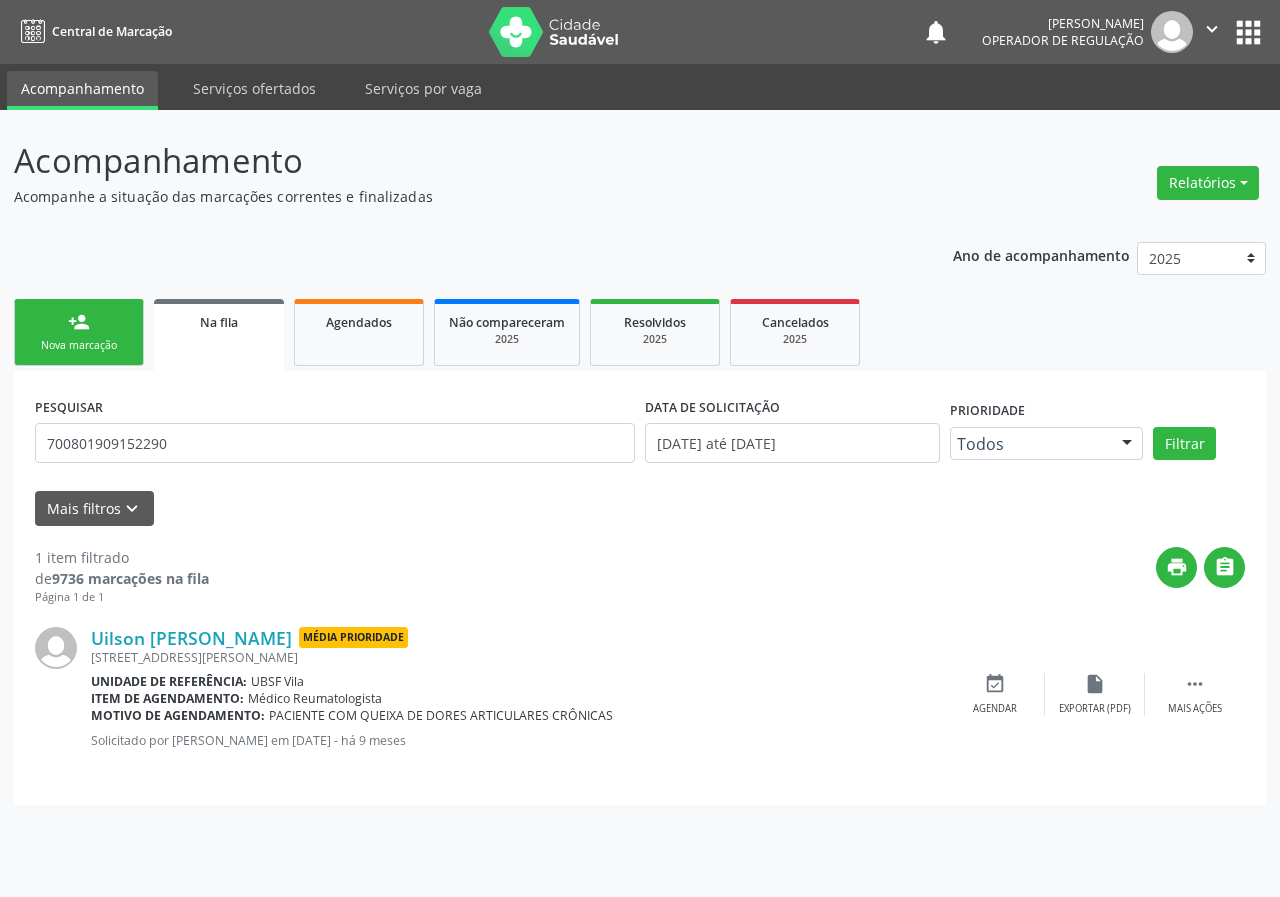 click on "Nova marcação" at bounding box center [79, 345] 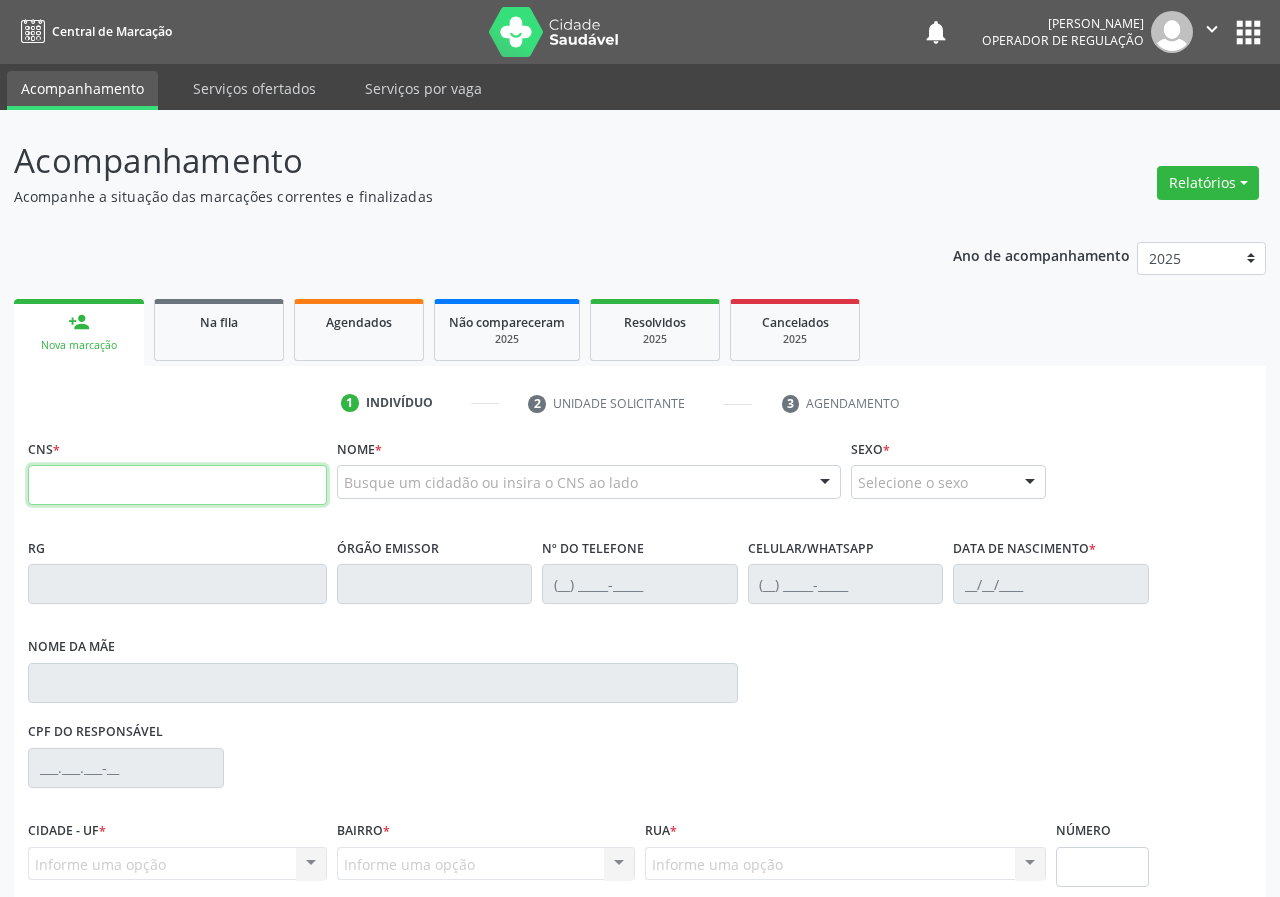 click at bounding box center [177, 485] 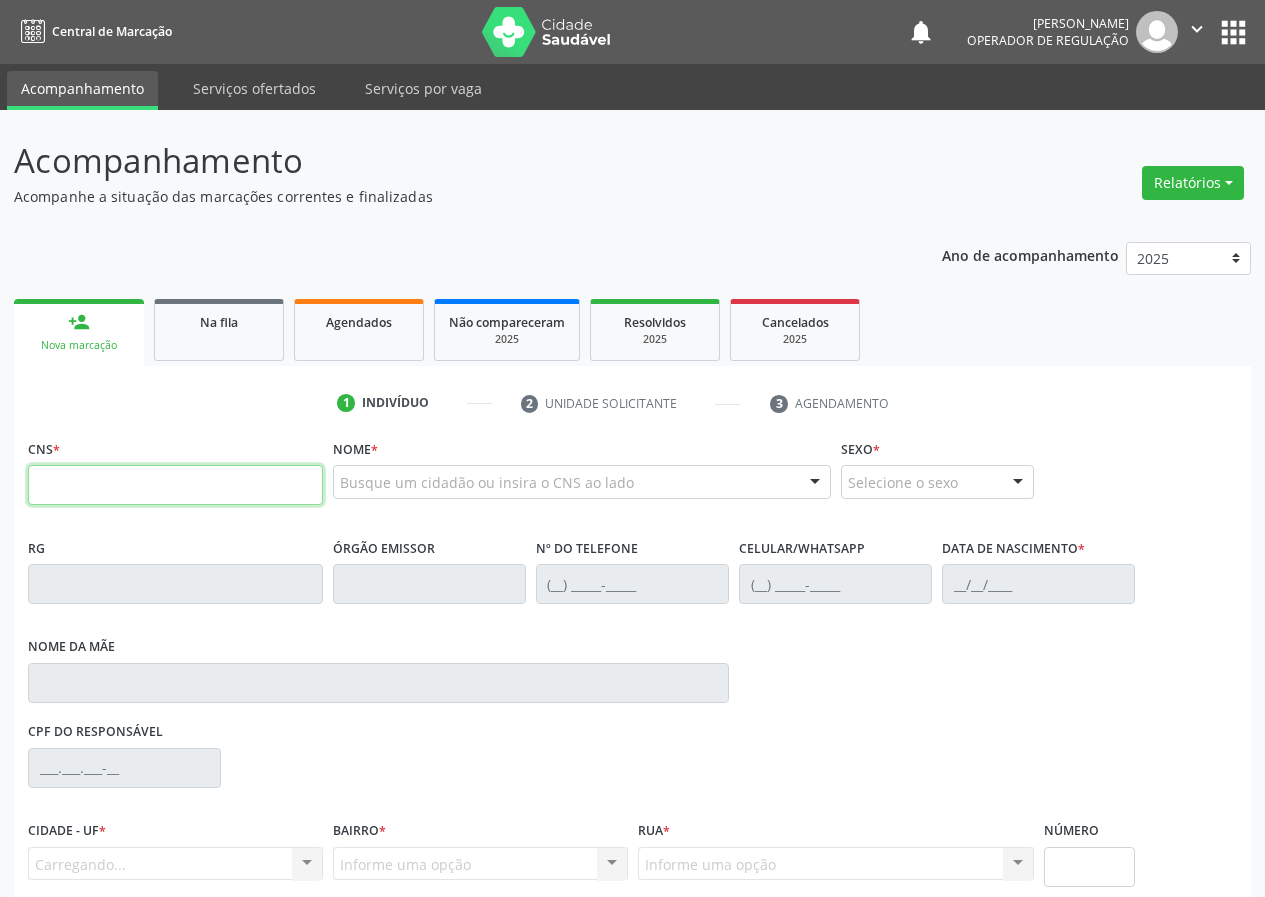 paste on "700 8019 0915 2290" 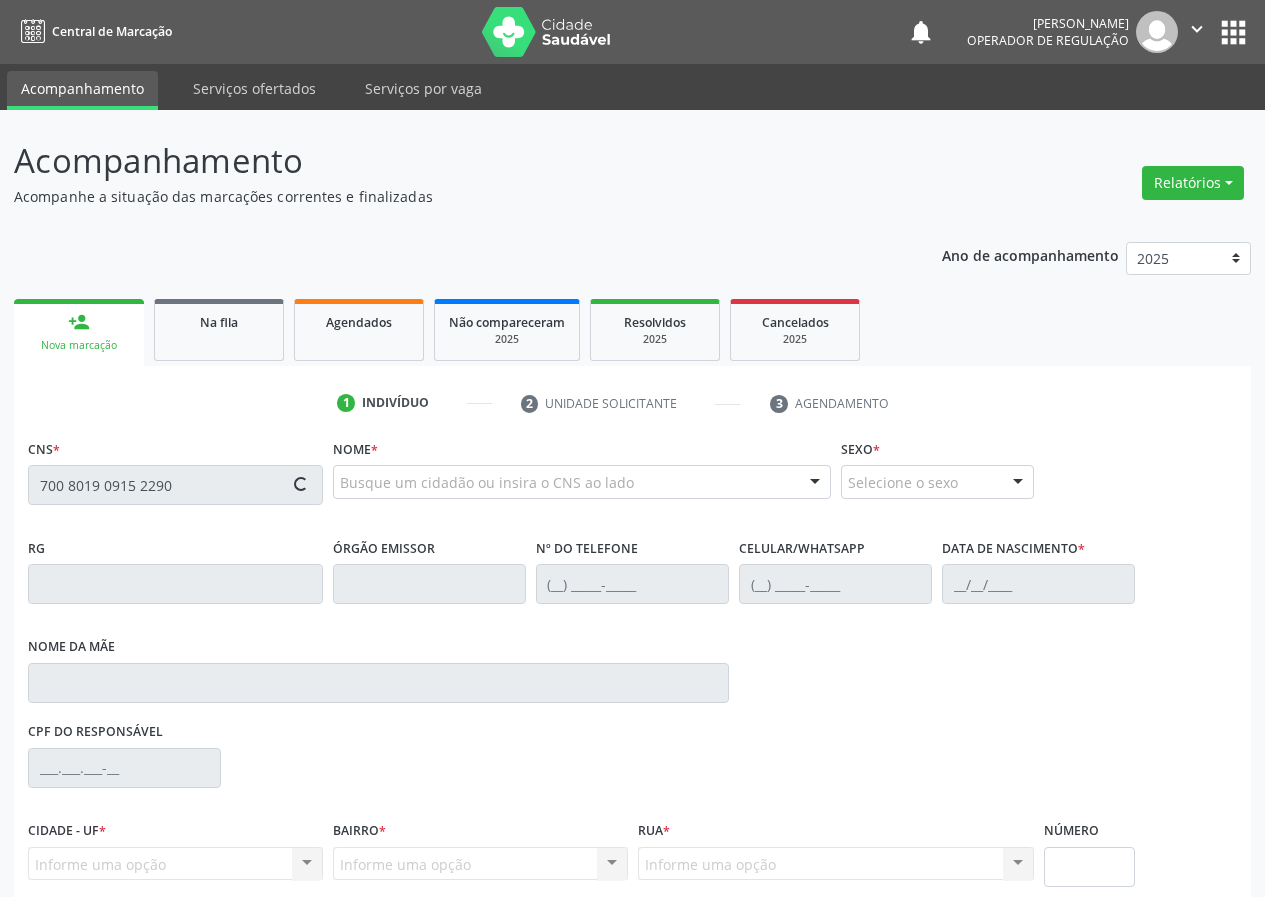 type on "700 8019 0915 2290" 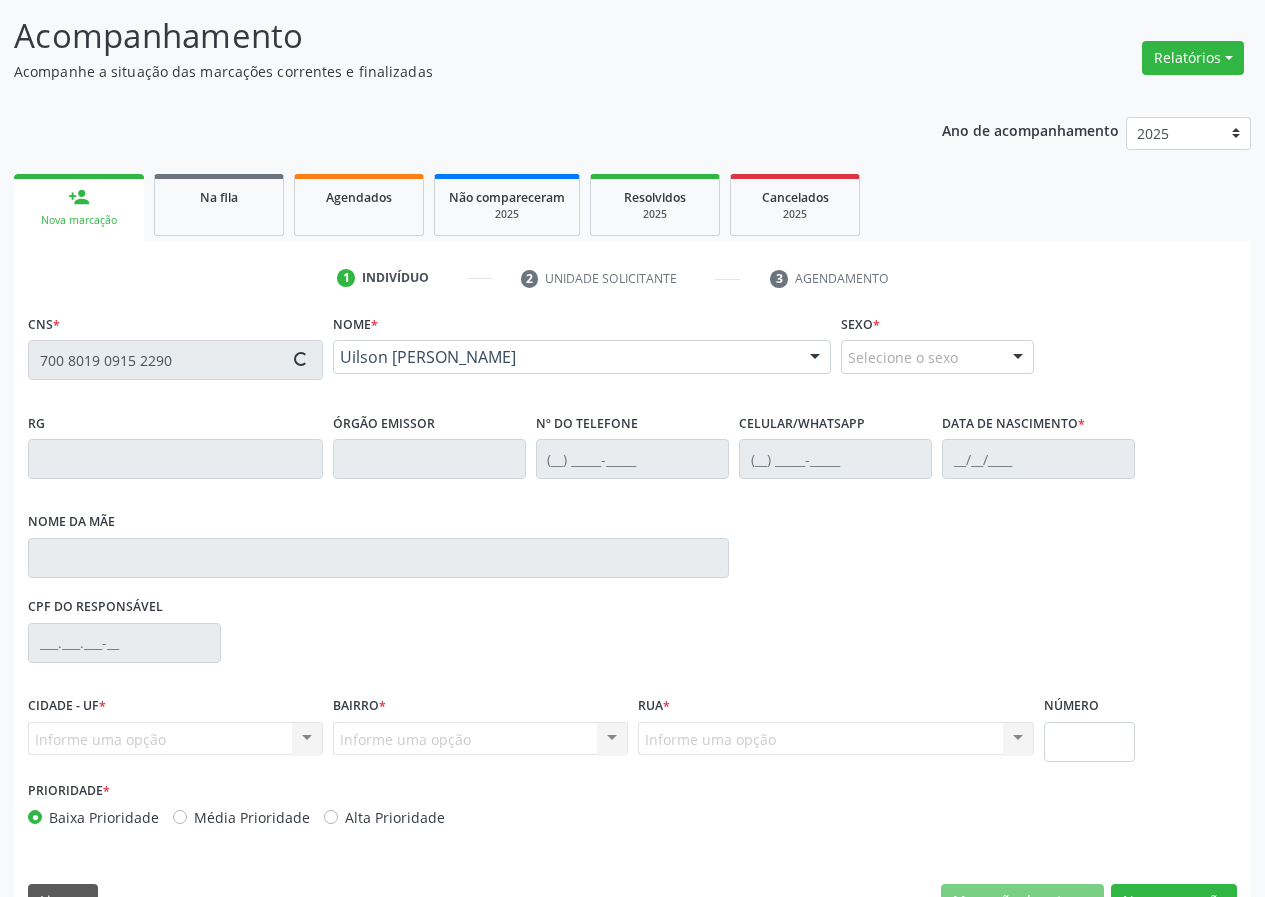 scroll, scrollTop: 173, scrollLeft: 0, axis: vertical 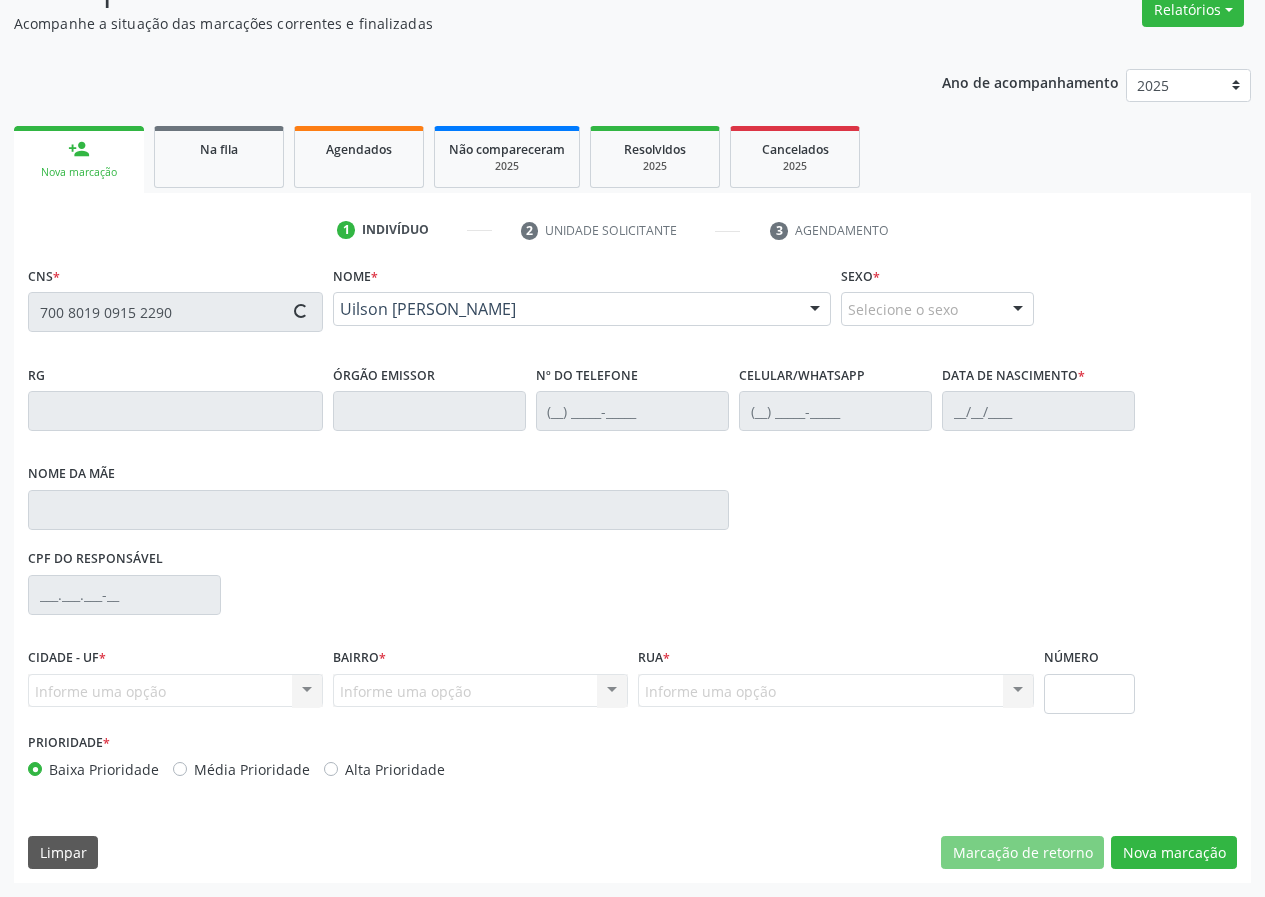 type on "(83) 98671-2928" 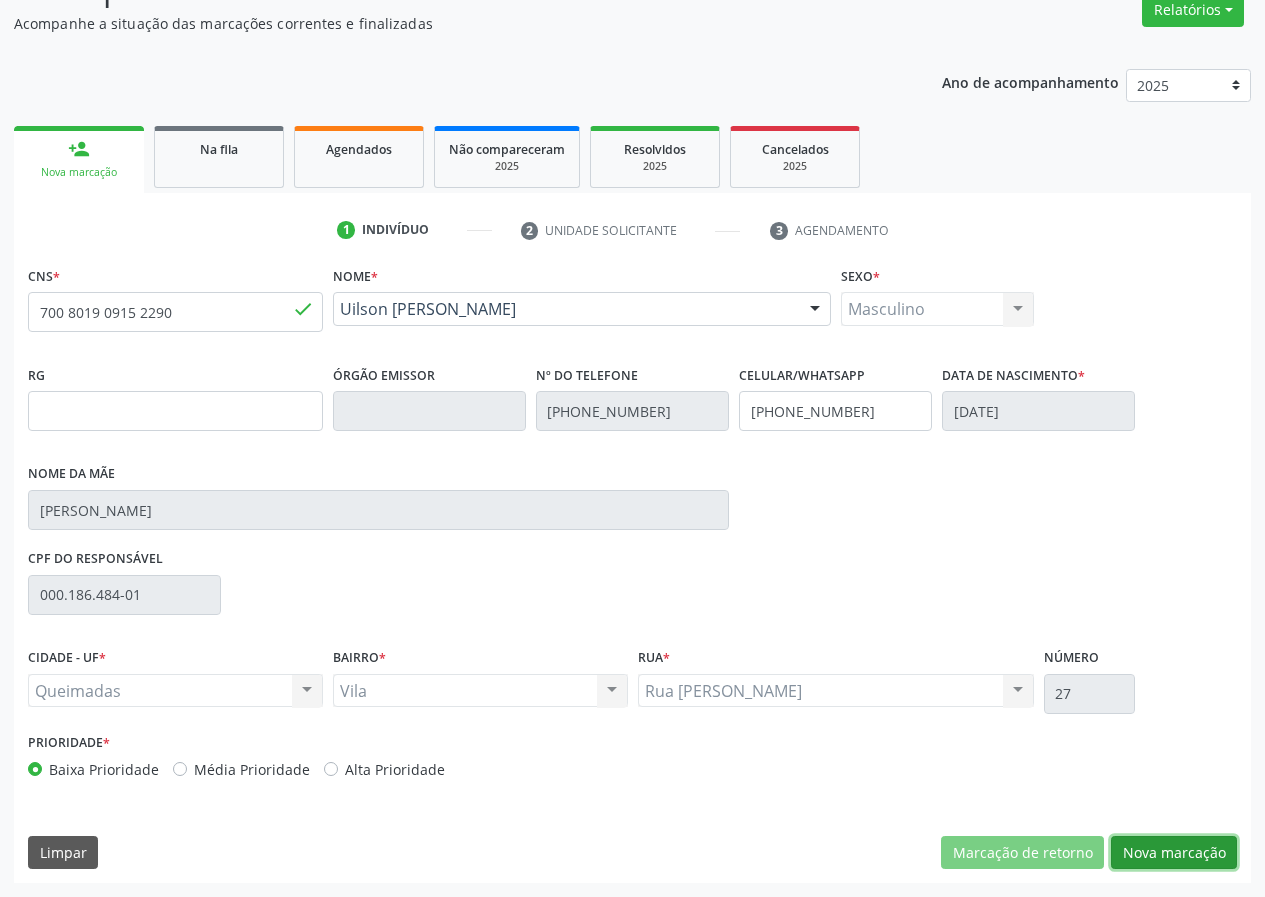 click on "Nova marcação" at bounding box center (1174, 853) 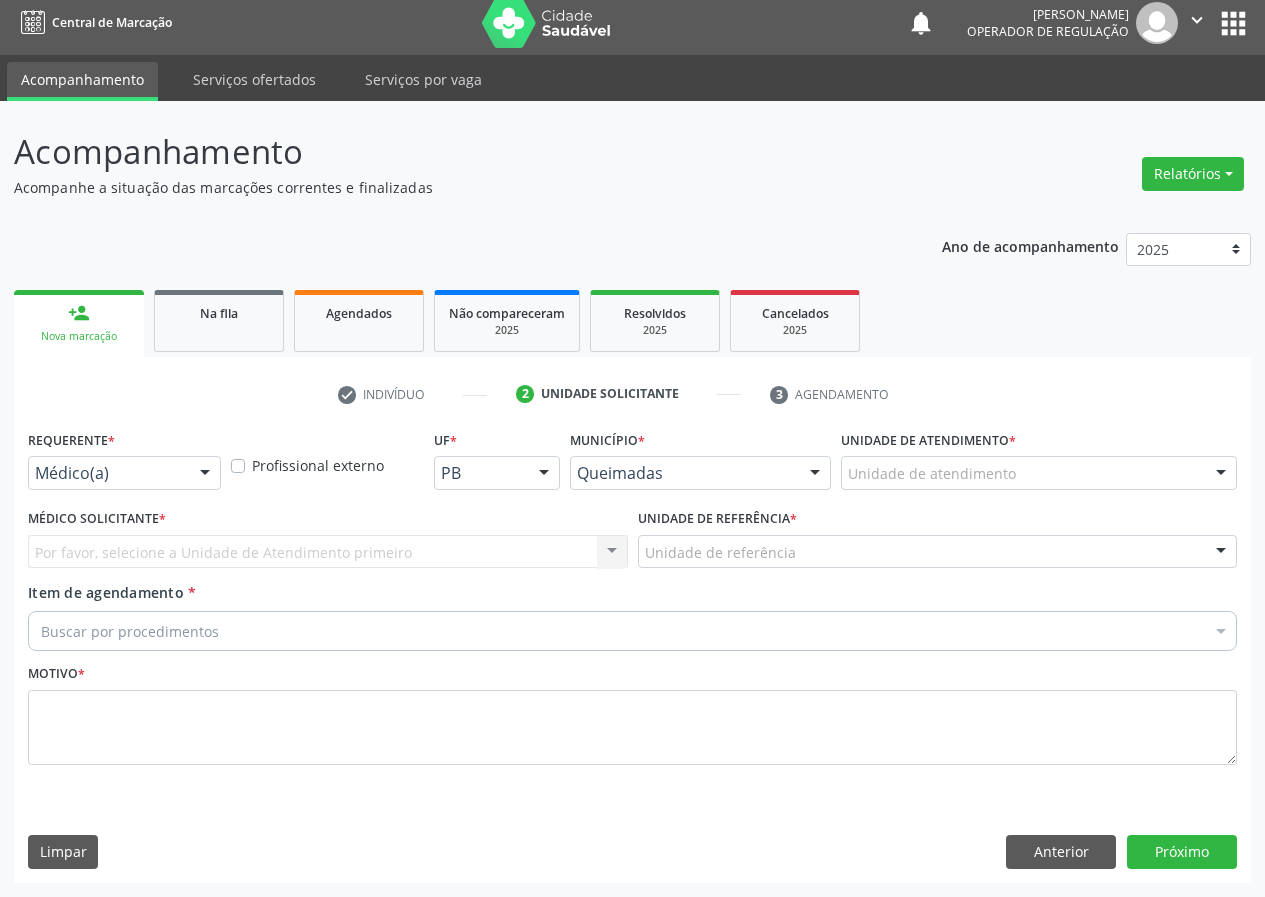 scroll, scrollTop: 9, scrollLeft: 0, axis: vertical 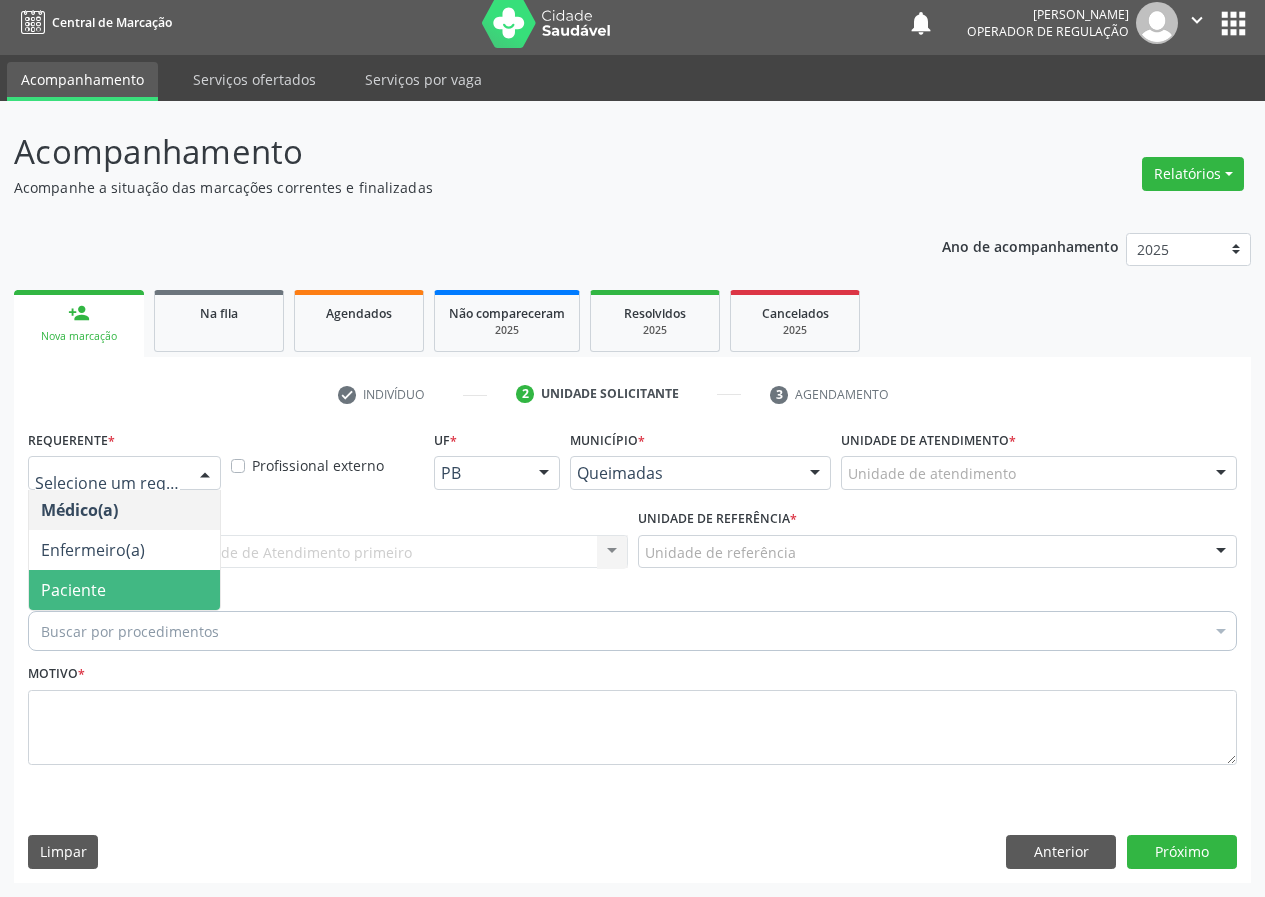 click on "Paciente" at bounding box center [124, 590] 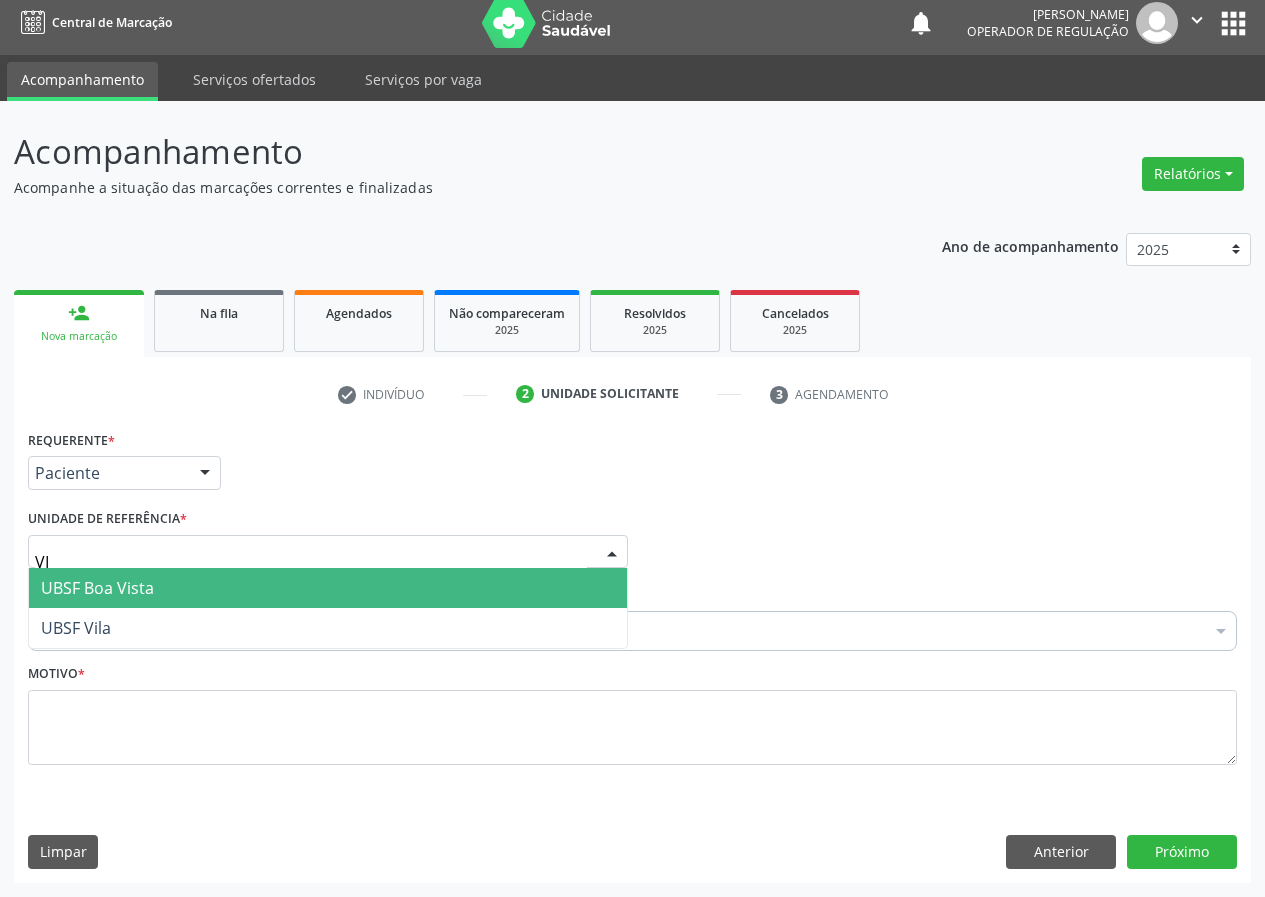 type on "VIL" 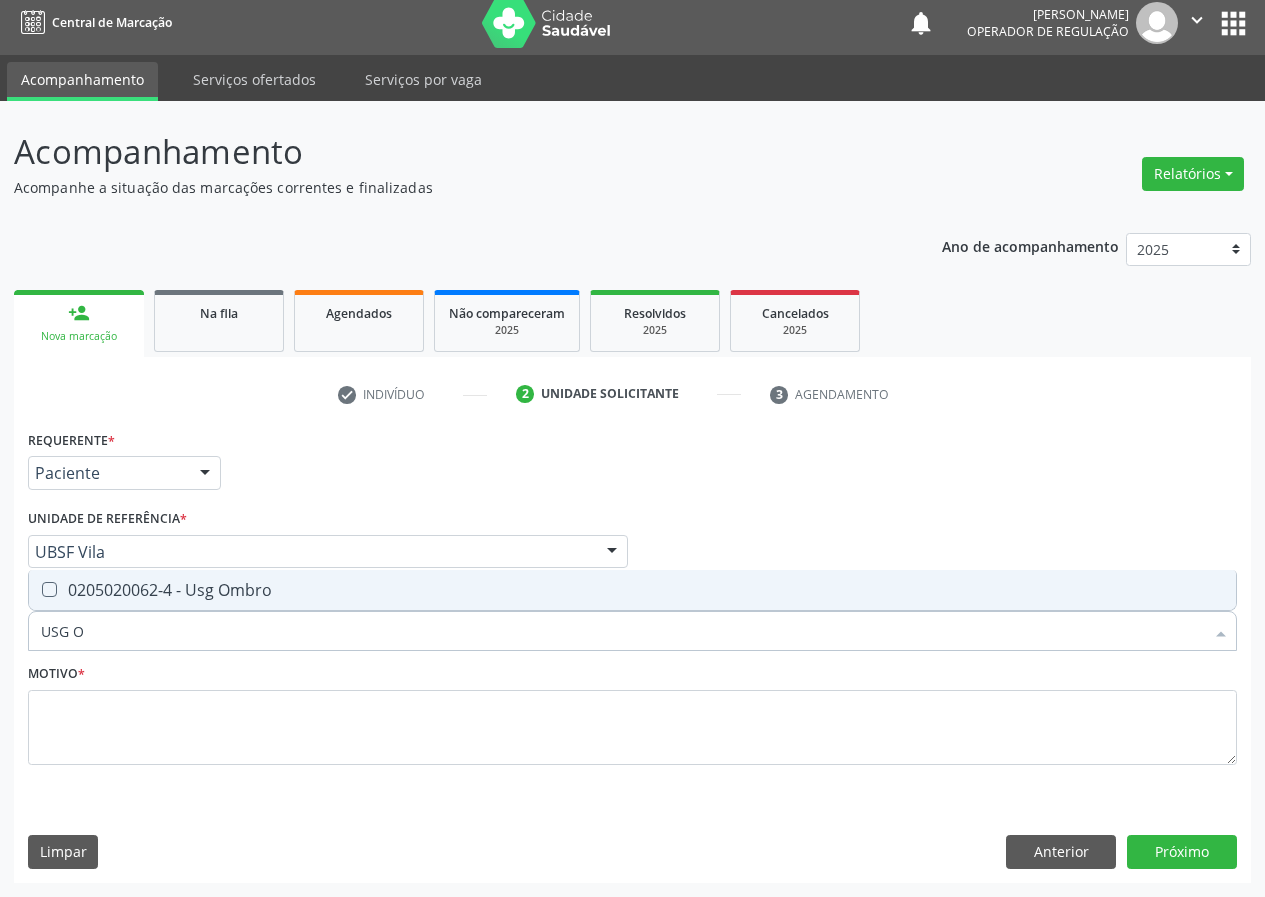 type on "USG OM" 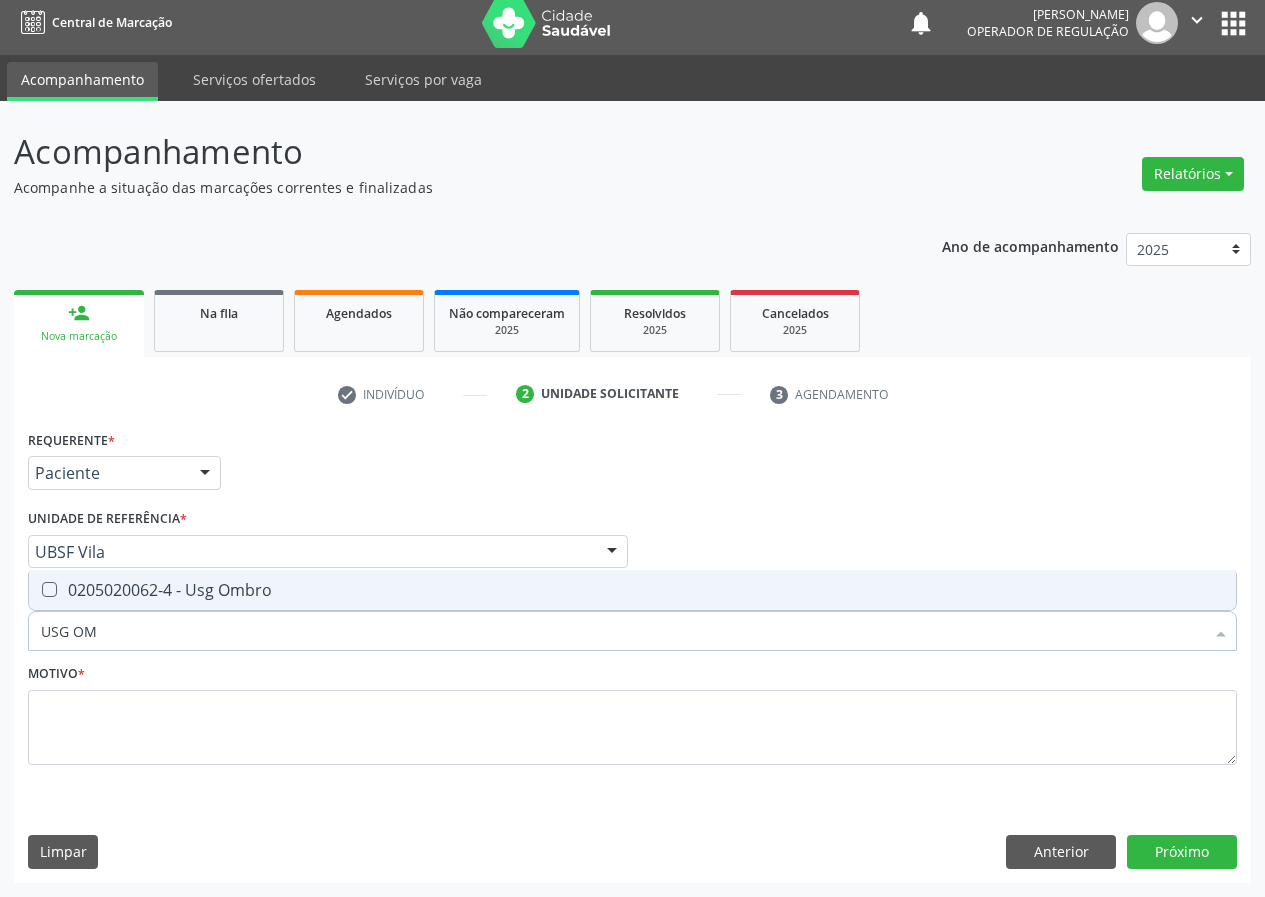 click on "0205020062-4 - Usg Ombro" at bounding box center (632, 590) 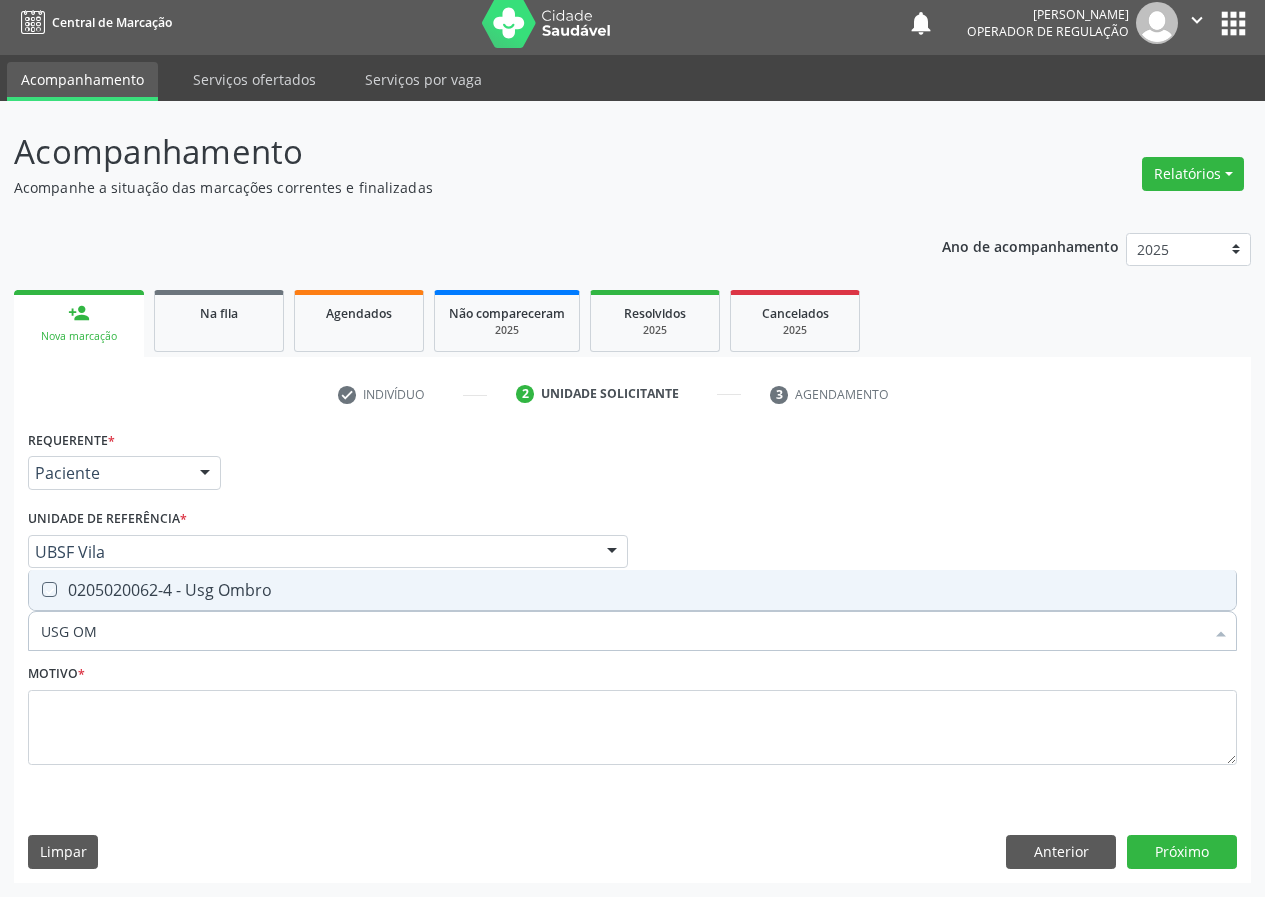 checkbox on "true" 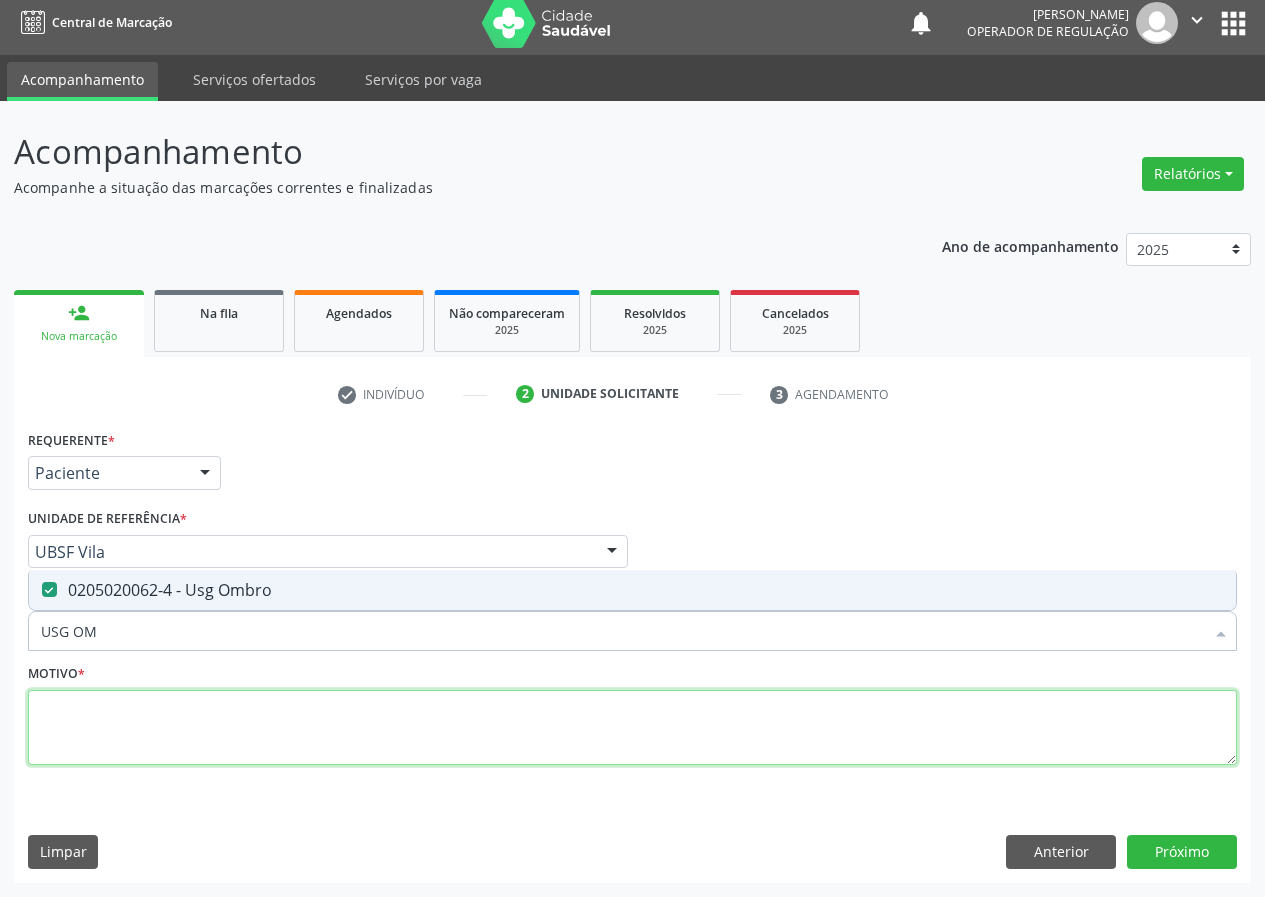 click at bounding box center [632, 728] 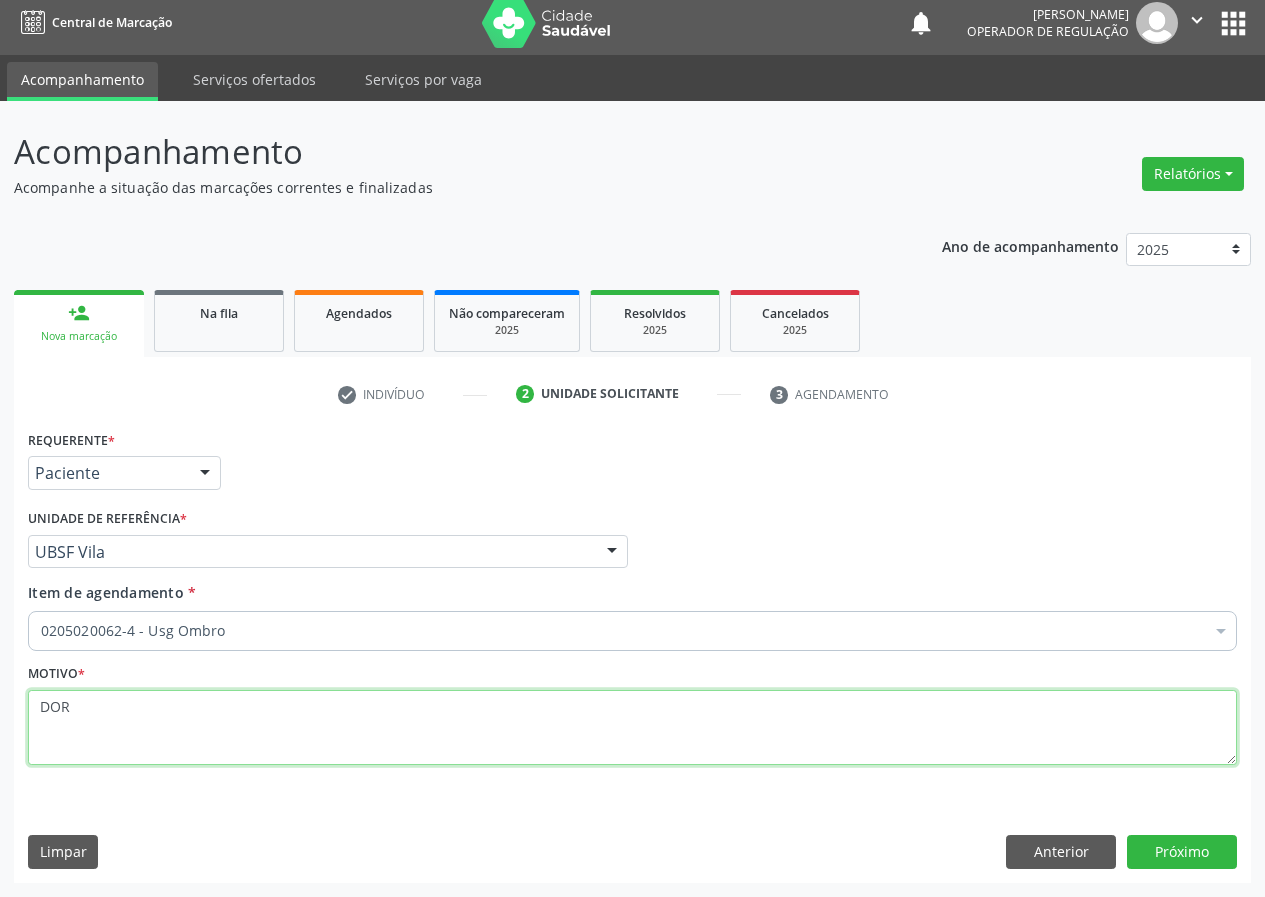 type on "DOR" 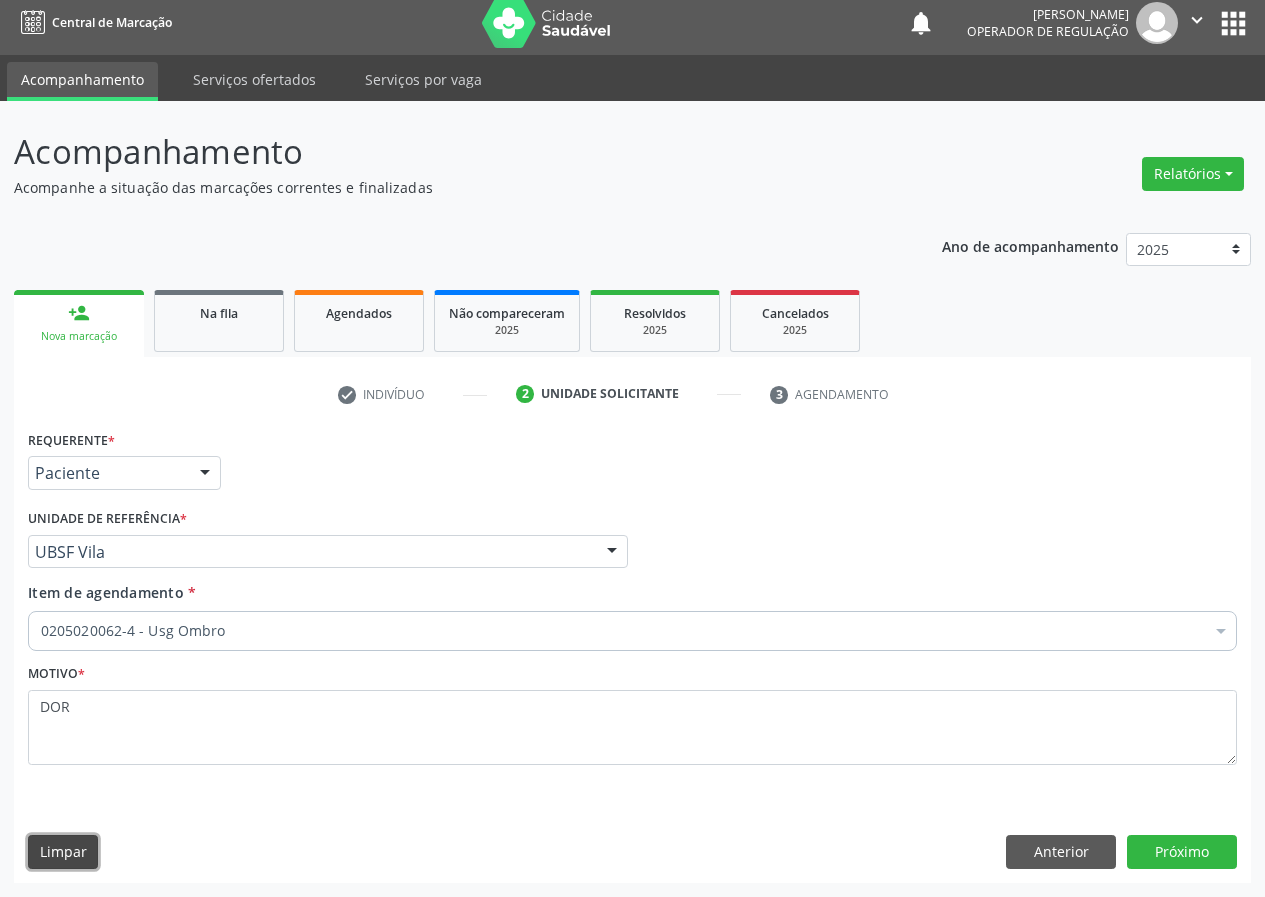 type 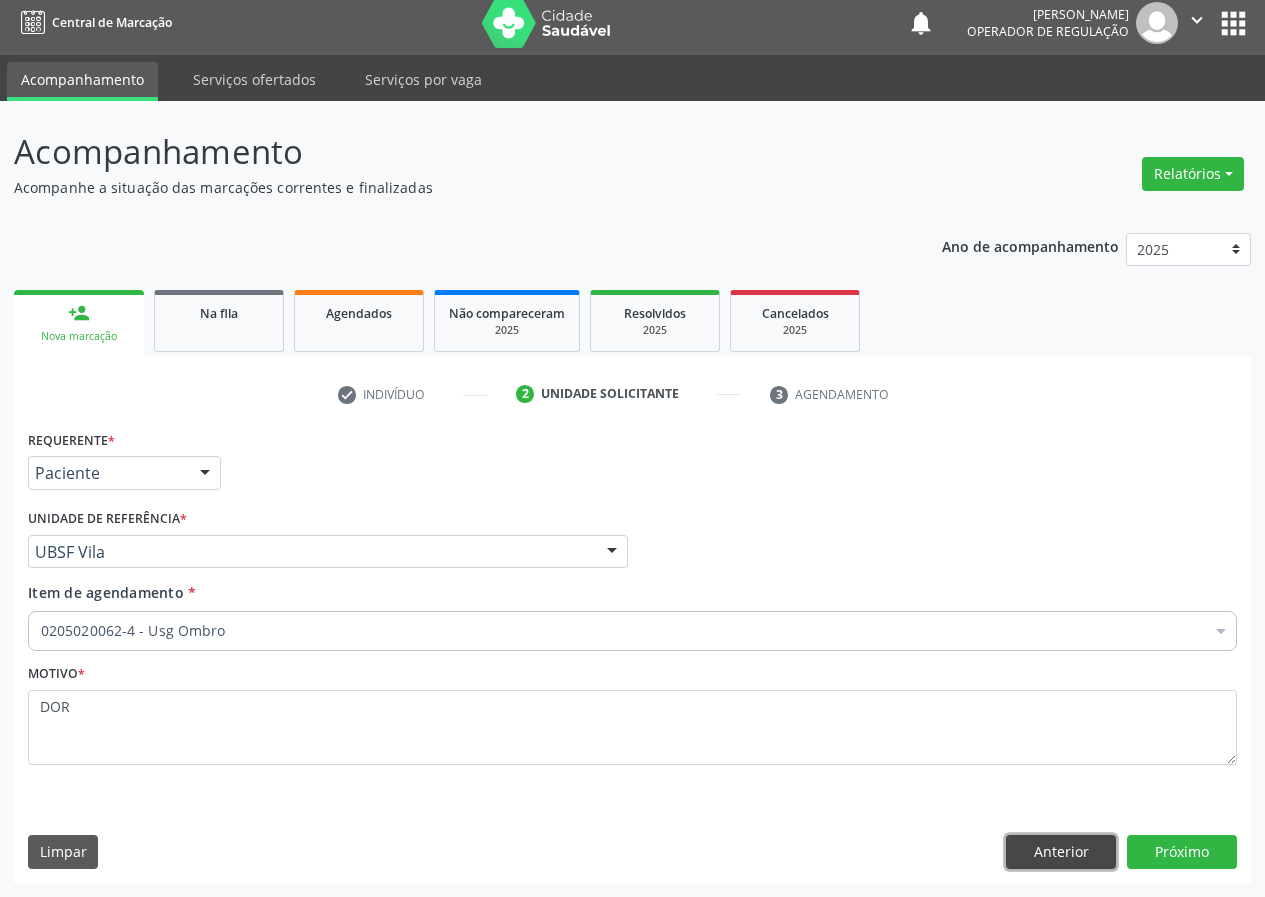 type 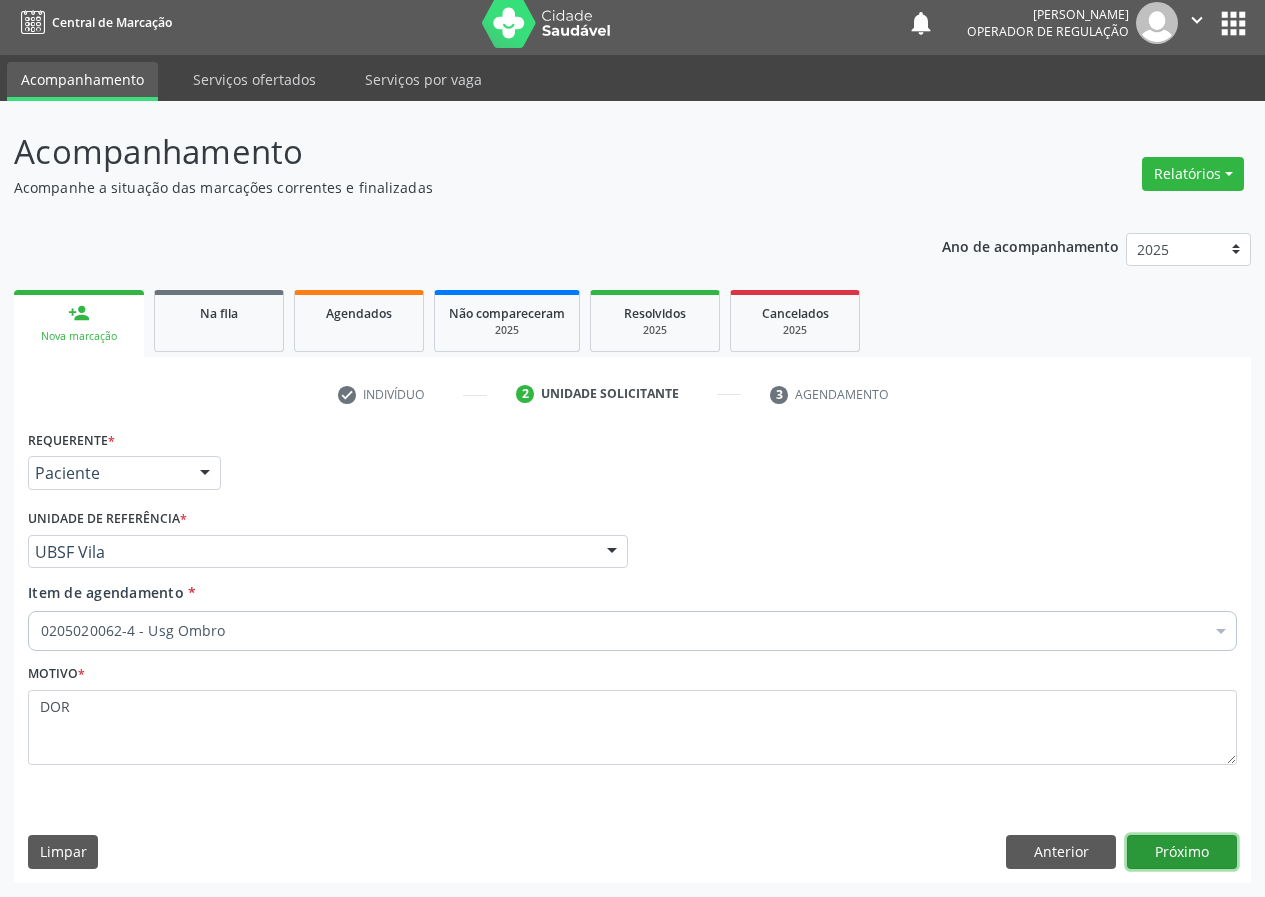 type 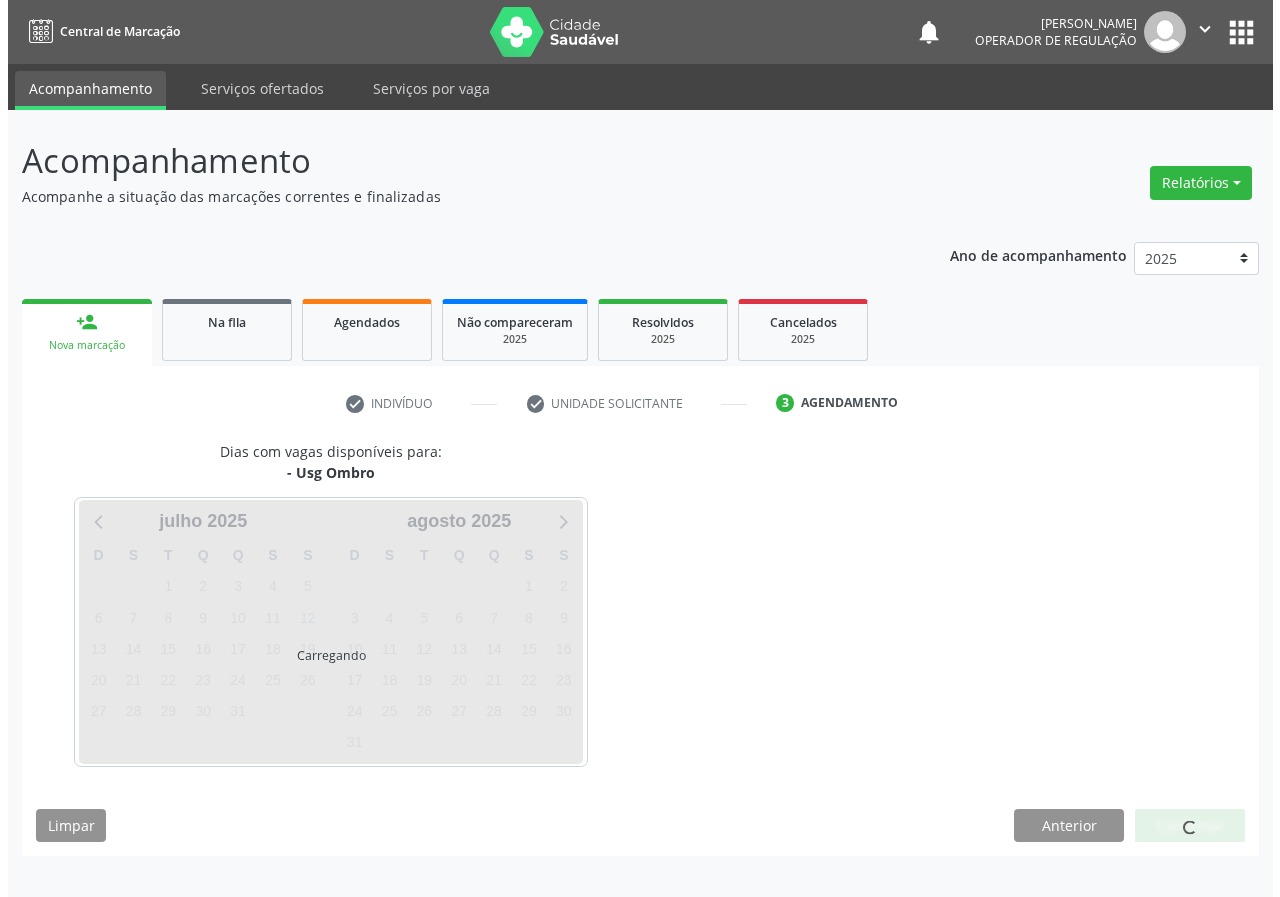 scroll, scrollTop: 0, scrollLeft: 0, axis: both 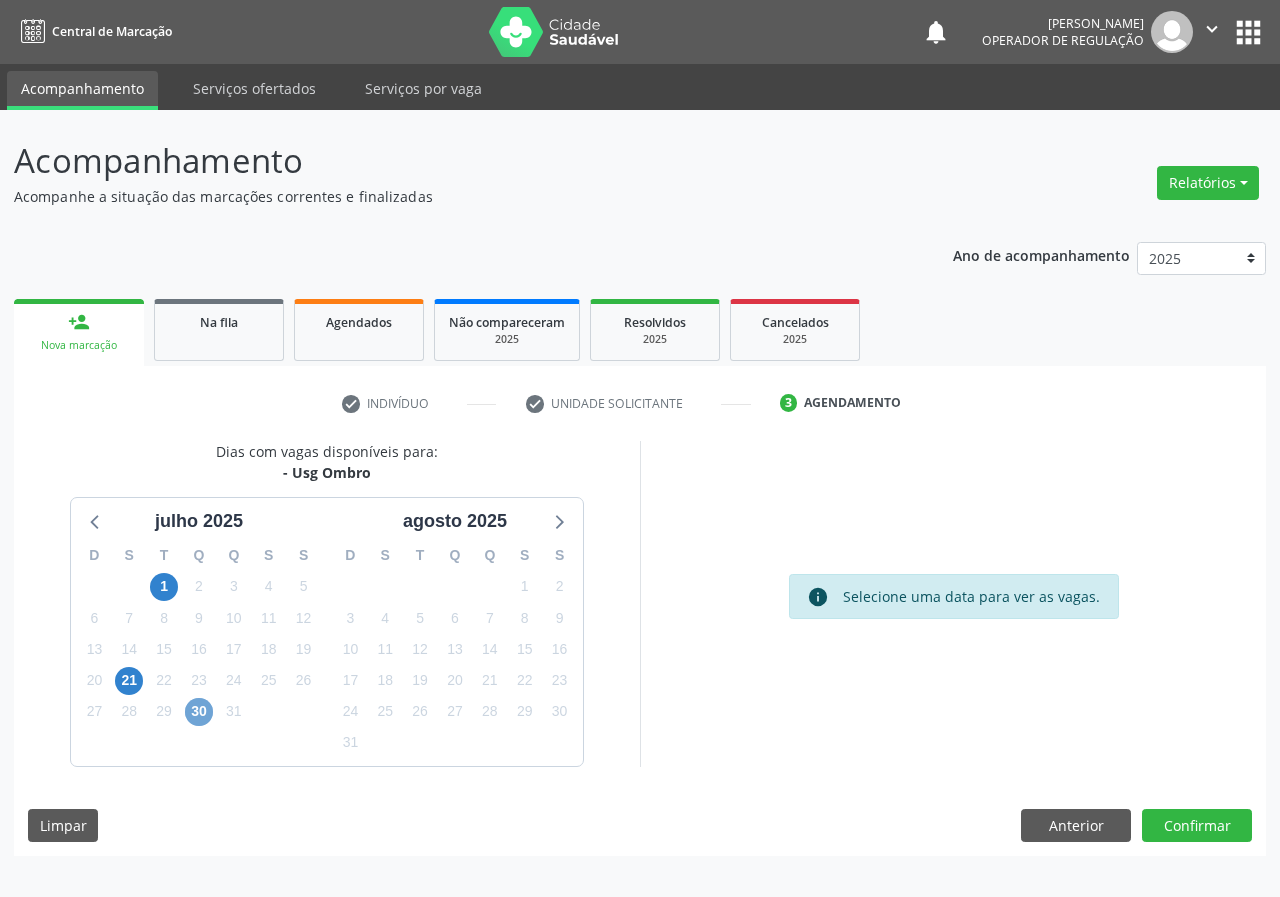 click on "30" at bounding box center (199, 712) 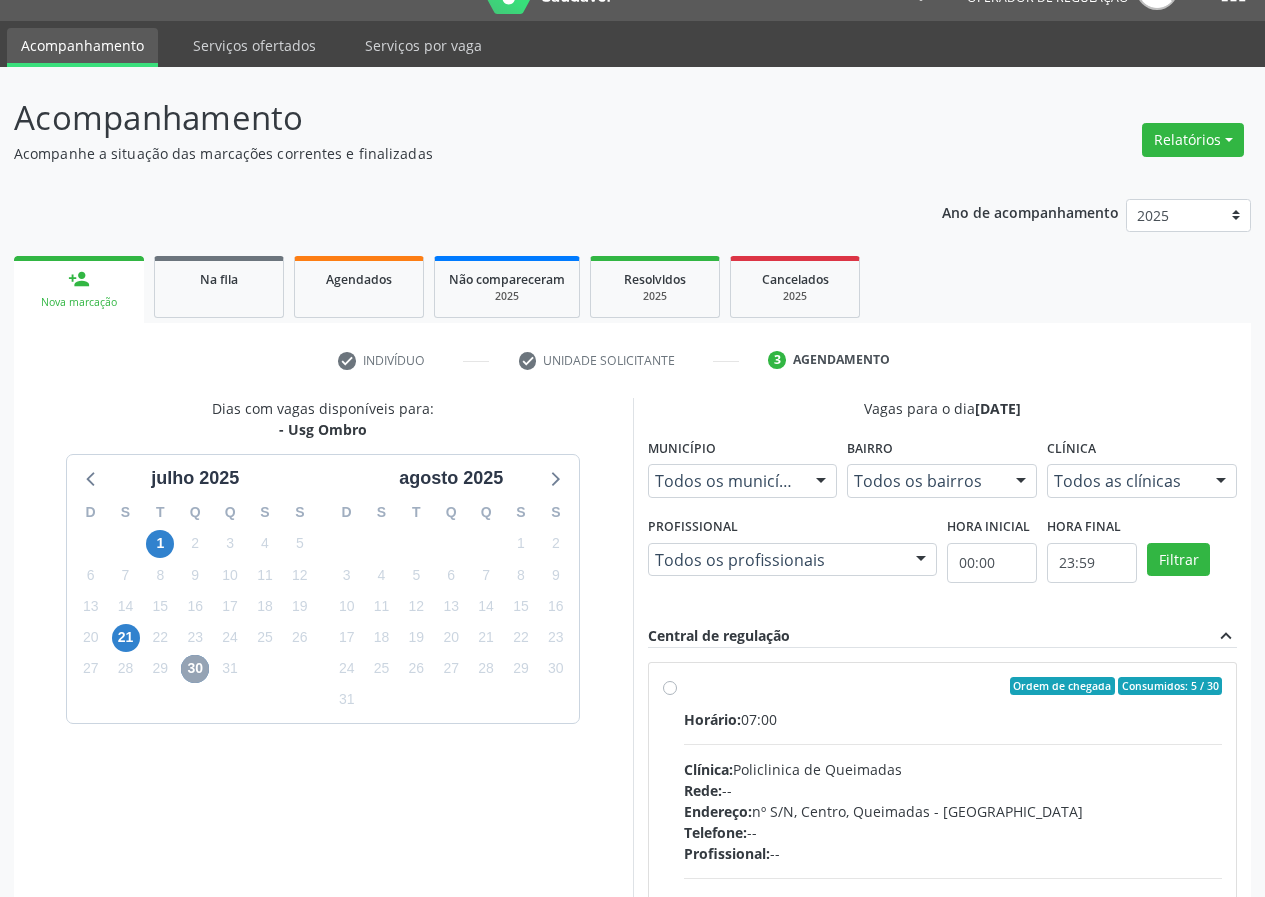 scroll, scrollTop: 298, scrollLeft: 0, axis: vertical 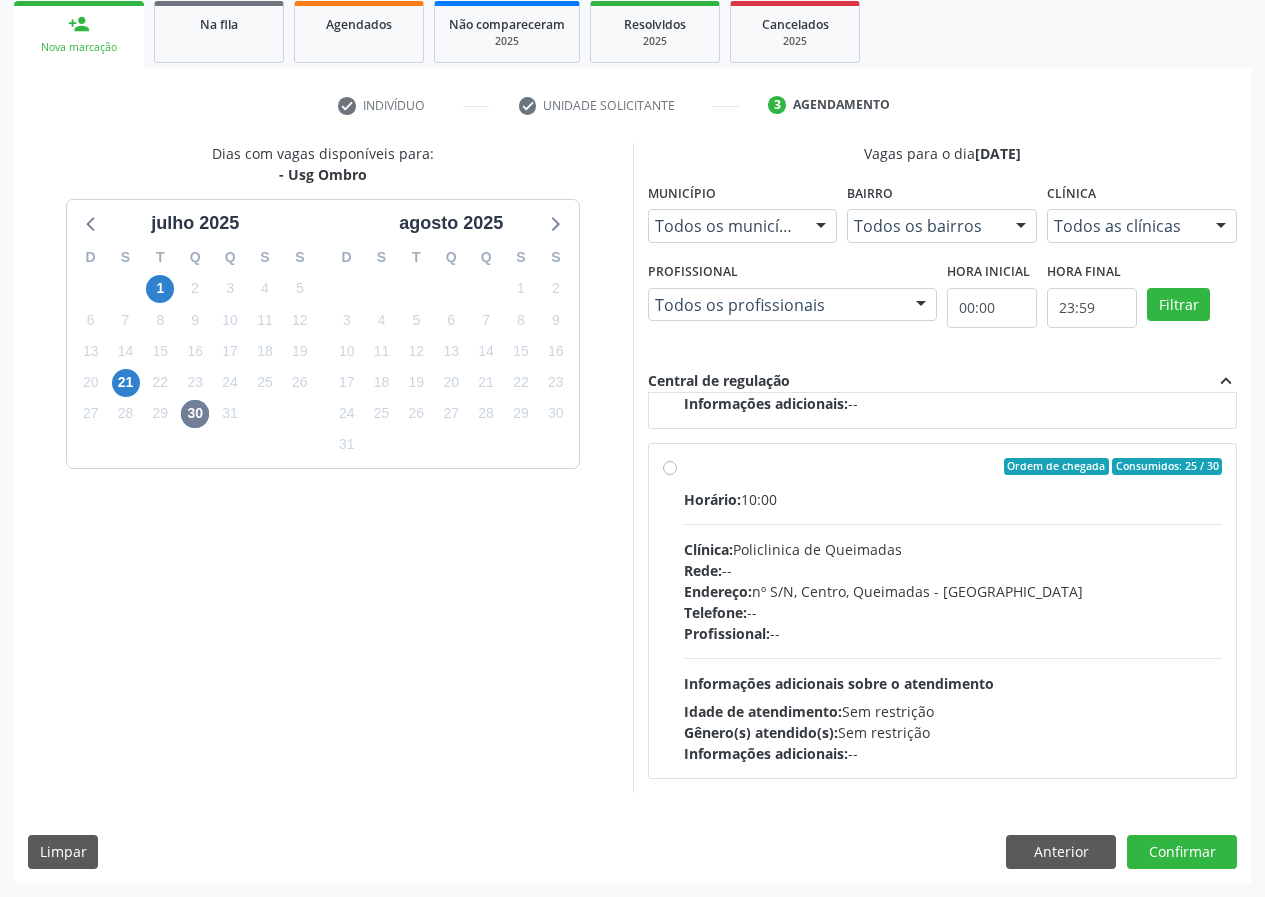click on "Profissional:
--" at bounding box center [953, 633] 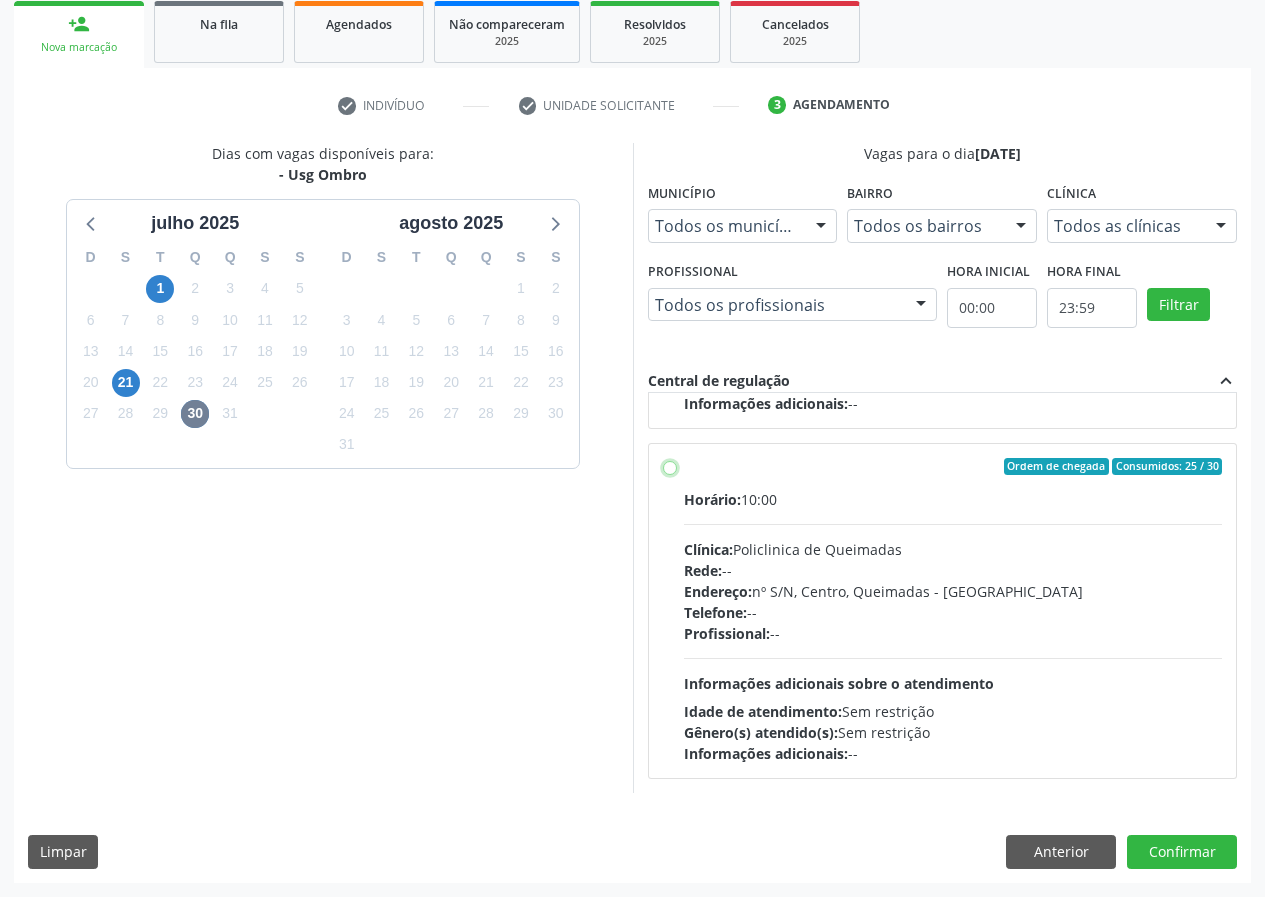 click on "Ordem de chegada
Consumidos: 25 / 30
Horário:   10:00
Clínica:  Policlinica de Queimadas
Rede:
--
Endereço:   nº S/N, Centro, Queimadas - PB
Telefone:   --
Profissional:
--
Informações adicionais sobre o atendimento
Idade de atendimento:
Sem restrição
Gênero(s) atendido(s):
Sem restrição
Informações adicionais:
--" at bounding box center [670, 467] 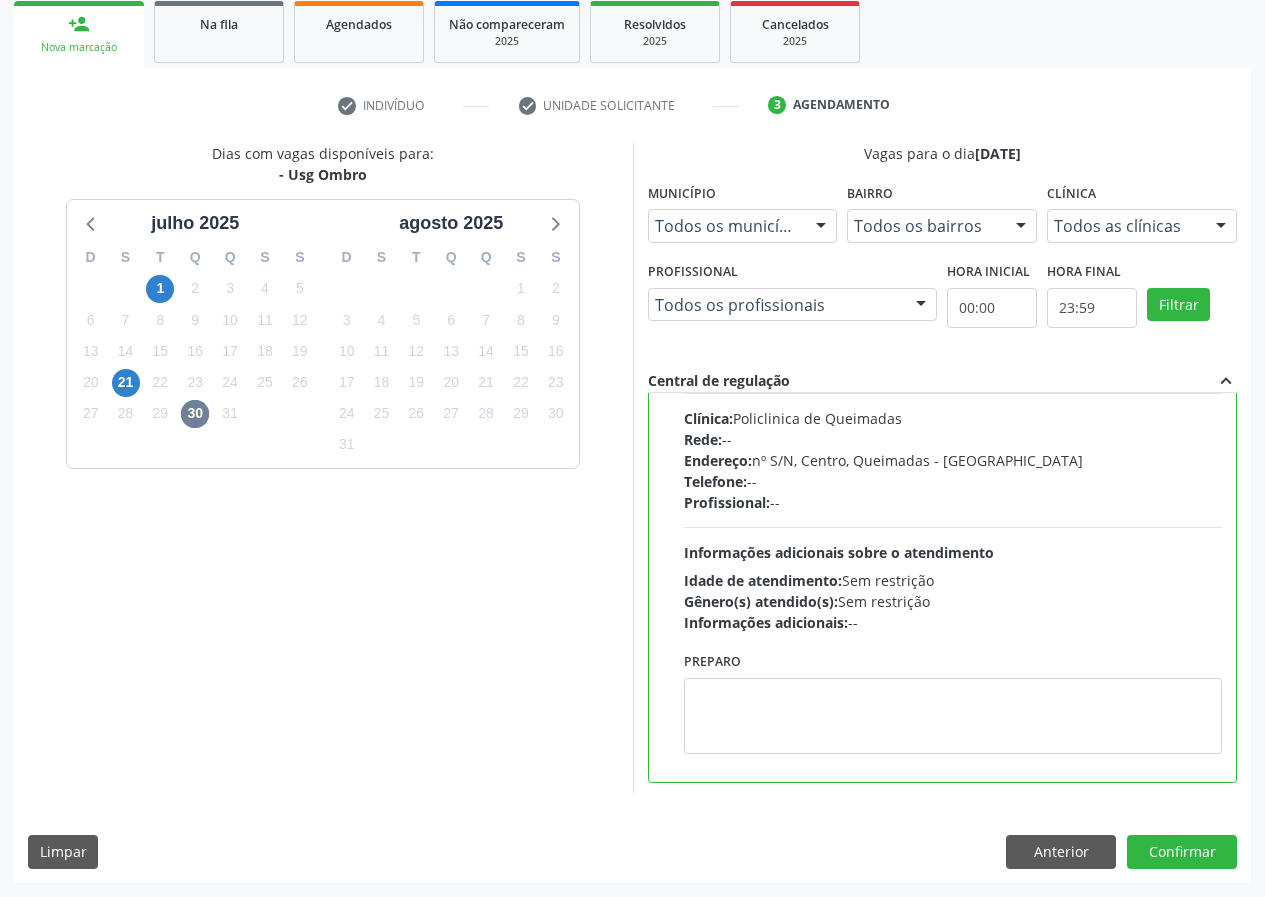 scroll, scrollTop: 450, scrollLeft: 0, axis: vertical 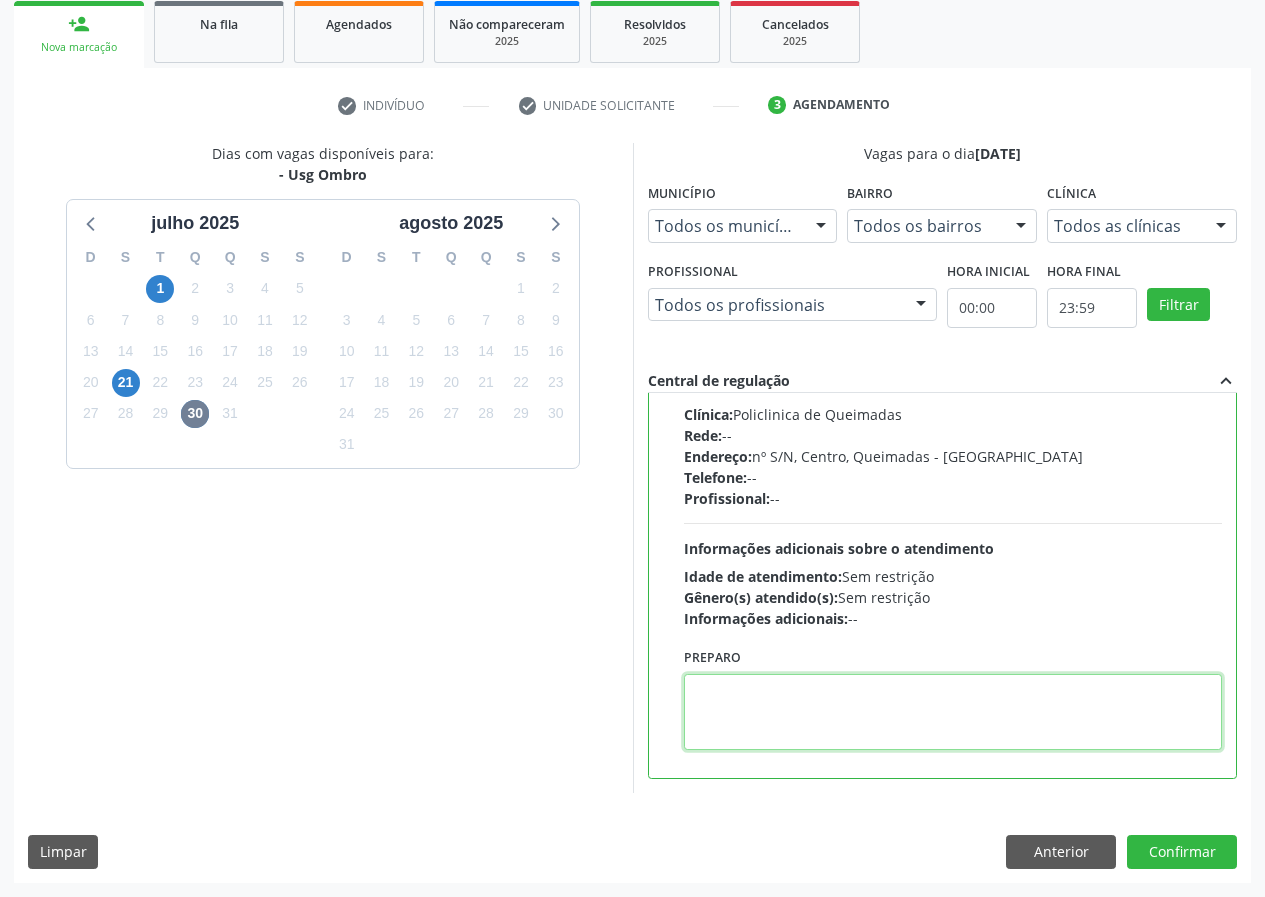 click at bounding box center (953, 712) 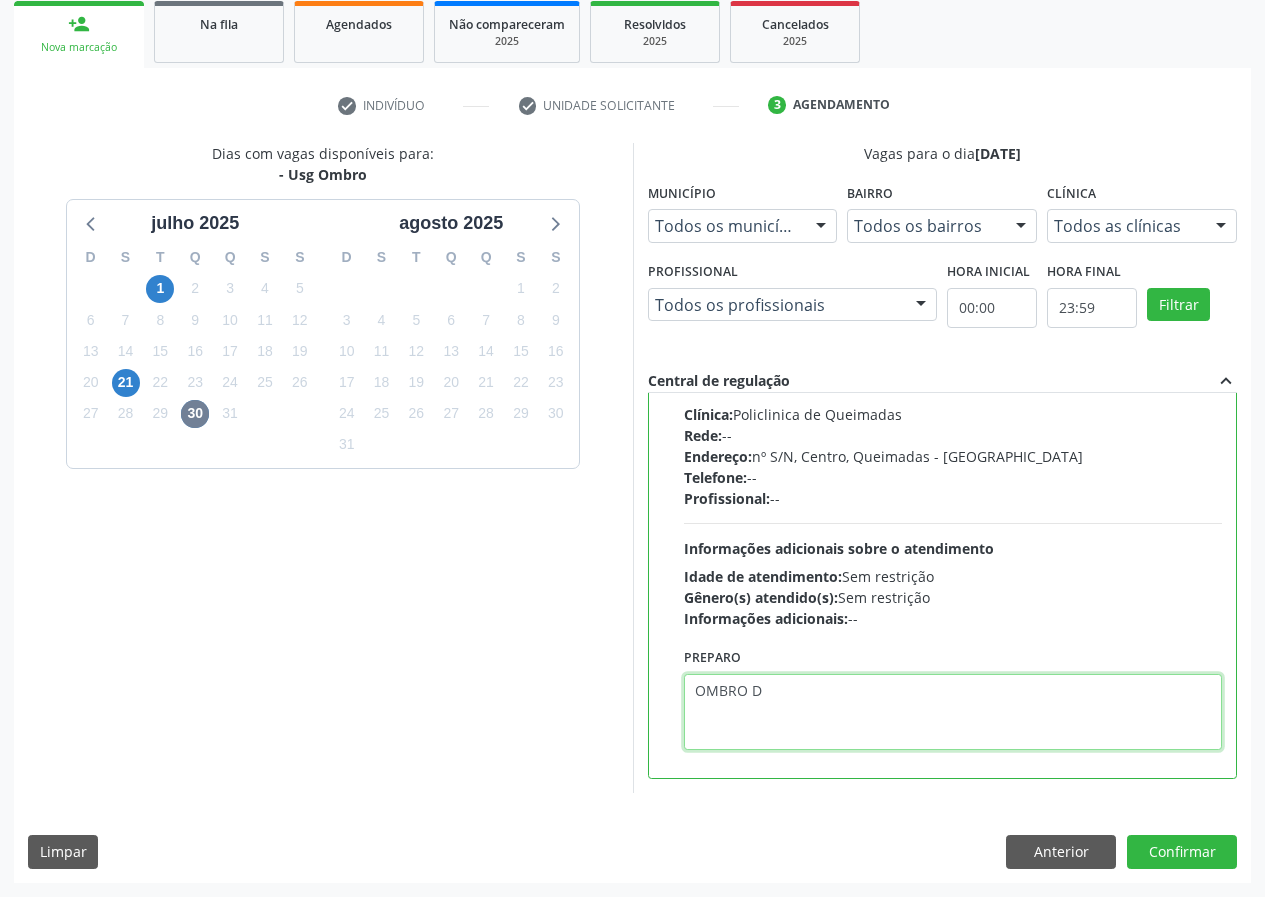 type on "OMBRO D" 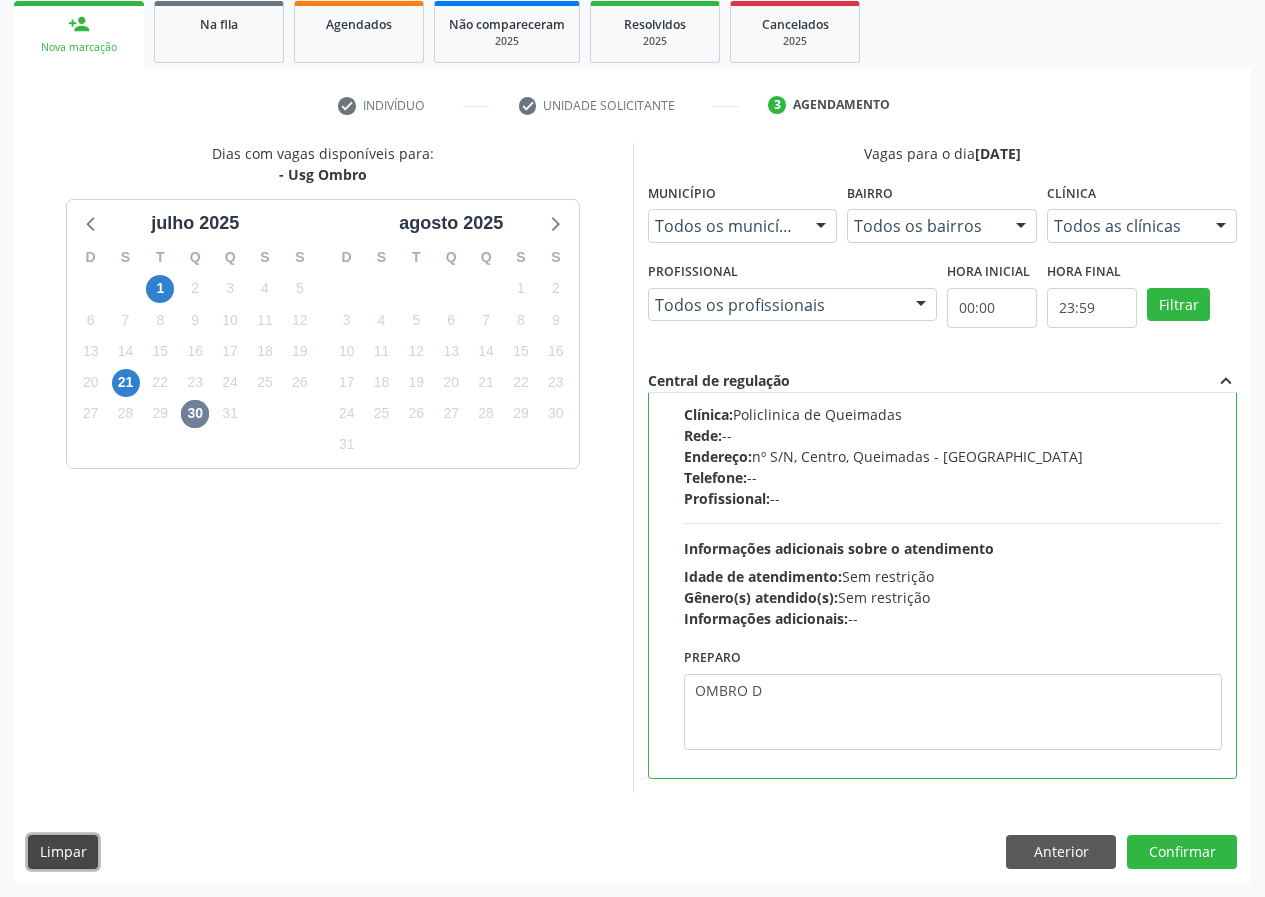 type 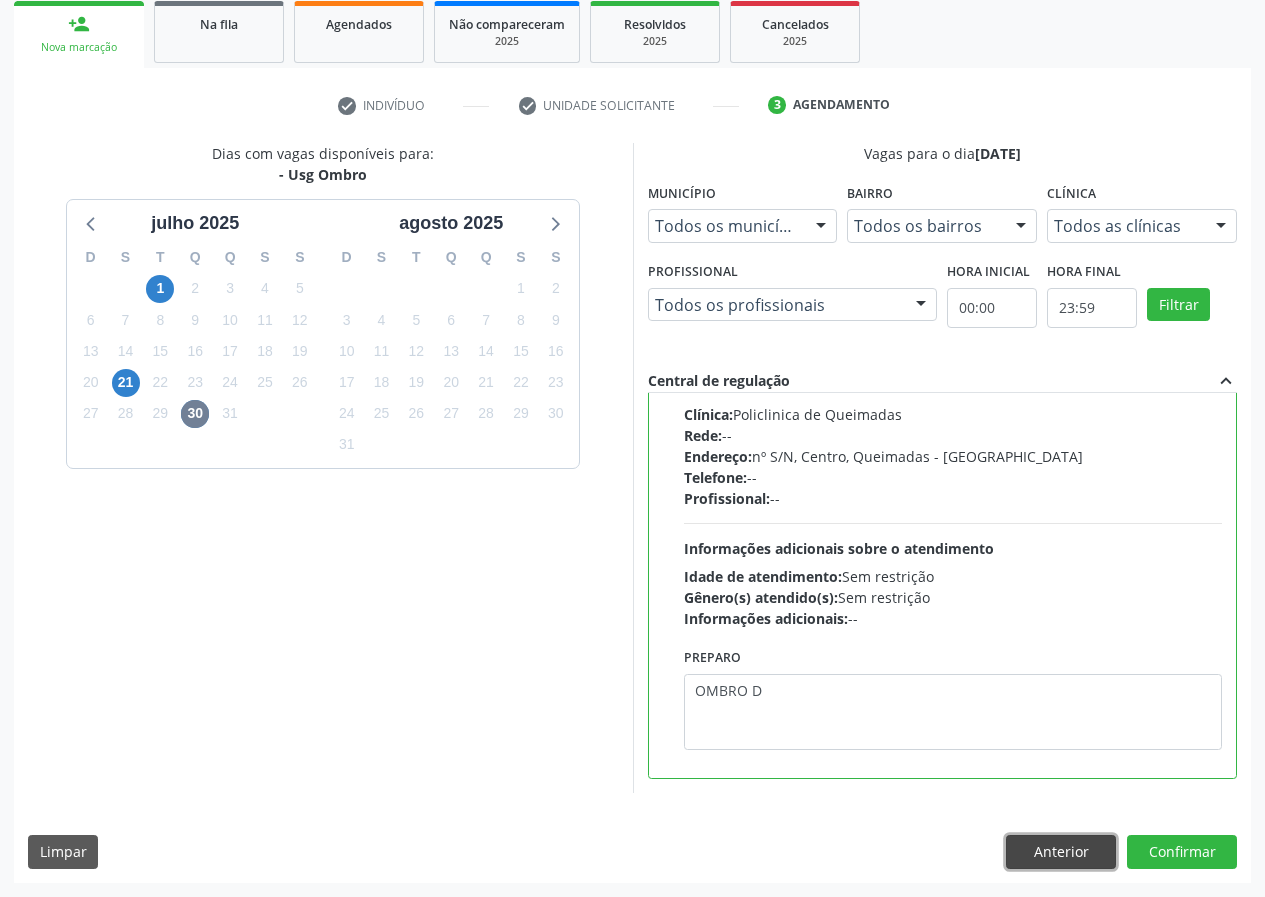 type 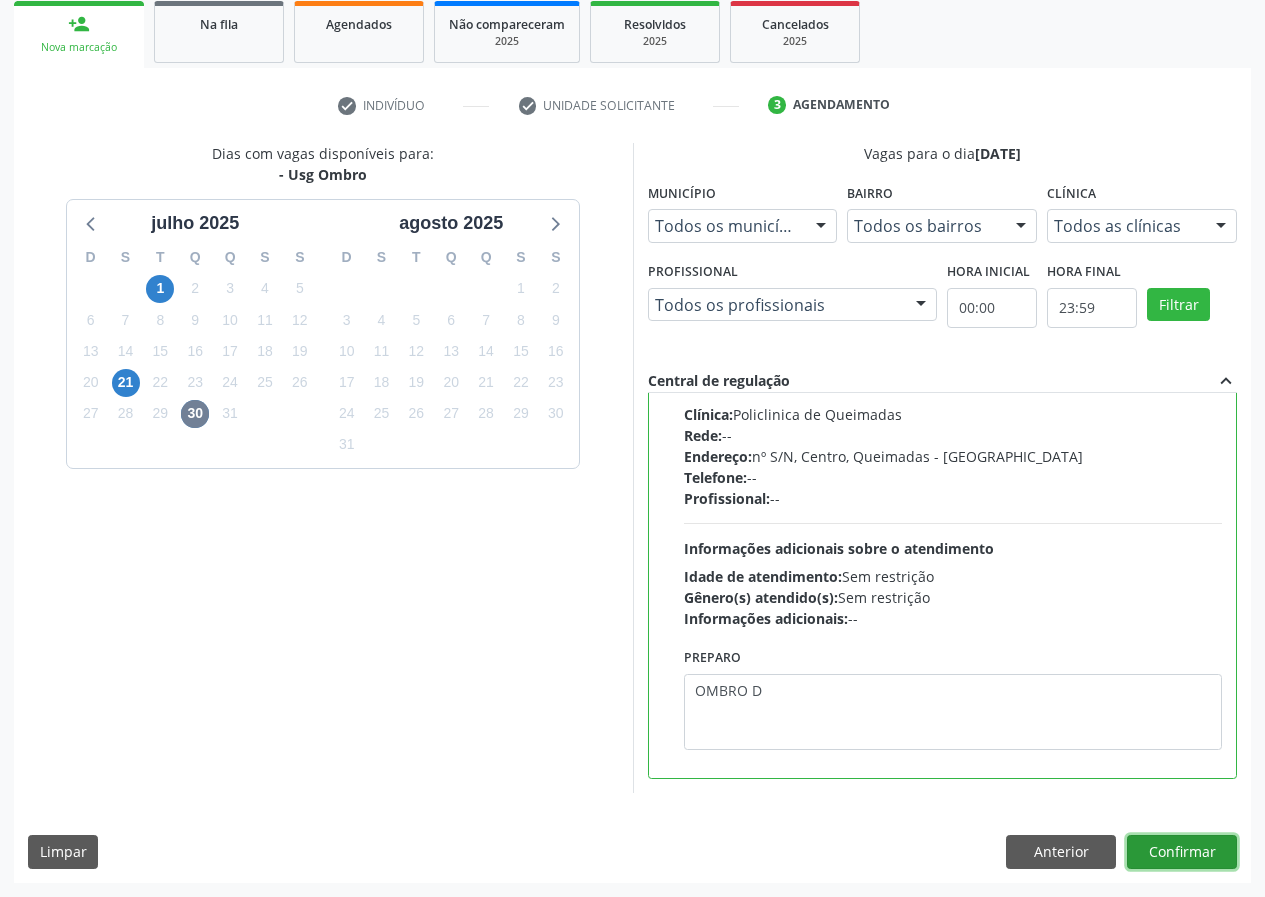 type 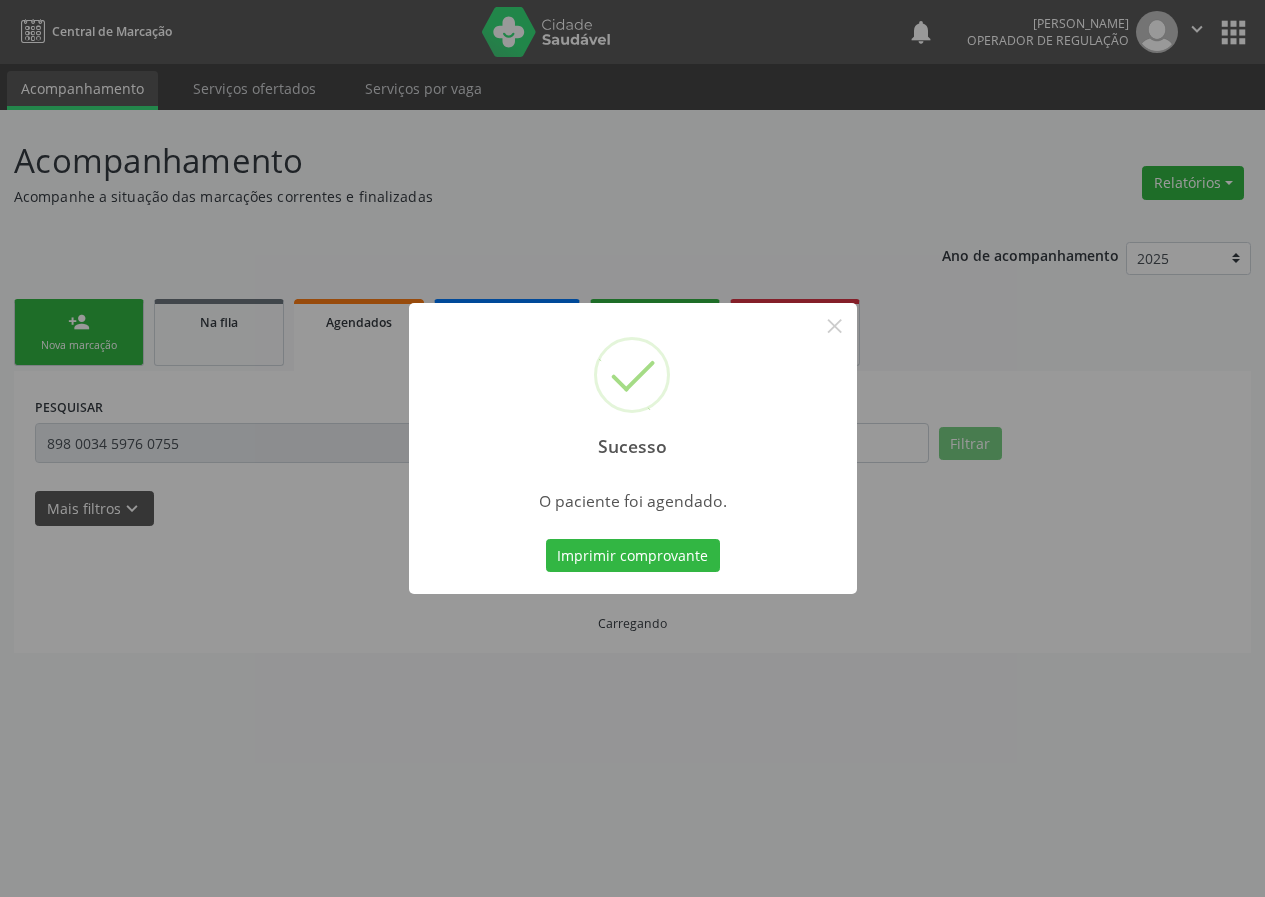 scroll, scrollTop: 0, scrollLeft: 0, axis: both 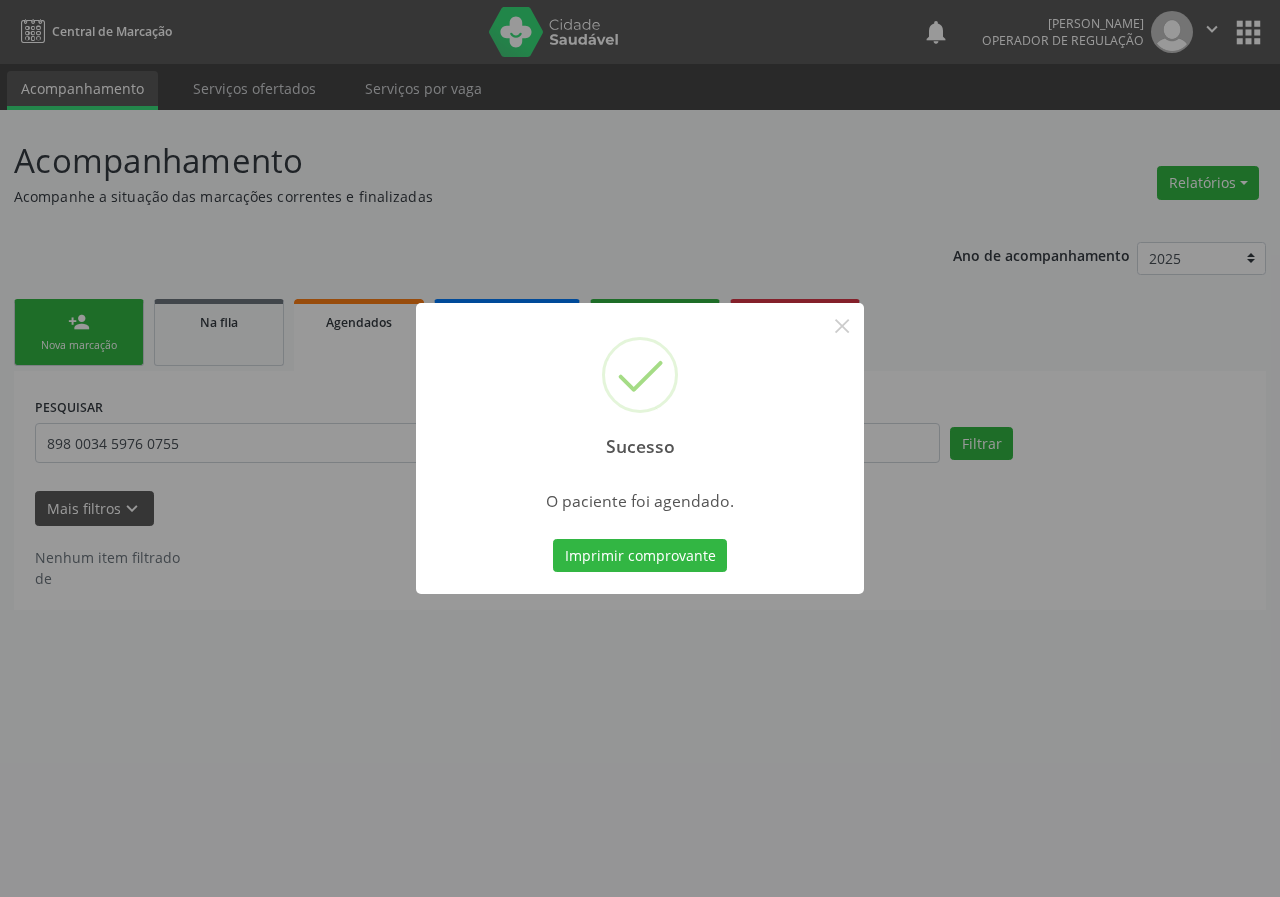 click on "Imprimir comprovante Cancel" at bounding box center [640, 556] 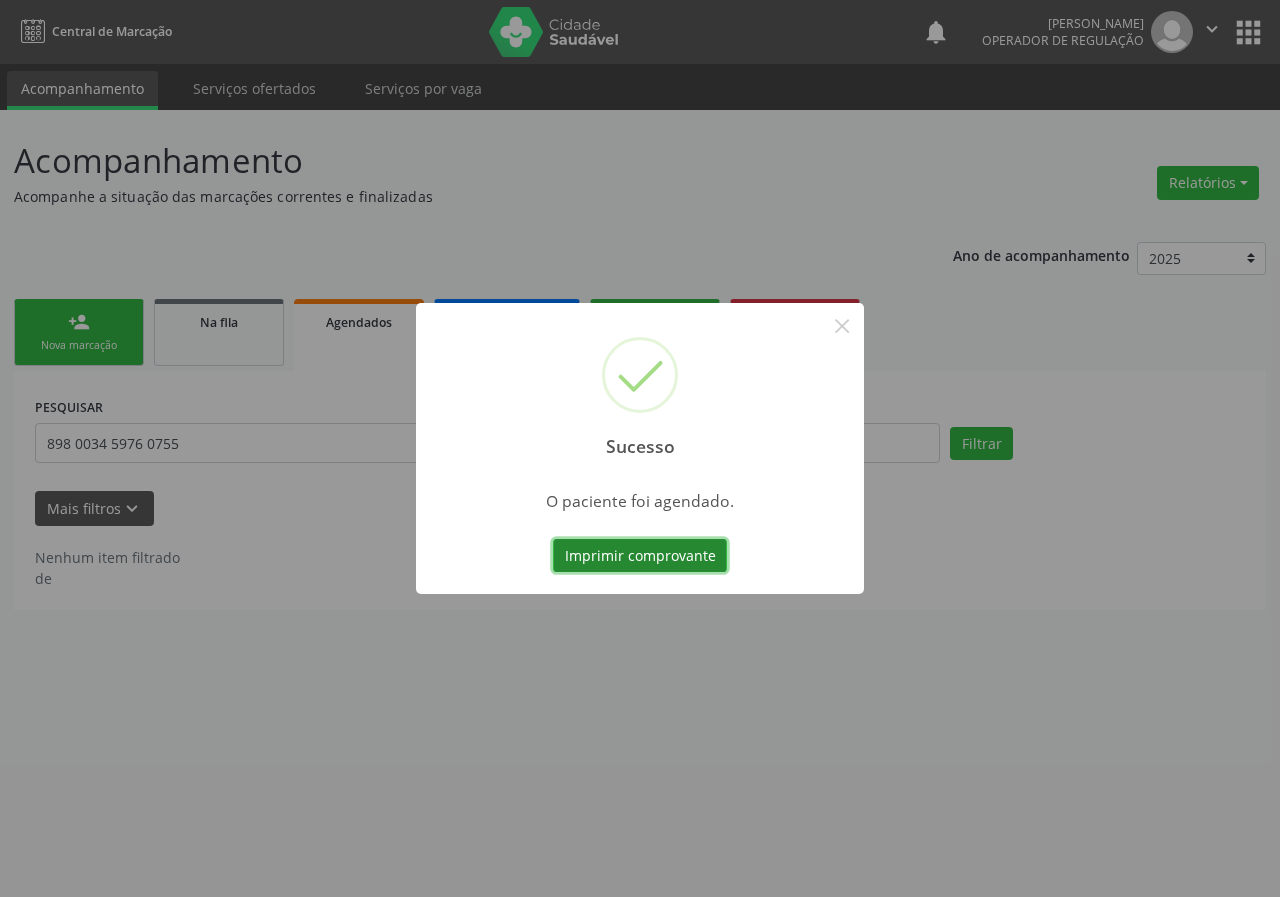 click on "Imprimir comprovante" at bounding box center [640, 556] 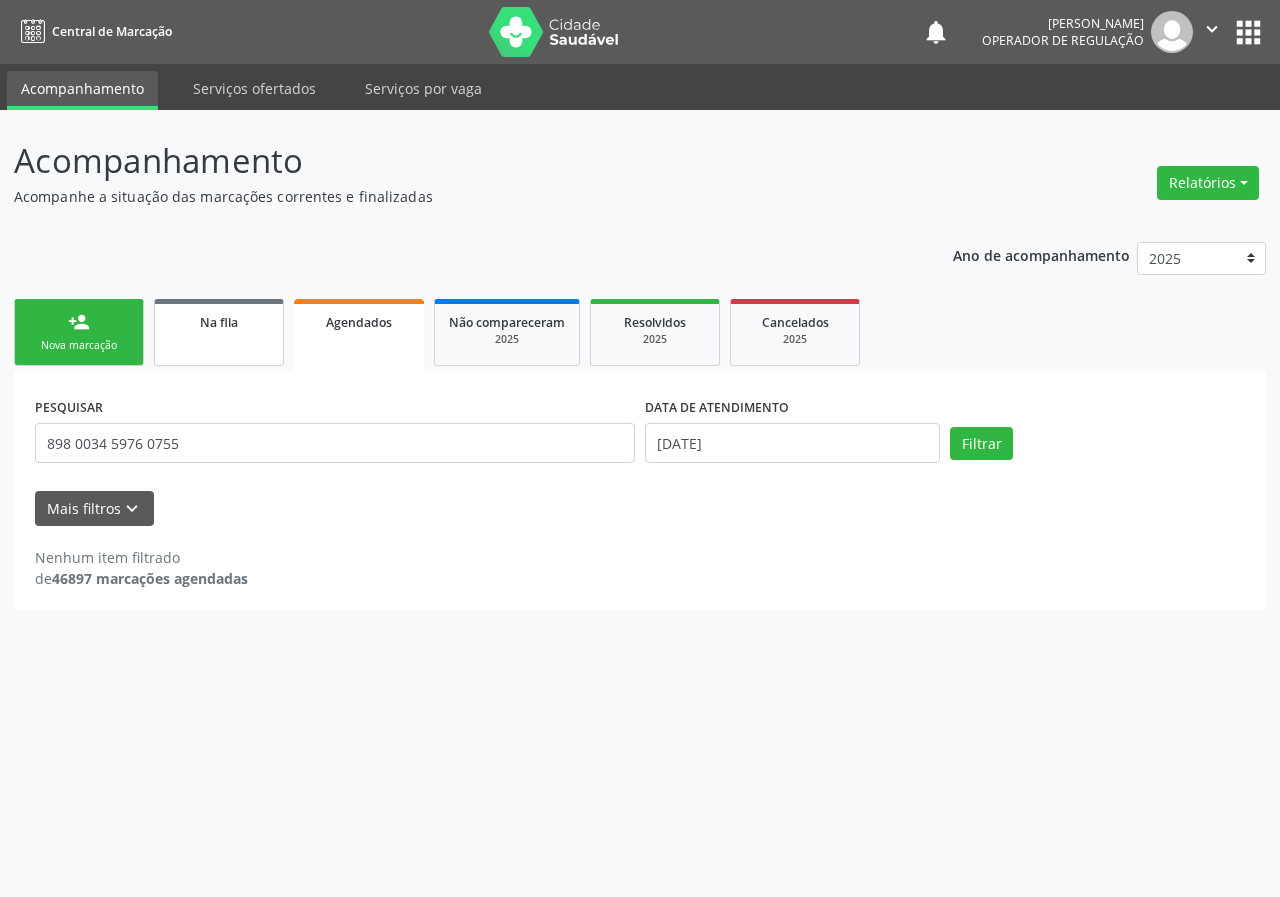 click on "Na fila" at bounding box center (219, 332) 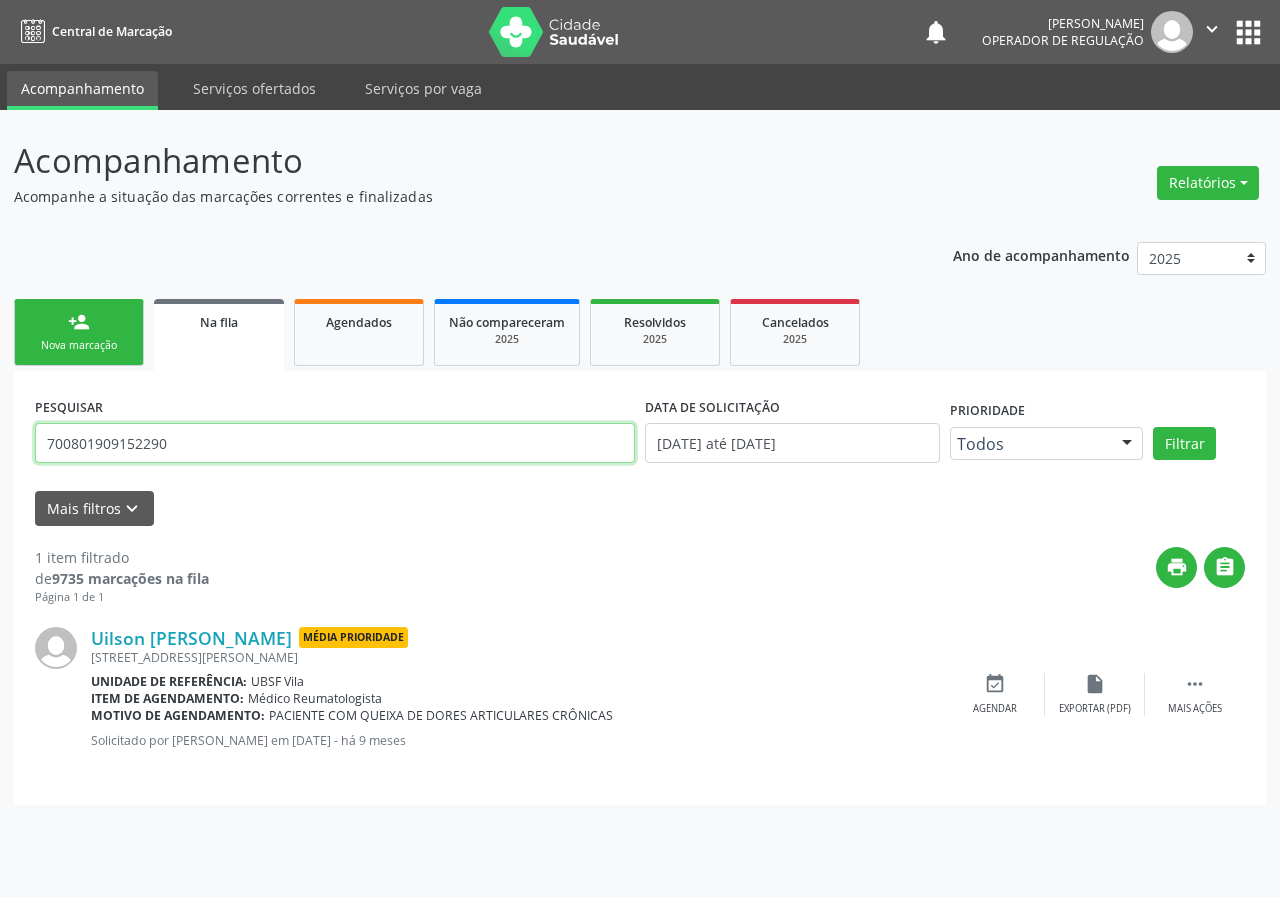 click on "700801909152290" at bounding box center (335, 443) 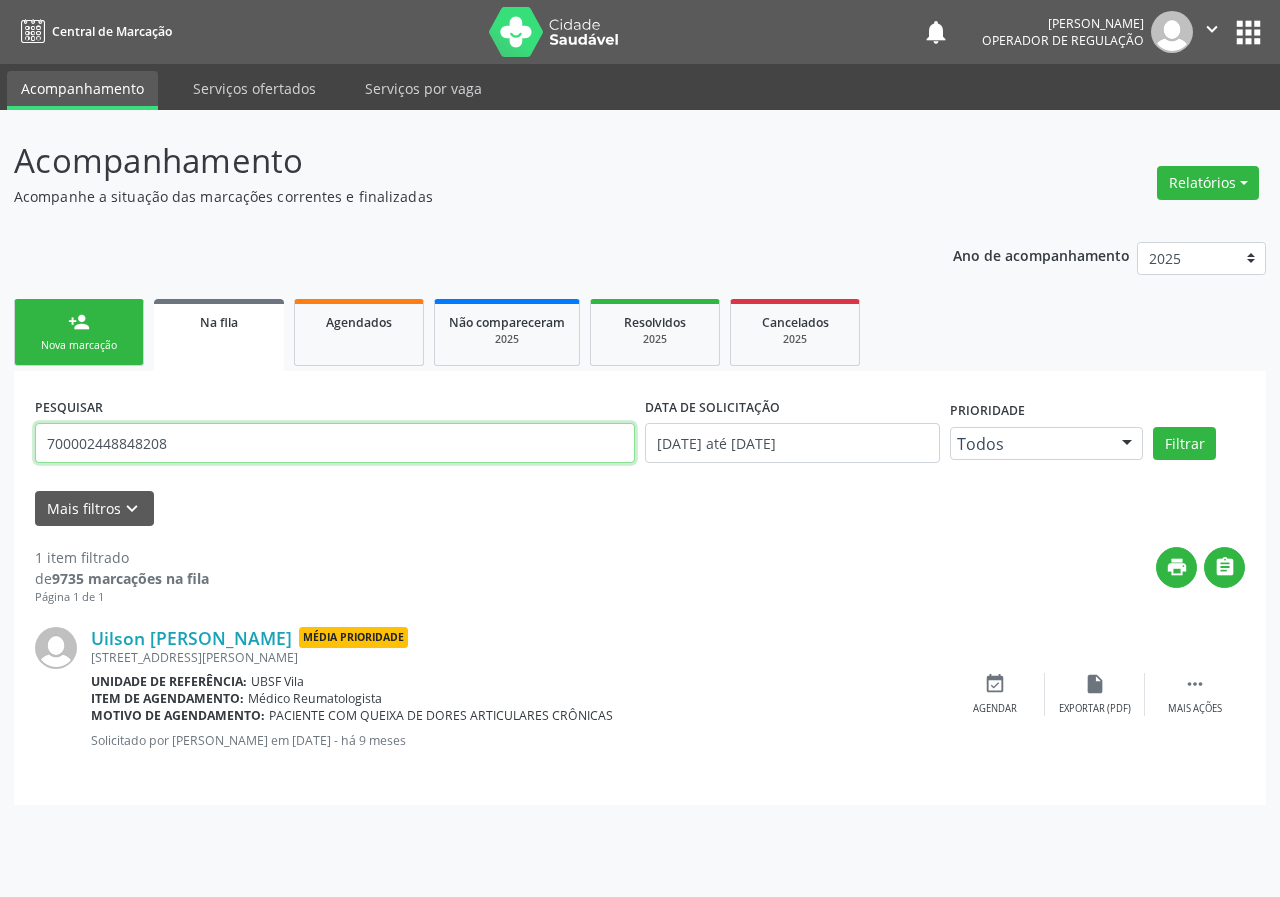 type on "700002448848208" 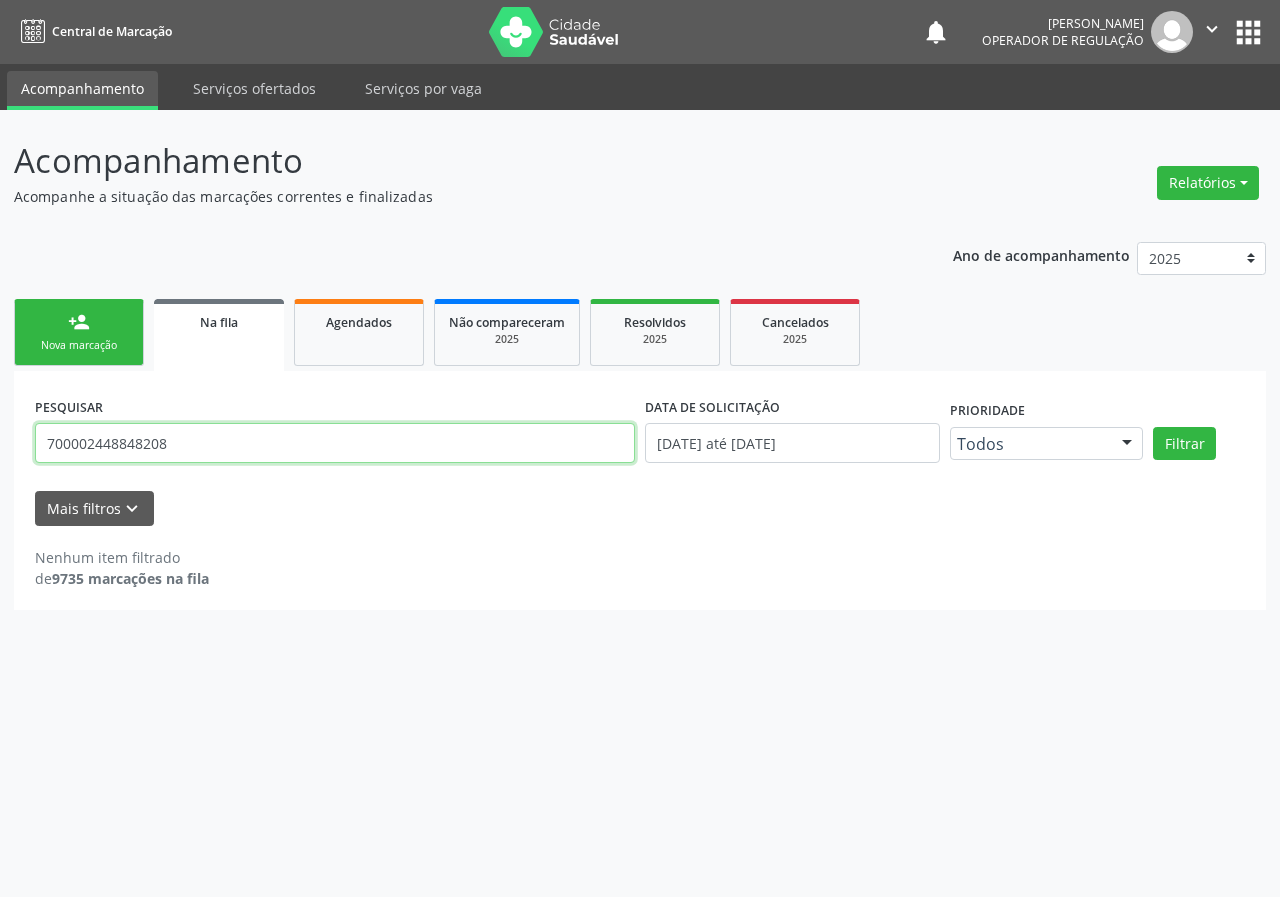 click on "700002448848208" at bounding box center [335, 443] 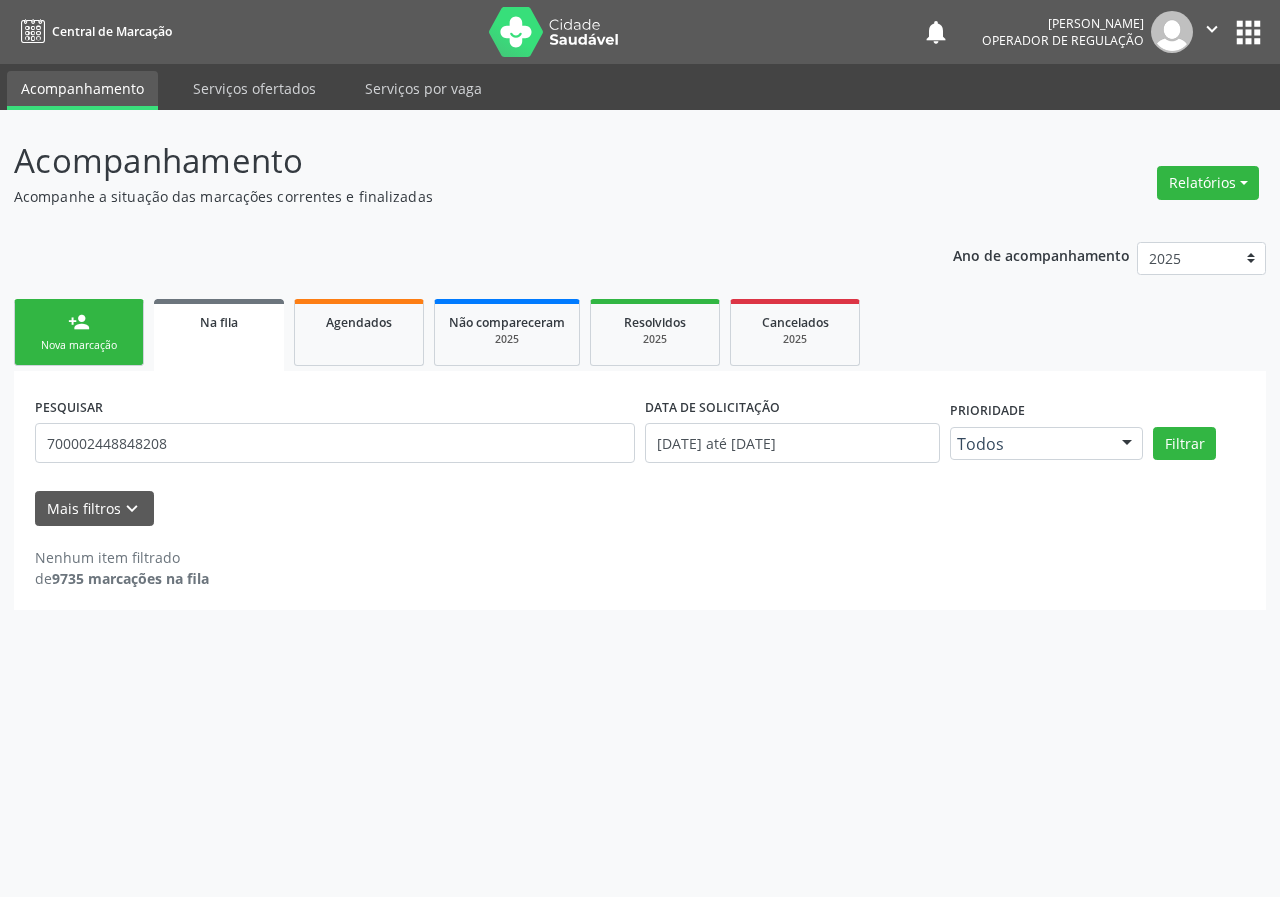 click on "person_add
Nova marcação" at bounding box center (79, 332) 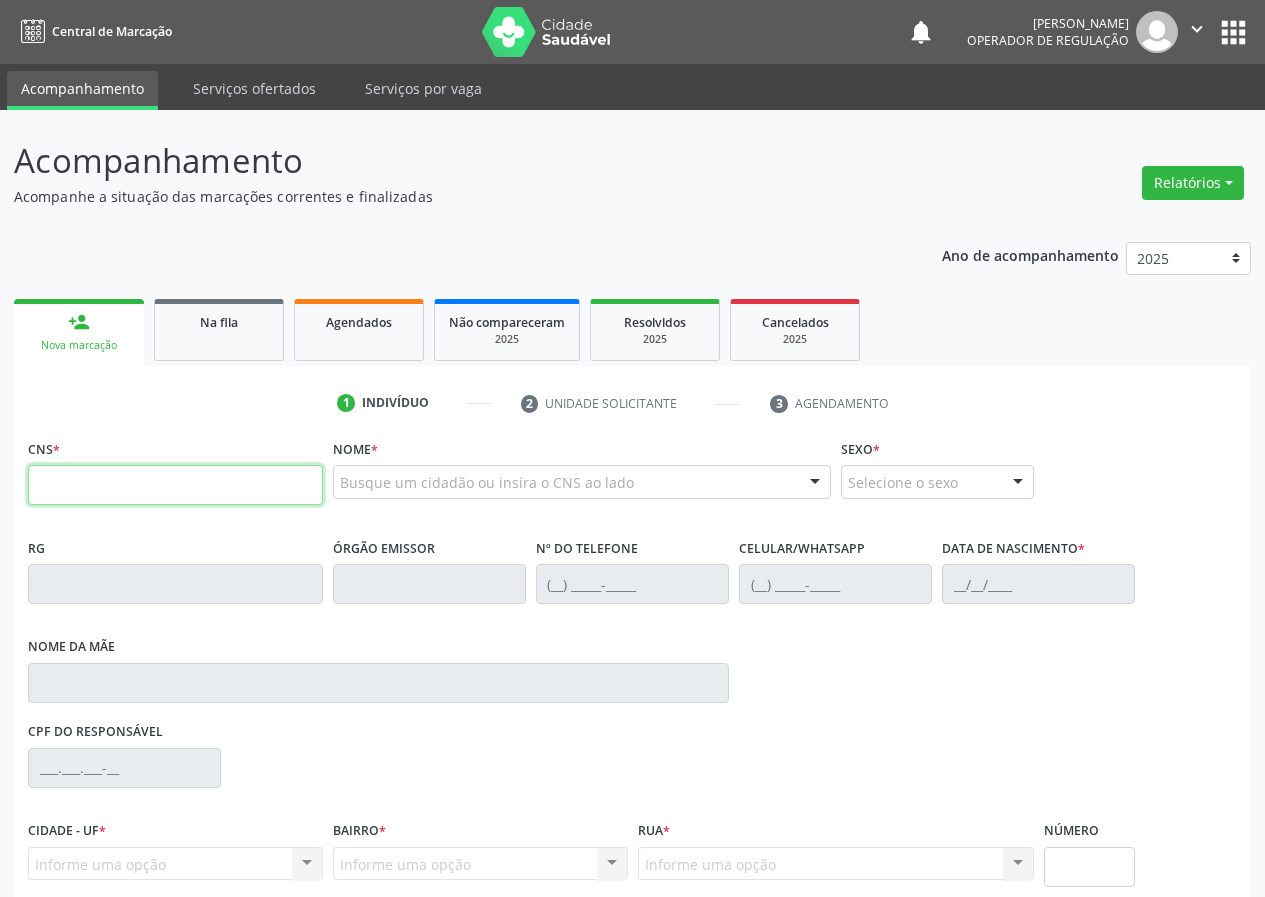 click at bounding box center (175, 485) 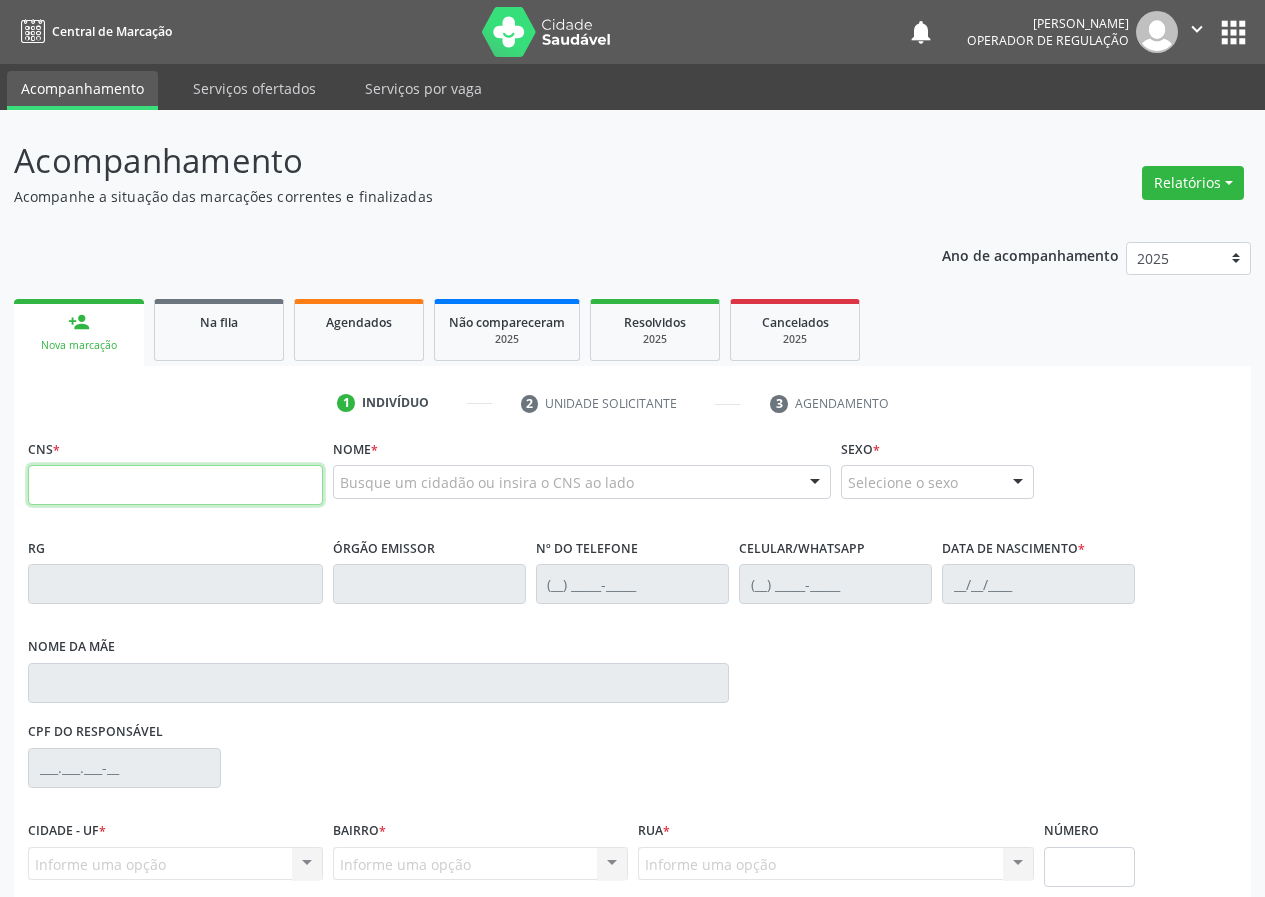 paste on "700 0024 4884 8208" 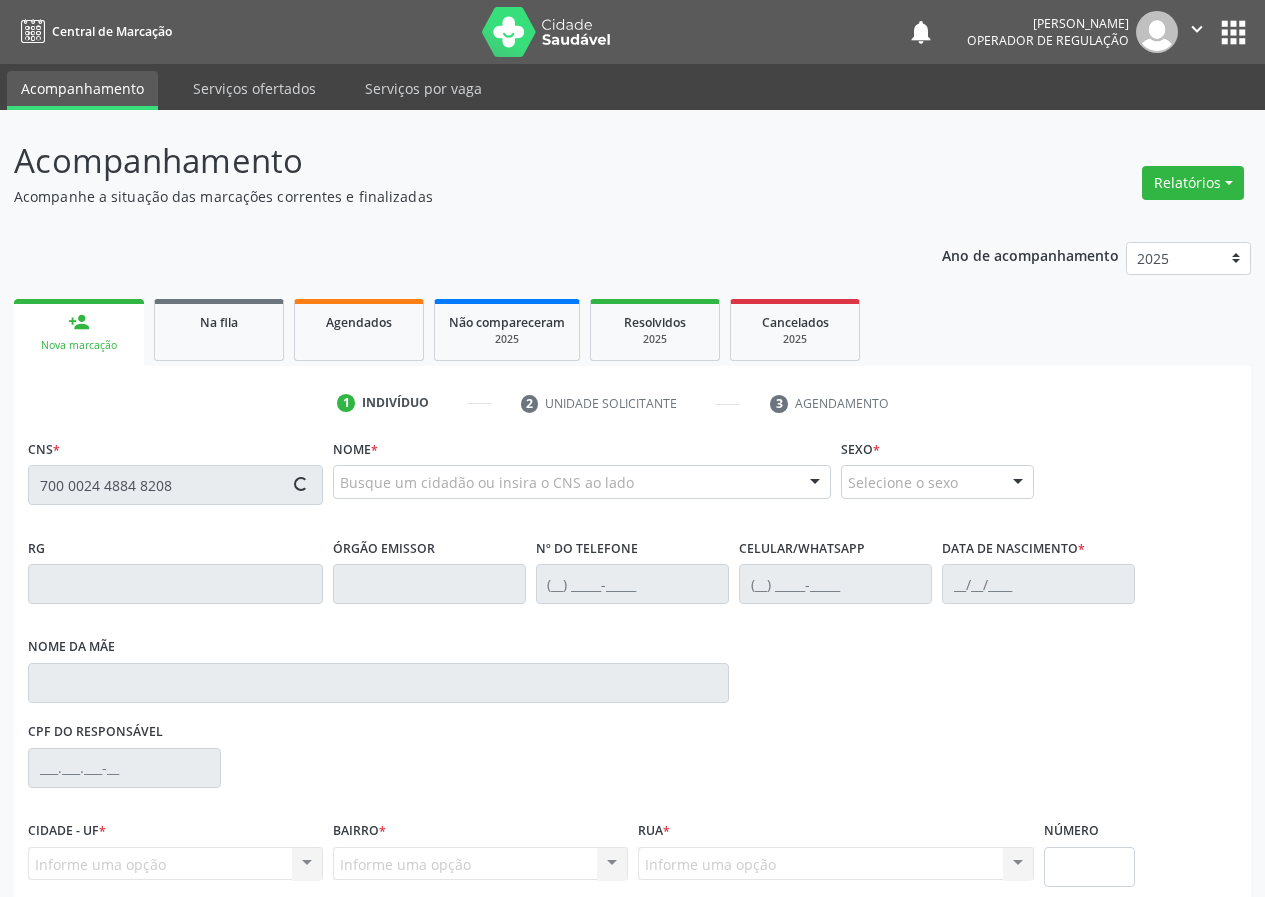 type on "700 0024 4884 8208" 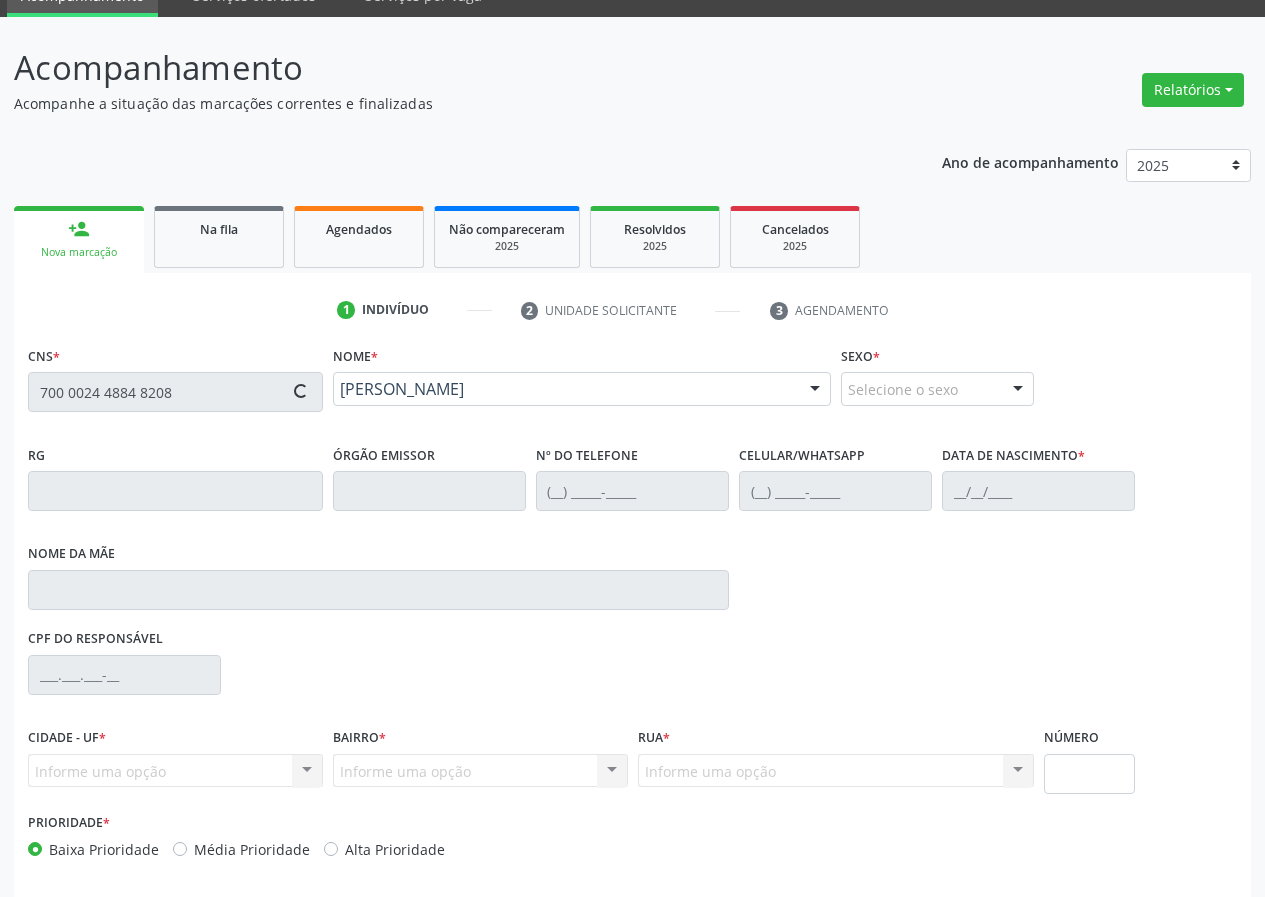 scroll, scrollTop: 173, scrollLeft: 0, axis: vertical 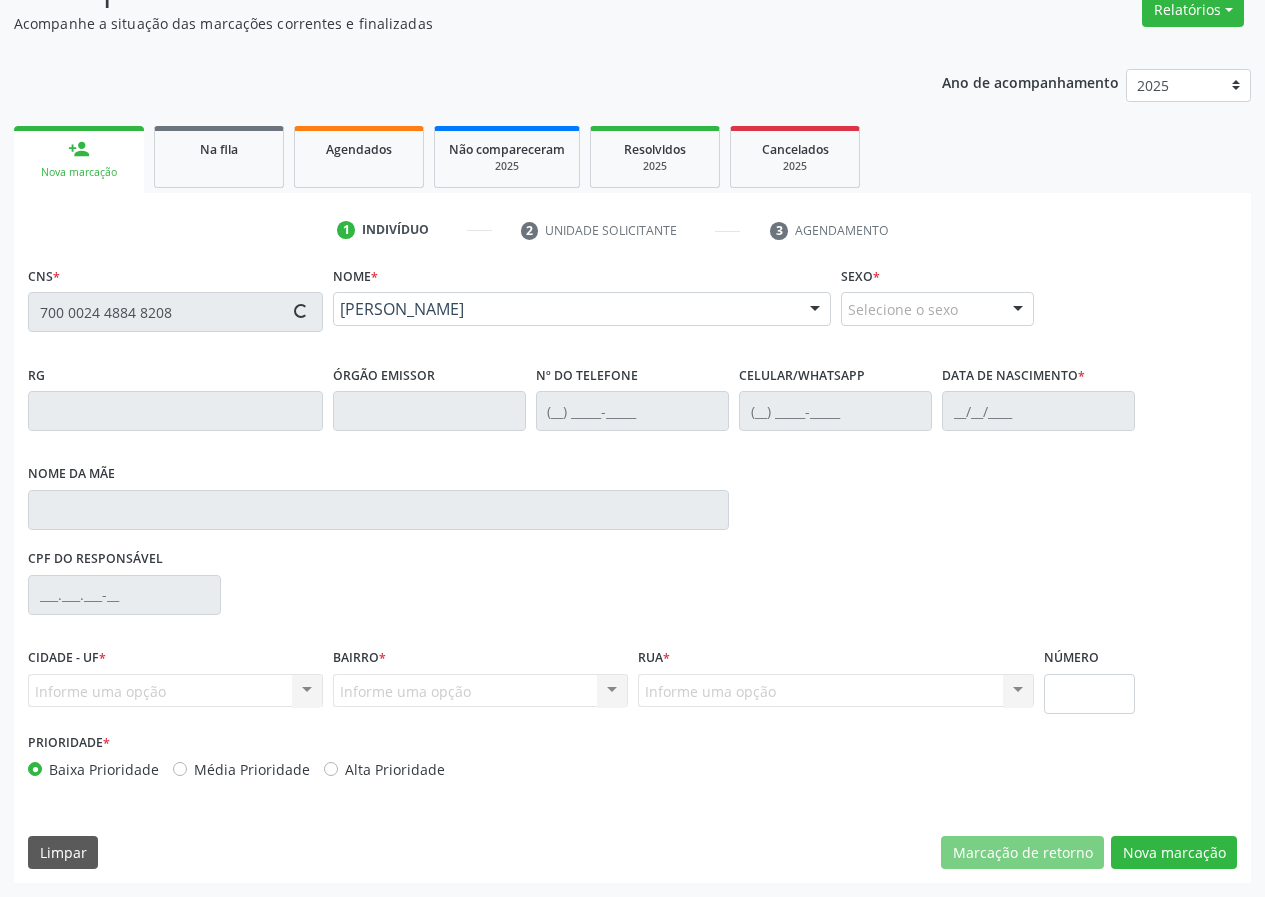 type on "(83) 99190-1926" 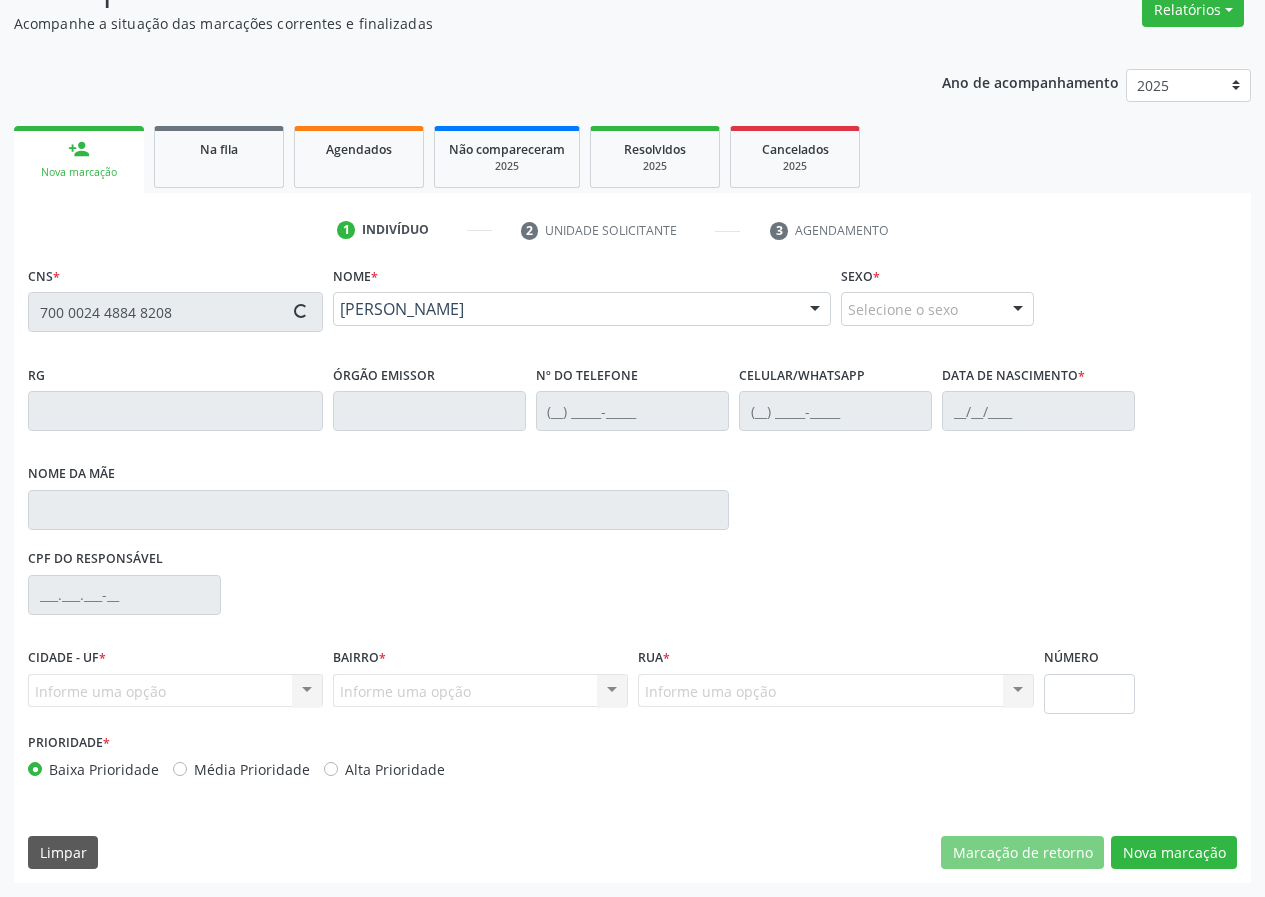 type on "26/05/1976" 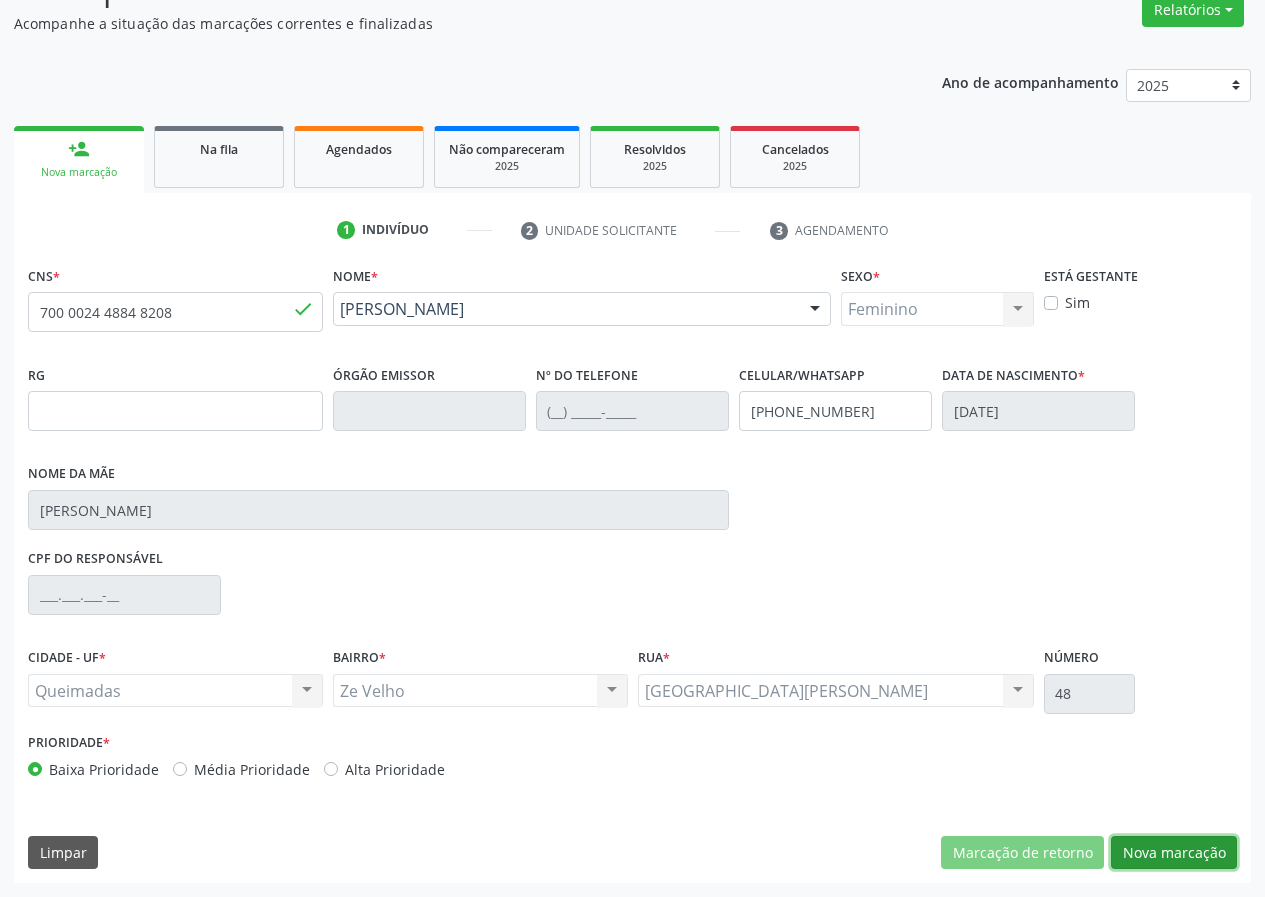click on "Nova marcação" at bounding box center (1174, 853) 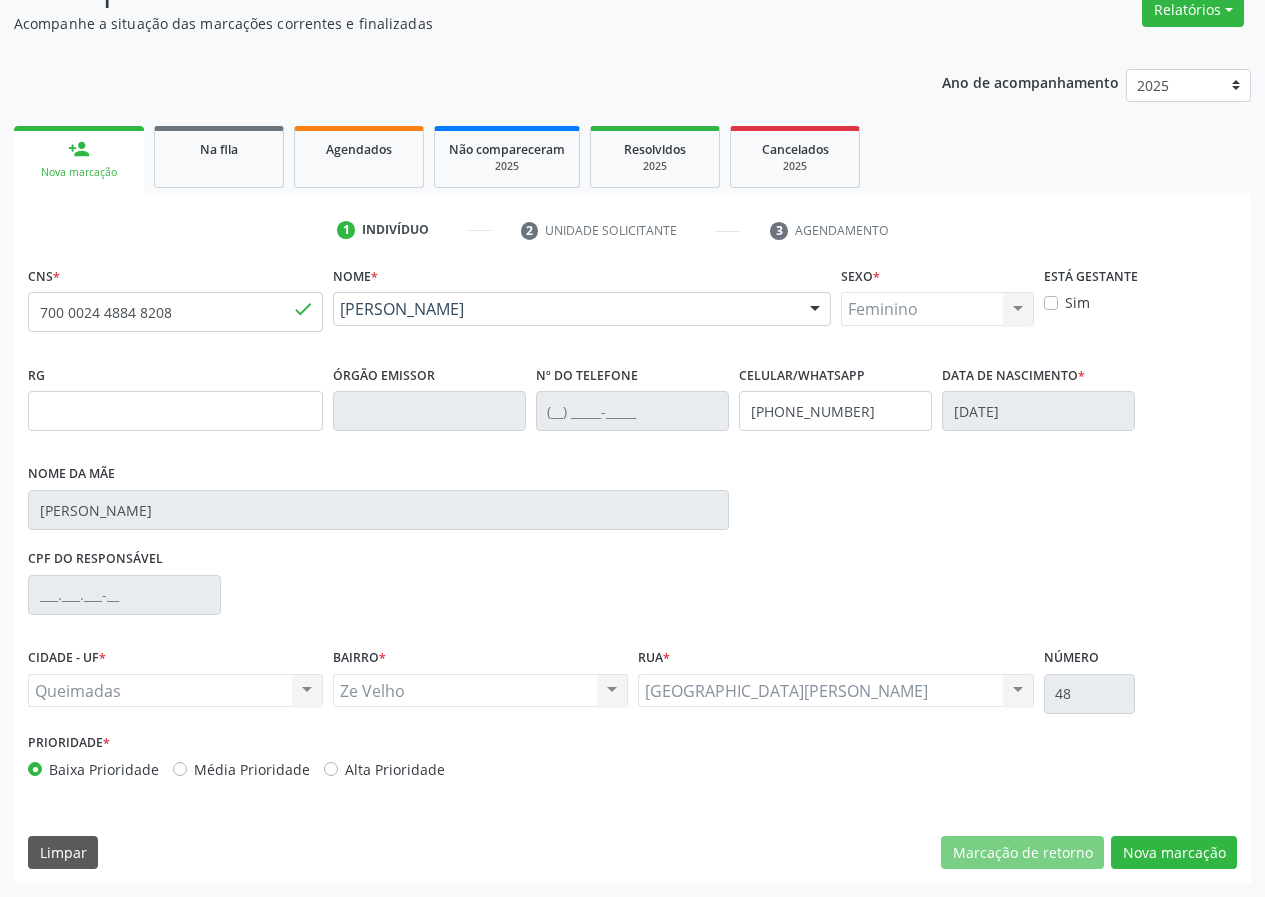 scroll, scrollTop: 9, scrollLeft: 0, axis: vertical 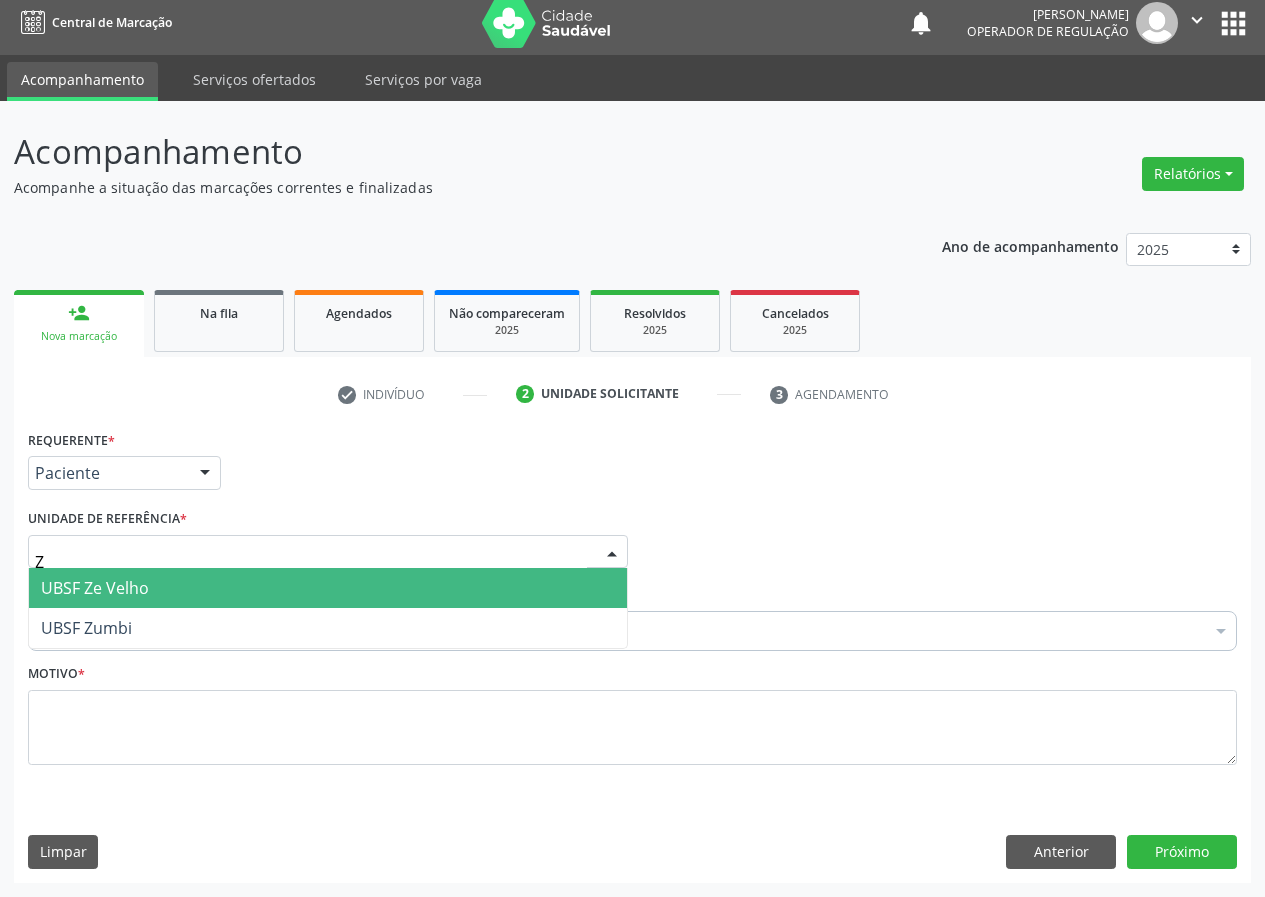type on "ZE" 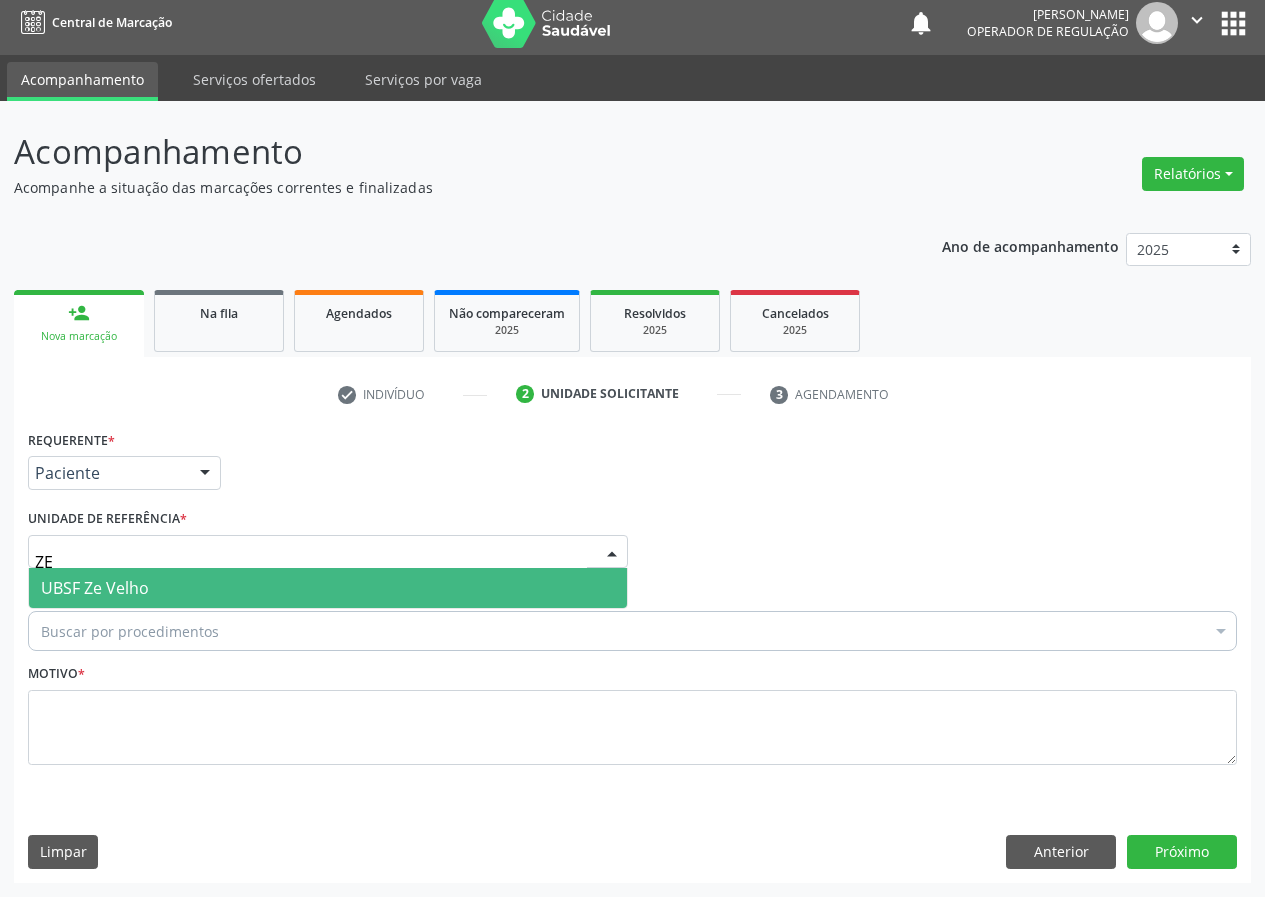 click on "UBSF Ze Velho" at bounding box center [95, 588] 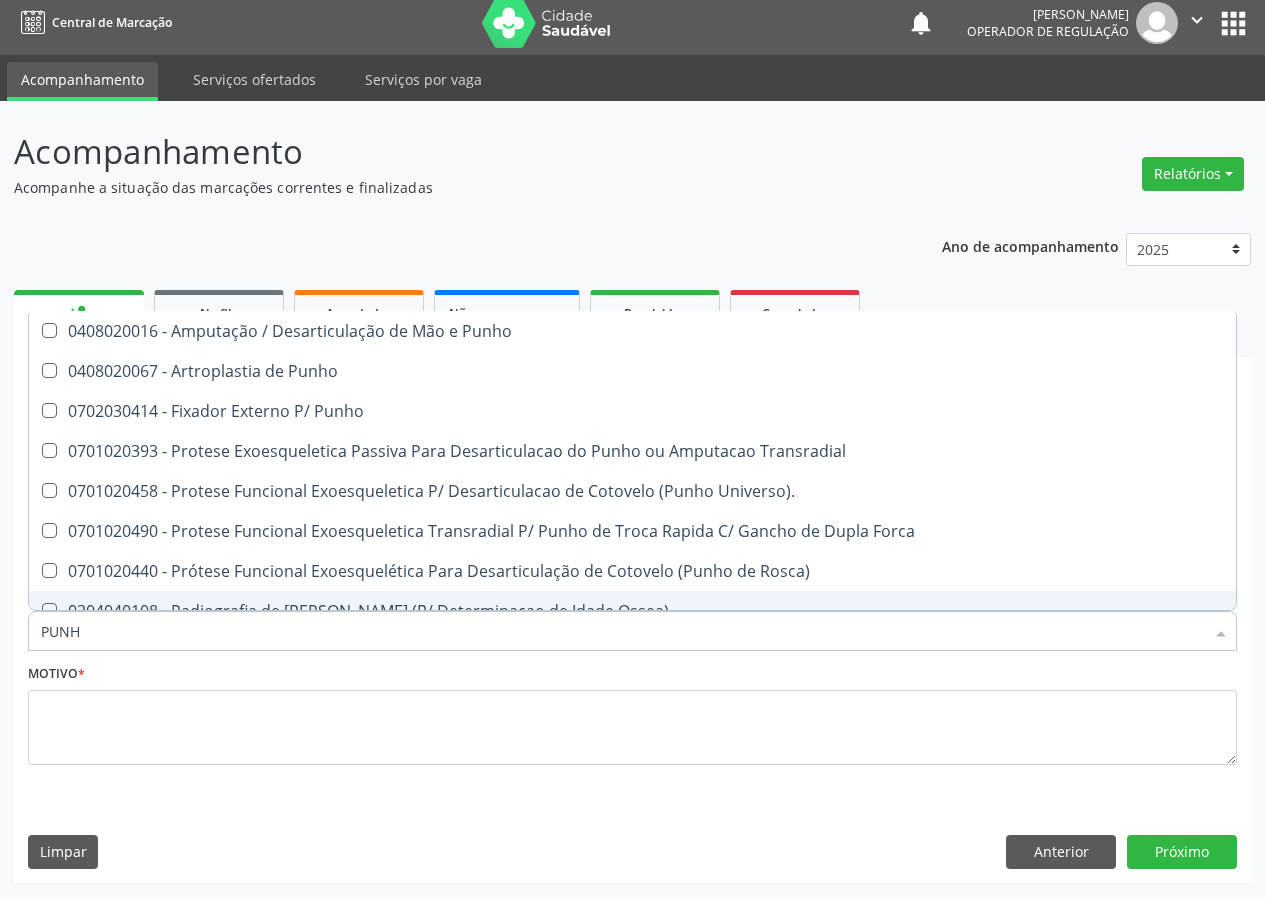 type on "PUNHO" 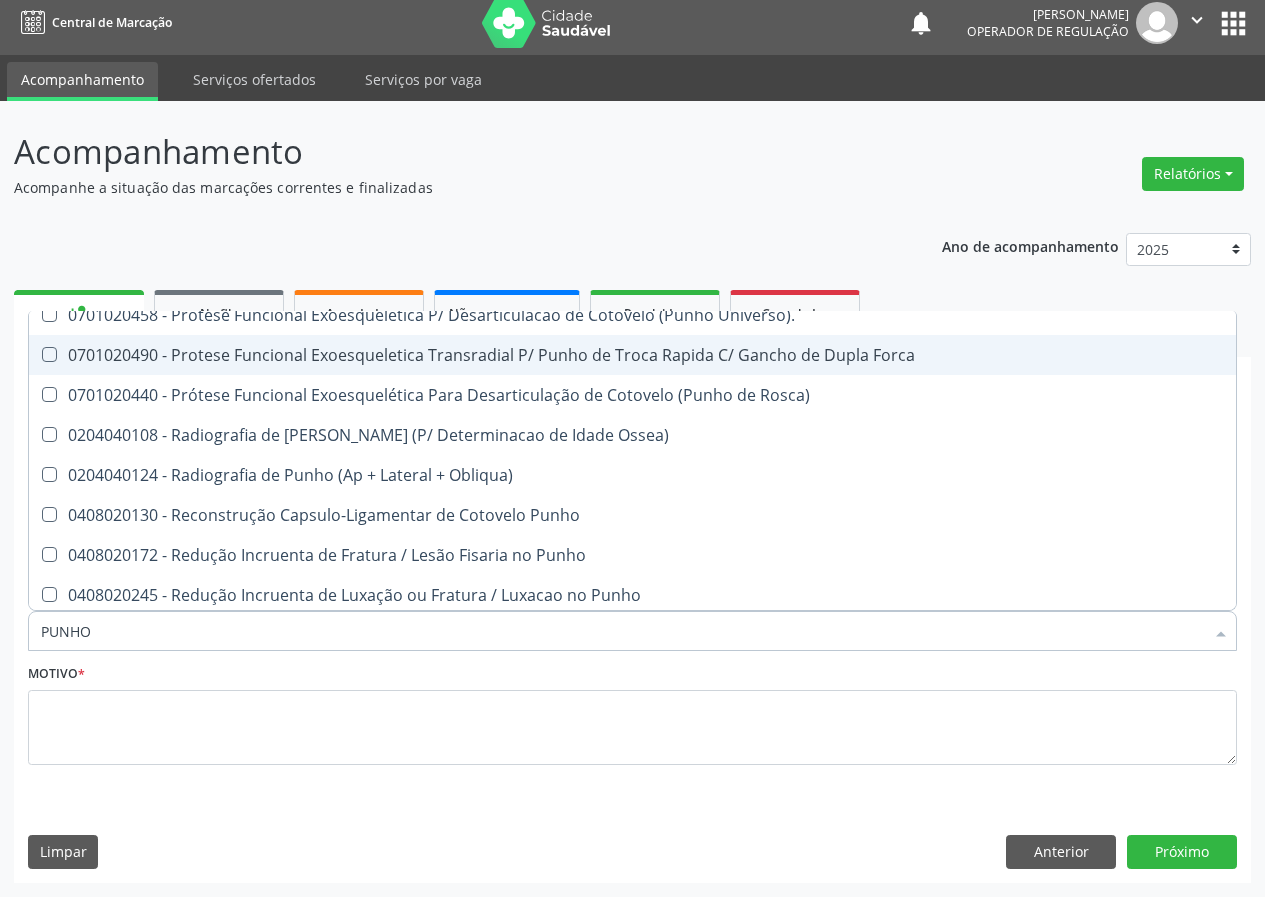 scroll, scrollTop: 341, scrollLeft: 0, axis: vertical 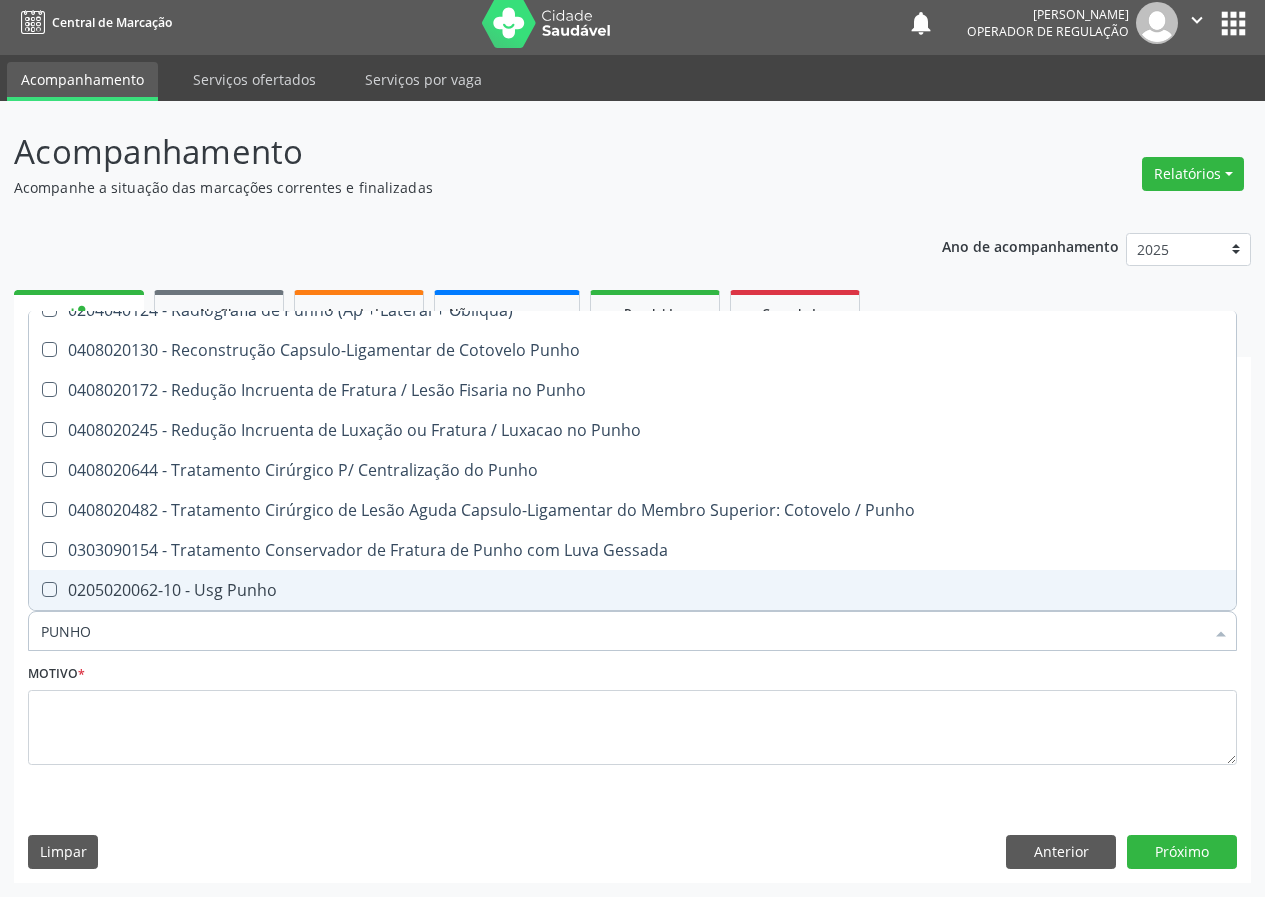 click on "0205020062-10 - Usg Punho" at bounding box center (632, 590) 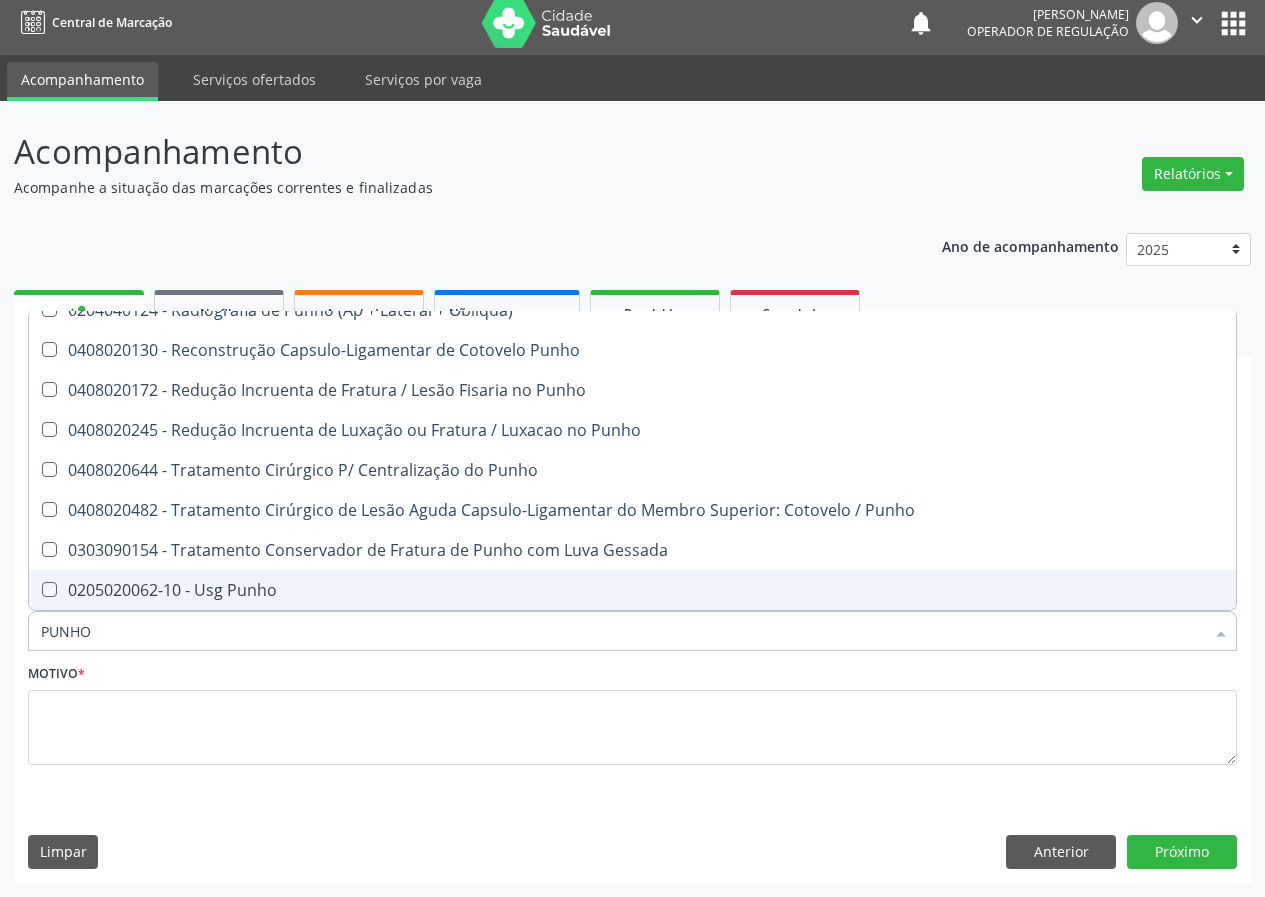 checkbox on "true" 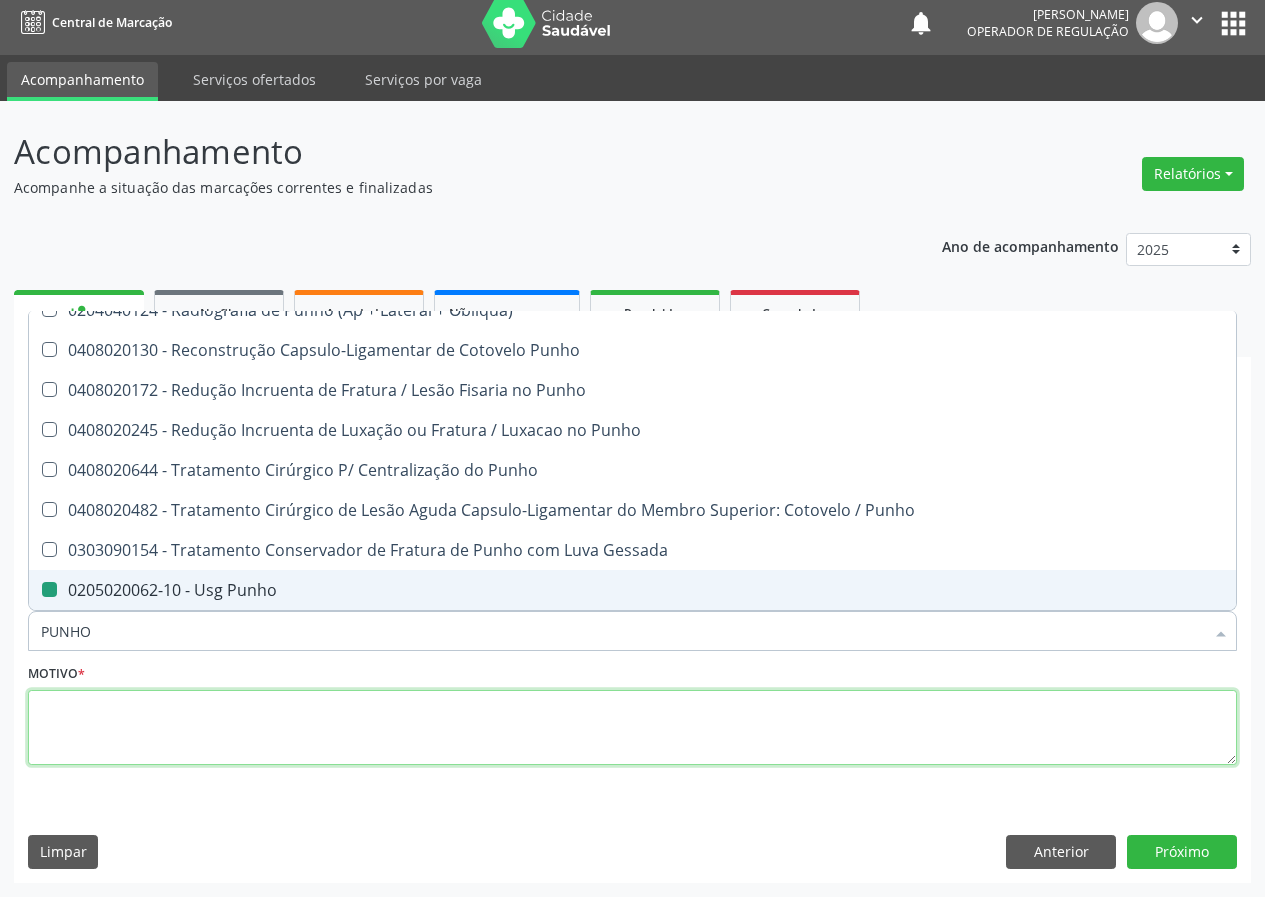 click at bounding box center (632, 728) 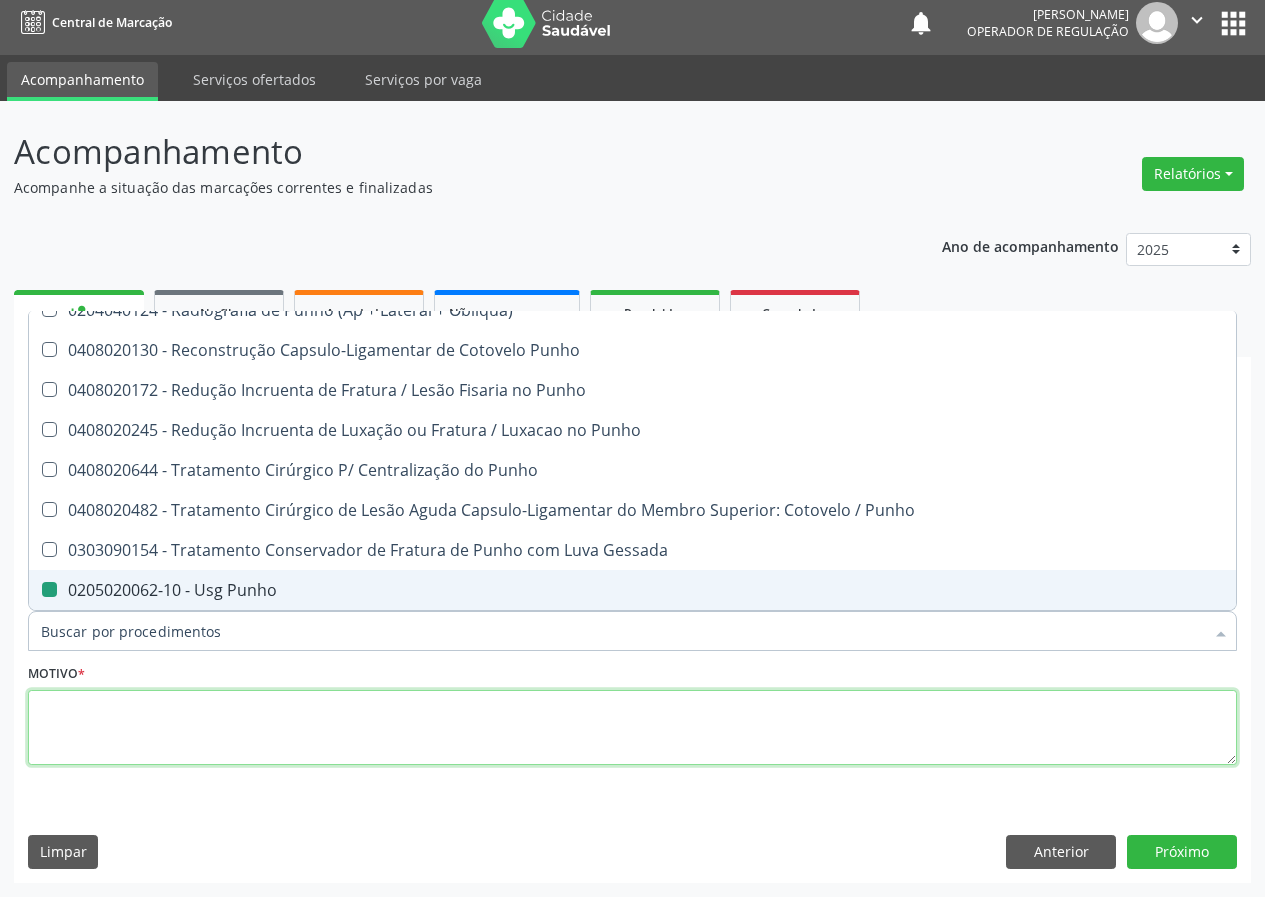 checkbox on "true" 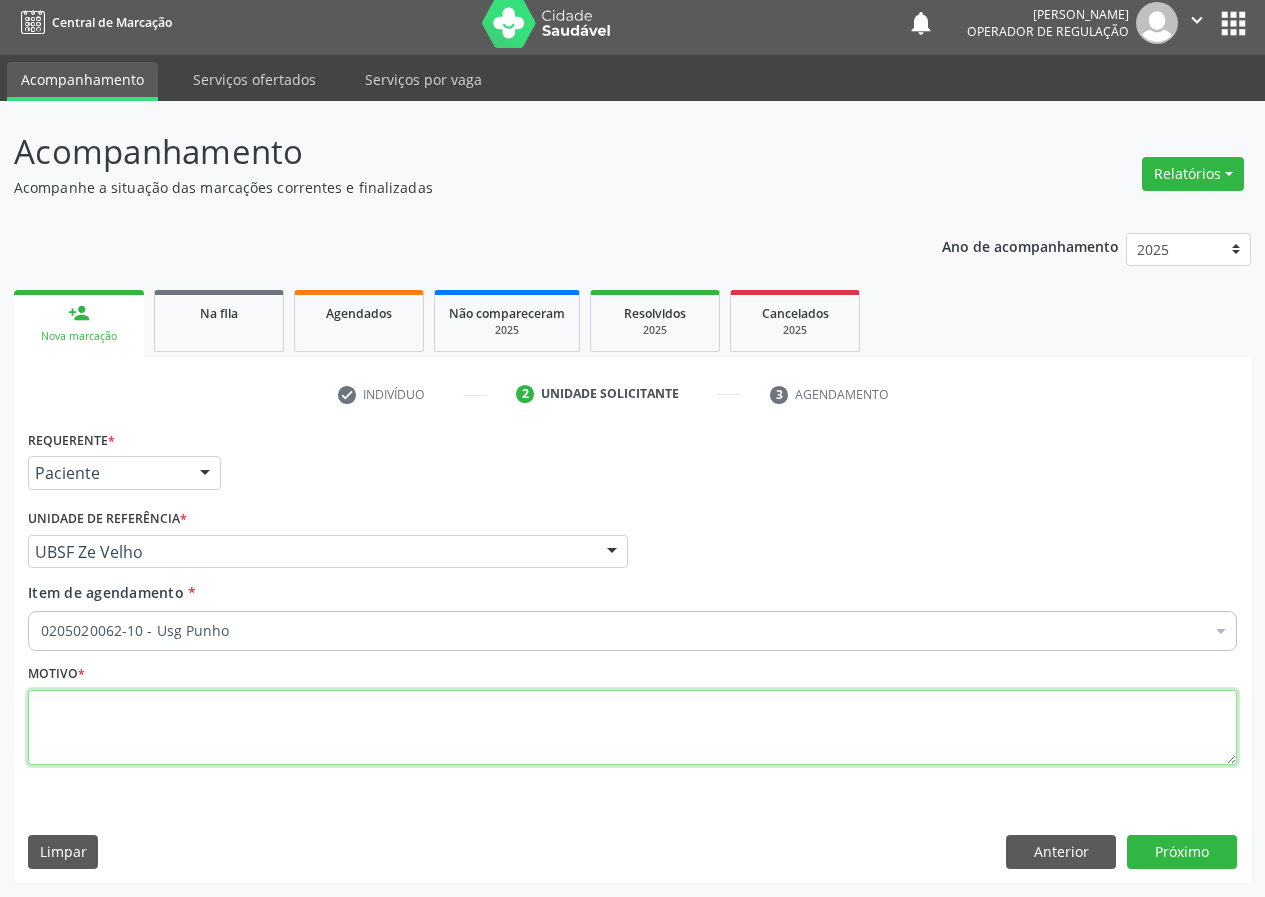 scroll, scrollTop: 0, scrollLeft: 0, axis: both 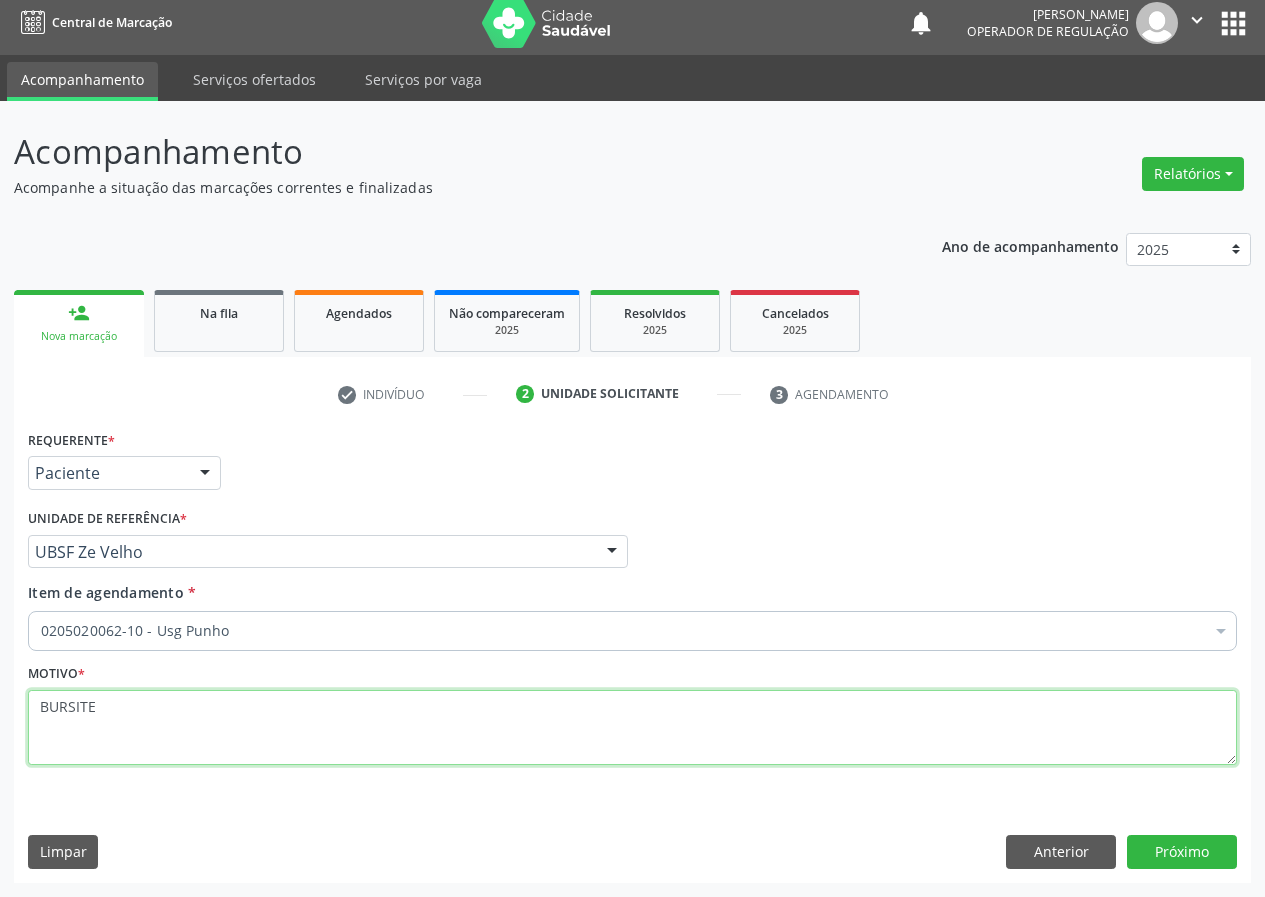 type on "BURSITE" 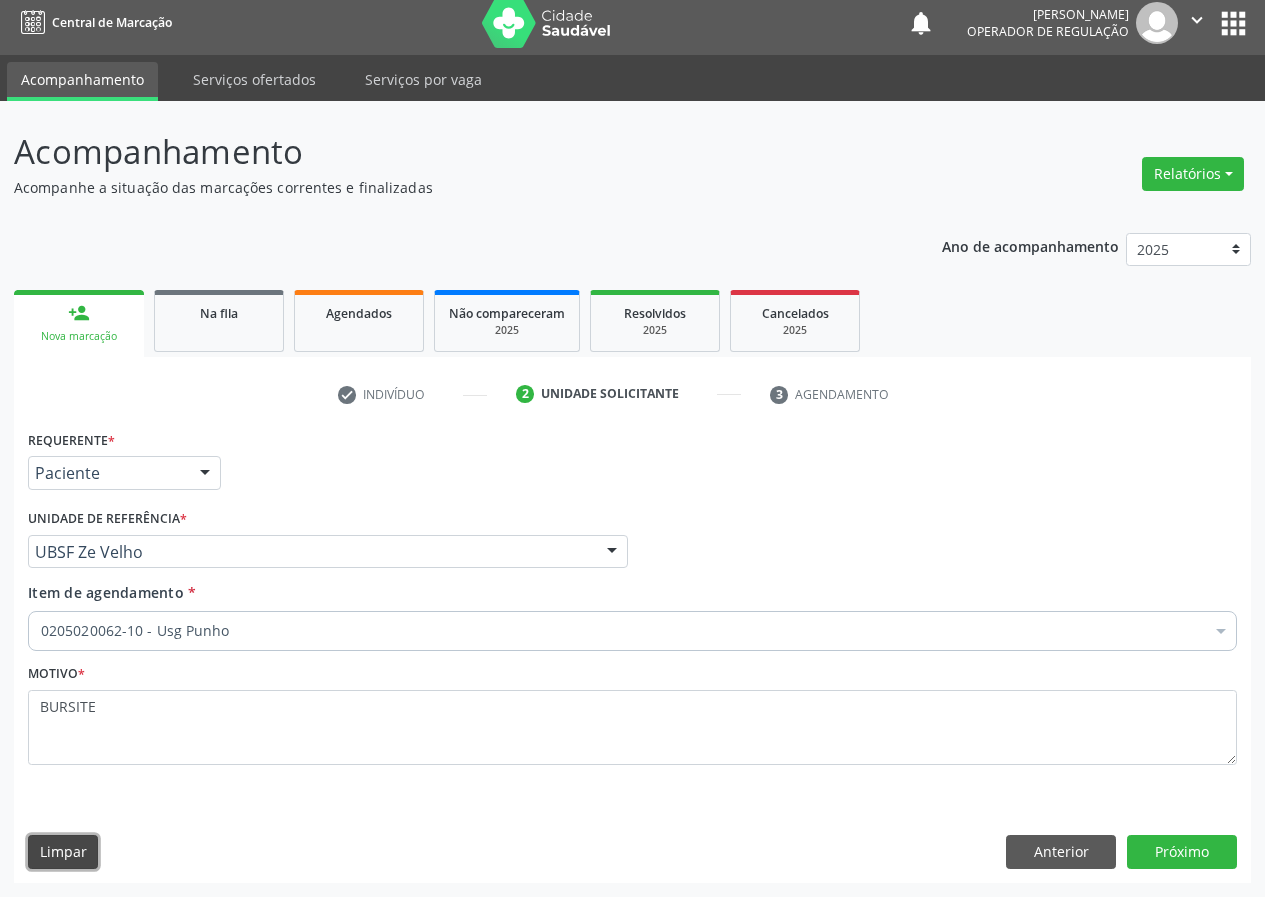 type 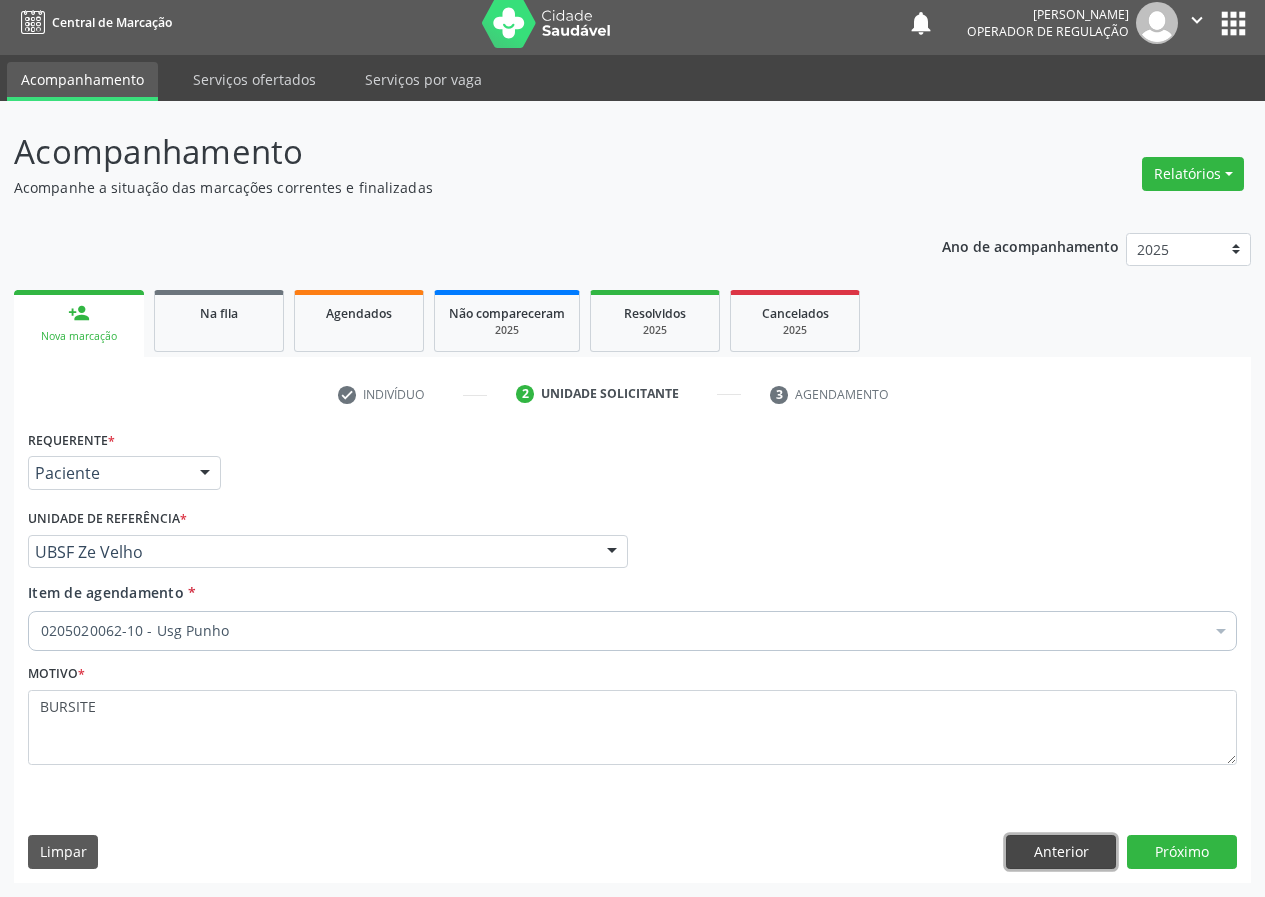 type 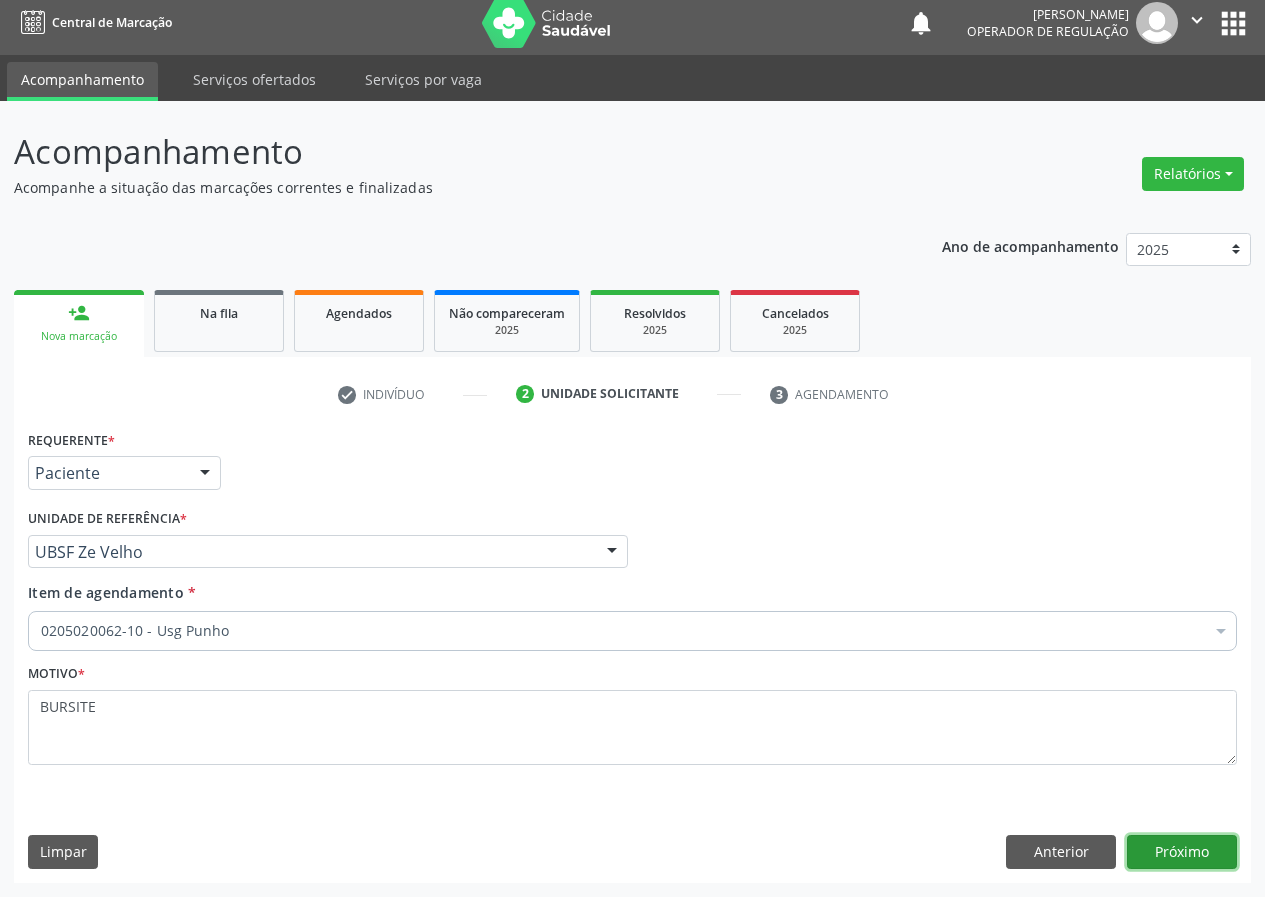 type 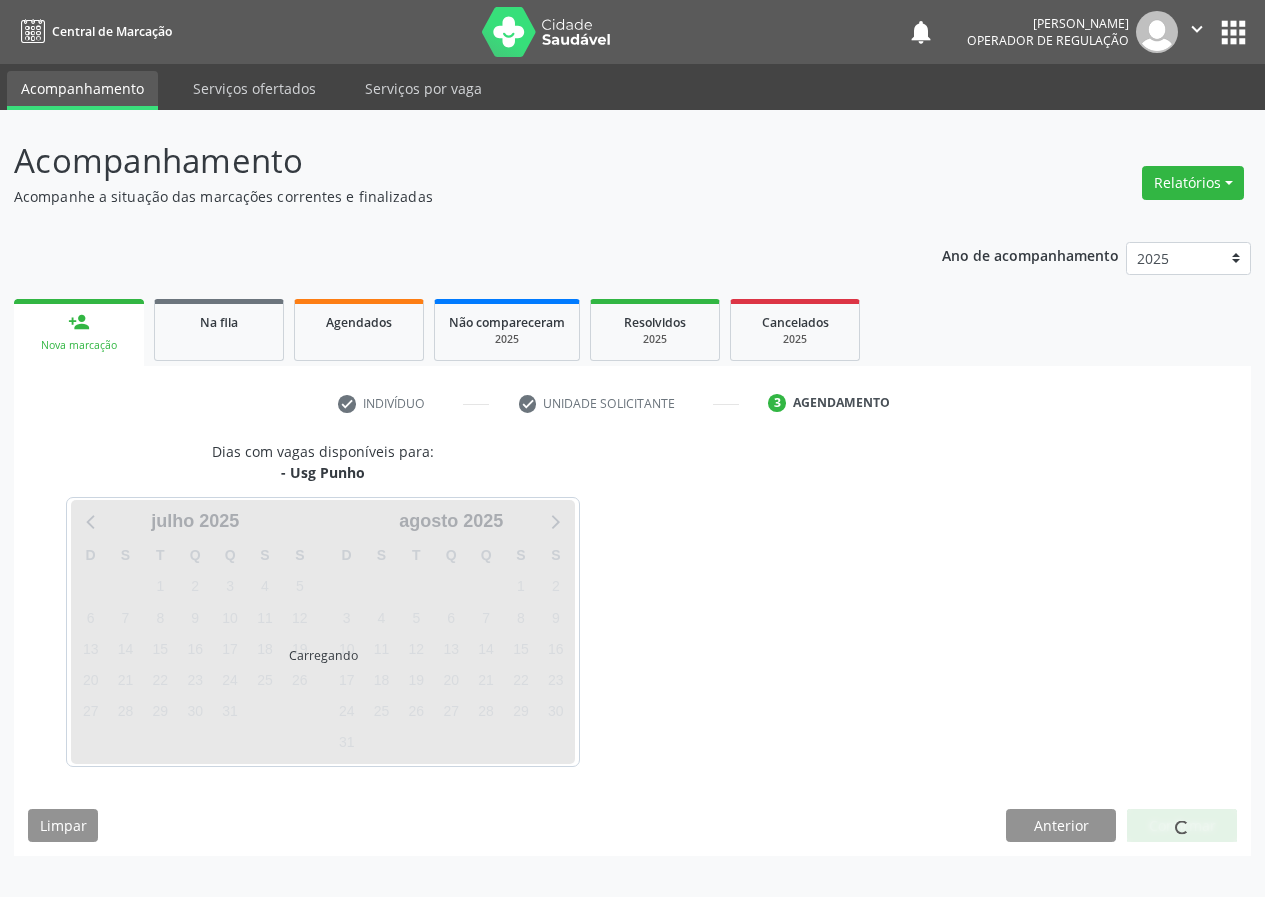 scroll, scrollTop: 0, scrollLeft: 0, axis: both 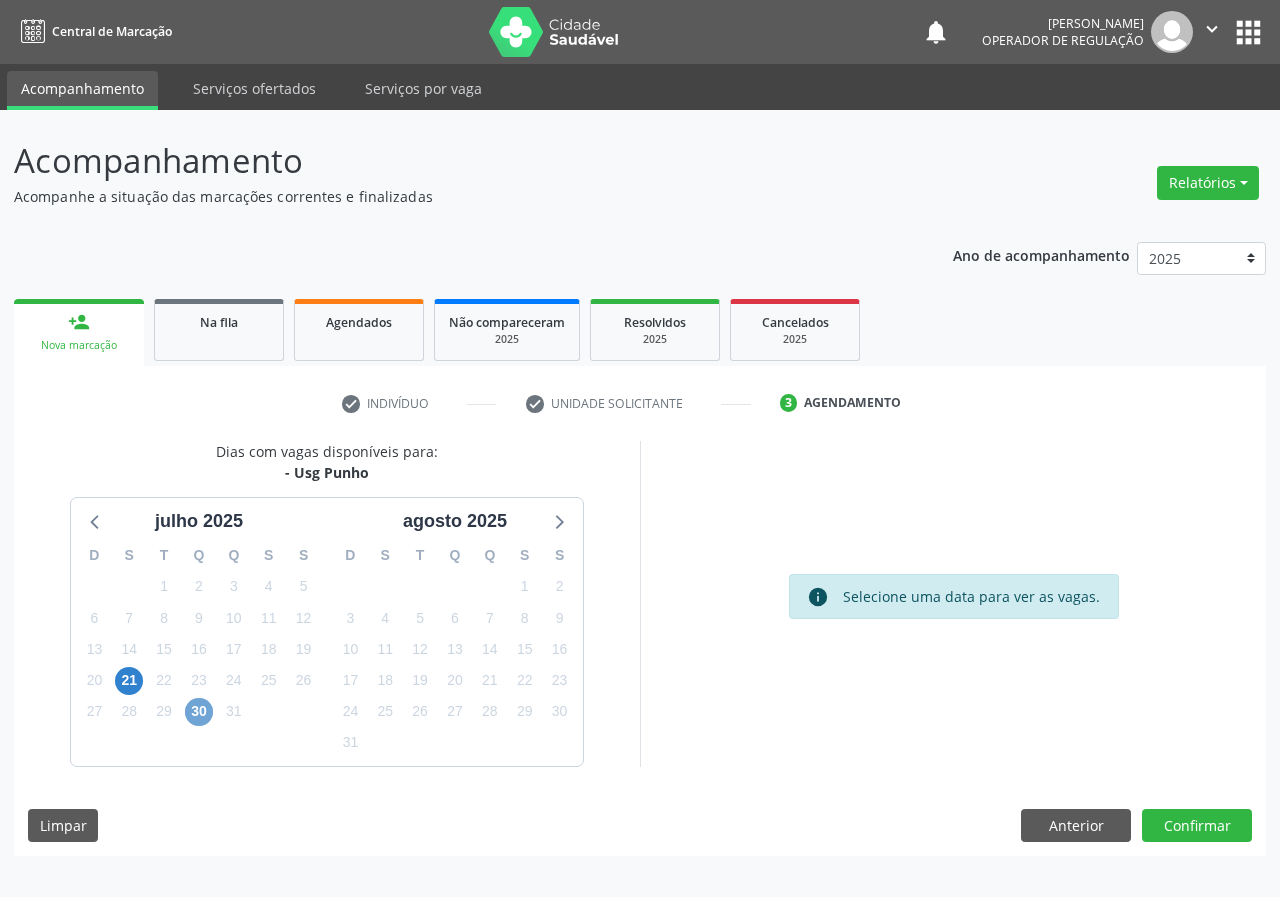 click on "30" at bounding box center (199, 712) 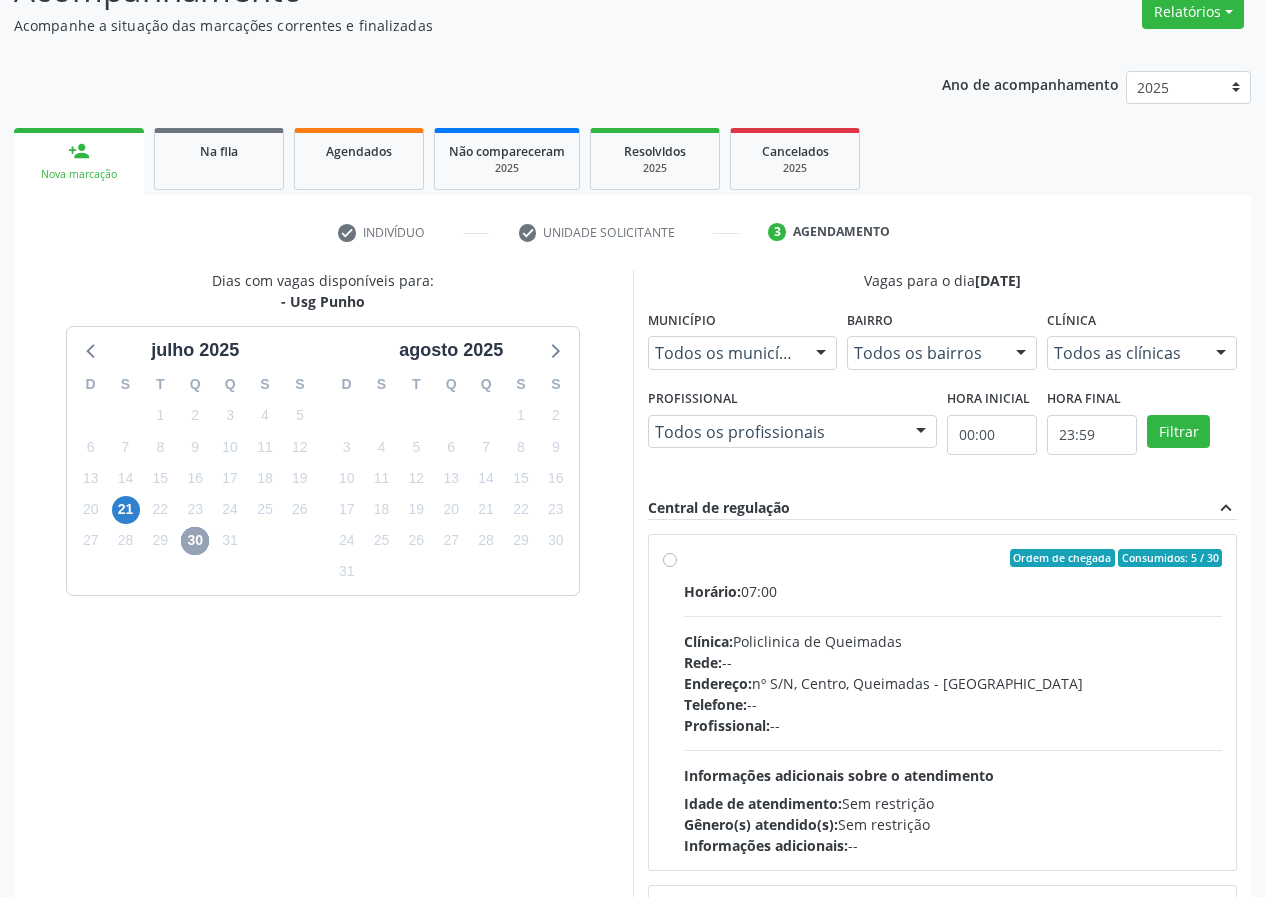 scroll, scrollTop: 298, scrollLeft: 0, axis: vertical 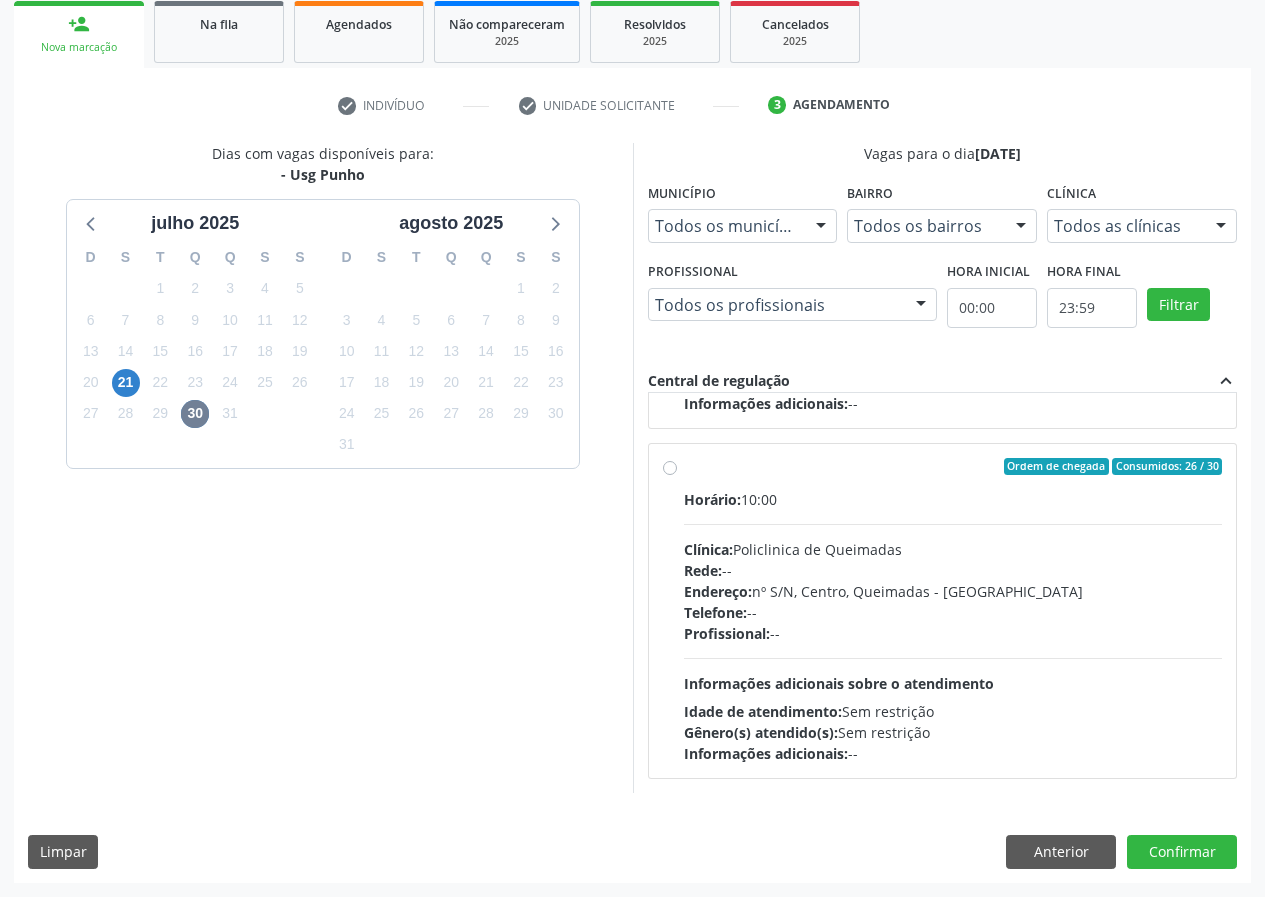 click on "Informações adicionais sobre o atendimento" at bounding box center [839, 683] 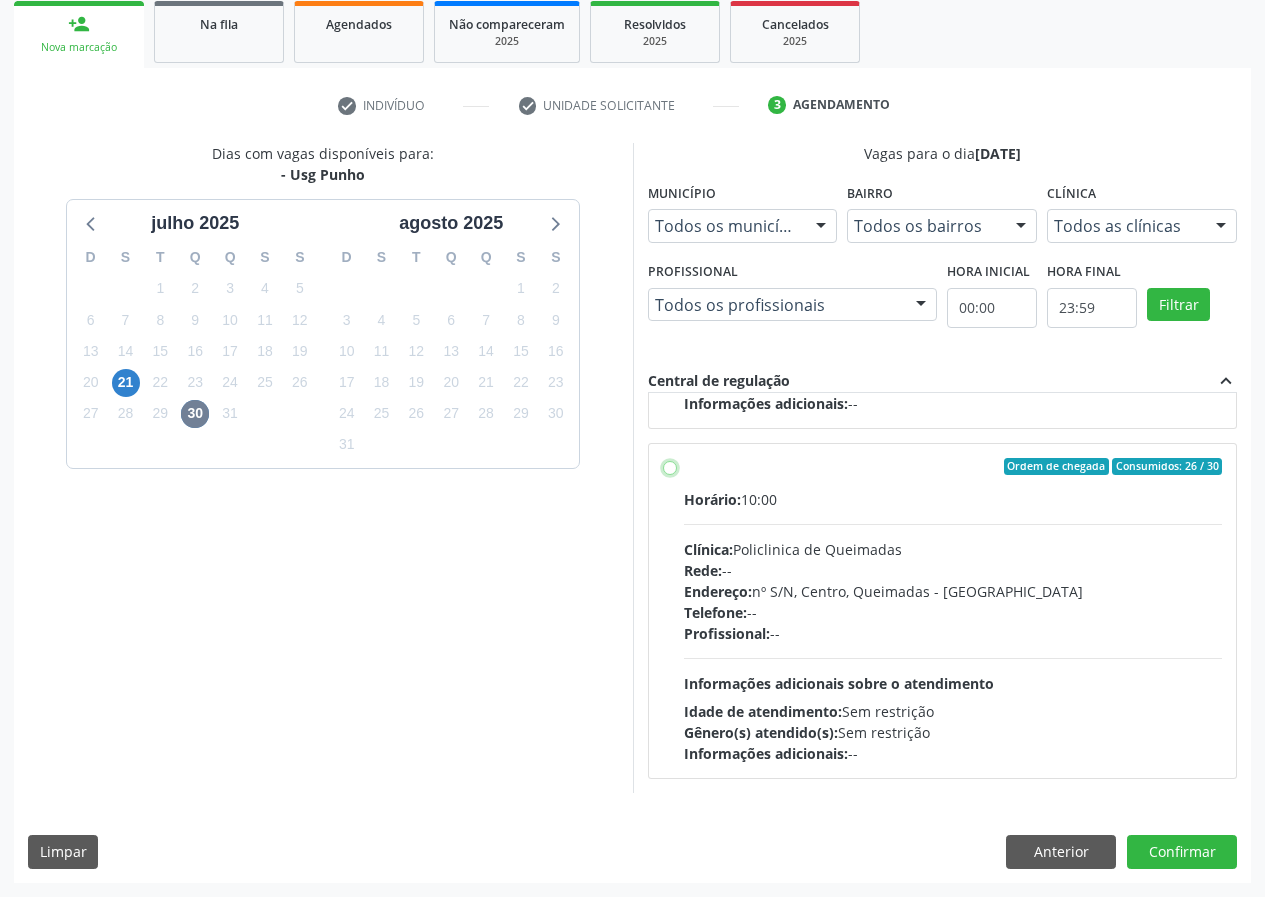 click on "Ordem de chegada
Consumidos: 26 / 30
Horário:   10:00
Clínica:  Policlinica de Queimadas
Rede:
--
Endereço:   nº S/N, Centro, Queimadas - PB
Telefone:   --
Profissional:
--
Informações adicionais sobre o atendimento
Idade de atendimento:
Sem restrição
Gênero(s) atendido(s):
Sem restrição
Informações adicionais:
--" at bounding box center [670, 467] 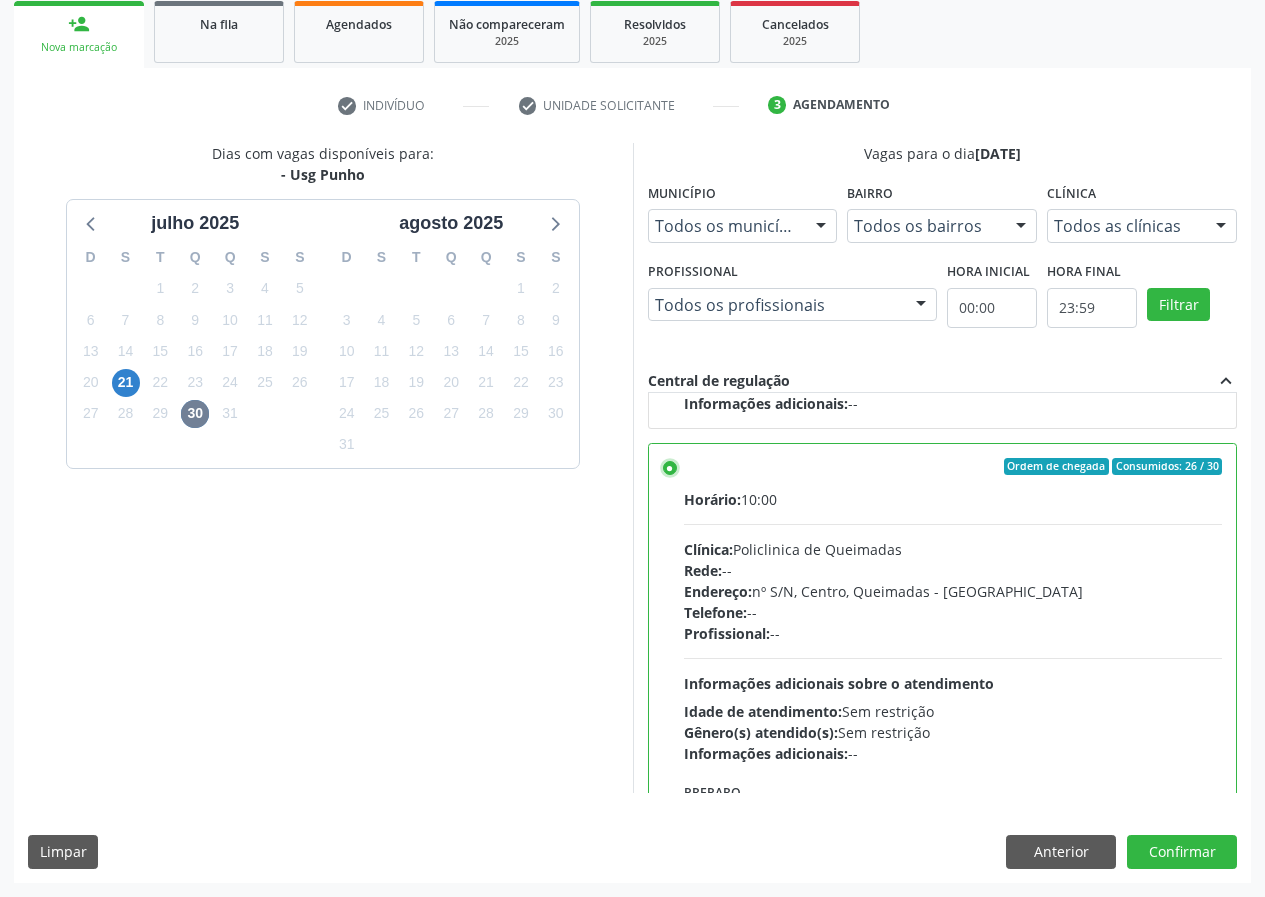 scroll, scrollTop: 450, scrollLeft: 0, axis: vertical 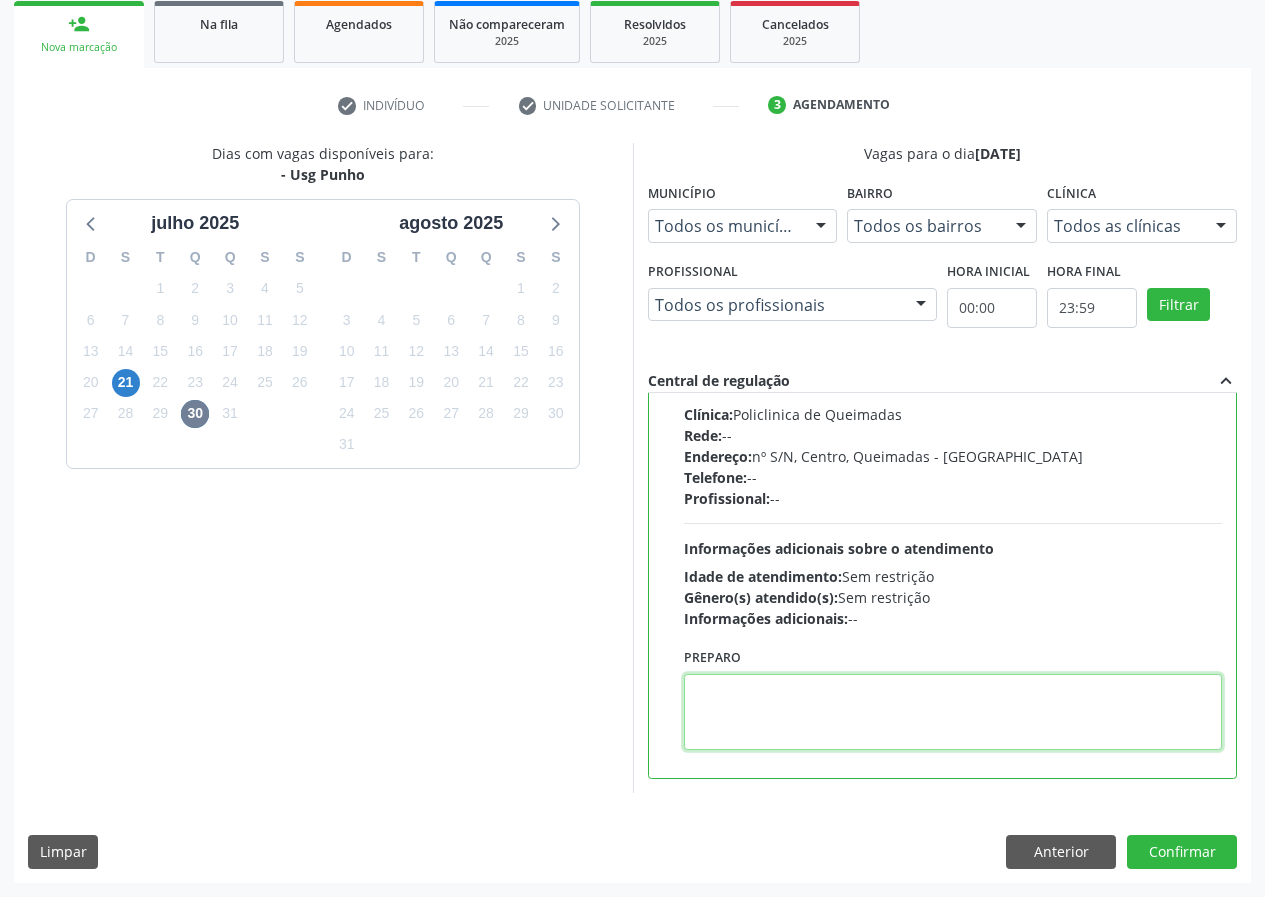 click at bounding box center [953, 712] 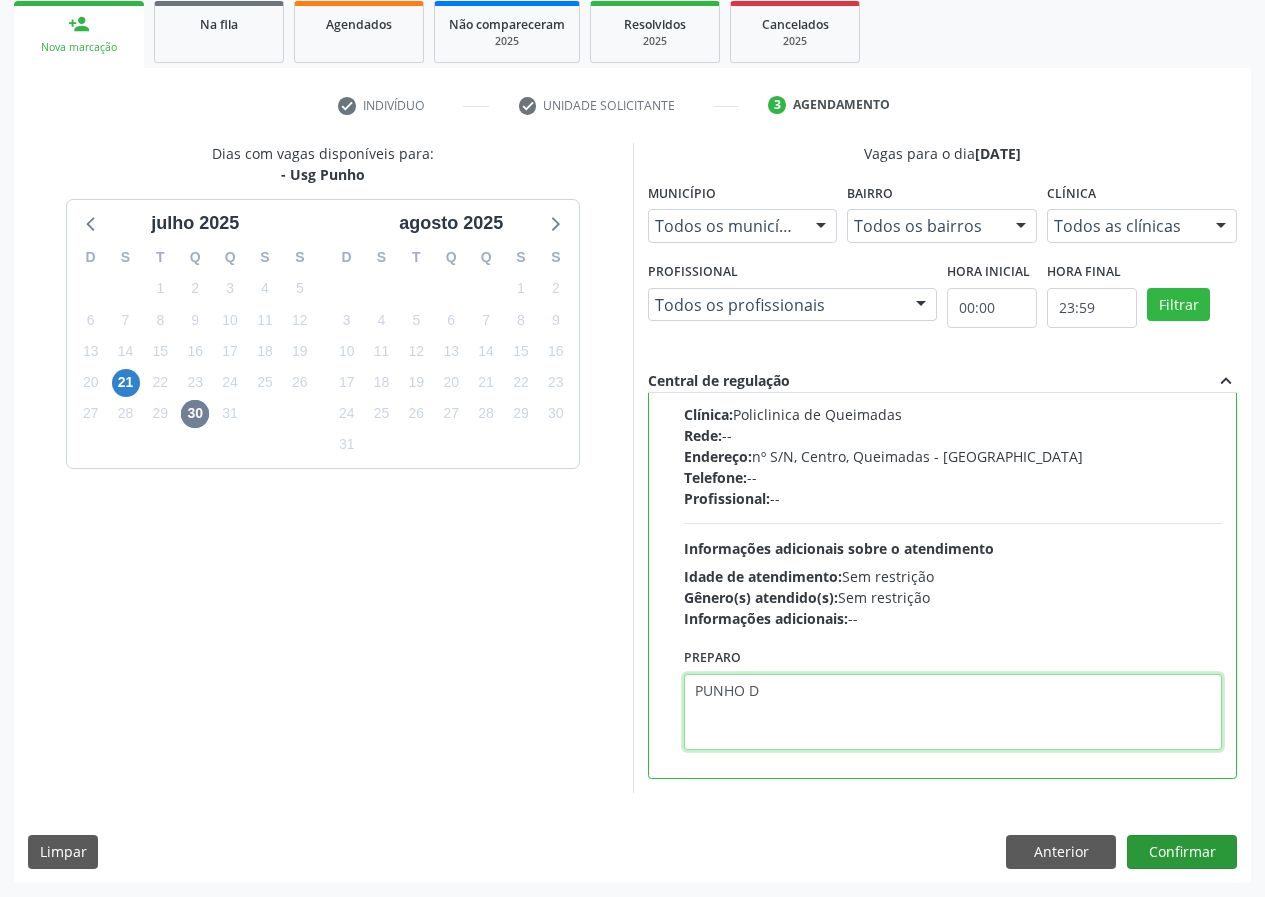type on "PUNHO D" 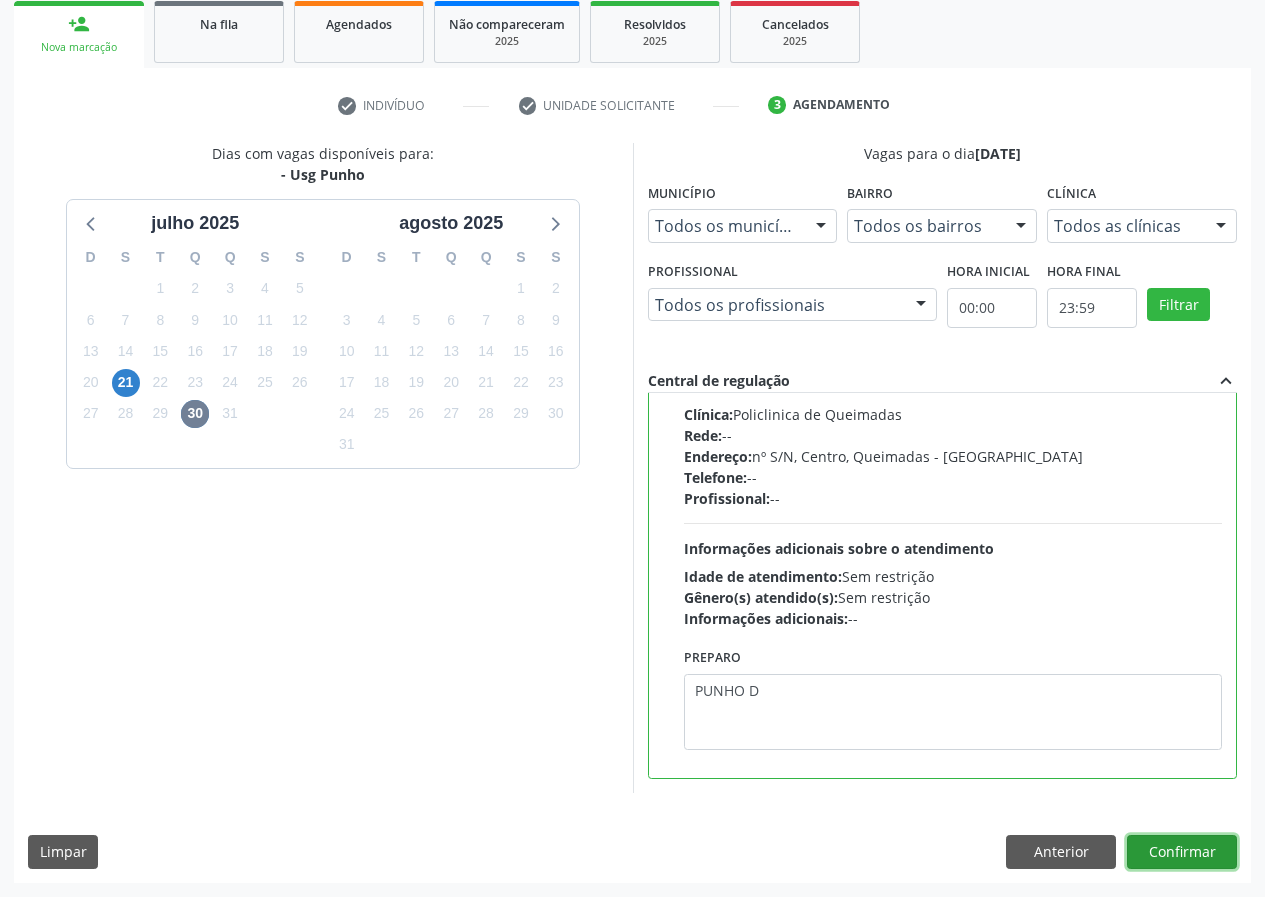 click on "Confirmar" at bounding box center [1182, 852] 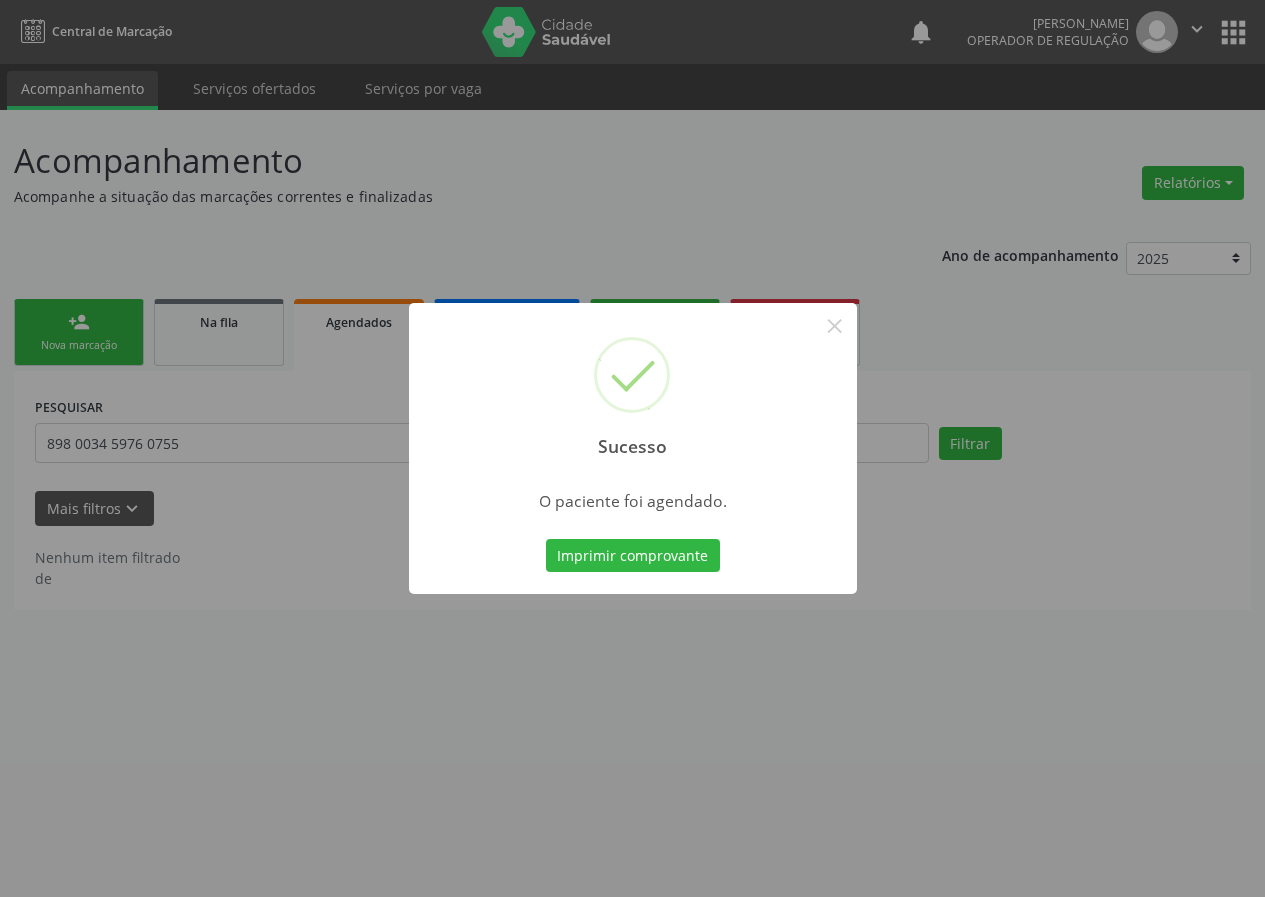 scroll, scrollTop: 0, scrollLeft: 0, axis: both 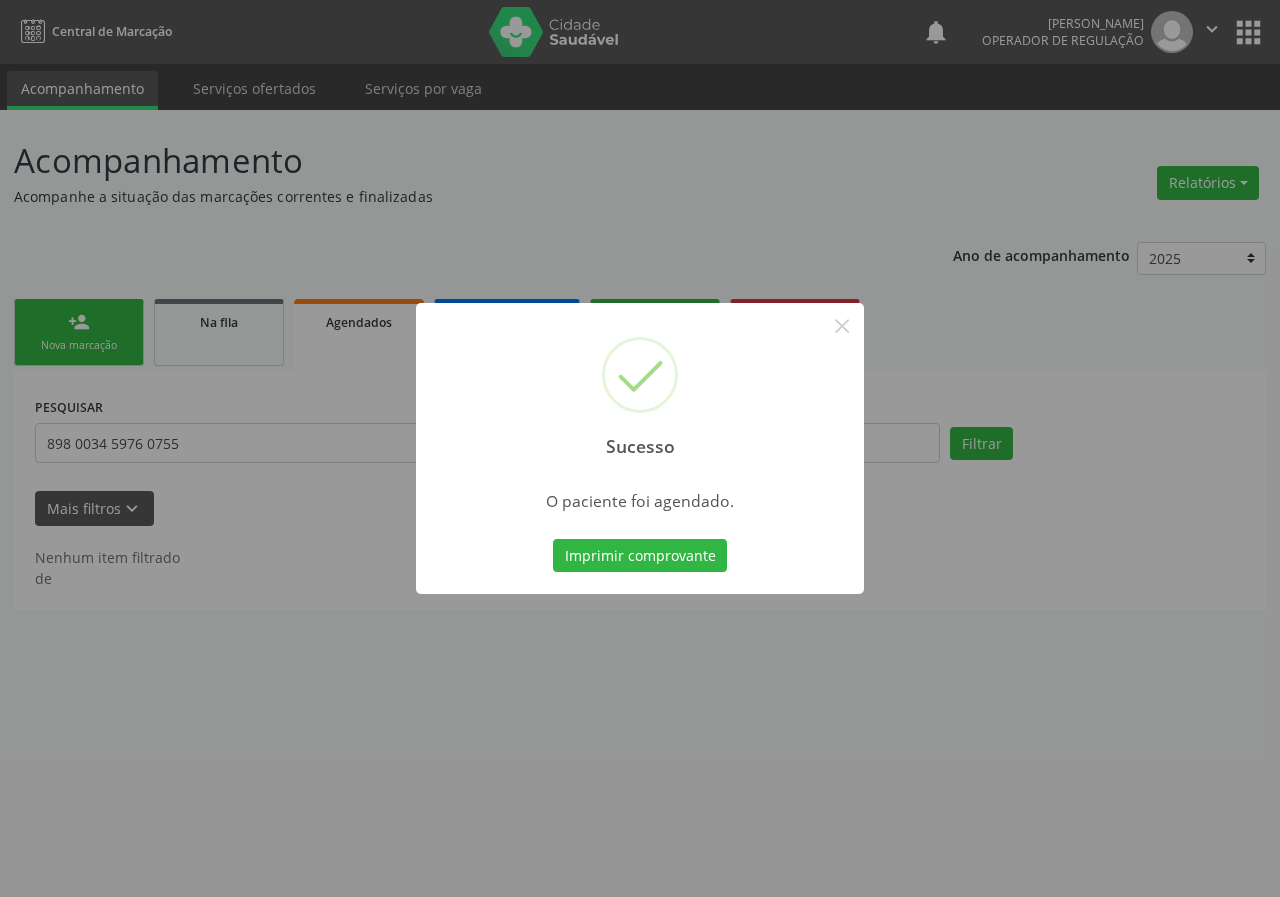 click on "Imprimir comprovante Cancel" at bounding box center (640, 556) 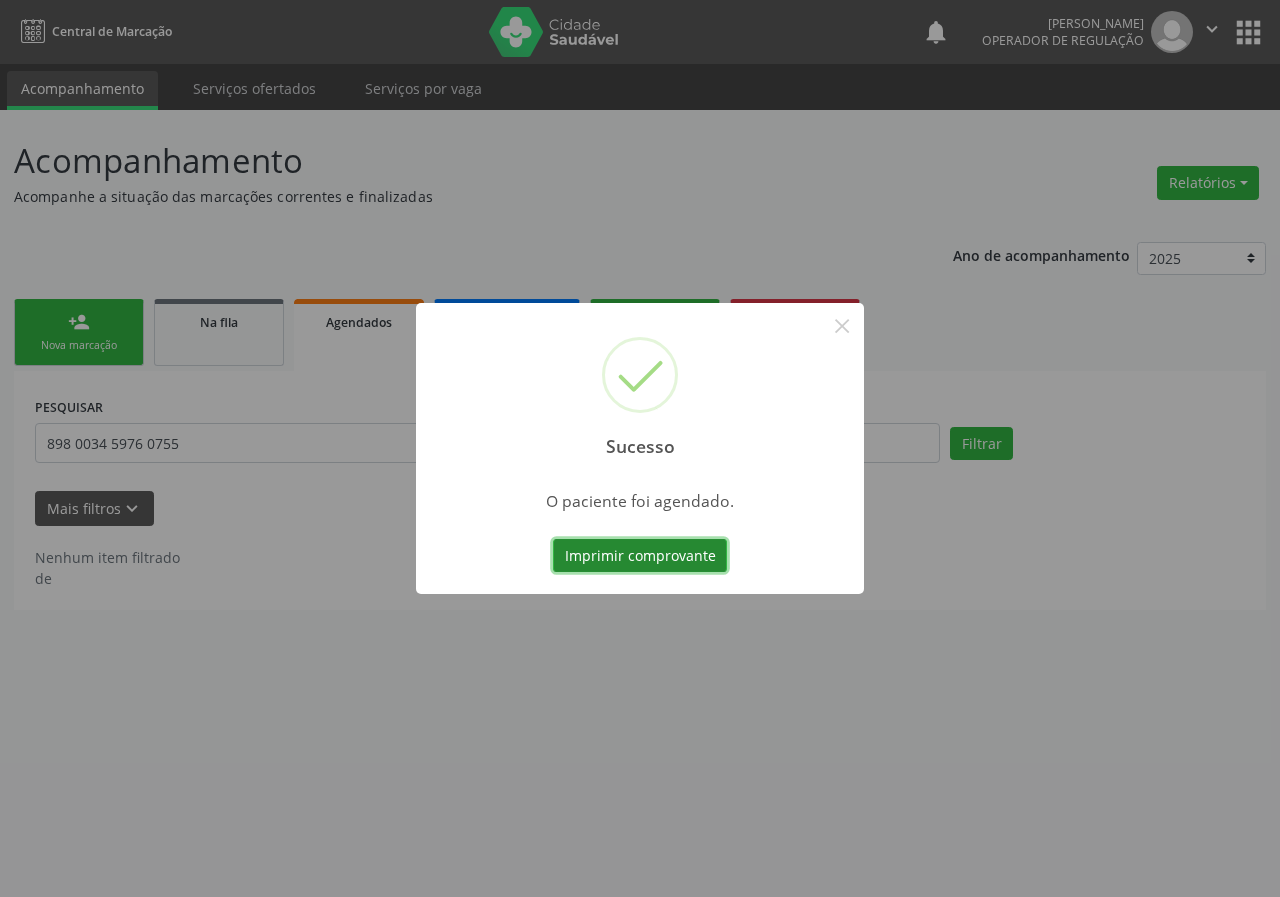 click on "Imprimir comprovante" at bounding box center [640, 556] 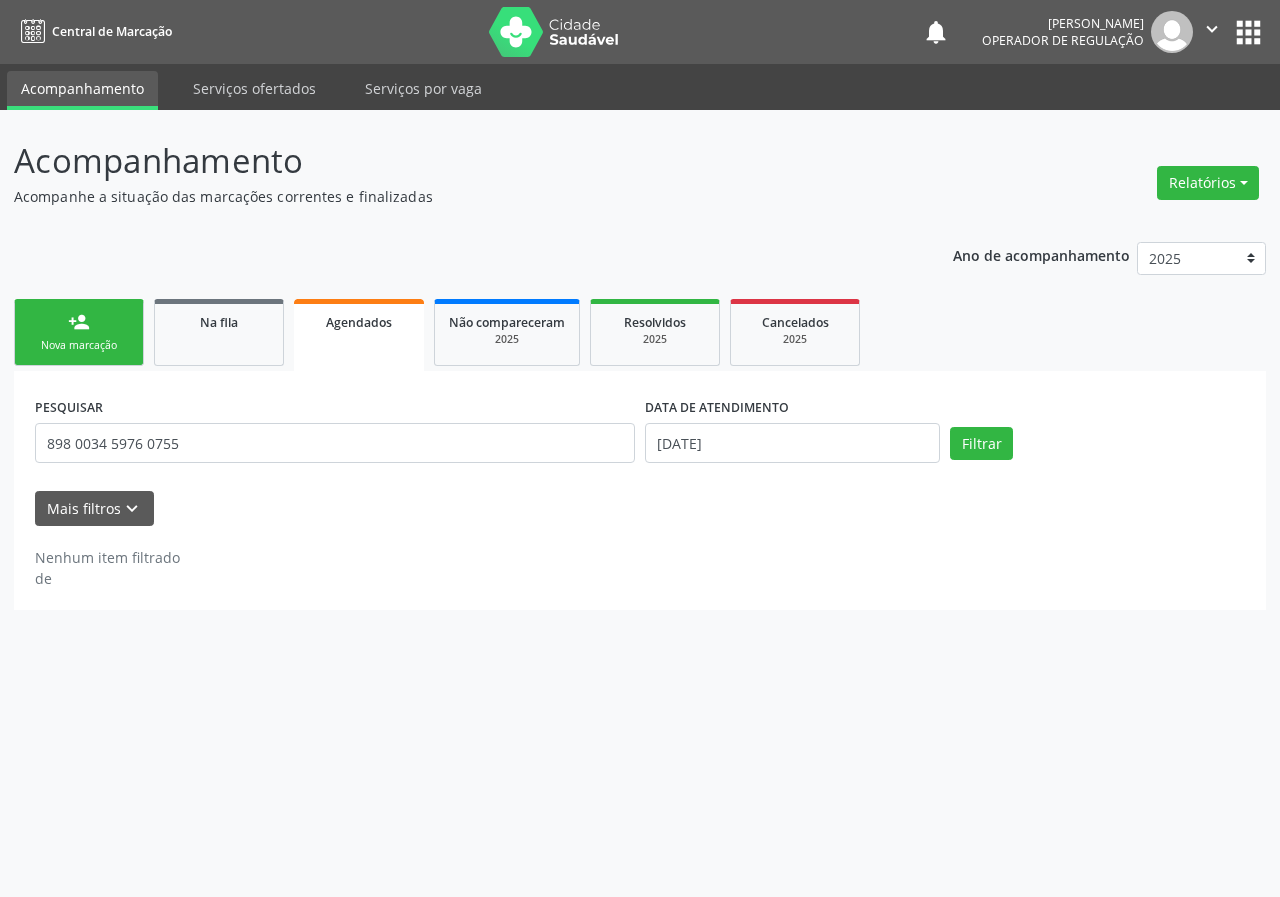 click on "Nova marcação" at bounding box center (79, 345) 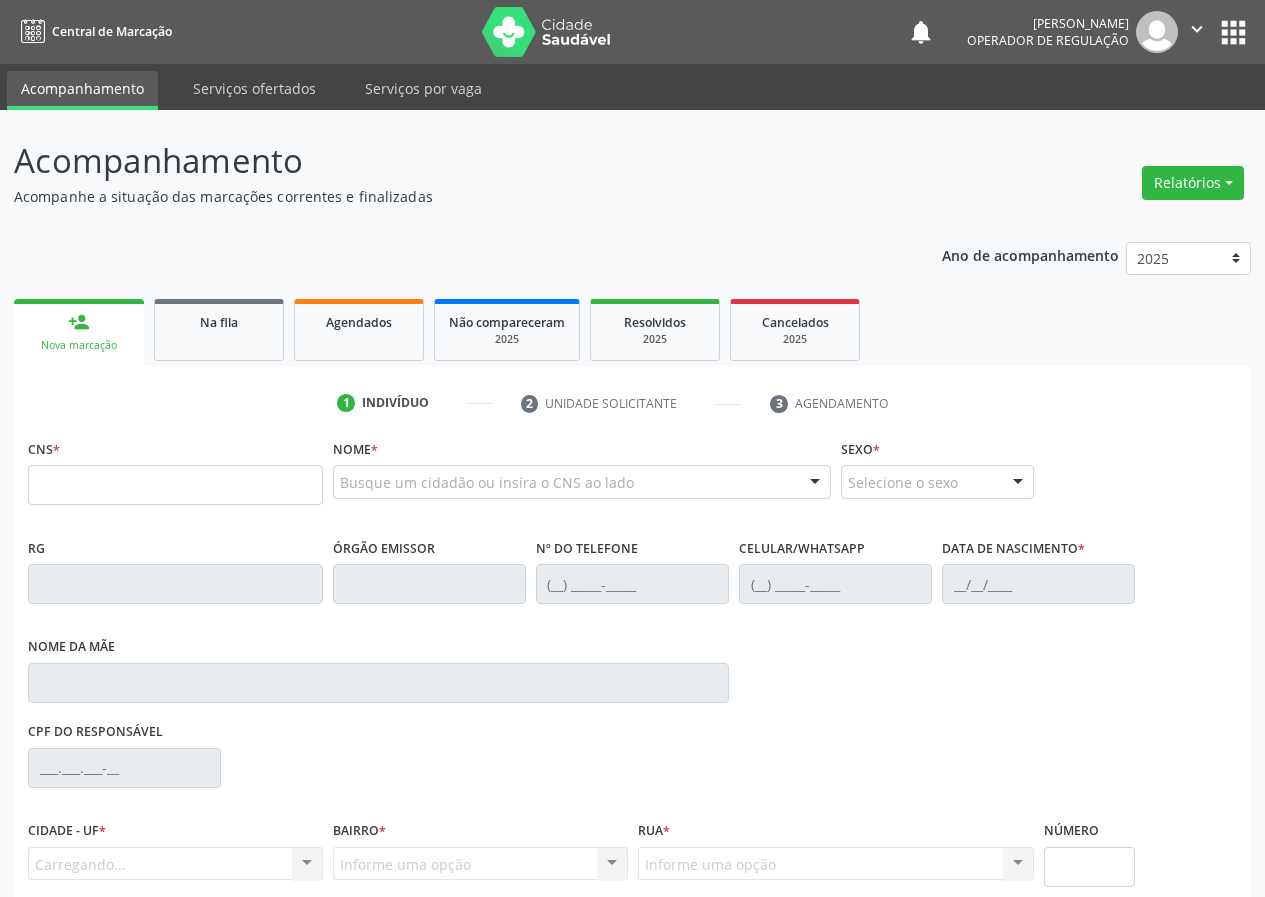 click on "CNS
*" at bounding box center (175, 469) 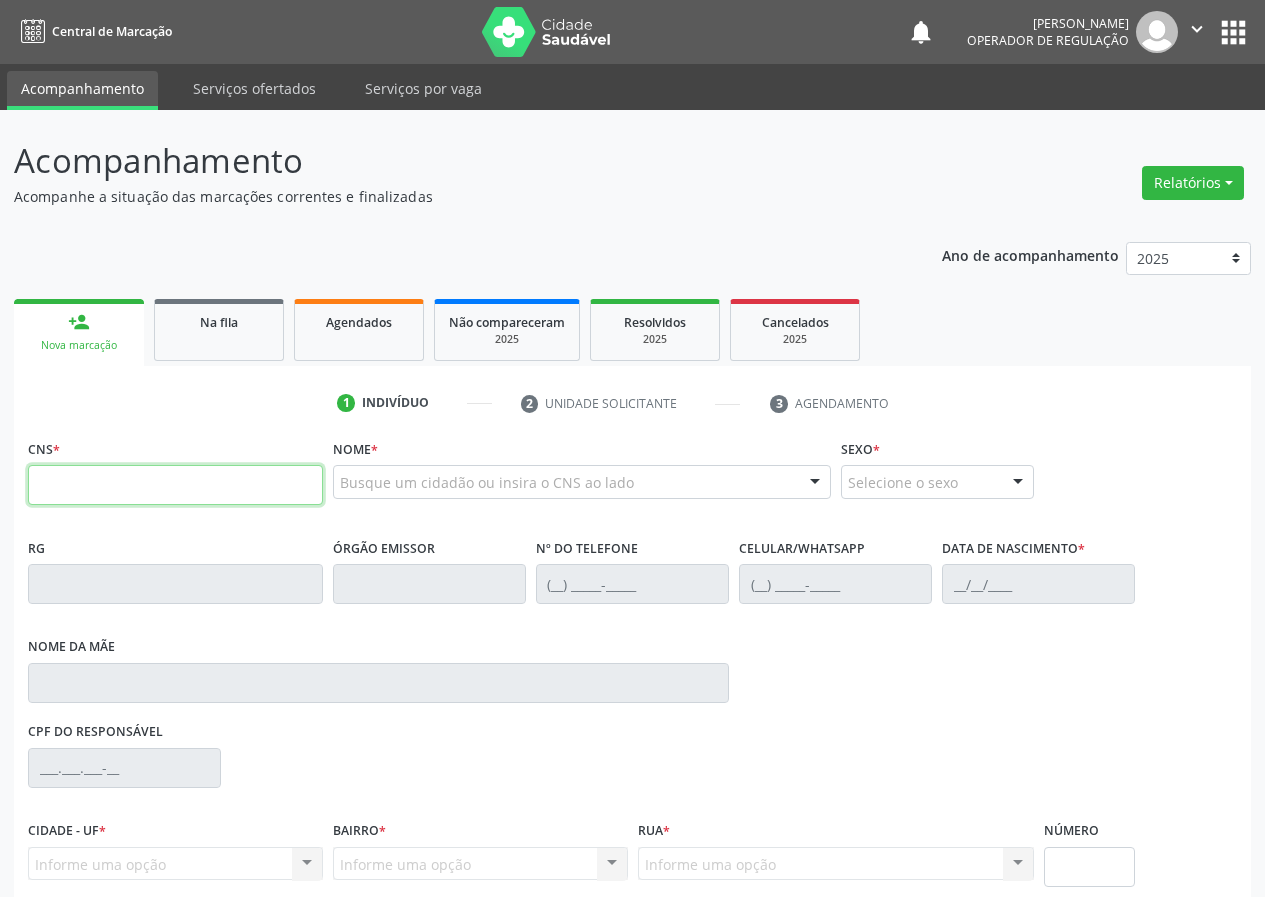 click at bounding box center (175, 485) 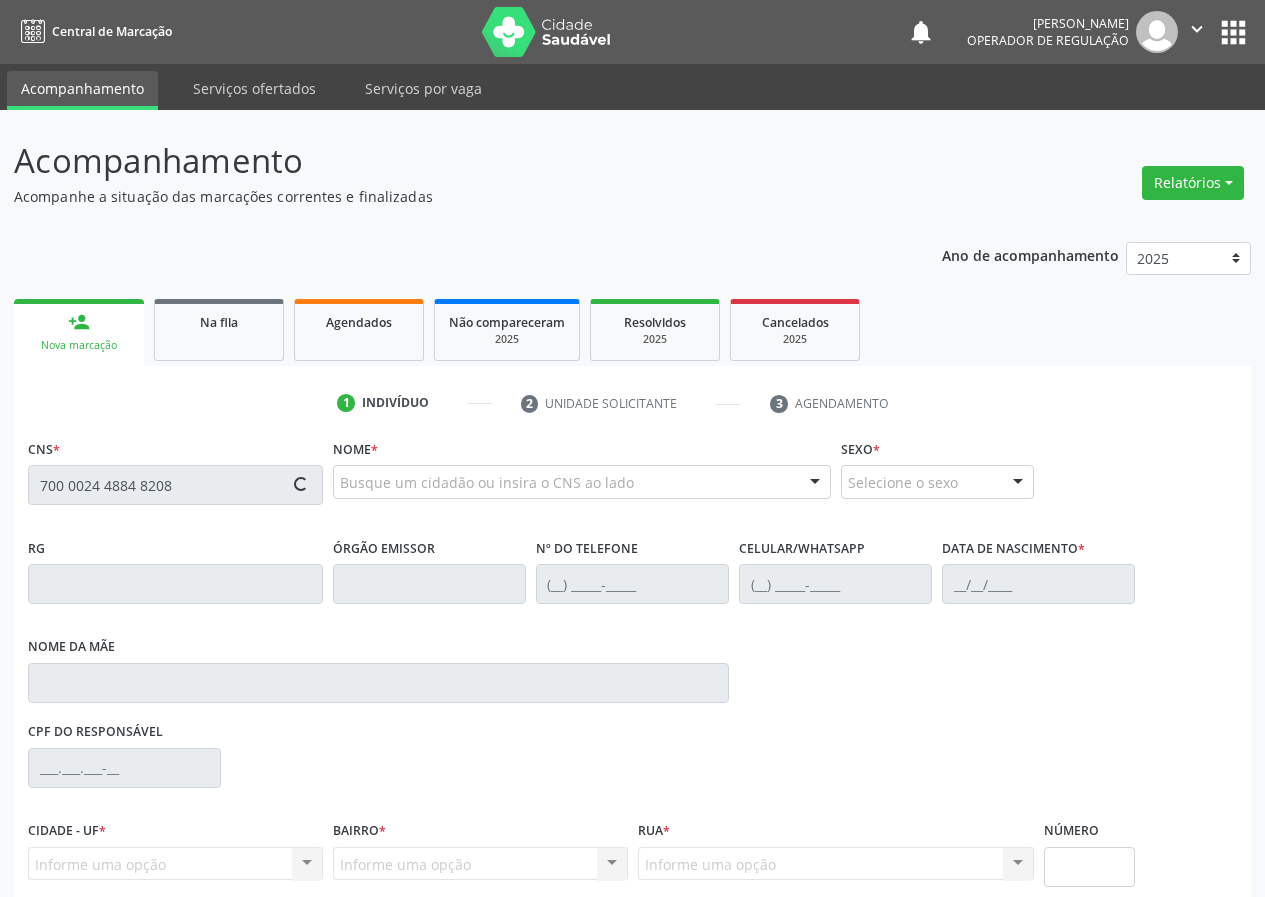 type on "700 0024 4884 8208" 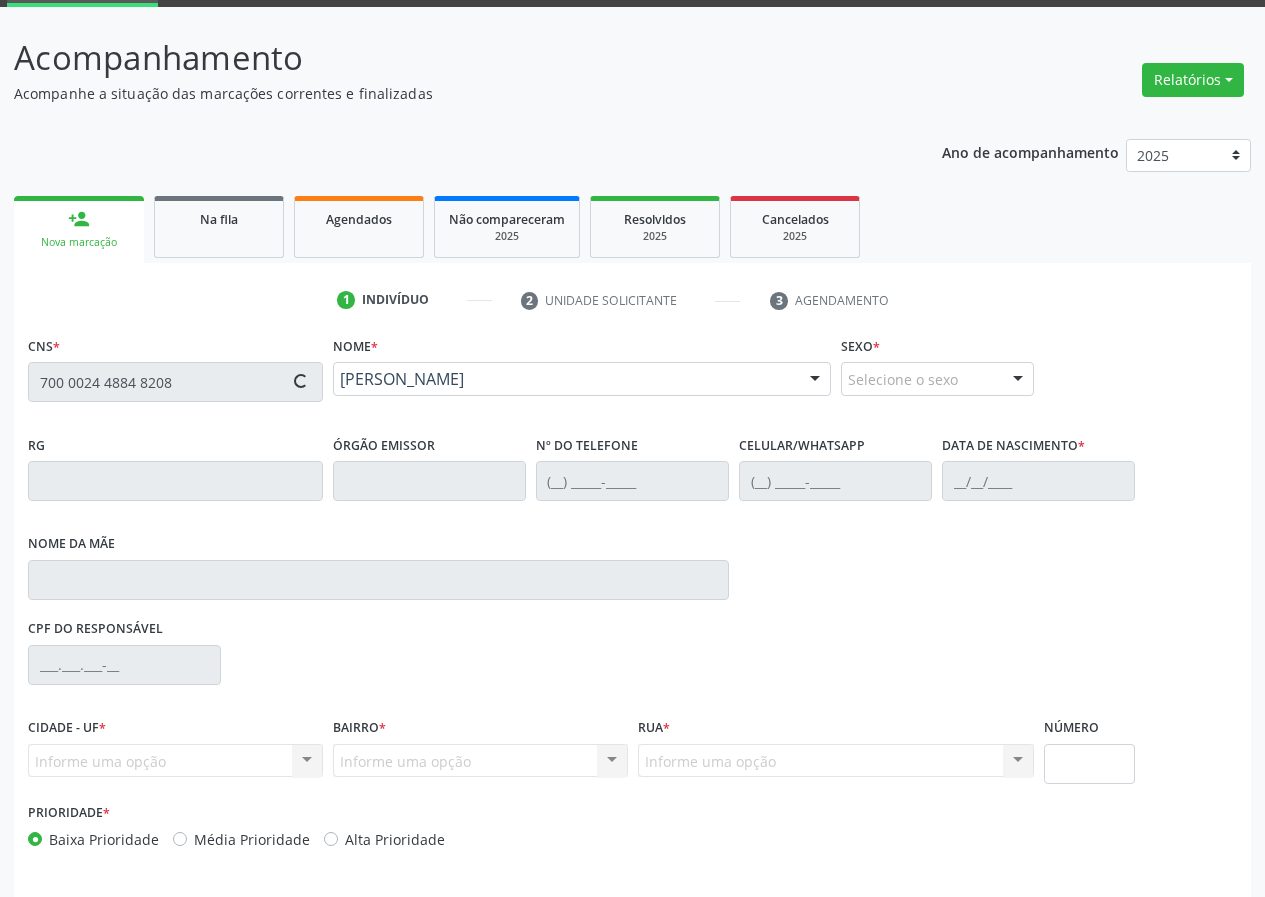 scroll, scrollTop: 173, scrollLeft: 0, axis: vertical 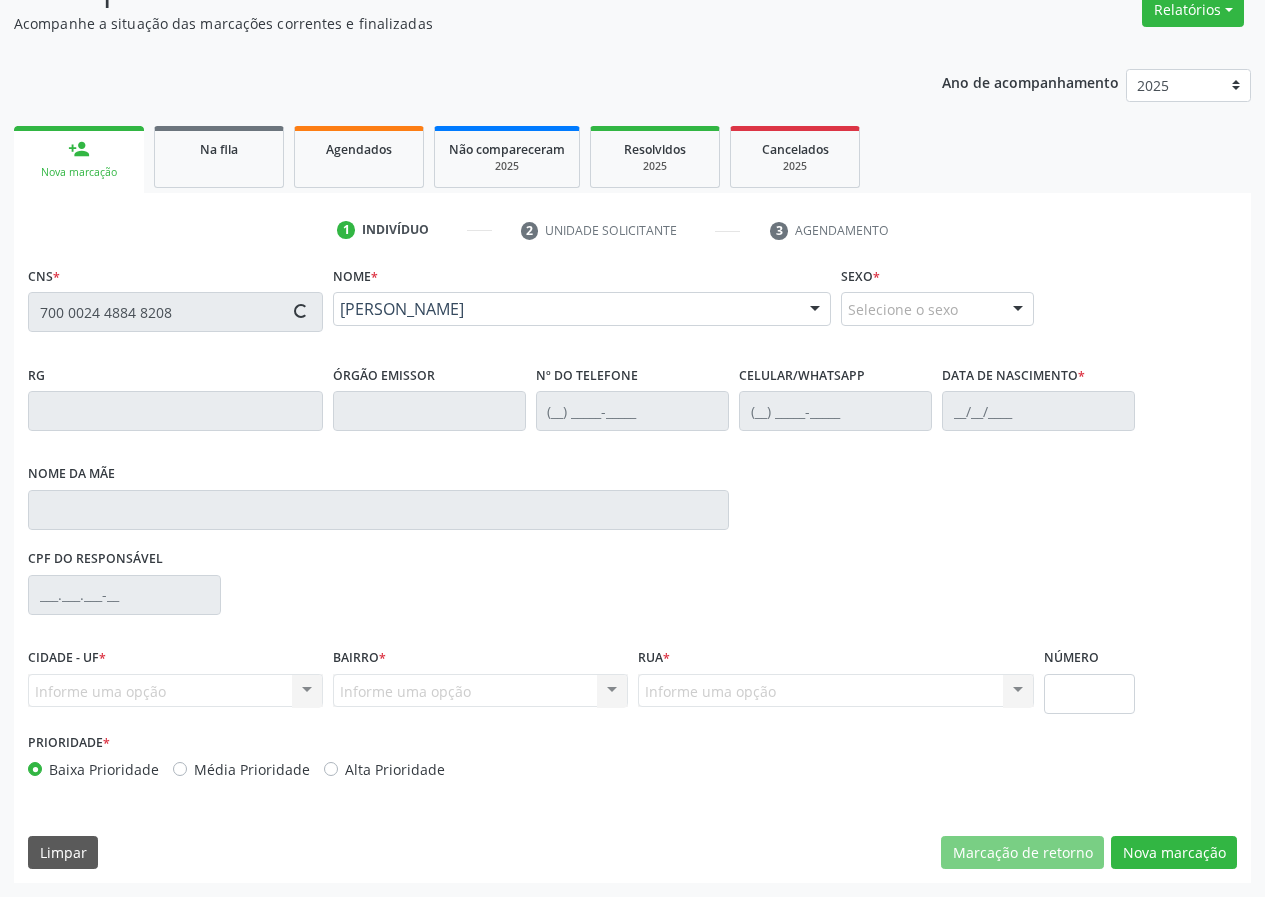 type on "(83) 99190-1926" 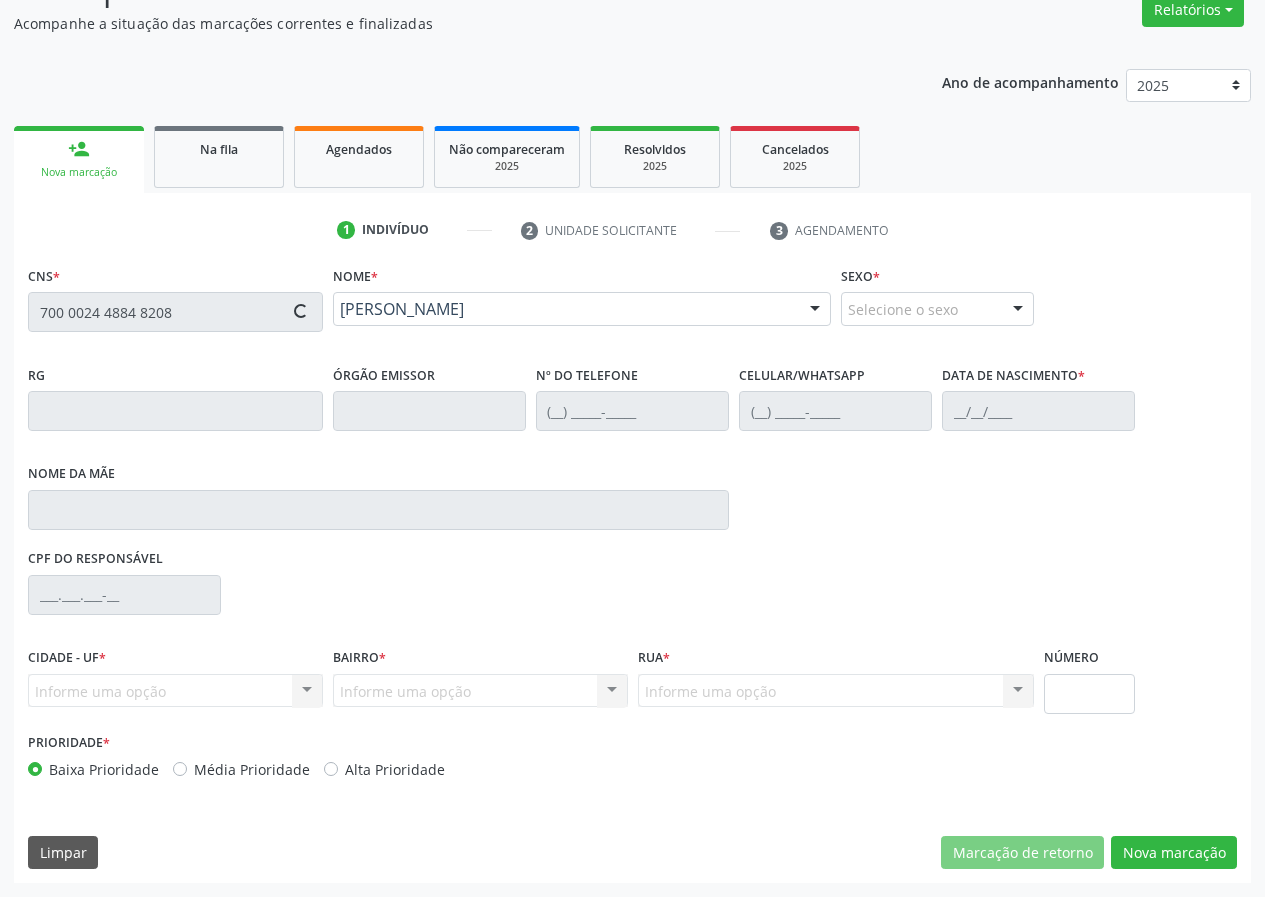 type on "(83) 99190-1926" 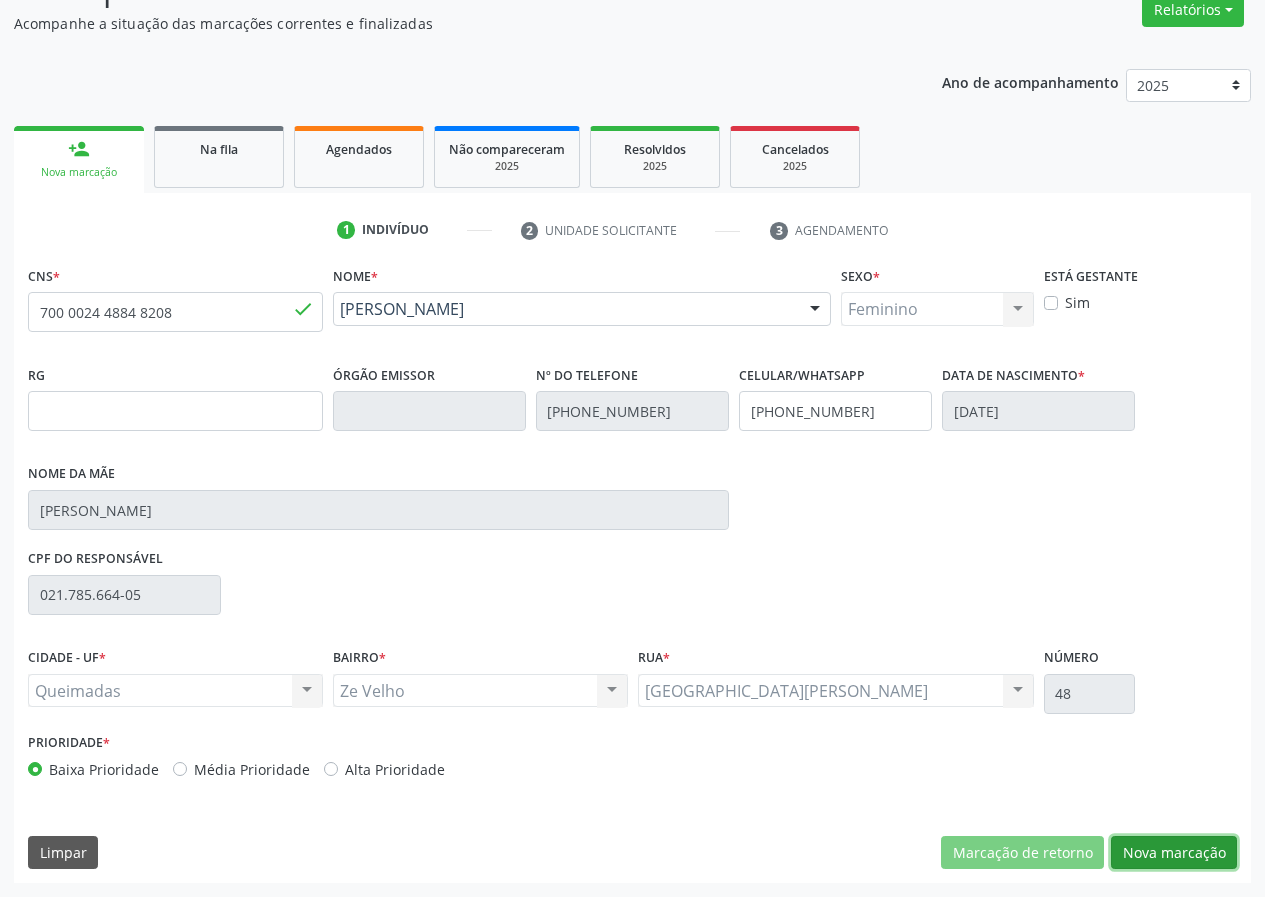 click on "Nova marcação" at bounding box center [1174, 853] 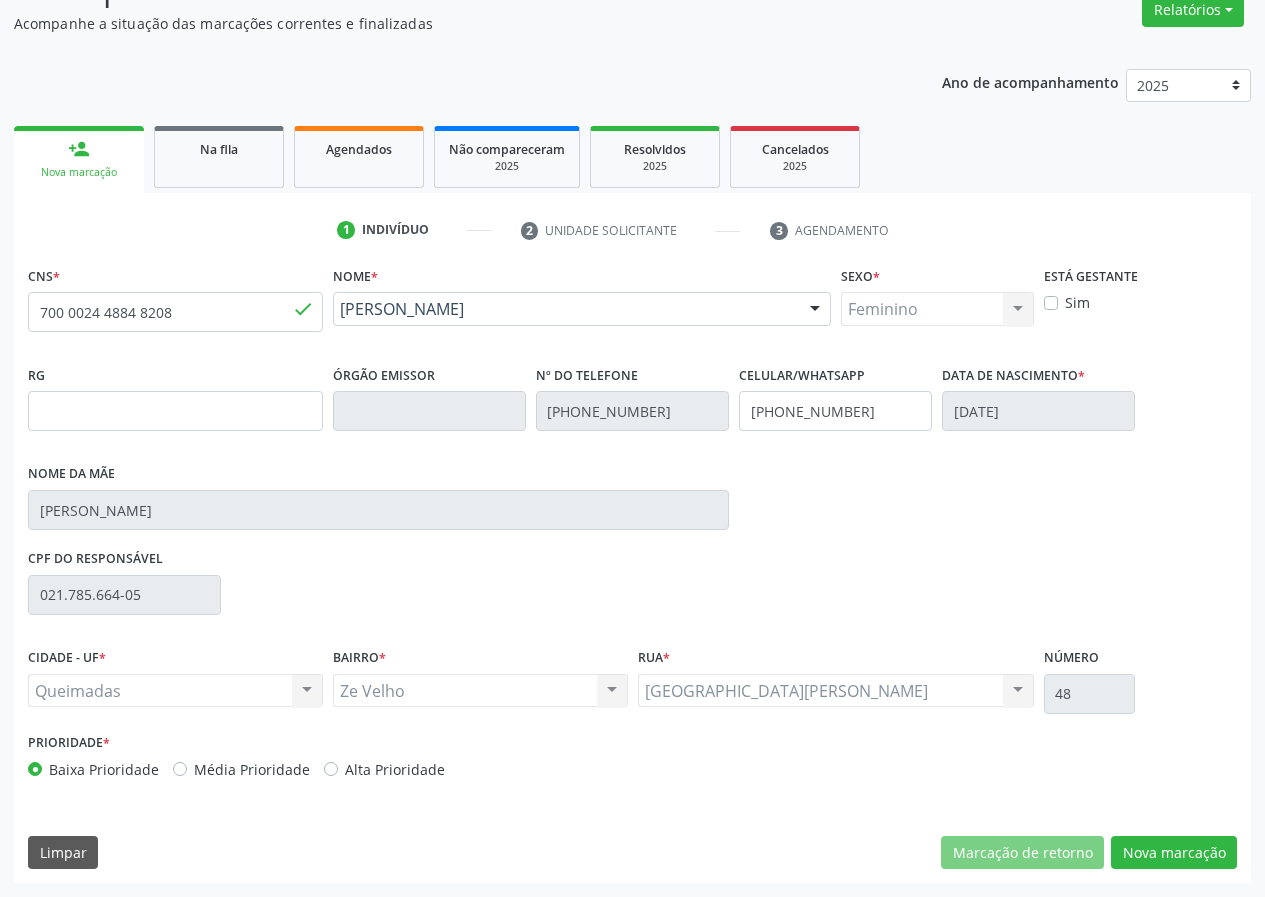 scroll, scrollTop: 9, scrollLeft: 0, axis: vertical 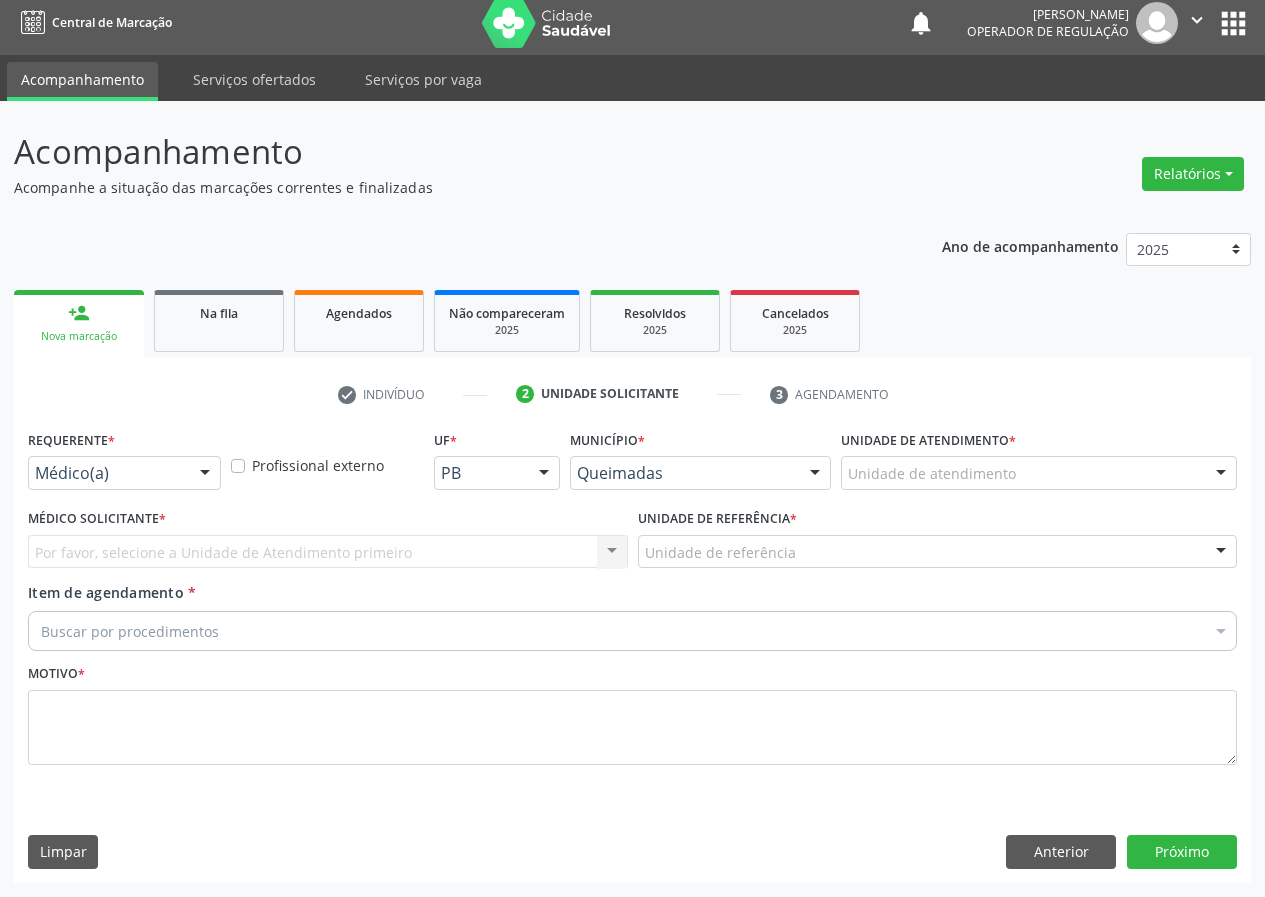 drag, startPoint x: 109, startPoint y: 440, endPoint x: 84, endPoint y: 479, distance: 46.32494 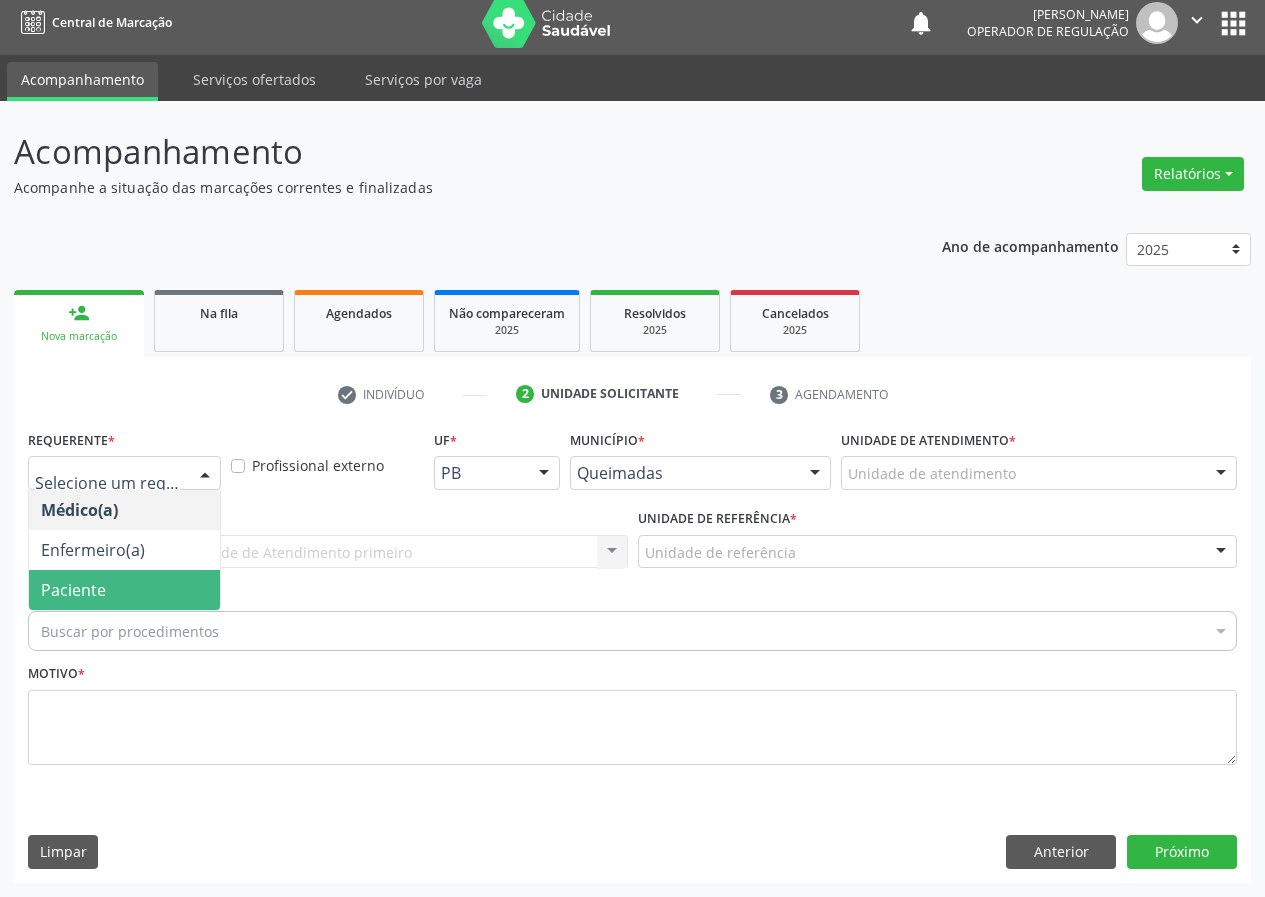 click on "Paciente" at bounding box center [73, 590] 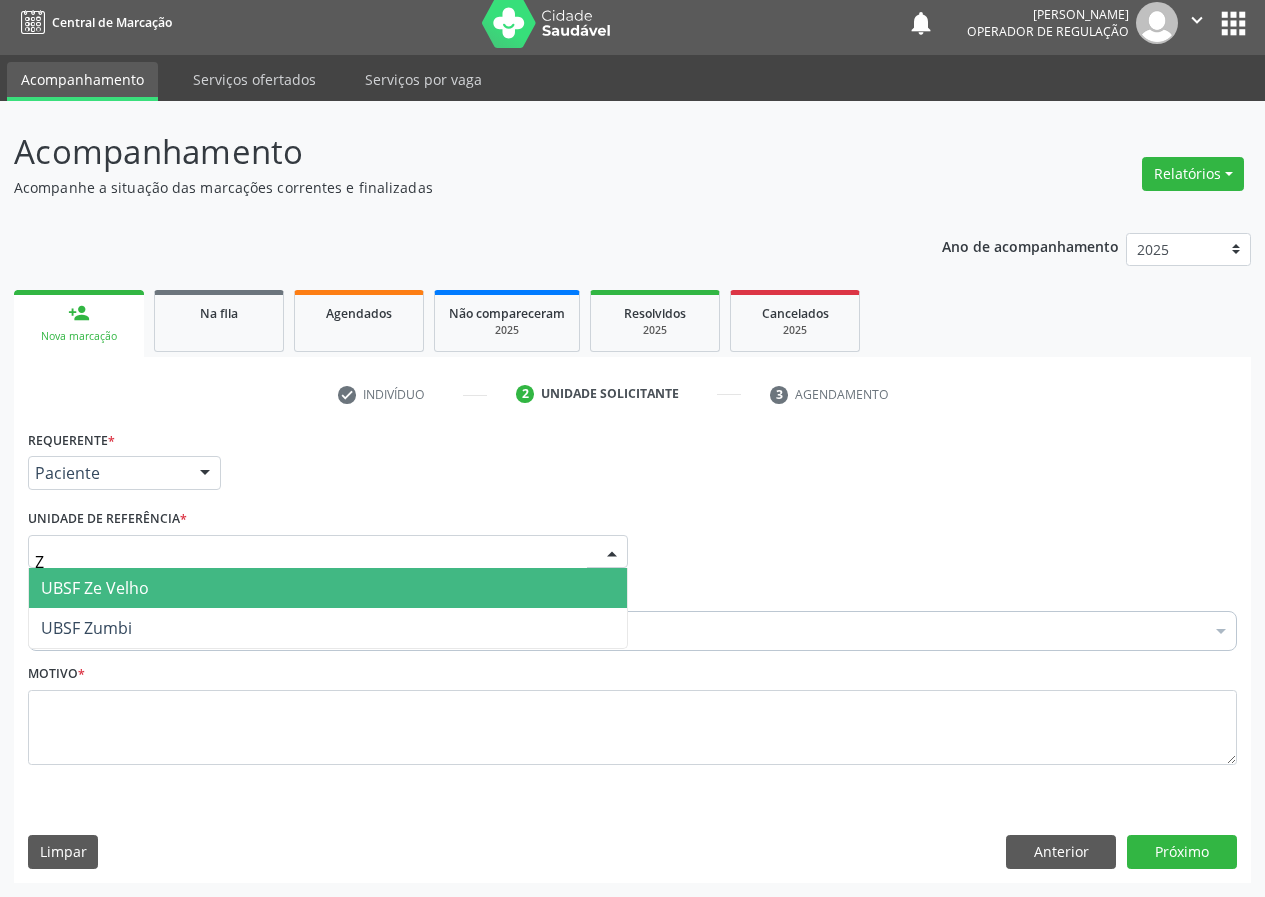 type on "ZE" 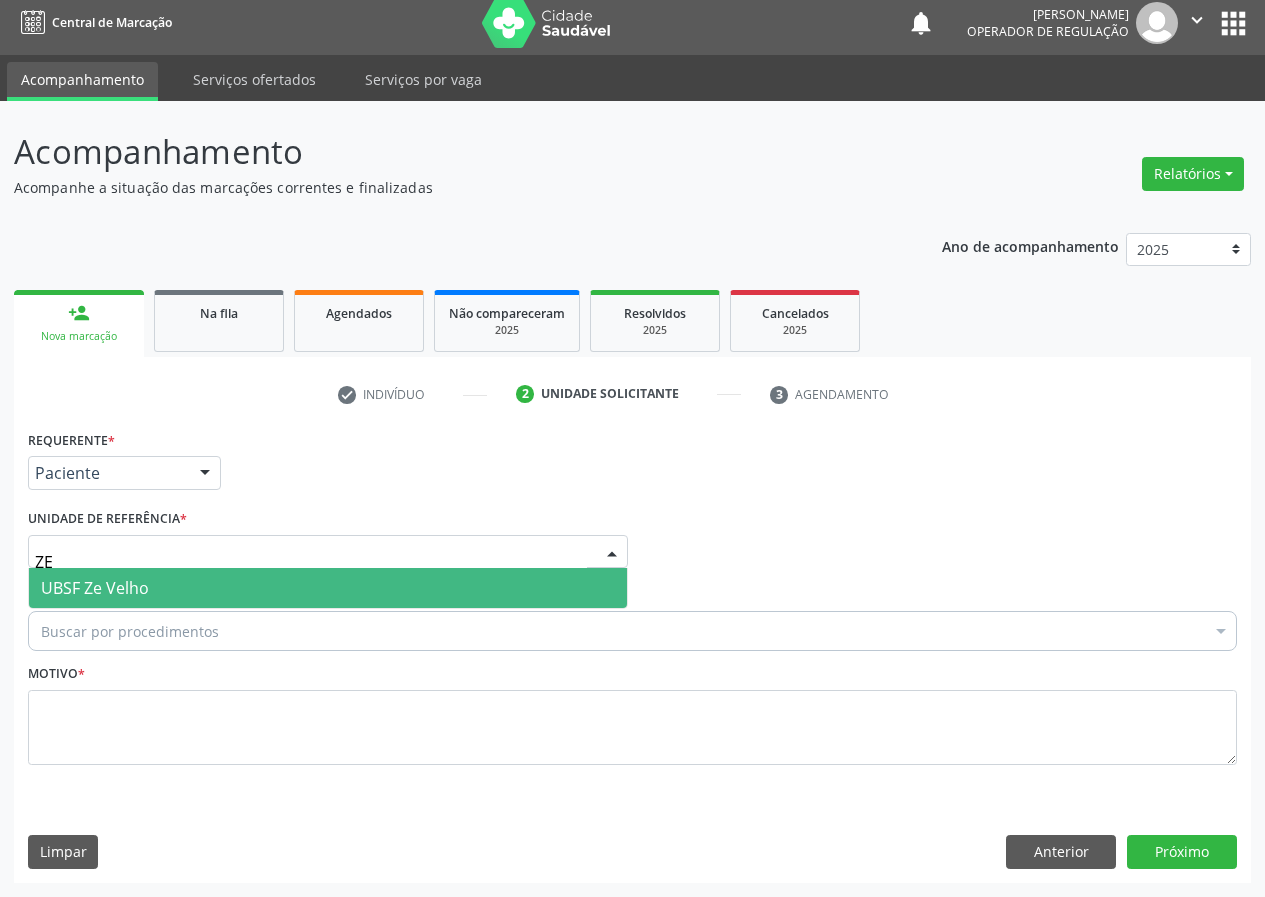 click on "UBSF Ze Velho" at bounding box center [328, 588] 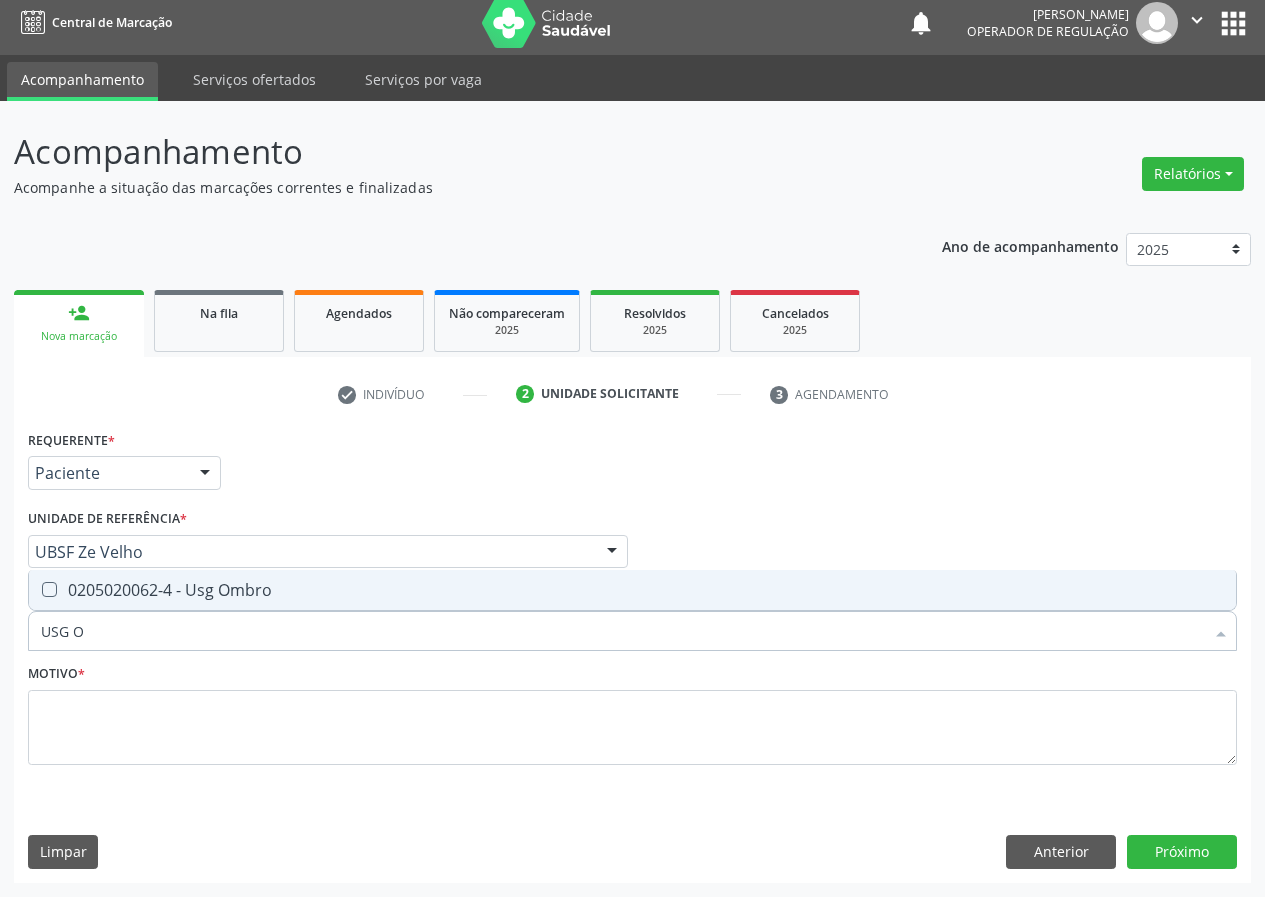 type on "USG OM" 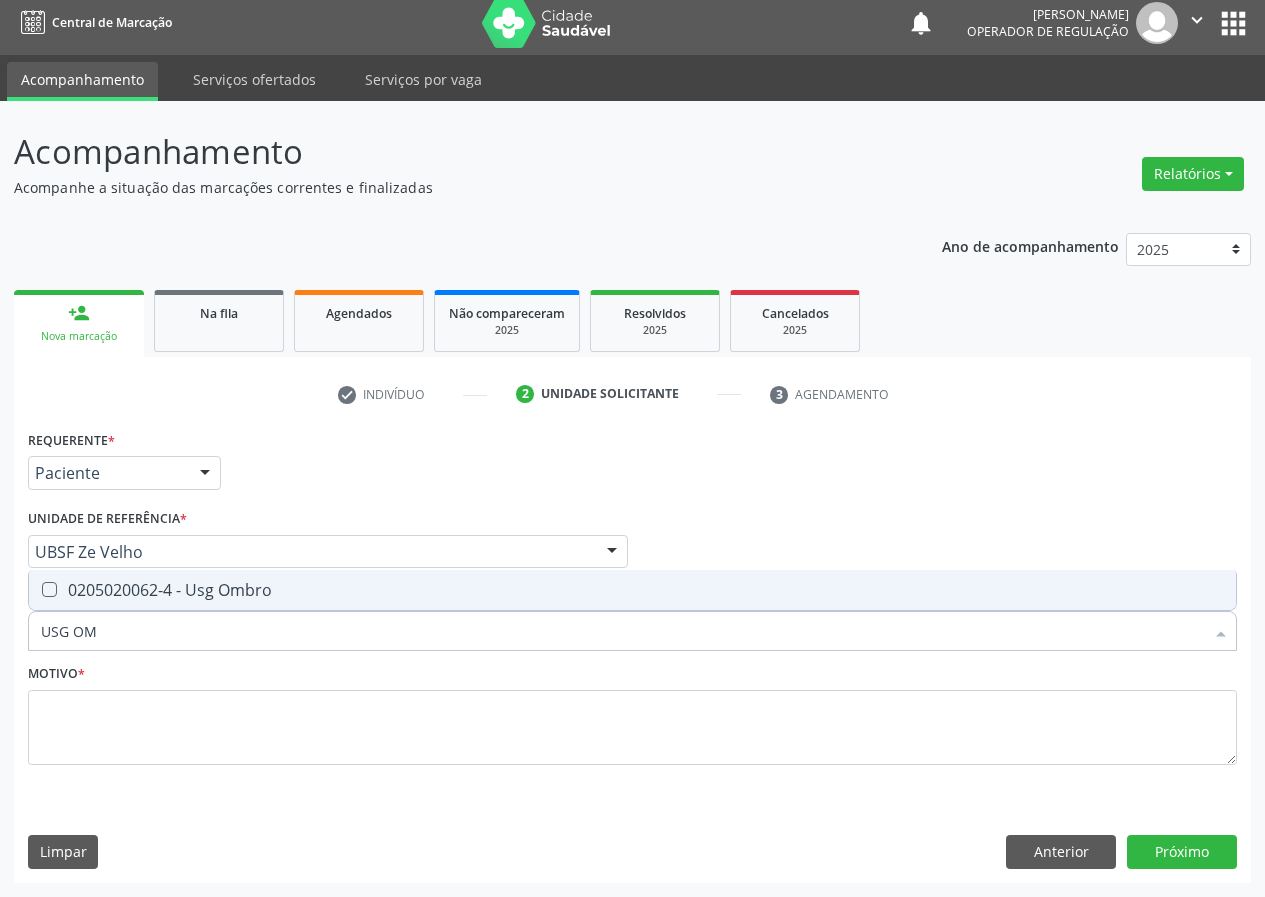 click on "0205020062-4 - Usg Ombro" at bounding box center (632, 590) 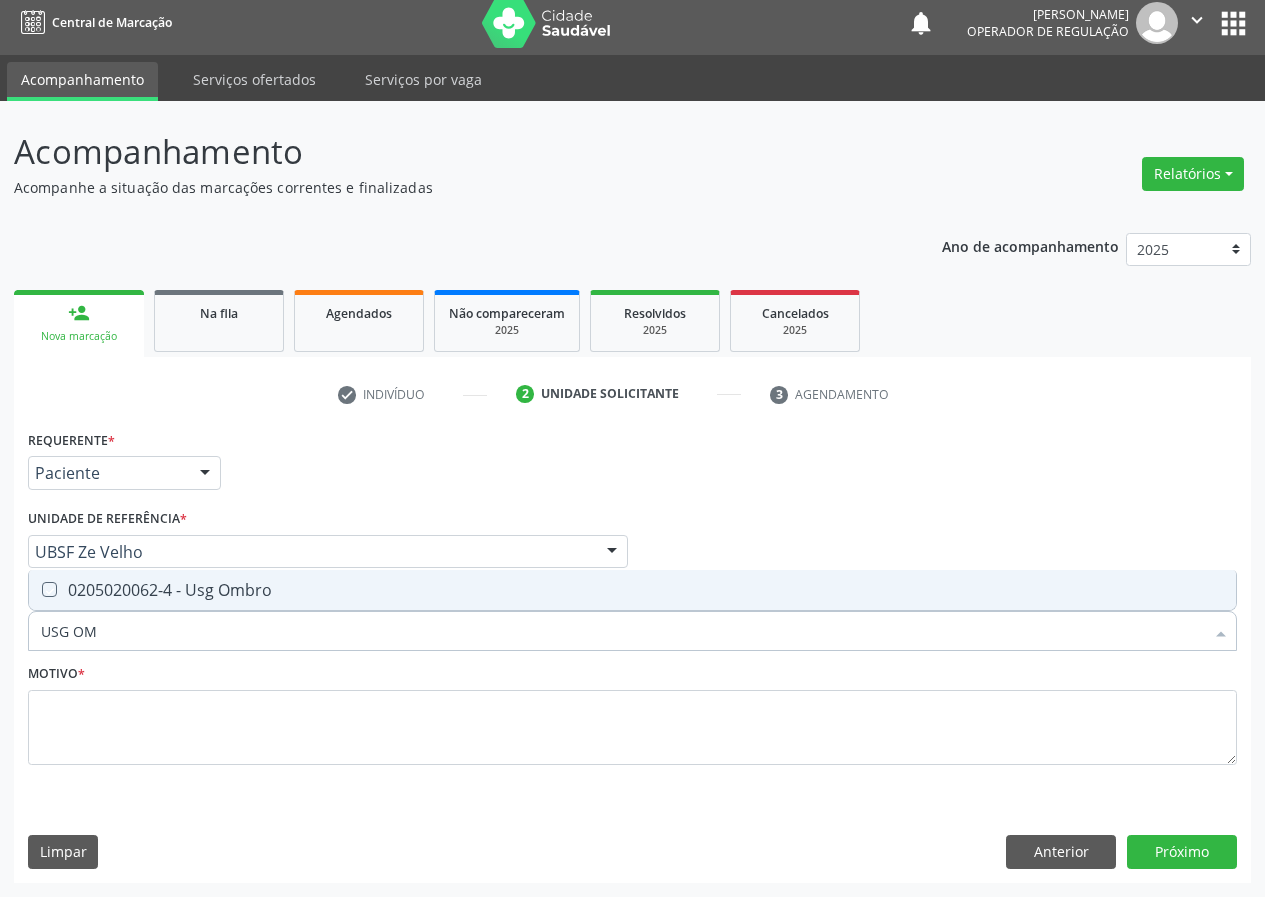 checkbox on "true" 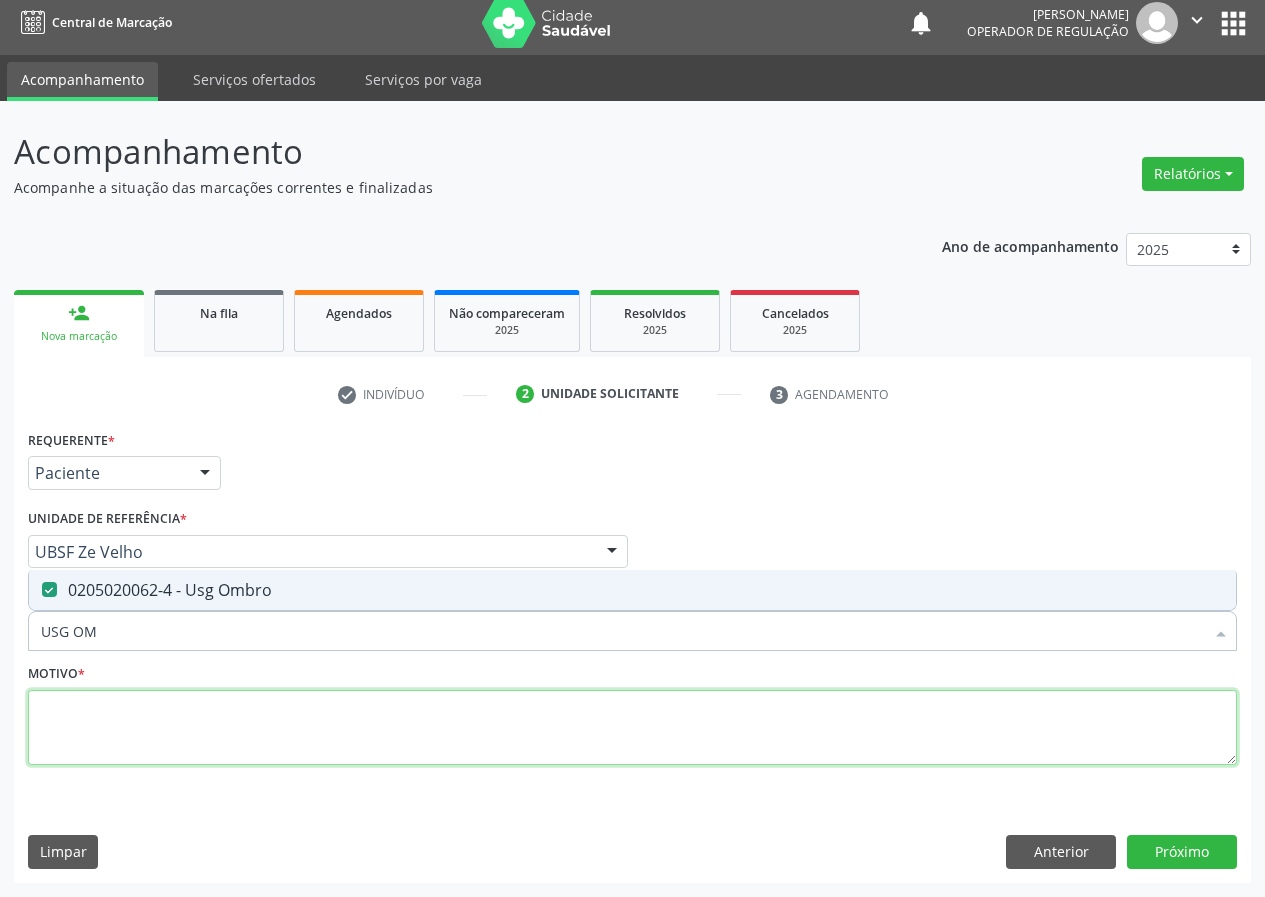 click at bounding box center [632, 728] 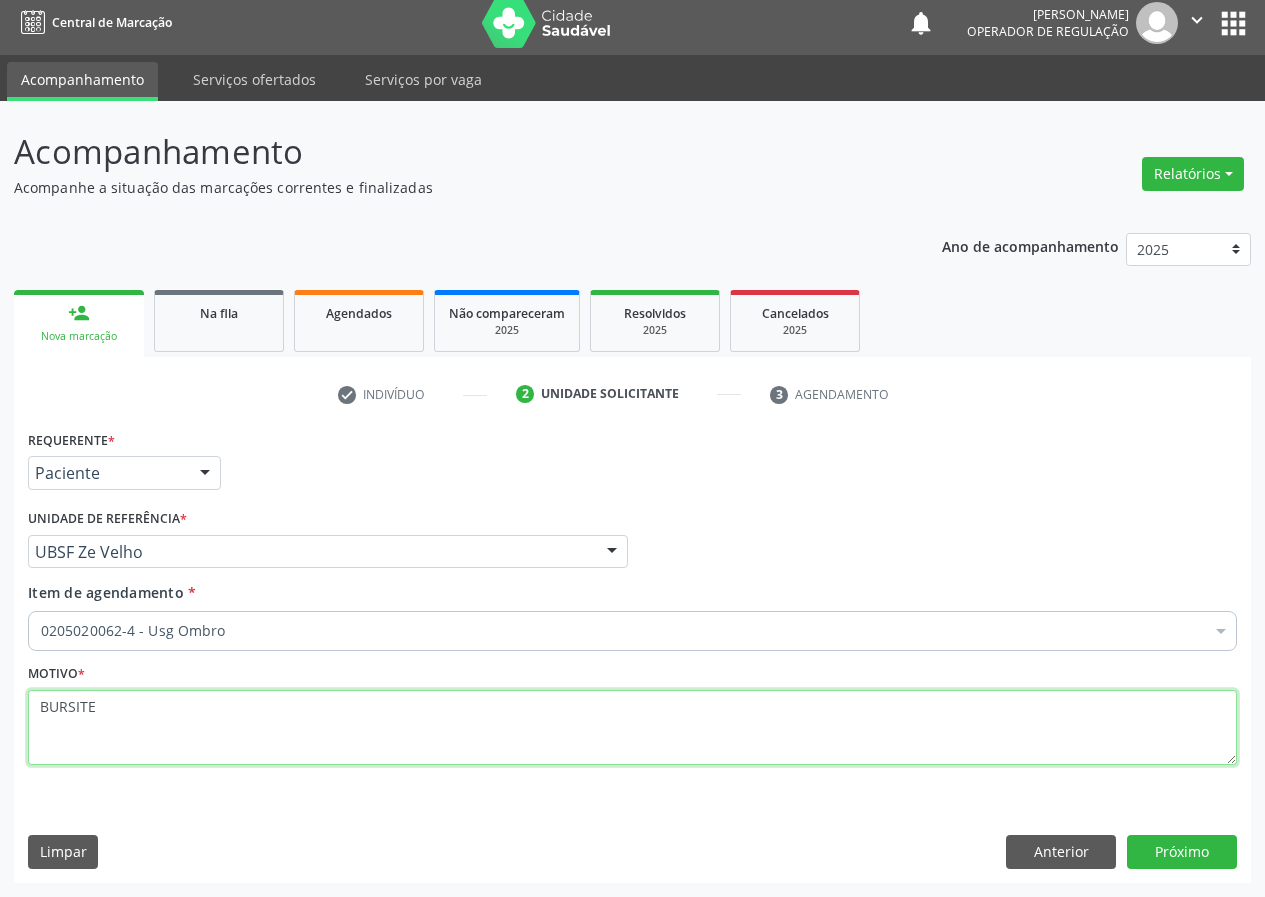 type on "BURSITE" 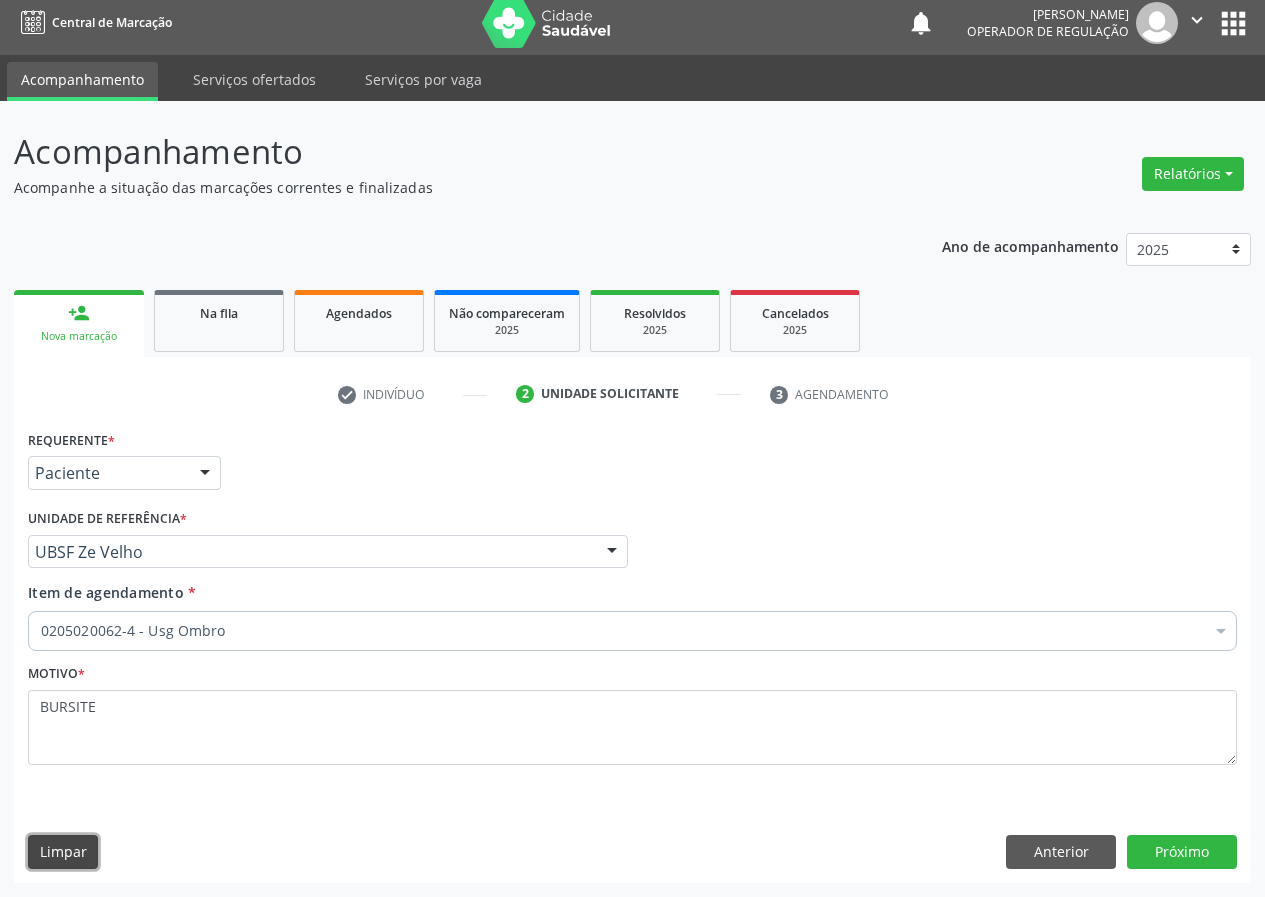 type 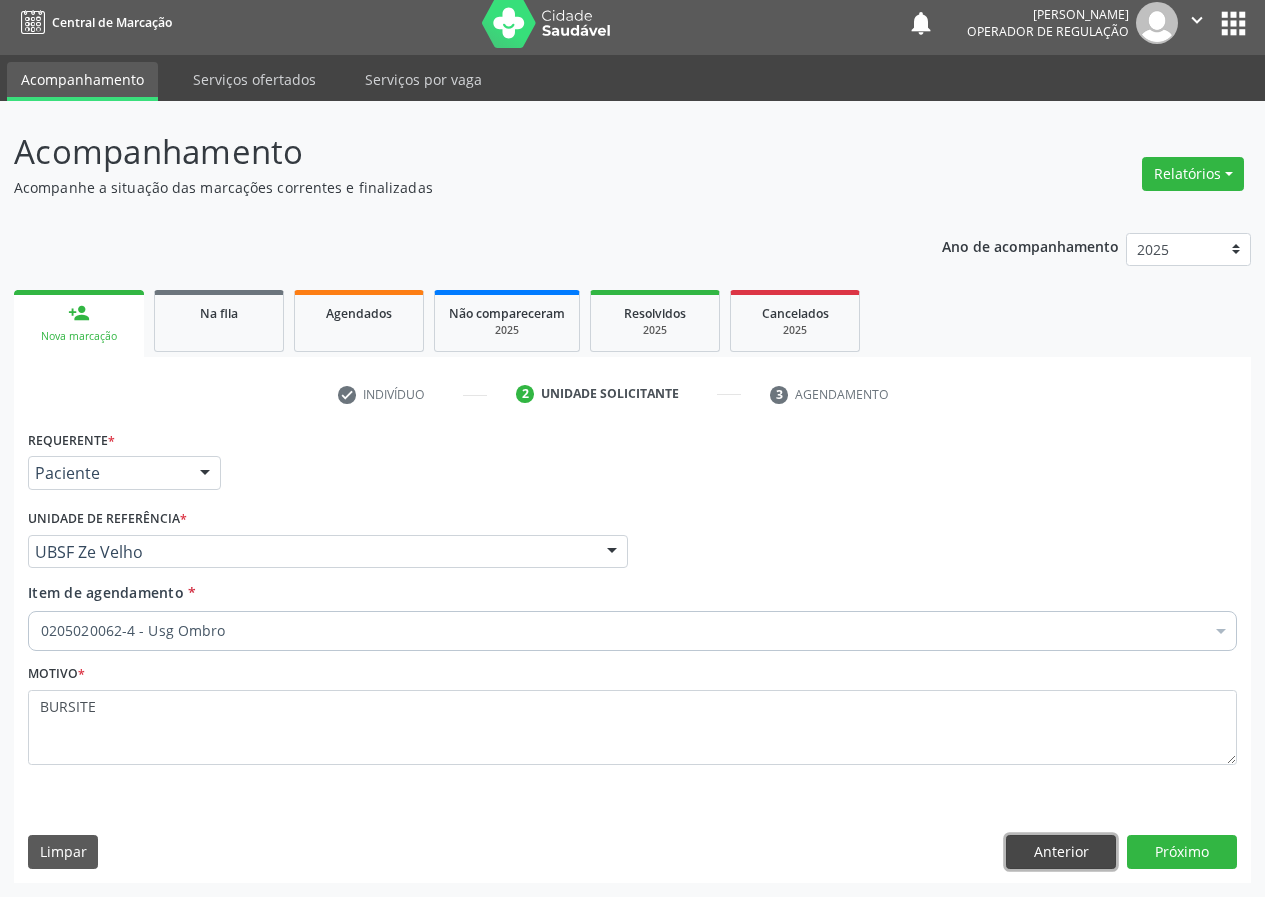 type 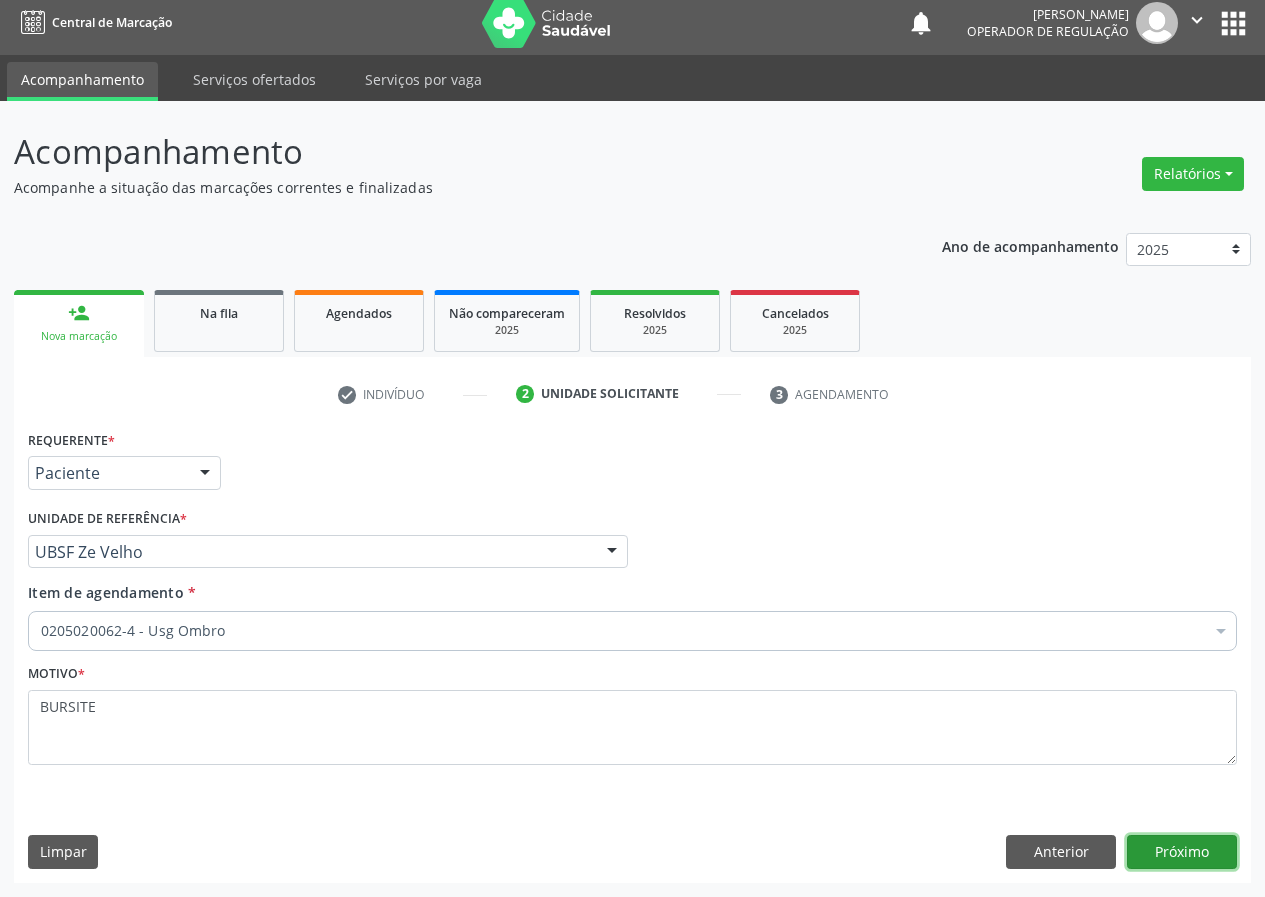 type 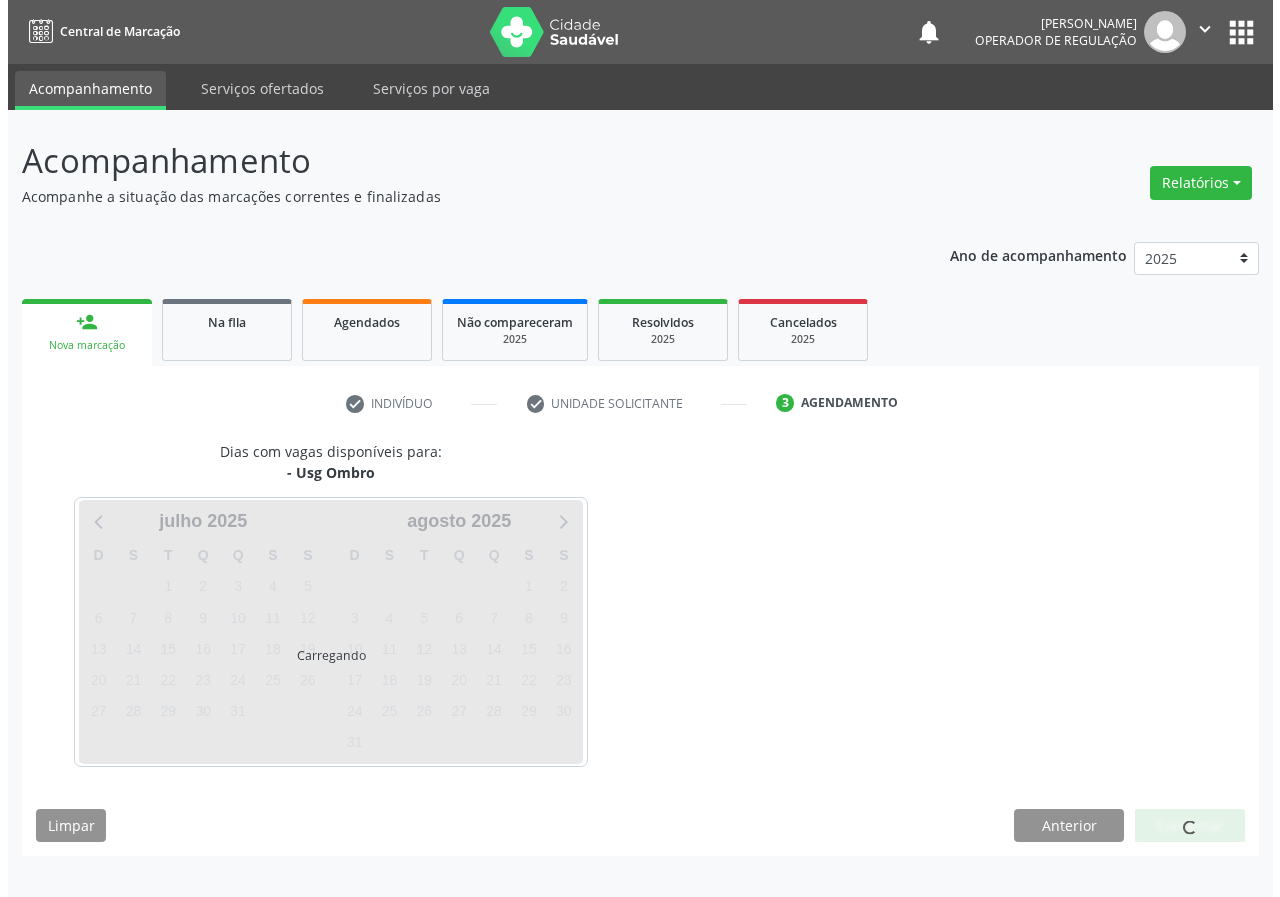 scroll, scrollTop: 0, scrollLeft: 0, axis: both 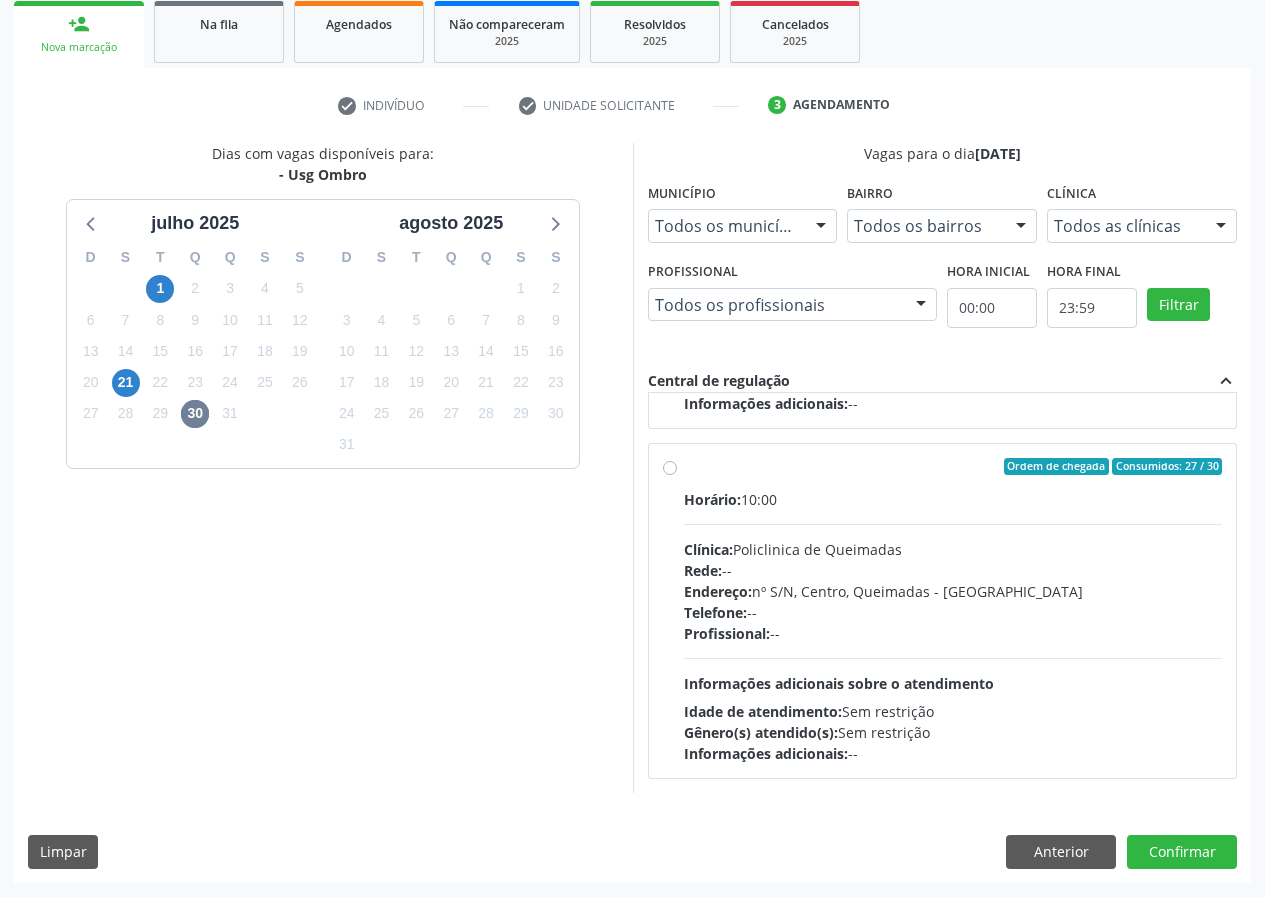 click on "Horário:   10:00
Clínica:  Policlinica de Queimadas
Rede:
--
Endereço:   nº S/N, Centro, Queimadas - PB
Telefone:   --
Profissional:
--
Informações adicionais sobre o atendimento
Idade de atendimento:
Sem restrição
Gênero(s) atendido(s):
Sem restrição
Informações adicionais:
--" at bounding box center (953, 626) 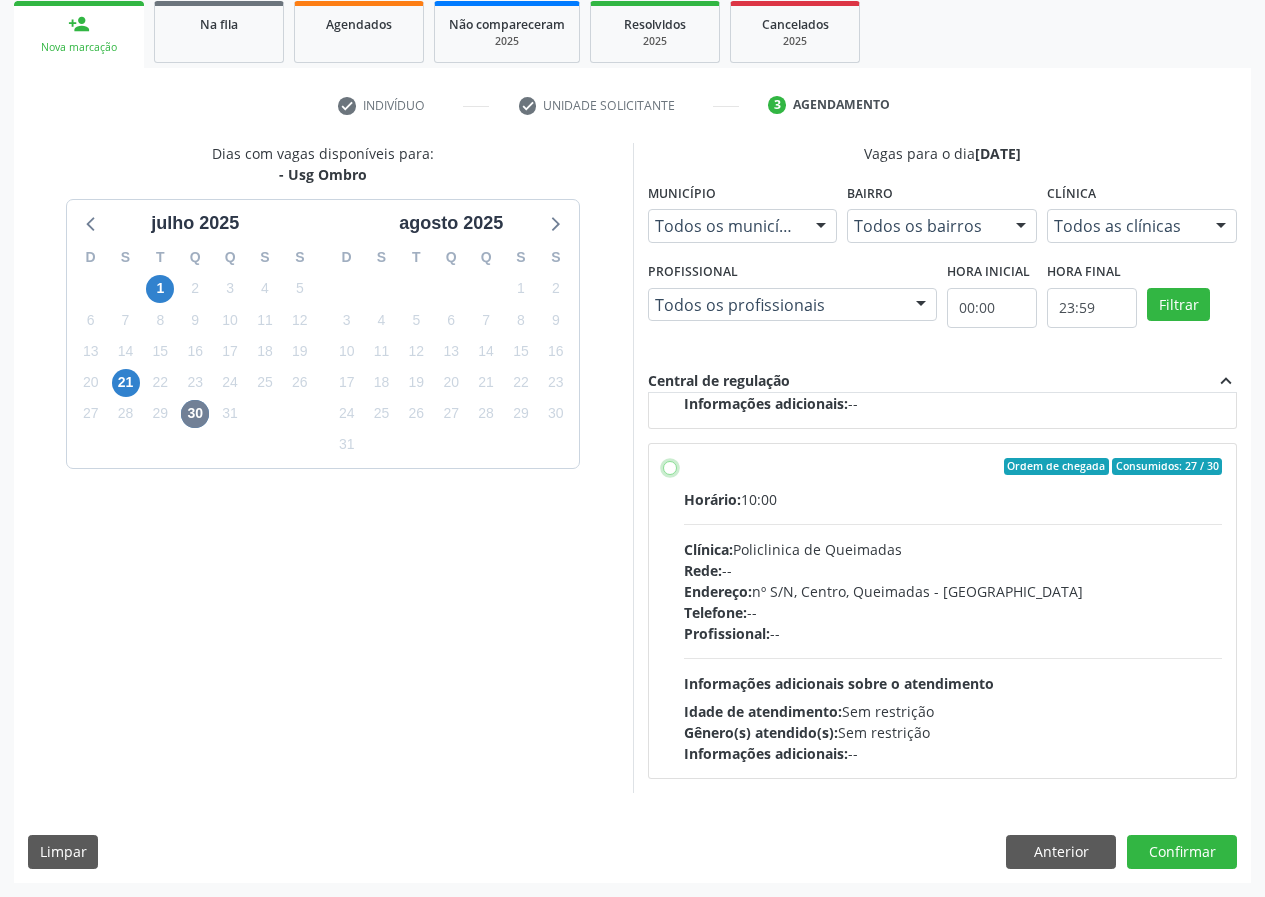 click on "Ordem de chegada
Consumidos: 27 / 30
Horário:   10:00
Clínica:  Policlinica de Queimadas
Rede:
--
Endereço:   nº S/N, Centro, Queimadas - PB
Telefone:   --
Profissional:
--
Informações adicionais sobre o atendimento
Idade de atendimento:
Sem restrição
Gênero(s) atendido(s):
Sem restrição
Informações adicionais:
--" at bounding box center [670, 467] 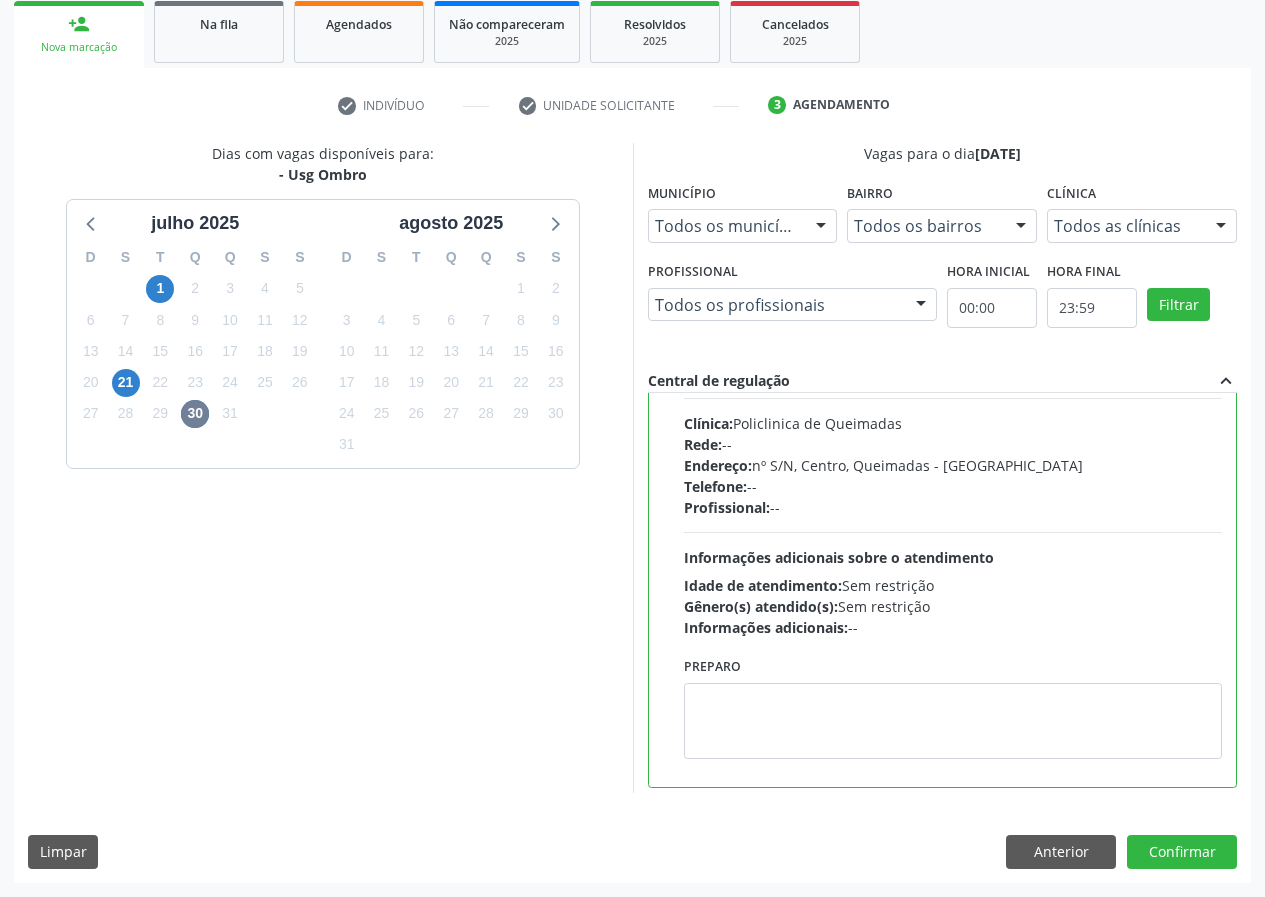 scroll, scrollTop: 450, scrollLeft: 0, axis: vertical 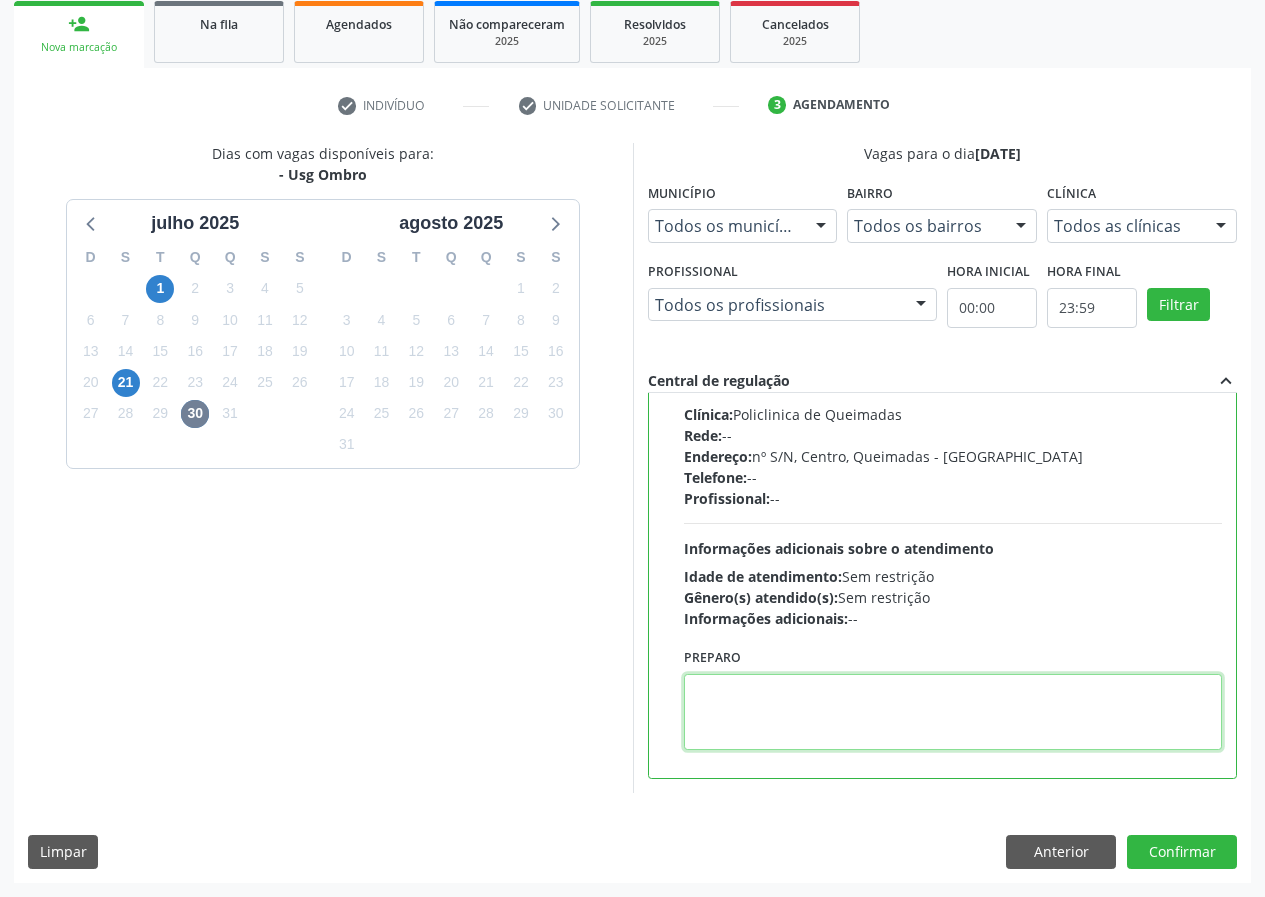 click at bounding box center (953, 712) 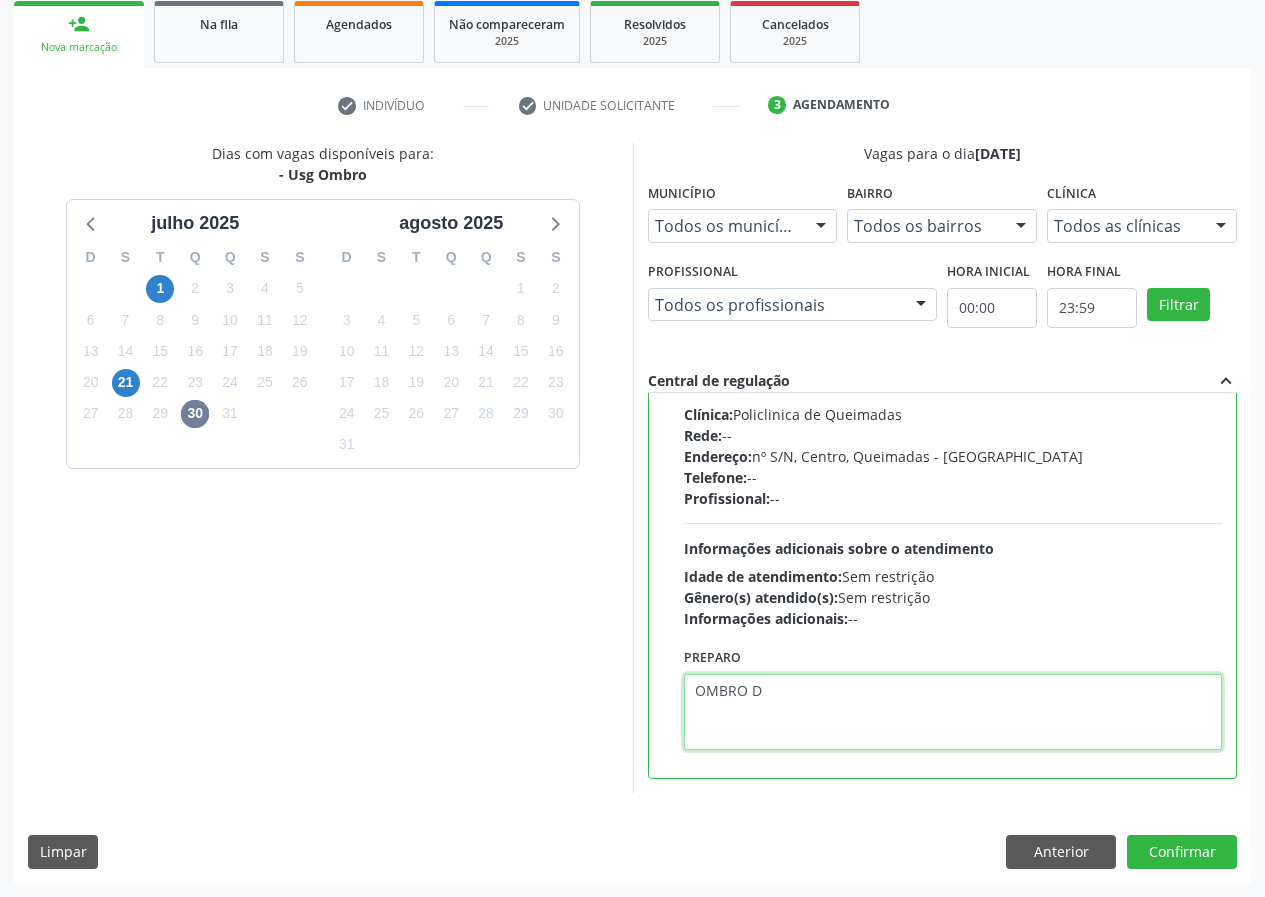 type on "OMBRO D" 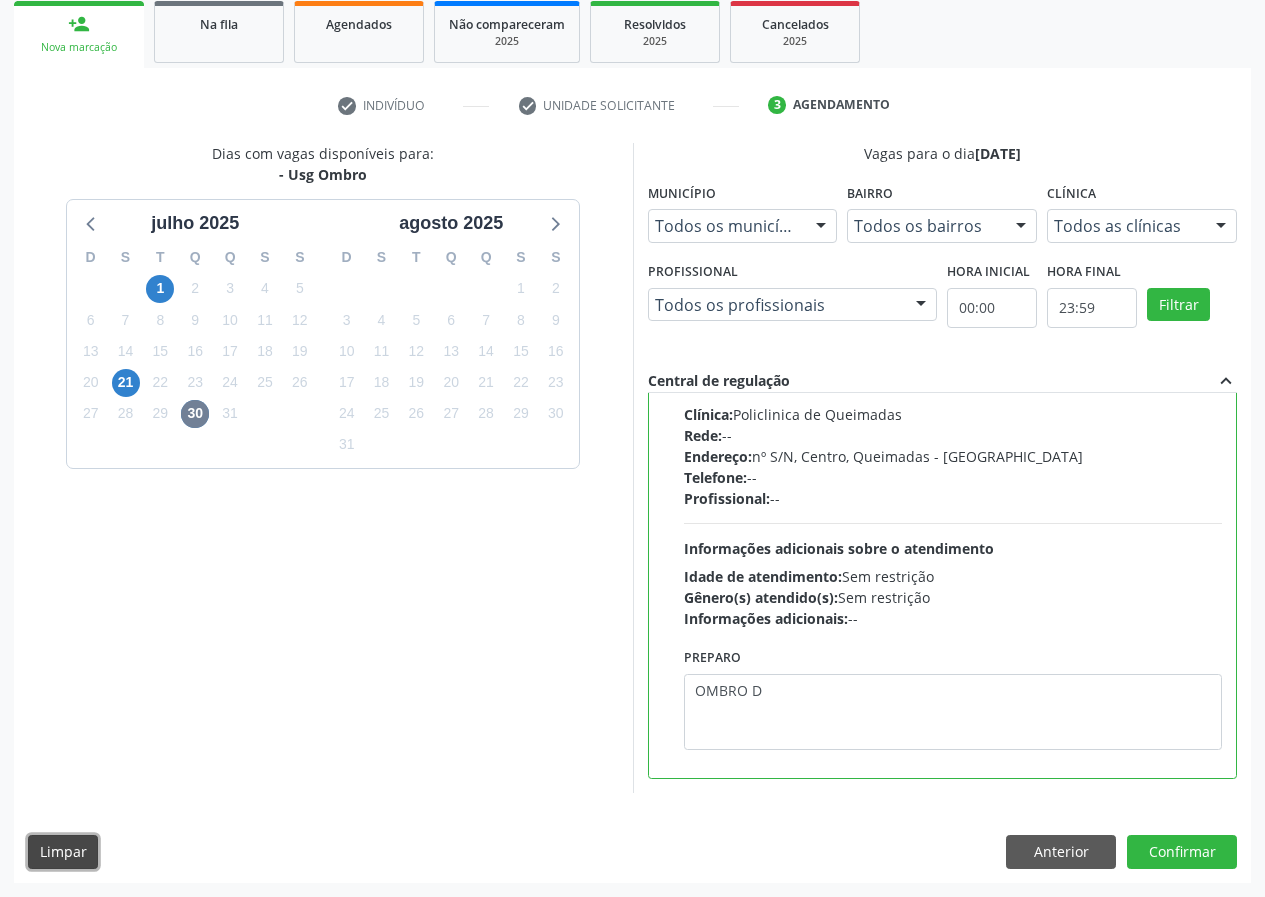 type 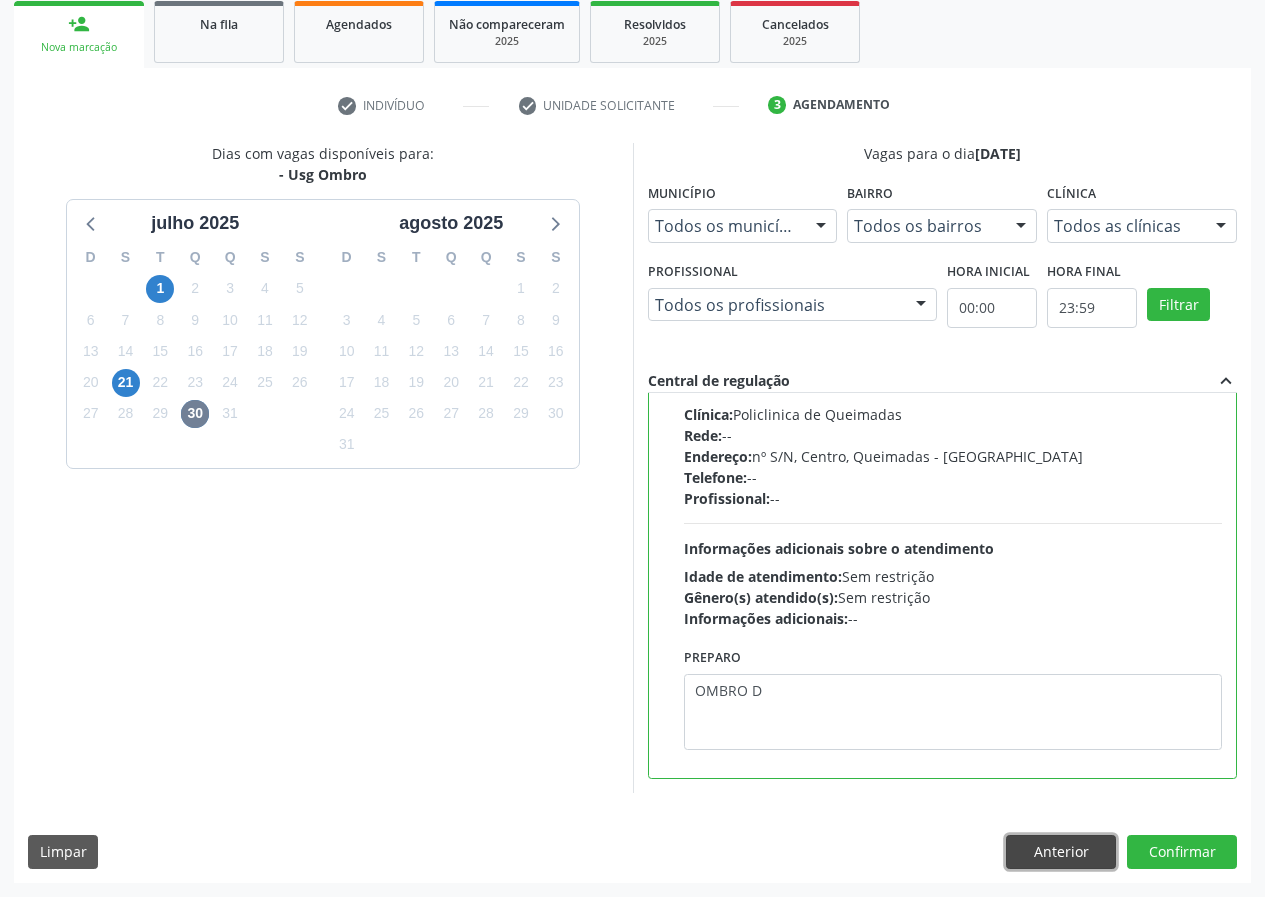 type 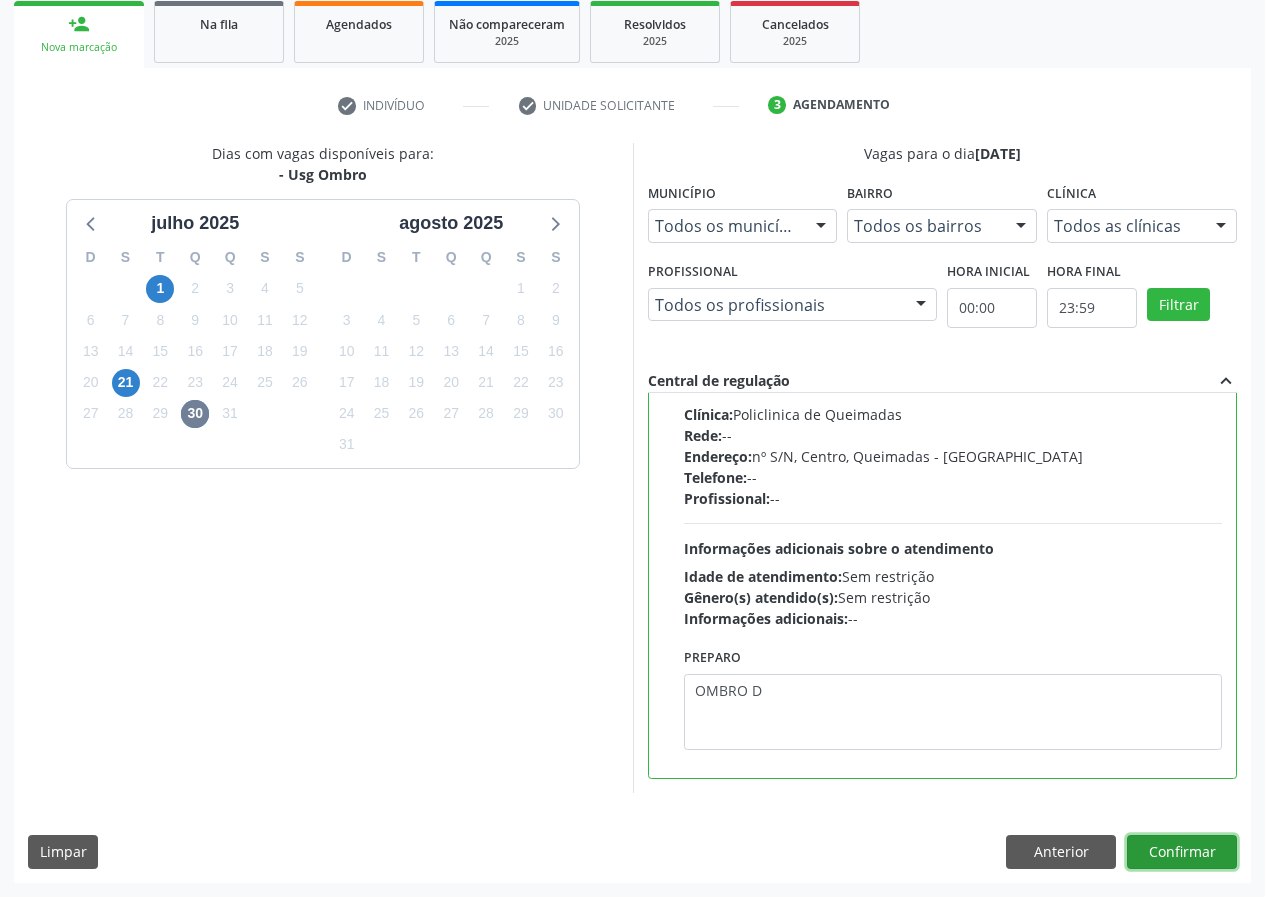 type 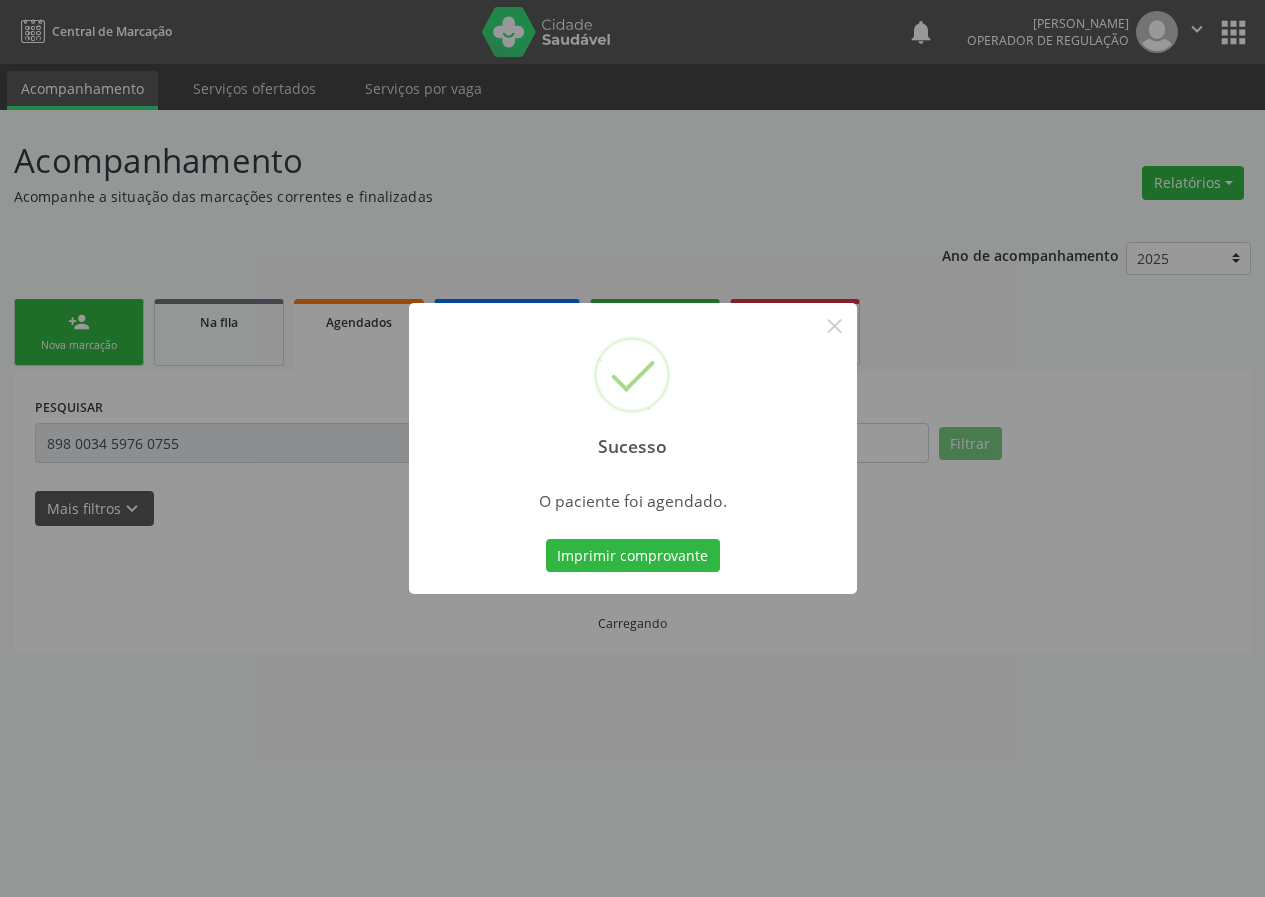 scroll, scrollTop: 0, scrollLeft: 0, axis: both 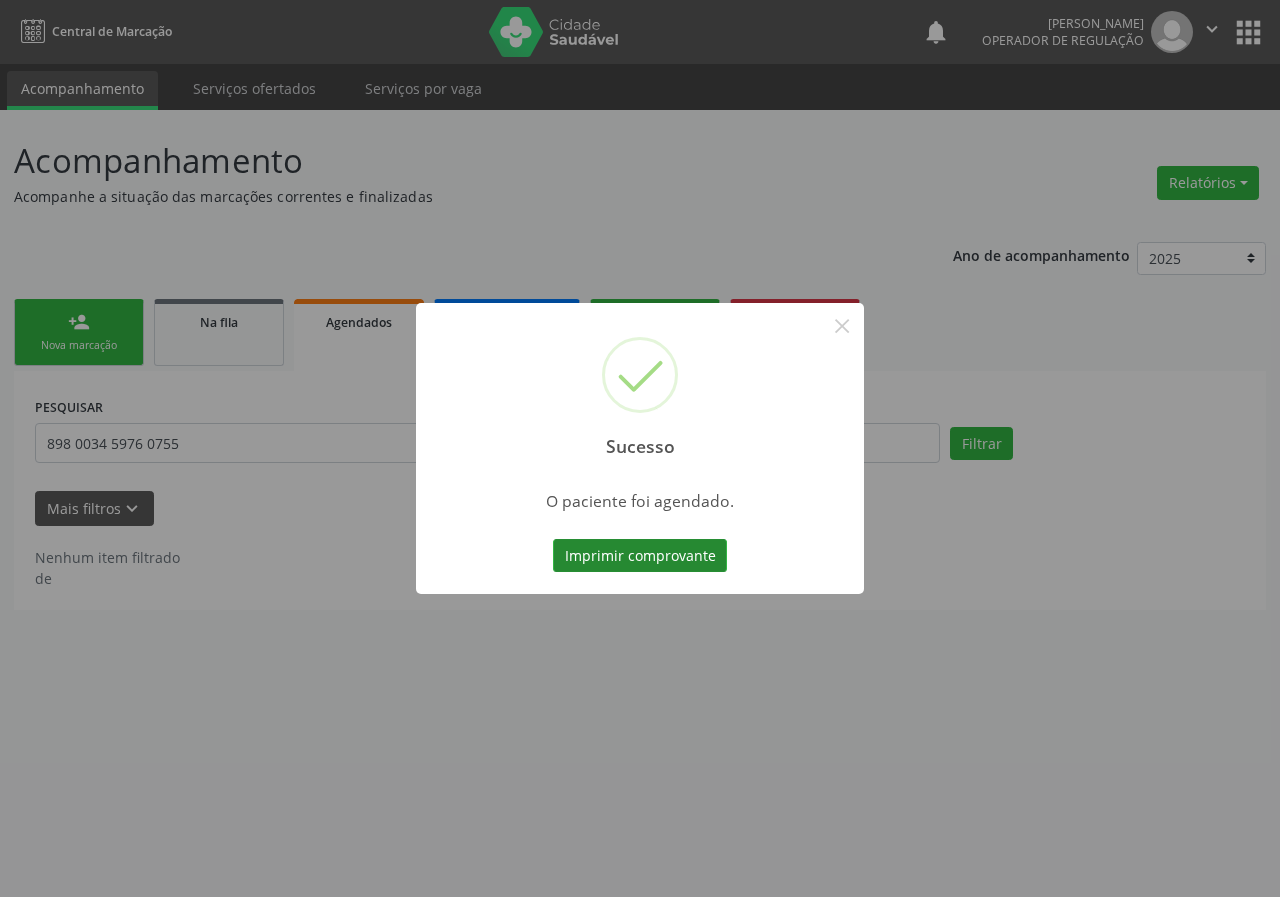 click on "Imprimir comprovante" at bounding box center (640, 556) 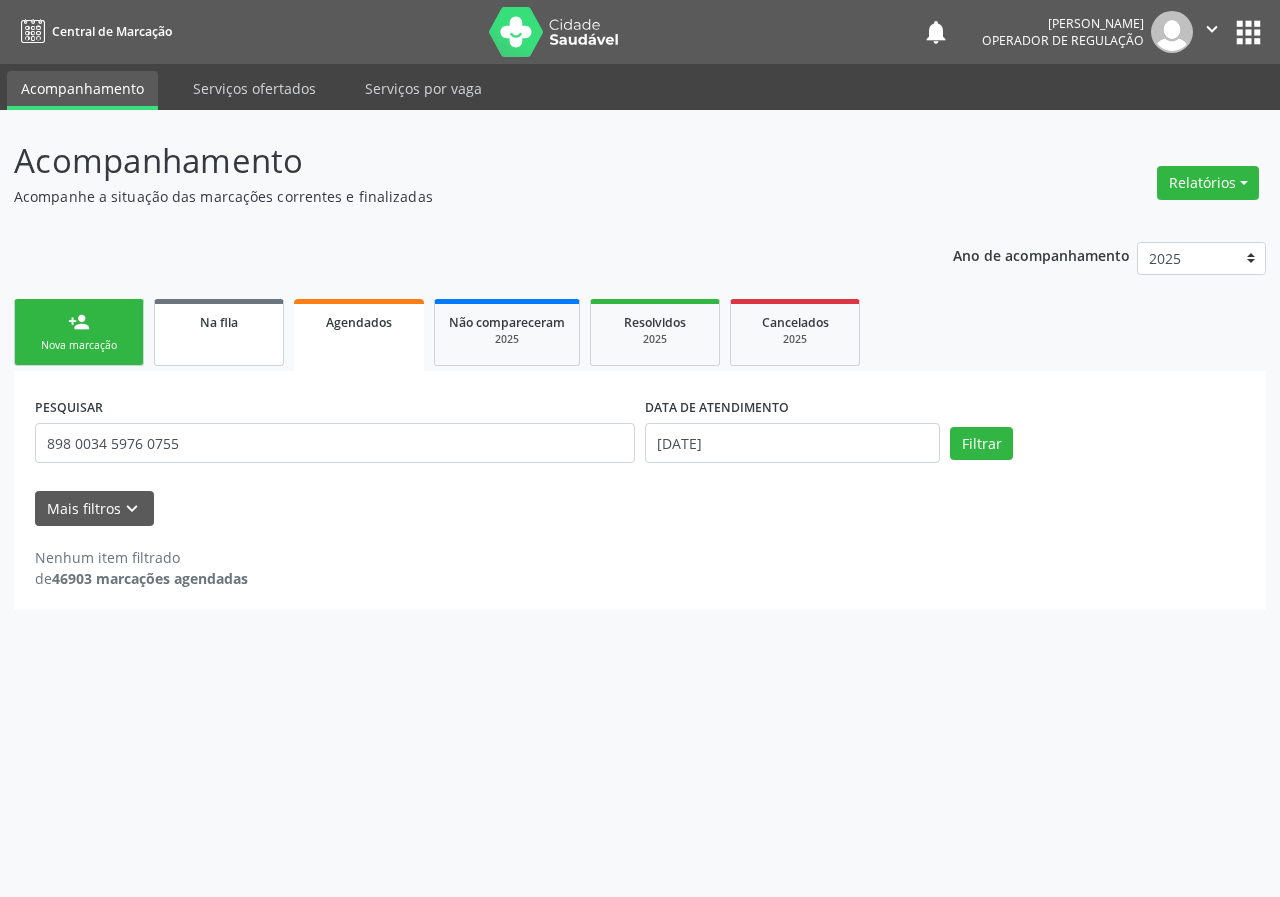 click on "Na fila" at bounding box center [219, 332] 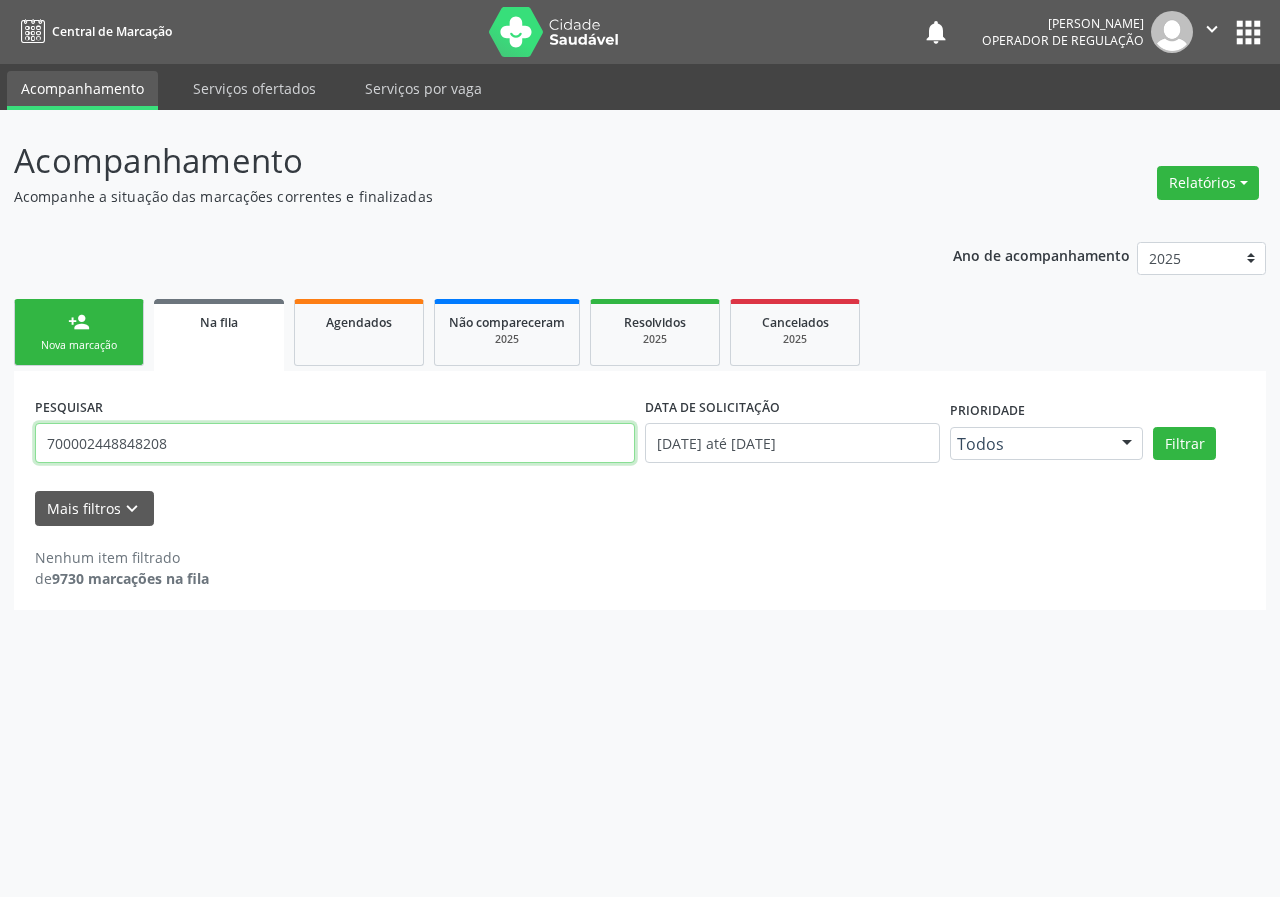 click on "700002448848208" at bounding box center [335, 443] 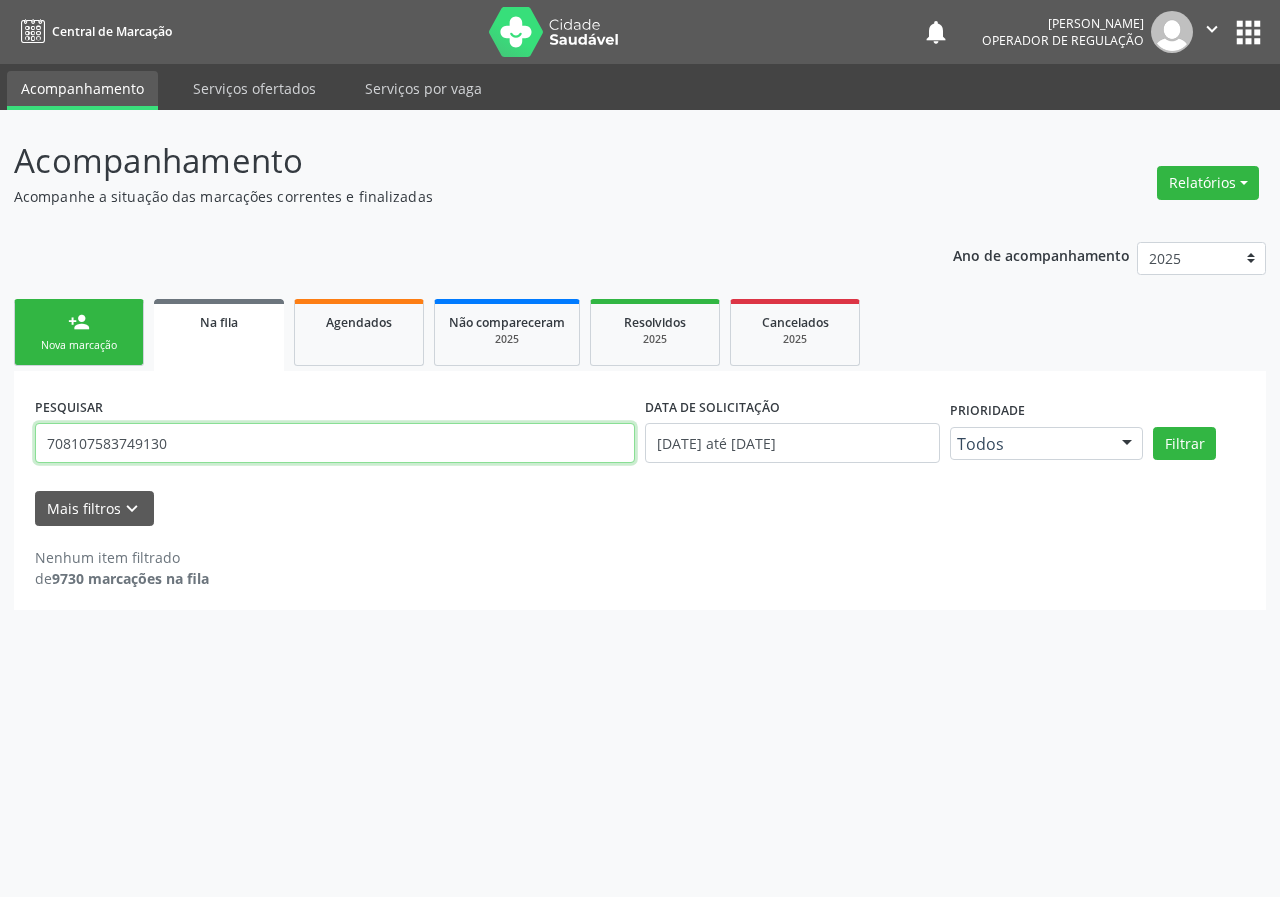type on "708107583749130" 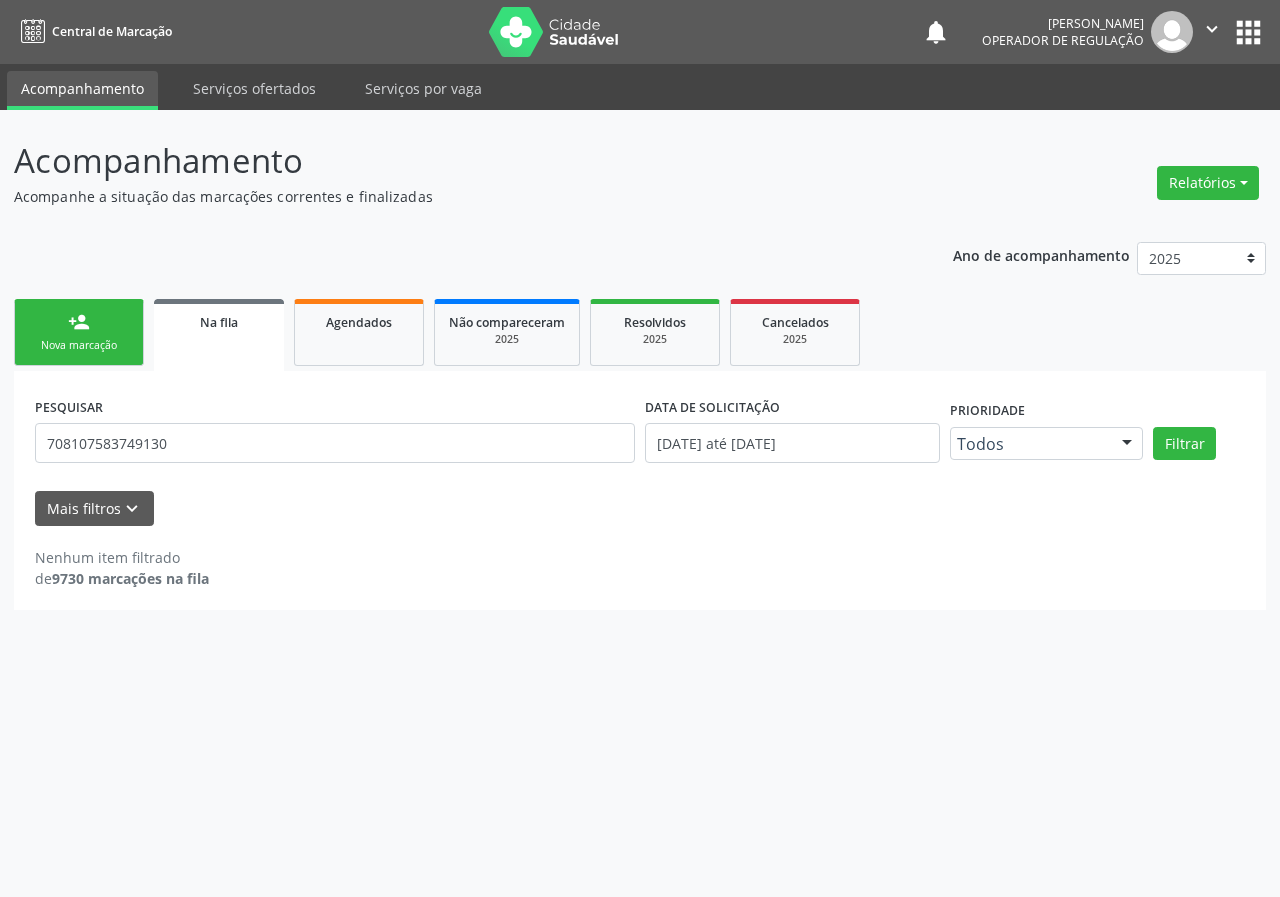 click on "Nova marcação" at bounding box center [79, 345] 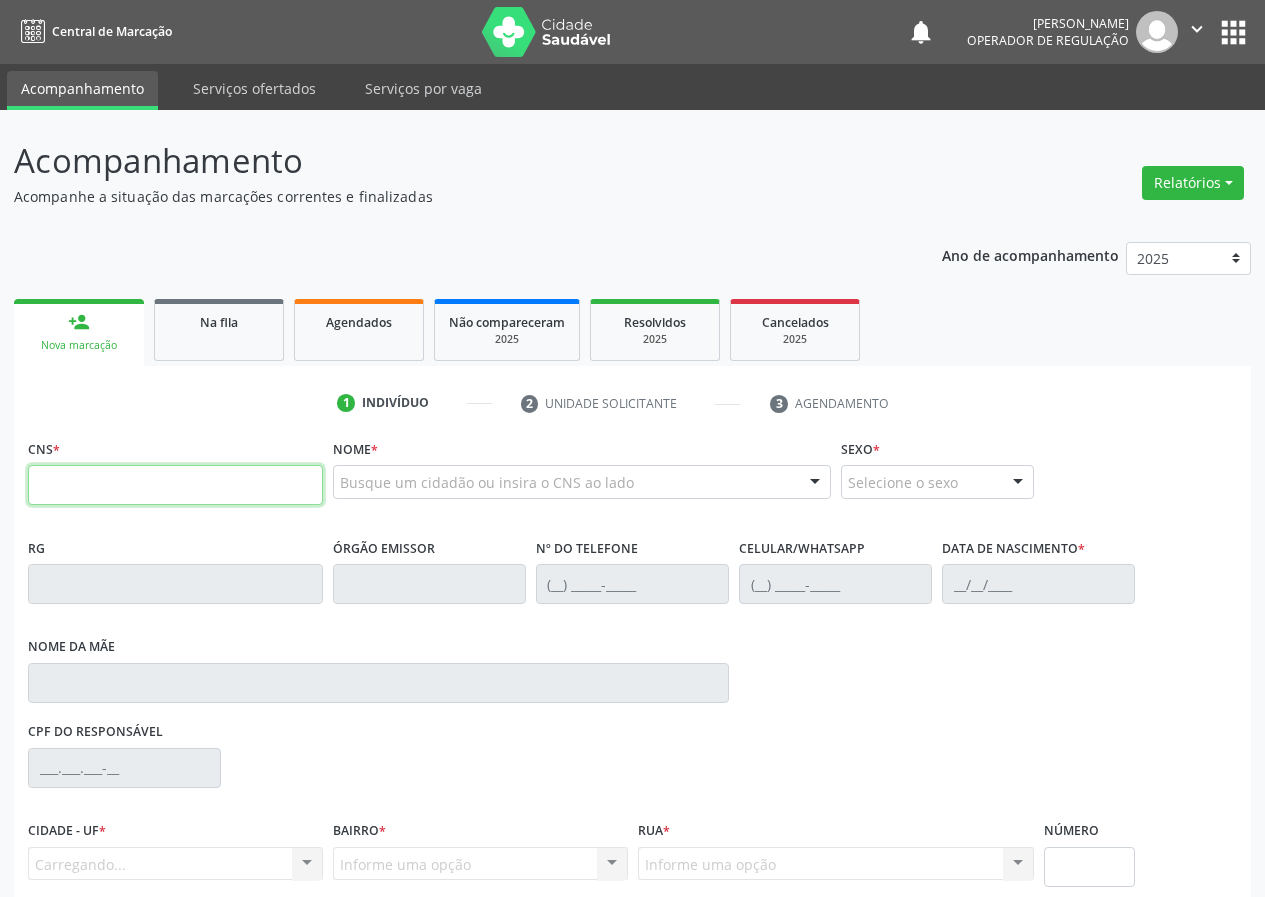 click at bounding box center (175, 485) 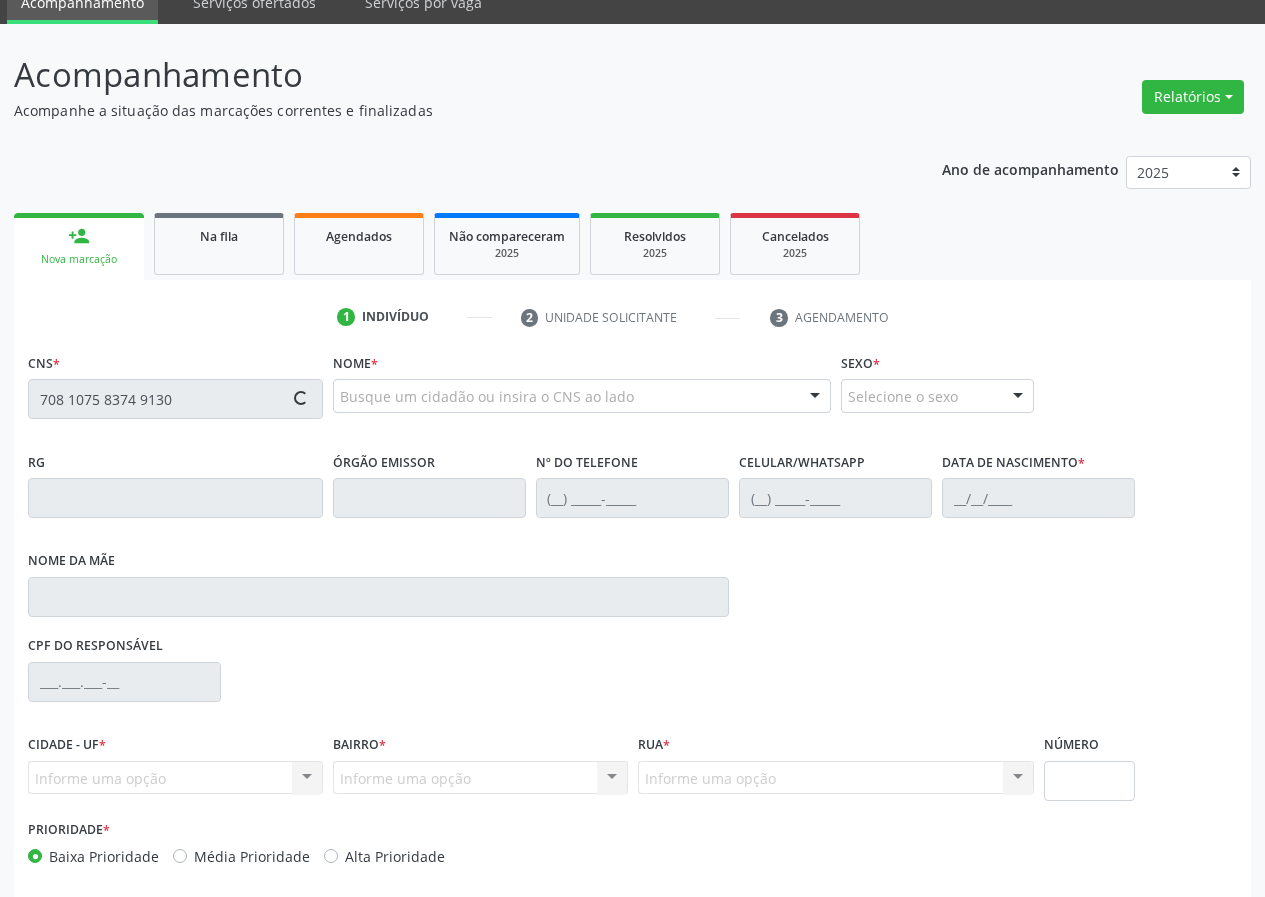 scroll, scrollTop: 173, scrollLeft: 0, axis: vertical 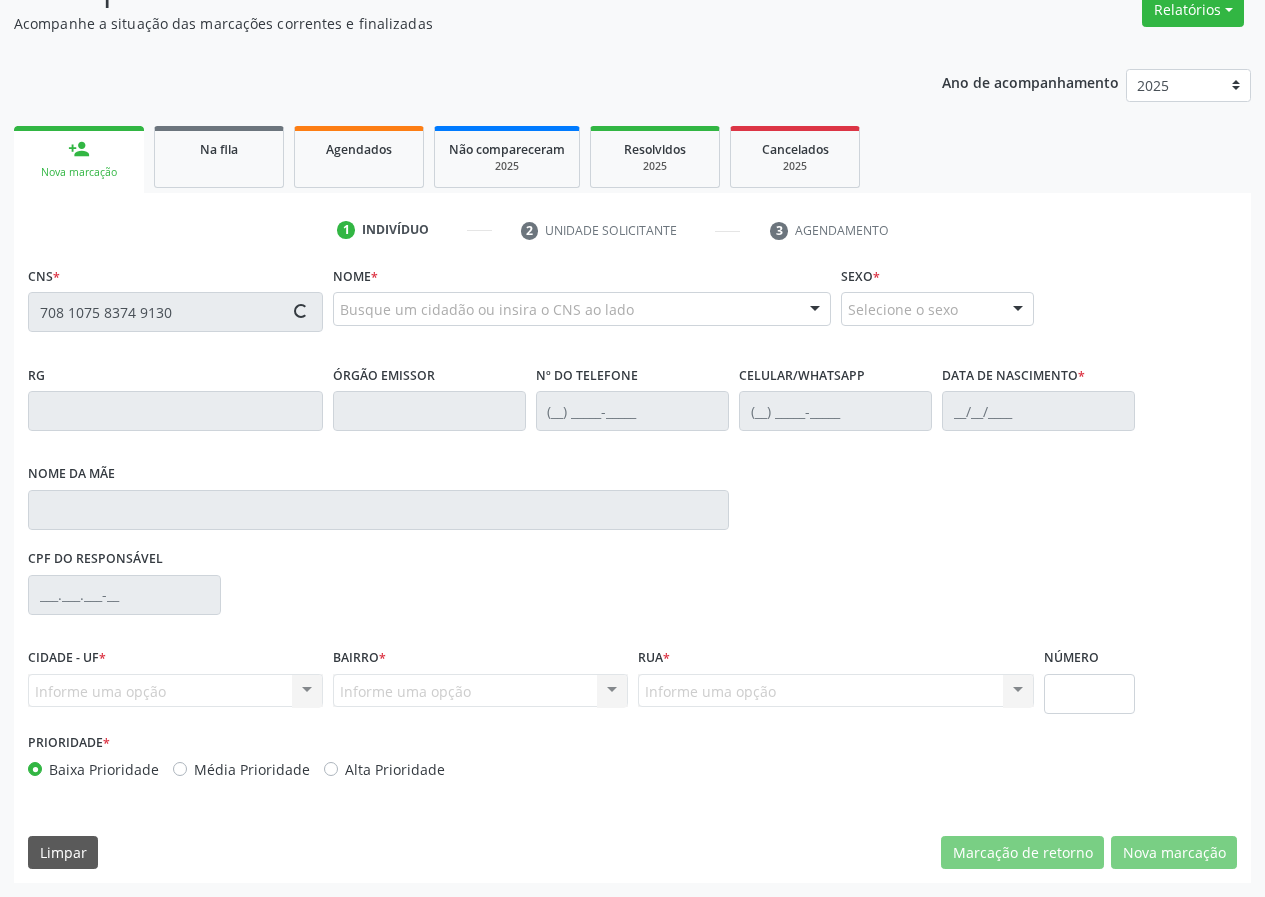 type on "708 1075 8374 9130" 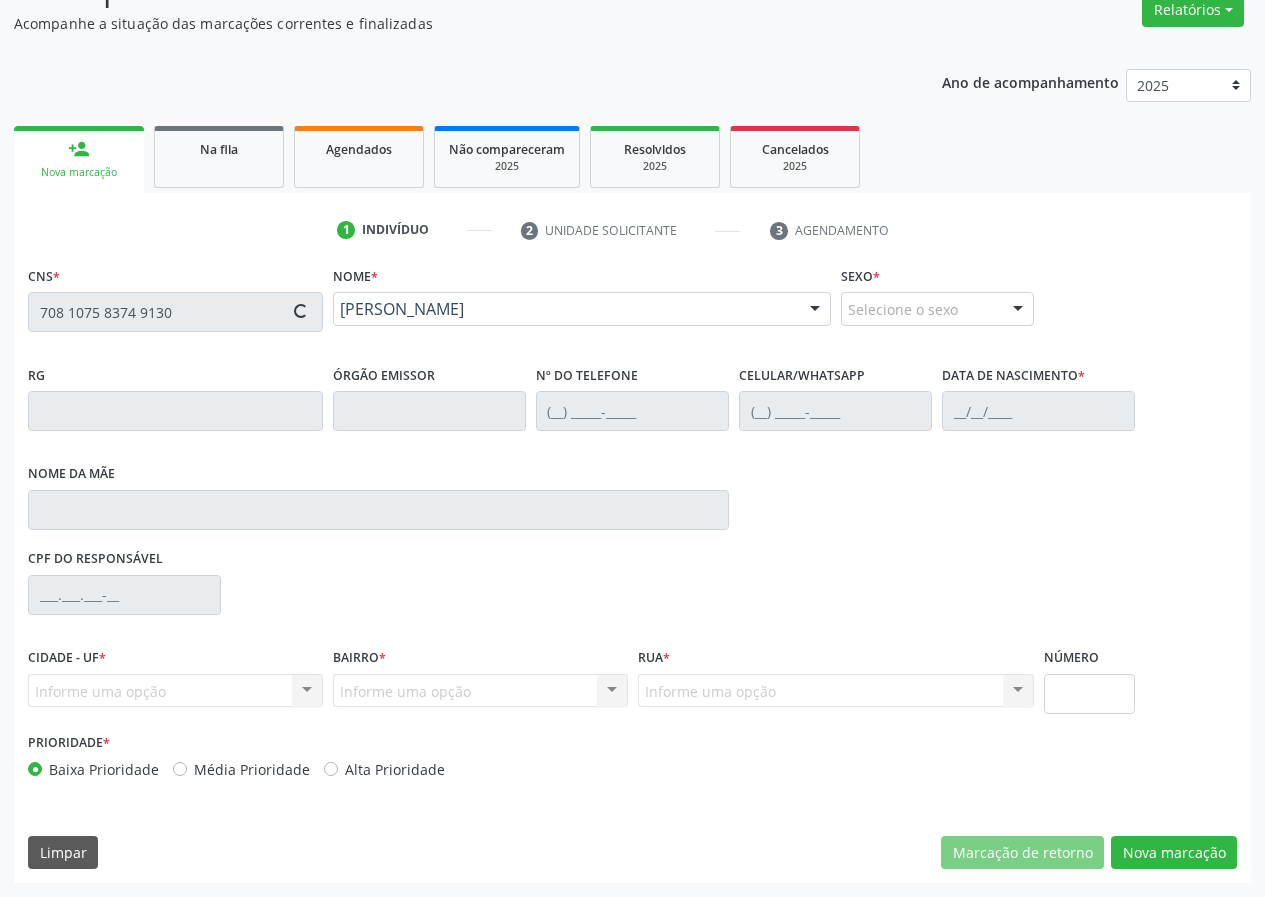 type on "(83) 99925-9695" 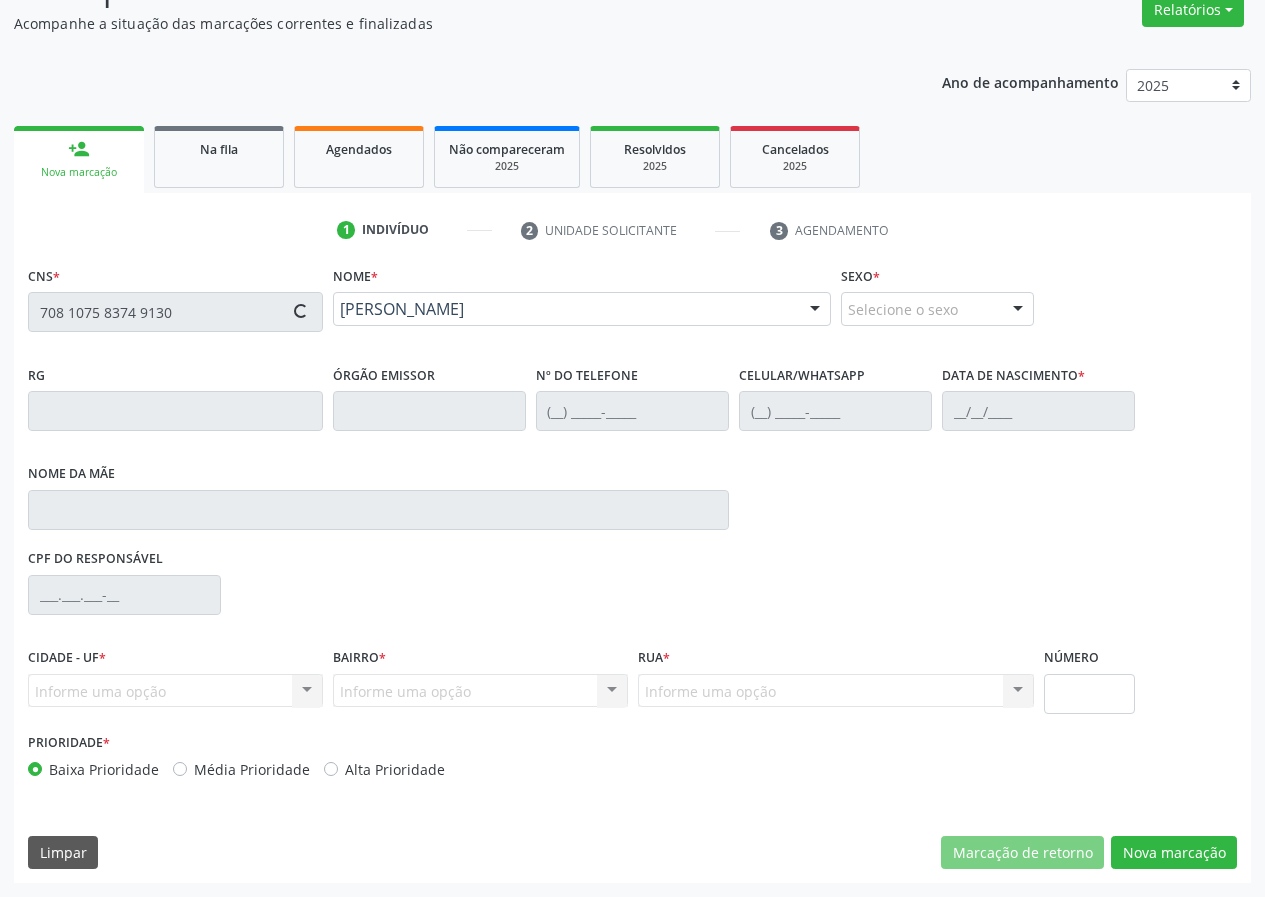 type on "(83) 99925-9695" 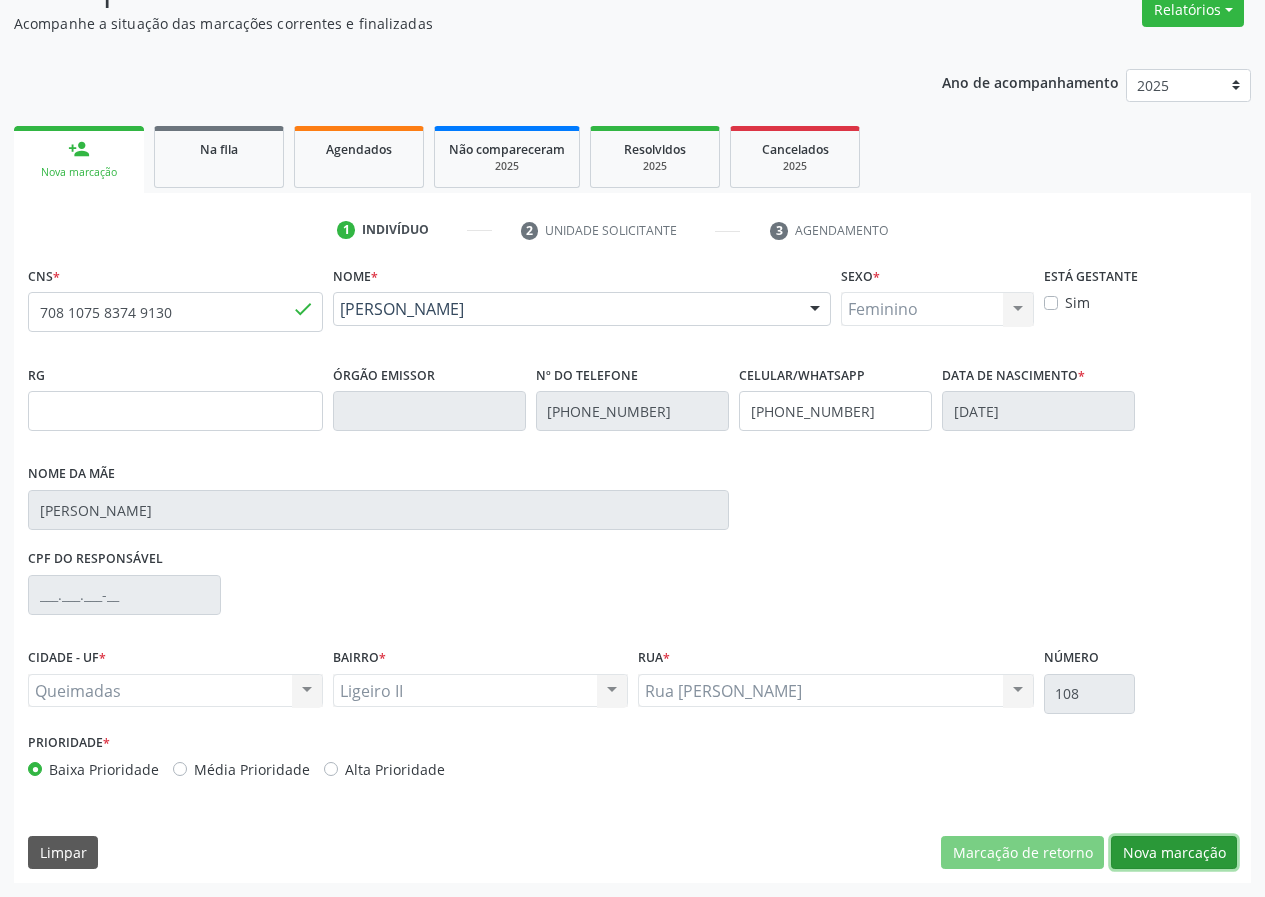 click on "Nova marcação" at bounding box center [1174, 853] 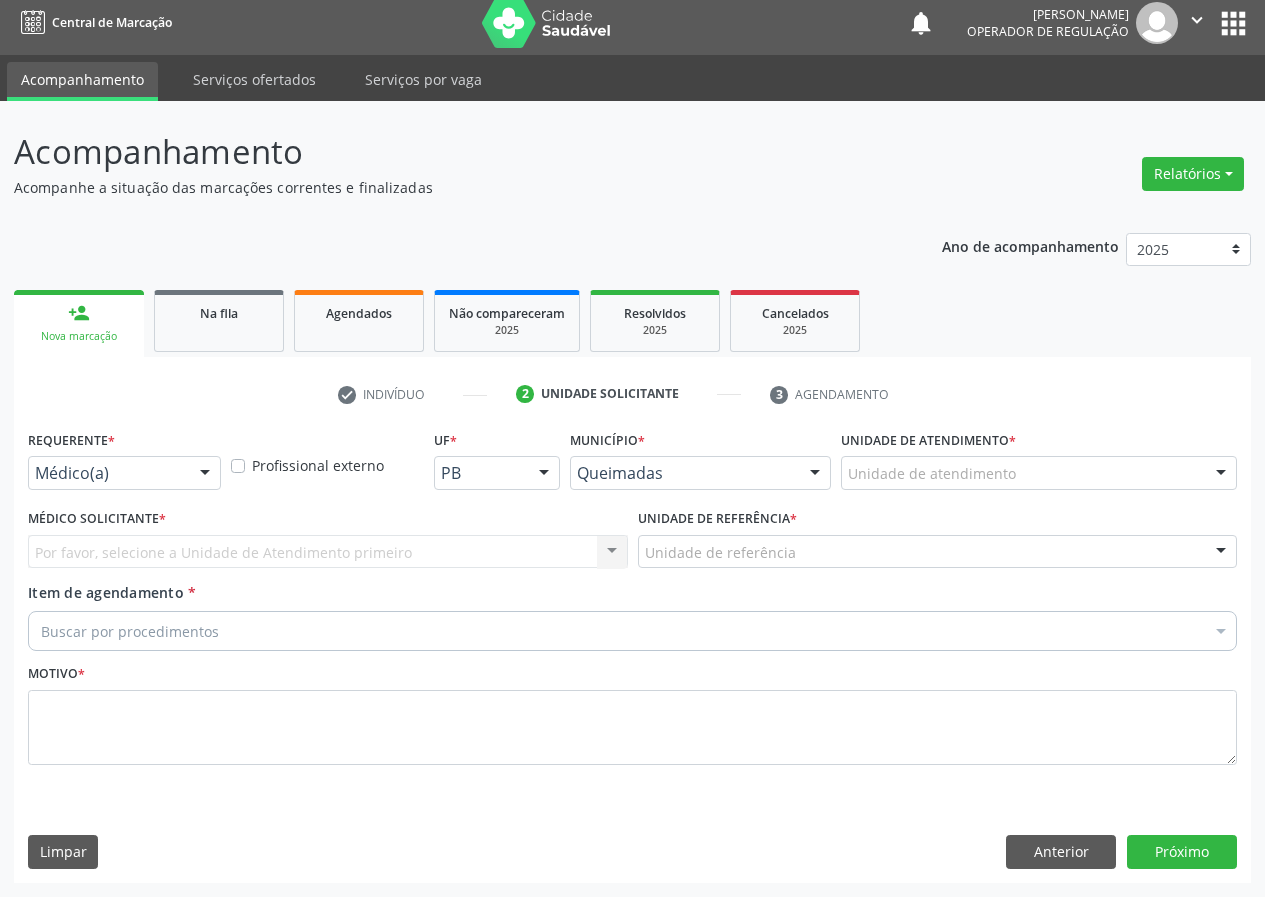 scroll, scrollTop: 9, scrollLeft: 0, axis: vertical 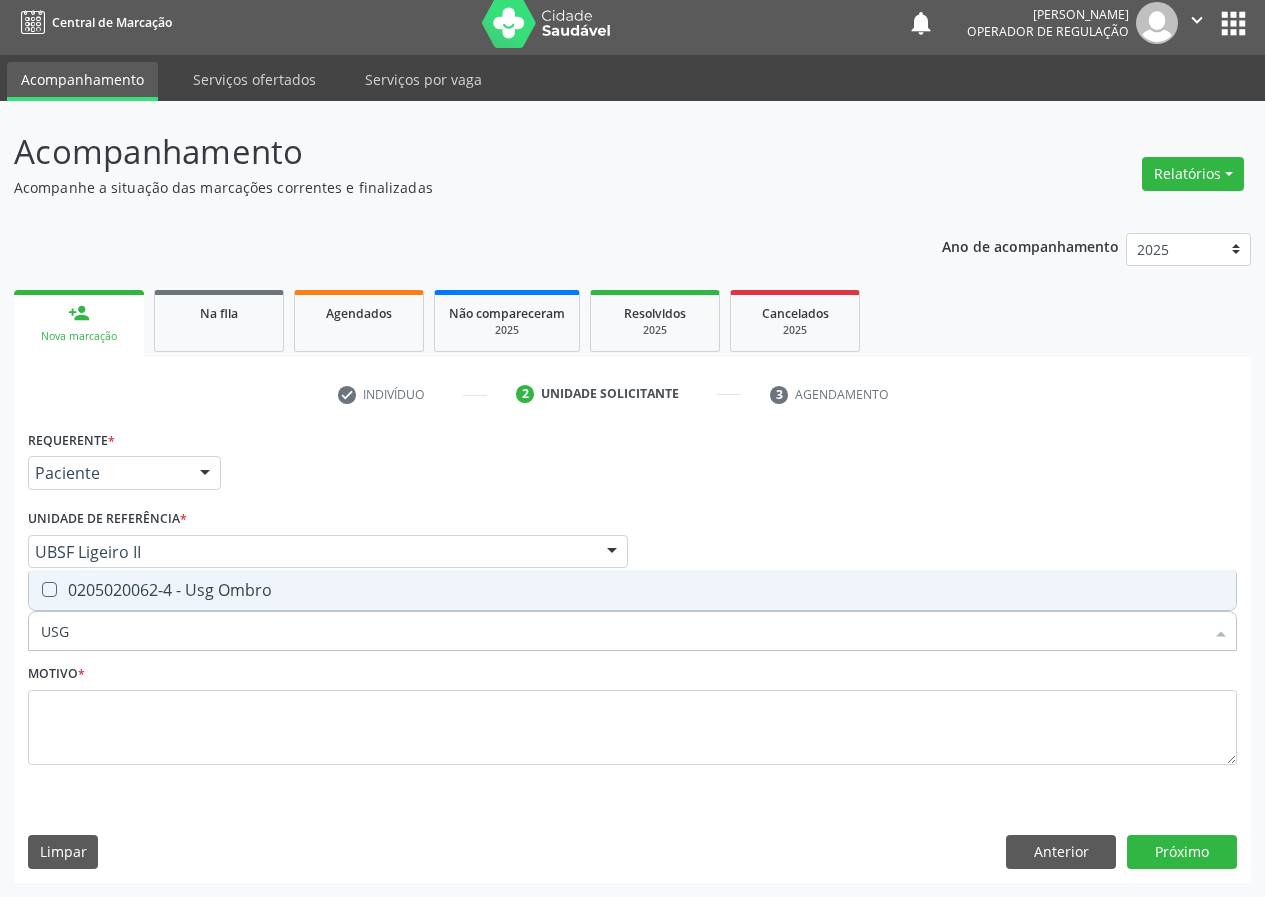 type on "USG O" 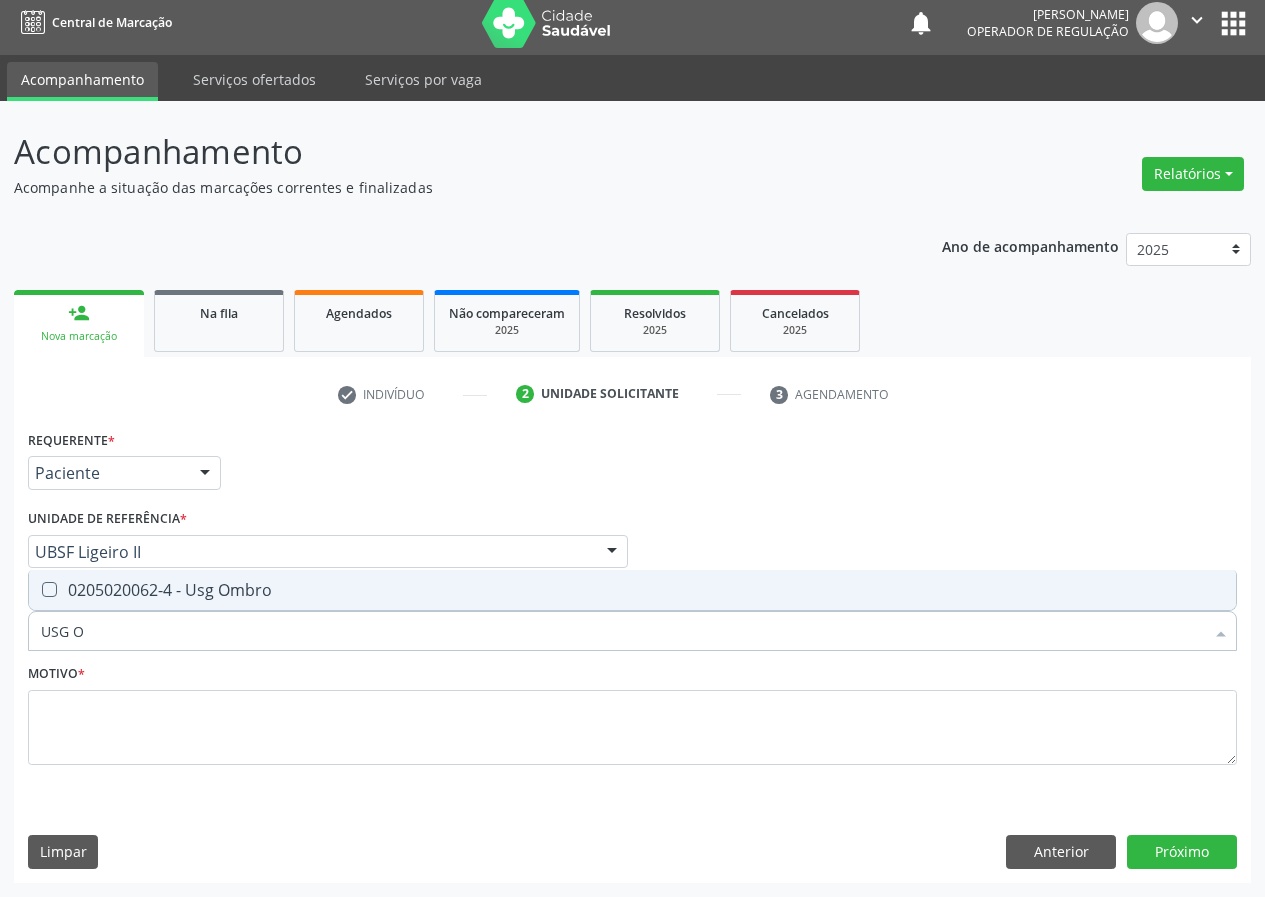 click on "0205020062-4 - Usg Ombro" at bounding box center (632, 590) 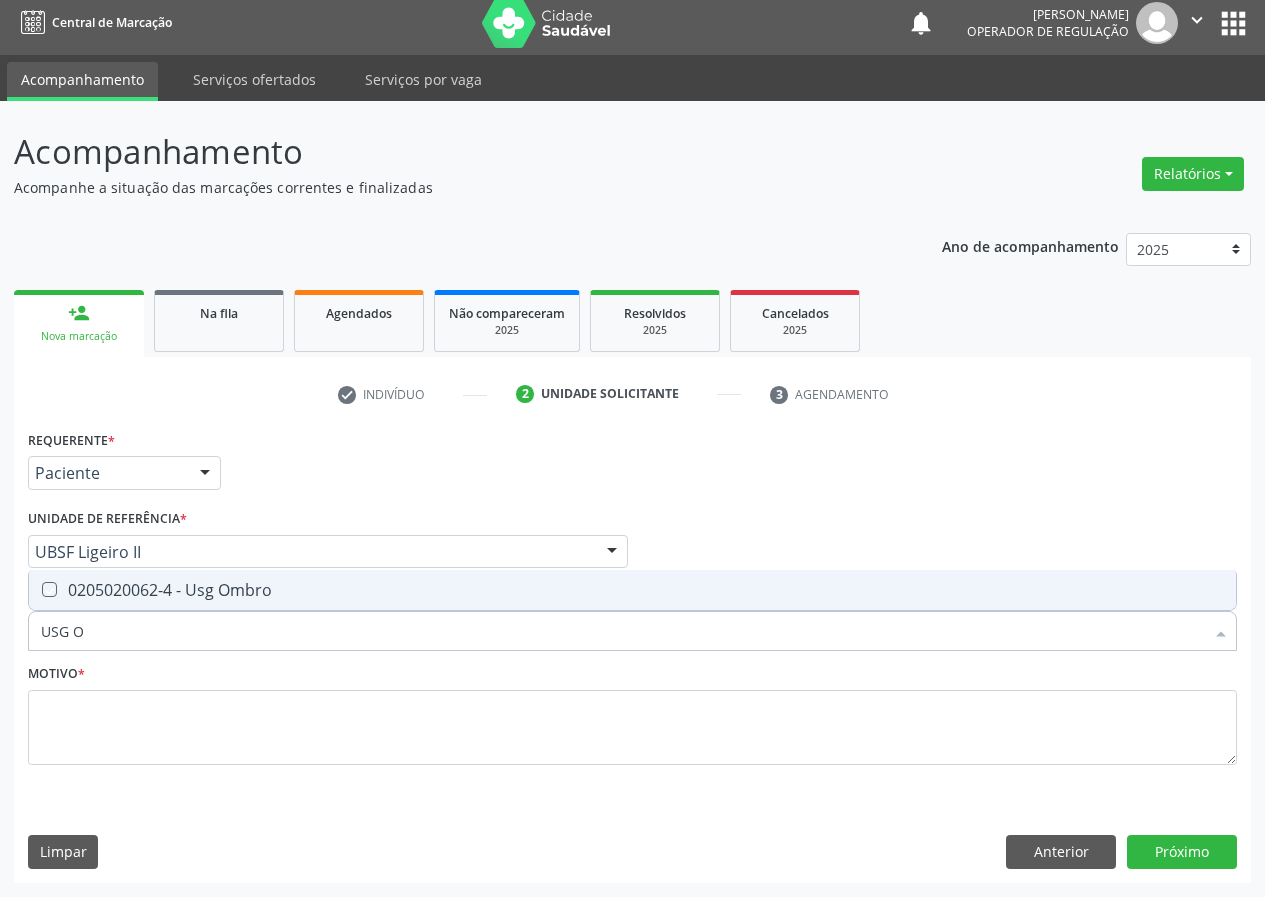 checkbox on "true" 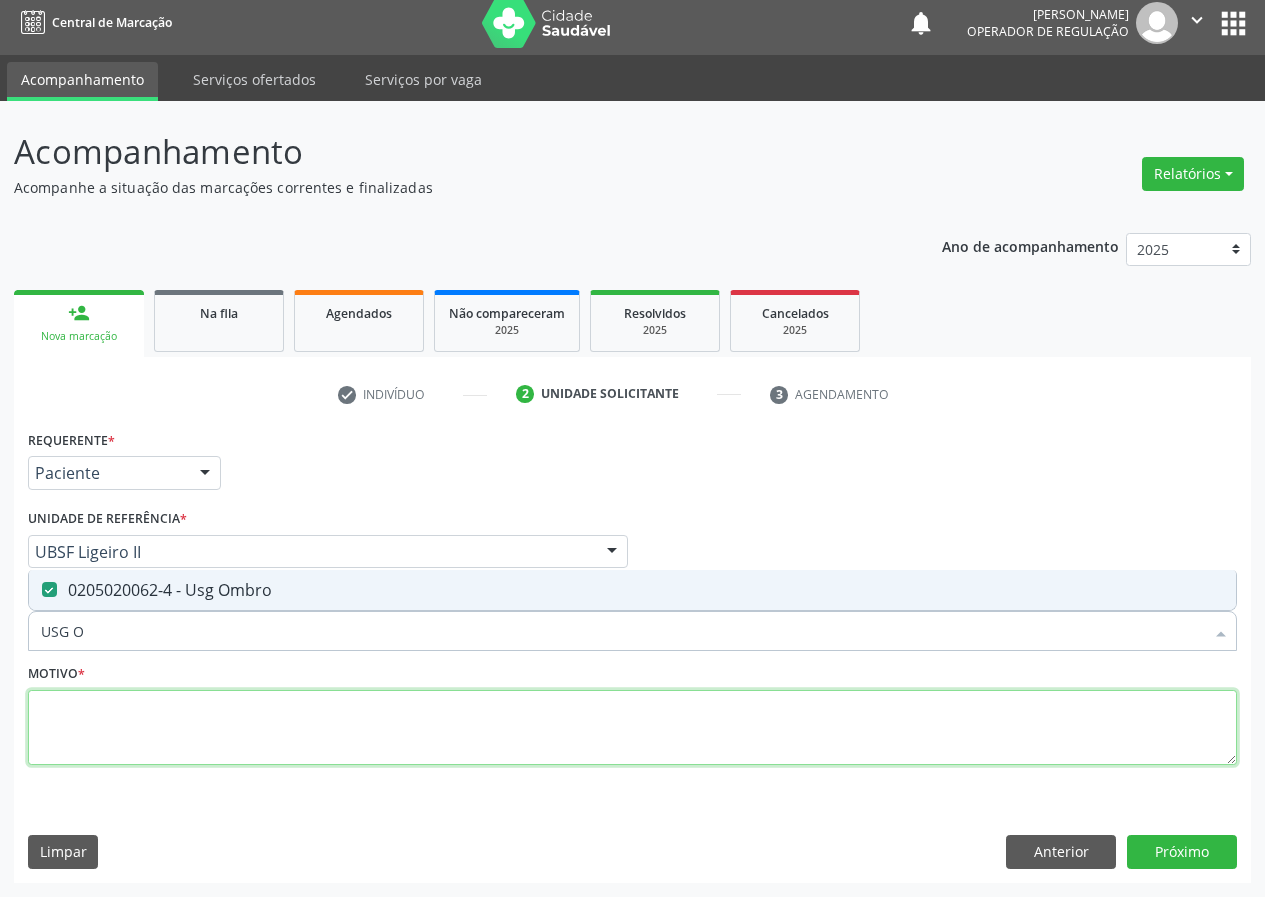 click at bounding box center [632, 728] 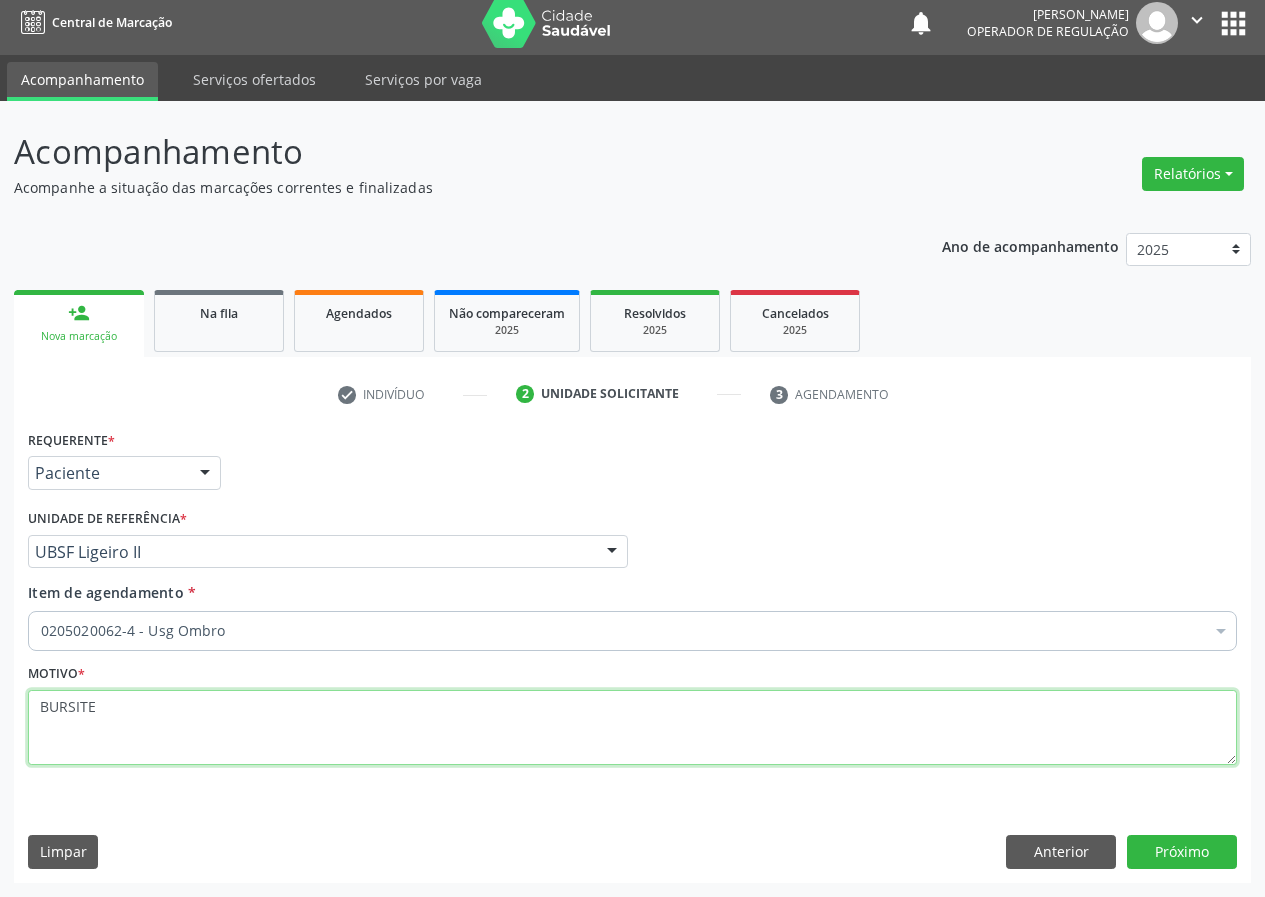 type on "BURSITE" 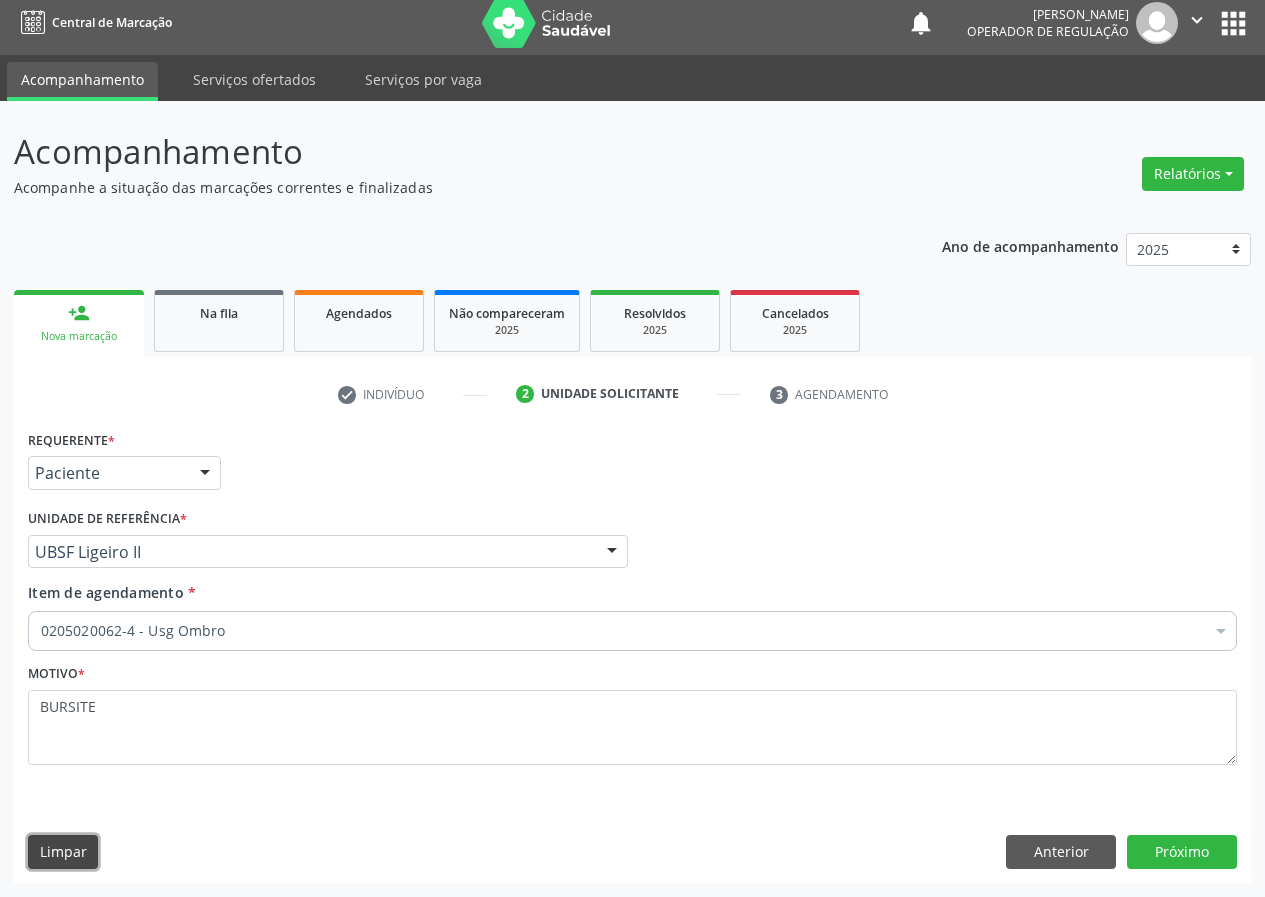 type 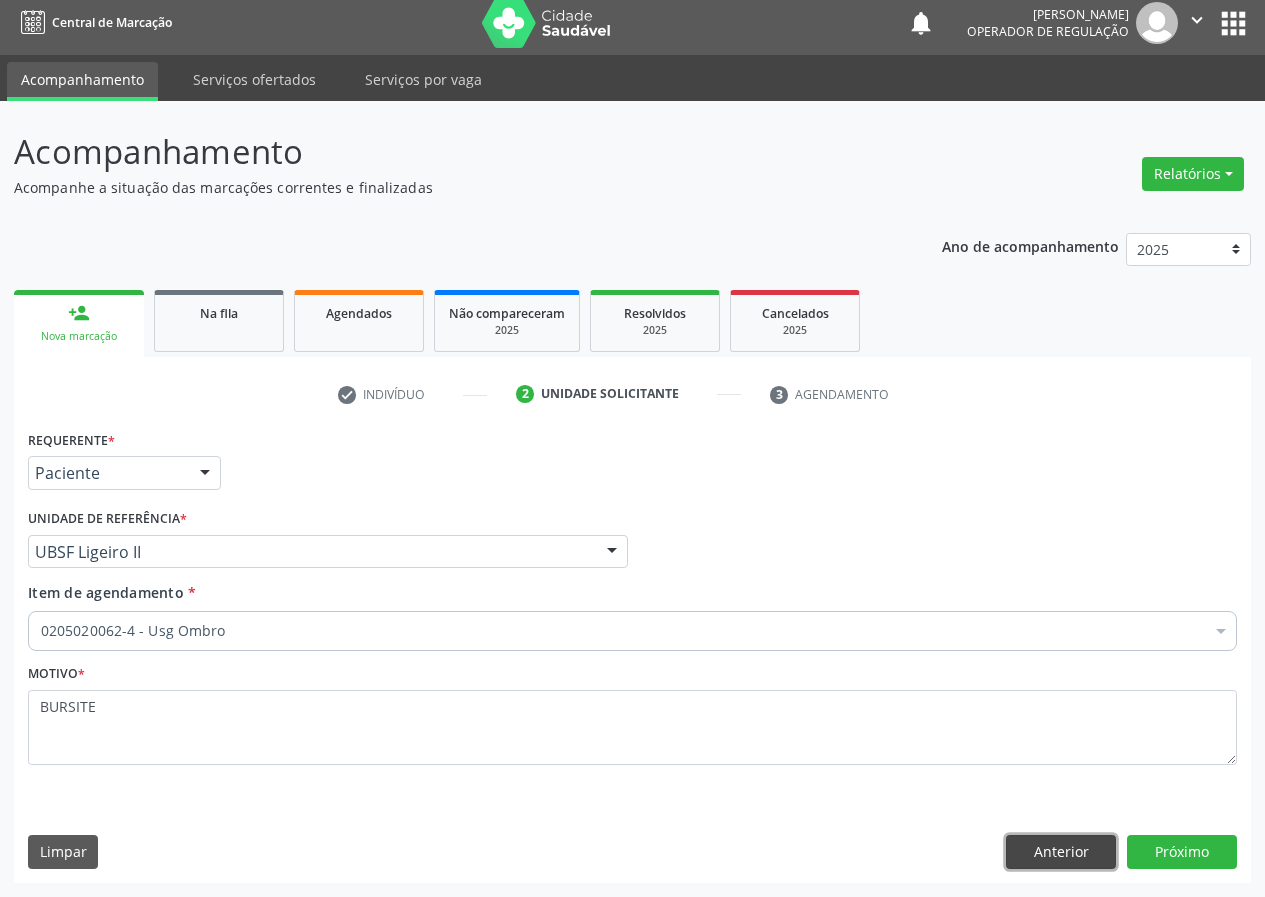 type 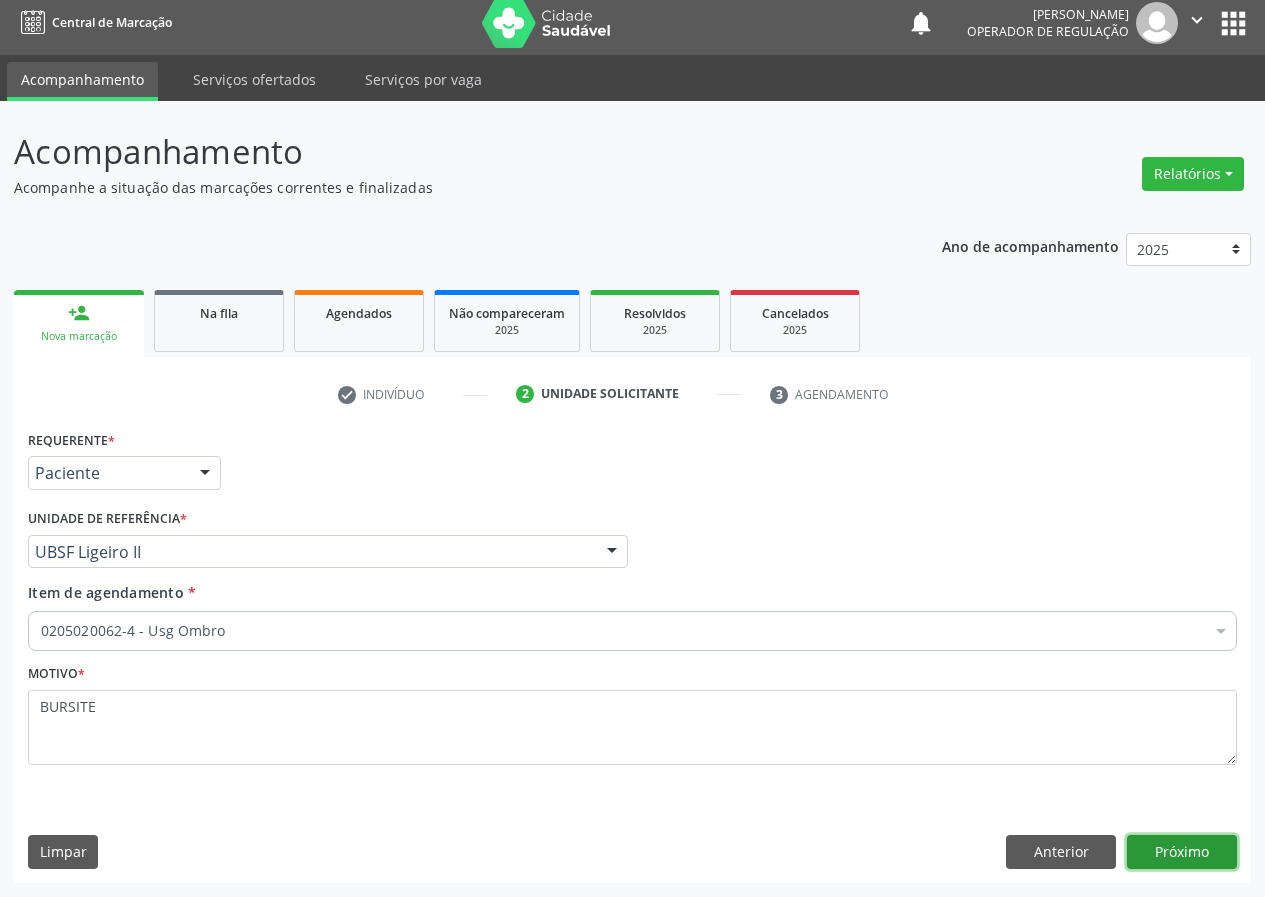 type 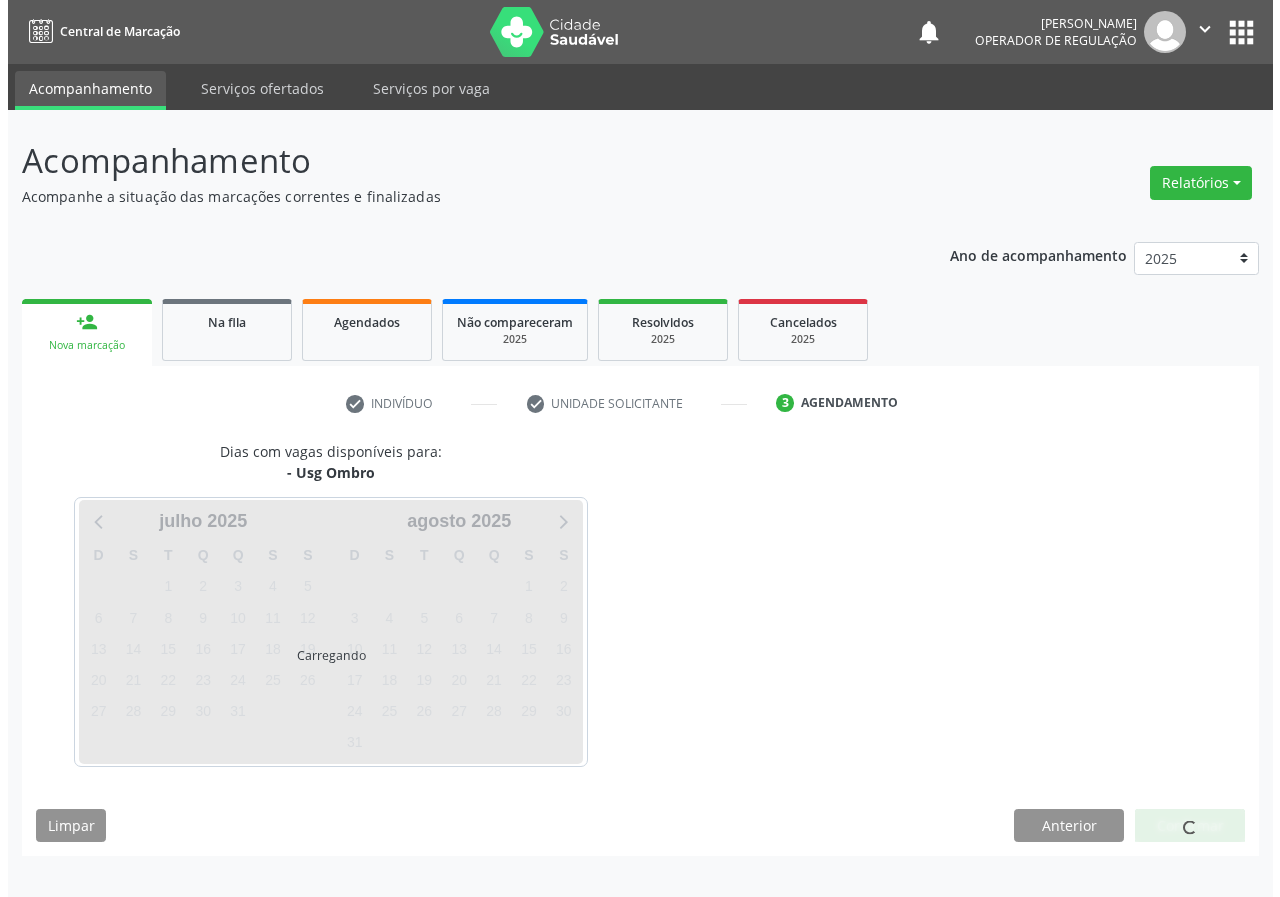 scroll, scrollTop: 0, scrollLeft: 0, axis: both 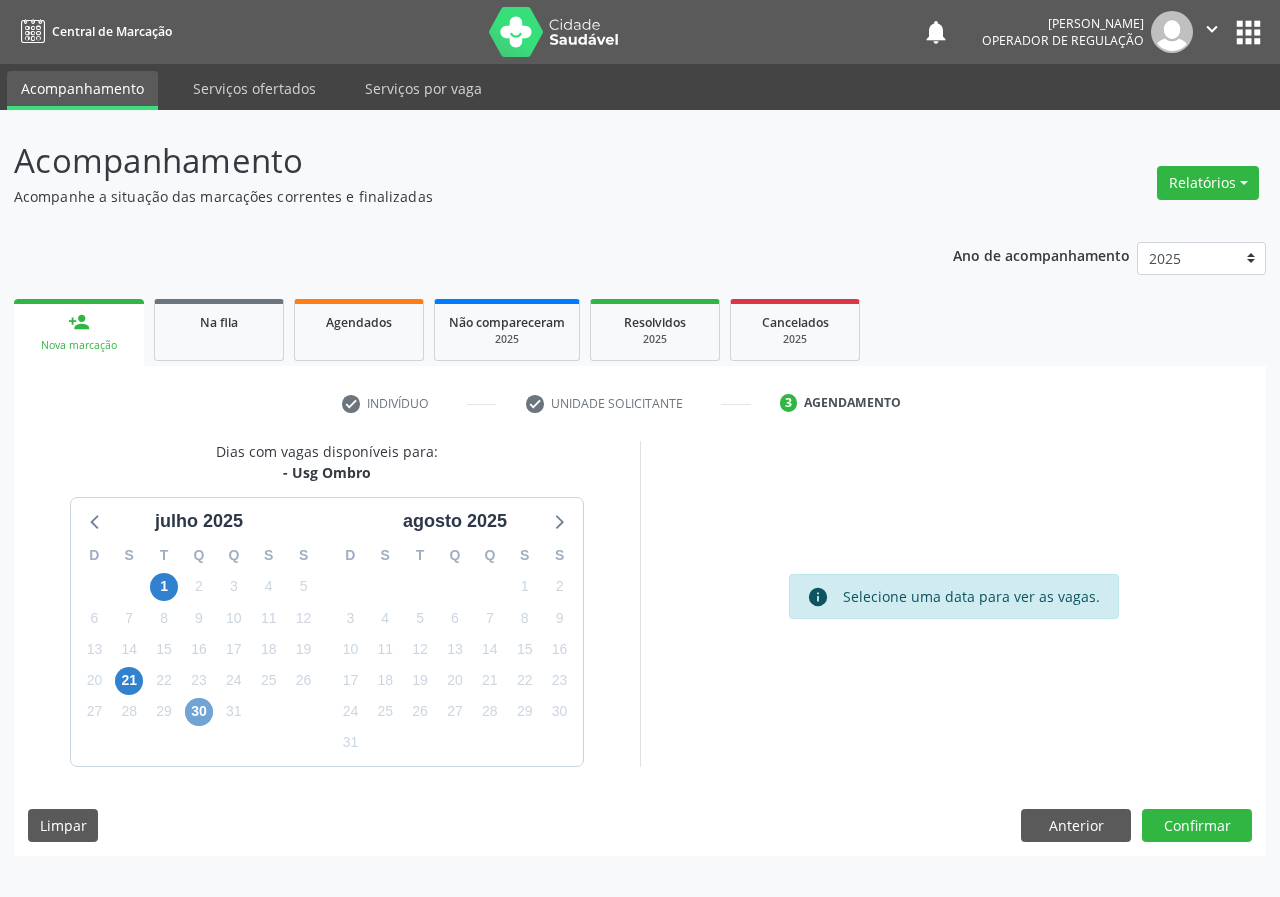 click on "30" at bounding box center [199, 712] 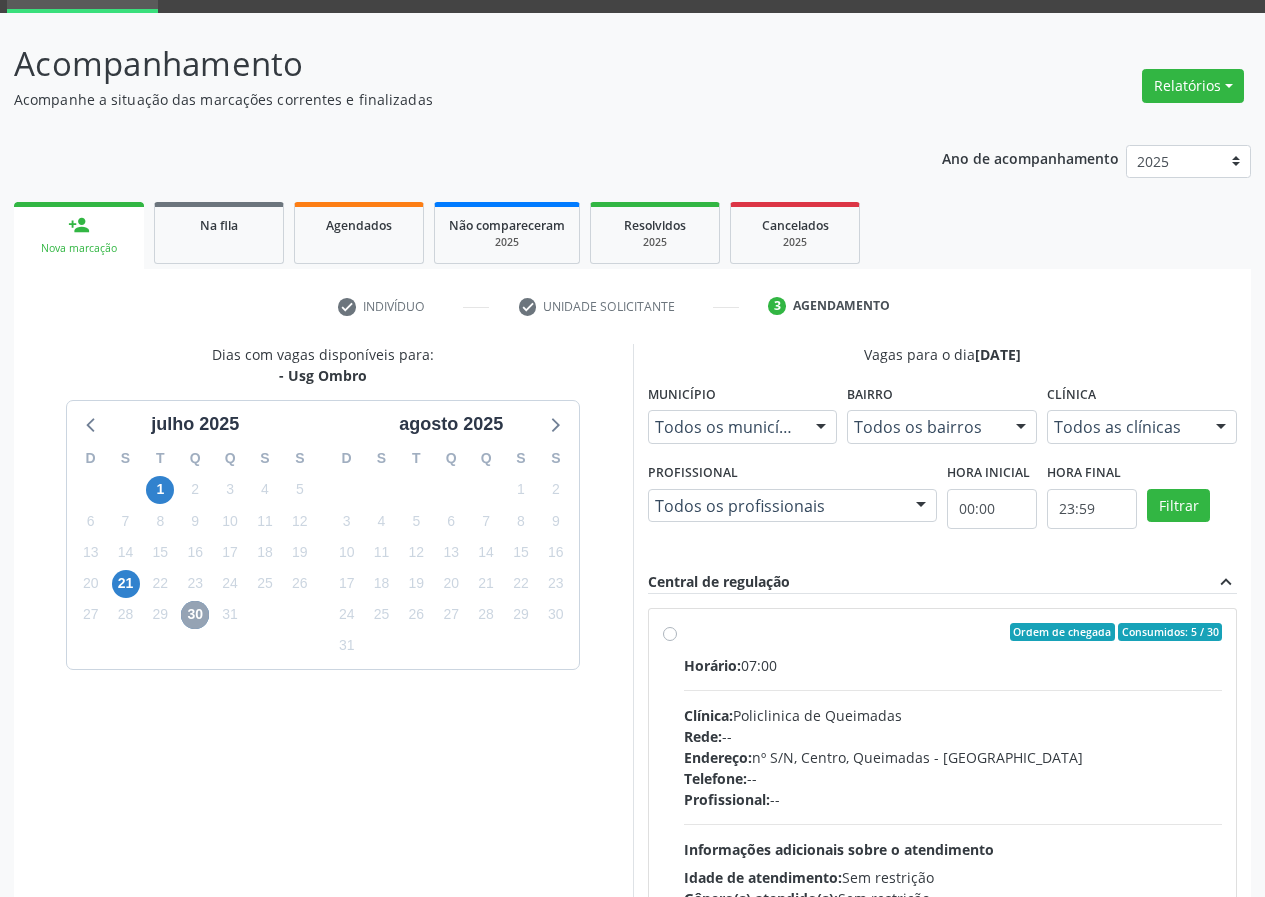 scroll, scrollTop: 298, scrollLeft: 0, axis: vertical 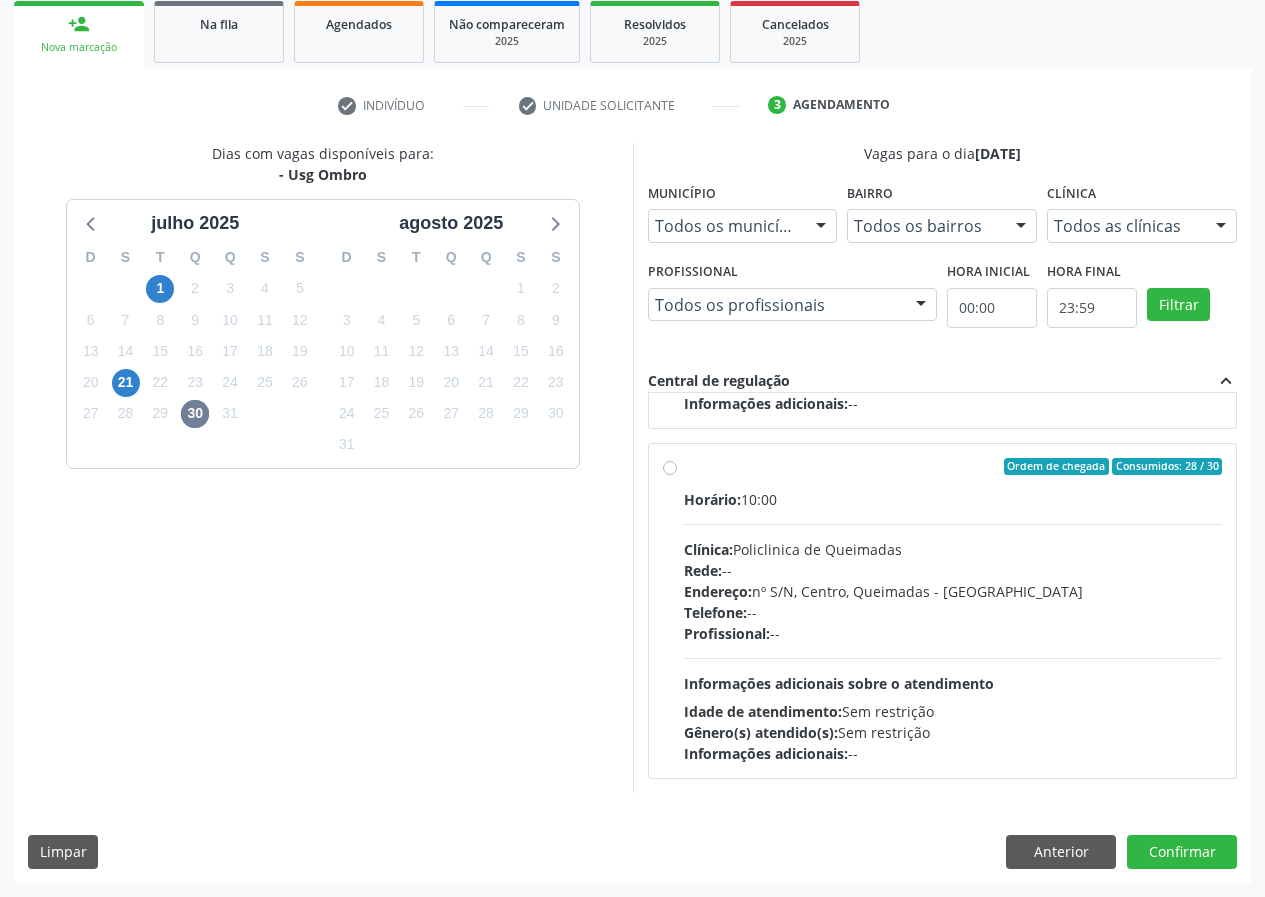 click on "Telefone:   --" at bounding box center (953, 612) 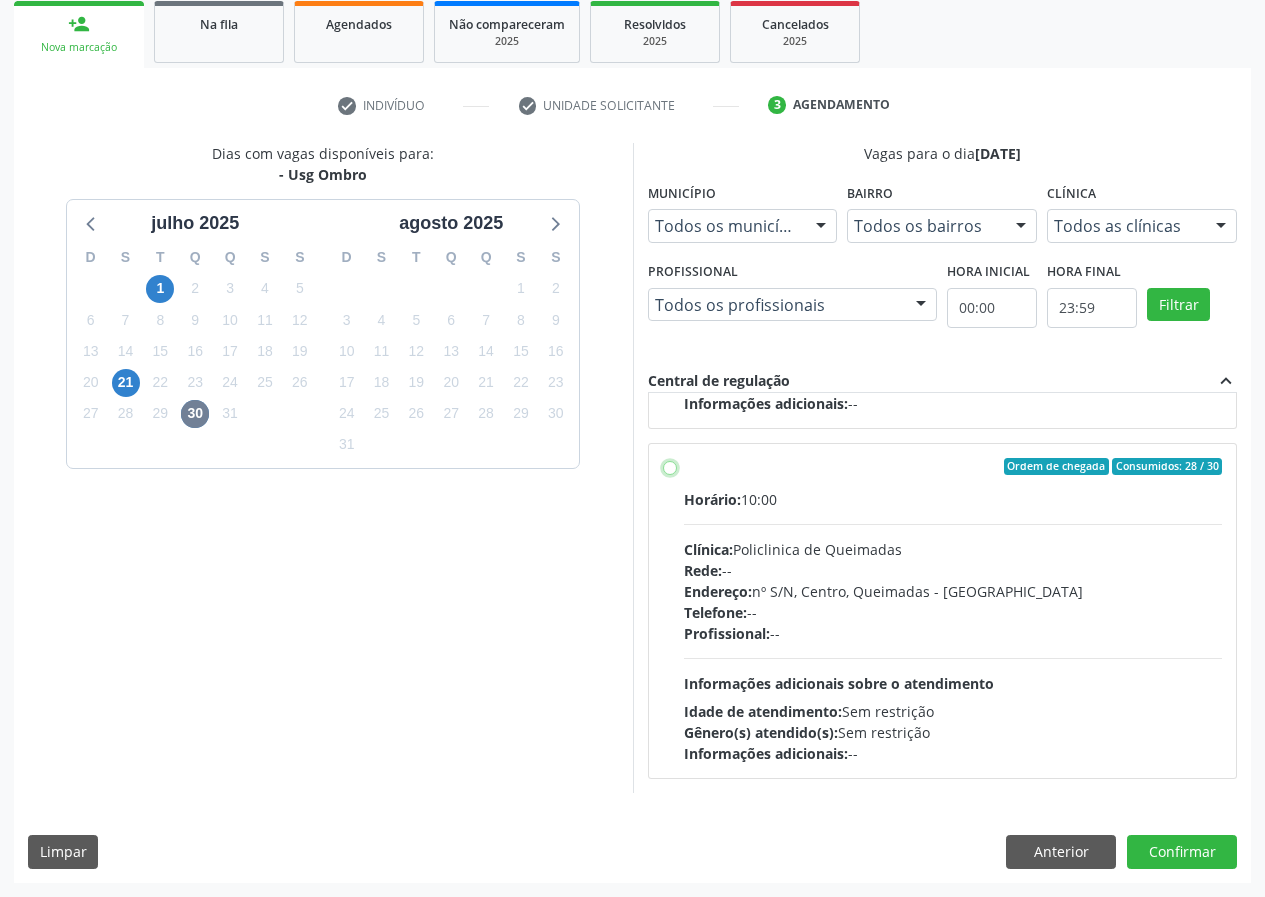 click on "Ordem de chegada
Consumidos: 28 / 30
Horário:   10:00
Clínica:  Policlinica de Queimadas
Rede:
--
Endereço:   nº S/N, Centro, Queimadas - PB
Telefone:   --
Profissional:
--
Informações adicionais sobre o atendimento
Idade de atendimento:
Sem restrição
Gênero(s) atendido(s):
Sem restrição
Informações adicionais:
--" at bounding box center [670, 467] 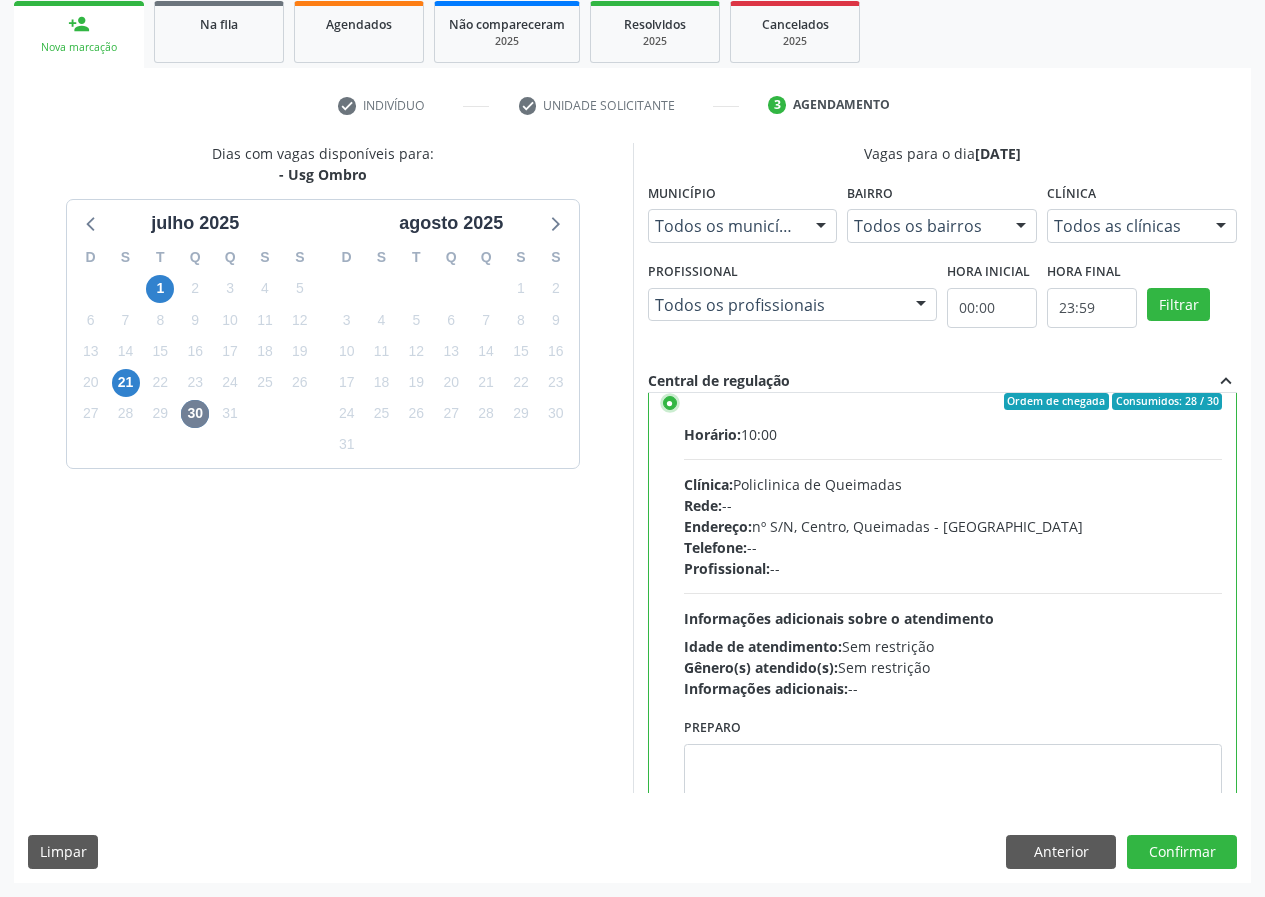 scroll, scrollTop: 450, scrollLeft: 0, axis: vertical 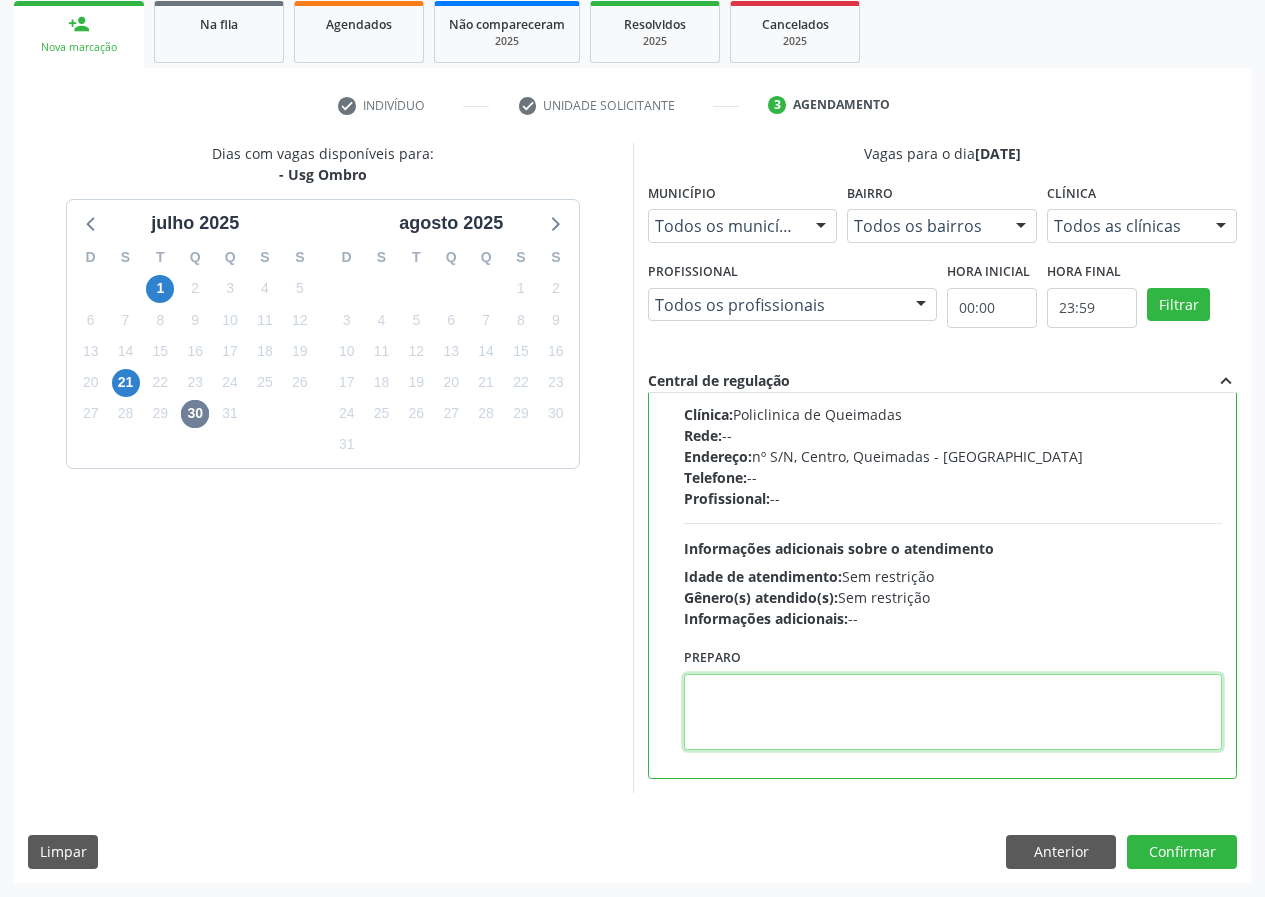click at bounding box center (953, 712) 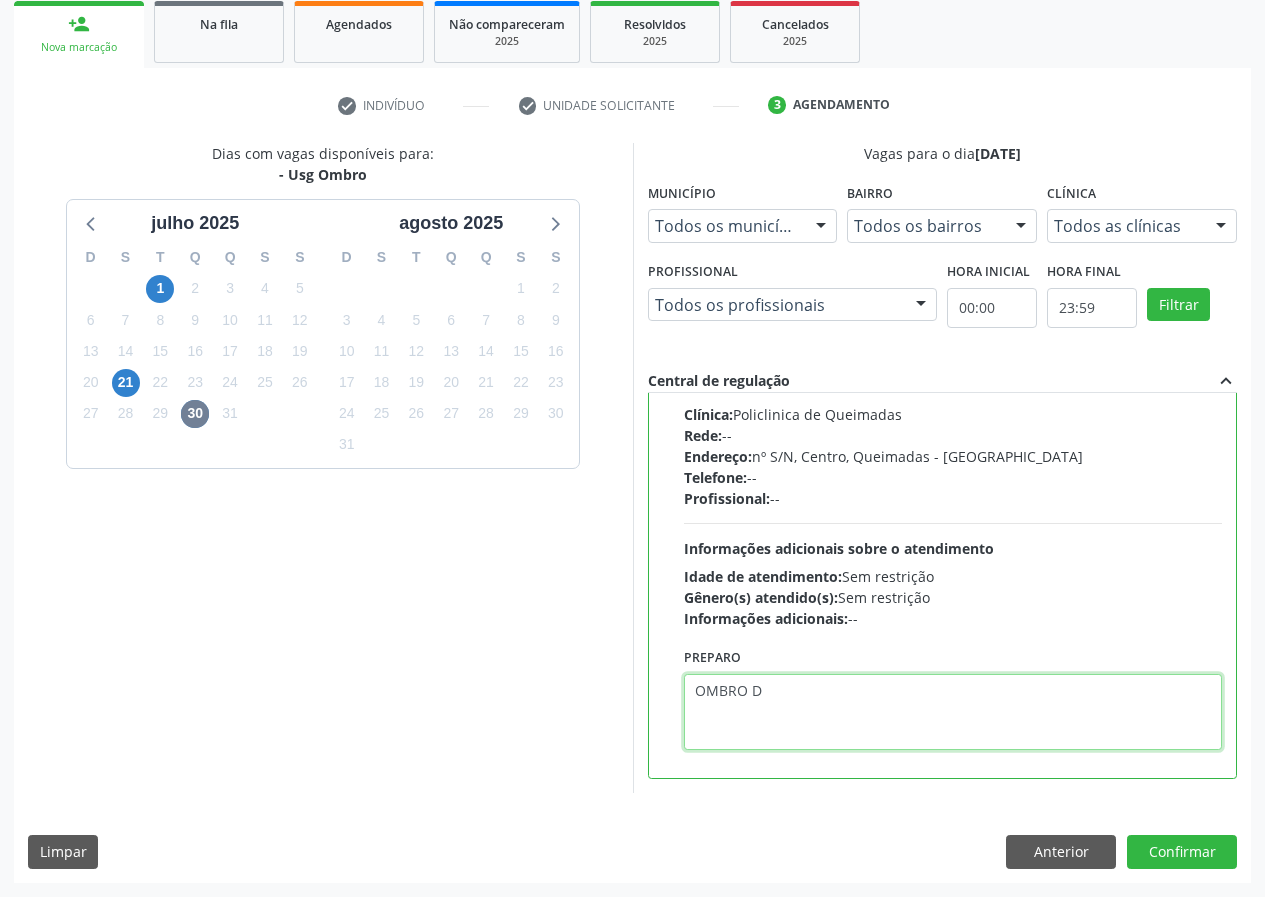 type on "OMBRO D" 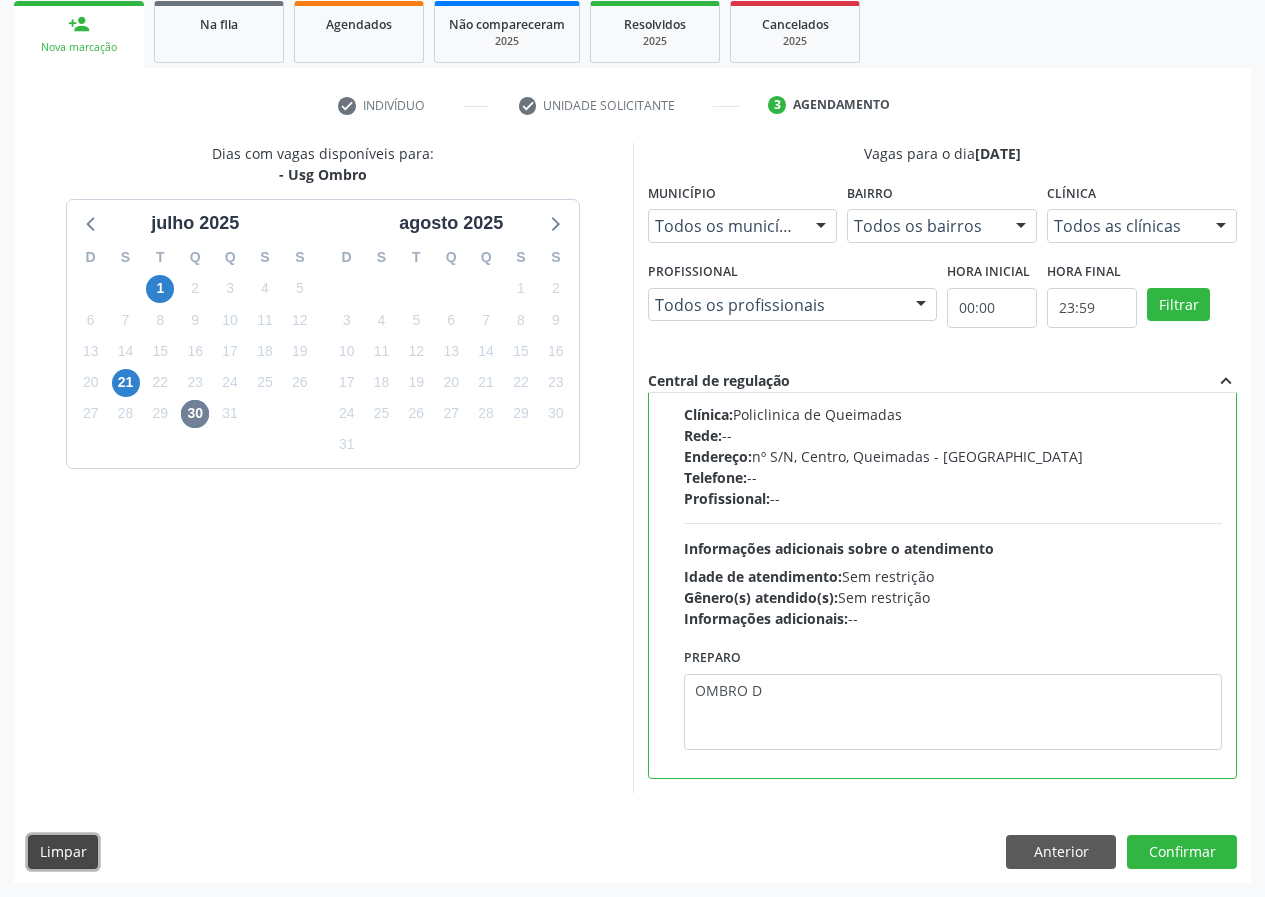 type 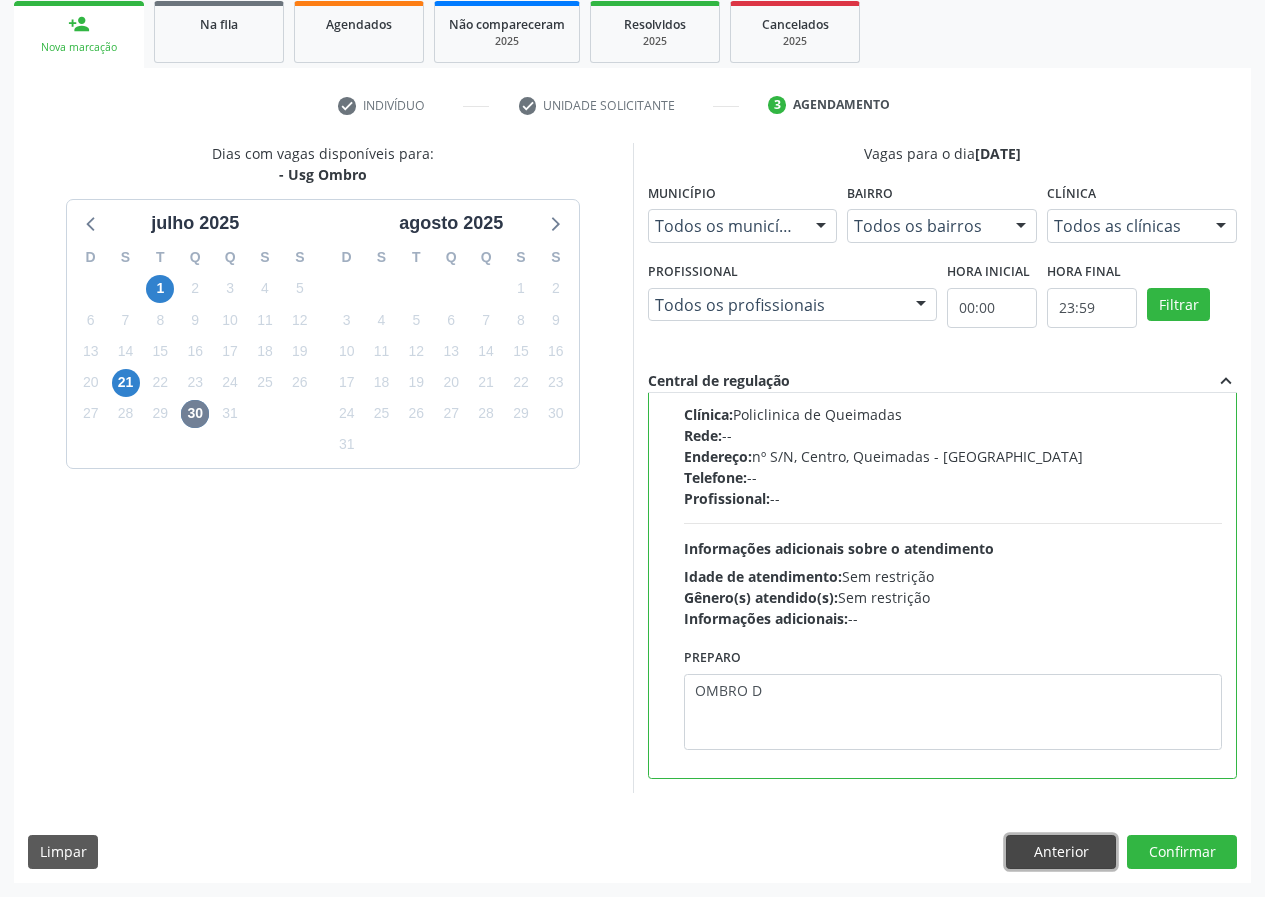type 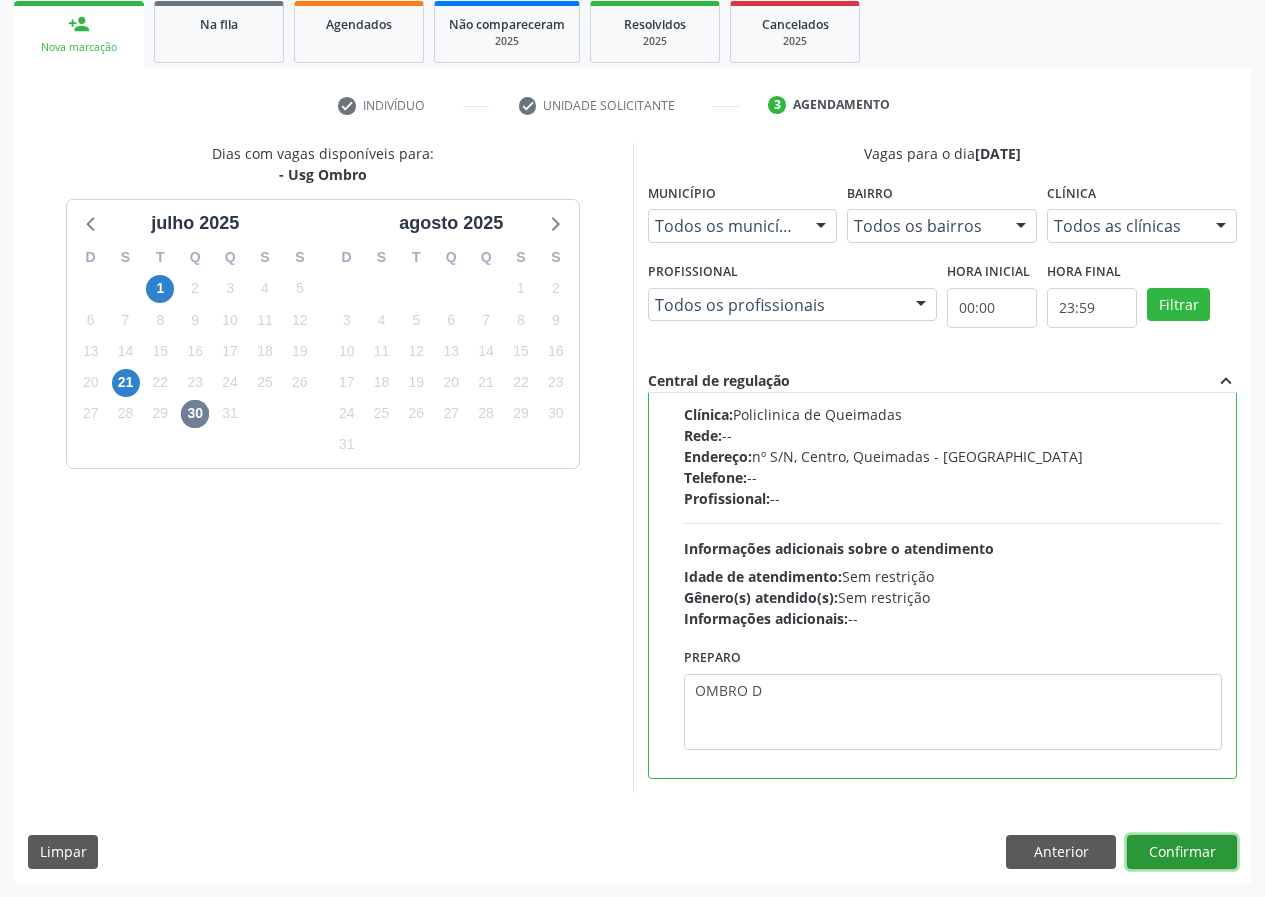 type 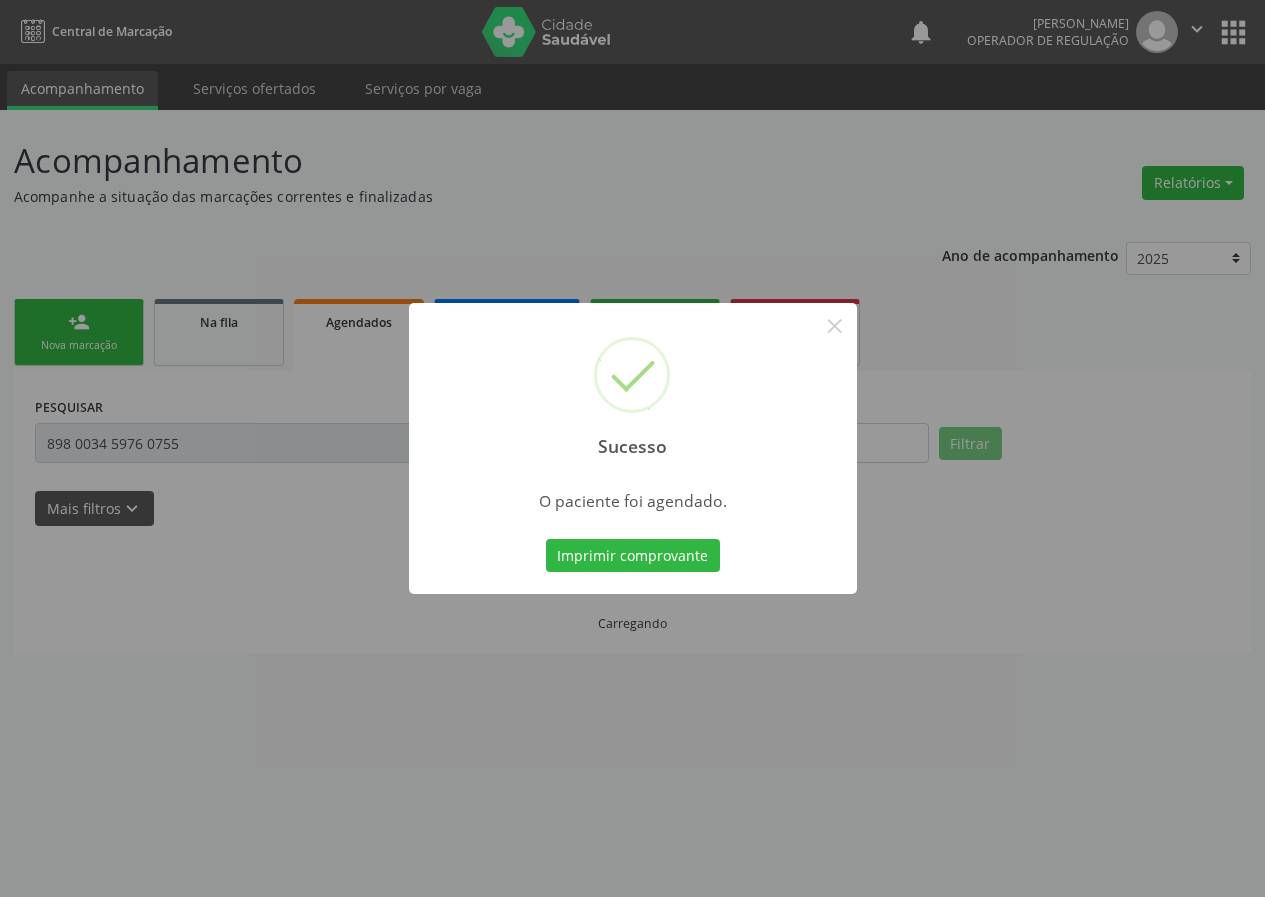 scroll, scrollTop: 0, scrollLeft: 0, axis: both 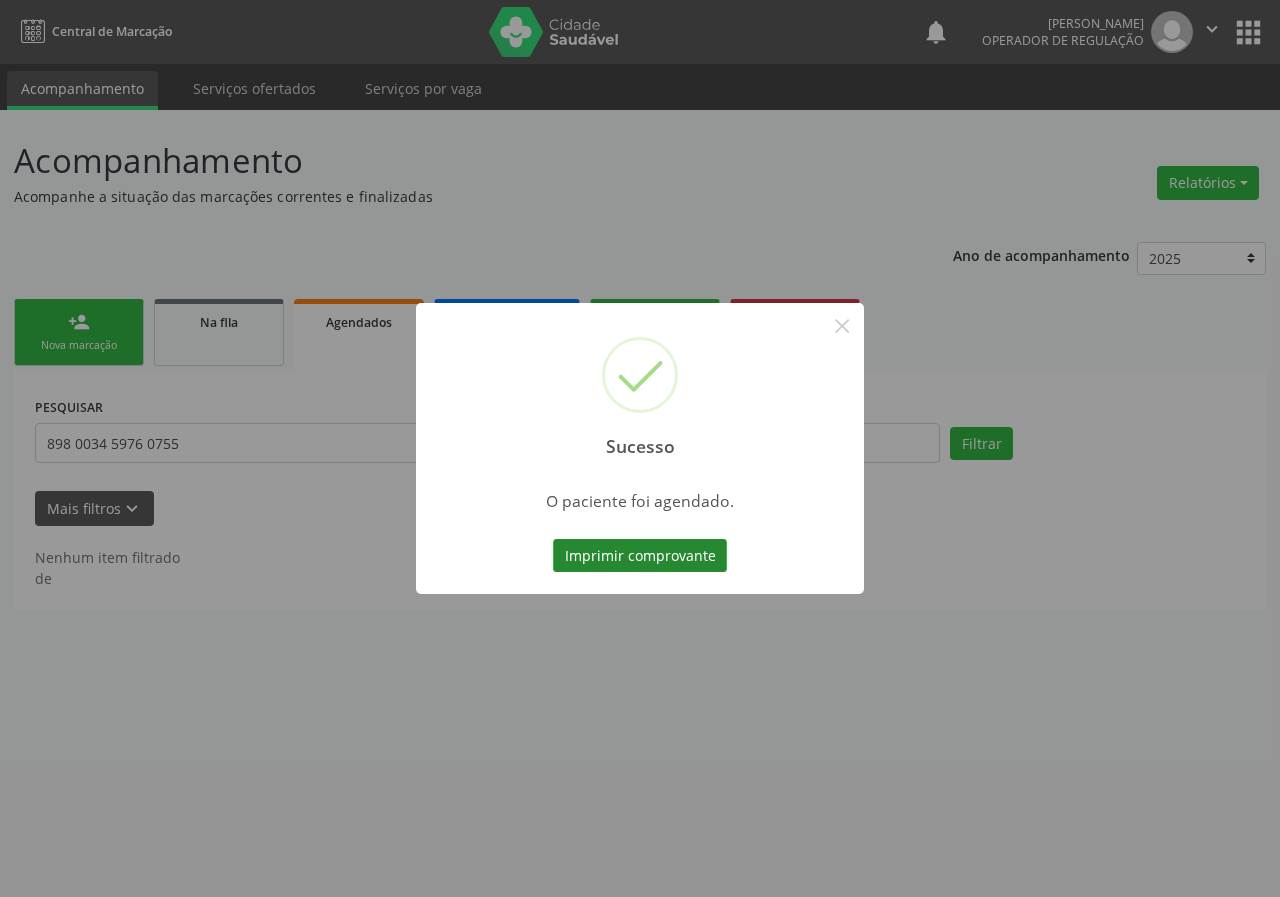 click on "Imprimir comprovante" at bounding box center [640, 556] 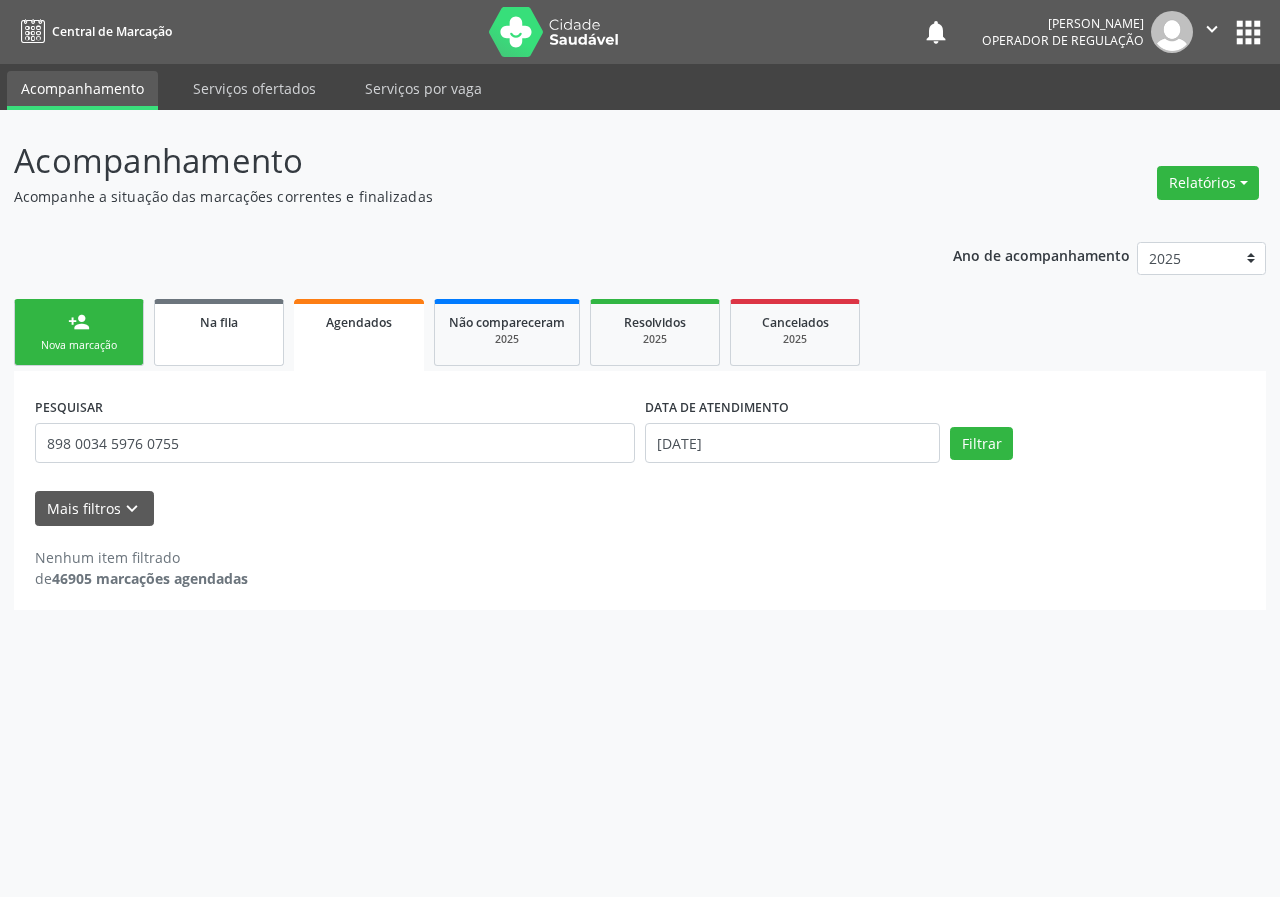 click on "Na fila" at bounding box center [219, 332] 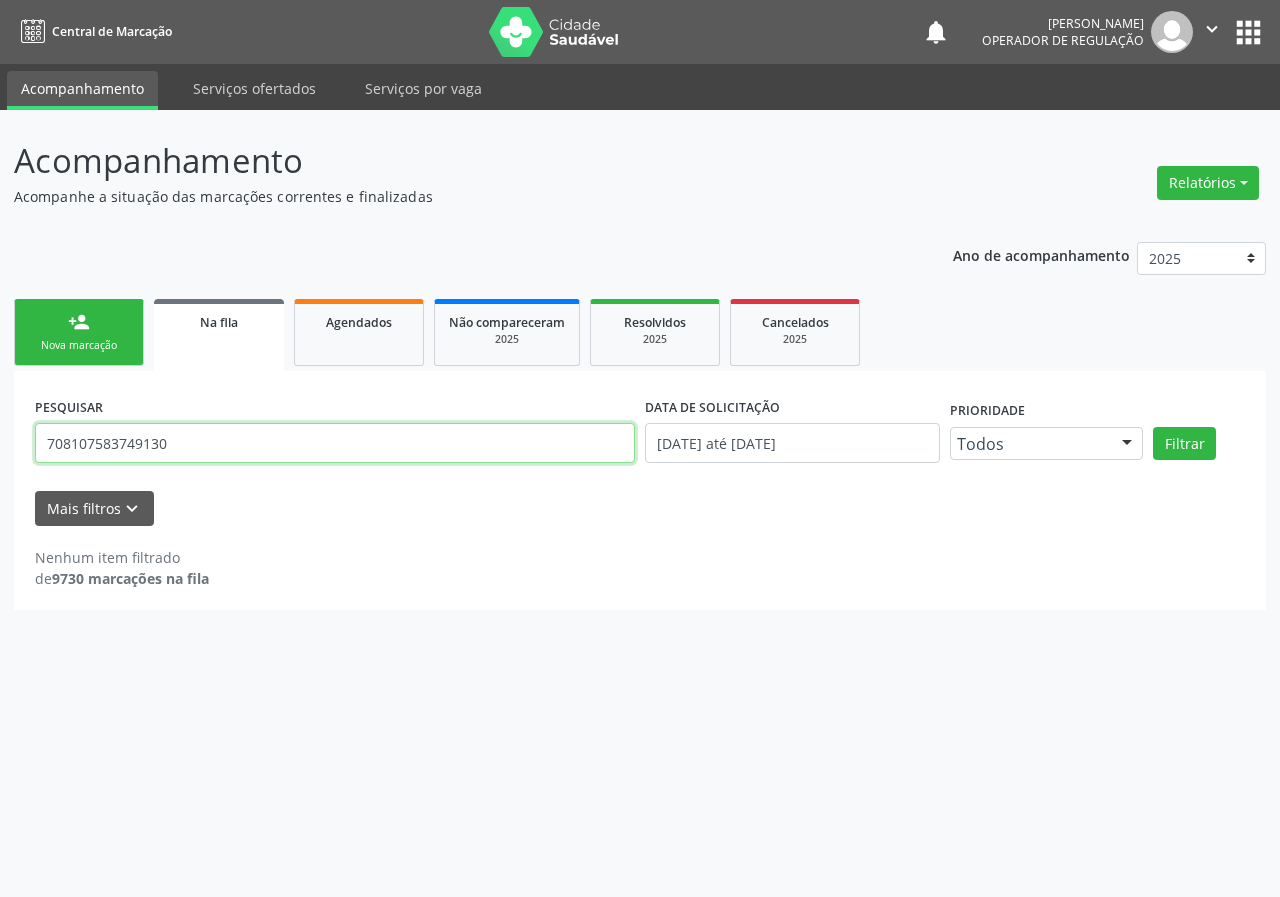 click on "708107583749130" at bounding box center [335, 443] 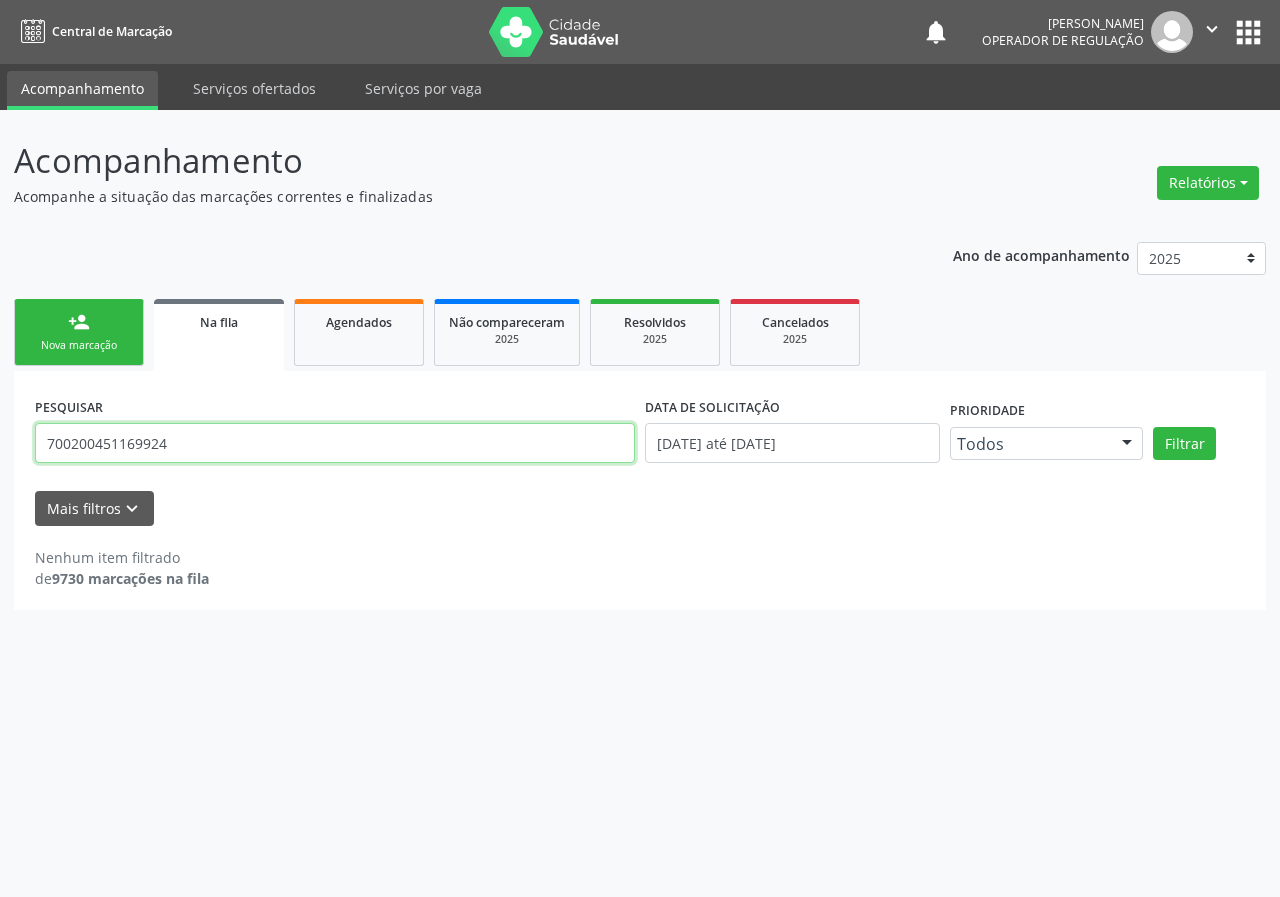 type on "700200451169924" 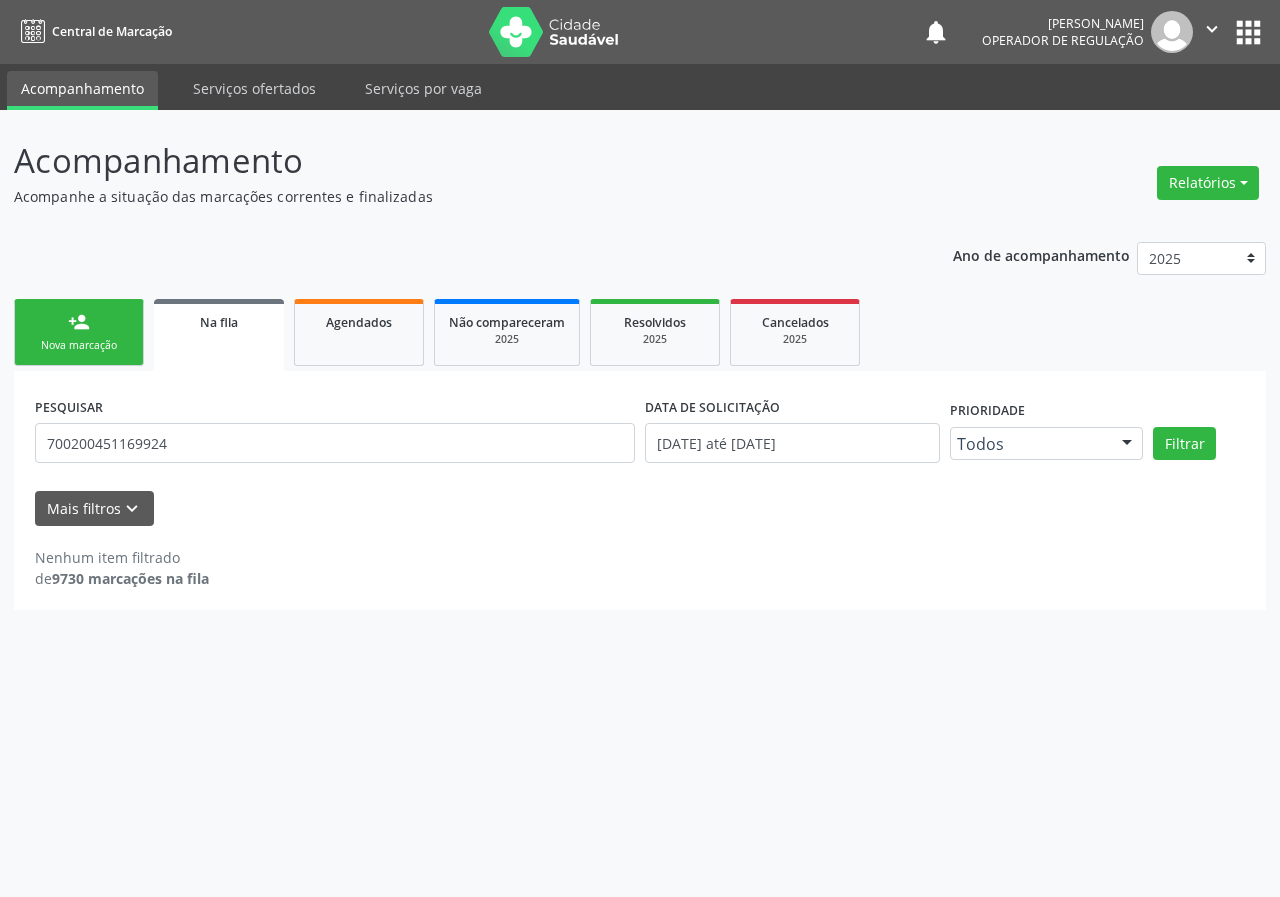click on "person_add
Nova marcação" at bounding box center [79, 332] 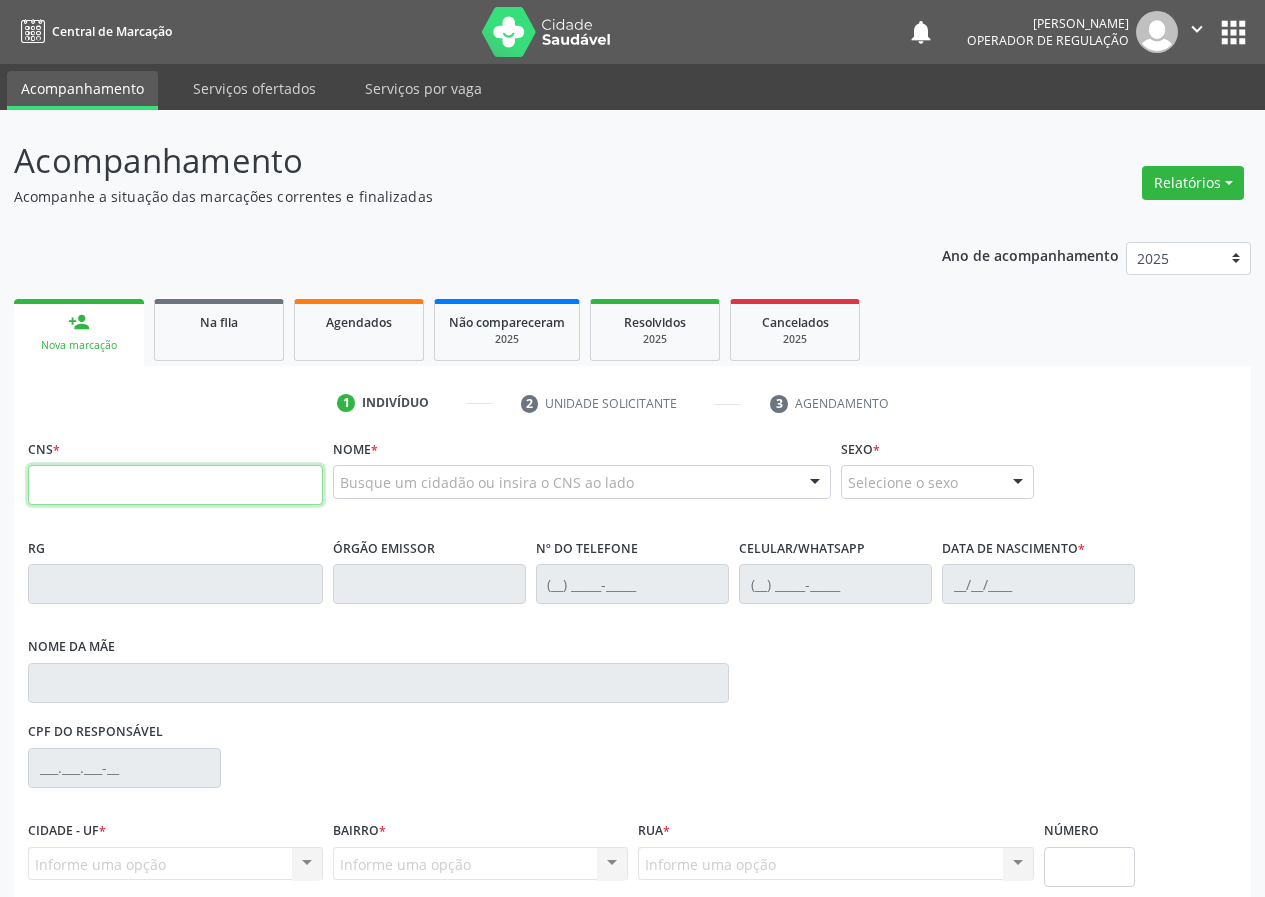 click at bounding box center (175, 485) 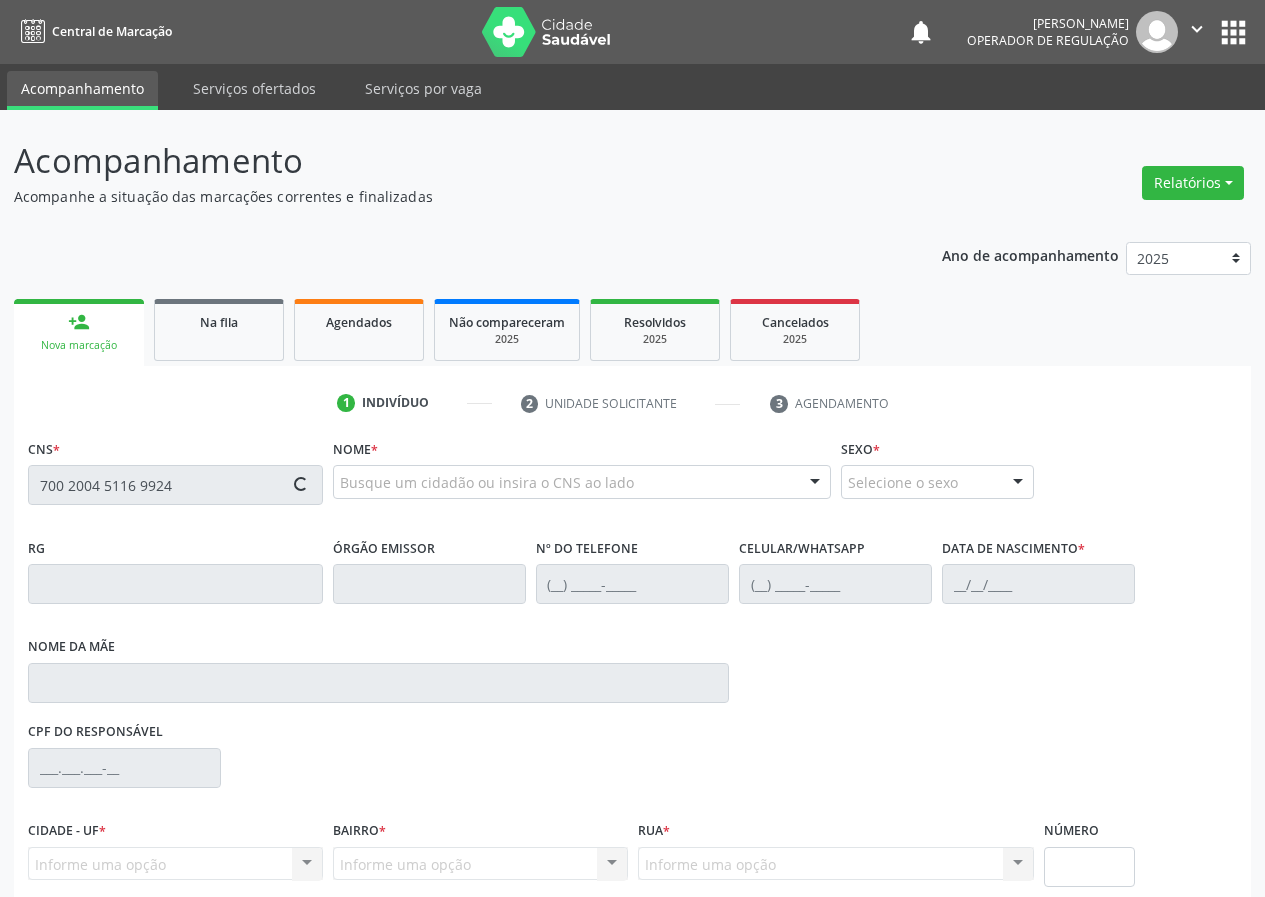 type on "700 2004 5116 9924" 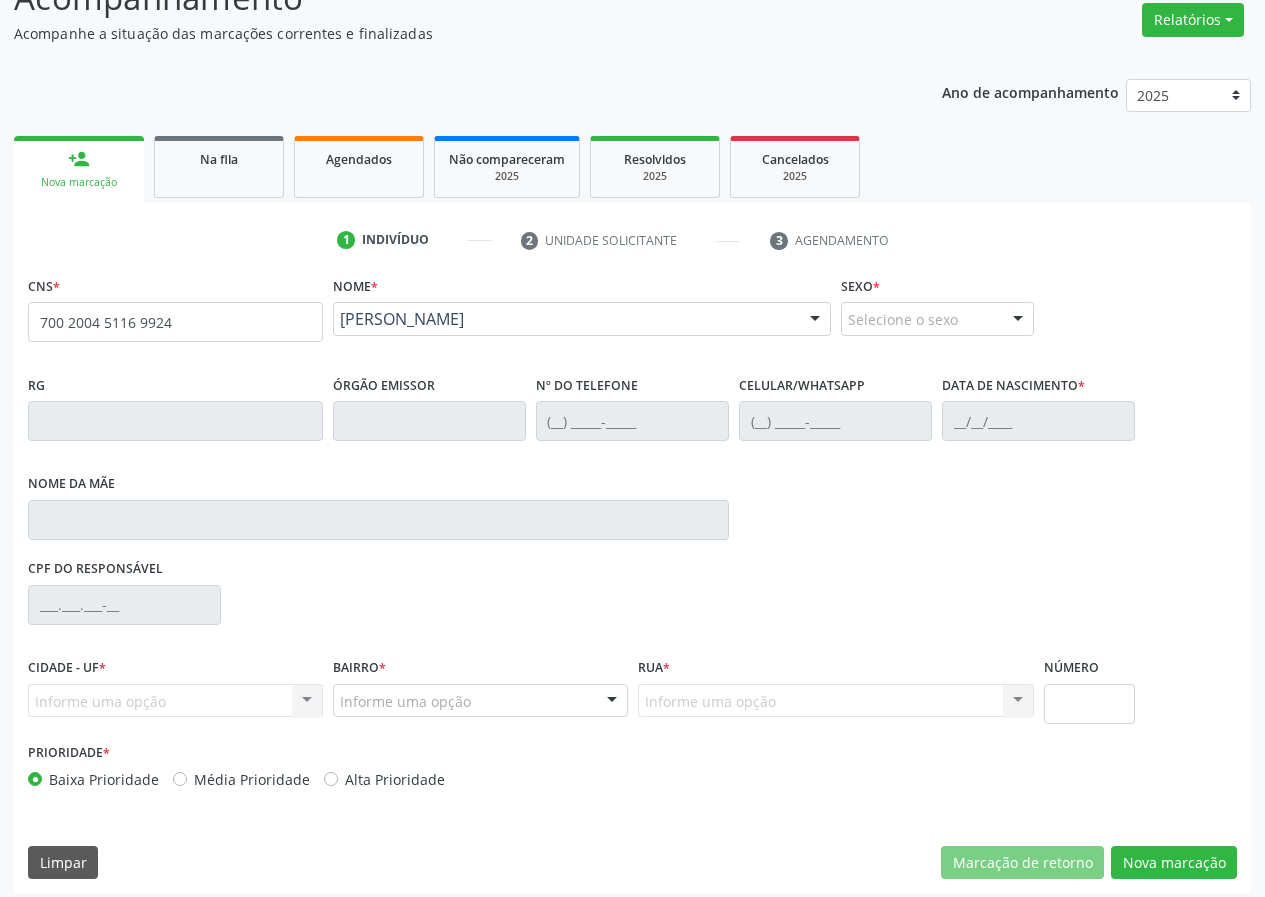 scroll, scrollTop: 173, scrollLeft: 0, axis: vertical 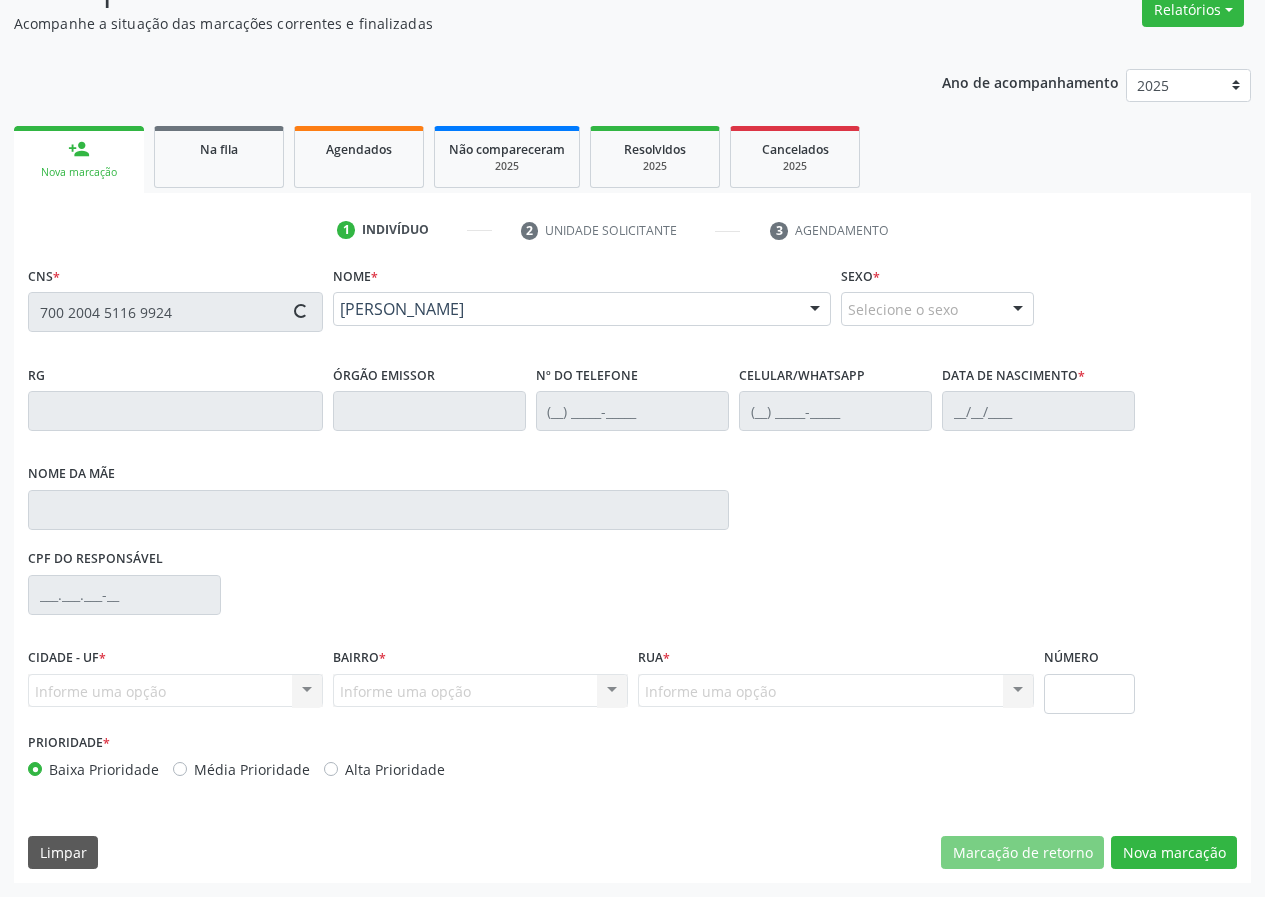 type on "(83) 99105-6938" 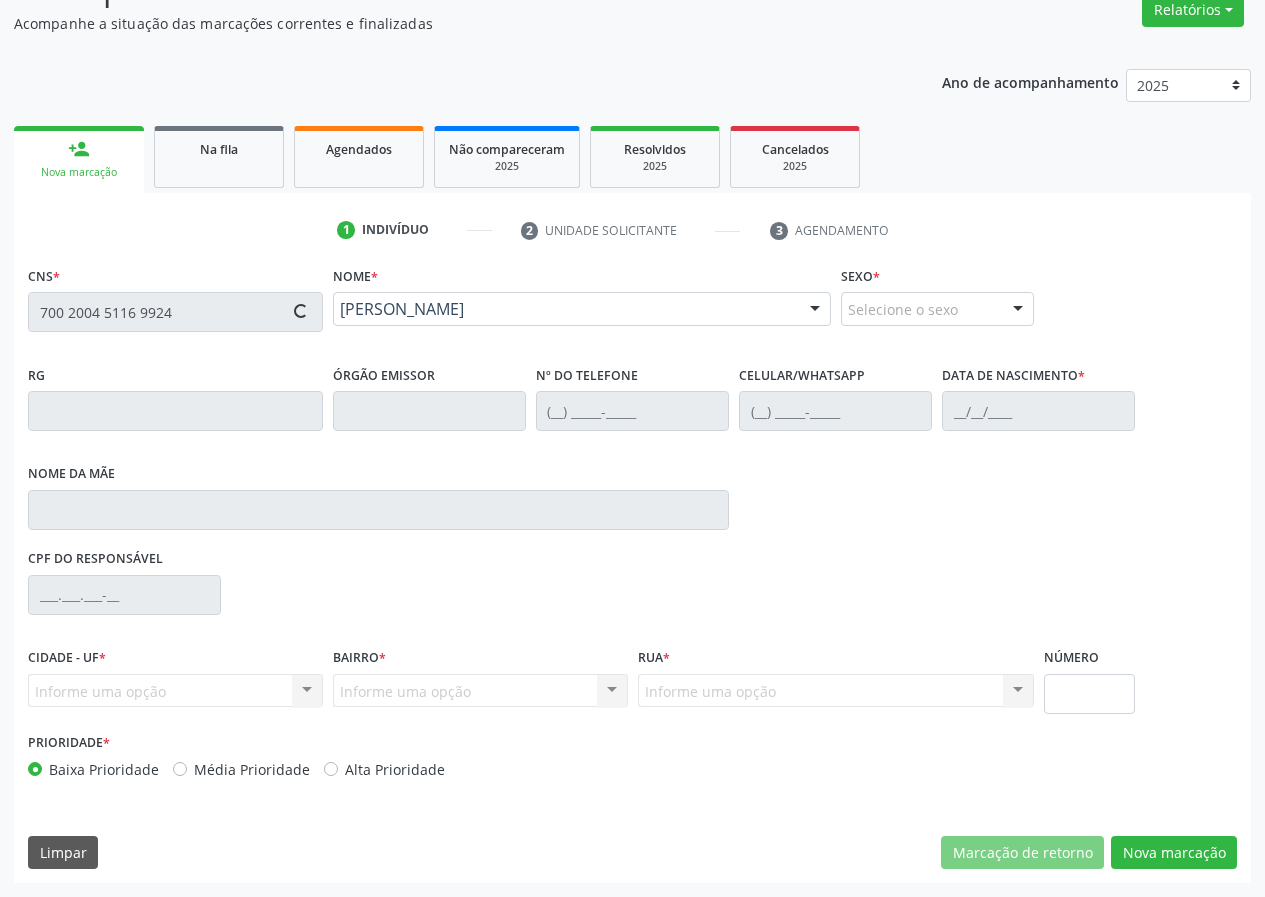 type on "10/06/1976" 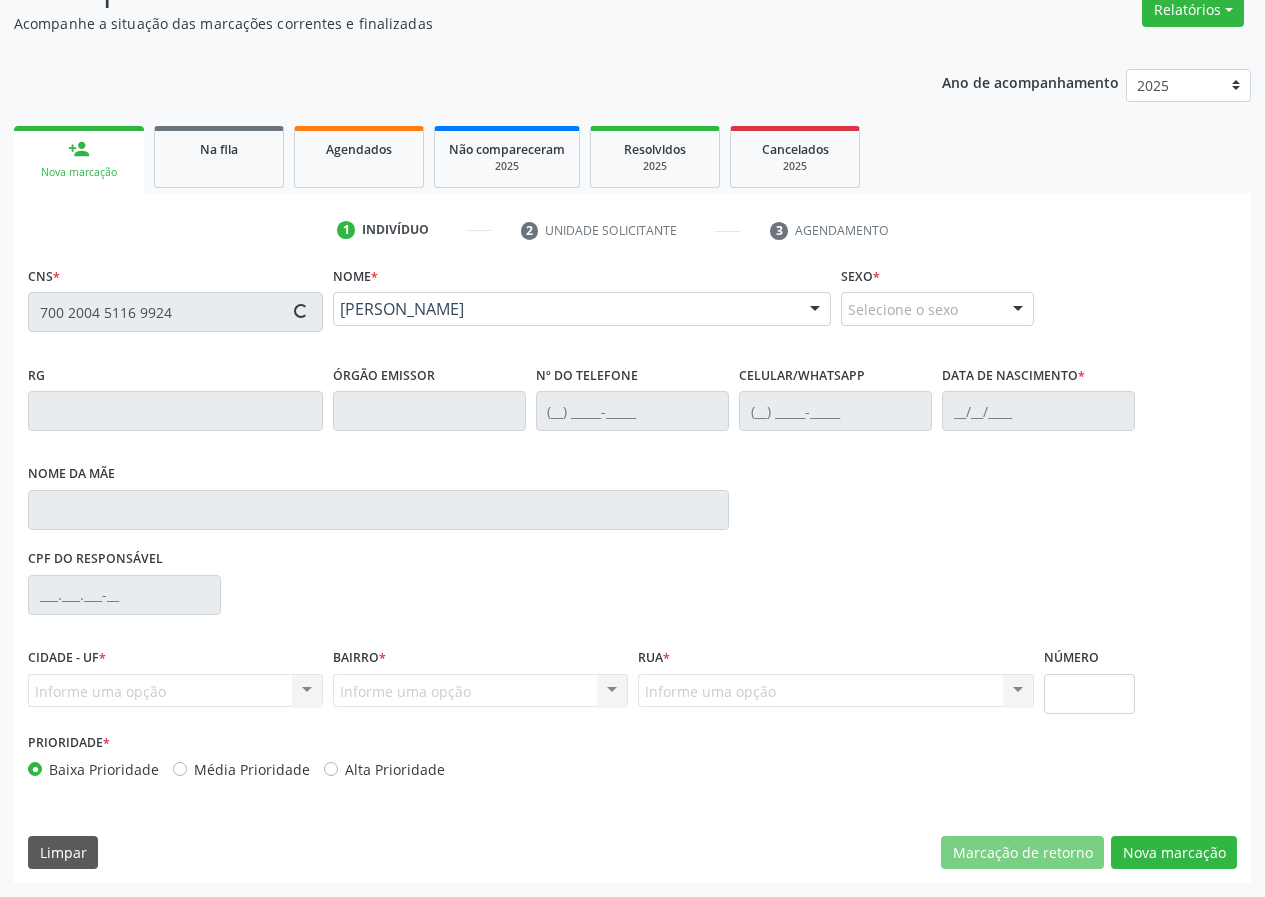 type on "Maria Bernardo da Silva" 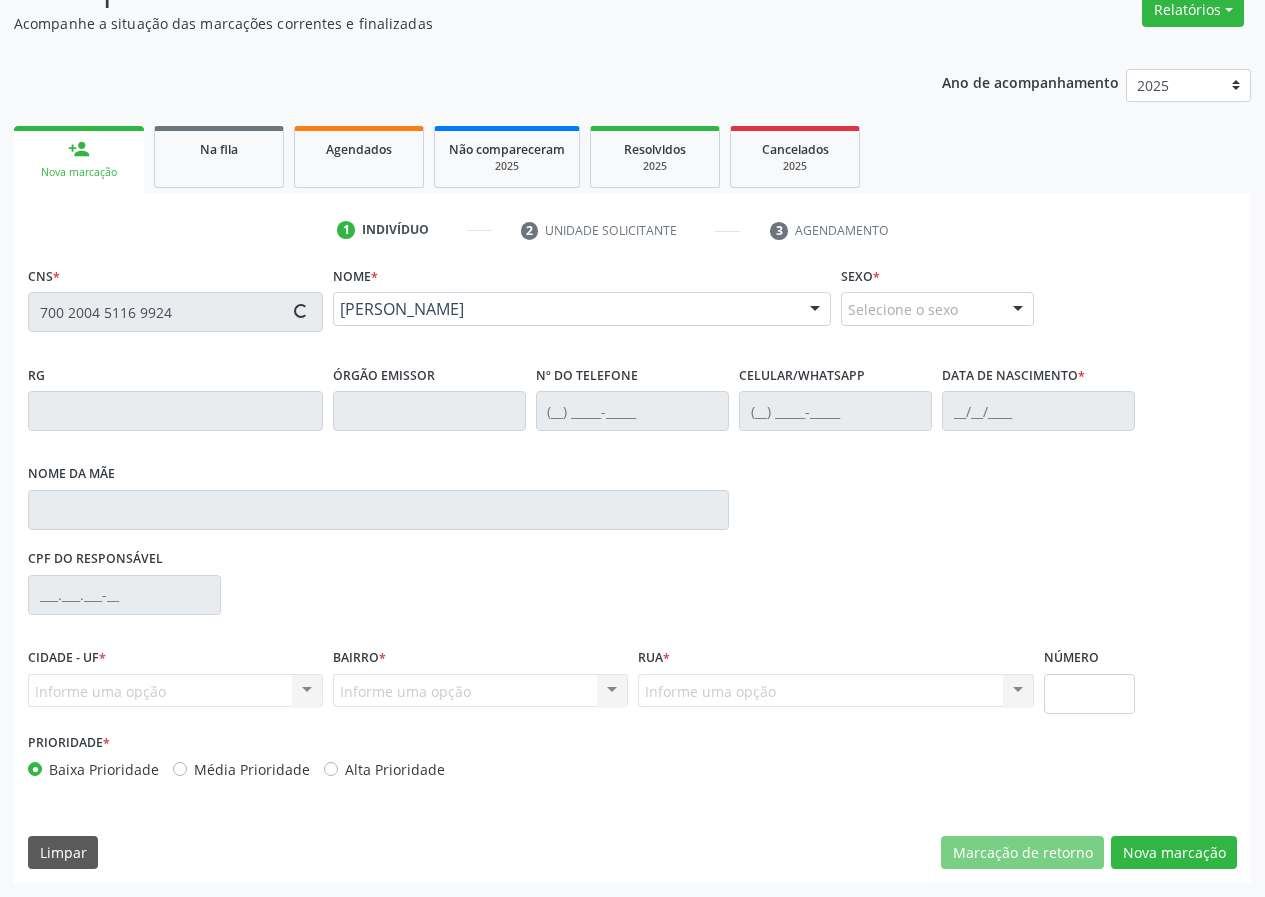 type on "55" 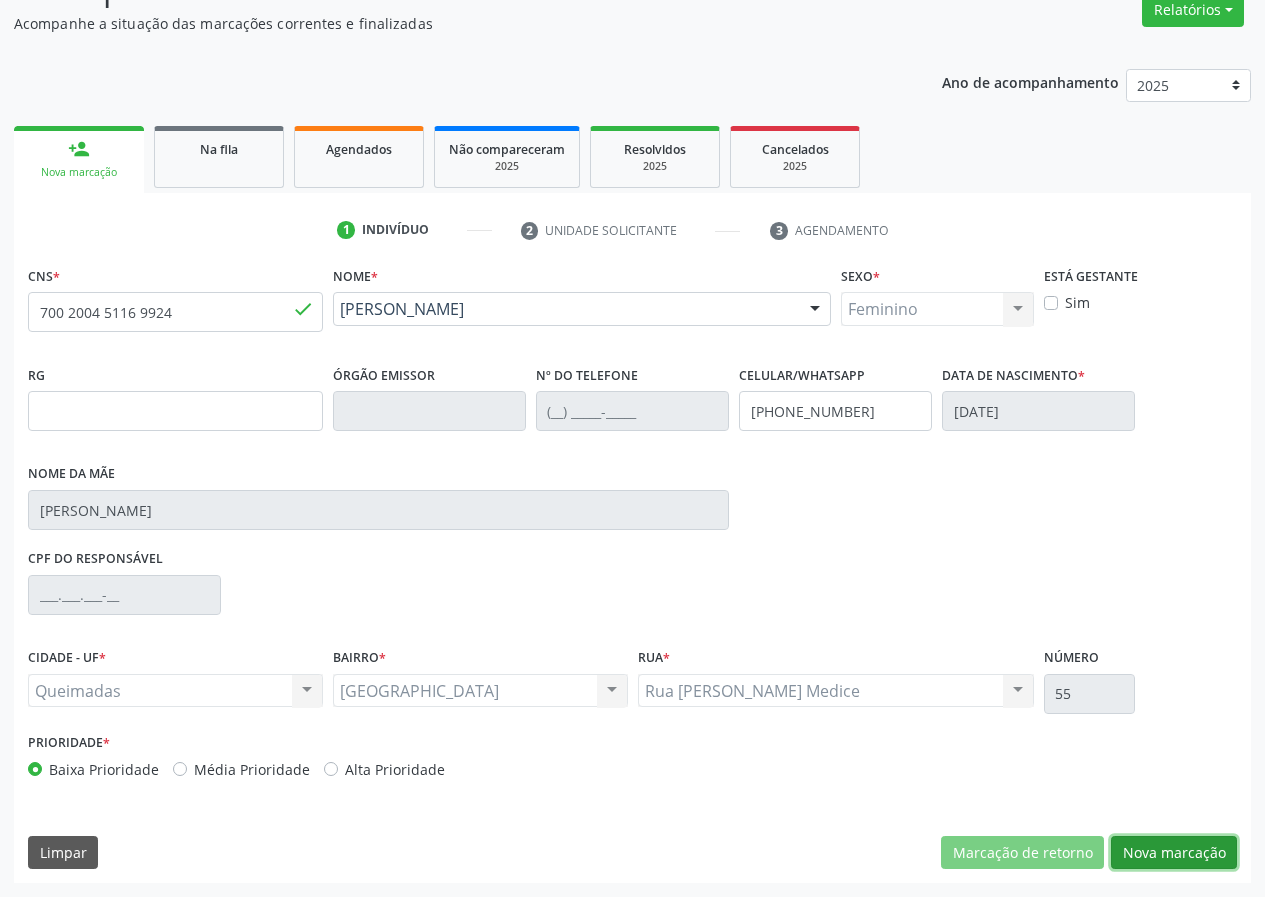 click on "Nova marcação" at bounding box center (1174, 853) 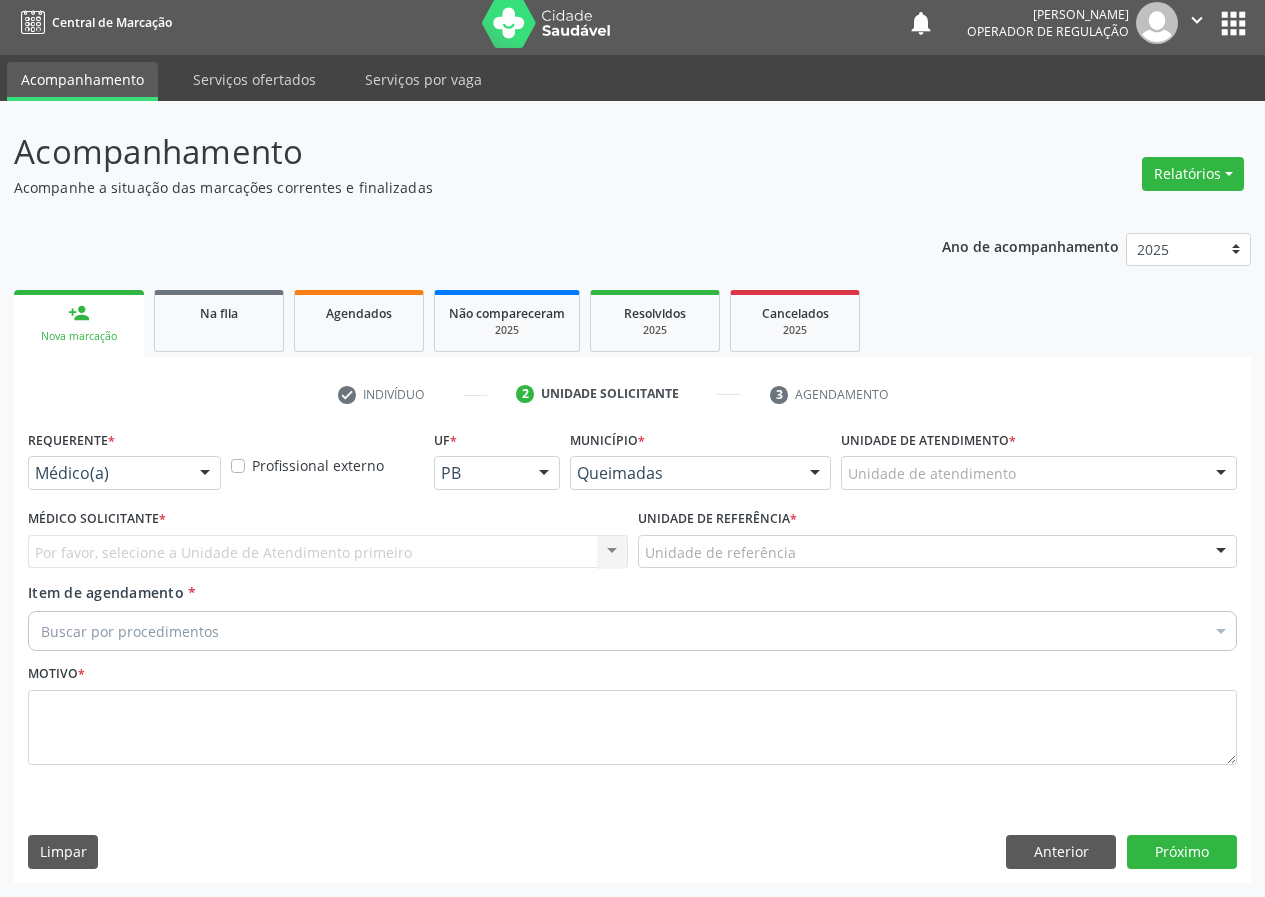 scroll, scrollTop: 9, scrollLeft: 0, axis: vertical 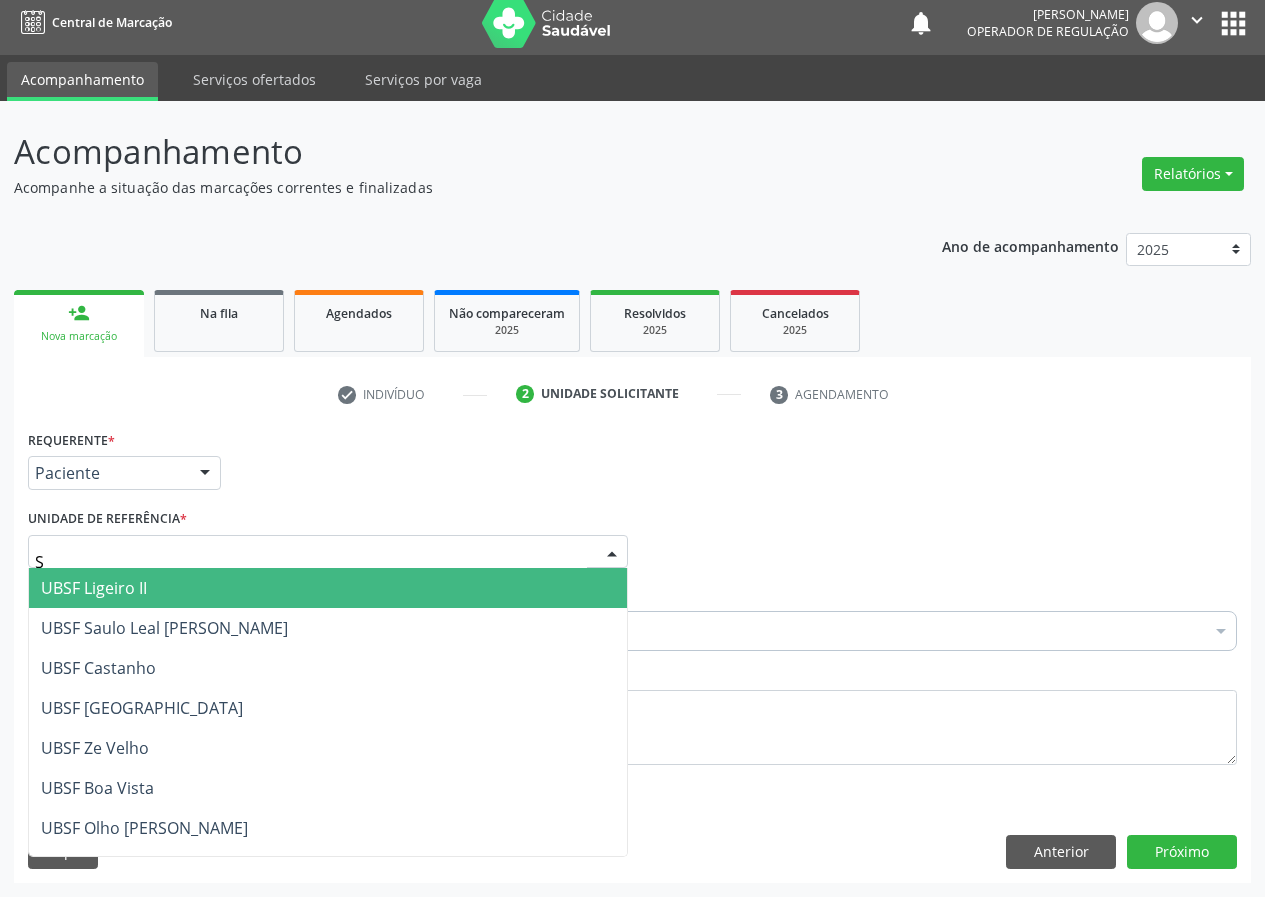 type on "SA" 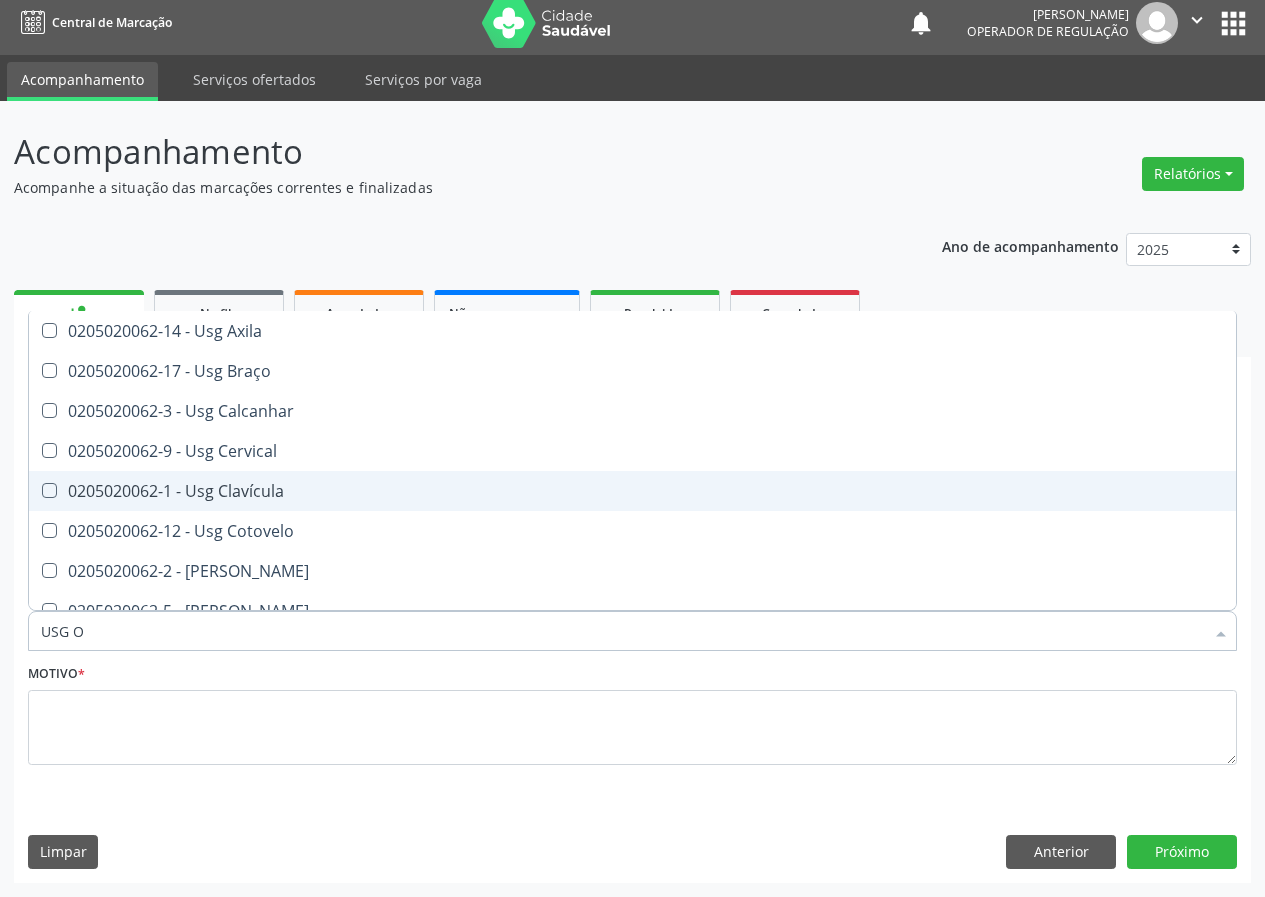 type on "USG OM" 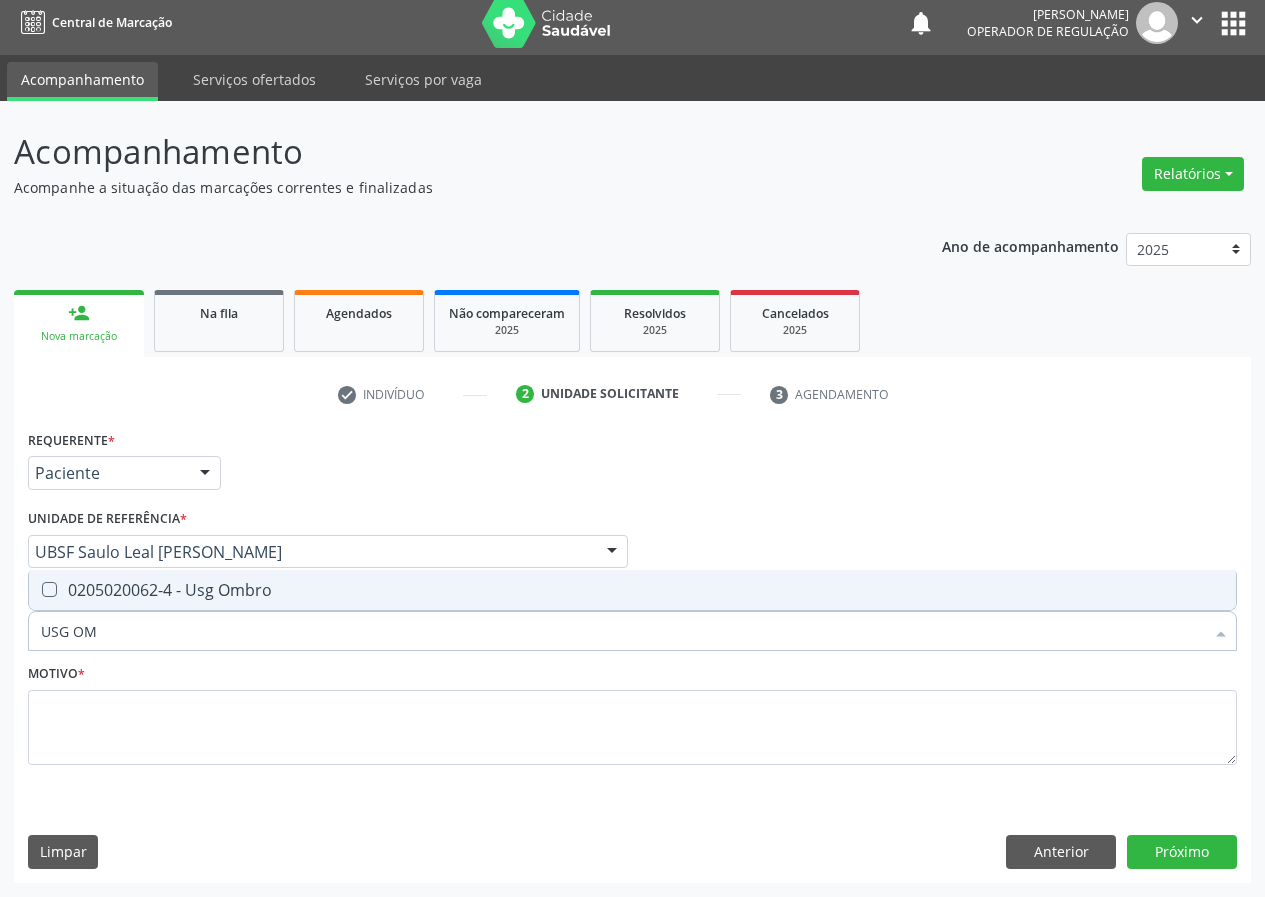 click on "0205020062-4 - Usg Ombro" at bounding box center (632, 590) 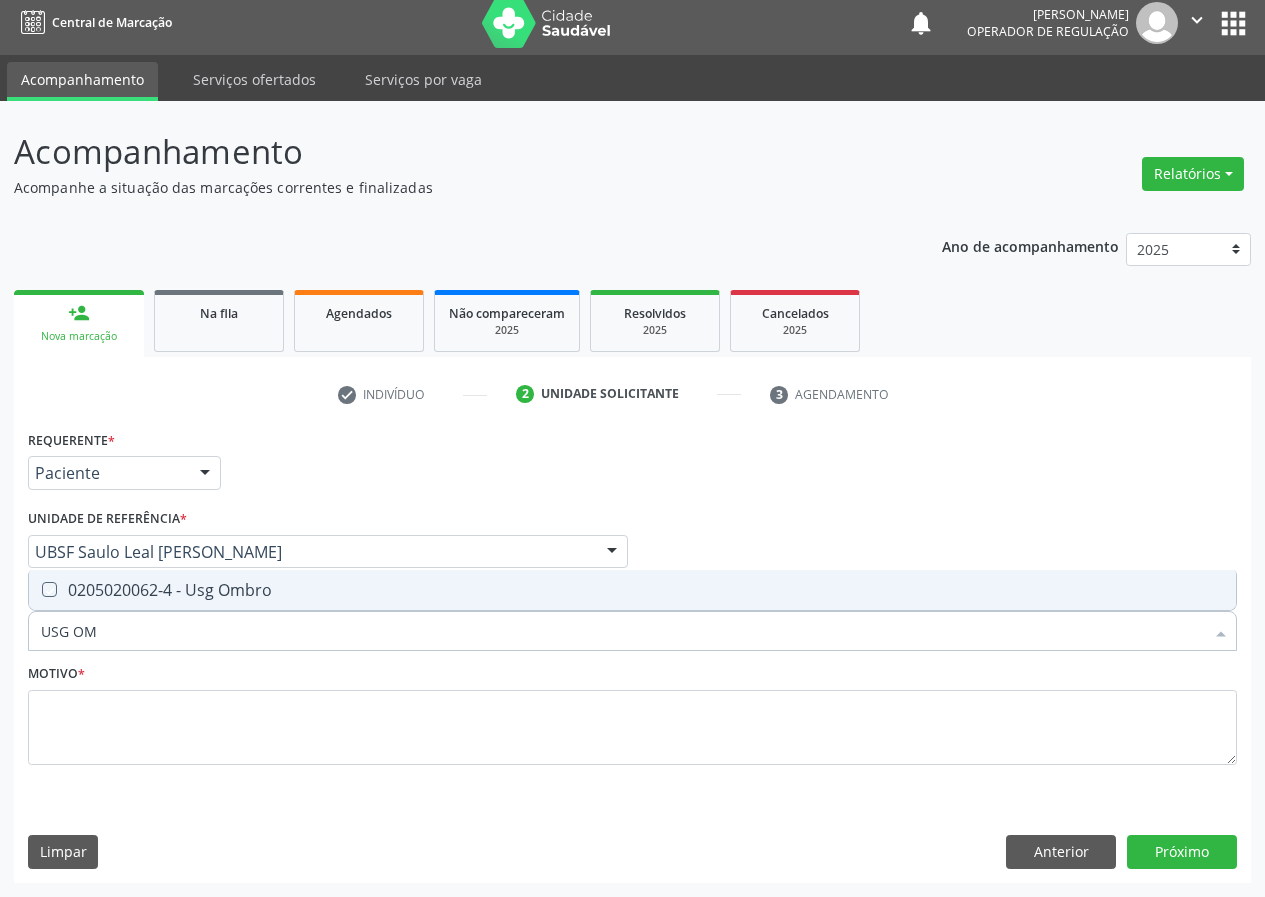 checkbox on "true" 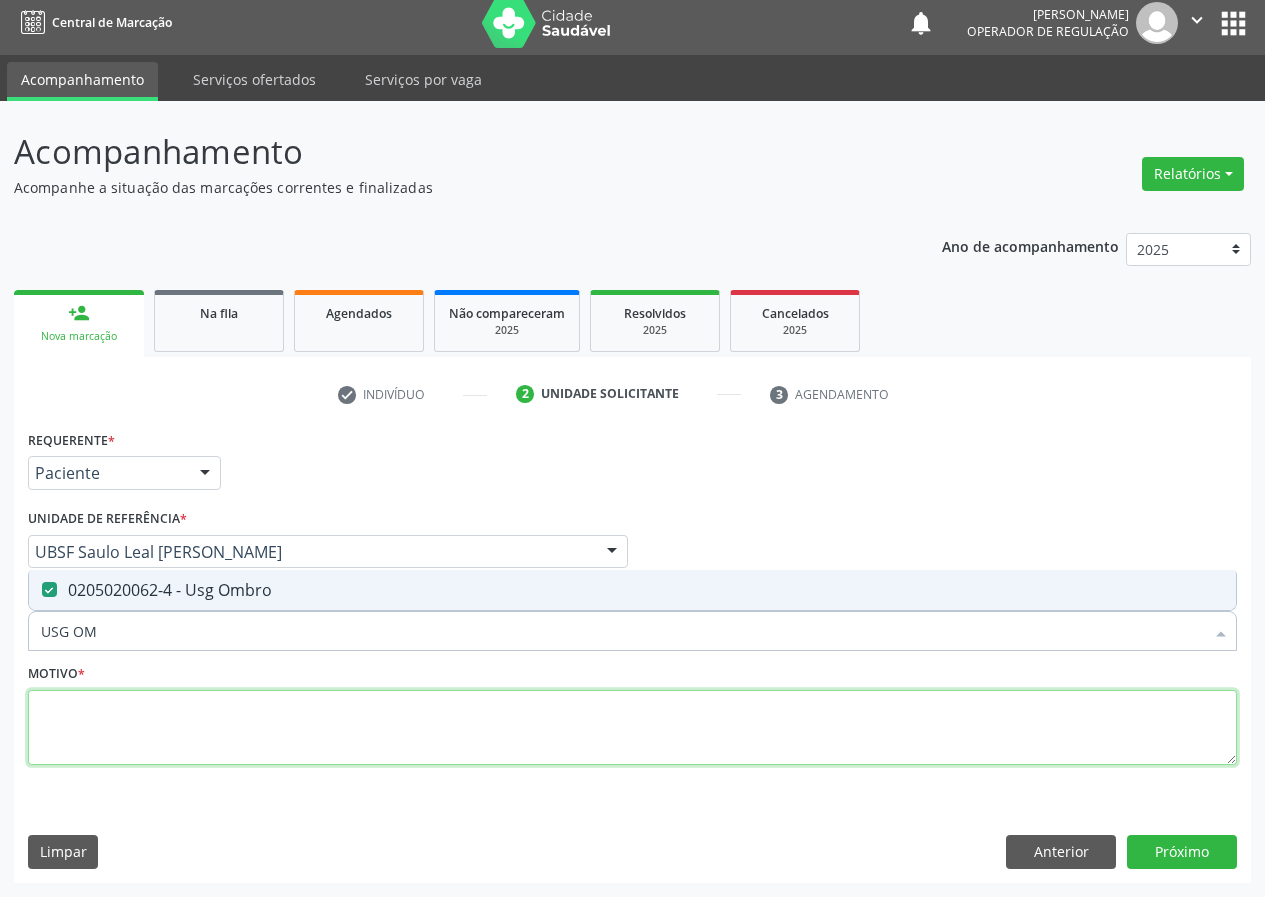 drag, startPoint x: 153, startPoint y: 690, endPoint x: 158, endPoint y: 701, distance: 12.083046 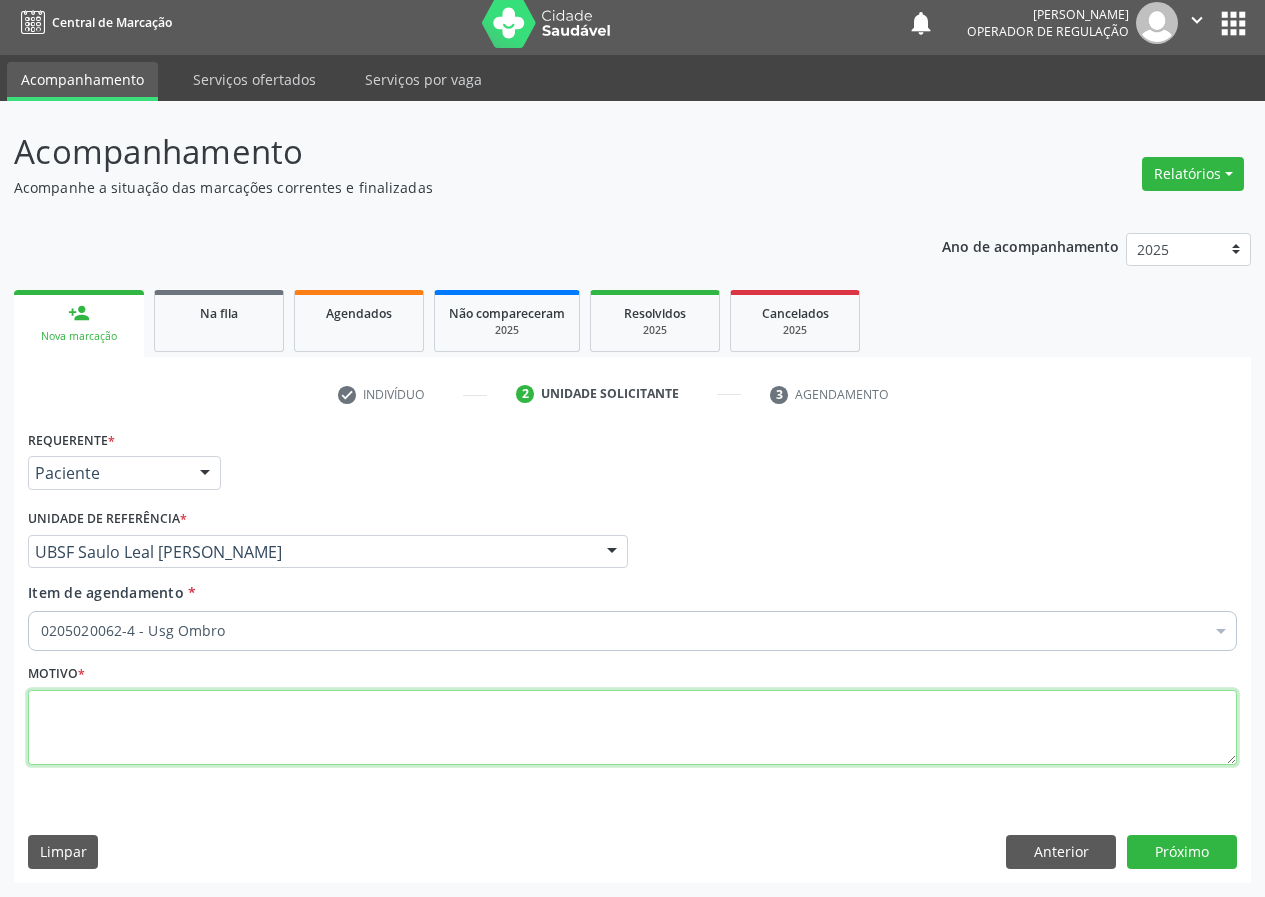 click at bounding box center [632, 728] 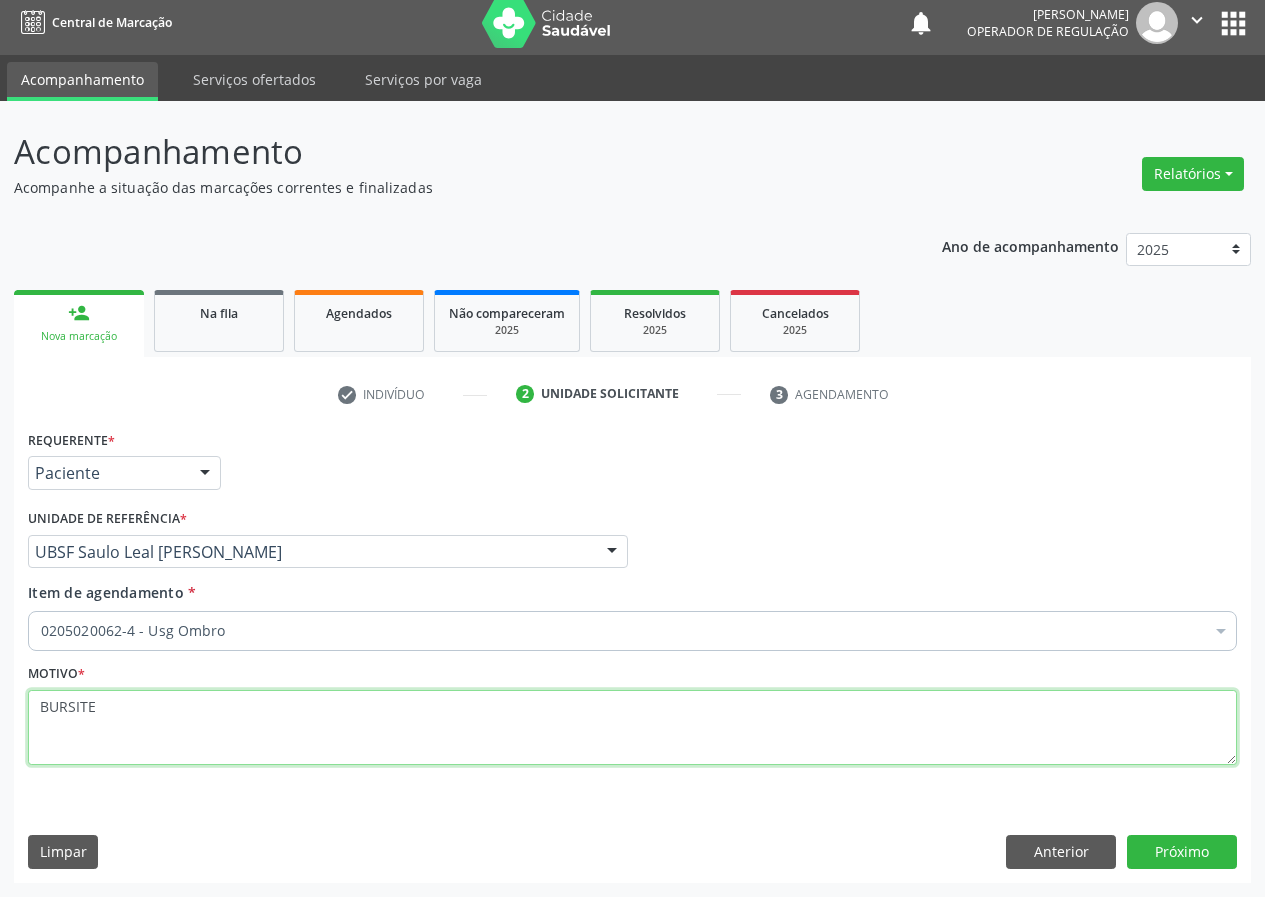 type on "BURSITE" 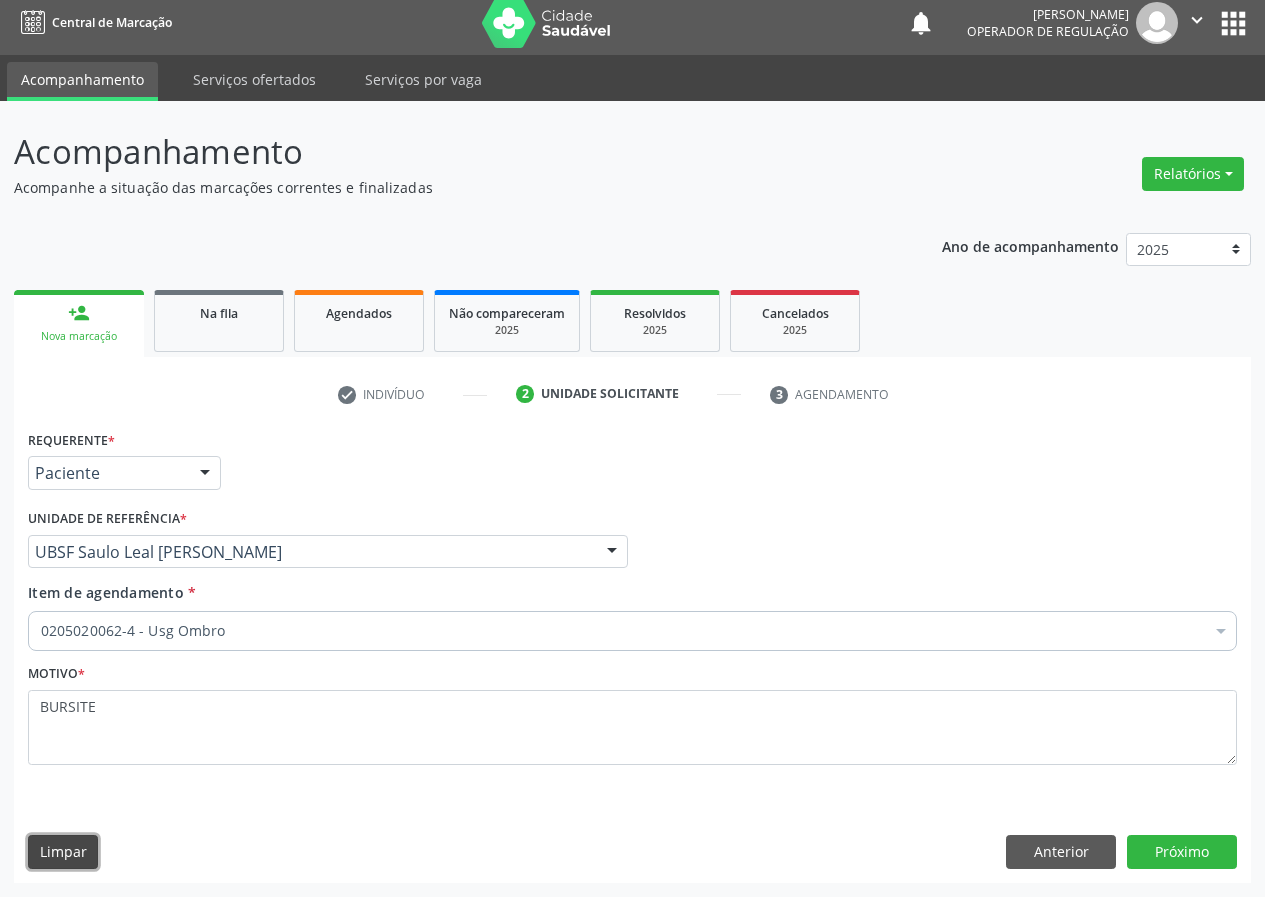 type 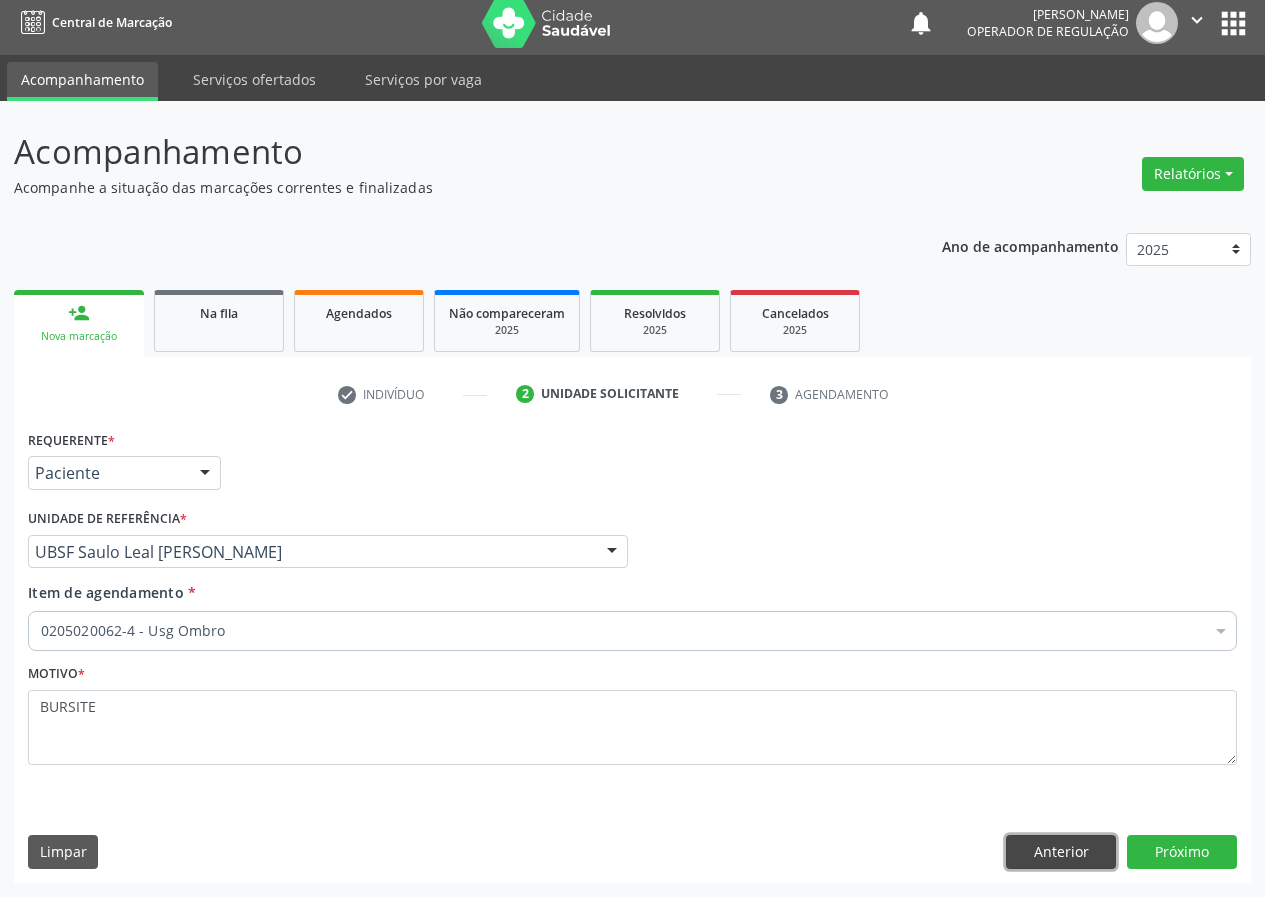 type 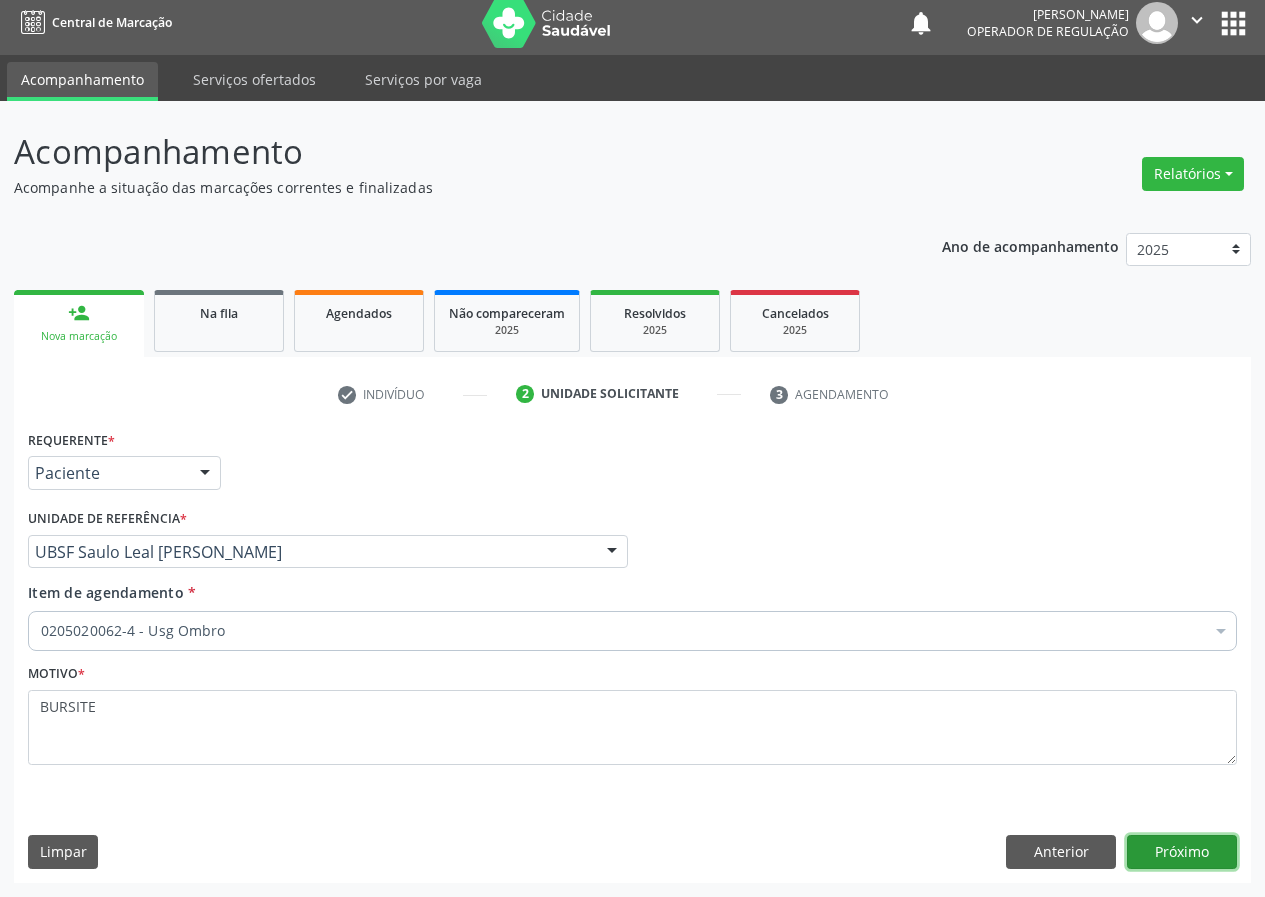type 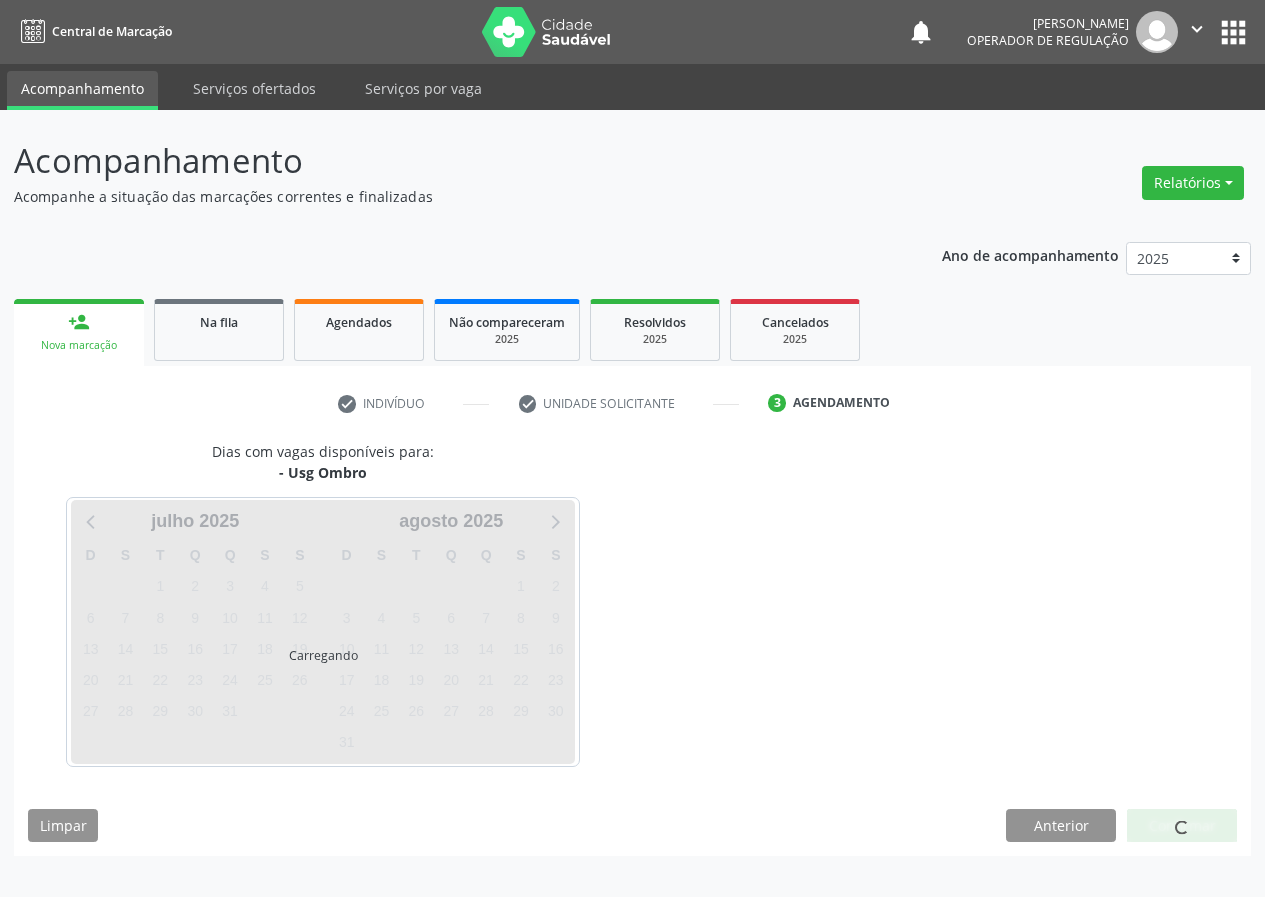 scroll, scrollTop: 0, scrollLeft: 0, axis: both 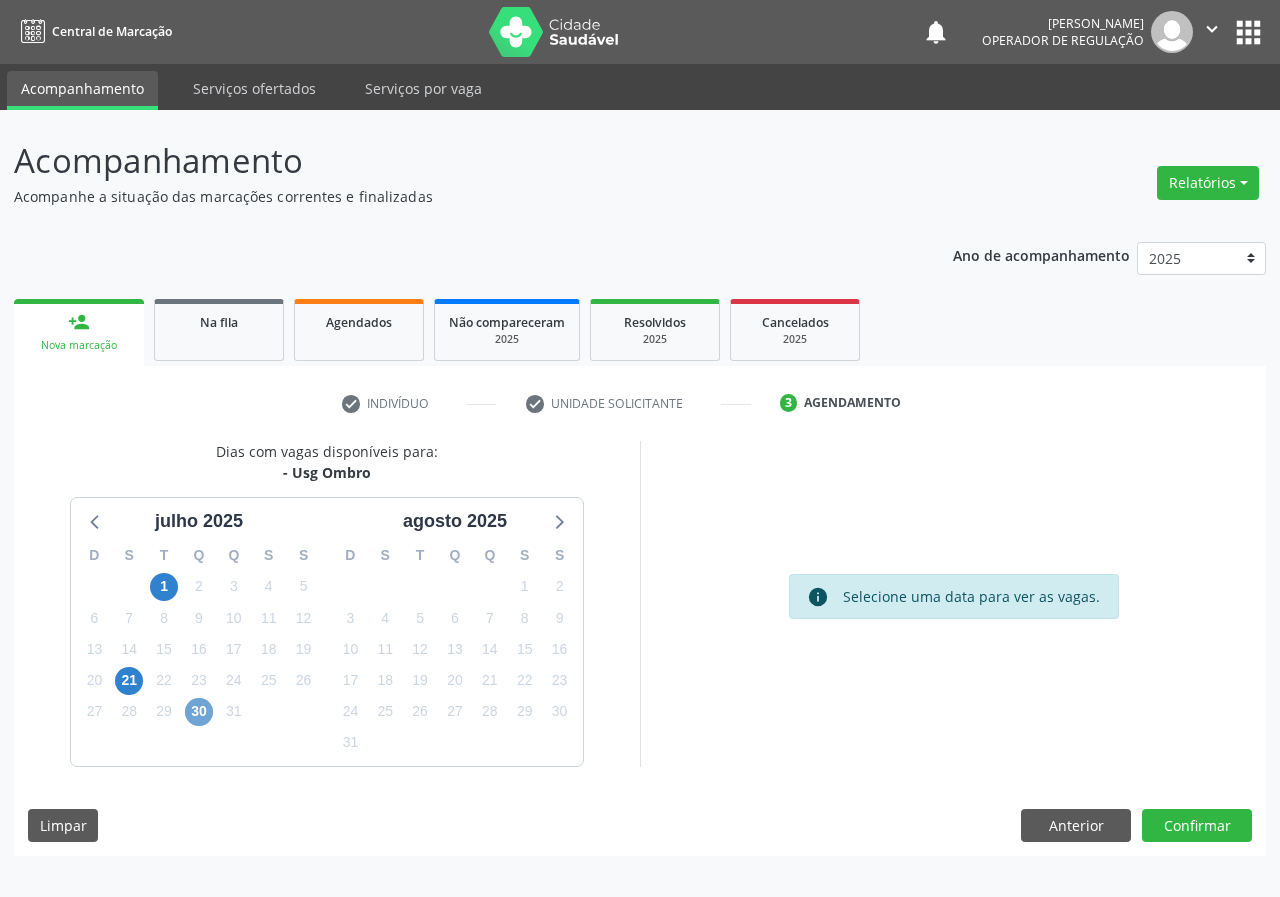 click on "30" at bounding box center [199, 712] 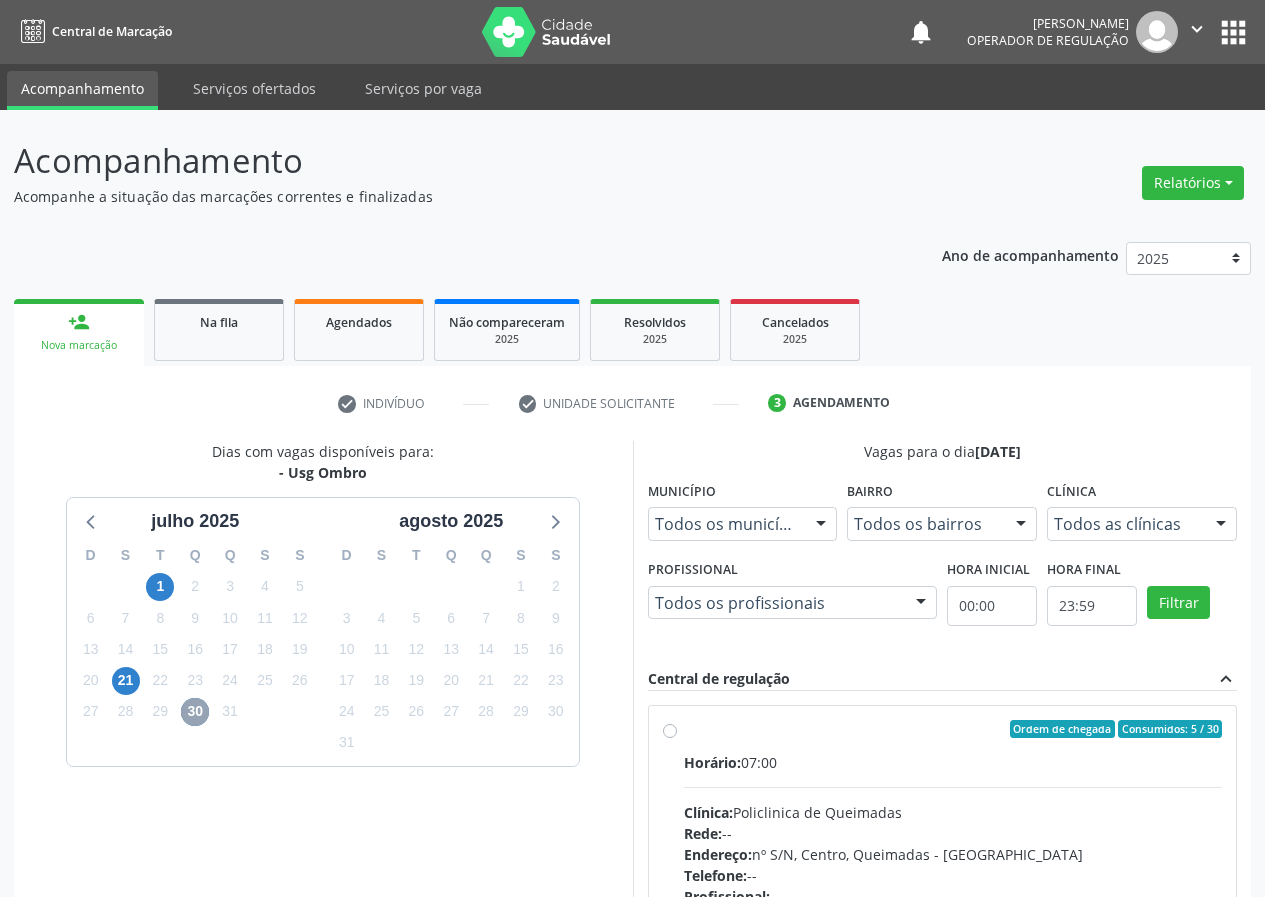 scroll, scrollTop: 298, scrollLeft: 0, axis: vertical 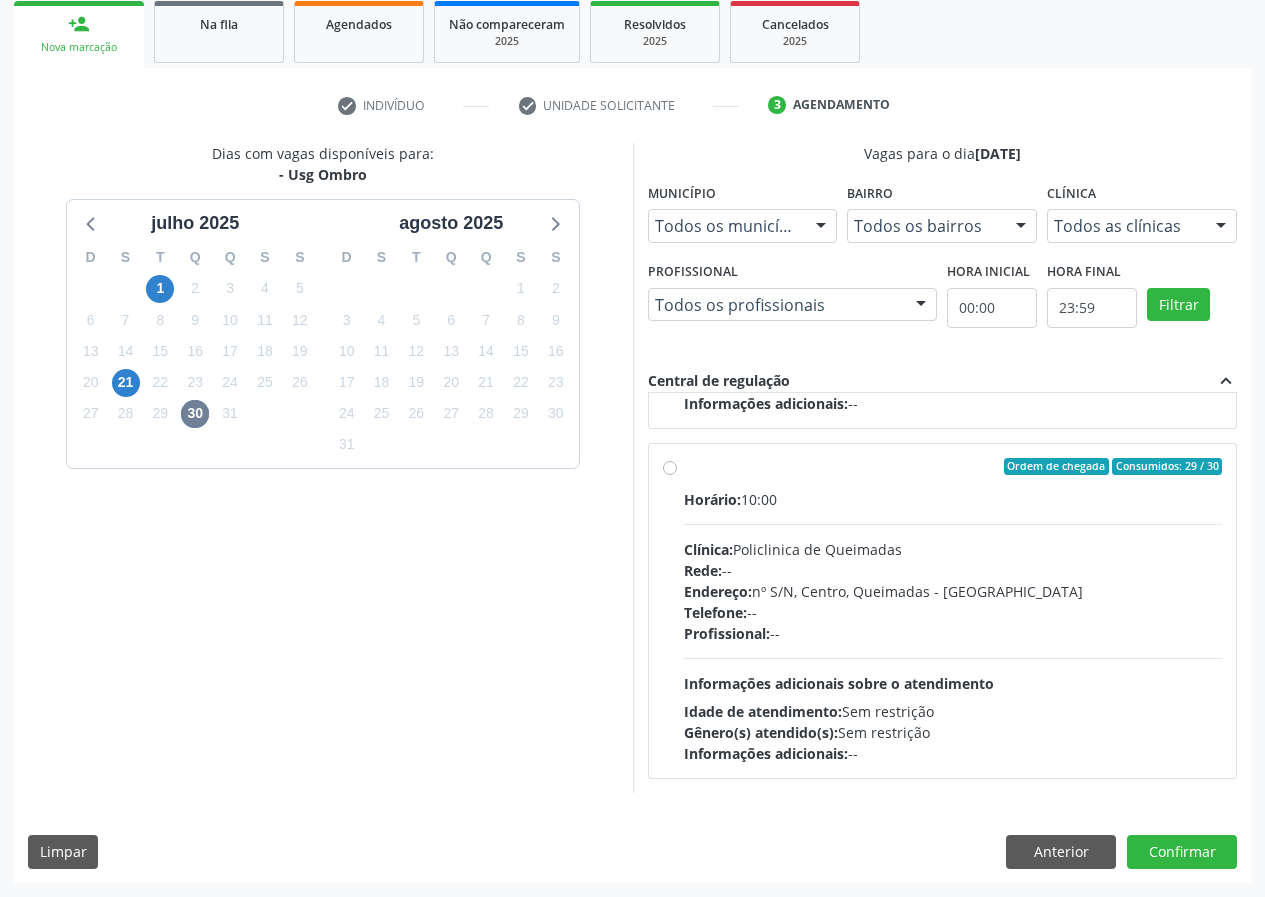 click on "Informações adicionais sobre o atendimento" at bounding box center [839, 683] 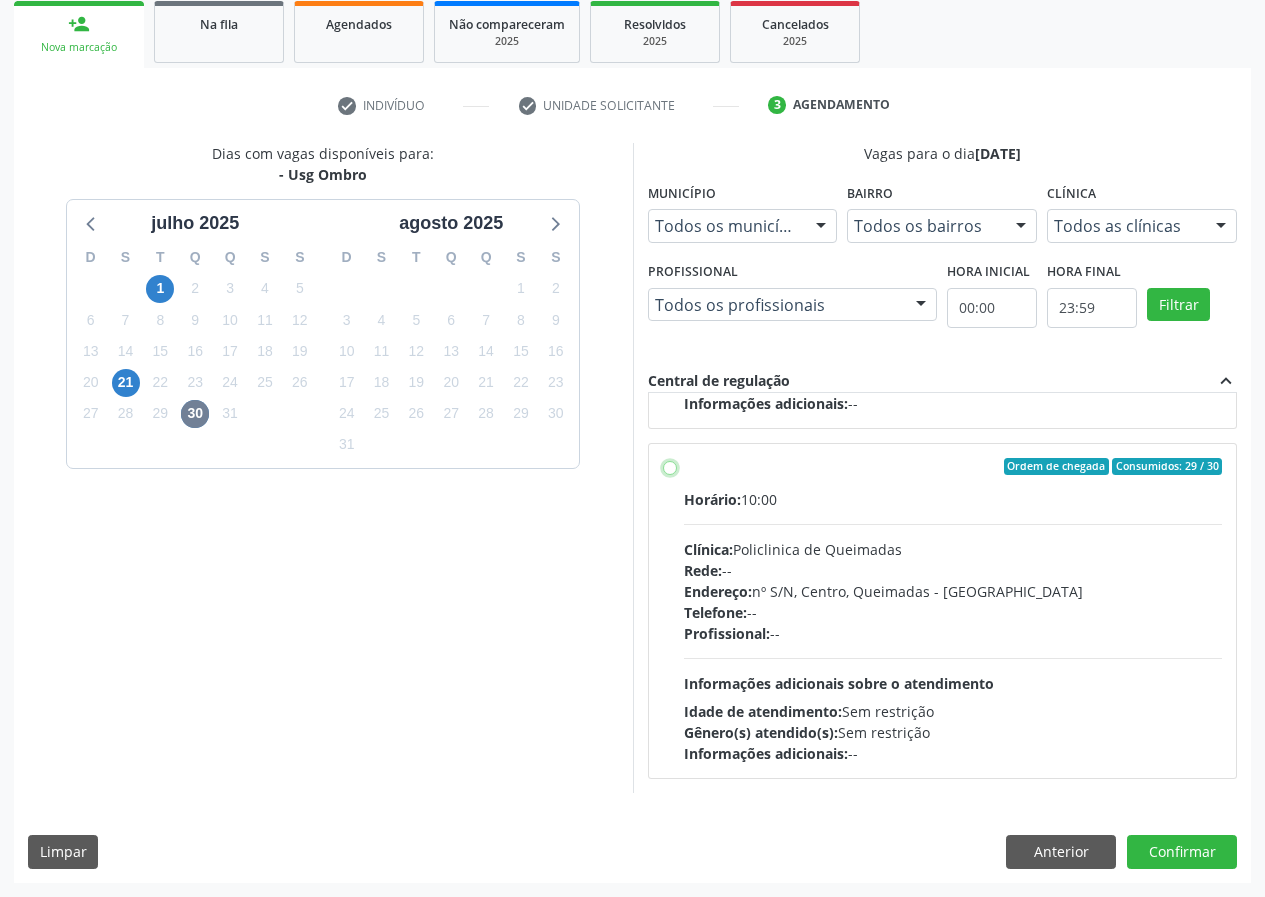 click on "Ordem de chegada
Consumidos: 29 / 30
Horário:   10:00
Clínica:  Policlinica de Queimadas
Rede:
--
Endereço:   nº S/N, Centro, Queimadas - PB
Telefone:   --
Profissional:
--
Informações adicionais sobre o atendimento
Idade de atendimento:
Sem restrição
Gênero(s) atendido(s):
Sem restrição
Informações adicionais:
--" at bounding box center (670, 467) 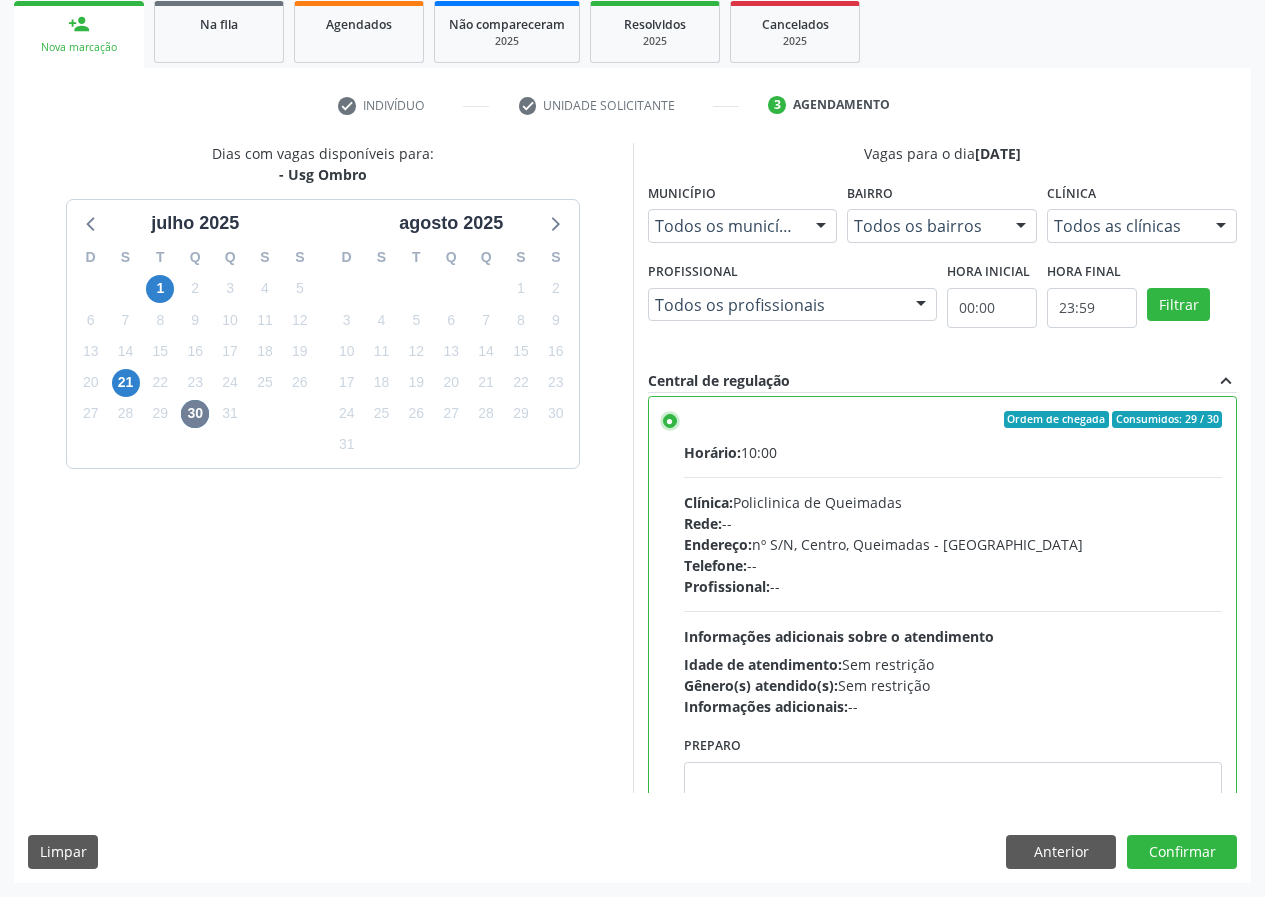 scroll, scrollTop: 450, scrollLeft: 0, axis: vertical 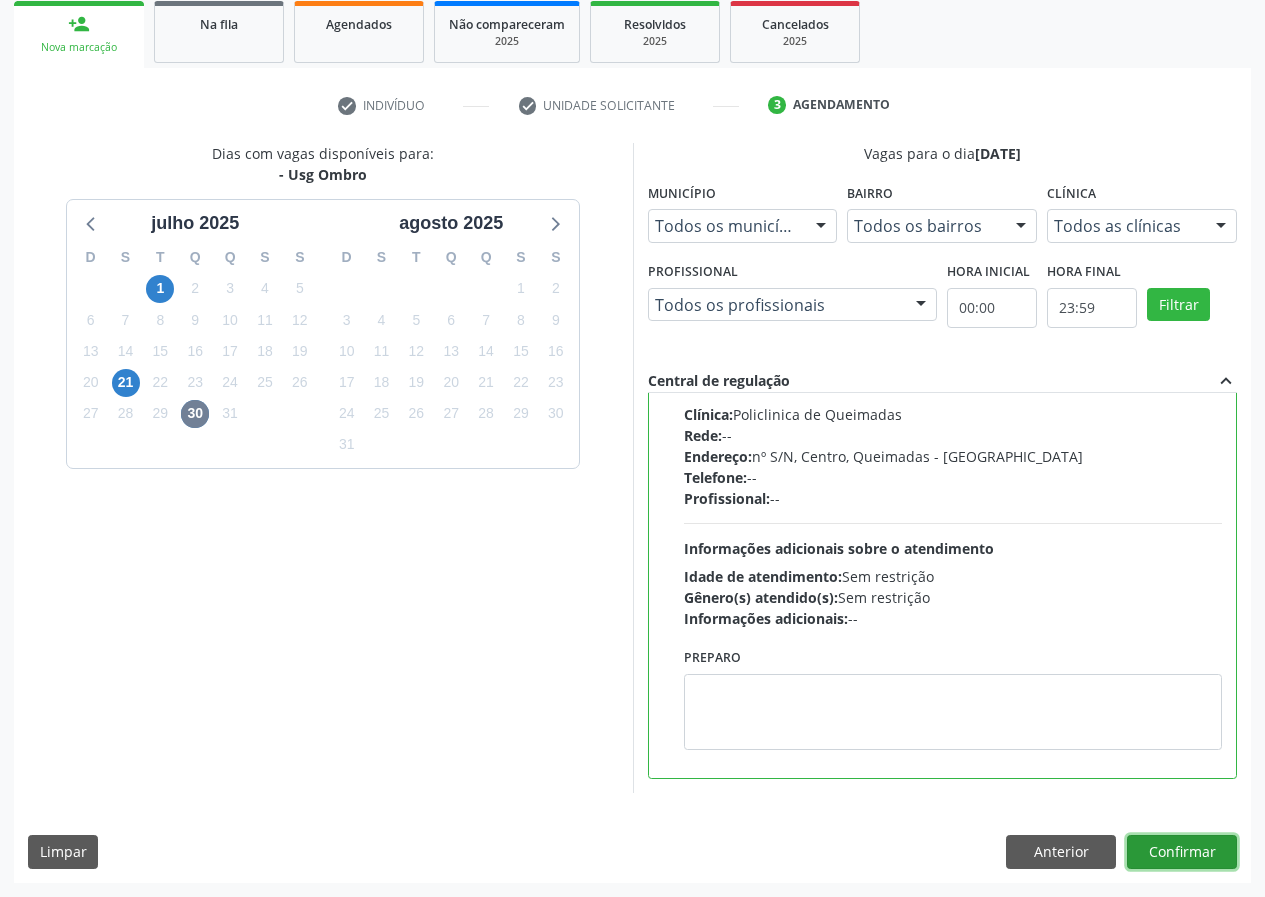 click on "Confirmar" at bounding box center [1182, 852] 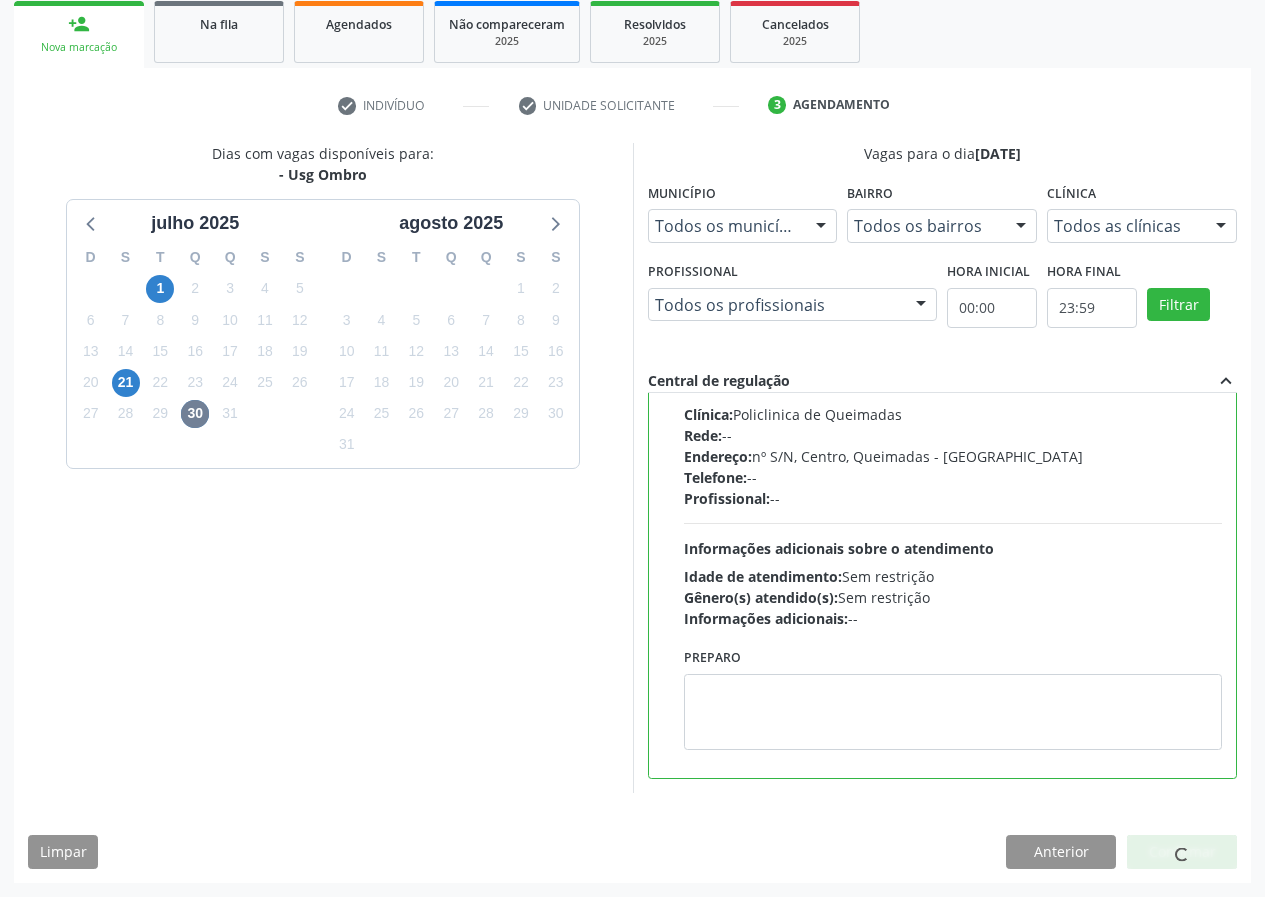 scroll, scrollTop: 0, scrollLeft: 0, axis: both 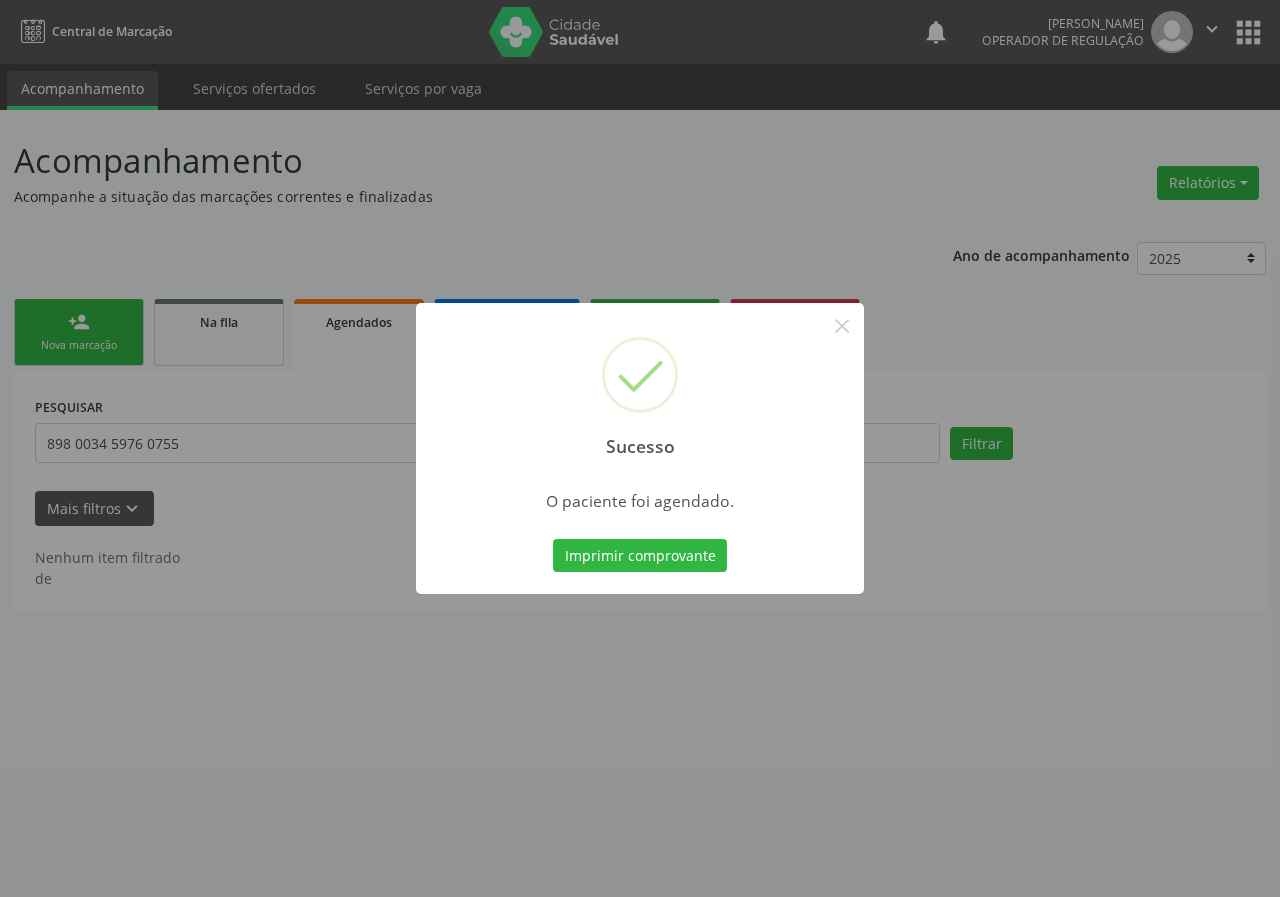 type 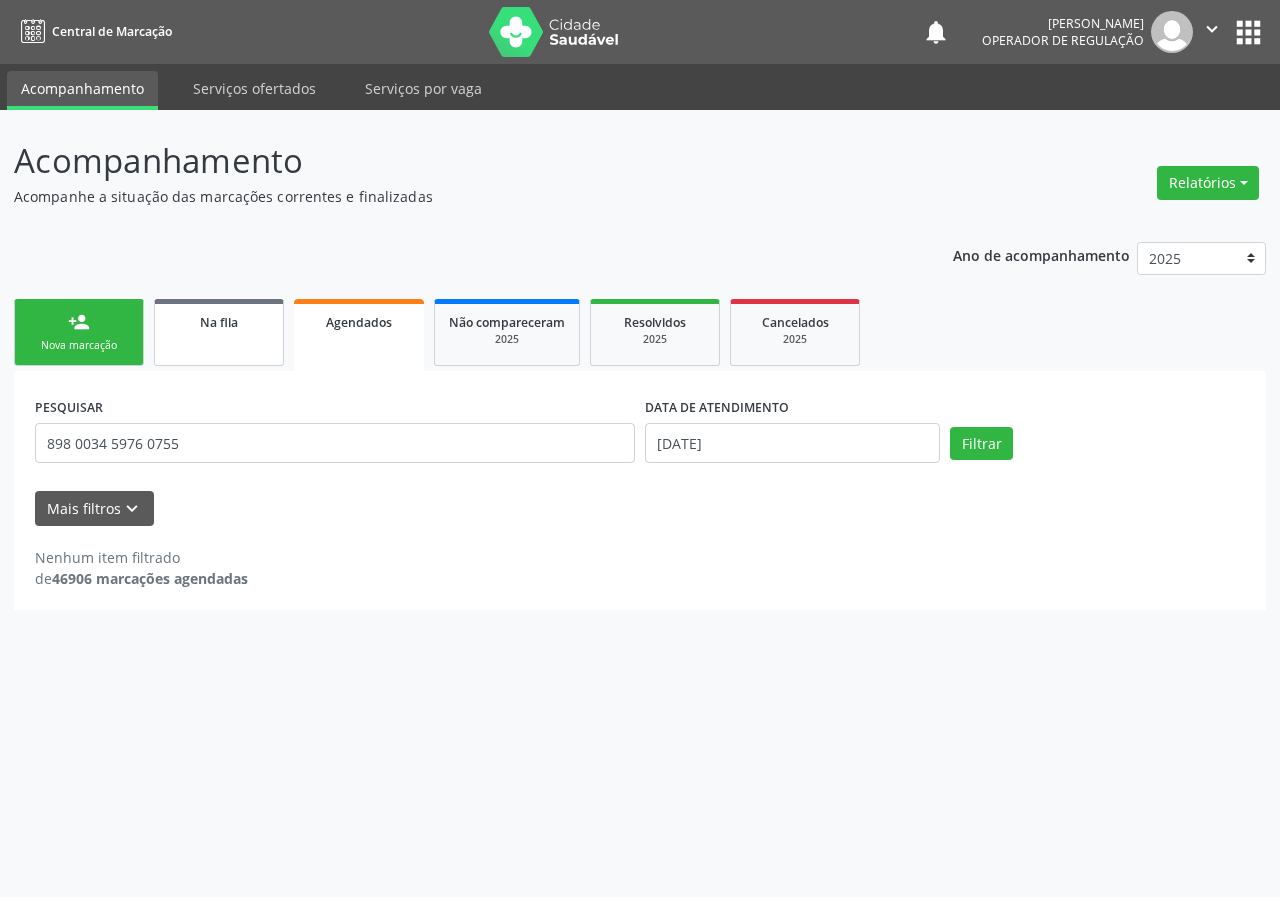 click on "Na fila" at bounding box center [219, 332] 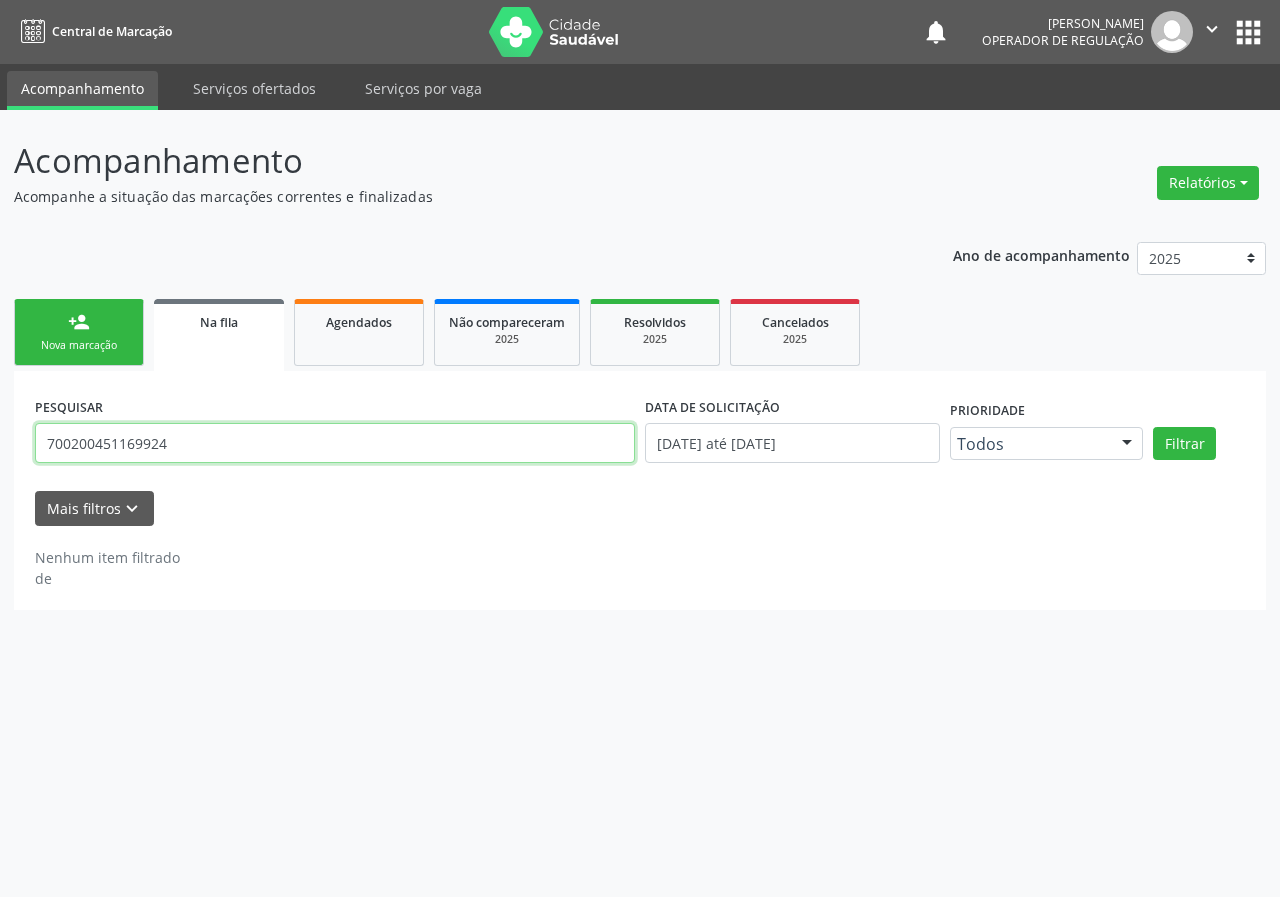 click on "700200451169924" at bounding box center [335, 443] 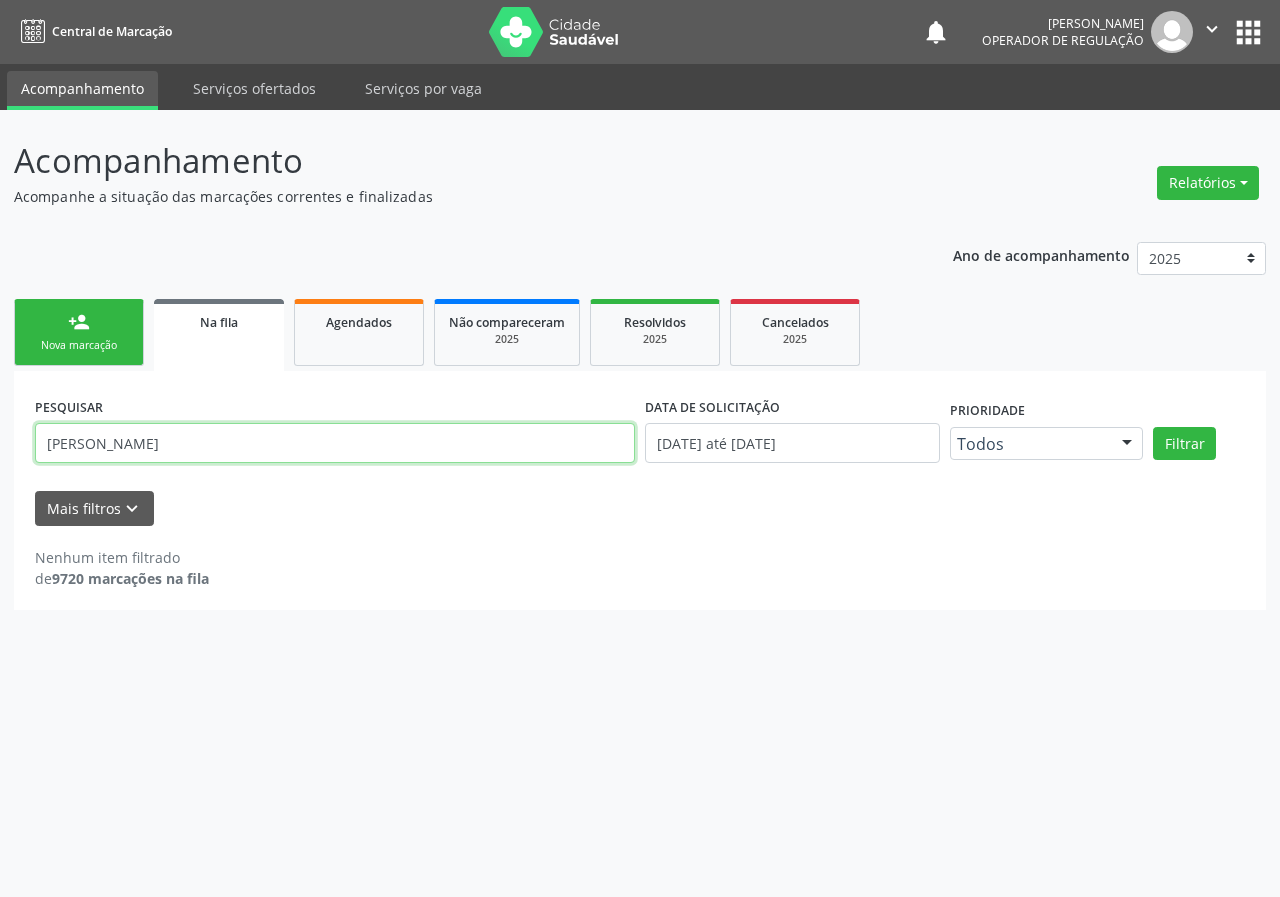 type on "MARCELA LINO ALVES" 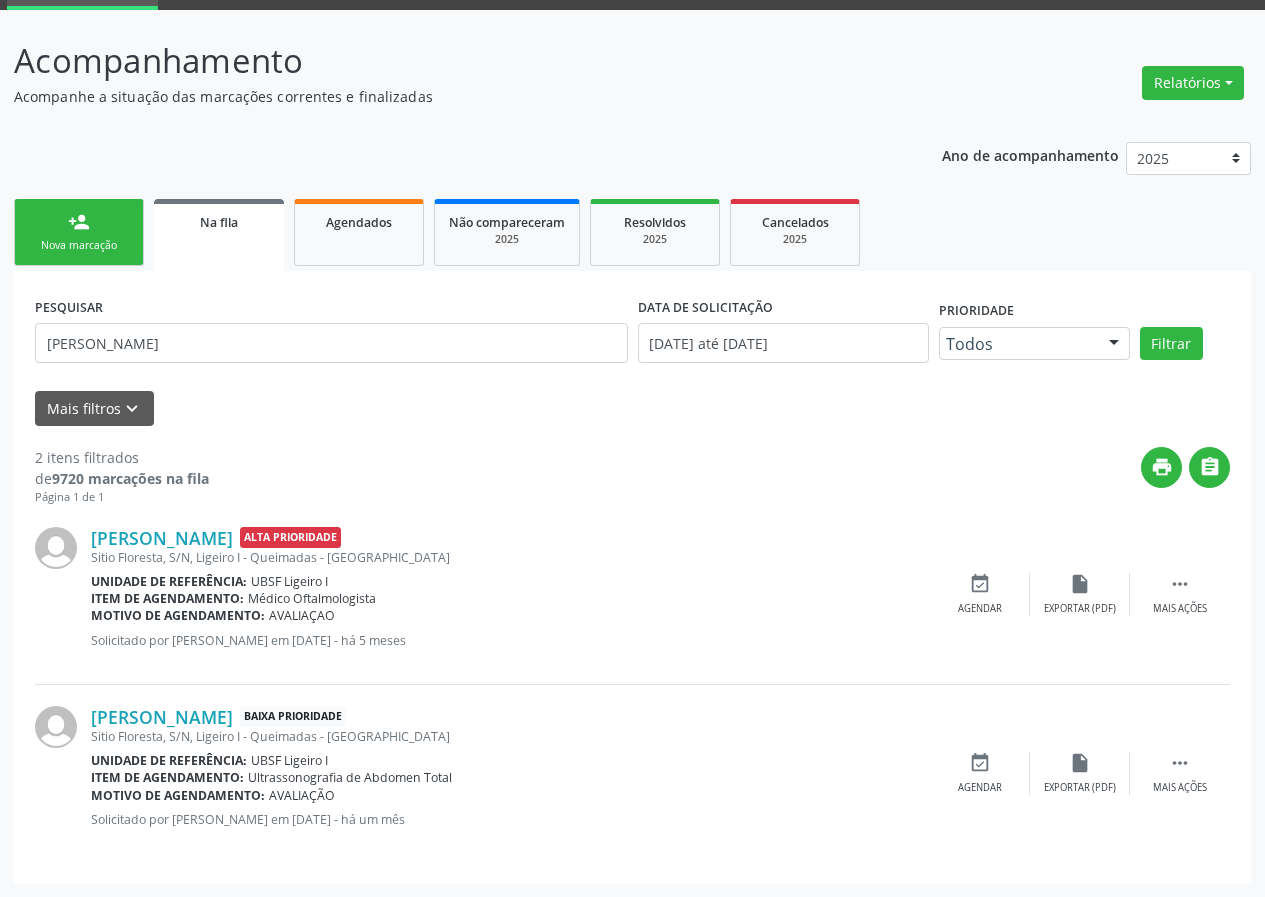 scroll, scrollTop: 101, scrollLeft: 0, axis: vertical 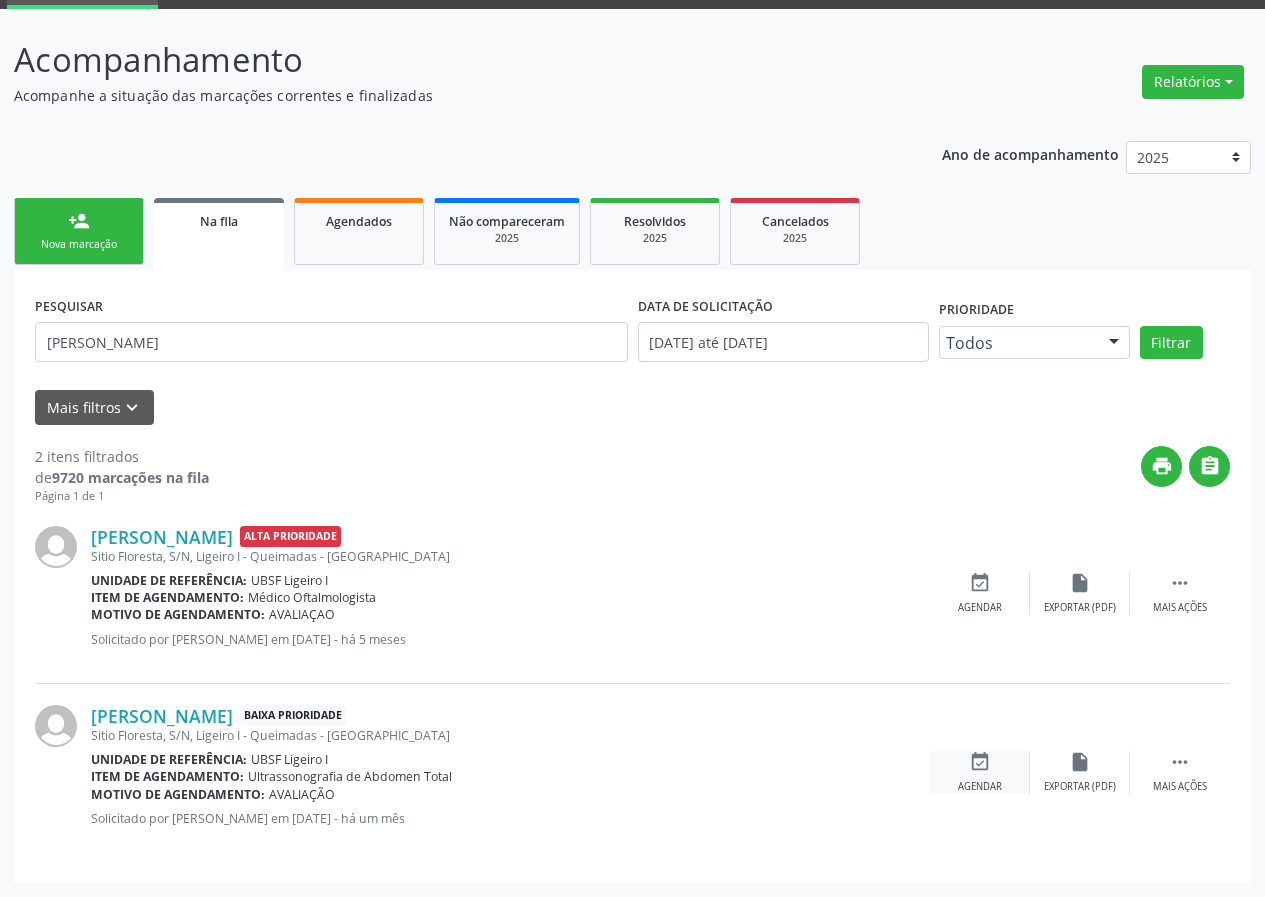 click on "event_available" at bounding box center (980, 762) 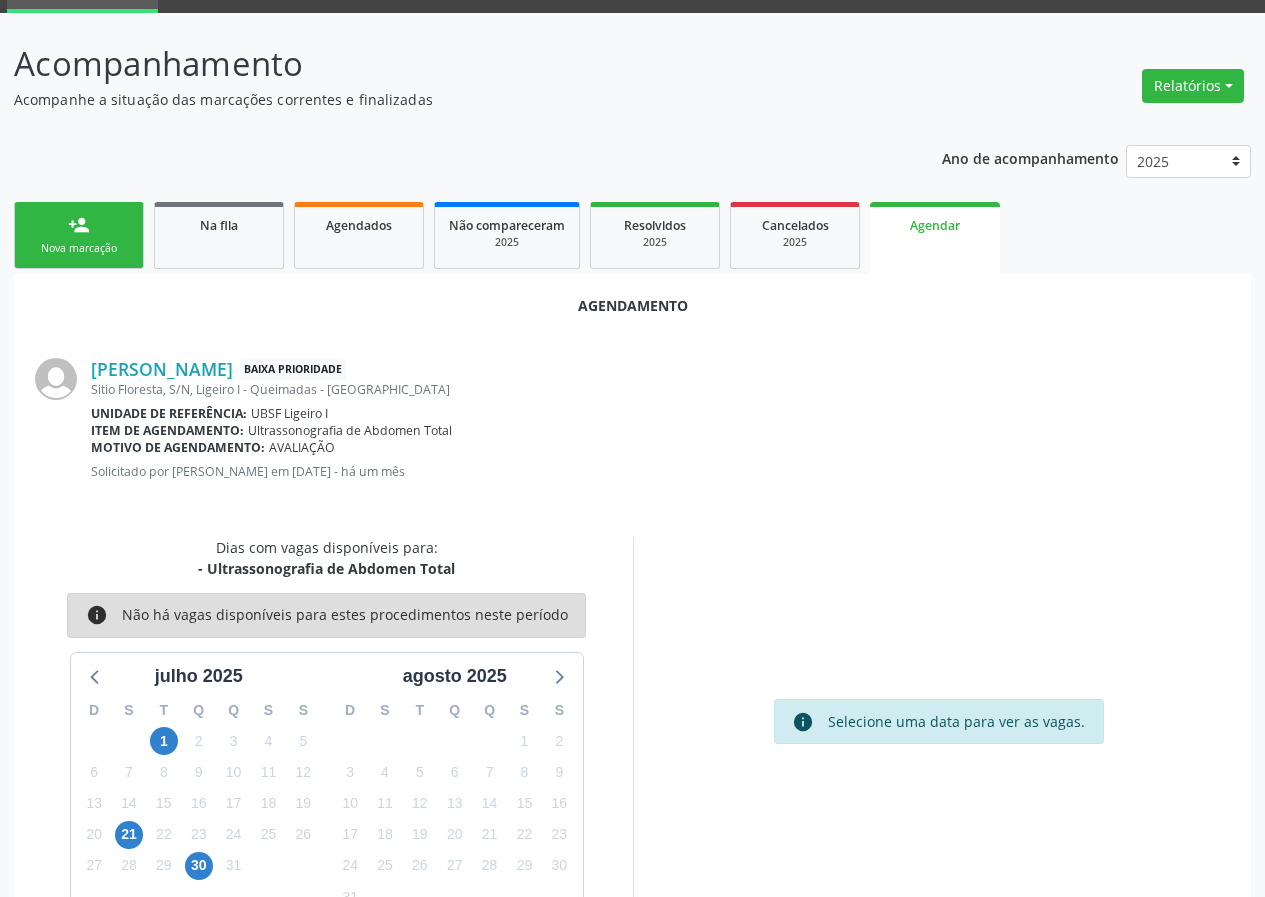 scroll, scrollTop: 101, scrollLeft: 0, axis: vertical 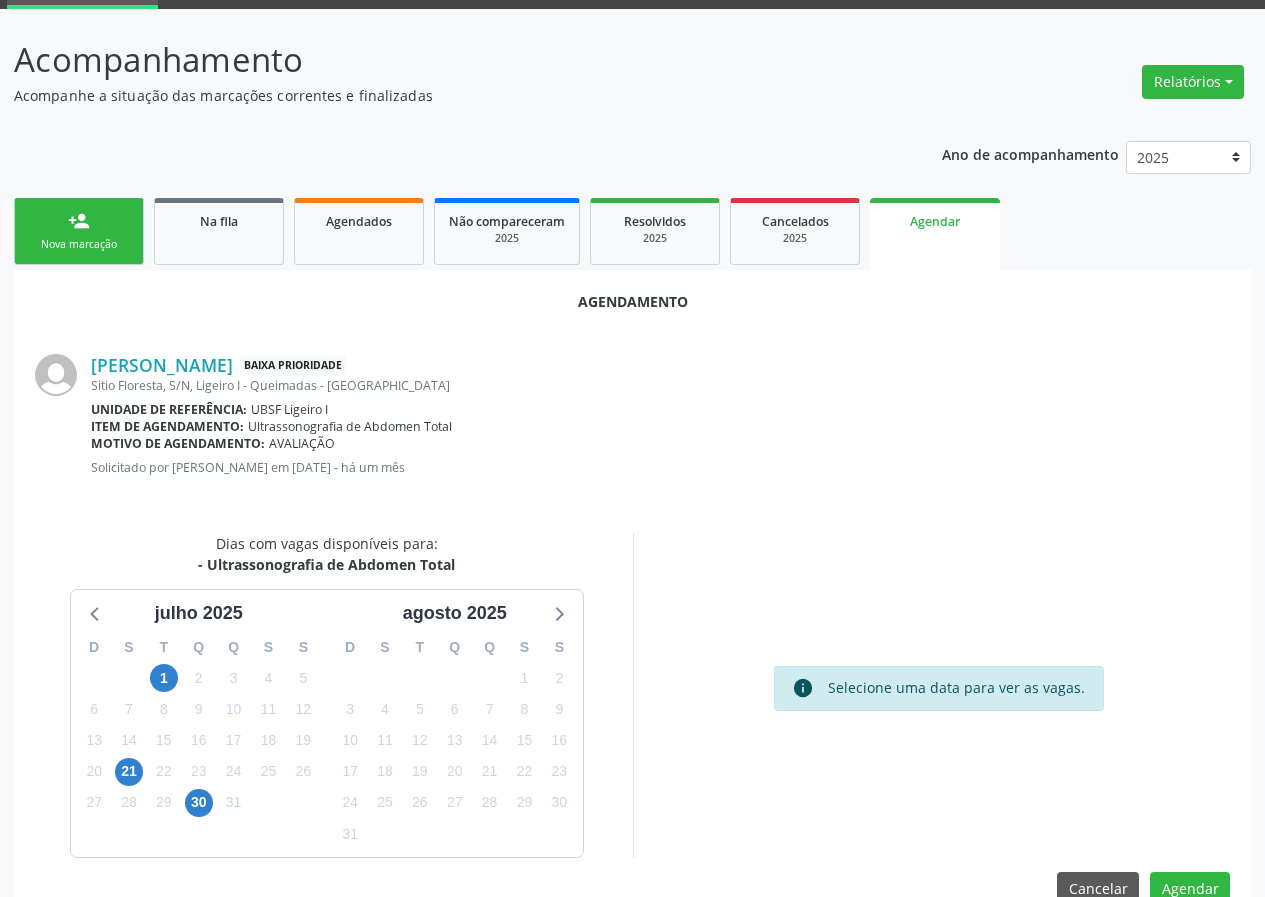 click on "30" at bounding box center [199, 802] 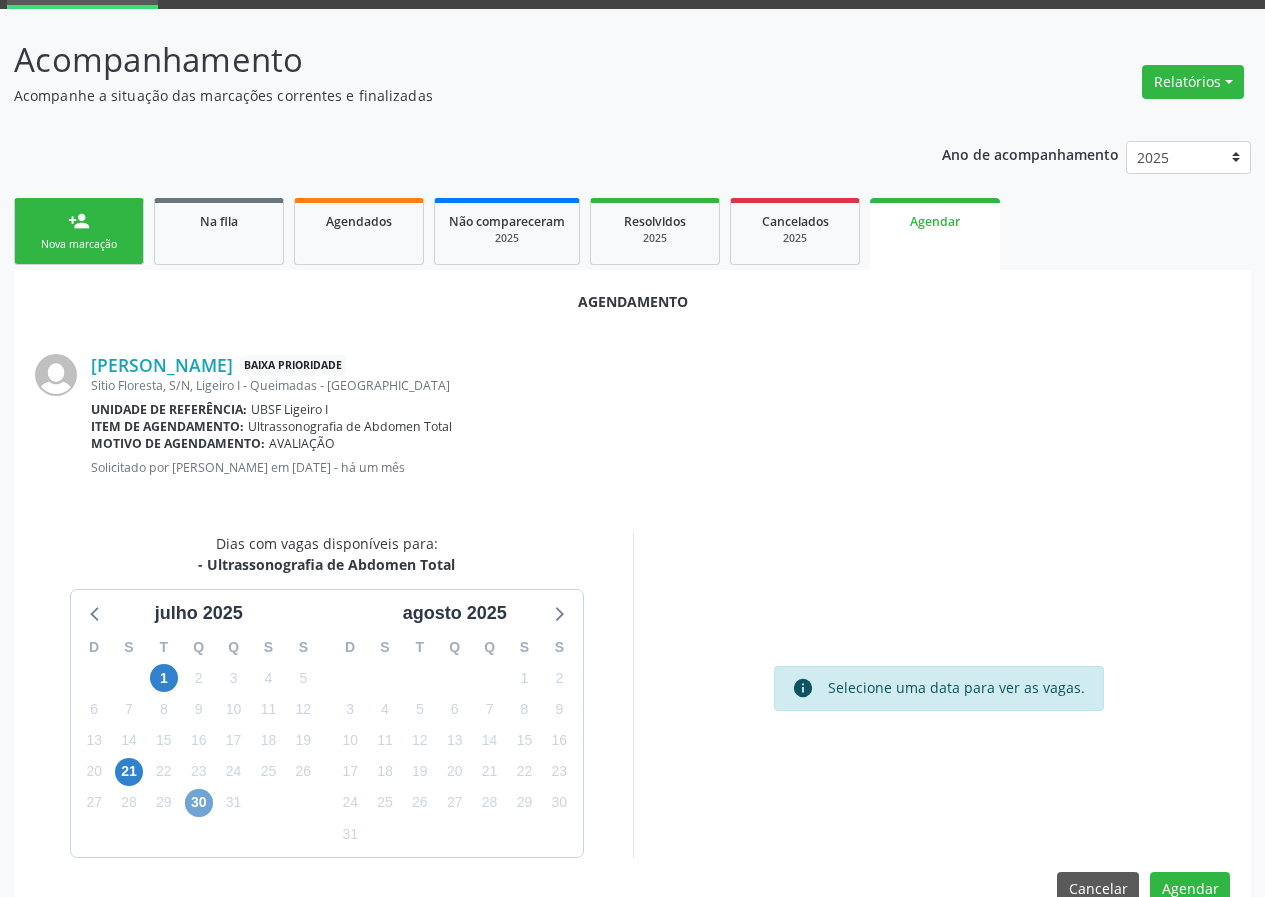 click on "30" at bounding box center [199, 803] 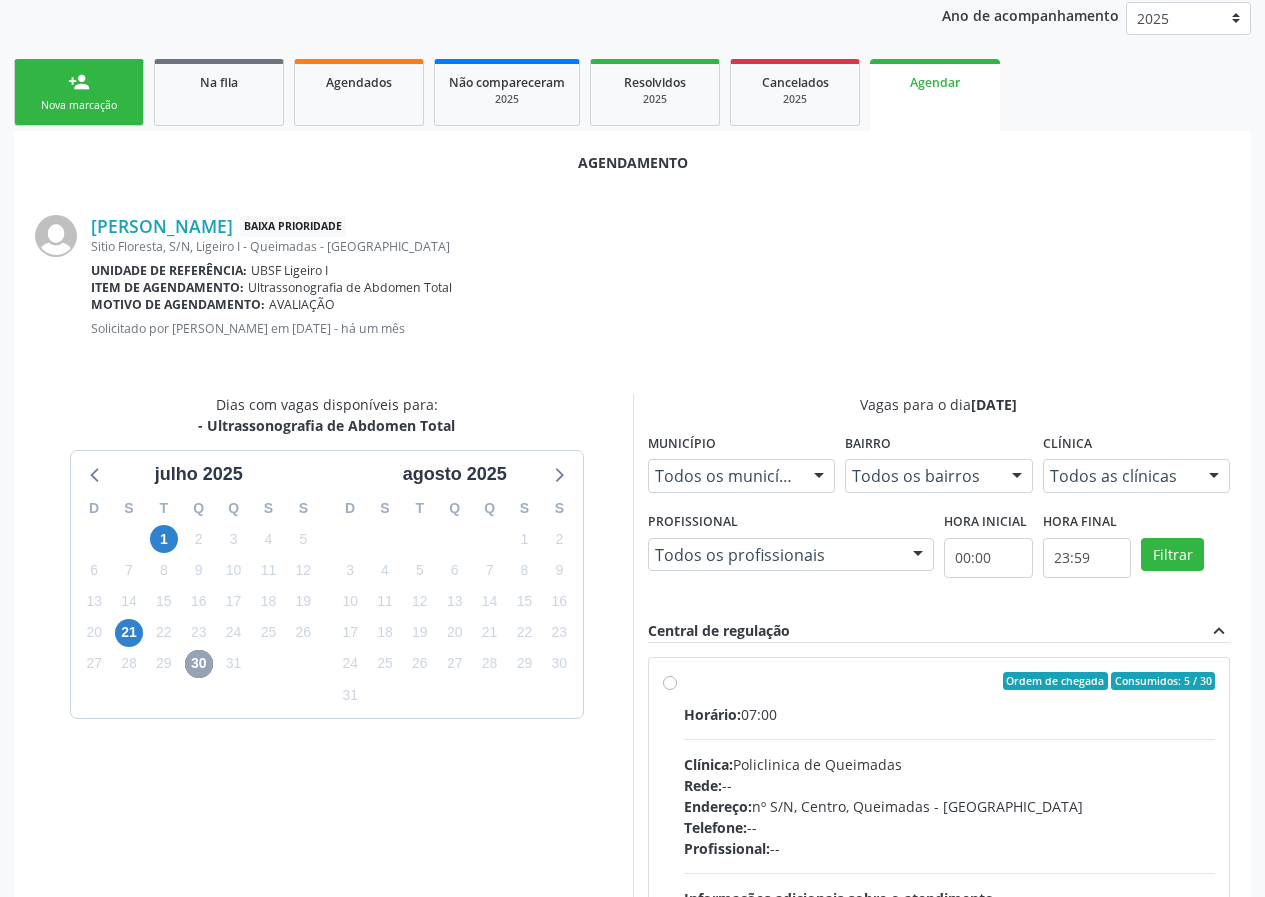 scroll, scrollTop: 433, scrollLeft: 0, axis: vertical 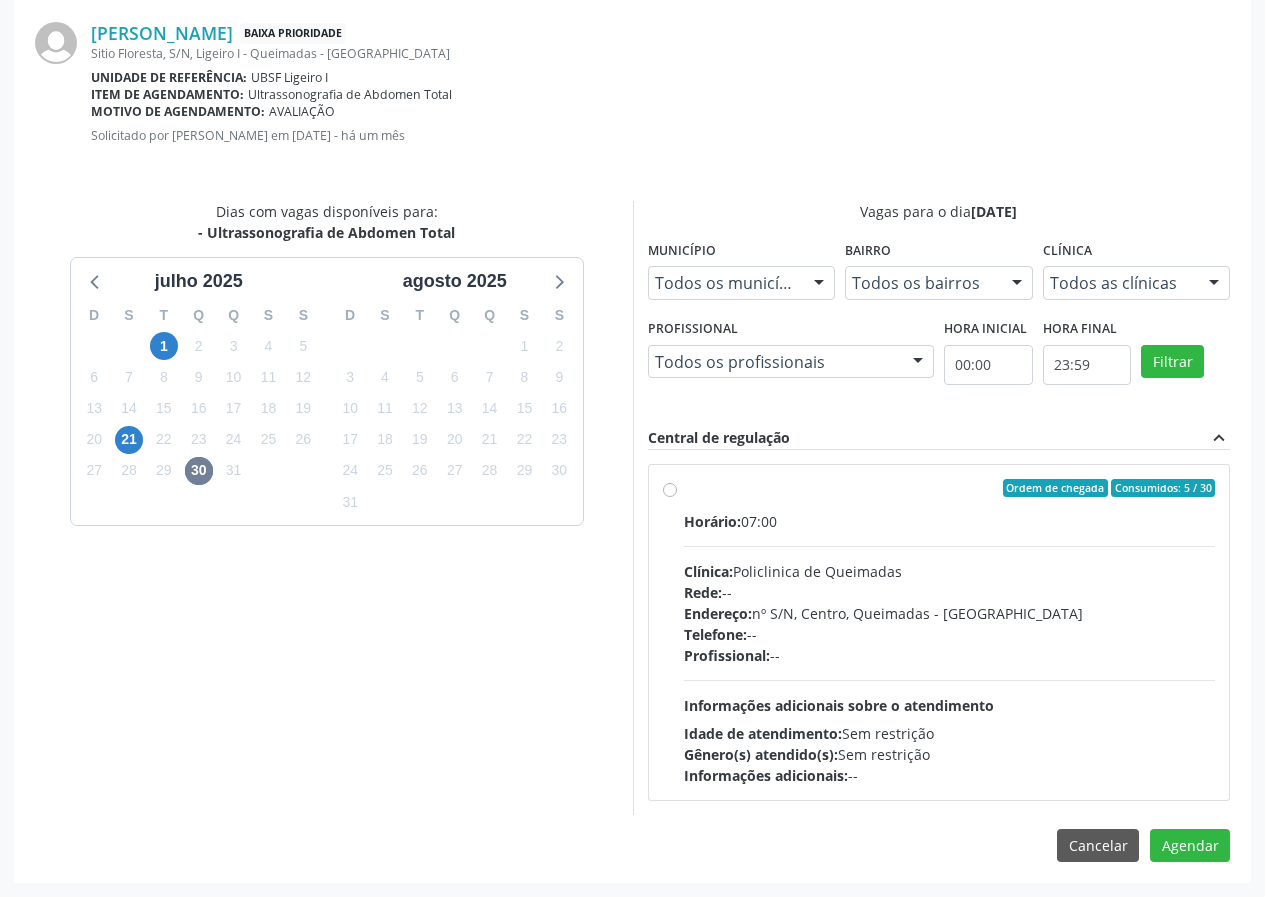 click on "Idade de atendimento:
Sem restrição" at bounding box center [950, 733] 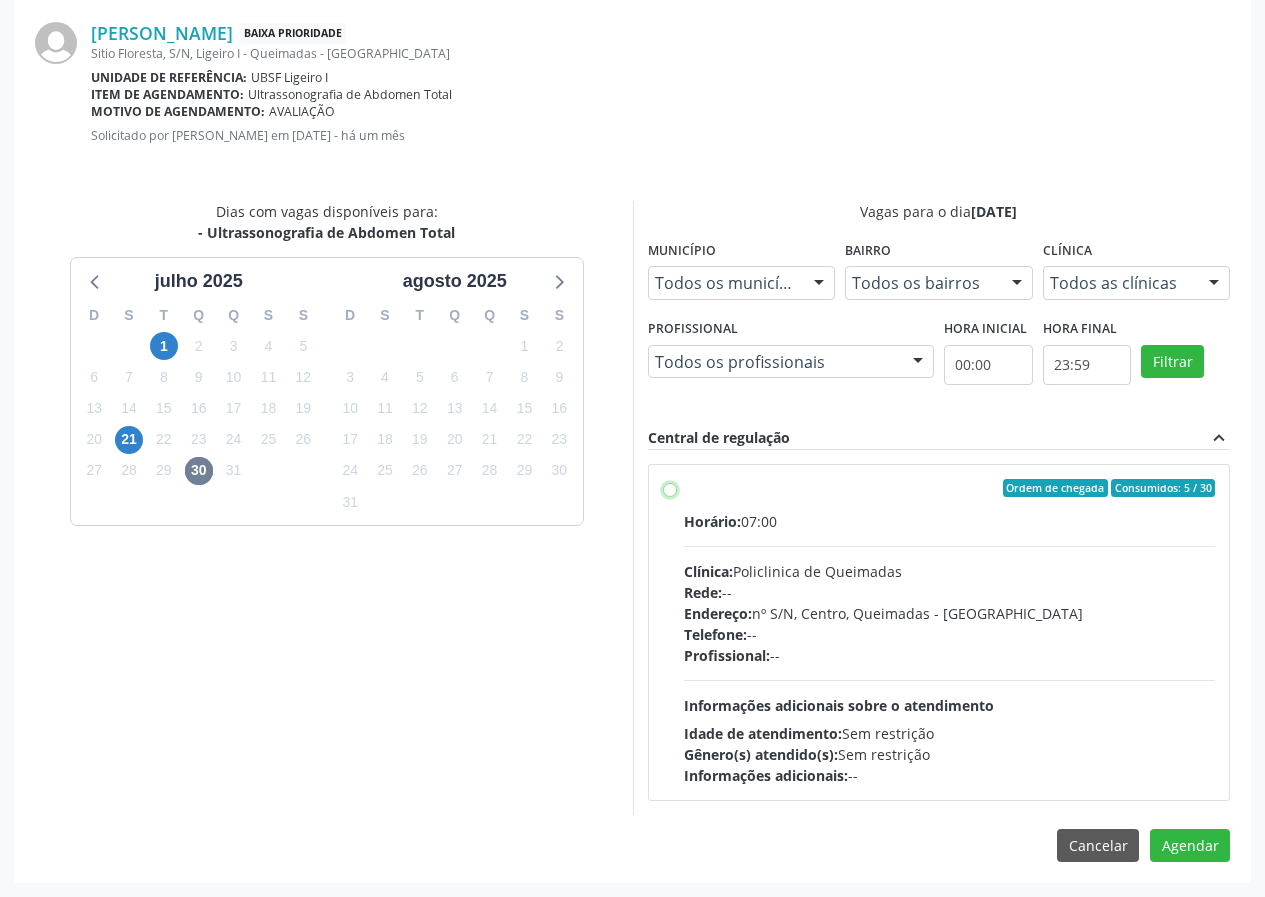 click on "Ordem de chegada
Consumidos: 5 / 30
Horário:   07:00
Clínica:  Policlinica de Queimadas
Rede:
--
Endereço:   nº S/N, Centro, Queimadas - PB
Telefone:   --
Profissional:
--
Informações adicionais sobre o atendimento
Idade de atendimento:
Sem restrição
Gênero(s) atendido(s):
Sem restrição
Informações adicionais:
--" at bounding box center [670, 488] 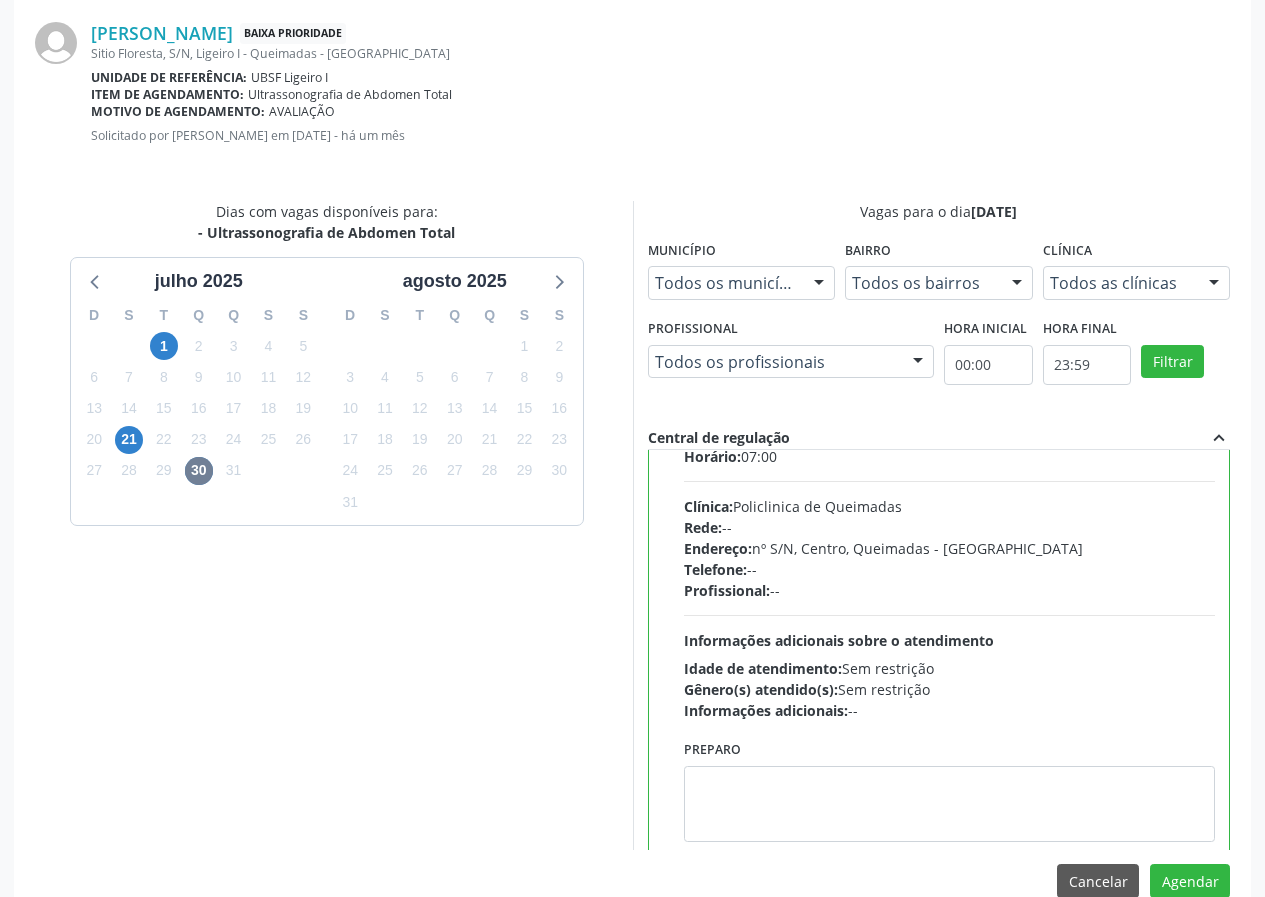 scroll, scrollTop: 99, scrollLeft: 0, axis: vertical 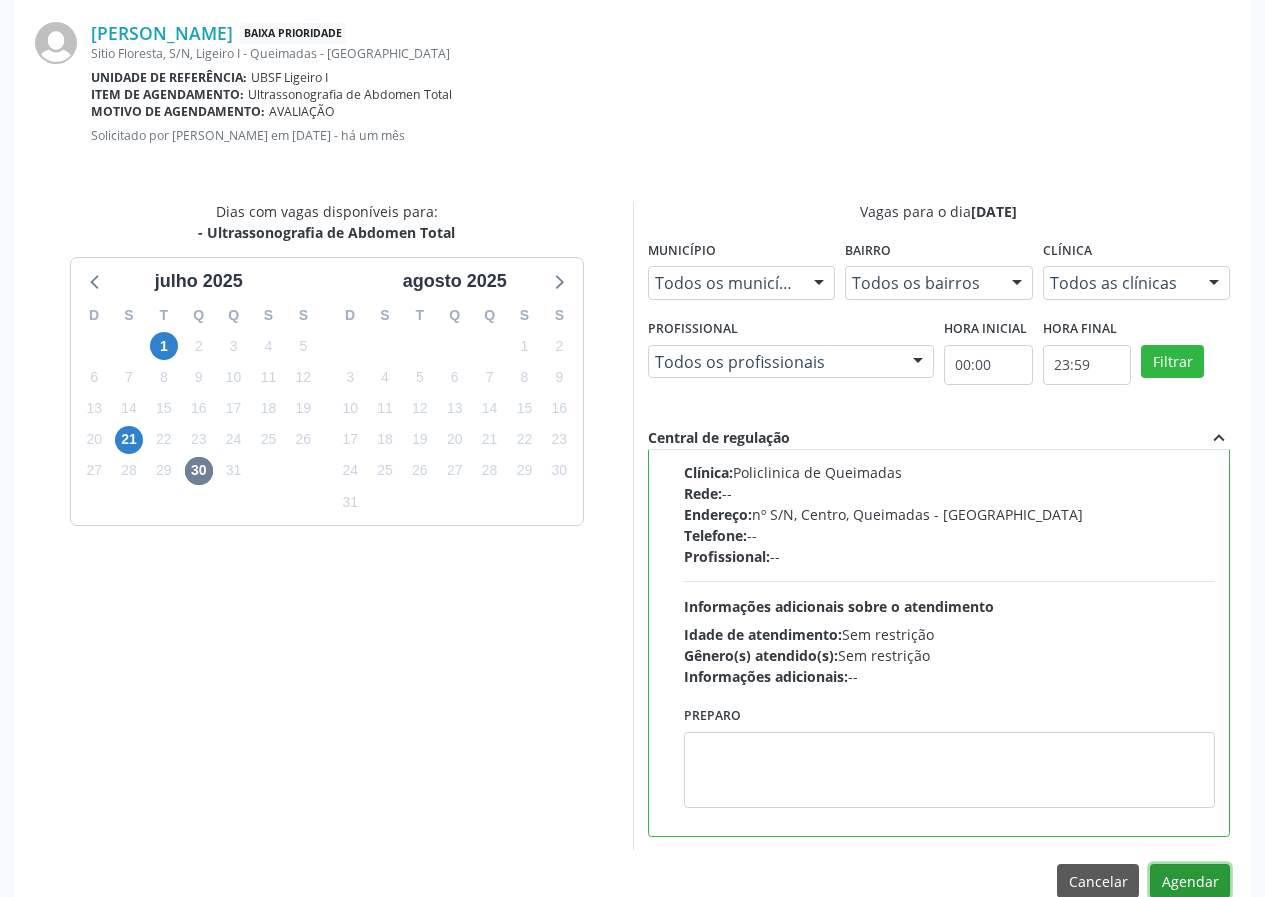 click on "Agendar" at bounding box center (1190, 881) 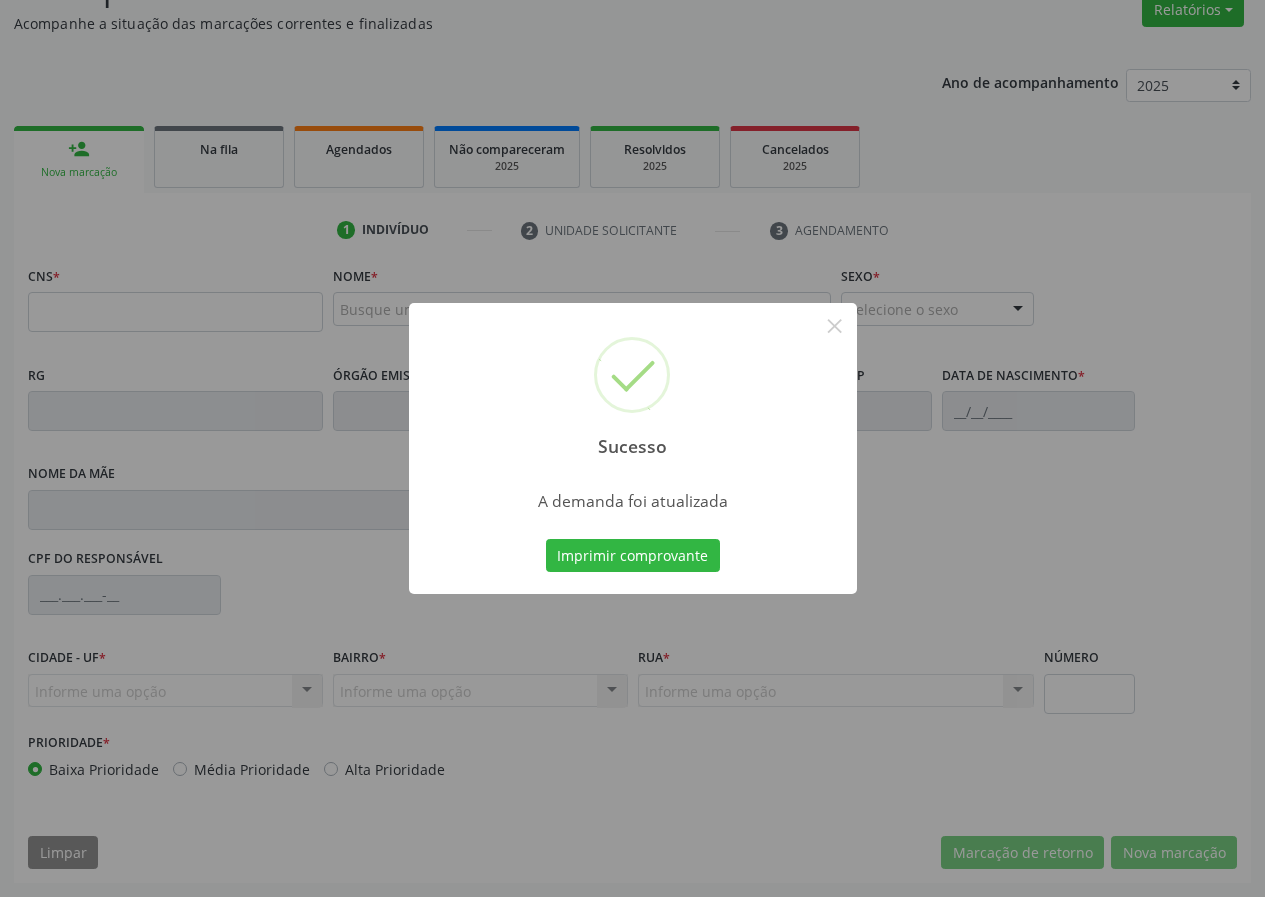 scroll, scrollTop: 173, scrollLeft: 0, axis: vertical 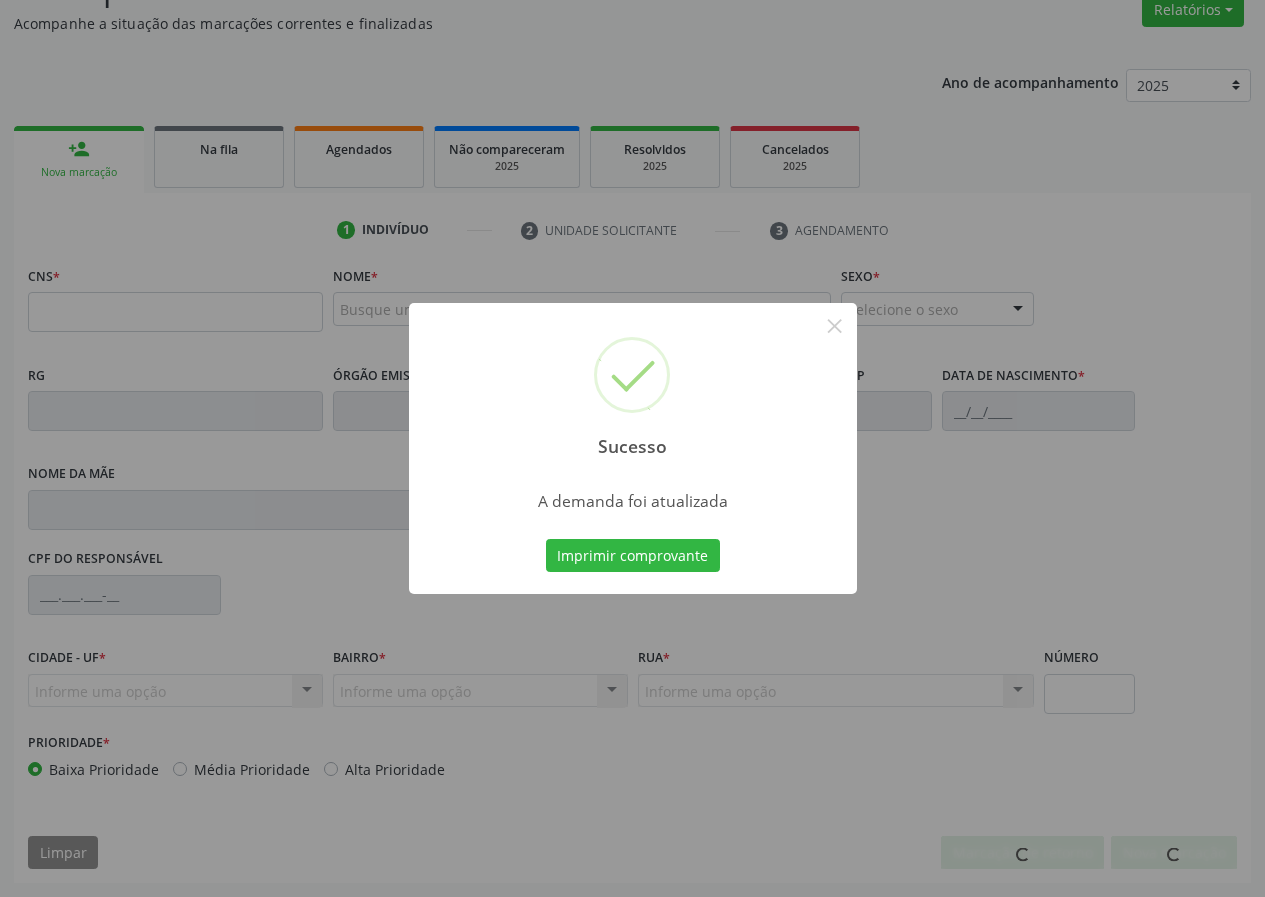 type 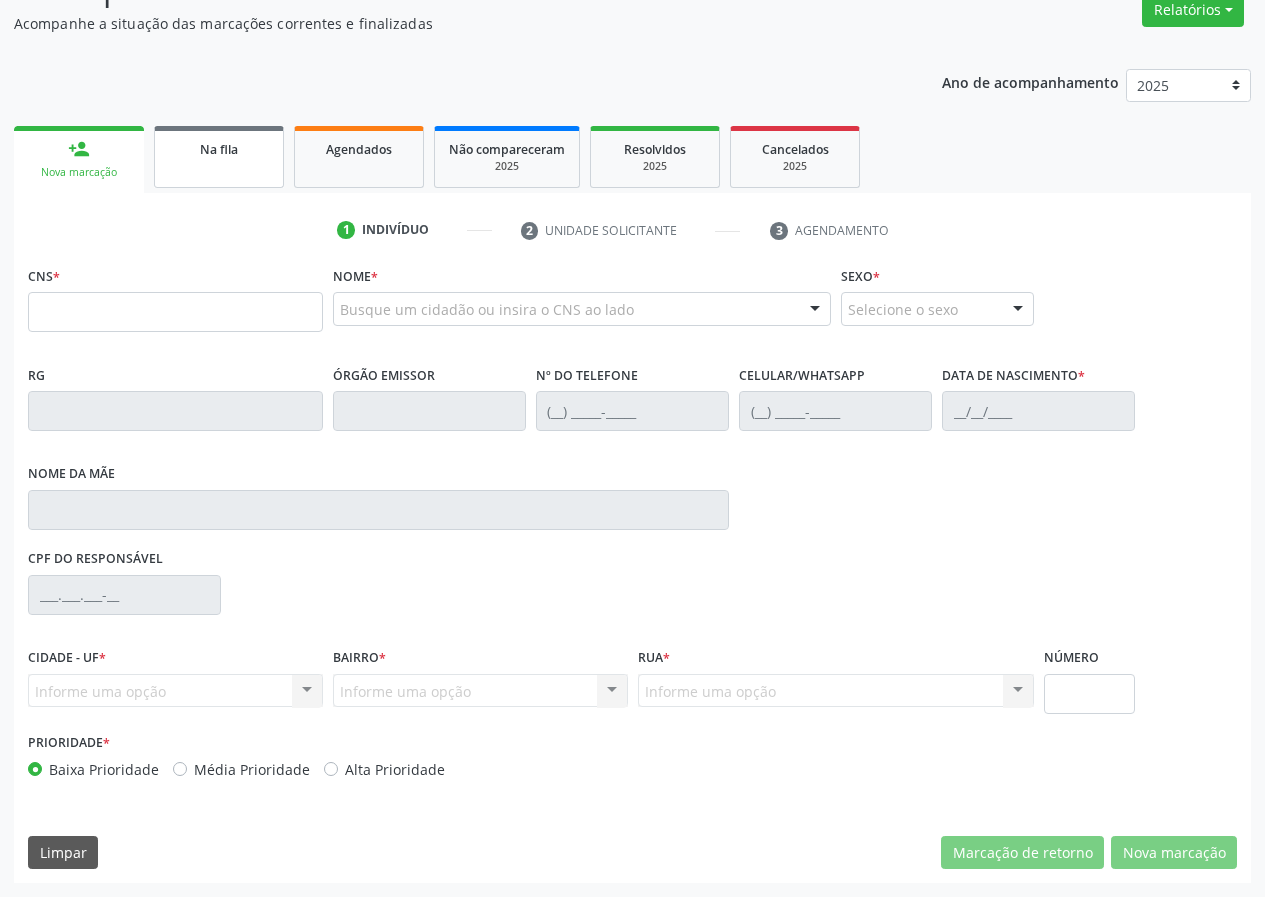 click on "Na fila" at bounding box center [219, 157] 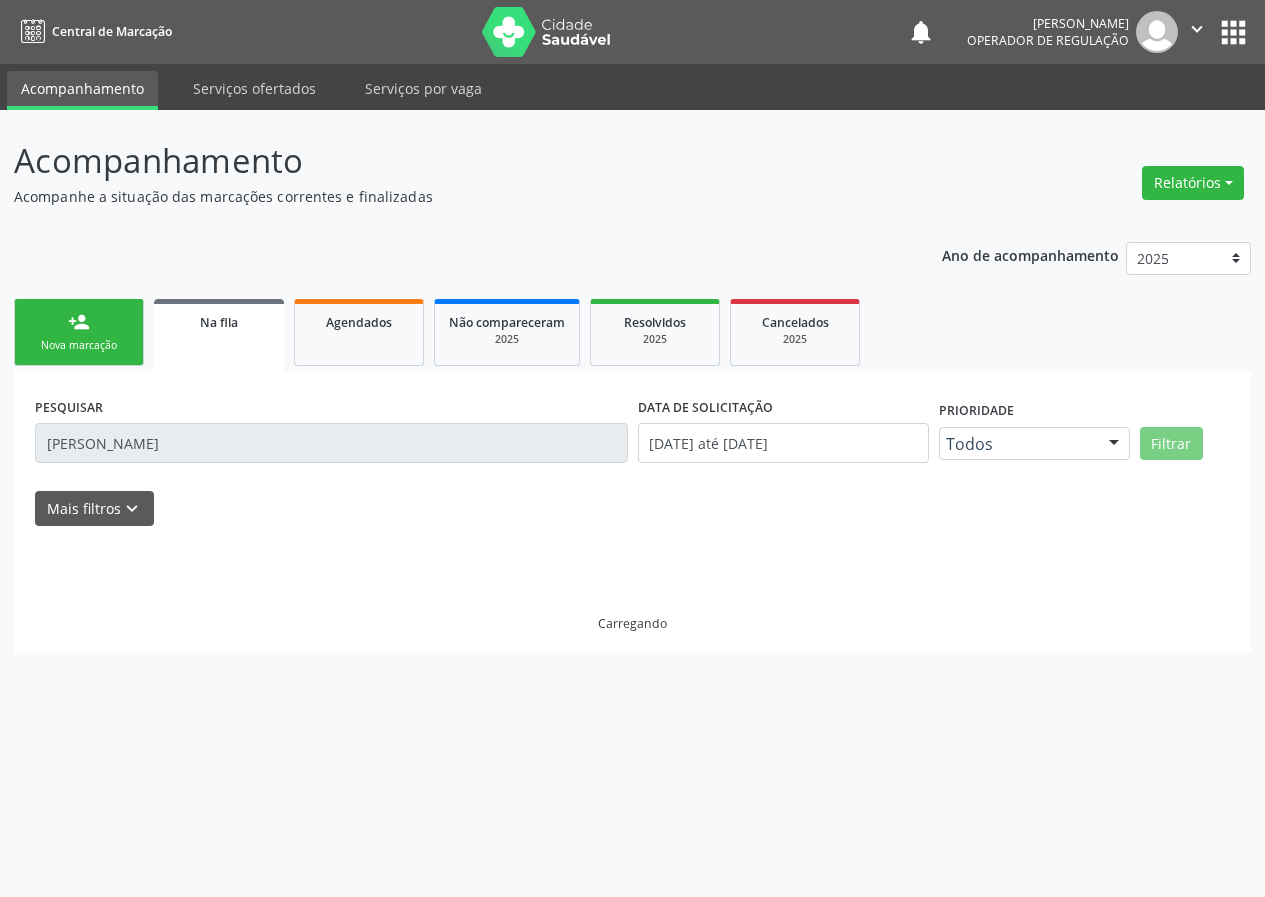 scroll, scrollTop: 0, scrollLeft: 0, axis: both 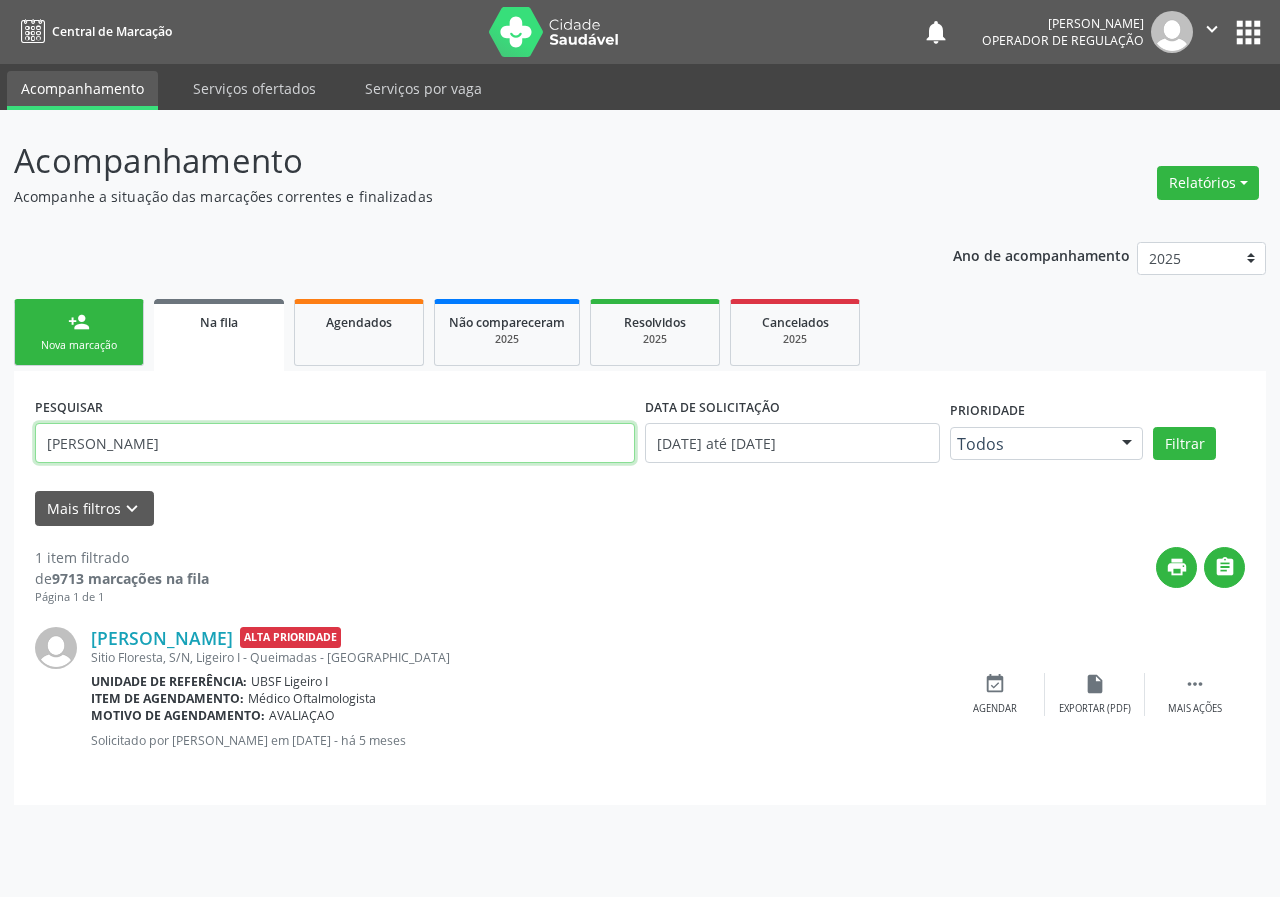click on "MARCELA LINO ALVES" at bounding box center [335, 443] 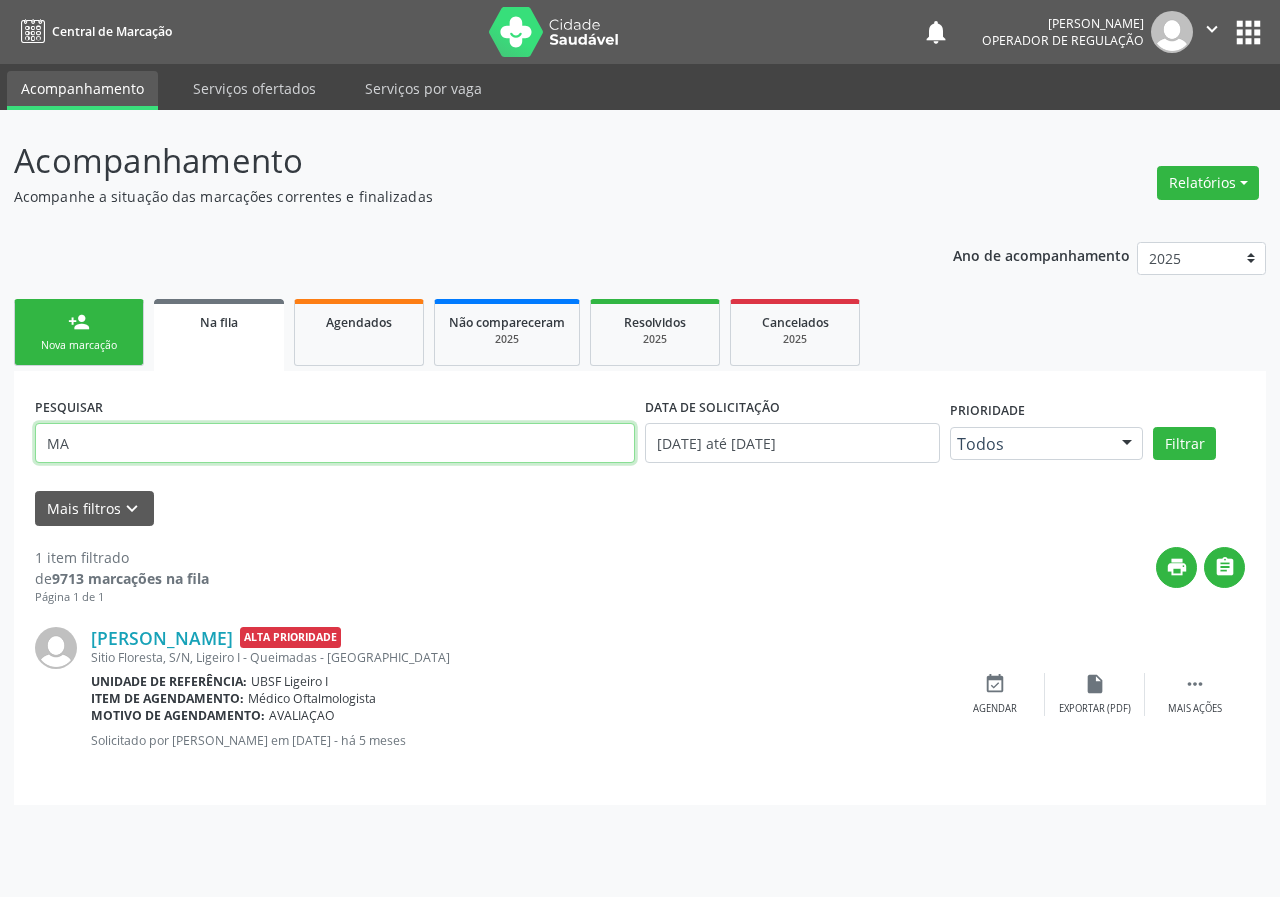 type on "M" 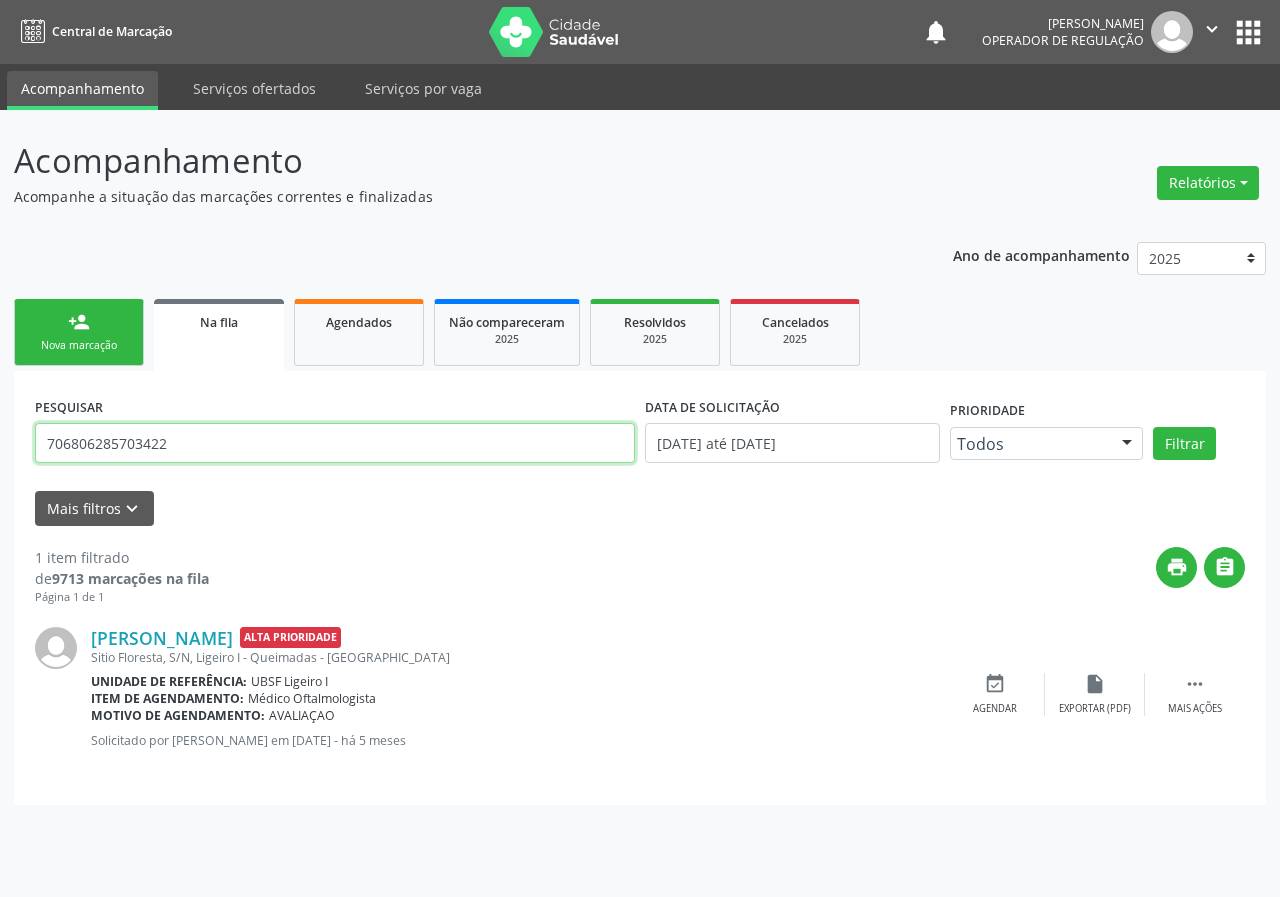 type on "706806285703422" 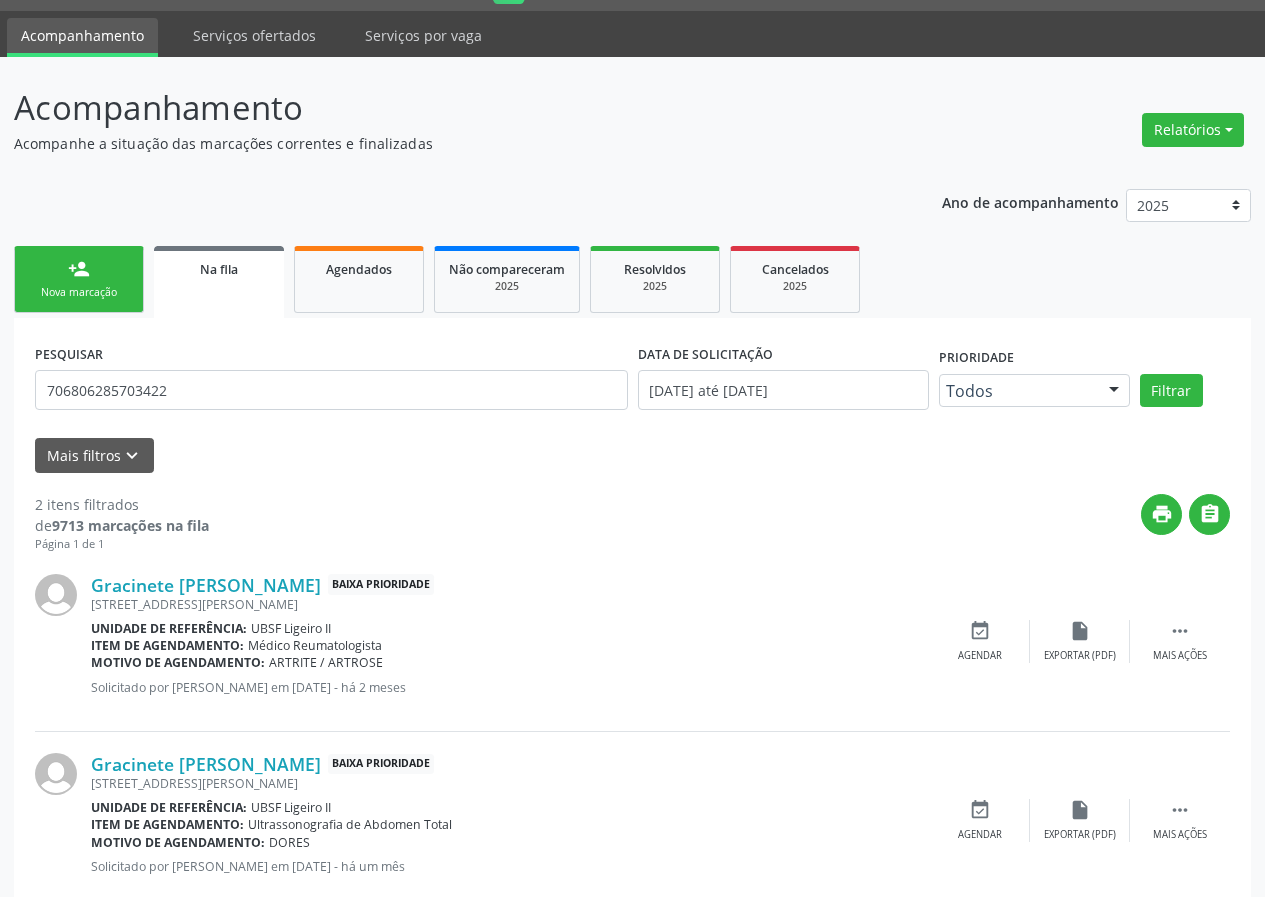 scroll, scrollTop: 101, scrollLeft: 0, axis: vertical 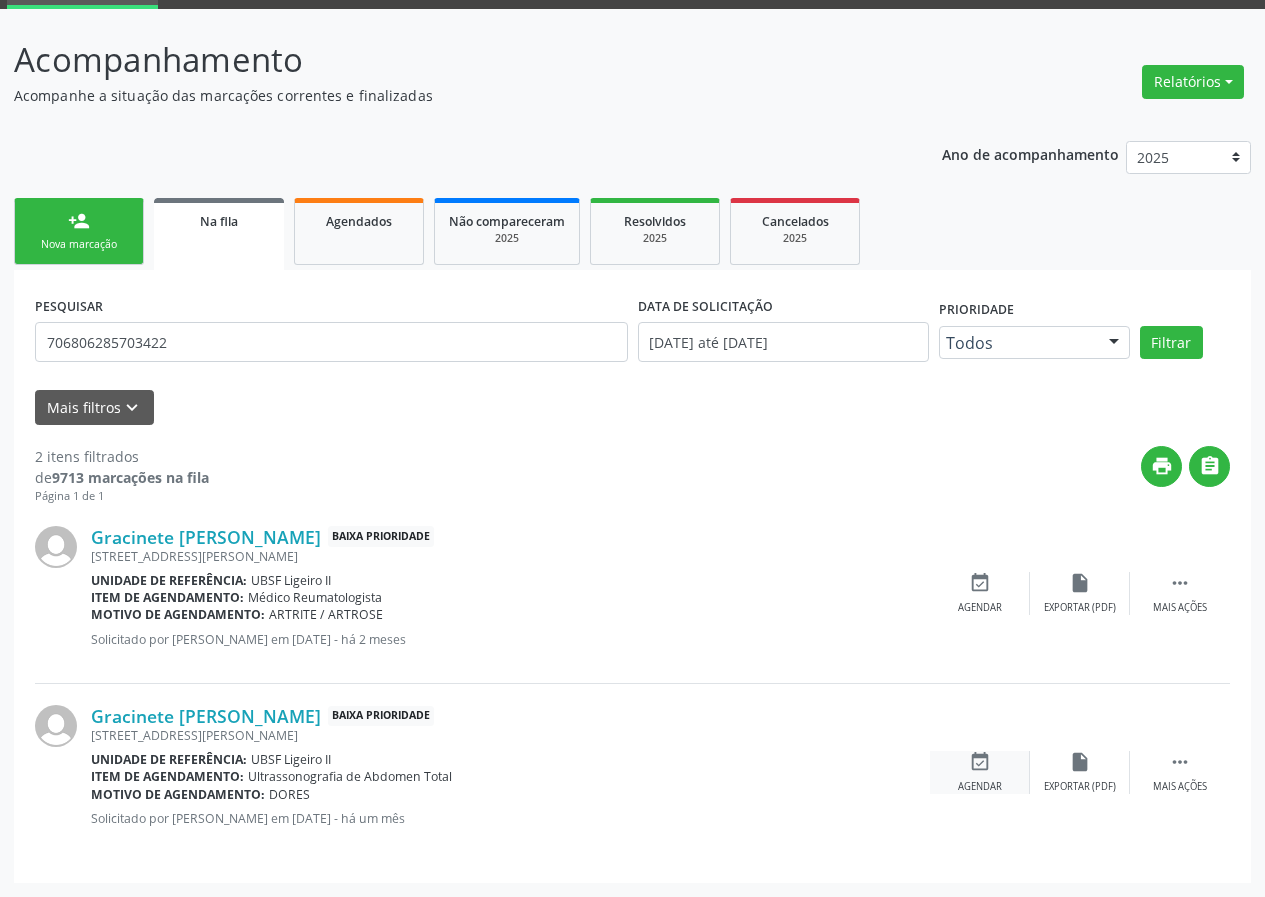 click on "event_available
Agendar" at bounding box center [980, 772] 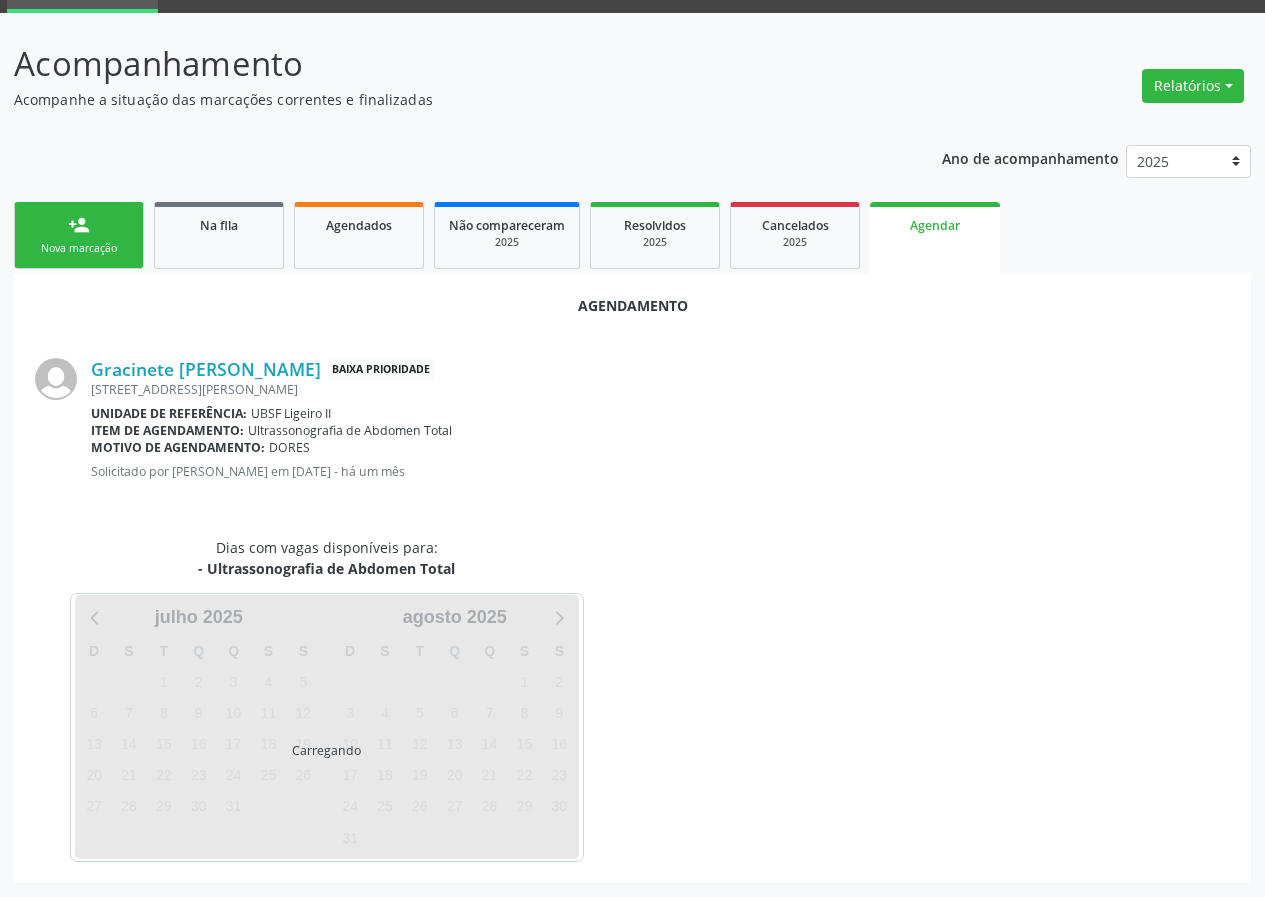 scroll, scrollTop: 101, scrollLeft: 0, axis: vertical 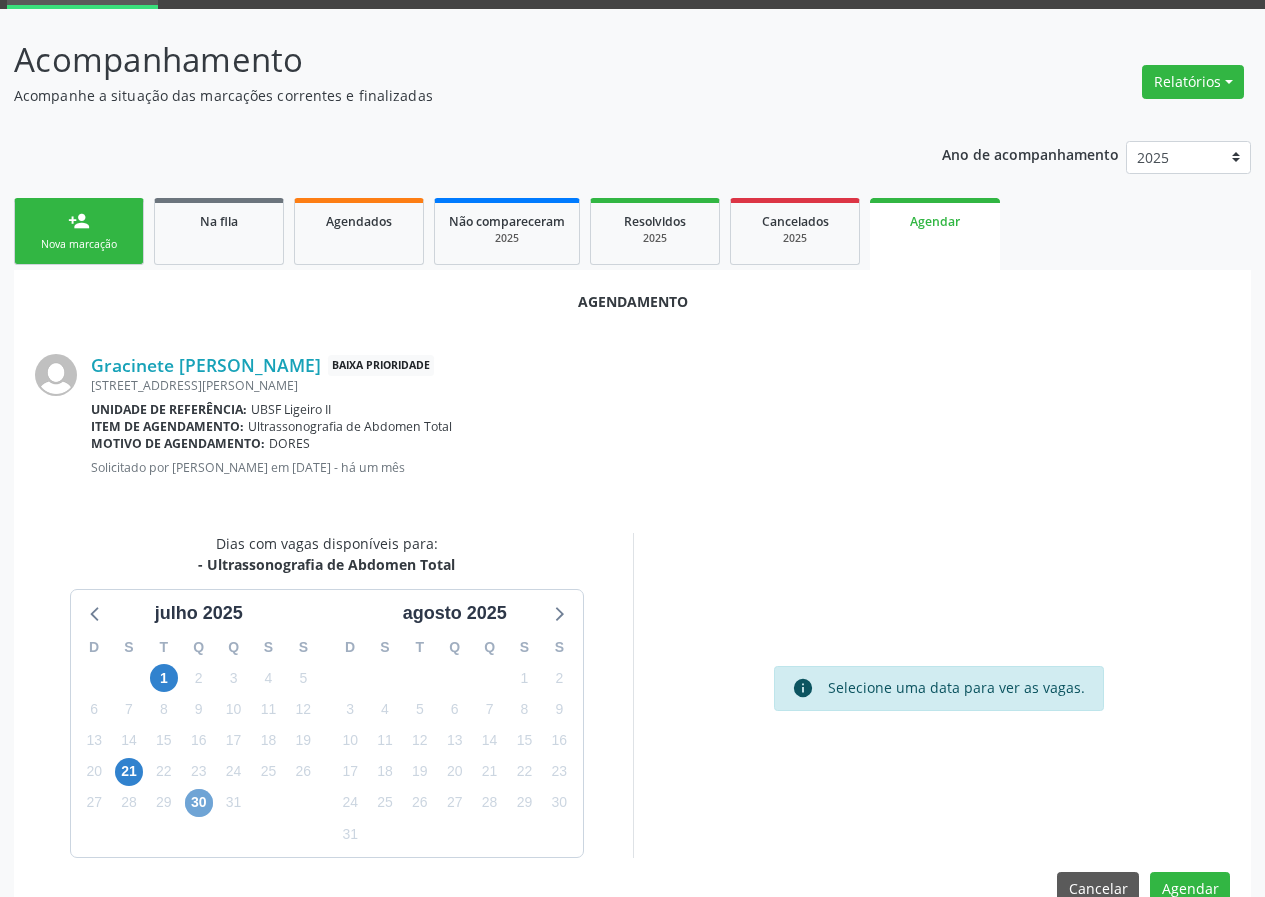 click on "30" at bounding box center [199, 803] 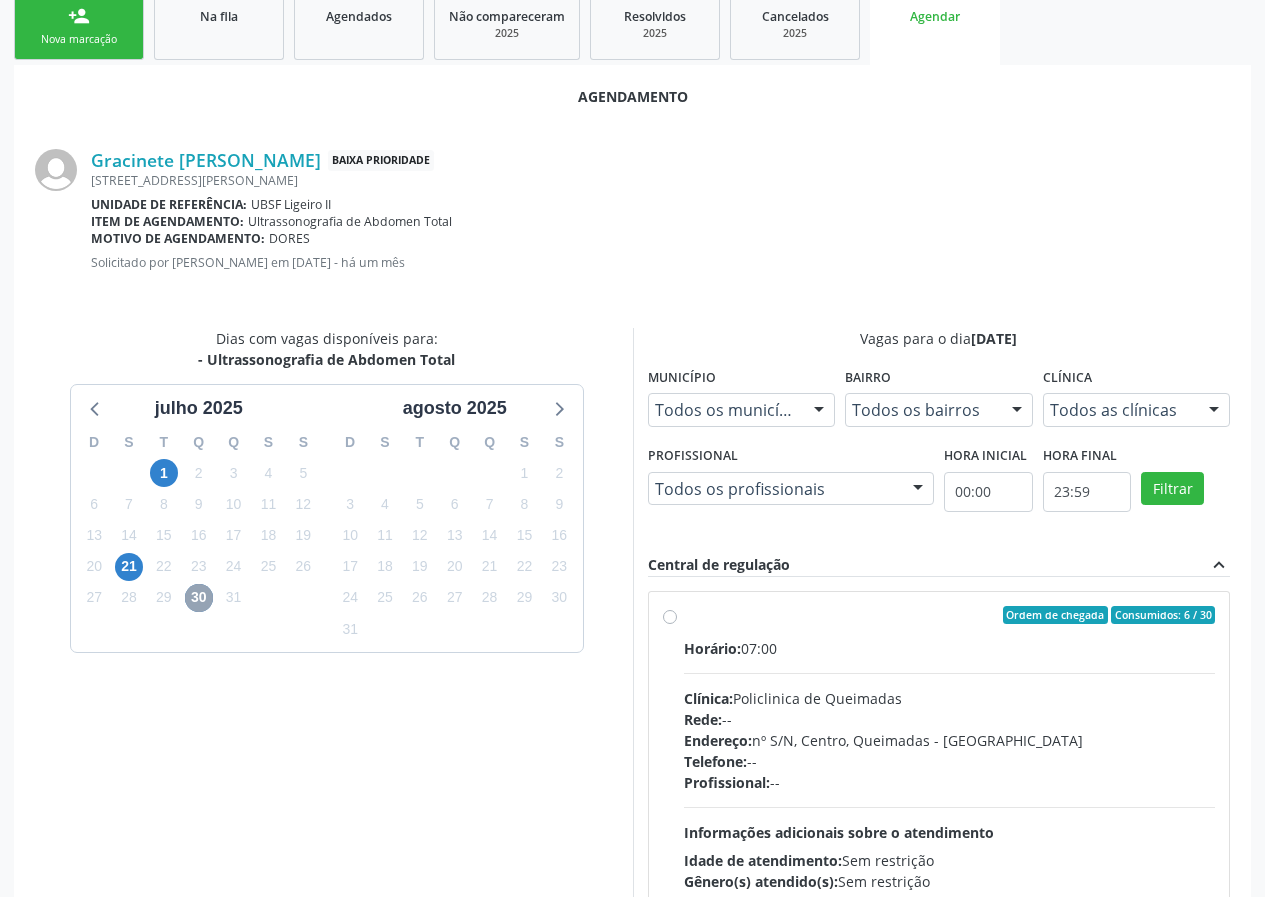 scroll, scrollTop: 433, scrollLeft: 0, axis: vertical 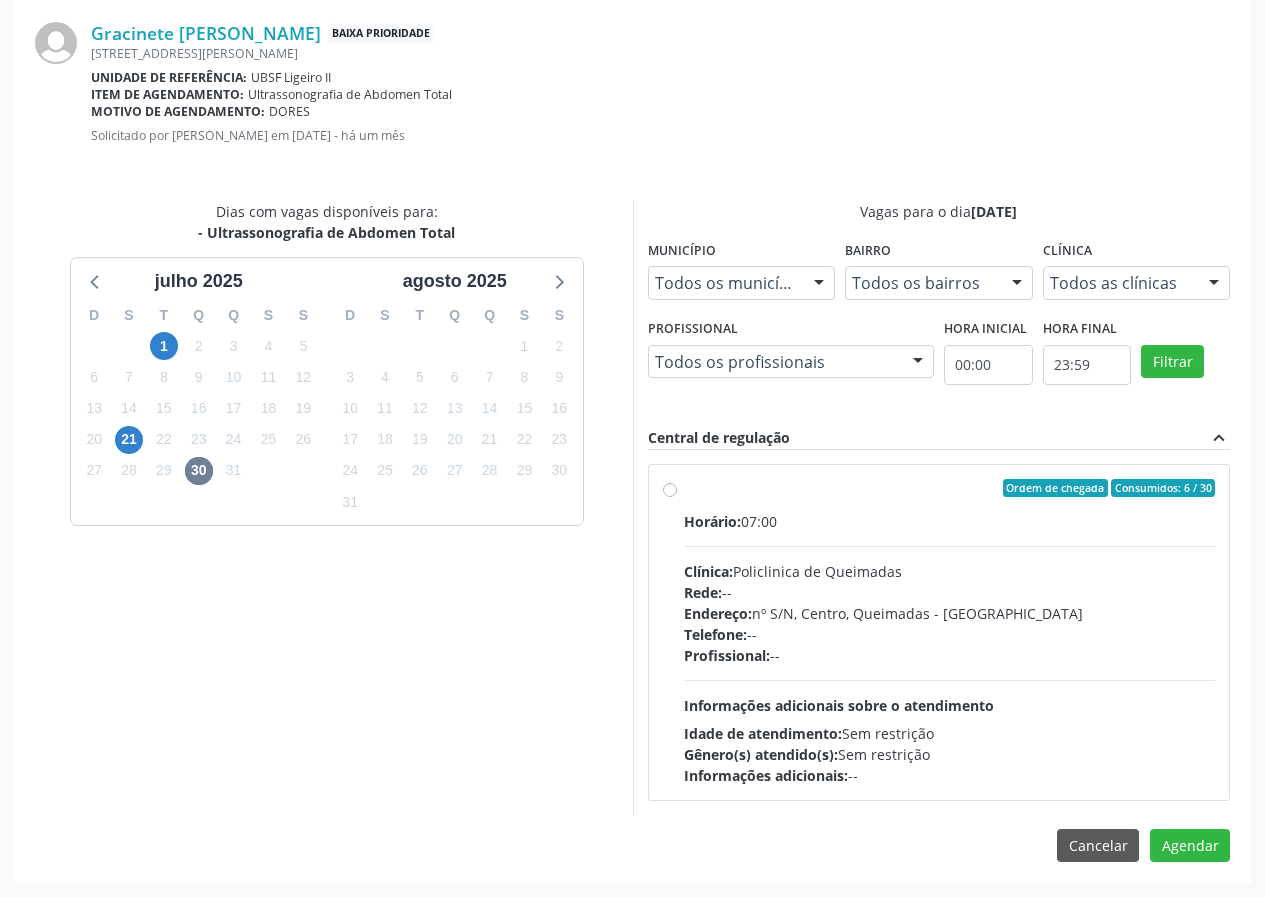 click on "Profissional:
--" at bounding box center [950, 655] 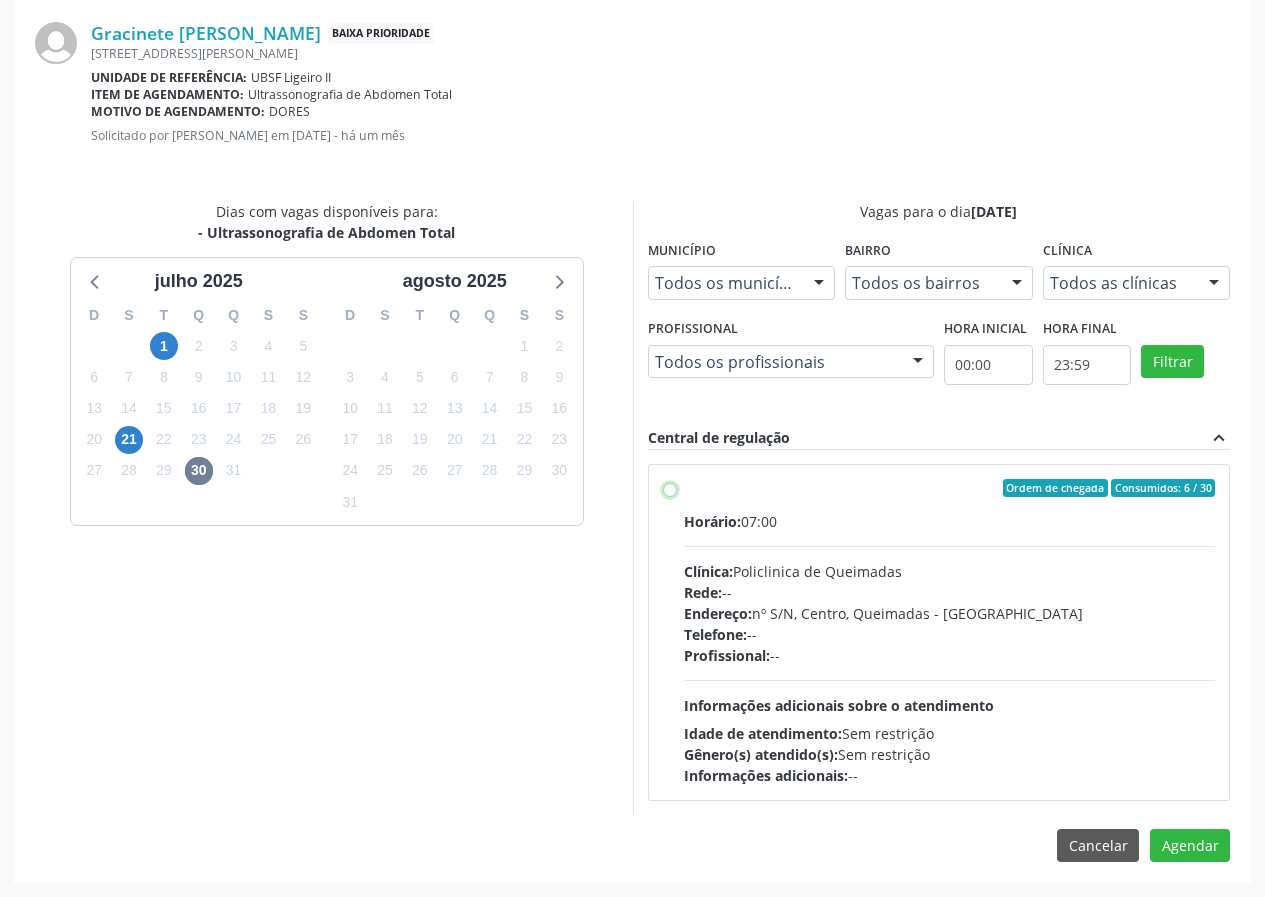 radio on "true" 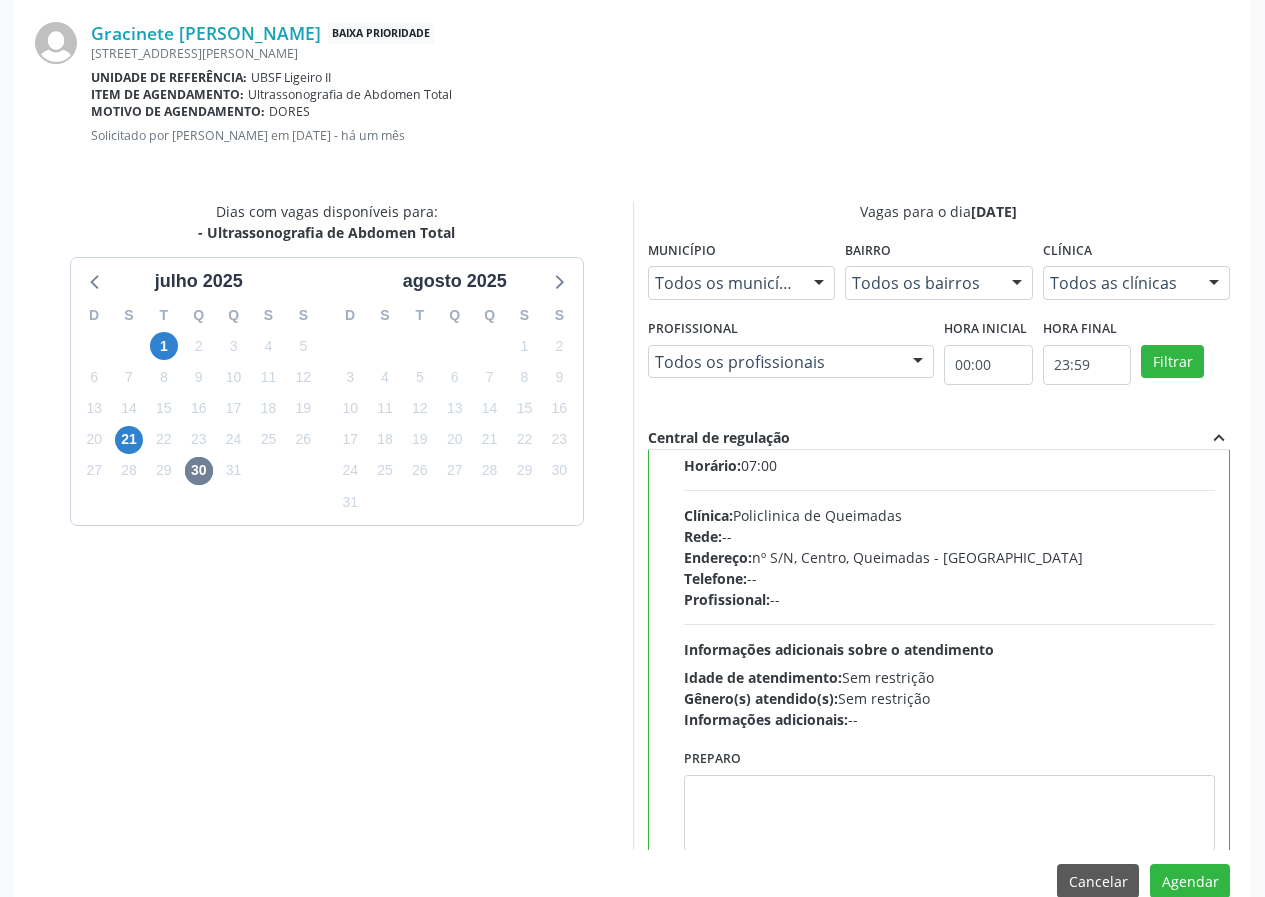 scroll, scrollTop: 99, scrollLeft: 0, axis: vertical 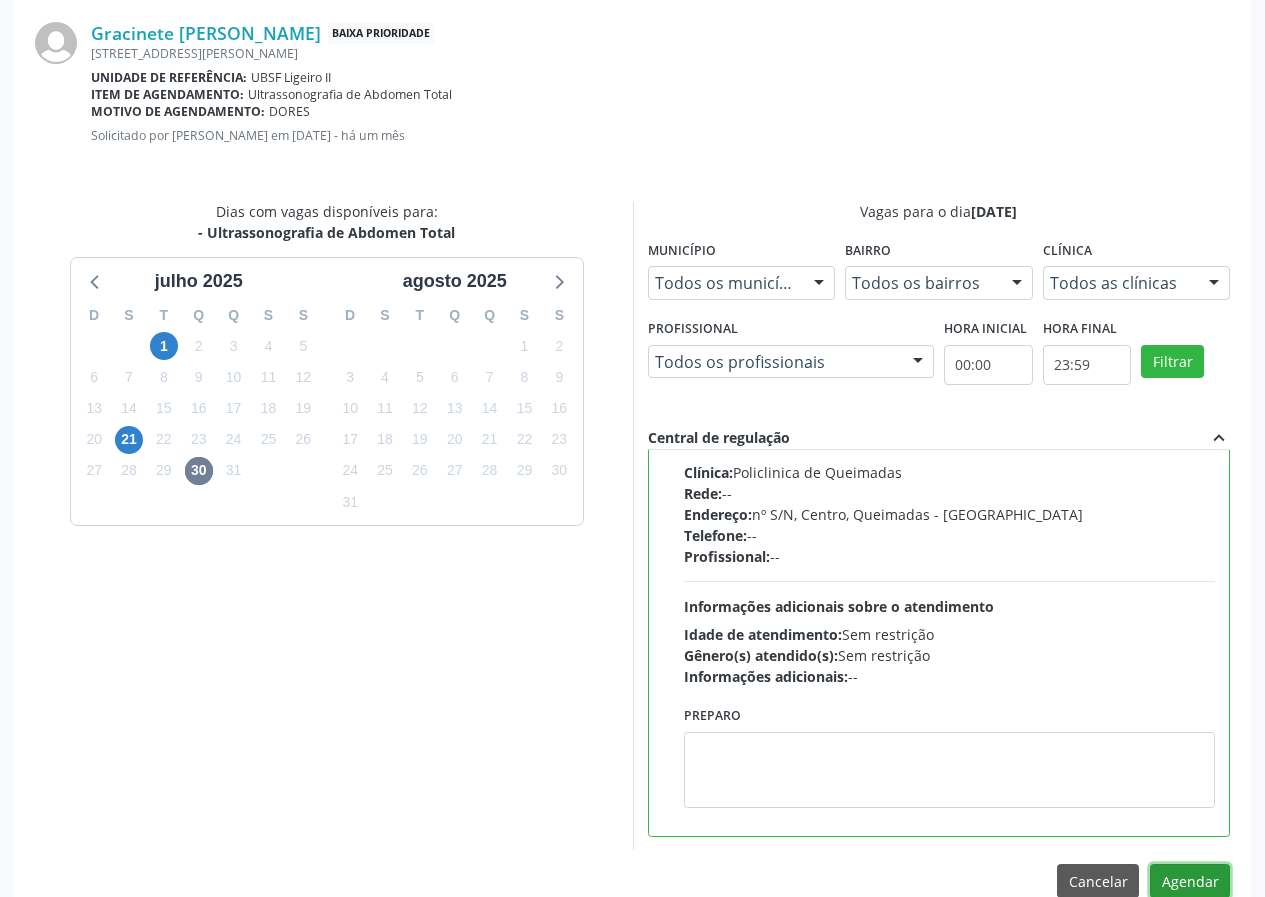 click on "Agendar" at bounding box center [1190, 881] 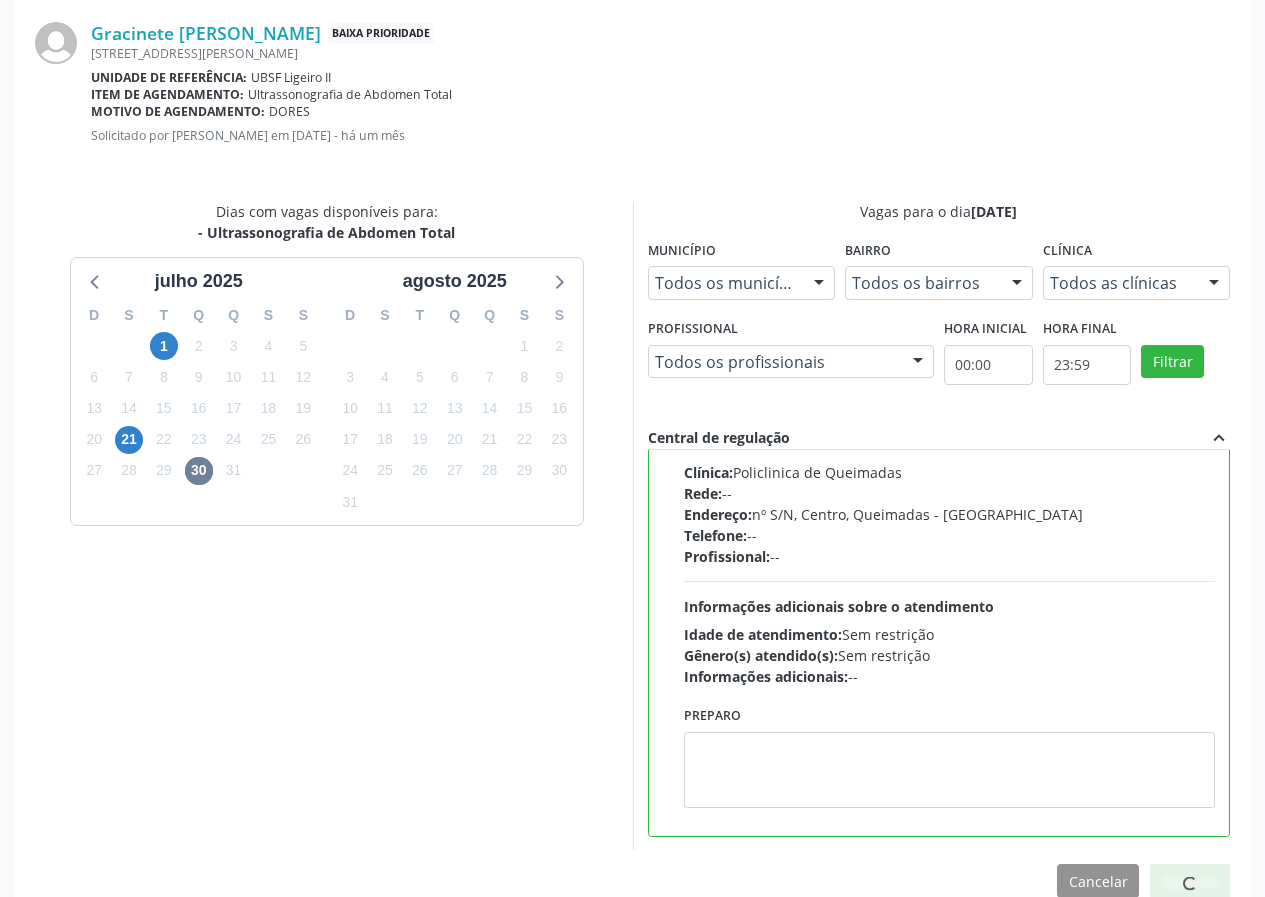 scroll, scrollTop: 173, scrollLeft: 0, axis: vertical 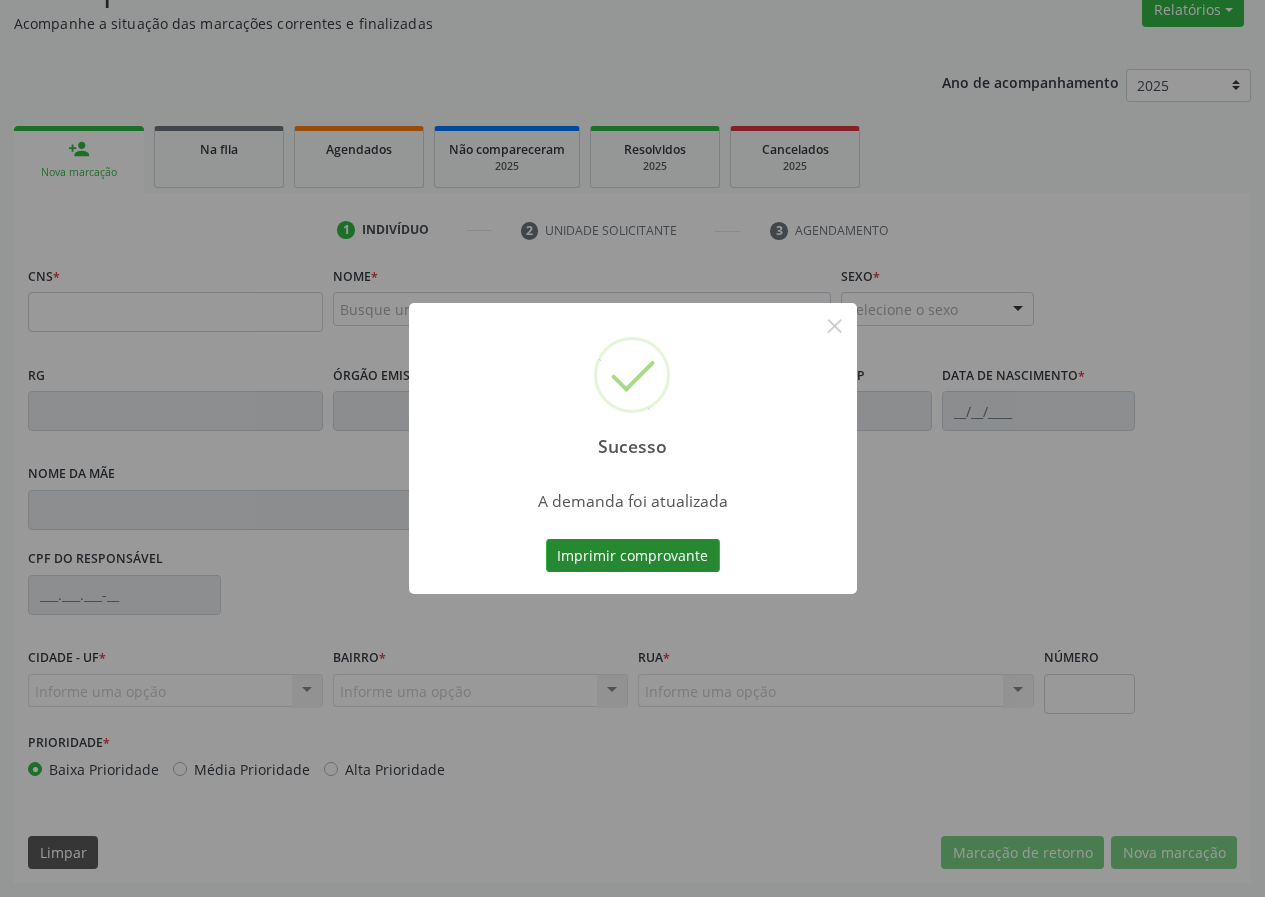 click on "Imprimir comprovante" at bounding box center [633, 556] 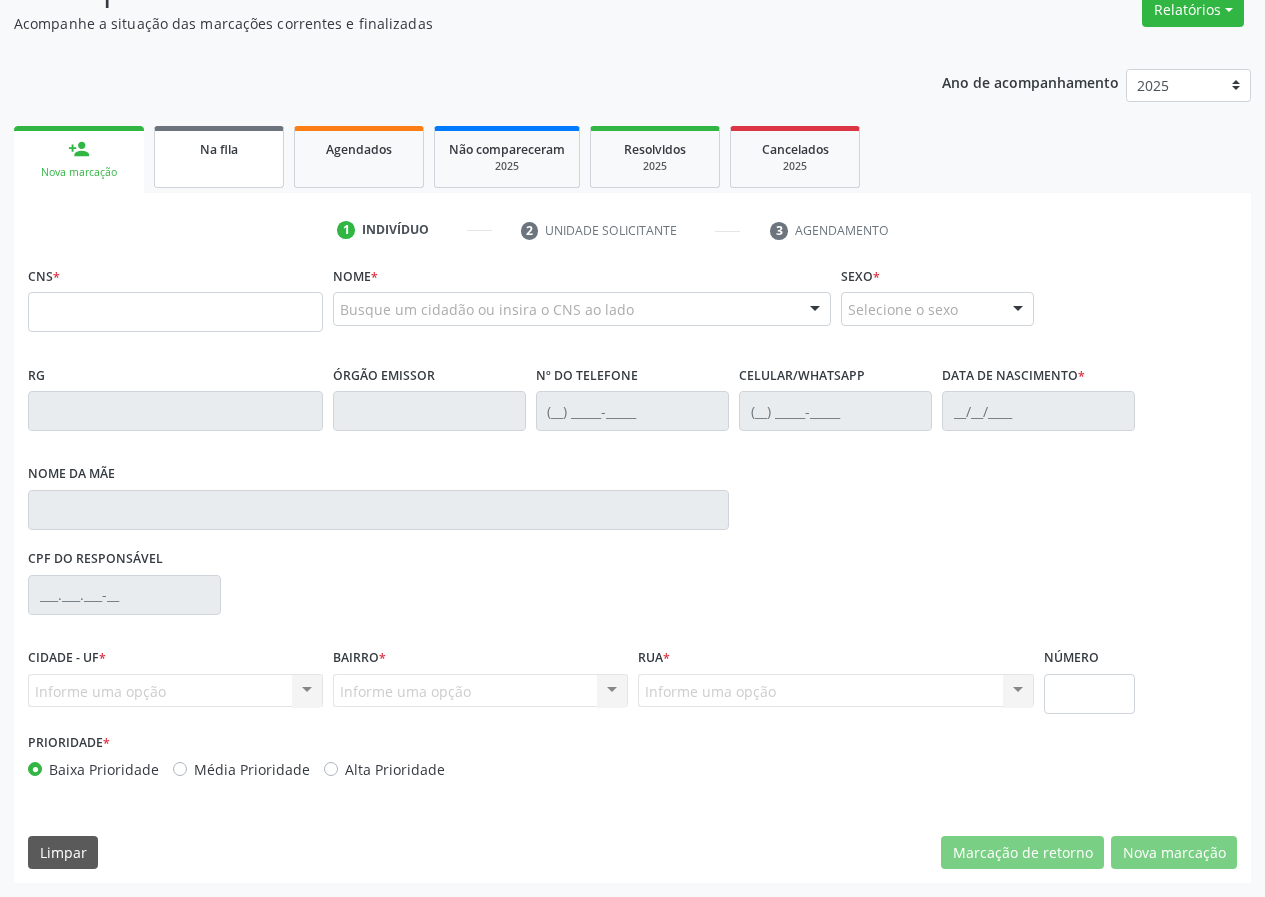 click on "Na fila" at bounding box center (219, 157) 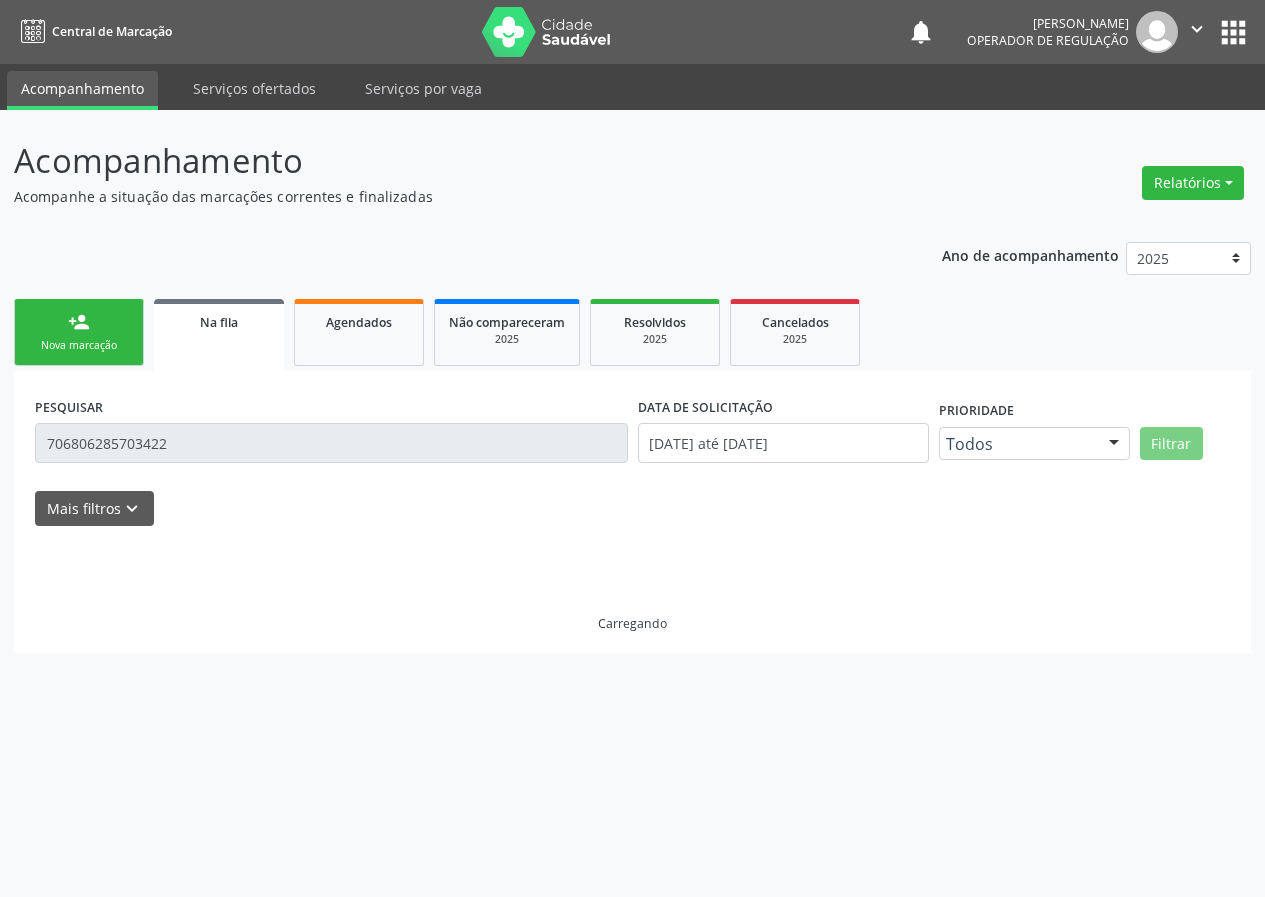 scroll, scrollTop: 0, scrollLeft: 0, axis: both 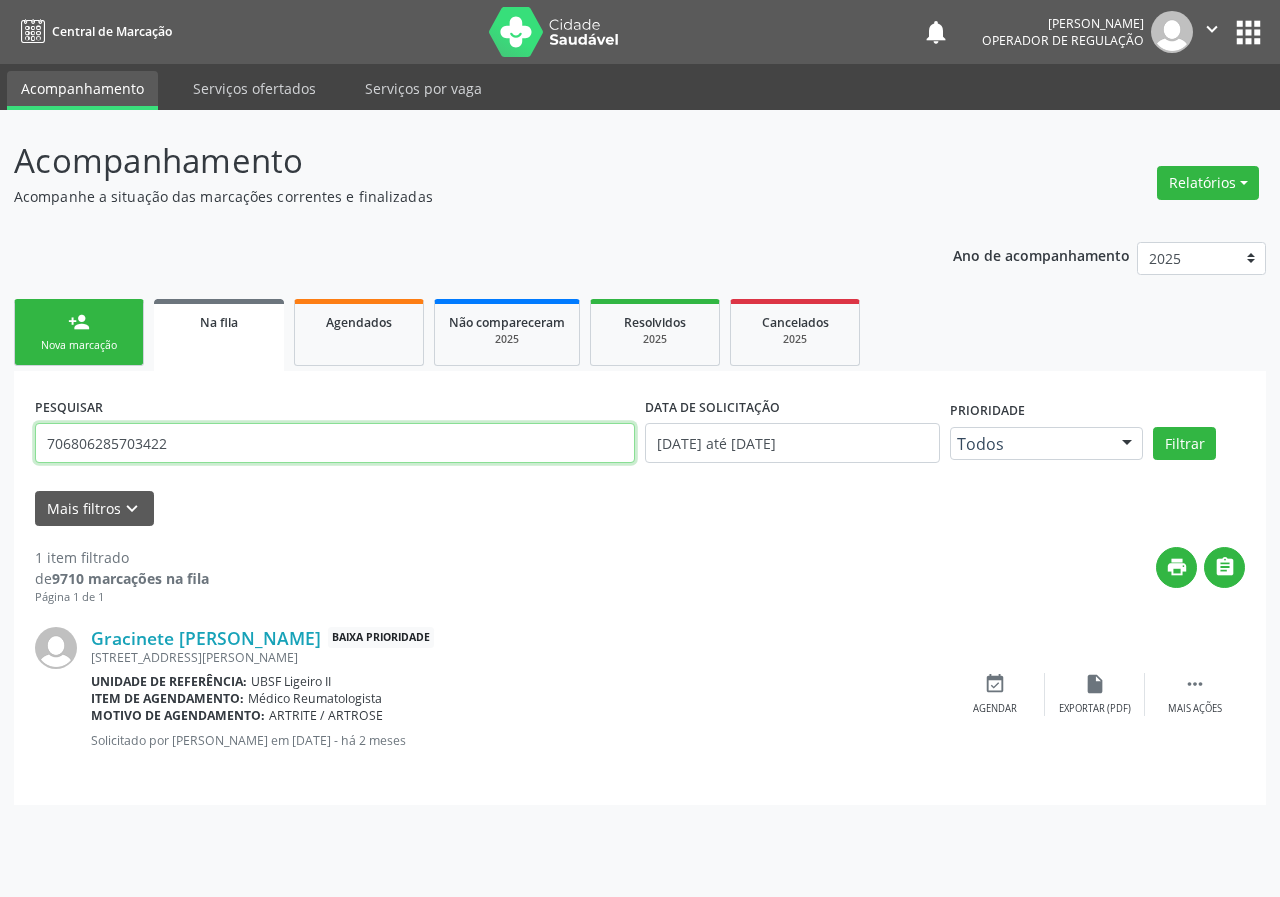 click on "706806285703422" at bounding box center [335, 443] 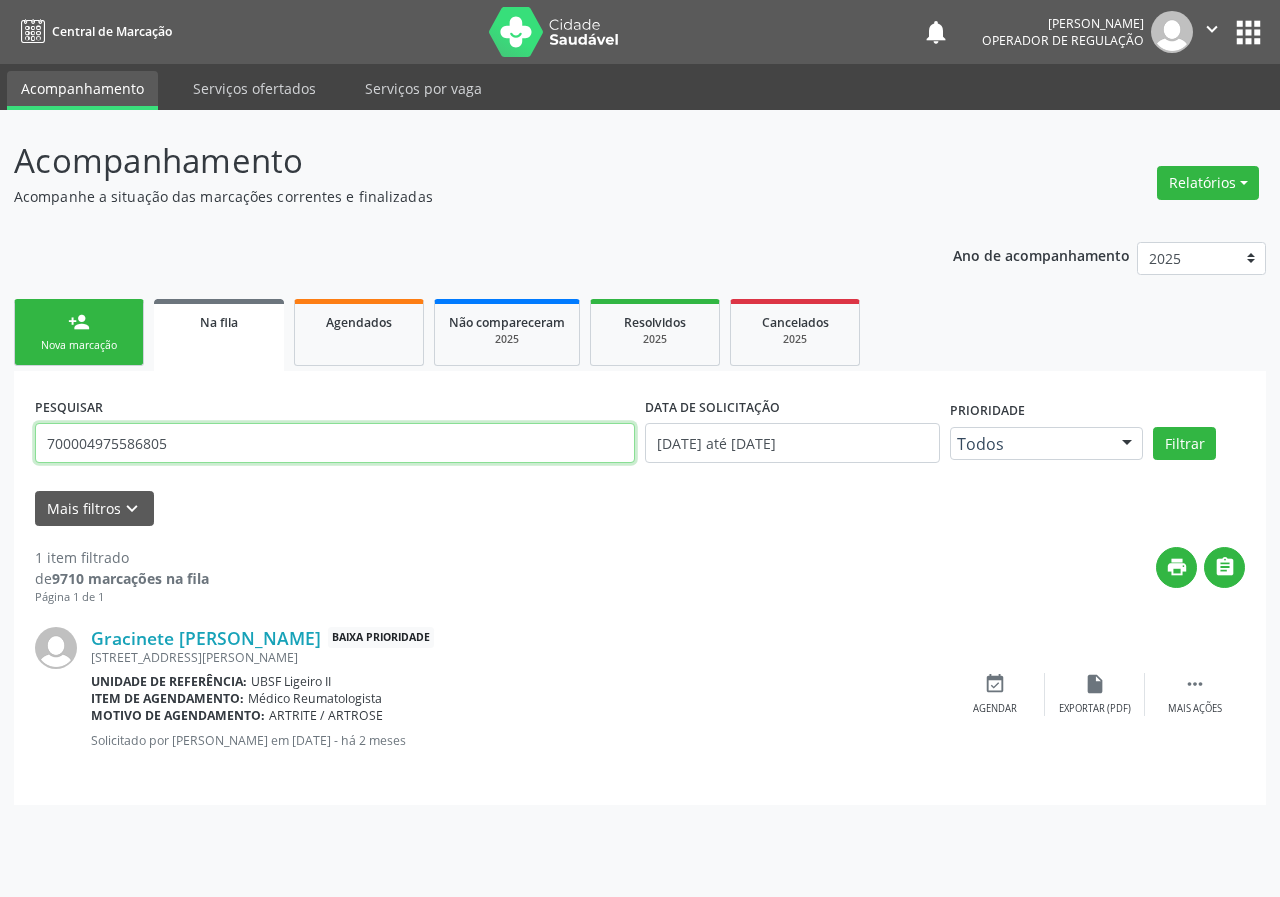 type on "700004975586805" 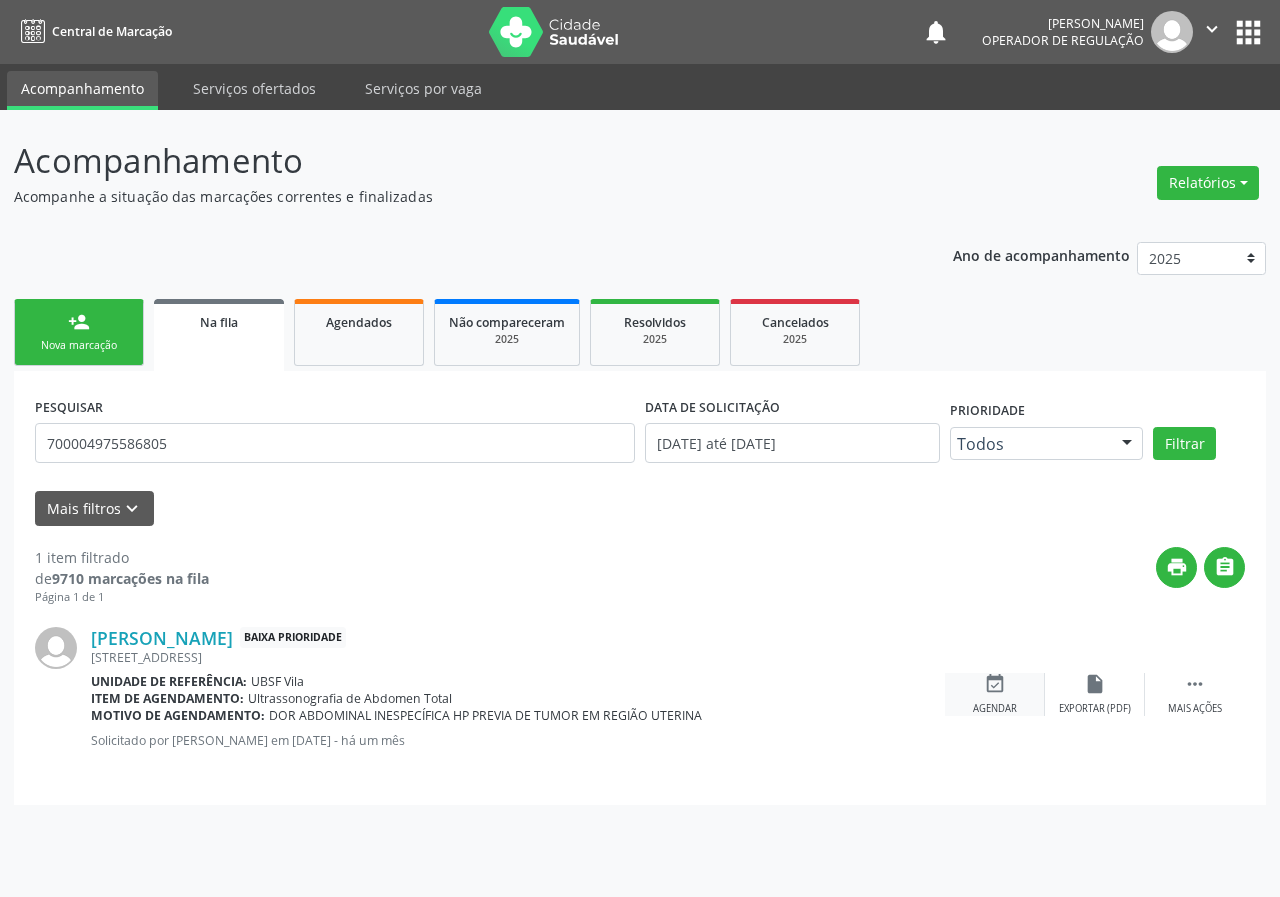 click on "event_available
Agendar" at bounding box center [995, 694] 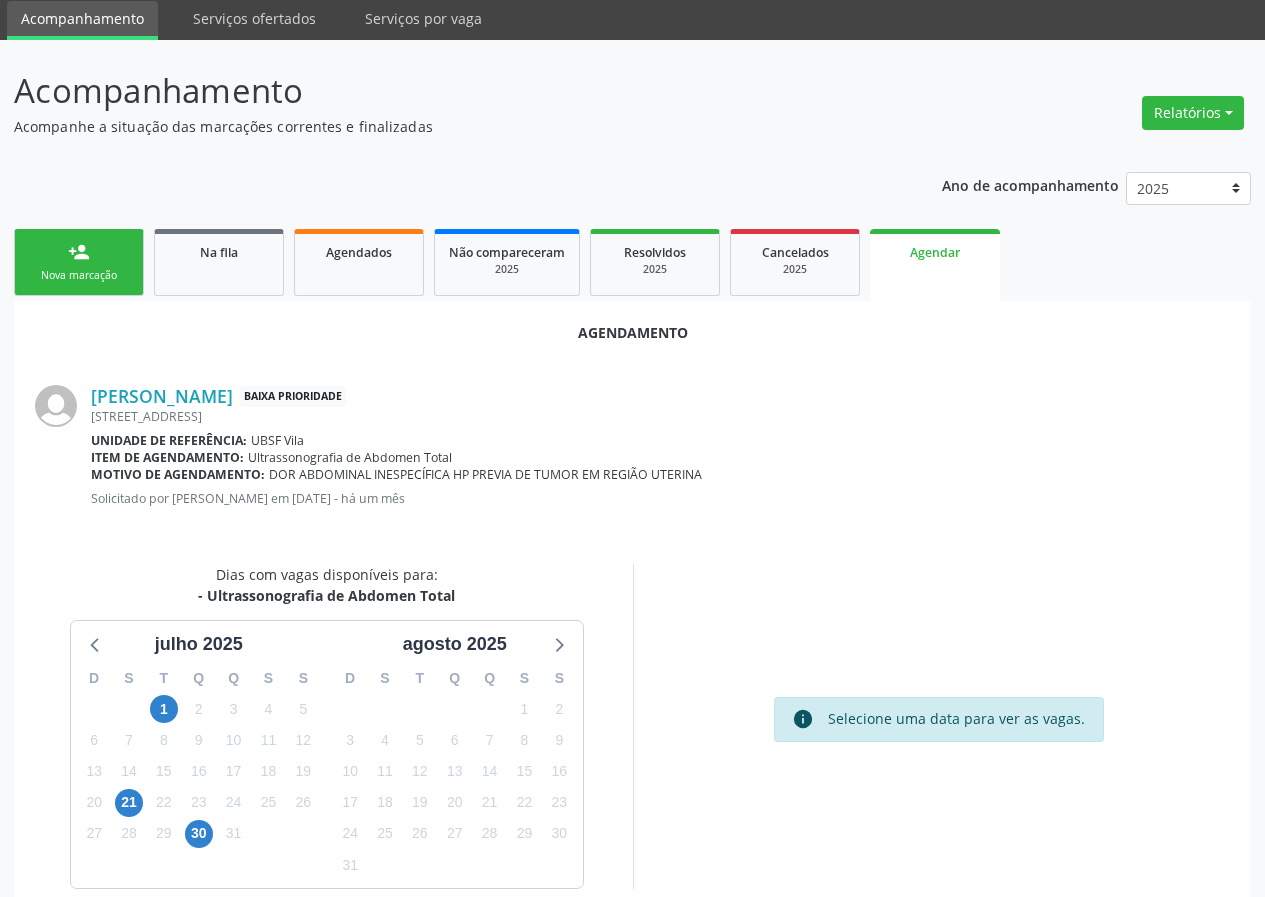 scroll, scrollTop: 144, scrollLeft: 0, axis: vertical 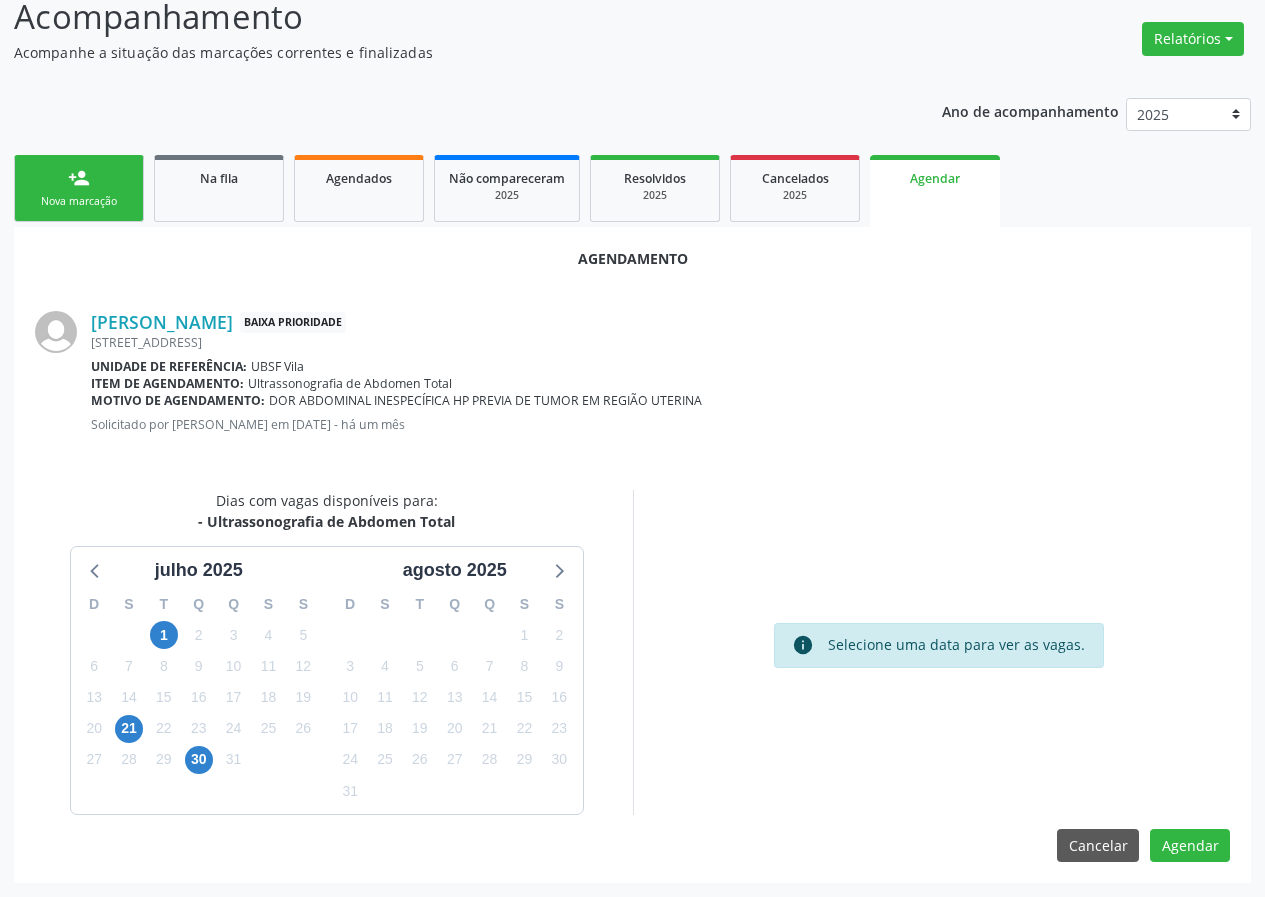 click on "D S T Q Q S S 29 30 1 2 3 4 5 6 7 8 9 10 11 12 13 14 15 16 17 18 19 20 21 22 23 24 25 26 27 28 29 30 31 1 2 3 4 5 6 7 8 9" at bounding box center [199, 699] 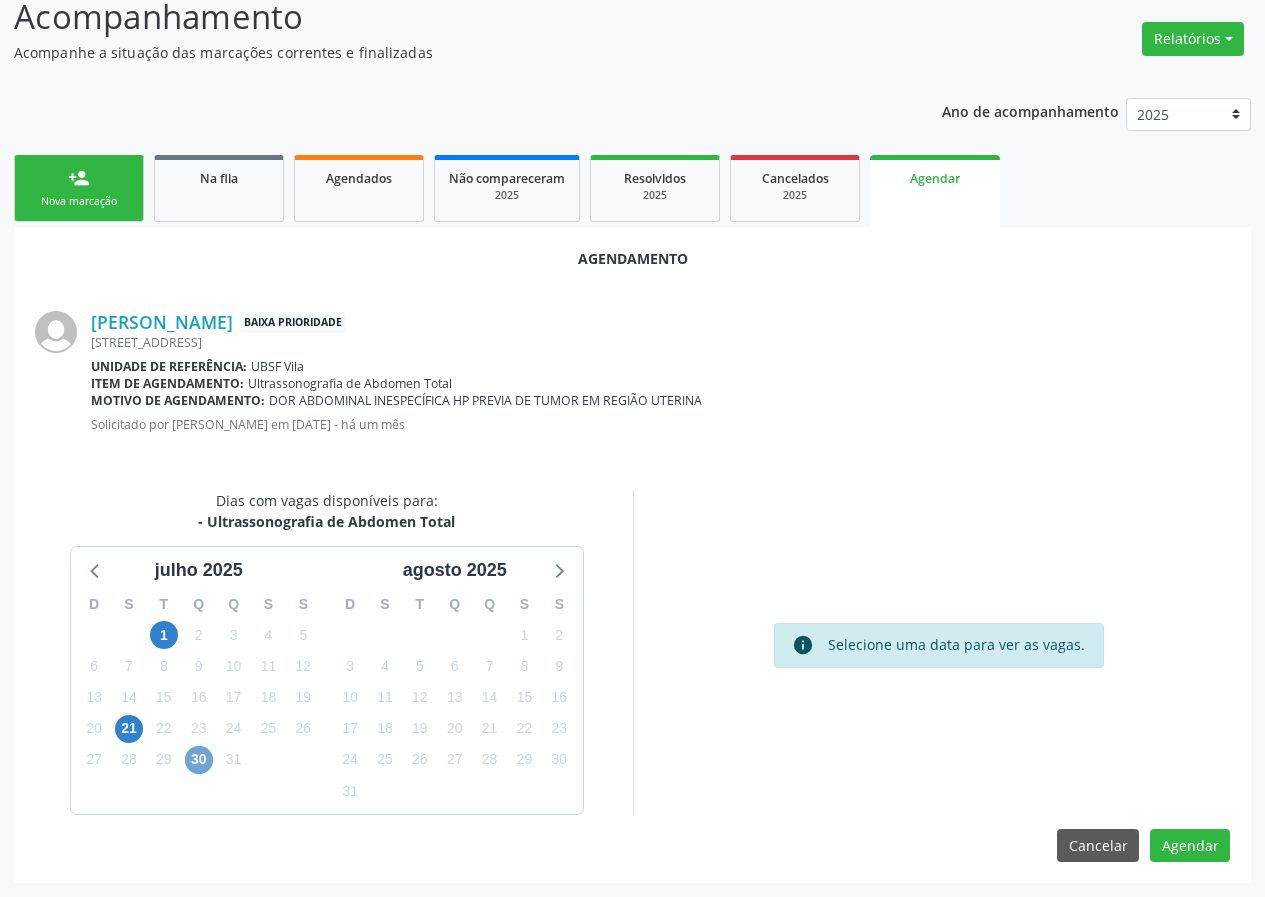 click on "30" at bounding box center (199, 760) 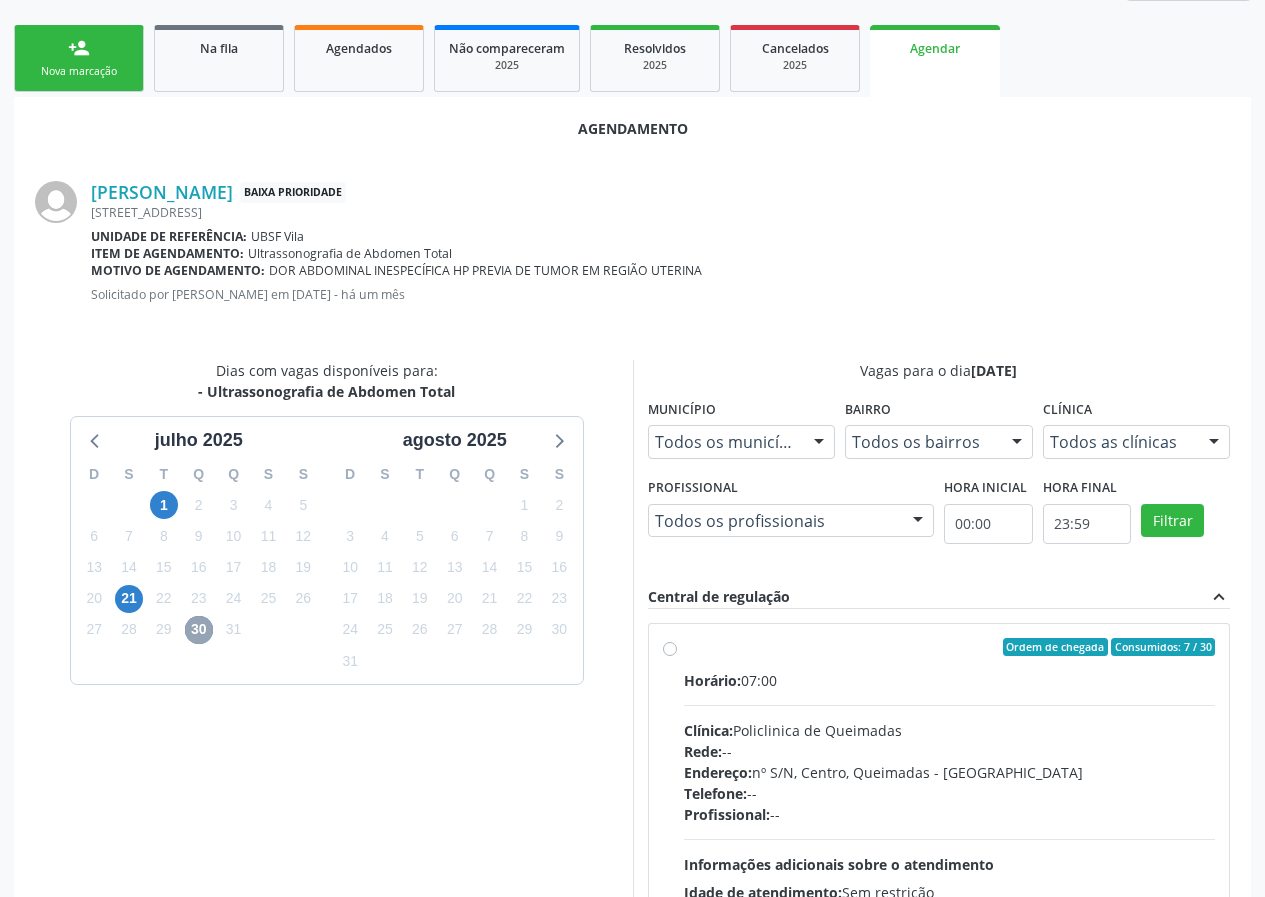 scroll, scrollTop: 433, scrollLeft: 0, axis: vertical 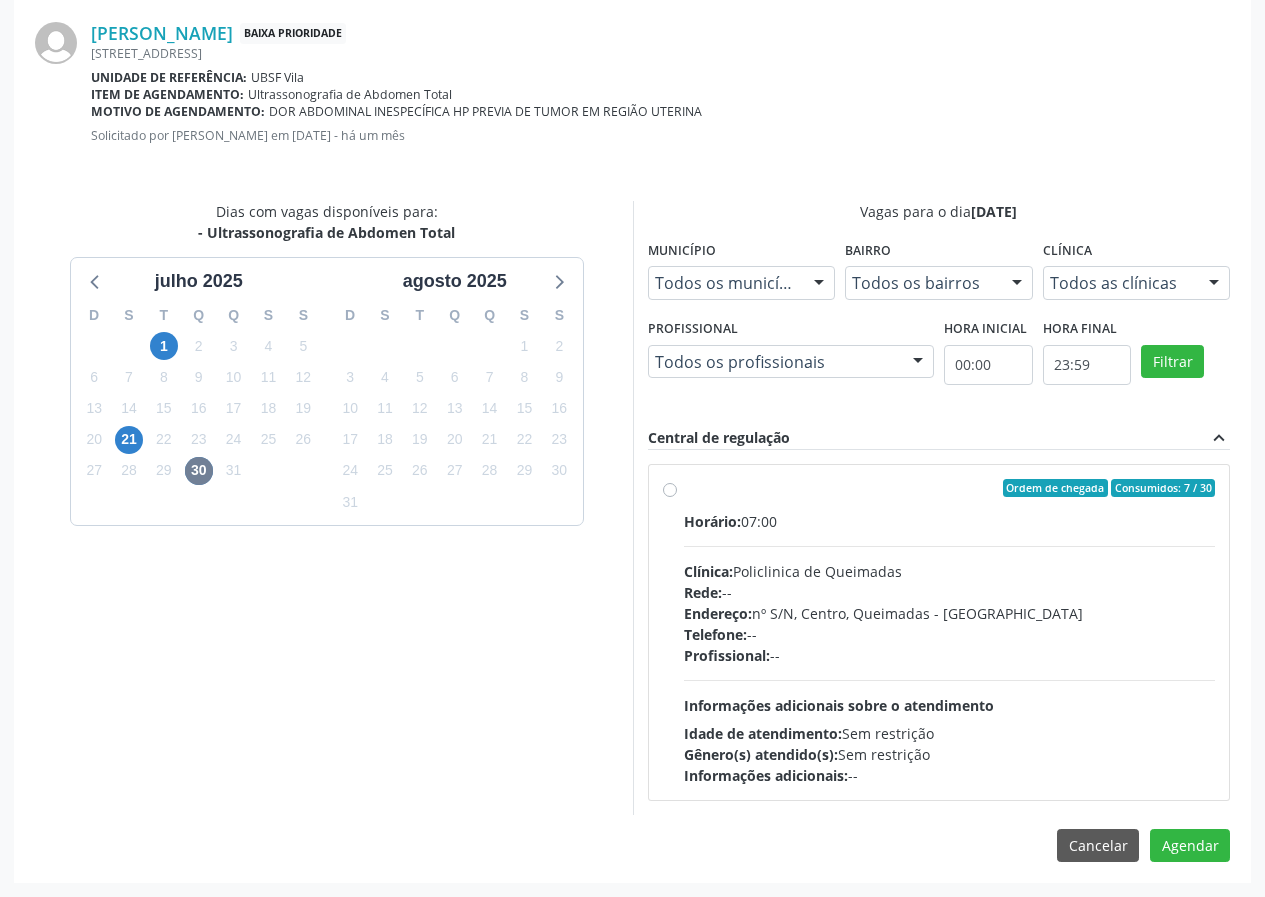 click on "Informações adicionais sobre o atendimento" at bounding box center (839, 705) 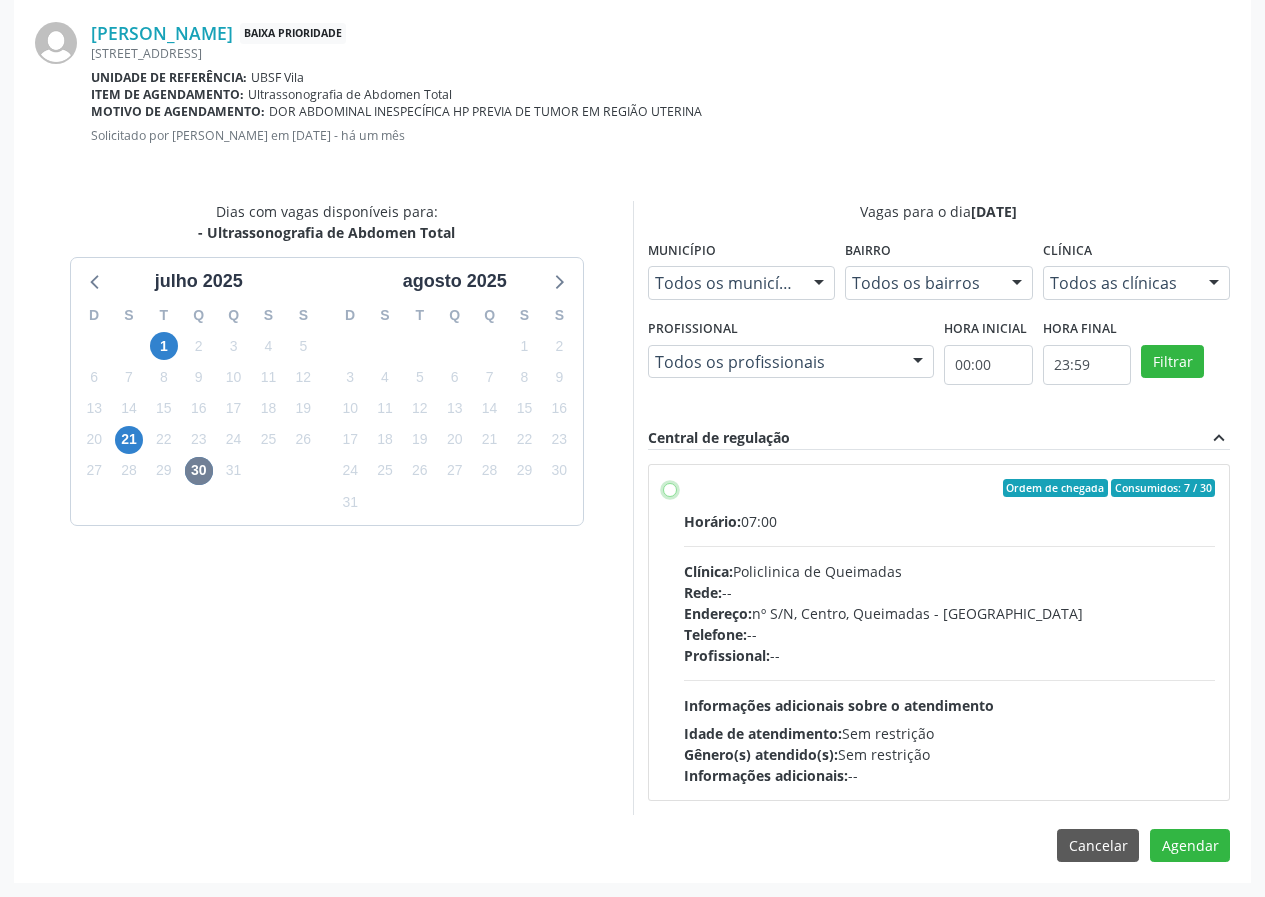 click on "Ordem de chegada
Consumidos: 7 / 30
Horário:   07:00
Clínica:  Policlinica de Queimadas
Rede:
--
Endereço:   nº S/N, Centro, Queimadas - PB
Telefone:   --
Profissional:
--
Informações adicionais sobre o atendimento
Idade de atendimento:
Sem restrição
Gênero(s) atendido(s):
Sem restrição
Informações adicionais:
--" at bounding box center (670, 488) 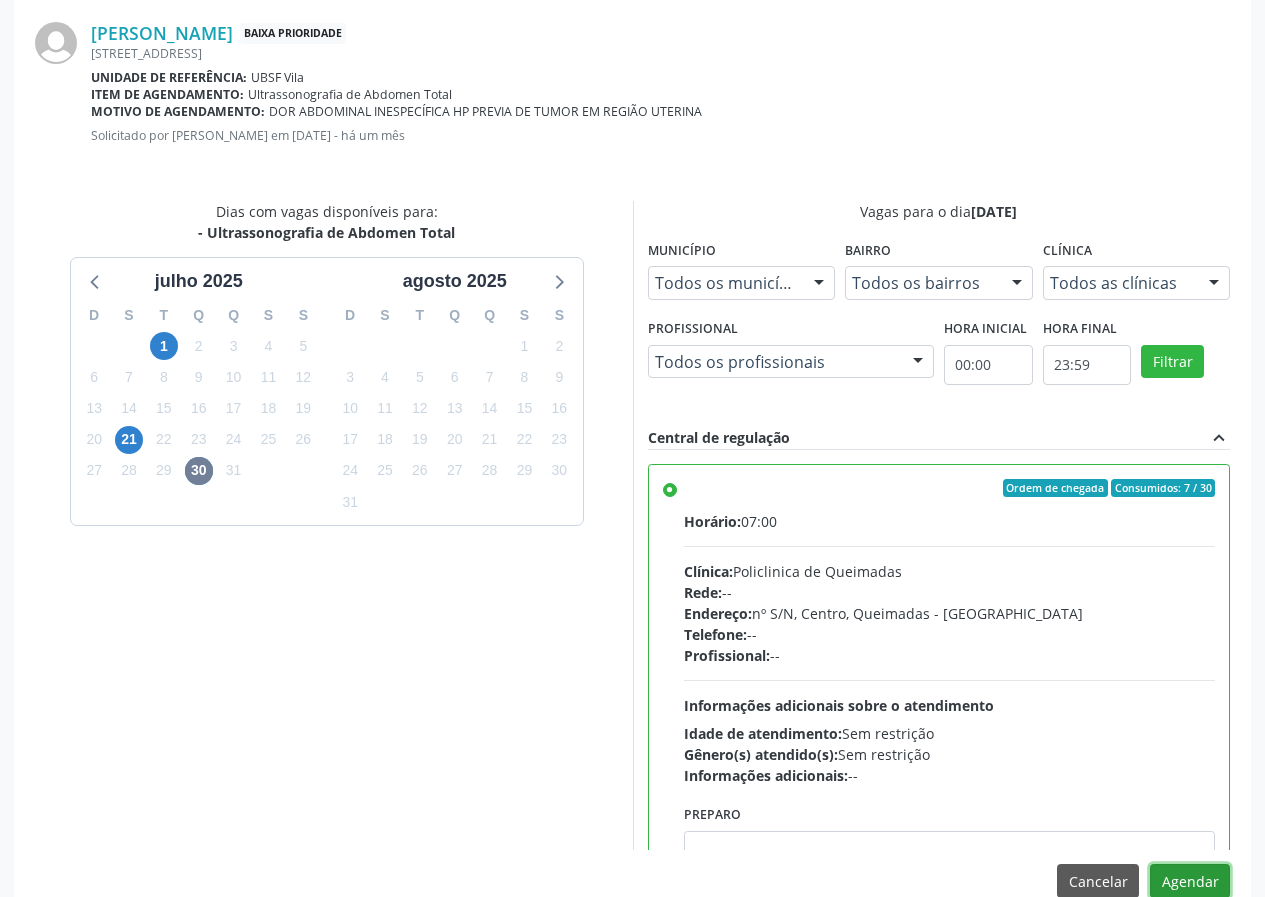 click on "Agendar" at bounding box center (1190, 881) 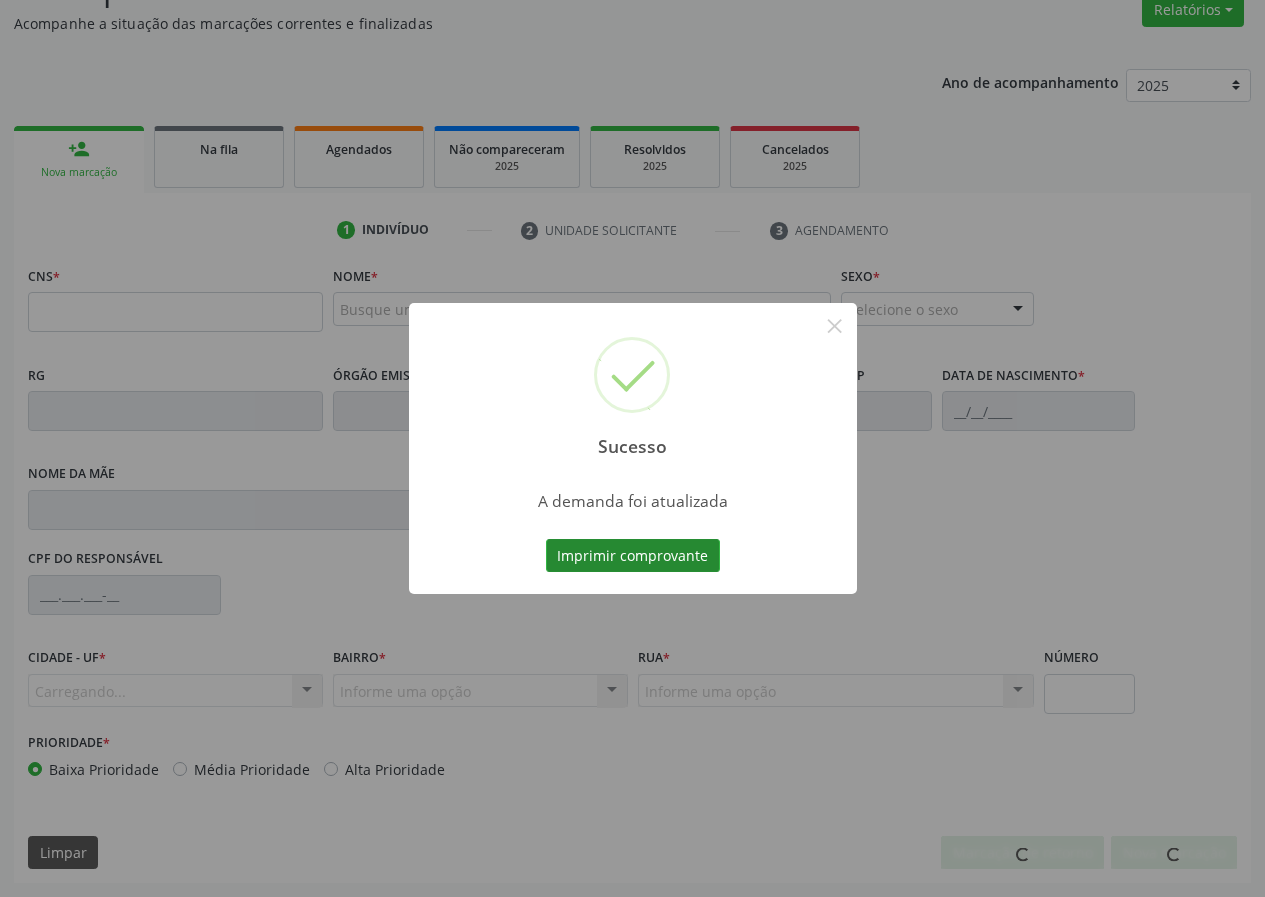 scroll, scrollTop: 173, scrollLeft: 0, axis: vertical 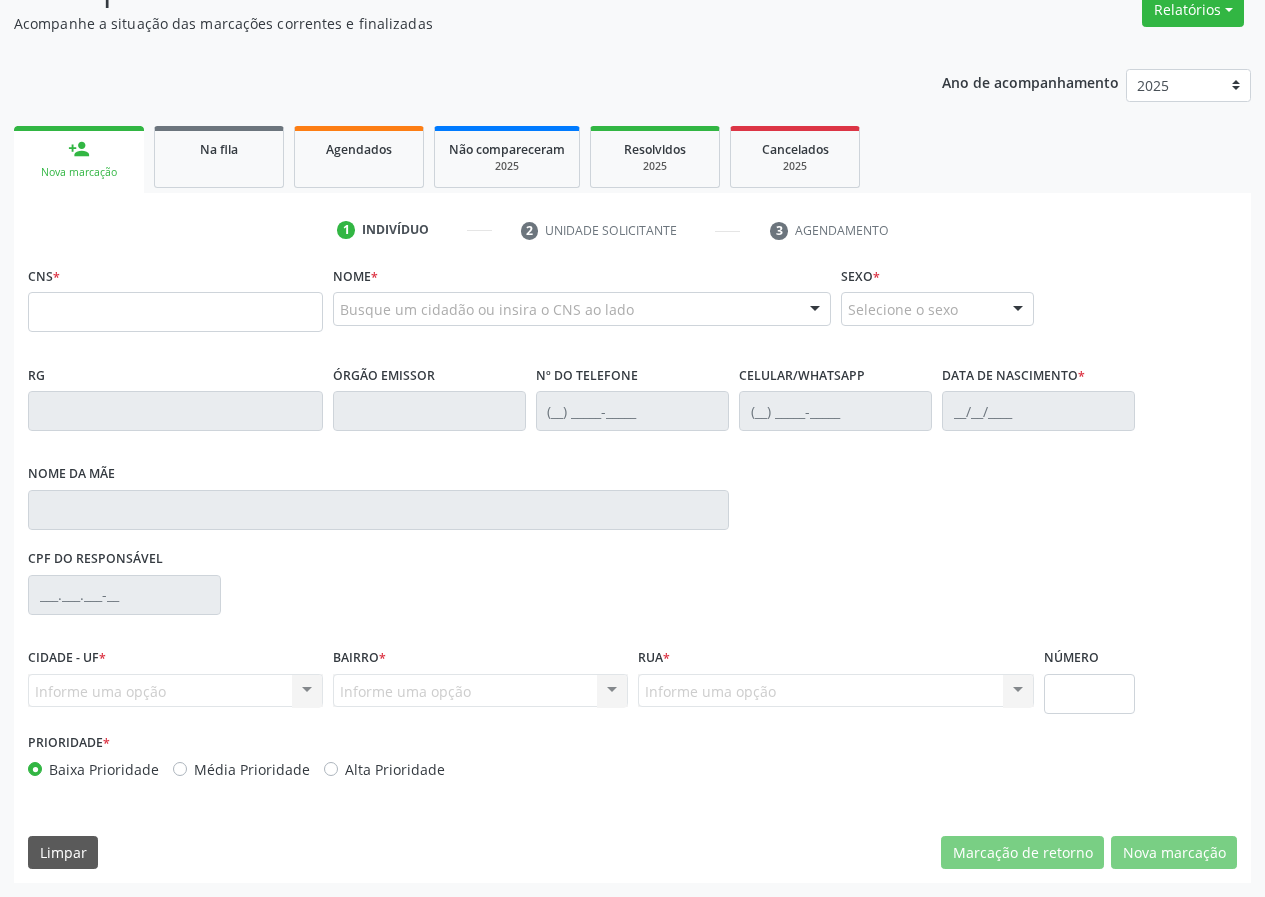 click on "Sucesso × A demanda foi atualizada Imprimir comprovante Cancel" at bounding box center [632, 448] 